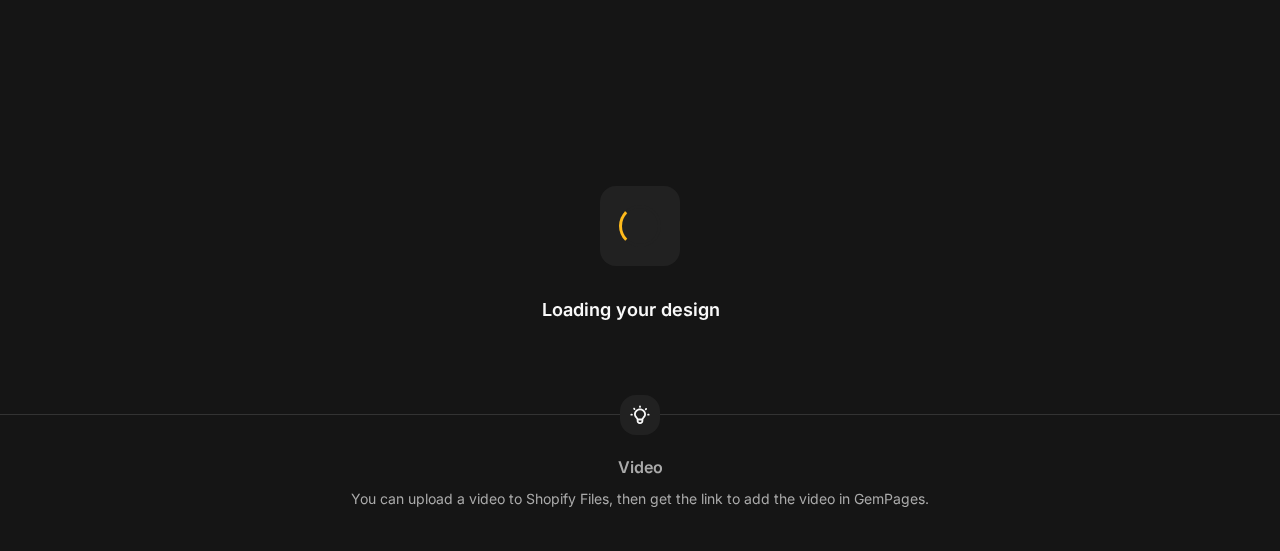scroll, scrollTop: 0, scrollLeft: 0, axis: both 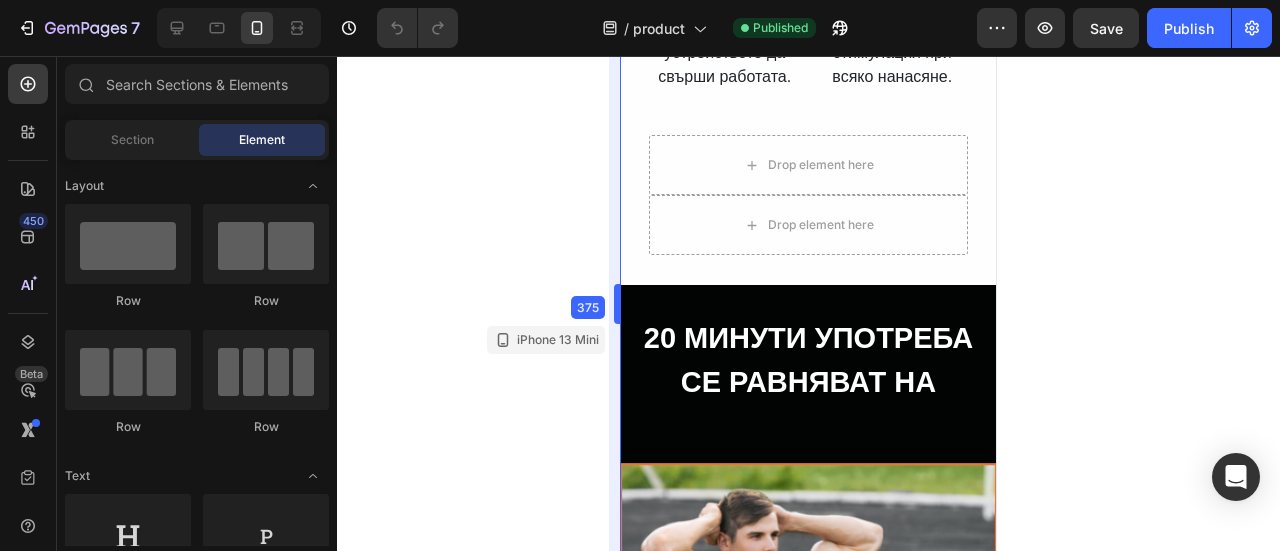 drag, startPoint x: 614, startPoint y: 314, endPoint x: 614, endPoint y: 277, distance: 37 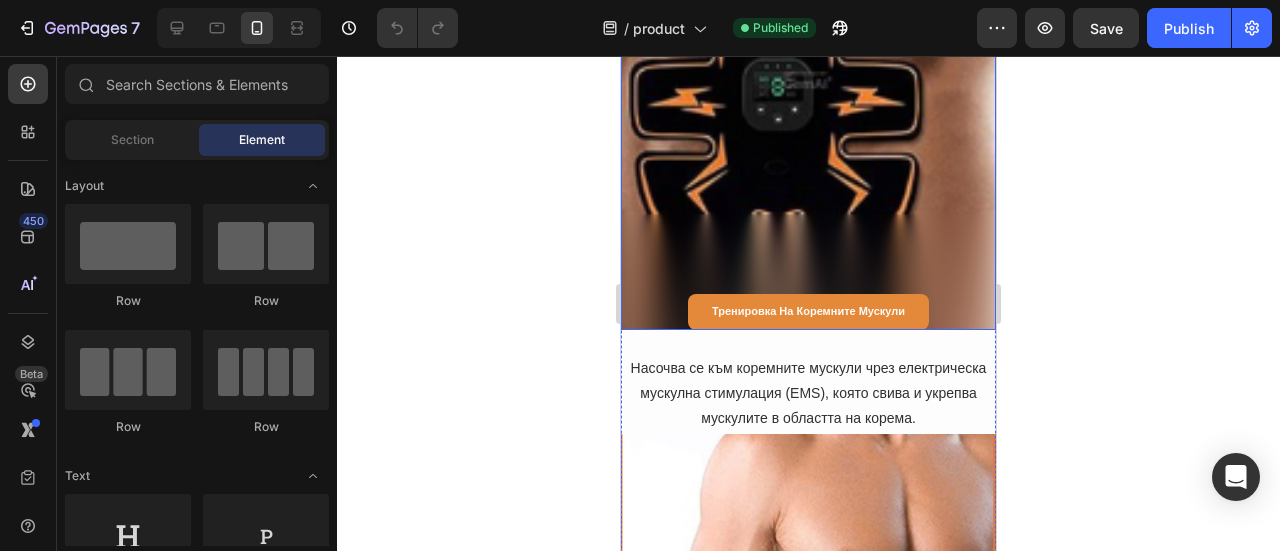 scroll, scrollTop: 9100, scrollLeft: 0, axis: vertical 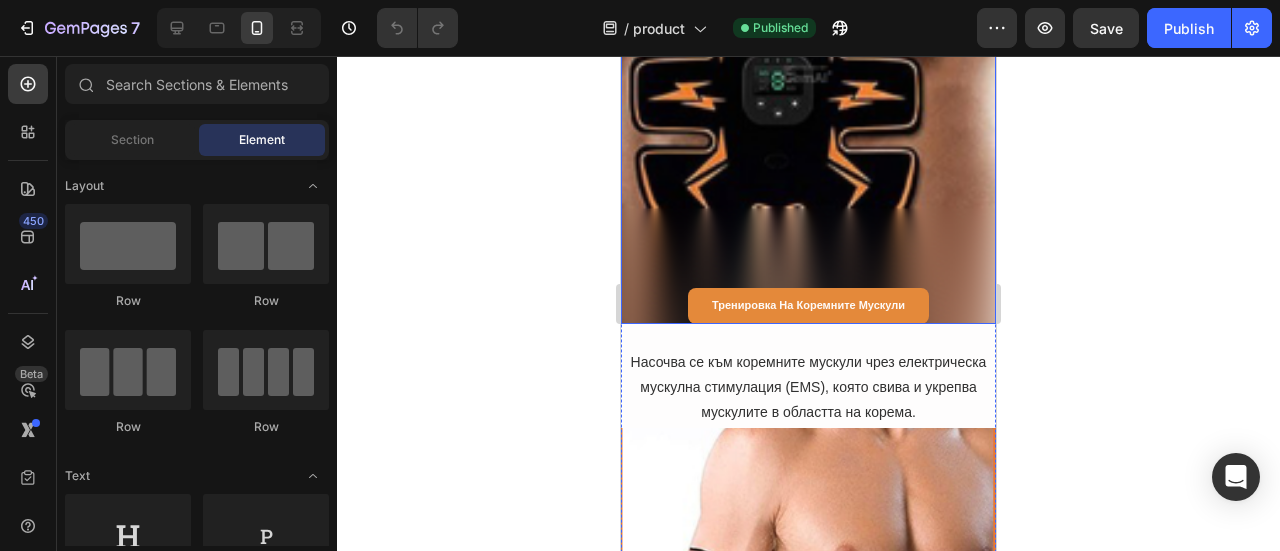 click at bounding box center (808, 74) 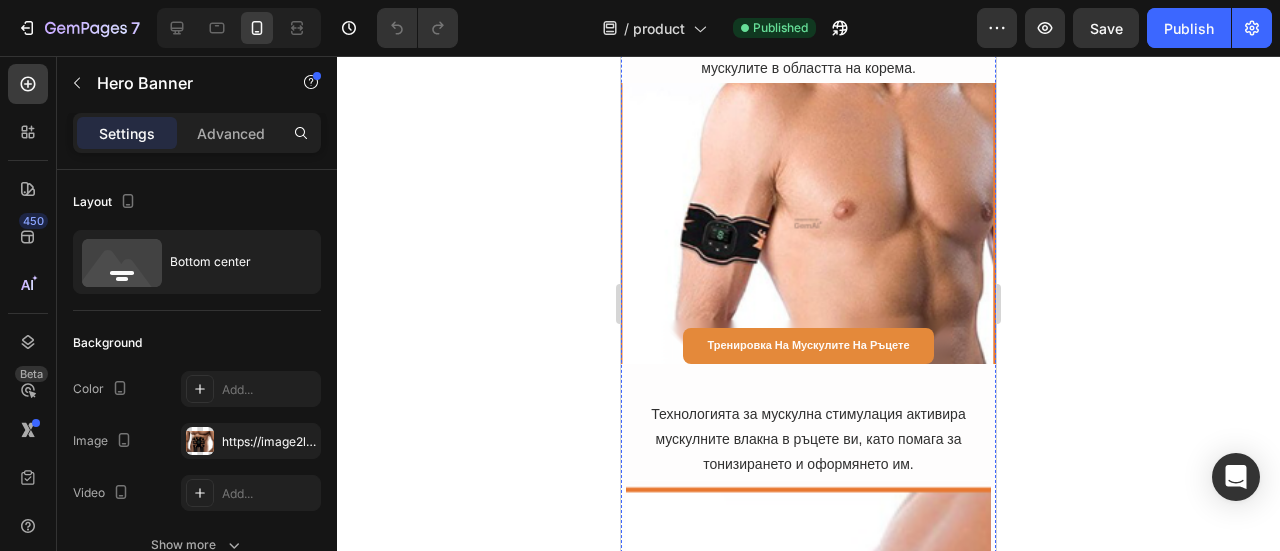 scroll, scrollTop: 8600, scrollLeft: 0, axis: vertical 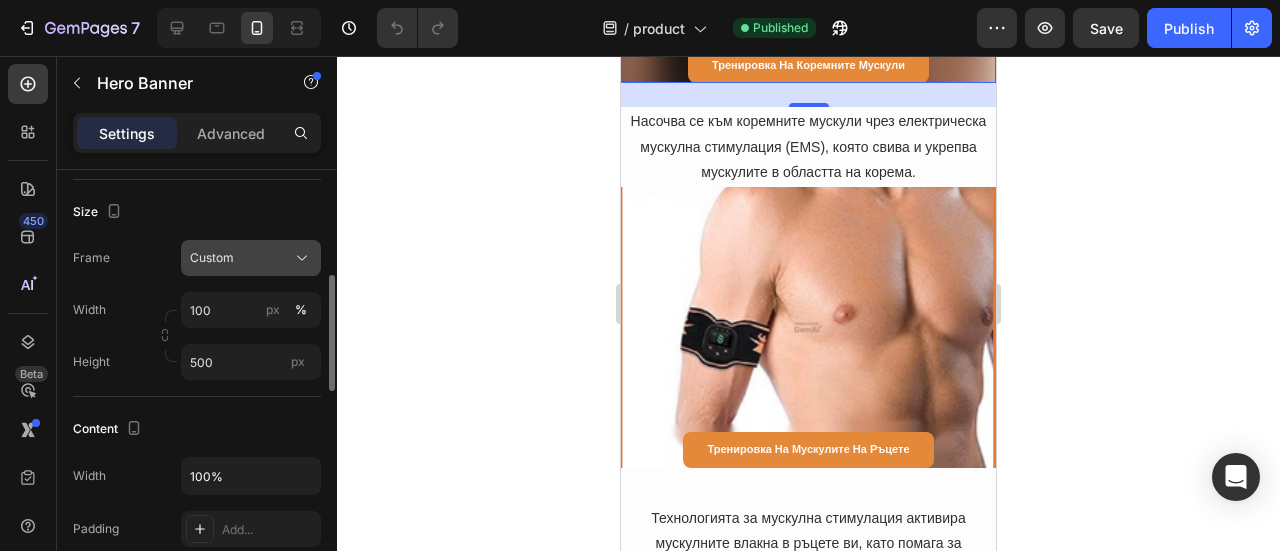 click on "Custom" at bounding box center [212, 258] 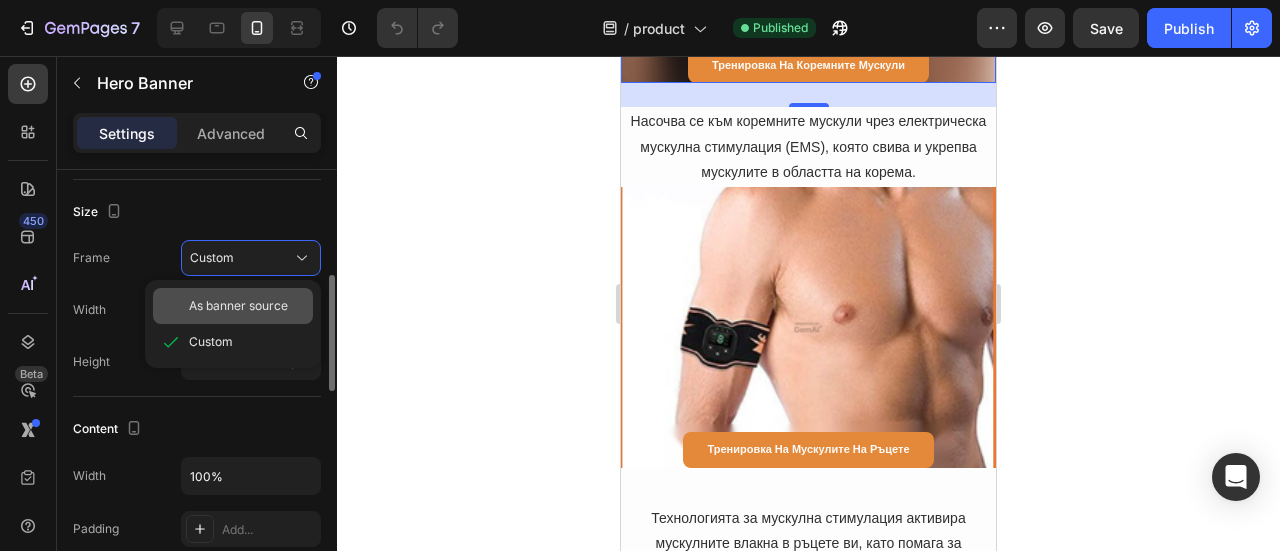 click on "As banner source" at bounding box center [238, 306] 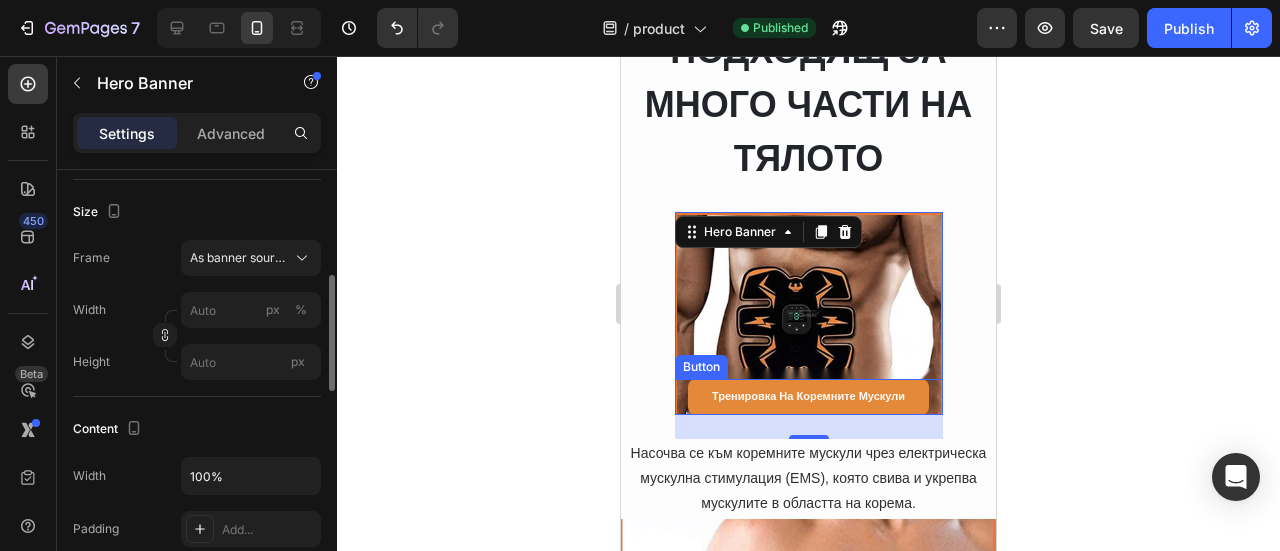 scroll, scrollTop: 8800, scrollLeft: 0, axis: vertical 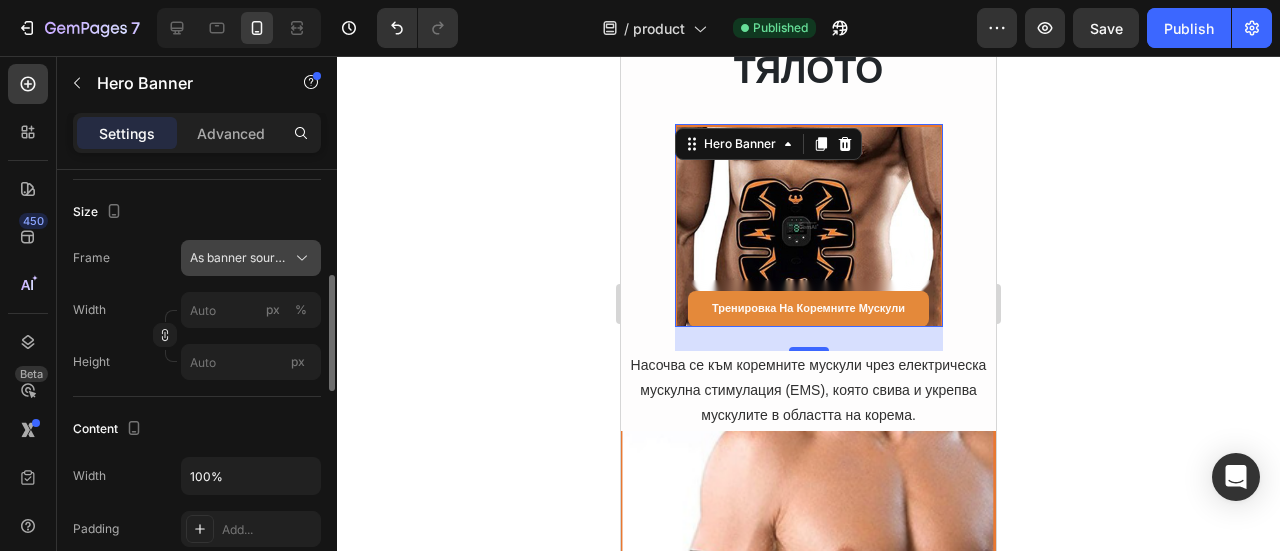 click on "As banner source" at bounding box center [251, 258] 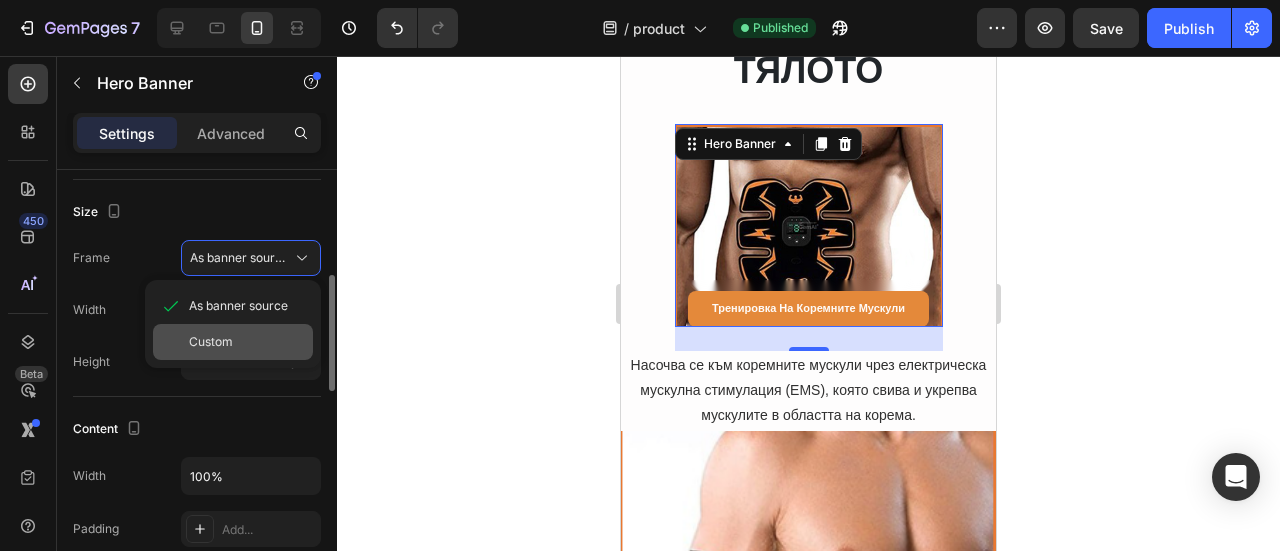 click on "Custom" at bounding box center [211, 342] 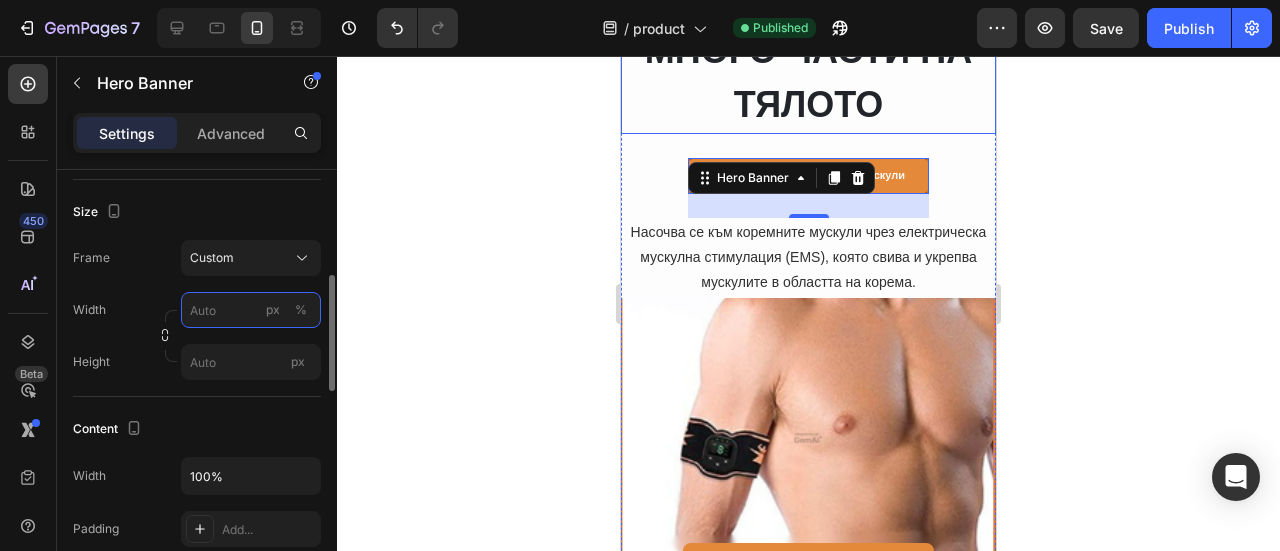 scroll, scrollTop: 8600, scrollLeft: 0, axis: vertical 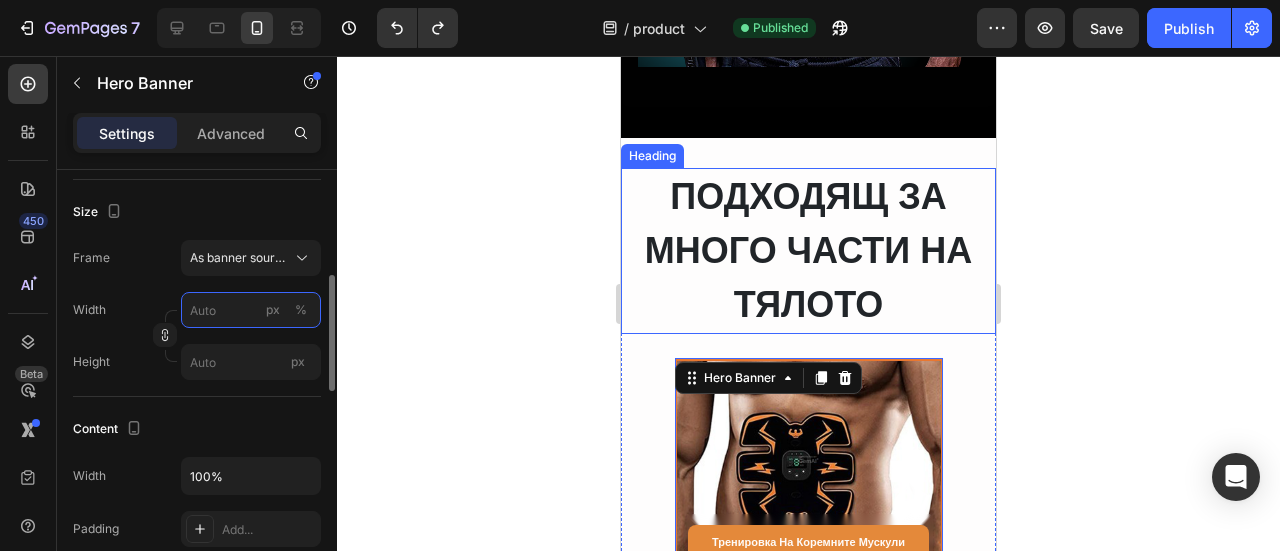 type on "100" 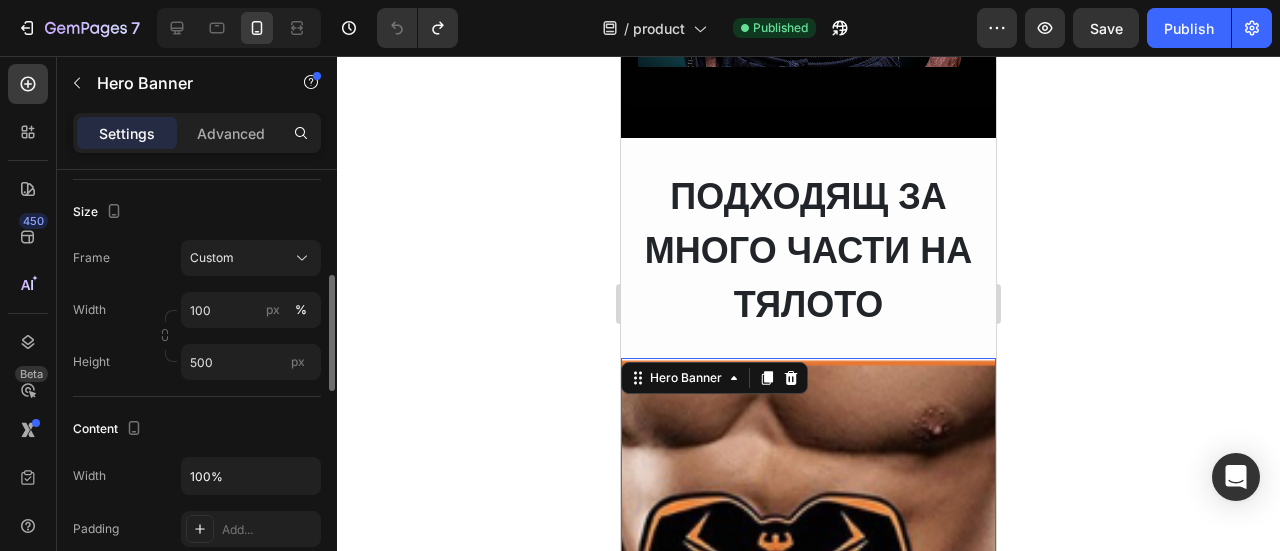 click 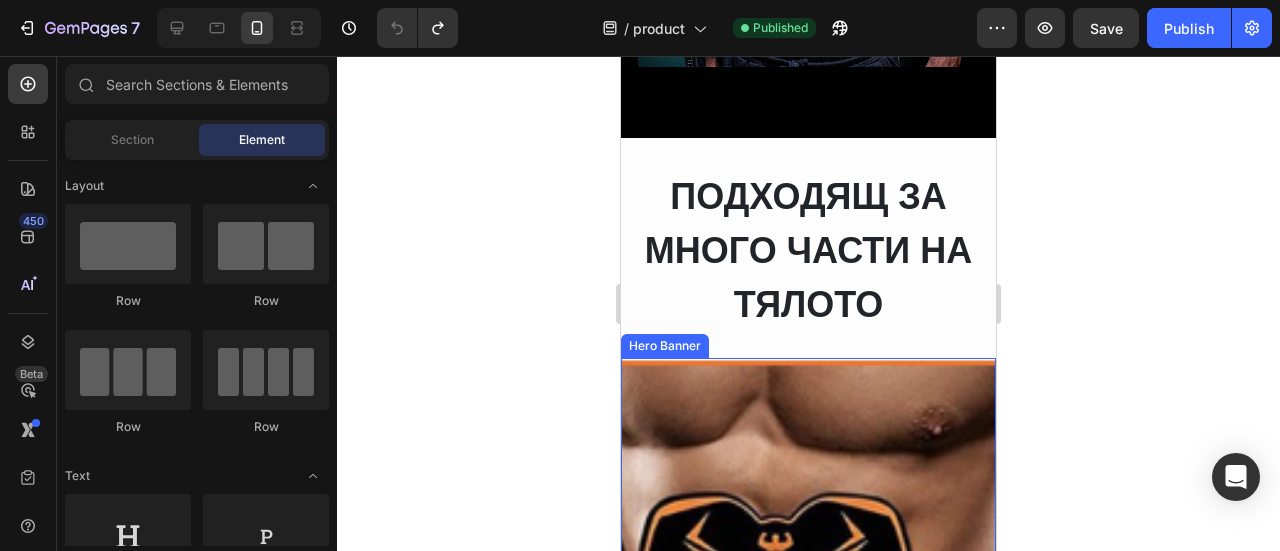 click at bounding box center [808, 608] 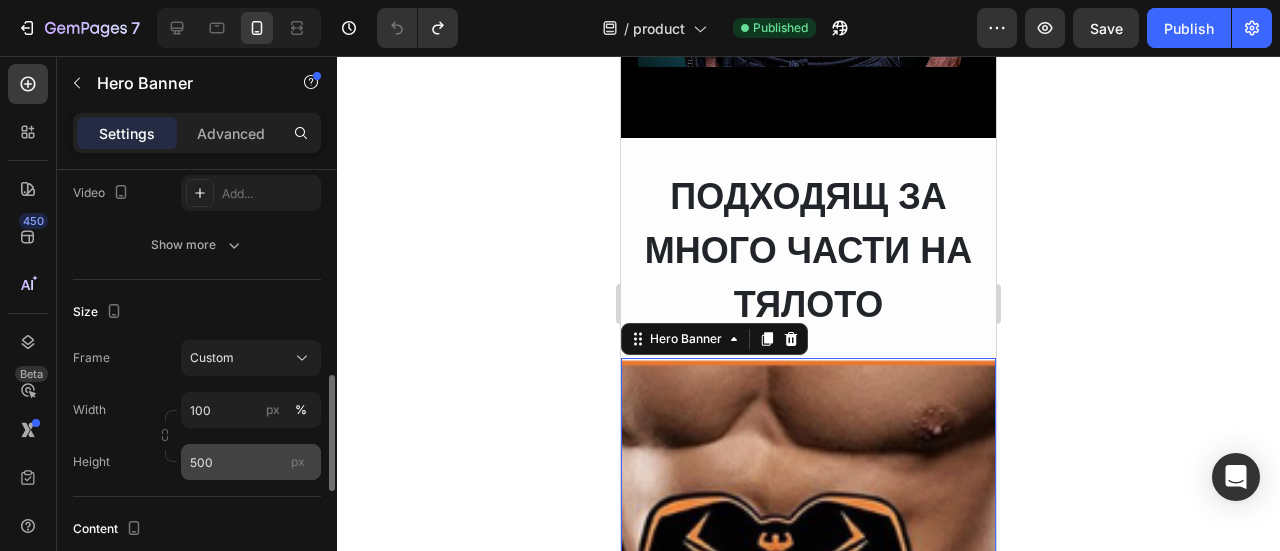 scroll, scrollTop: 400, scrollLeft: 0, axis: vertical 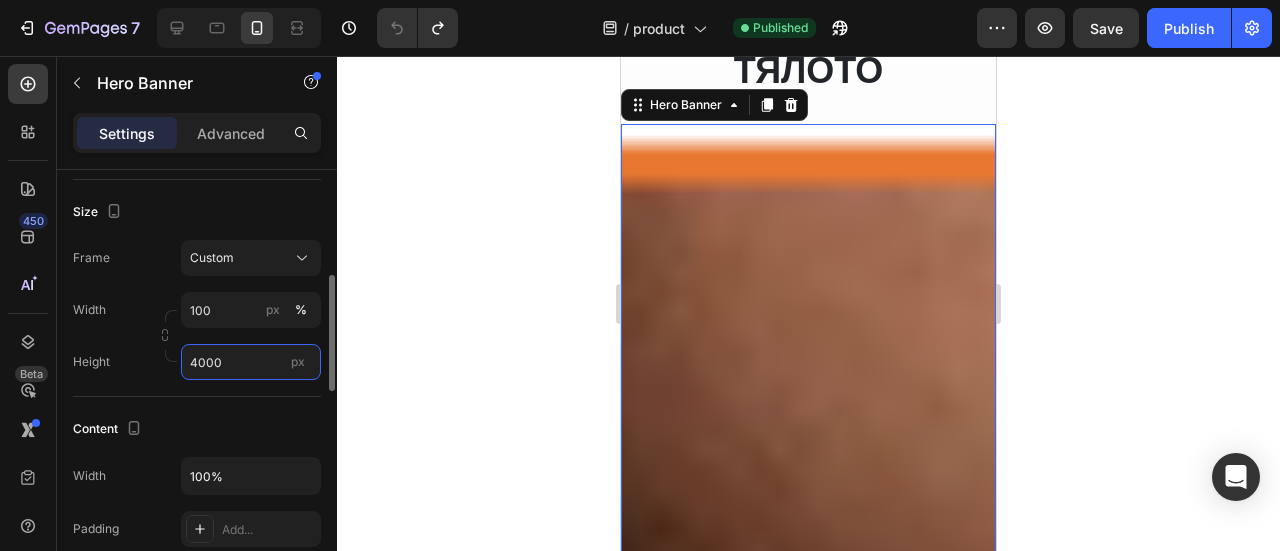 drag, startPoint x: 238, startPoint y: 361, endPoint x: 193, endPoint y: 364, distance: 45.099888 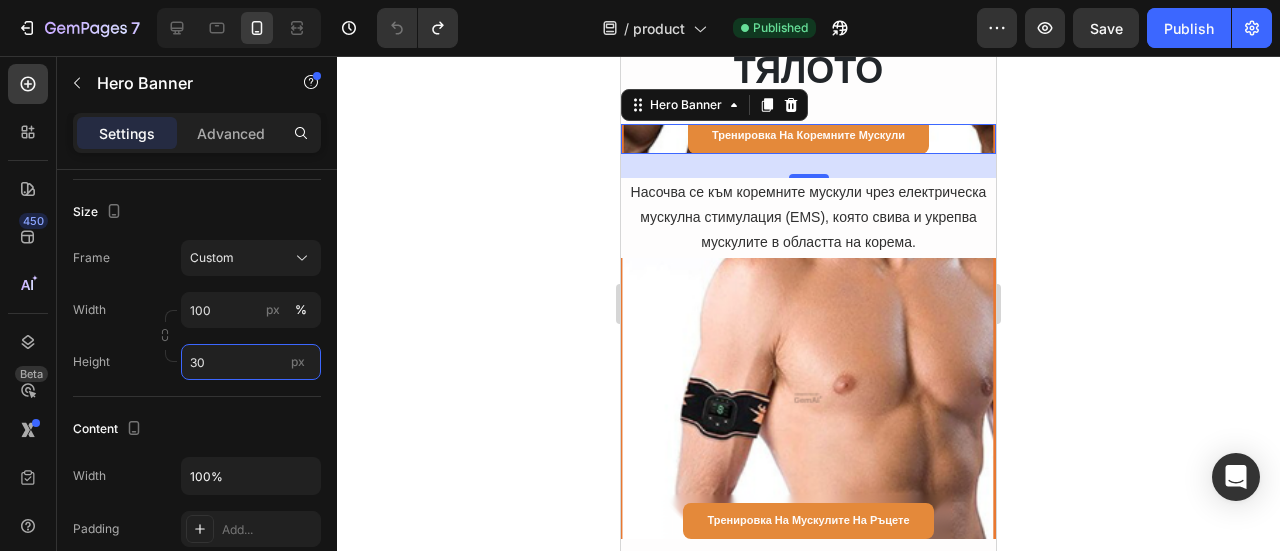 type on "300" 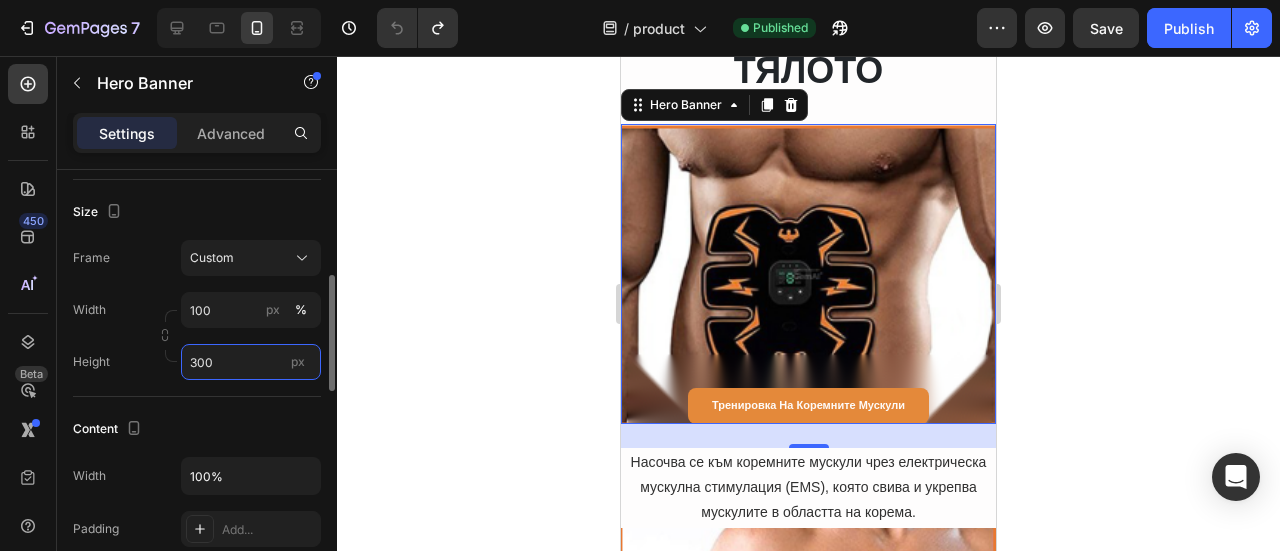 drag, startPoint x: 213, startPoint y: 364, endPoint x: 185, endPoint y: 365, distance: 28.01785 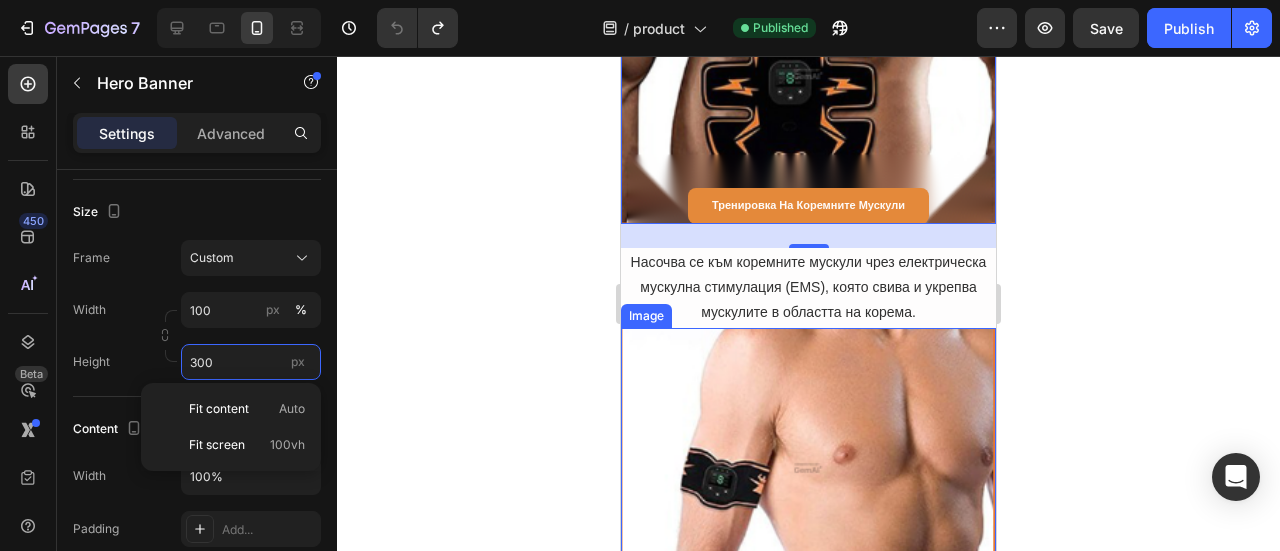 scroll, scrollTop: 9200, scrollLeft: 0, axis: vertical 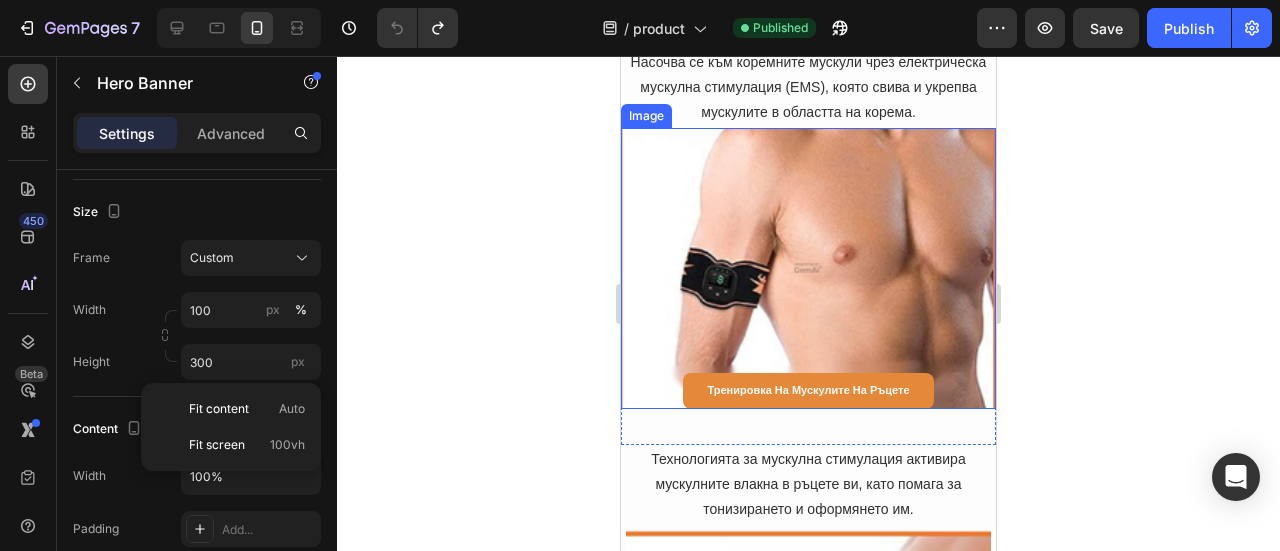 click at bounding box center [808, 268] 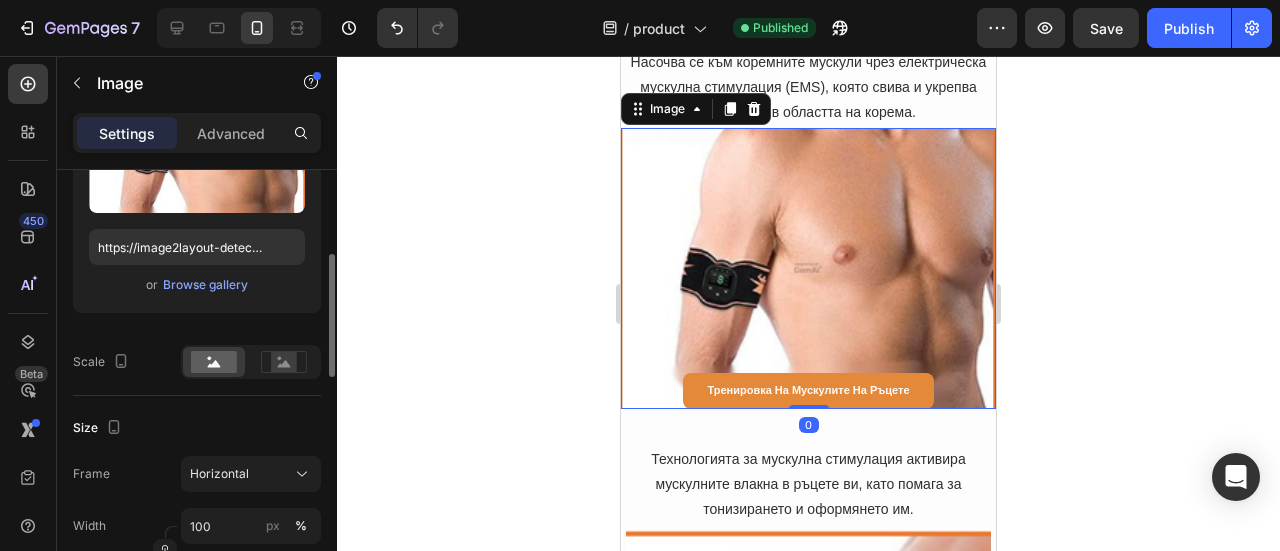 scroll, scrollTop: 500, scrollLeft: 0, axis: vertical 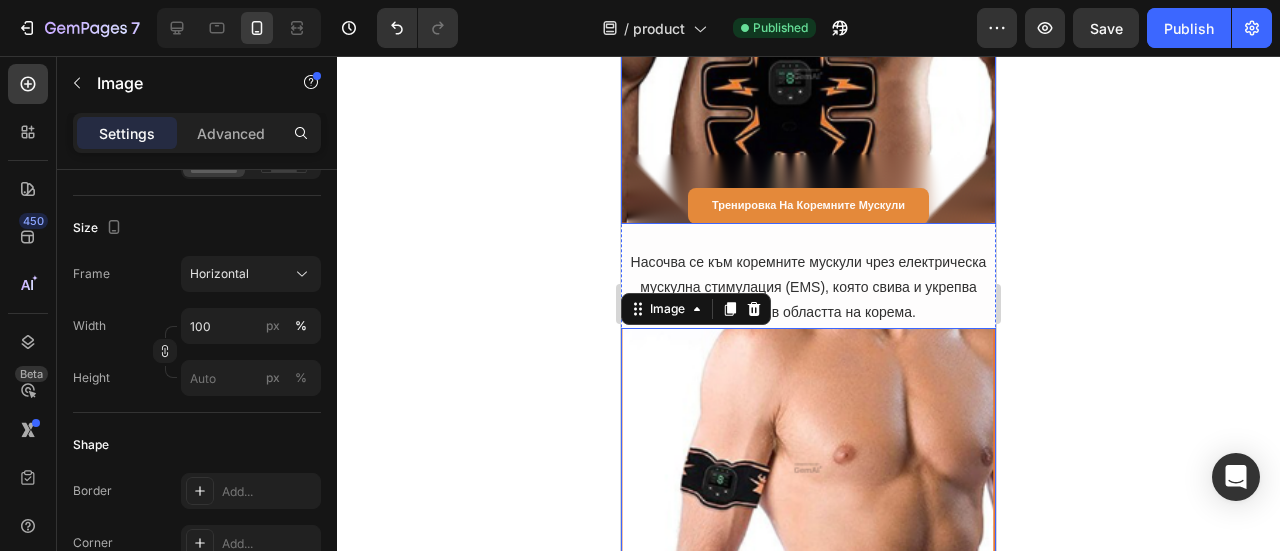 click at bounding box center [808, 74] 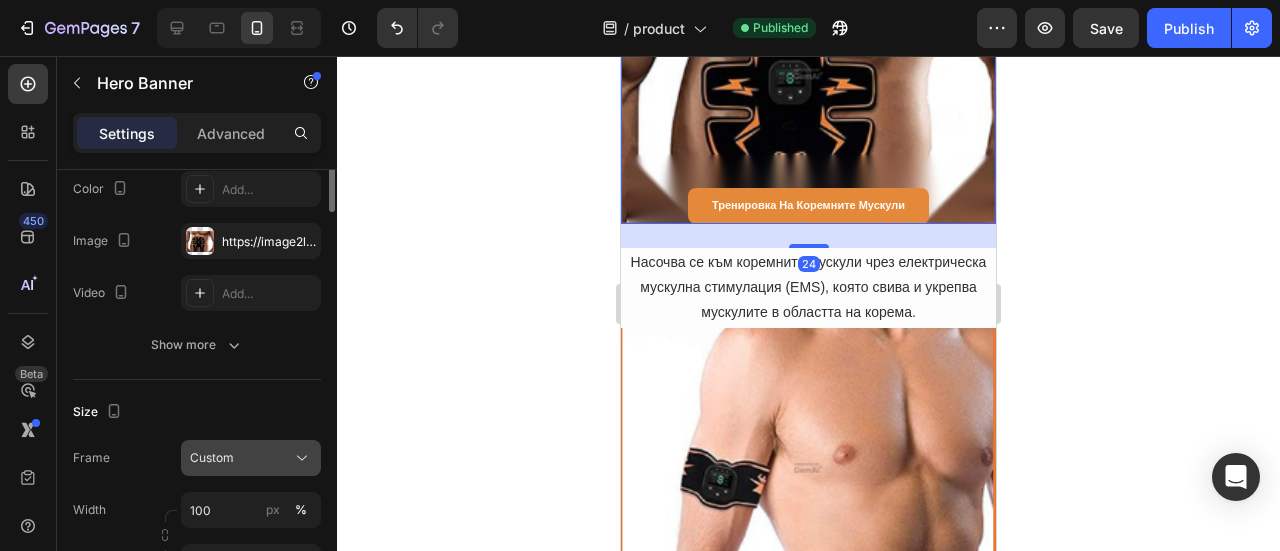 scroll, scrollTop: 300, scrollLeft: 0, axis: vertical 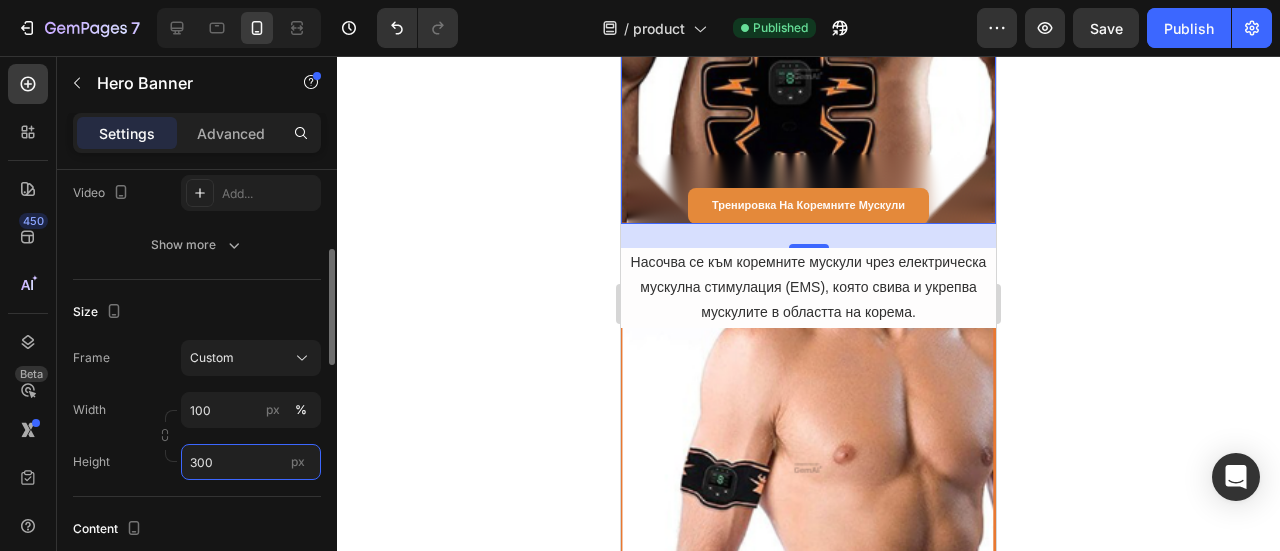 click on "300" at bounding box center (251, 462) 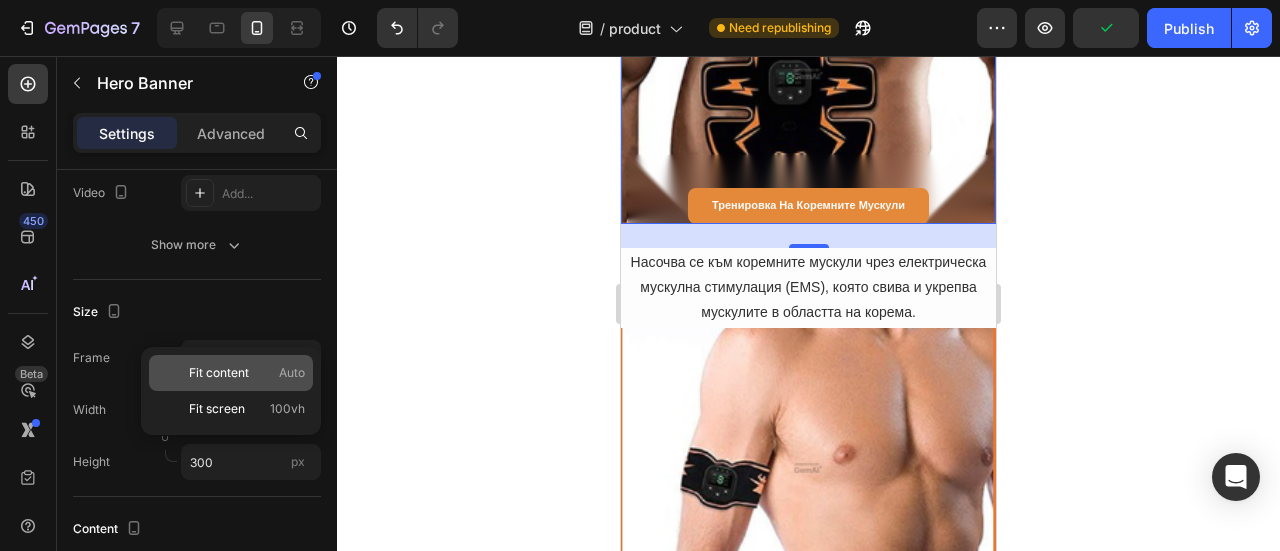 click on "Fit content Auto" at bounding box center (247, 373) 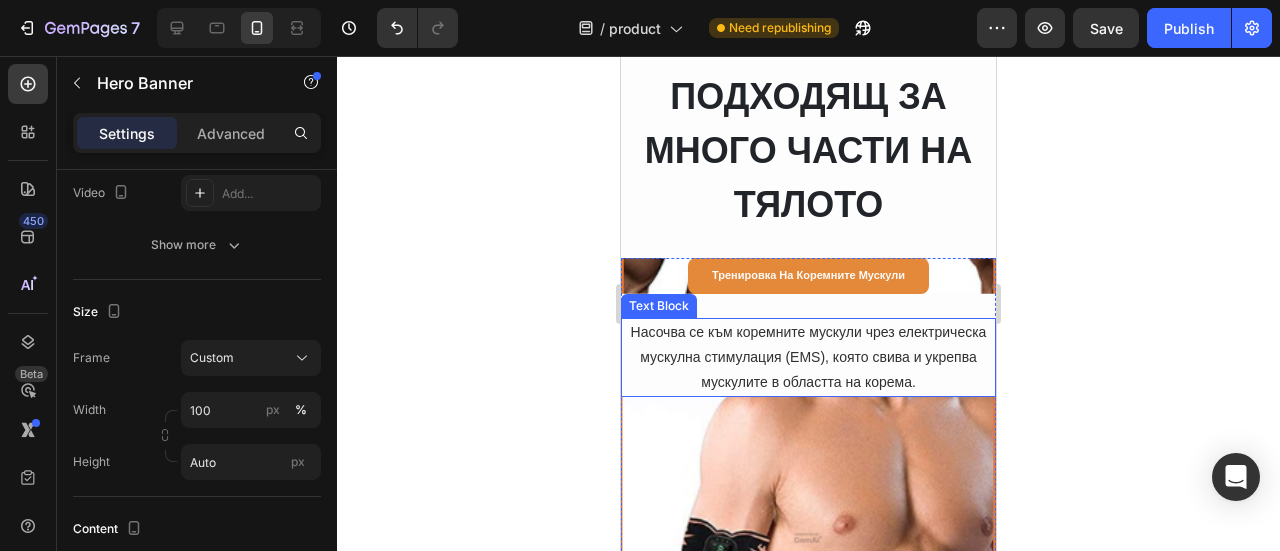 scroll, scrollTop: 8657, scrollLeft: 0, axis: vertical 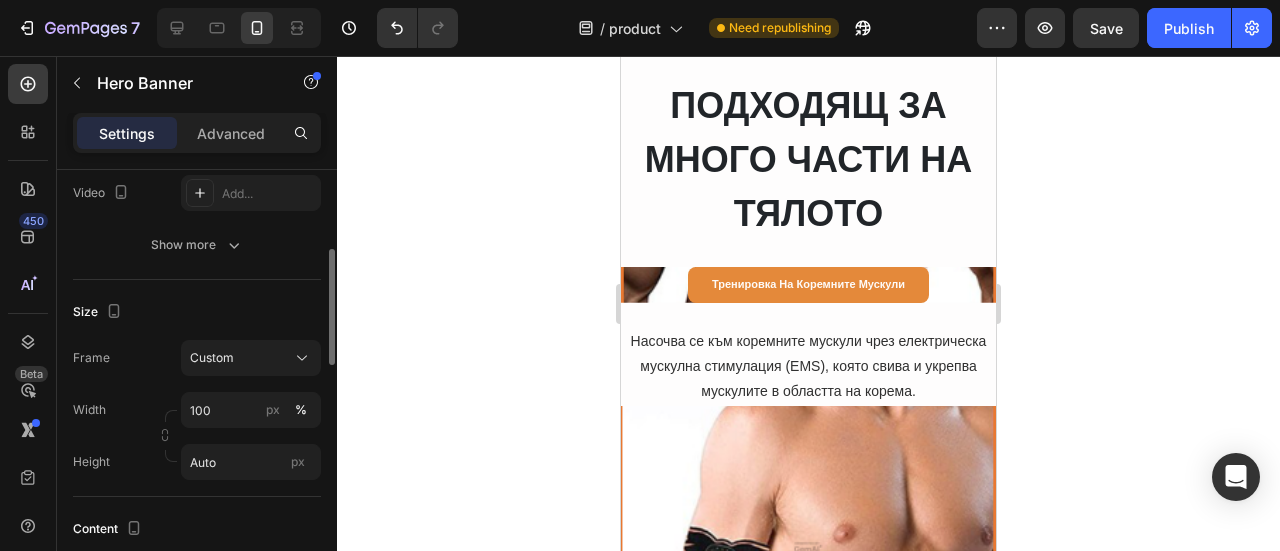 click on "Size Frame Custom Width 100 px % Height Auto px" 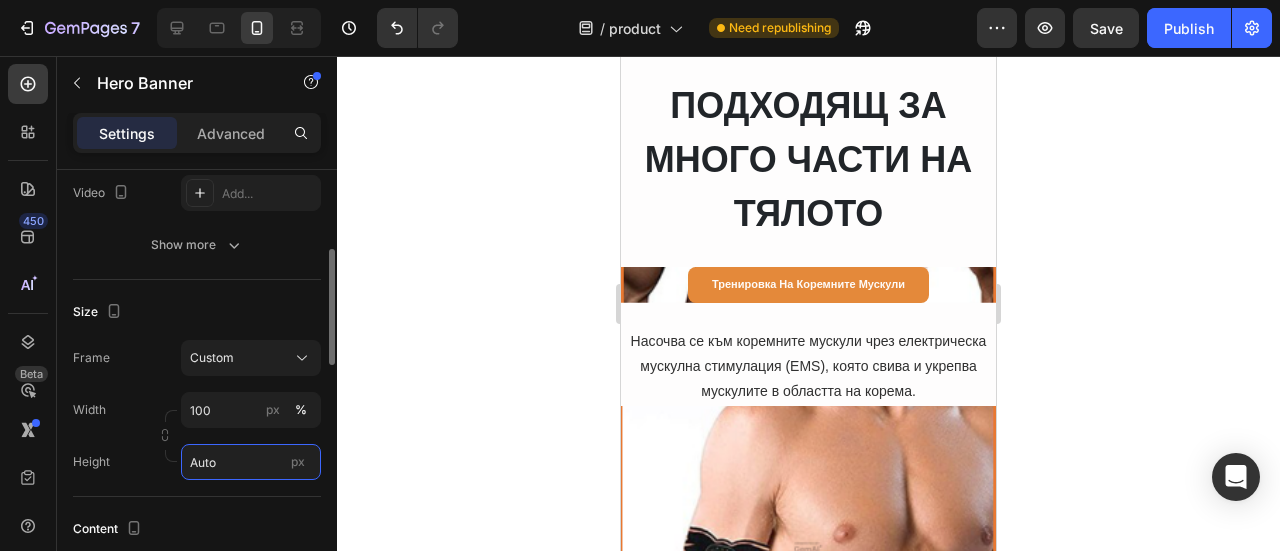 click on "Auto" at bounding box center (251, 462) 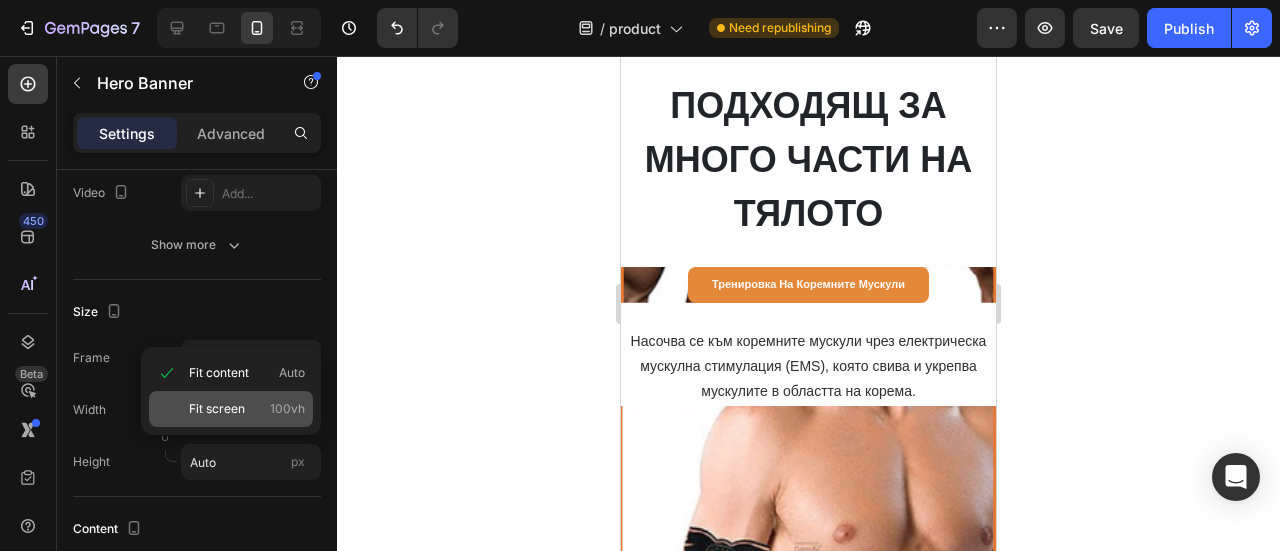 click on "Fit screen 100vh" 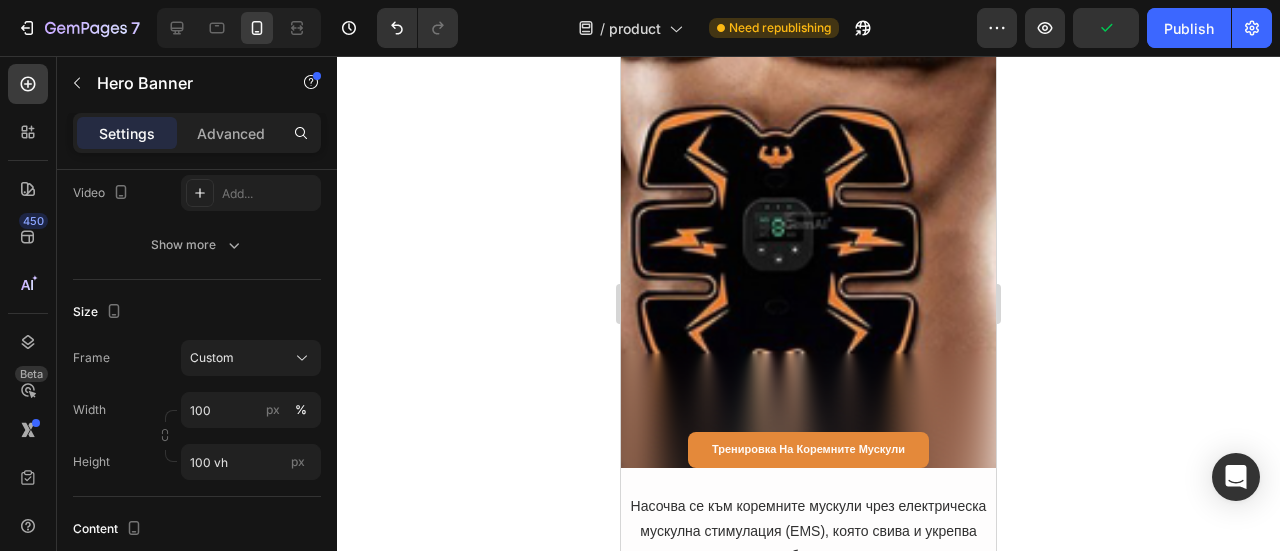scroll, scrollTop: 9057, scrollLeft: 0, axis: vertical 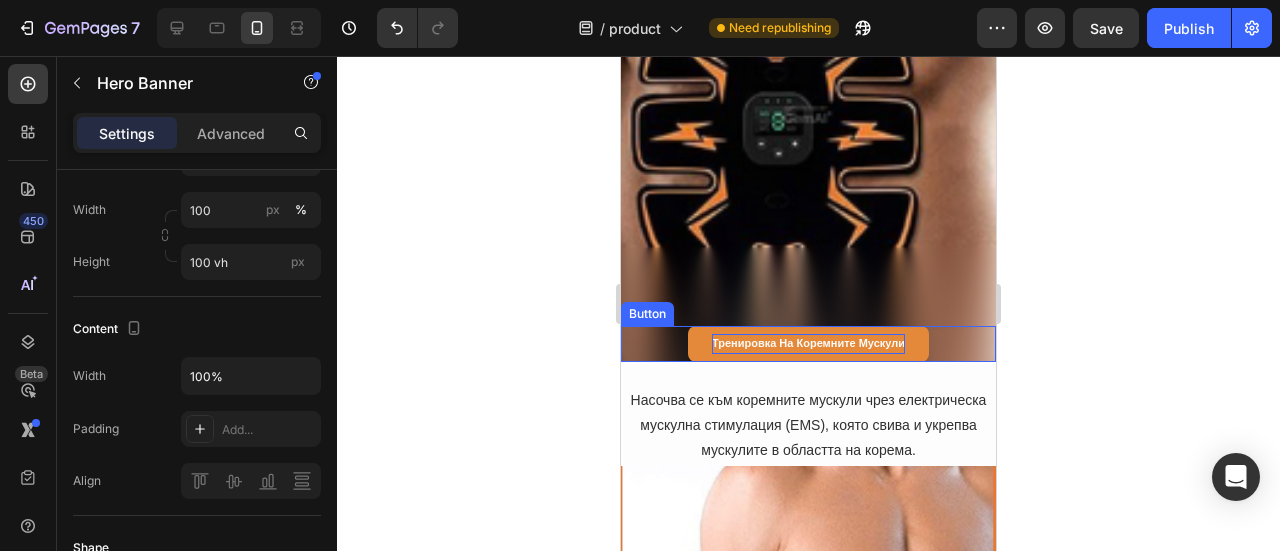 click on "Тренировка на коремните мускули" at bounding box center [808, 343] 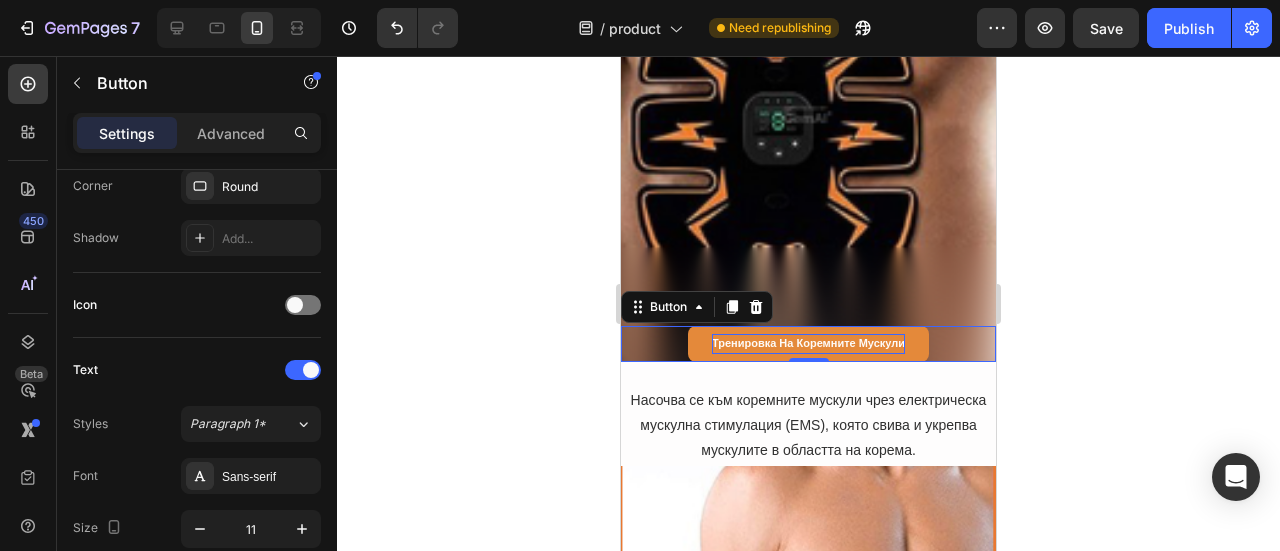 scroll, scrollTop: 0, scrollLeft: 0, axis: both 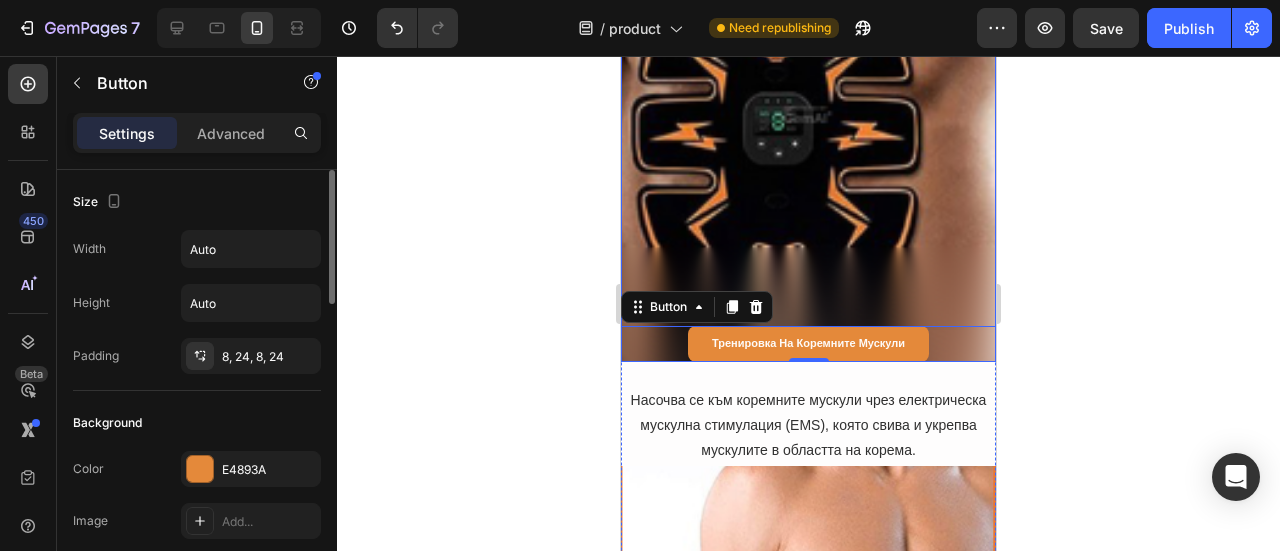 click at bounding box center (808, 114) 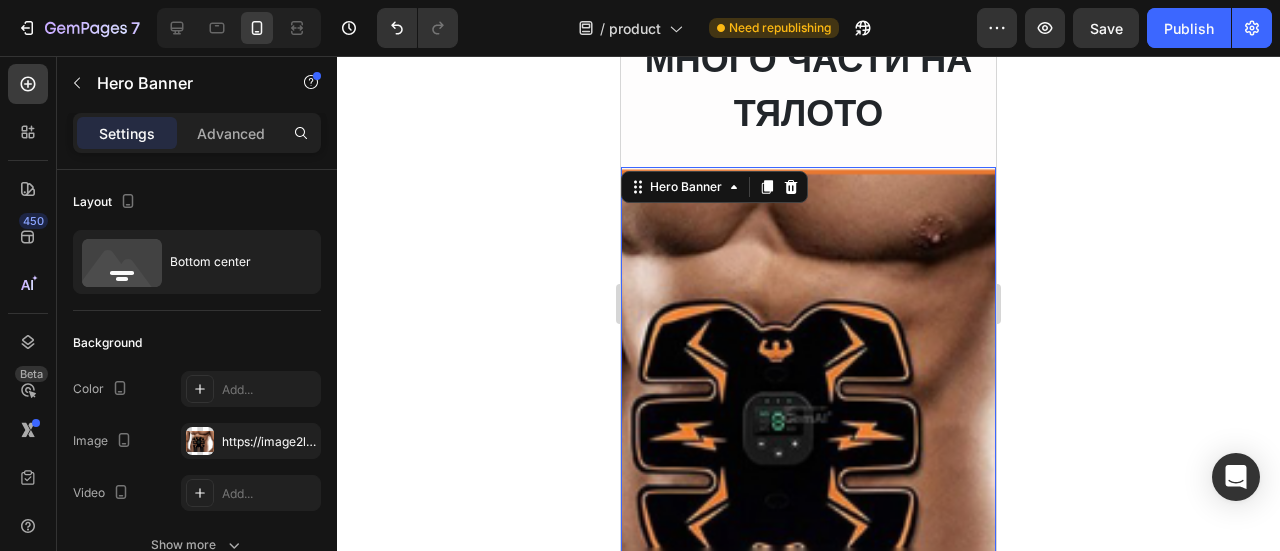 scroll, scrollTop: 8857, scrollLeft: 0, axis: vertical 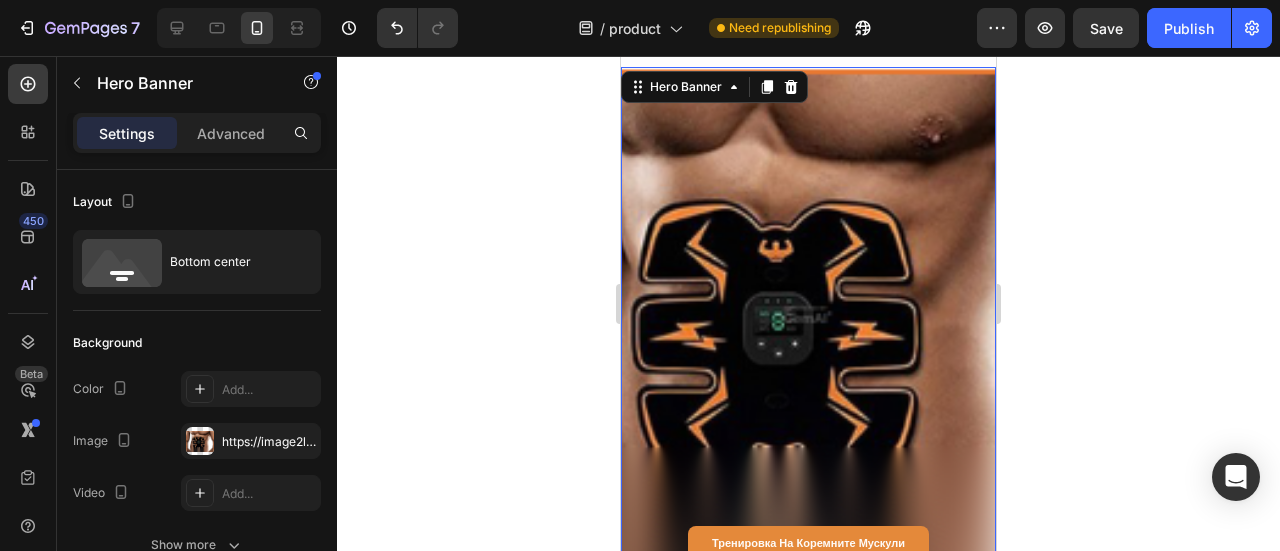 click at bounding box center [808, 314] 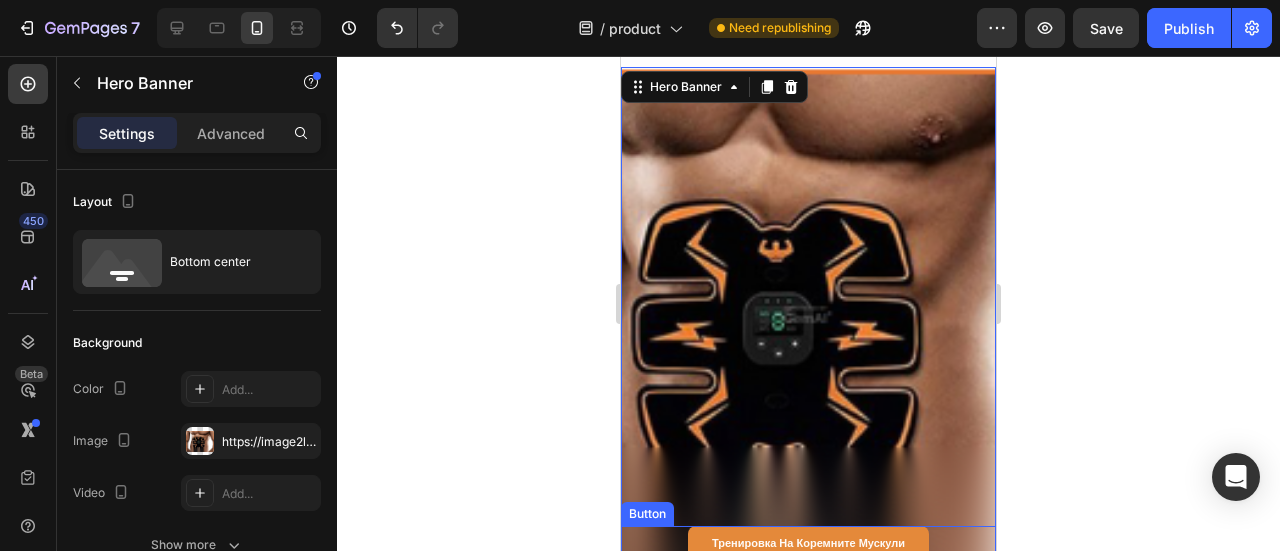 click on "Тренировка на коремните мускули Button" at bounding box center [808, 544] 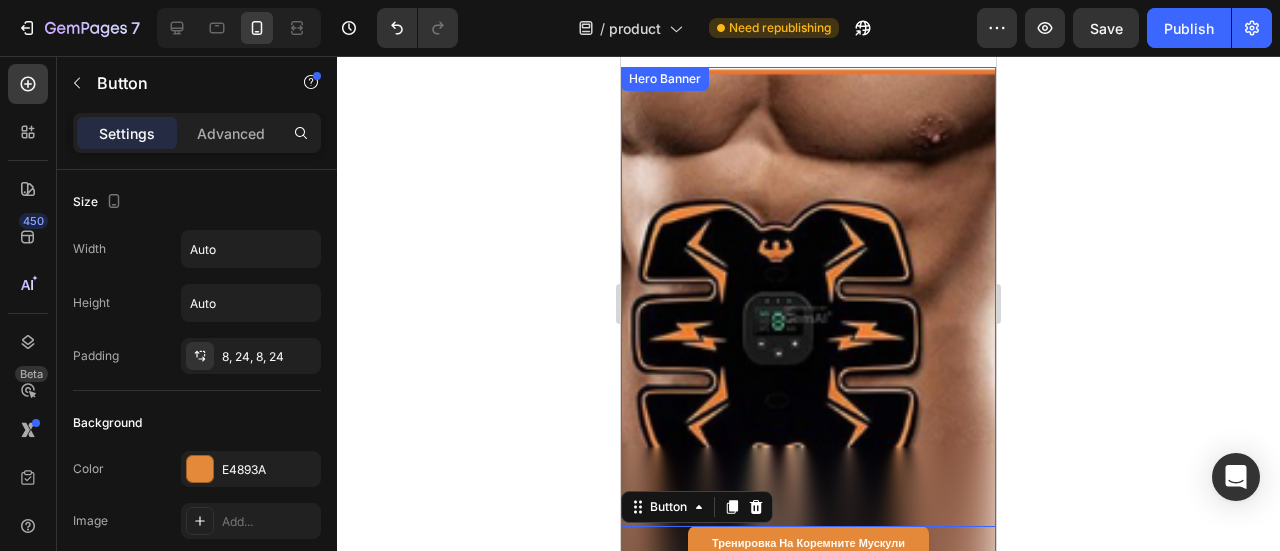 click at bounding box center [808, 314] 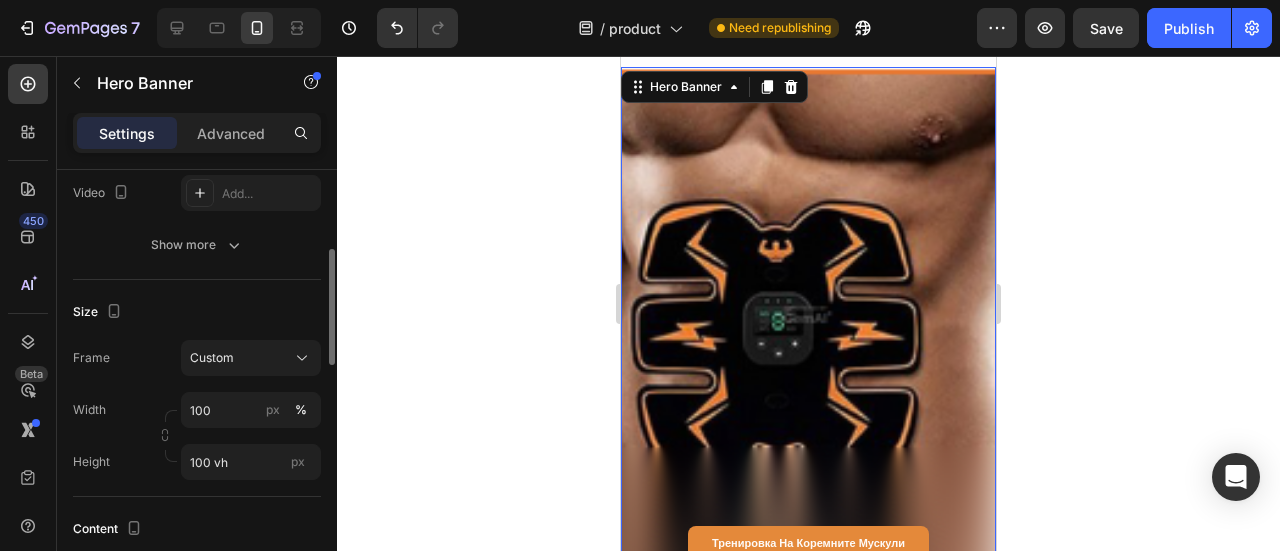 scroll, scrollTop: 400, scrollLeft: 0, axis: vertical 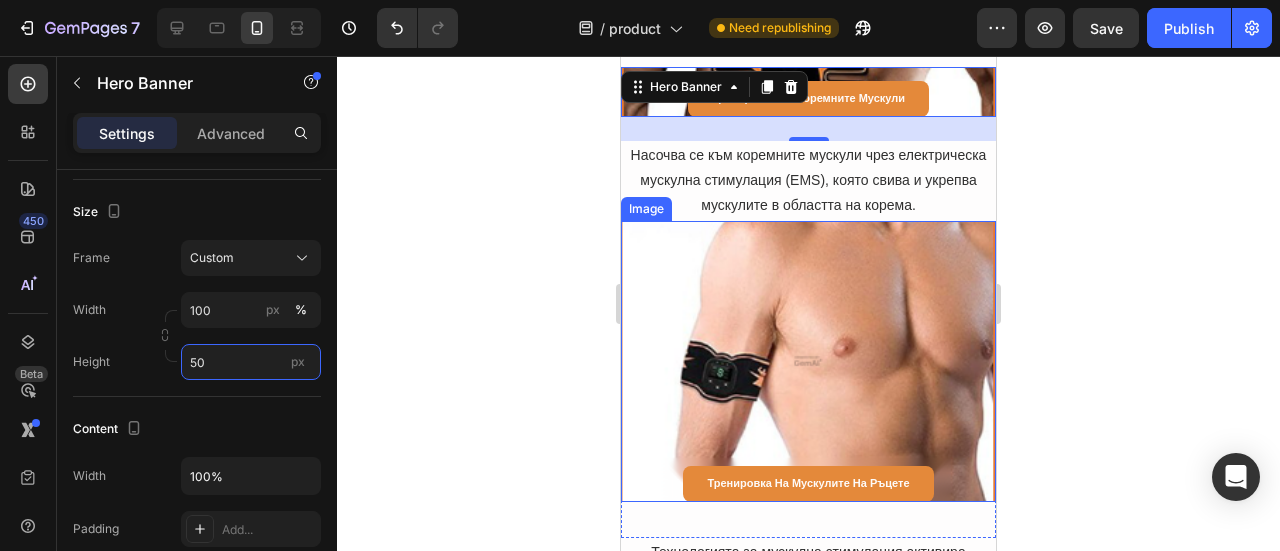 type on "5" 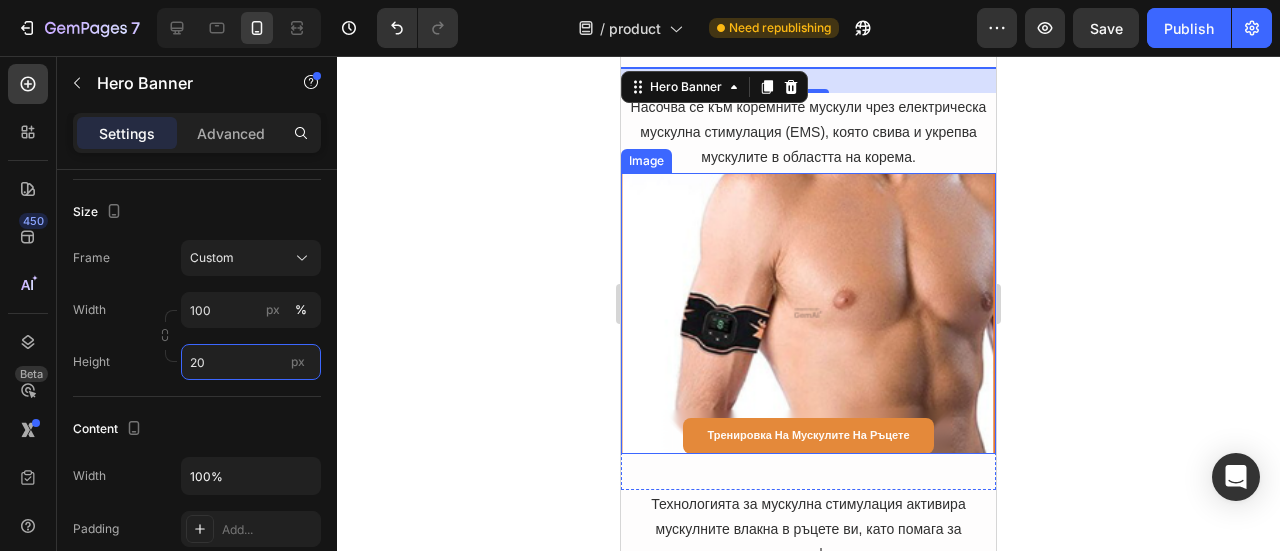 type on "200" 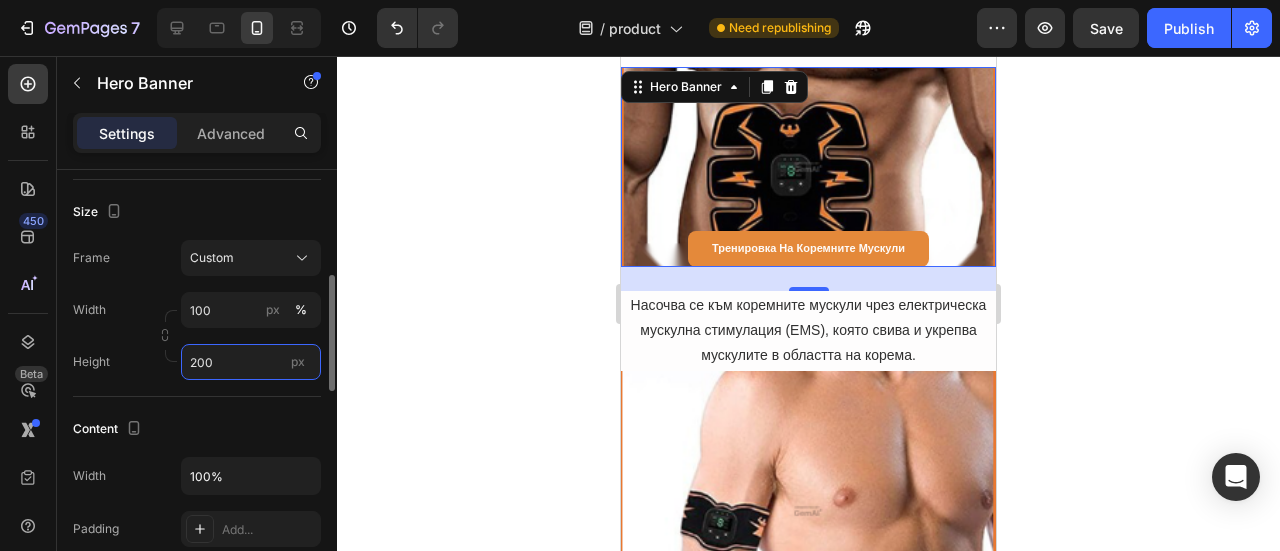 drag, startPoint x: 230, startPoint y: 363, endPoint x: 168, endPoint y: 363, distance: 62 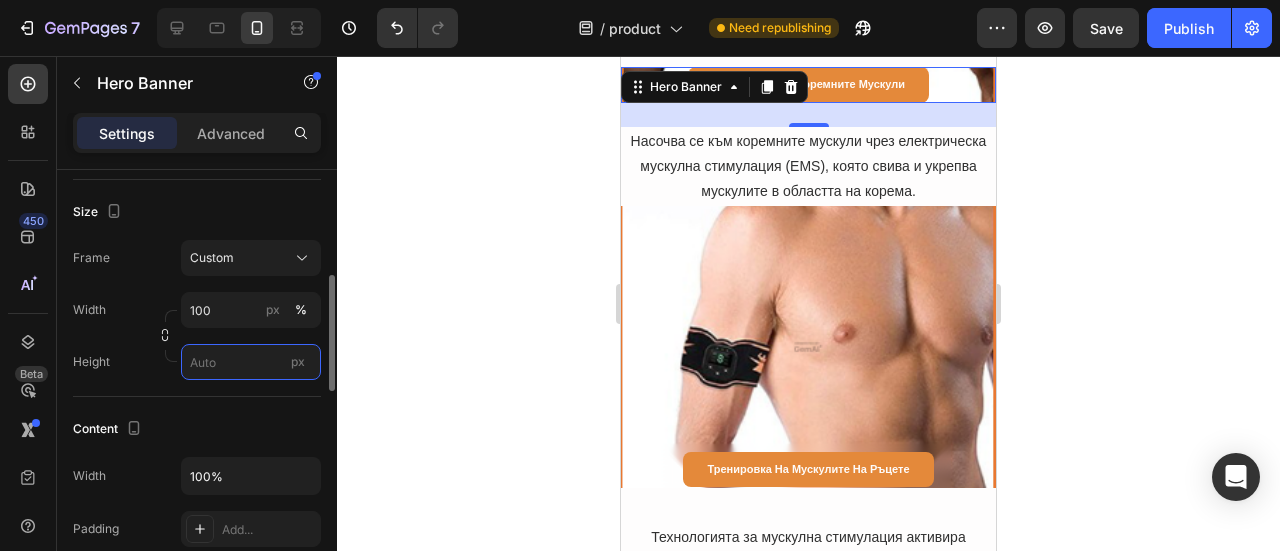 click on "px" at bounding box center (251, 362) 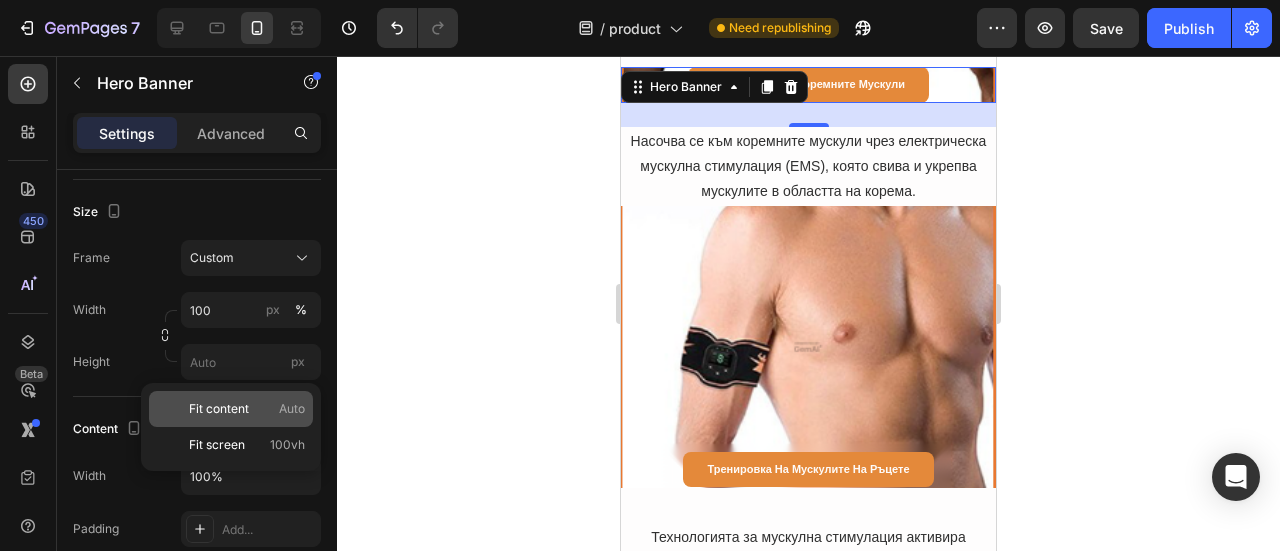 click on "Fit content" at bounding box center [219, 409] 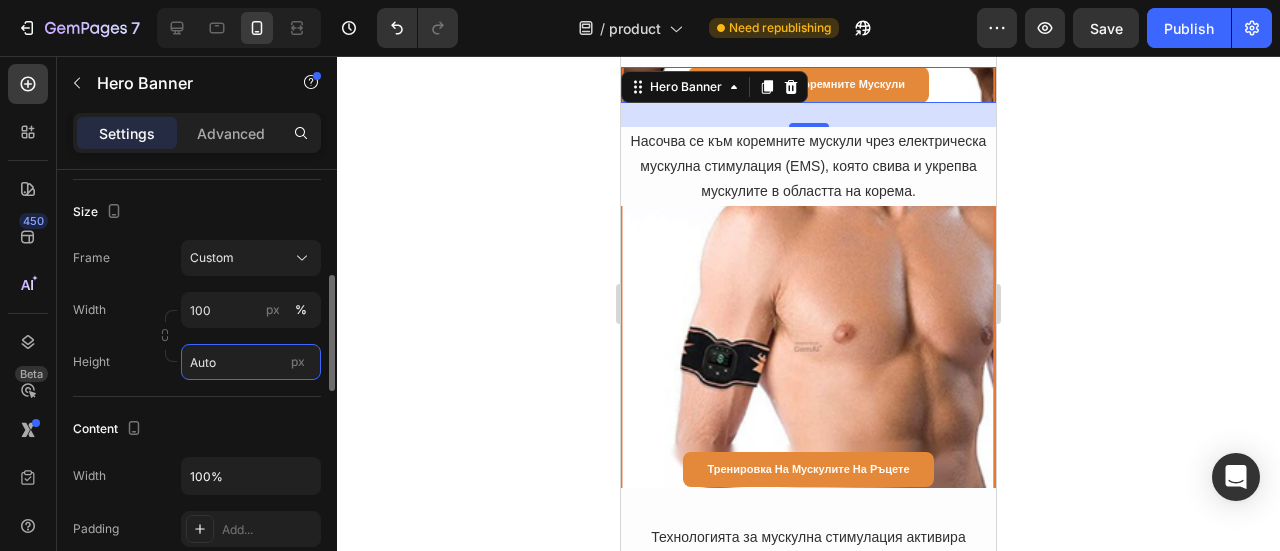 click on "Auto" at bounding box center (251, 362) 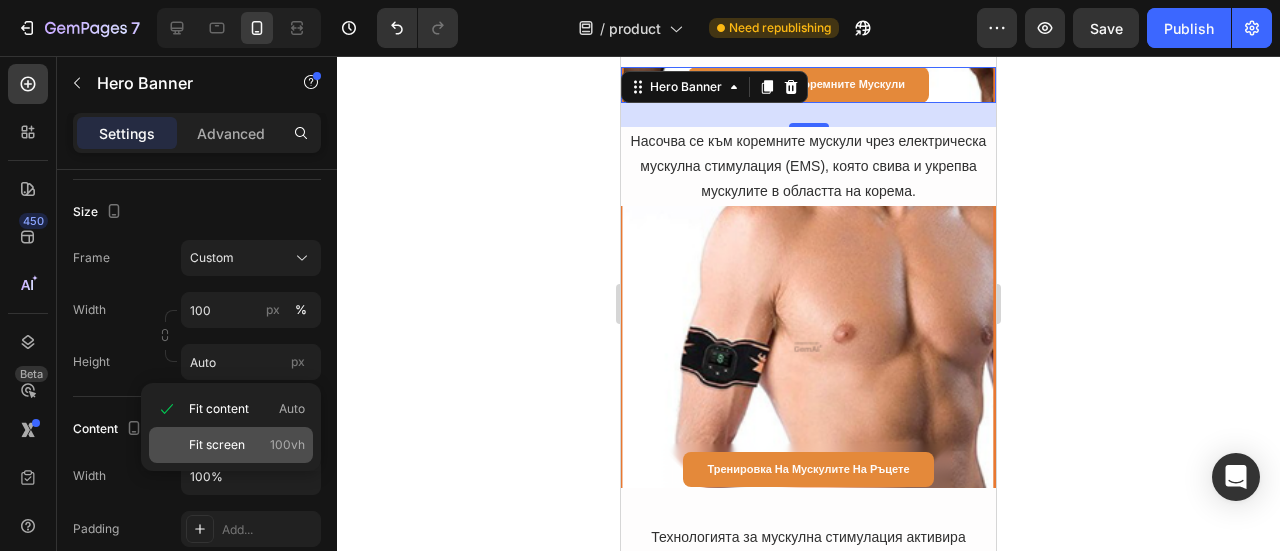 click on "Fit screen 100vh" at bounding box center (247, 445) 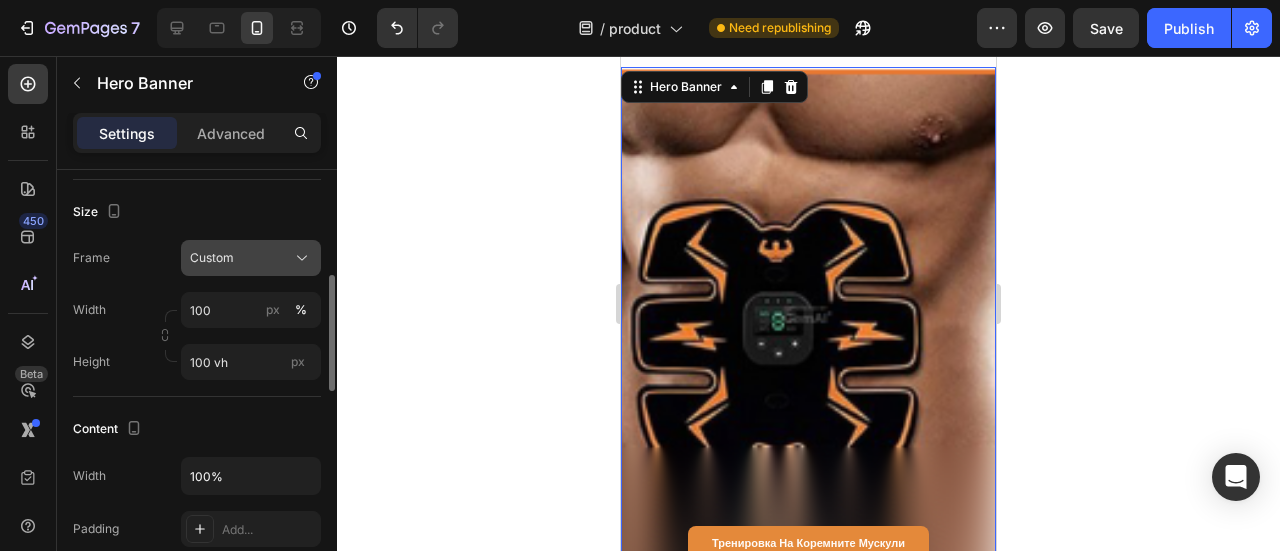 click on "Custom" 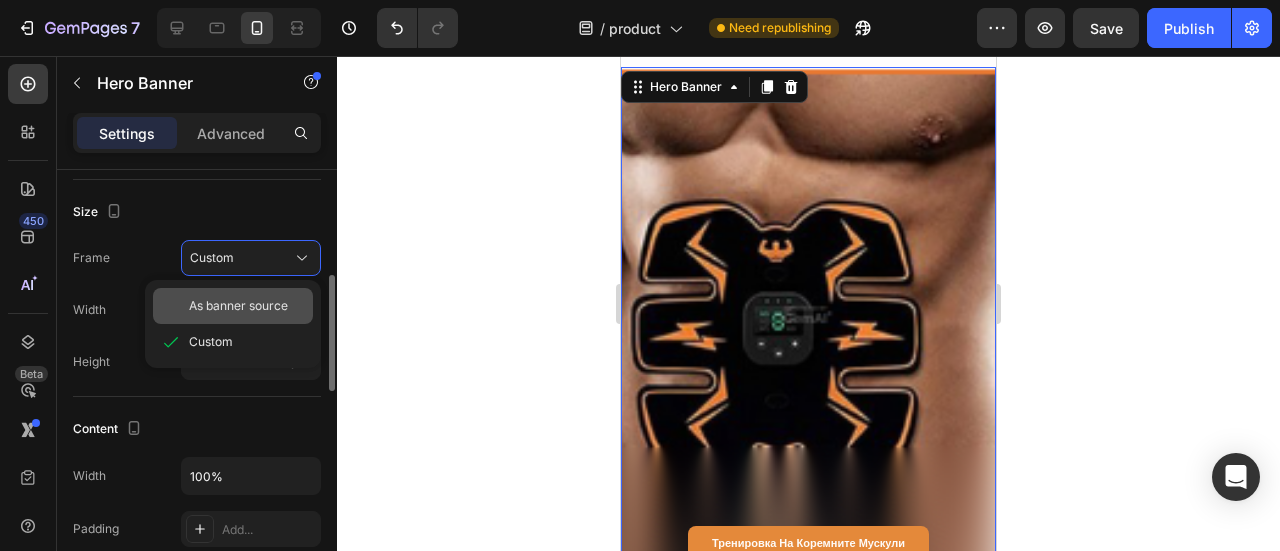 click on "As banner source" at bounding box center [238, 306] 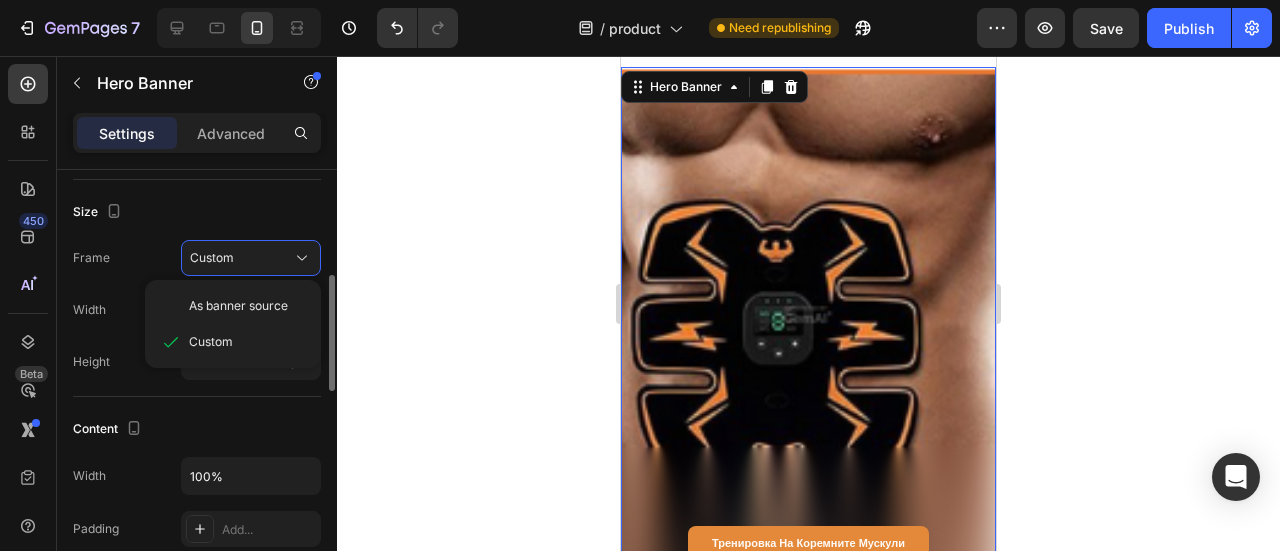 type 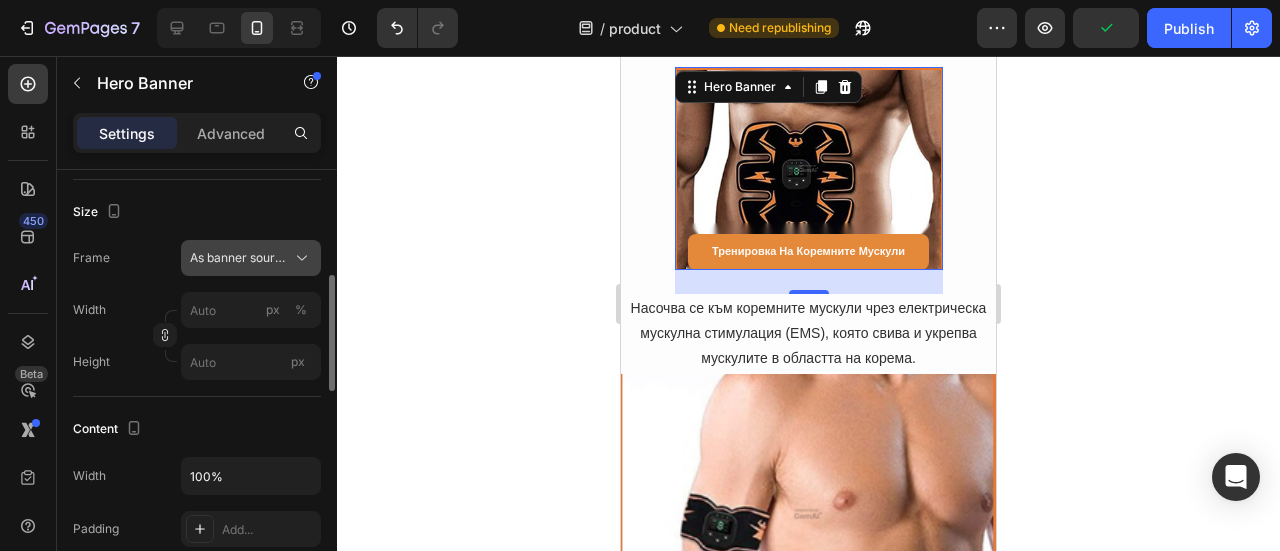 click on "As banner source" at bounding box center (239, 258) 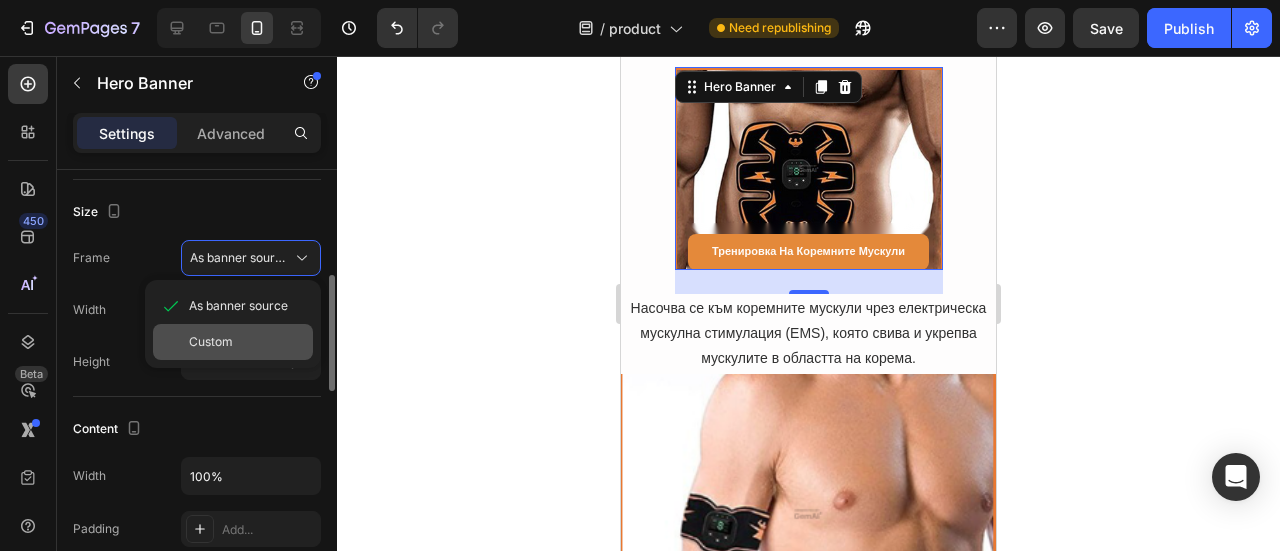 click on "Custom" at bounding box center (247, 342) 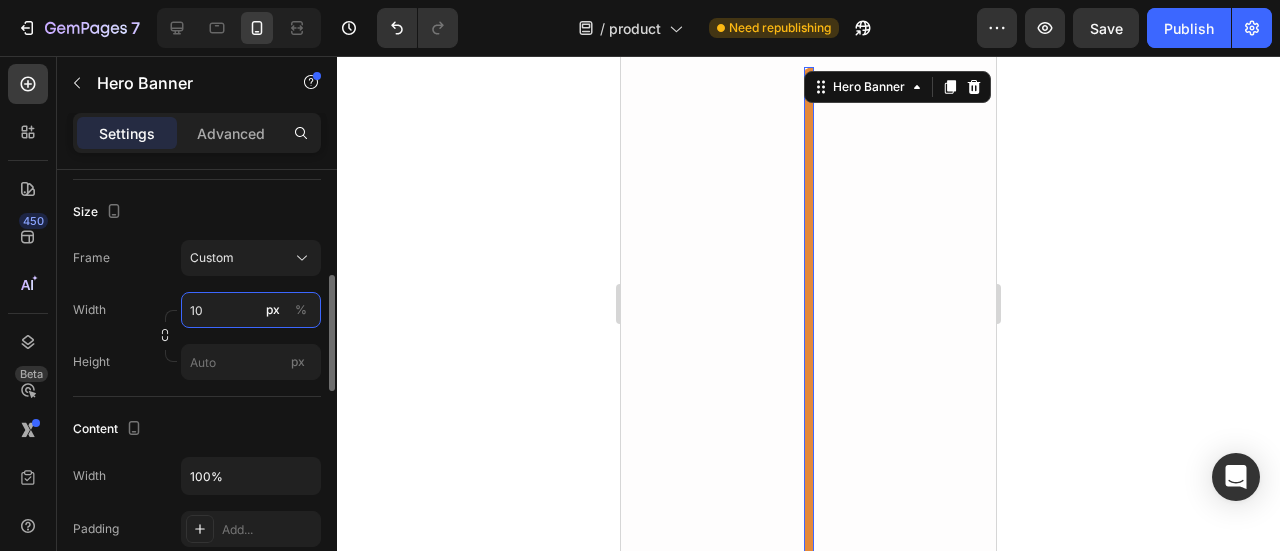 type on "100" 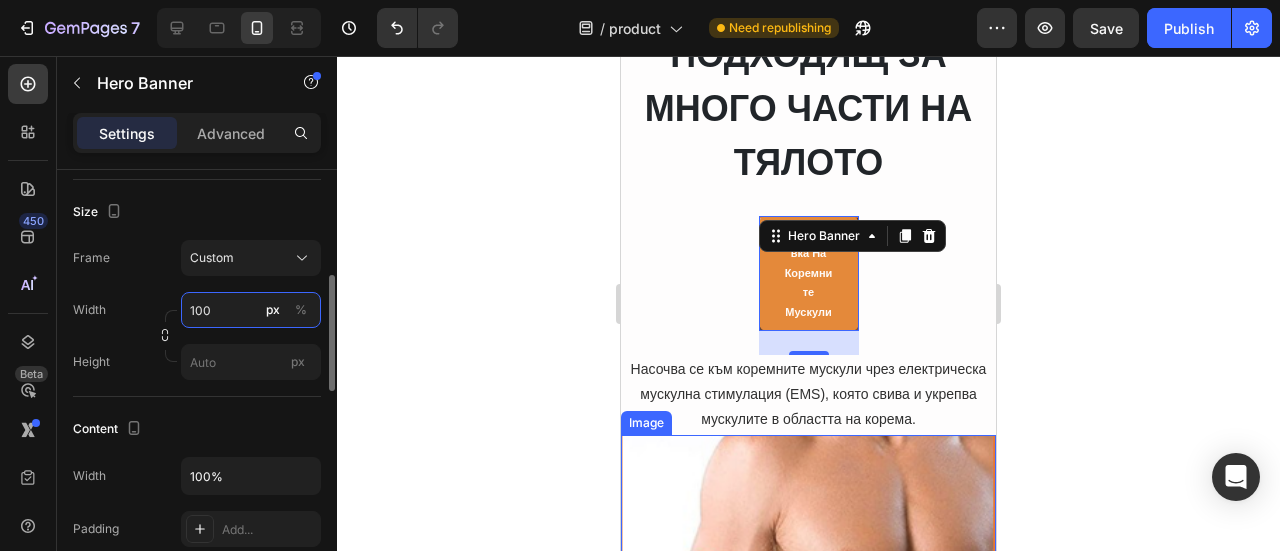 scroll, scrollTop: 8657, scrollLeft: 0, axis: vertical 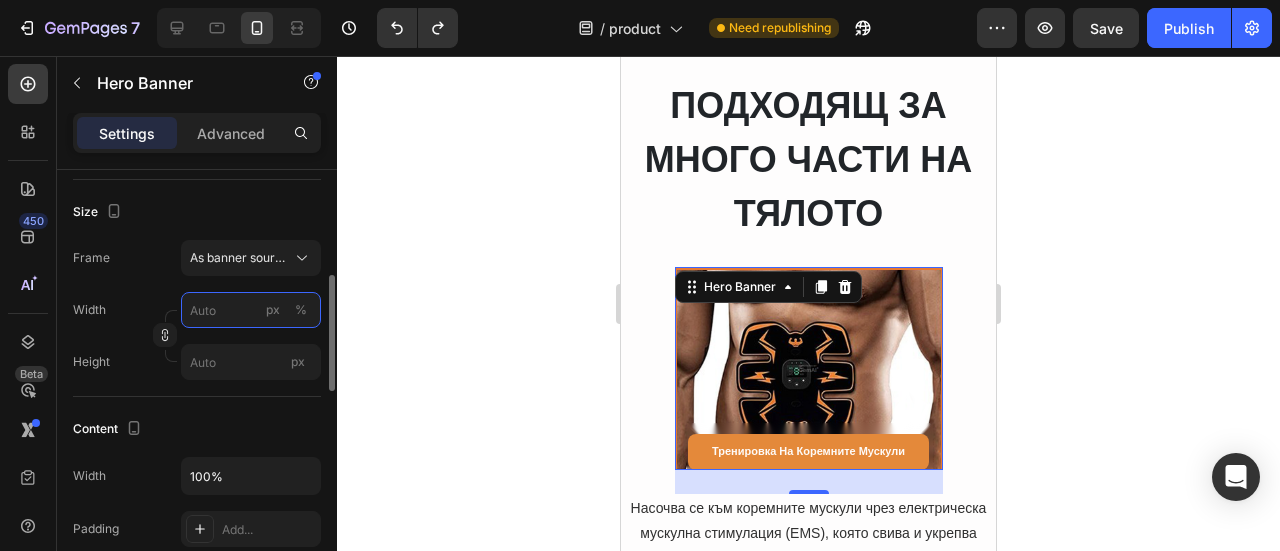type on "100" 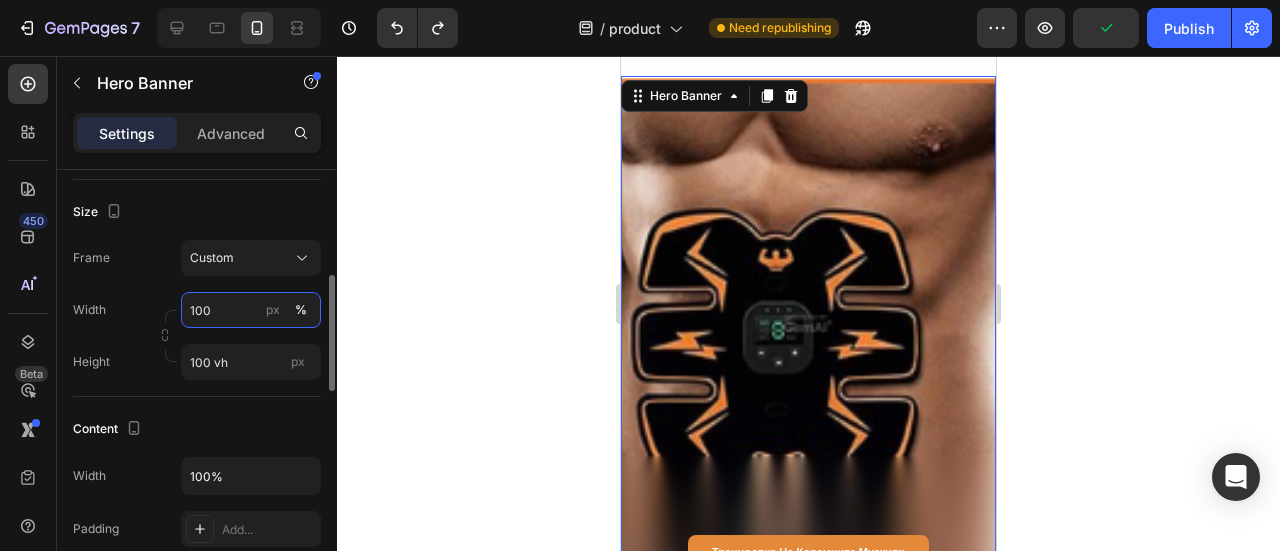 scroll, scrollTop: 8857, scrollLeft: 0, axis: vertical 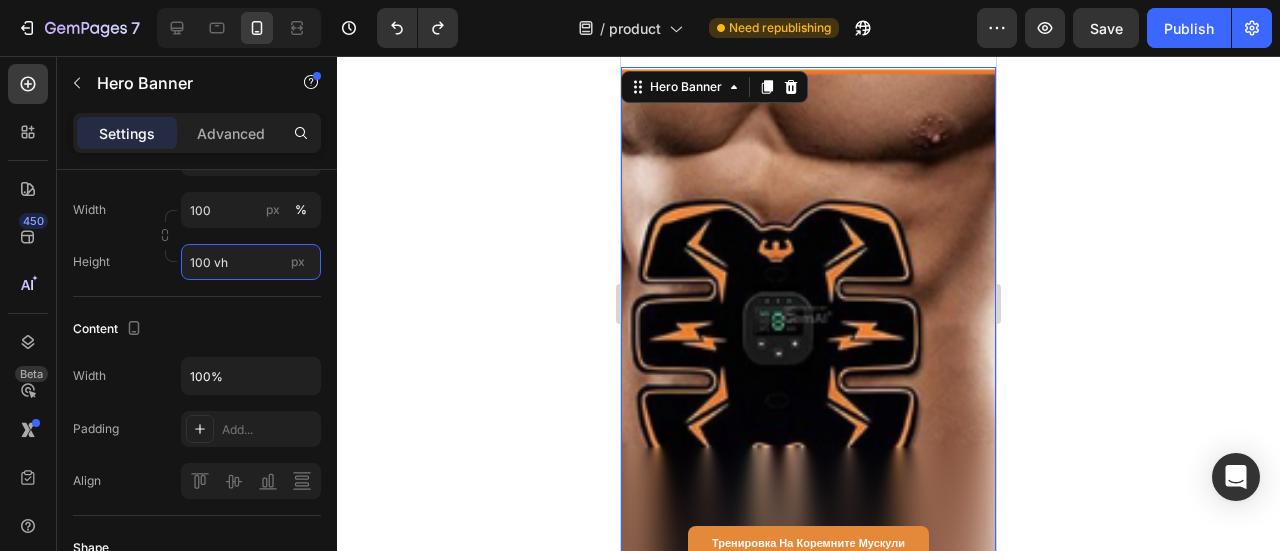 click on "100 vh" at bounding box center (251, 262) 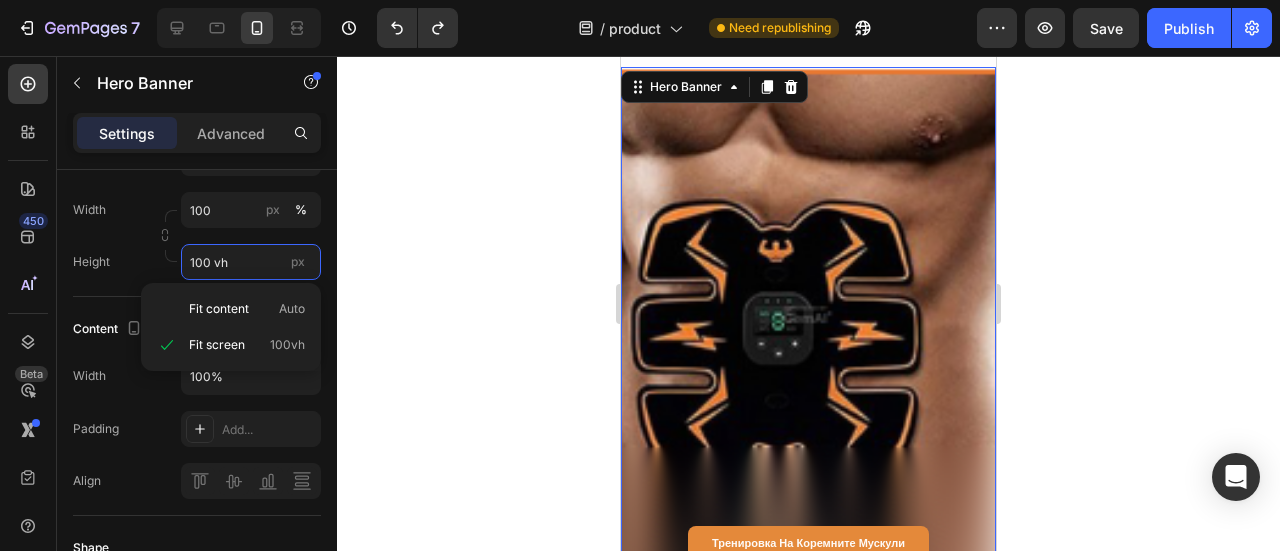 click on "100 vh" at bounding box center [251, 262] 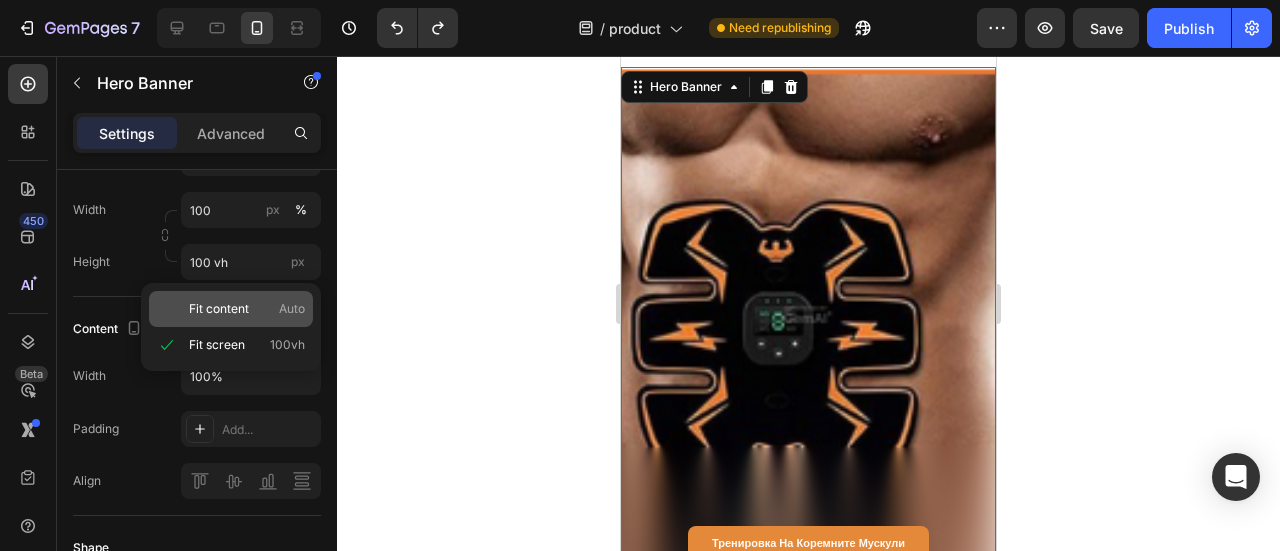 click on "Fit content Auto" at bounding box center [247, 309] 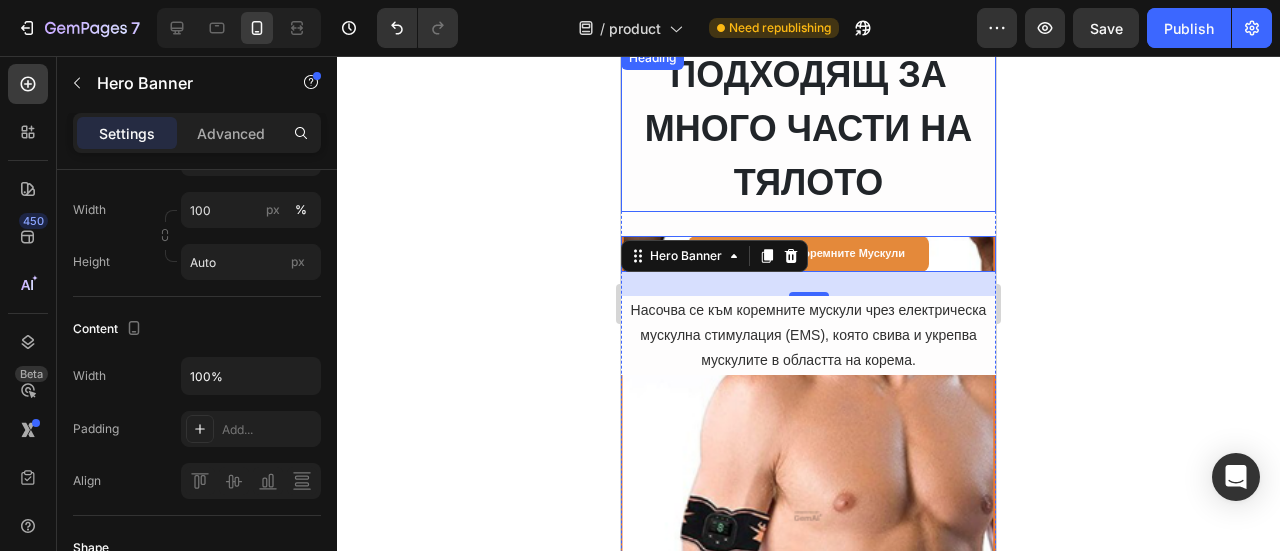 scroll, scrollTop: 8657, scrollLeft: 0, axis: vertical 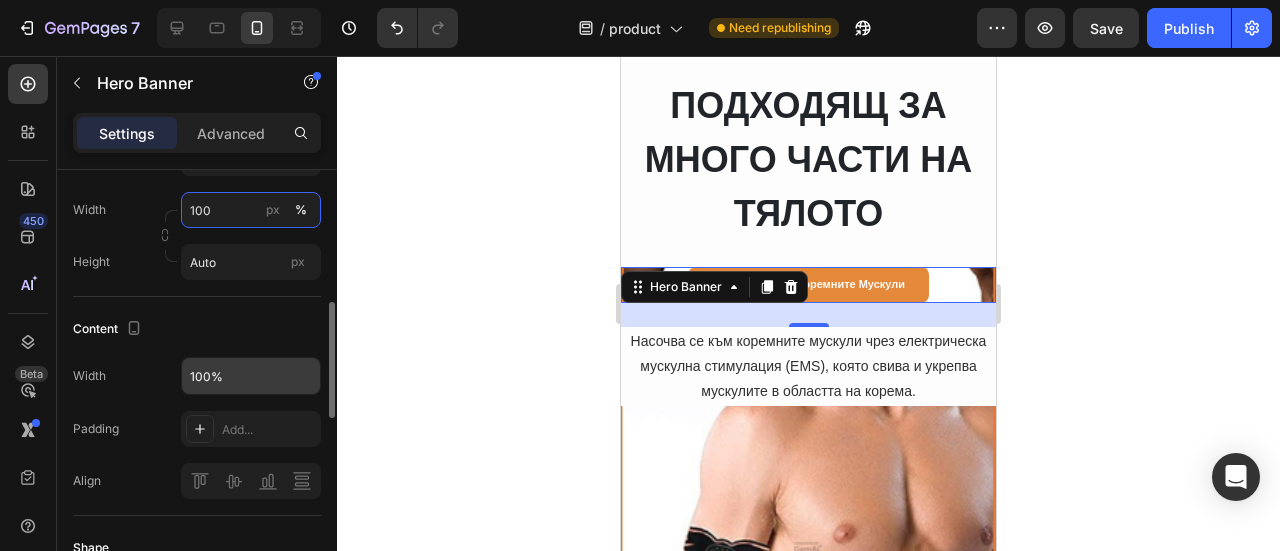 type on "100 vh" 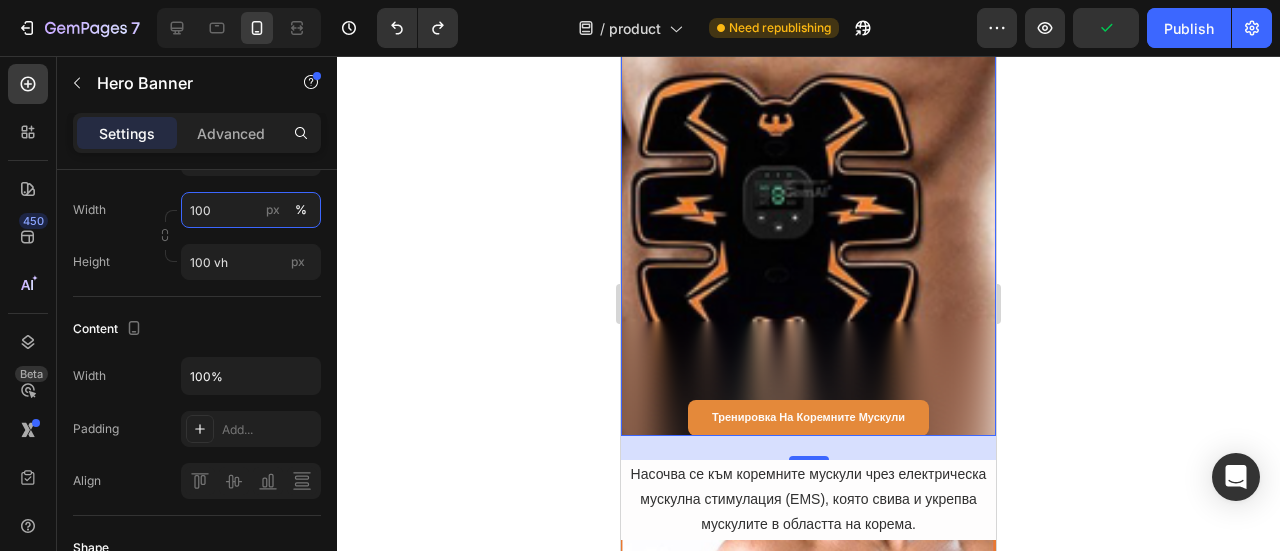 scroll, scrollTop: 9057, scrollLeft: 0, axis: vertical 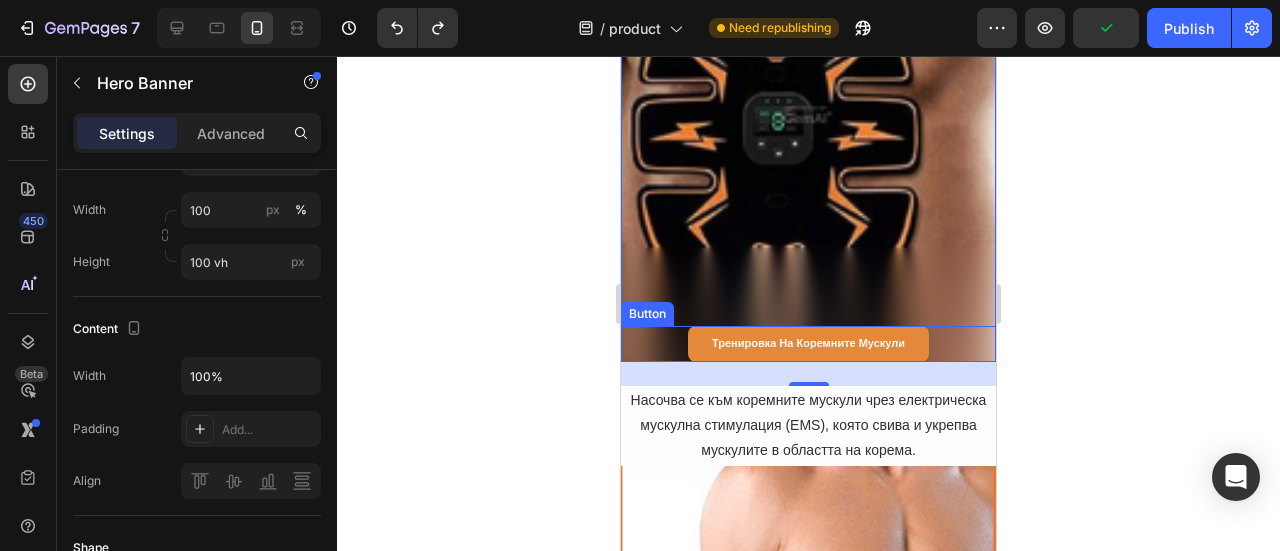 click on "Тренировка на коремните мускули Button" at bounding box center [808, 344] 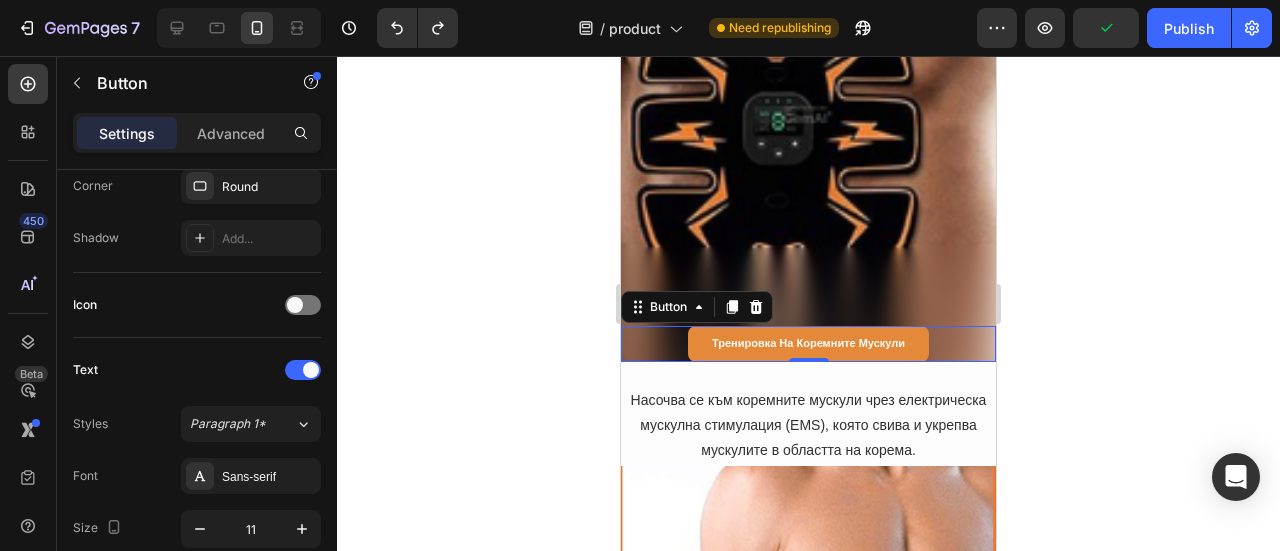 scroll, scrollTop: 0, scrollLeft: 0, axis: both 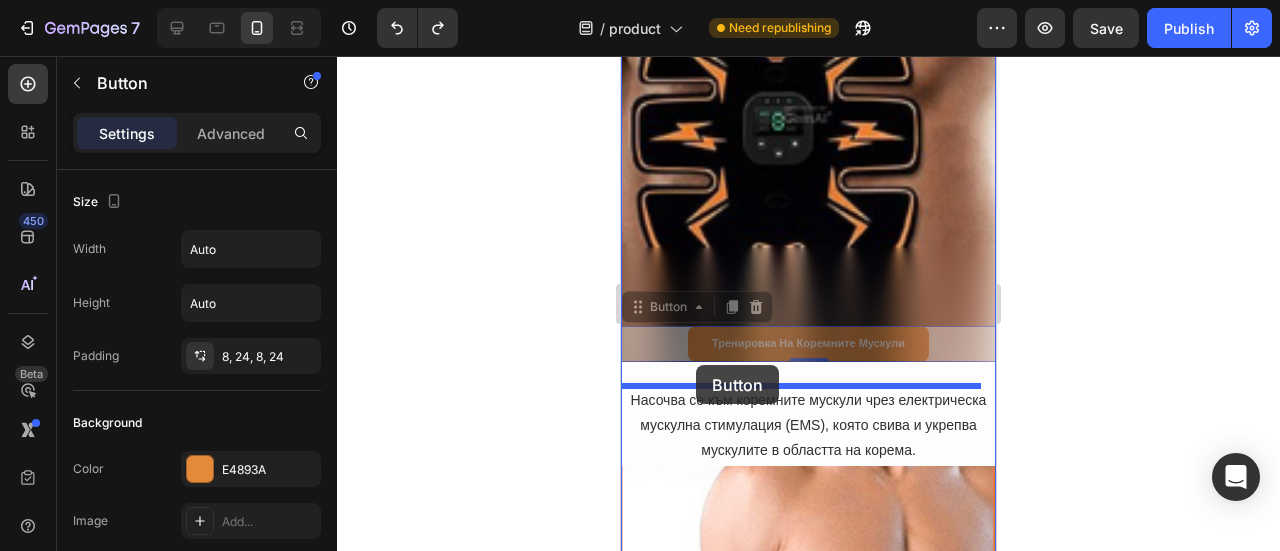 drag, startPoint x: 638, startPoint y: 303, endPoint x: 696, endPoint y: 365, distance: 84.89994 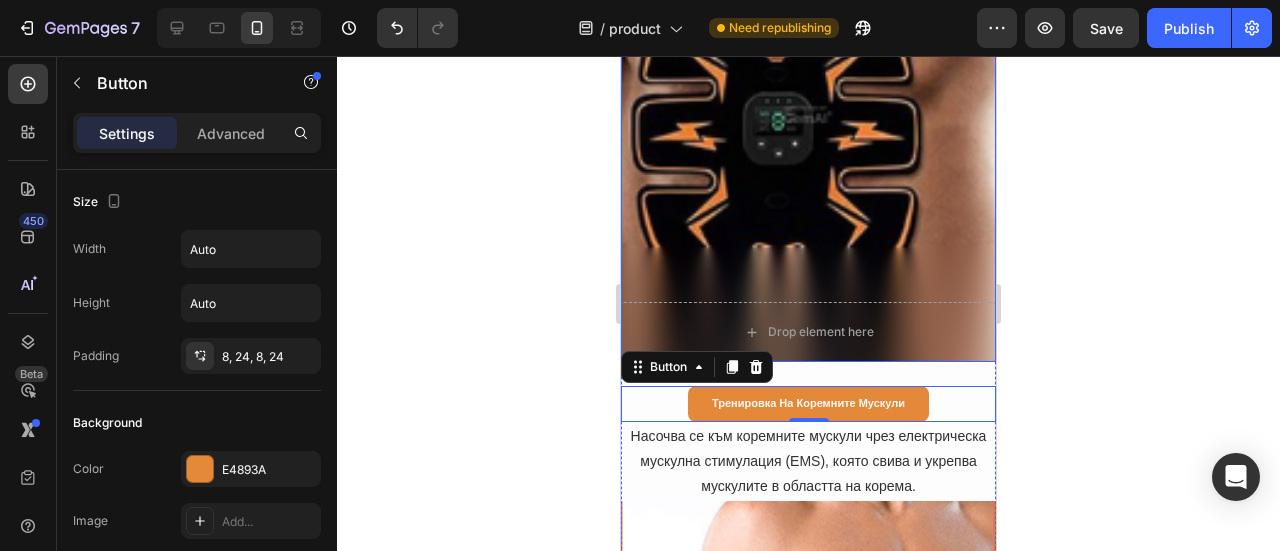 click at bounding box center [808, 114] 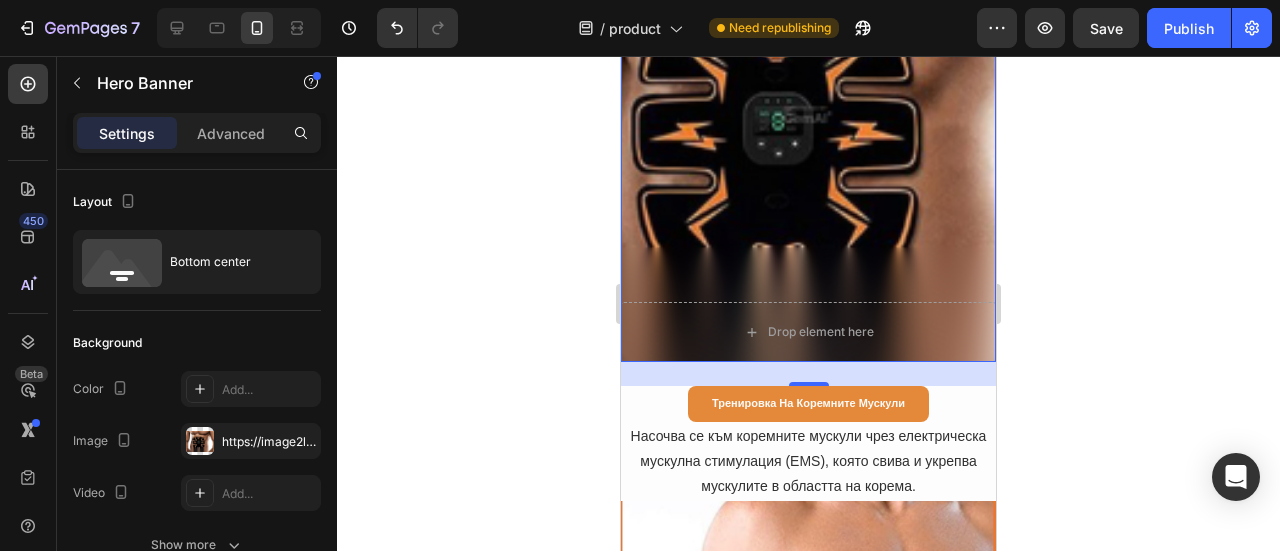 click at bounding box center (808, 114) 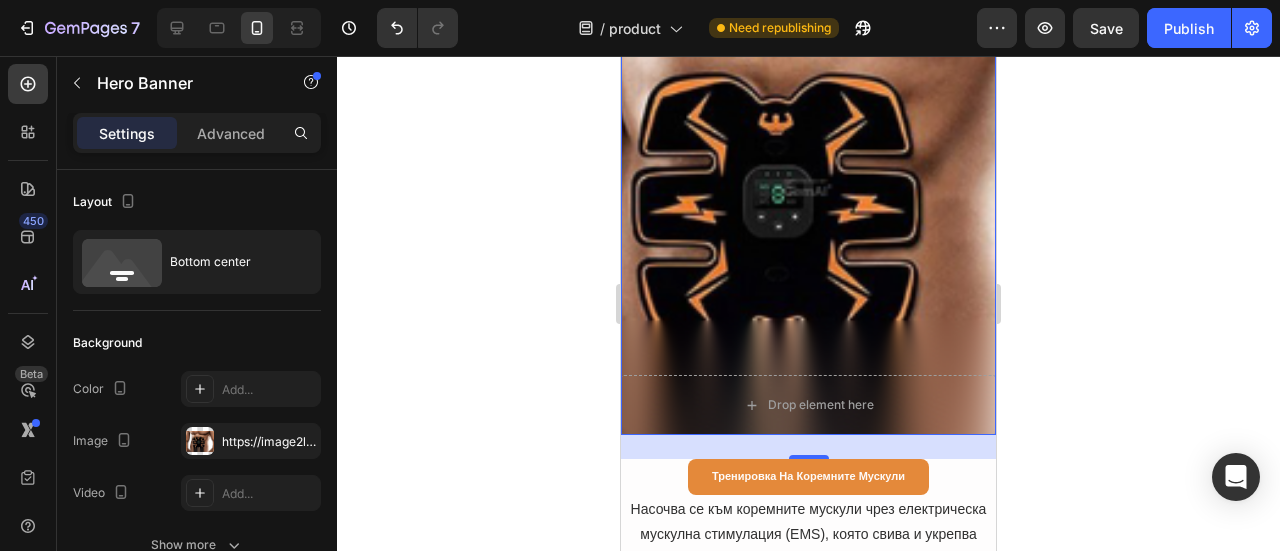 scroll, scrollTop: 8857, scrollLeft: 0, axis: vertical 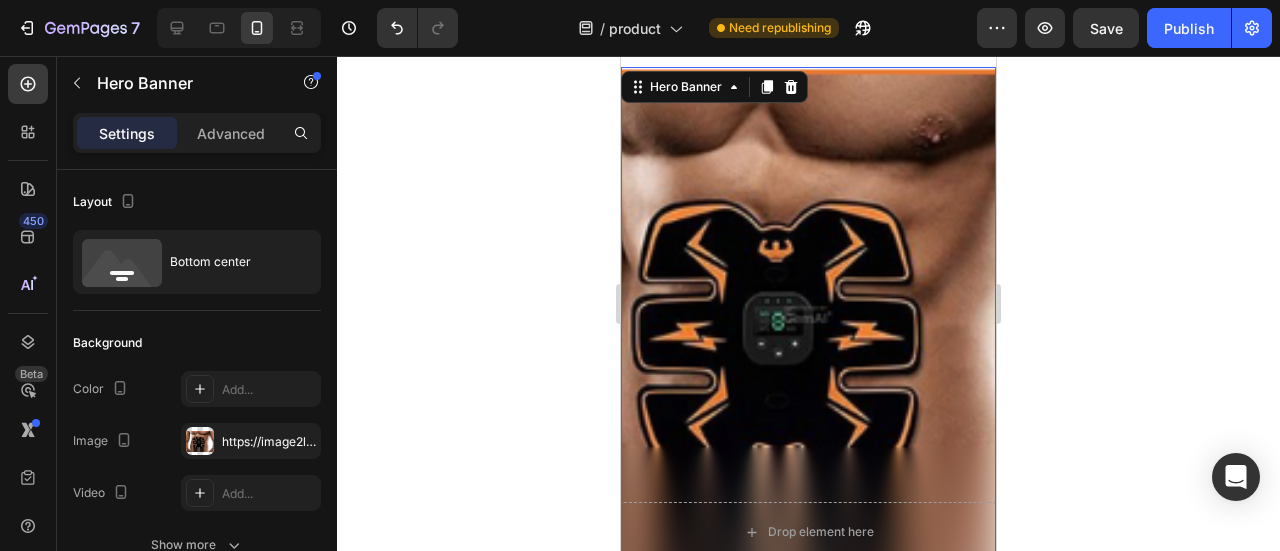 click at bounding box center [808, 314] 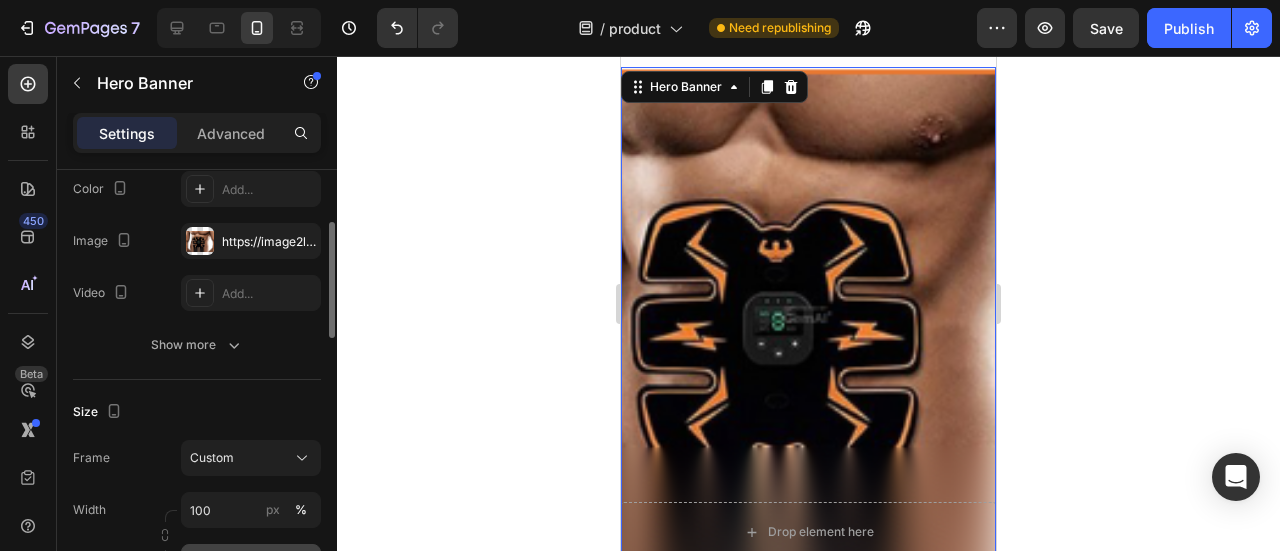 scroll, scrollTop: 300, scrollLeft: 0, axis: vertical 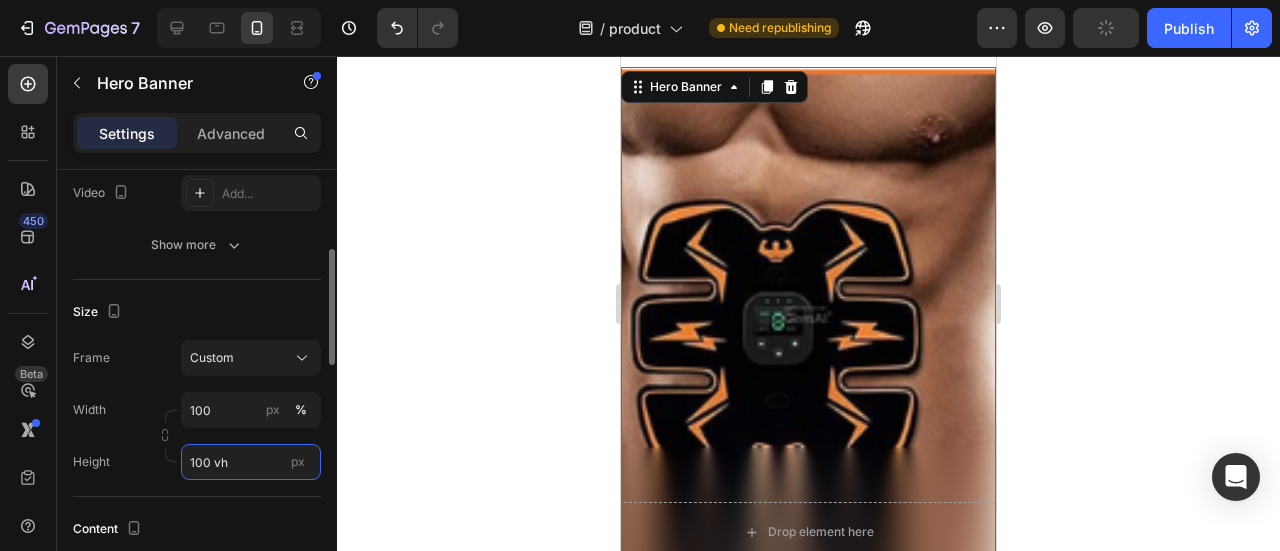 click on "100 vh" at bounding box center (251, 462) 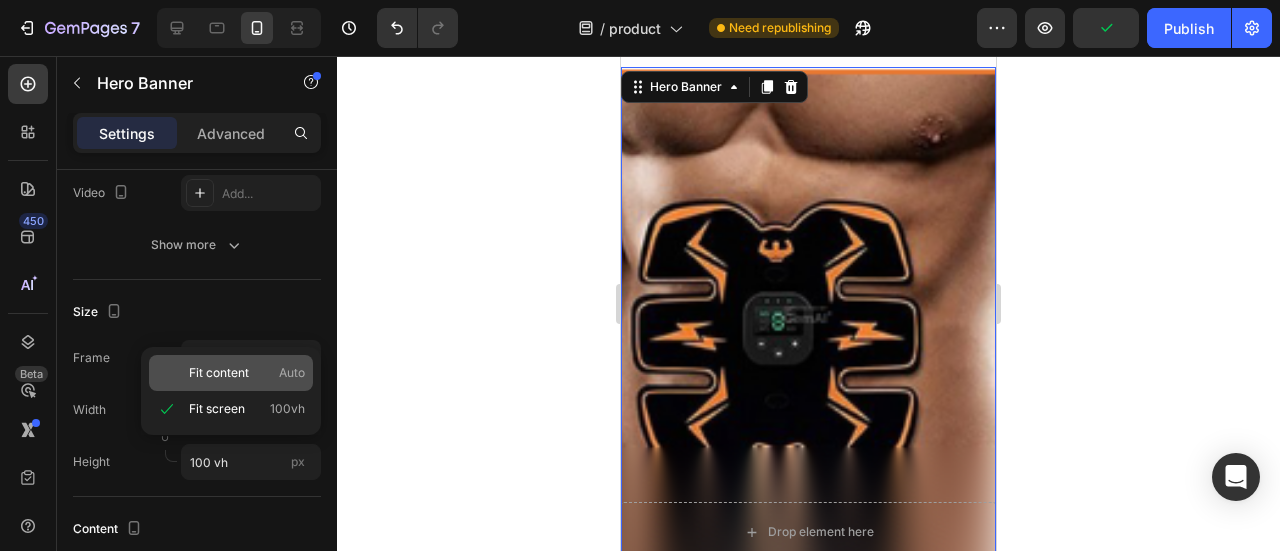 click on "Fit content" at bounding box center [219, 373] 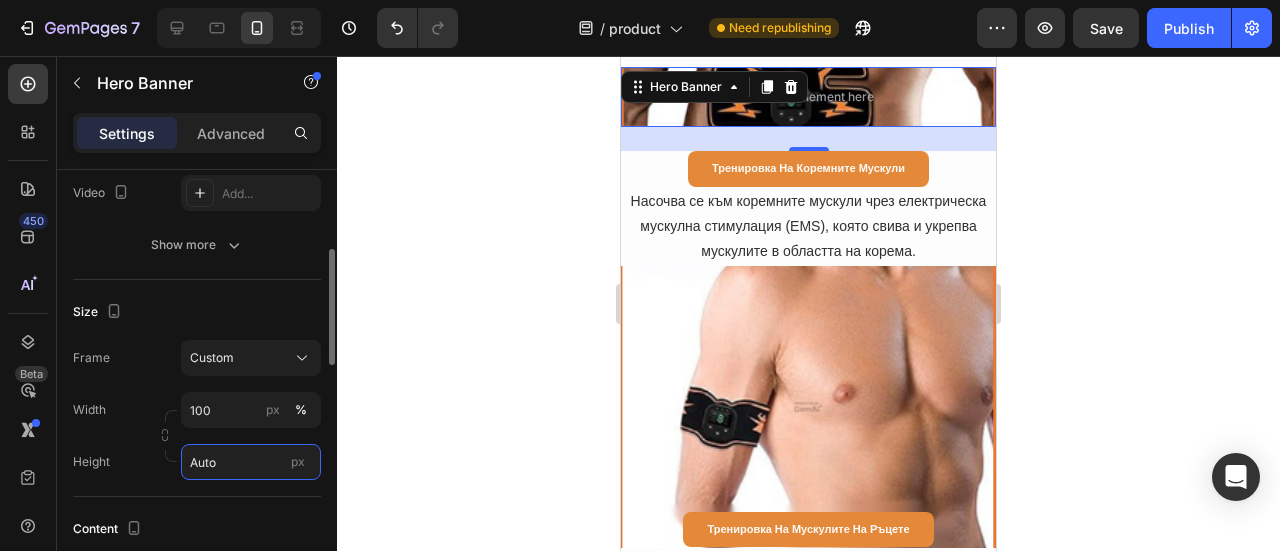 click on "Auto" at bounding box center (251, 462) 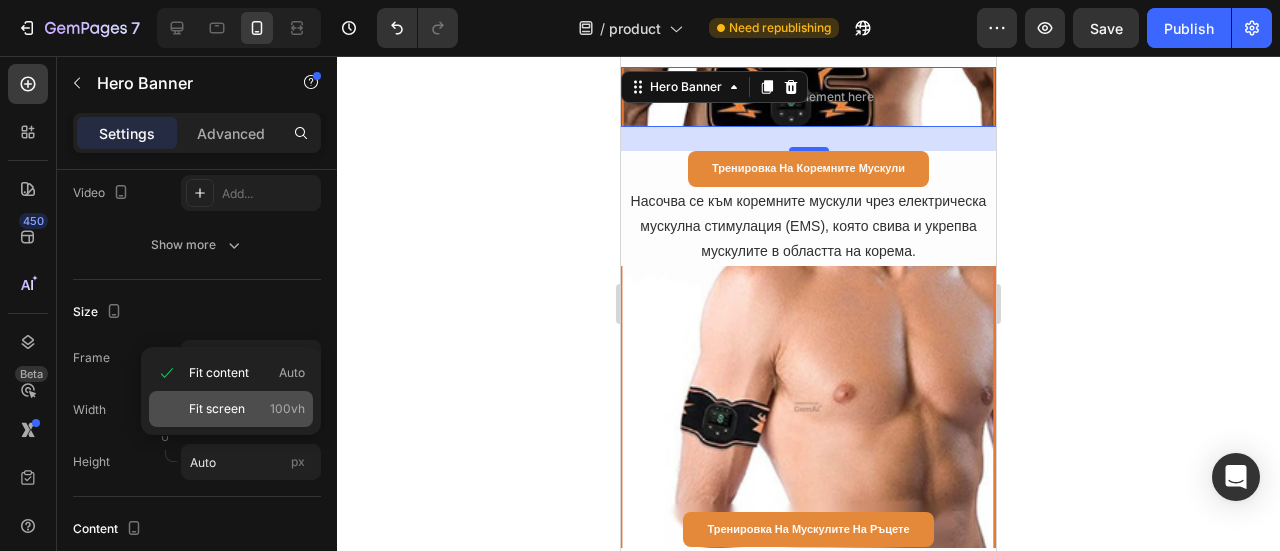 click on "Fit screen" at bounding box center [217, 409] 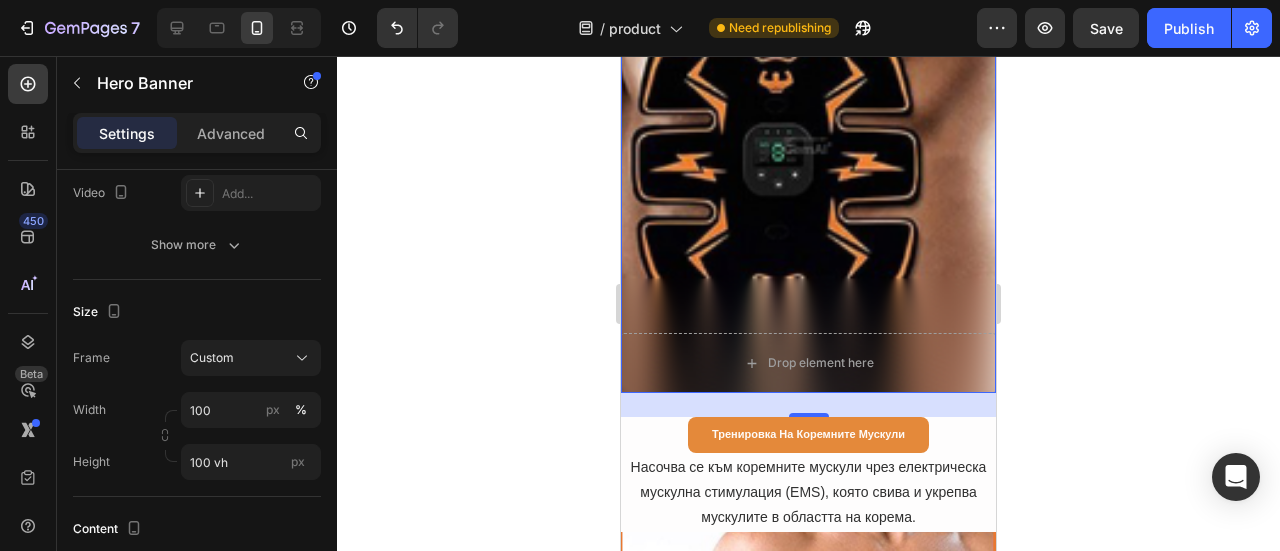 scroll, scrollTop: 9057, scrollLeft: 0, axis: vertical 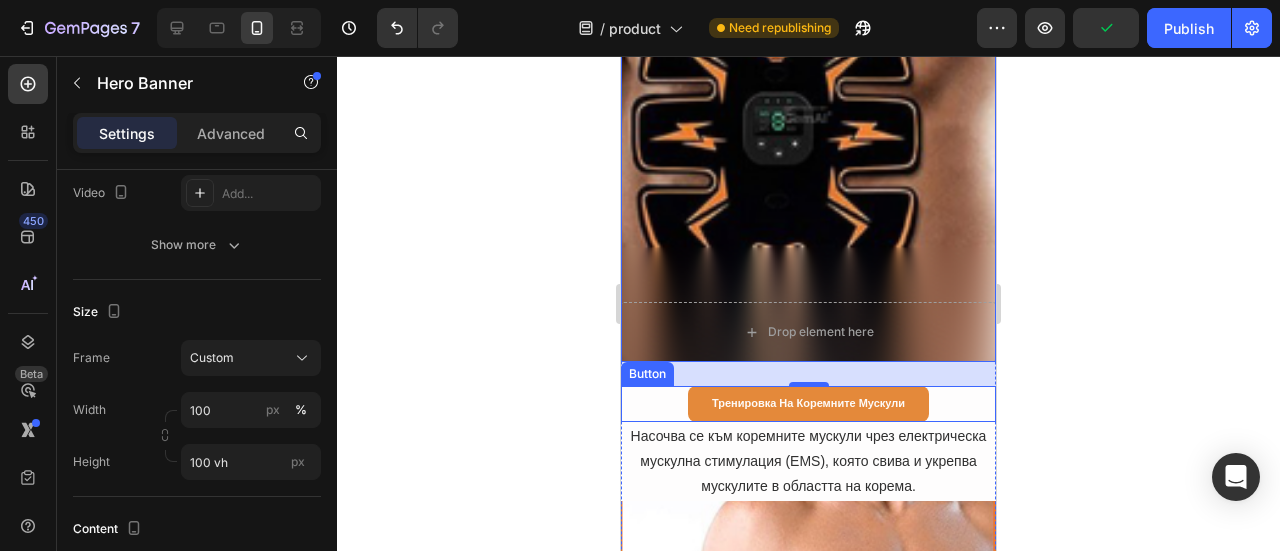 click on "Тренировка на коремните мускули" at bounding box center [808, 404] 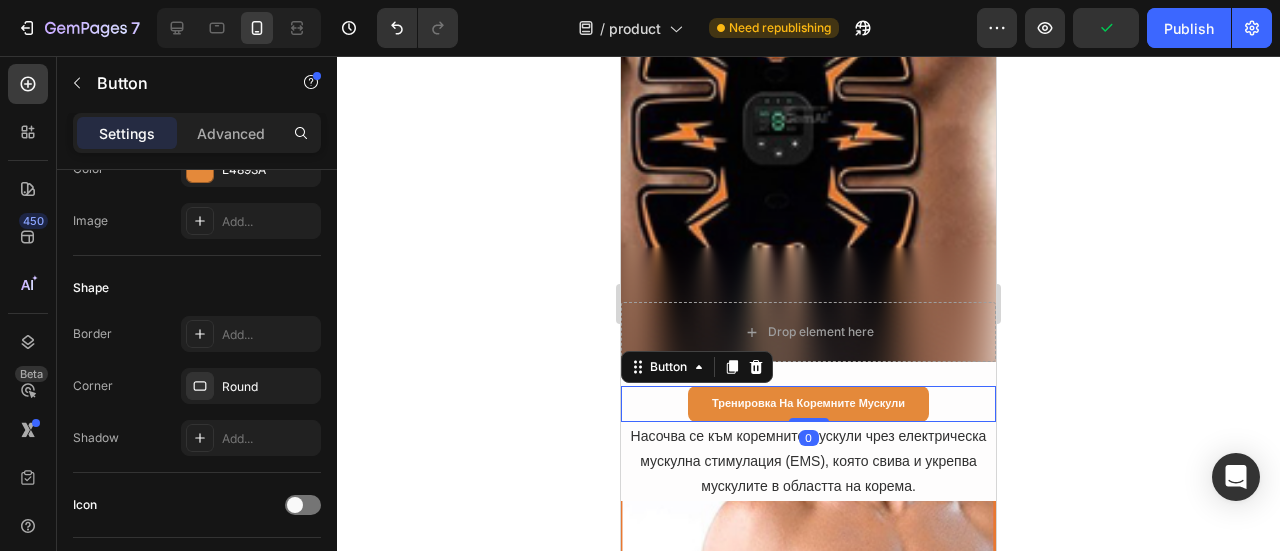 scroll, scrollTop: 0, scrollLeft: 0, axis: both 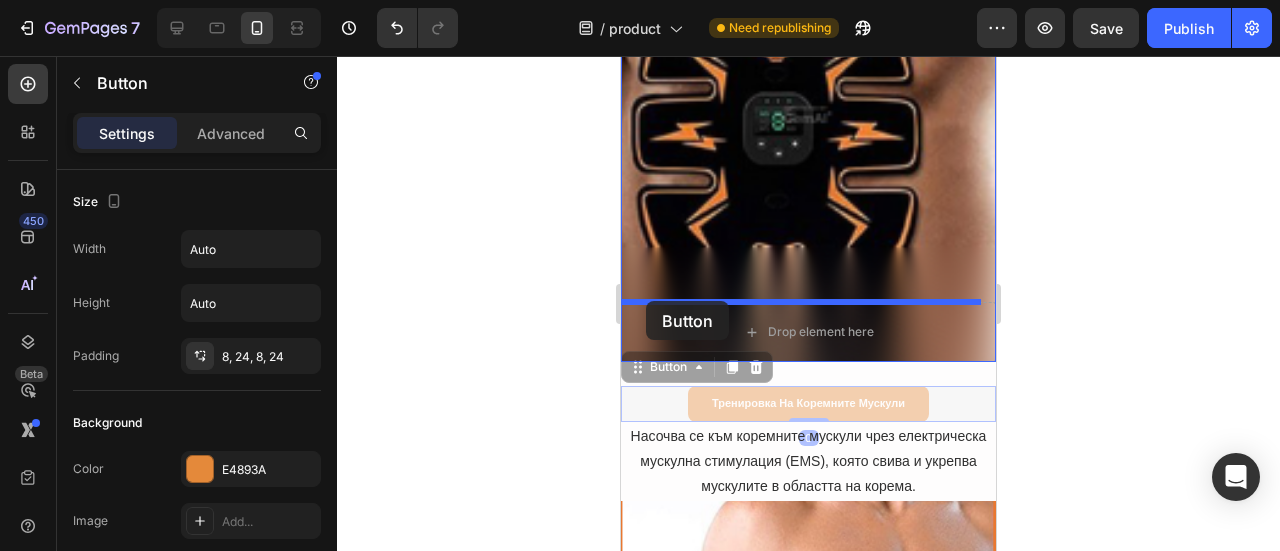 drag, startPoint x: 642, startPoint y: 367, endPoint x: 646, endPoint y: 301, distance: 66.1211 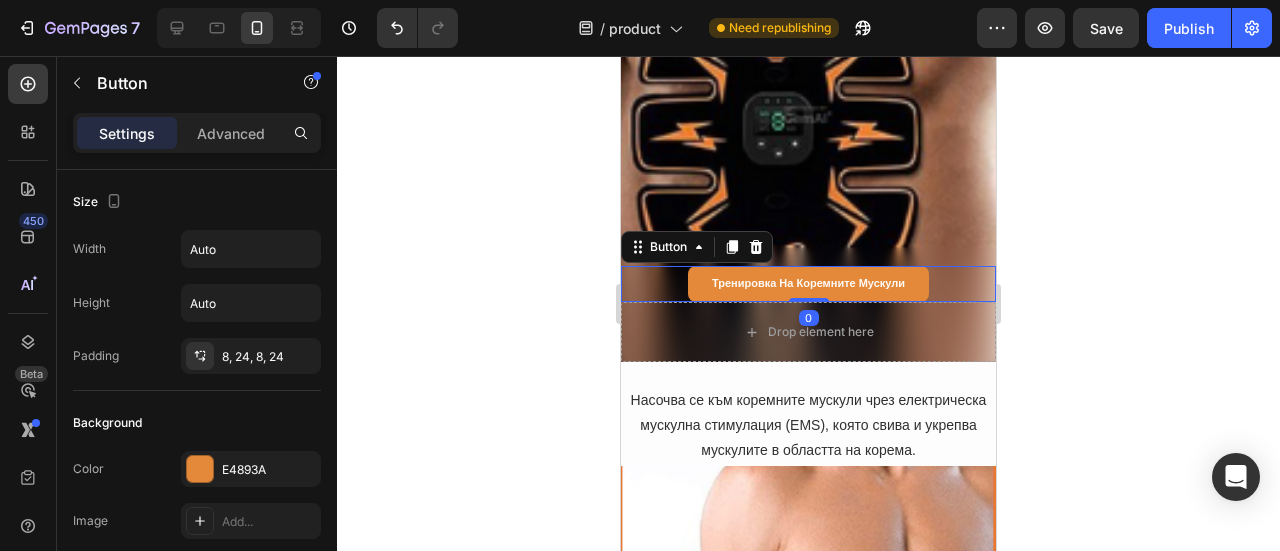 click 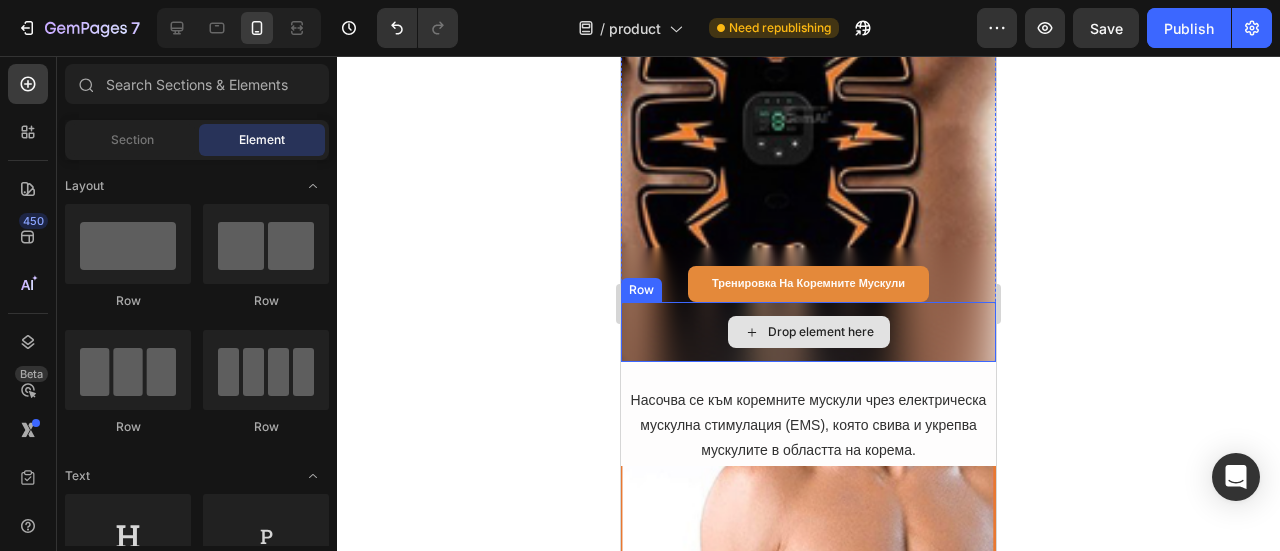 click on "Drop element here" at bounding box center (808, 332) 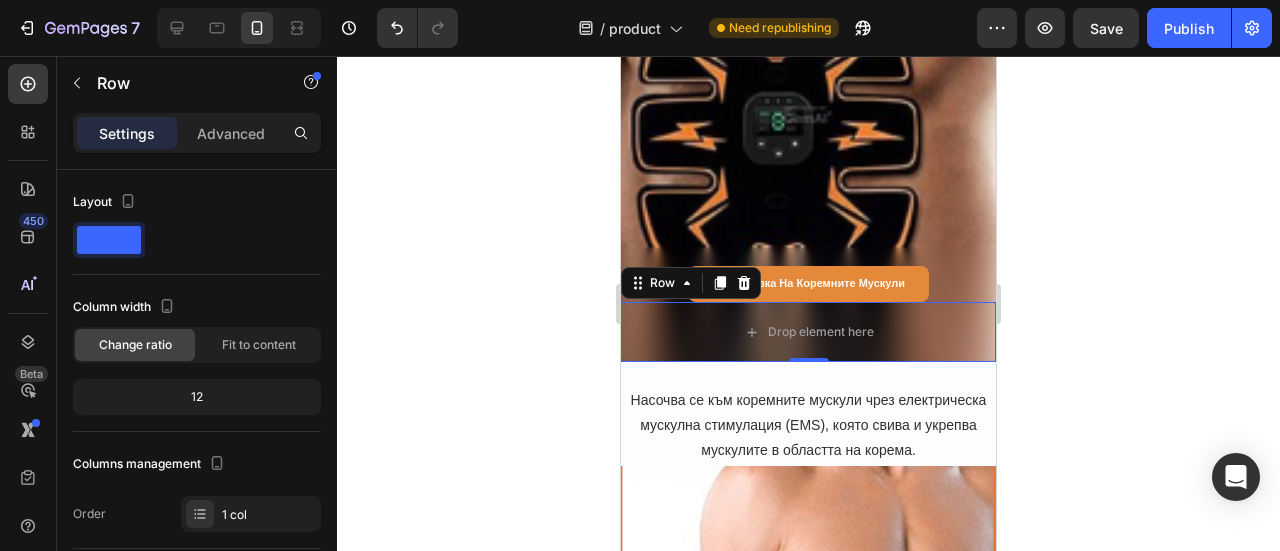 click 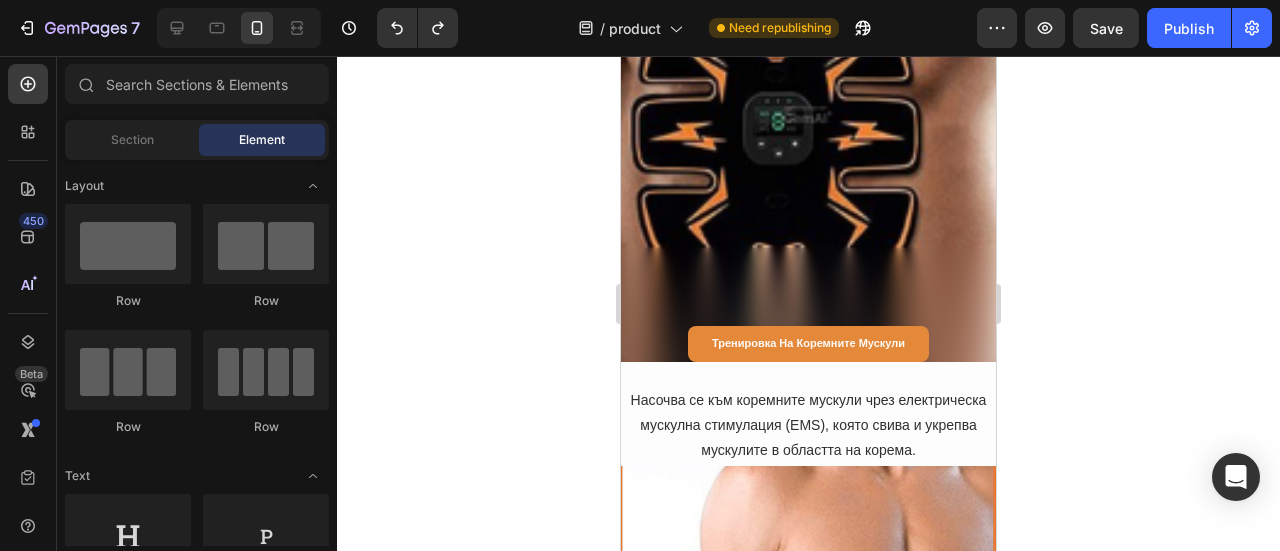 click 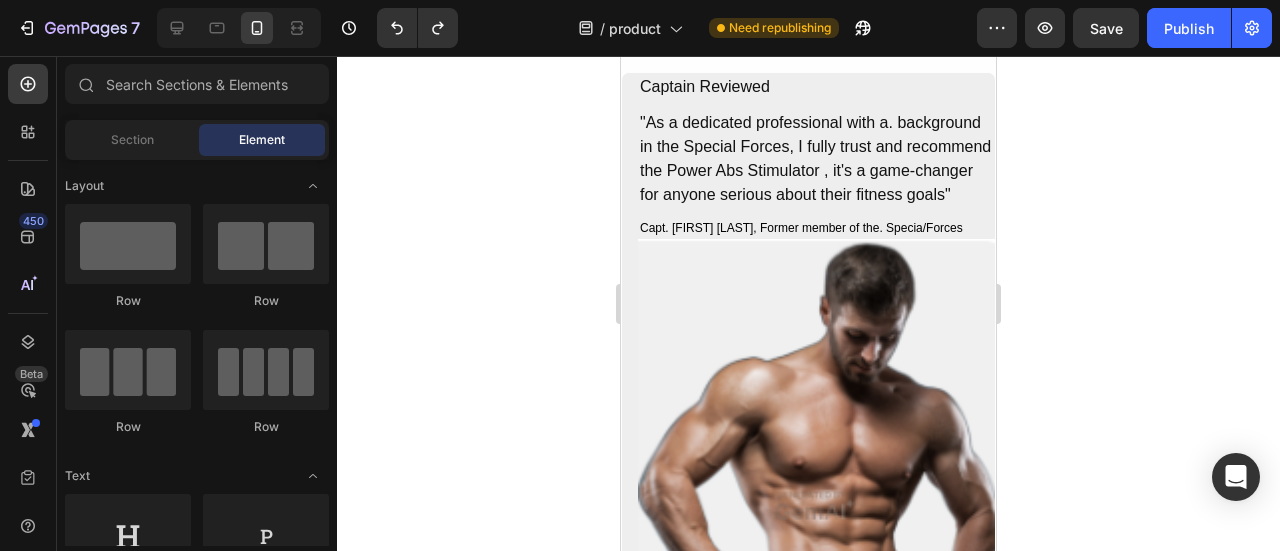scroll, scrollTop: 12557, scrollLeft: 0, axis: vertical 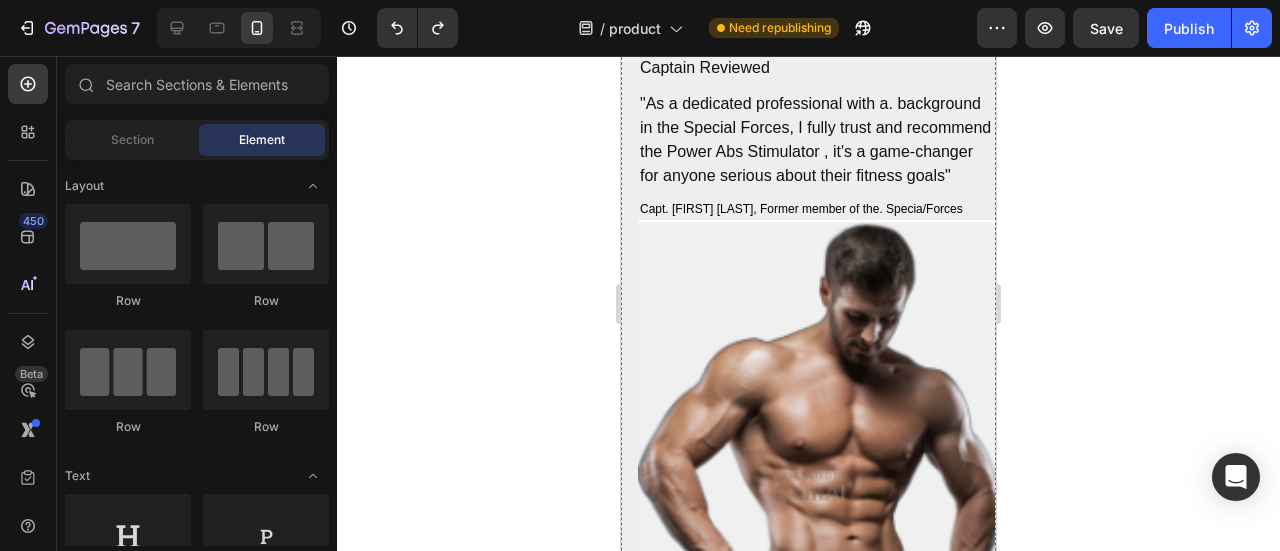 click on "Note: Not Available on Amazon or eBay All transactions are secure and encrypted" at bounding box center (808, 3) 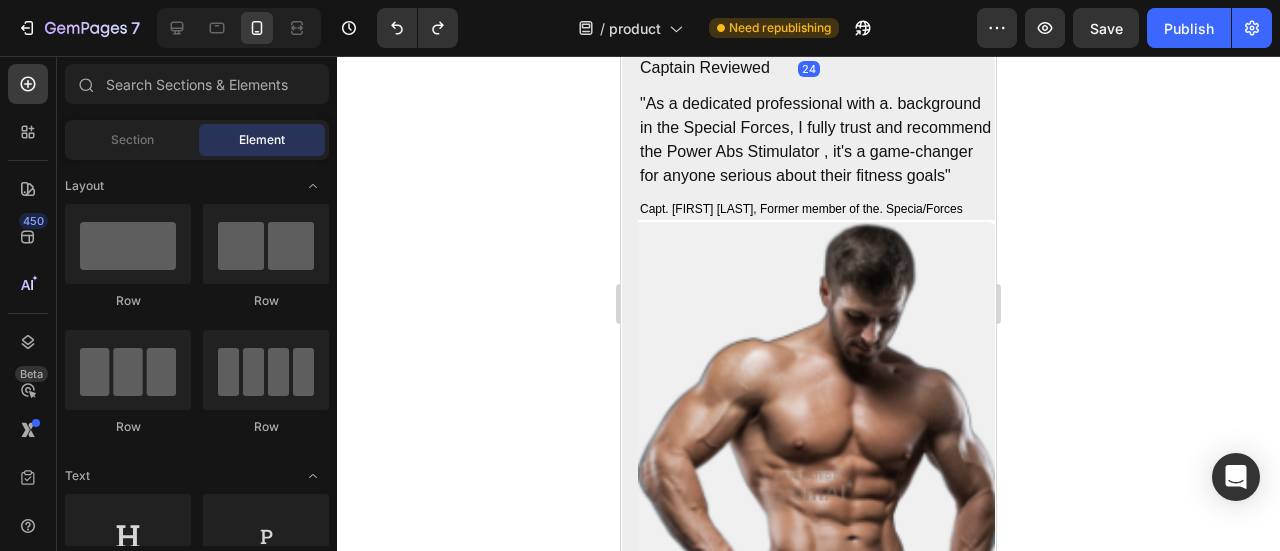 click on "Note: Not Available on Amazon or eBay All transactions are secure and encrypted" at bounding box center [808, 3] 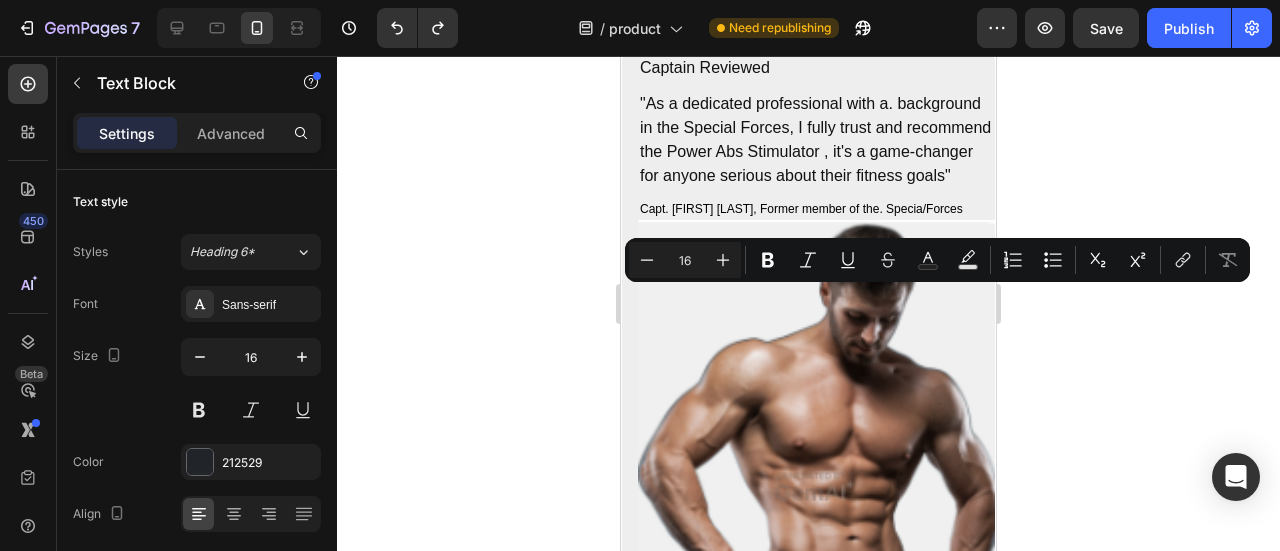 click on "Note: Not Available on Amazon or eBay All transactions are secure and encrypted" at bounding box center [808, 3] 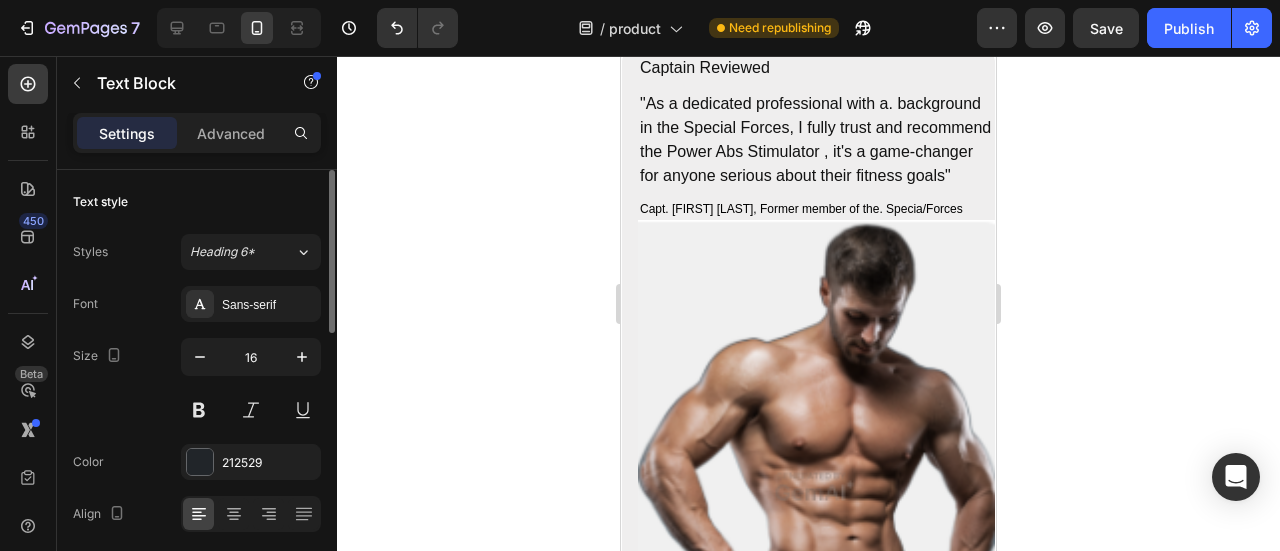 scroll, scrollTop: 100, scrollLeft: 0, axis: vertical 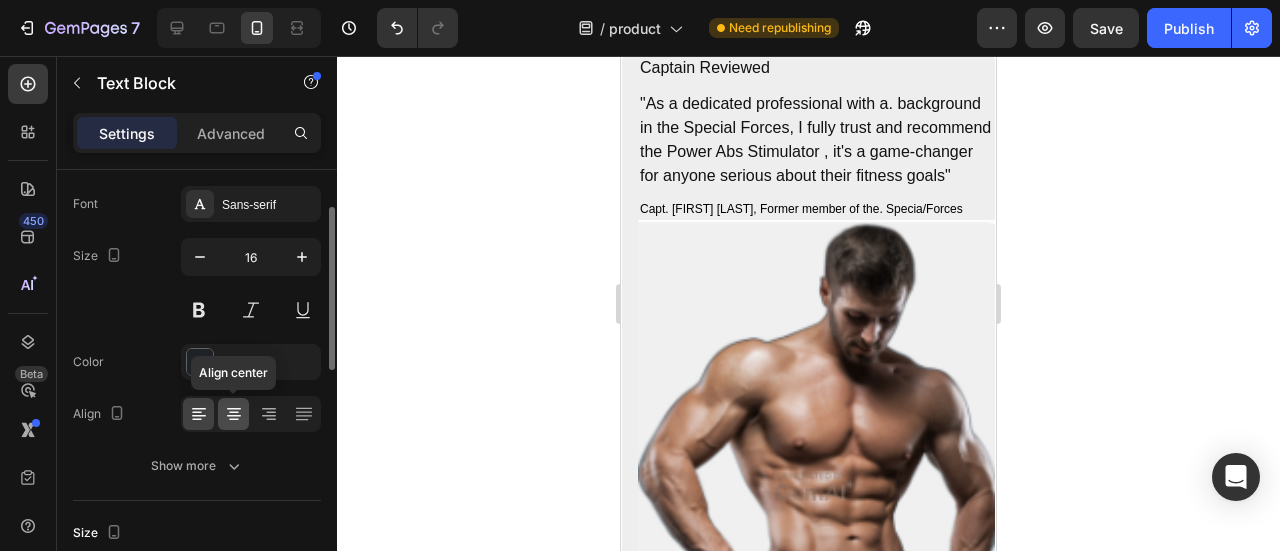 click 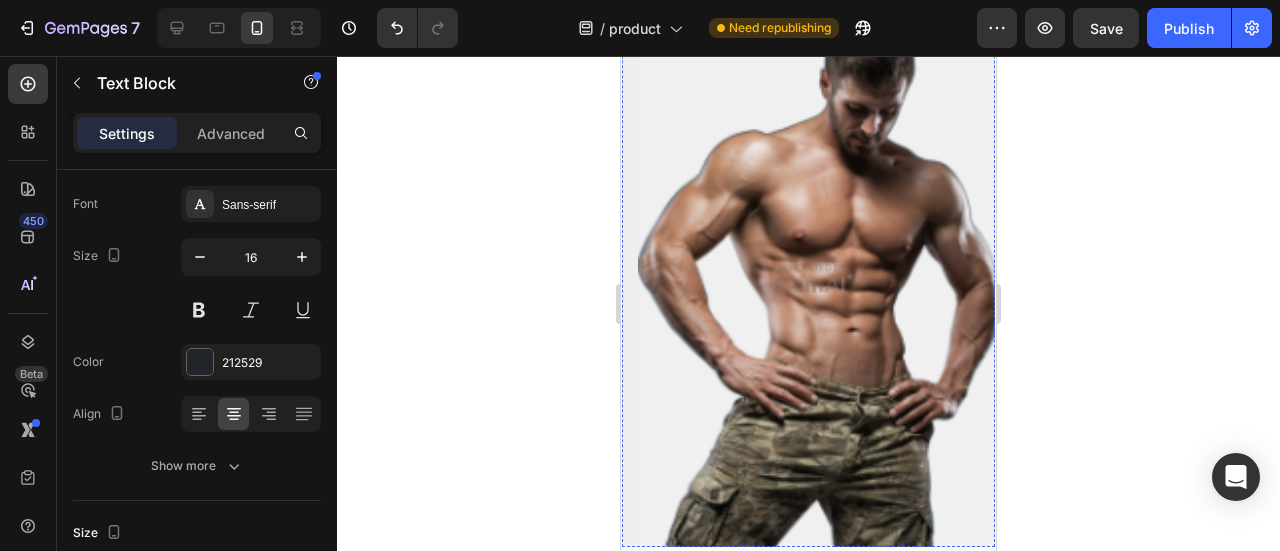 scroll, scrollTop: 12757, scrollLeft: 0, axis: vertical 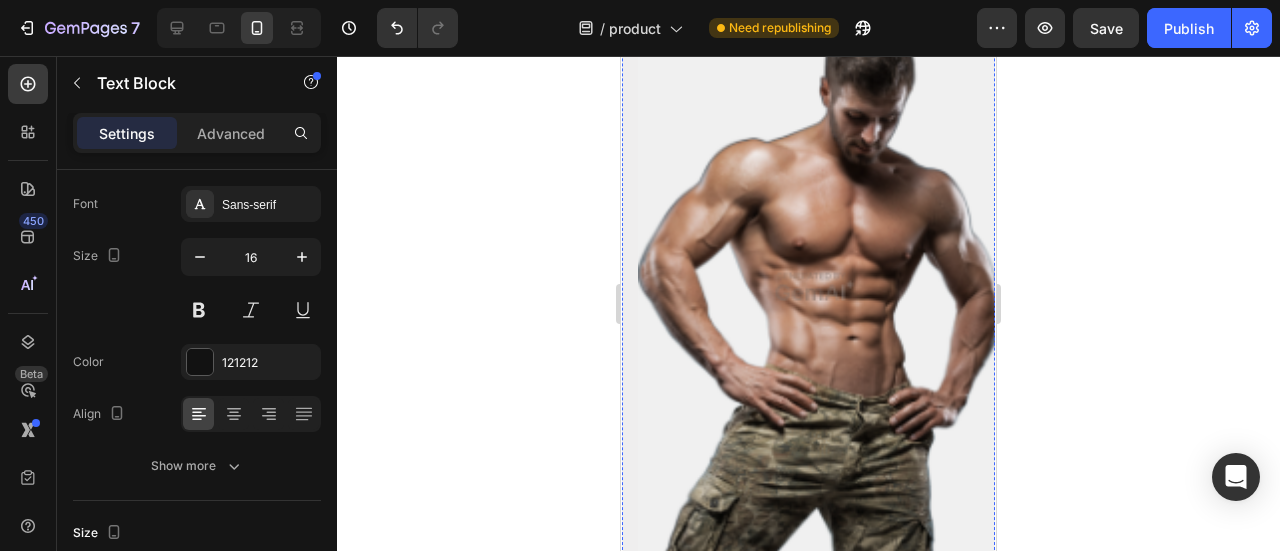 click on ""As a dedicated professional with a. background in the Special Forces, I fully trust and recommend the Power Abs Stimulator , it's a game-changer for anyone serious about their fitness goals"" at bounding box center [816, -60] 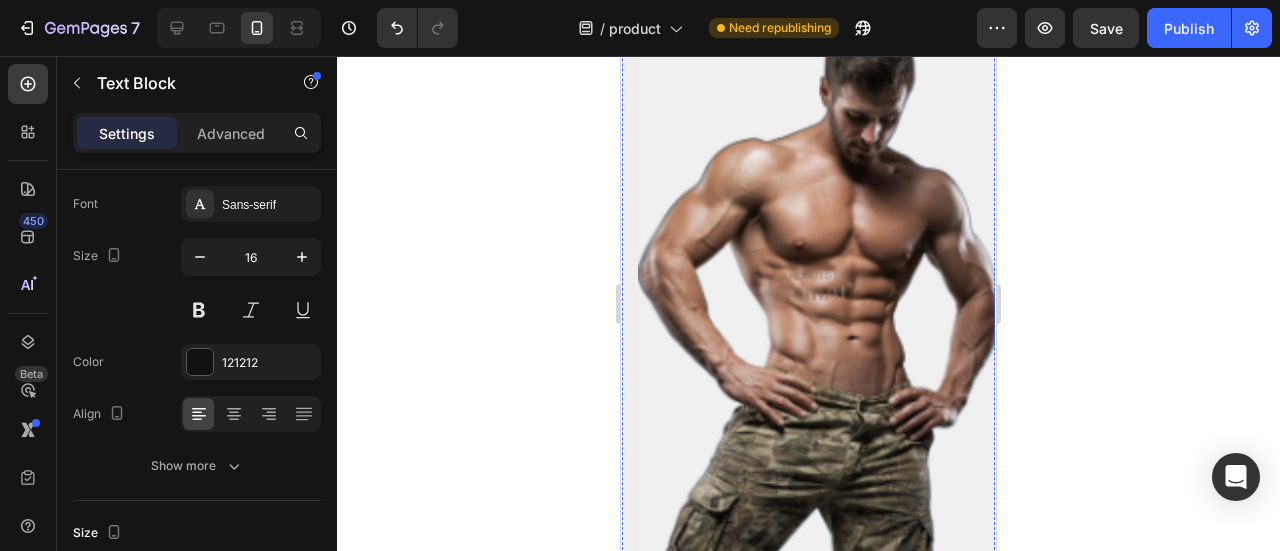 click on "Captain Reviewed" at bounding box center (816, -132) 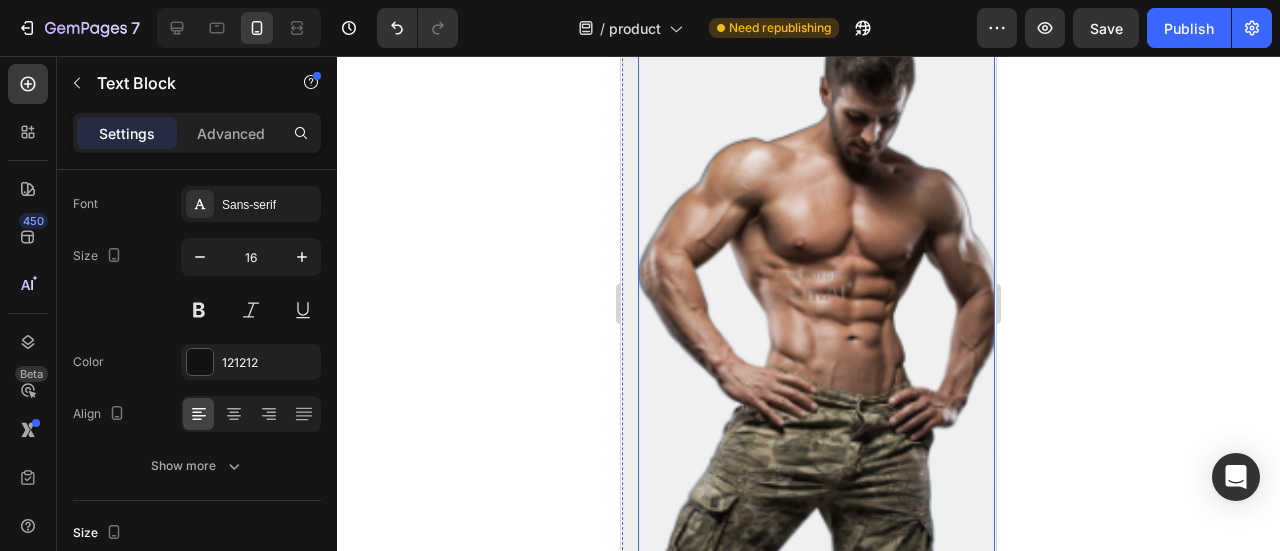 click at bounding box center (816, 288) 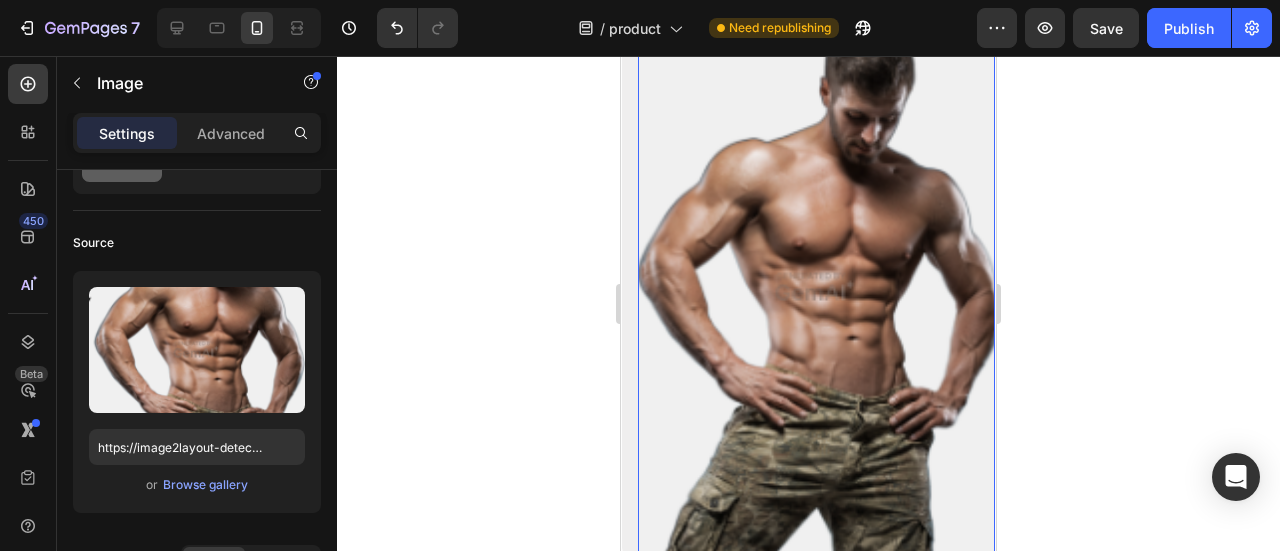 scroll, scrollTop: 0, scrollLeft: 0, axis: both 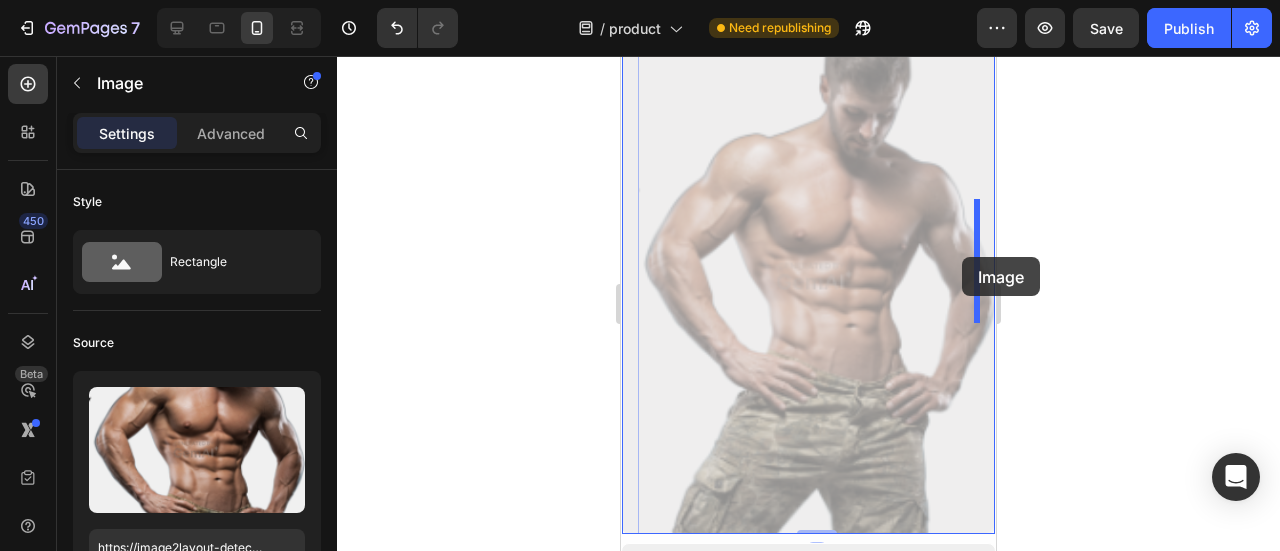 drag, startPoint x: 656, startPoint y: 332, endPoint x: 962, endPoint y: 257, distance: 315.05713 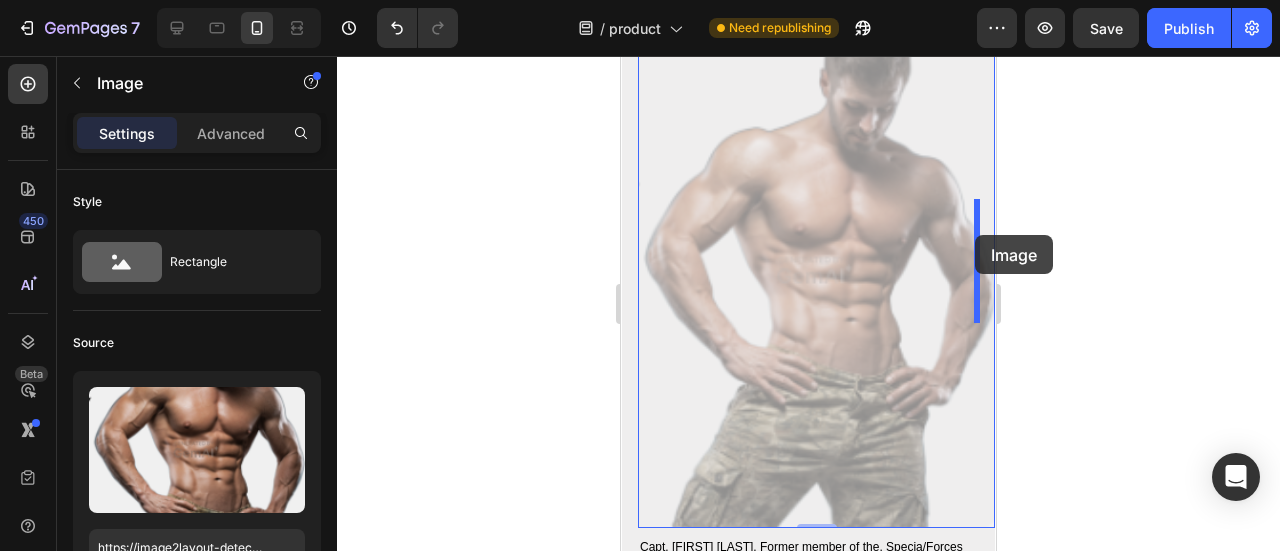 drag, startPoint x: 650, startPoint y: 331, endPoint x: 975, endPoint y: 235, distance: 338.882 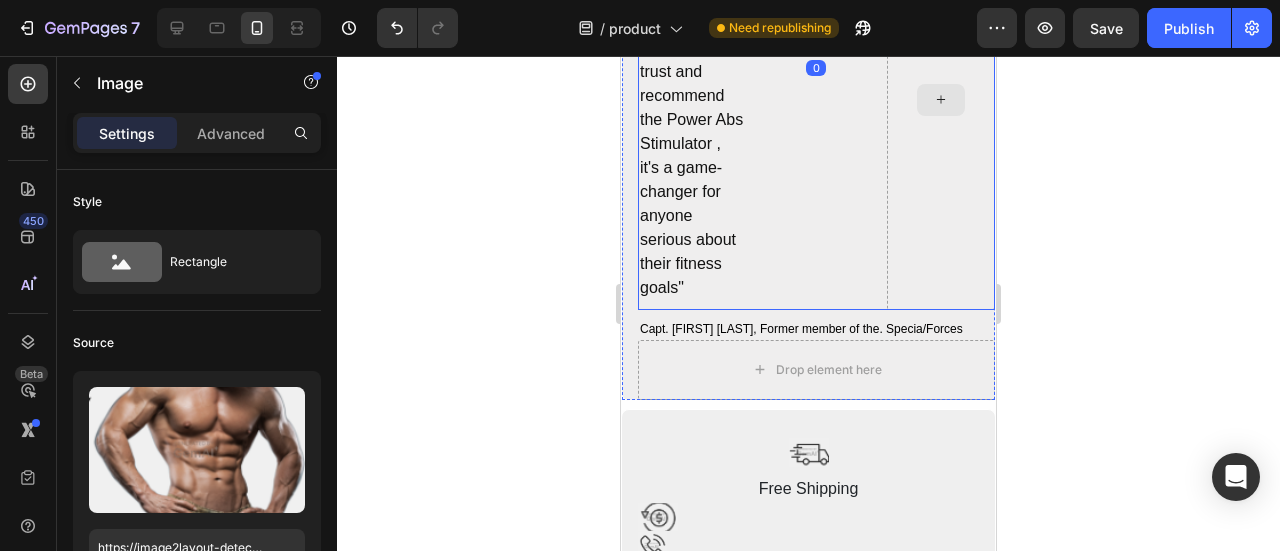 click at bounding box center (941, 100) 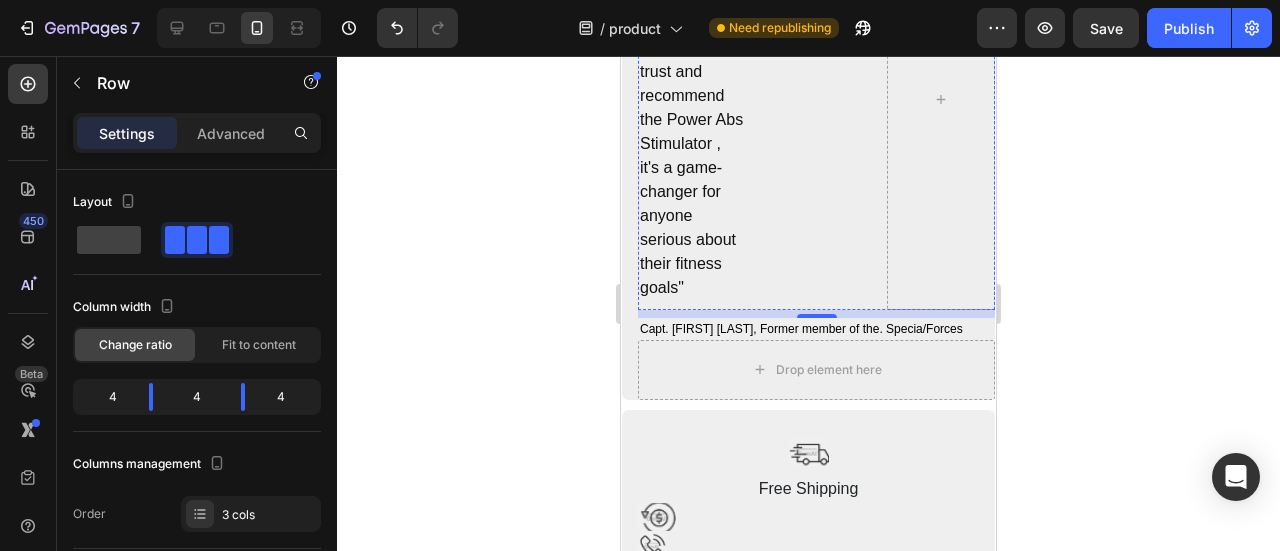 click at bounding box center (816, -29) 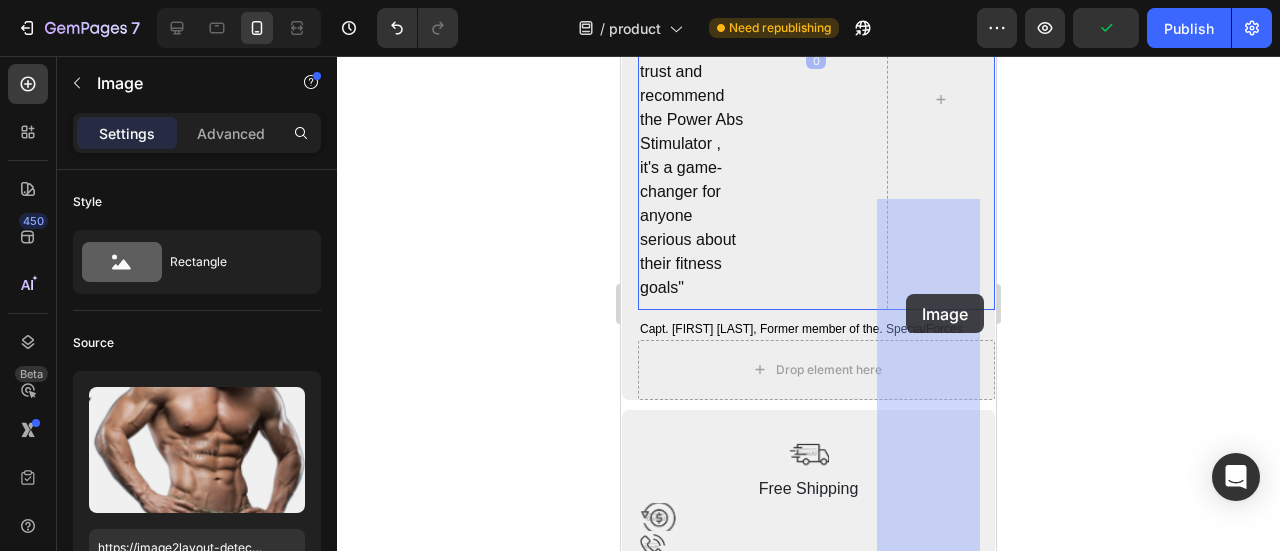 drag, startPoint x: 779, startPoint y: 181, endPoint x: 906, endPoint y: 294, distance: 169.99411 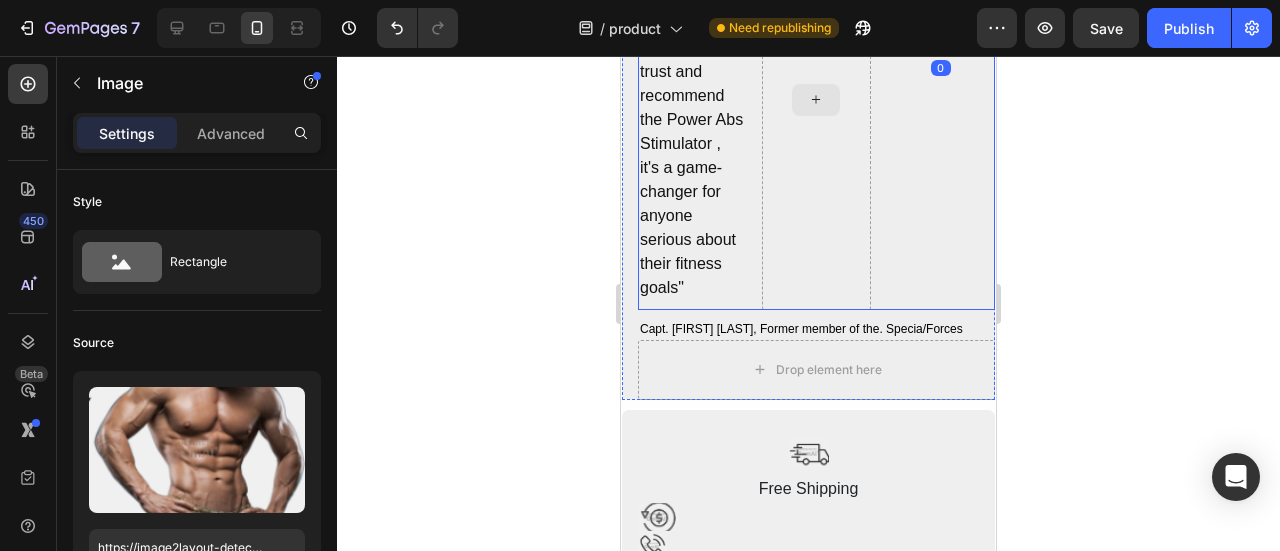 click at bounding box center (816, 100) 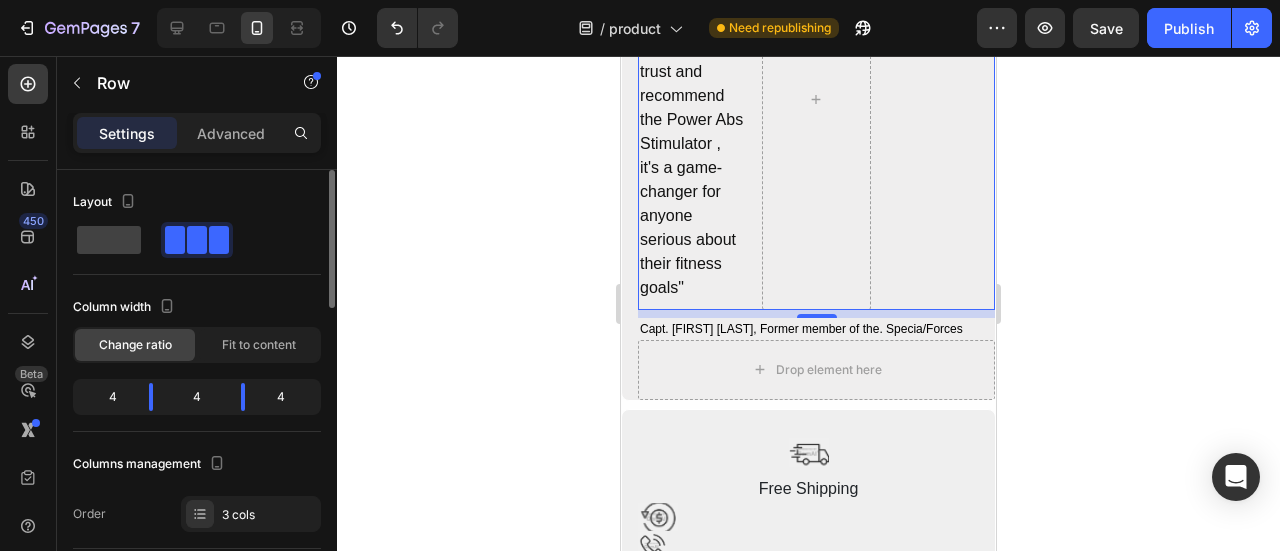 click 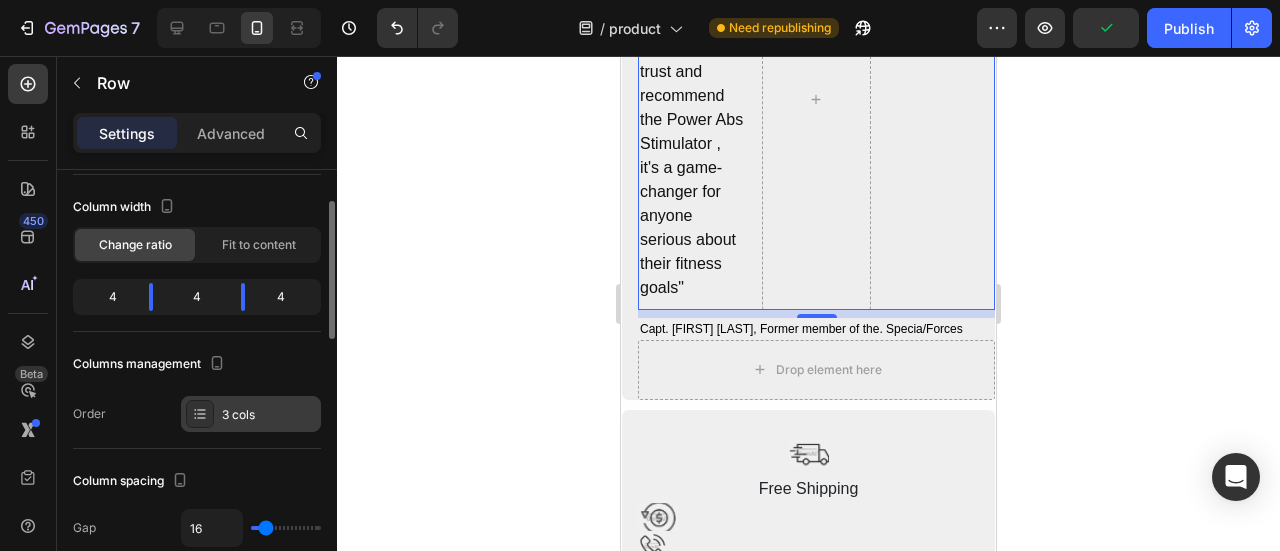 click 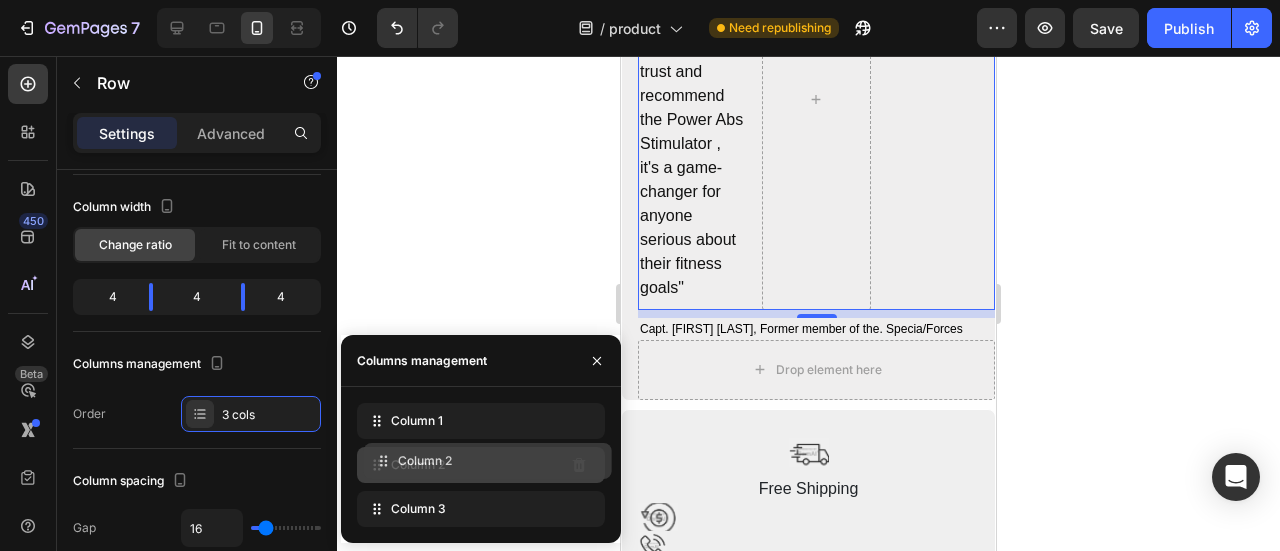 click on "Column 2" 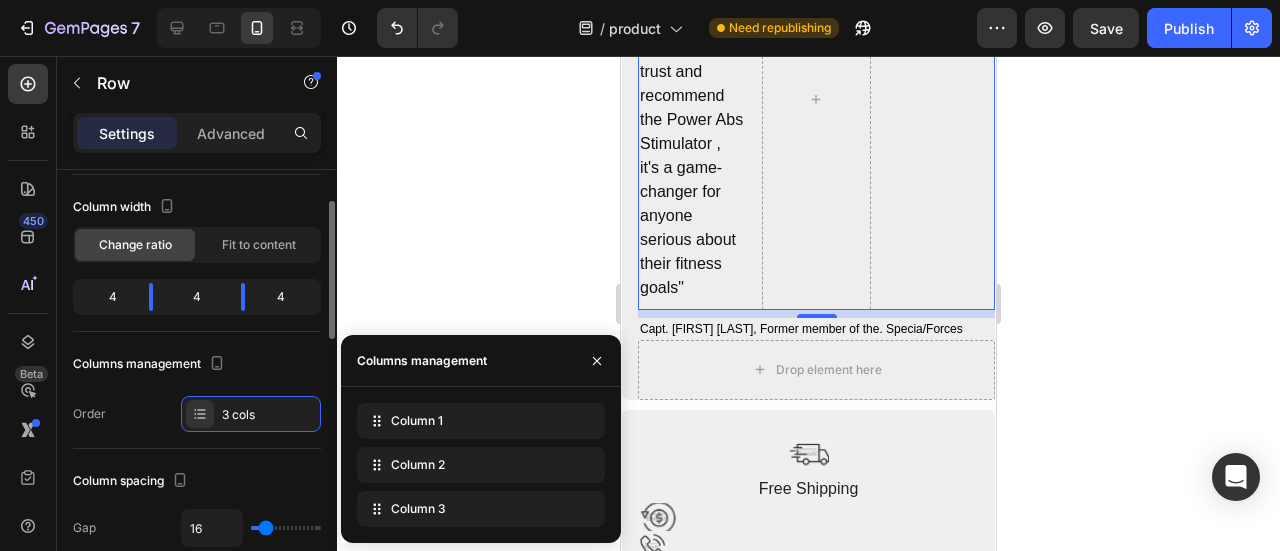 click on "4" 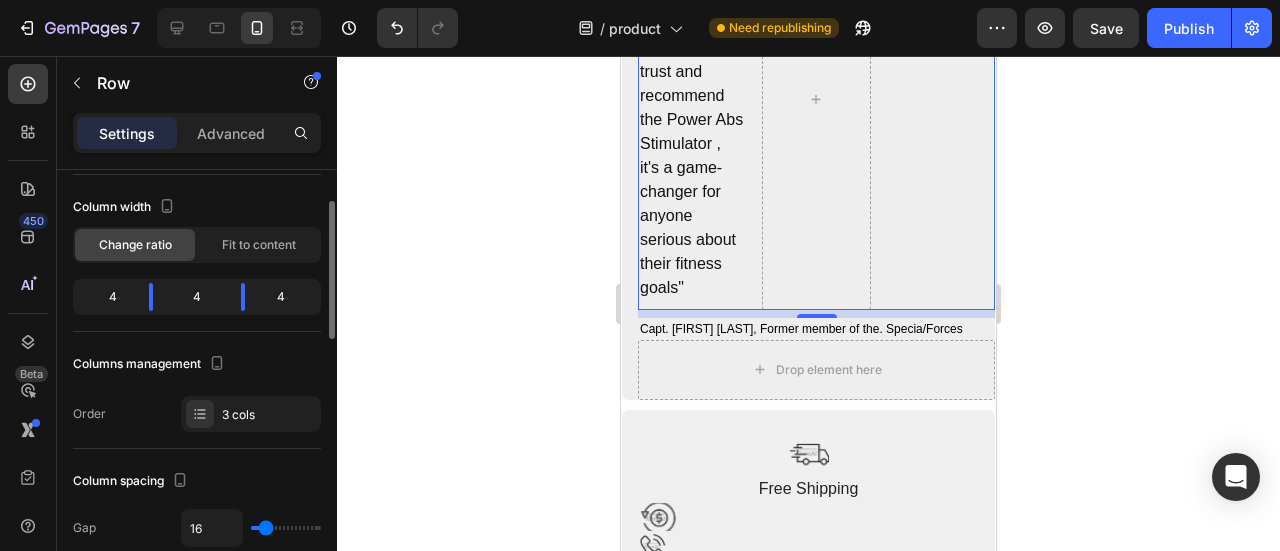 click on "4" 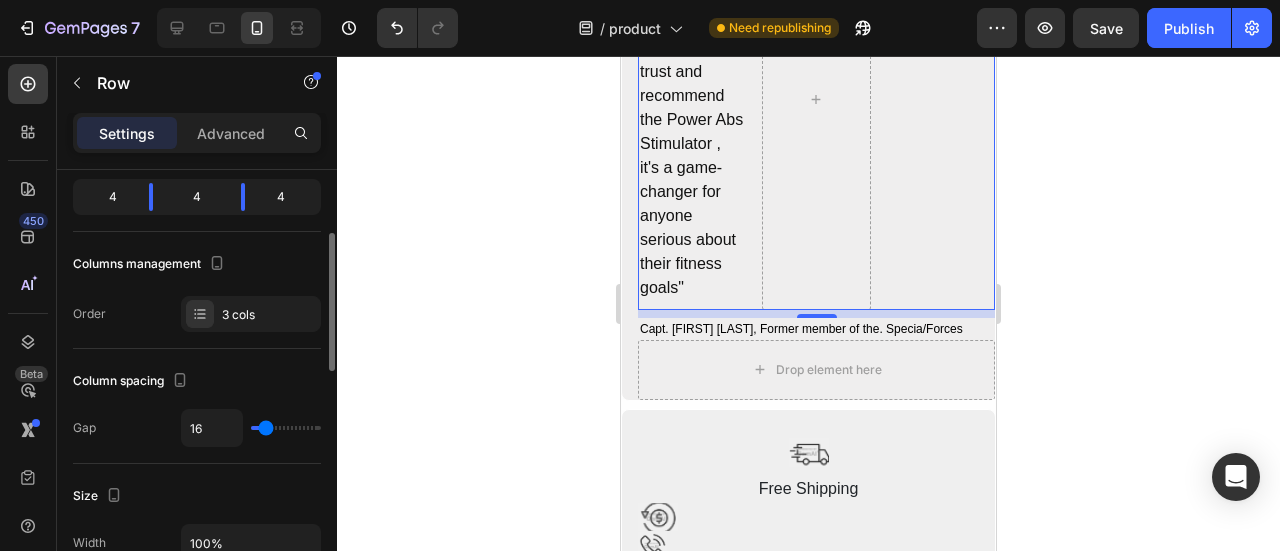 scroll, scrollTop: 100, scrollLeft: 0, axis: vertical 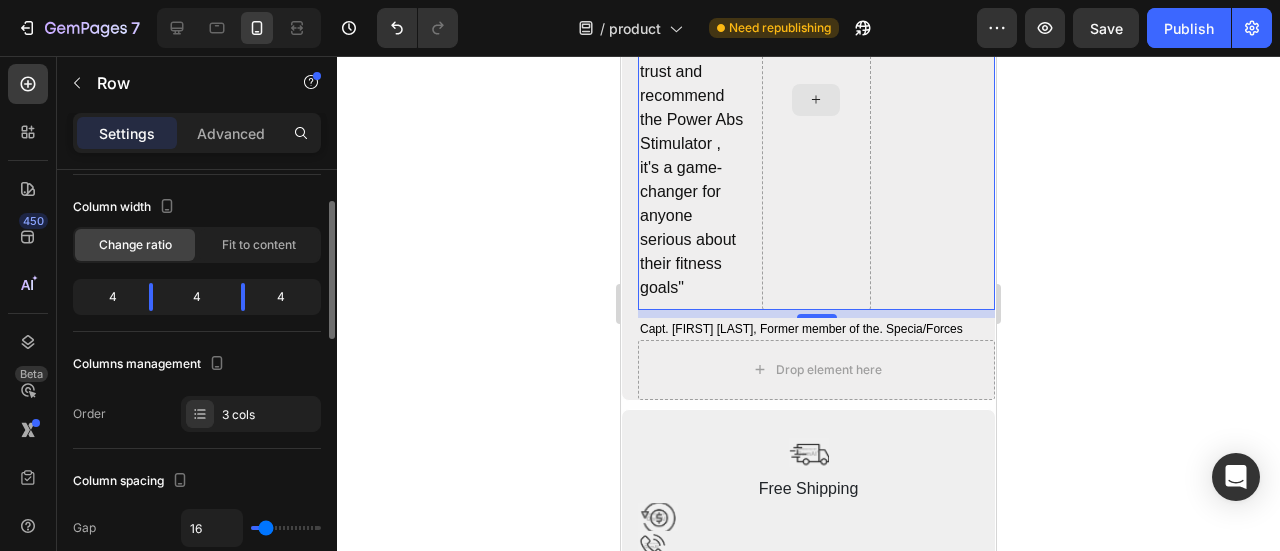 click at bounding box center [816, 100] 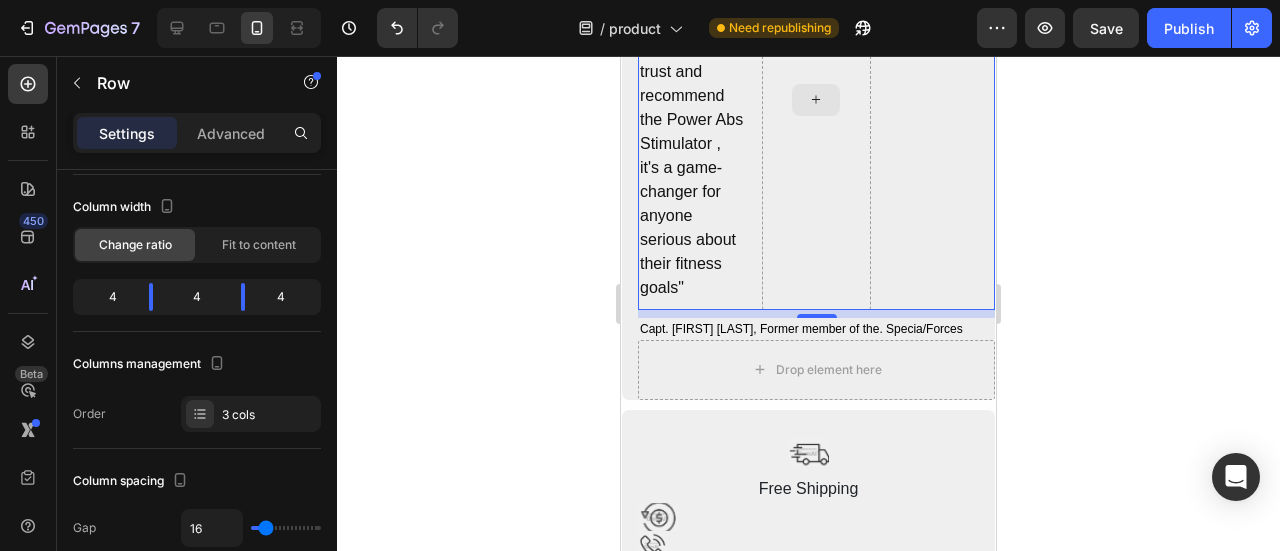 click at bounding box center [816, 100] 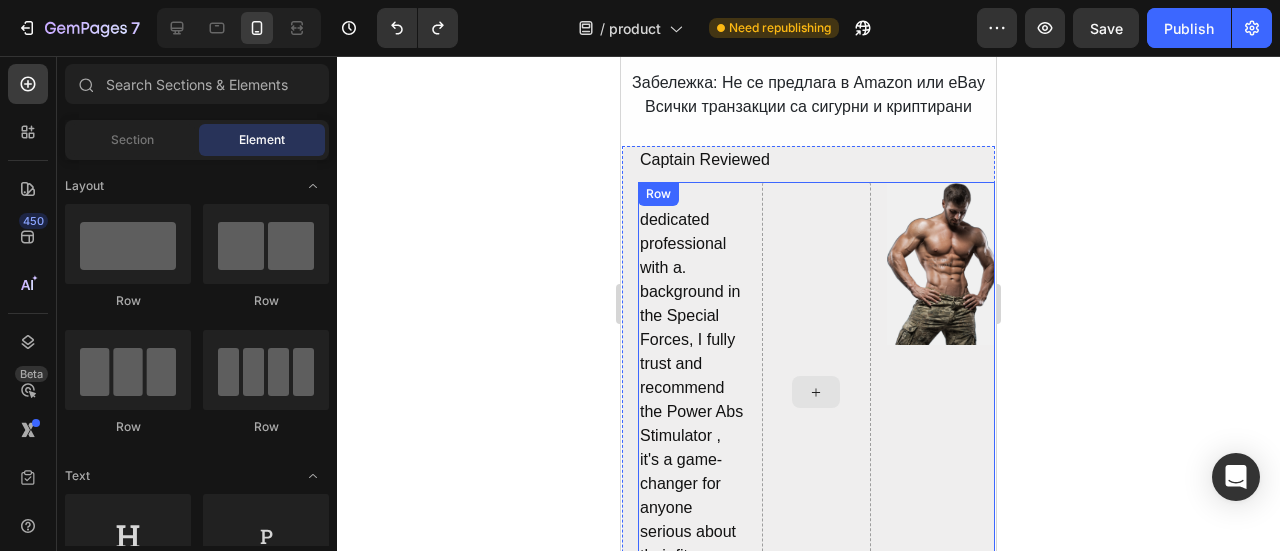 scroll, scrollTop: 12716, scrollLeft: 0, axis: vertical 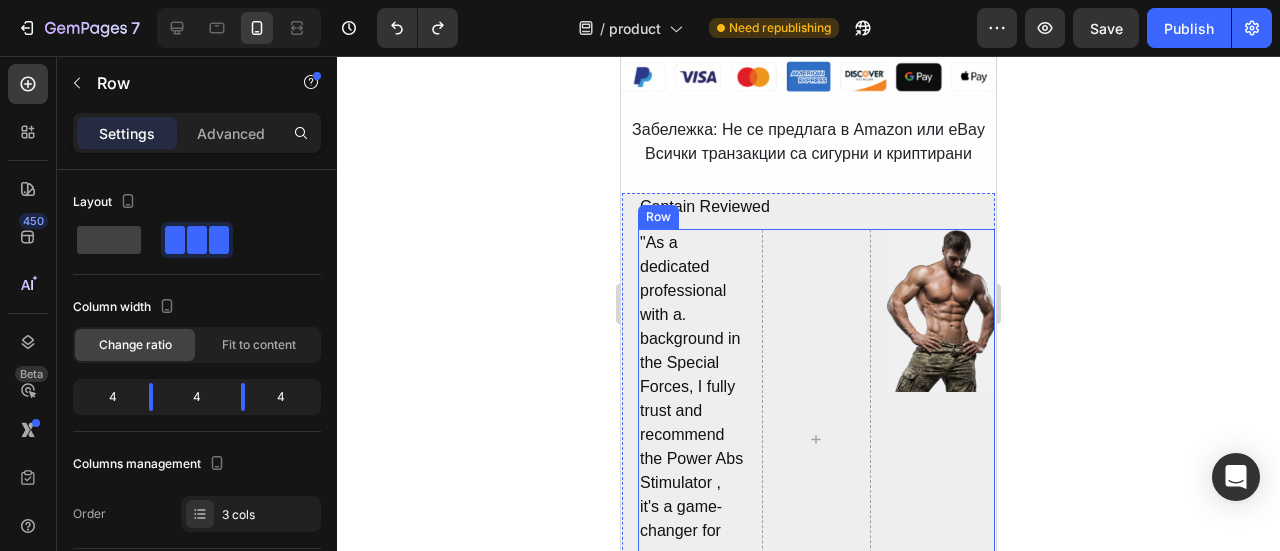 click on ""As a dedicated professional with a. background in the Special Forces, I fully trust and recommend the Power Abs Stimulator , it's a game-changer for anyone serious about their fitness goals" Text Block
Image Row" at bounding box center (816, 439) 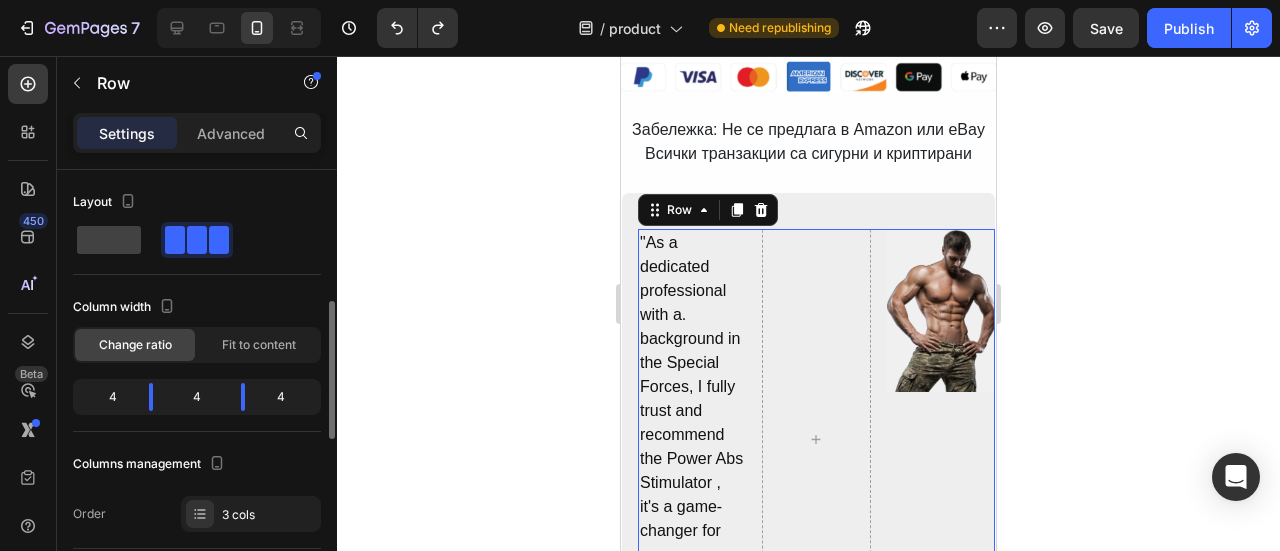 scroll, scrollTop: 100, scrollLeft: 0, axis: vertical 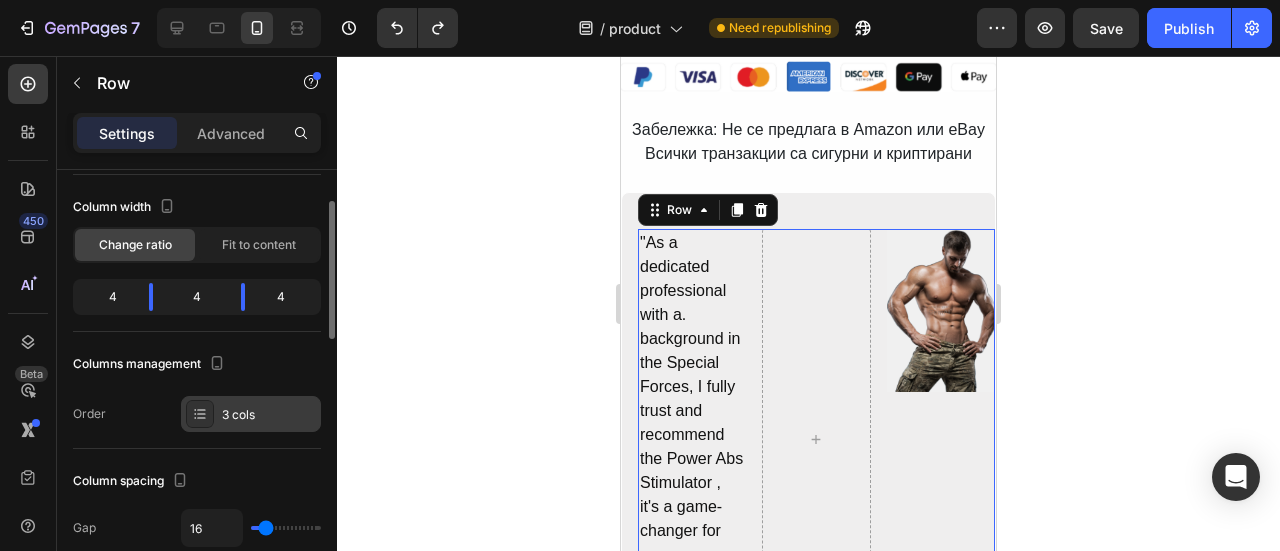 click at bounding box center [200, 414] 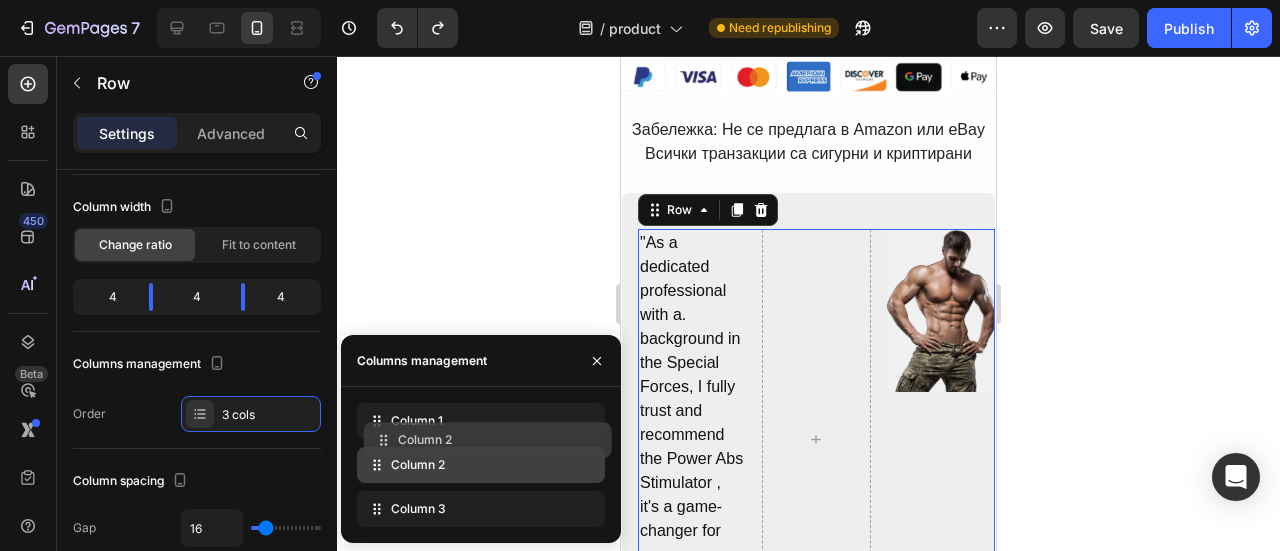 type 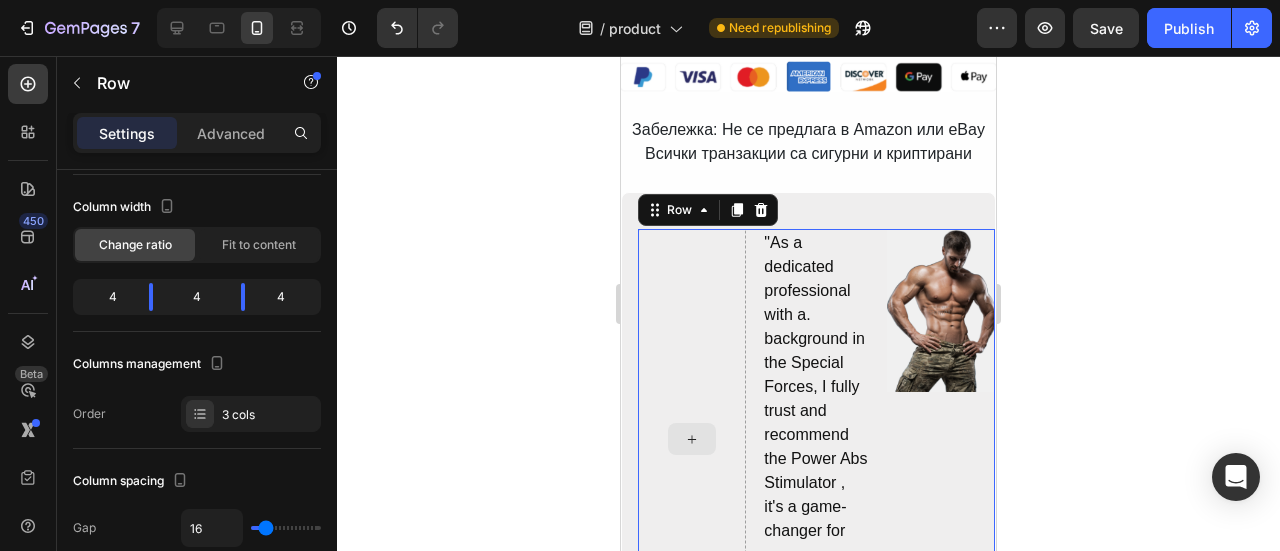 click at bounding box center [692, 439] 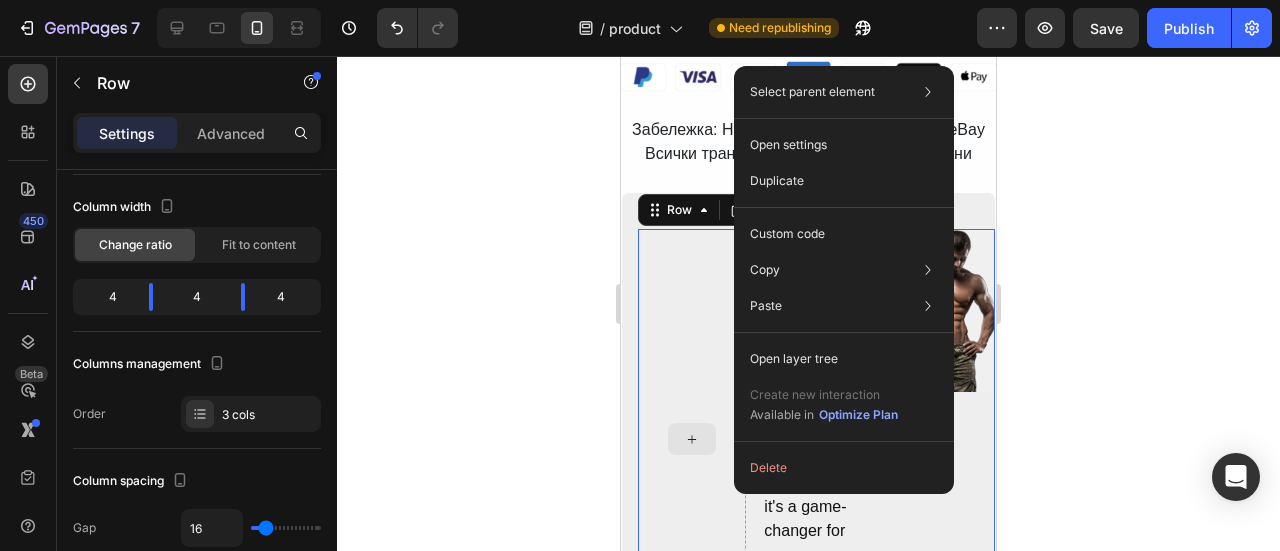 click at bounding box center (692, 439) 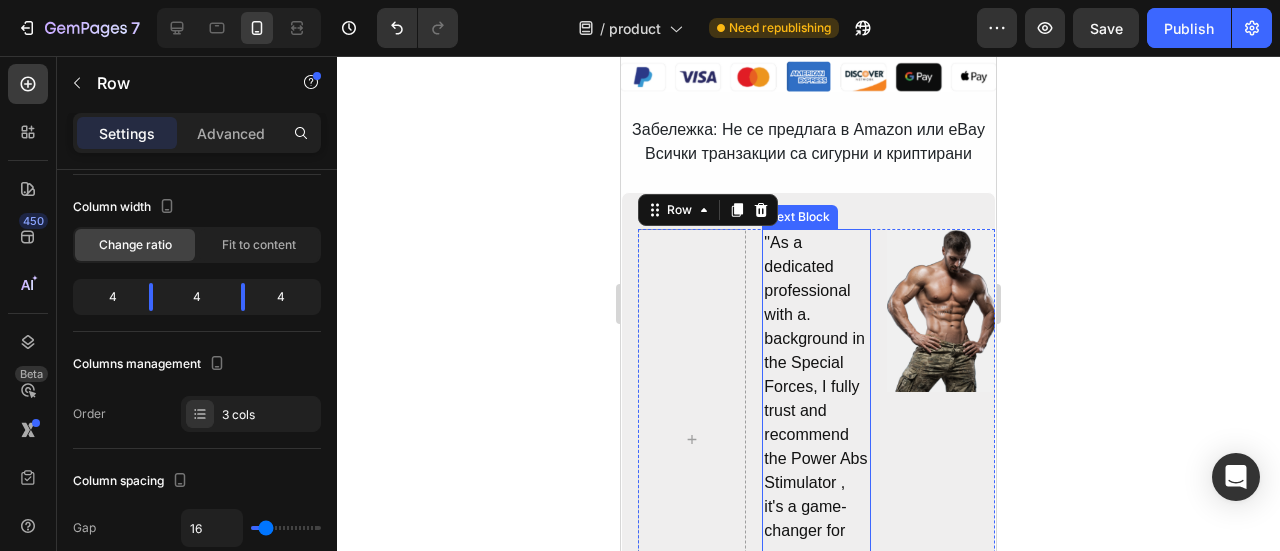 click on ""As a dedicated professional with a. background in the Special Forces, I fully trust and recommend the Power Abs Stimulator , it's a game-changer for anyone serious about their fitness goals"" at bounding box center (816, 435) 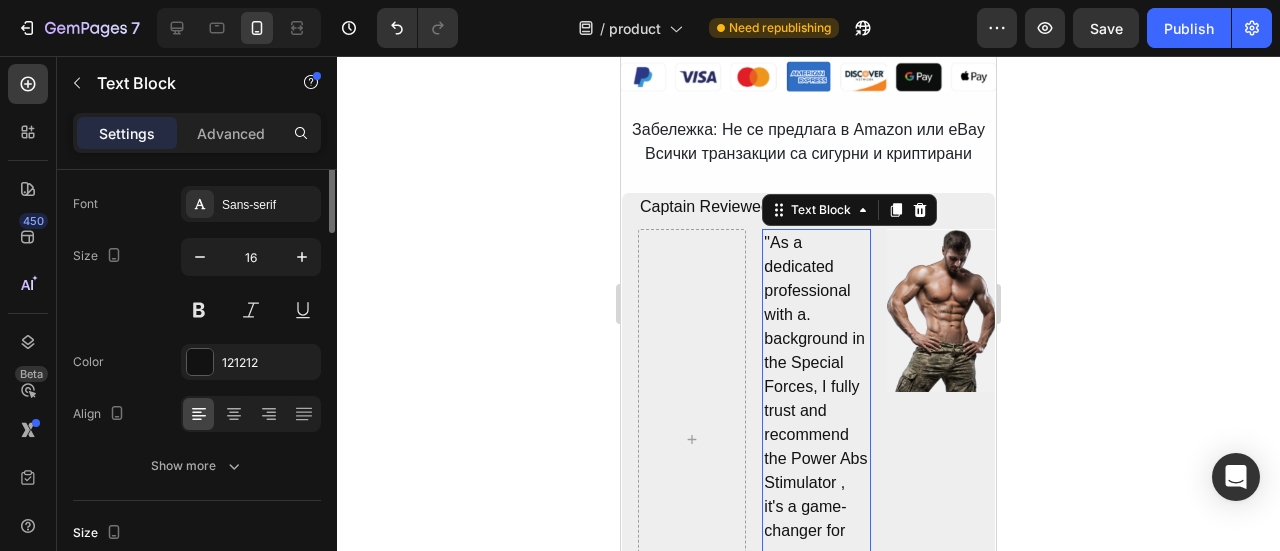 scroll, scrollTop: 0, scrollLeft: 0, axis: both 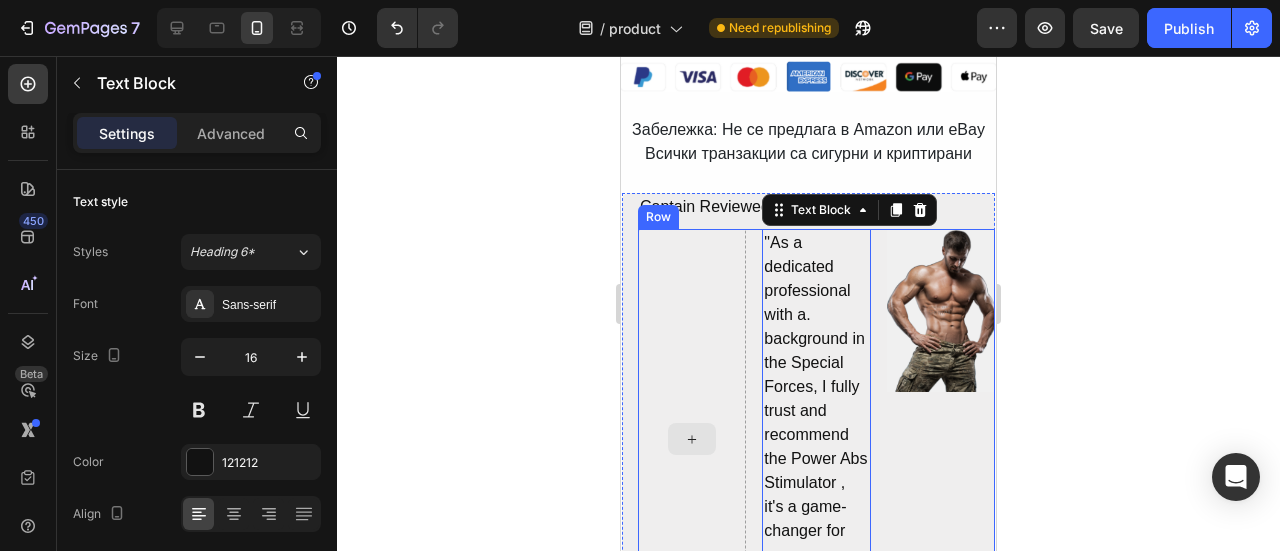 click at bounding box center [692, 439] 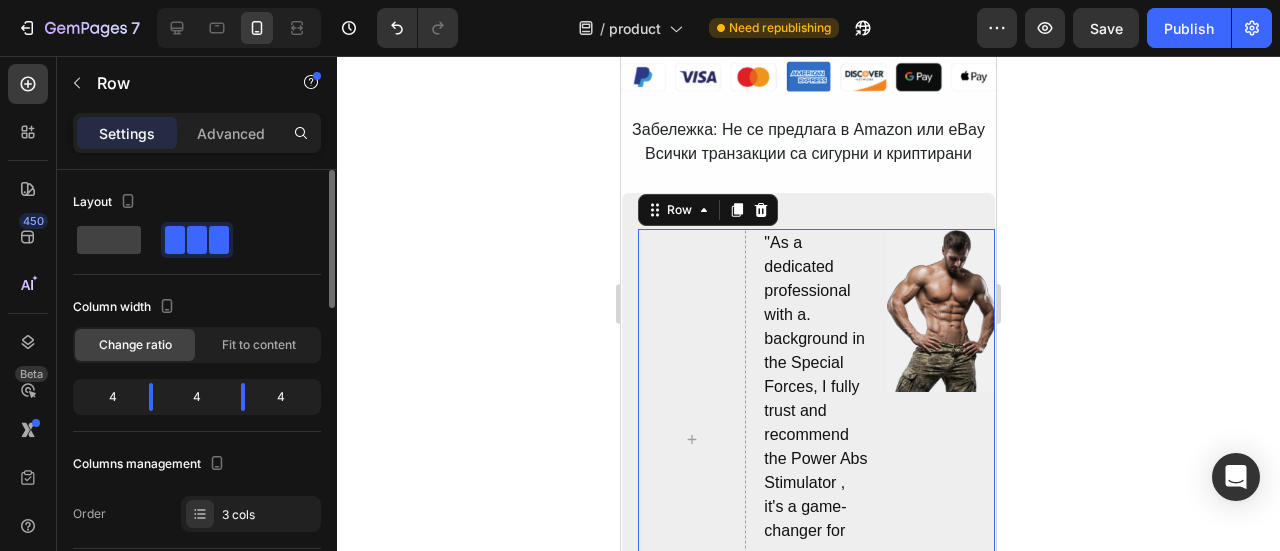 click at bounding box center (197, 240) 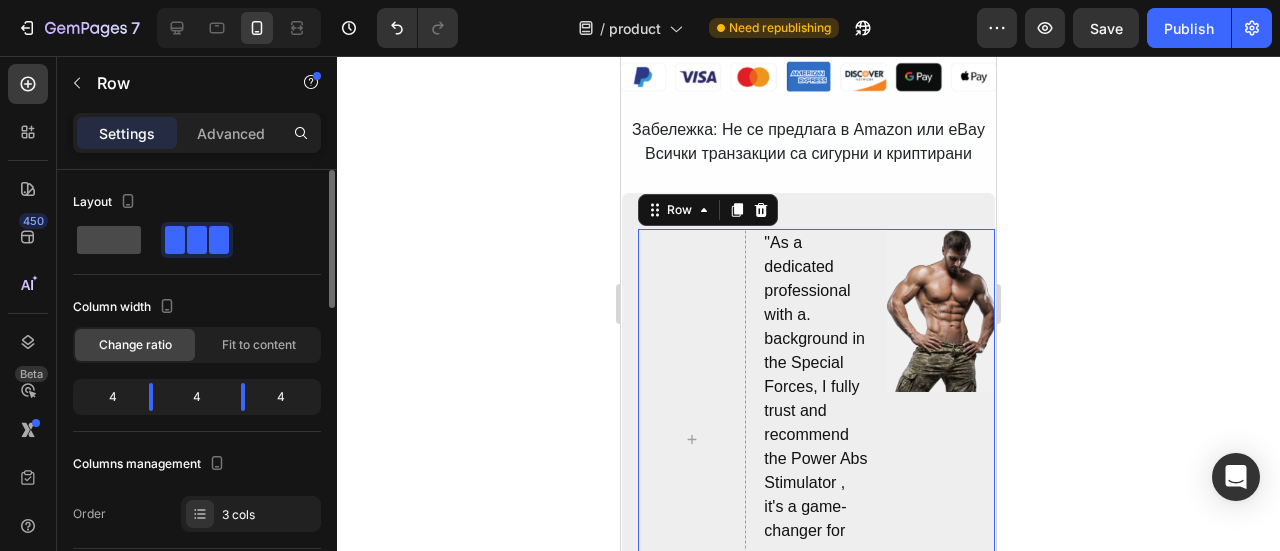 click 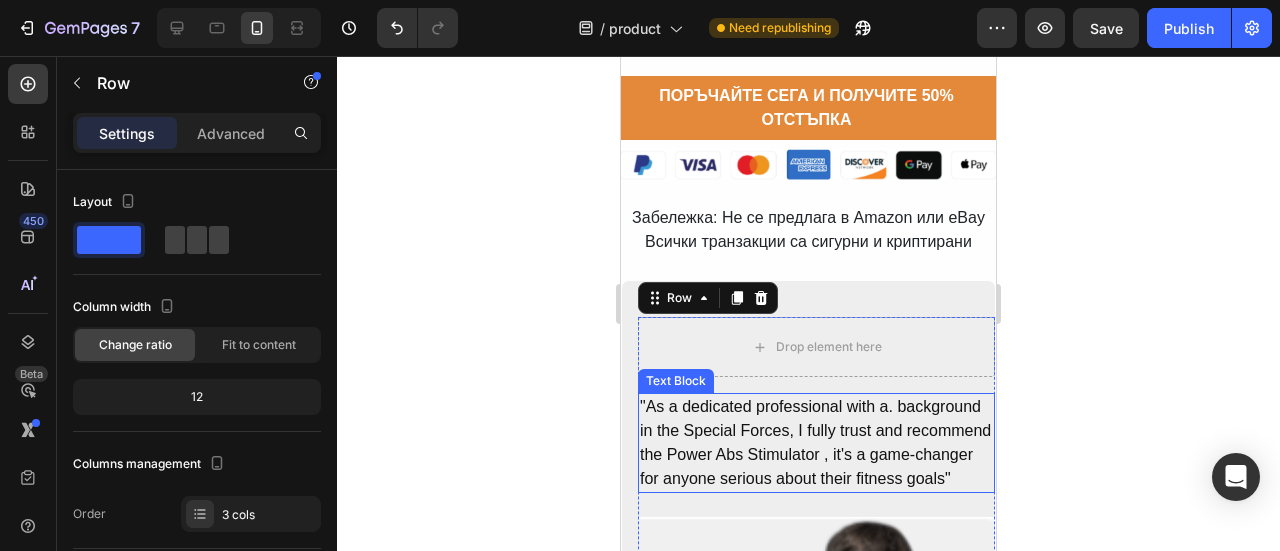 scroll, scrollTop: 12616, scrollLeft: 0, axis: vertical 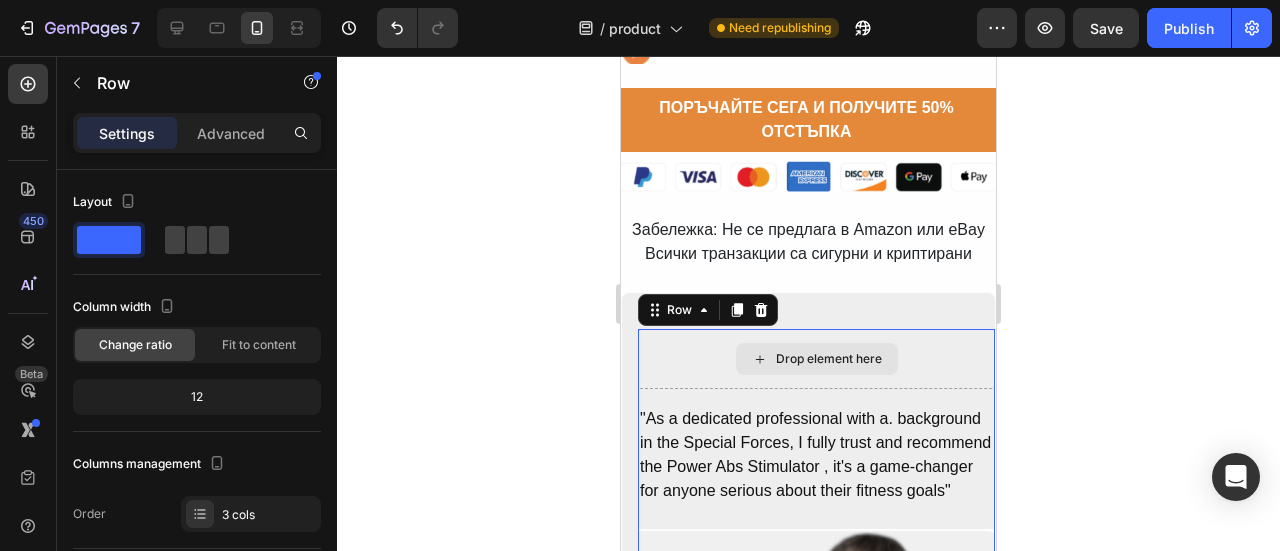 click on "Drop element here" at bounding box center (816, 359) 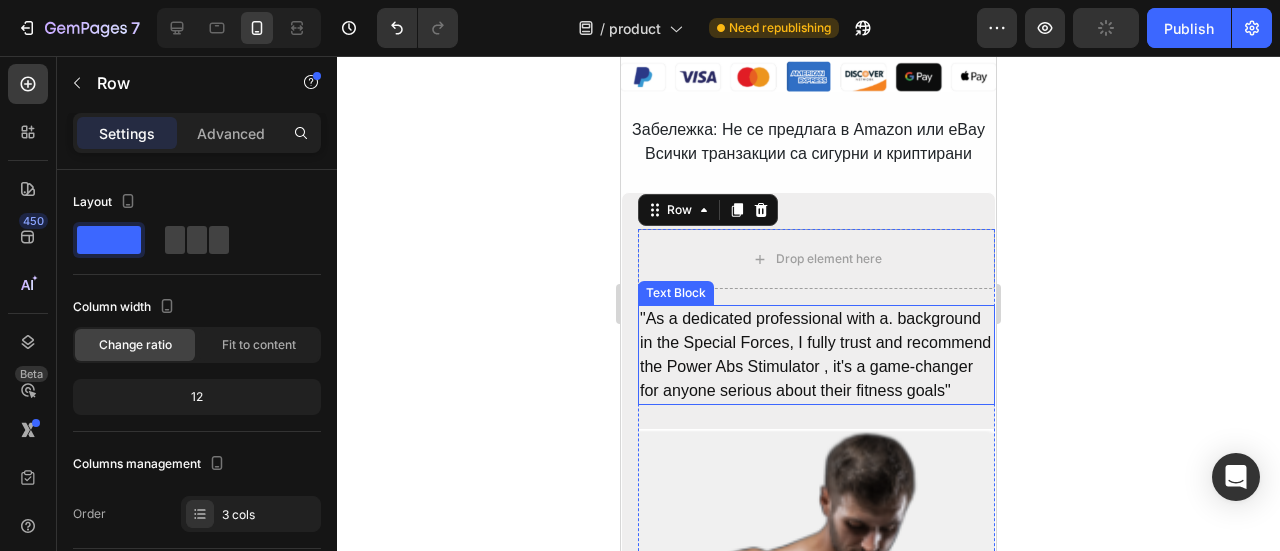scroll, scrollTop: 12916, scrollLeft: 0, axis: vertical 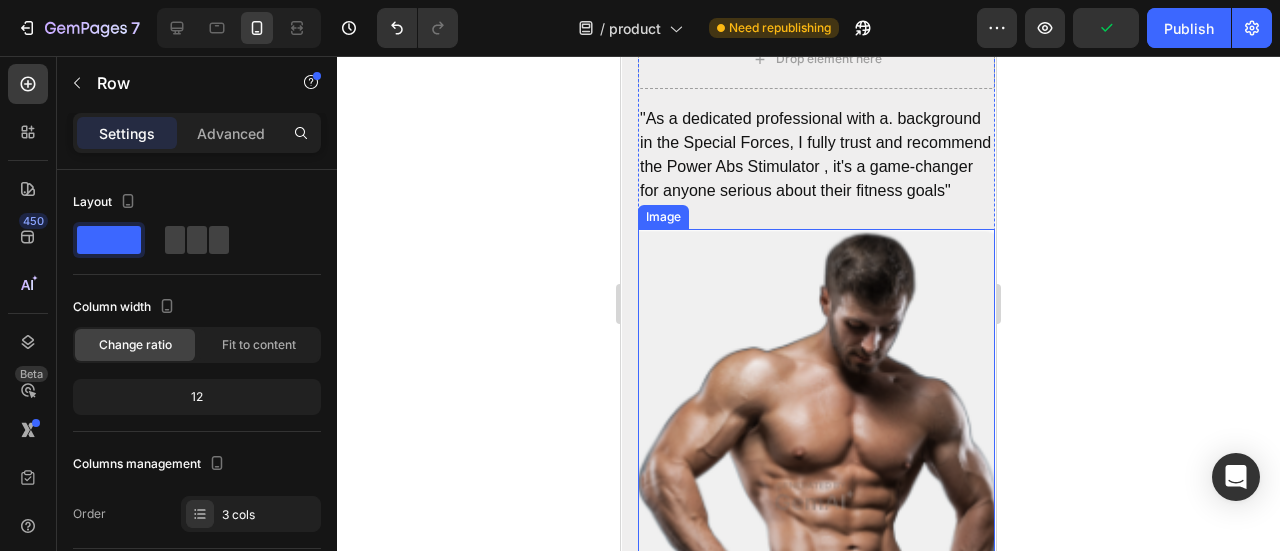 click at bounding box center [816, 497] 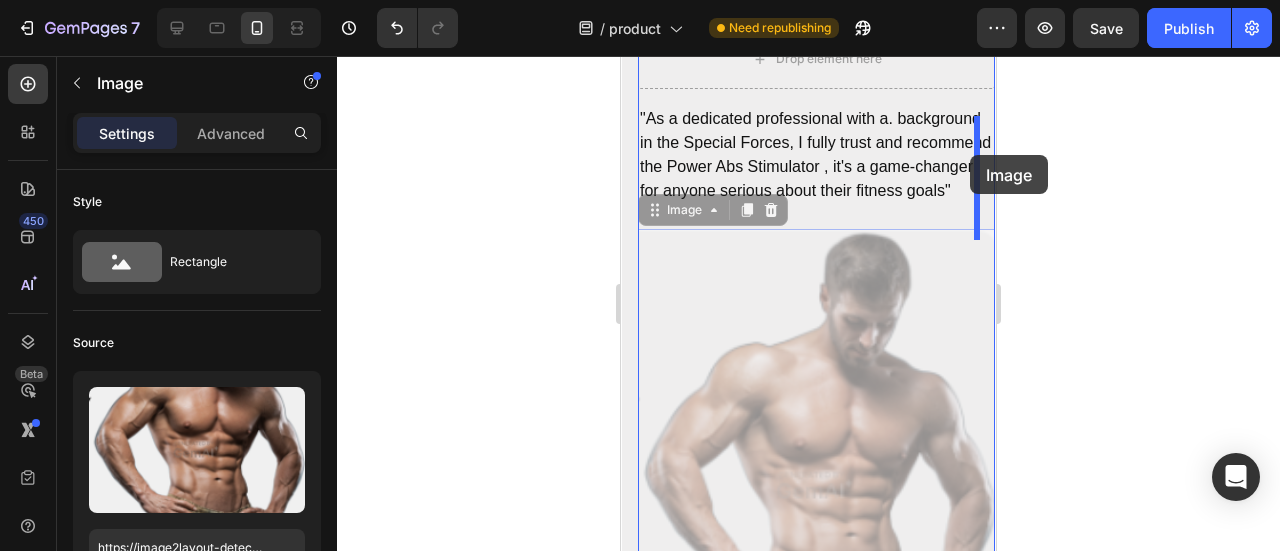 drag, startPoint x: 654, startPoint y: 247, endPoint x: 970, endPoint y: 155, distance: 329.12003 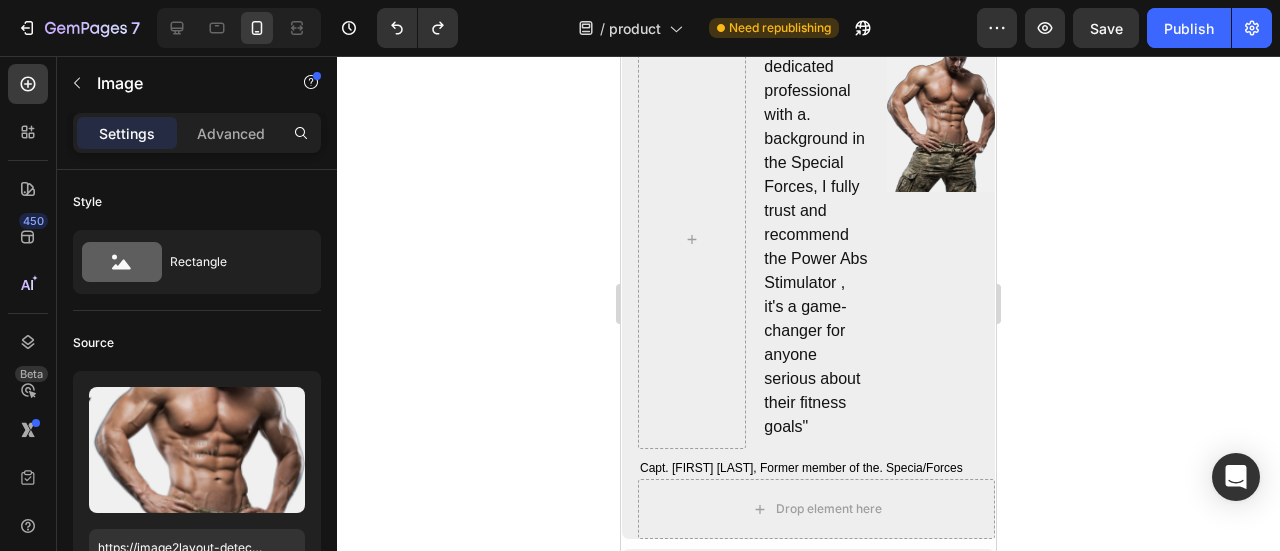 scroll, scrollTop: 12840, scrollLeft: 0, axis: vertical 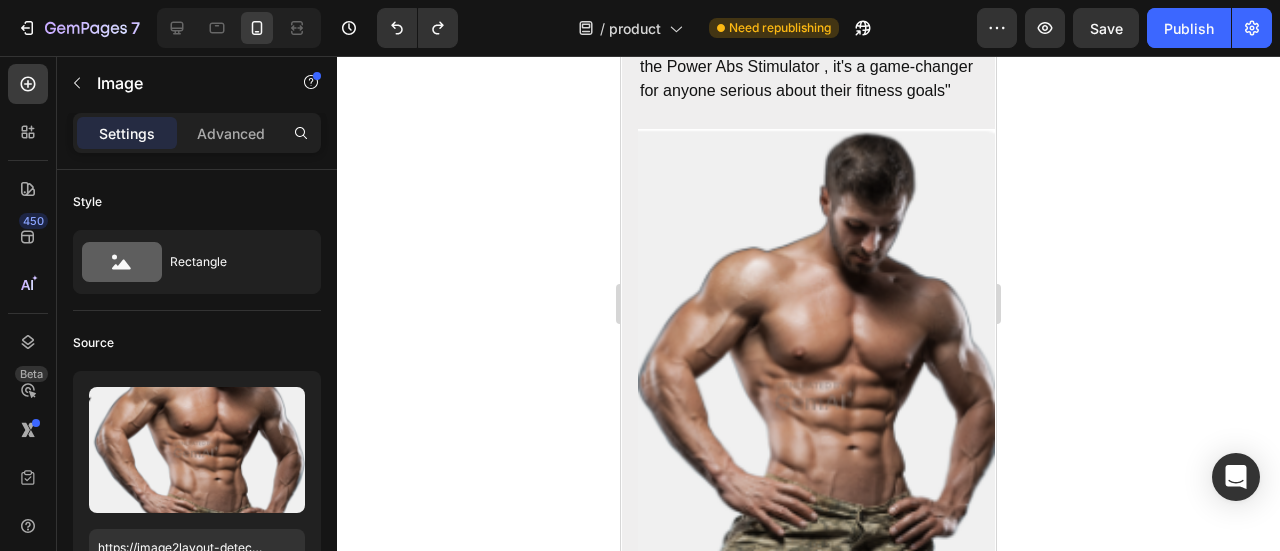 click at bounding box center (816, 397) 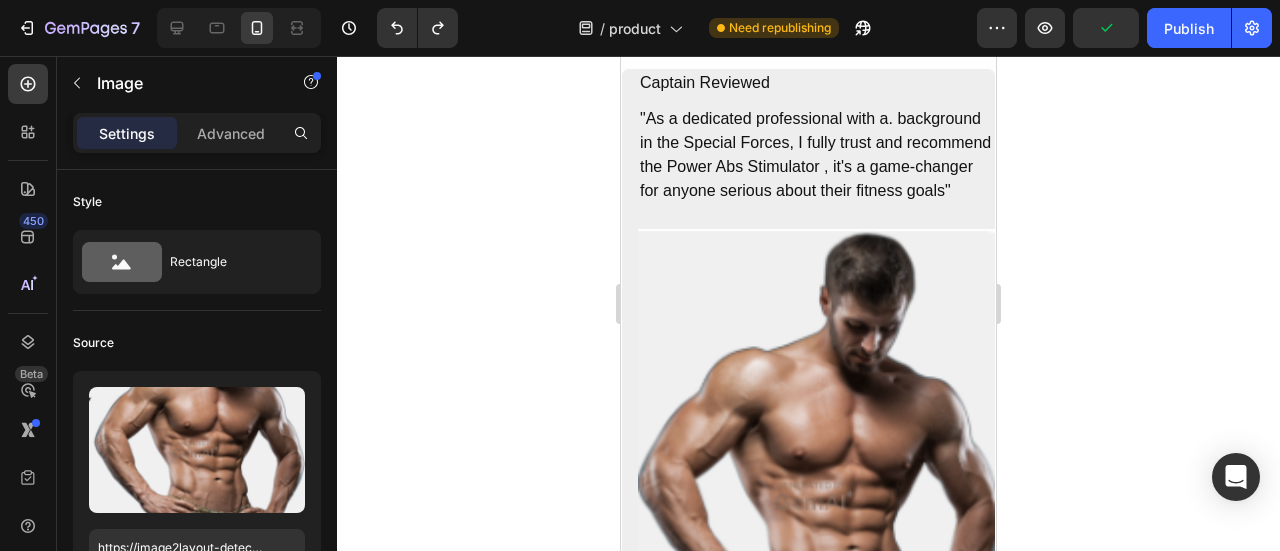 click at bounding box center [816, 497] 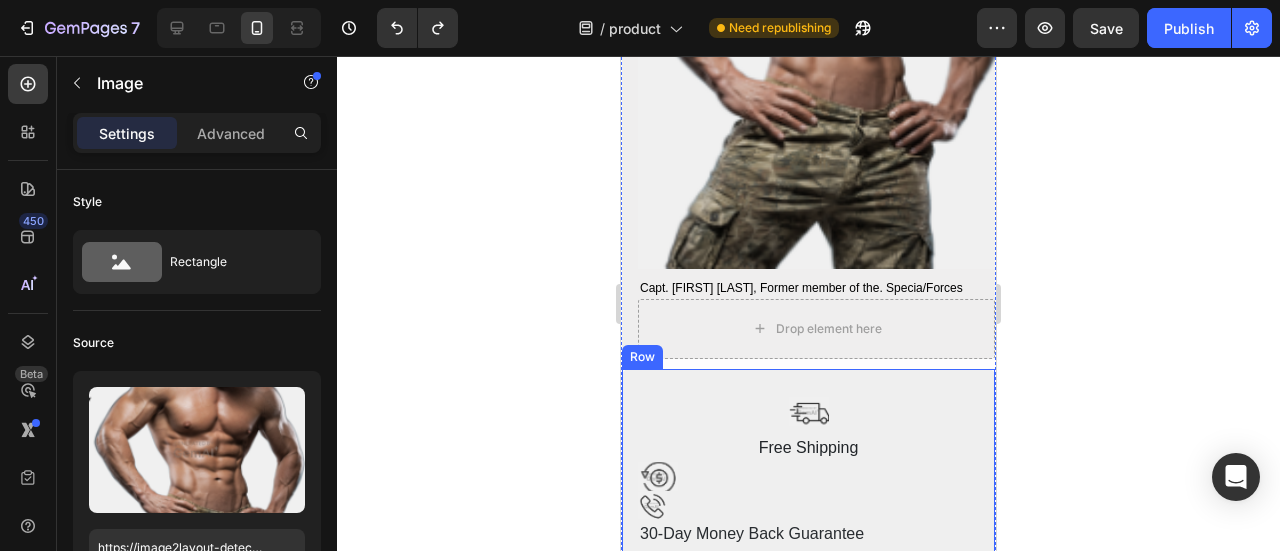 scroll, scrollTop: 13240, scrollLeft: 0, axis: vertical 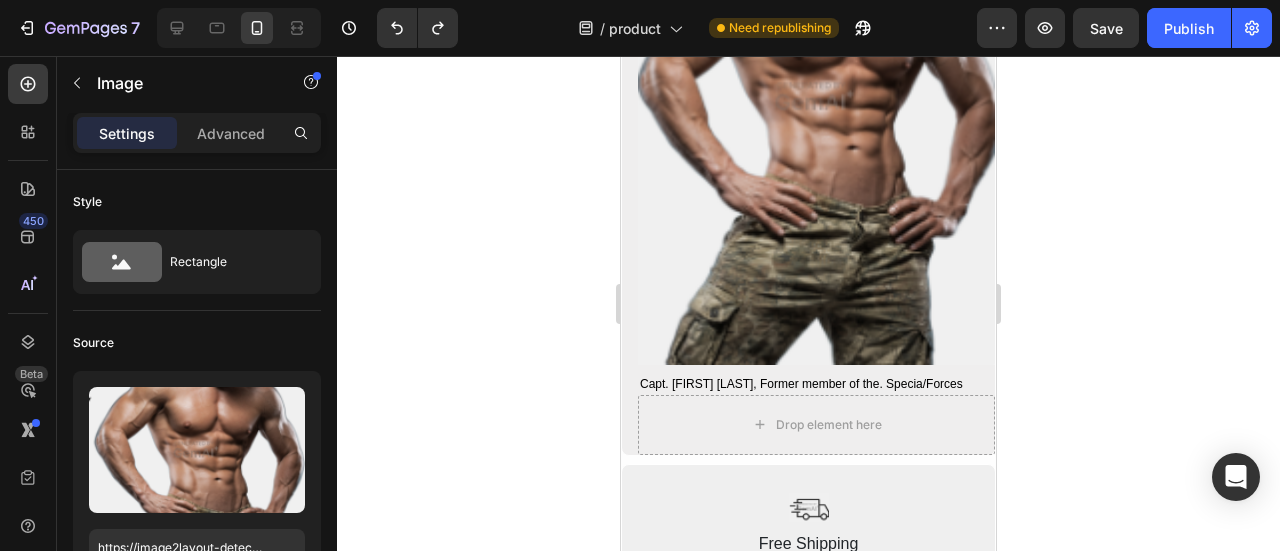 click at bounding box center [816, 97] 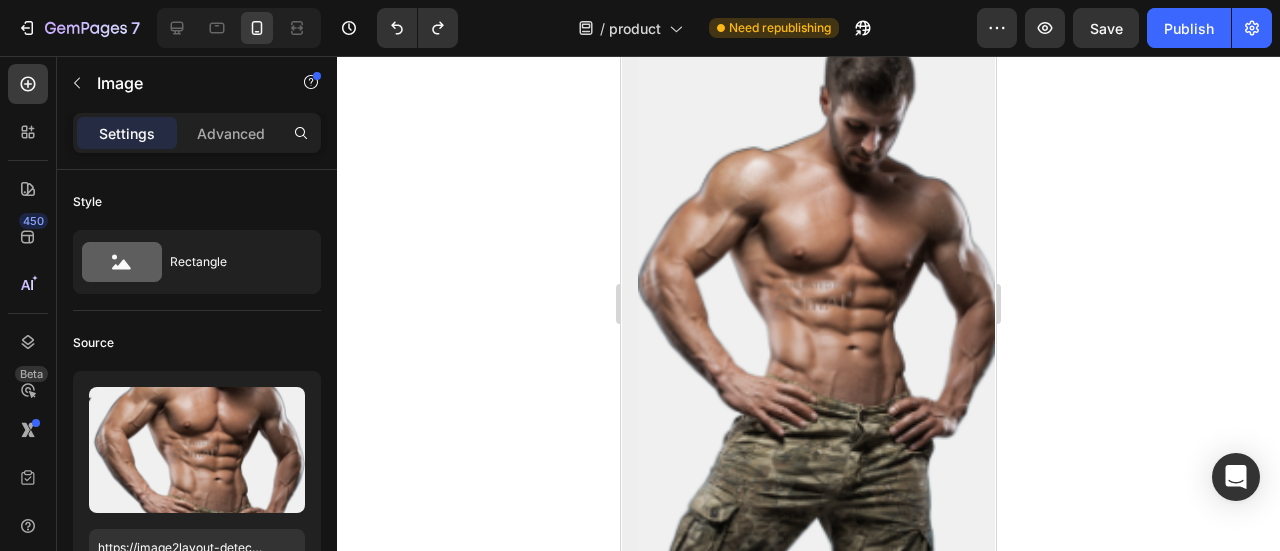 click at bounding box center [816, 297] 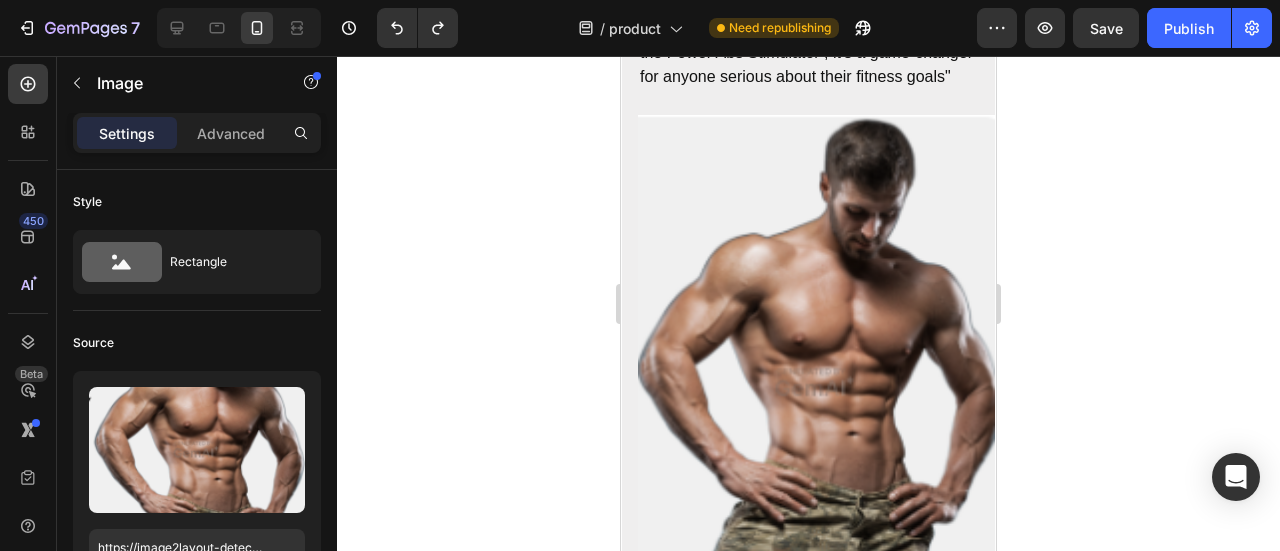 scroll, scrollTop: 12840, scrollLeft: 0, axis: vertical 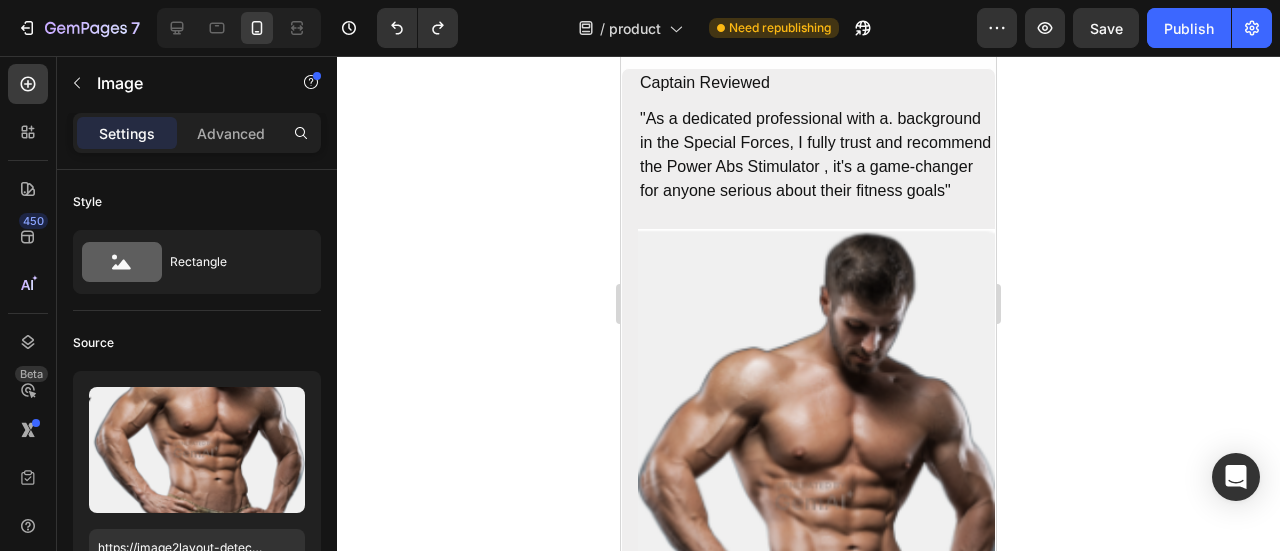 click at bounding box center (816, 497) 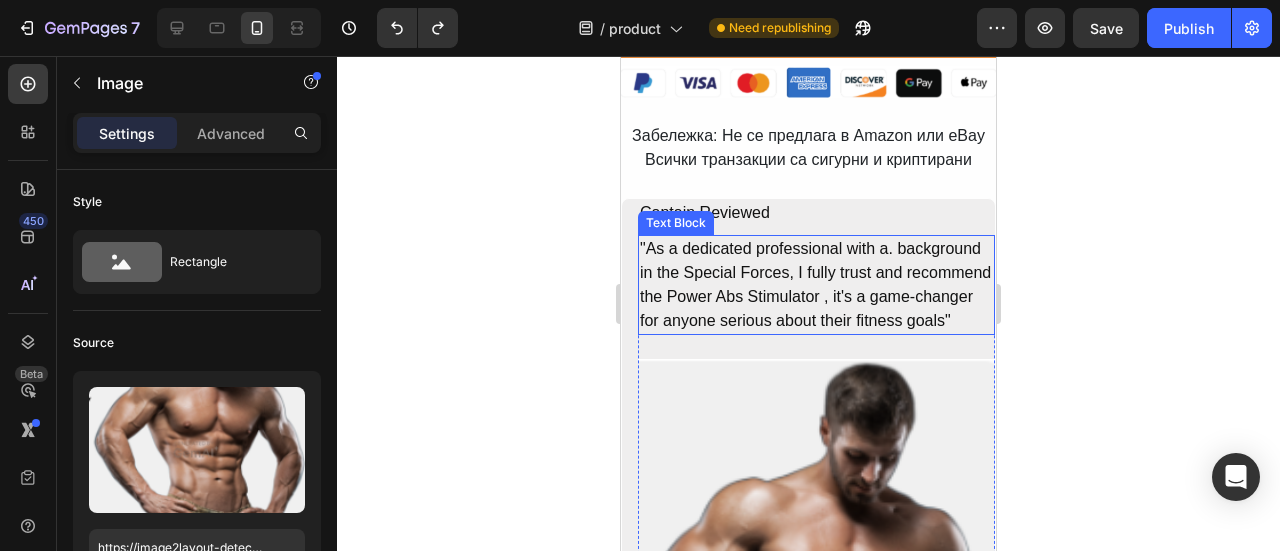 scroll, scrollTop: 12740, scrollLeft: 0, axis: vertical 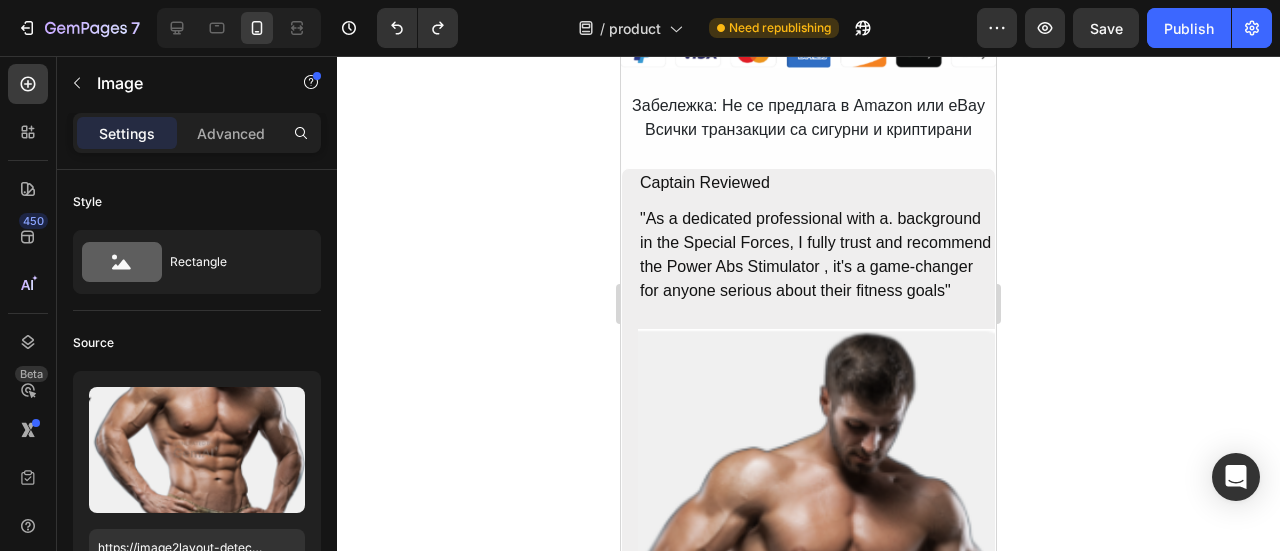 click at bounding box center (816, 597) 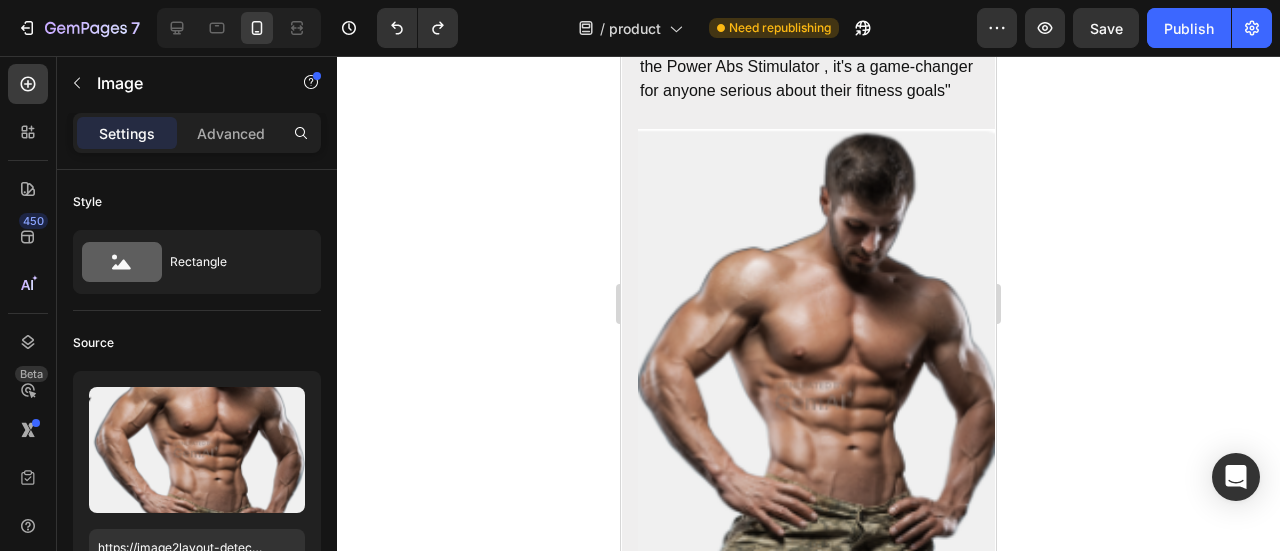 click at bounding box center (816, 397) 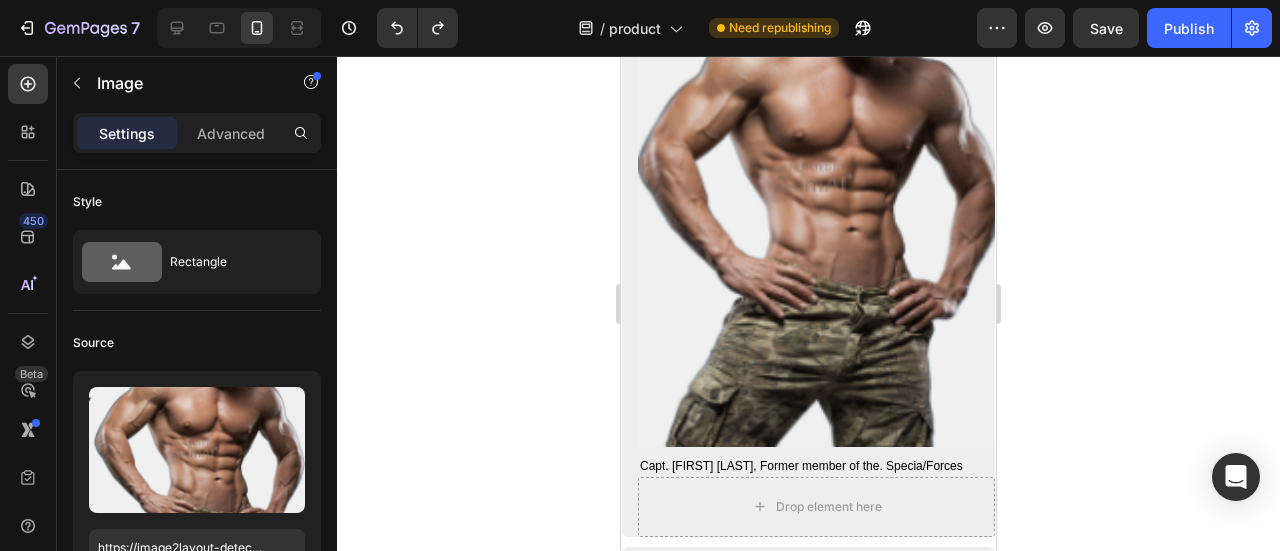 scroll, scrollTop: 13140, scrollLeft: 0, axis: vertical 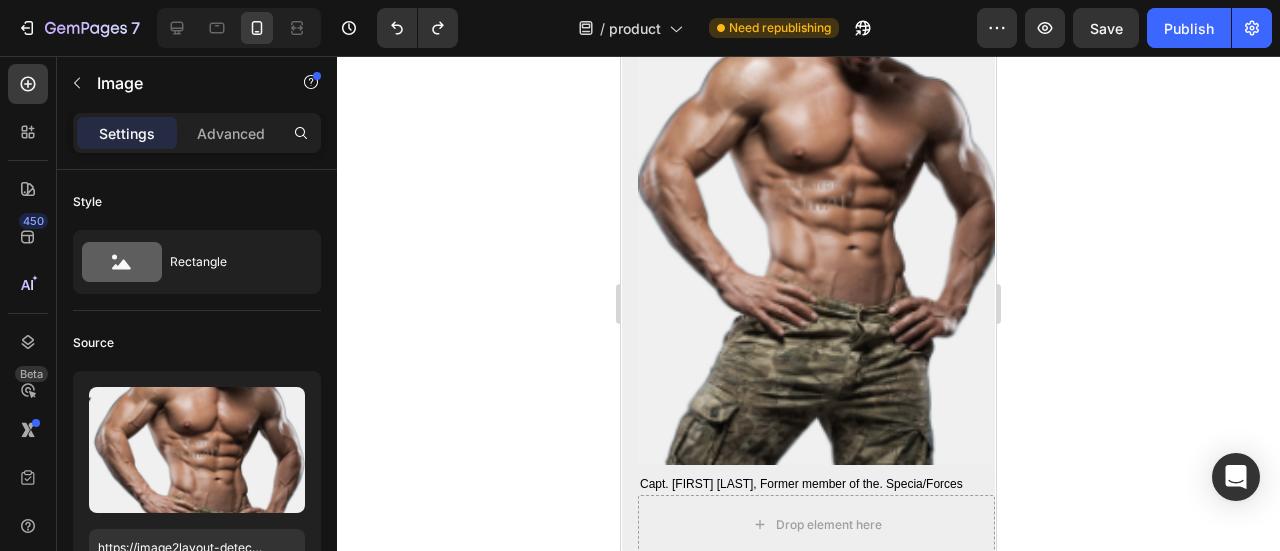 click at bounding box center (816, 197) 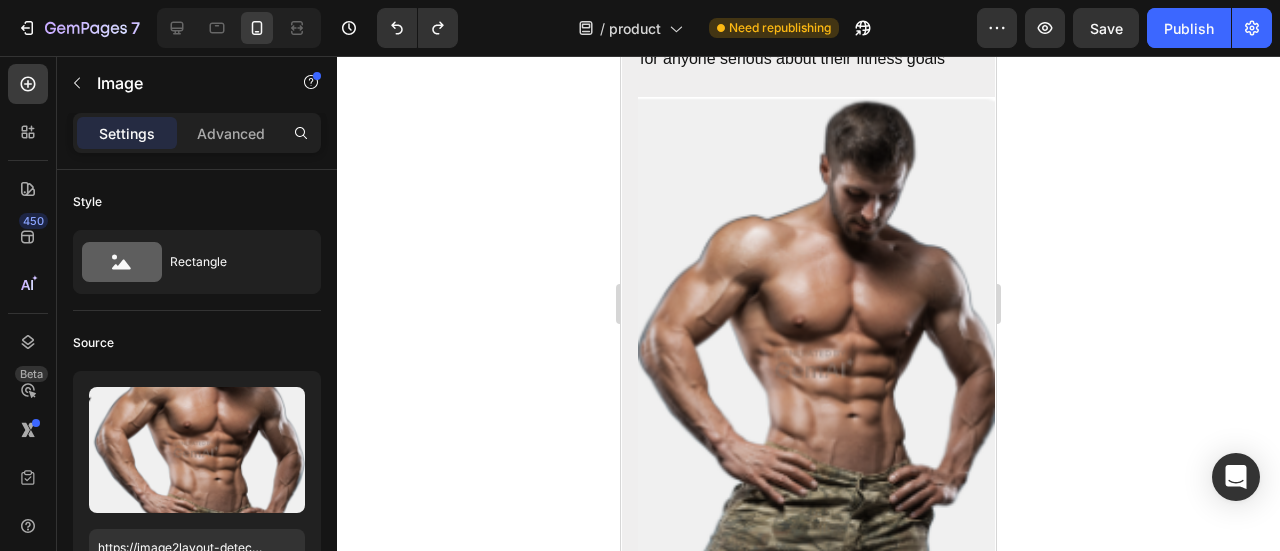 scroll, scrollTop: 12940, scrollLeft: 0, axis: vertical 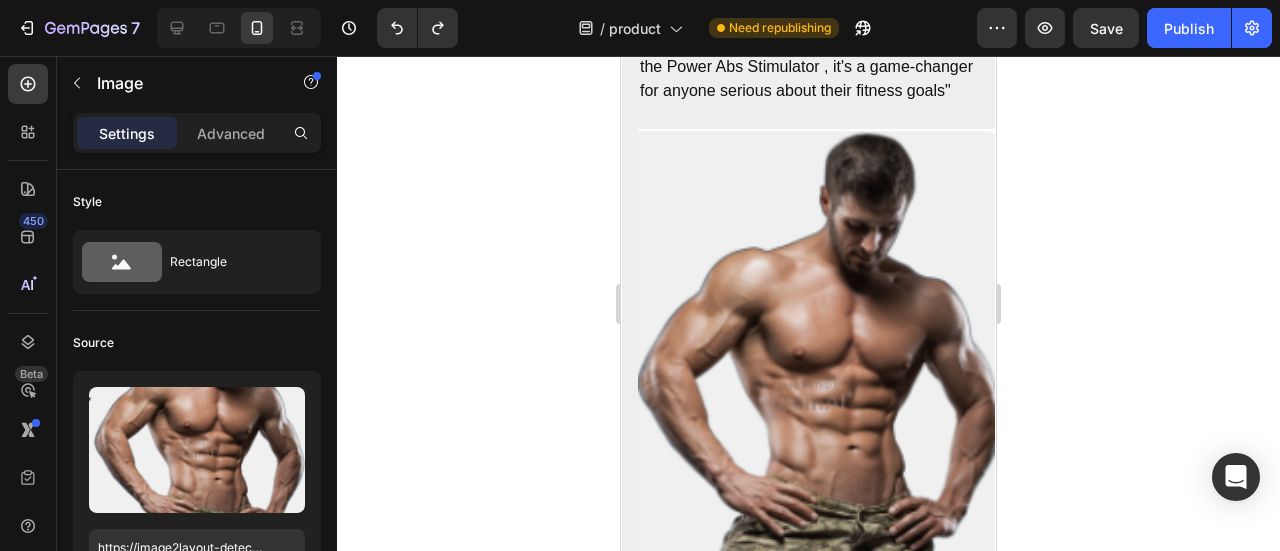 click at bounding box center [816, 397] 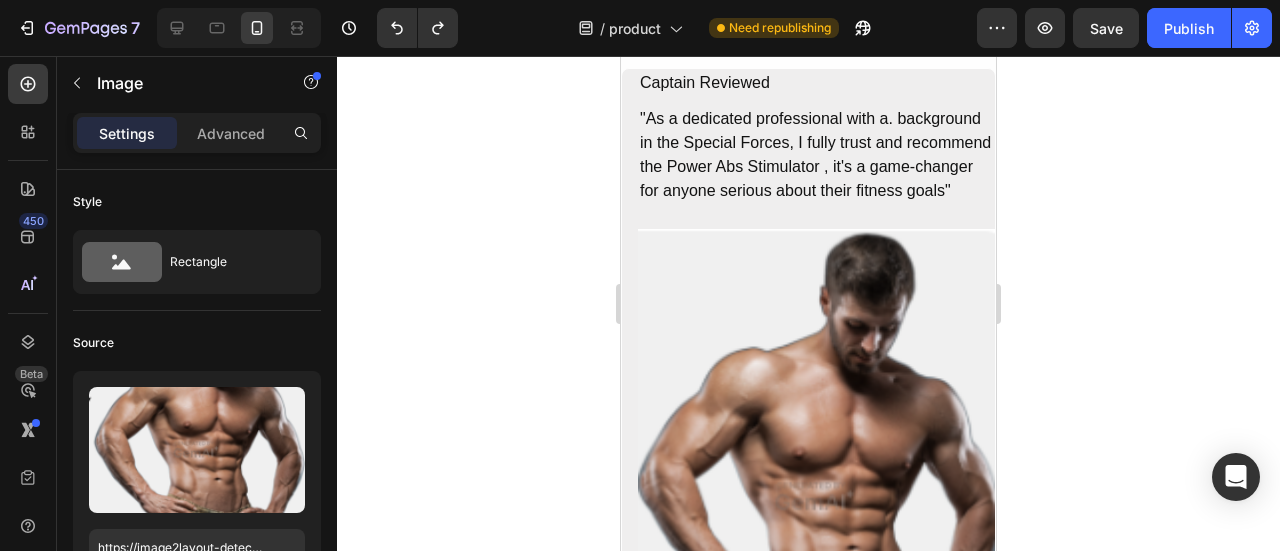 click at bounding box center (816, 497) 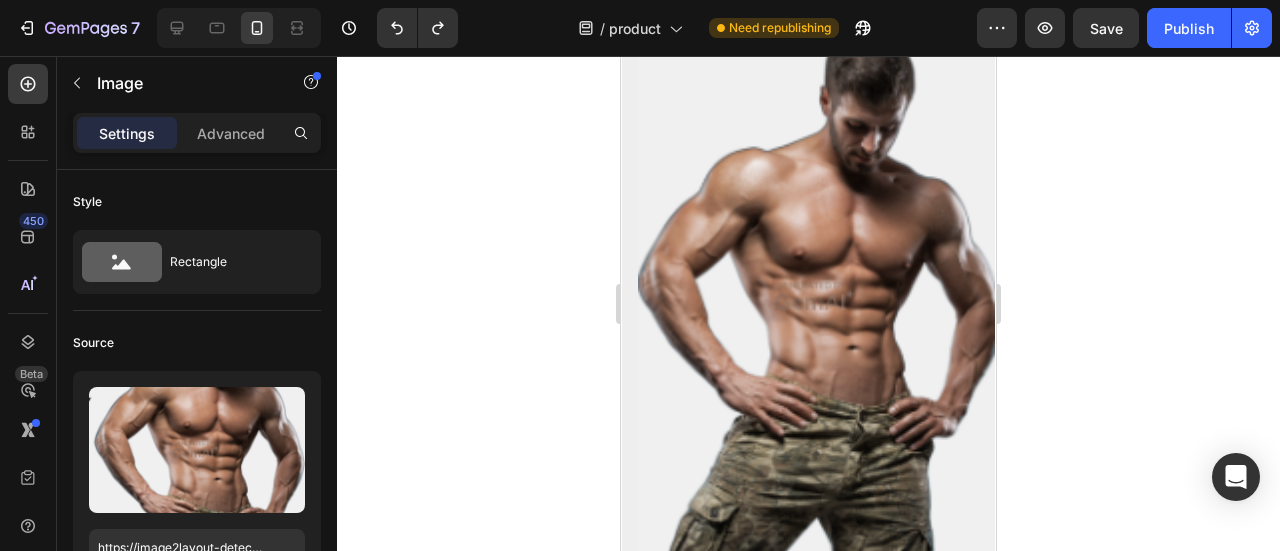 scroll, scrollTop: 13240, scrollLeft: 0, axis: vertical 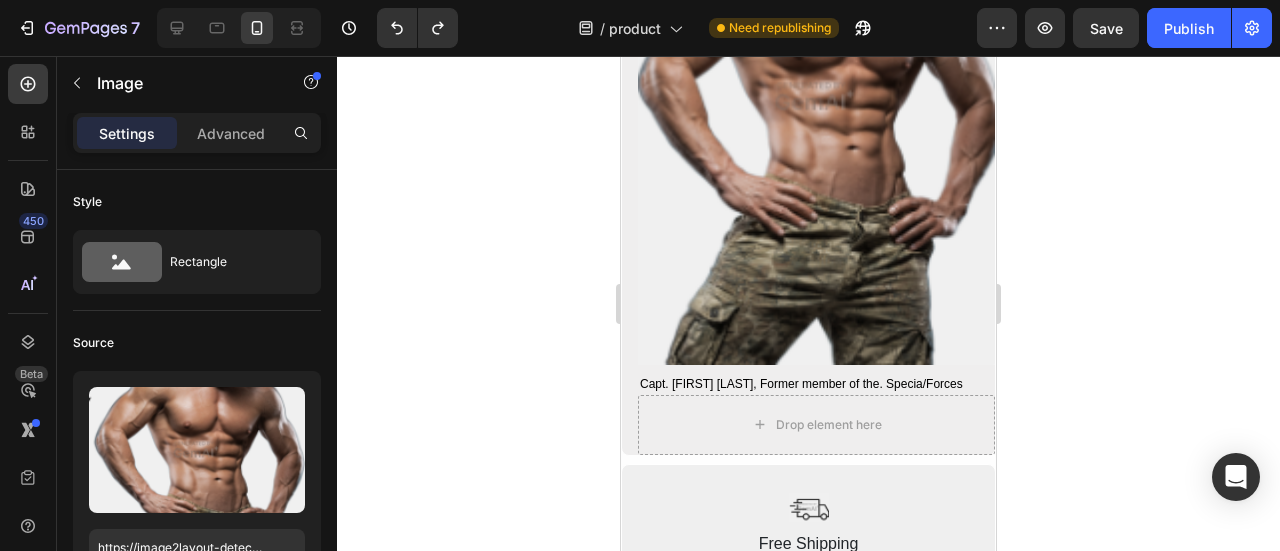 click at bounding box center [816, 97] 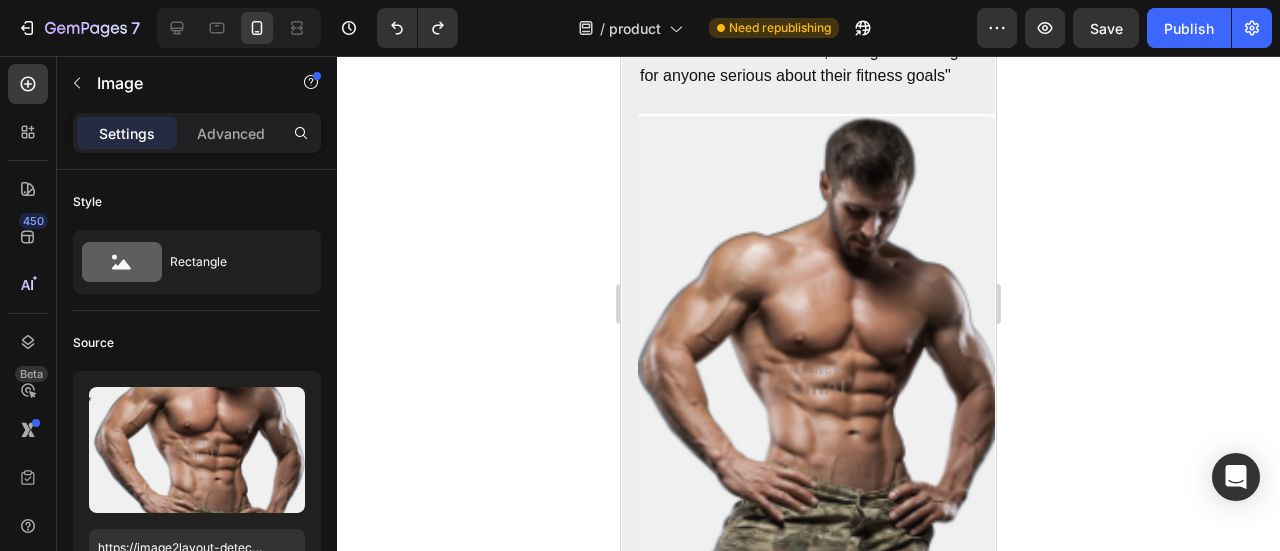 scroll, scrollTop: 12940, scrollLeft: 0, axis: vertical 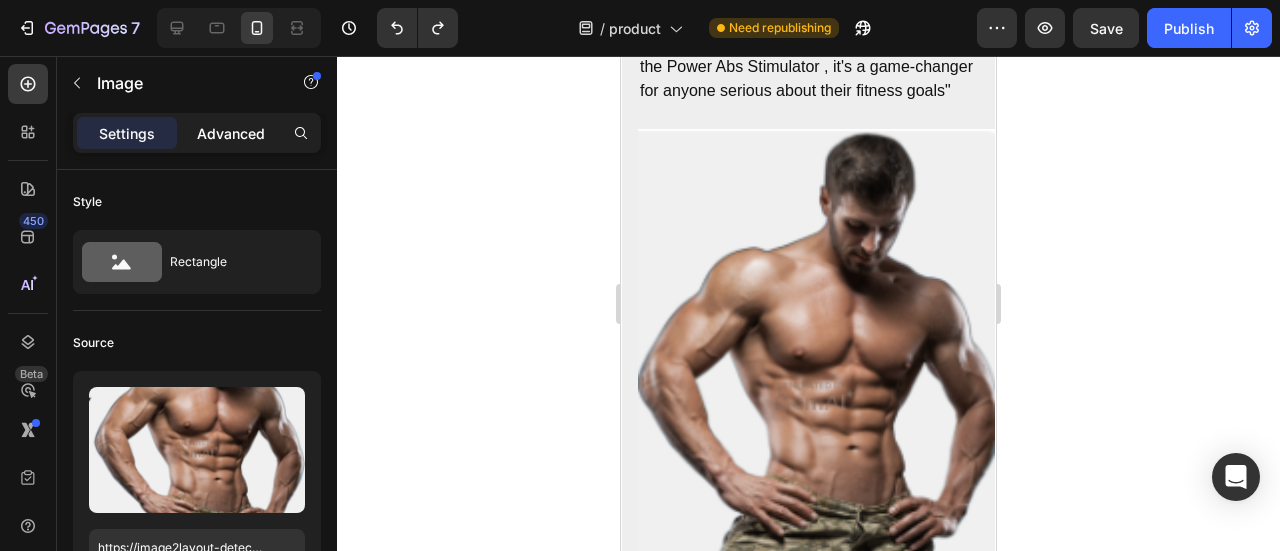 click on "Advanced" 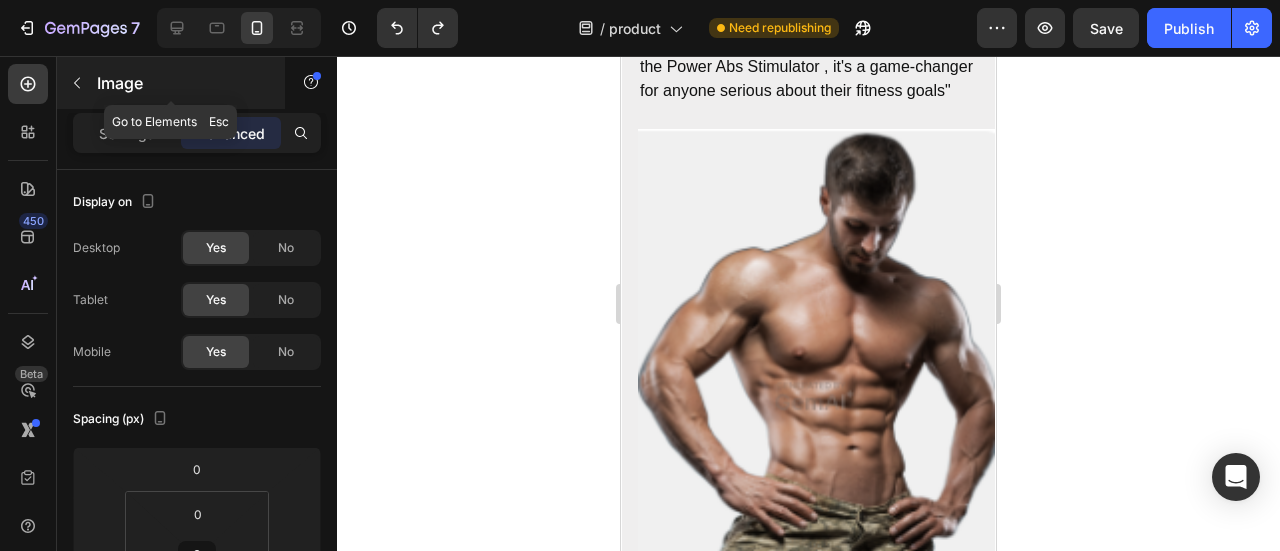 click 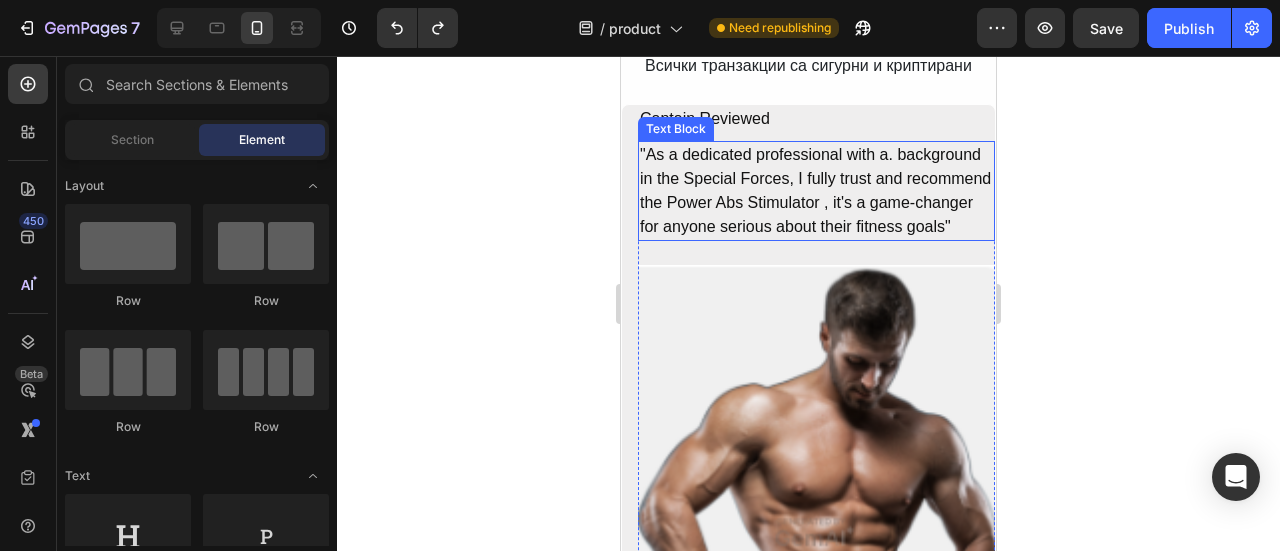 scroll, scrollTop: 12740, scrollLeft: 0, axis: vertical 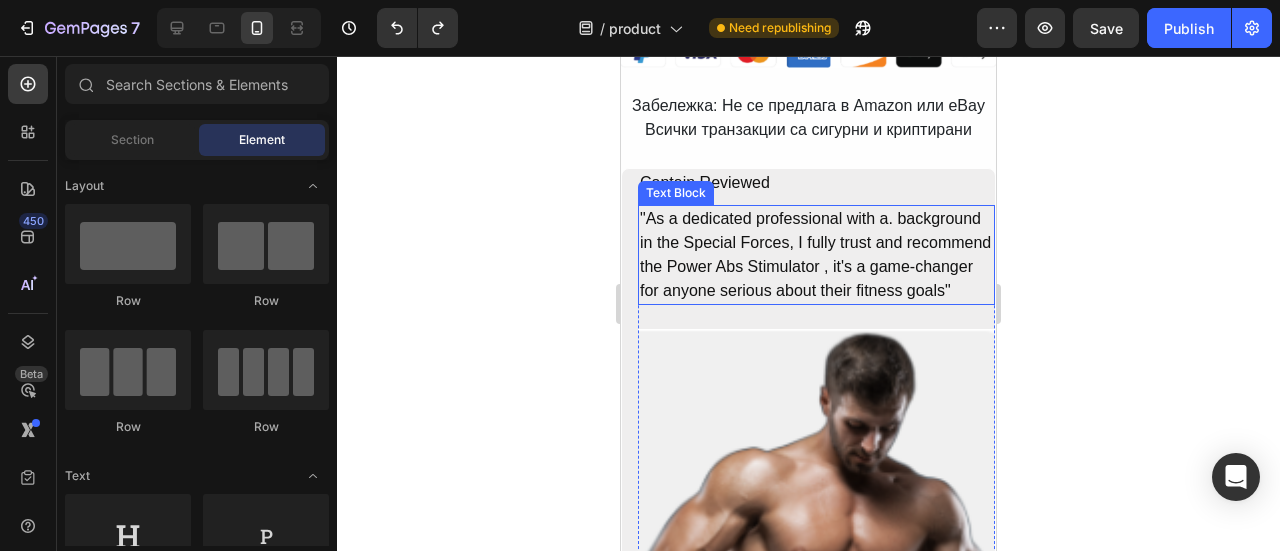 click on ""As a dedicated professional with a. background in the Special Forces, I fully trust and recommend the Power Abs Stimulator , it's a game-changer for anyone serious about their fitness goals"" at bounding box center [816, 255] 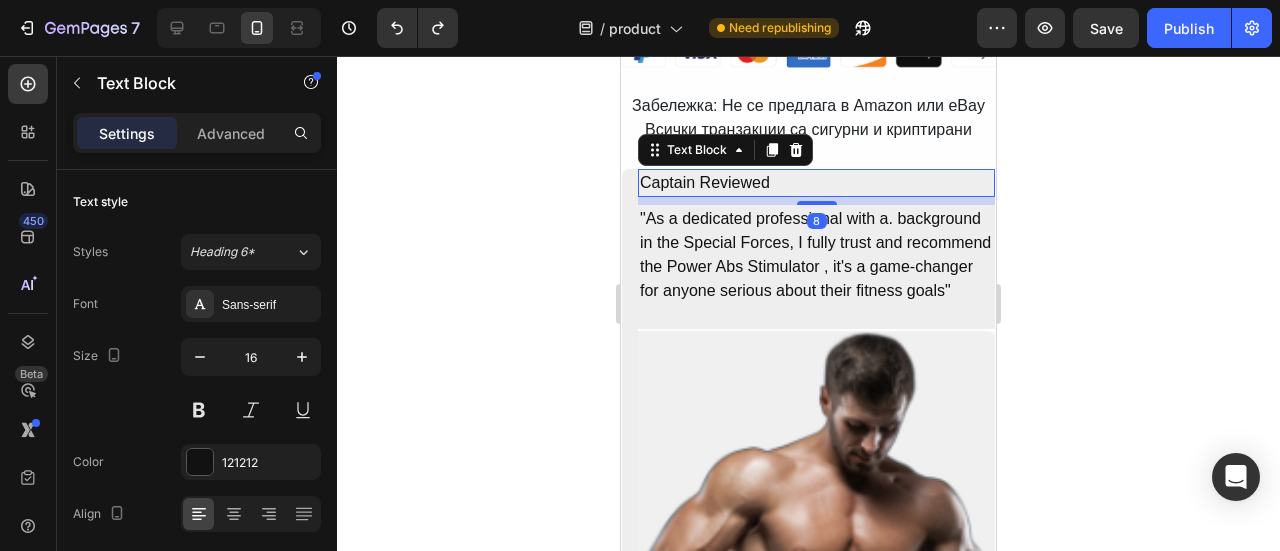 click on "Captain Reviewed" at bounding box center (816, 183) 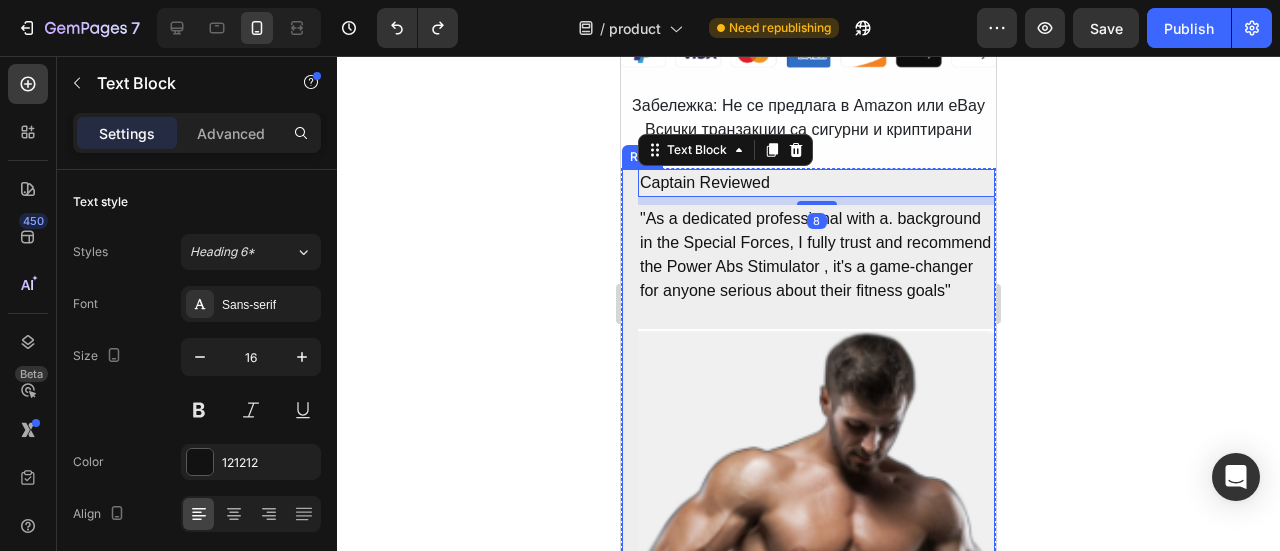 click on "Captain Reviewed Text Block   8 "As a dedicated professional with a. background in the Special Forces, I fully trust and recommend the Power Abs Stimulator , it's a game-changer for anyone serious about their fitness goals" Text Block Image Row Capt. James Snipes, Former member of the. Specia/Forces Text Block
Drop element here Row" at bounding box center [808, 562] 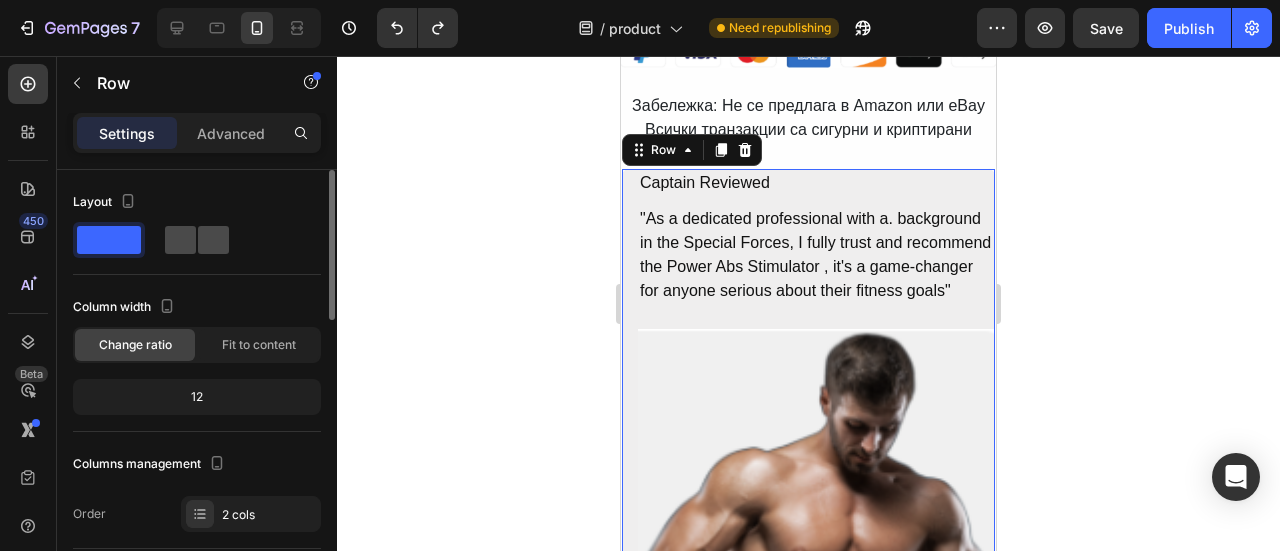 click 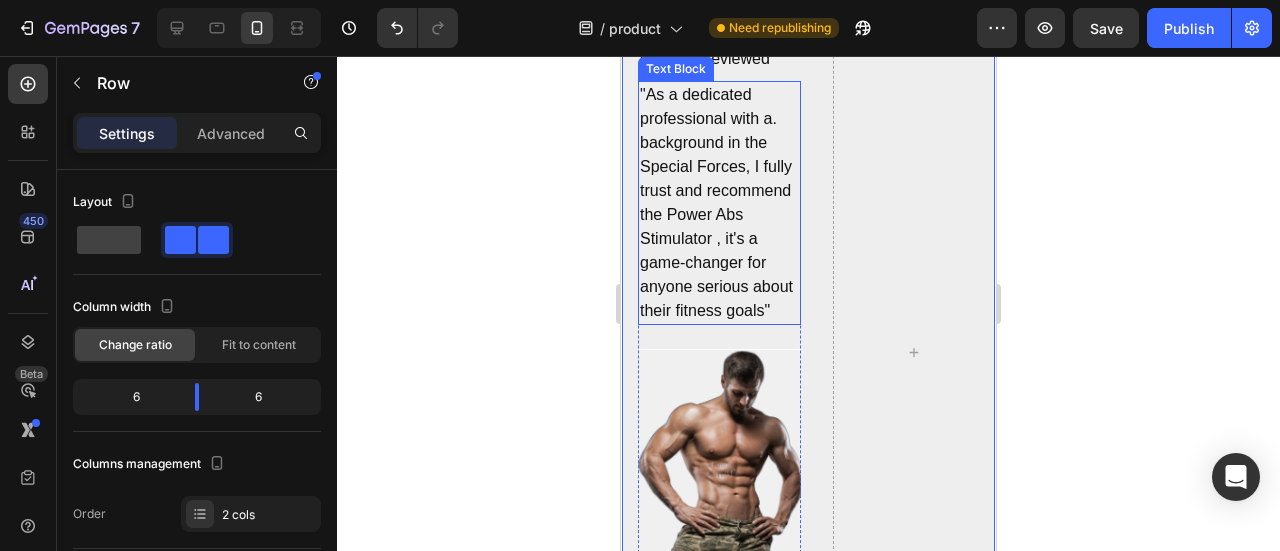 scroll, scrollTop: 12940, scrollLeft: 0, axis: vertical 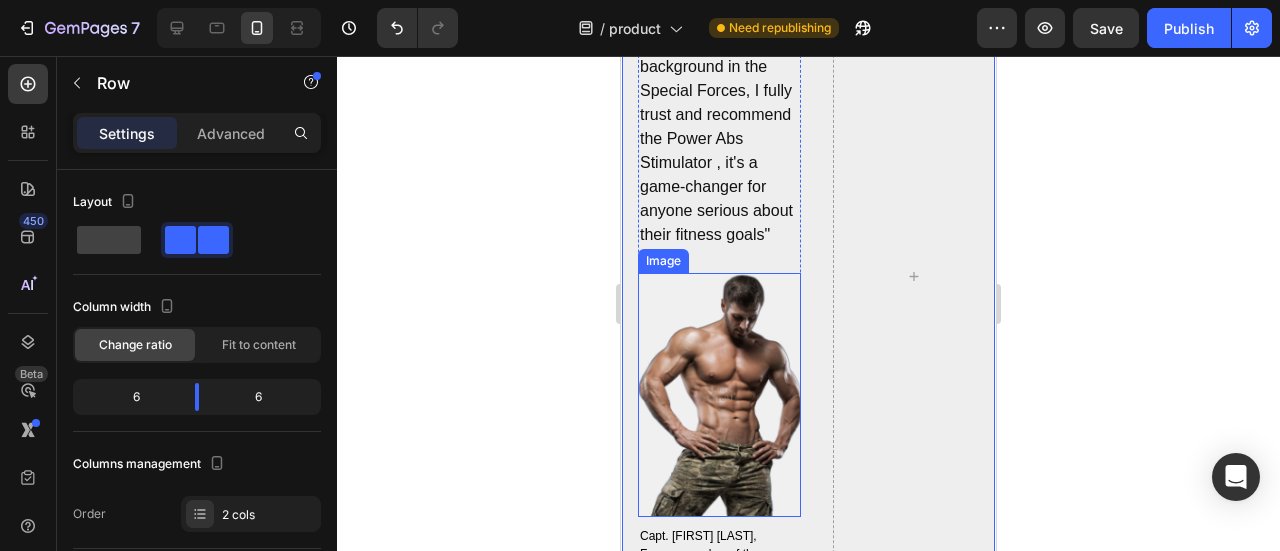 click at bounding box center (719, 395) 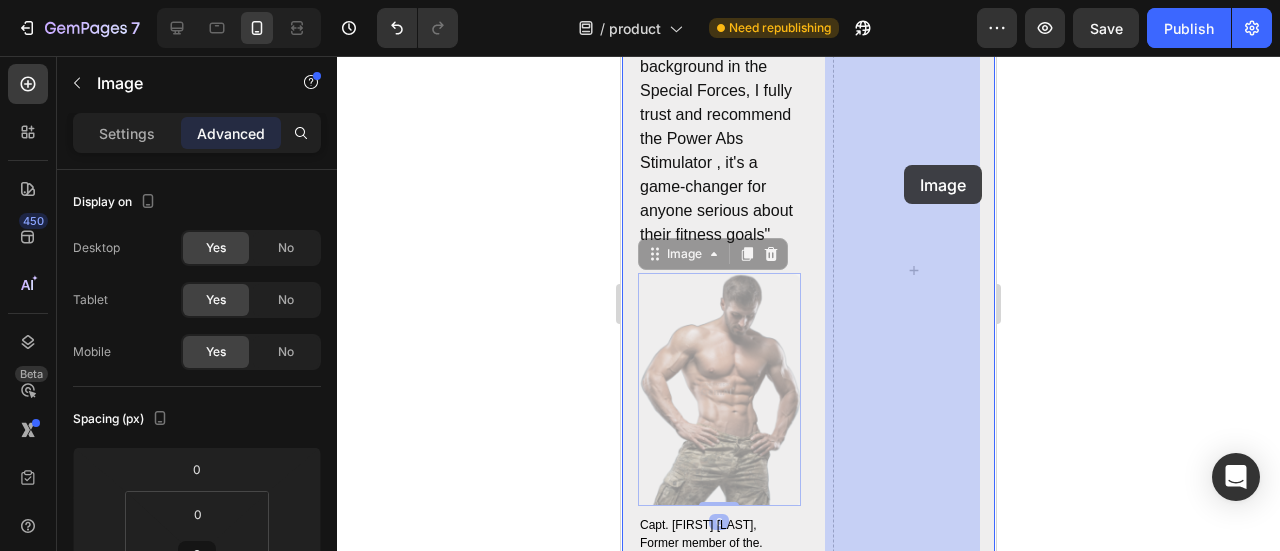 drag, startPoint x: 651, startPoint y: 312, endPoint x: 904, endPoint y: 165, distance: 292.60553 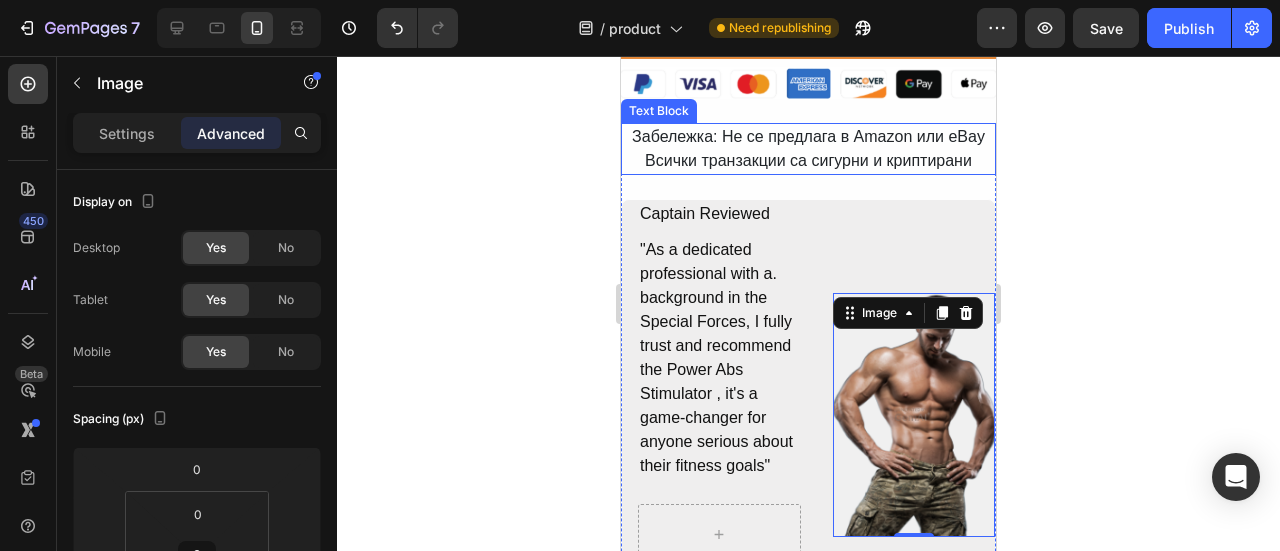 scroll, scrollTop: 12740, scrollLeft: 0, axis: vertical 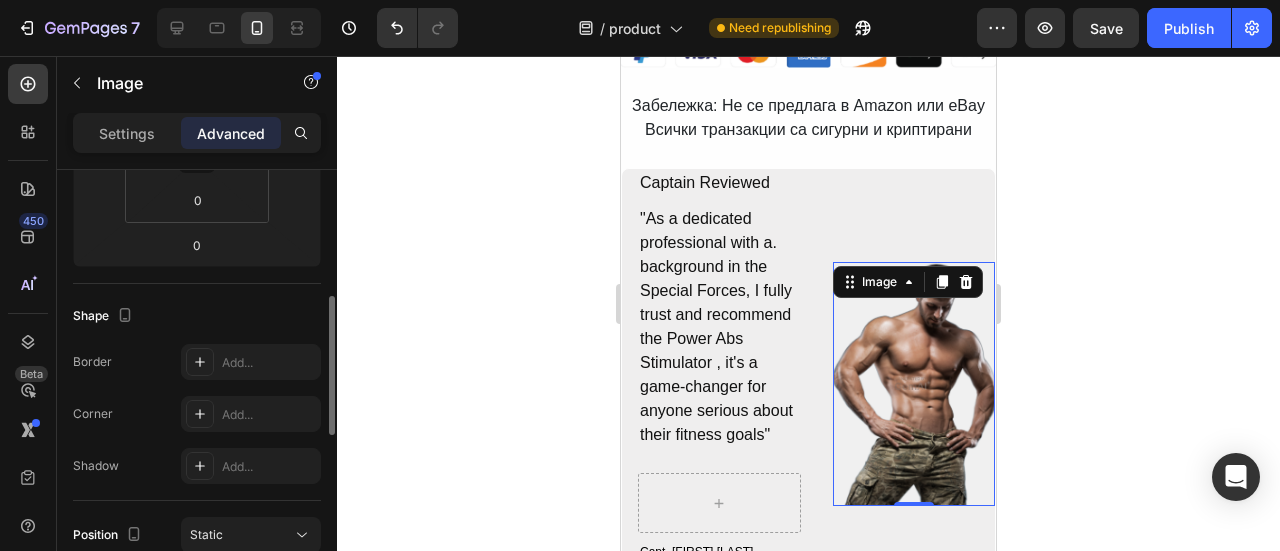click on "Settings Advanced" at bounding box center [197, 133] 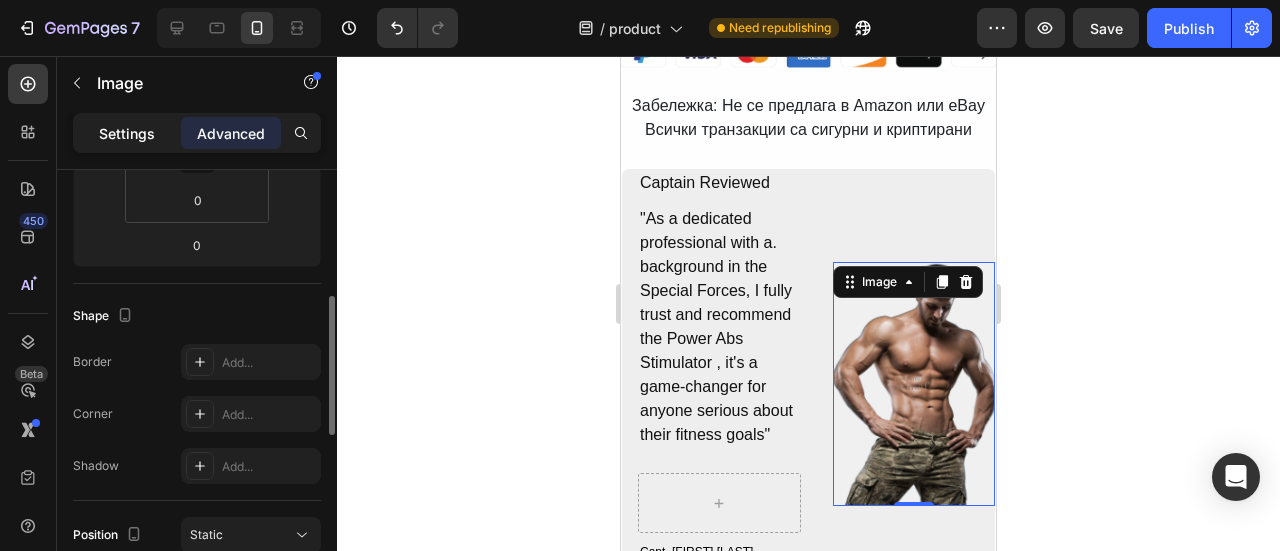 click on "Settings" at bounding box center [127, 133] 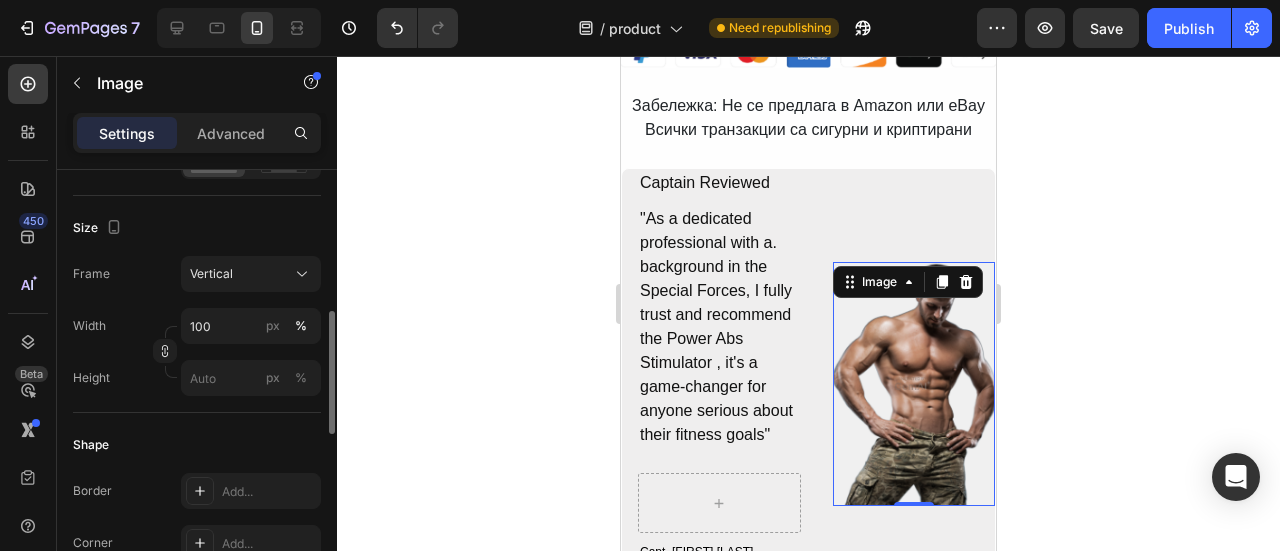 scroll, scrollTop: 400, scrollLeft: 0, axis: vertical 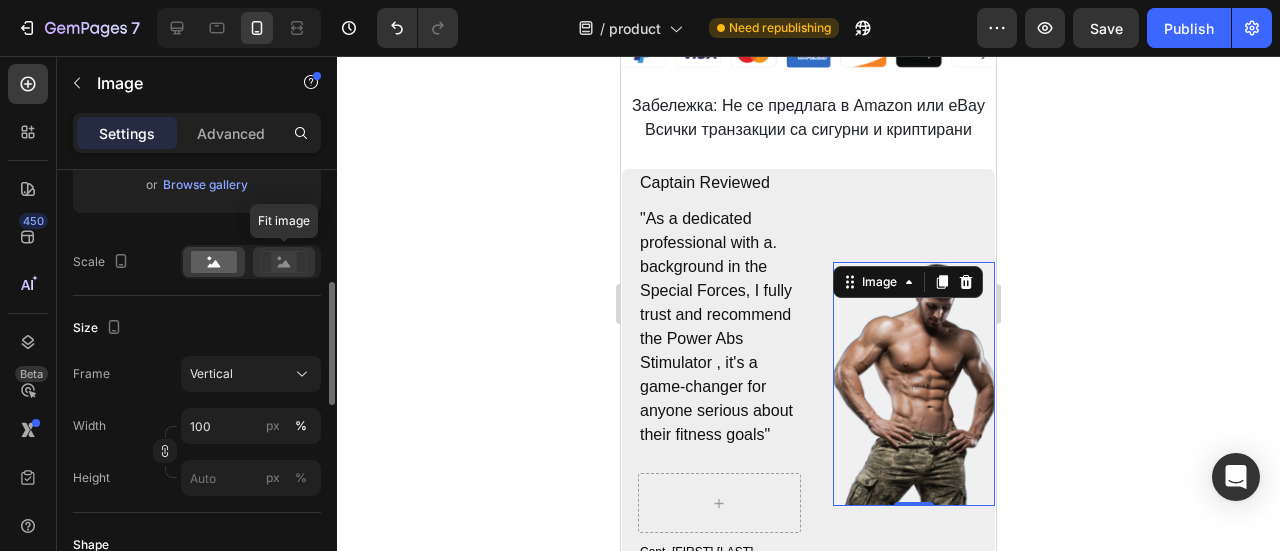 click 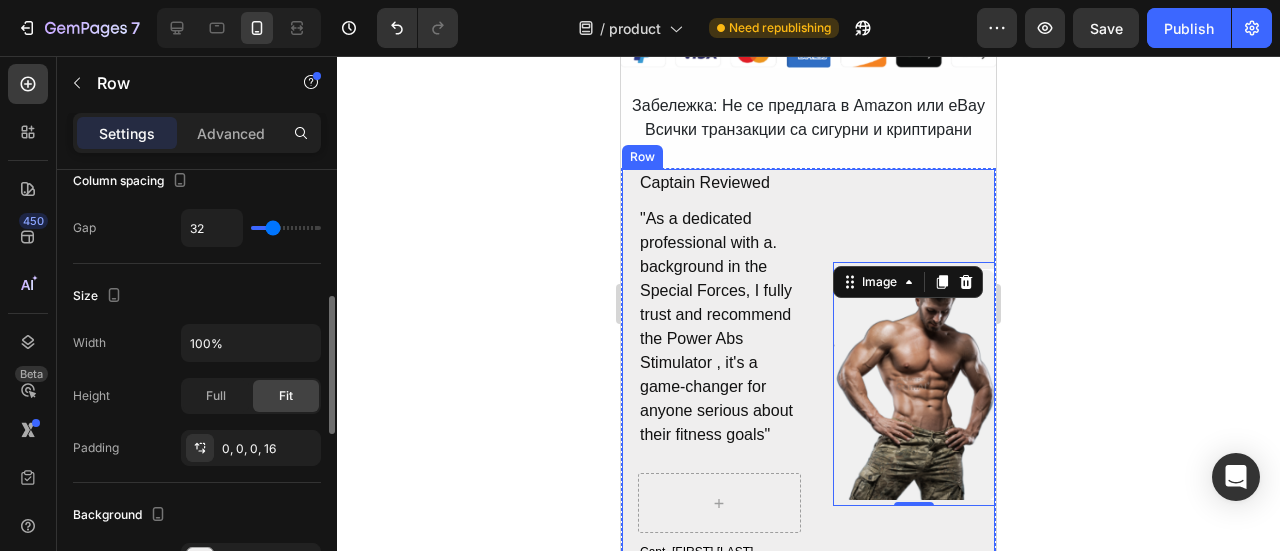click on "Image   0" at bounding box center (914, 384) 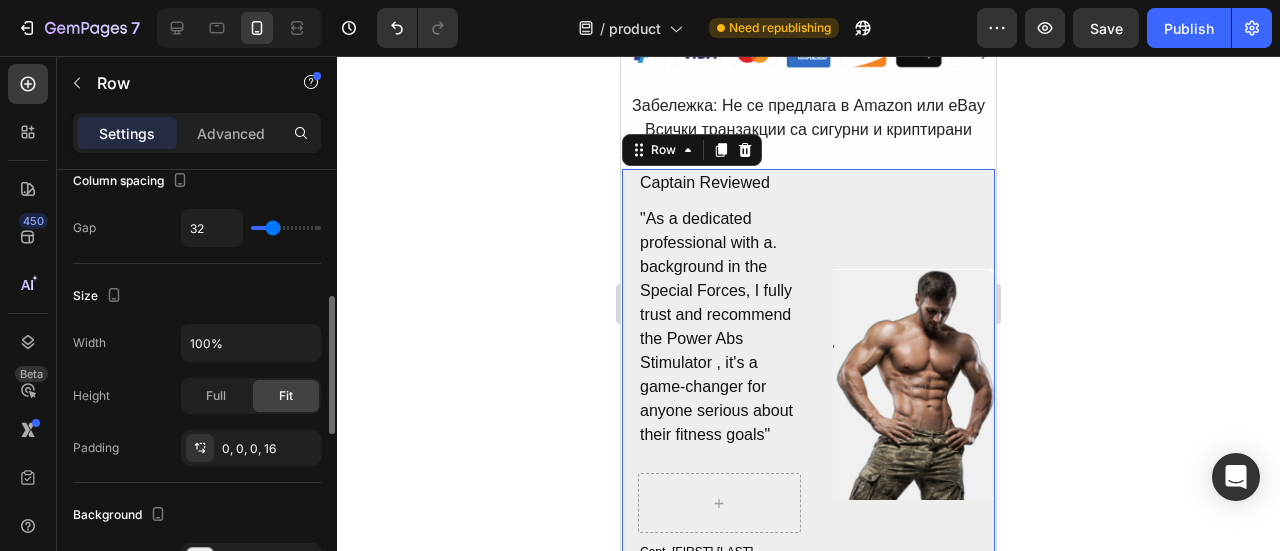 scroll, scrollTop: 0, scrollLeft: 0, axis: both 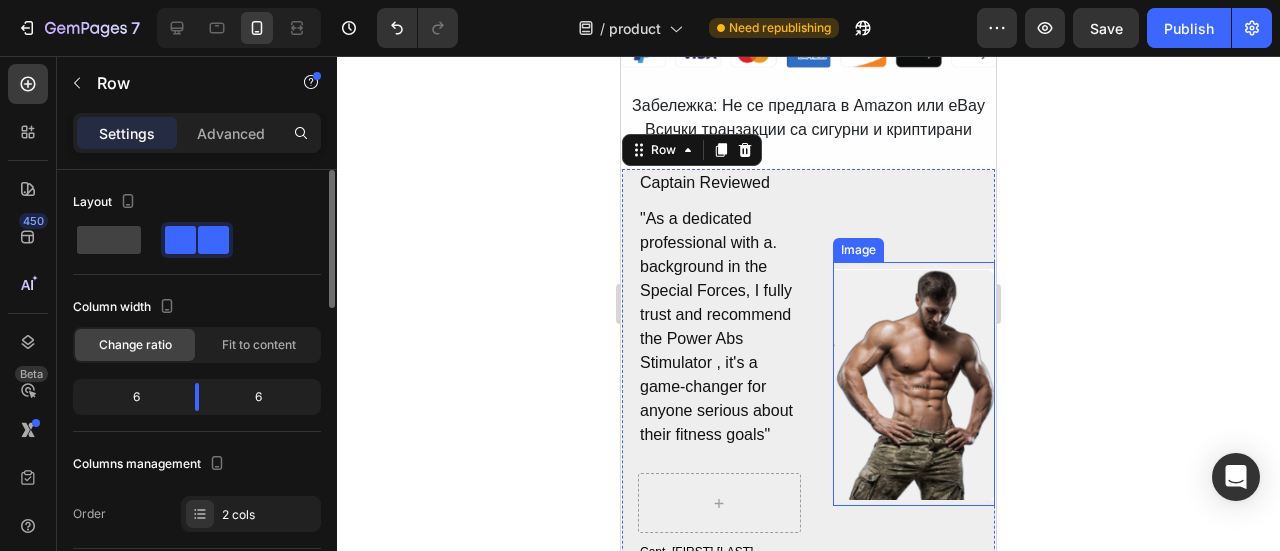 click at bounding box center [914, 384] 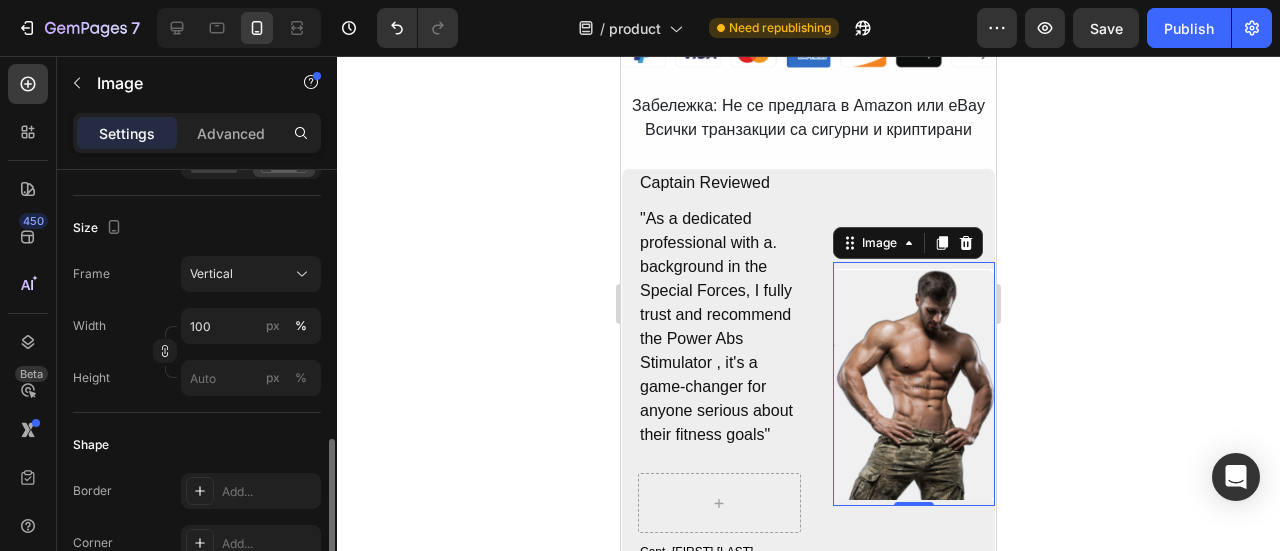 scroll, scrollTop: 600, scrollLeft: 0, axis: vertical 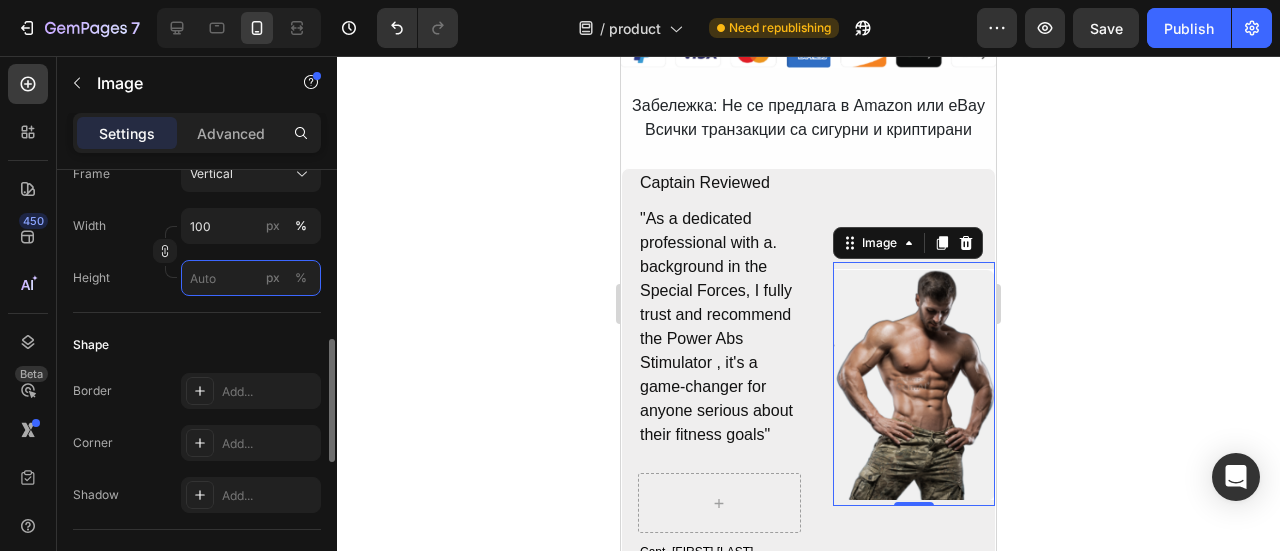 click on "px %" at bounding box center [251, 278] 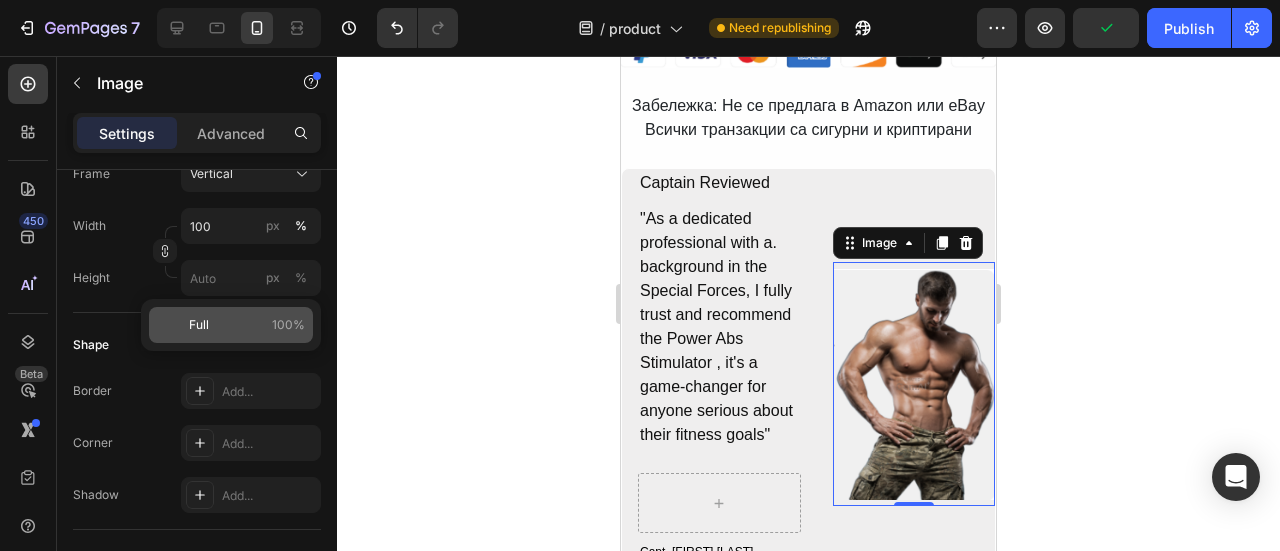 click on "Full 100%" at bounding box center [247, 325] 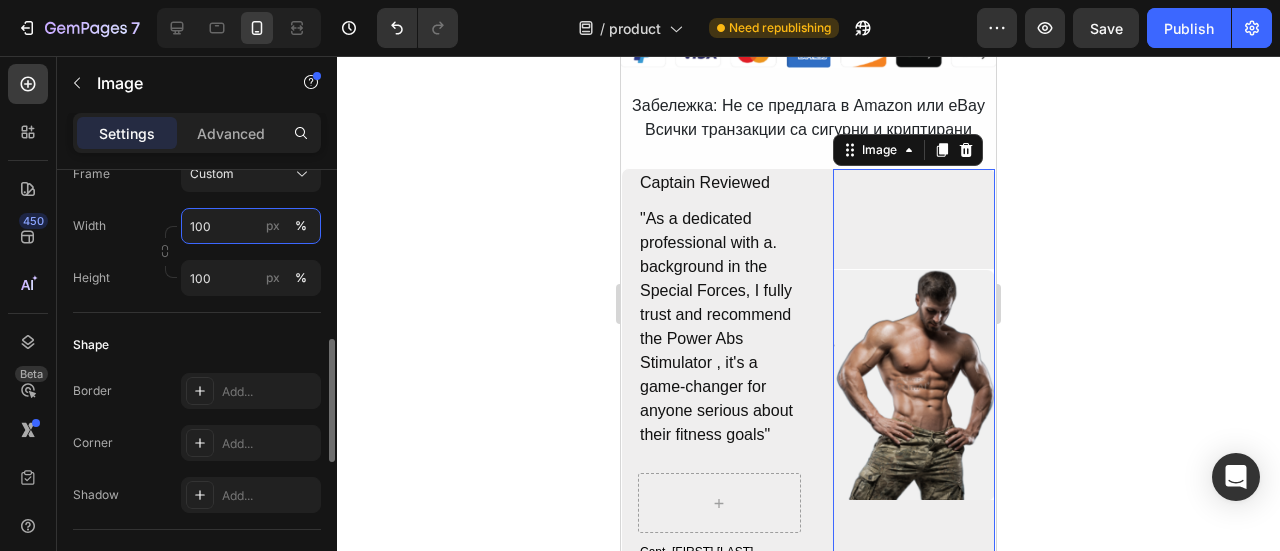click on "100" at bounding box center [251, 226] 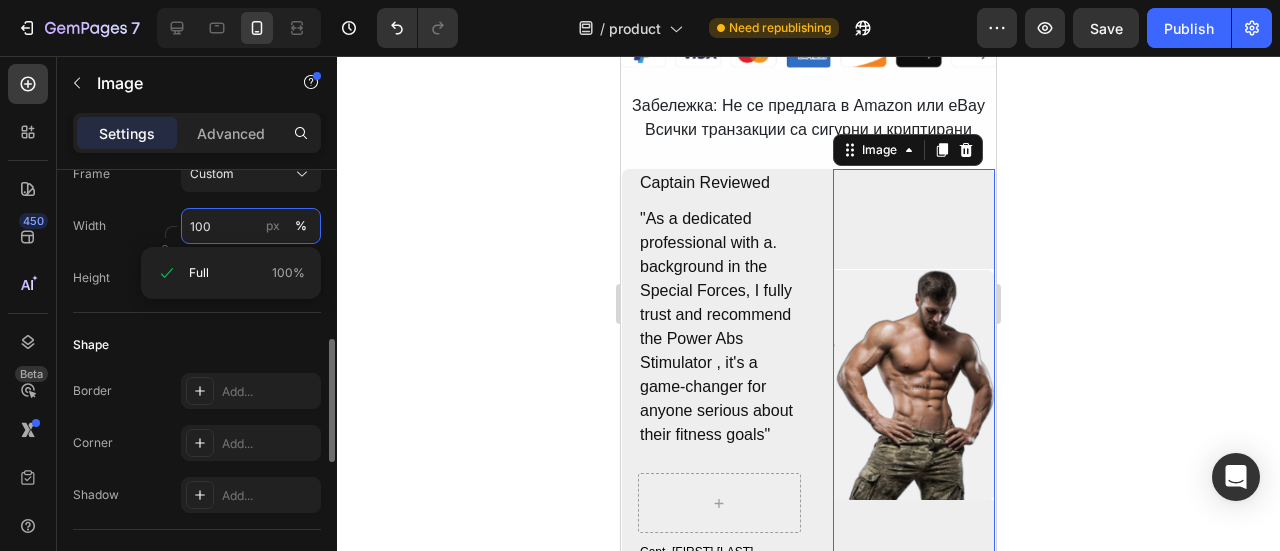 click on "100" at bounding box center (251, 226) 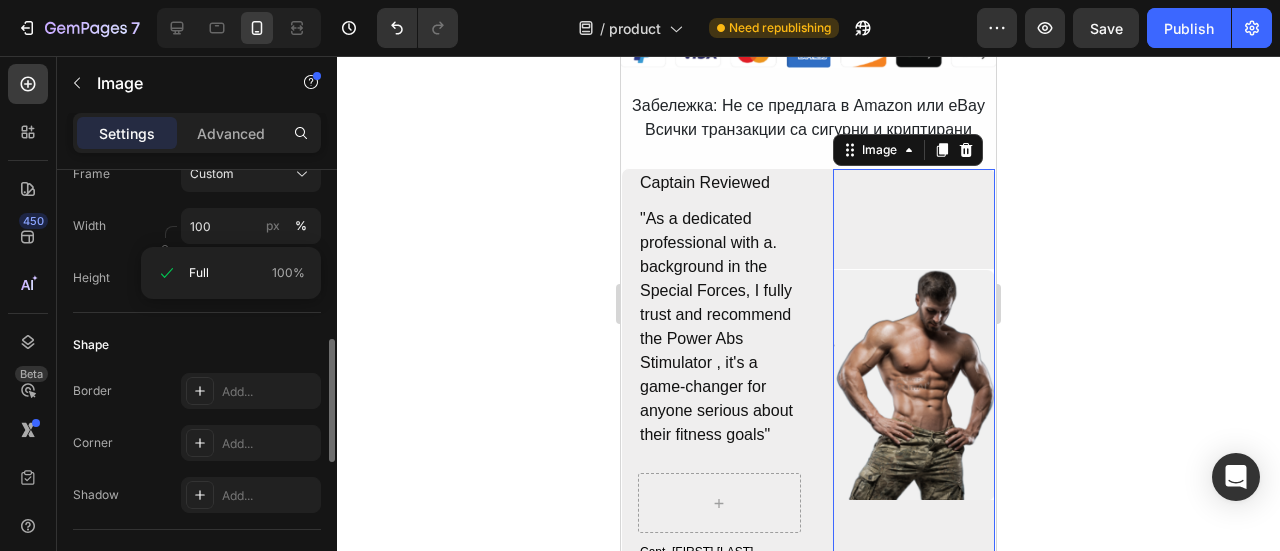 click on "Shape" at bounding box center (197, 345) 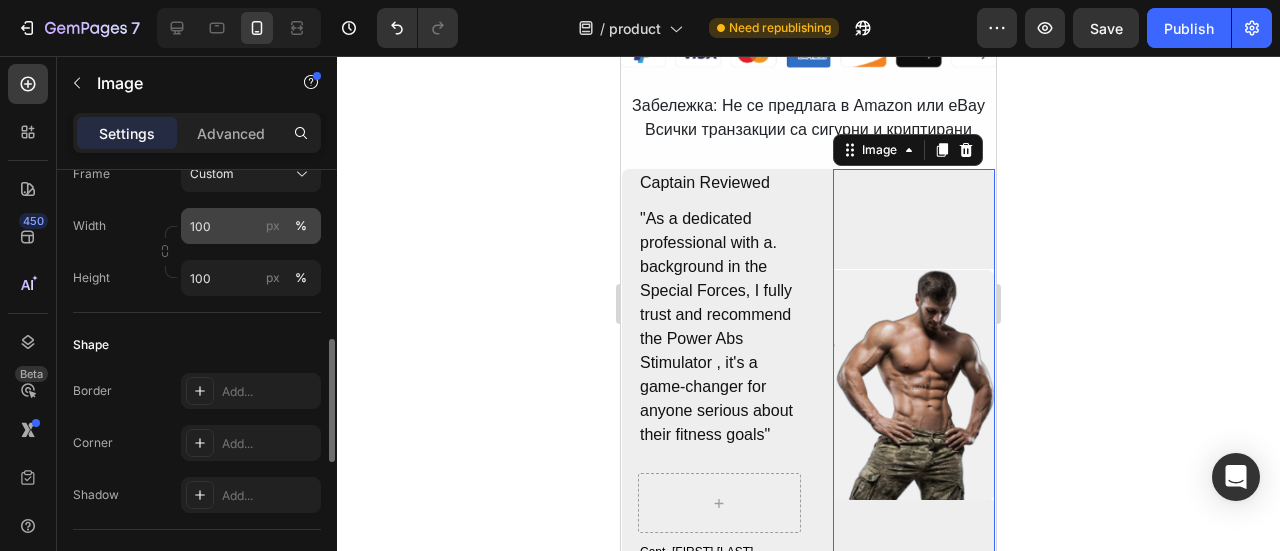 scroll, scrollTop: 400, scrollLeft: 0, axis: vertical 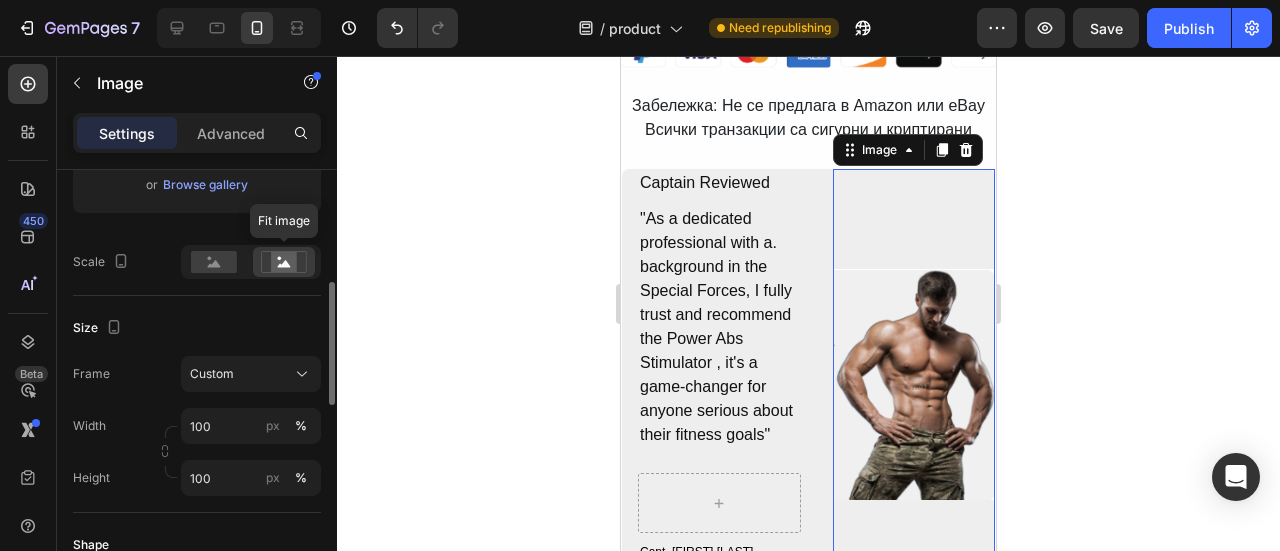 click 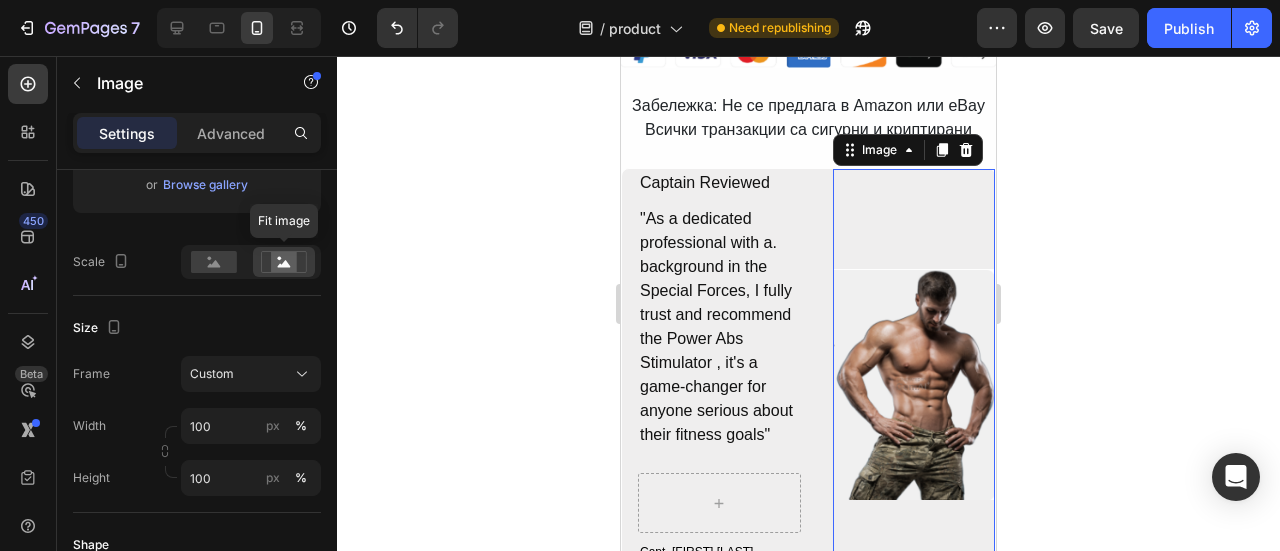 click 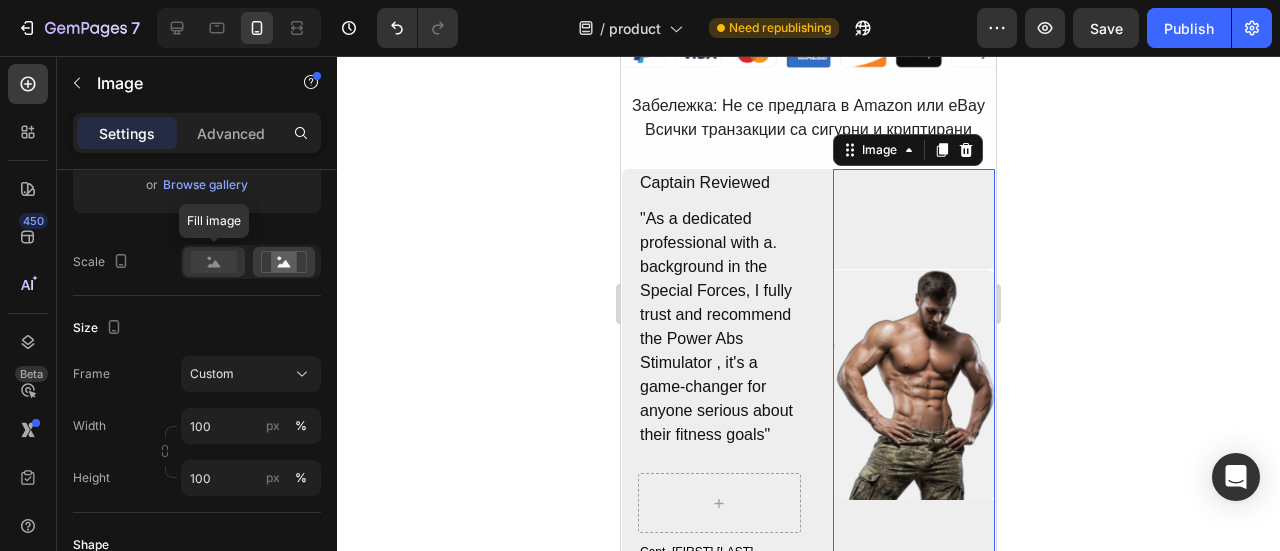click 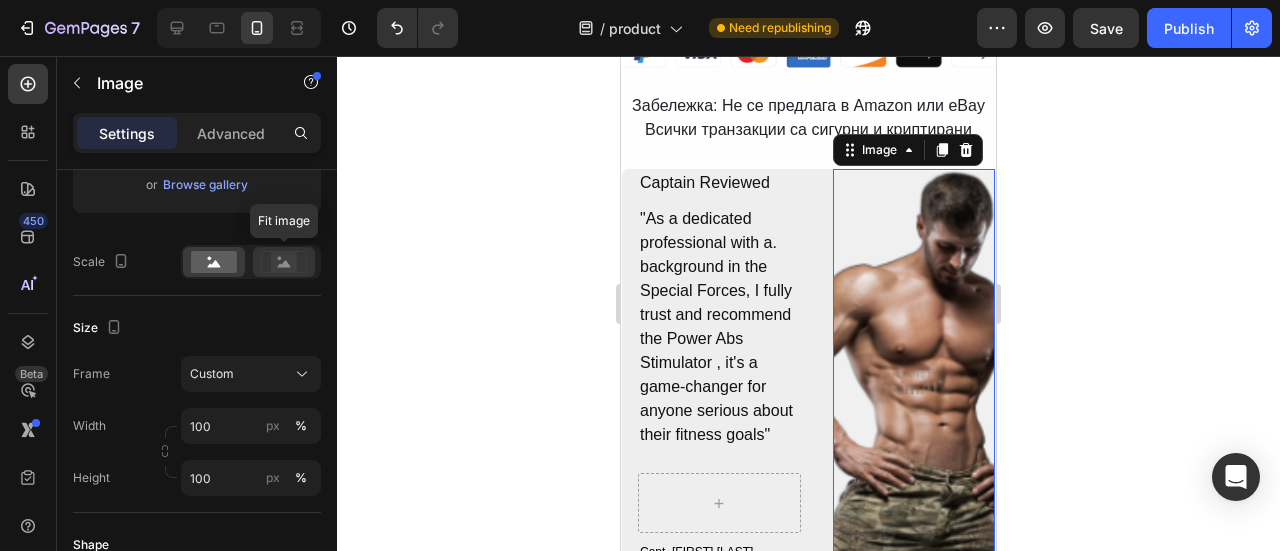 click 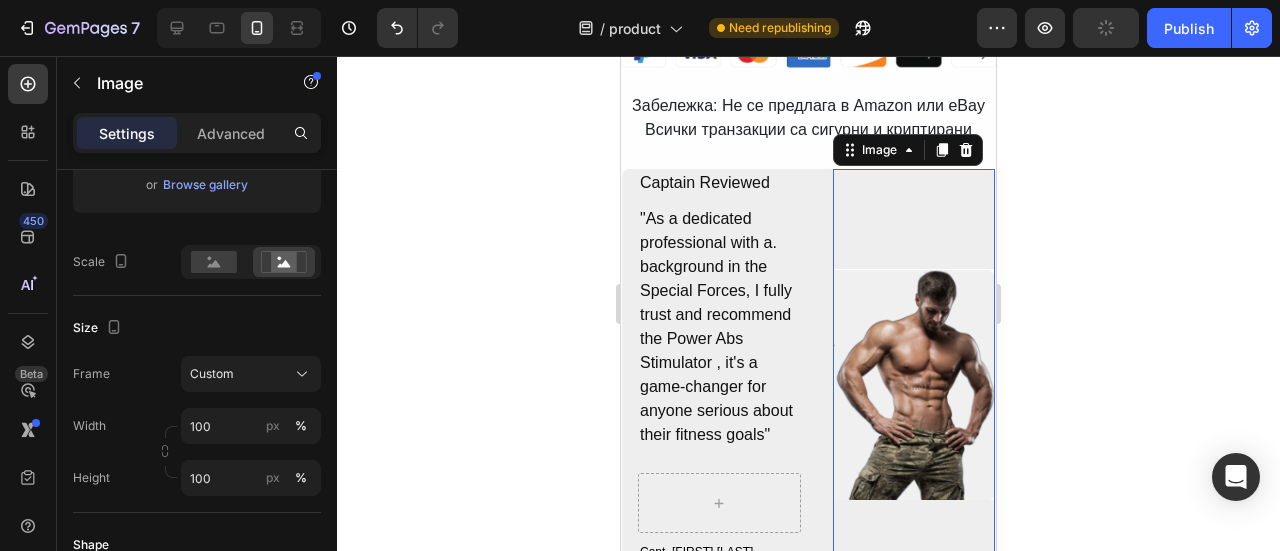 click 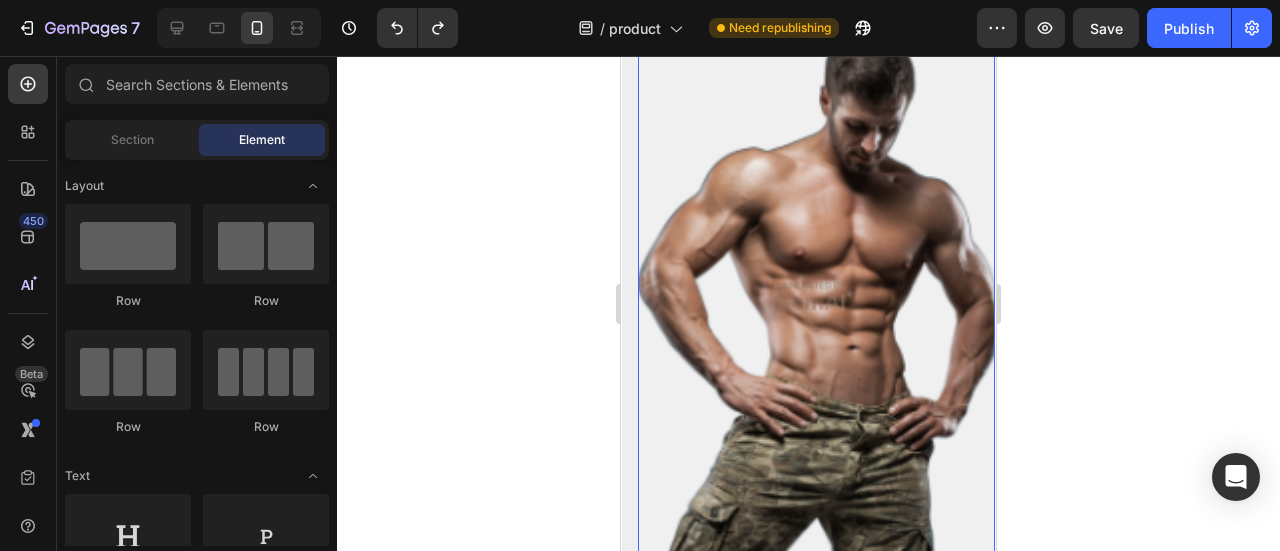 scroll, scrollTop: 13140, scrollLeft: 0, axis: vertical 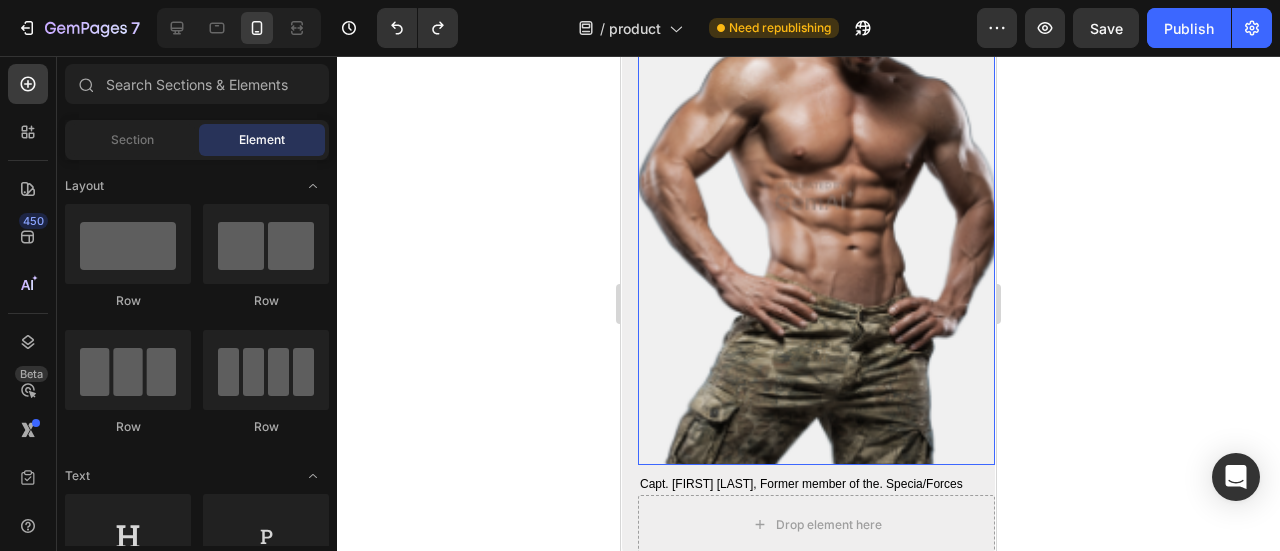 click at bounding box center (816, 197) 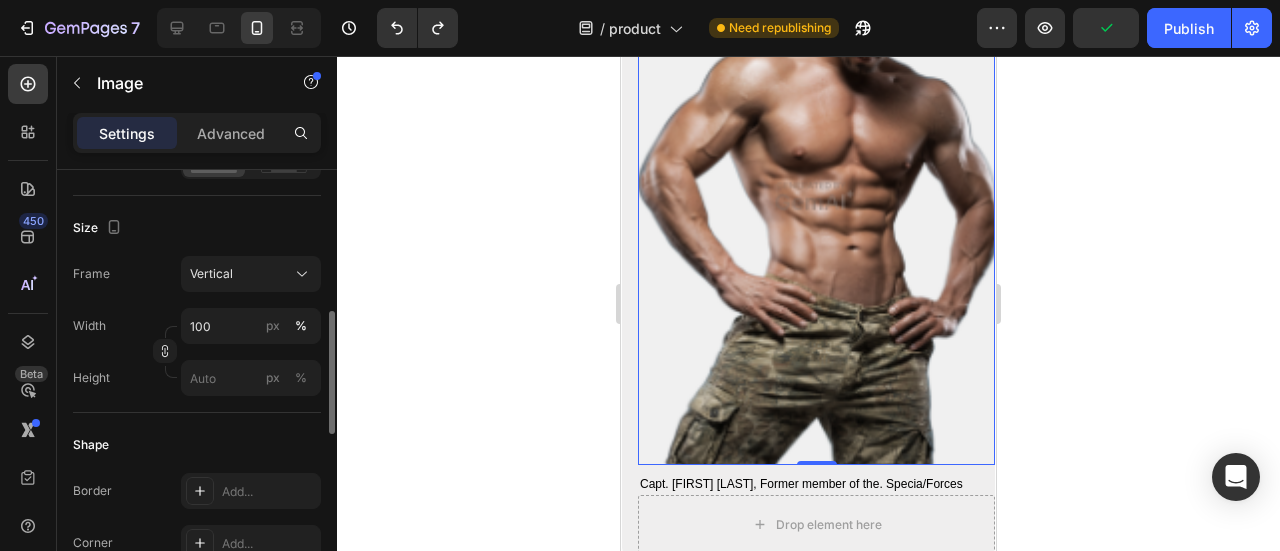 scroll, scrollTop: 400, scrollLeft: 0, axis: vertical 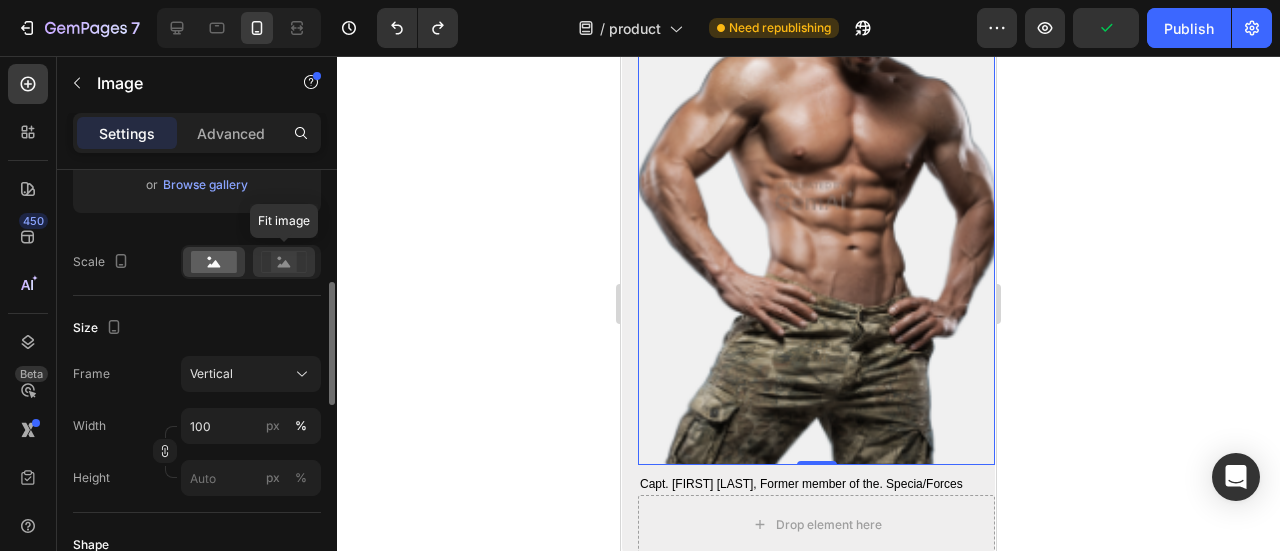 click 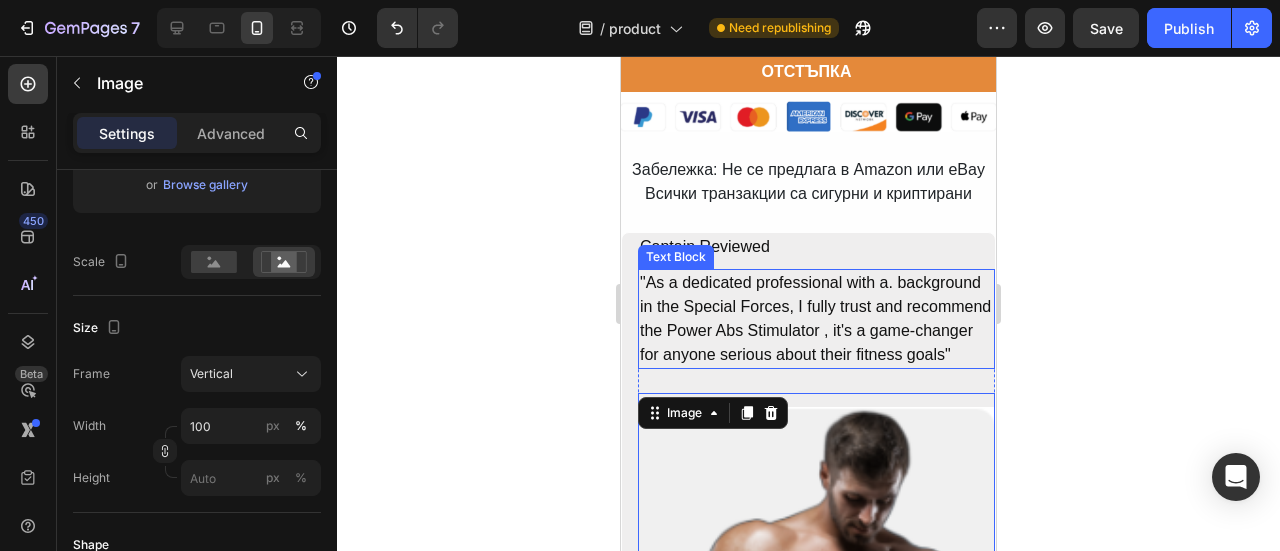 scroll, scrollTop: 12640, scrollLeft: 0, axis: vertical 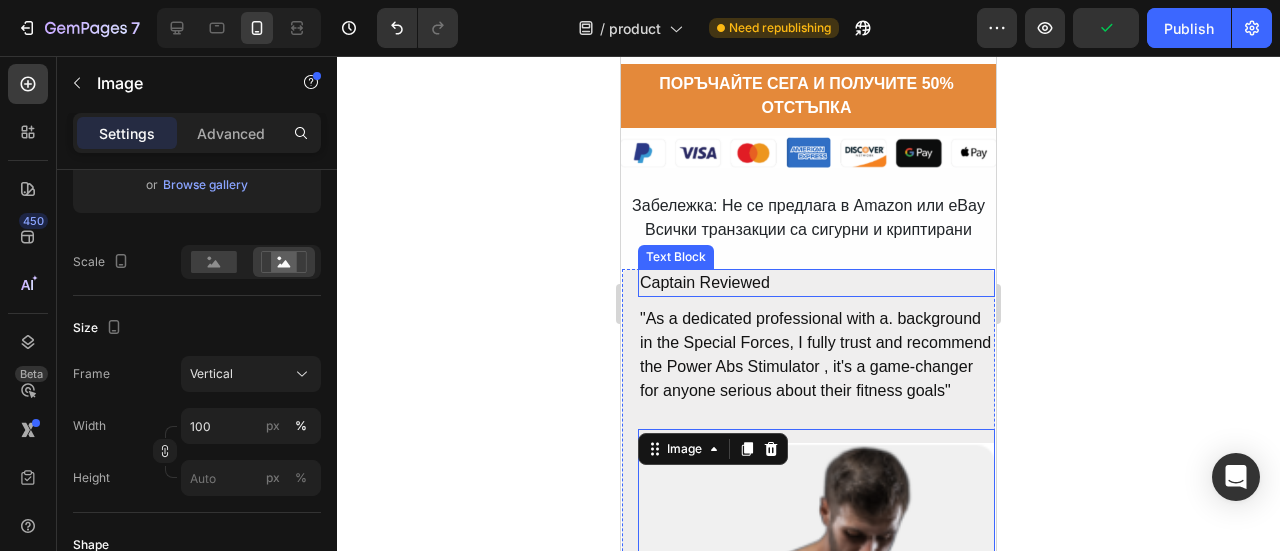 click on "Captain Reviewed" at bounding box center [816, 283] 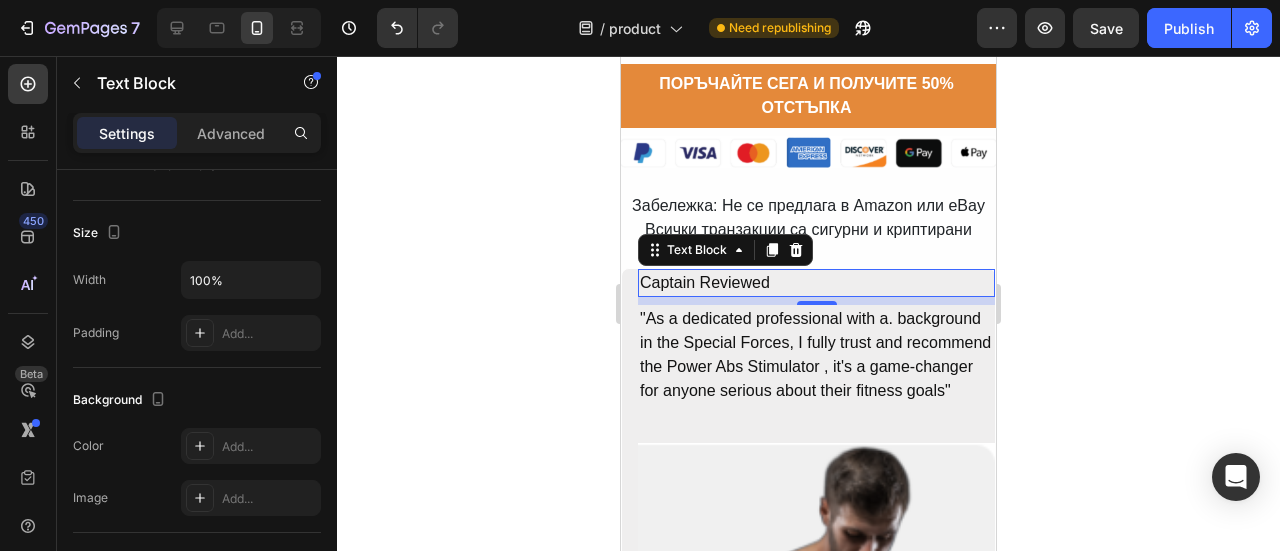 click on "Captain Reviewed" at bounding box center (816, 283) 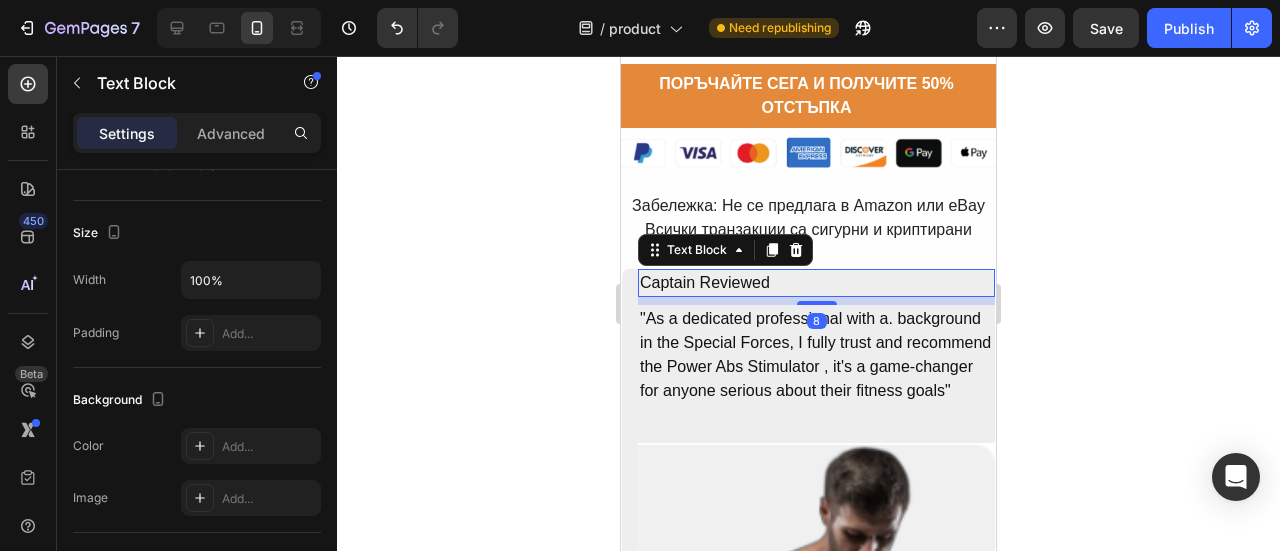 scroll, scrollTop: 0, scrollLeft: 0, axis: both 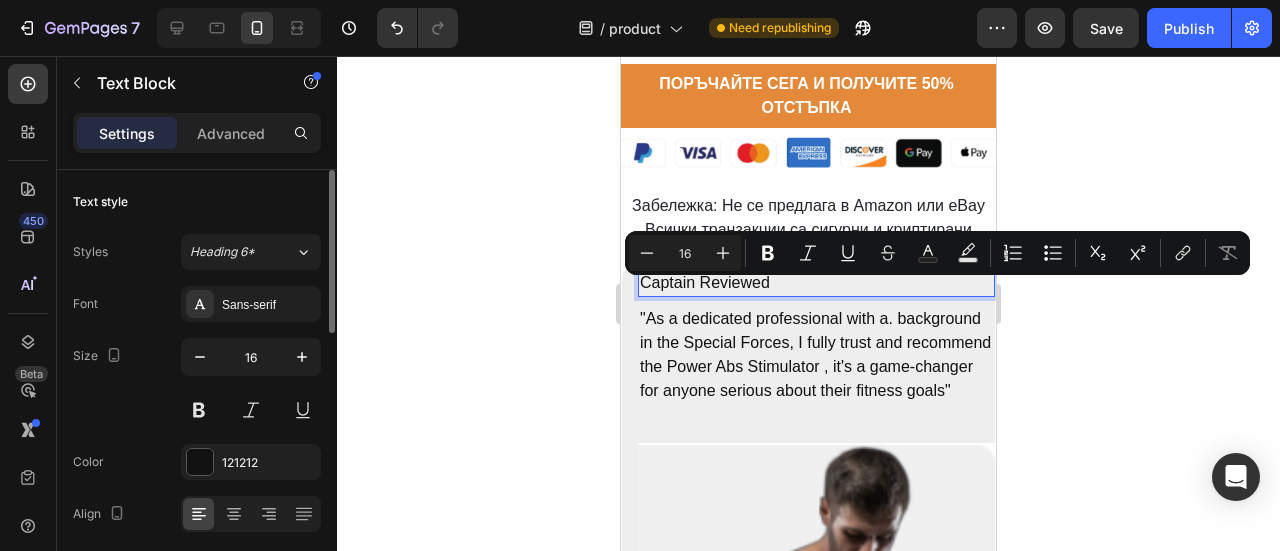 click on "Captain Reviewed" at bounding box center [816, 283] 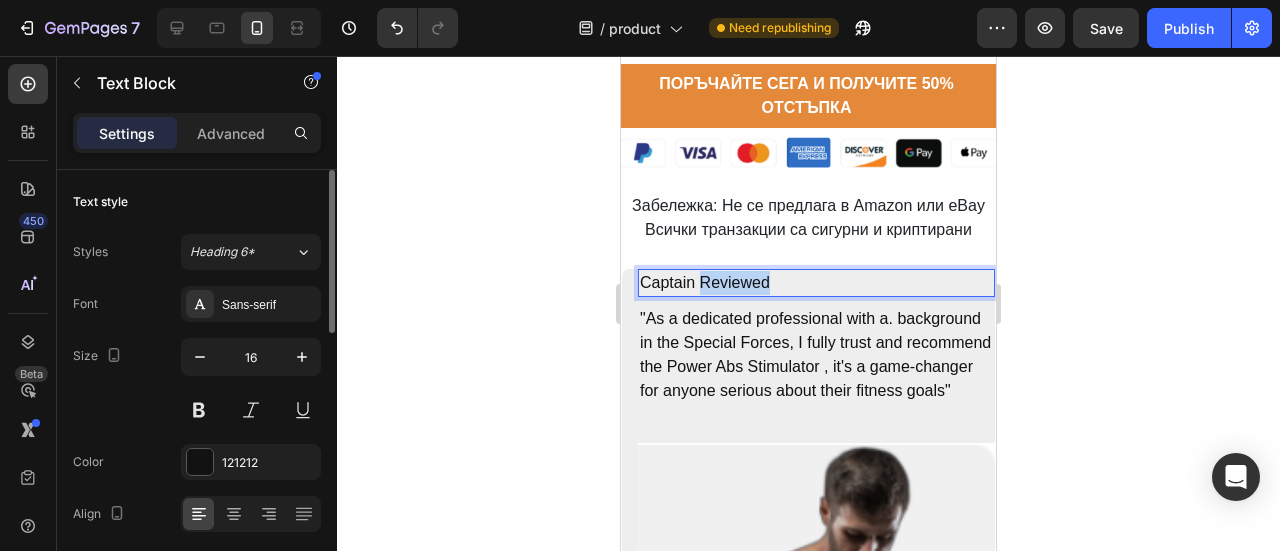 click on "Captain Reviewed" at bounding box center [816, 283] 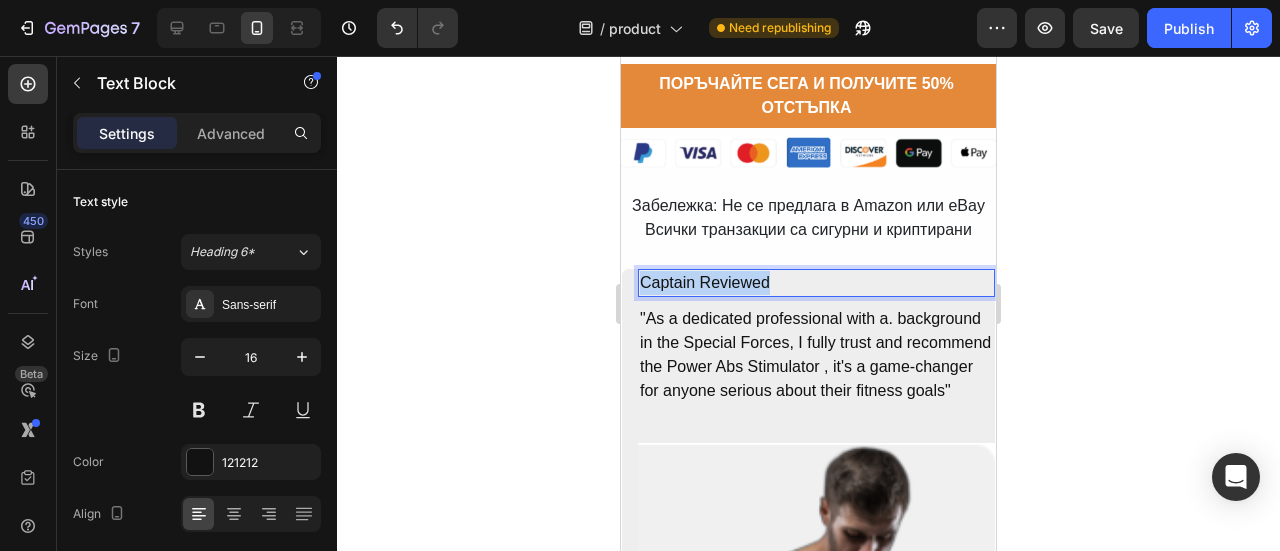 click on "Captain Reviewed" at bounding box center (816, 283) 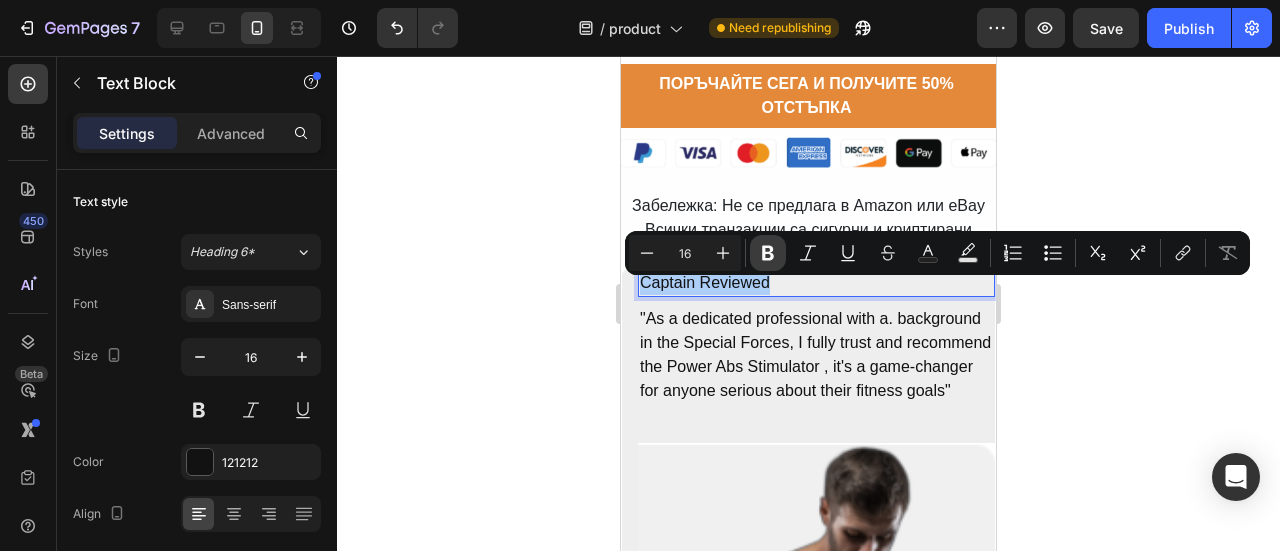 click 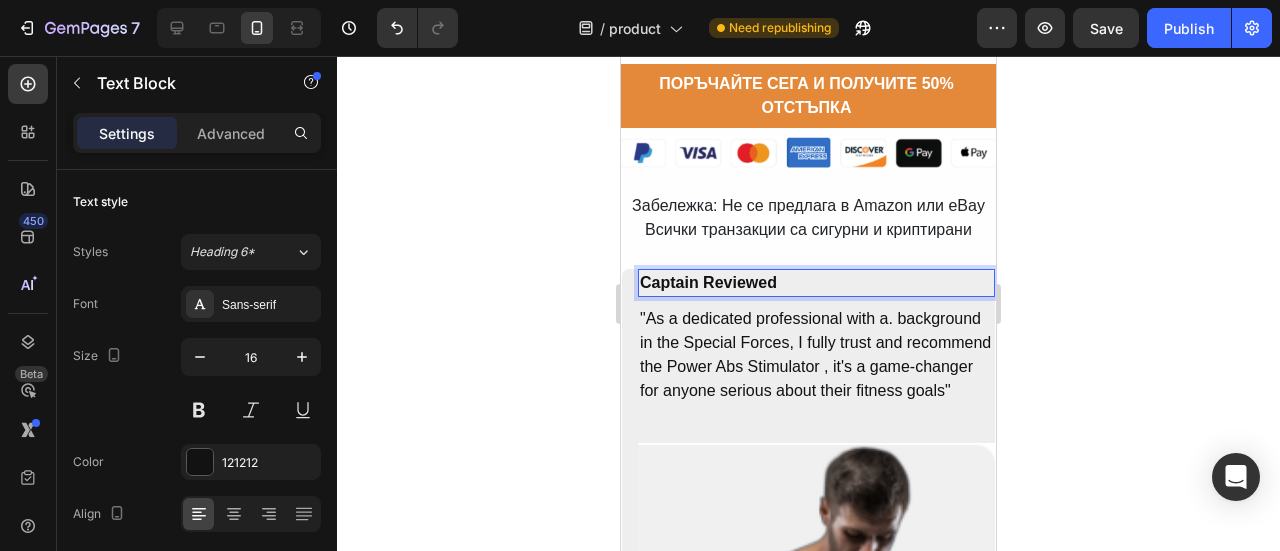 click on "Captain Reviewed" at bounding box center (816, 283) 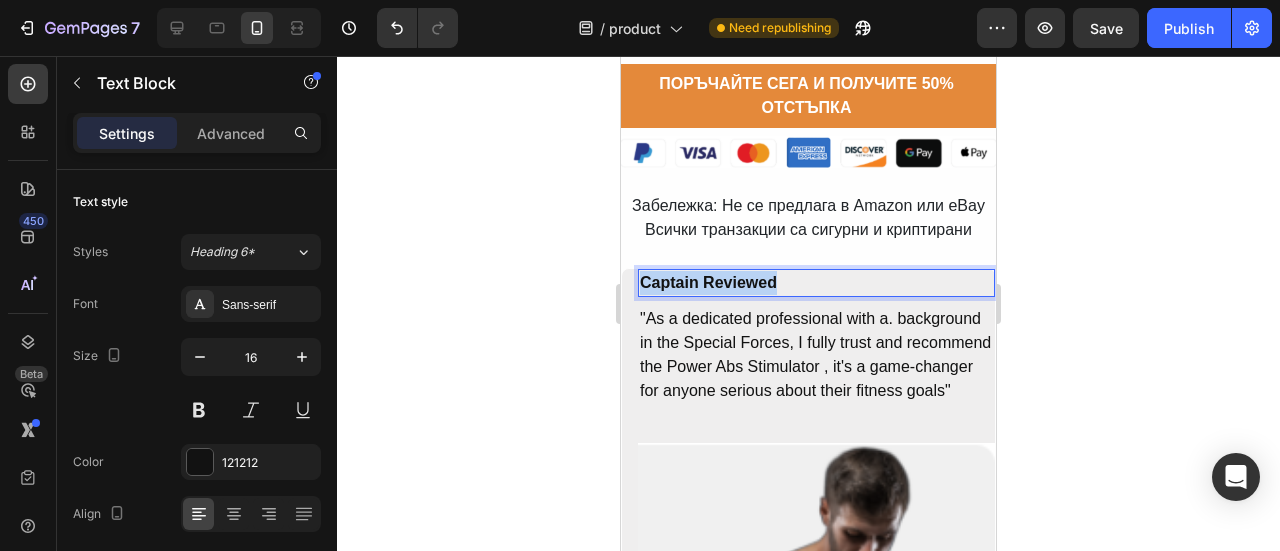 click on "Captain Reviewed" at bounding box center [816, 283] 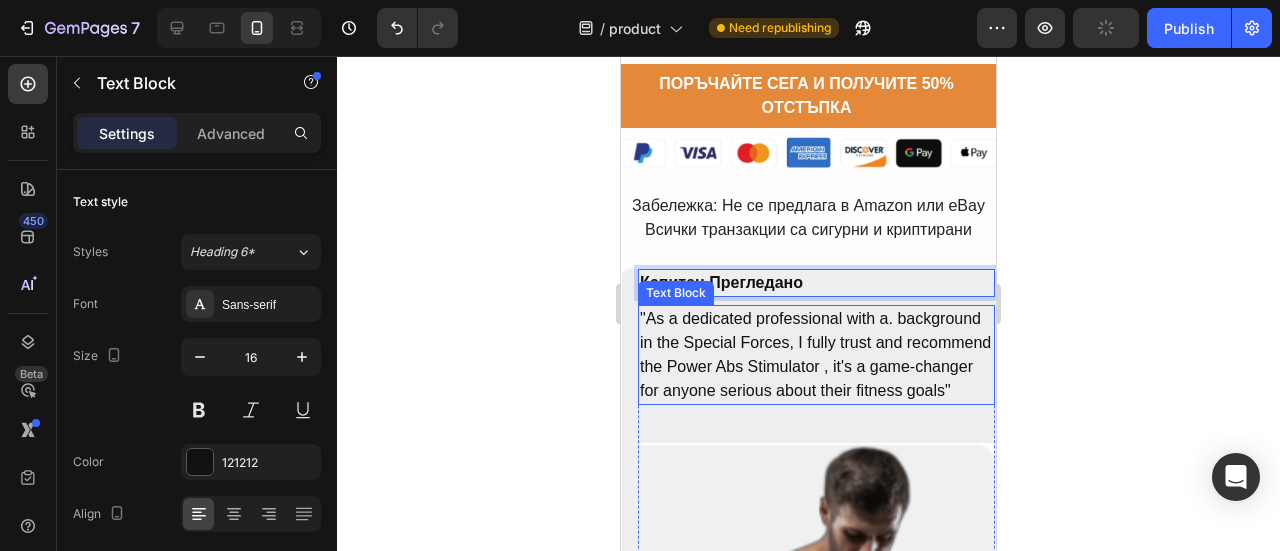 click on ""As a dedicated professional with a. background in the Special Forces, I fully trust and recommend the Power Abs Stimulator , it's a game-changer for anyone serious about their fitness goals"" at bounding box center (816, 355) 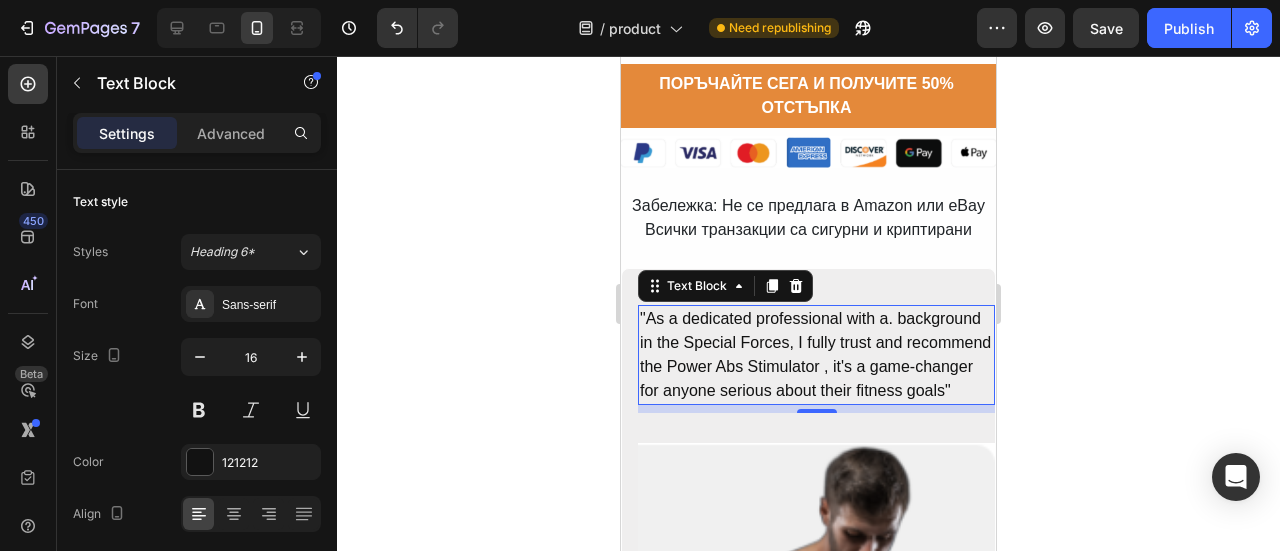 click on ""As a dedicated professional with a. background in the Special Forces, I fully trust and recommend the Power Abs Stimulator , it's a game-changer for anyone serious about their fitness goals"" at bounding box center (816, 355) 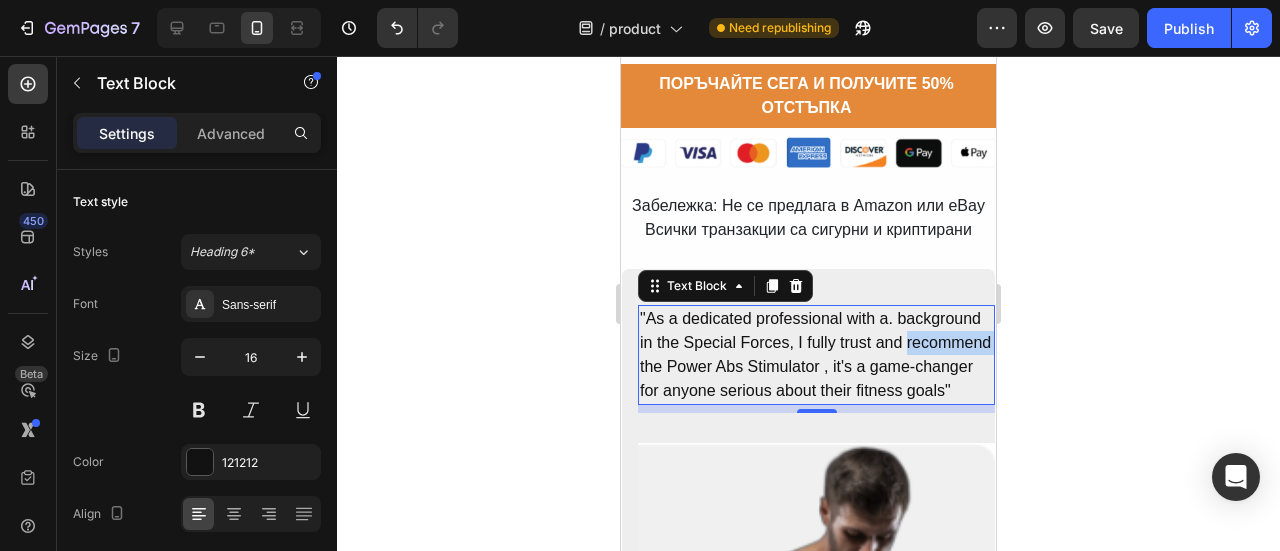 click on ""As a dedicated professional with a. background in the Special Forces, I fully trust and recommend the Power Abs Stimulator , it's a game-changer for anyone serious about their fitness goals"" at bounding box center [816, 355] 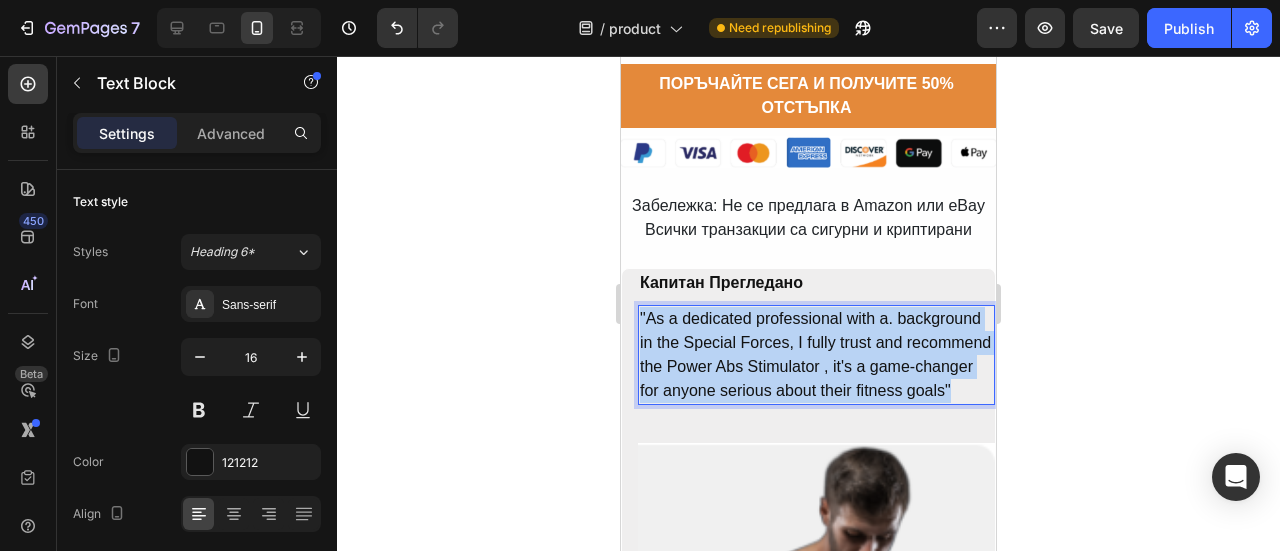 click on ""As a dedicated professional with a. background in the Special Forces, I fully trust and recommend the Power Abs Stimulator , it's a game-changer for anyone serious about their fitness goals"" at bounding box center [816, 355] 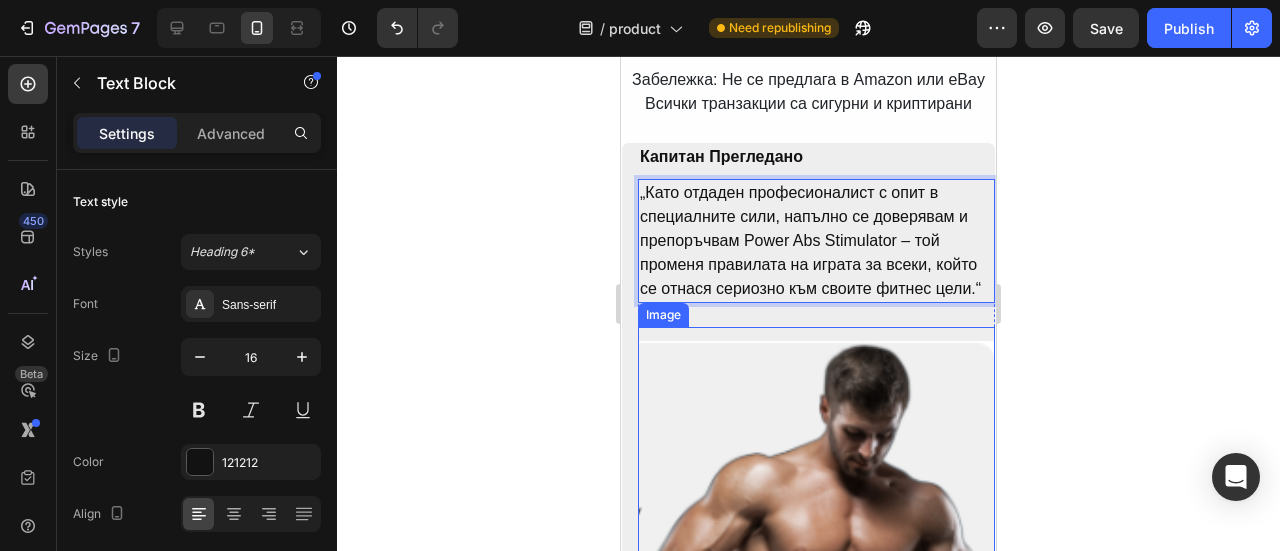 scroll, scrollTop: 12940, scrollLeft: 0, axis: vertical 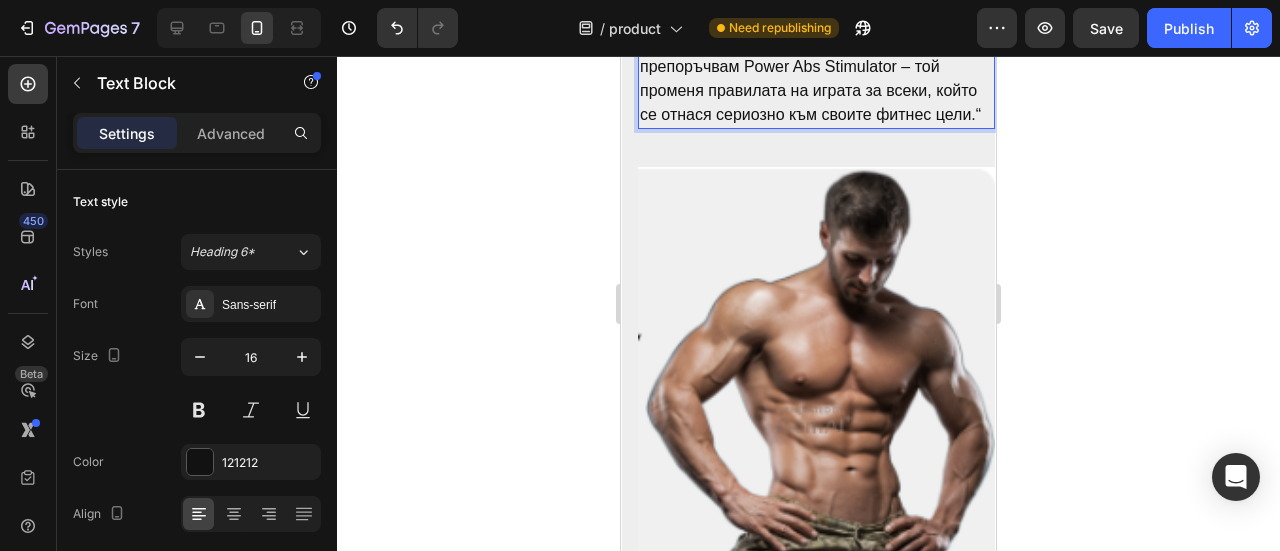 click on "„Като отдаден професионалист с опит в специалните сили, напълно се доверявам и препоръчвам Power Abs Stimulator – той променя правилата на играта за всеки, който се отнася сериозно към своите фитнес цели.“" at bounding box center [816, 67] 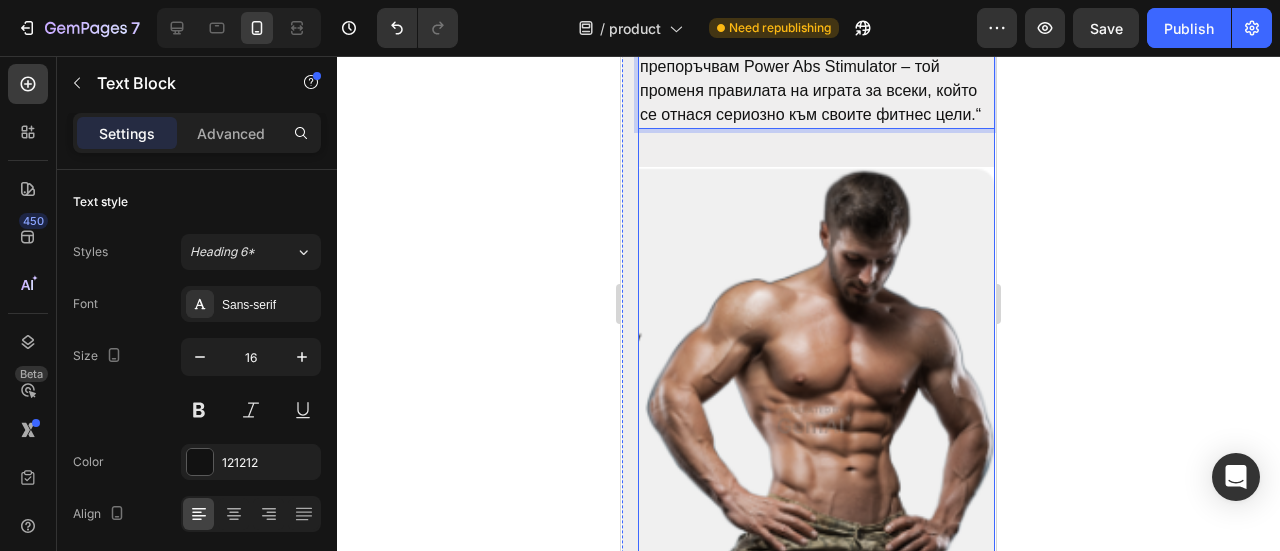 click on "„Като отдаден професионалист с опит в специалните сили, напълно се доверявам и препоръчвам Power Abs Stimulator – той променя правилата на играта за всеки, който се отнася сериозно към своите фитнес цели.“ Text Block   8 Image Row" at bounding box center (816, 347) 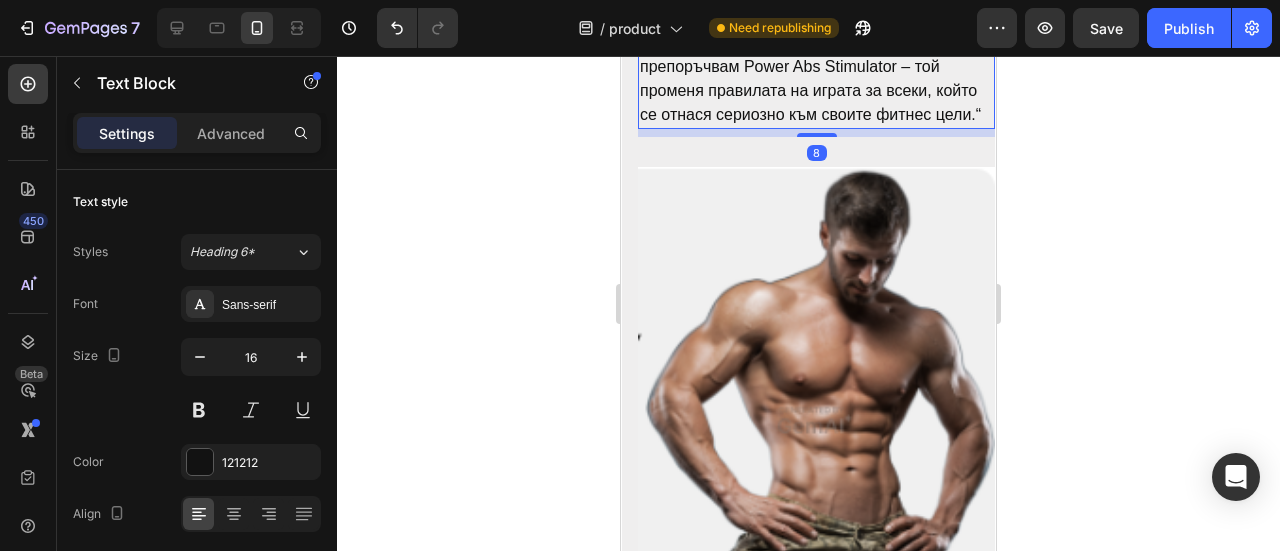 click on "„Като отдаден професионалист с опит в специалните сили, напълно се доверявам и препоръчвам Power Abs Stimulator – той променя правилата на играта за всеки, който се отнася сериозно към своите фитнес цели.“" at bounding box center (816, 67) 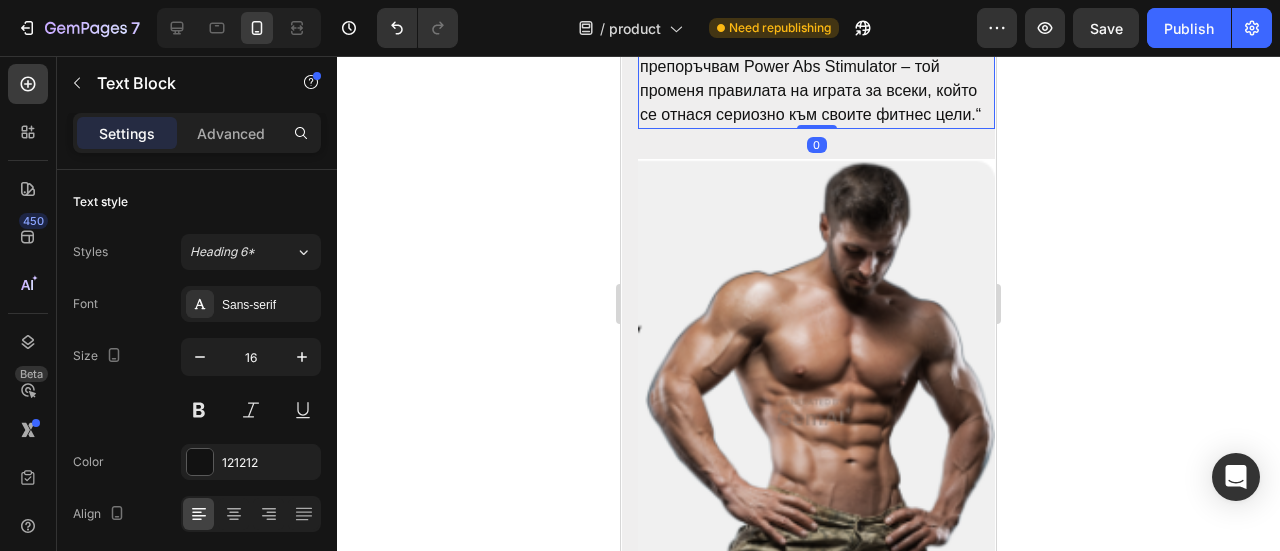 click on "„Като отдаден професионалист с опит в специалните сили, напълно се доверявам и препоръчвам Power Abs Stimulator – той променя правилата на играта за всеки, който се отнася сериозно към своите фитнес цели.“ Text Block   0" at bounding box center [816, 67] 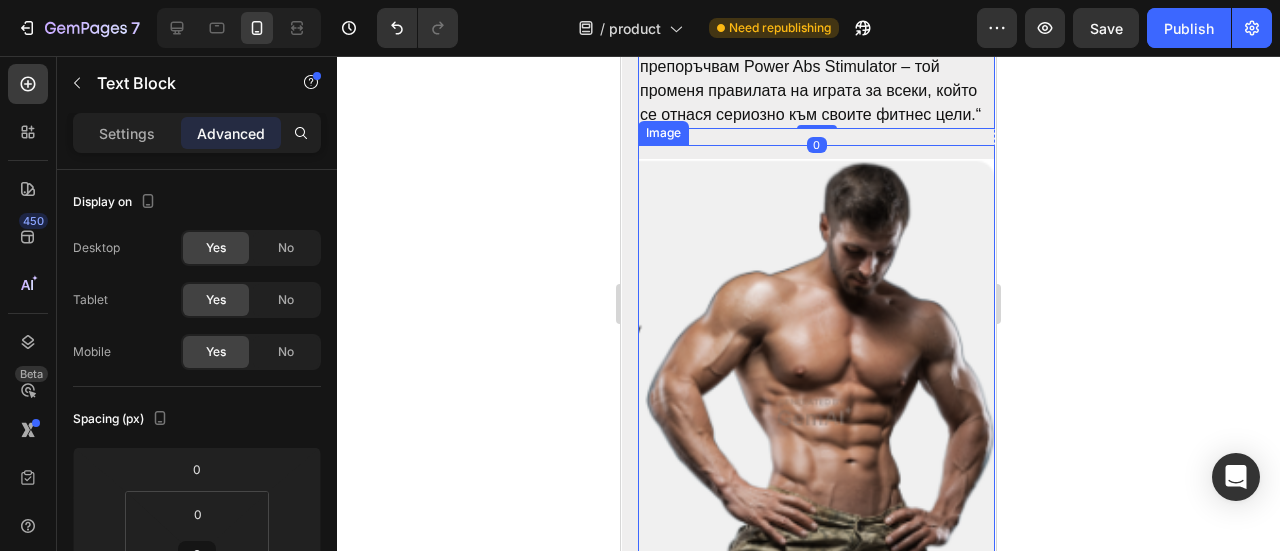 click at bounding box center (816, 413) 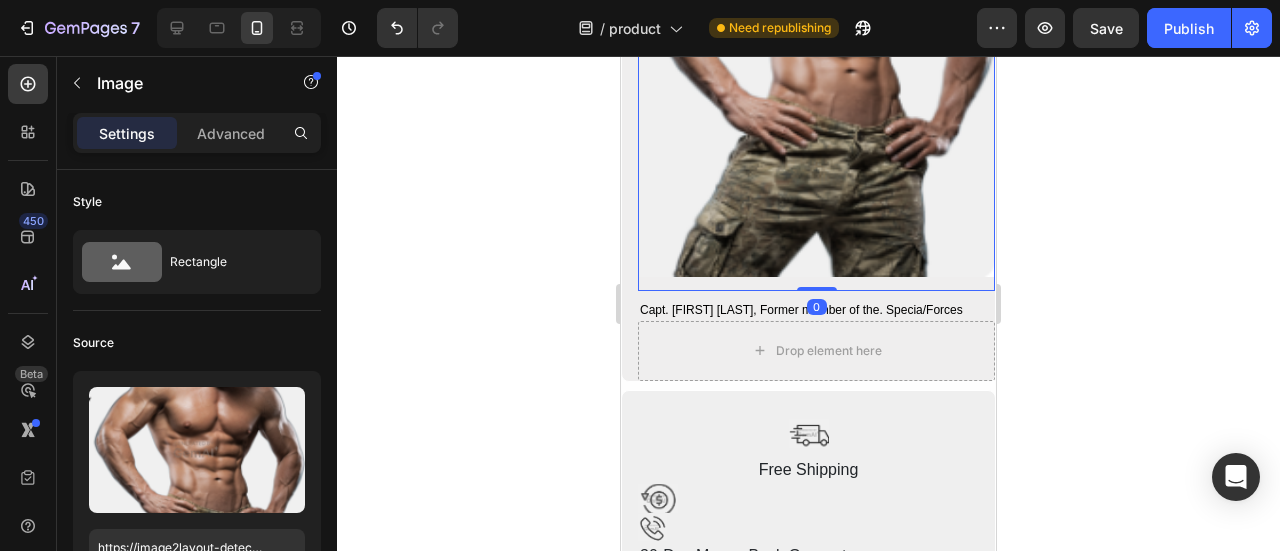 scroll, scrollTop: 13440, scrollLeft: 0, axis: vertical 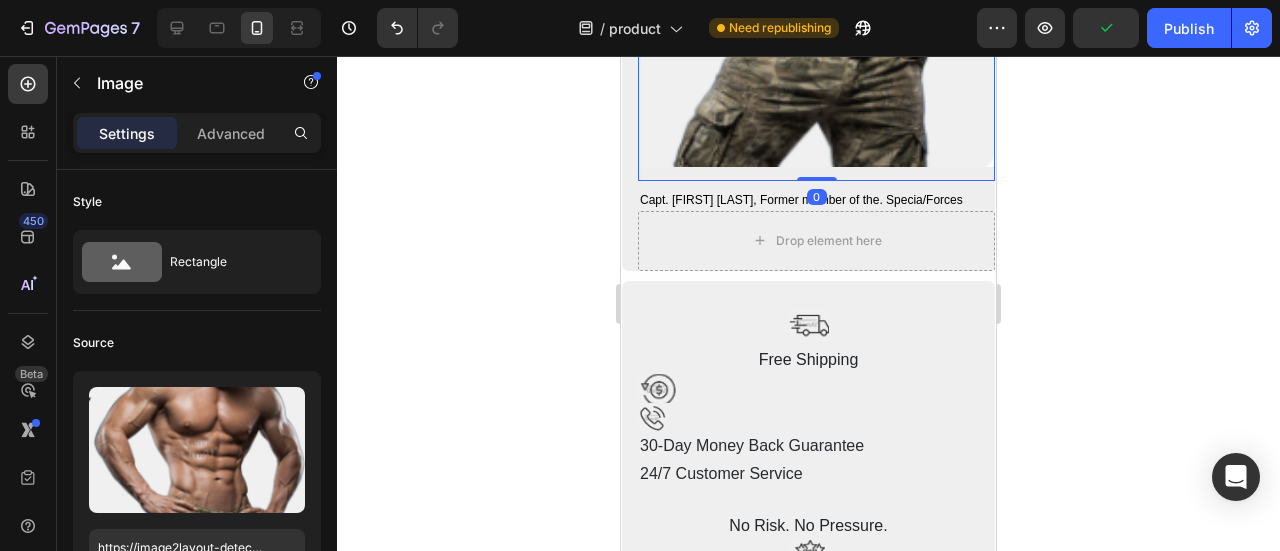 drag, startPoint x: 822, startPoint y: 190, endPoint x: 817, endPoint y: 160, distance: 30.413813 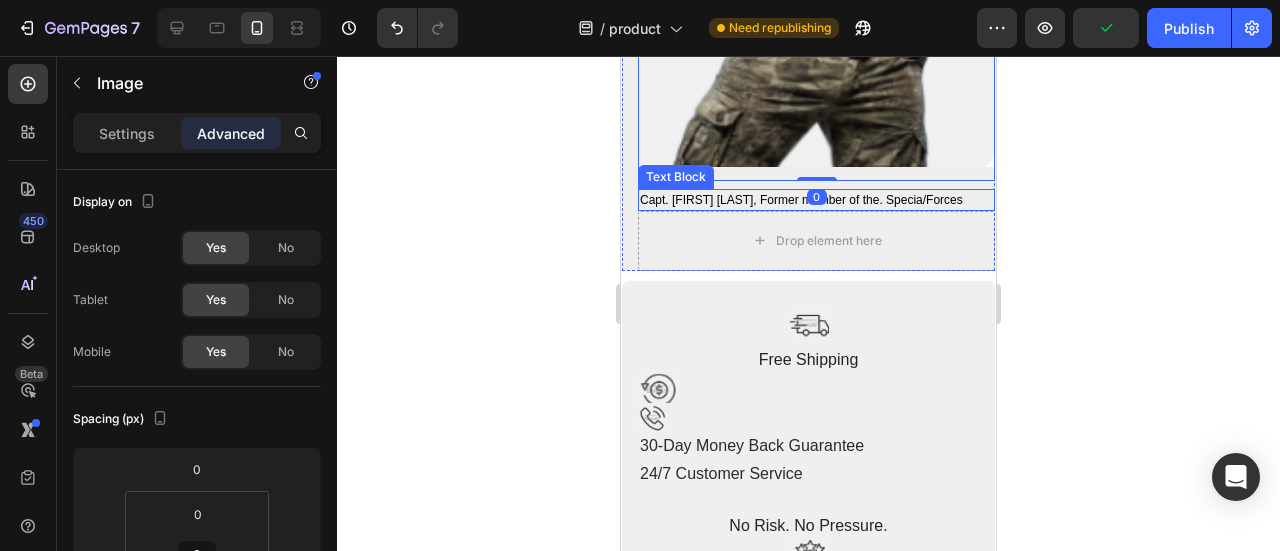 click on "Capt. James Snipes, Former member of the. Specia/Forces" at bounding box center (816, 200) 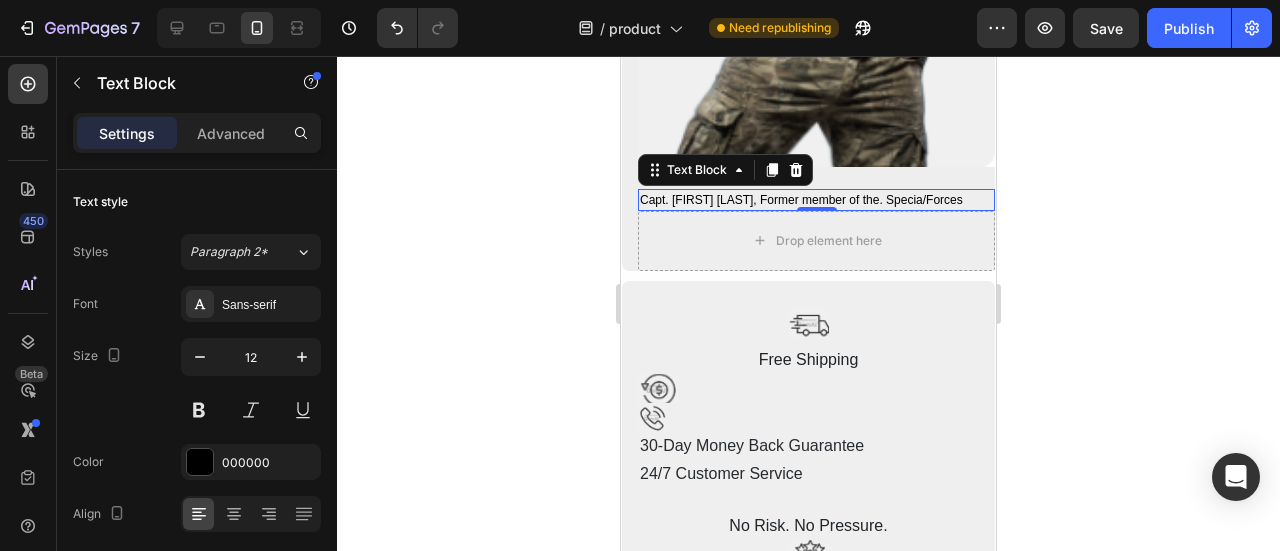 click on "Capt. James Snipes, Former member of the. Specia/Forces" at bounding box center (816, 200) 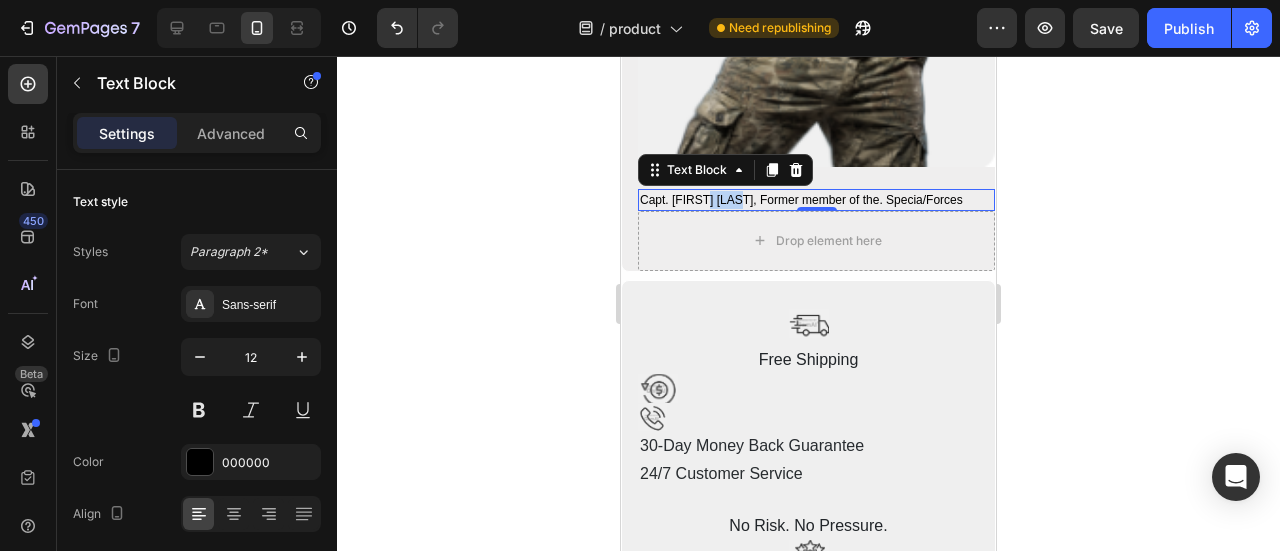 click on "Capt. James Snipes, Former member of the. Specia/Forces" at bounding box center (816, 200) 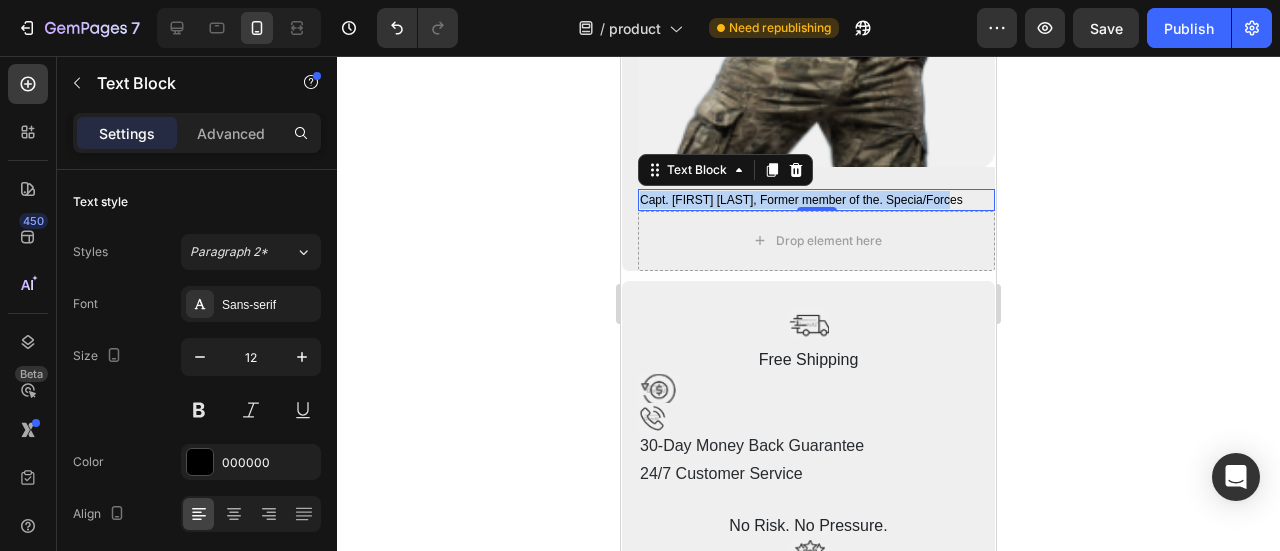 click on "Capt. James Snipes, Former member of the. Specia/Forces" at bounding box center (816, 200) 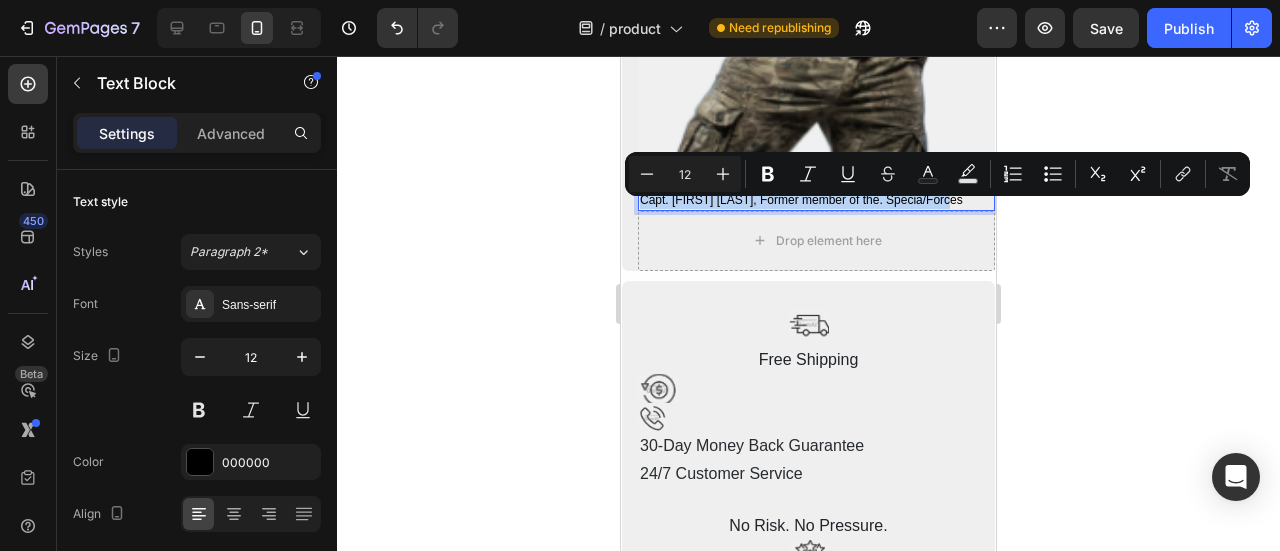 copy on "Capt. James Snipes, Former member of the. Specia/Forces" 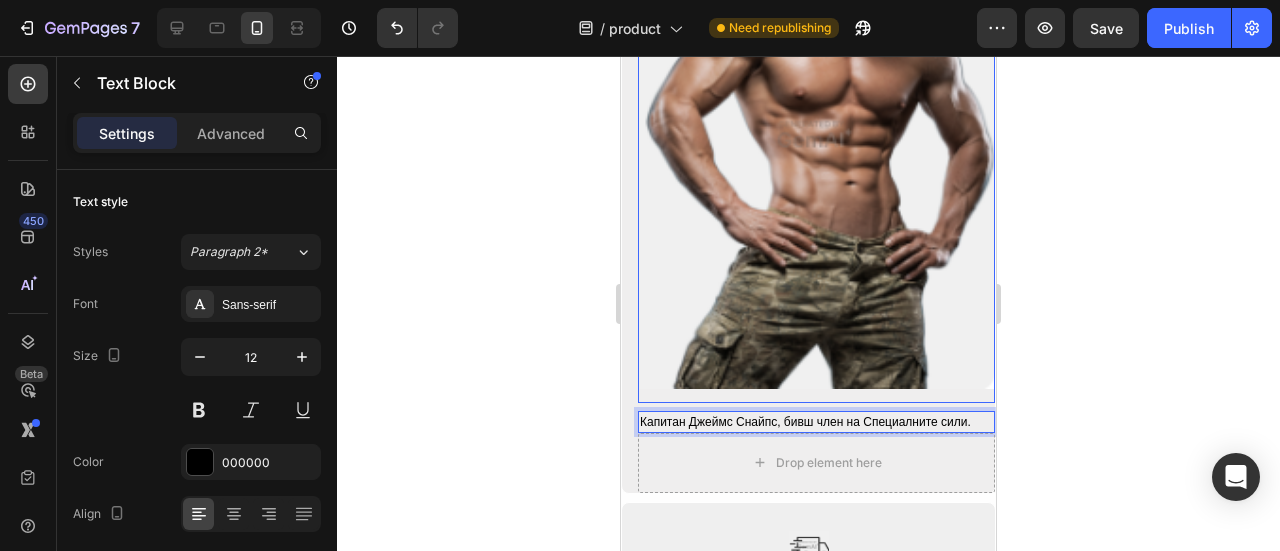 scroll, scrollTop: 13240, scrollLeft: 0, axis: vertical 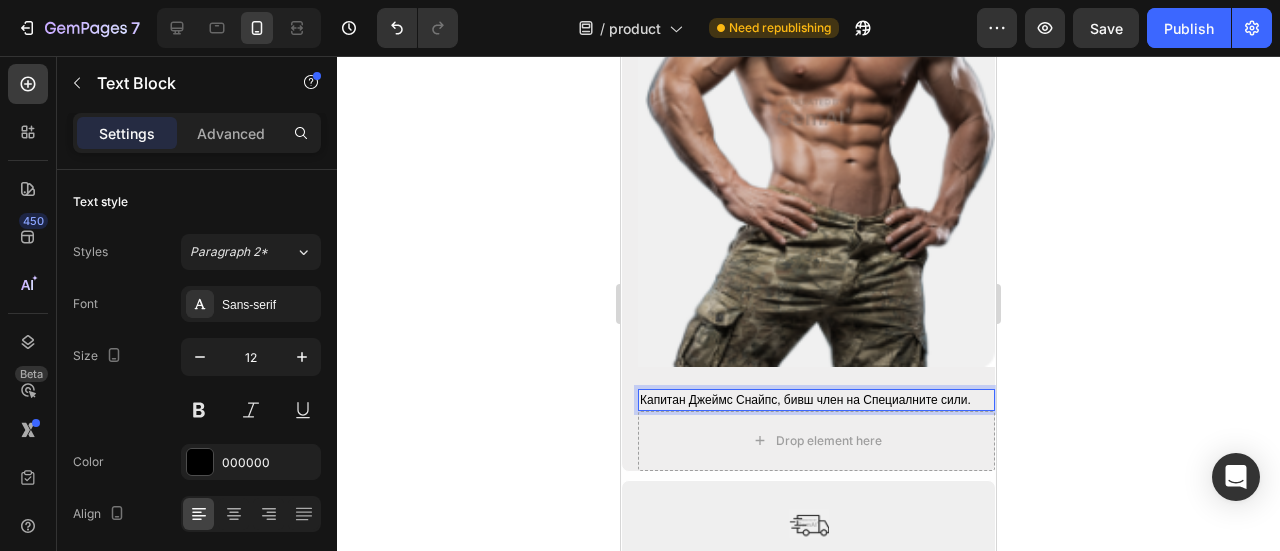 click on "Капитан Джеймс Снайпс, бивш член на Специалните сили." at bounding box center [816, 400] 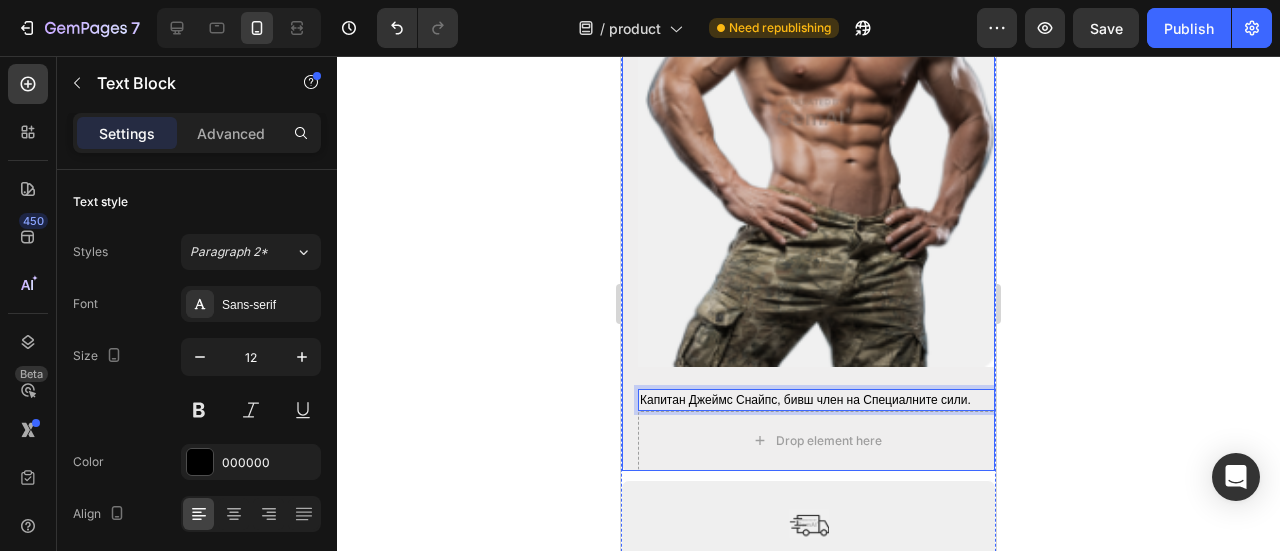 click on "Капитан Прегледано Text Block „Като отдаден професионалист с опит в специалните сили, напълно се доверявам и препоръчвам Power Abs Stimulator – той променя правилата на играта за всеки, който се отнася сериозно към своите фитнес цели.“ Text Block Image Row Капитан Джеймс Снайпс, бивш член на Специалните сили. Text Block   0
Drop element here Row" at bounding box center (808, 70) 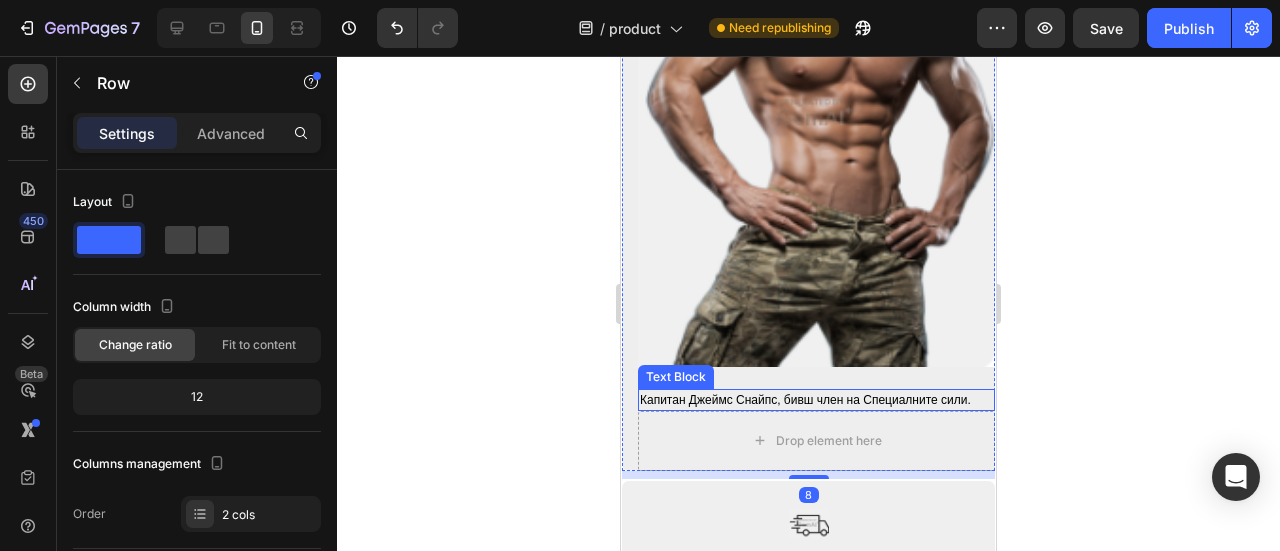 click on "Капитан Джеймс Снайпс, бивш член на Специалните сили." at bounding box center [816, 400] 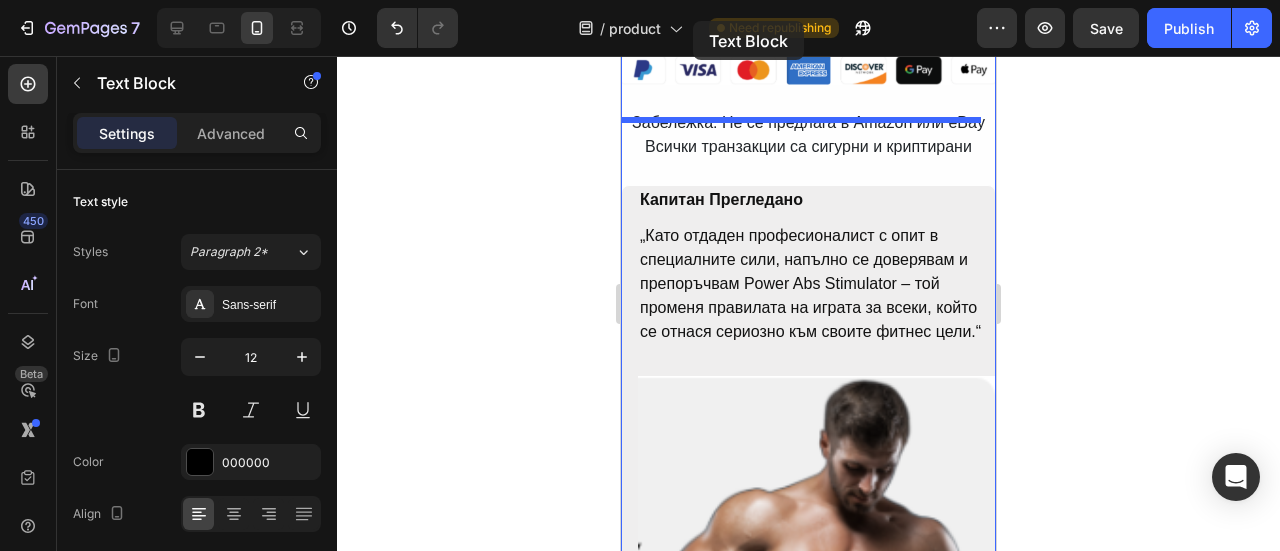 scroll, scrollTop: 12690, scrollLeft: 0, axis: vertical 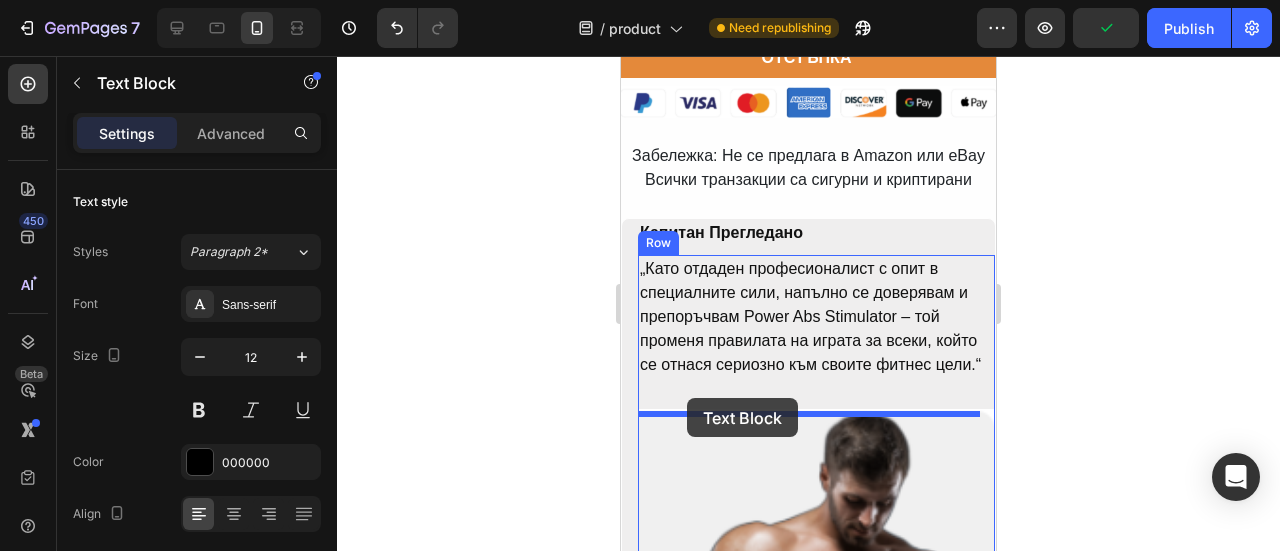 drag, startPoint x: 652, startPoint y: 386, endPoint x: 687, endPoint y: 398, distance: 37 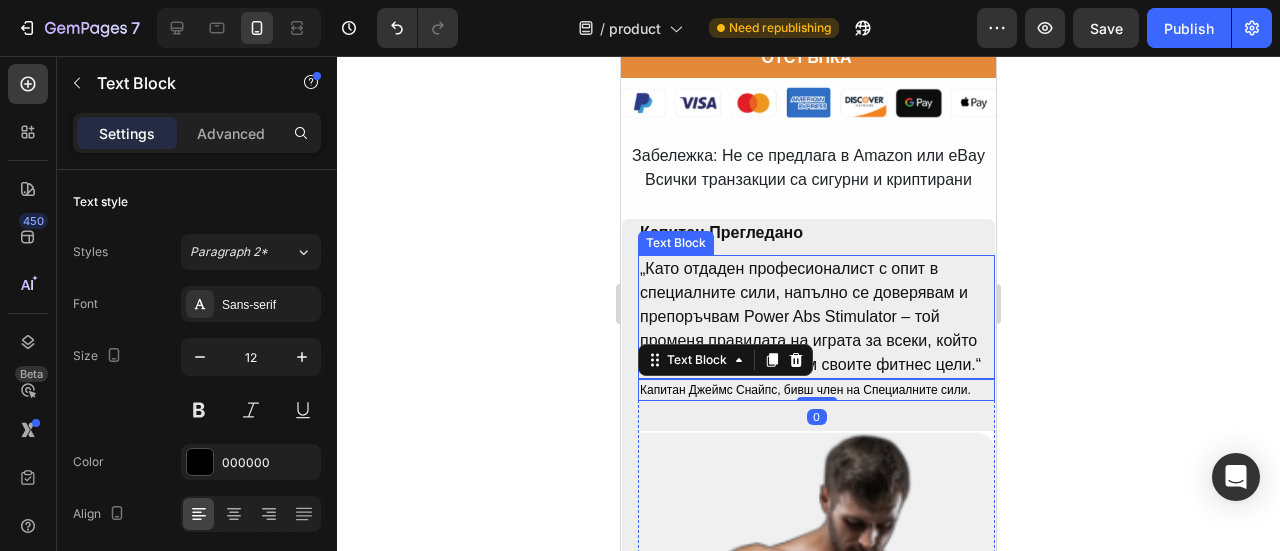 click 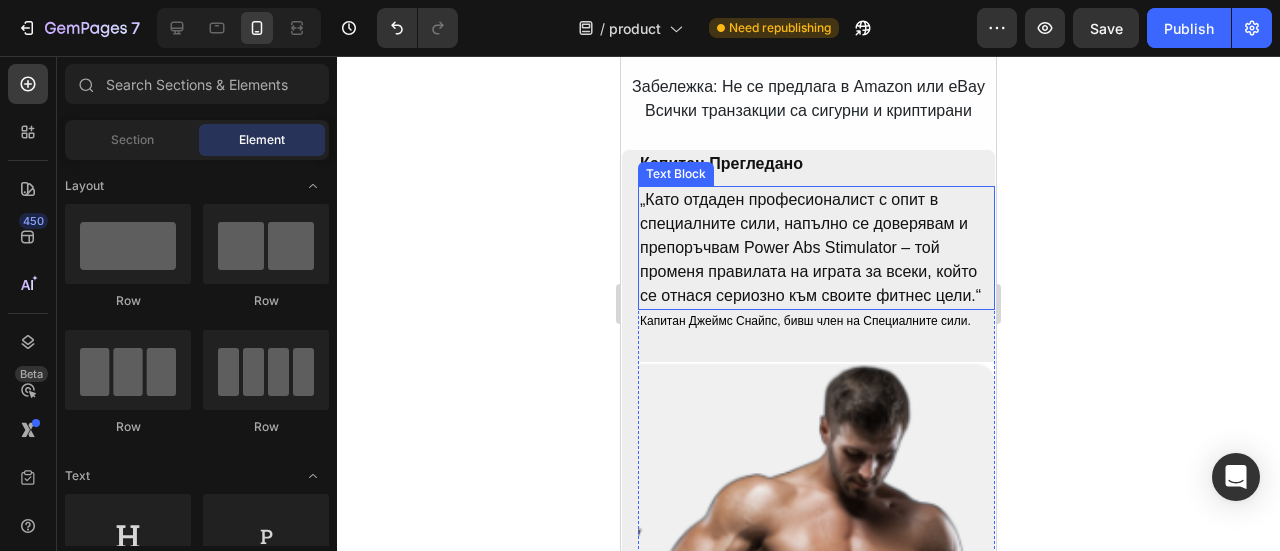scroll, scrollTop: 12790, scrollLeft: 0, axis: vertical 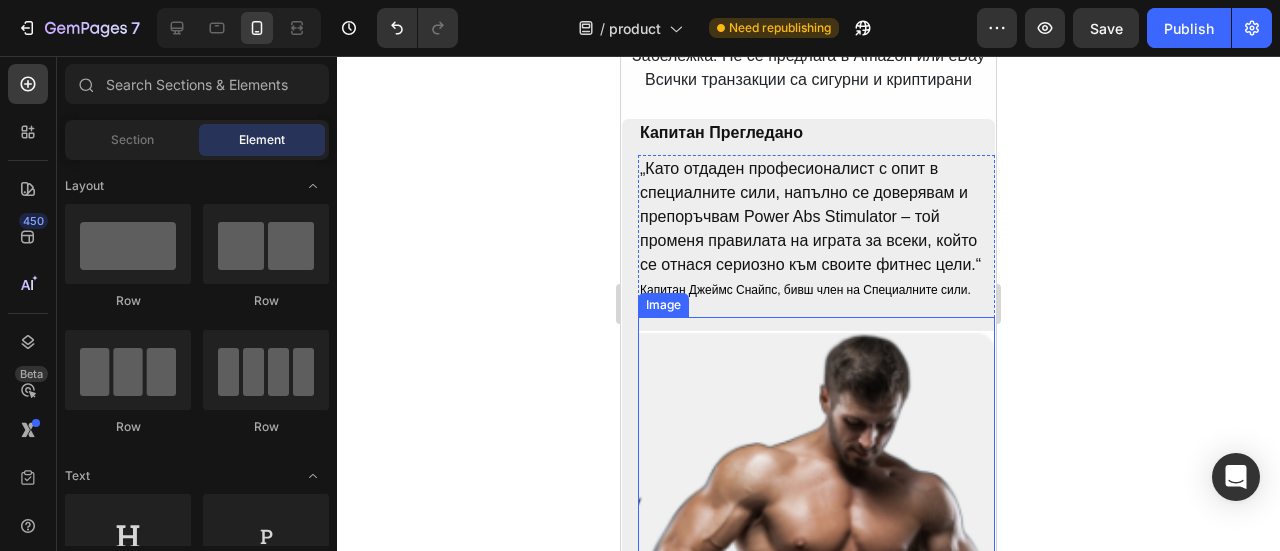 click at bounding box center [816, 585] 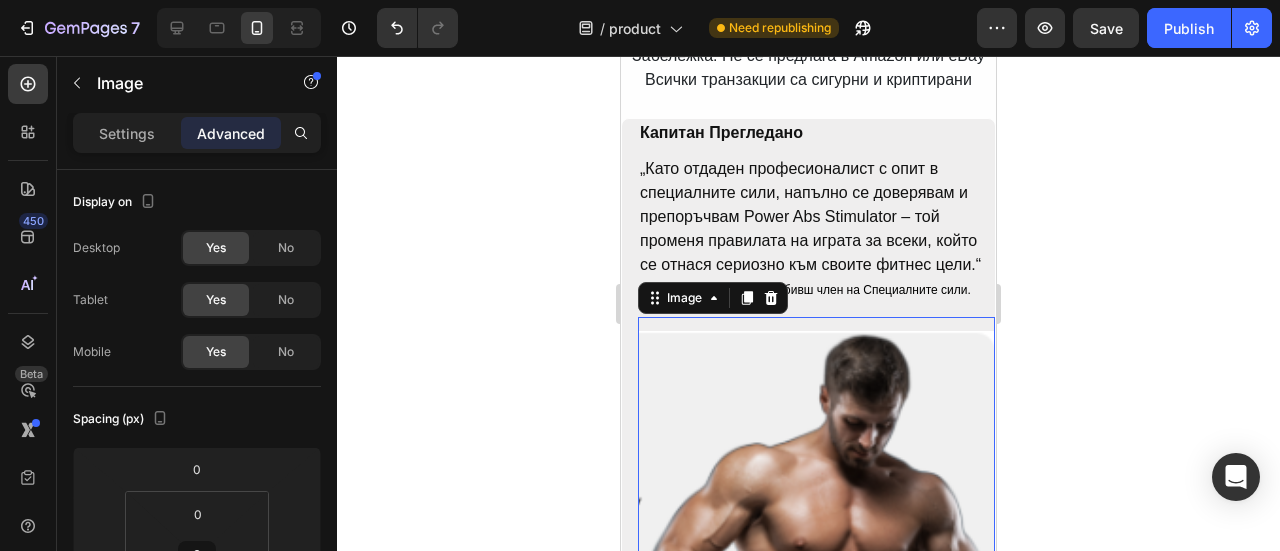 click 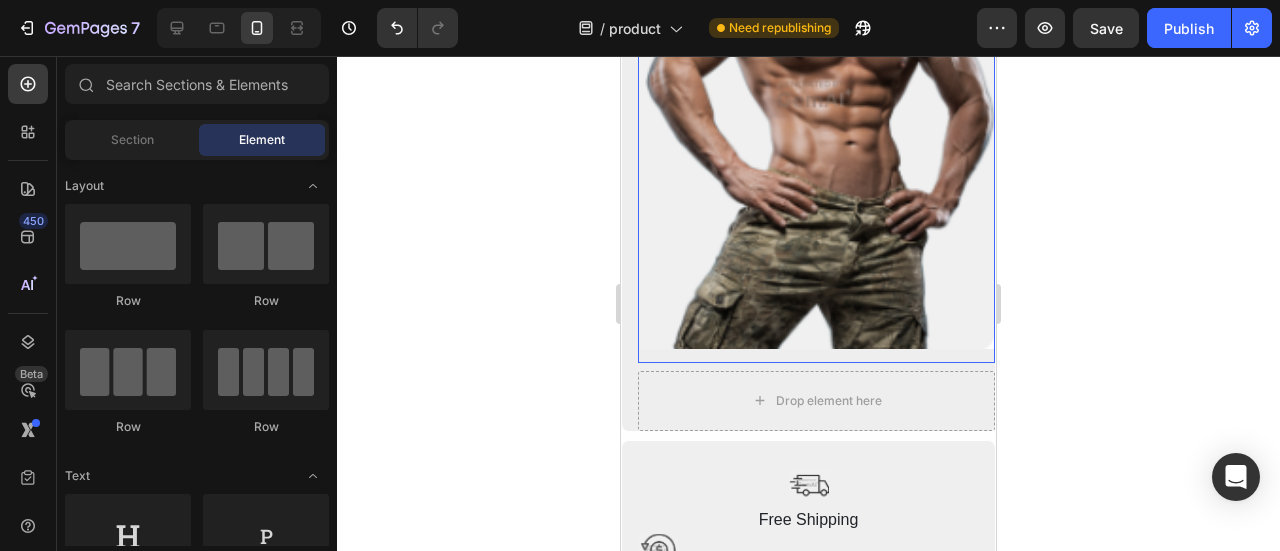 scroll, scrollTop: 13290, scrollLeft: 0, axis: vertical 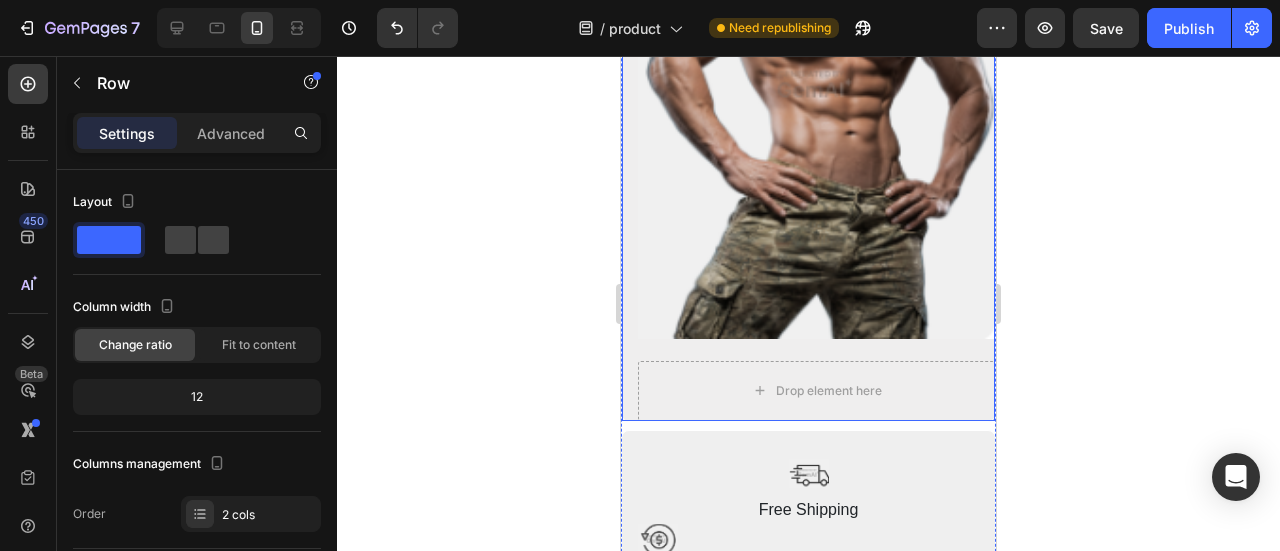 click on "Капитан Прегледано Text Block „Като отдаден професионалист с опит в специалните сили, напълно се доверявам и препоръчвам Power Abs Stimulator – той променя правилата на играта за всеки, който се отнася сериозно към своите фитнес цели.“ Text Block Капитан Джеймс Снайпс, бивш член на Специалните сили. Text Block Image Row
Drop element here Row" at bounding box center (808, 20) 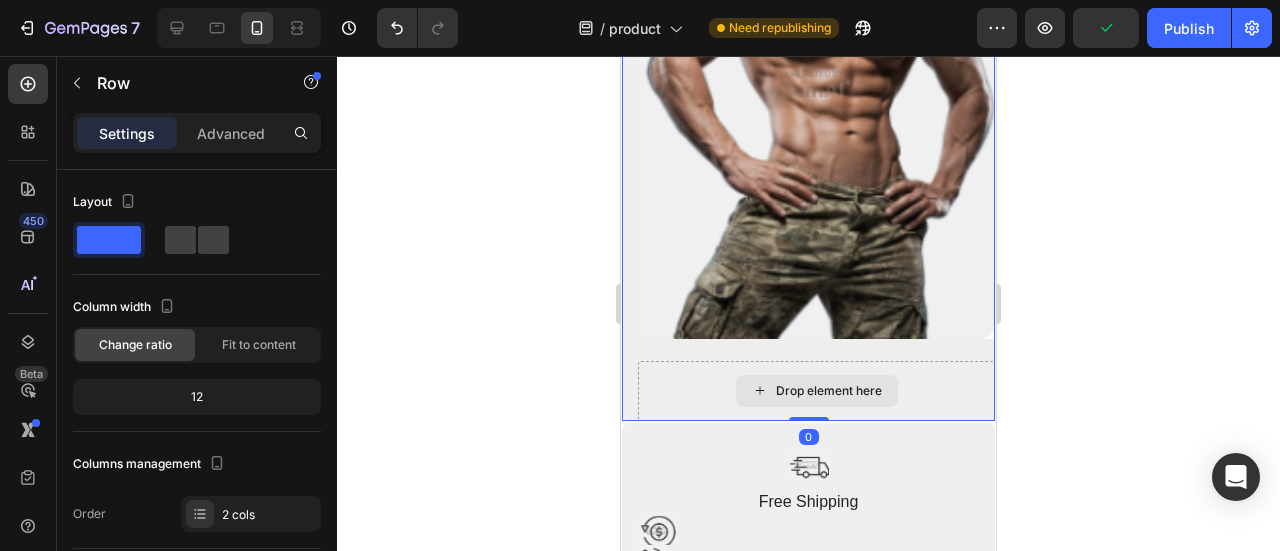 drag, startPoint x: 810, startPoint y: 437, endPoint x: 1766, endPoint y: 413, distance: 956.3012 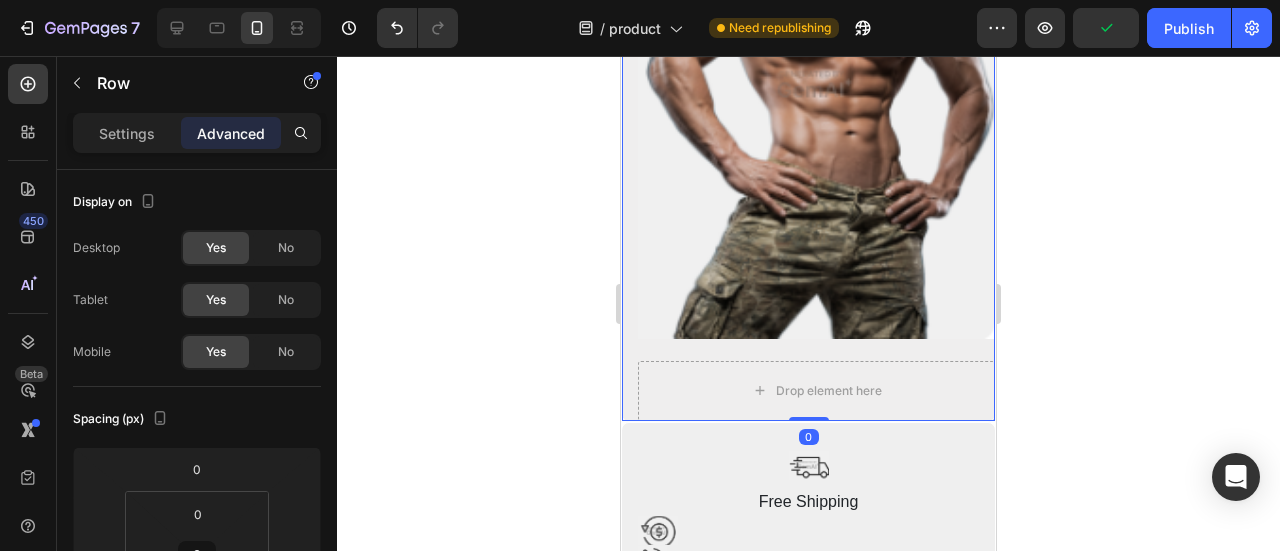 click 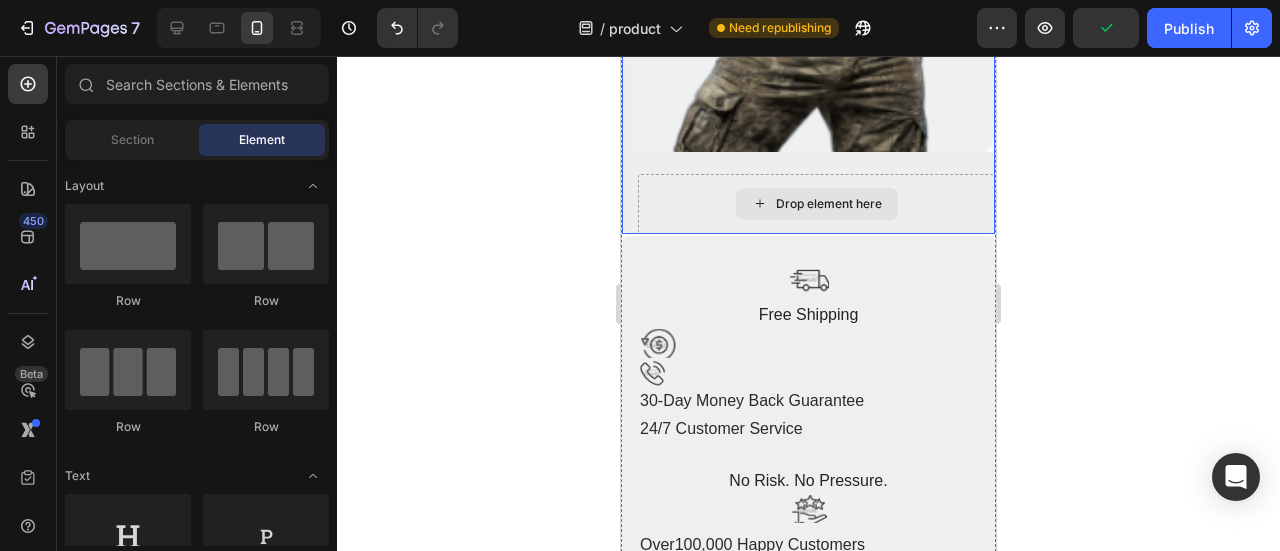scroll, scrollTop: 13590, scrollLeft: 0, axis: vertical 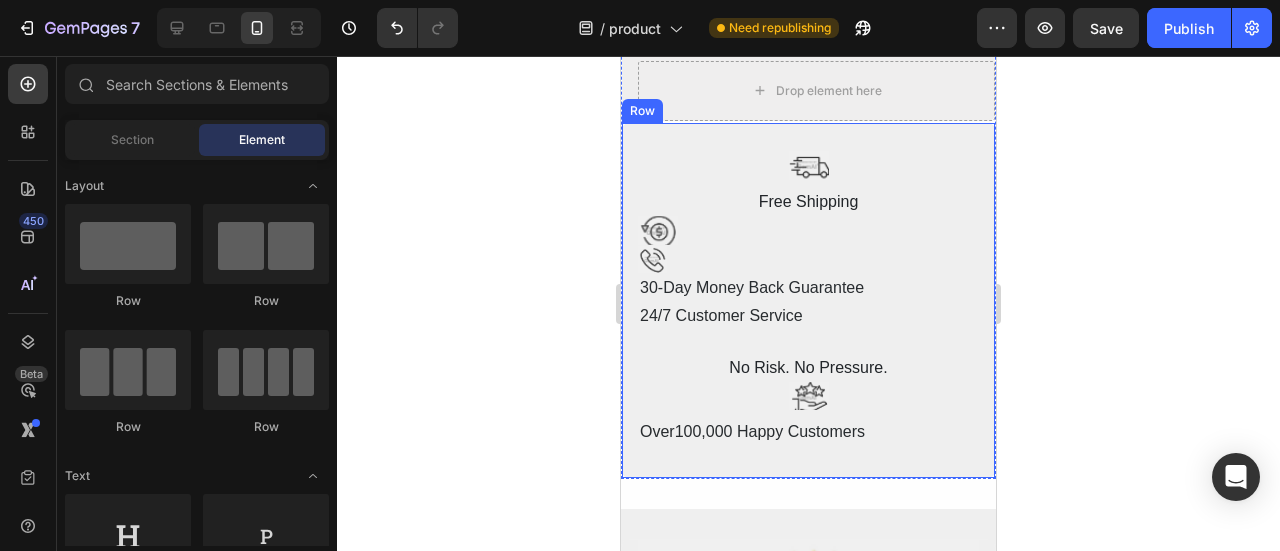 click on "Image Free Shipping Text Block Image     Icon Row 30-Day Money Back Guarantee Text Block 24/7 Customer Service Text Block Row No Risk. No Pressure. Text Block Image Over100,000 Happy Customers Text Block Row" at bounding box center [808, 300] 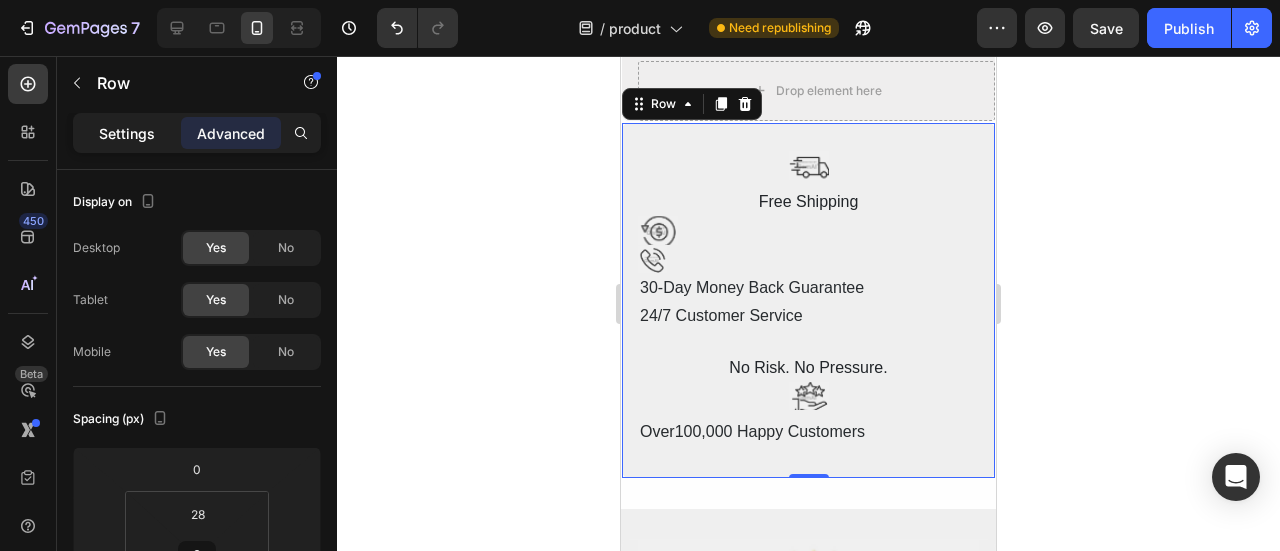 click on "Settings" at bounding box center (127, 133) 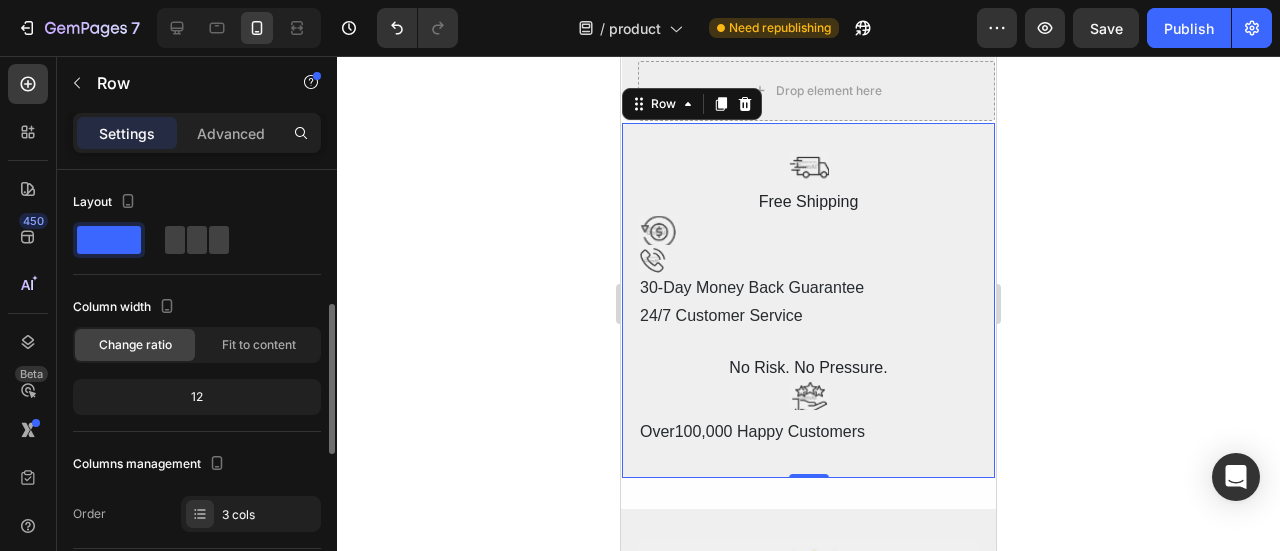 scroll, scrollTop: 200, scrollLeft: 0, axis: vertical 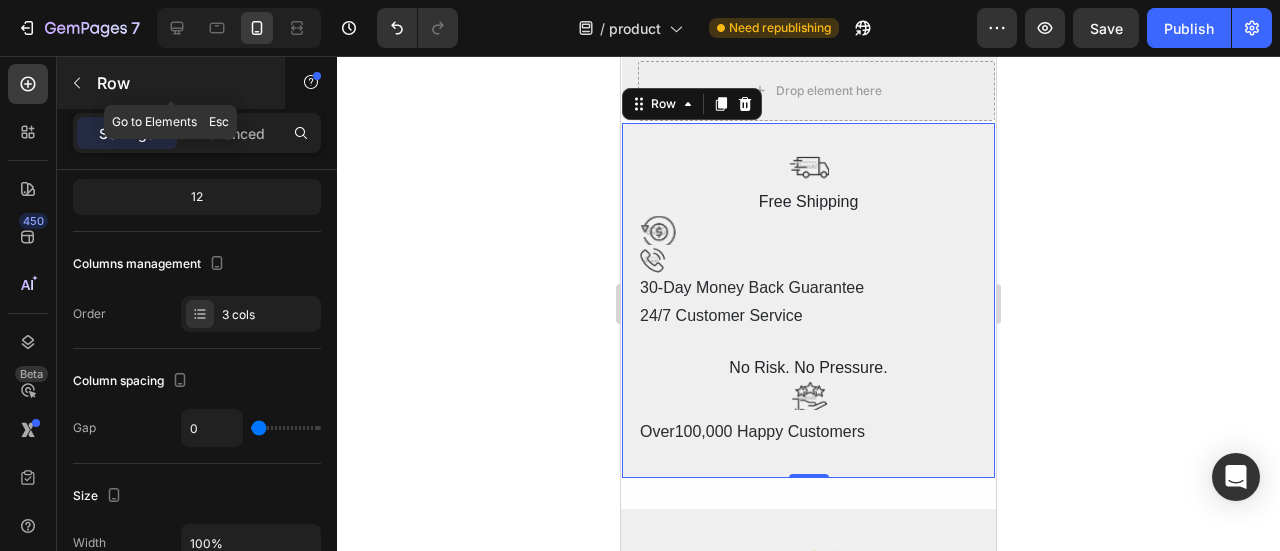 click at bounding box center (77, 83) 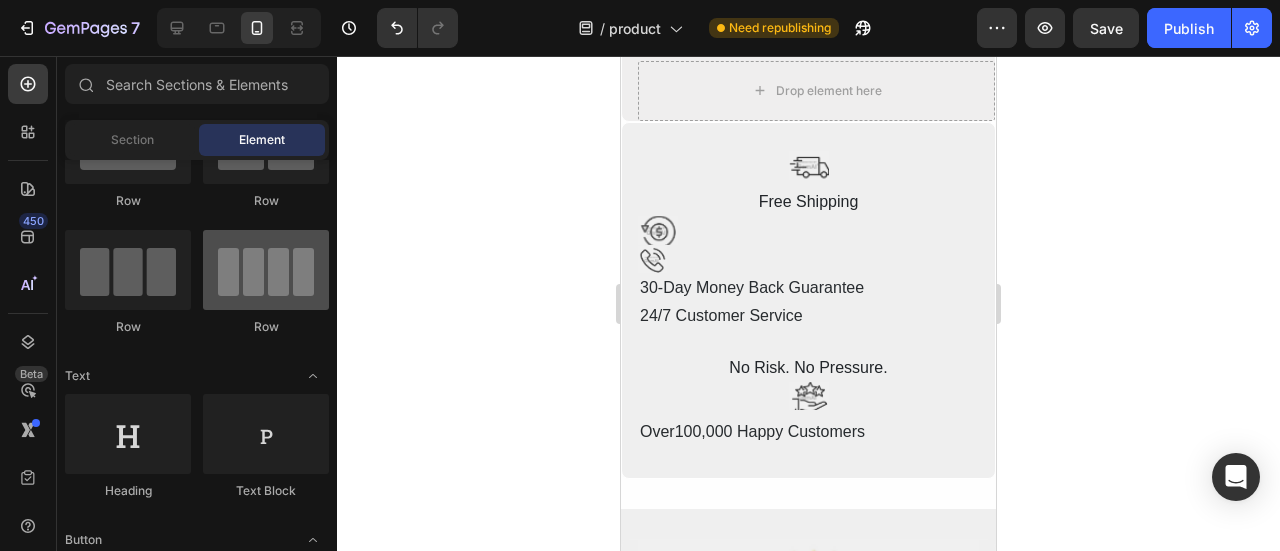 scroll, scrollTop: 0, scrollLeft: 0, axis: both 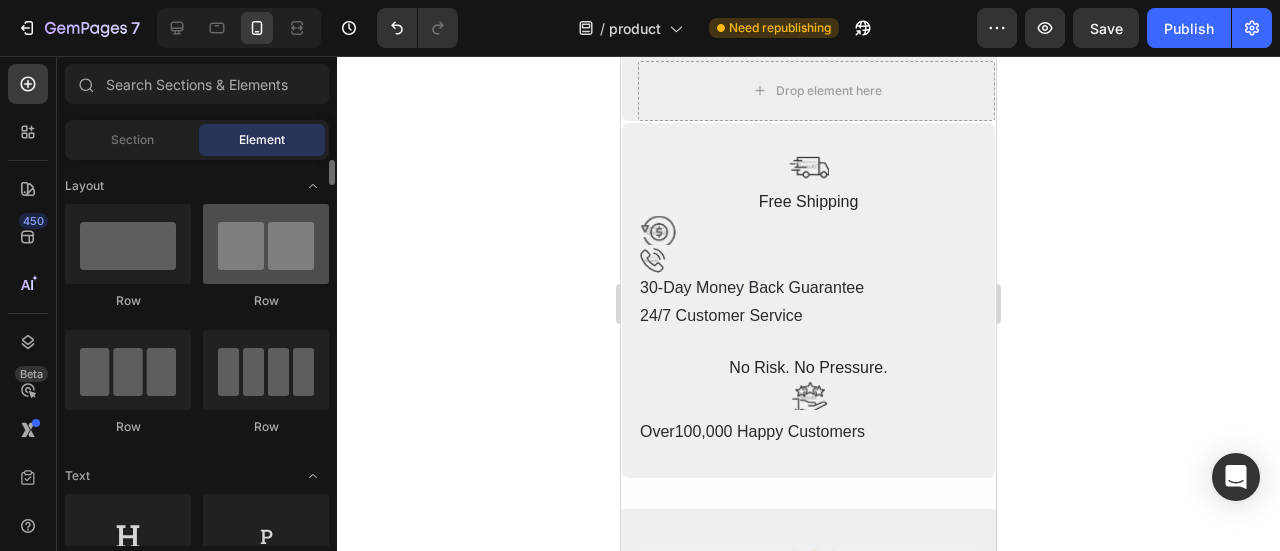 click at bounding box center [266, 244] 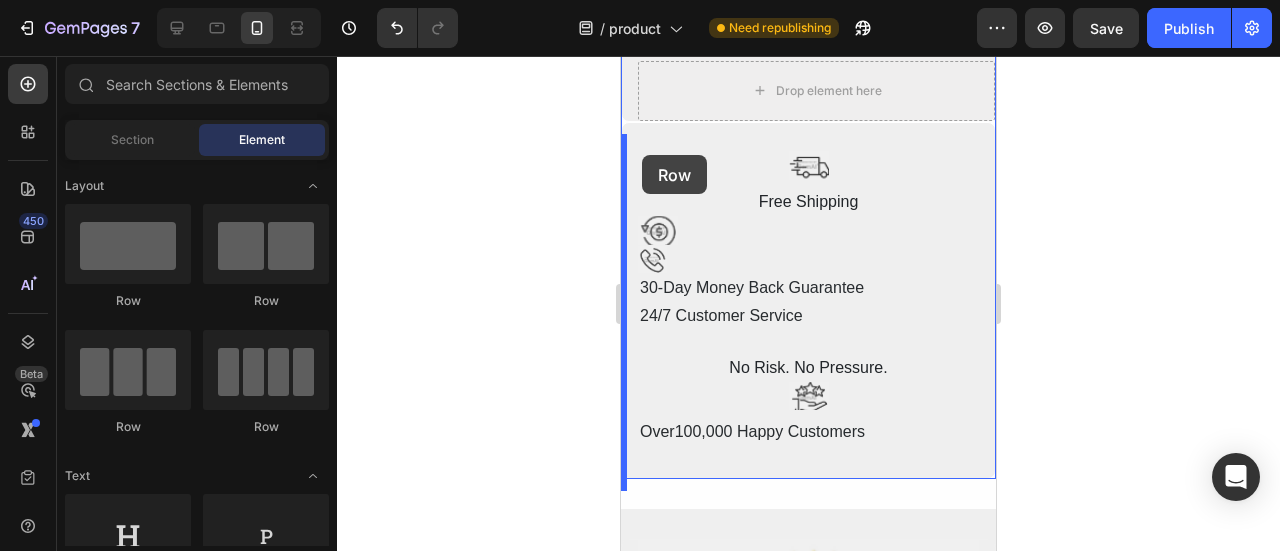 drag, startPoint x: 887, startPoint y: 306, endPoint x: 642, endPoint y: 155, distance: 287.79507 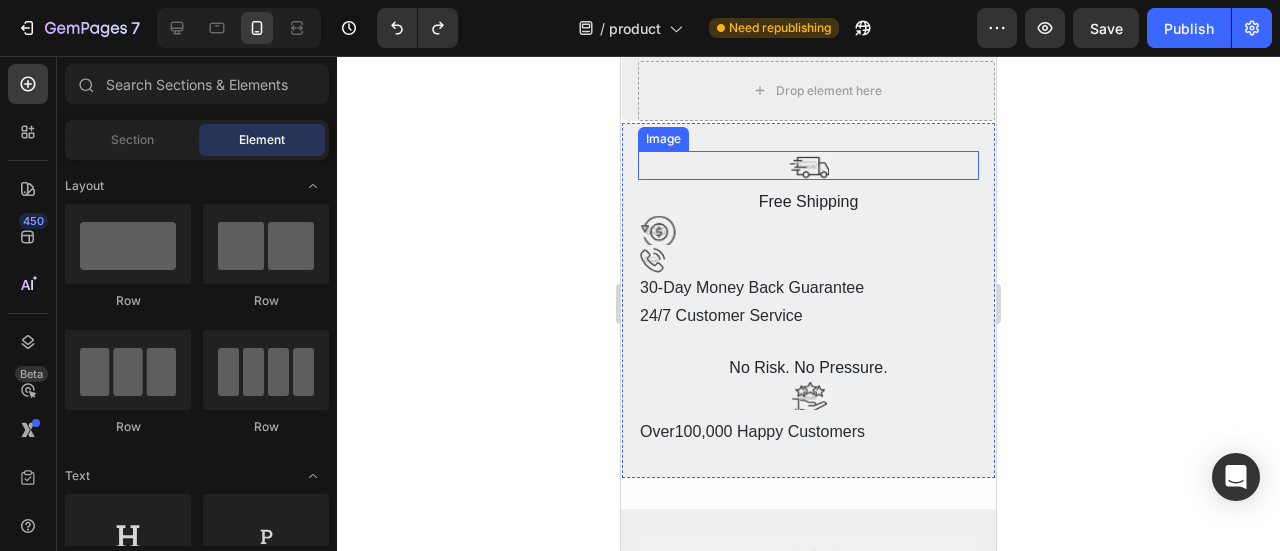 click at bounding box center (809, 165) 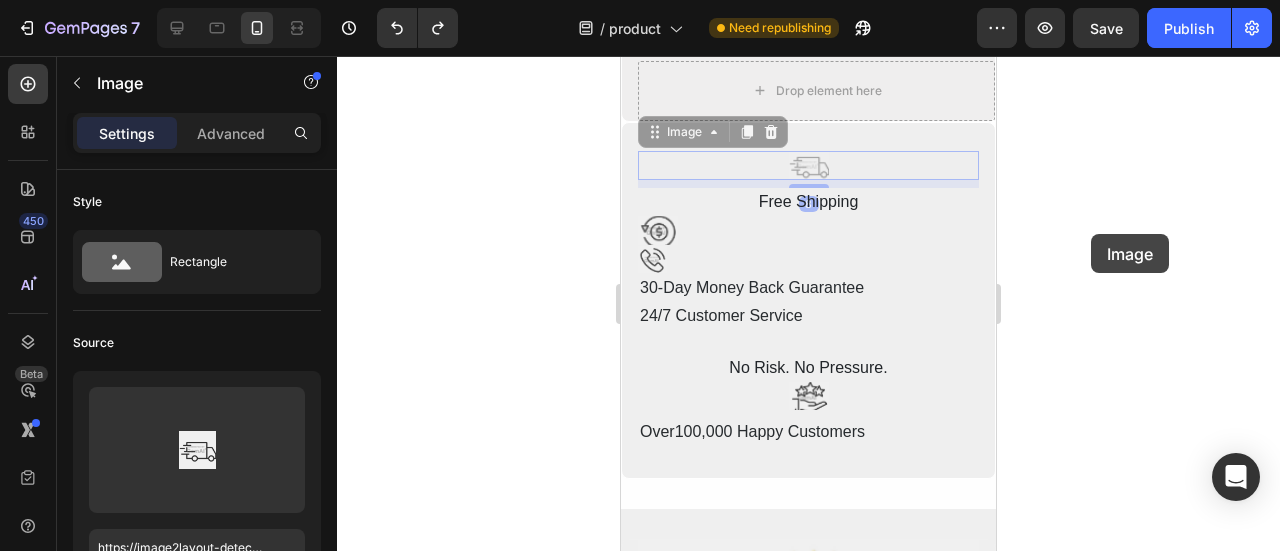click 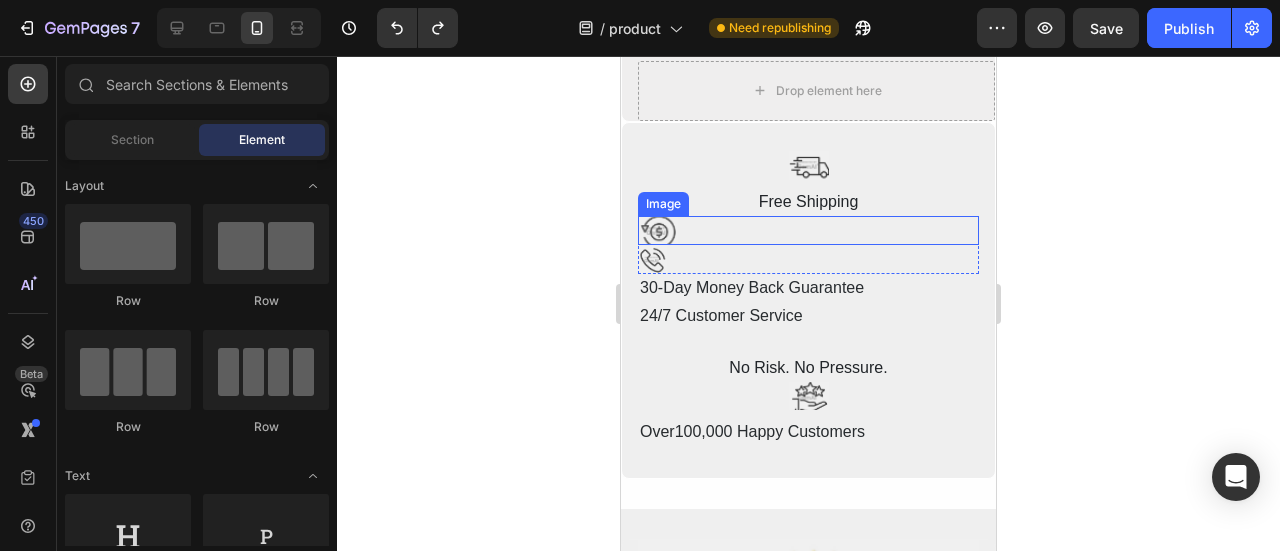click at bounding box center [658, 230] 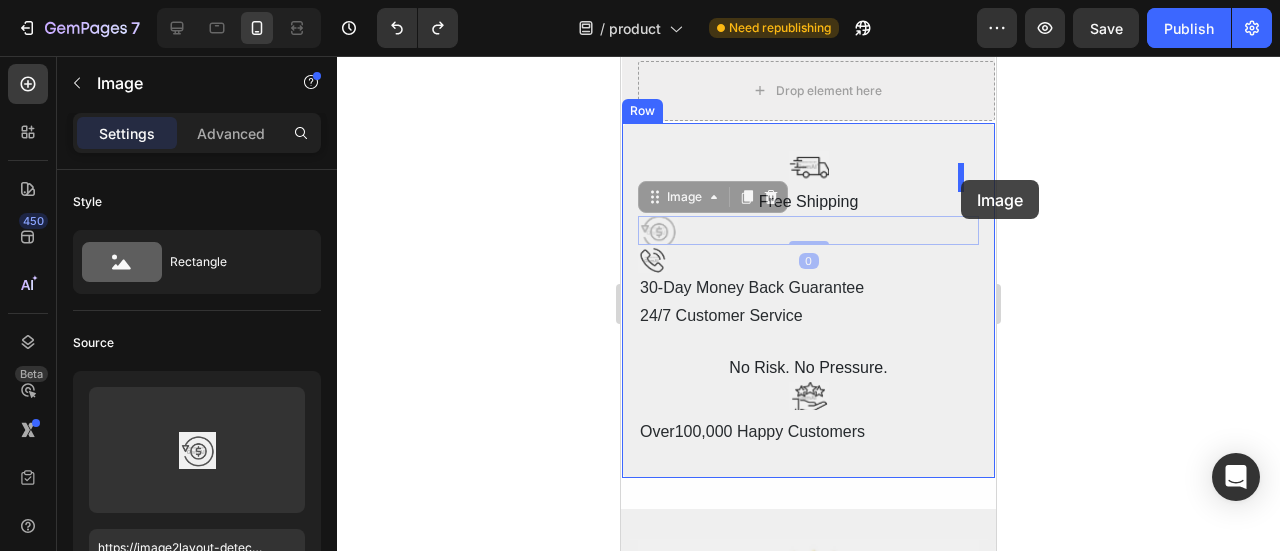 drag, startPoint x: 654, startPoint y: 213, endPoint x: 961, endPoint y: 180, distance: 308.76852 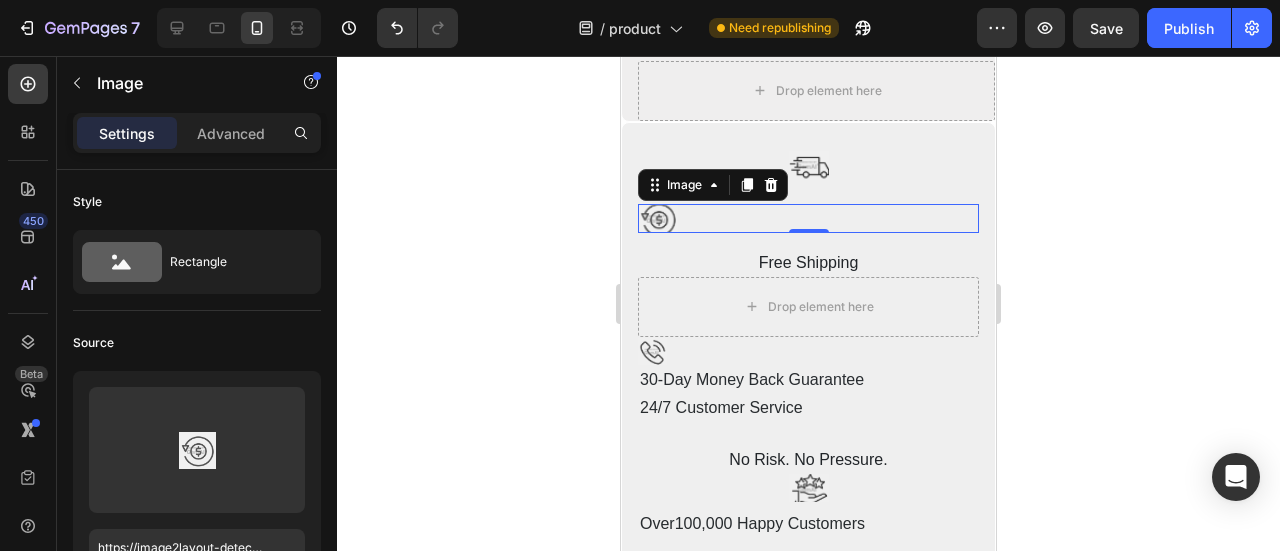 click 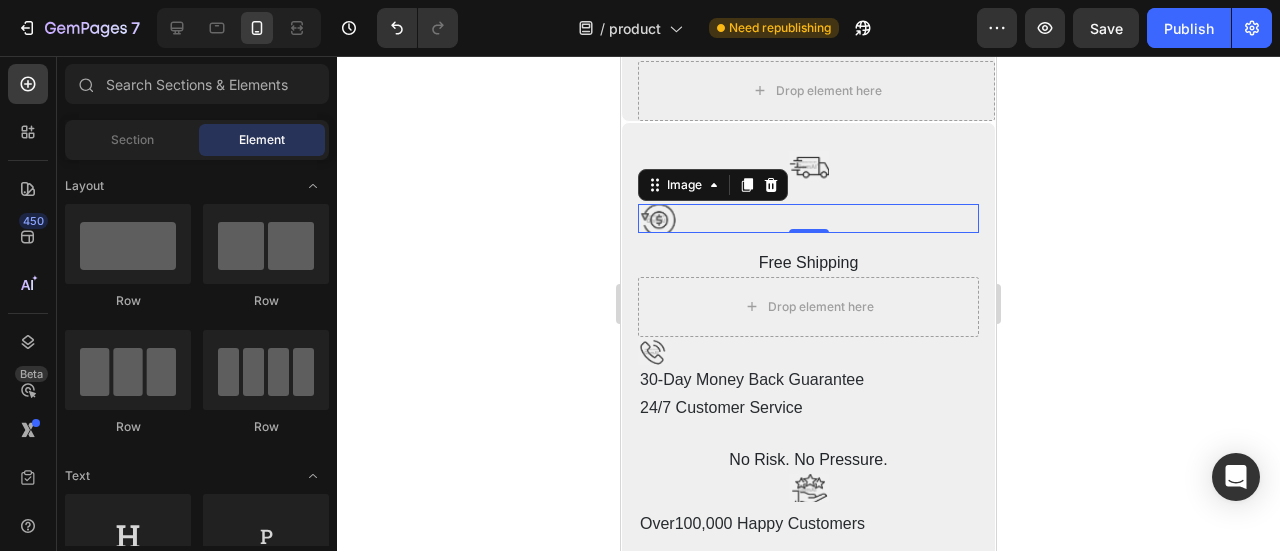 click at bounding box center (658, 218) 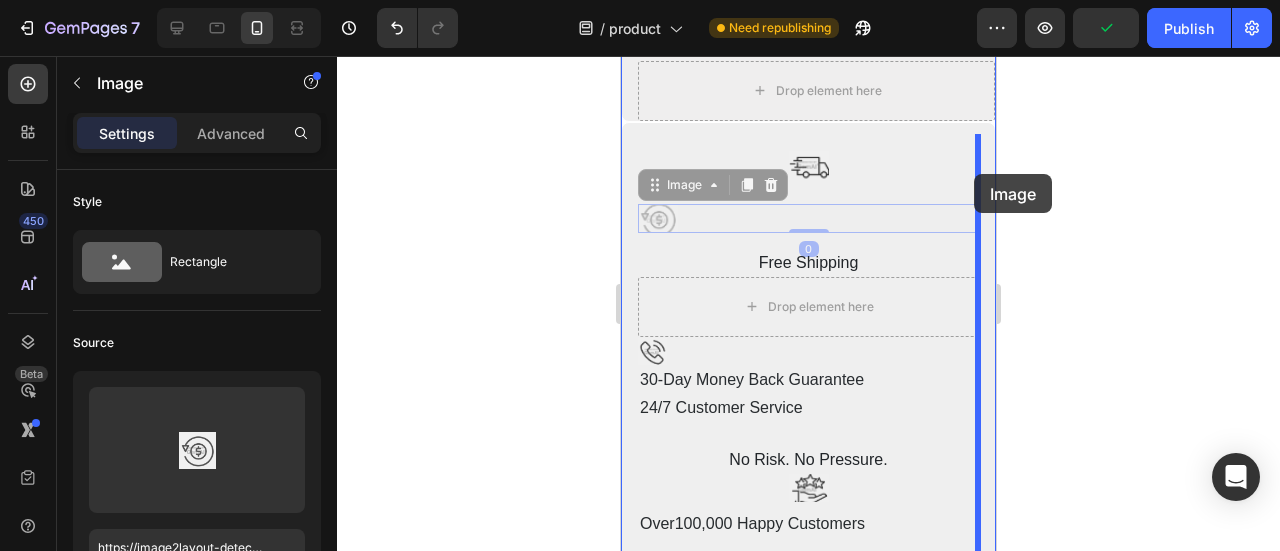 drag, startPoint x: 651, startPoint y: 197, endPoint x: 974, endPoint y: 174, distance: 323.81784 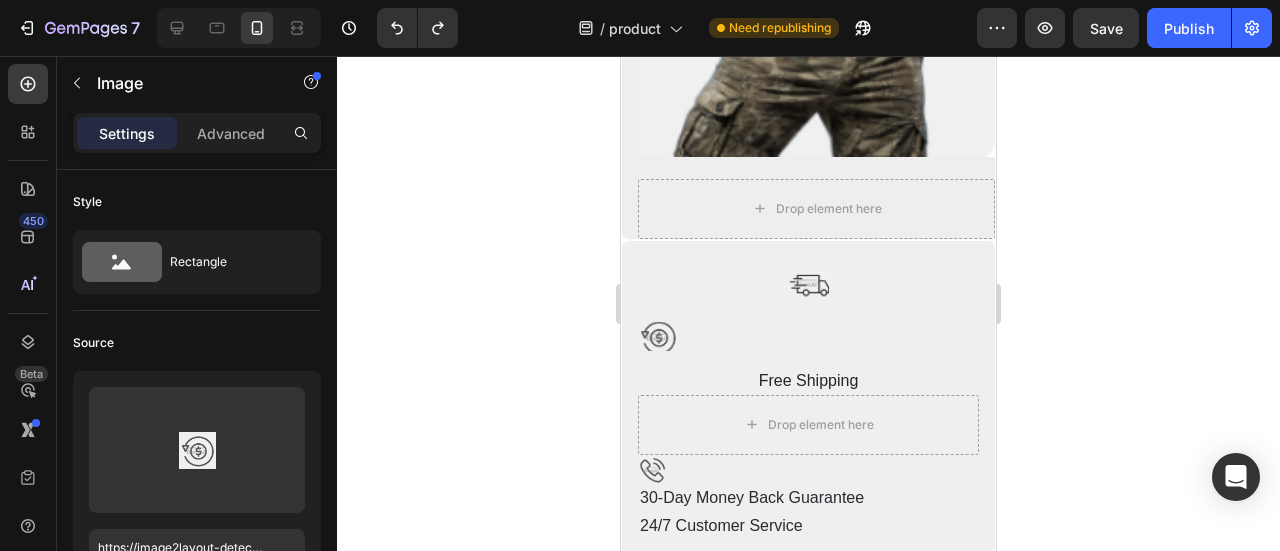 scroll, scrollTop: 13490, scrollLeft: 0, axis: vertical 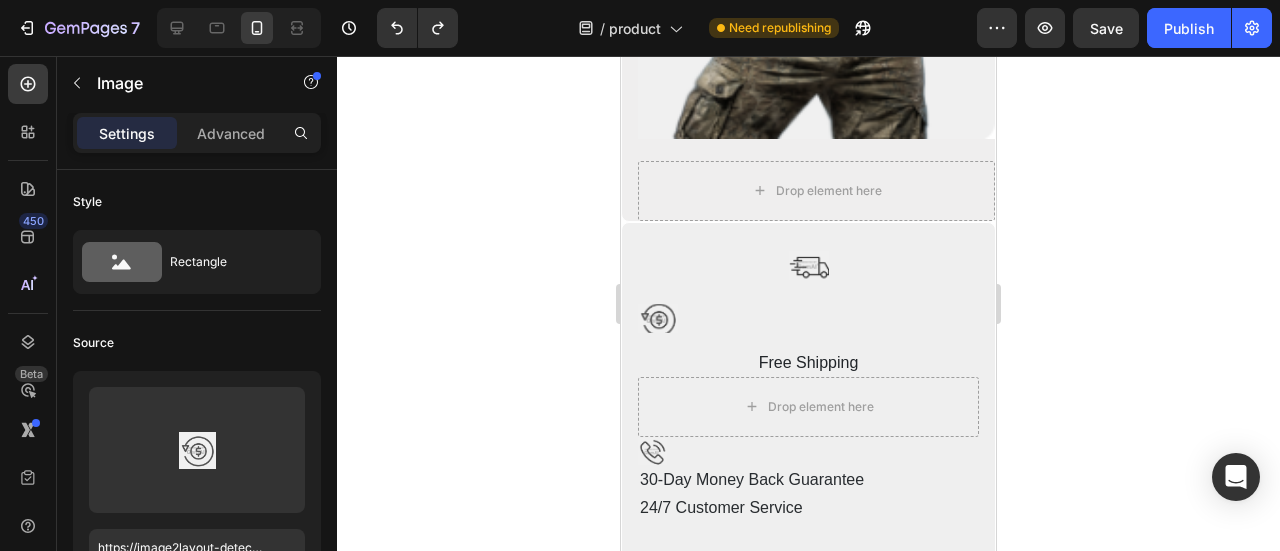 click at bounding box center [658, 318] 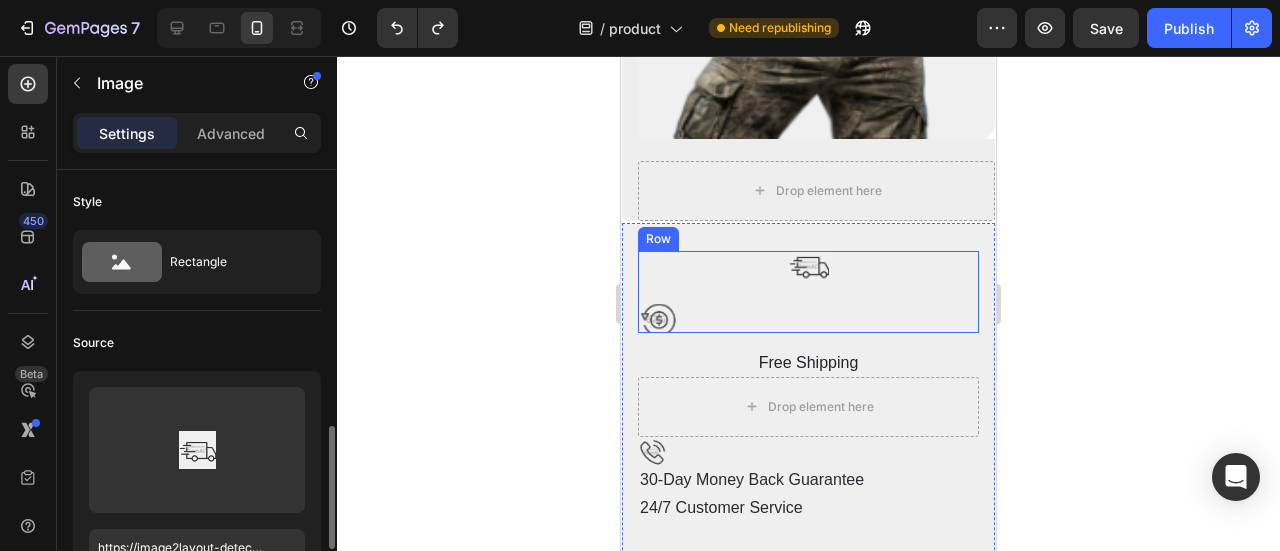click at bounding box center [808, 265] 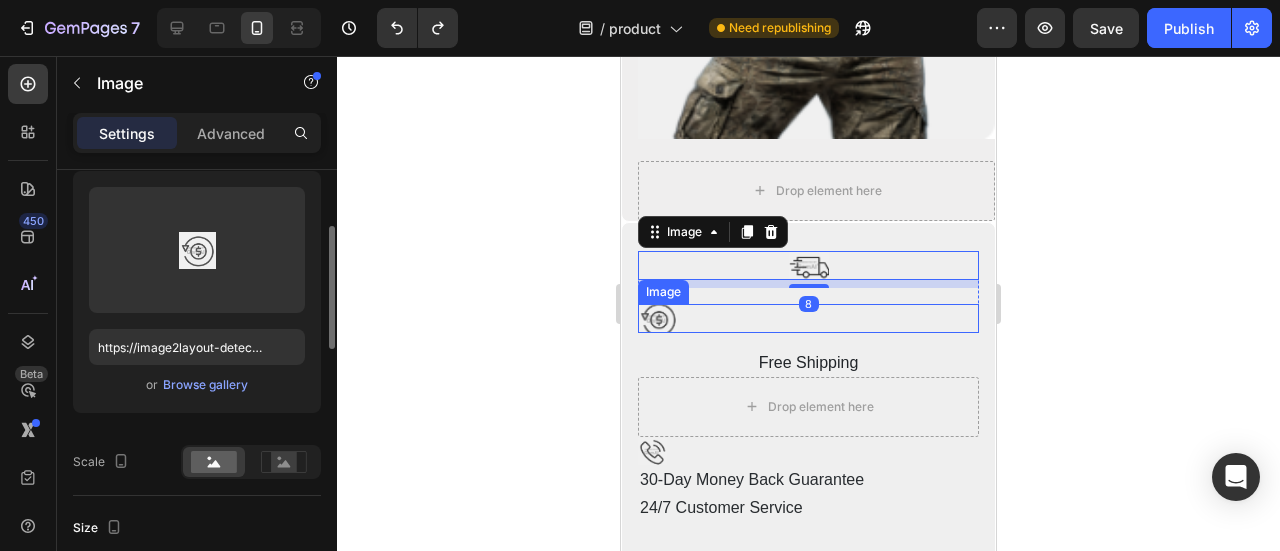 click at bounding box center [658, 318] 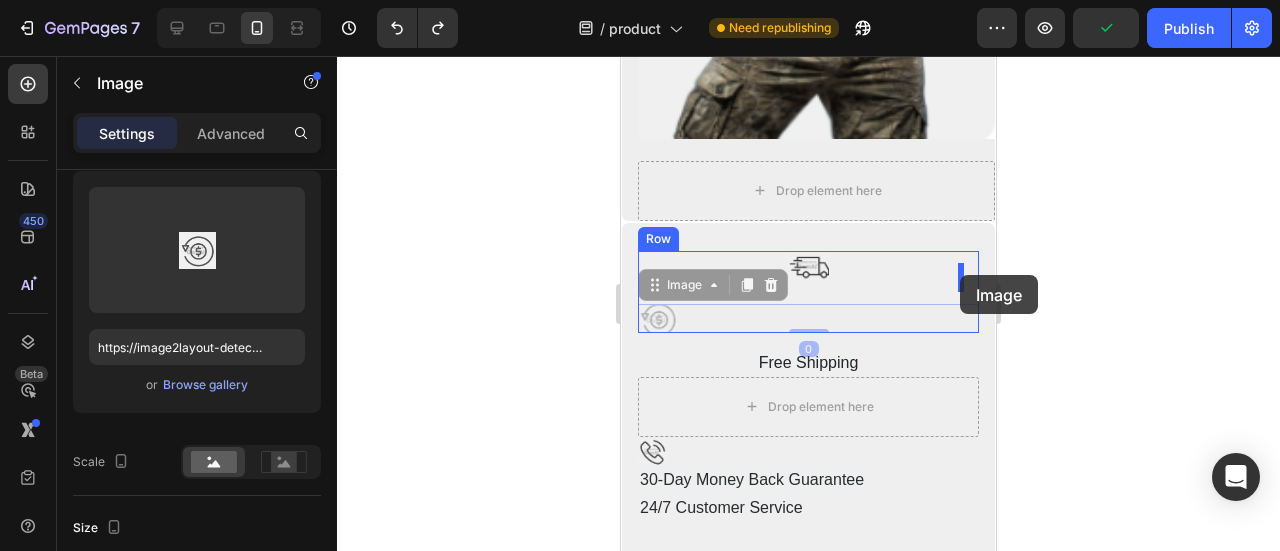 drag, startPoint x: 653, startPoint y: 300, endPoint x: 960, endPoint y: 275, distance: 308.01624 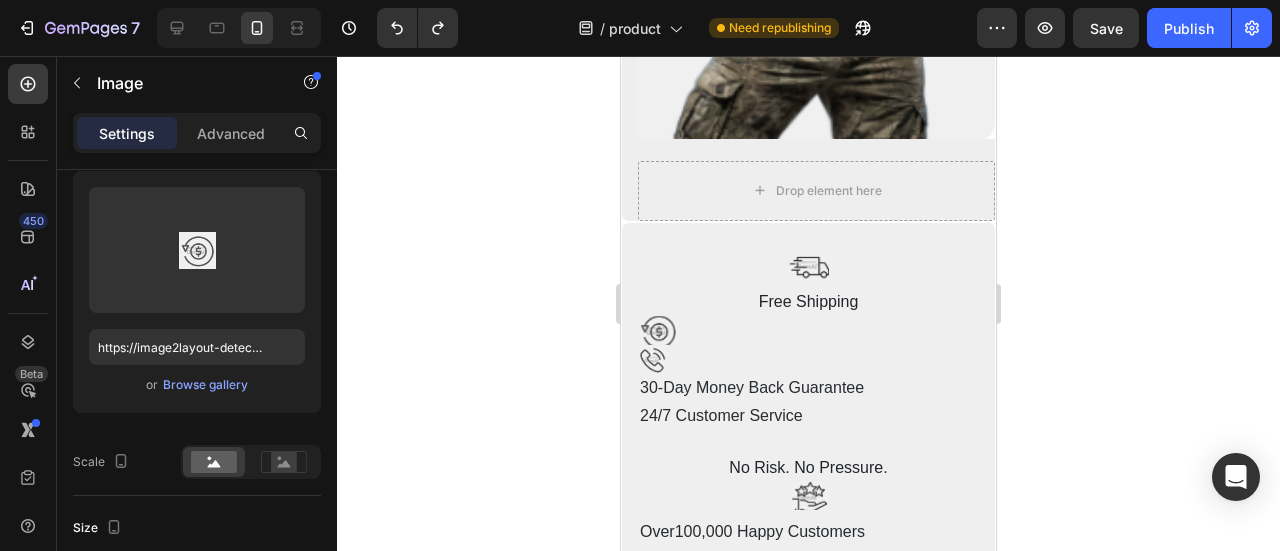 click at bounding box center (658, 330) 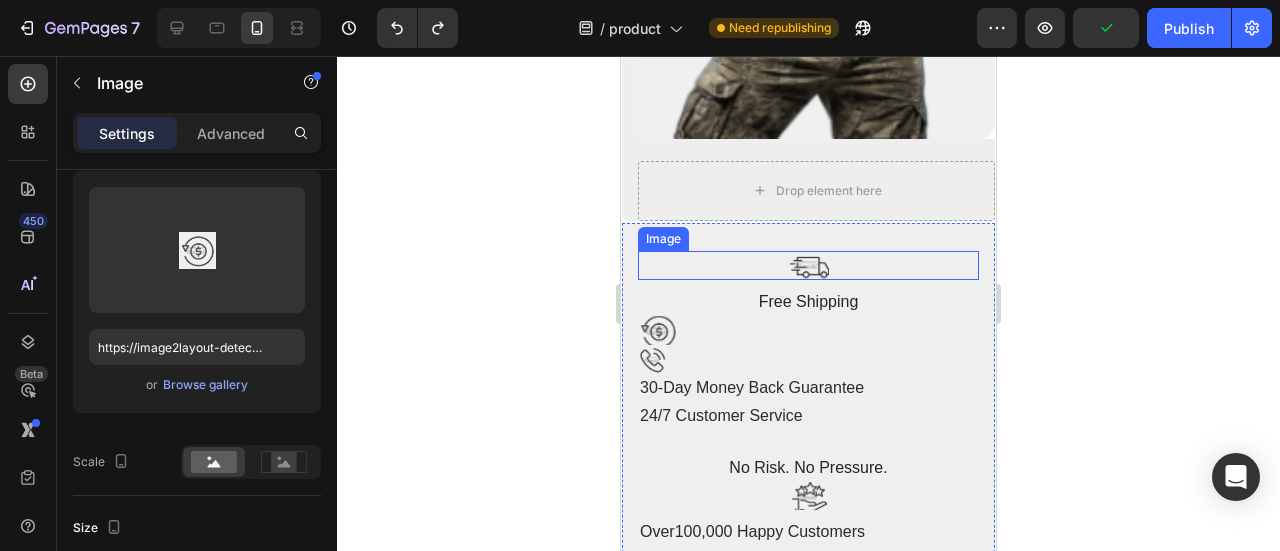 click at bounding box center (808, 265) 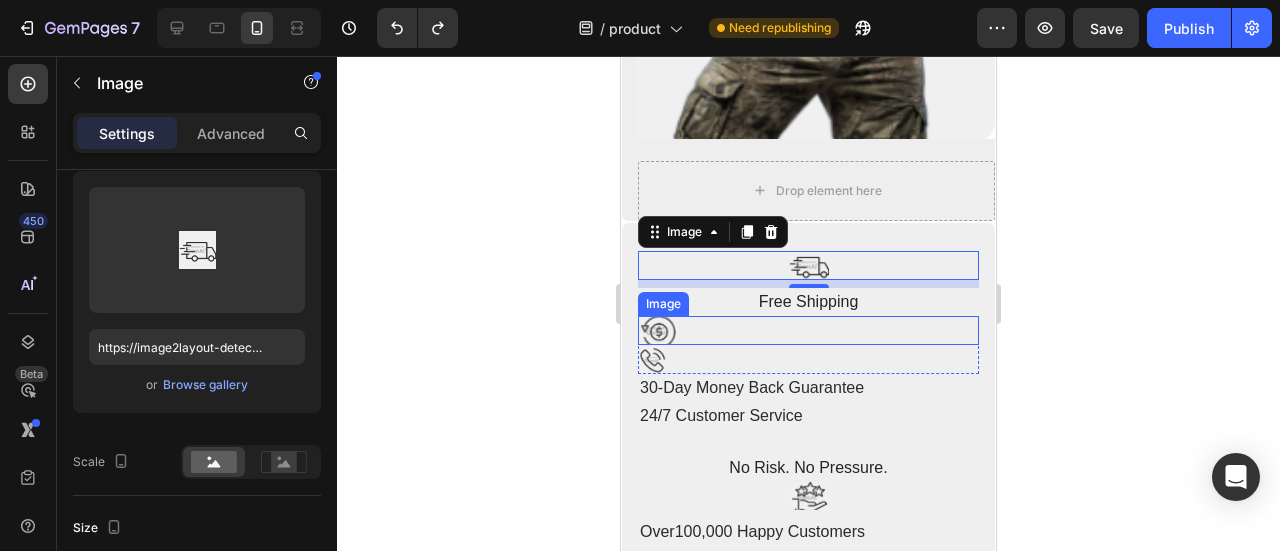 click at bounding box center (658, 330) 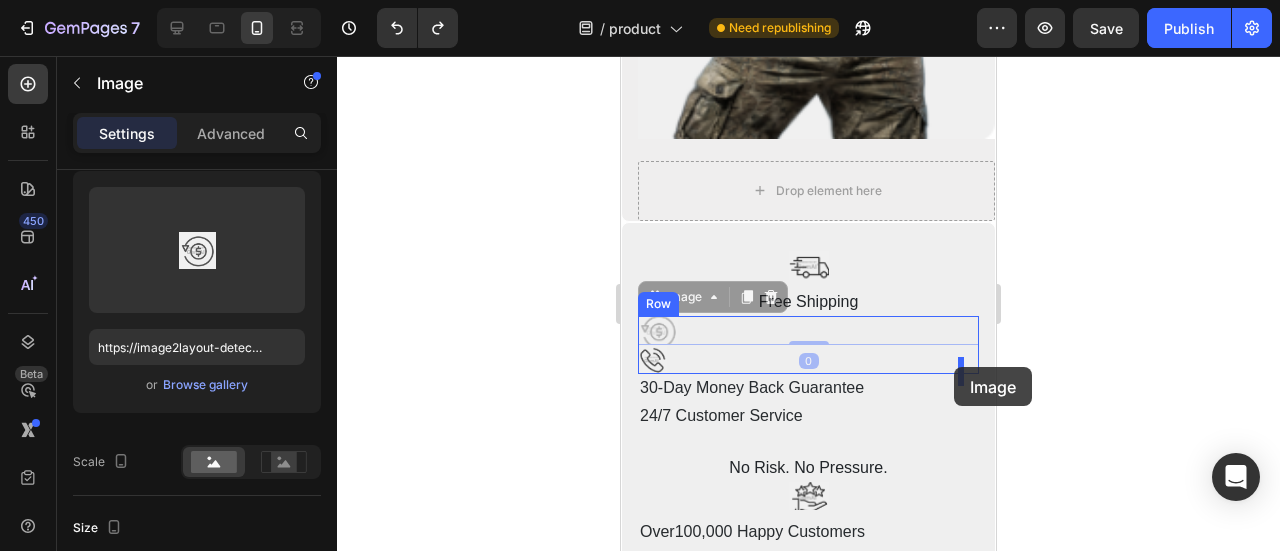 drag, startPoint x: 653, startPoint y: 311, endPoint x: 954, endPoint y: 367, distance: 306.16498 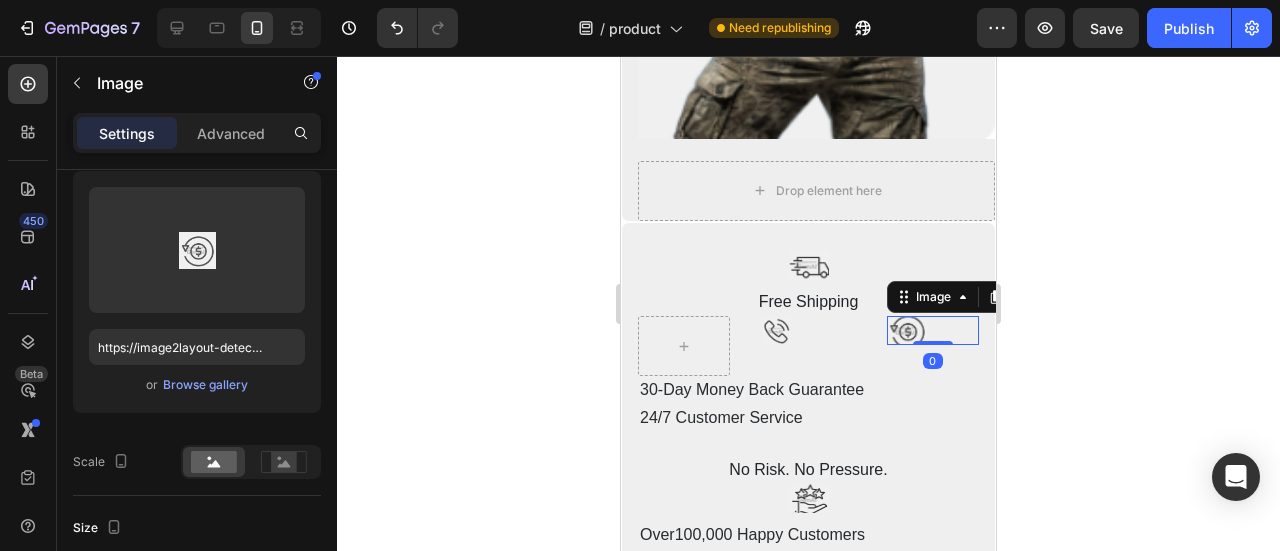 click 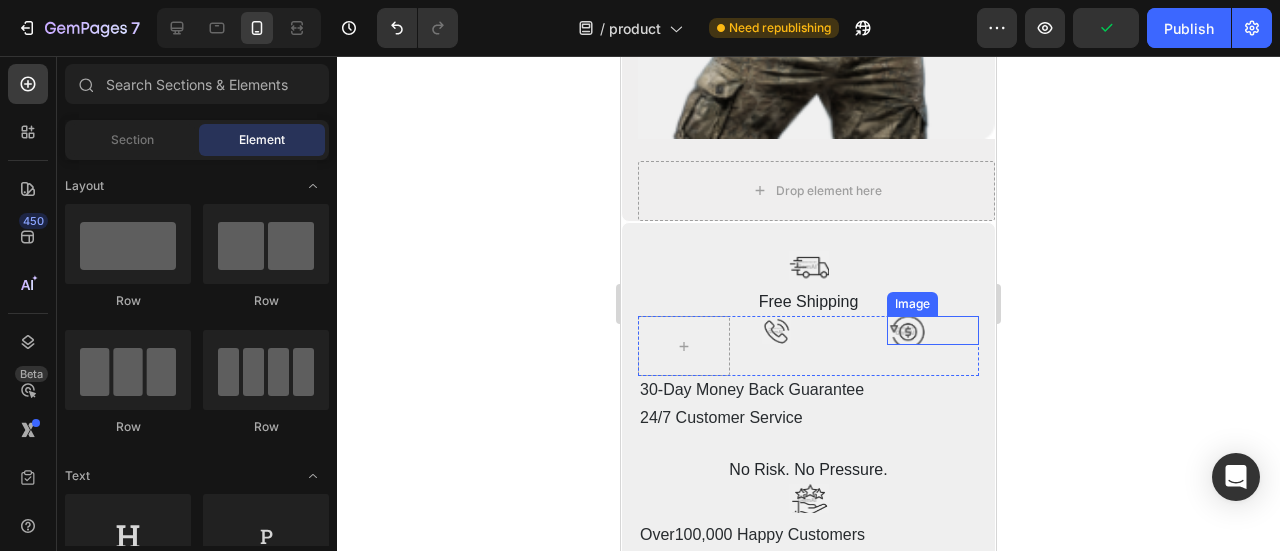 click at bounding box center [907, 330] 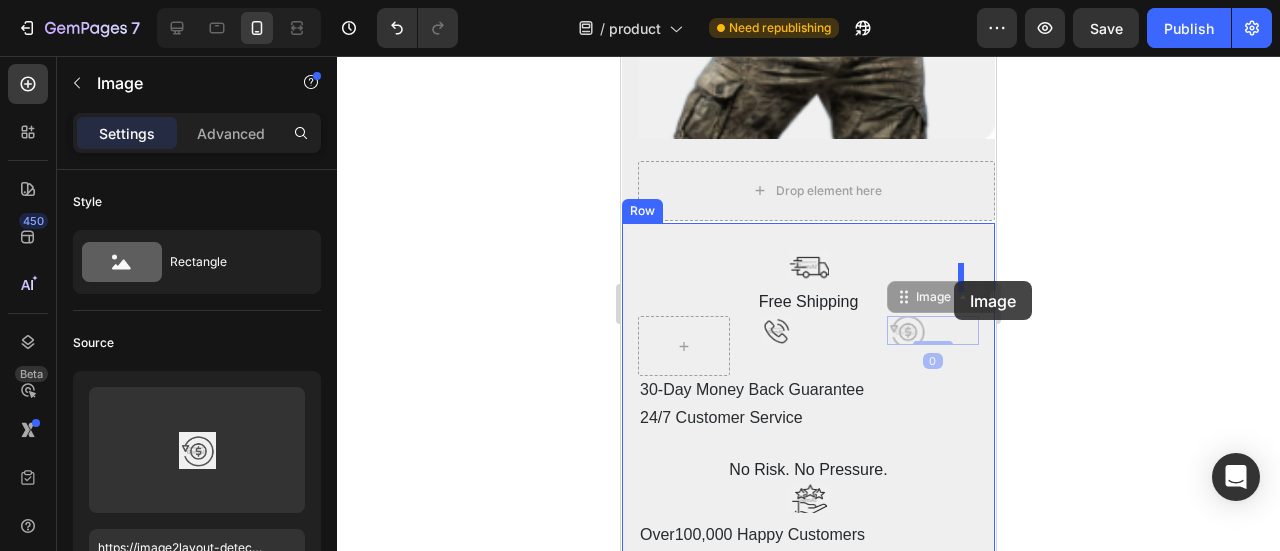 drag, startPoint x: 891, startPoint y: 311, endPoint x: 954, endPoint y: 281, distance: 69.77822 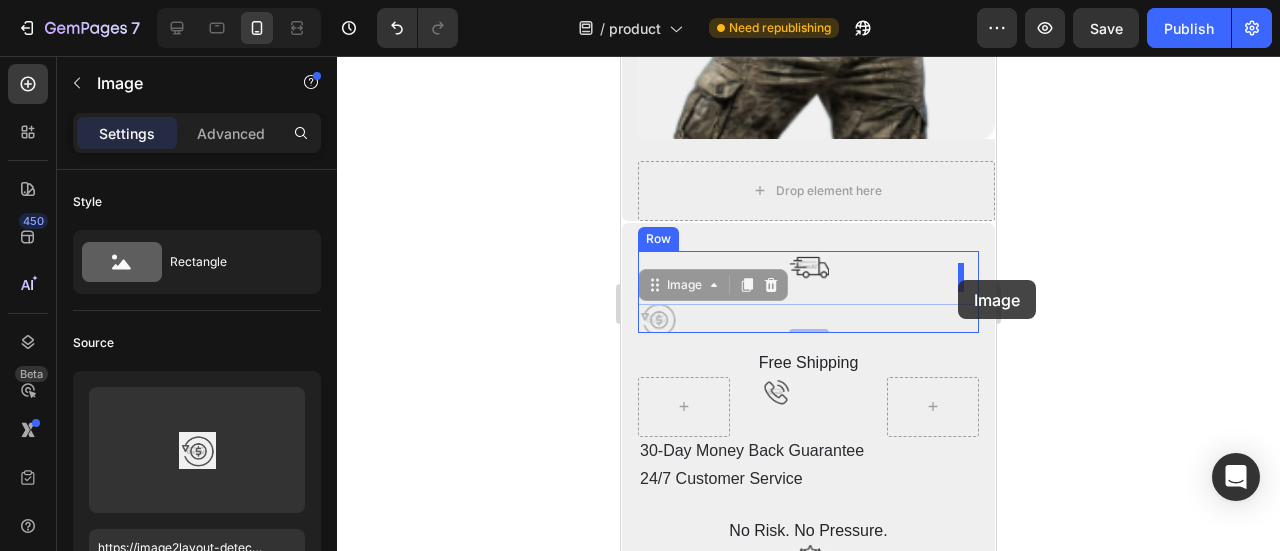 drag, startPoint x: 654, startPoint y: 297, endPoint x: 958, endPoint y: 280, distance: 304.47495 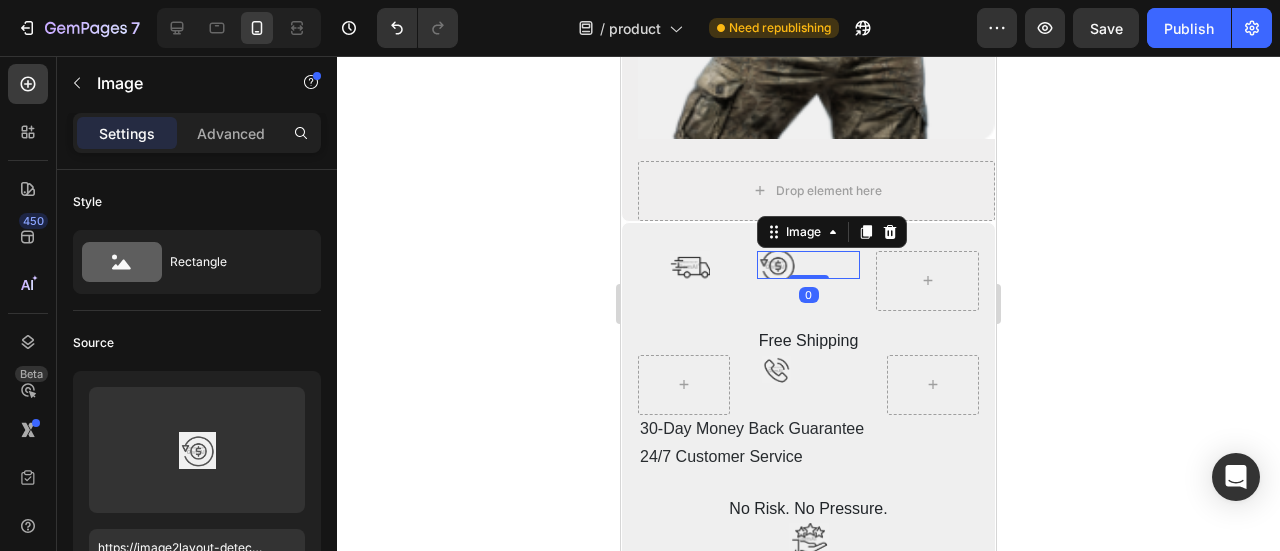 click 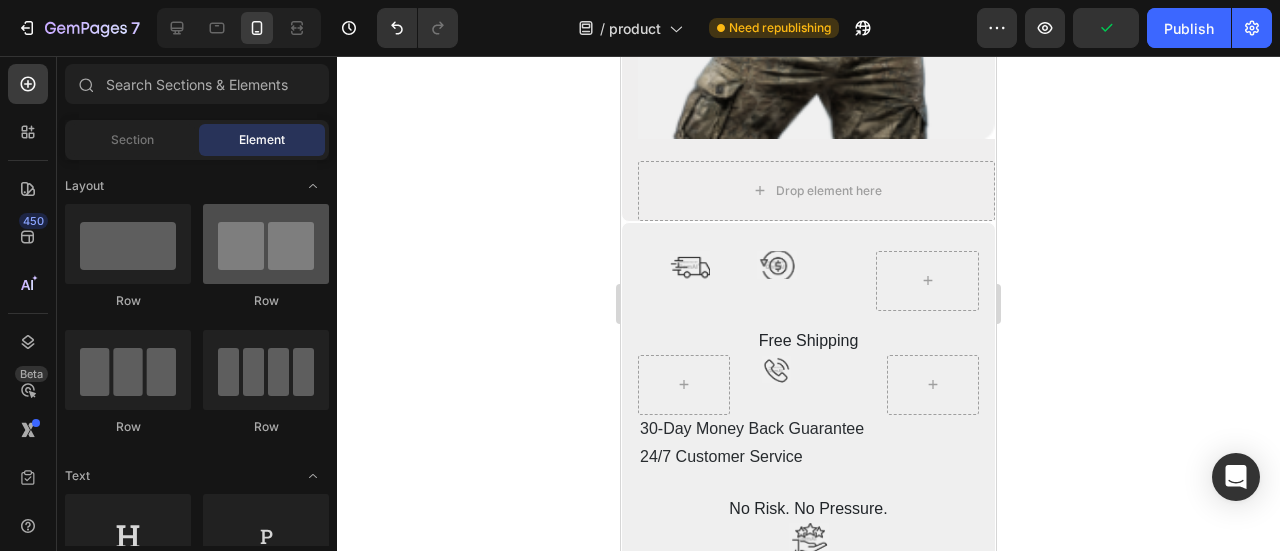 click at bounding box center [266, 244] 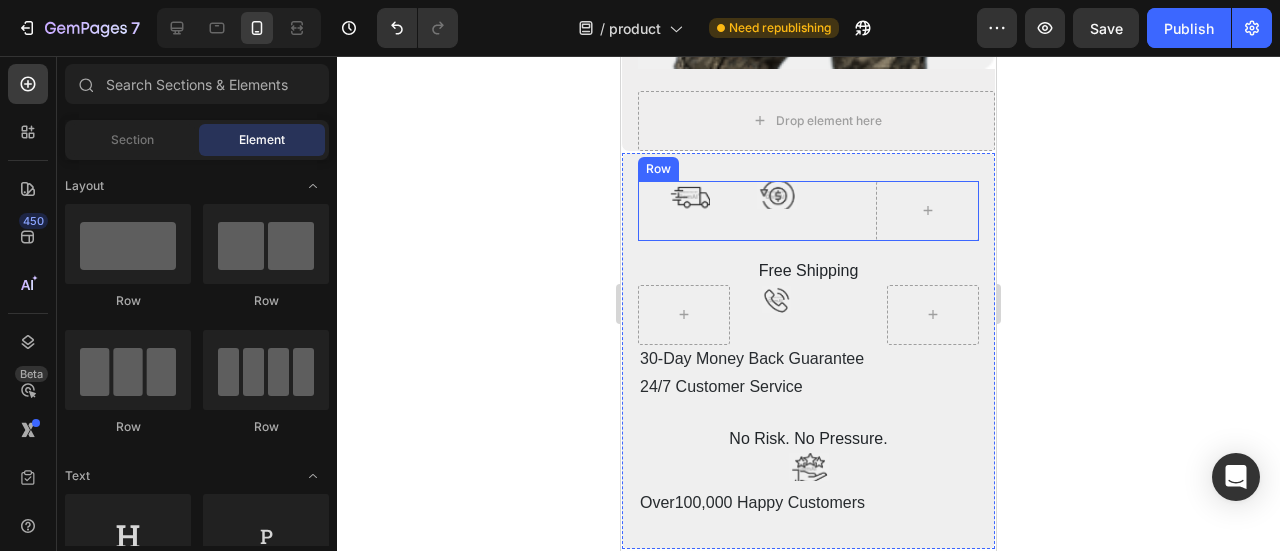 scroll, scrollTop: 13590, scrollLeft: 0, axis: vertical 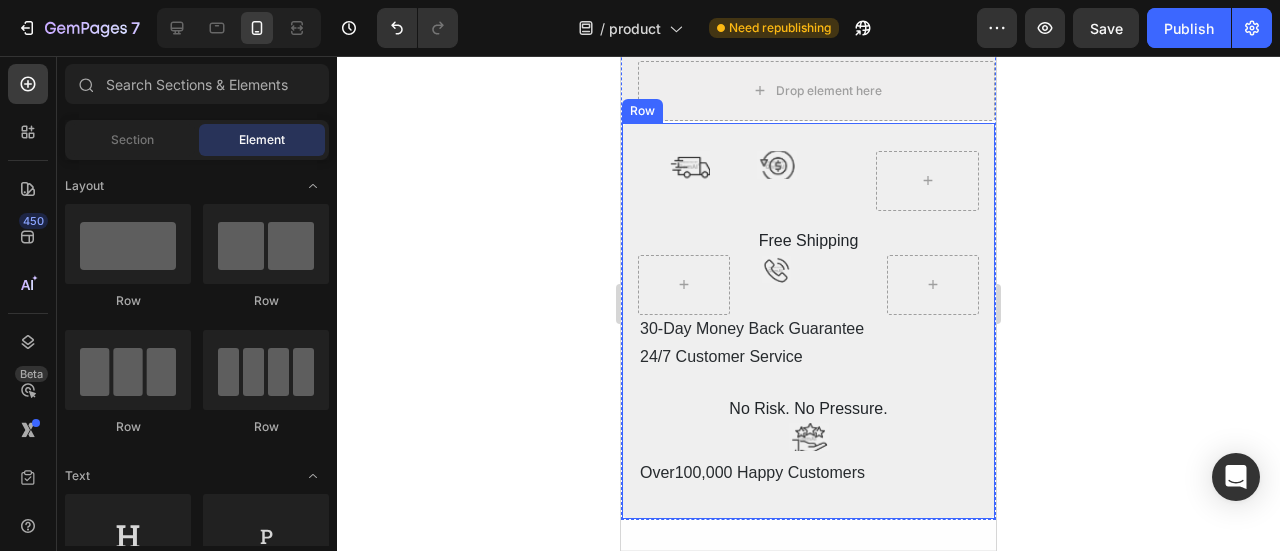 click on "Image Image
Row Free Shipping Text Block
Icon
Row 30-Day Money Back Guarantee Text Block 24/7 Customer Service Text Block Row No Risk. No Pressure. Text Block Image Over100,000 Happy Customers Text Block Row" at bounding box center [808, 321] 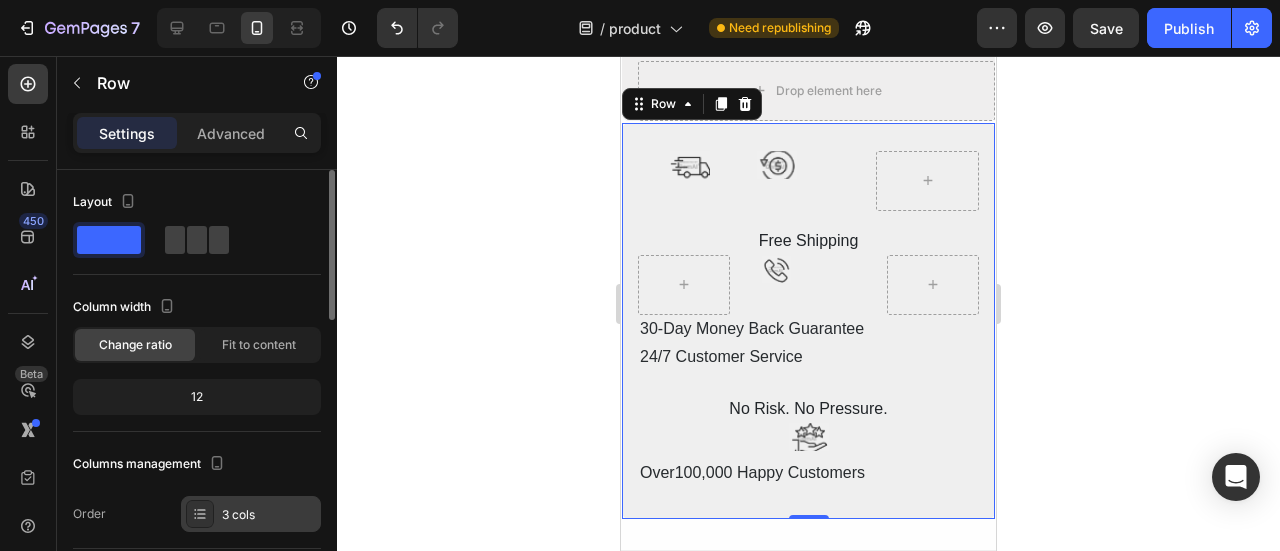 click 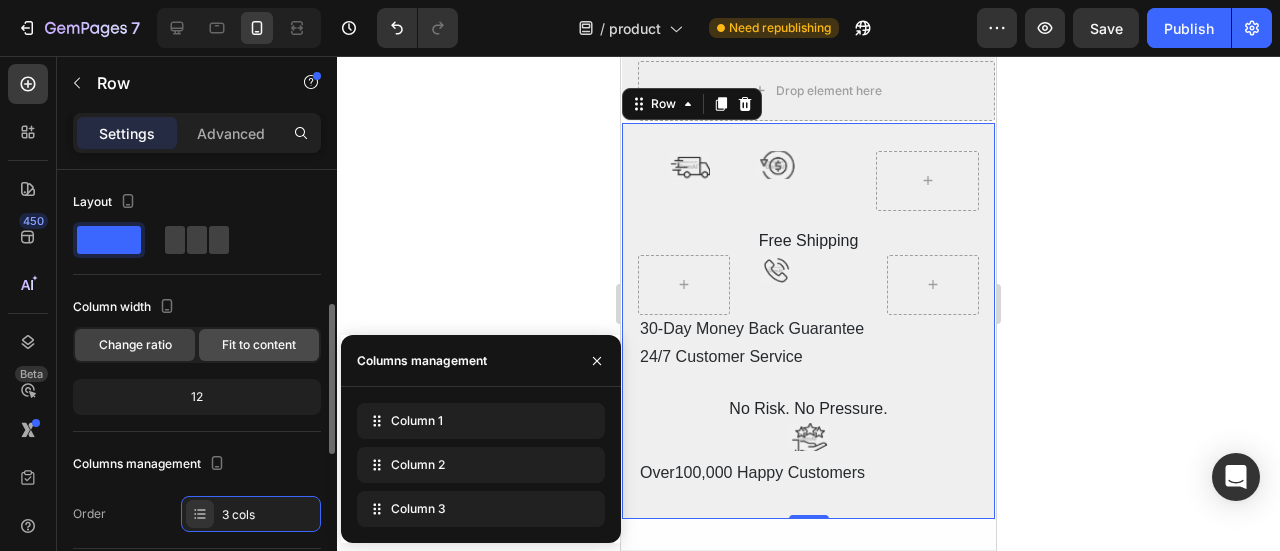 scroll, scrollTop: 200, scrollLeft: 0, axis: vertical 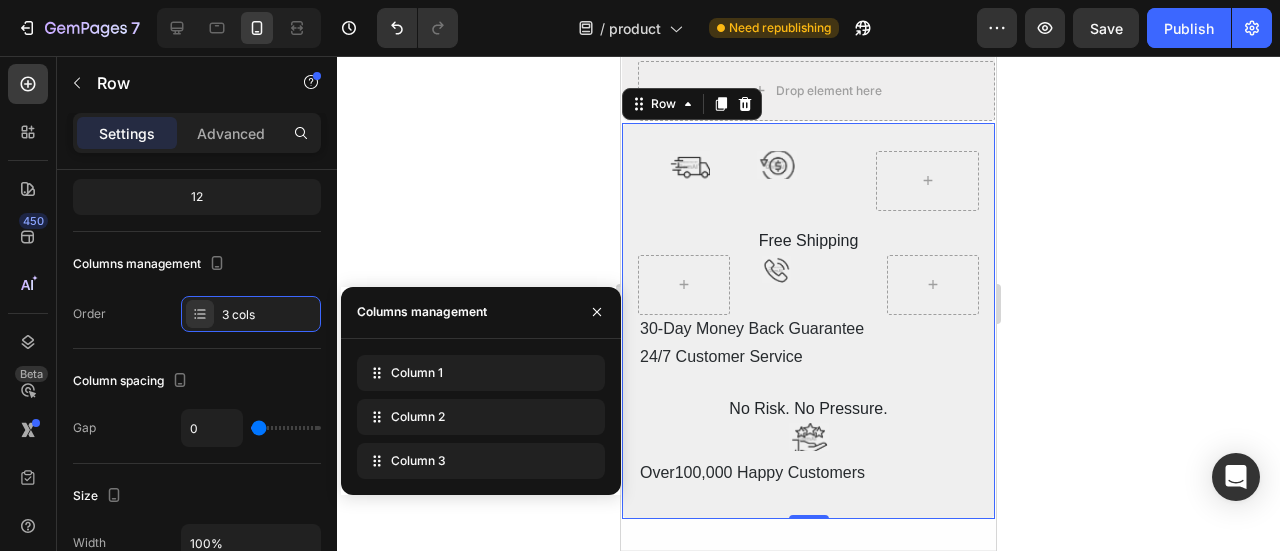 click 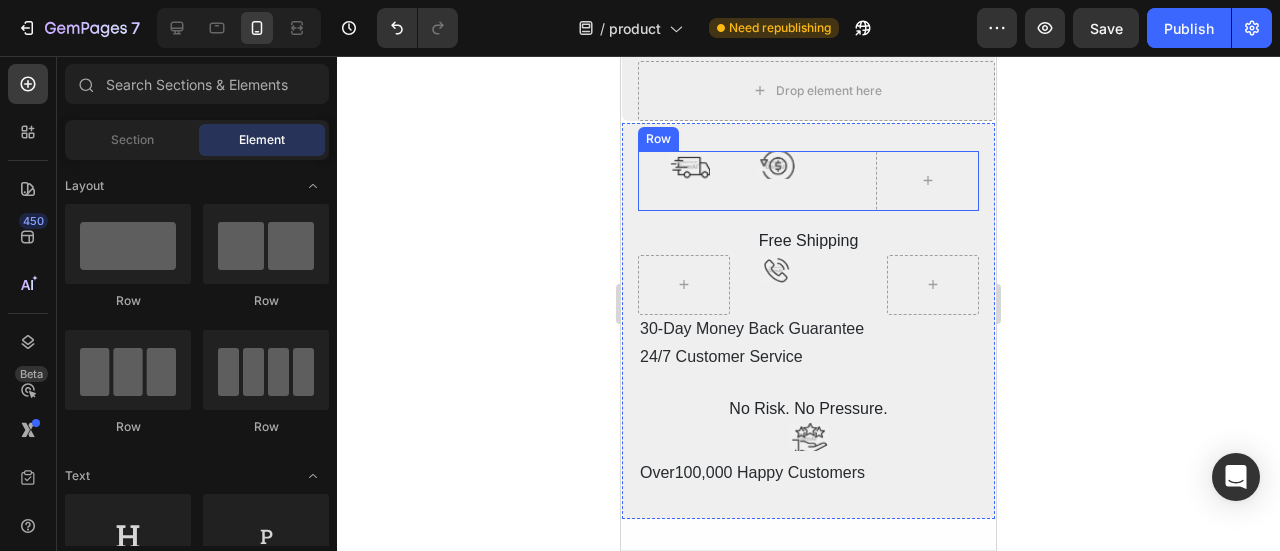 click on "Image" at bounding box center [808, 181] 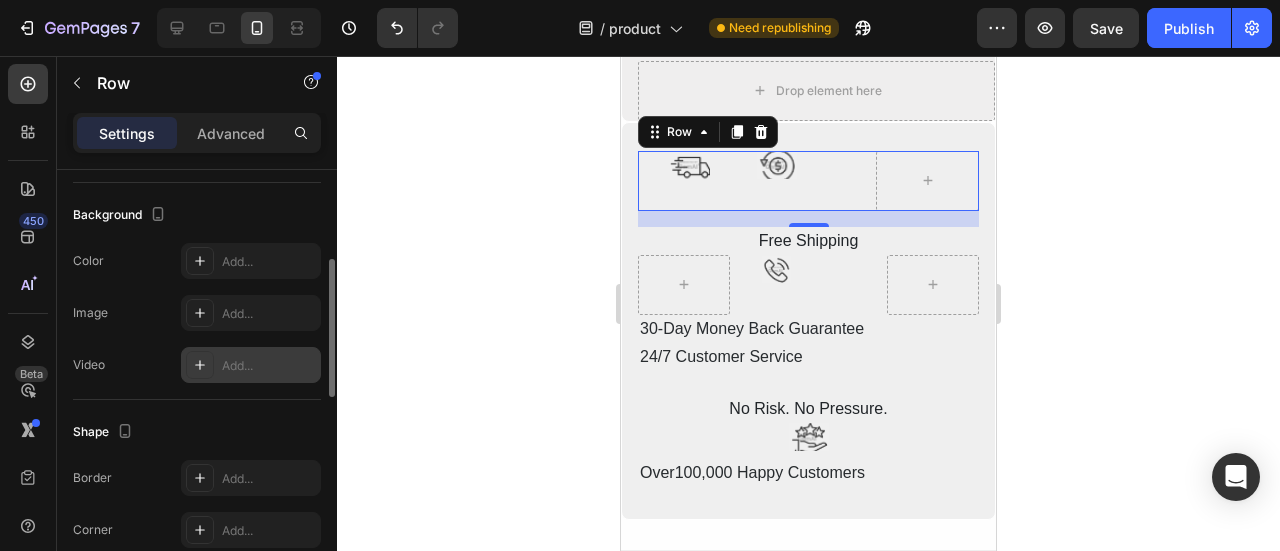 scroll, scrollTop: 600, scrollLeft: 0, axis: vertical 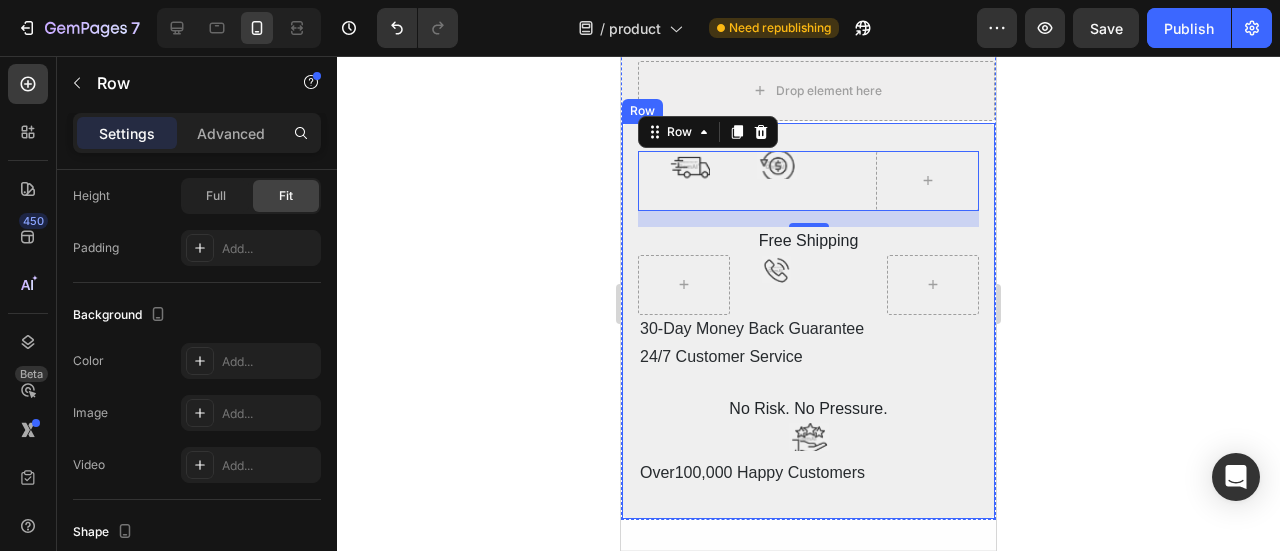 click 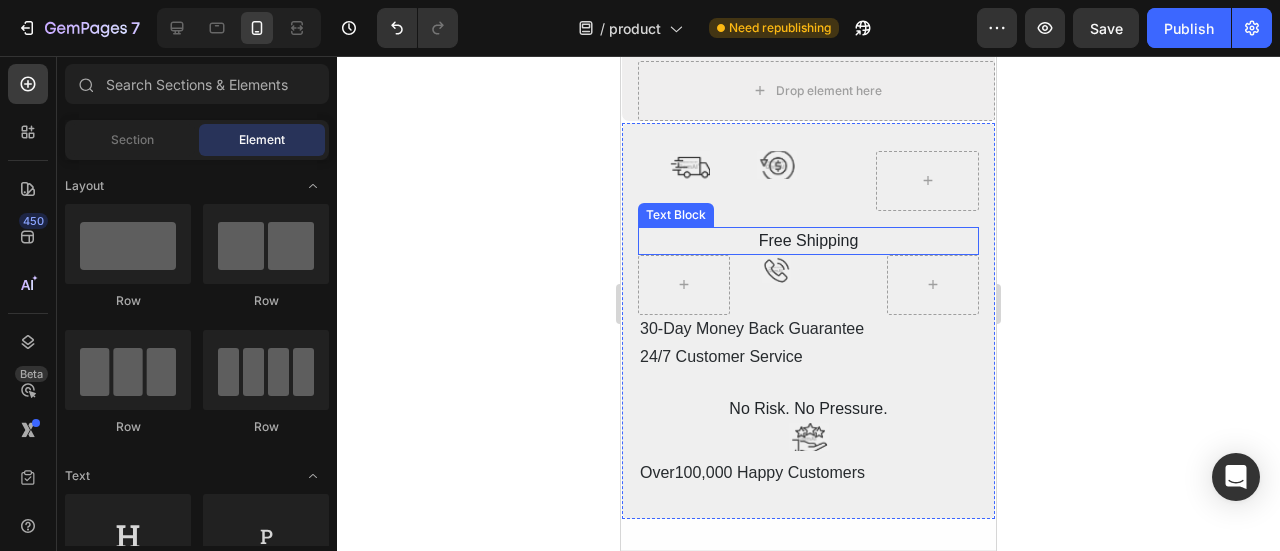 click on "Free Shipping" at bounding box center [808, 241] 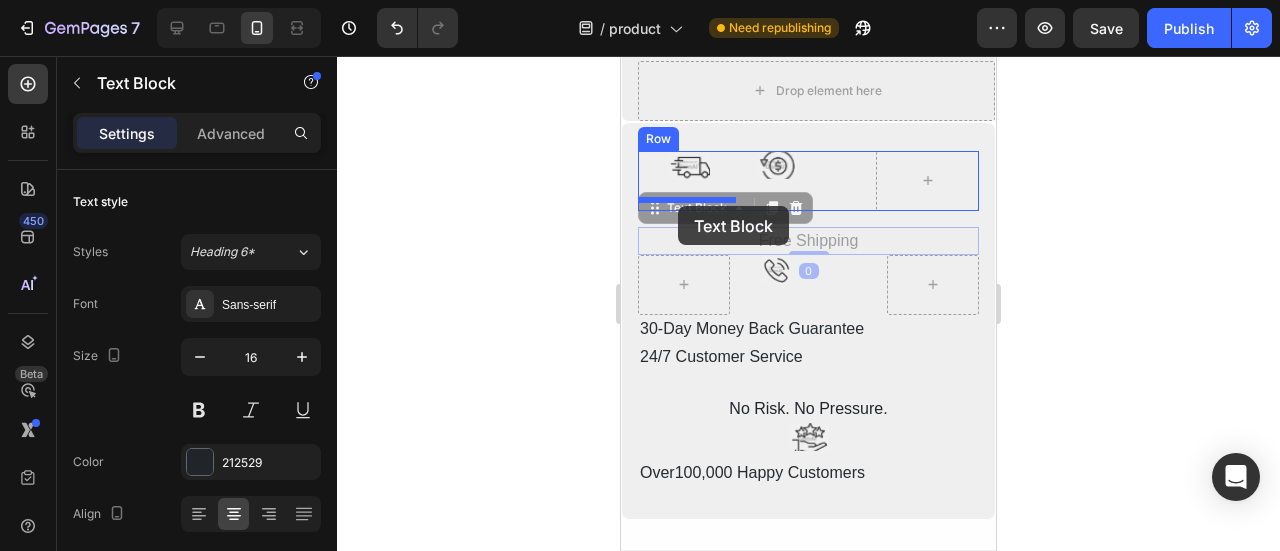 drag, startPoint x: 650, startPoint y: 216, endPoint x: 678, endPoint y: 206, distance: 29.732138 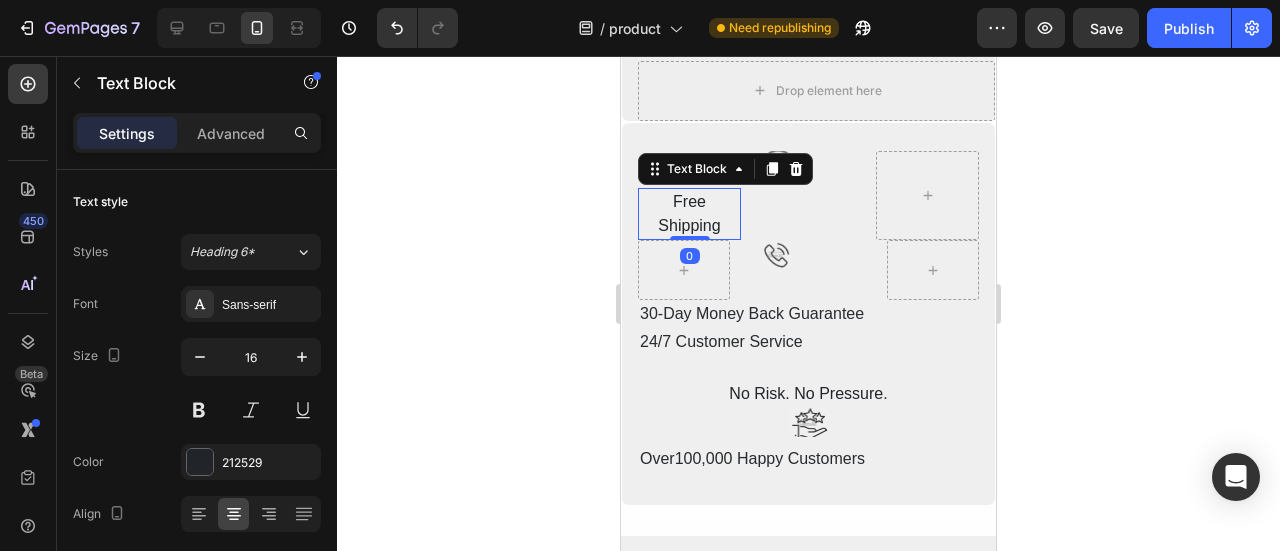 click 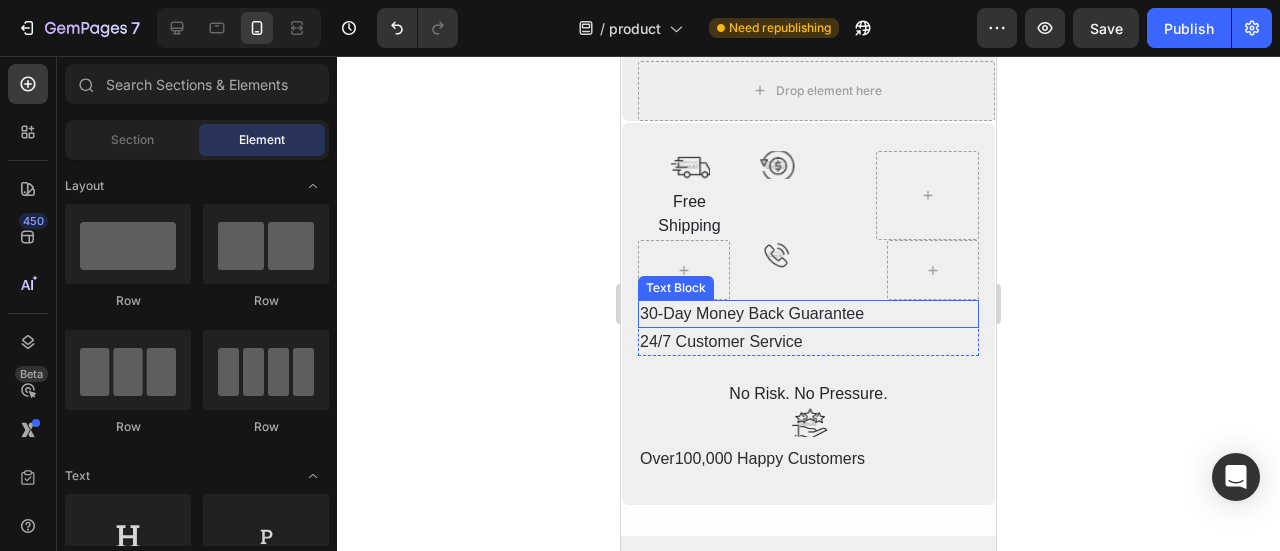 click on "30-Day Money Back Guarantee" at bounding box center (808, 314) 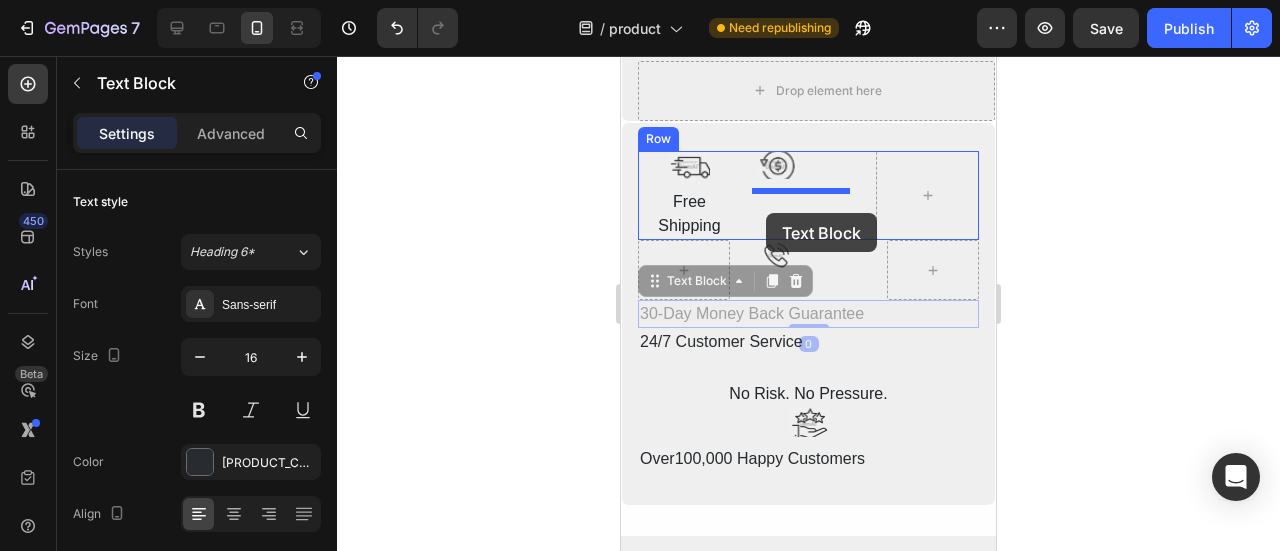 drag, startPoint x: 655, startPoint y: 295, endPoint x: 766, endPoint y: 213, distance: 138.00362 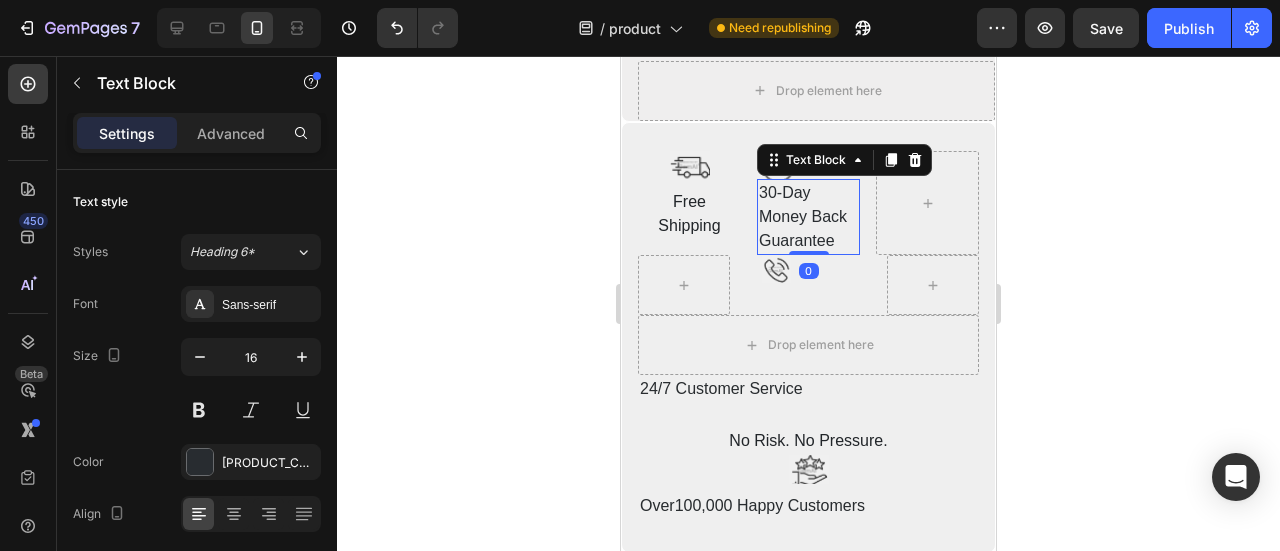 click 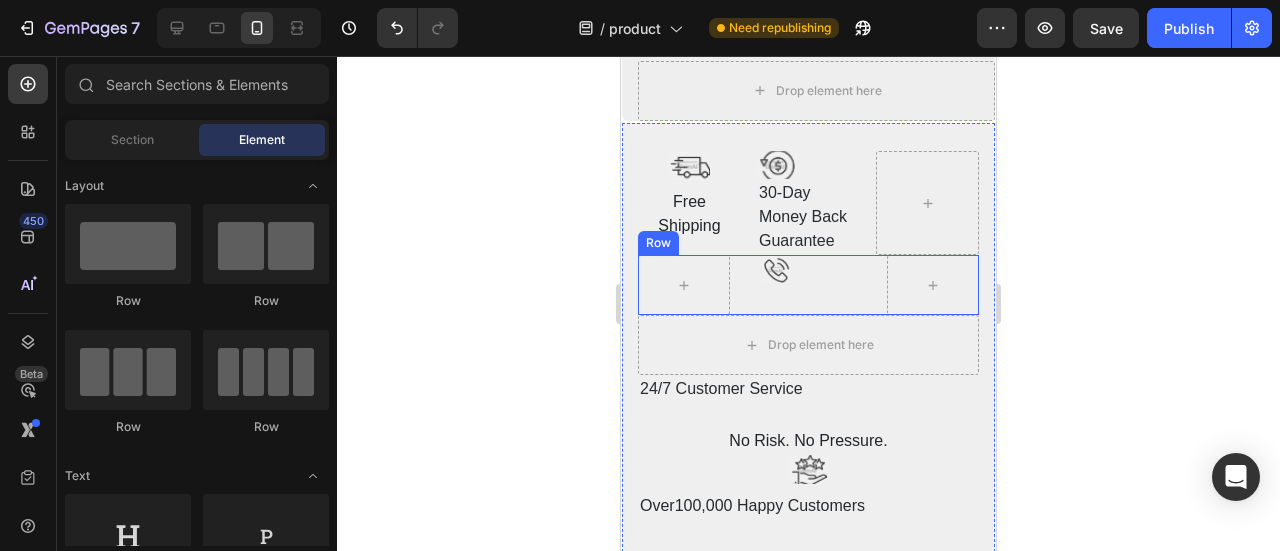 click on "Icon" at bounding box center [808, 285] 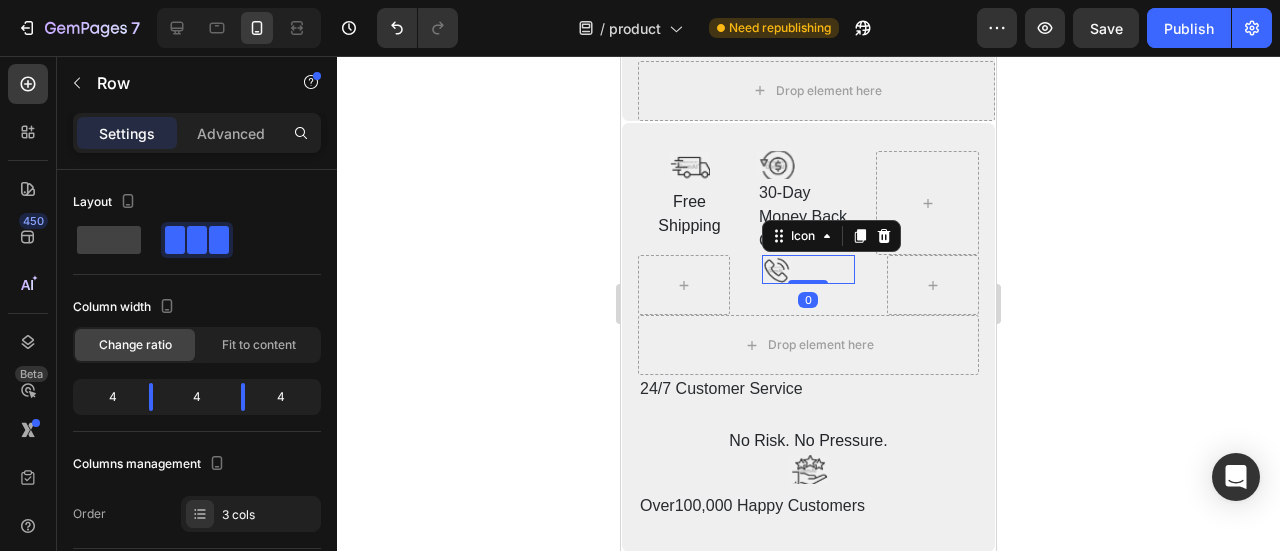 click 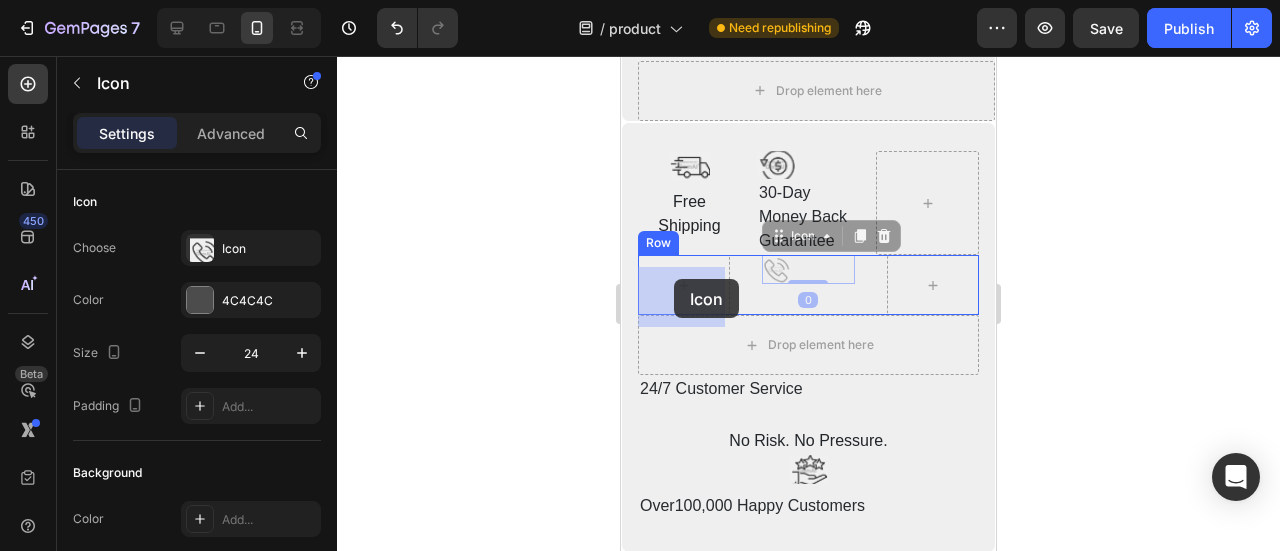 drag, startPoint x: 774, startPoint y: 247, endPoint x: 674, endPoint y: 279, distance: 104.99524 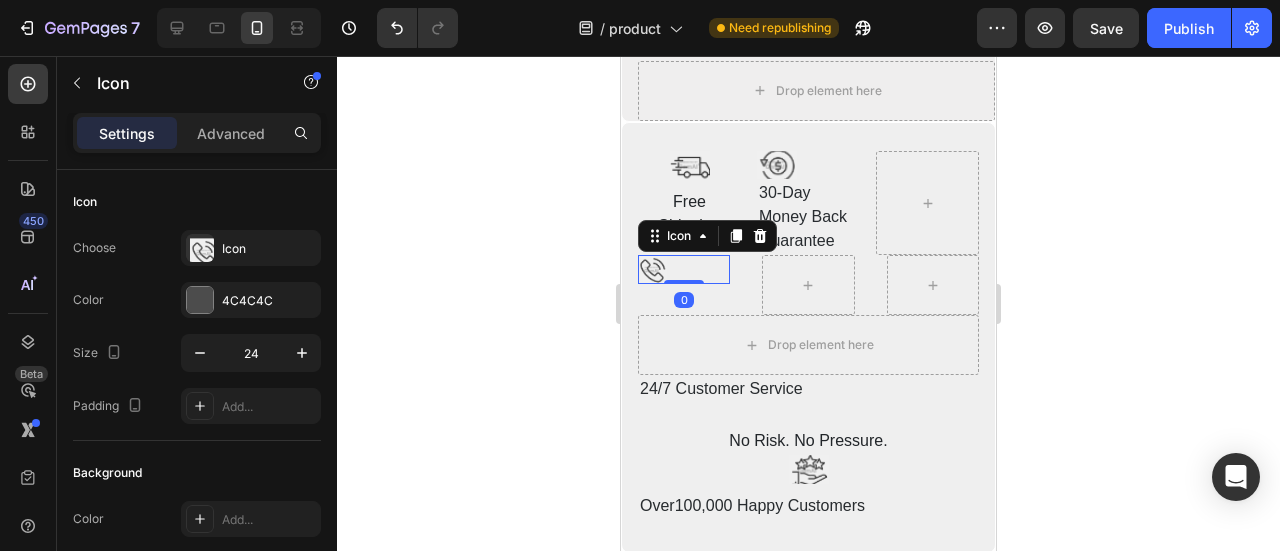 click 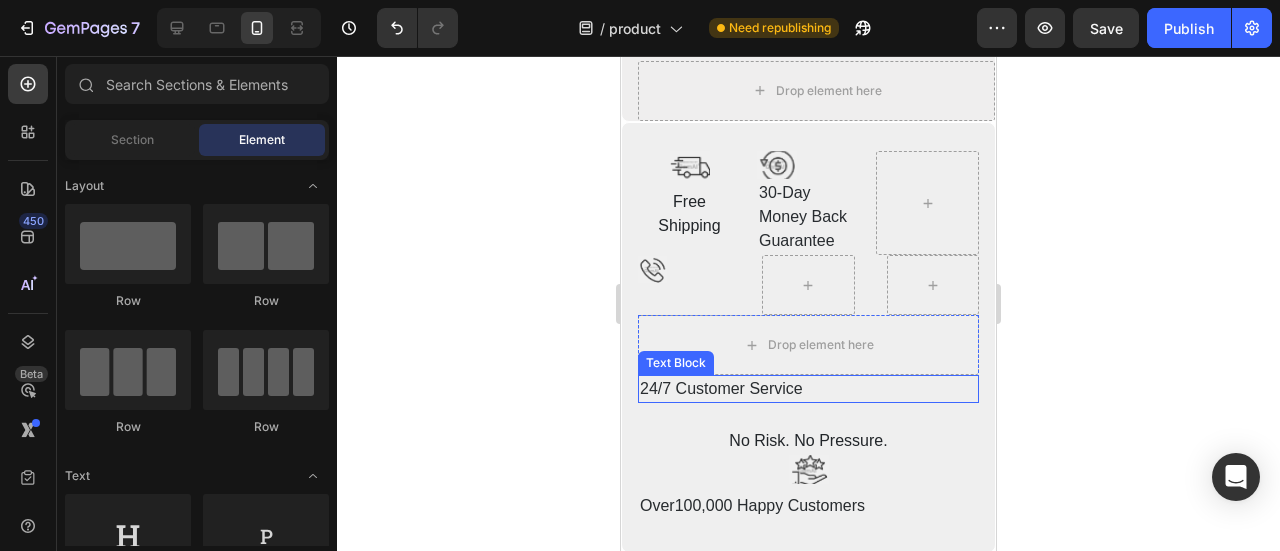 click on "24/7 Customer Service Text Block" at bounding box center [808, 389] 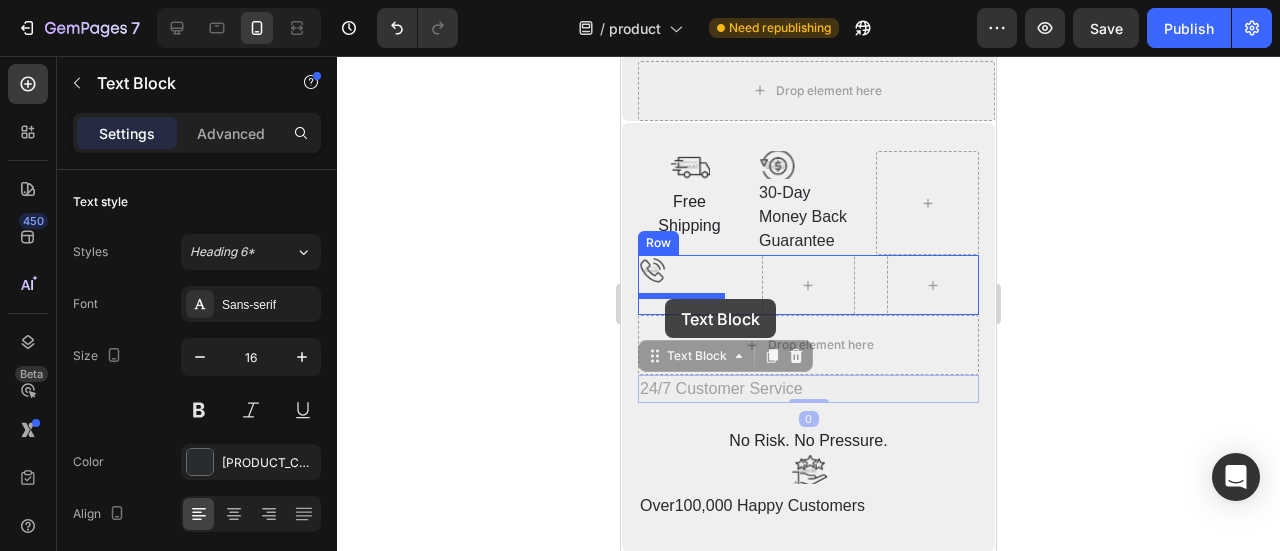 drag, startPoint x: 648, startPoint y: 359, endPoint x: 665, endPoint y: 299, distance: 62.361847 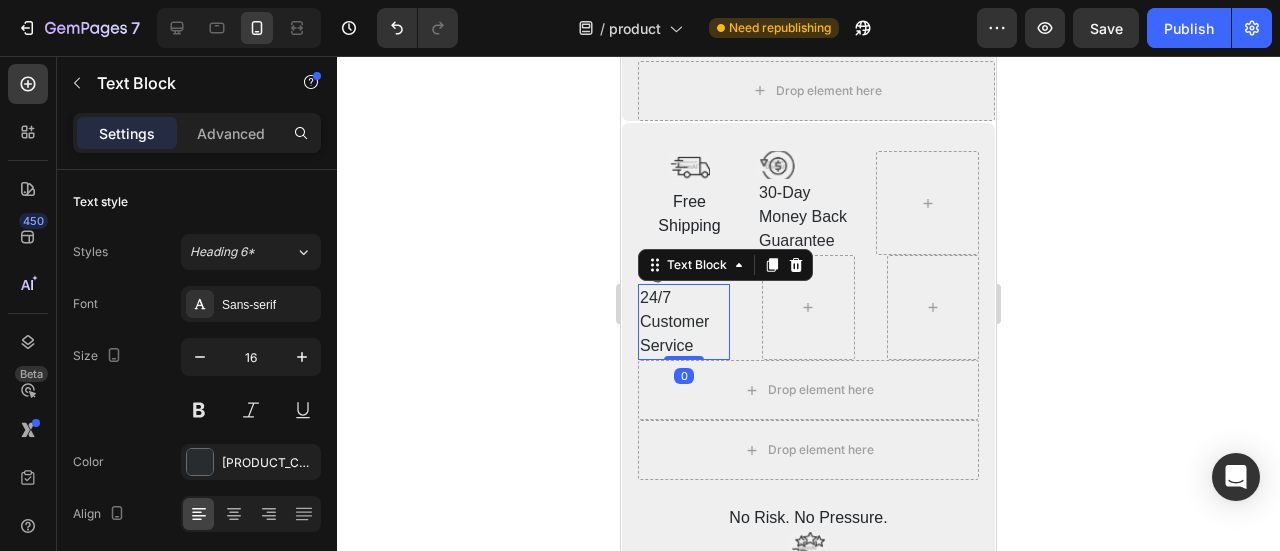 click 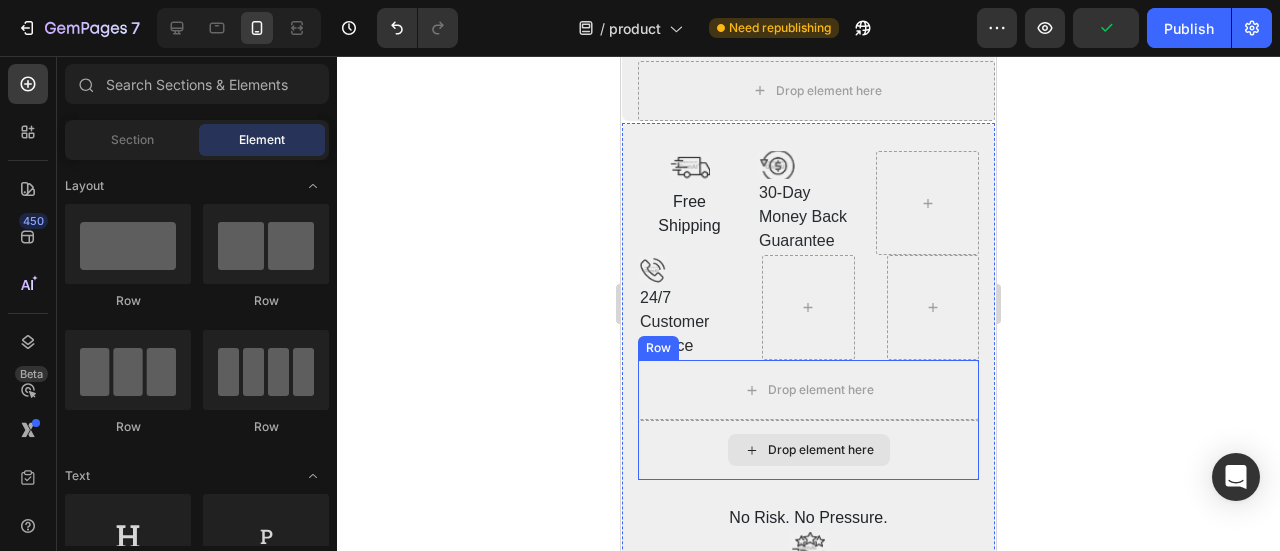 scroll, scrollTop: 13690, scrollLeft: 0, axis: vertical 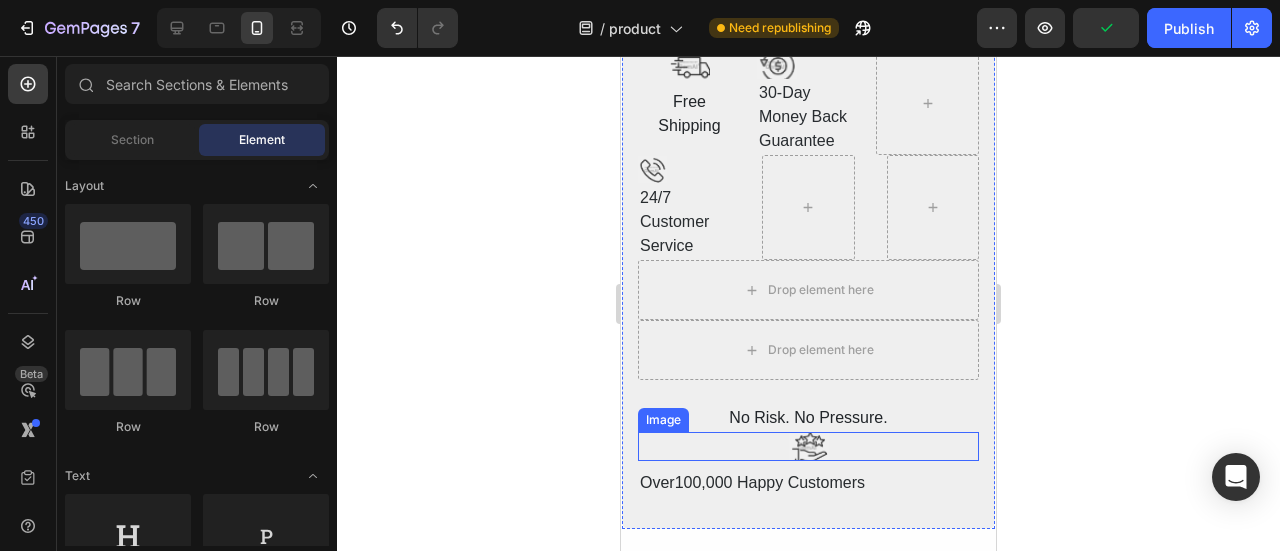 click at bounding box center [809, 446] 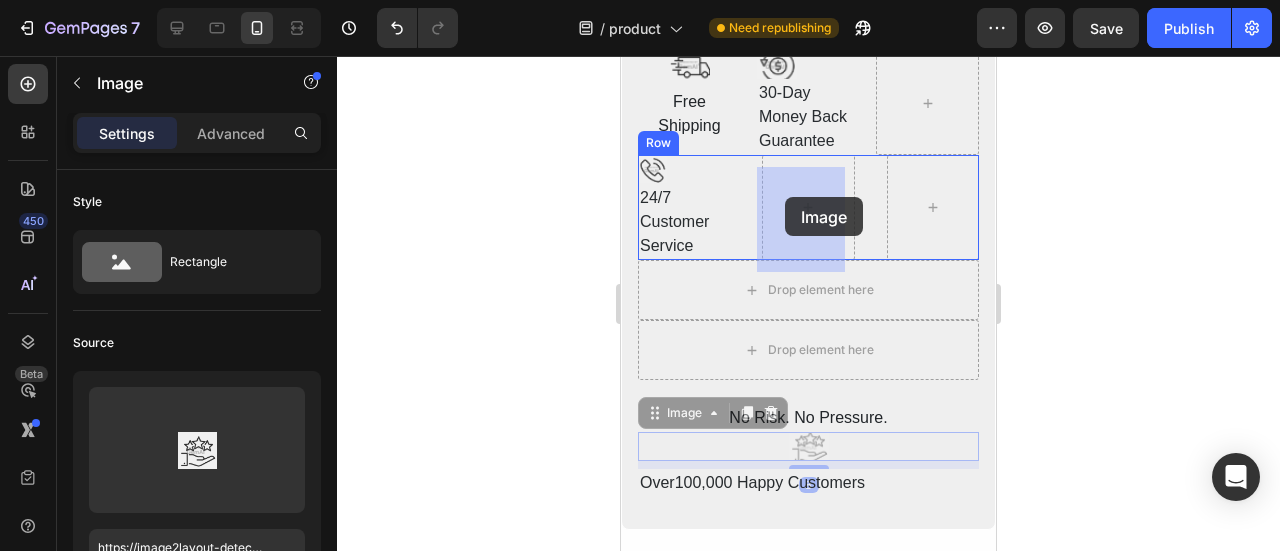drag, startPoint x: 656, startPoint y: 427, endPoint x: 785, endPoint y: 197, distance: 263.70627 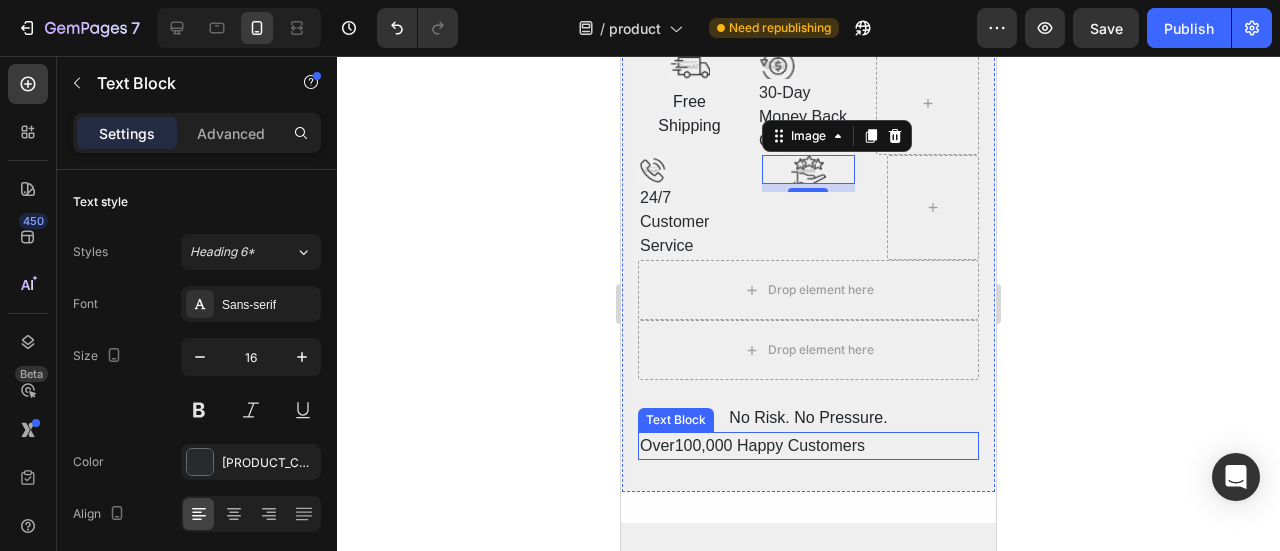 click on "Over100,000 Happy Customers" at bounding box center (808, 446) 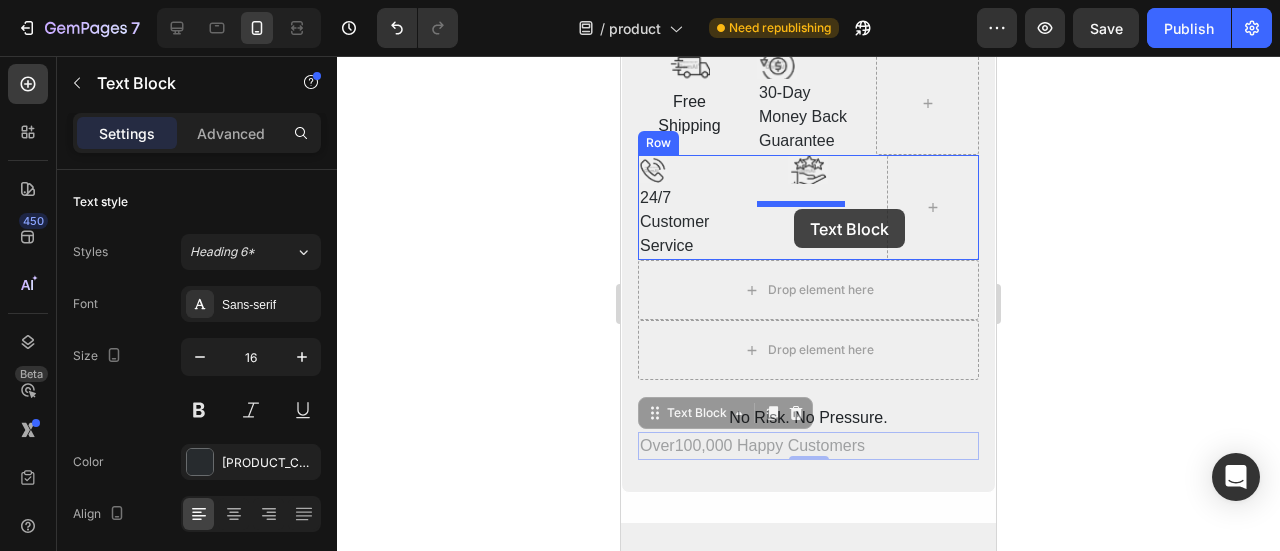 drag, startPoint x: 654, startPoint y: 425, endPoint x: 795, endPoint y: 203, distance: 262.9924 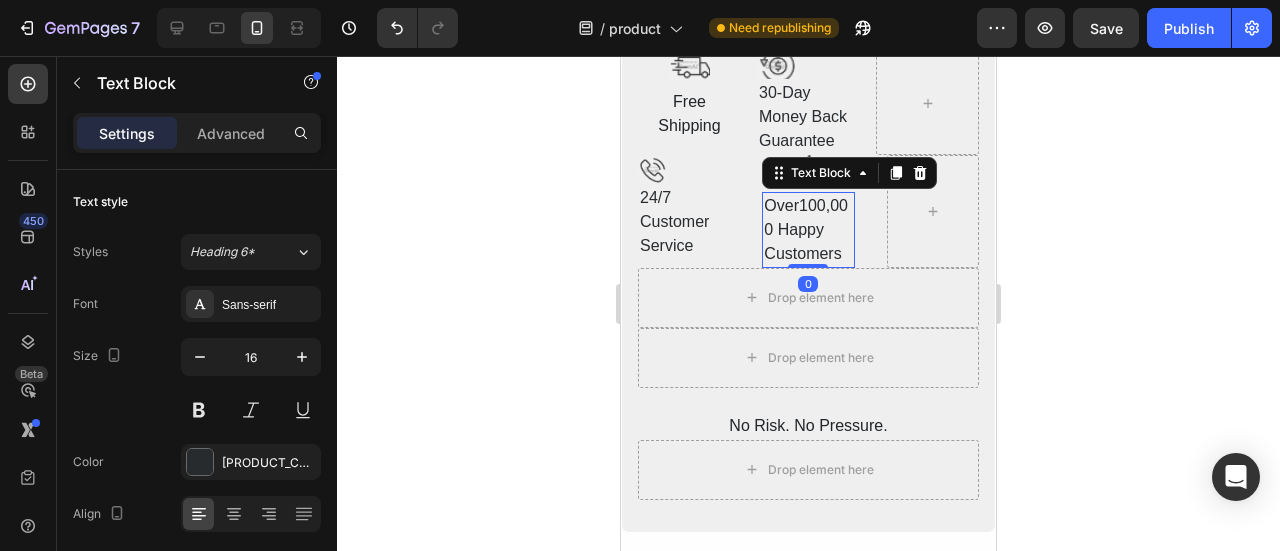 click 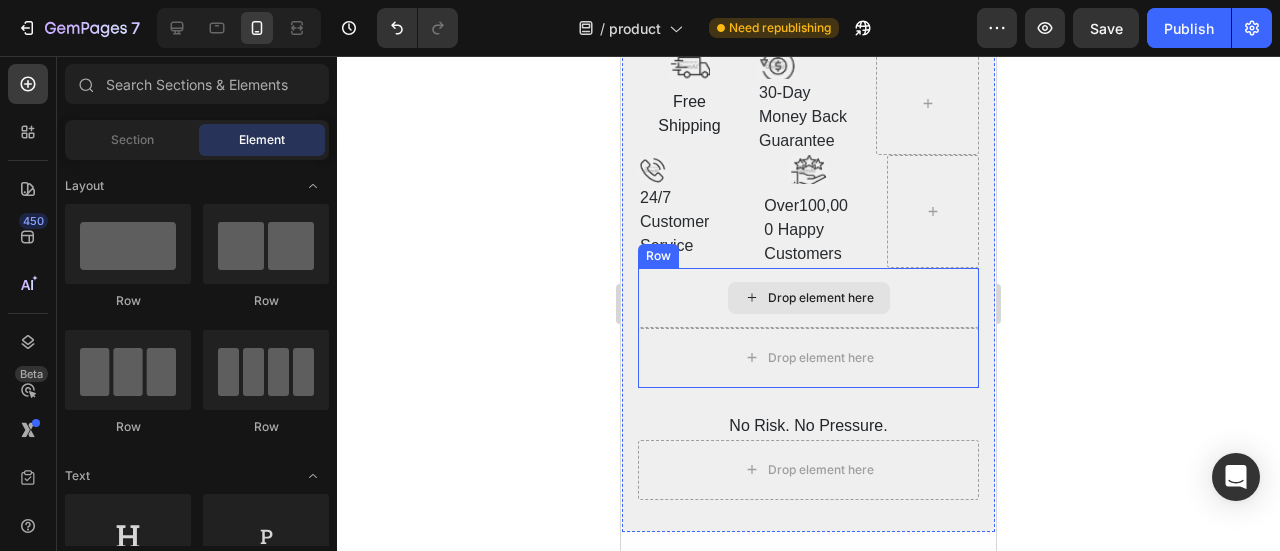 click on "Drop element here" at bounding box center (808, 298) 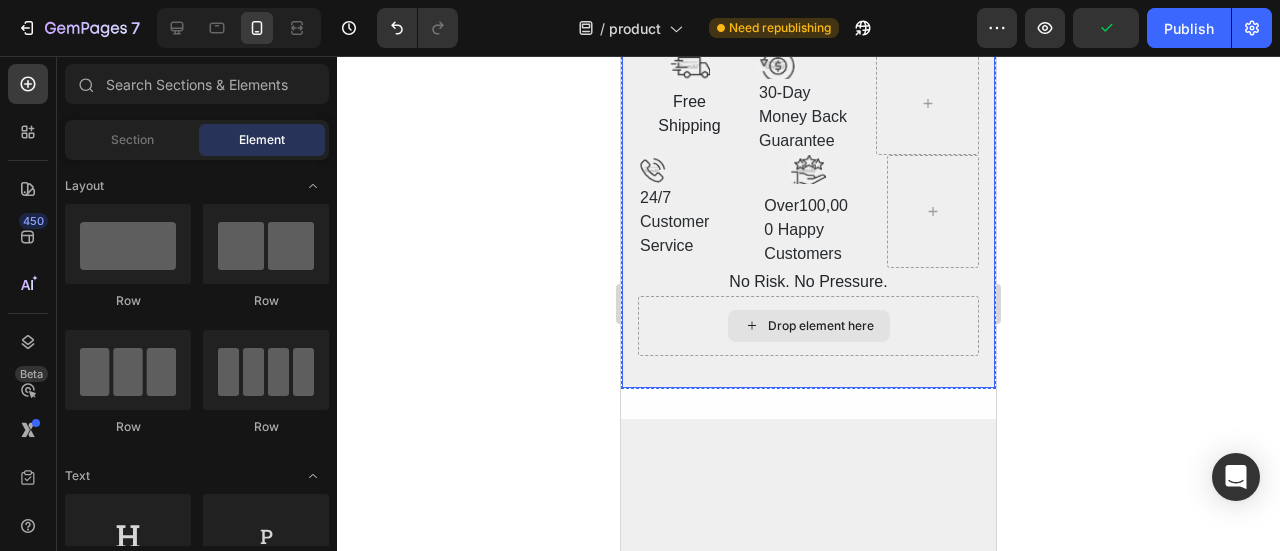 click on "Drop element here" at bounding box center (808, 326) 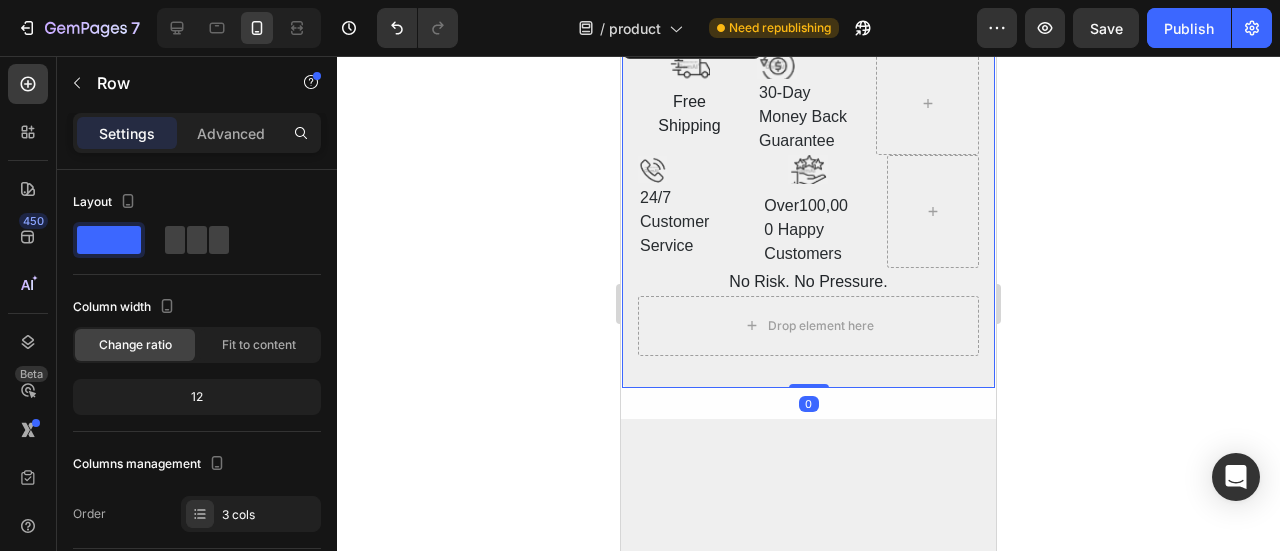 click 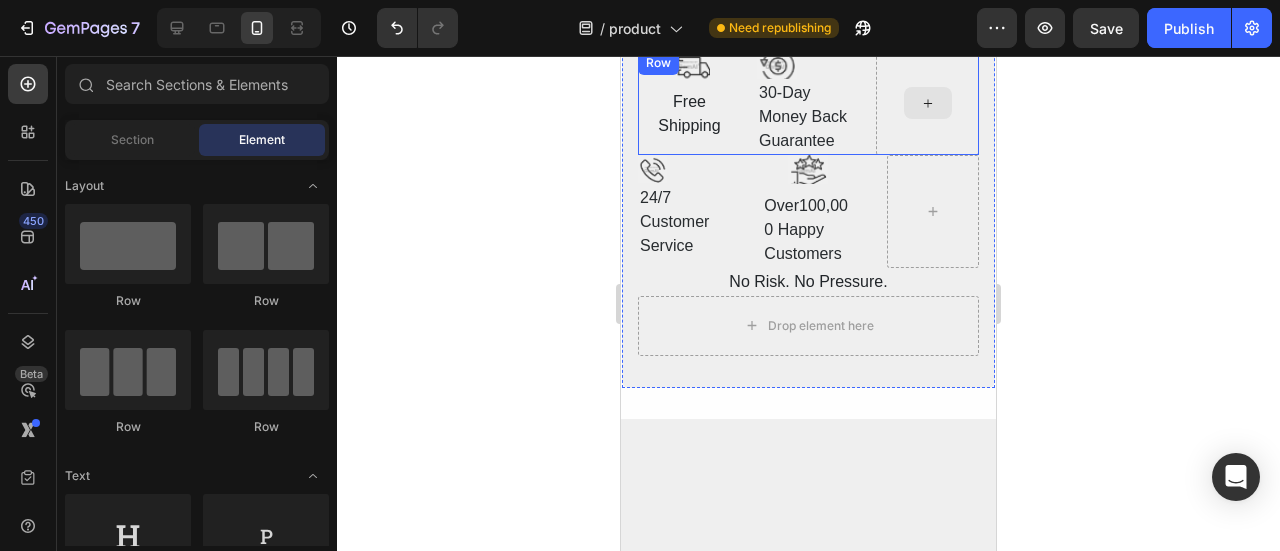 click at bounding box center (928, 103) 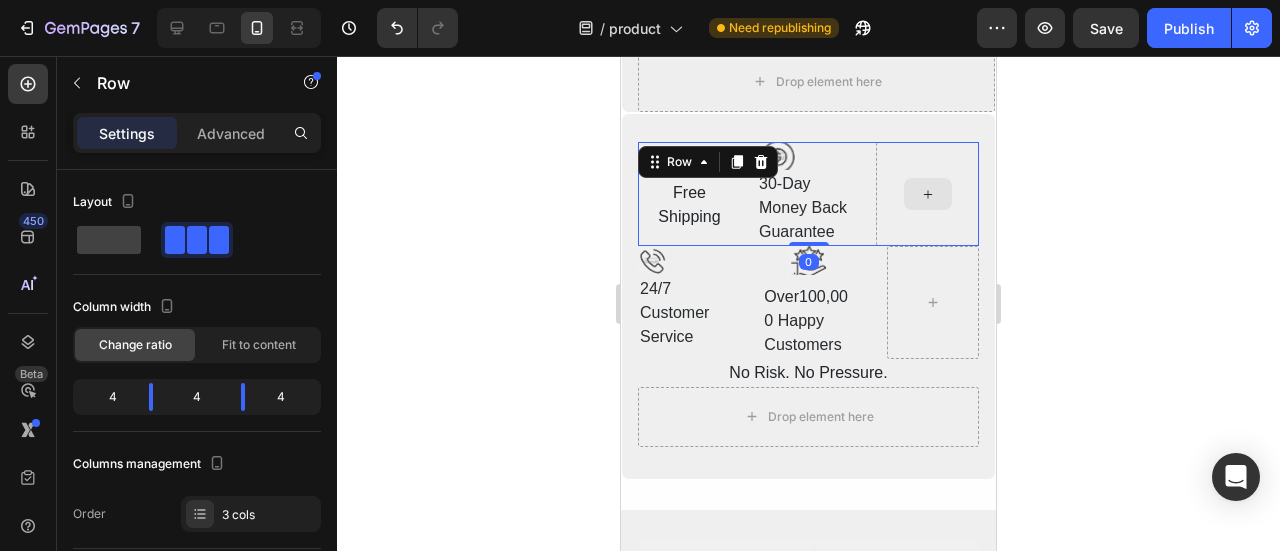 scroll, scrollTop: 13590, scrollLeft: 0, axis: vertical 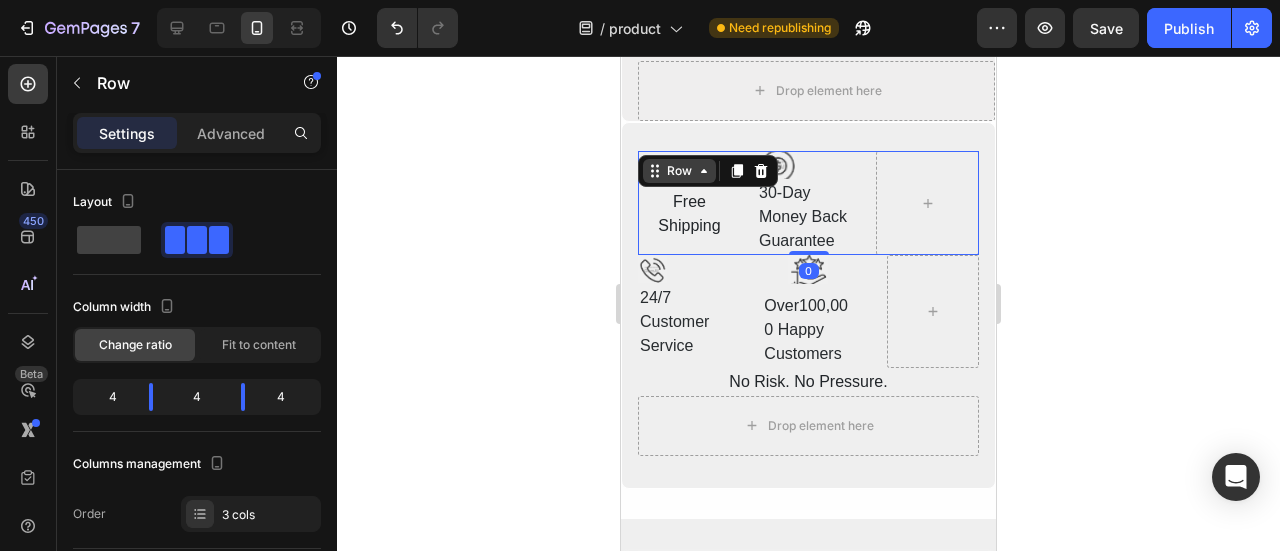 click 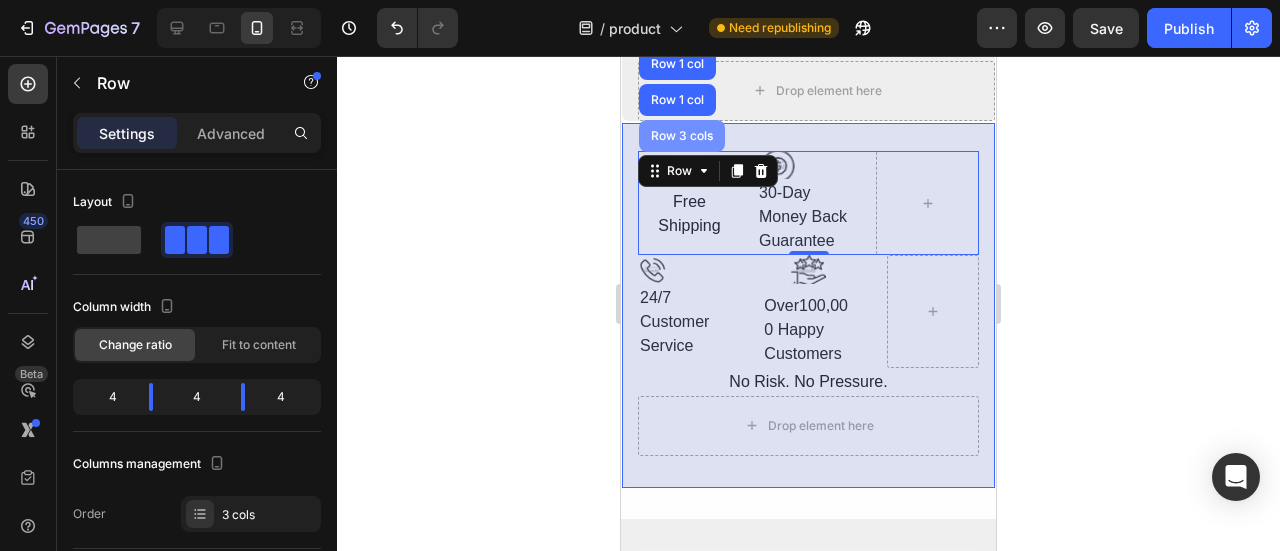 click on "Row 3 cols" at bounding box center [682, 136] 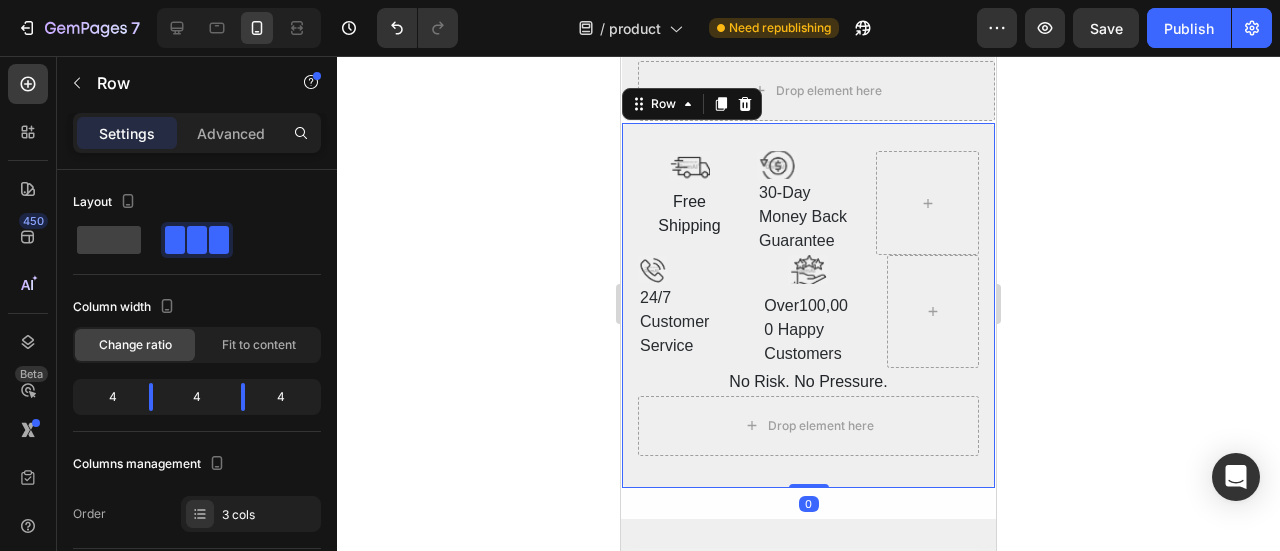 scroll, scrollTop: 600, scrollLeft: 0, axis: vertical 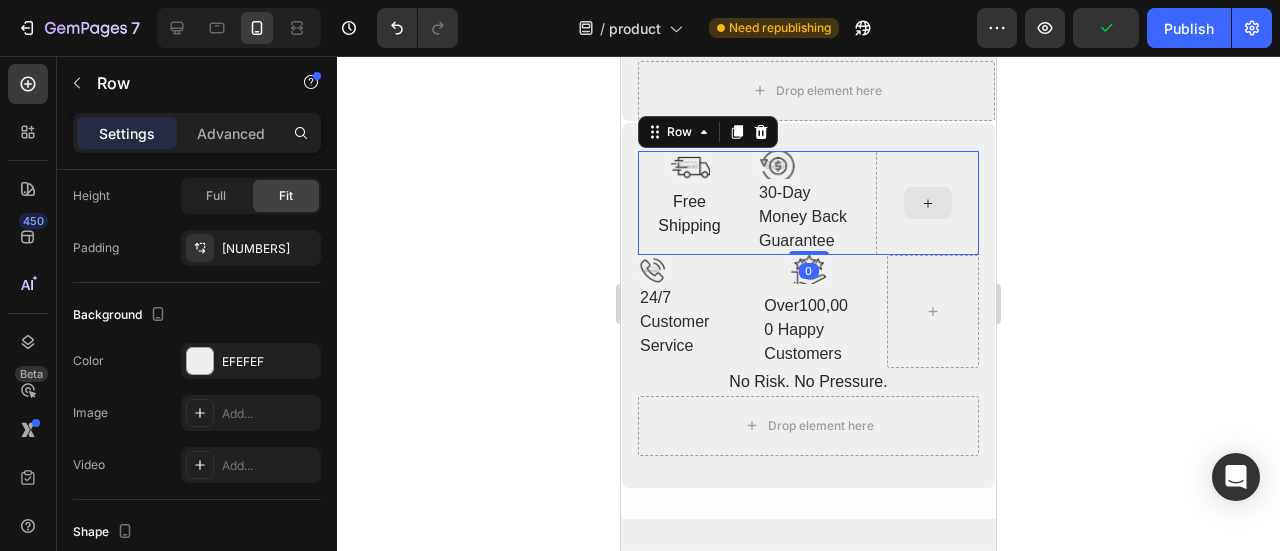 click at bounding box center (927, 203) 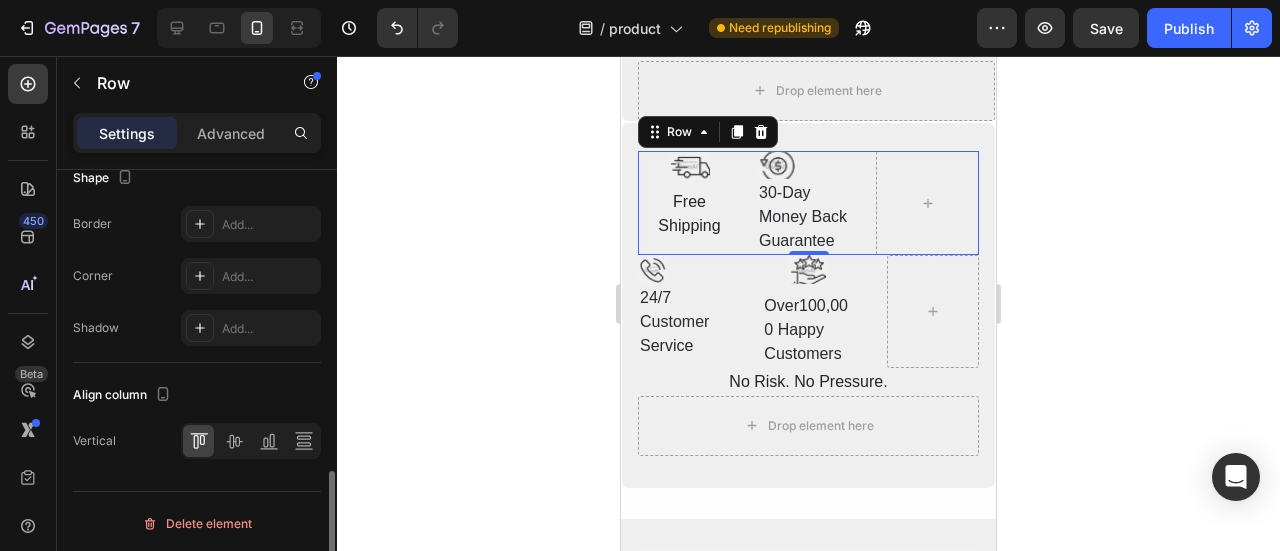 scroll, scrollTop: 654, scrollLeft: 0, axis: vertical 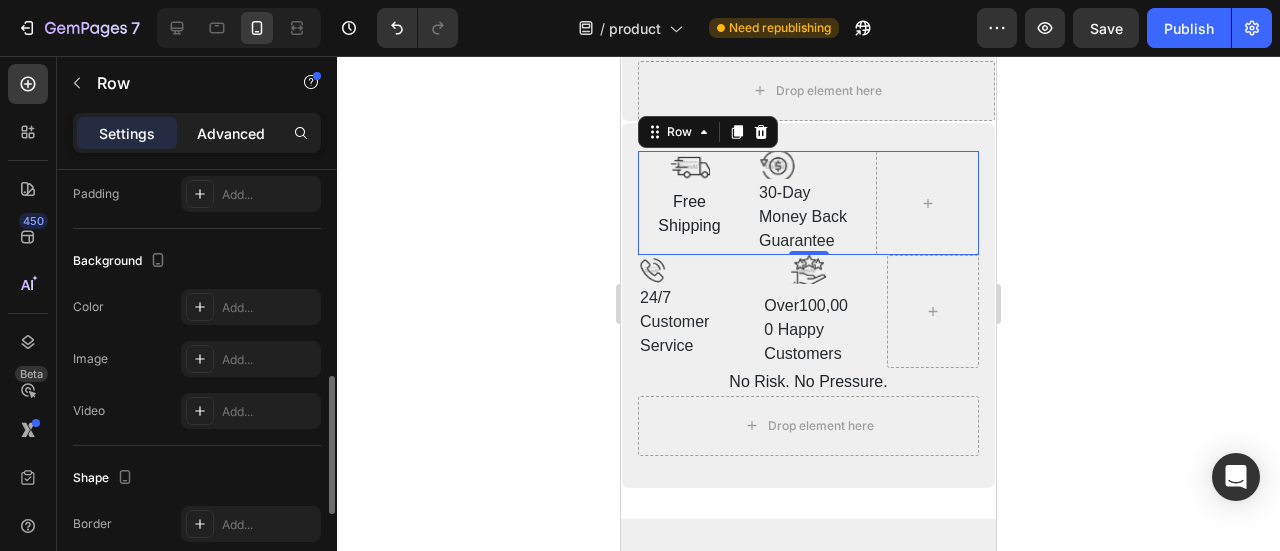click on "Advanced" at bounding box center (231, 133) 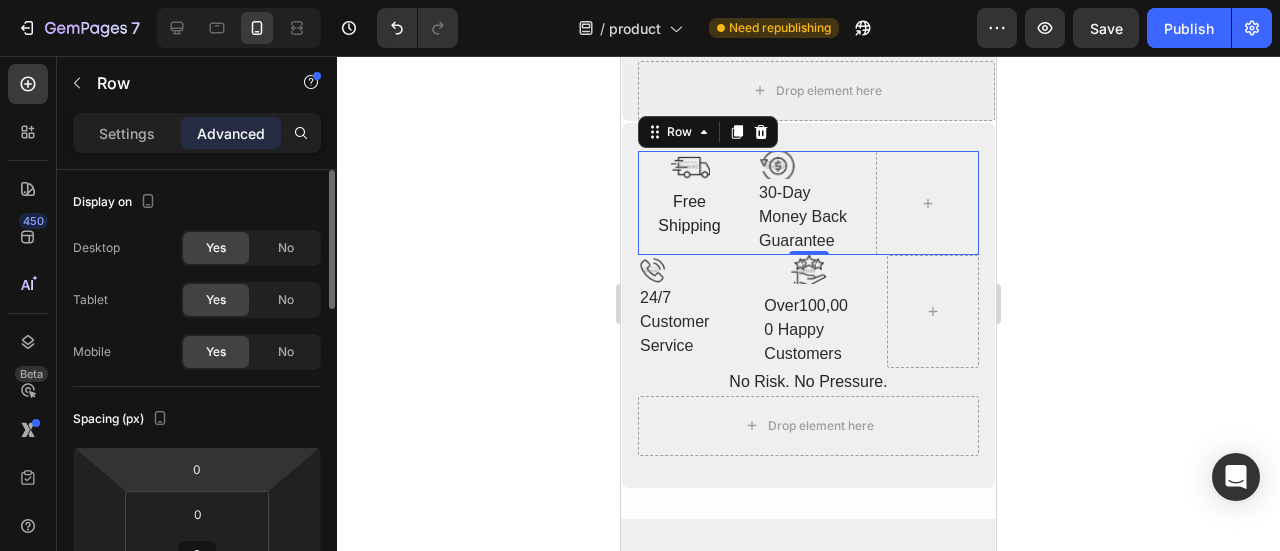 scroll, scrollTop: 200, scrollLeft: 0, axis: vertical 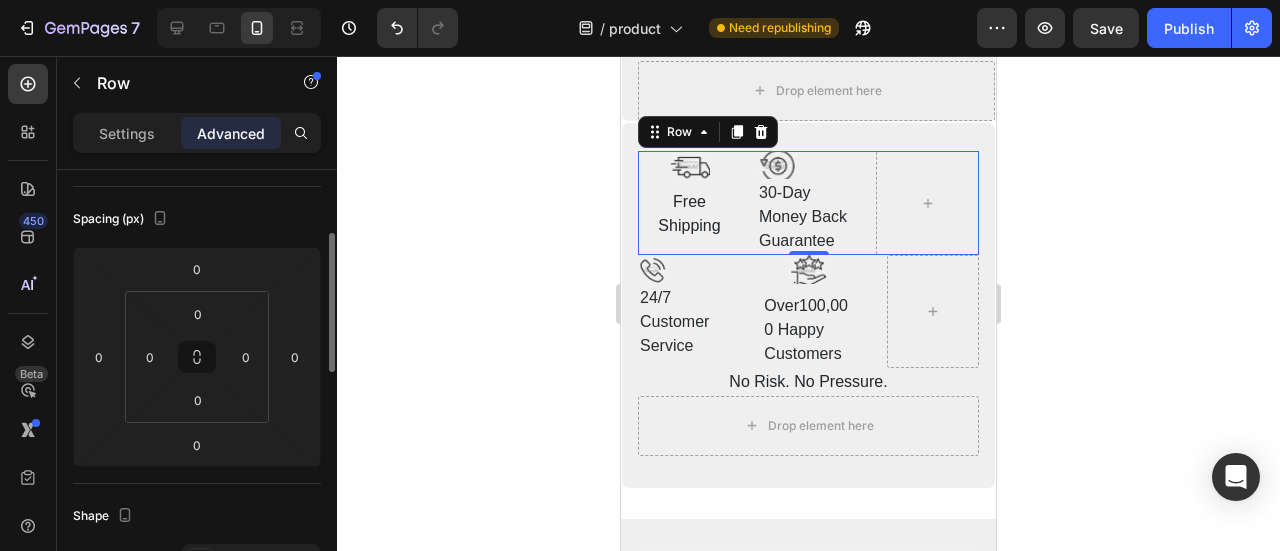 click 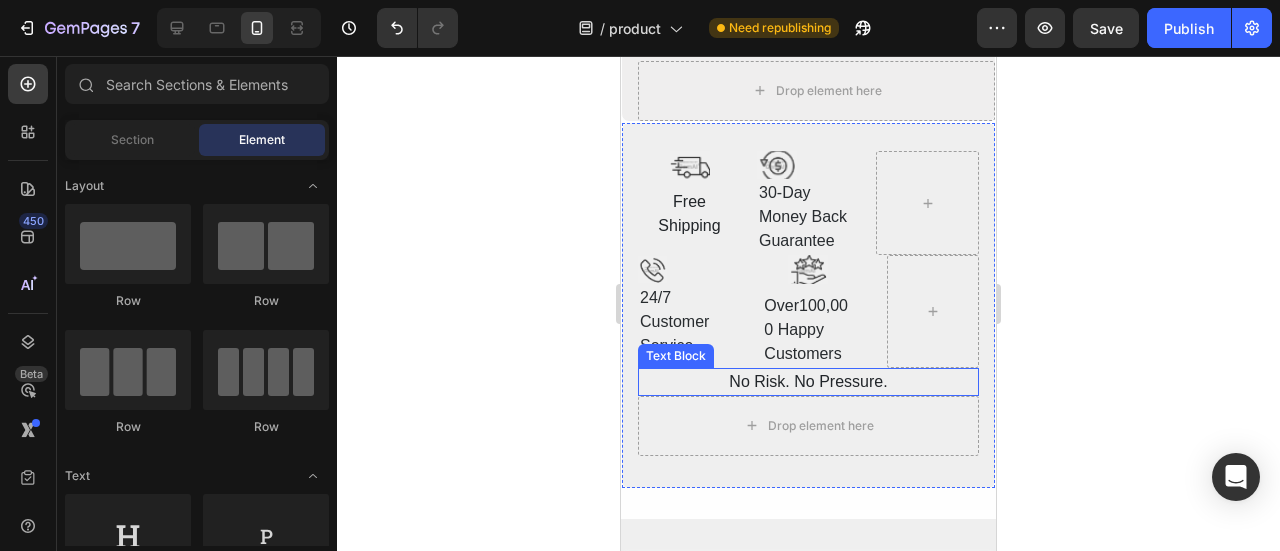 click on "No Risk. No Pressure." at bounding box center (808, 382) 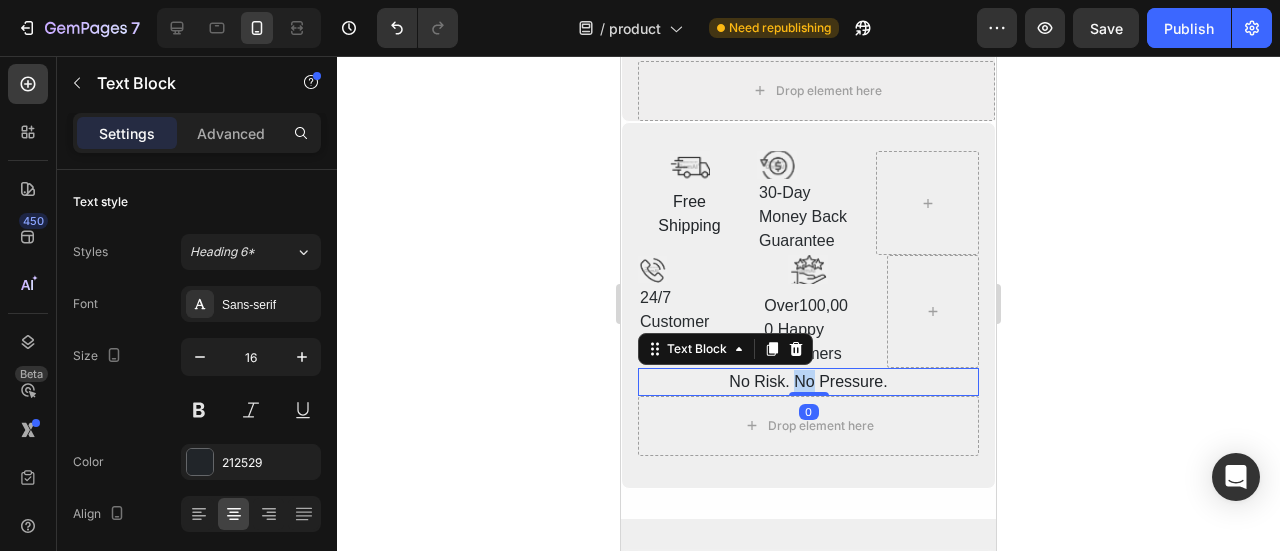 click on "No Risk. No Pressure." at bounding box center [808, 382] 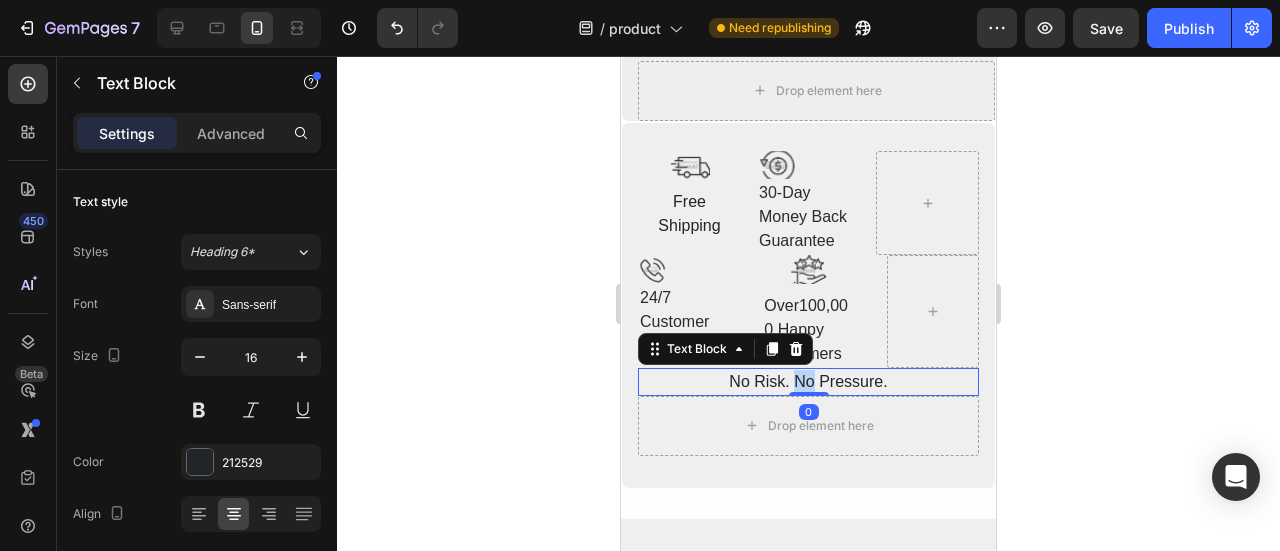 click on "No Risk. No Pressure." at bounding box center [808, 382] 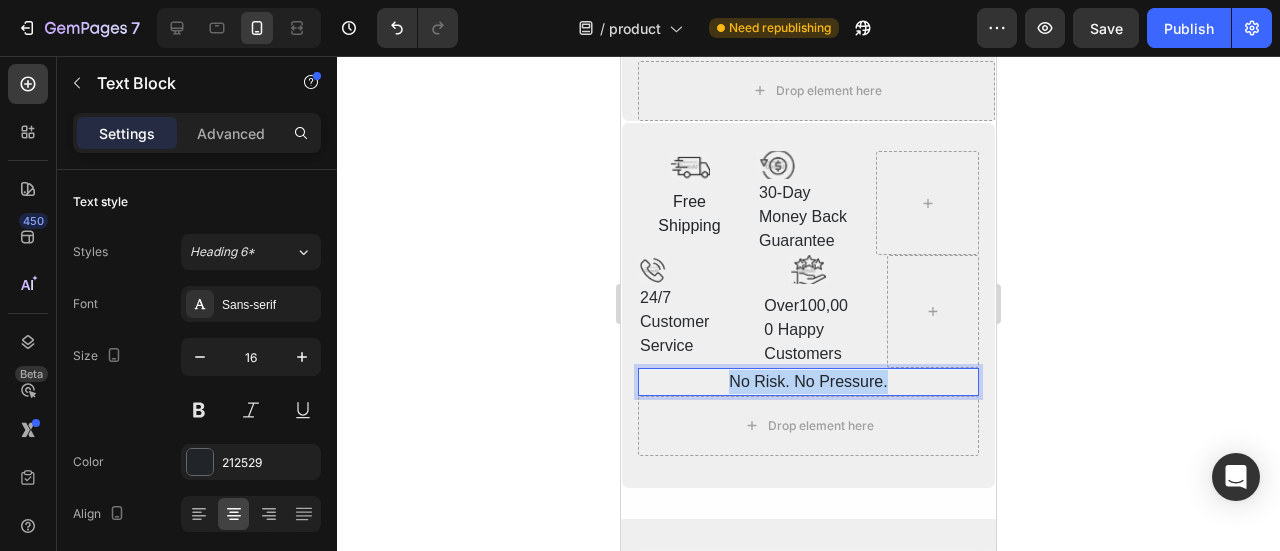 click on "No Risk. No Pressure." at bounding box center [808, 382] 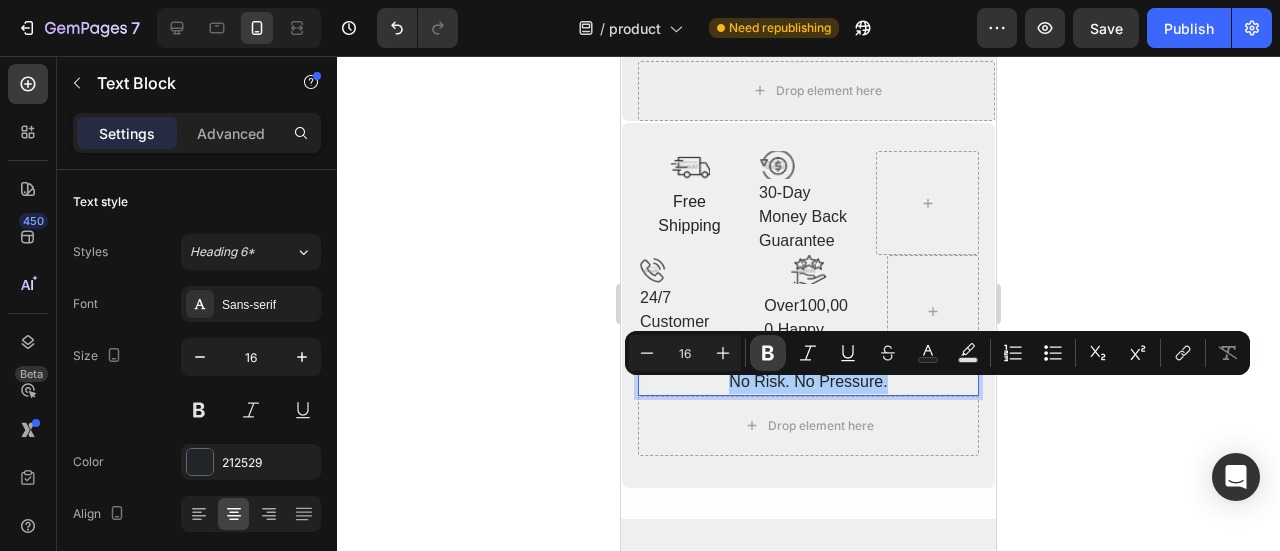 click 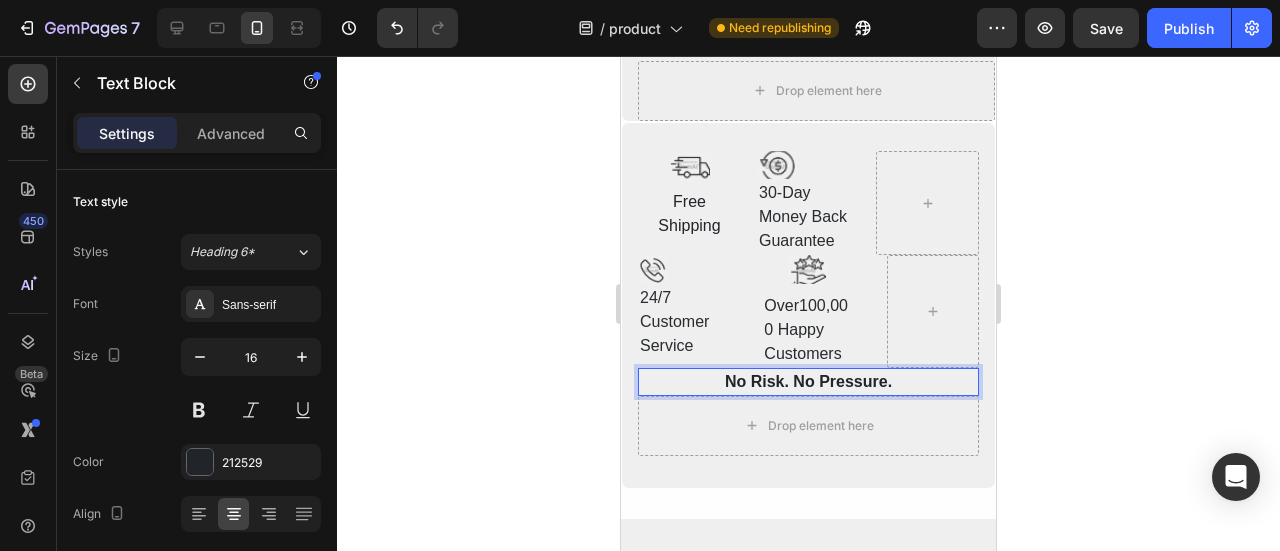 click on "No Risk. No Pressure." at bounding box center (808, 381) 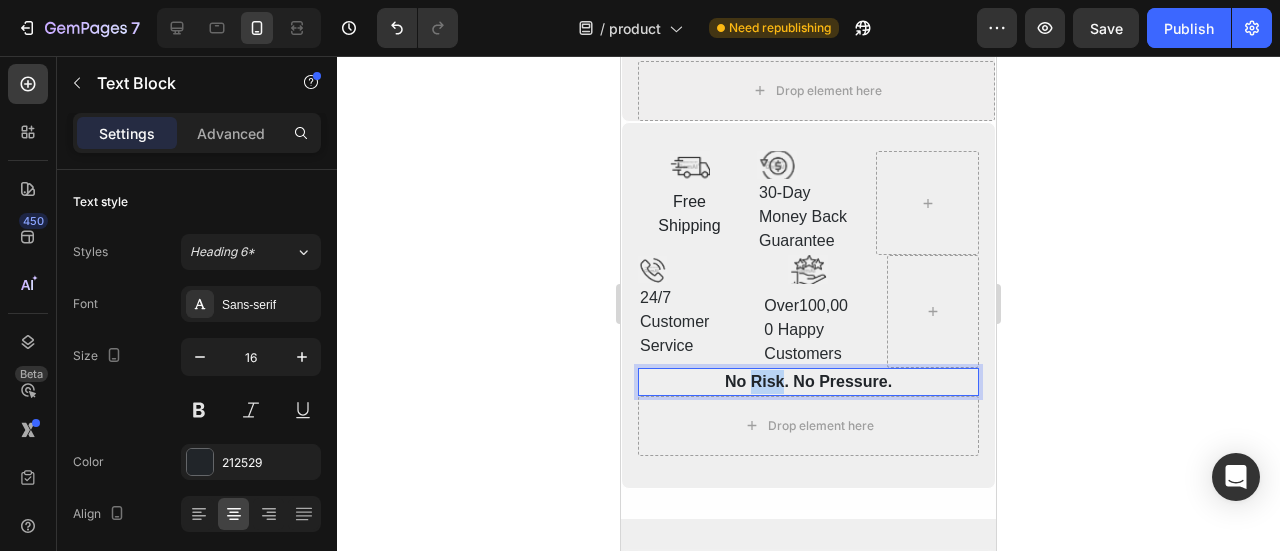 click on "No Risk. No Pressure." at bounding box center [808, 381] 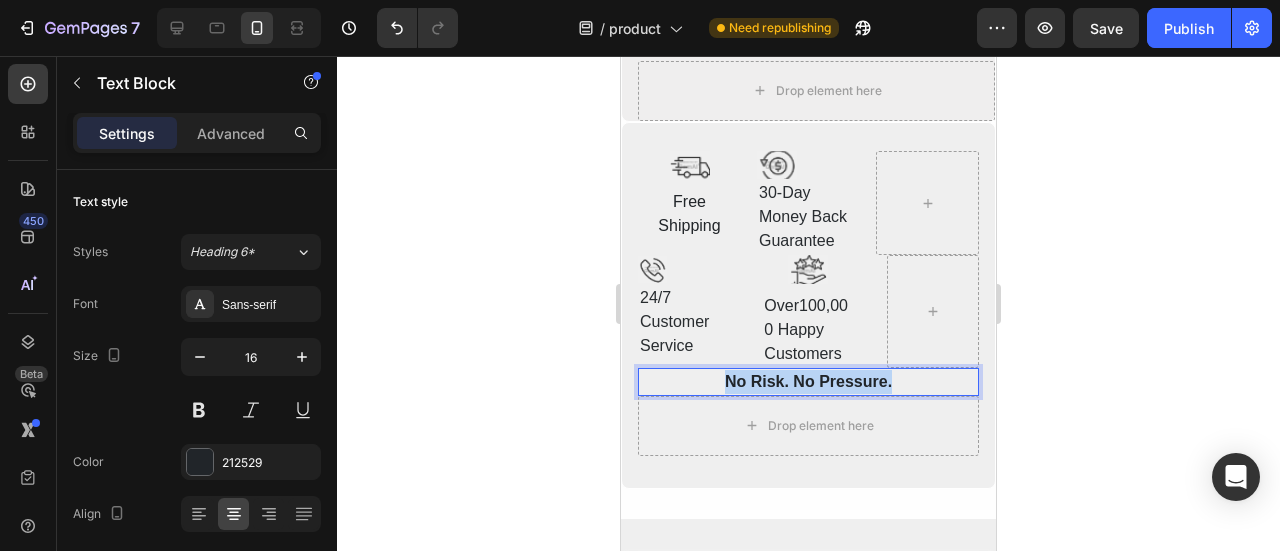 click on "No Risk. No Pressure." at bounding box center (808, 381) 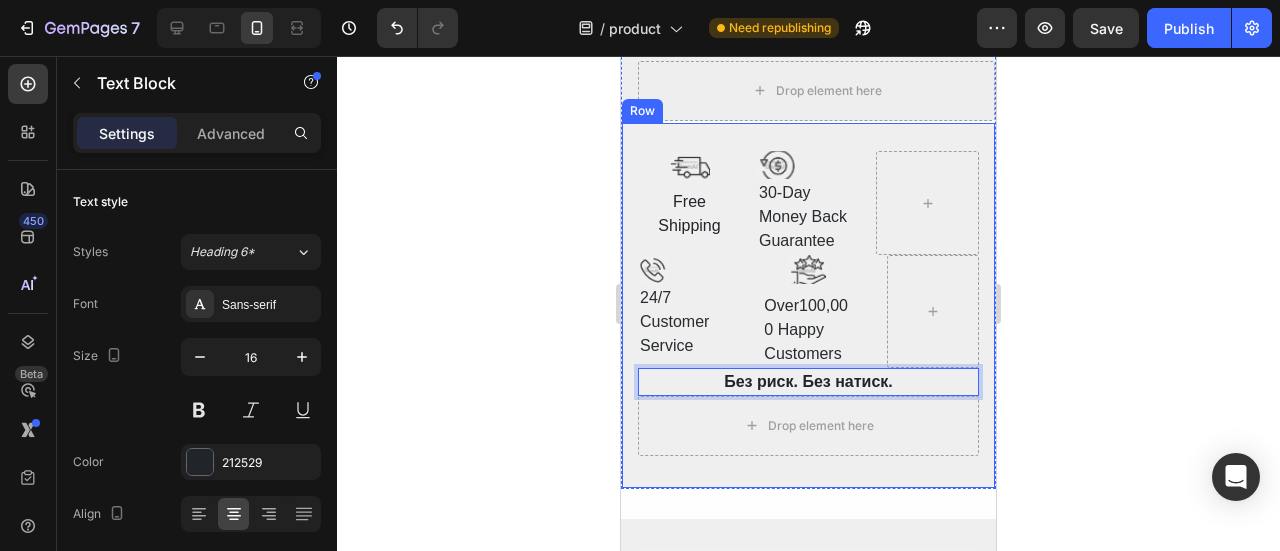 click 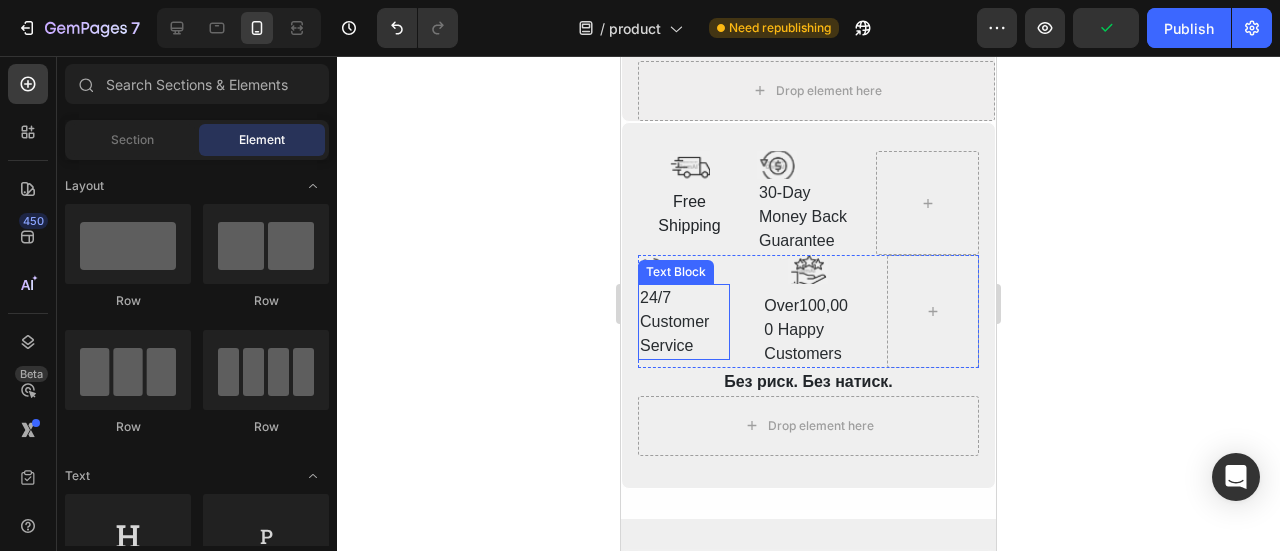 click on "24/7 Customer Service" at bounding box center (684, 322) 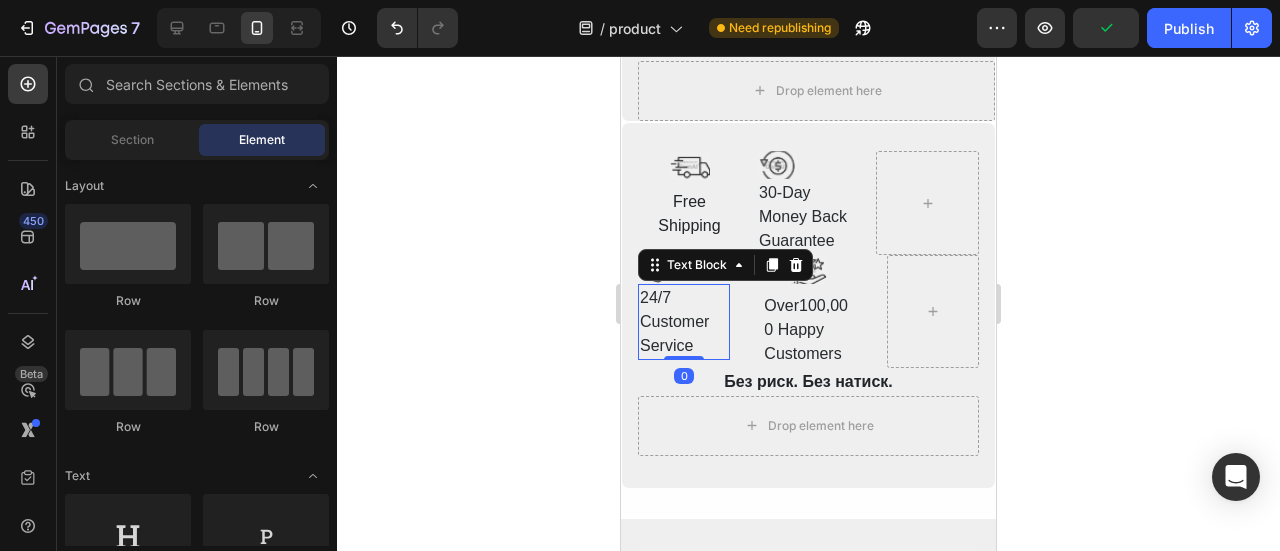 click on "24/7 Customer Service" at bounding box center (684, 322) 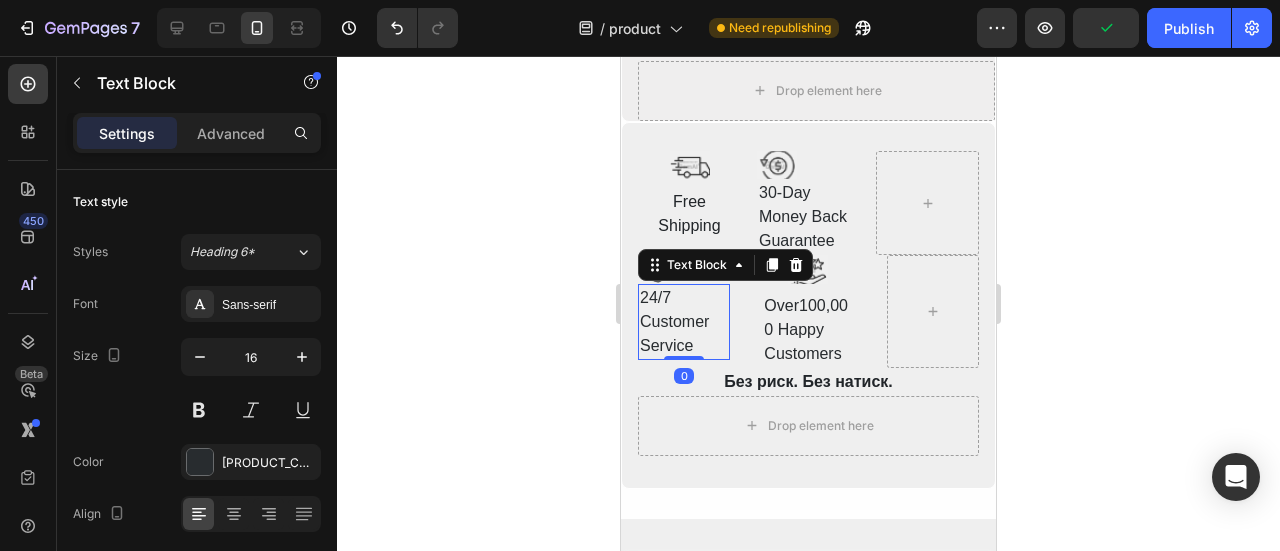 click on "24/7 Customer Service" at bounding box center [684, 322] 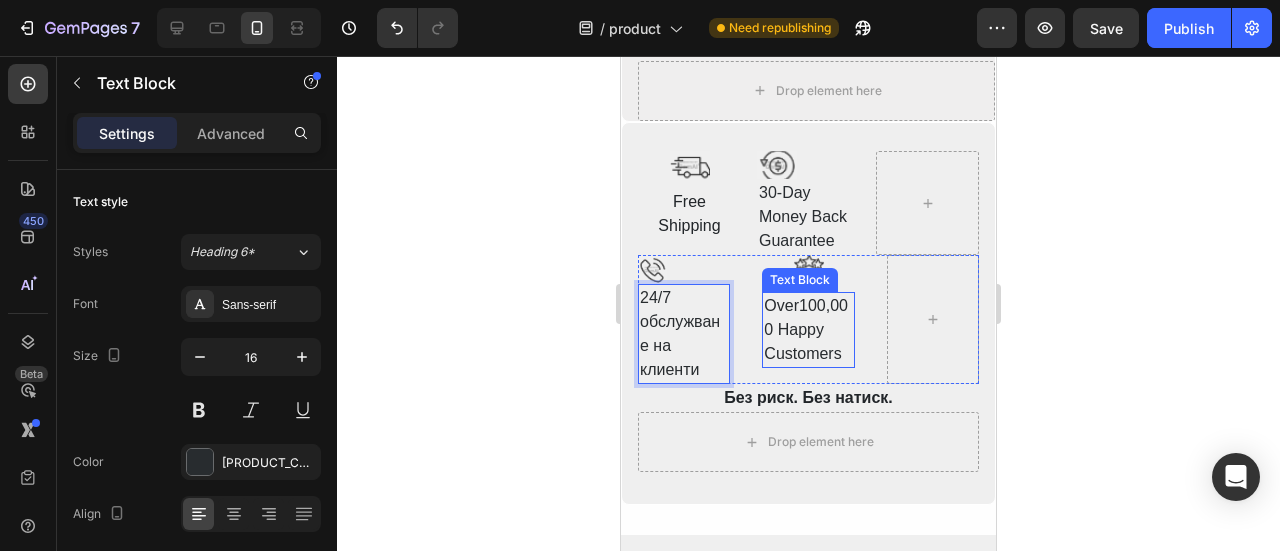 click on "Over100,000 Happy Customers" at bounding box center (808, 330) 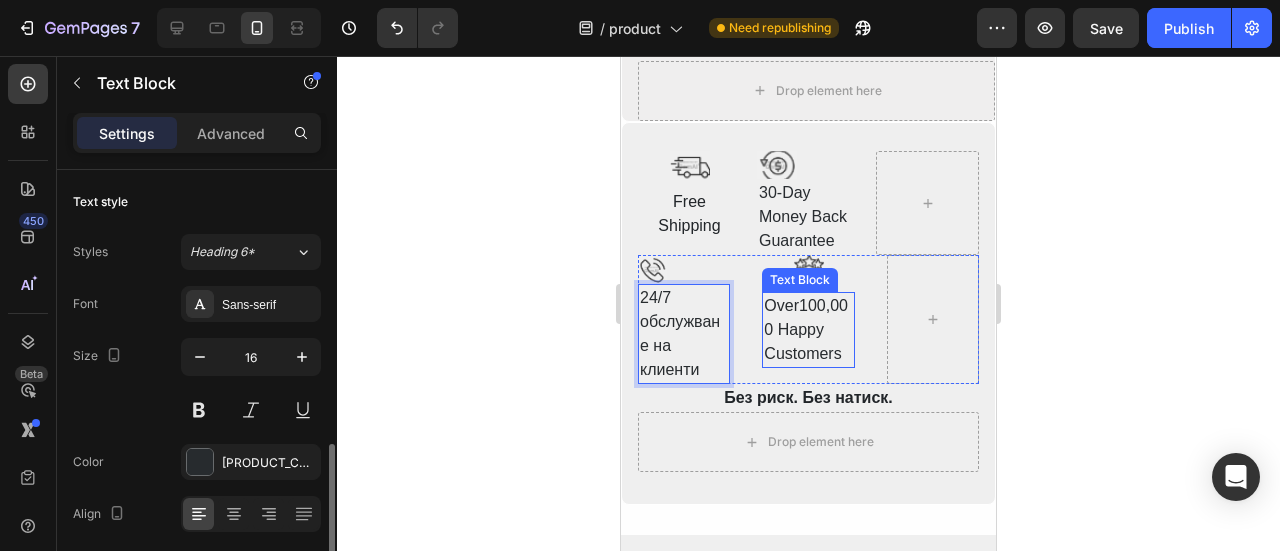 scroll, scrollTop: 200, scrollLeft: 0, axis: vertical 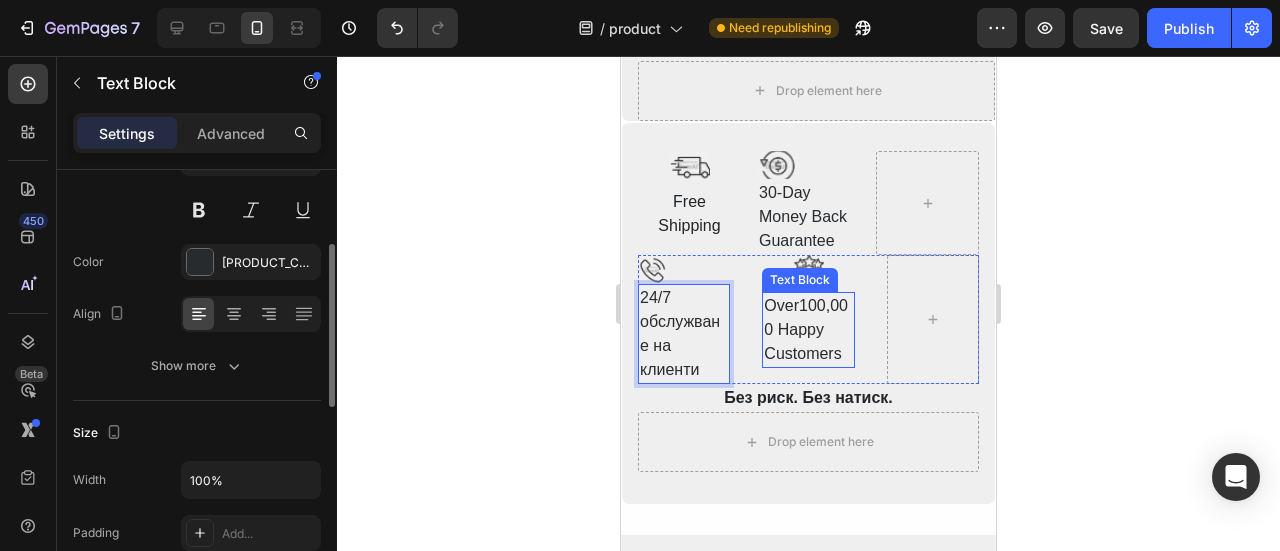 click on "Over100,000 Happy Customers" at bounding box center [808, 330] 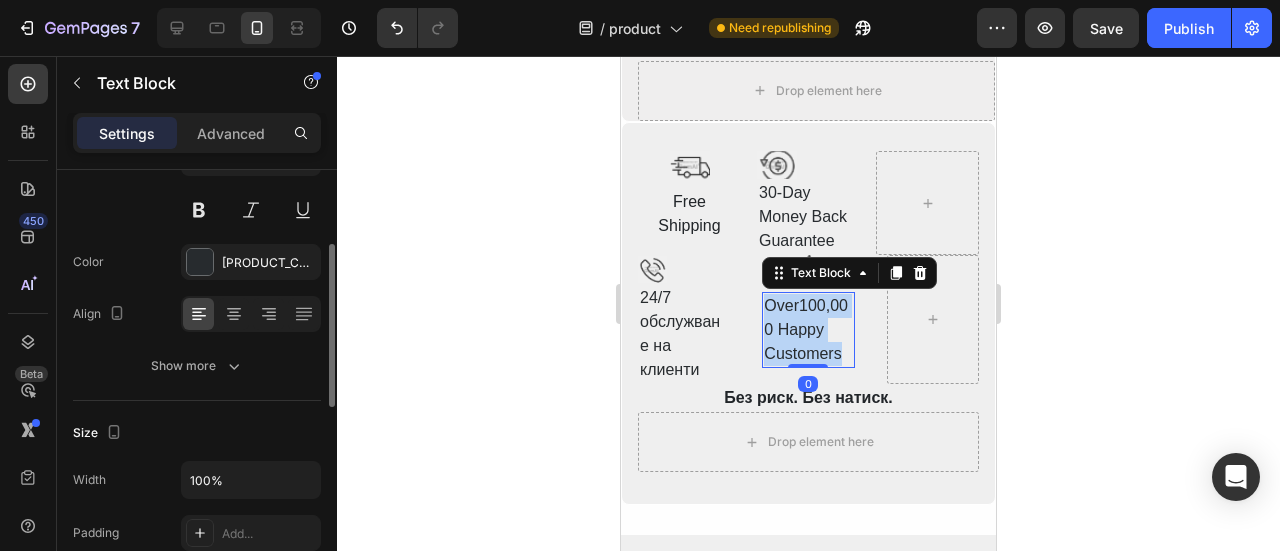 click on "Over100,000 Happy Customers" at bounding box center [808, 330] 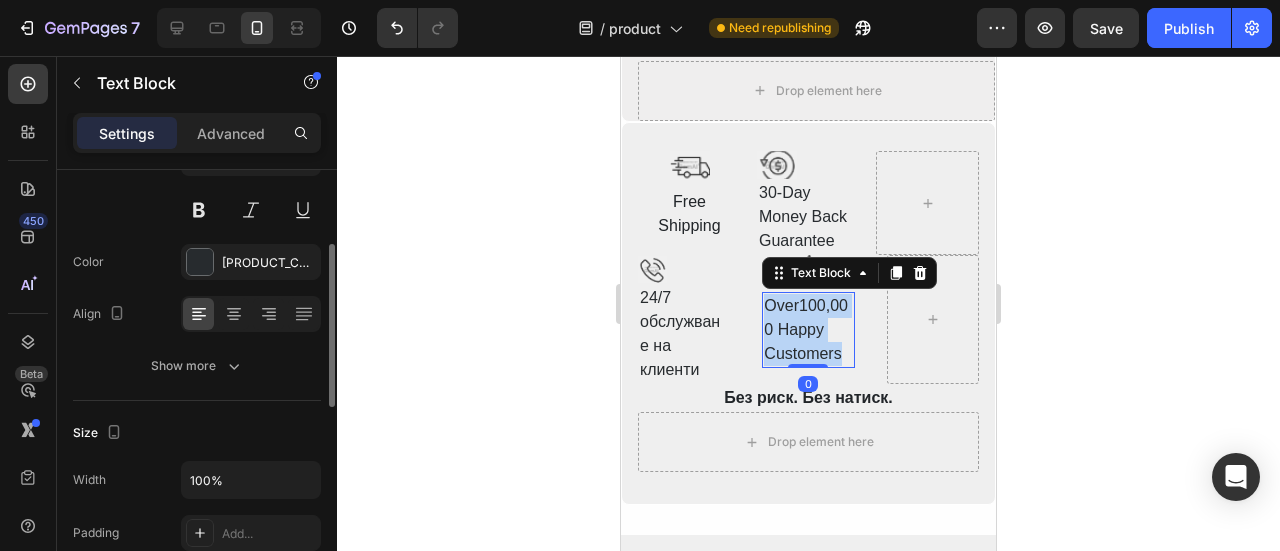 click on "Over100,000 Happy Customers" at bounding box center [808, 330] 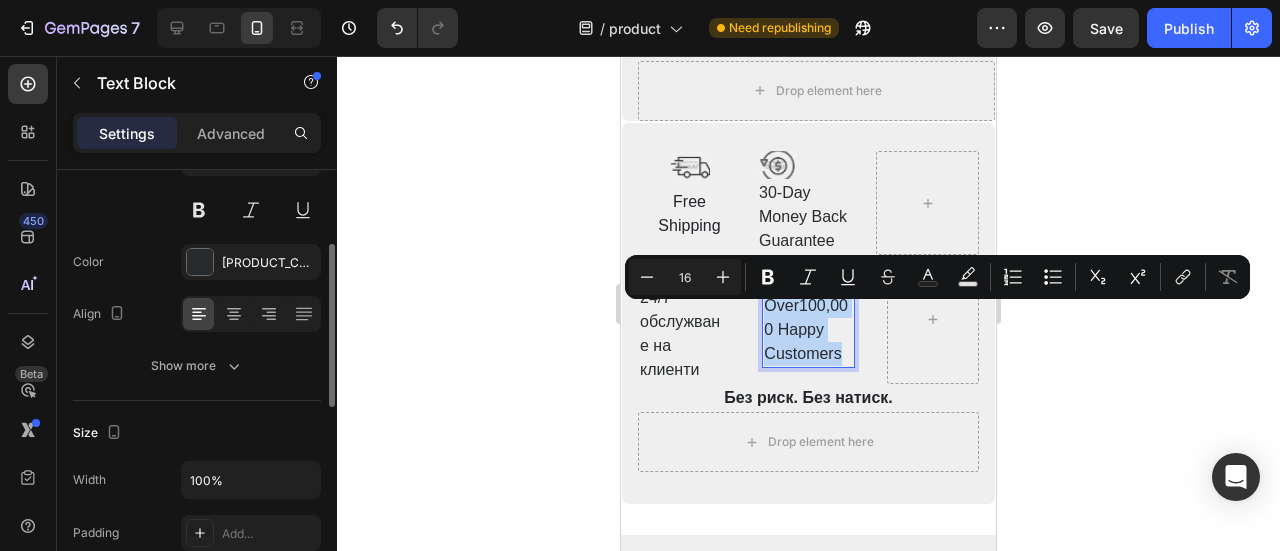 copy on "Over100,000 Happy Customers" 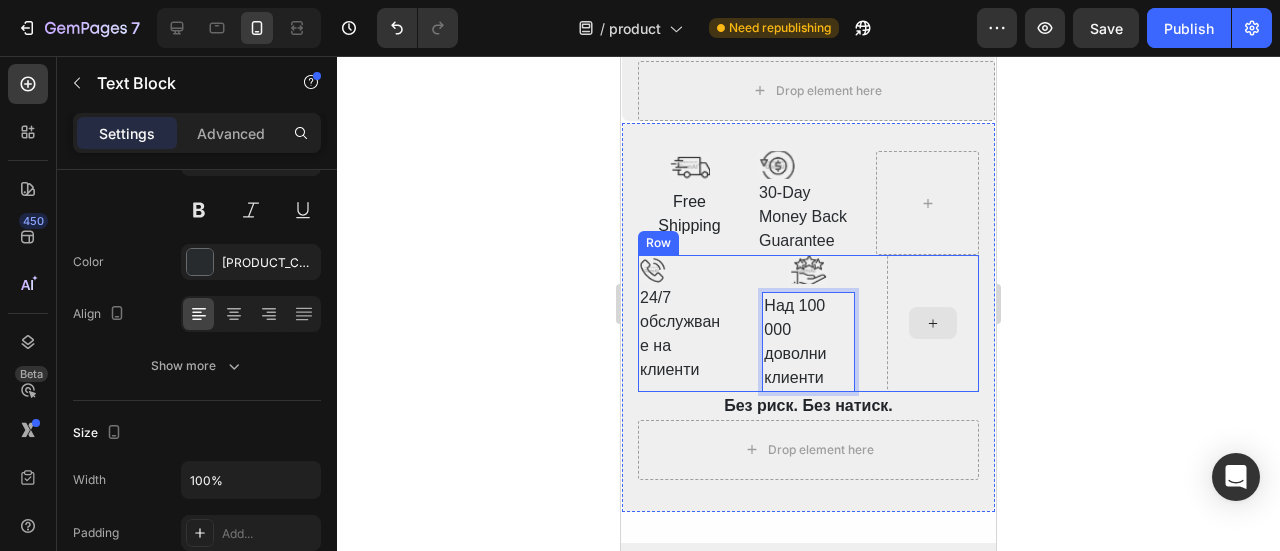 click at bounding box center (933, 323) 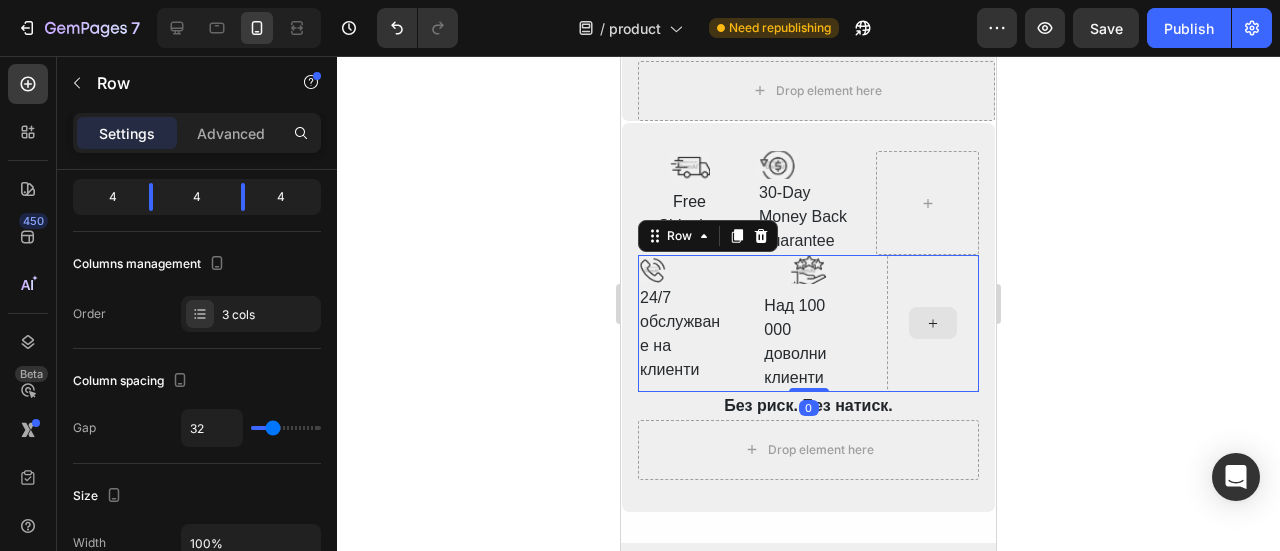 scroll, scrollTop: 0, scrollLeft: 0, axis: both 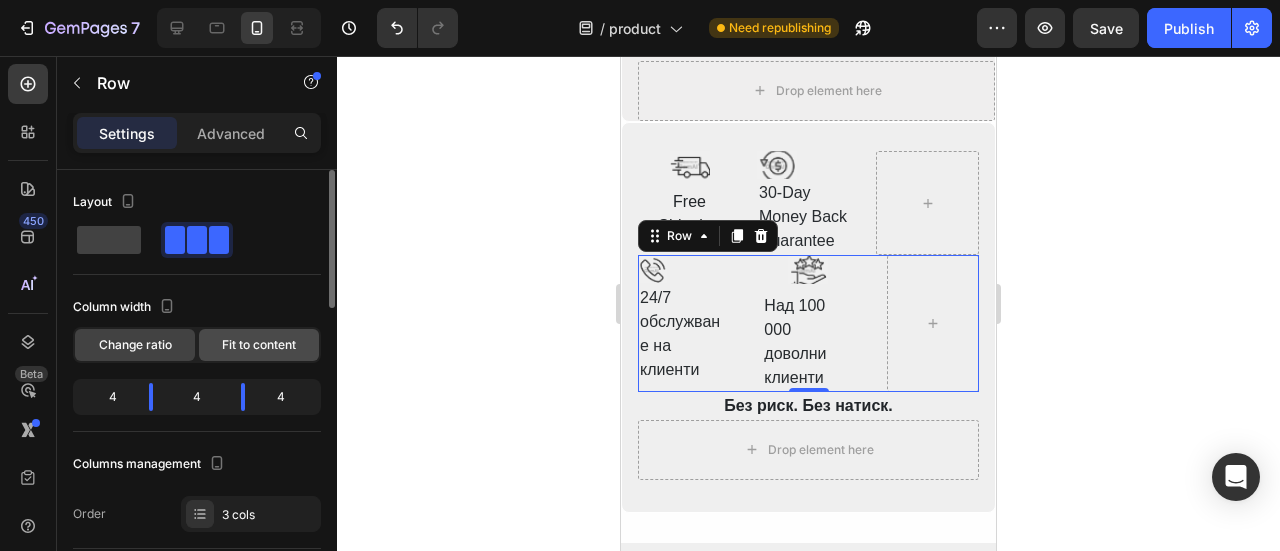click on "Fit to content" 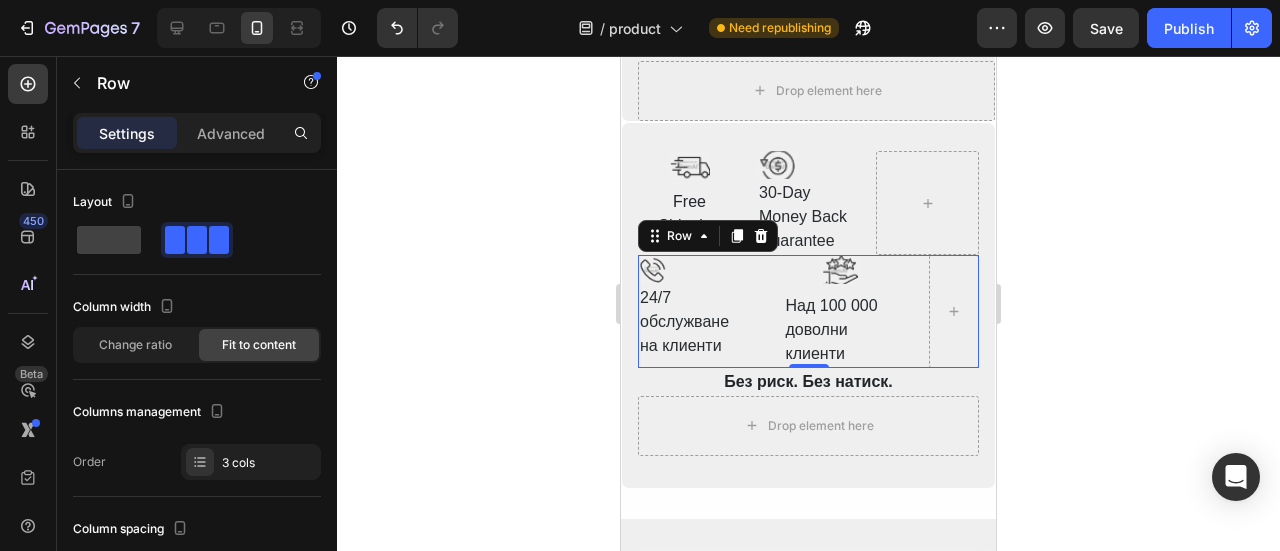 click 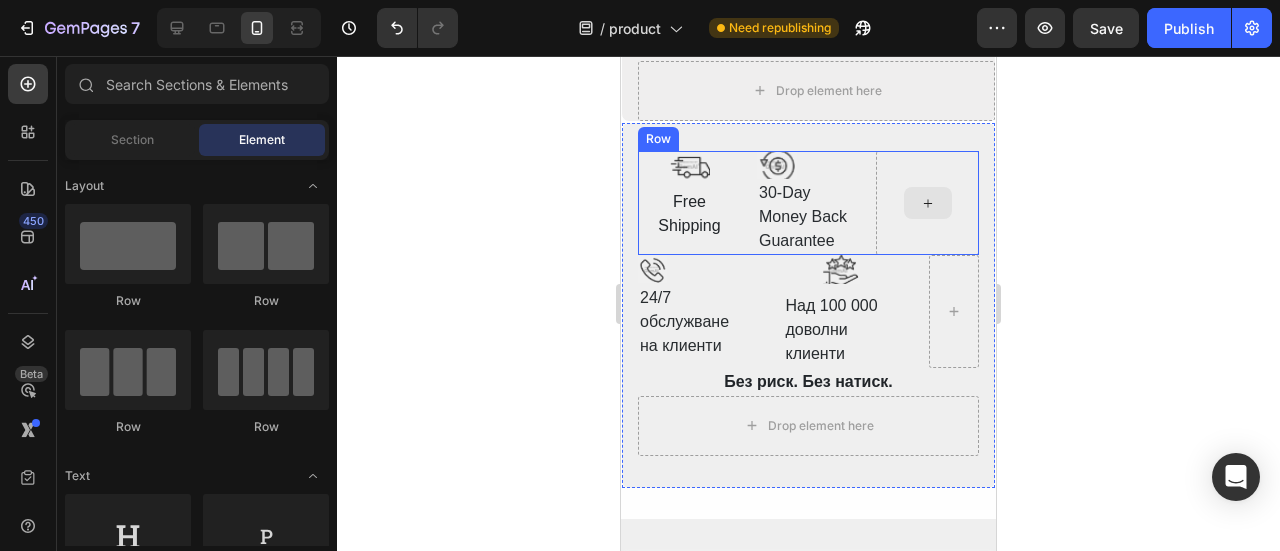 click at bounding box center [927, 203] 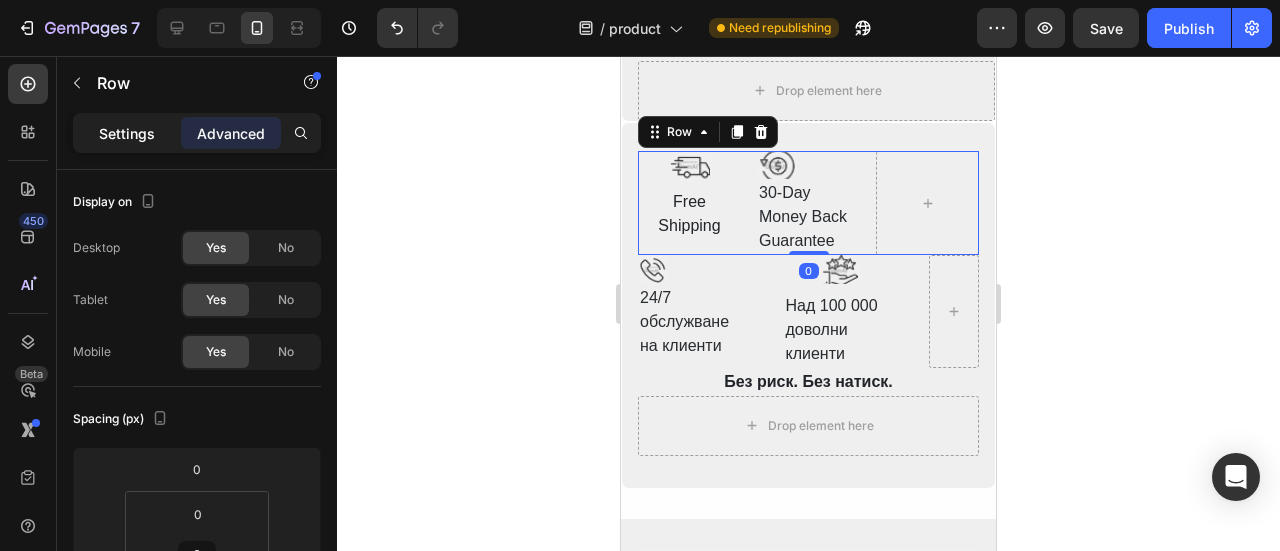 click on "Settings" at bounding box center [127, 133] 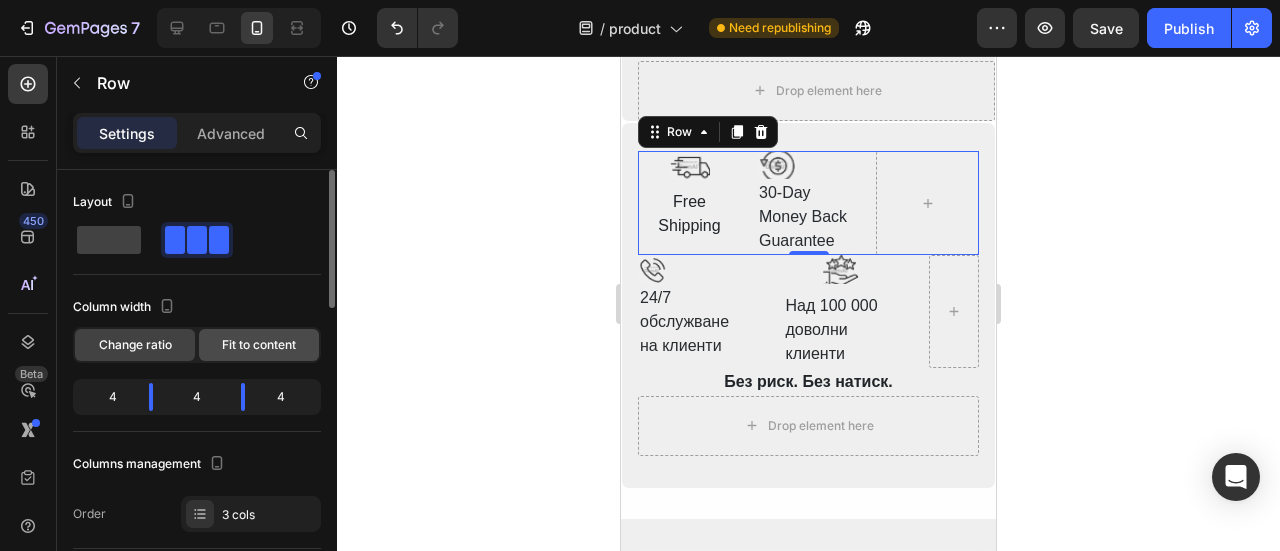 click on "Fit to content" 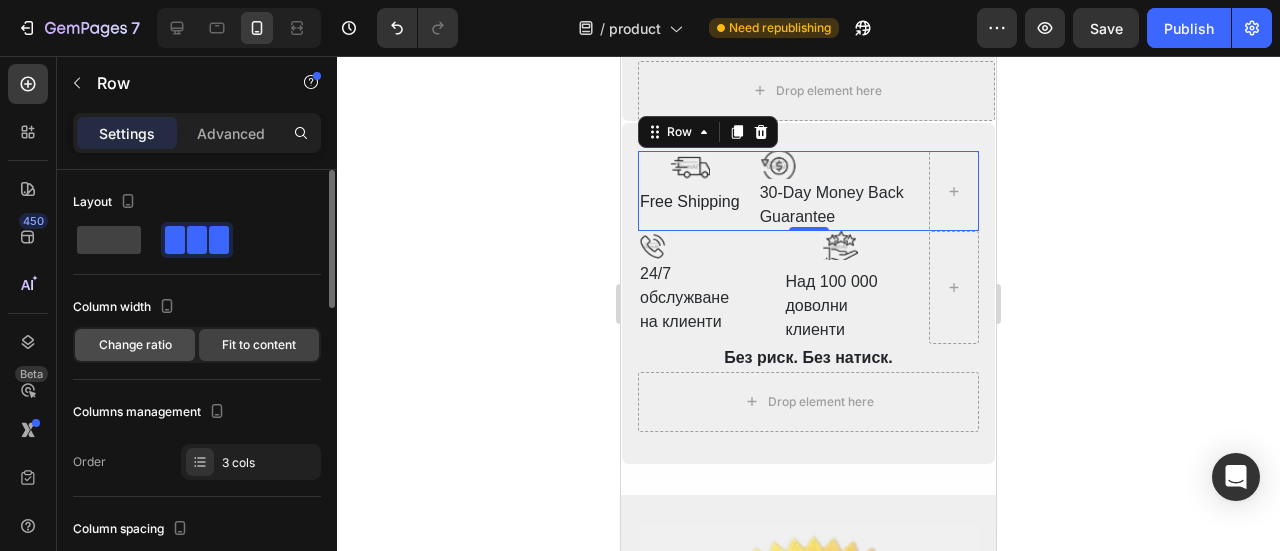 click on "Change ratio" 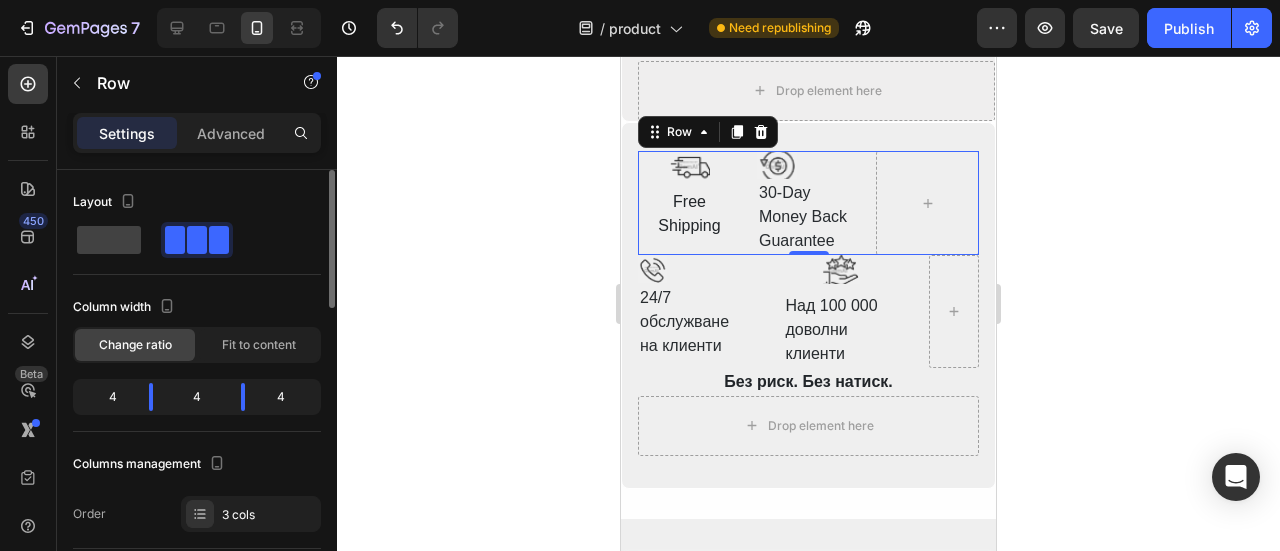 click on "4" 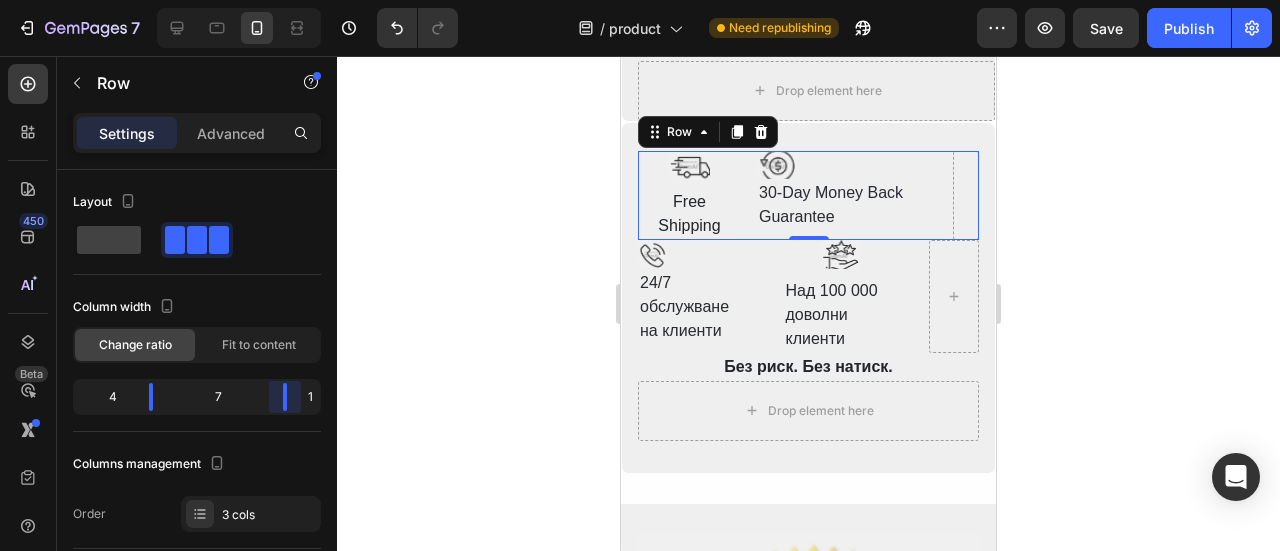 drag, startPoint x: 245, startPoint y: 393, endPoint x: 365, endPoint y: 384, distance: 120.33703 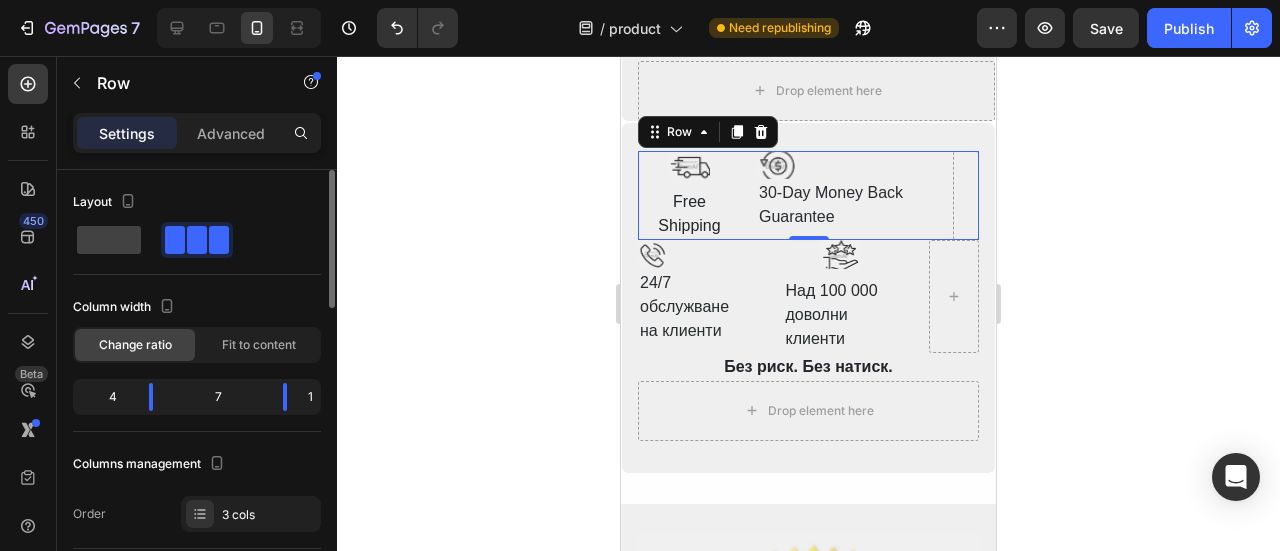 click on "1" 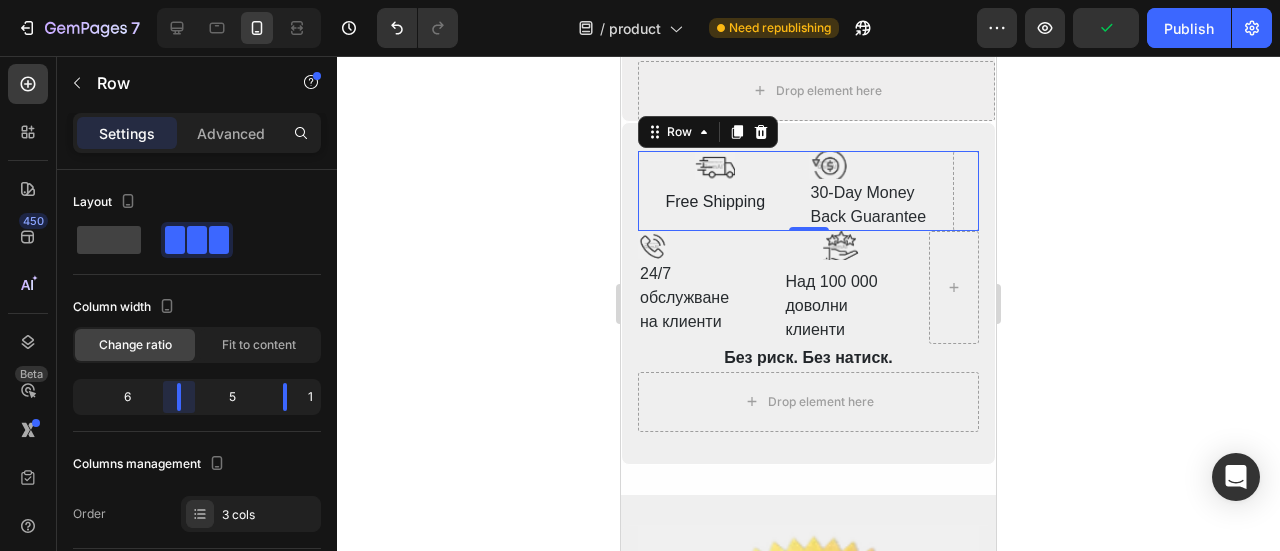 drag, startPoint x: 149, startPoint y: 395, endPoint x: 196, endPoint y: 399, distance: 47.169907 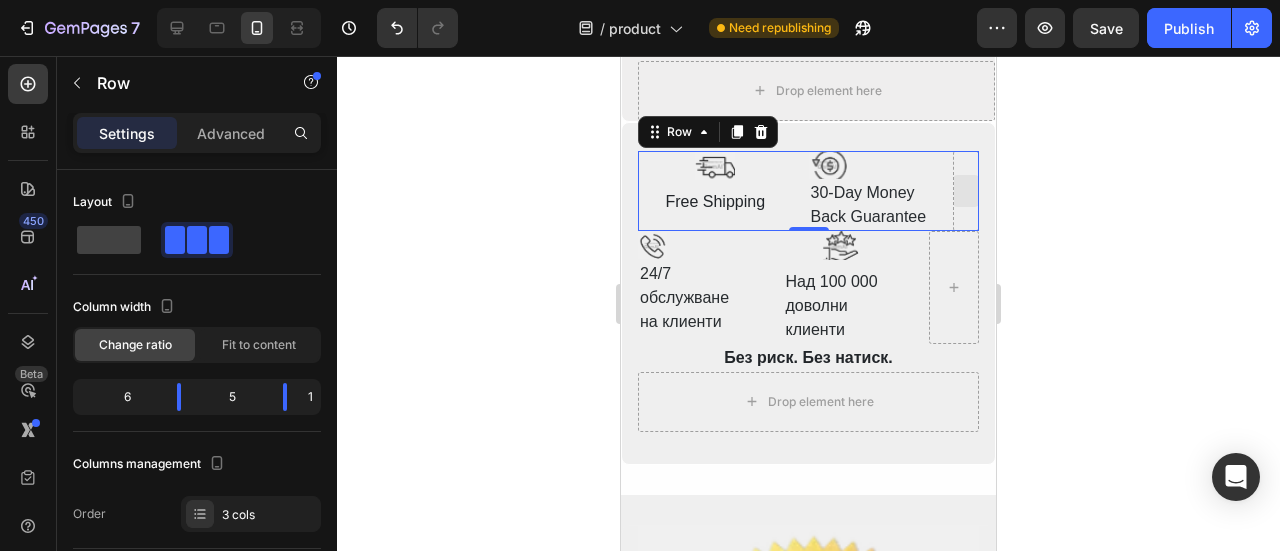 click at bounding box center (966, 191) 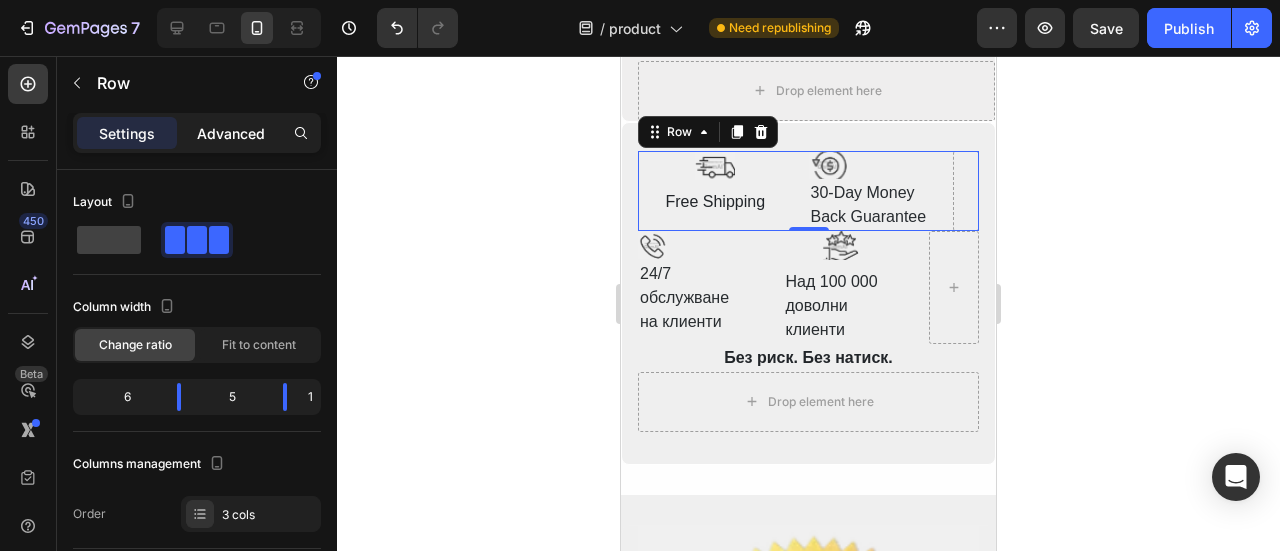 click on "Advanced" at bounding box center (231, 133) 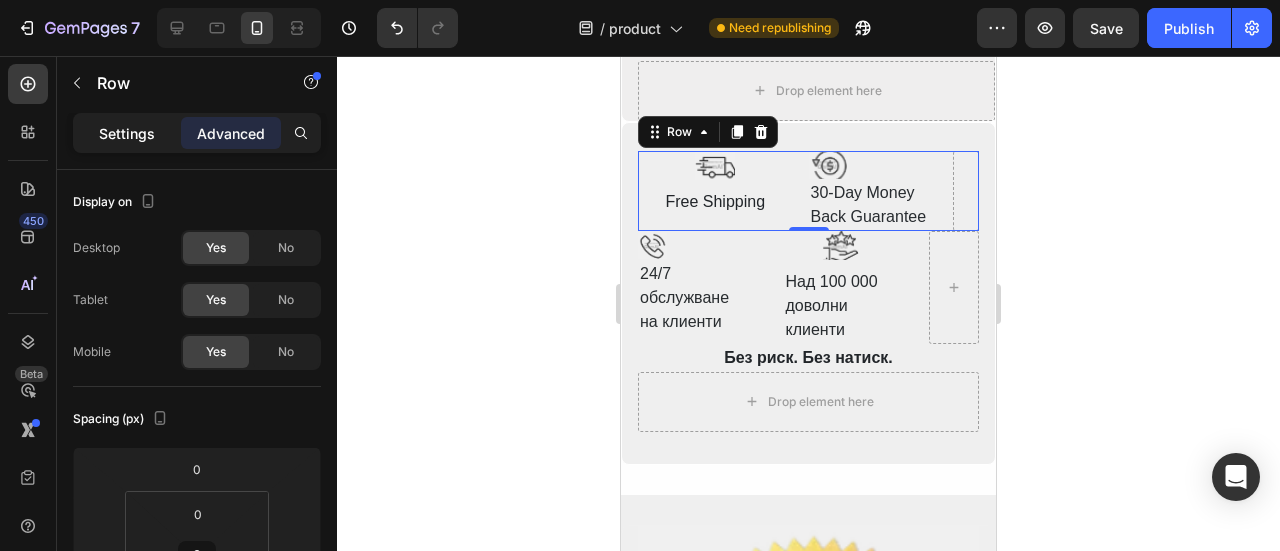 click on "Settings" 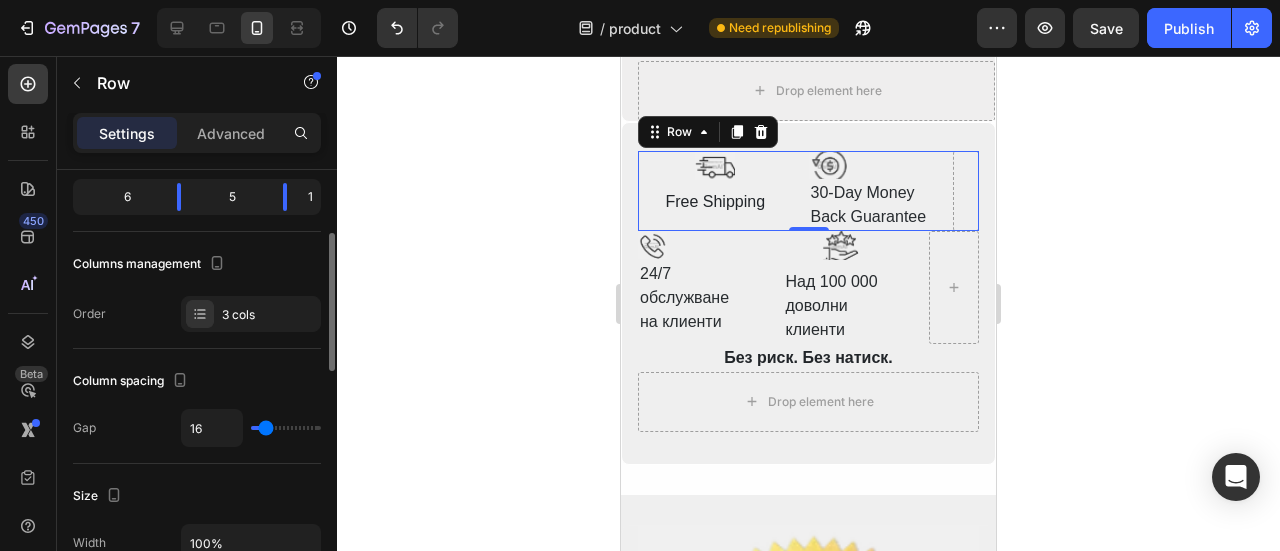 scroll, scrollTop: 0, scrollLeft: 0, axis: both 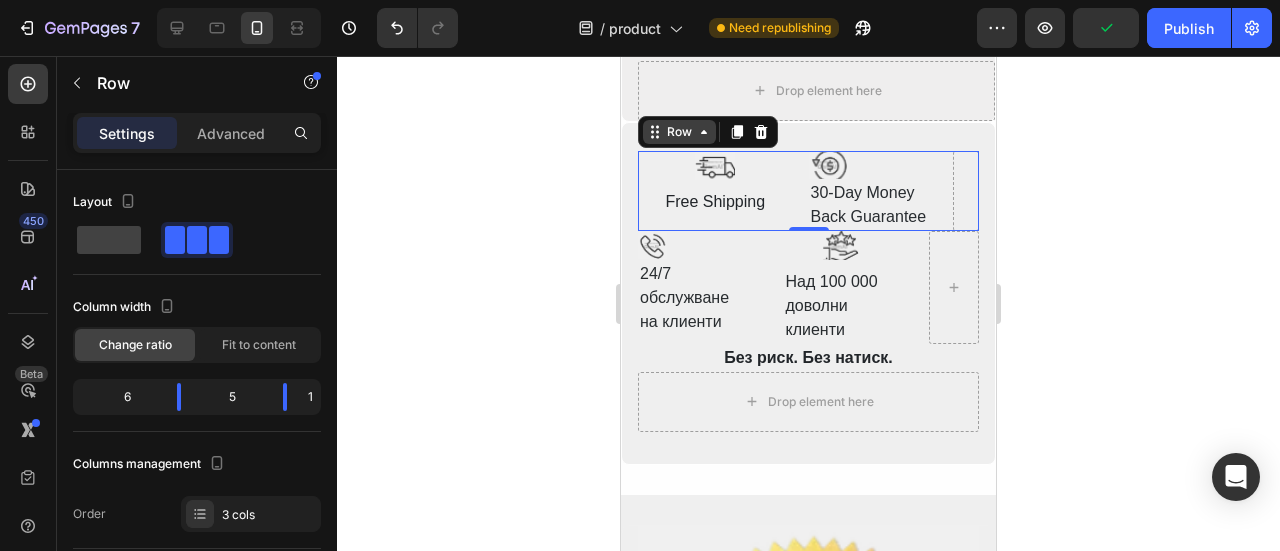 click on "Row" at bounding box center [679, 132] 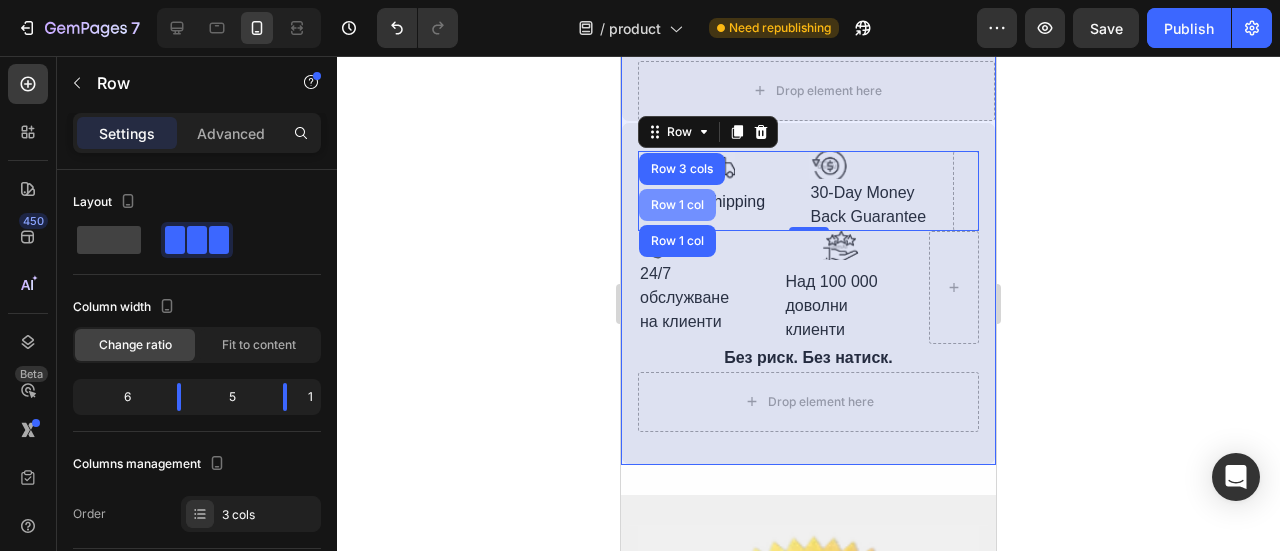click on "Row 1 col" at bounding box center [677, 205] 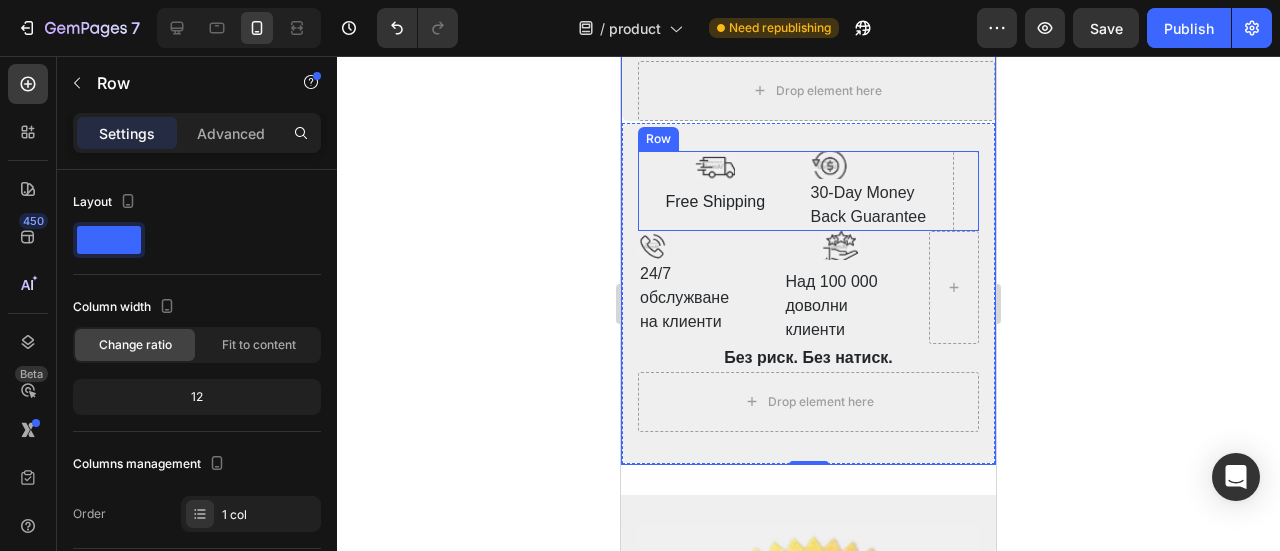 click on "Image Free Shipping Text Block Image 30-Day Money Back Guarantee Text Block
Row" at bounding box center [808, 191] 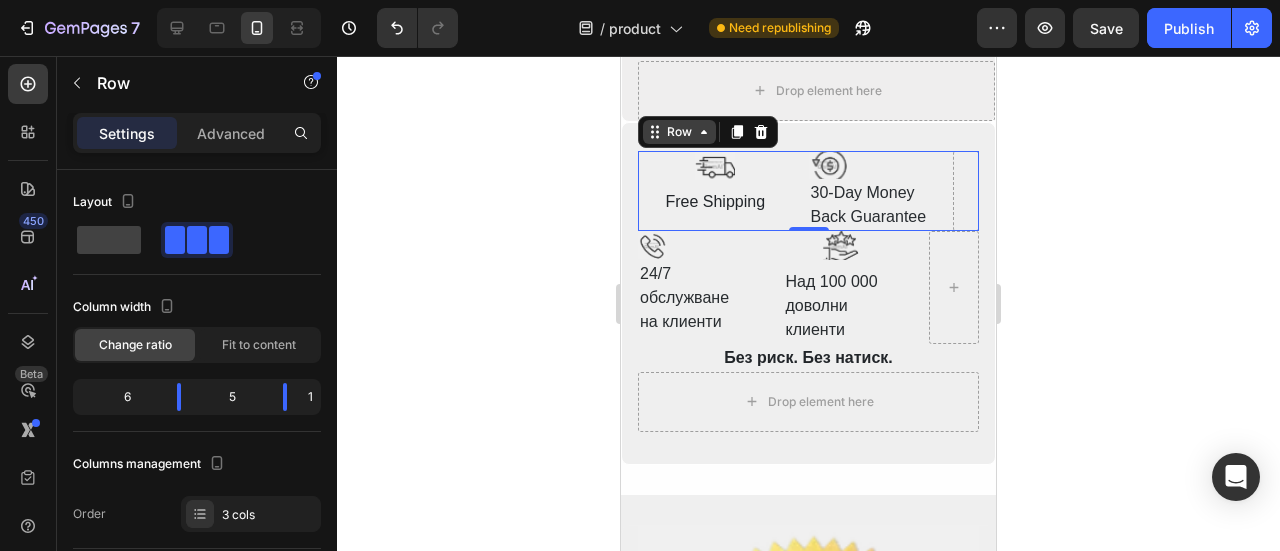 click on "Row" at bounding box center [679, 132] 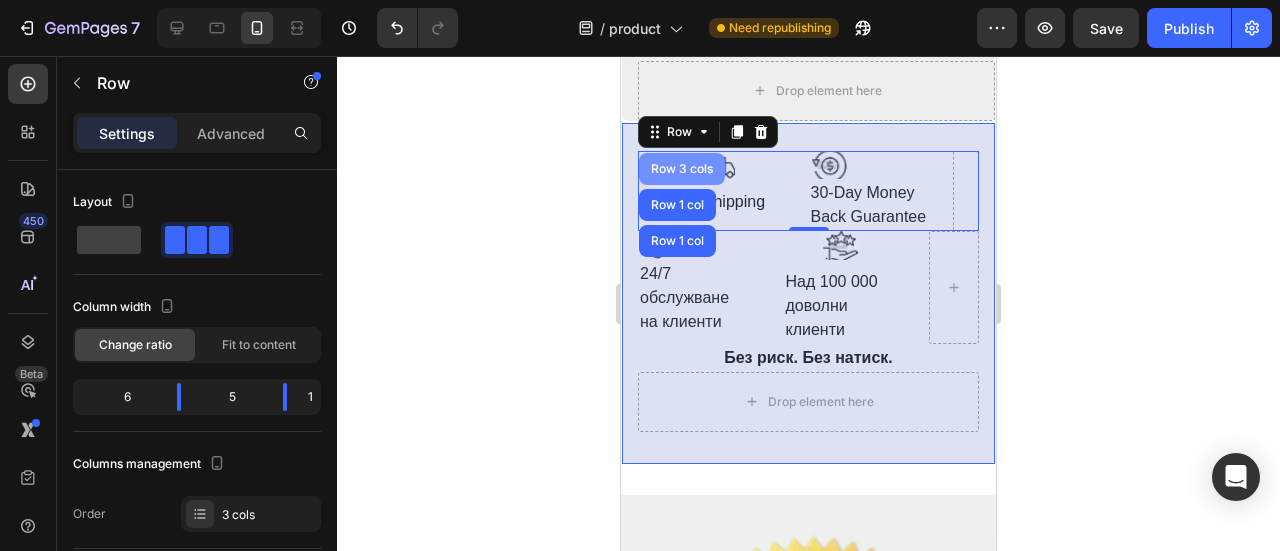 click on "Row 3 cols" at bounding box center [682, 169] 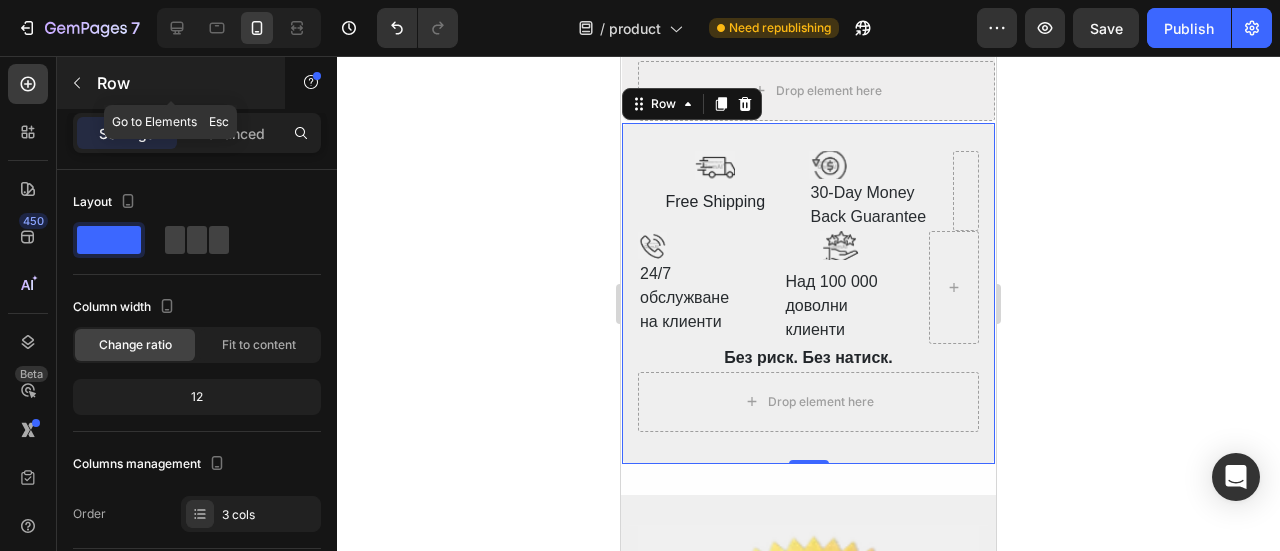 click 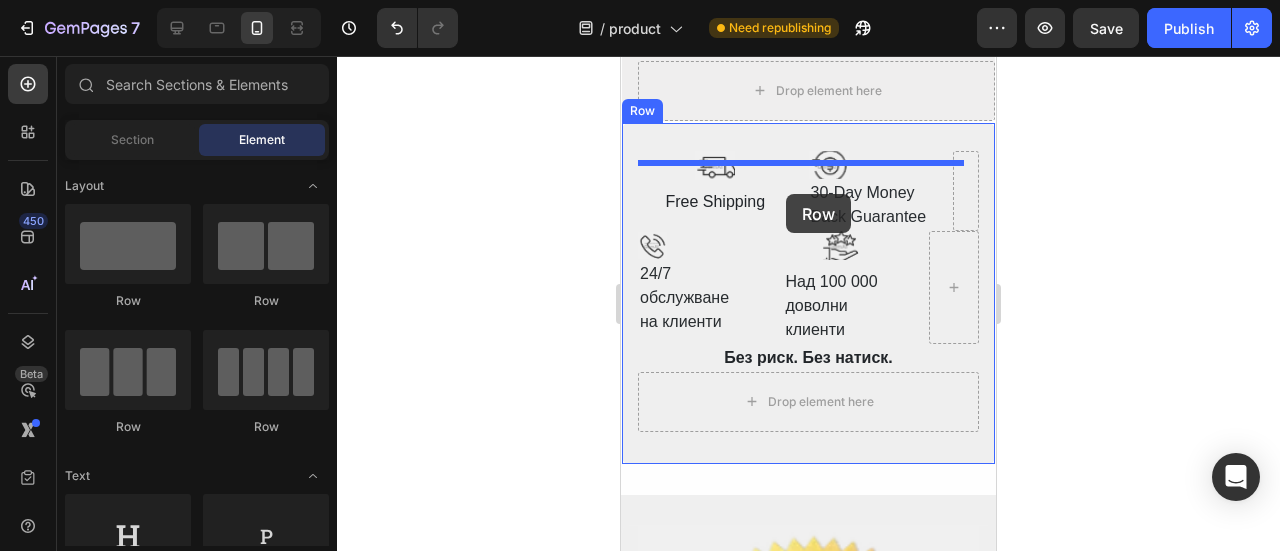 drag, startPoint x: 881, startPoint y: 293, endPoint x: 786, endPoint y: 194, distance: 137.20787 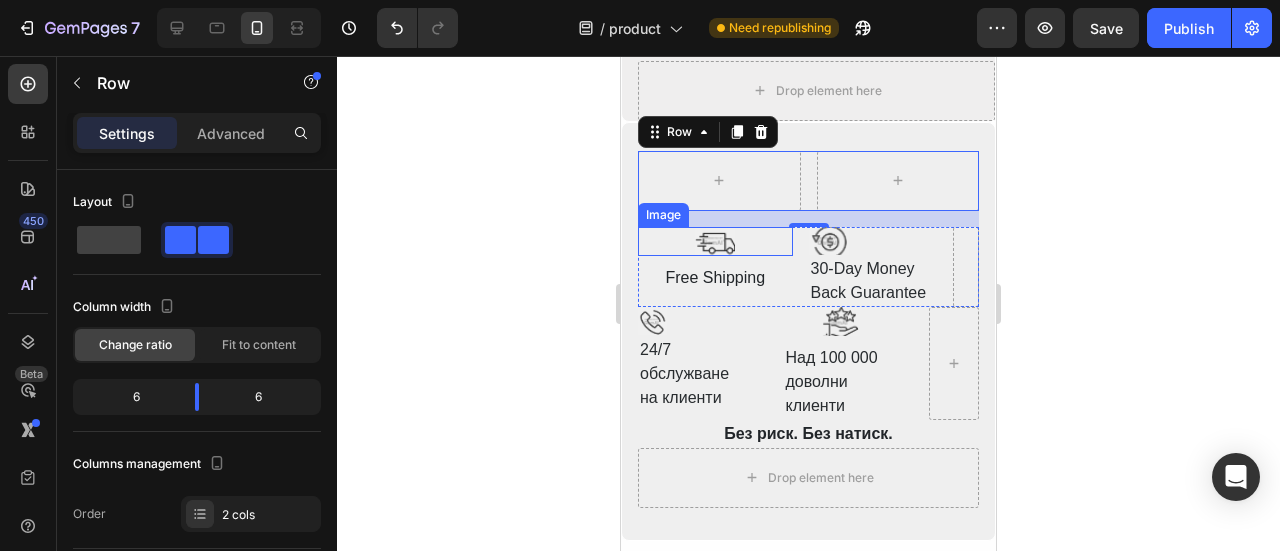 click at bounding box center (715, 241) 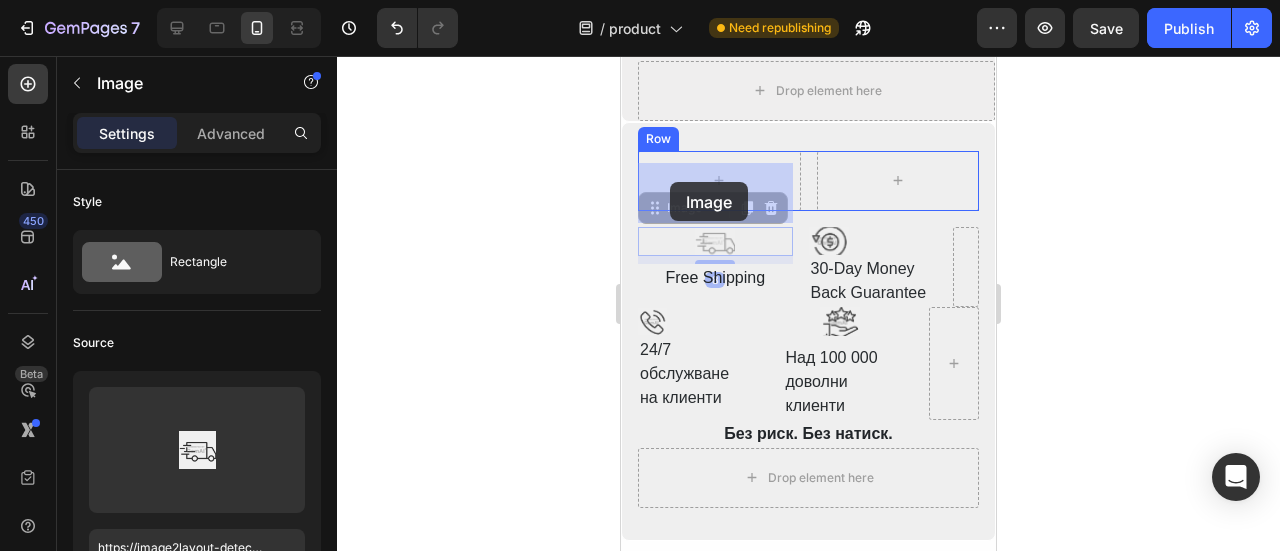 drag, startPoint x: 650, startPoint y: 221, endPoint x: 670, endPoint y: 182, distance: 43.829212 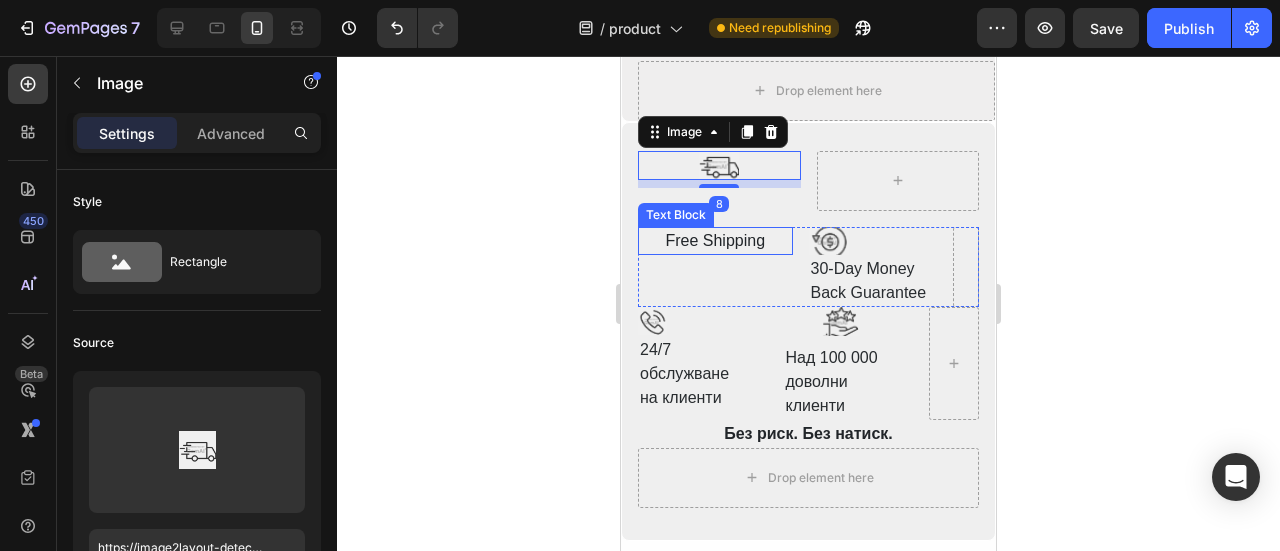 click on "Free Shipping" at bounding box center [715, 241] 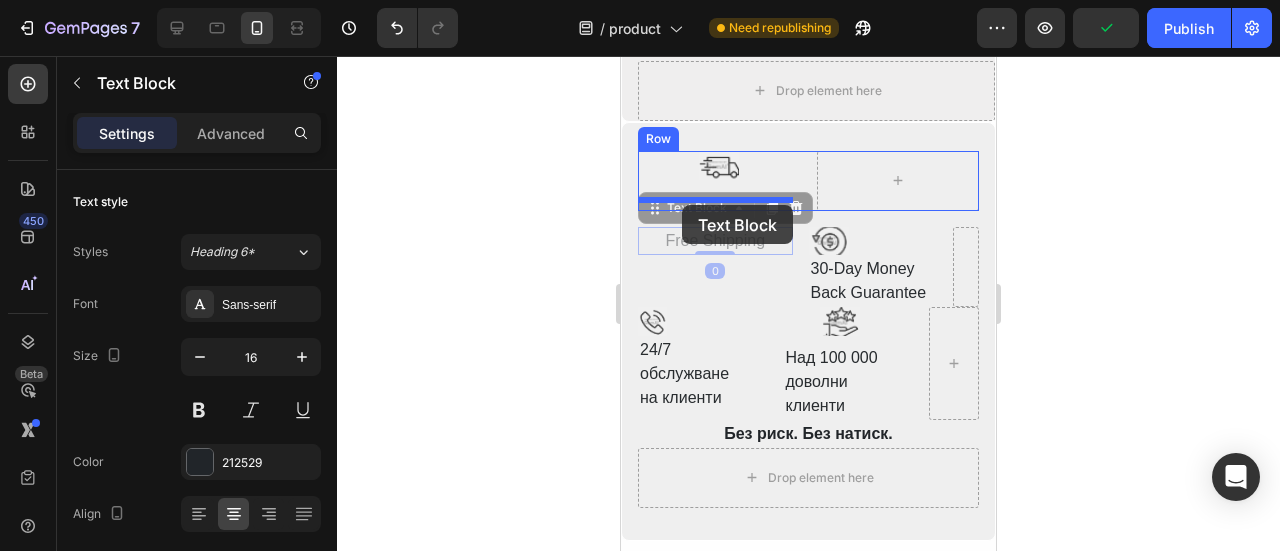 drag, startPoint x: 652, startPoint y: 223, endPoint x: 682, endPoint y: 205, distance: 34.98571 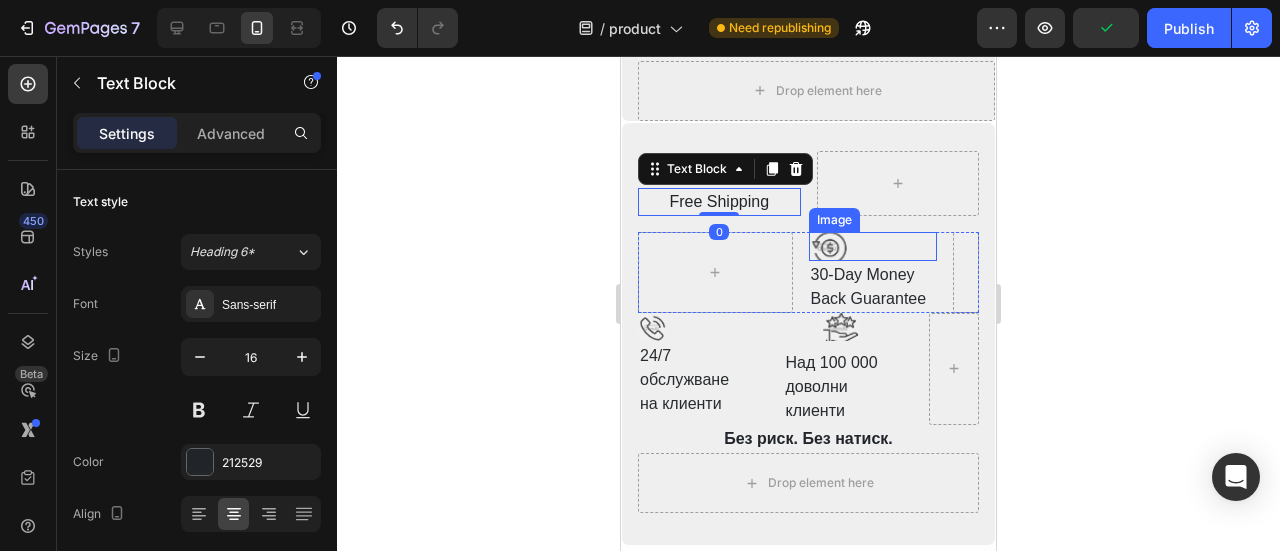 click at bounding box center [829, 246] 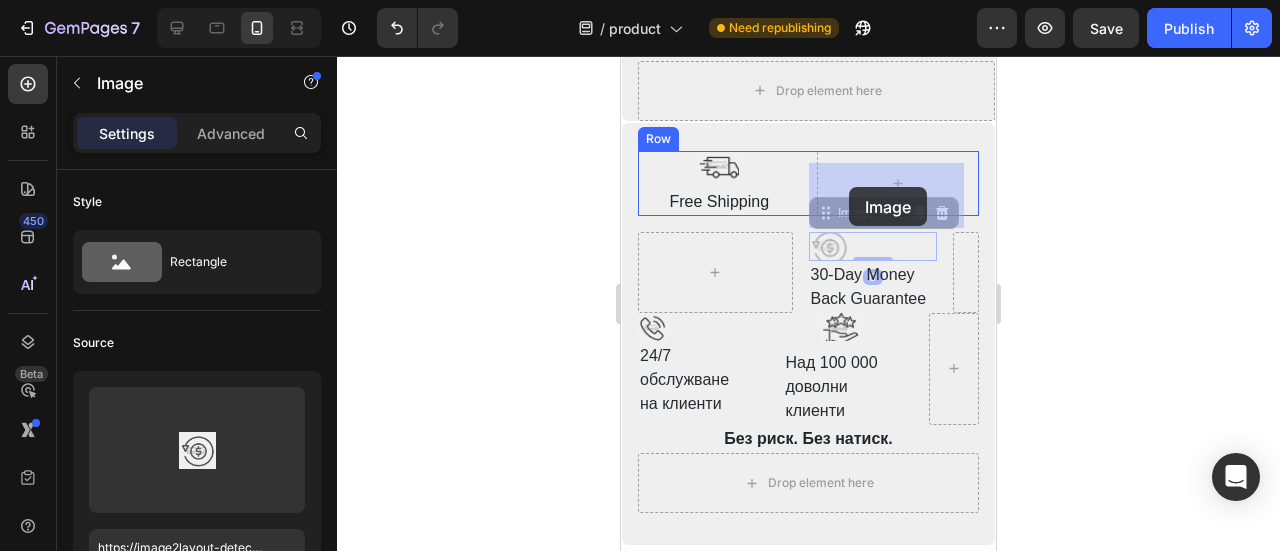 drag, startPoint x: 815, startPoint y: 225, endPoint x: 833, endPoint y: 229, distance: 18.439089 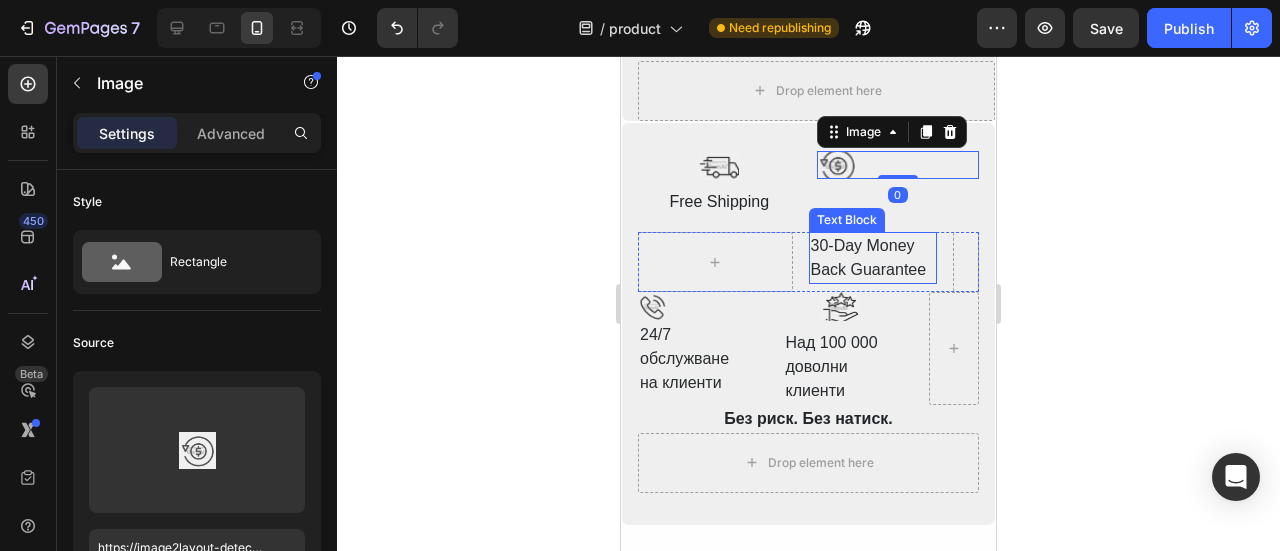 click on "30-Day Money Back Guarantee" at bounding box center [873, 258] 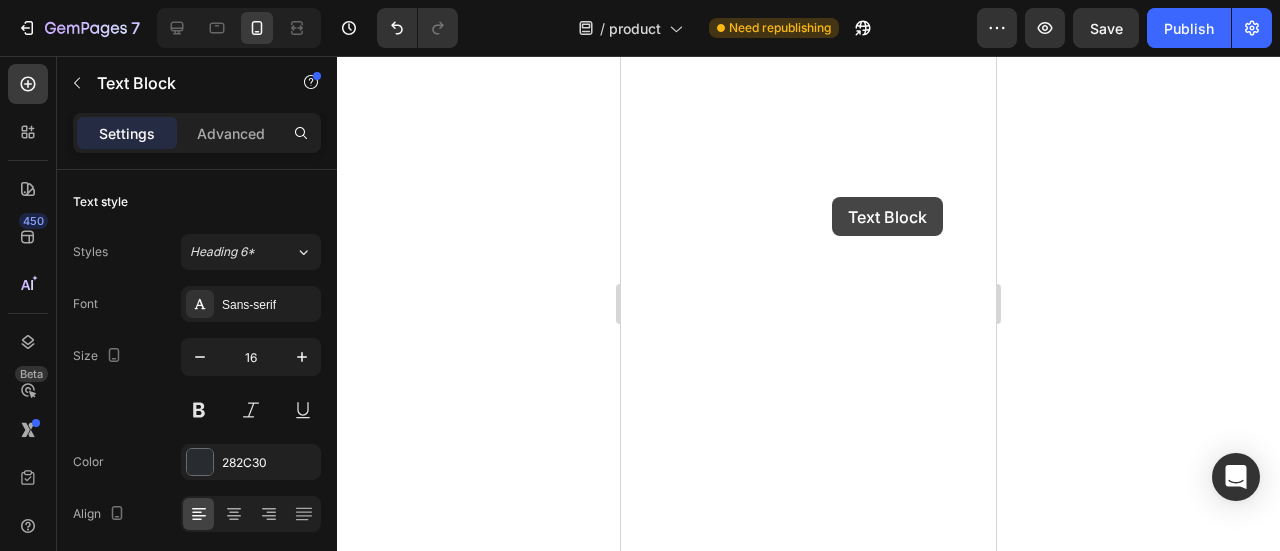 scroll, scrollTop: 0, scrollLeft: 0, axis: both 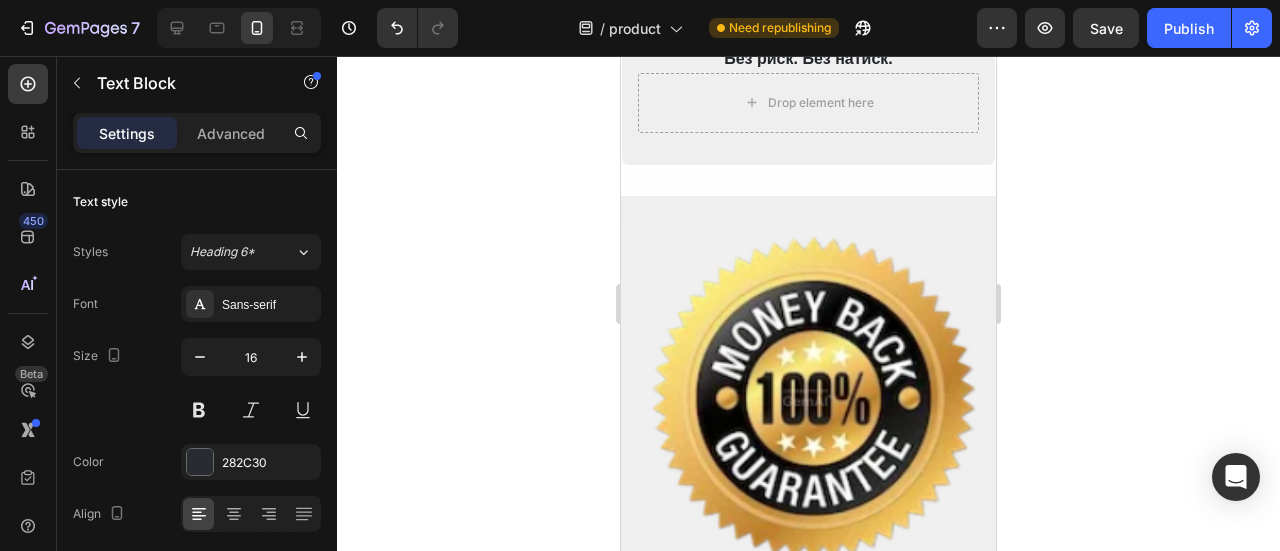 drag, startPoint x: 1088, startPoint y: 222, endPoint x: 1021, endPoint y: 241, distance: 69.641945 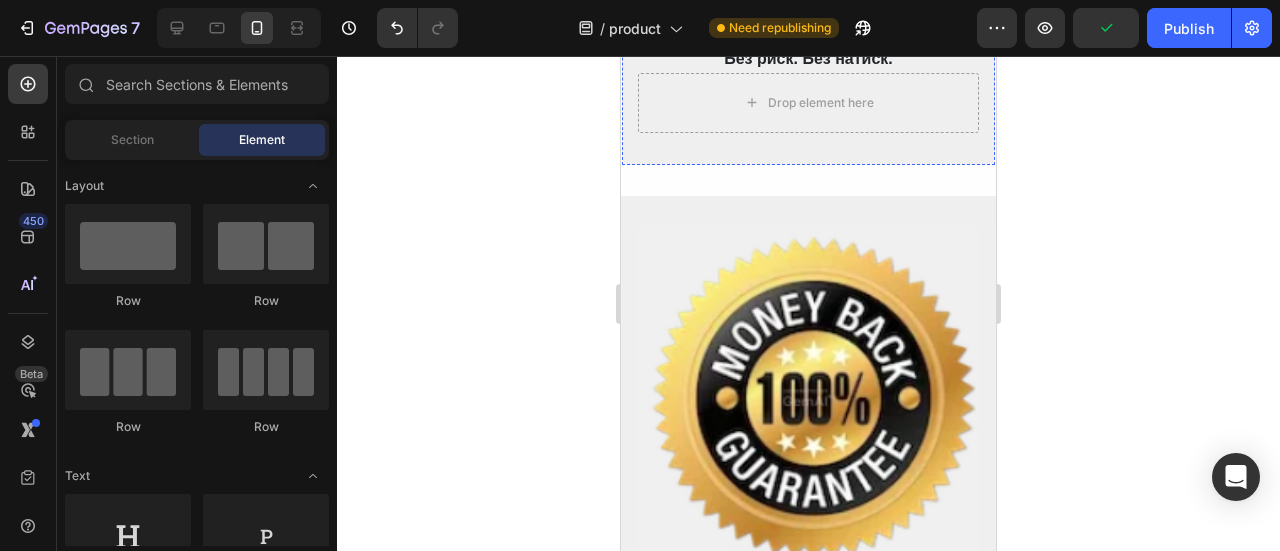 click on "Image Free Shipping Text Block" at bounding box center [719, -108] 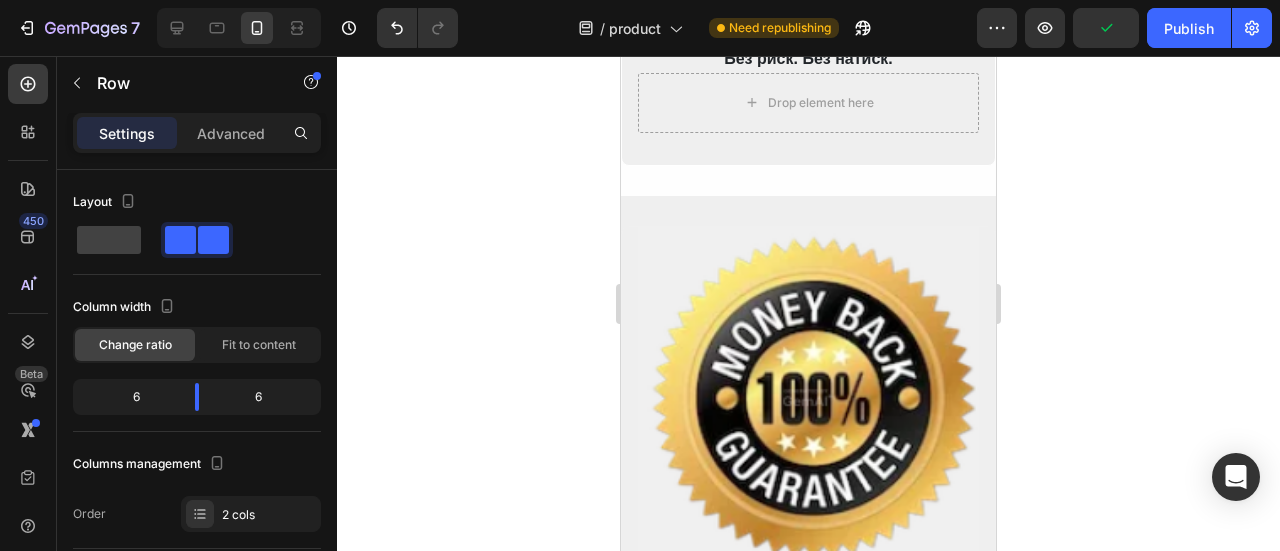 click 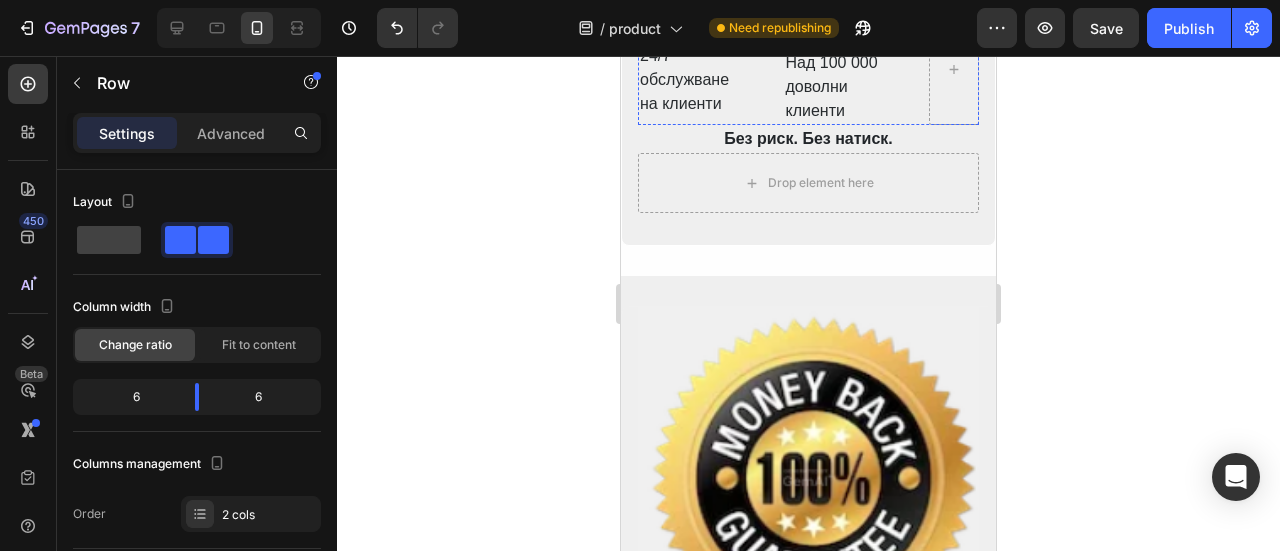 click on "Icon" at bounding box center [695, 27] 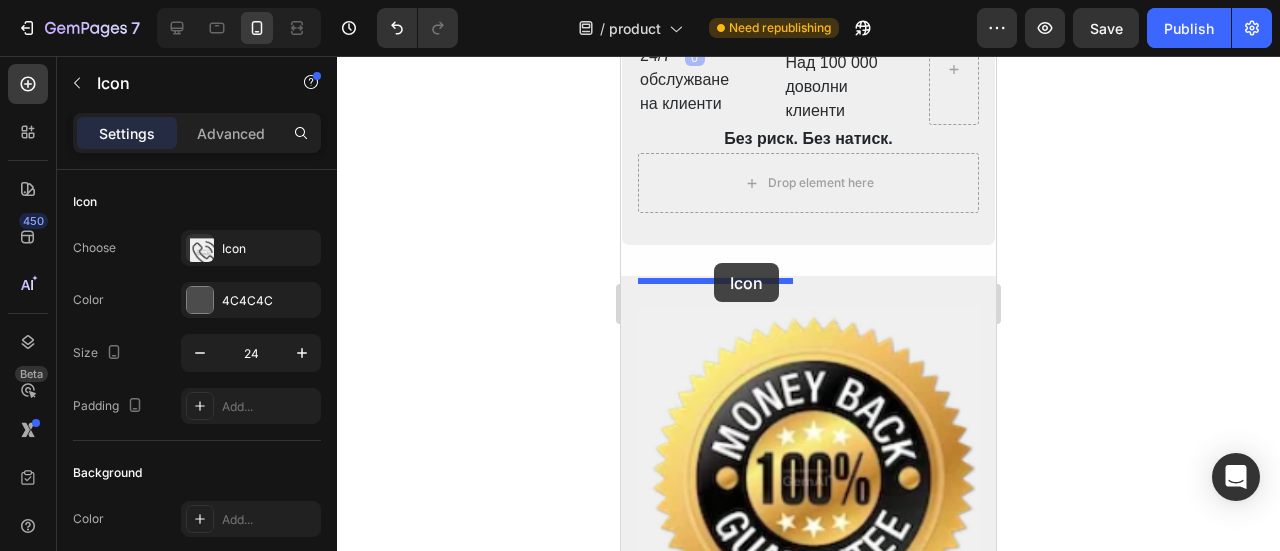 drag, startPoint x: 653, startPoint y: 307, endPoint x: 714, endPoint y: 263, distance: 75.21303 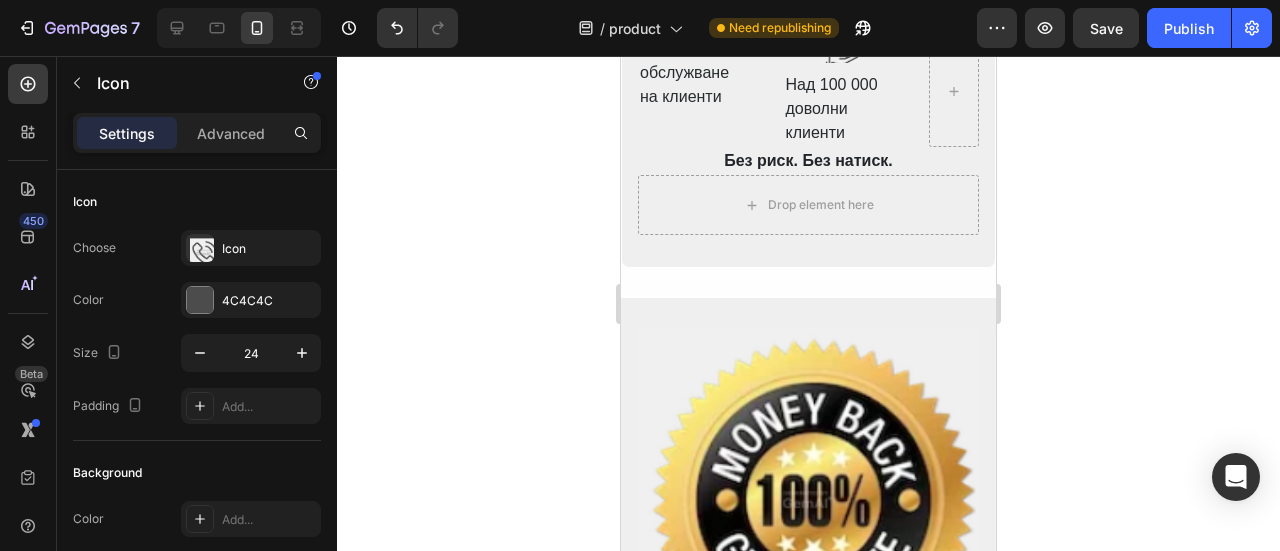 click 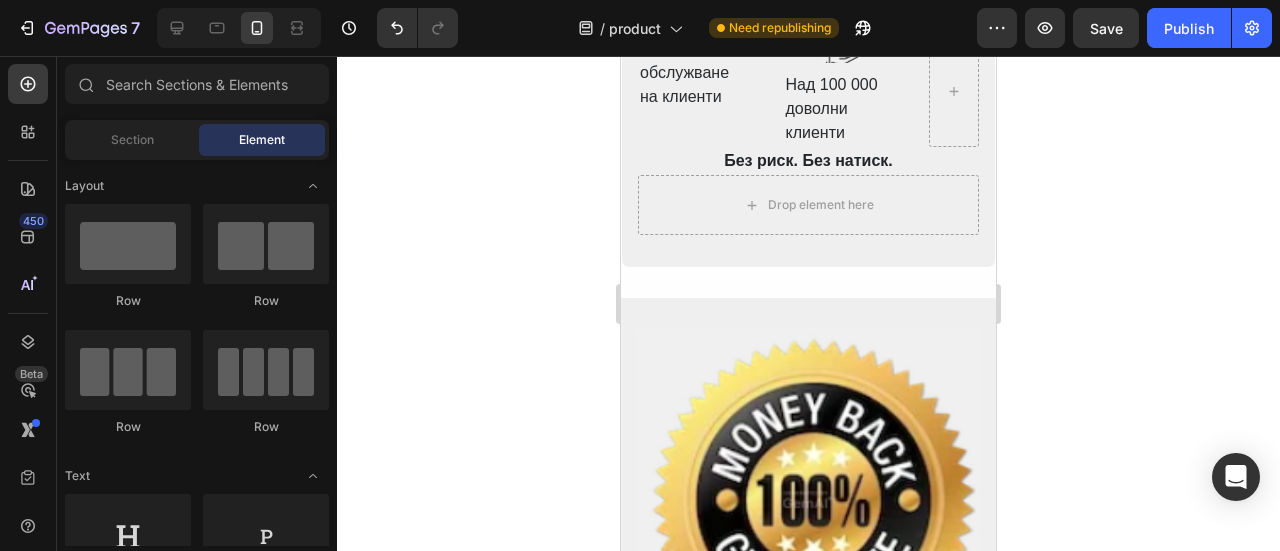 click on "Icon" at bounding box center (719, -16) 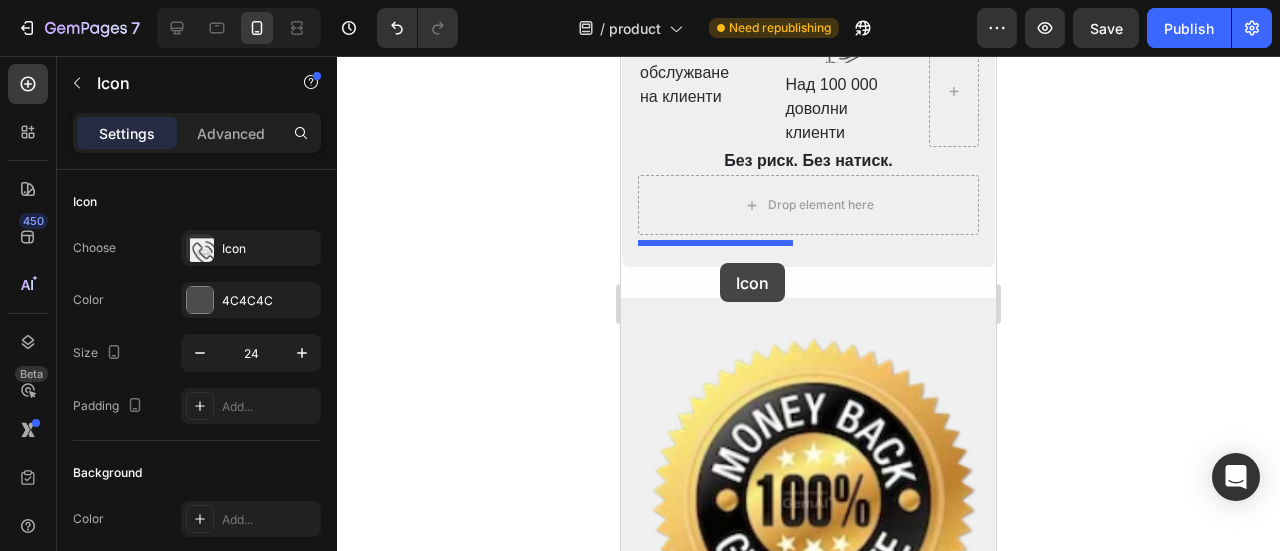 drag, startPoint x: 651, startPoint y: 265, endPoint x: 720, endPoint y: 263, distance: 69.02898 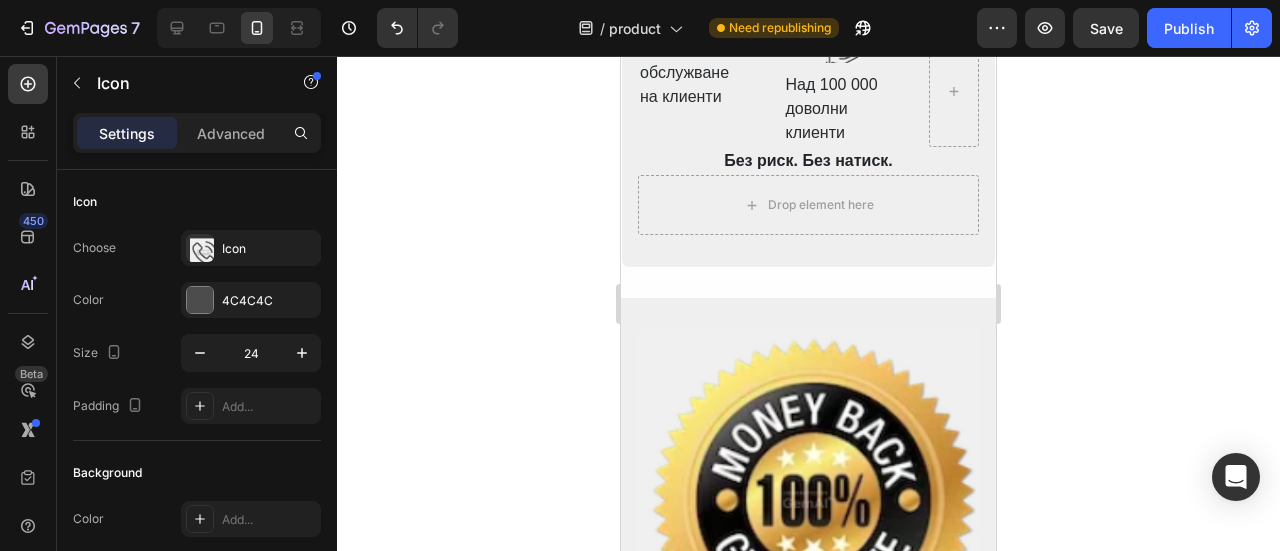 click at bounding box center (719, -17) 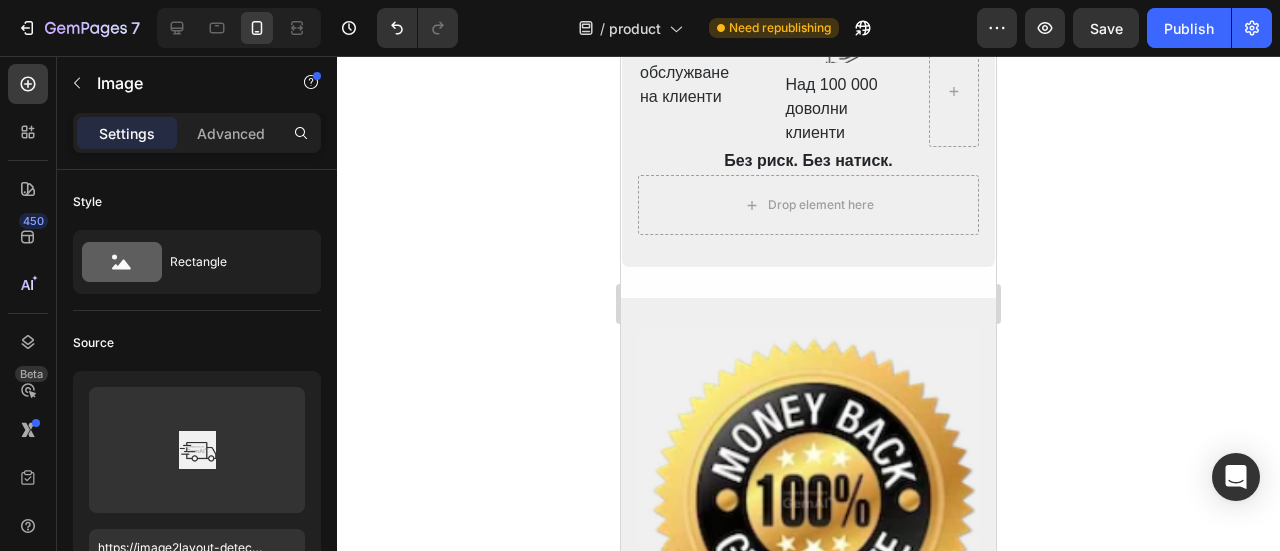 click 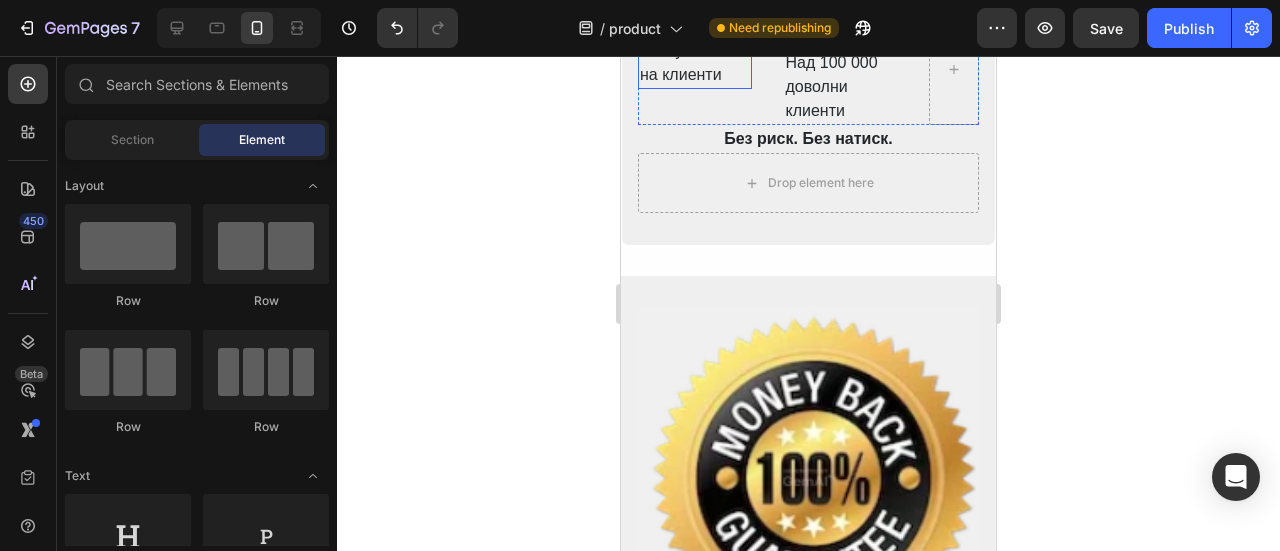 click on "24/7 обслужване на клиенти" at bounding box center (695, 51) 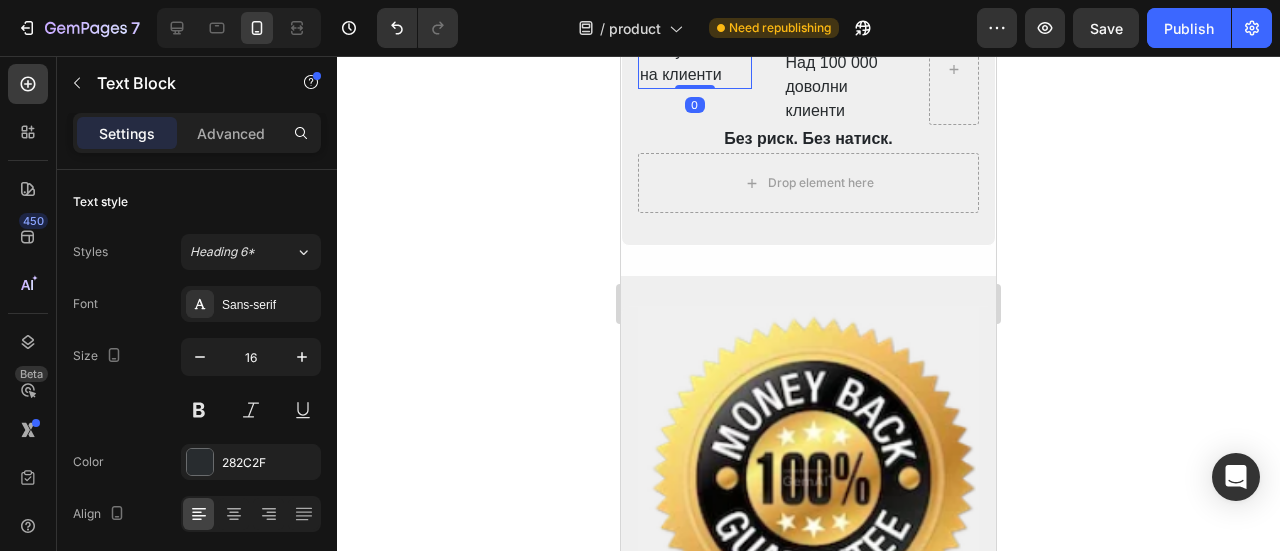 click 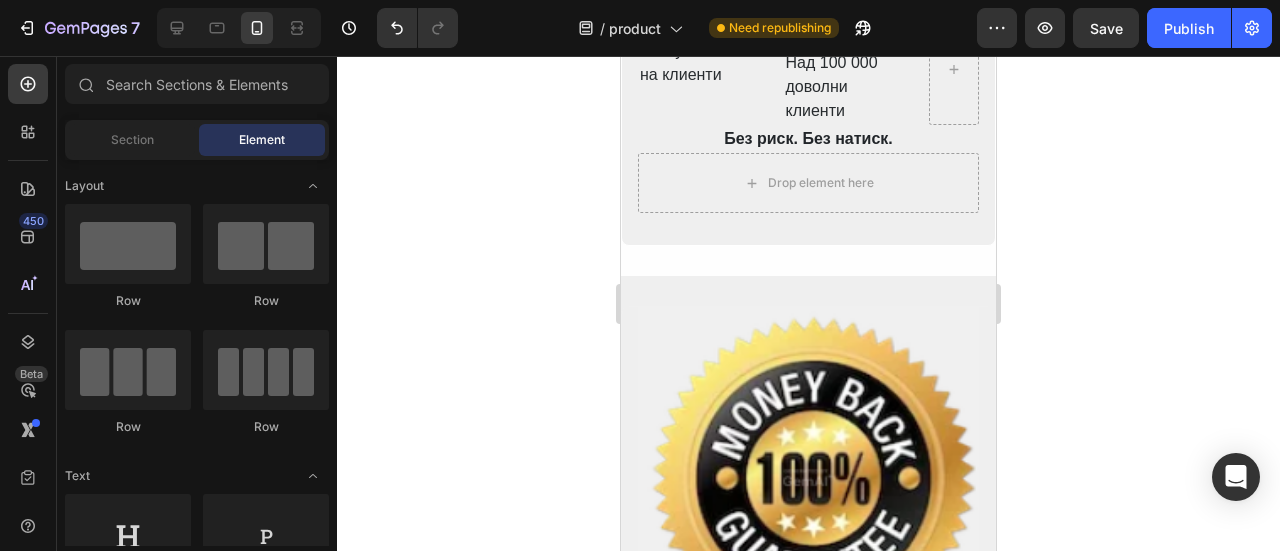 click on "Free Shipping" at bounding box center [719, -17] 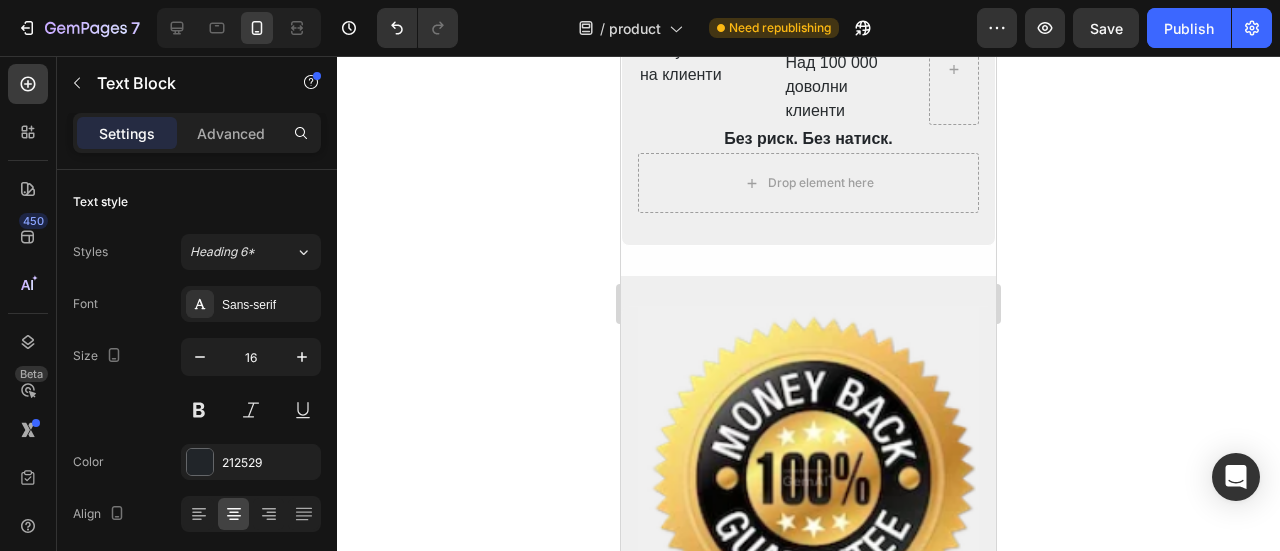 click 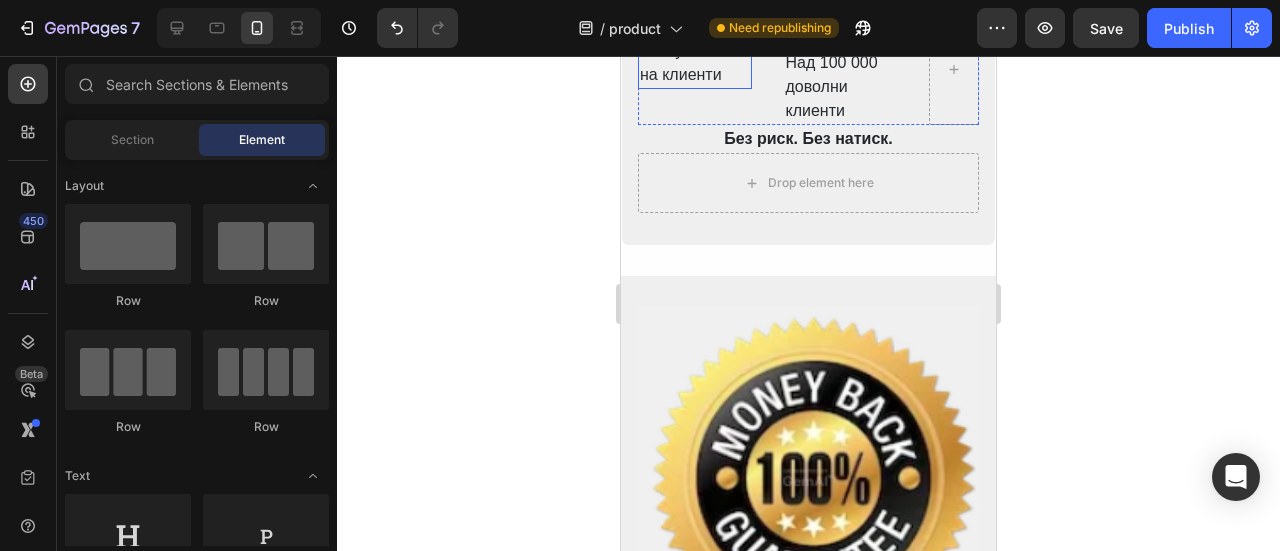 click on "24/7 обслужване на клиенти" at bounding box center [695, 51] 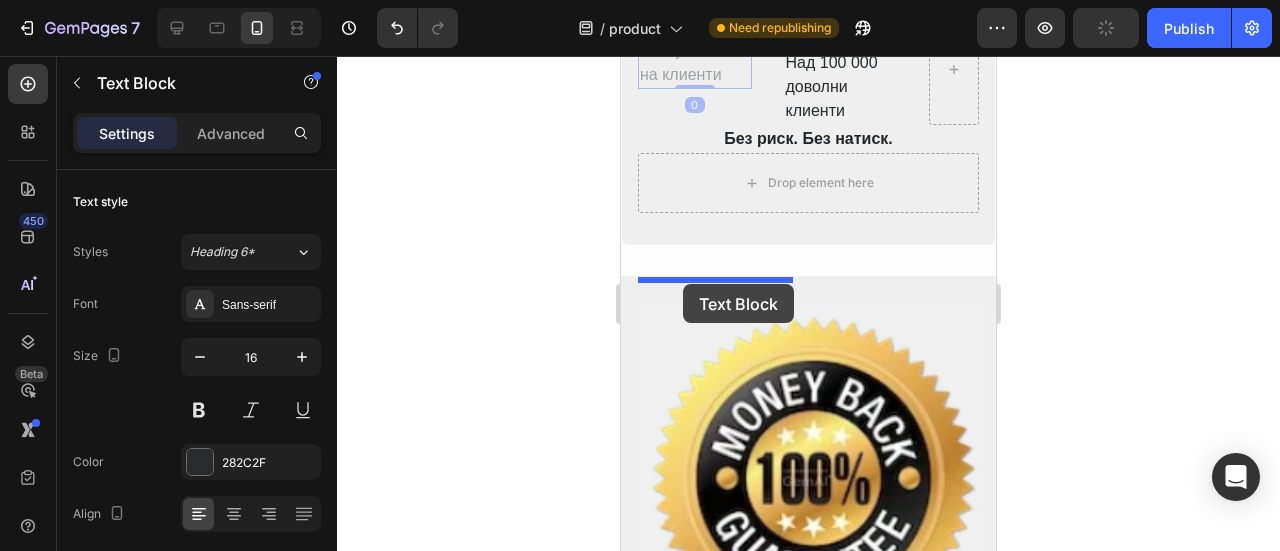 drag, startPoint x: 654, startPoint y: 313, endPoint x: 683, endPoint y: 284, distance: 41.01219 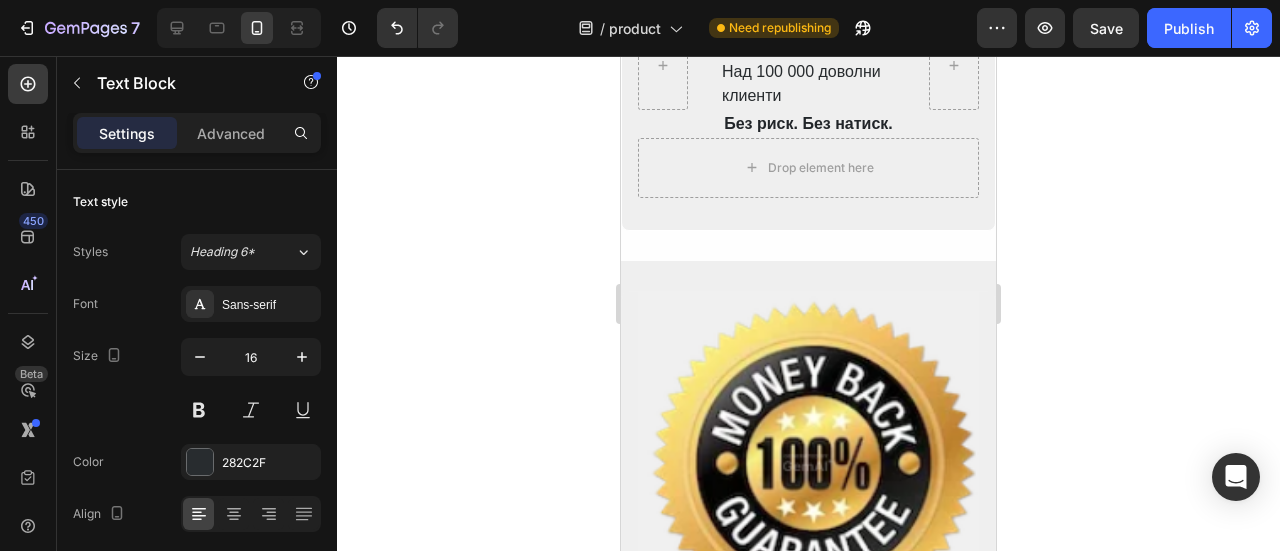 click 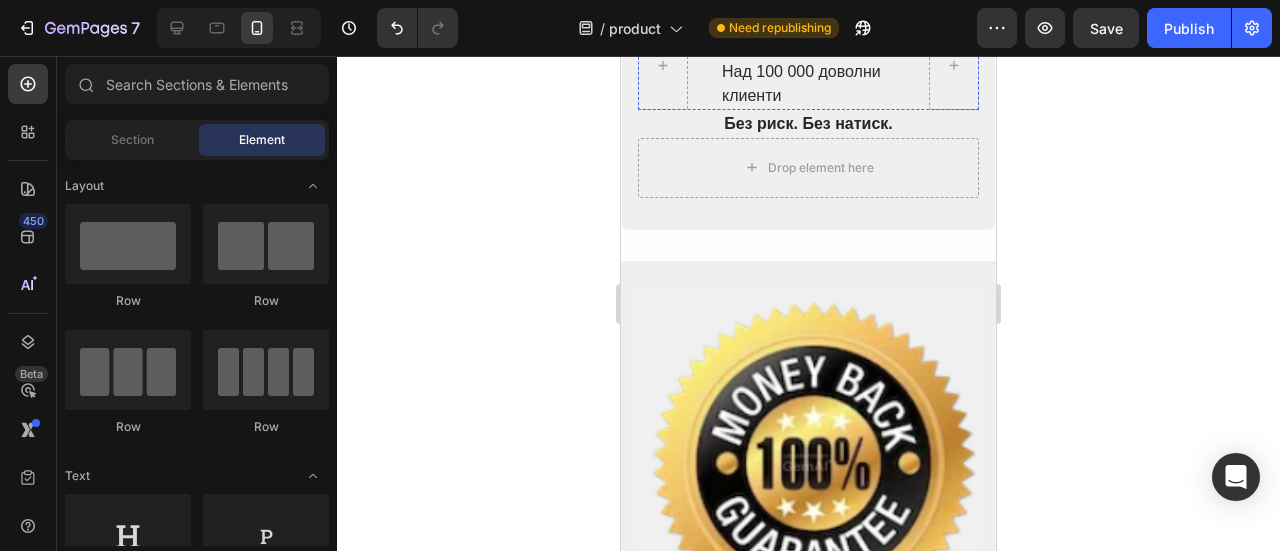 click at bounding box center [809, 35] 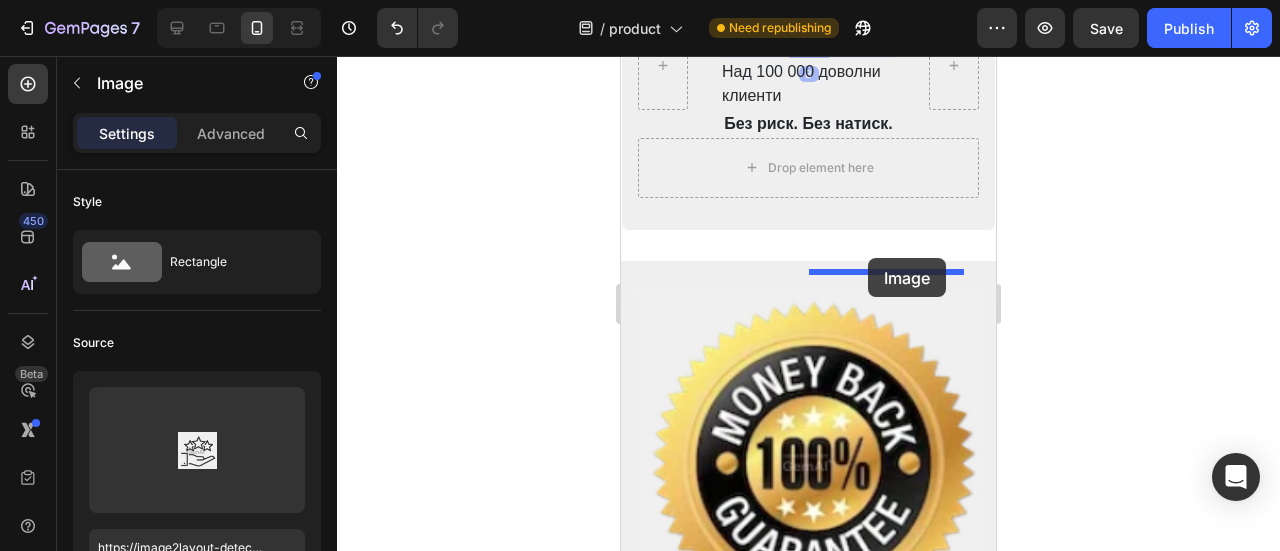 drag, startPoint x: 735, startPoint y: 314, endPoint x: 868, endPoint y: 258, distance: 144.3087 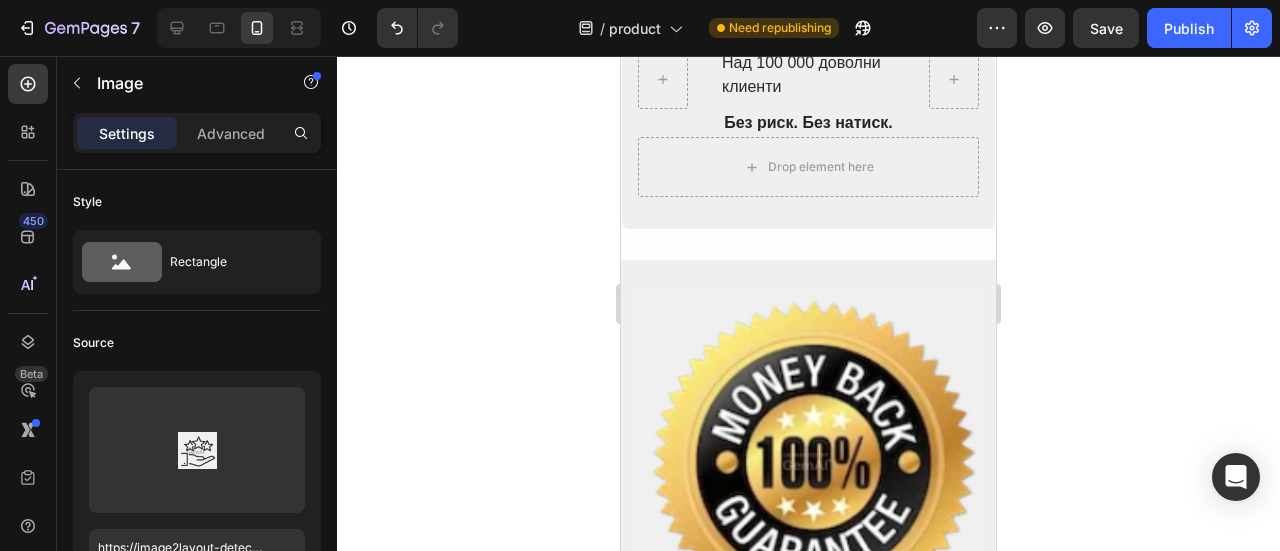 click 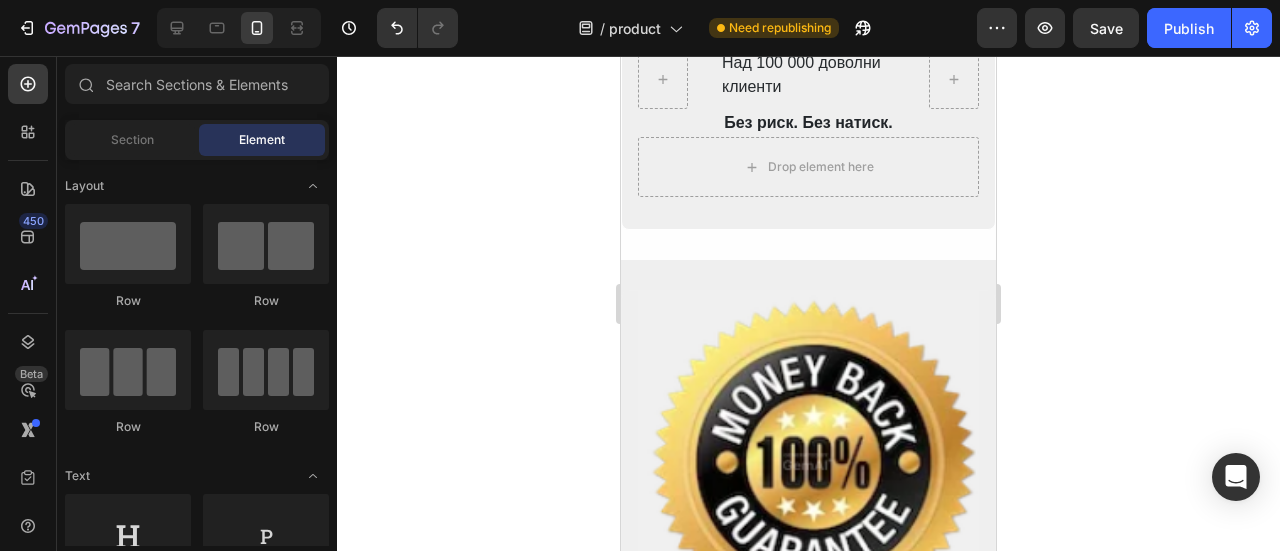 click at bounding box center (898, -54) 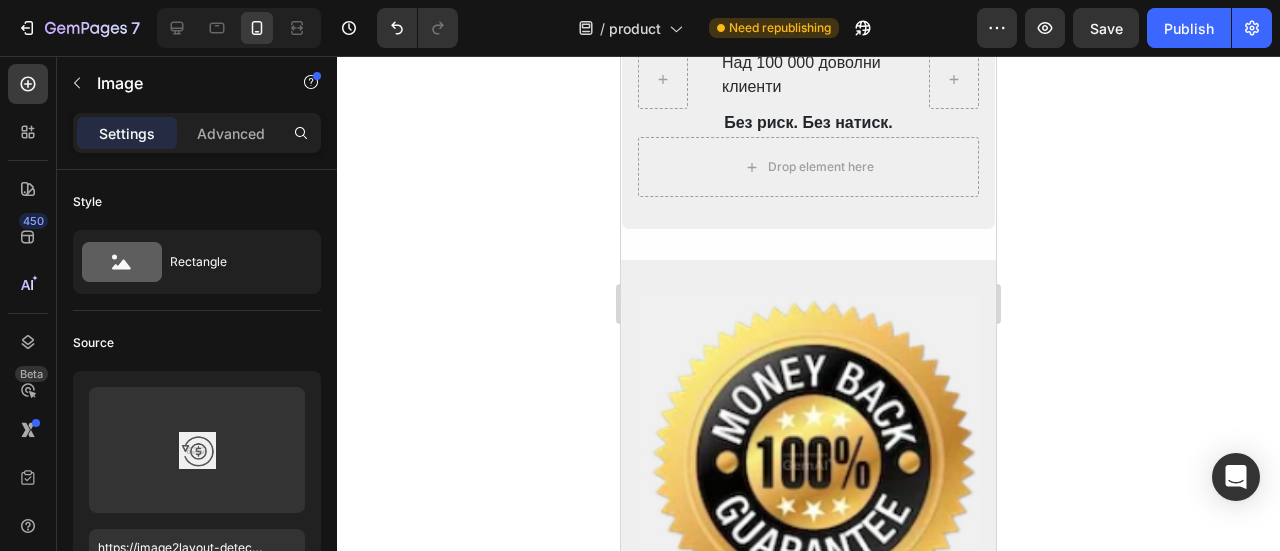 click 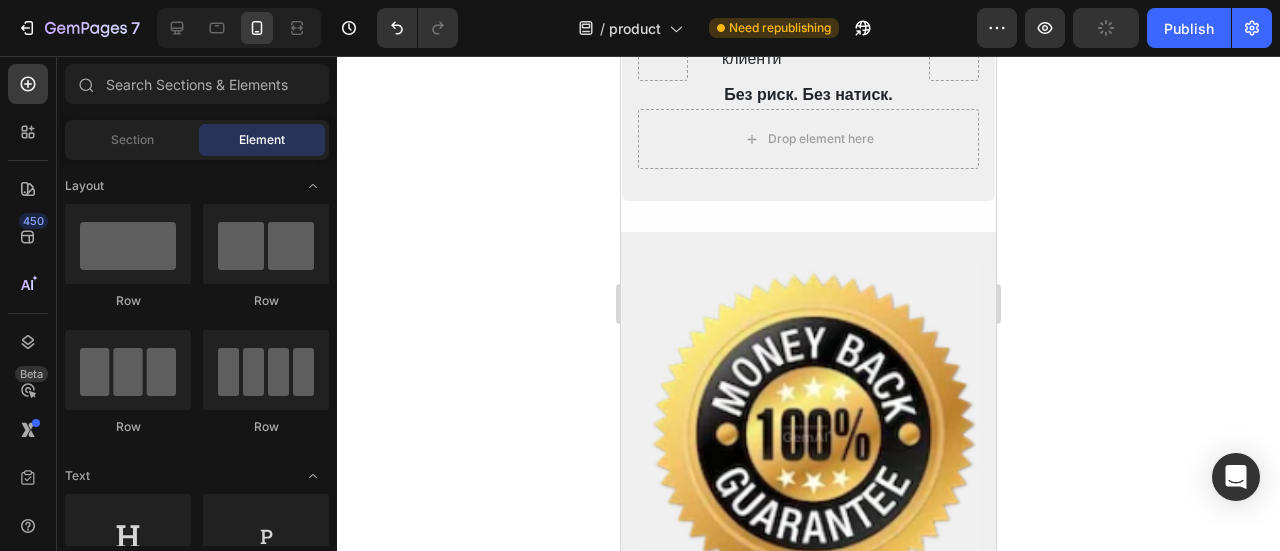 click on "30-Day Money Back Guarantee" at bounding box center [898, -5] 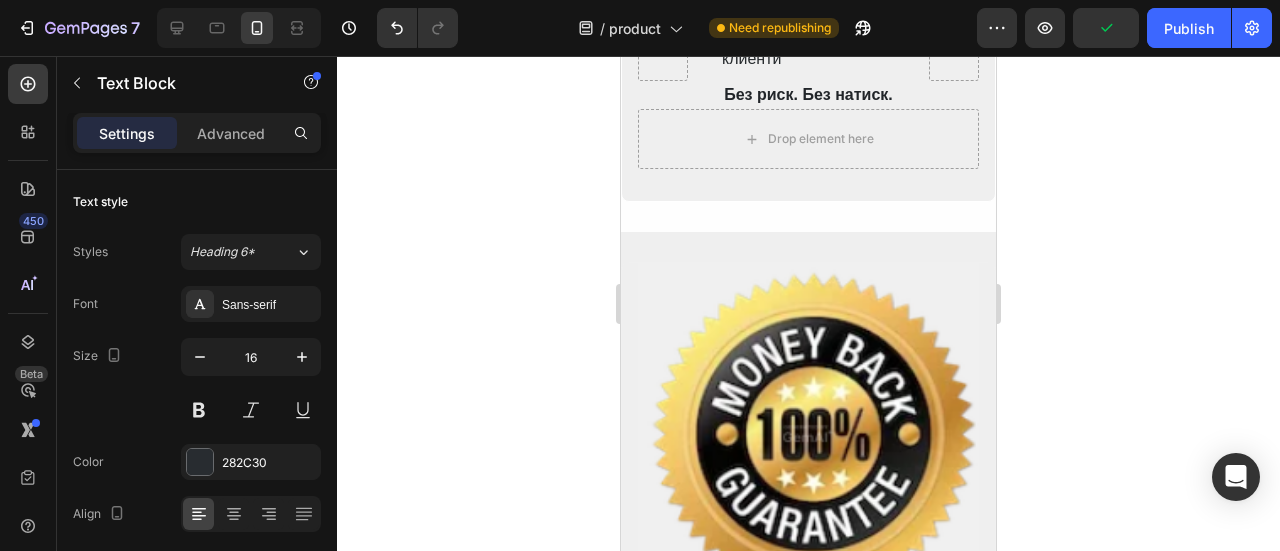click 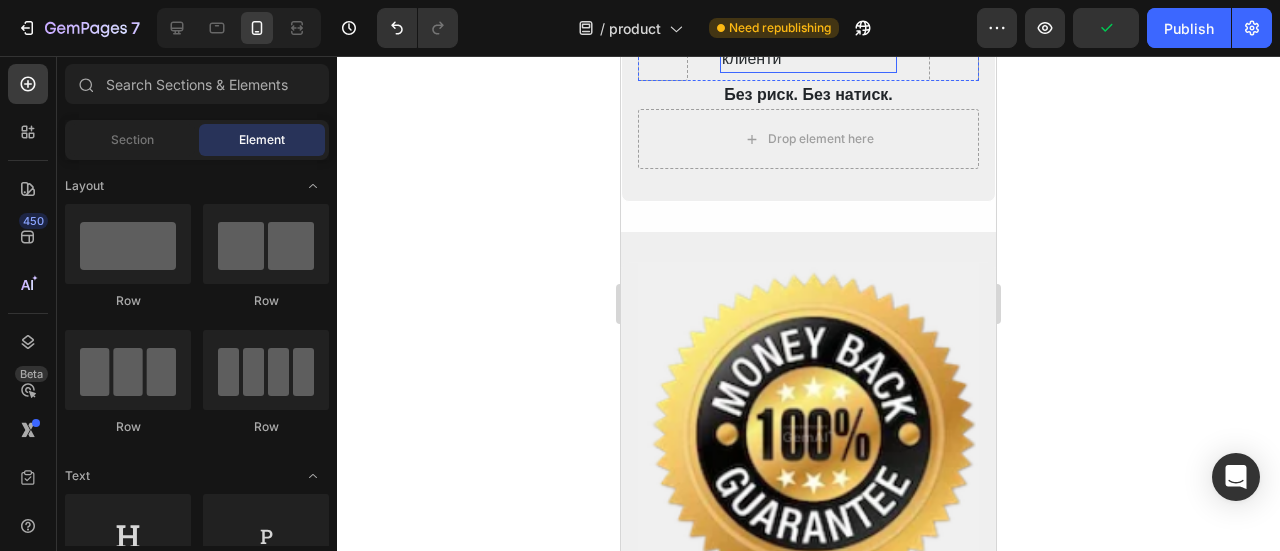 click on "Над 100 000 доволни клиенти" at bounding box center [808, 47] 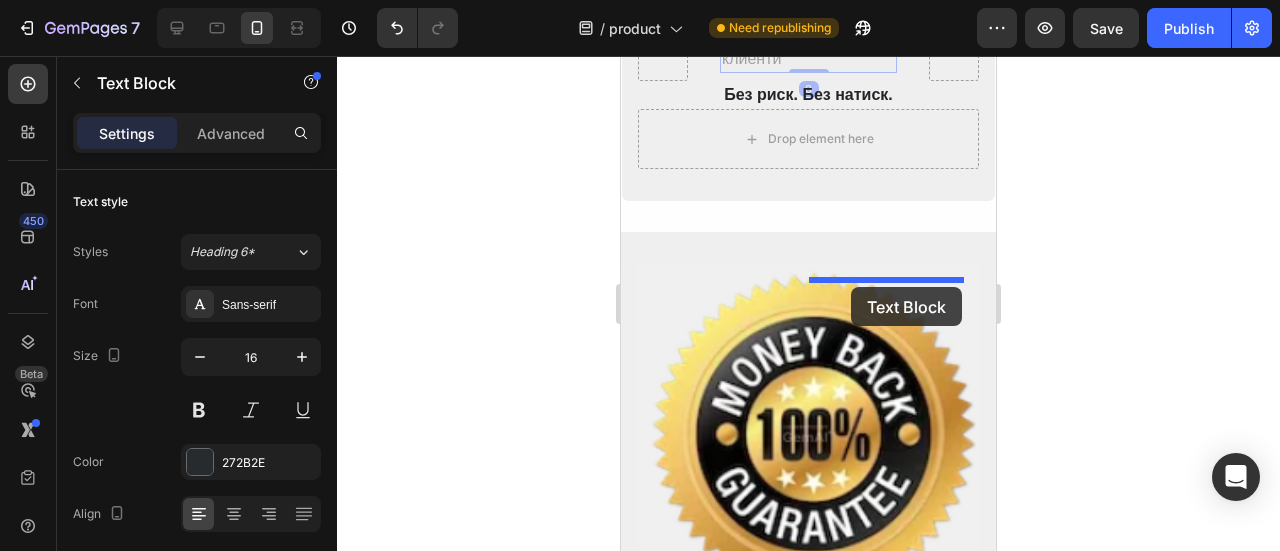 drag, startPoint x: 743, startPoint y: 318, endPoint x: 851, endPoint y: 287, distance: 112.36102 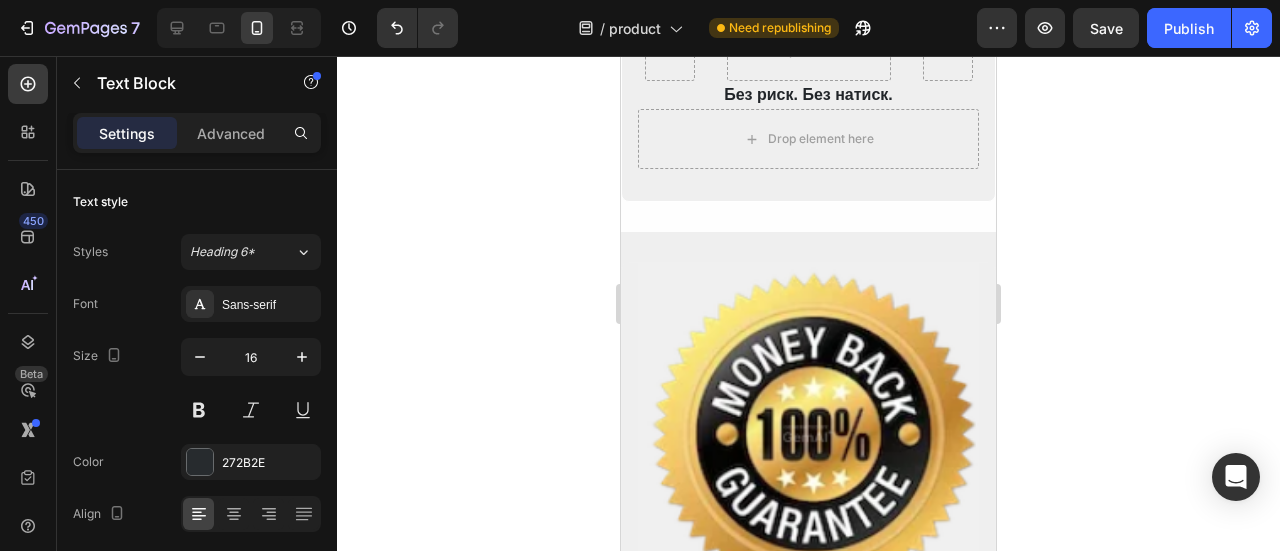 click 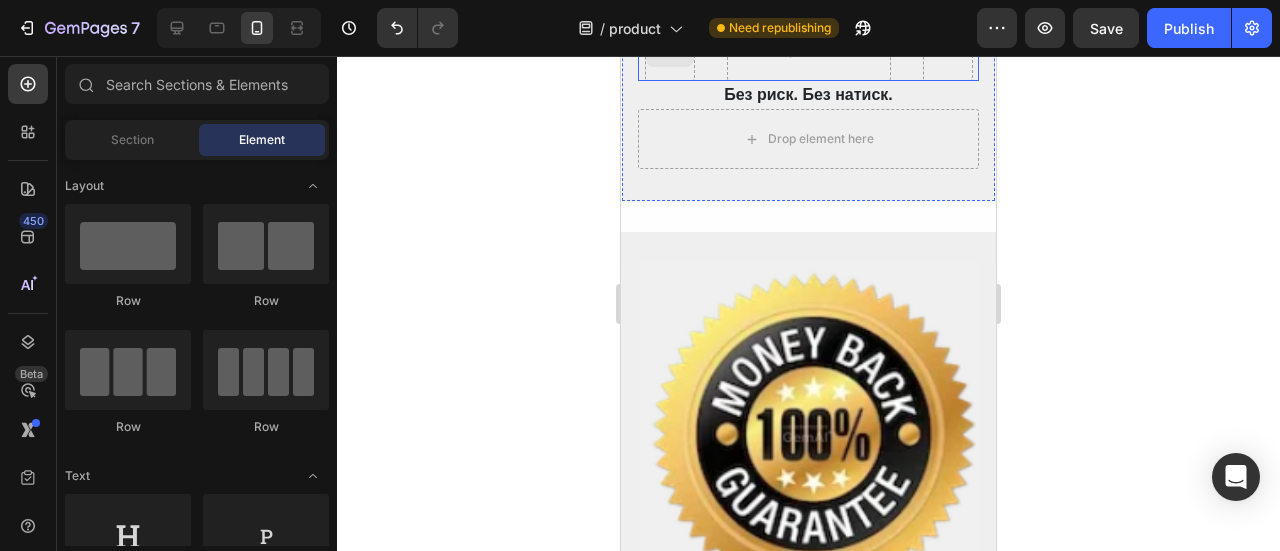 click at bounding box center (670, 51) 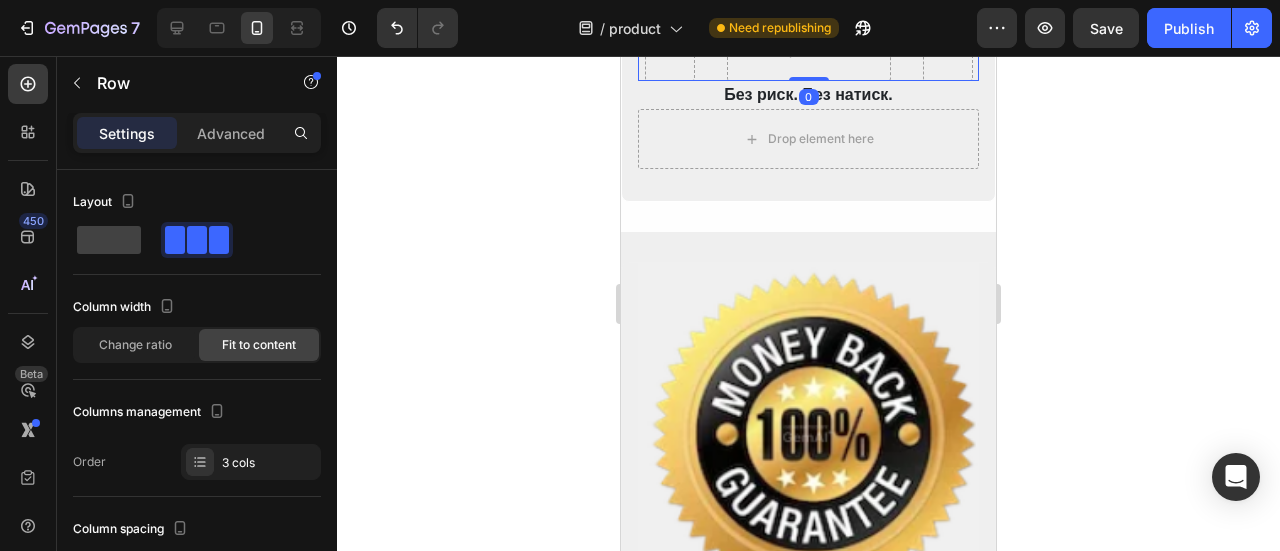 click 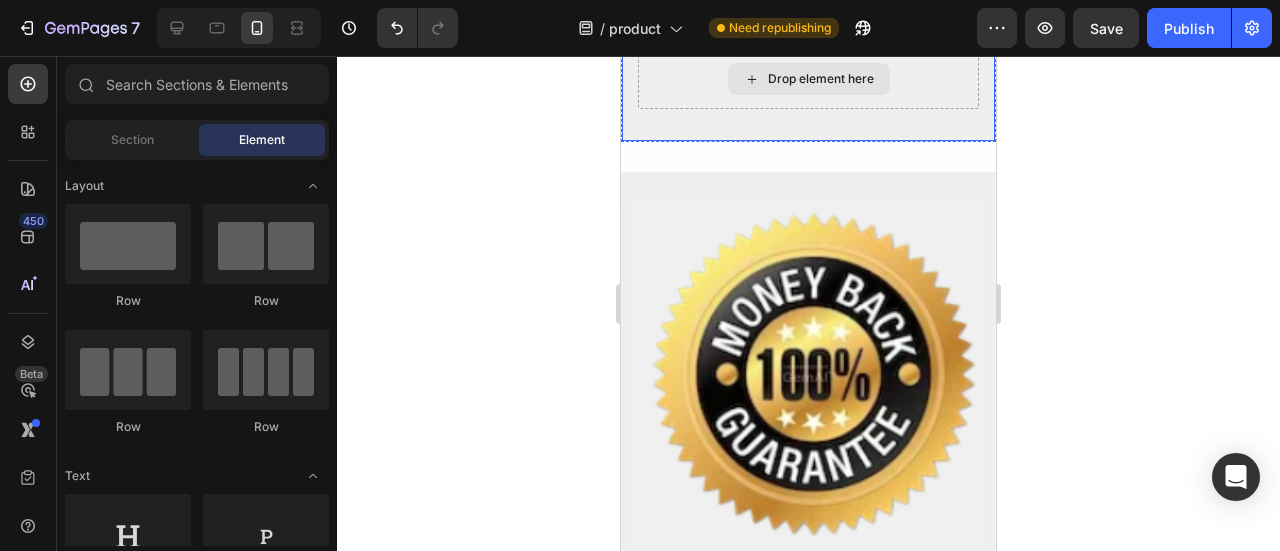 click on "Drop element here" at bounding box center [808, 79] 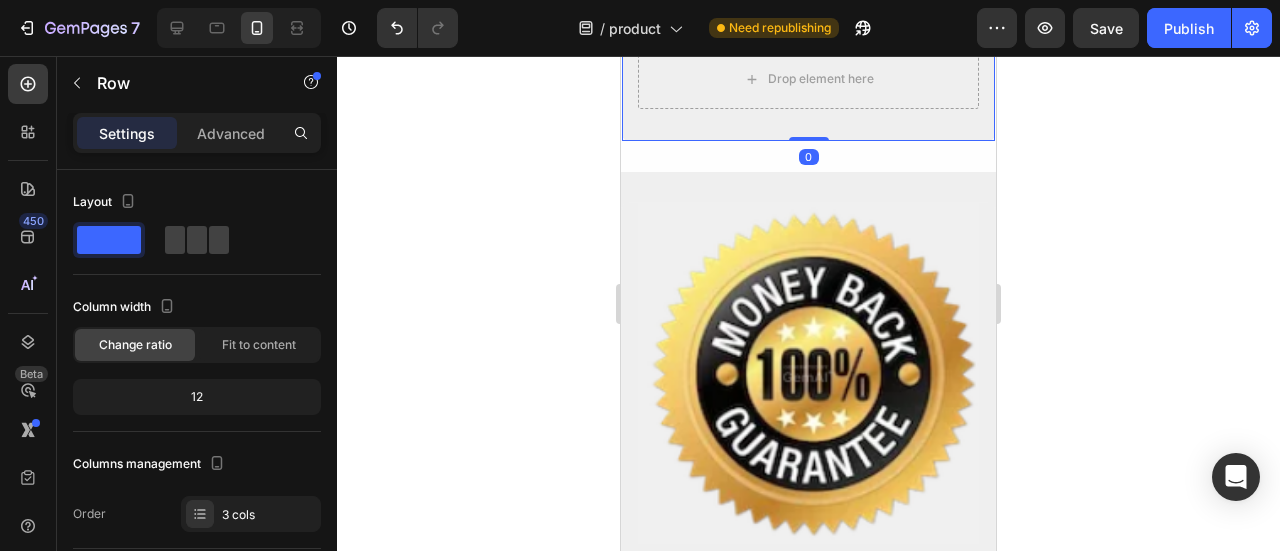 click 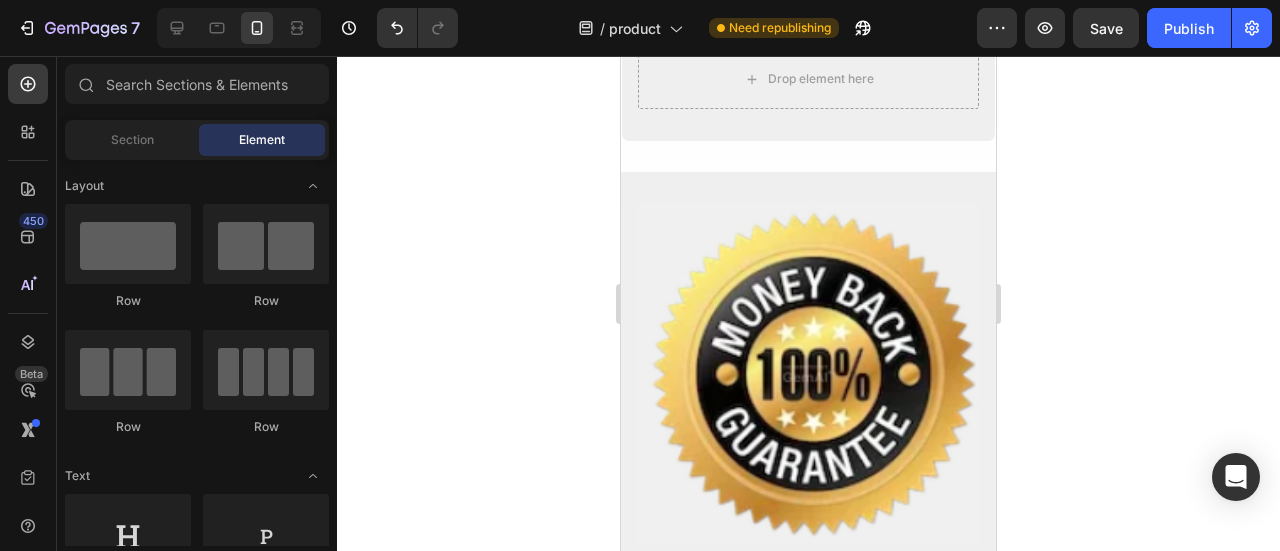 click on "Icon" at bounding box center (719, -54) 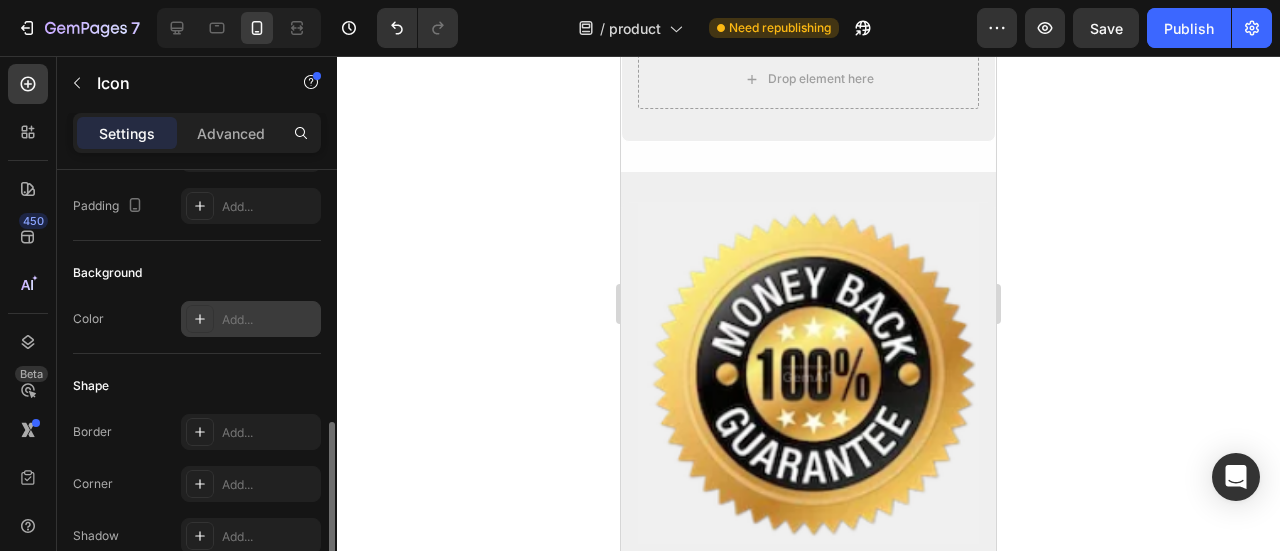 scroll, scrollTop: 430, scrollLeft: 0, axis: vertical 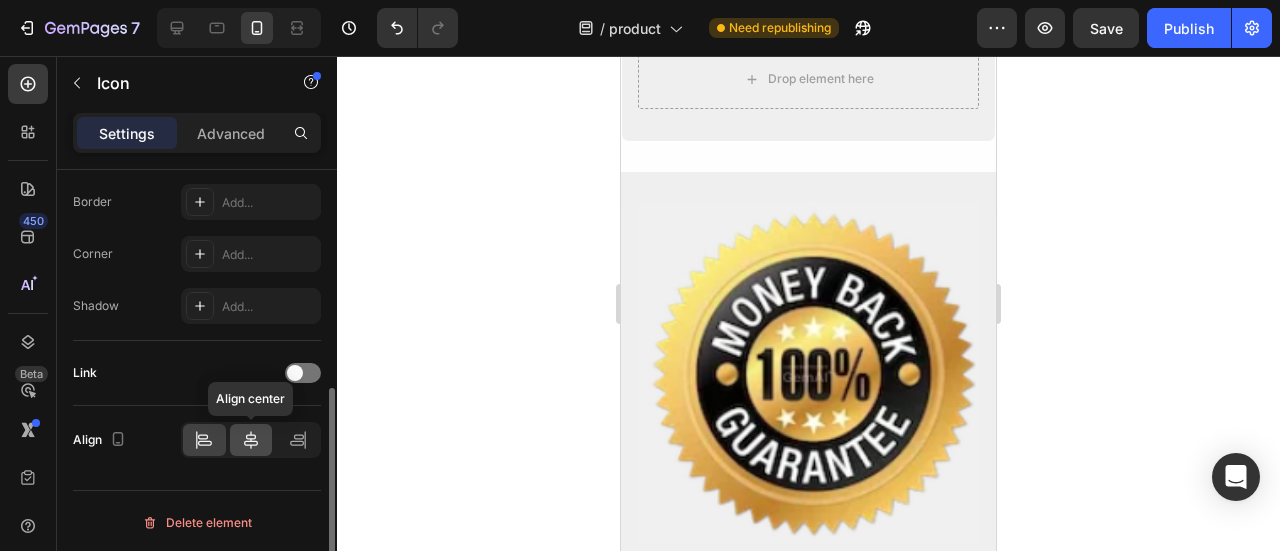 click 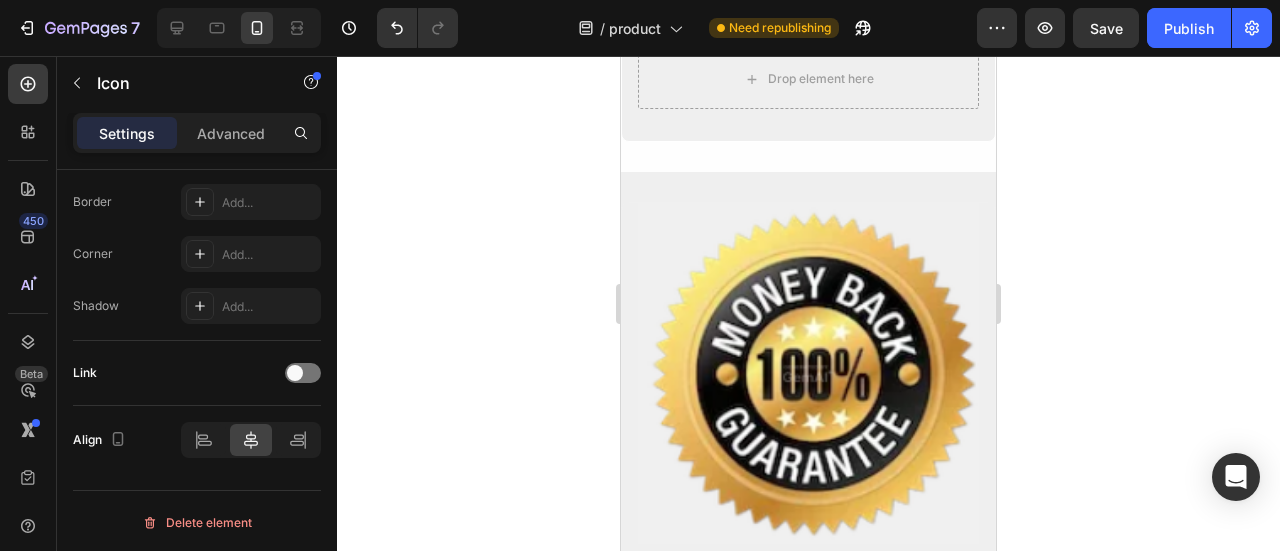 click on "24/7 обслужване на клиенти" at bounding box center (719, -5) 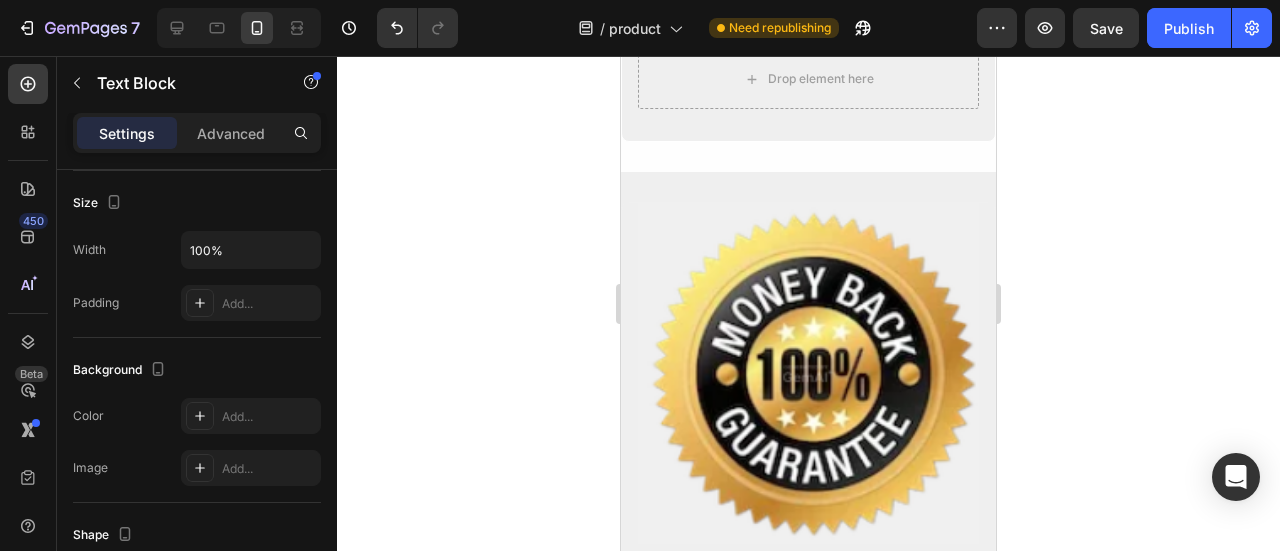 scroll, scrollTop: 0, scrollLeft: 0, axis: both 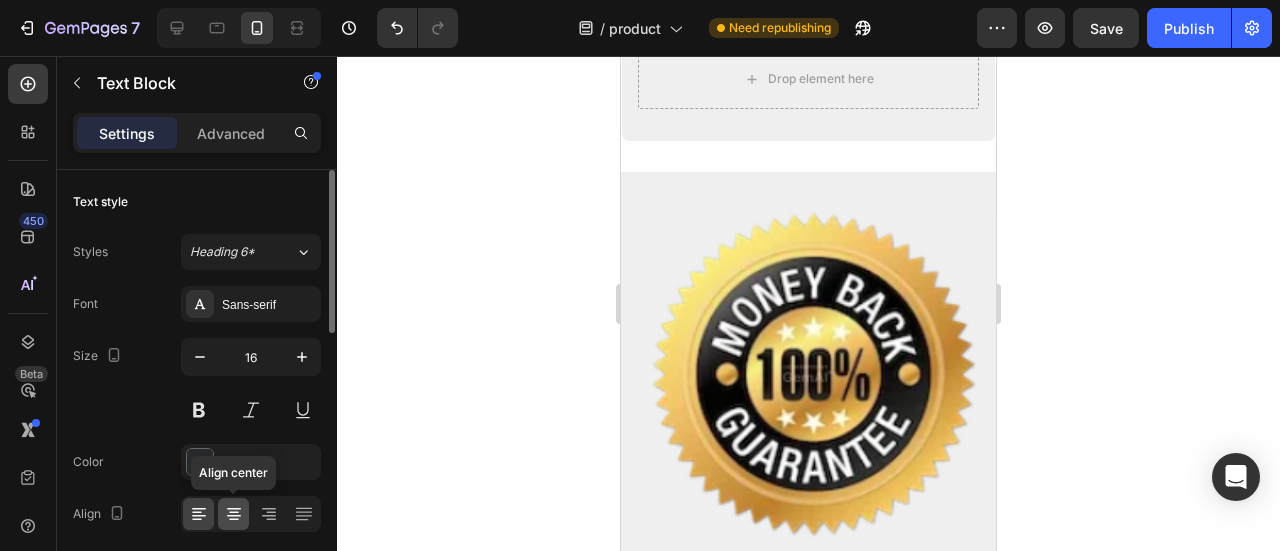 click 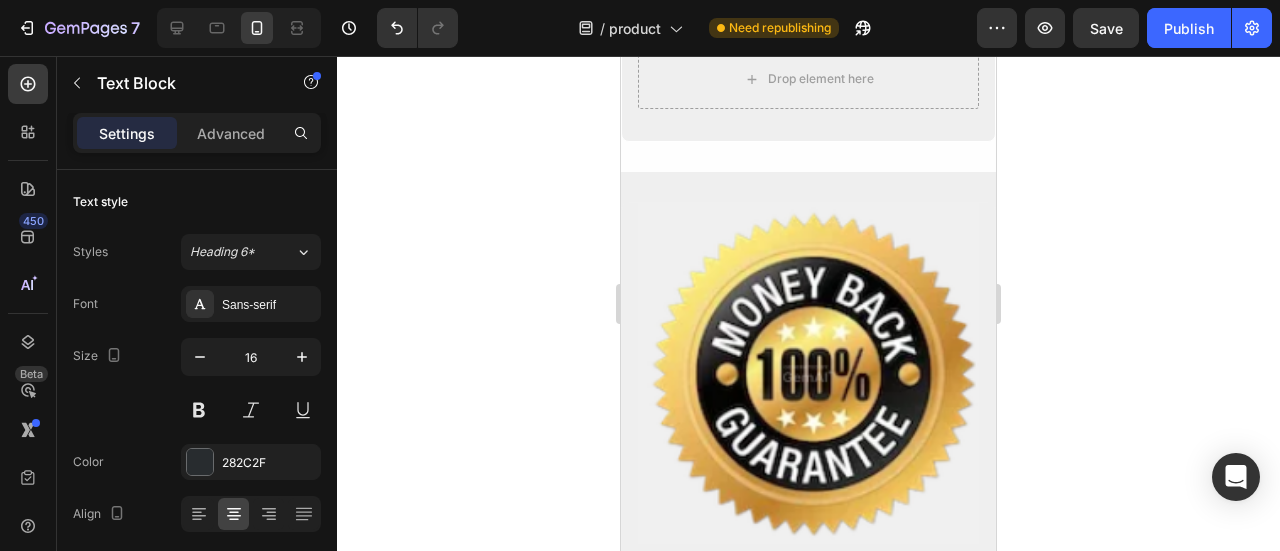 click on "Free Shipping" at bounding box center (719, -97) 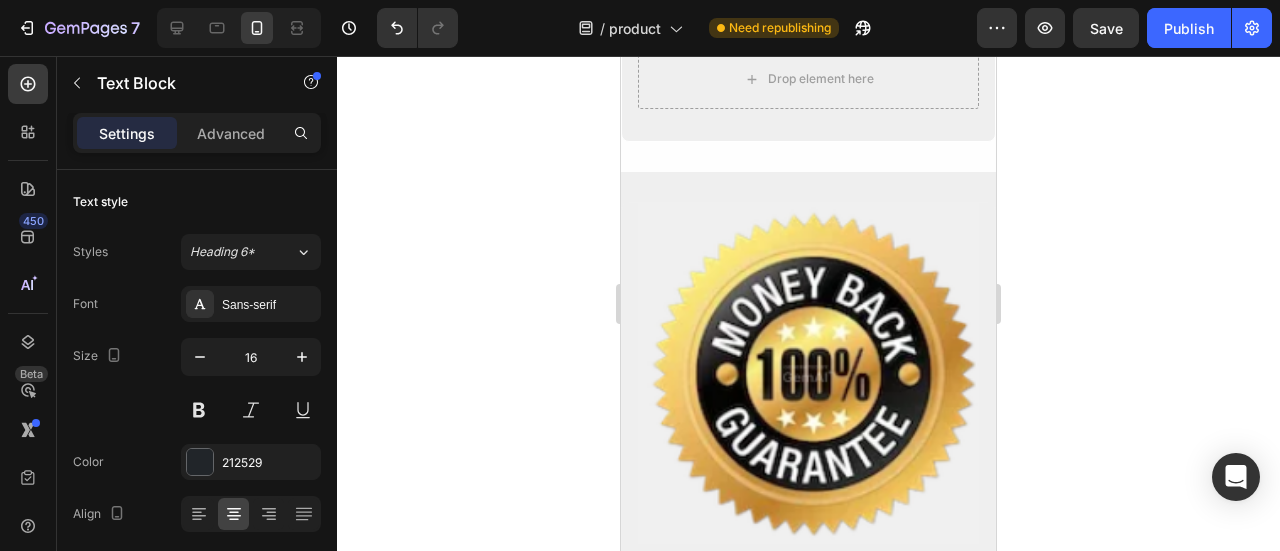 click on "30-Day Money Back Guarantee" at bounding box center (898, -94) 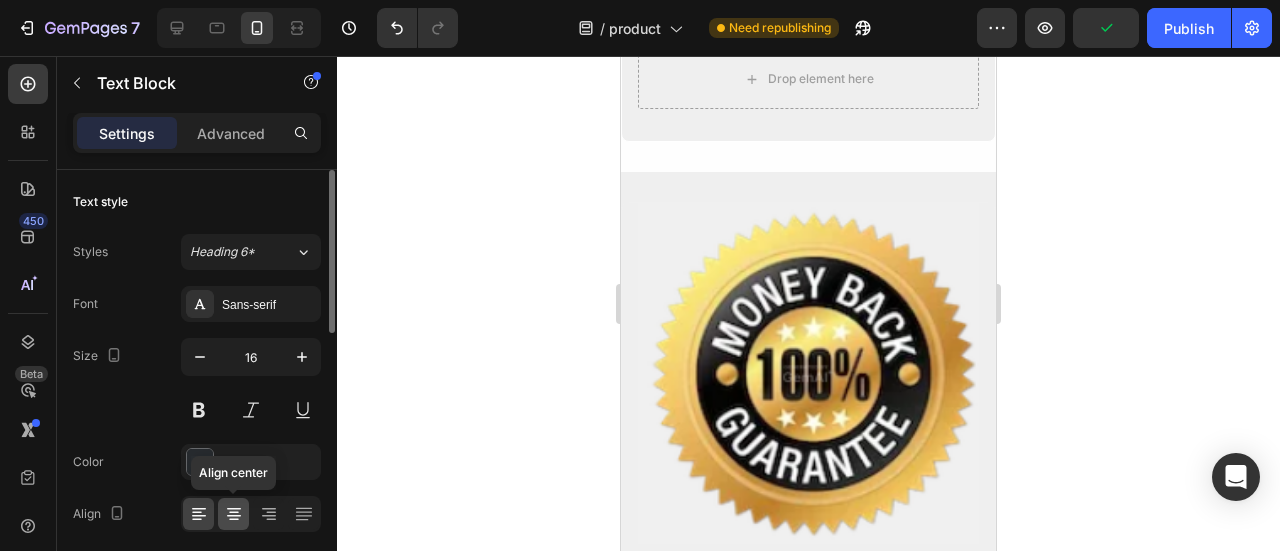click 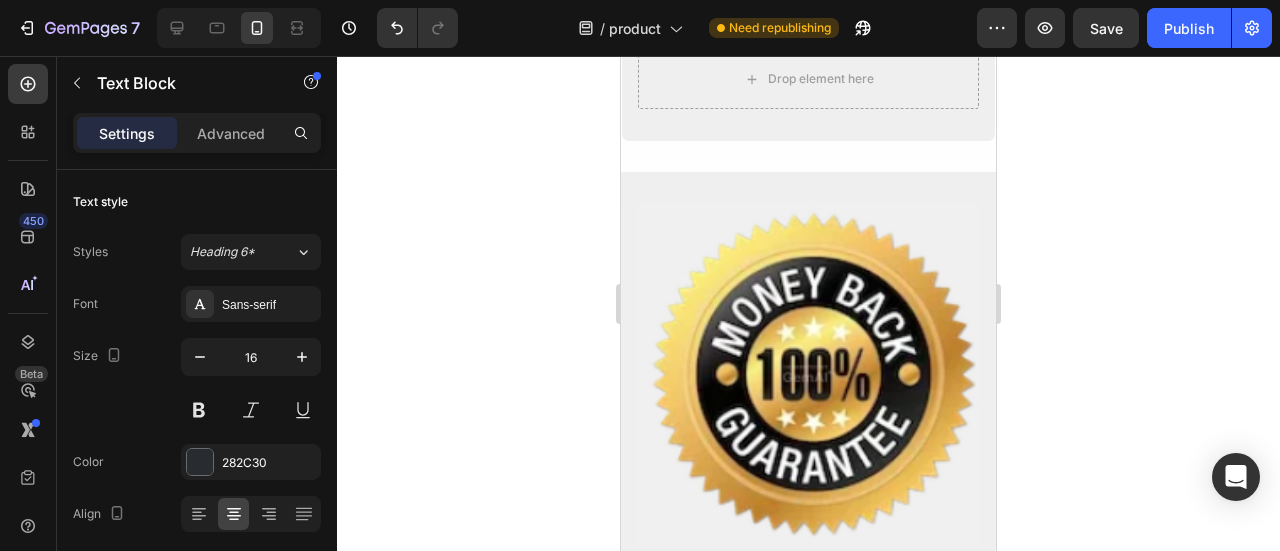 click on "Над 100 000 доволни клиенти" at bounding box center [898, -5] 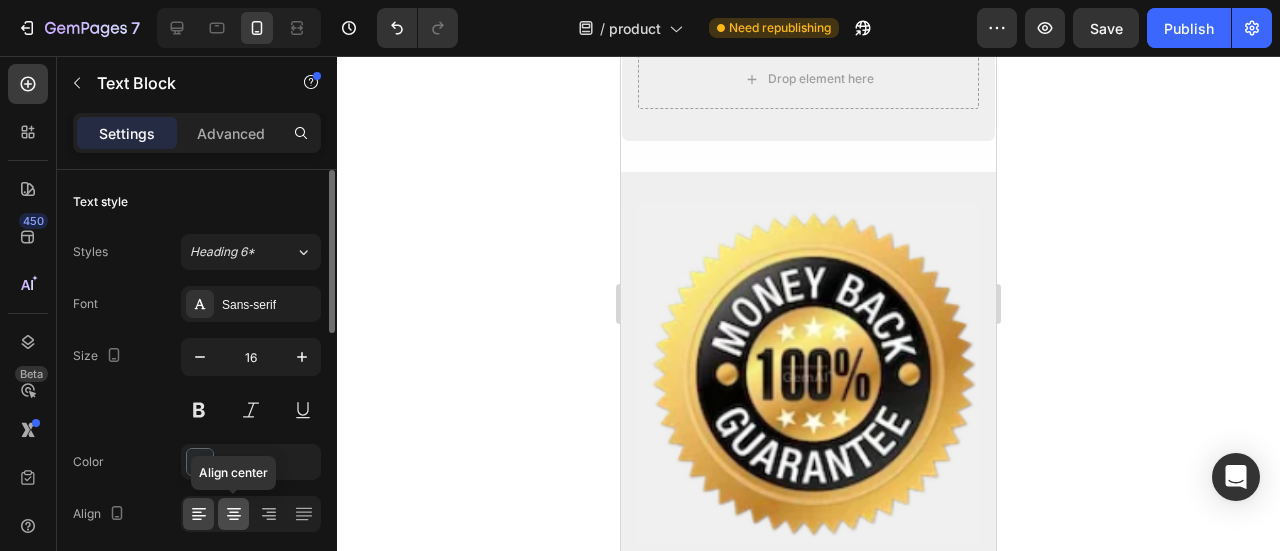 click 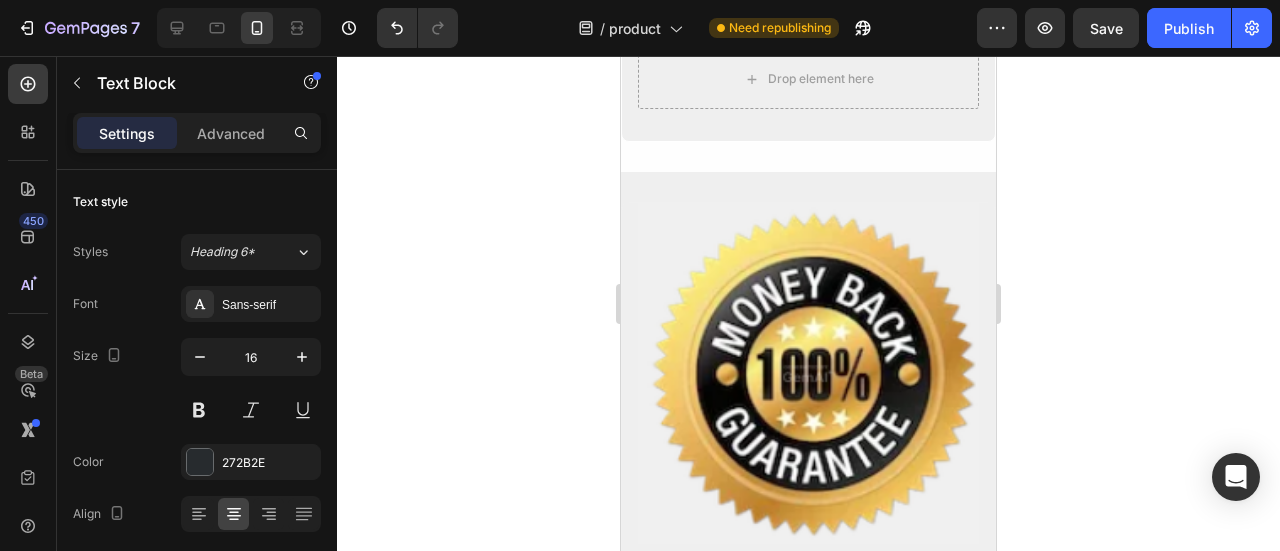 click 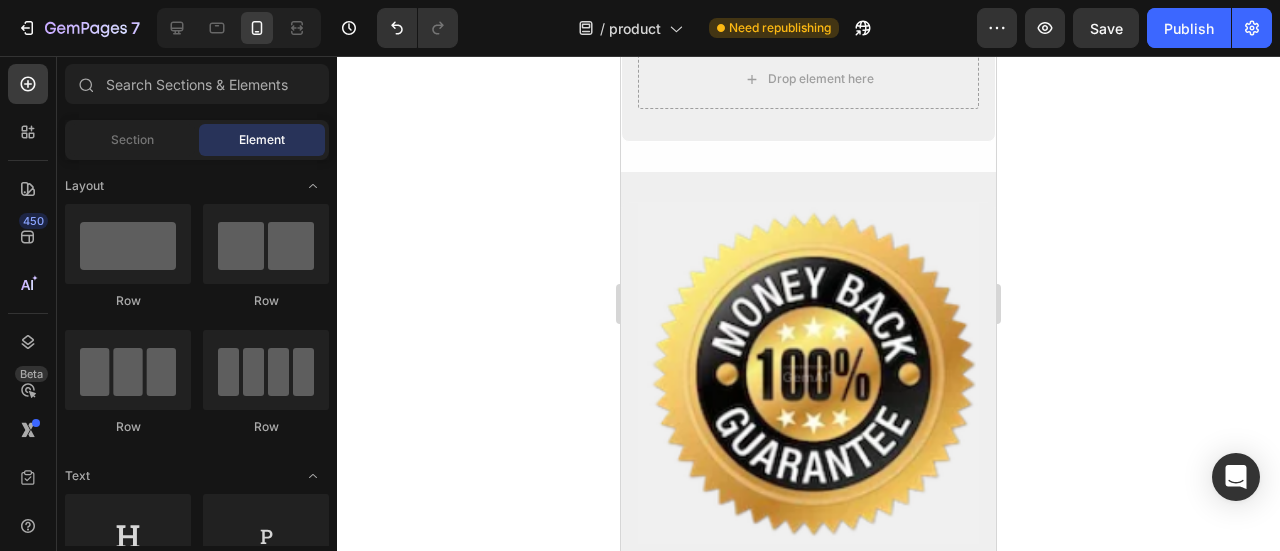 click at bounding box center (837, -134) 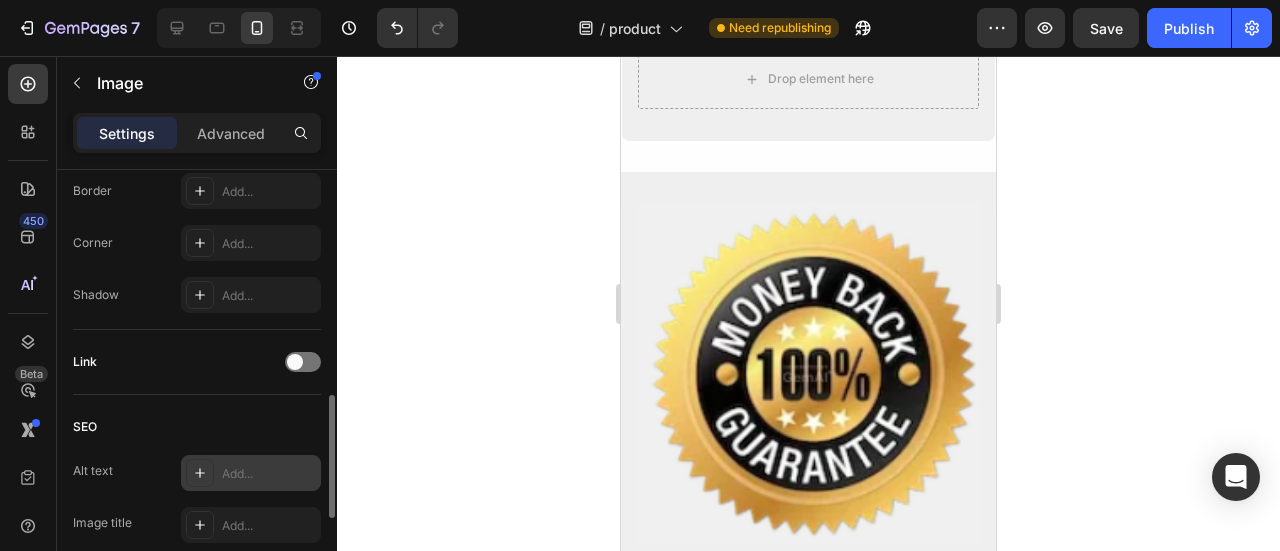 scroll, scrollTop: 1119, scrollLeft: 0, axis: vertical 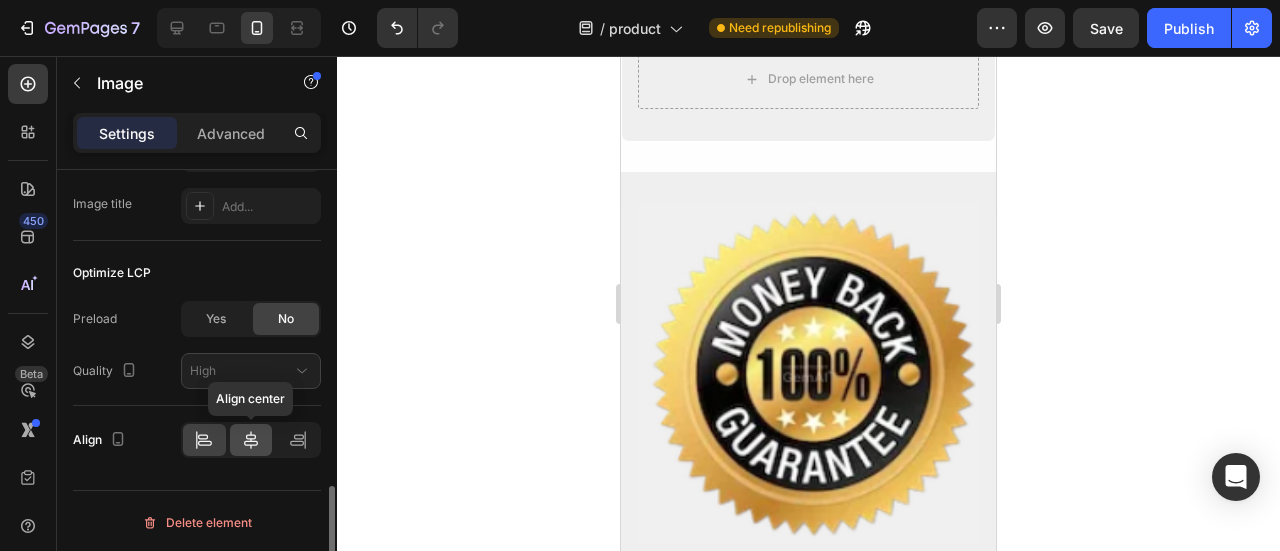 click 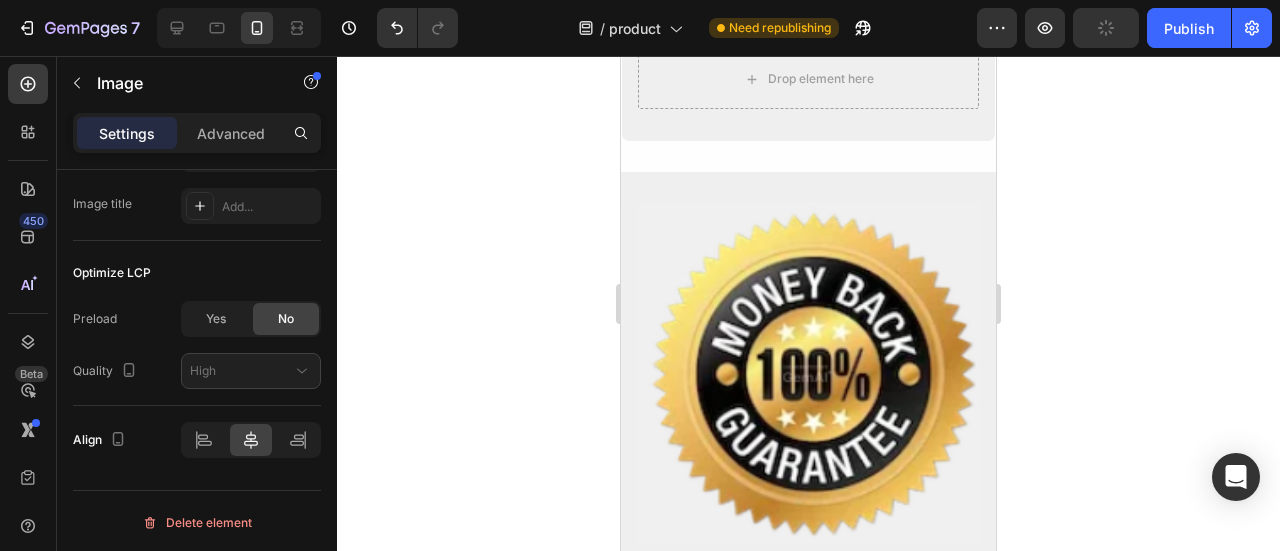 click 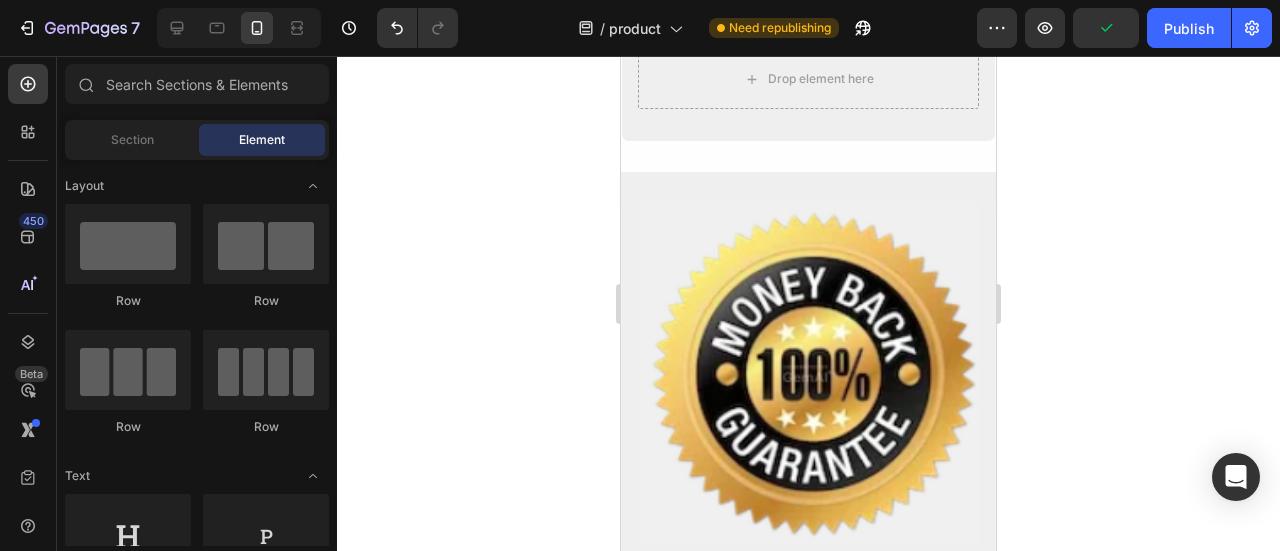 click at bounding box center (898, -134) 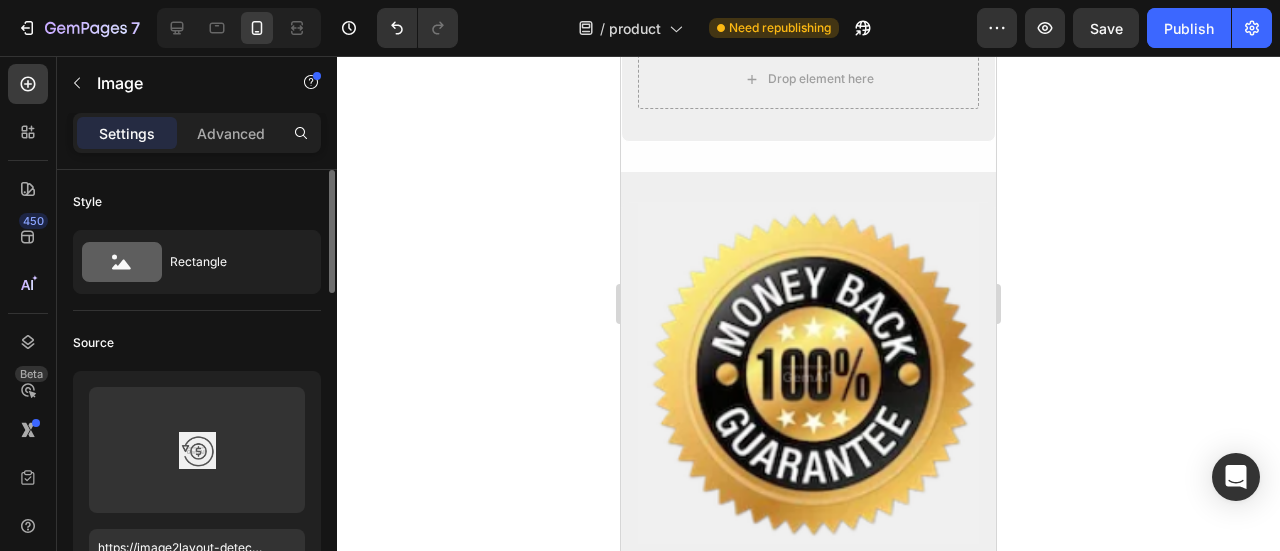 scroll, scrollTop: 300, scrollLeft: 0, axis: vertical 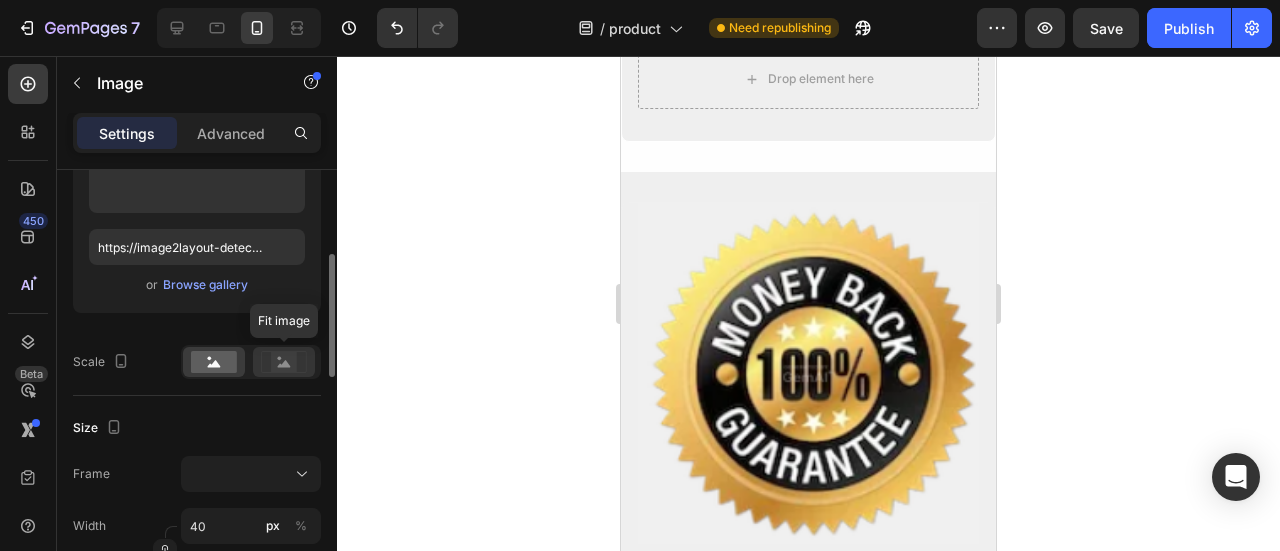 click 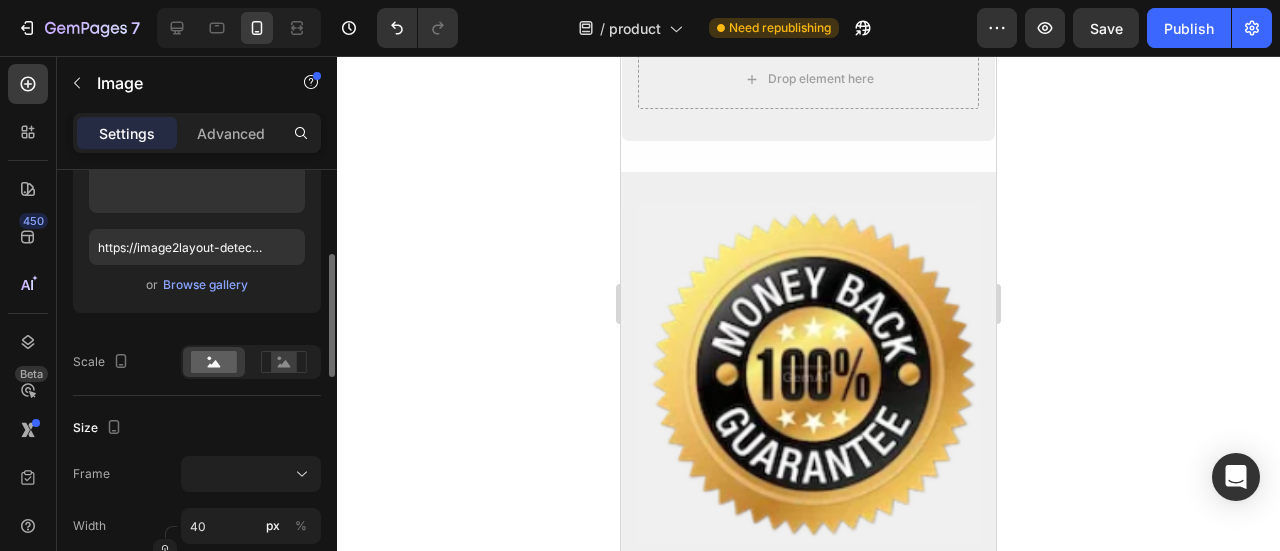 click at bounding box center (719, -134) 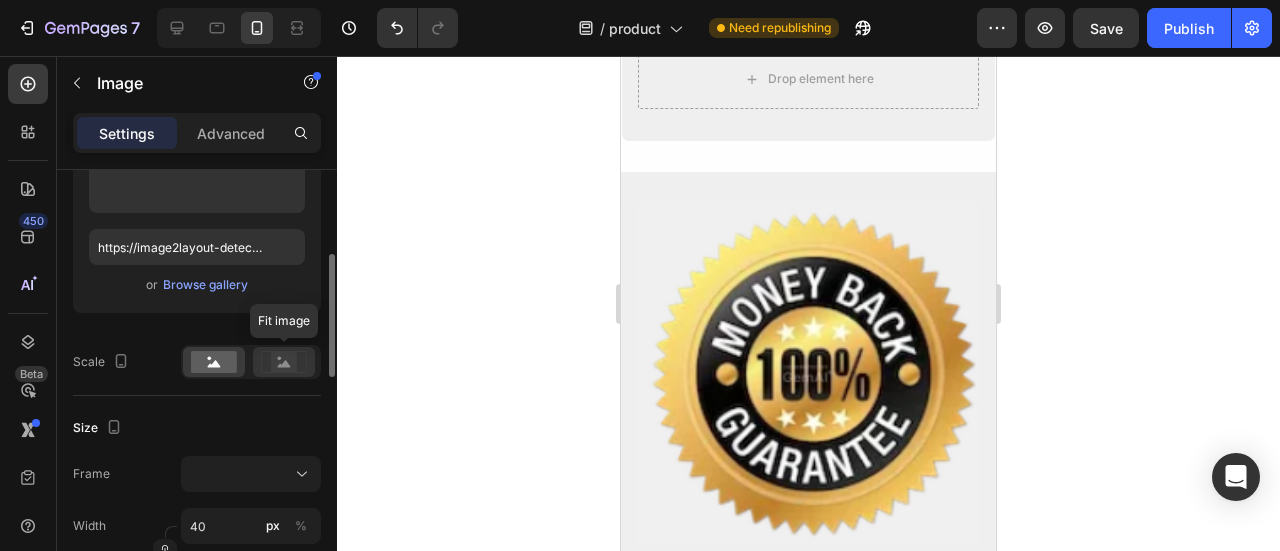click 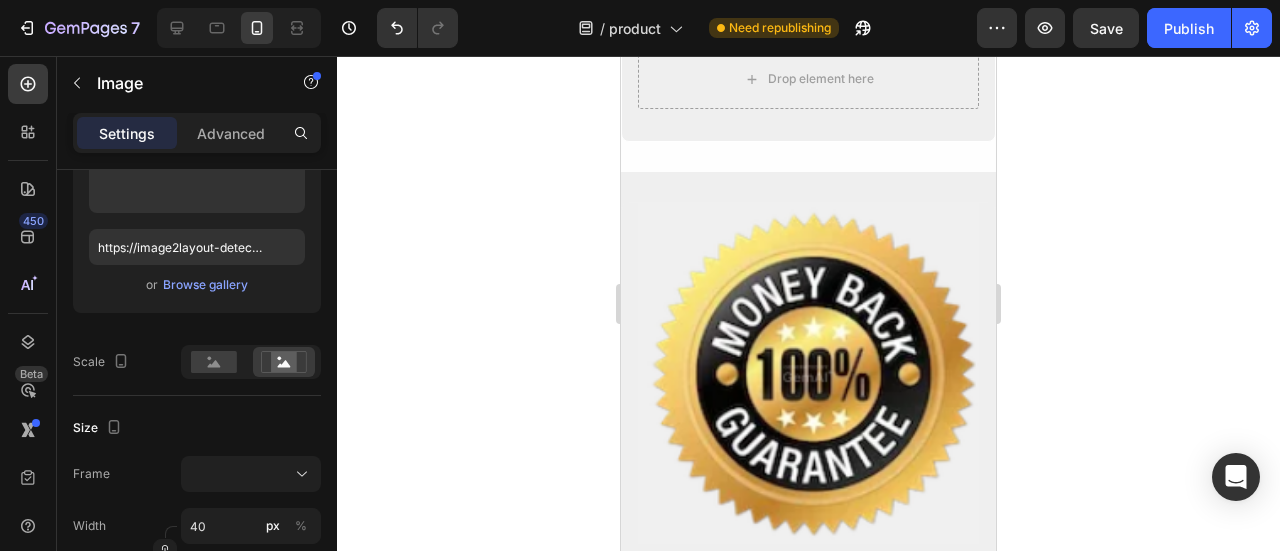 click 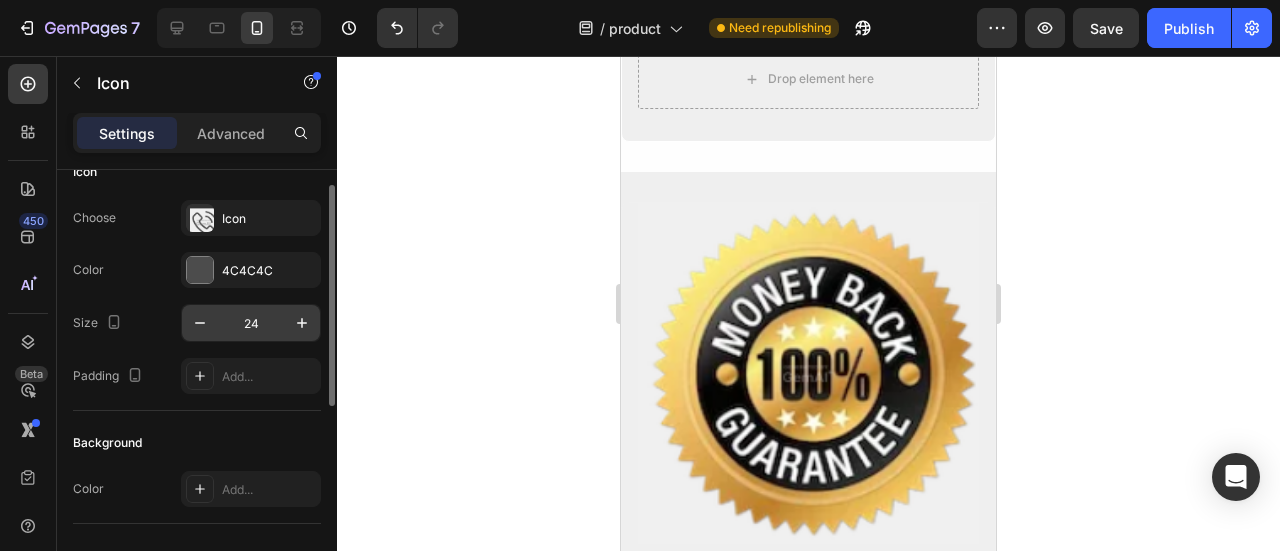 scroll, scrollTop: 0, scrollLeft: 0, axis: both 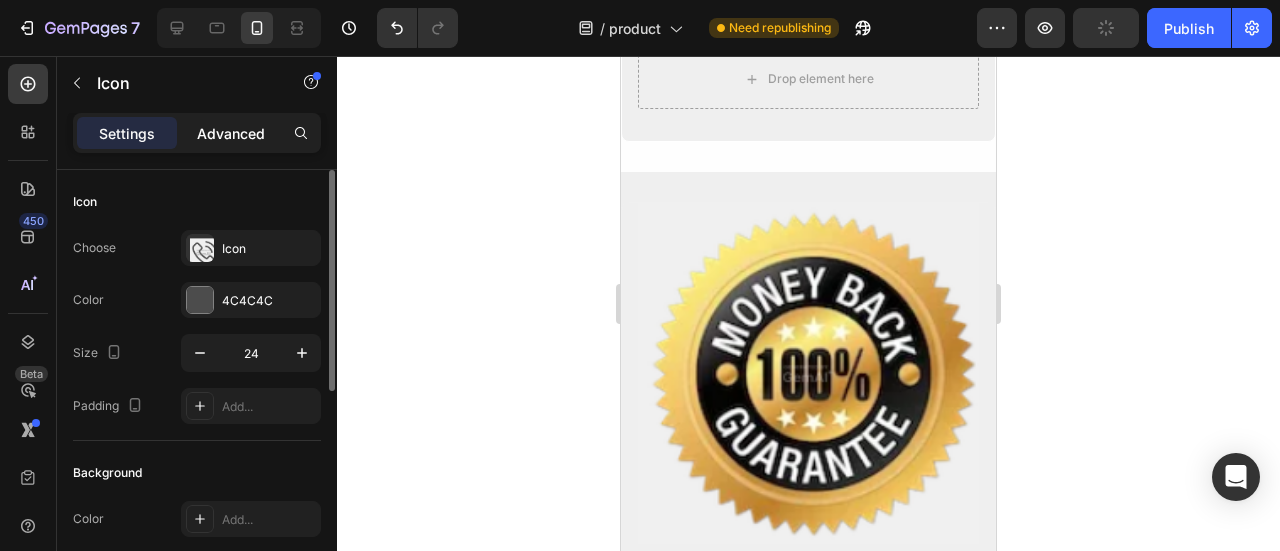 click on "Advanced" at bounding box center (231, 133) 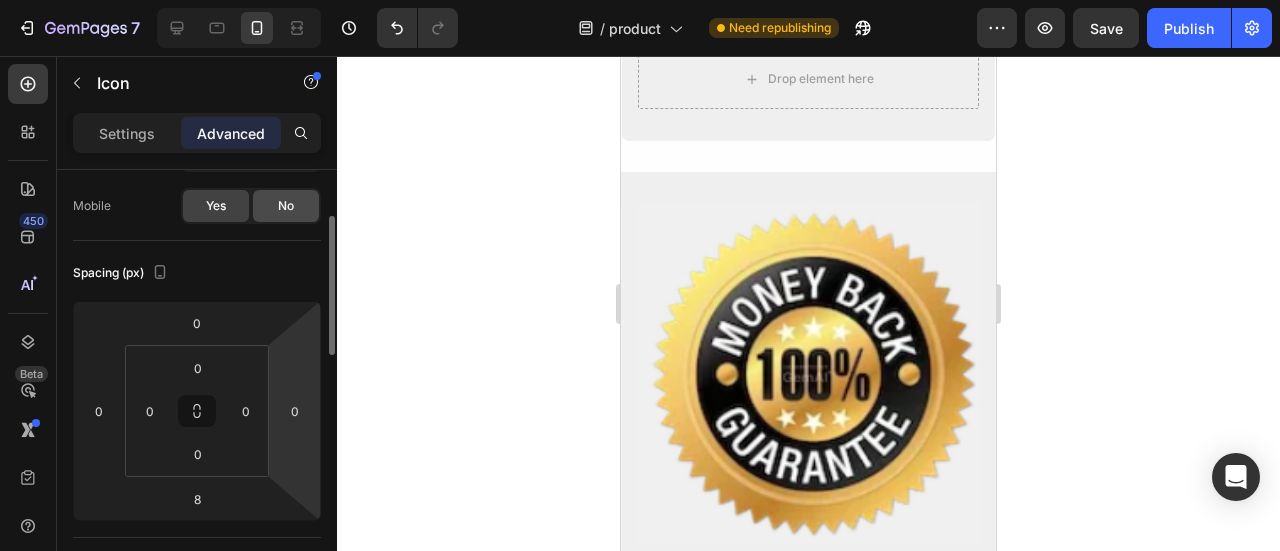 scroll, scrollTop: 0, scrollLeft: 0, axis: both 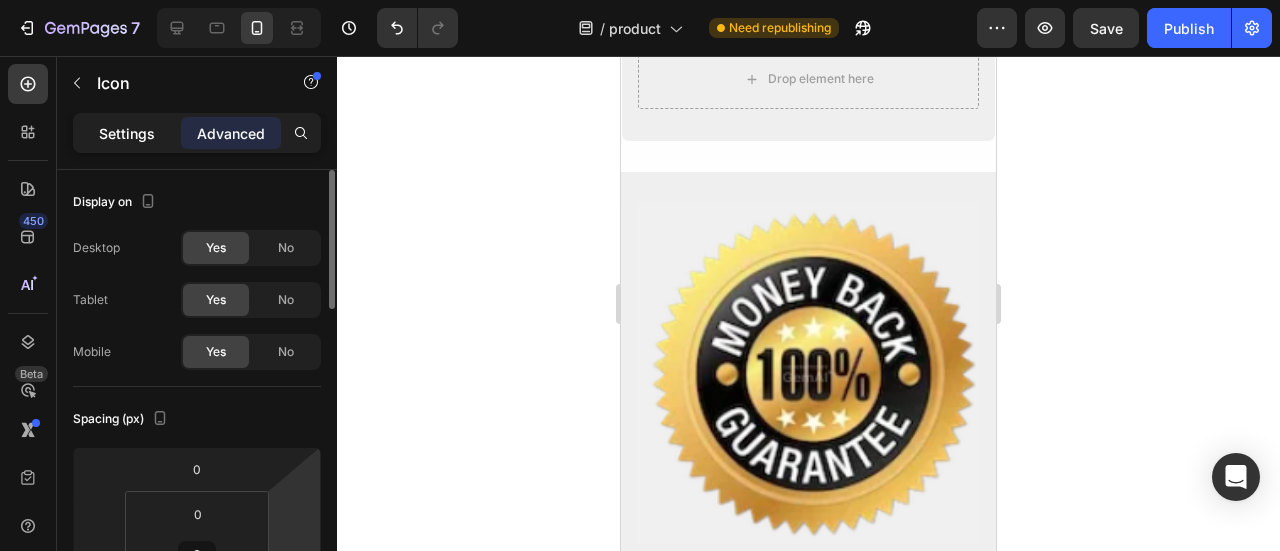 click on "Settings" 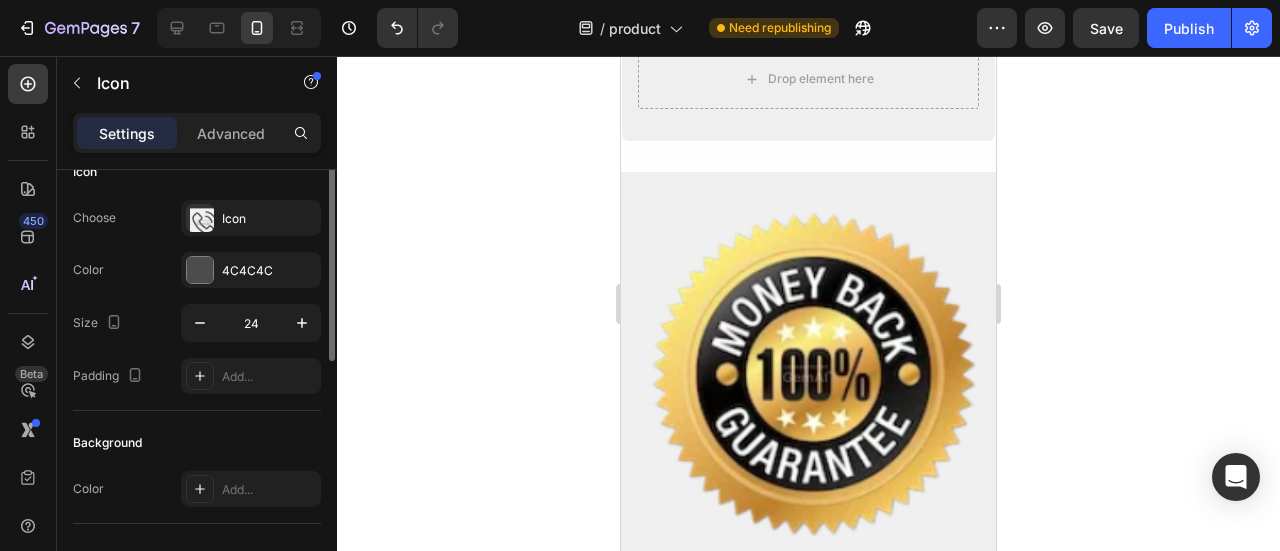 scroll, scrollTop: 0, scrollLeft: 0, axis: both 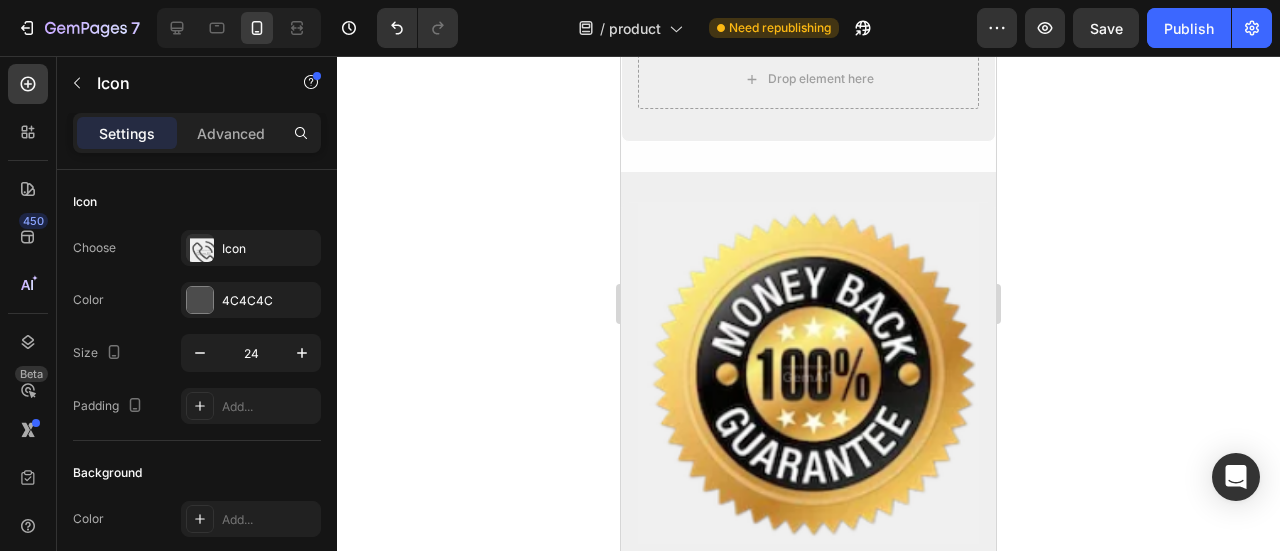 click at bounding box center (898, -54) 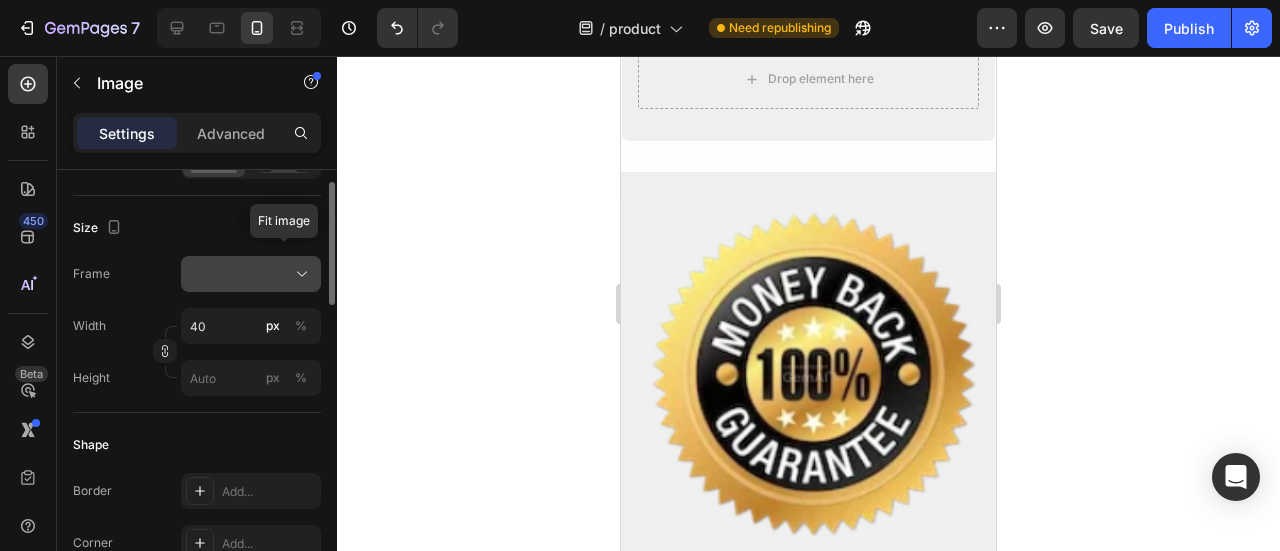 scroll, scrollTop: 400, scrollLeft: 0, axis: vertical 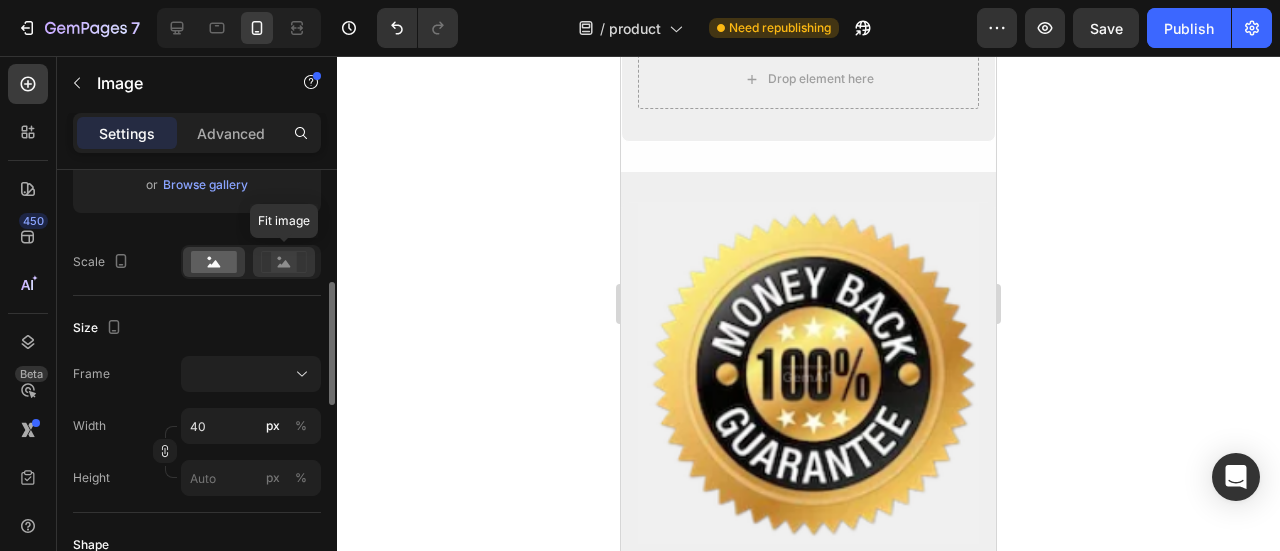click 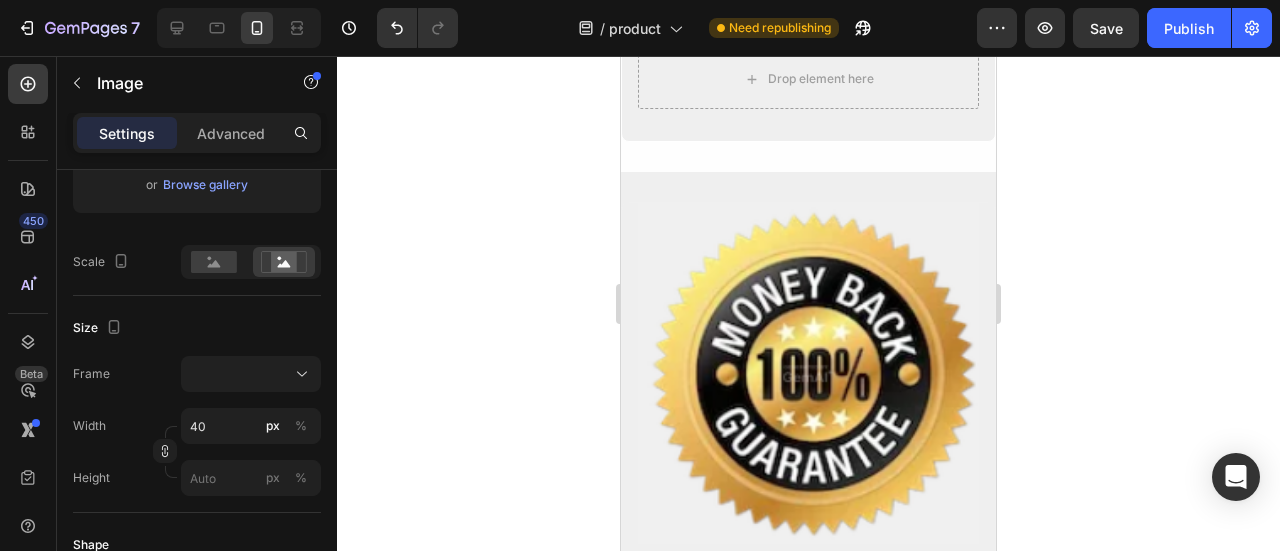 click on "Icon" at bounding box center [719, -54] 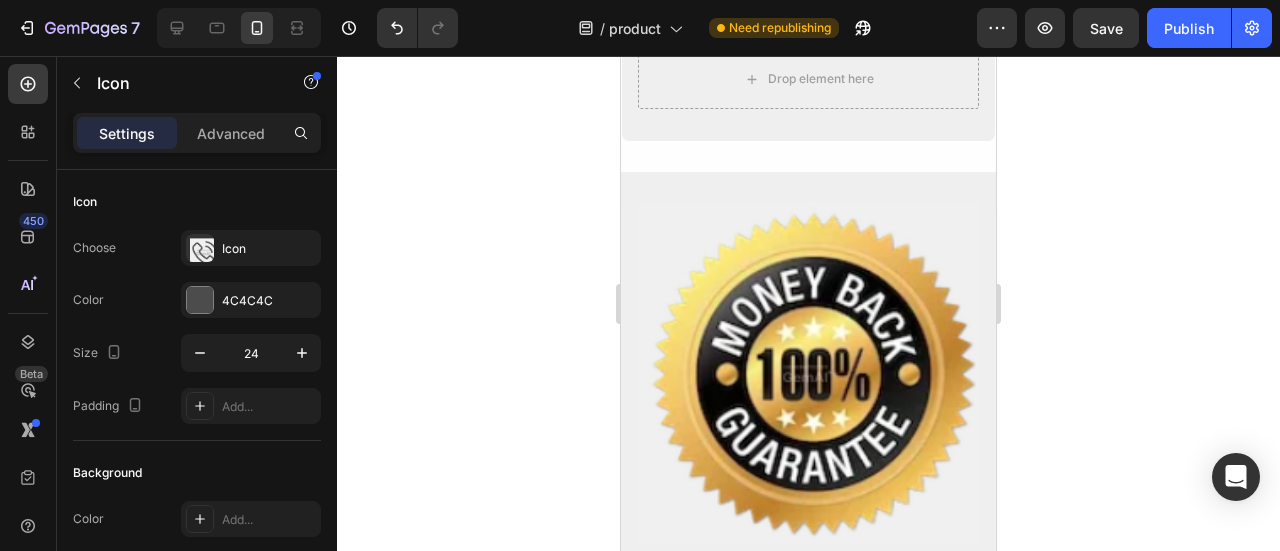 click at bounding box center (898, -54) 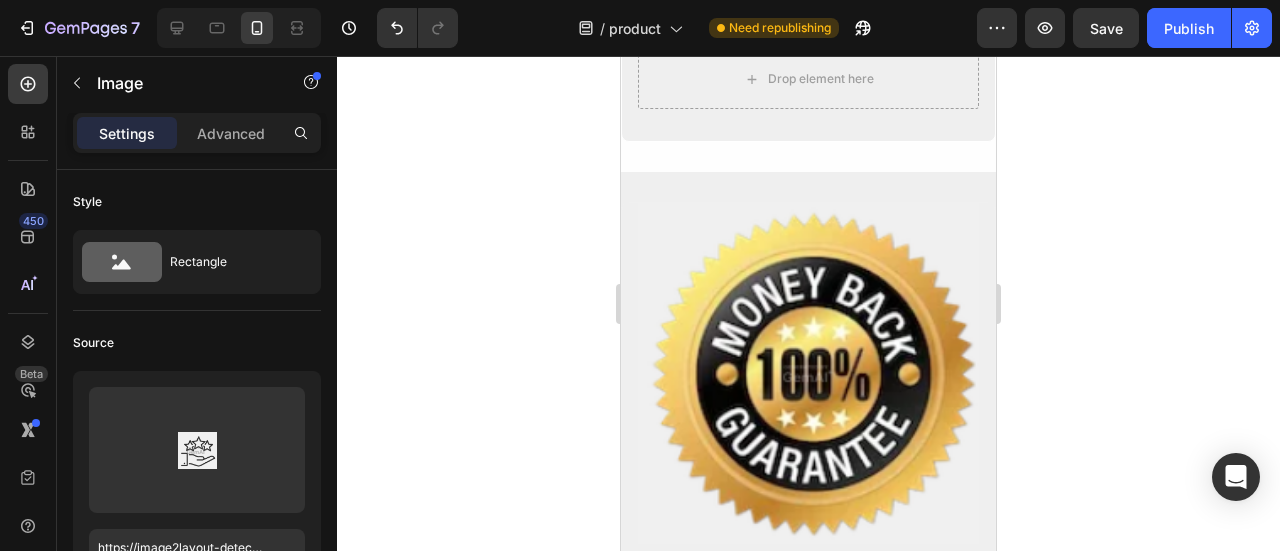 click 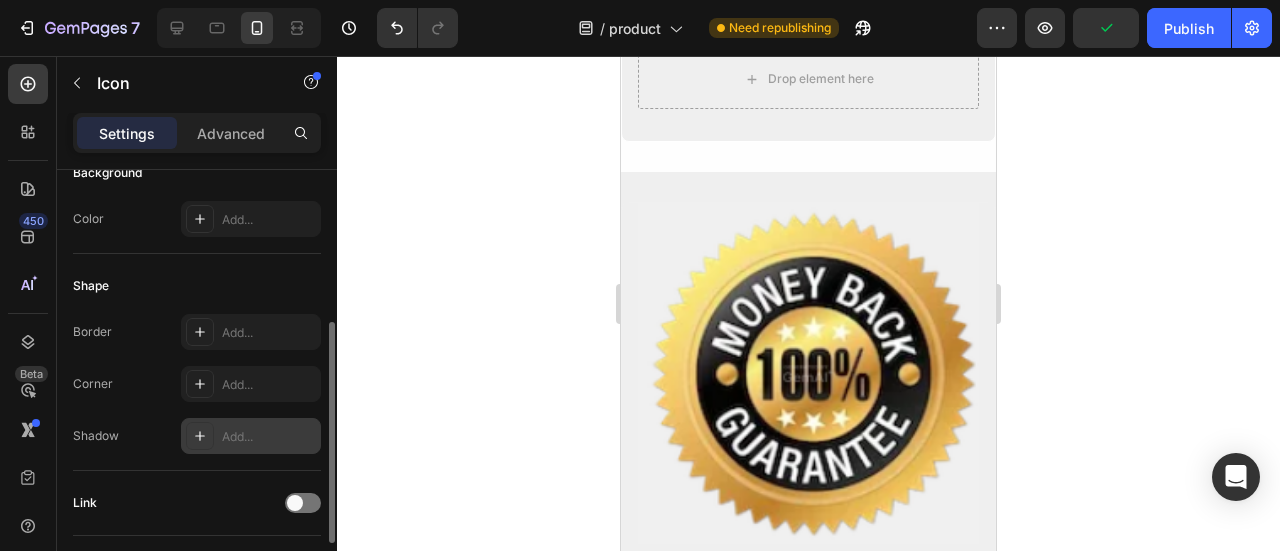 scroll, scrollTop: 430, scrollLeft: 0, axis: vertical 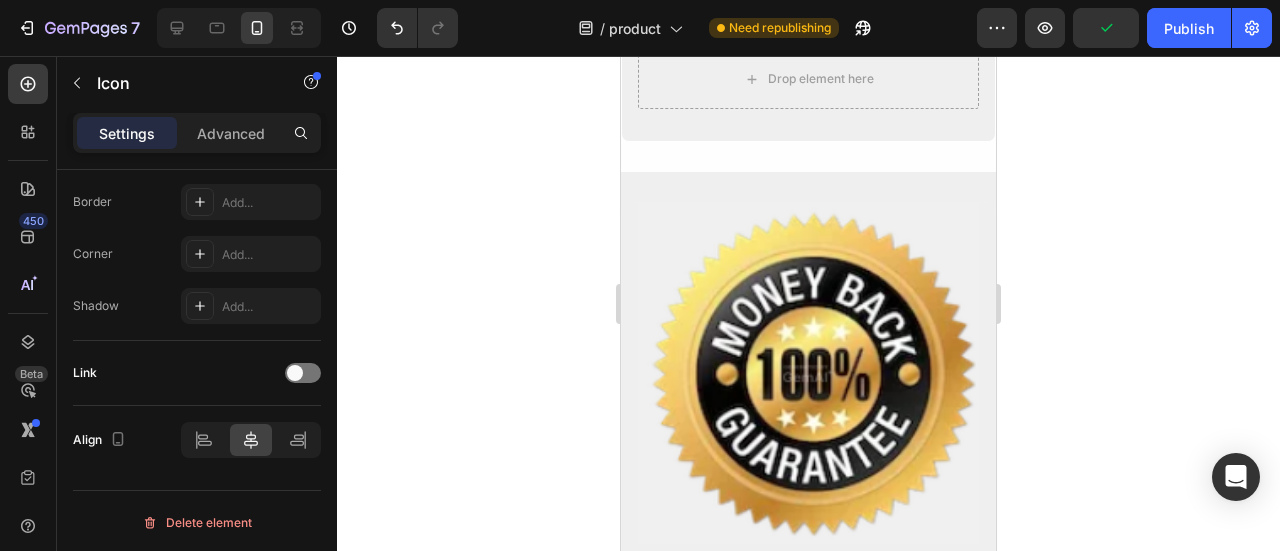 click 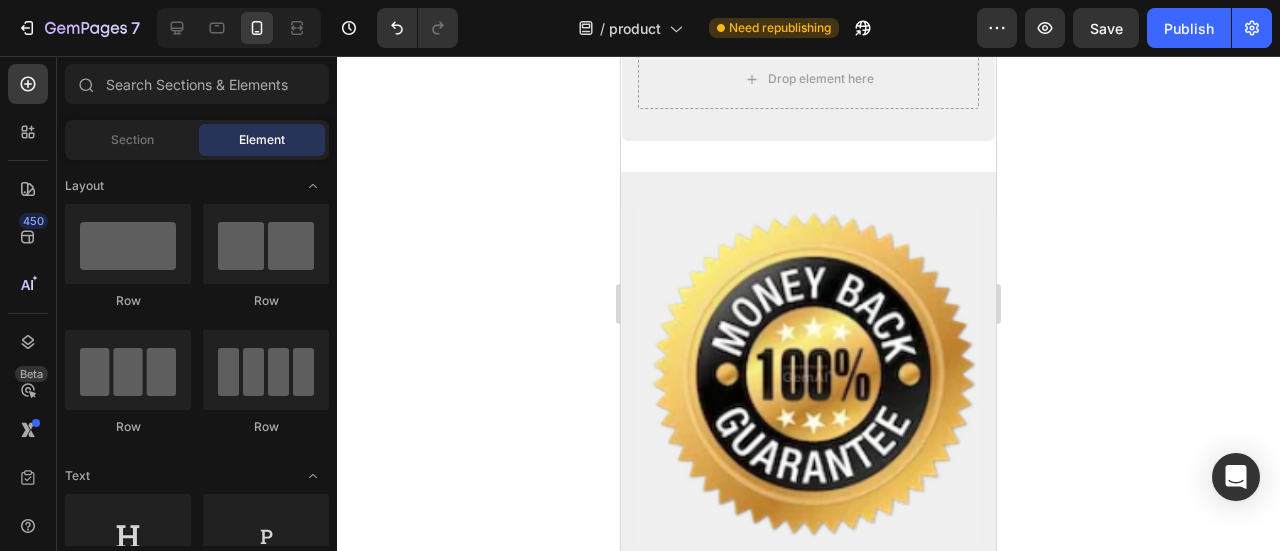 click on "Free Shipping" at bounding box center (719, -97) 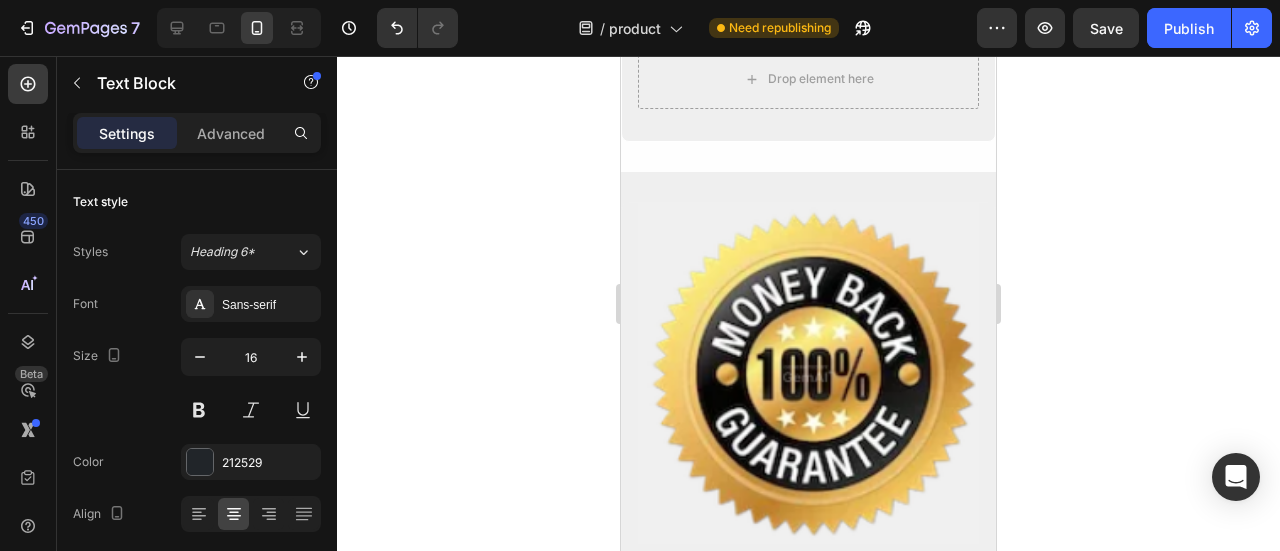 click on "Free Shipping" at bounding box center (719, -97) 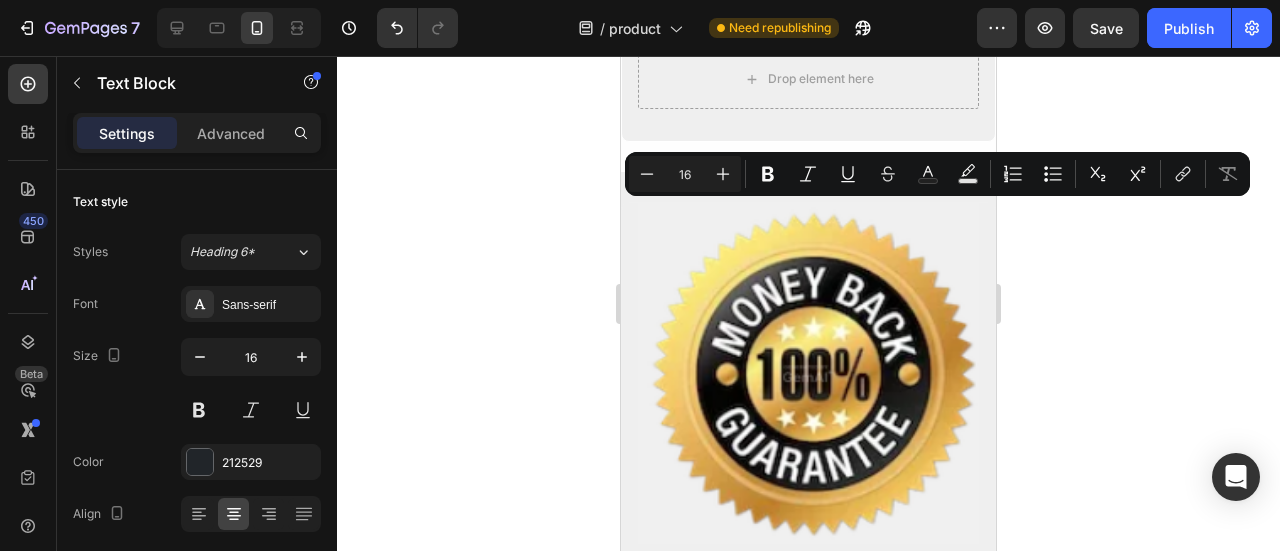 copy on "Free Shipping" 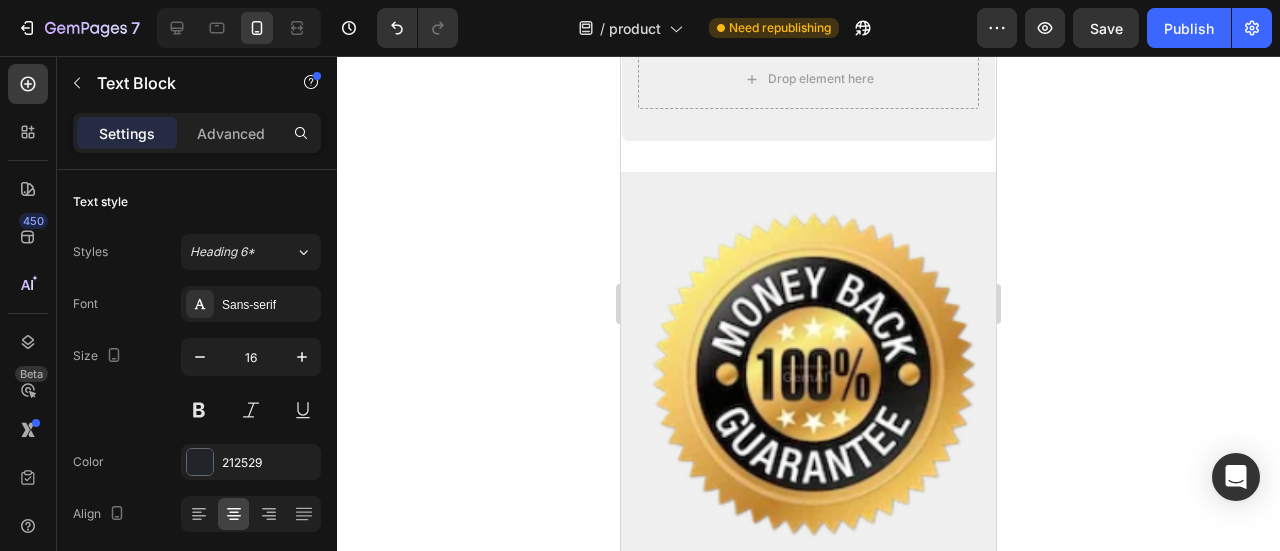 click on "30-Day Money Back Guarantee" at bounding box center [898, -94] 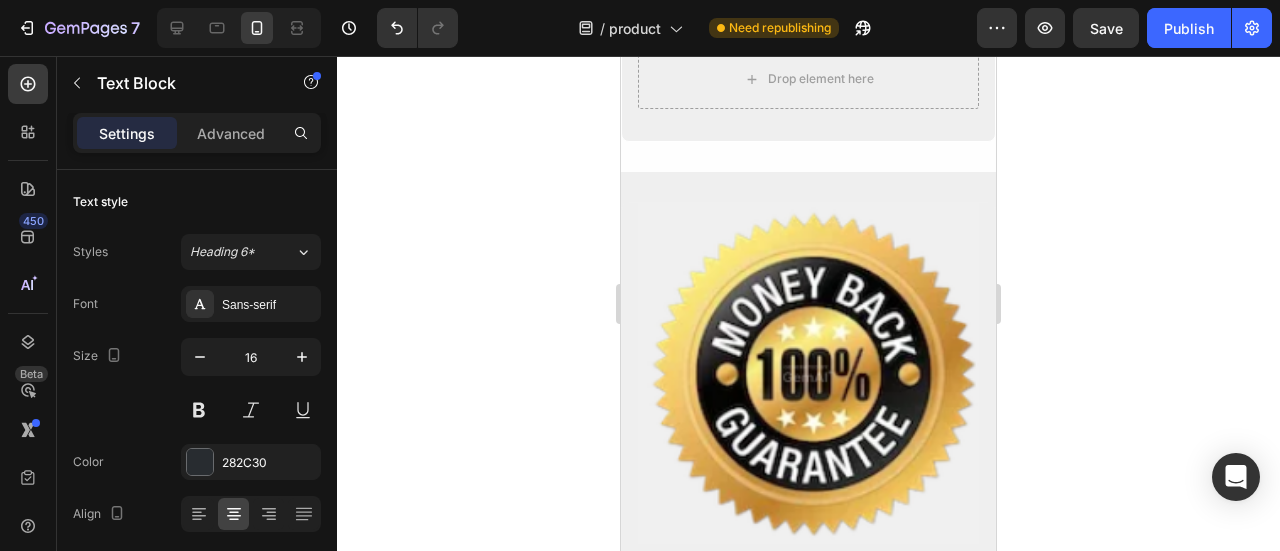 scroll, scrollTop: 430, scrollLeft: 0, axis: vertical 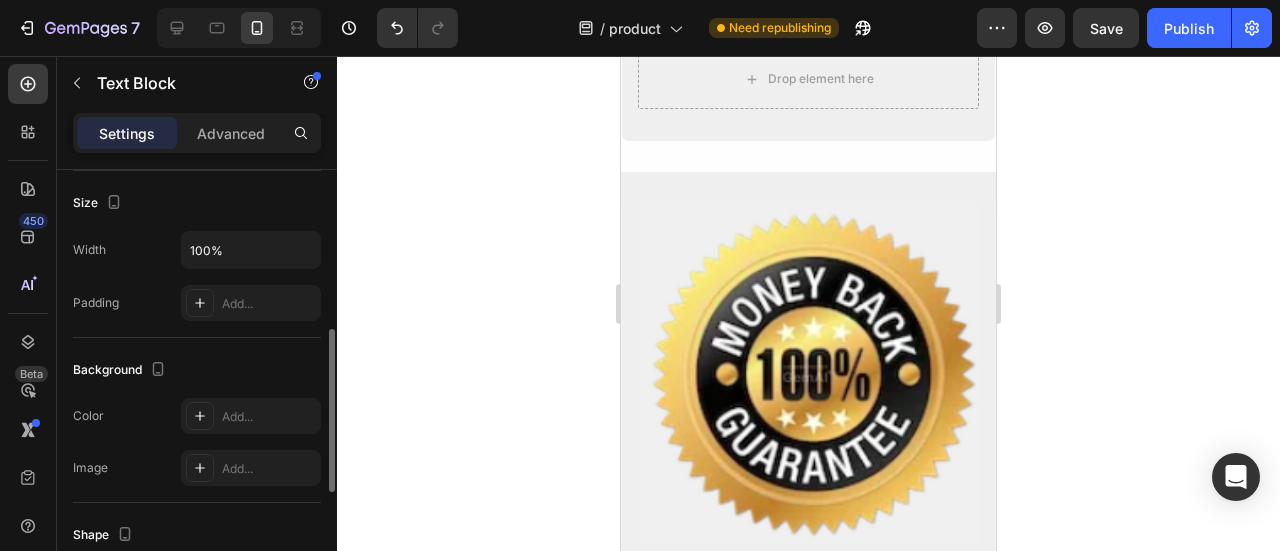 click on "30-Day Money Back Guarantee" at bounding box center [898, -94] 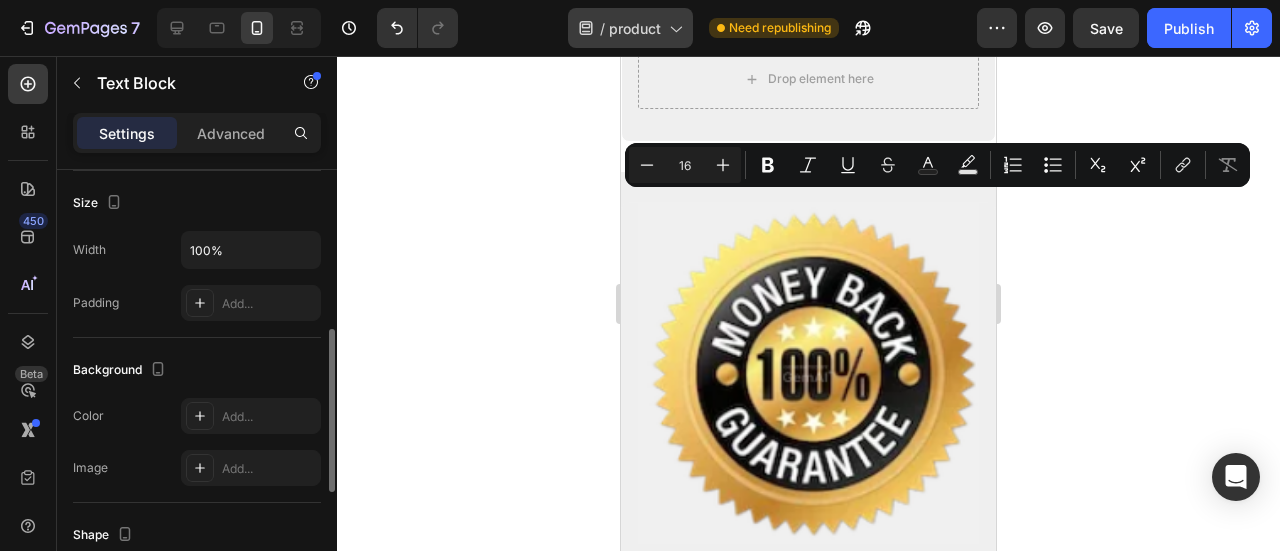 copy on "30-Day Money Back Guarantee" 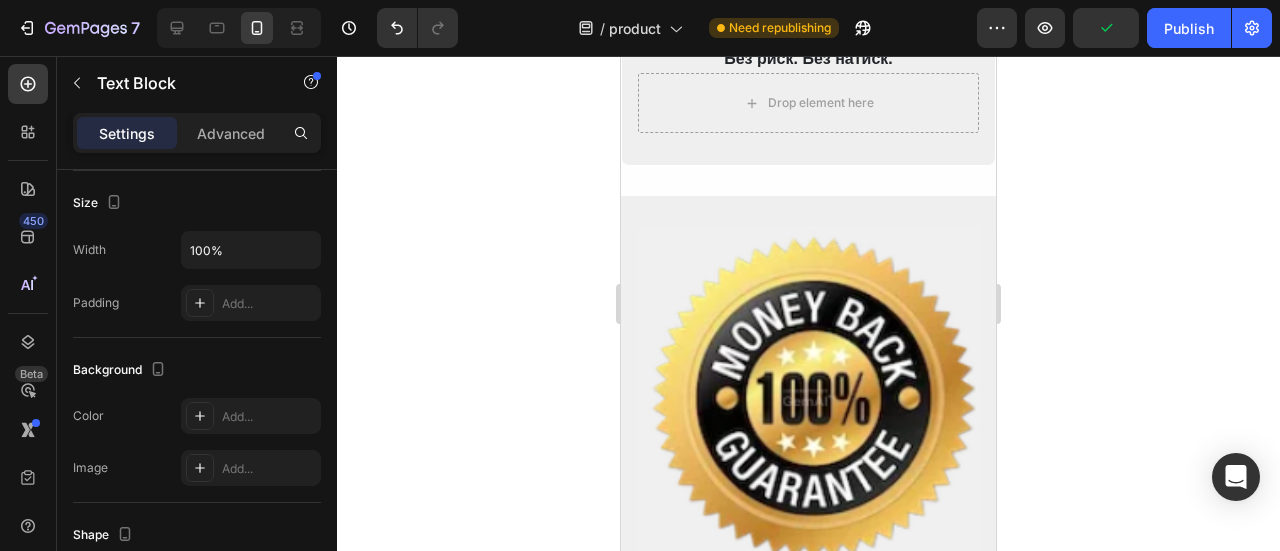 click on "30-дневна гаранция за връщане на парите" at bounding box center [898, -82] 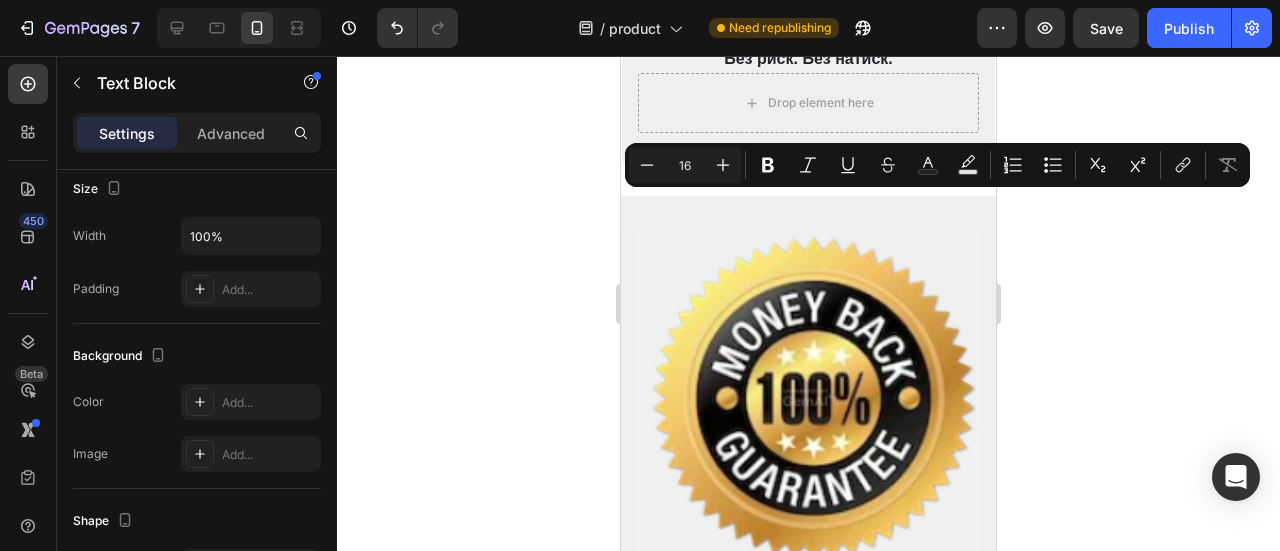 scroll, scrollTop: 144, scrollLeft: 0, axis: vertical 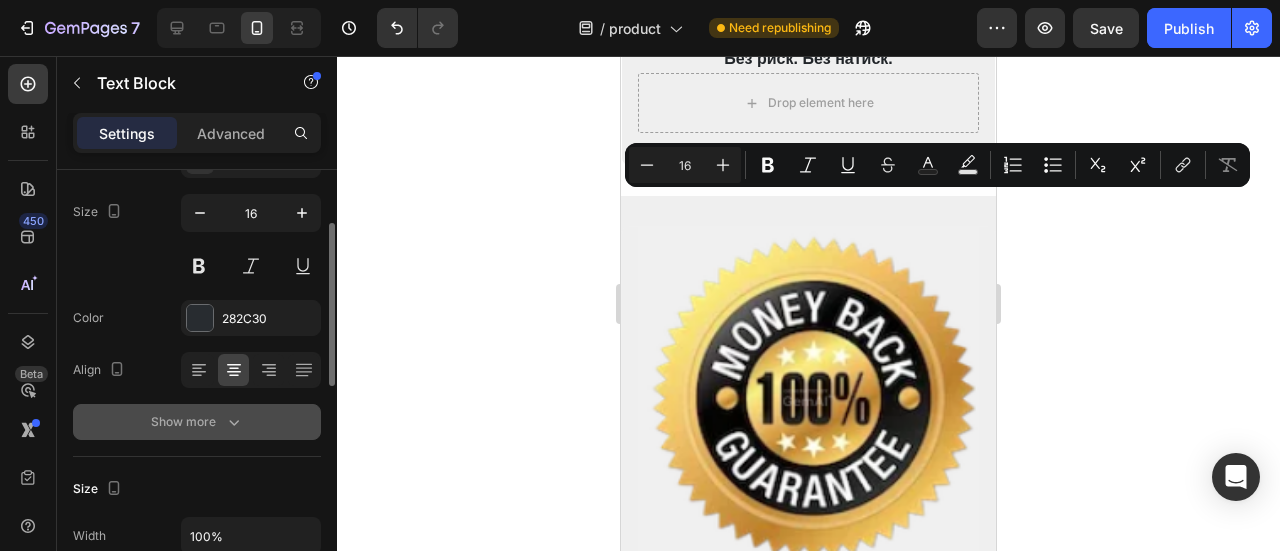 click 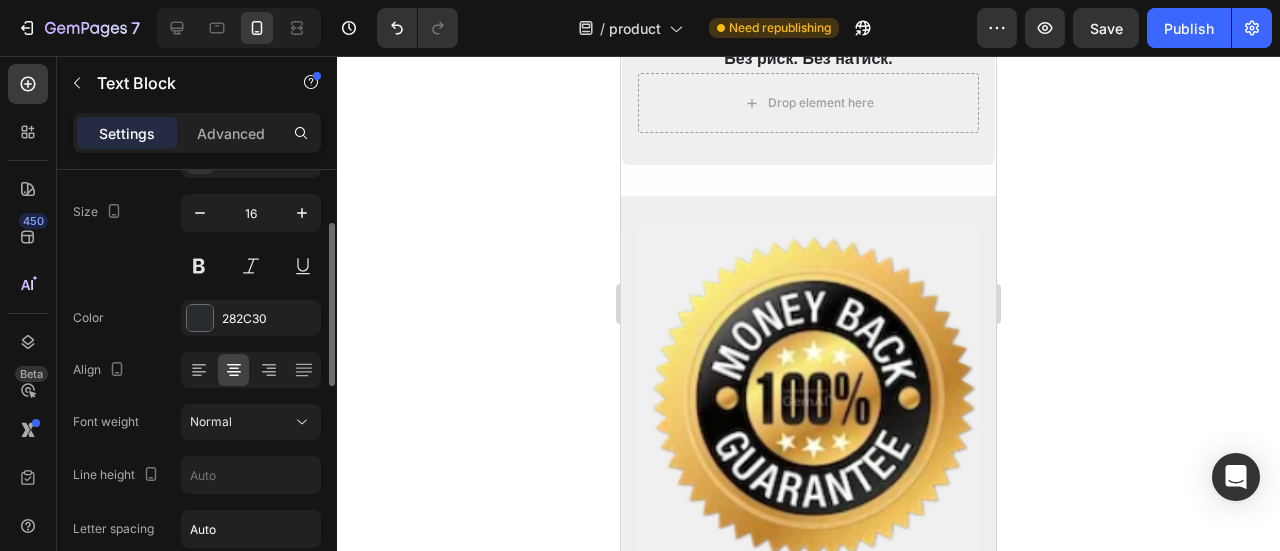 scroll, scrollTop: 344, scrollLeft: 0, axis: vertical 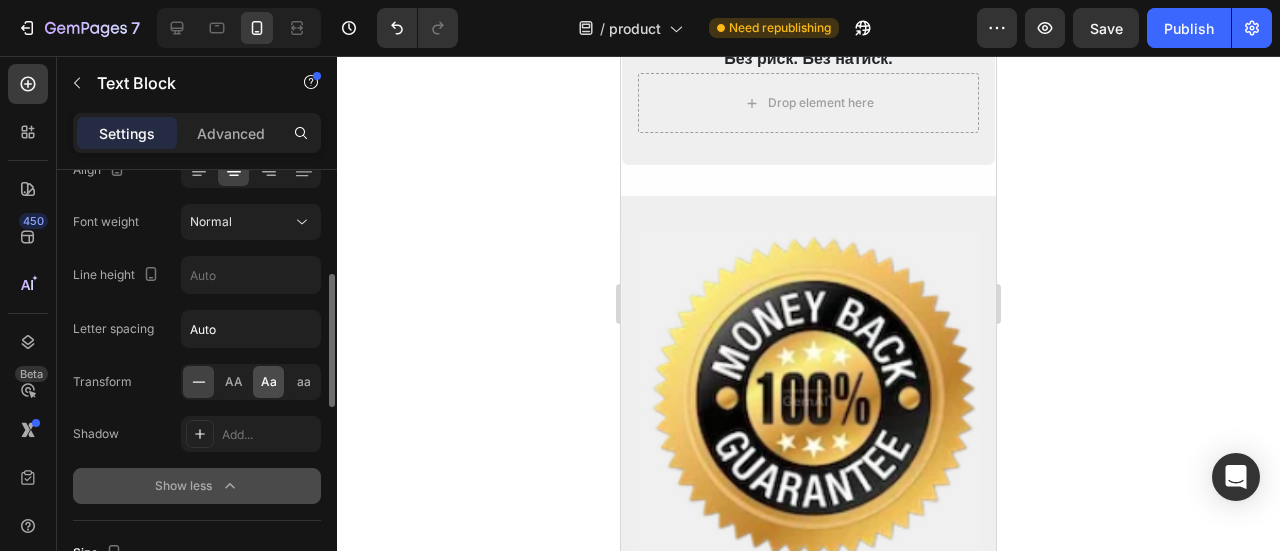 click on "Aa" 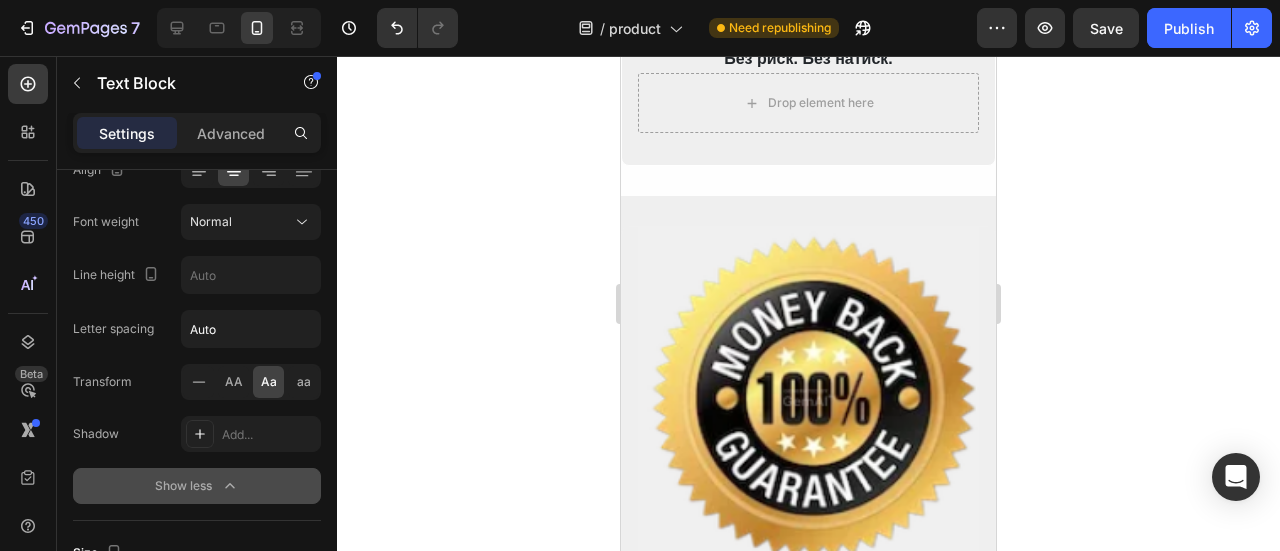 click on "Безплатна доставка" at bounding box center [719, -97] 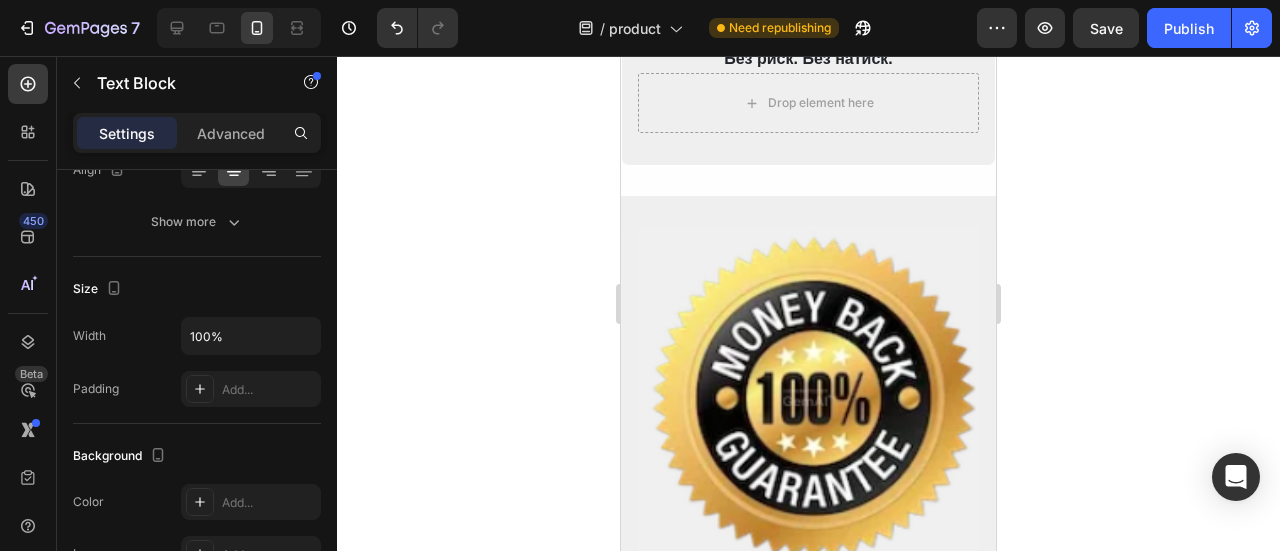 click on "Безплатна доставка" at bounding box center [719, -97] 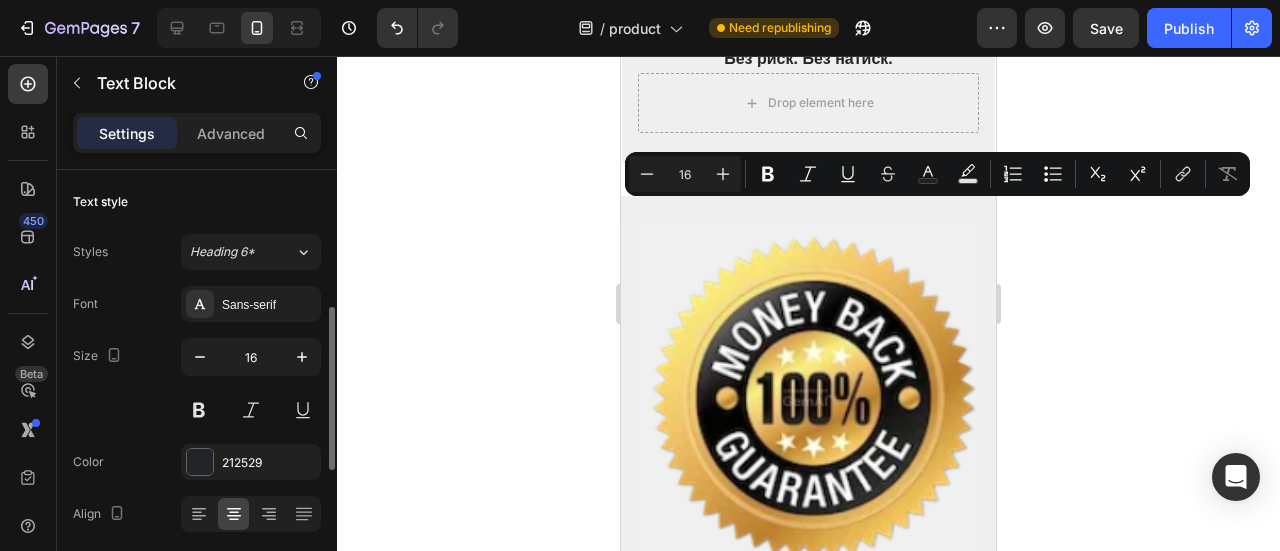 scroll, scrollTop: 200, scrollLeft: 0, axis: vertical 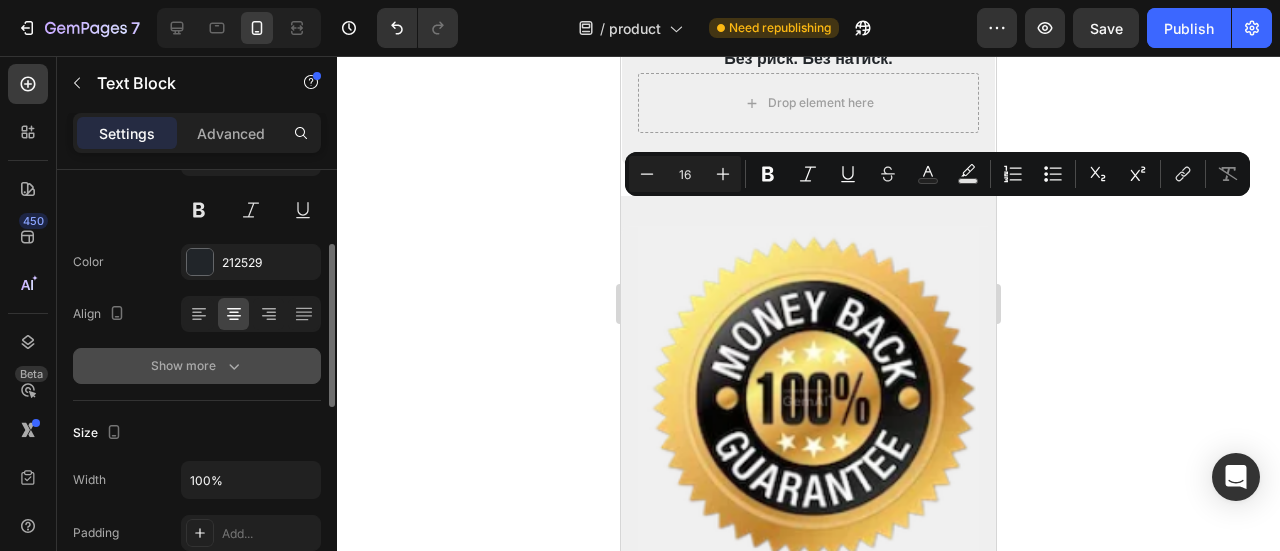 click 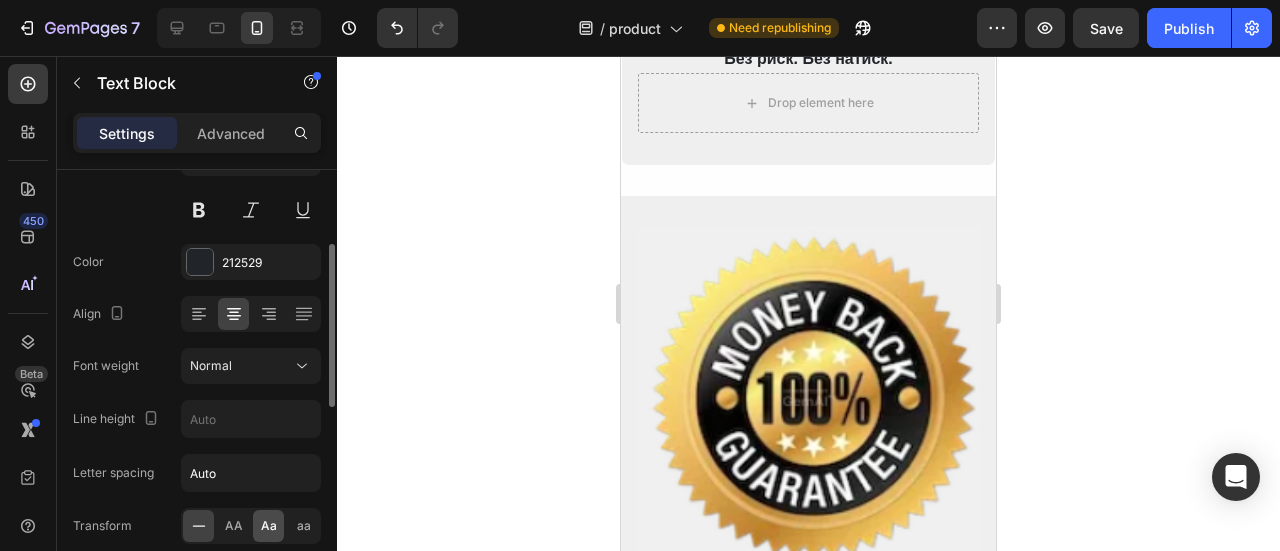 click on "Aa" 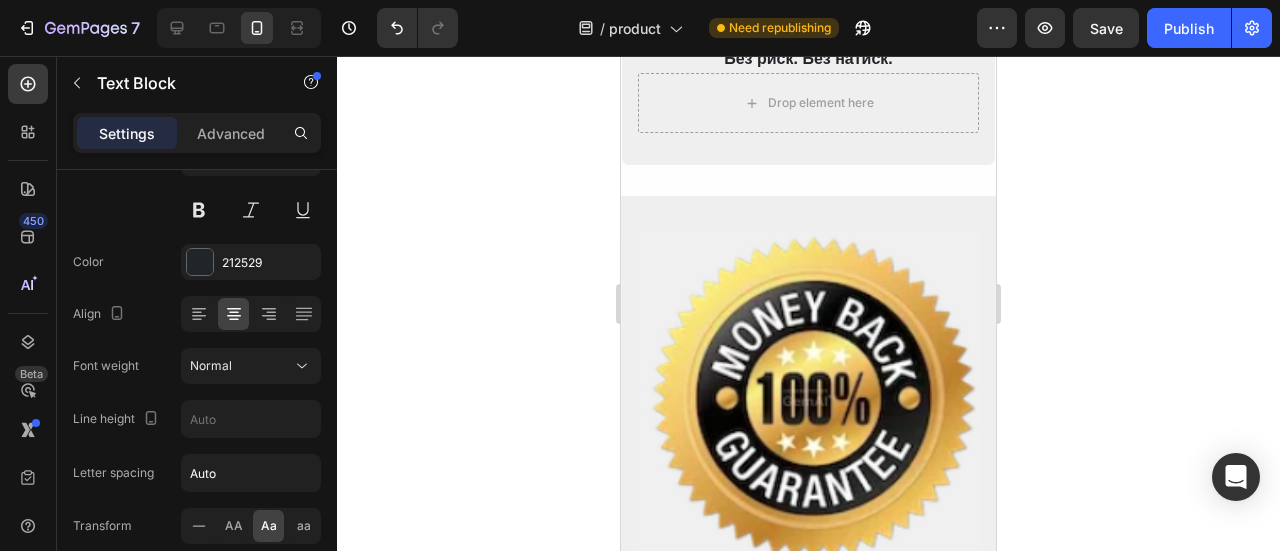 click on "24/7 обслужване на клиенти" at bounding box center [719, 19] 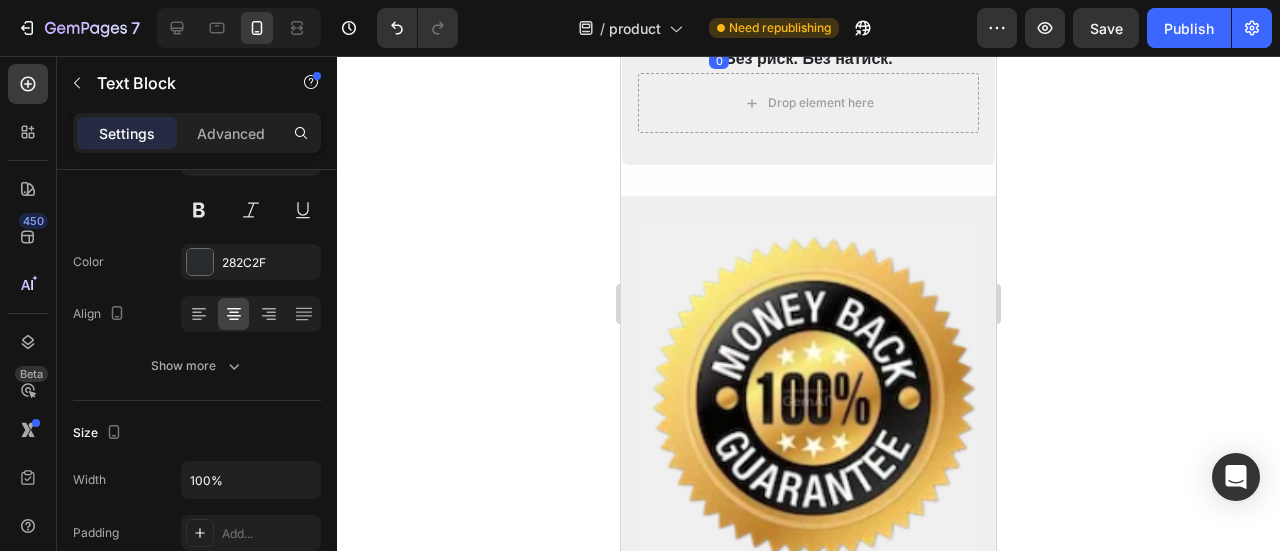 click on "24/7 обслужване на клиенти" at bounding box center [719, 19] 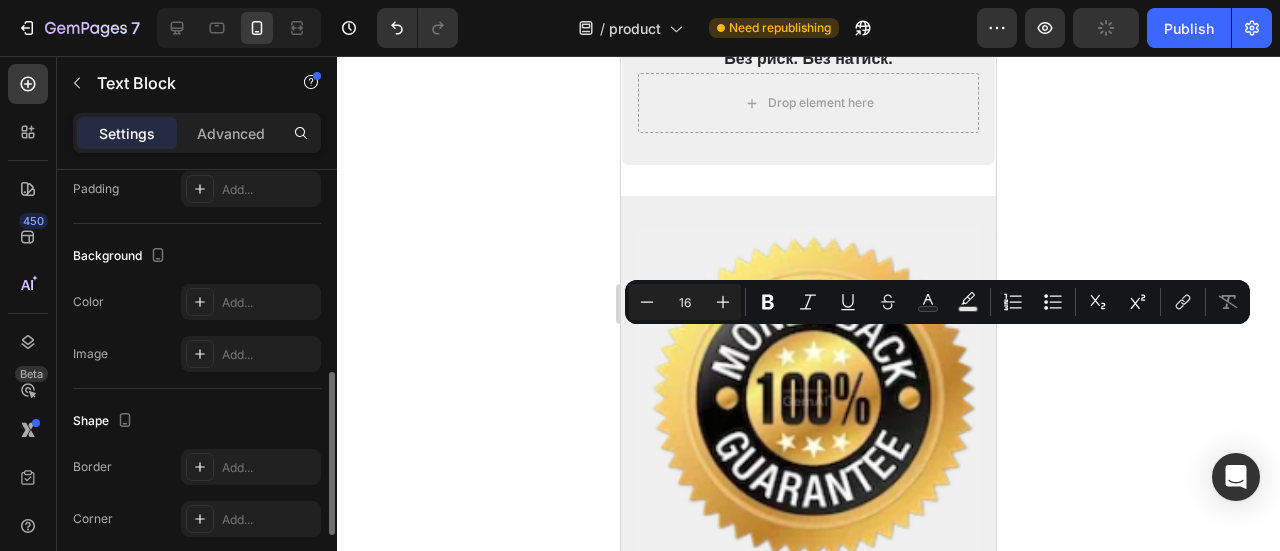 scroll, scrollTop: 244, scrollLeft: 0, axis: vertical 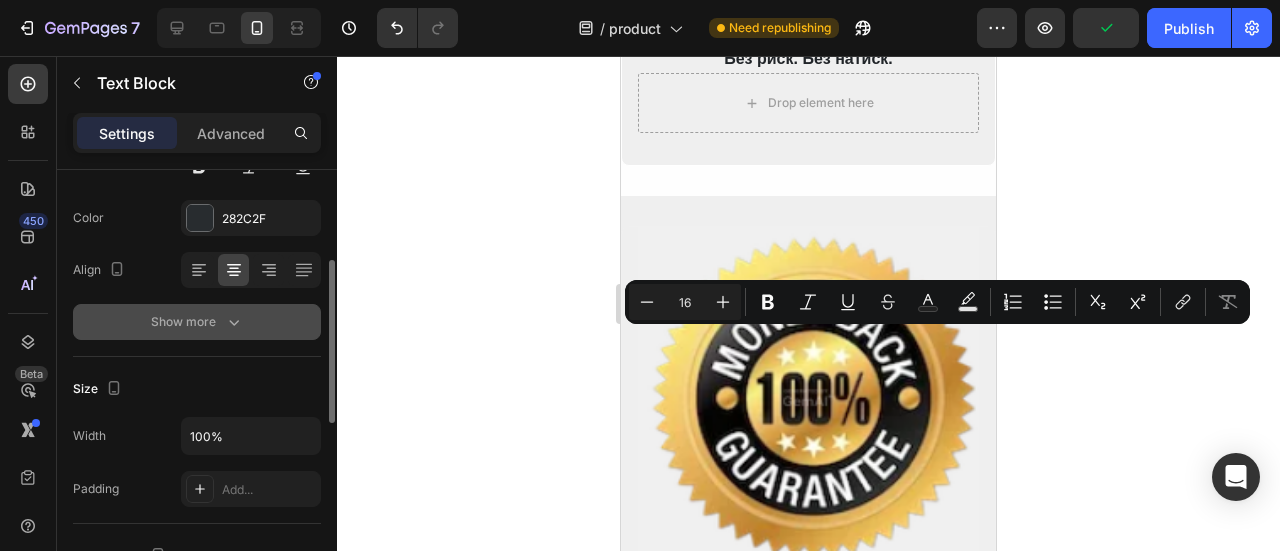 click on "Show more" at bounding box center [197, 322] 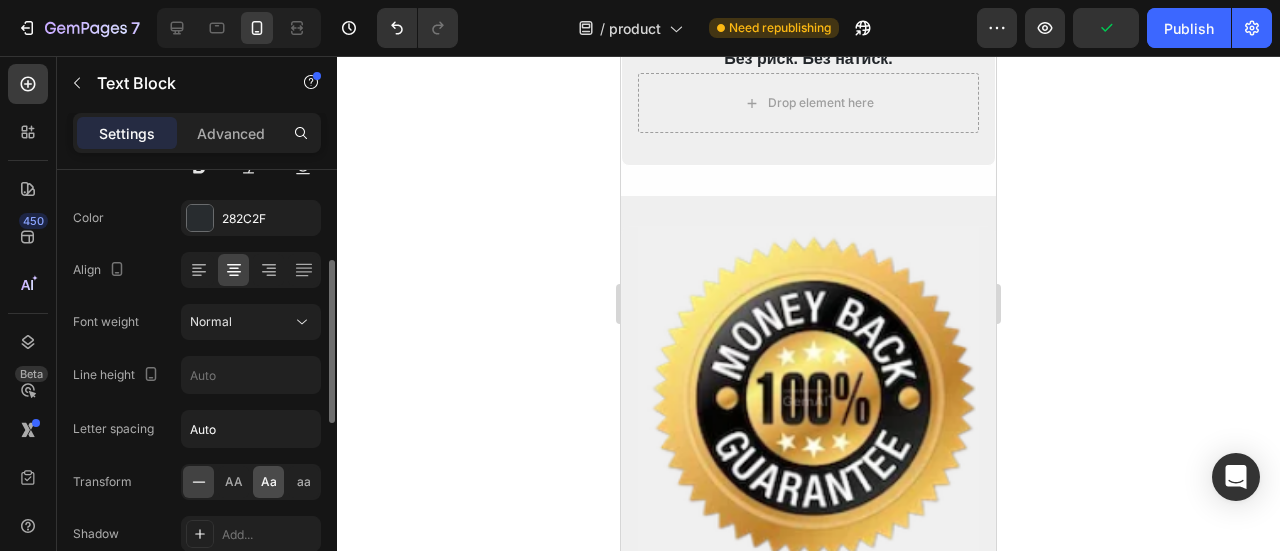 click on "Aa" 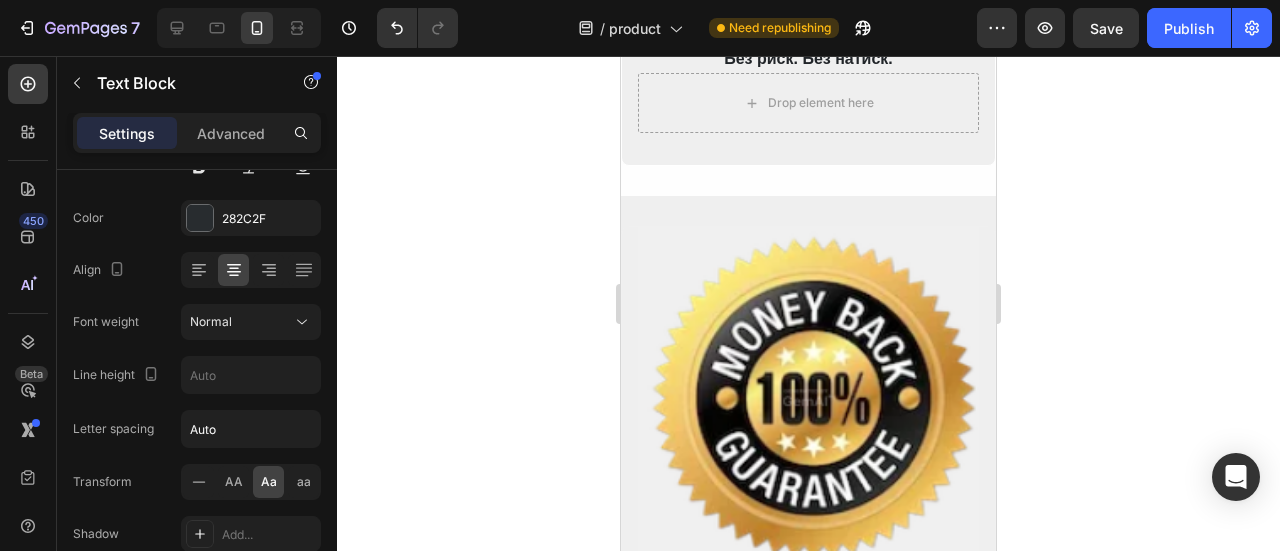 click on "Над 100 000 доволни клиенти" at bounding box center [898, 19] 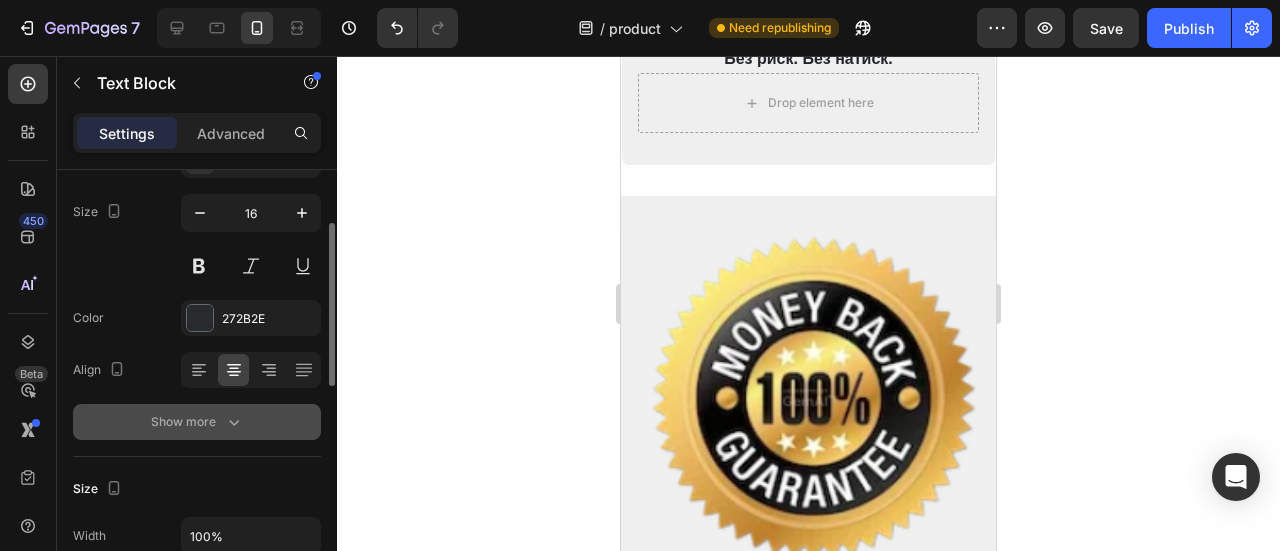 click on "Show more" at bounding box center [197, 422] 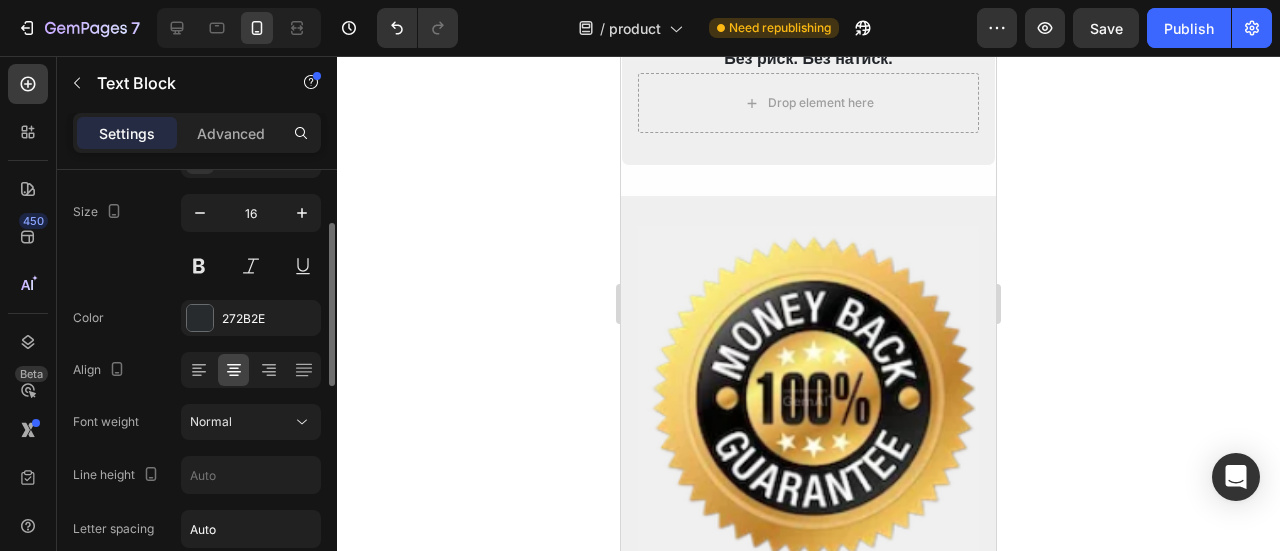 scroll, scrollTop: 344, scrollLeft: 0, axis: vertical 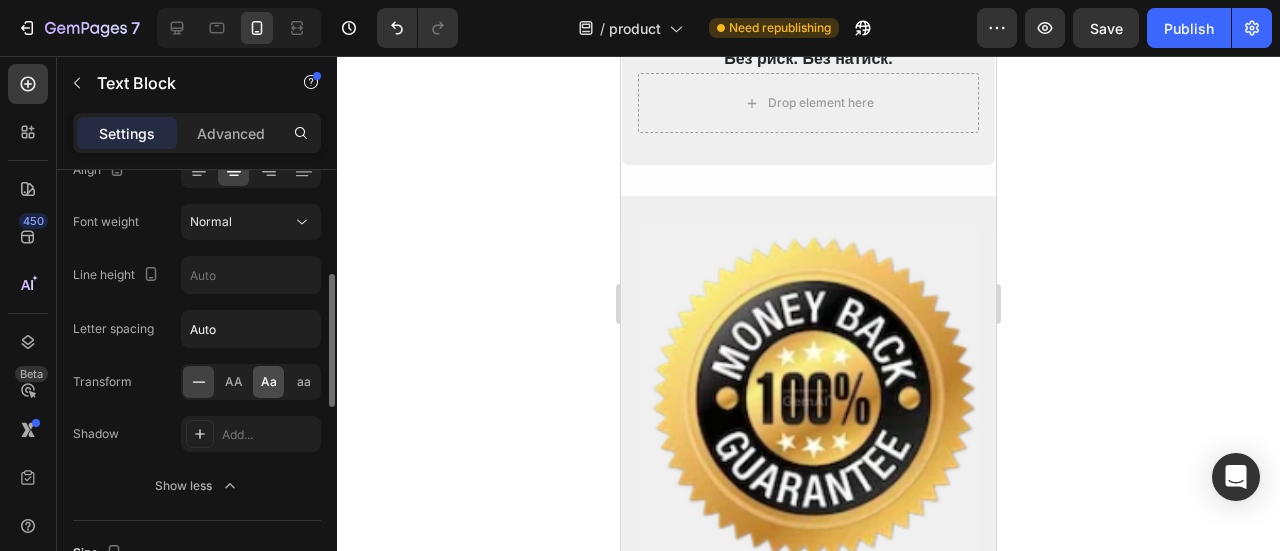 click on "Aa" 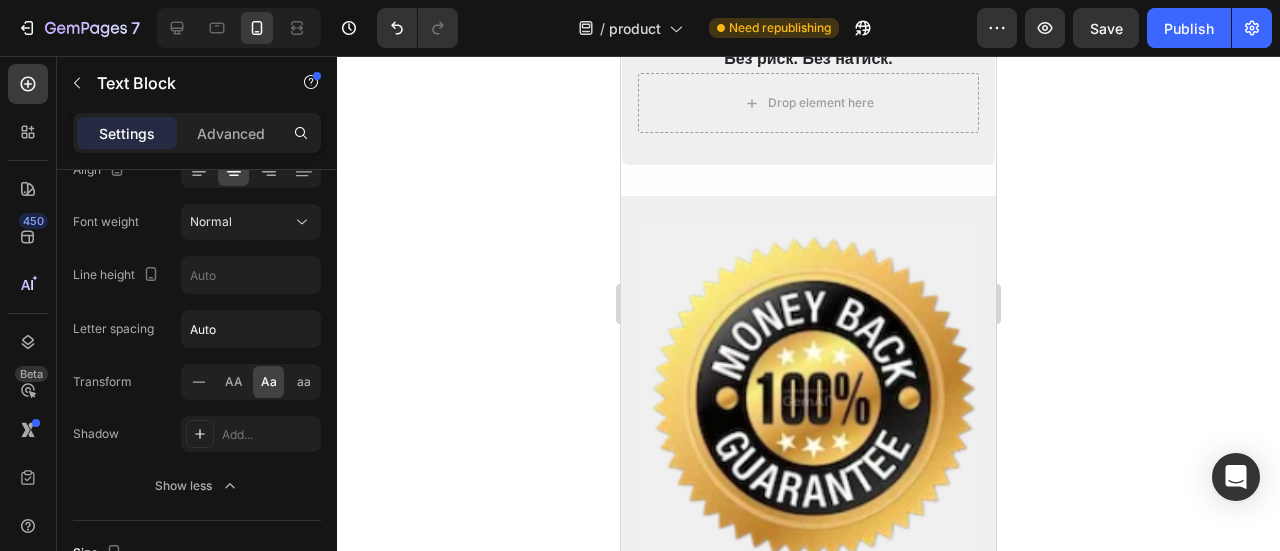 click 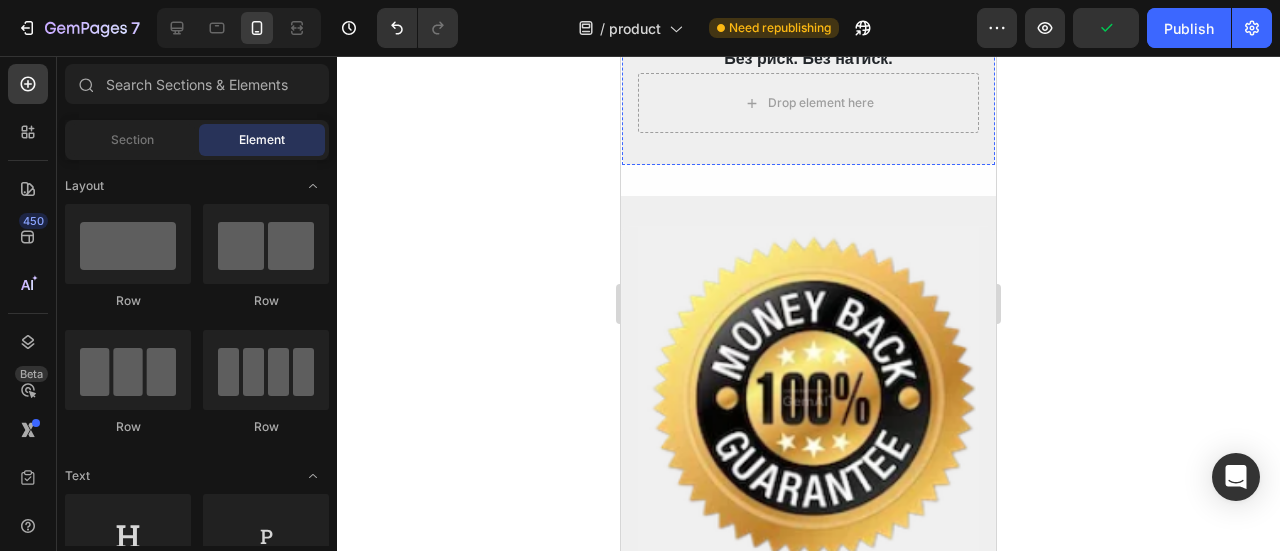 click on "Image Безплатна доставка Text Block" at bounding box center [719, -96] 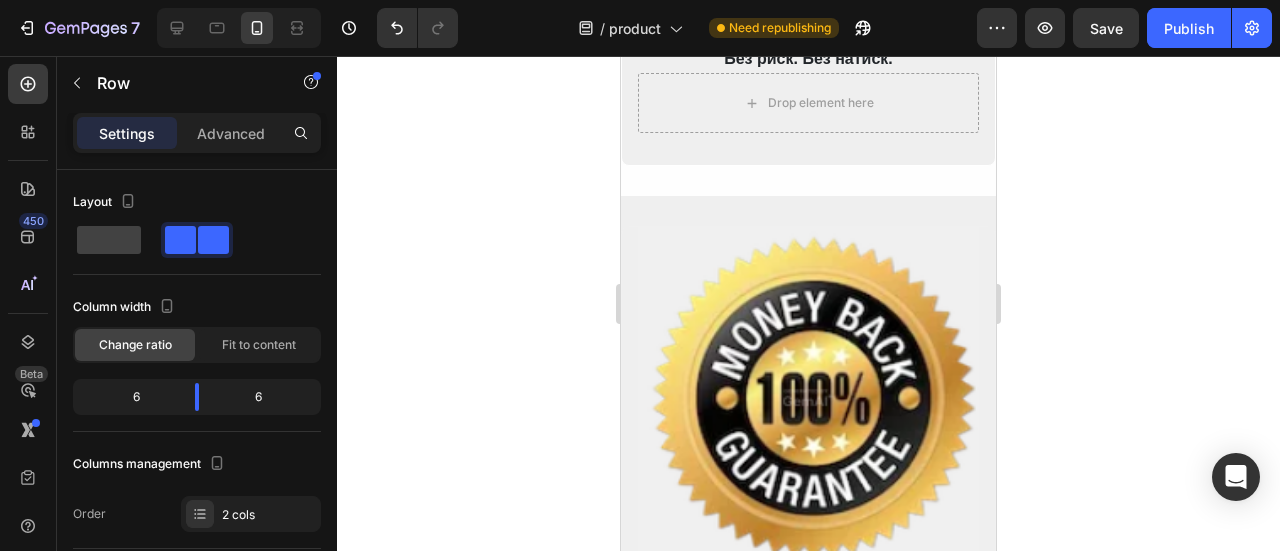 click 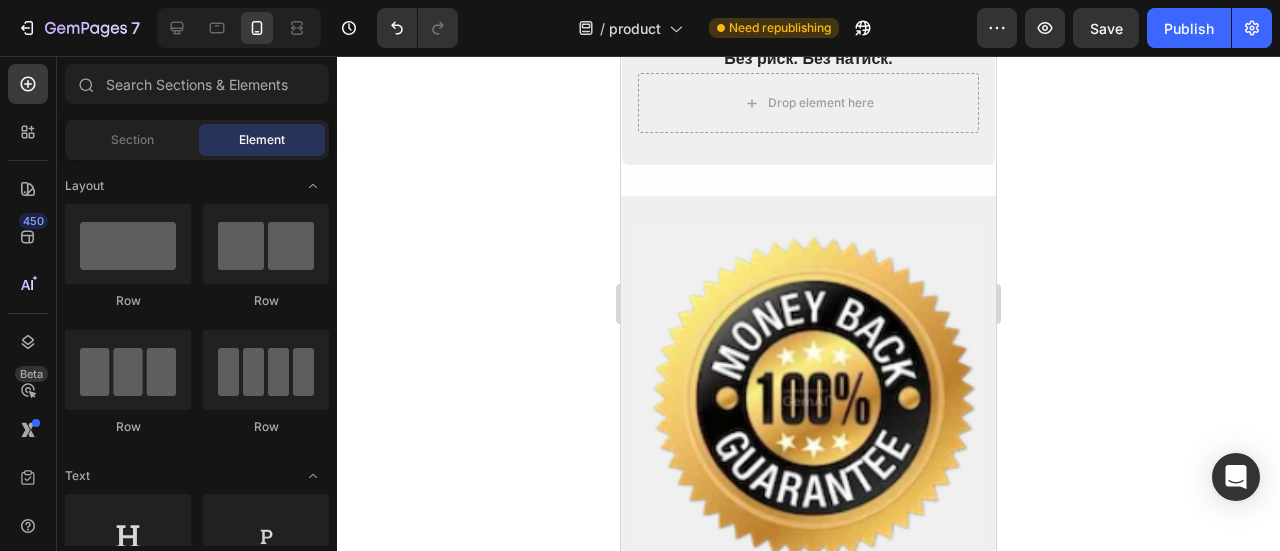 click on "30-дневна гаранция за връщане на парите" at bounding box center (898, -82) 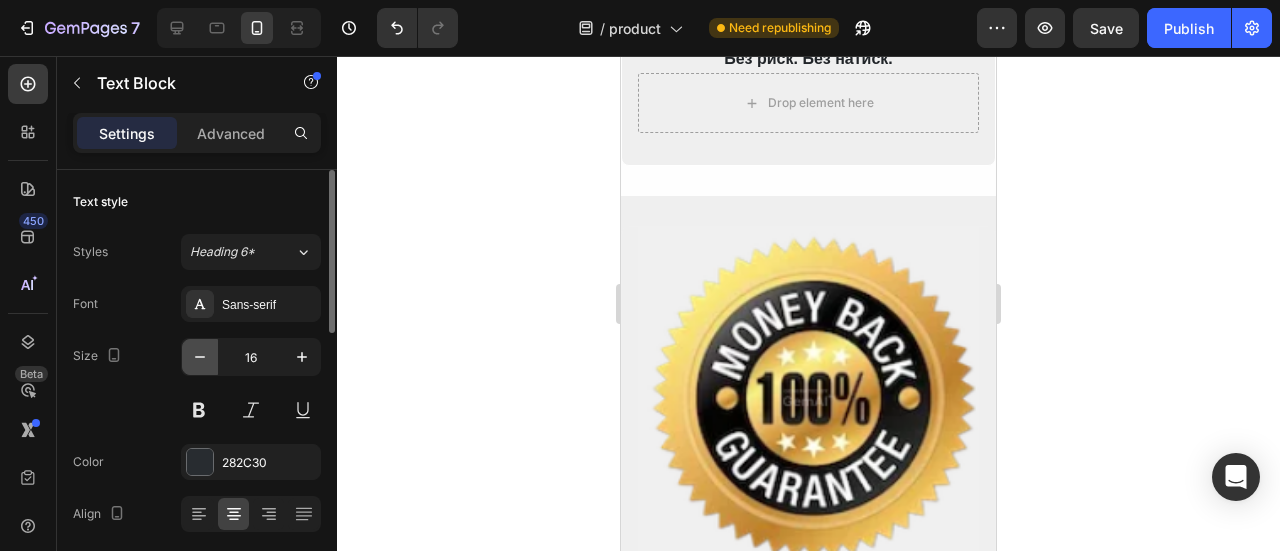 click at bounding box center (200, 357) 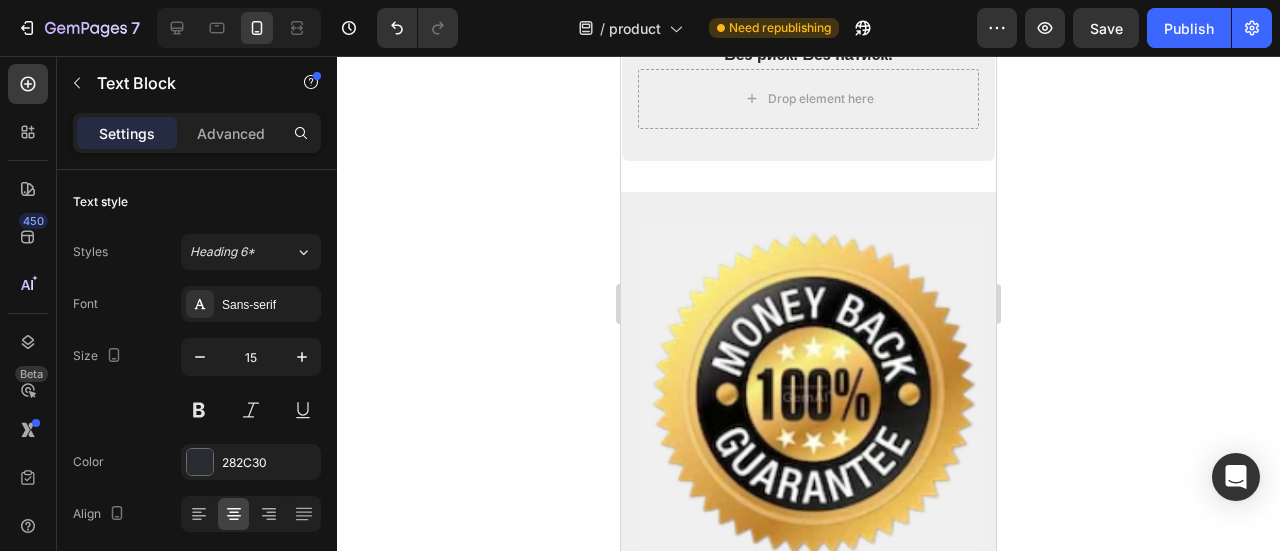 click on "Безплатна доставка" at bounding box center [719, -97] 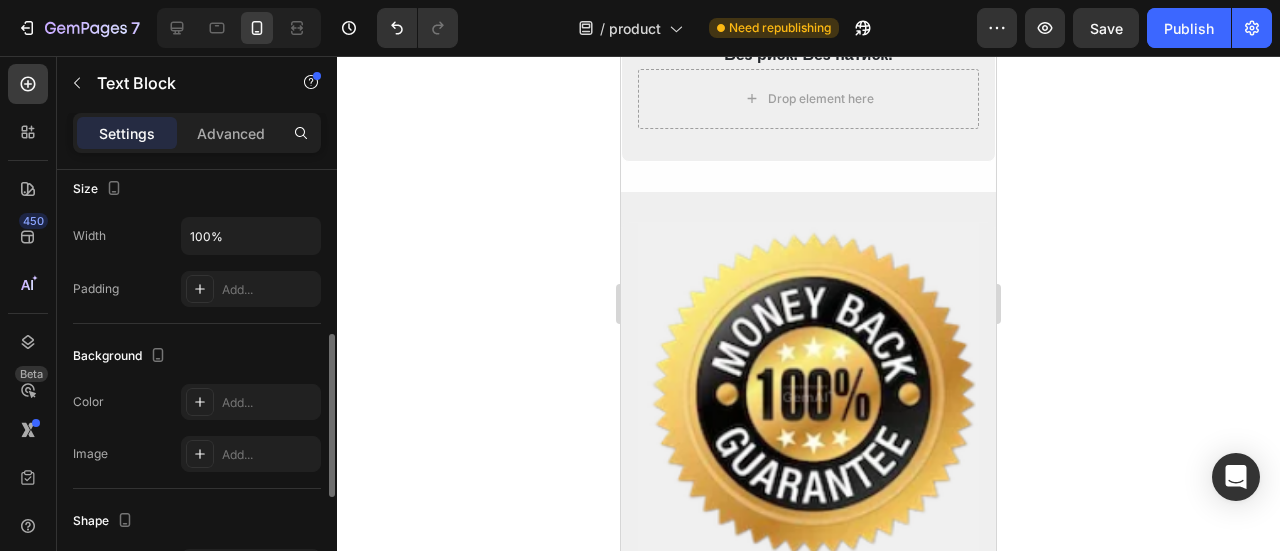 scroll, scrollTop: 144, scrollLeft: 0, axis: vertical 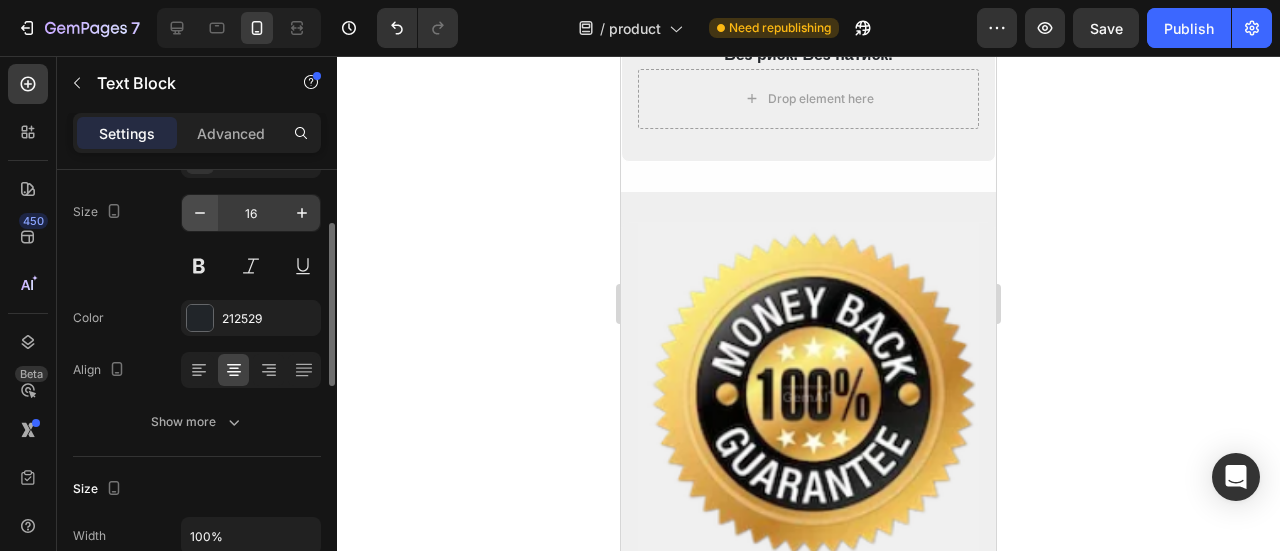 click at bounding box center (200, 213) 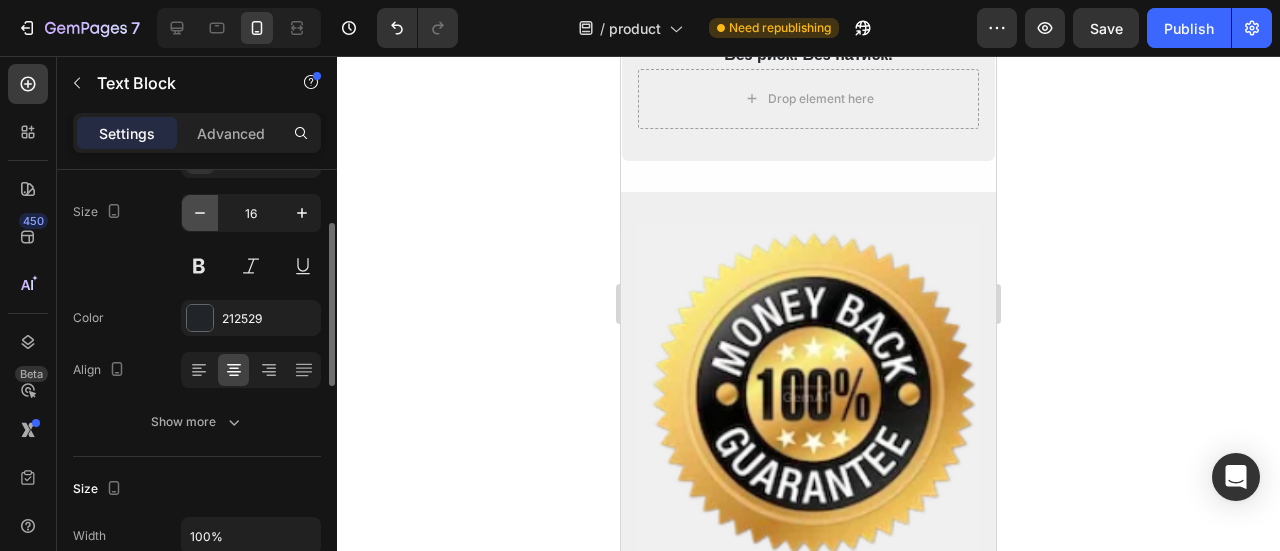 type on "15" 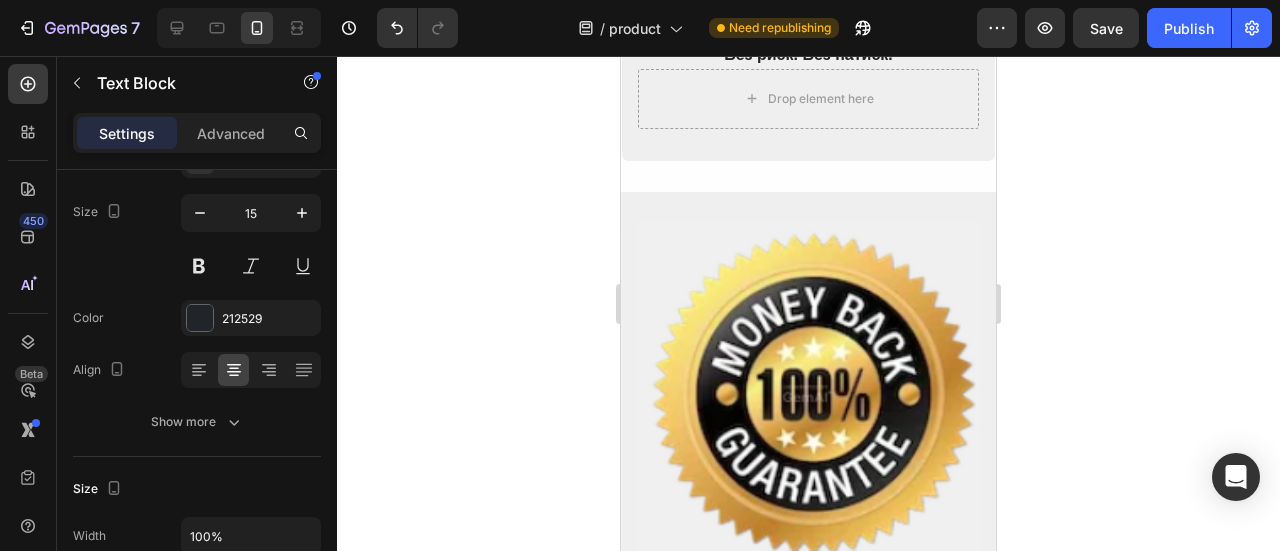 click on "24/7 обслужване на клиенти" at bounding box center [719, 15] 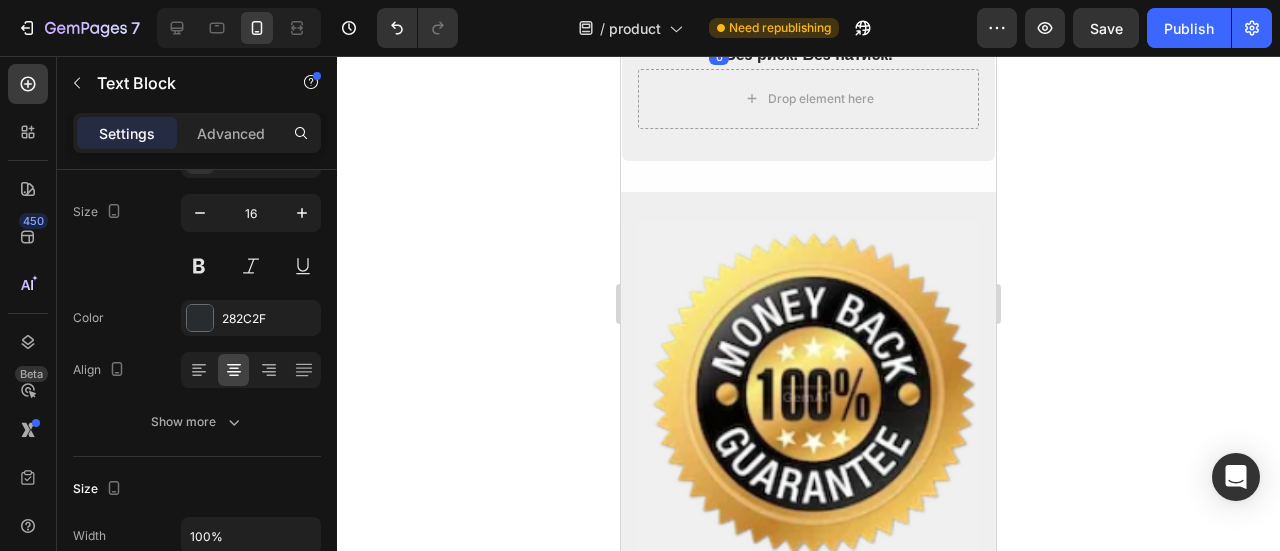 scroll, scrollTop: 144, scrollLeft: 0, axis: vertical 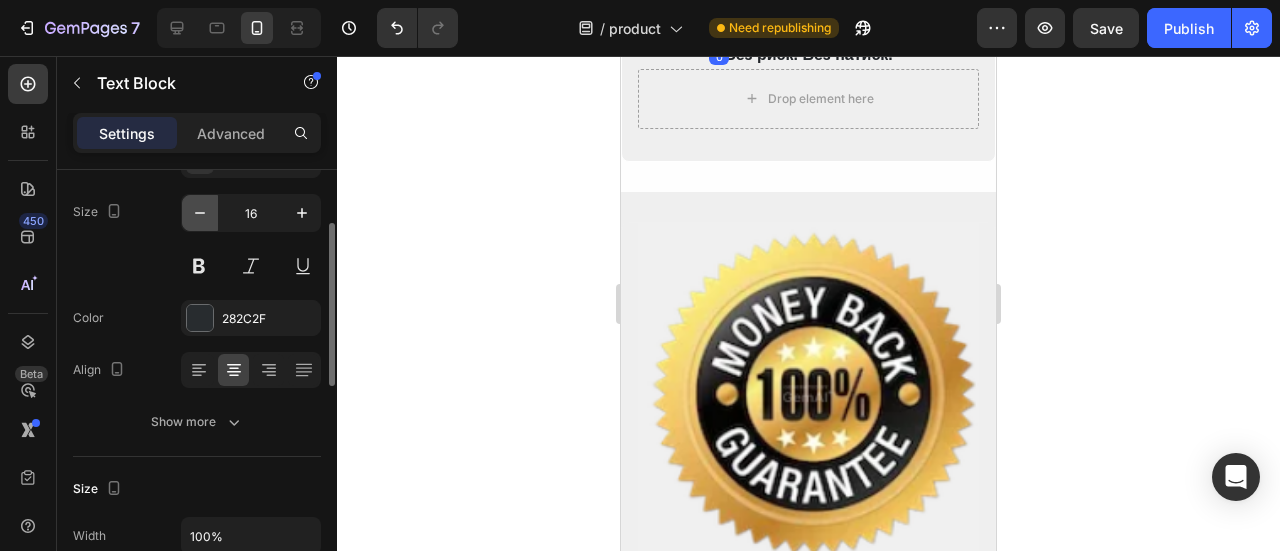click 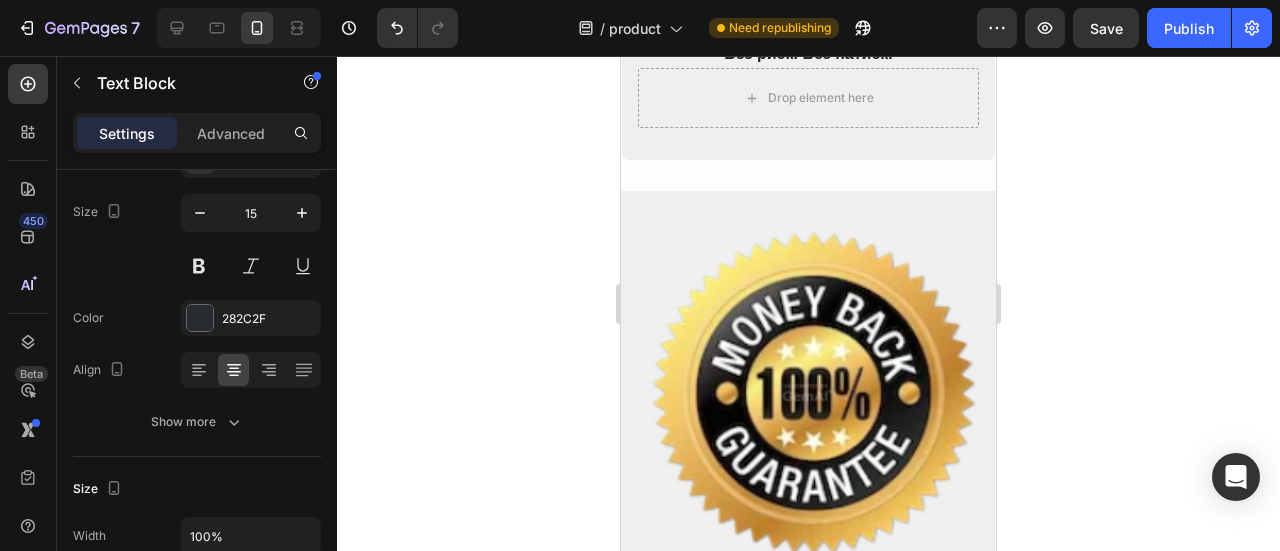click on "над 100 000 доволни клиенти" at bounding box center [898, 14] 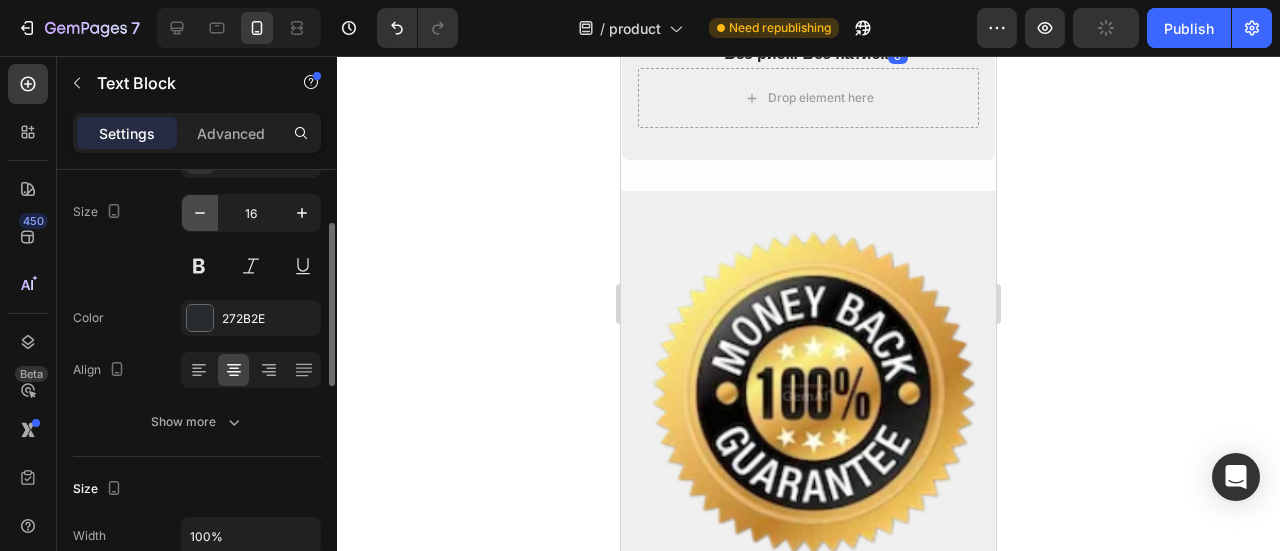click 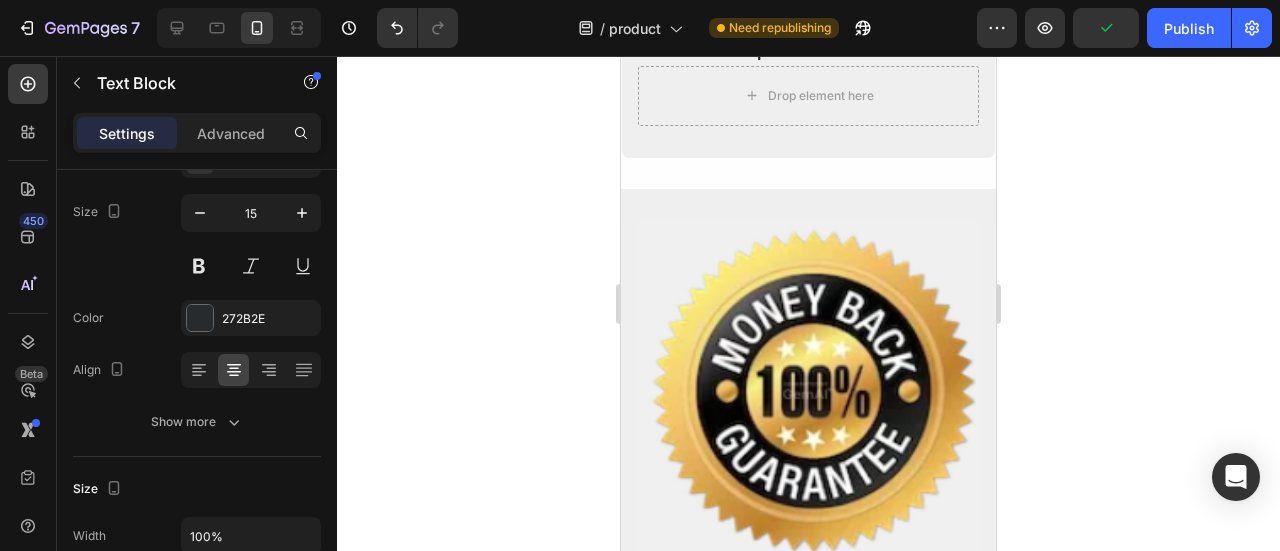 click 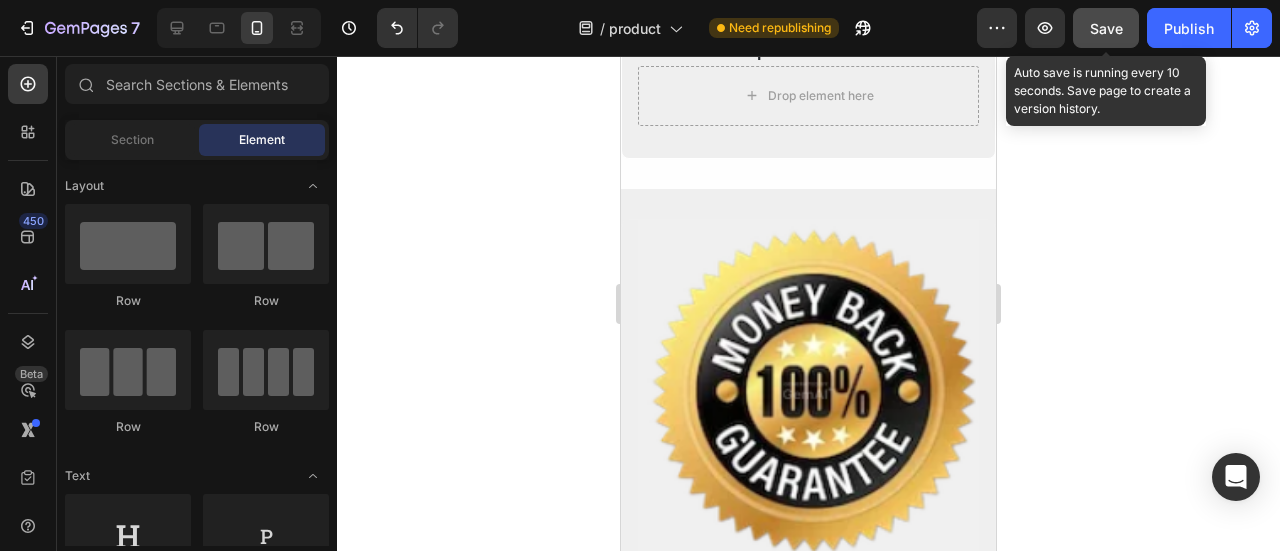 drag, startPoint x: 1122, startPoint y: 17, endPoint x: 1149, endPoint y: 4, distance: 29.966648 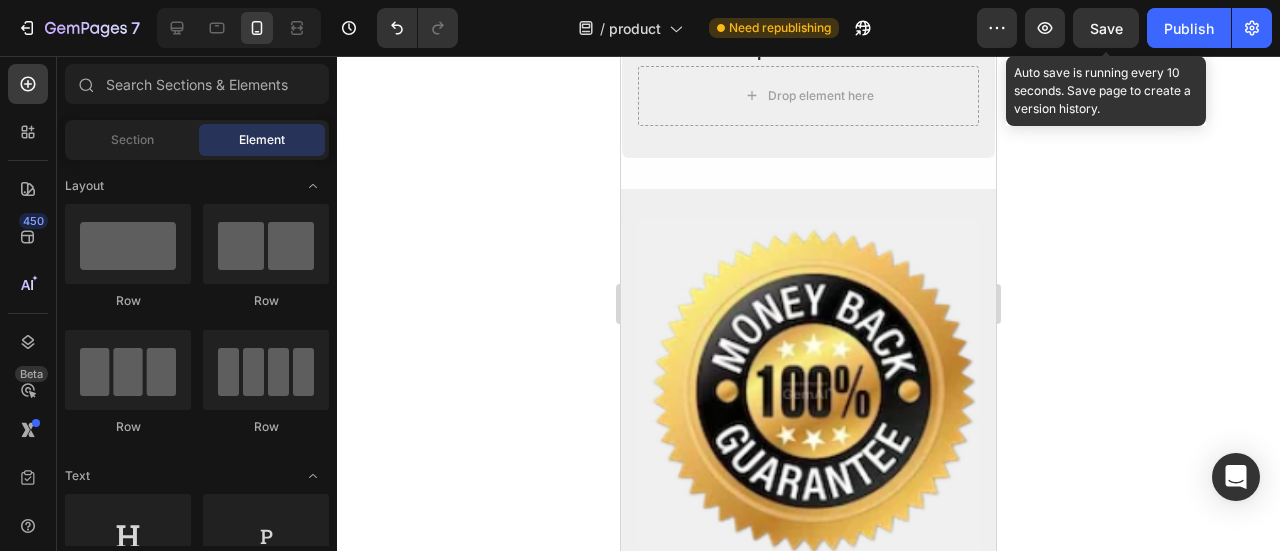 click on "Save" 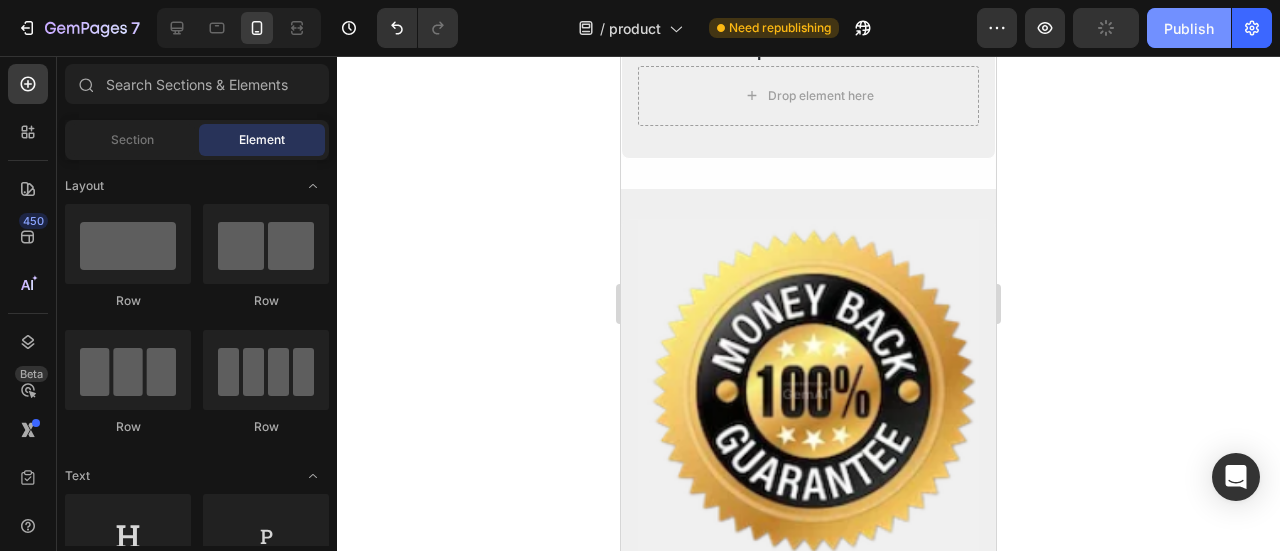 click on "Publish" 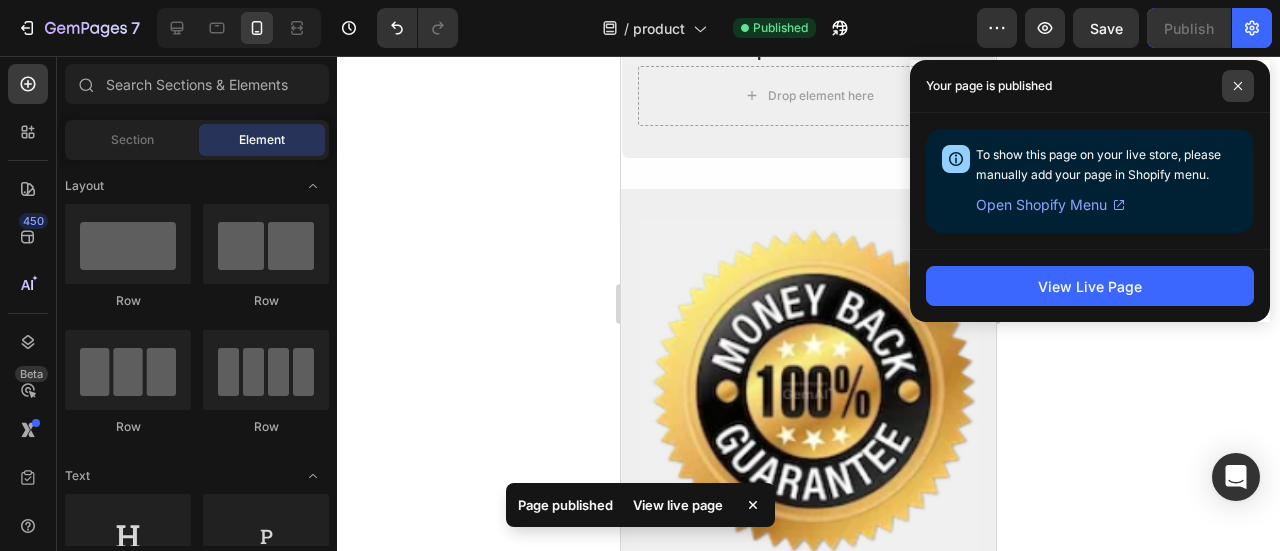 click at bounding box center [1238, 86] 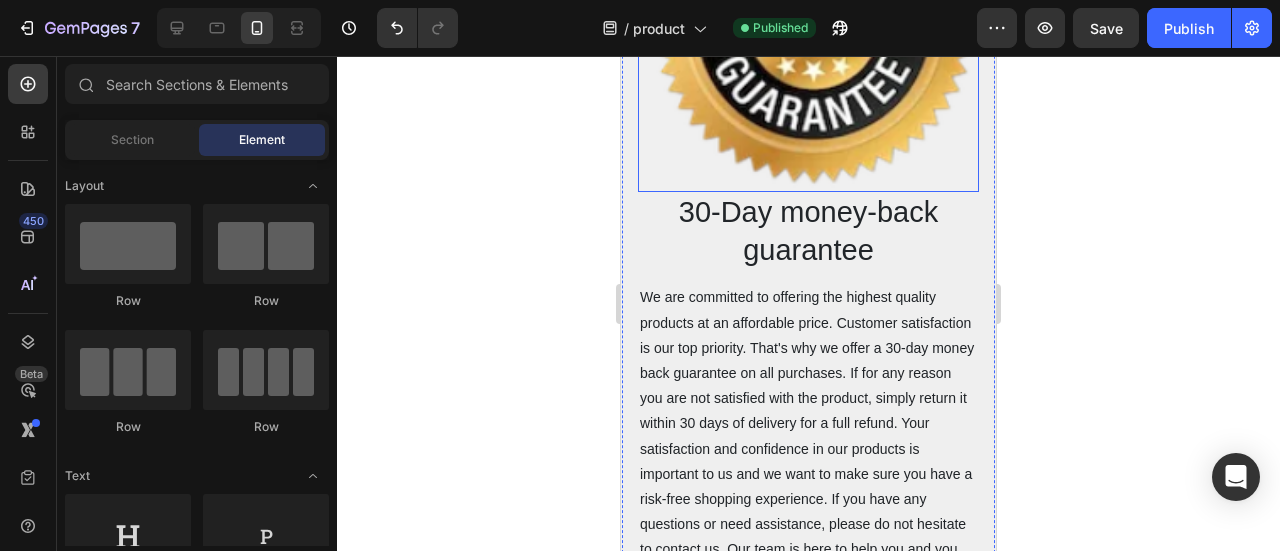 scroll, scrollTop: 13990, scrollLeft: 0, axis: vertical 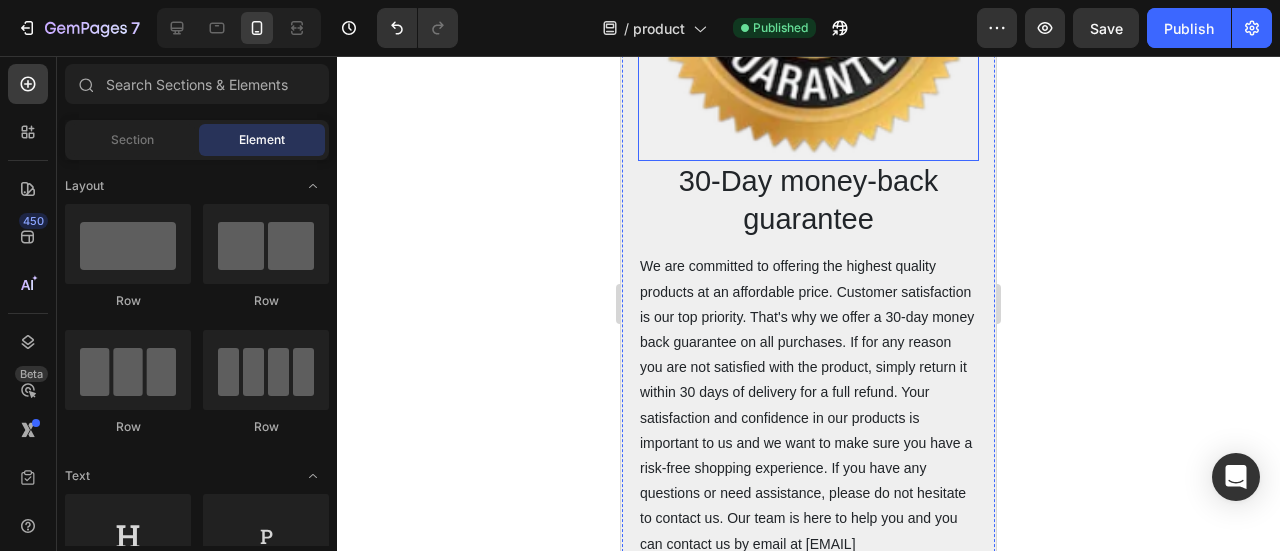 click at bounding box center (808, -10) 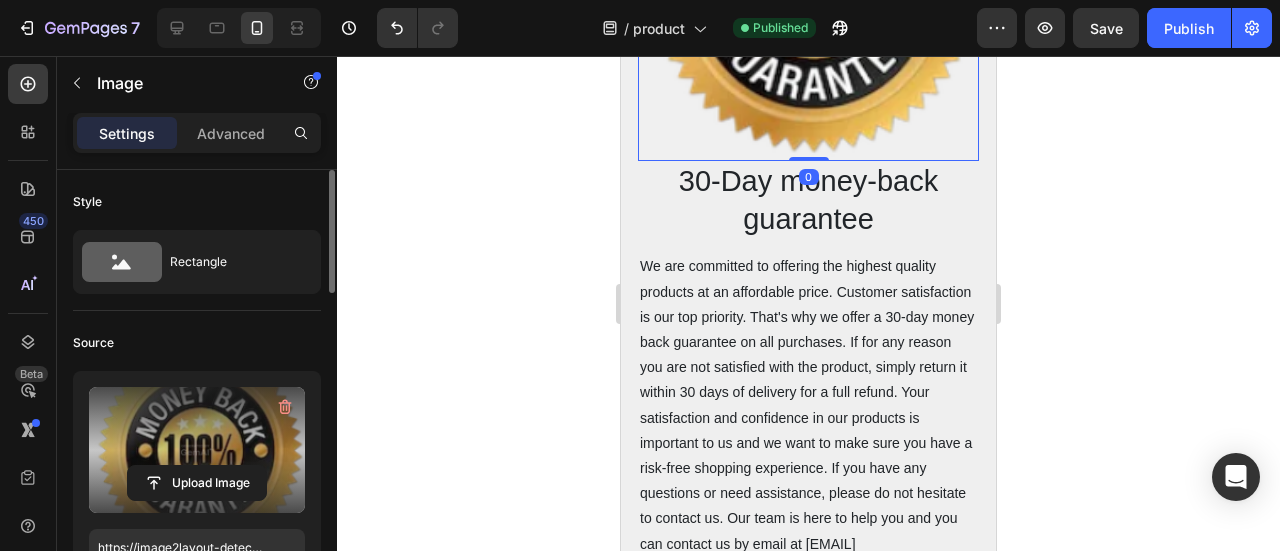 click at bounding box center [197, 450] 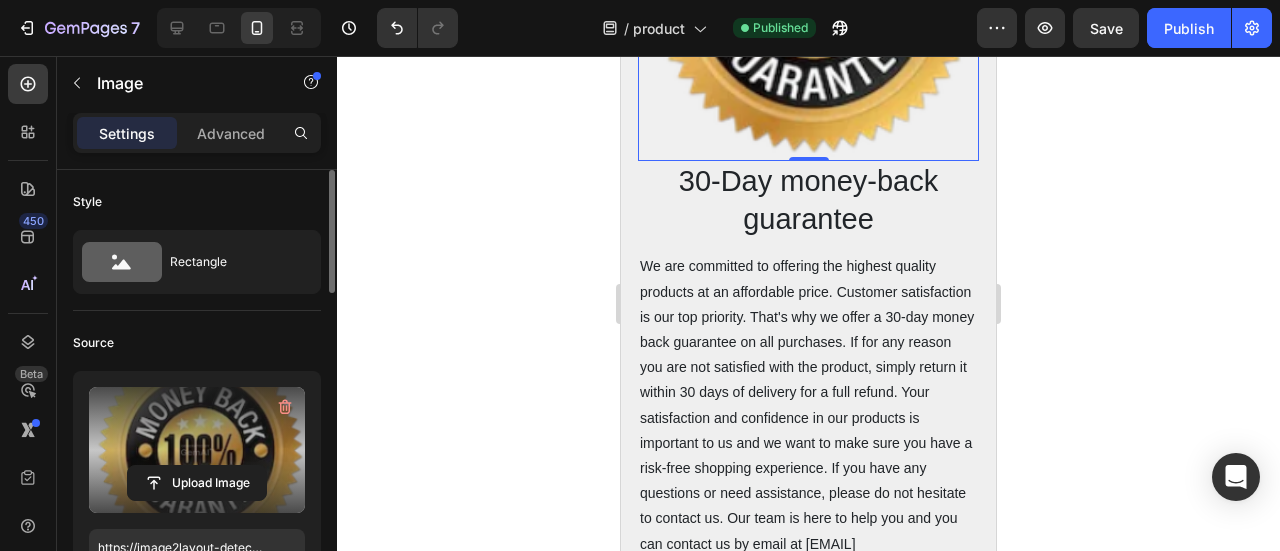 click at bounding box center [197, 450] 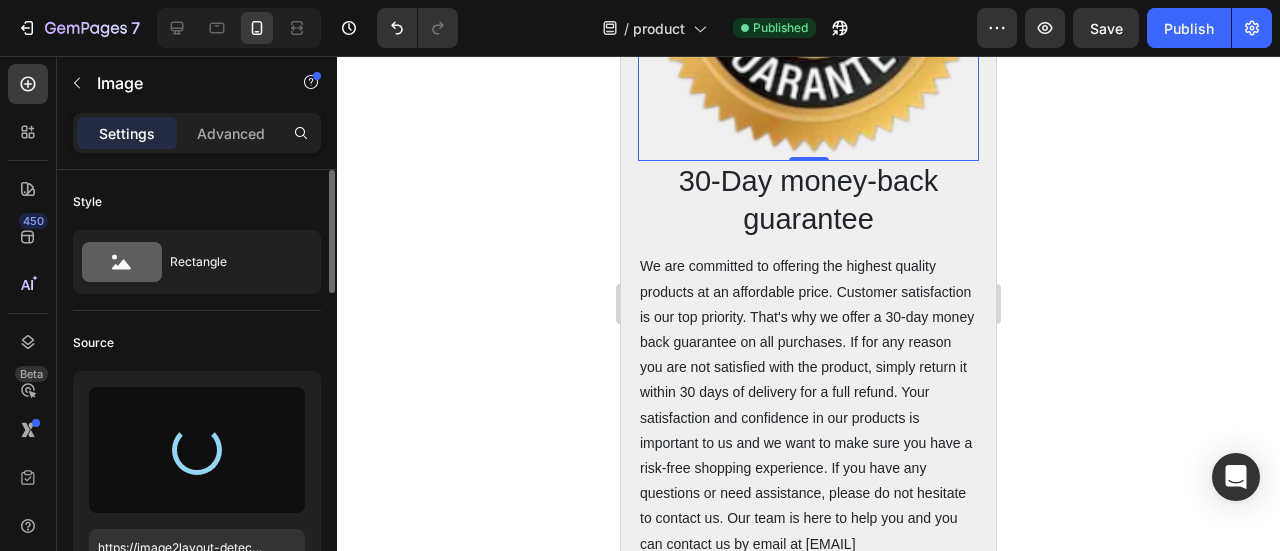 type on "https://cdn.shopify.com/s/files/1/0723/7507/4995/files/gempages_578026158092714949-54dc737e-a8a5-4fbf-8c9e-d1c5a94f80b2.jpg" 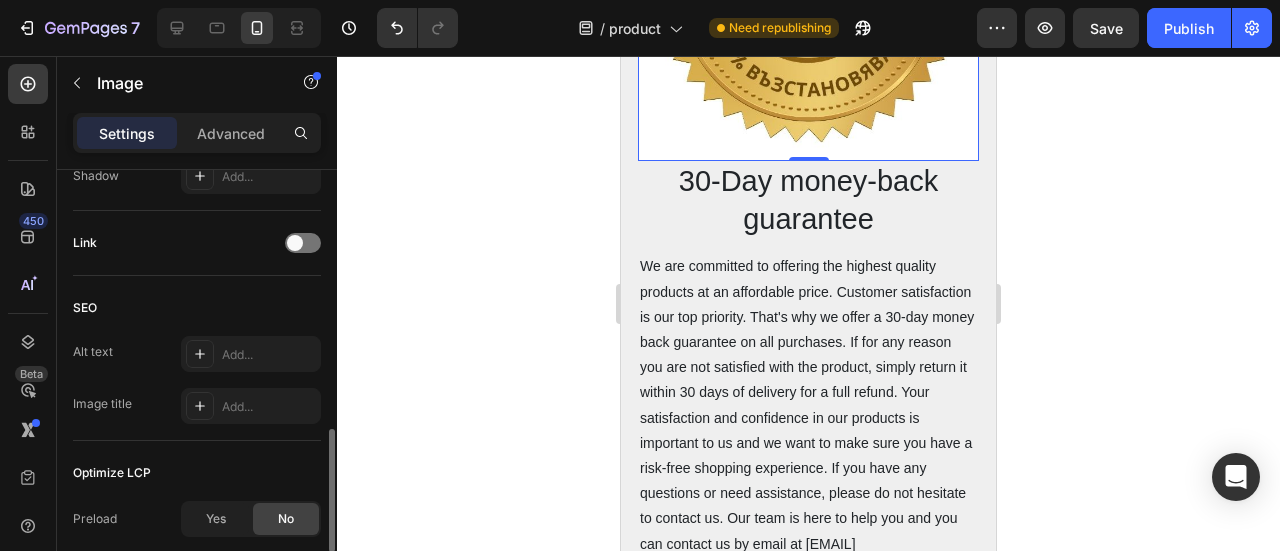 scroll, scrollTop: 819, scrollLeft: 0, axis: vertical 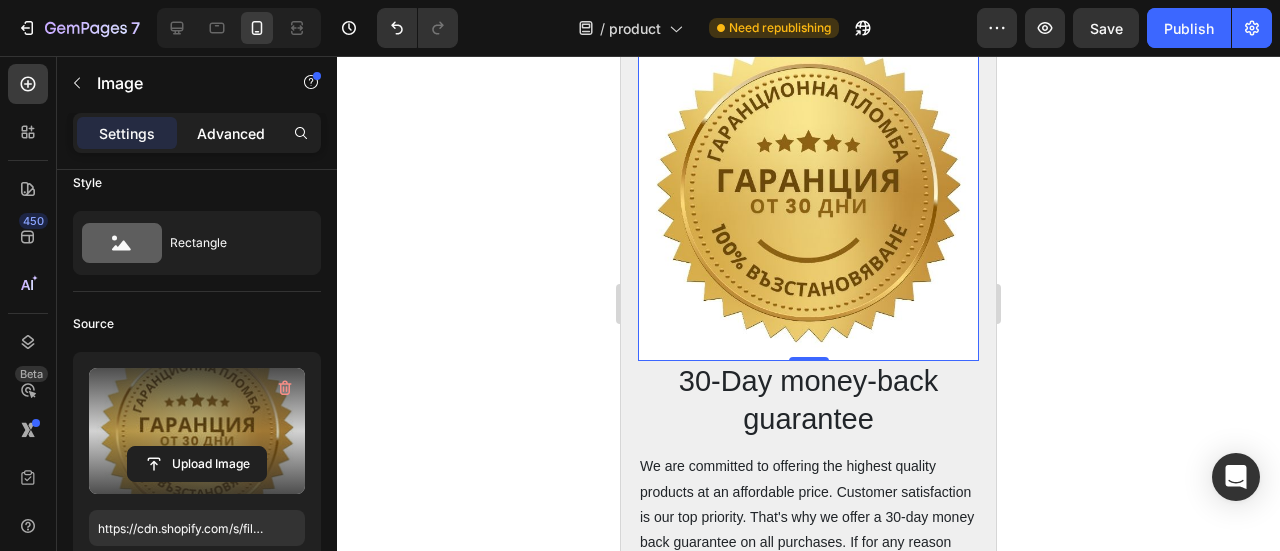 click on "Advanced" at bounding box center (231, 133) 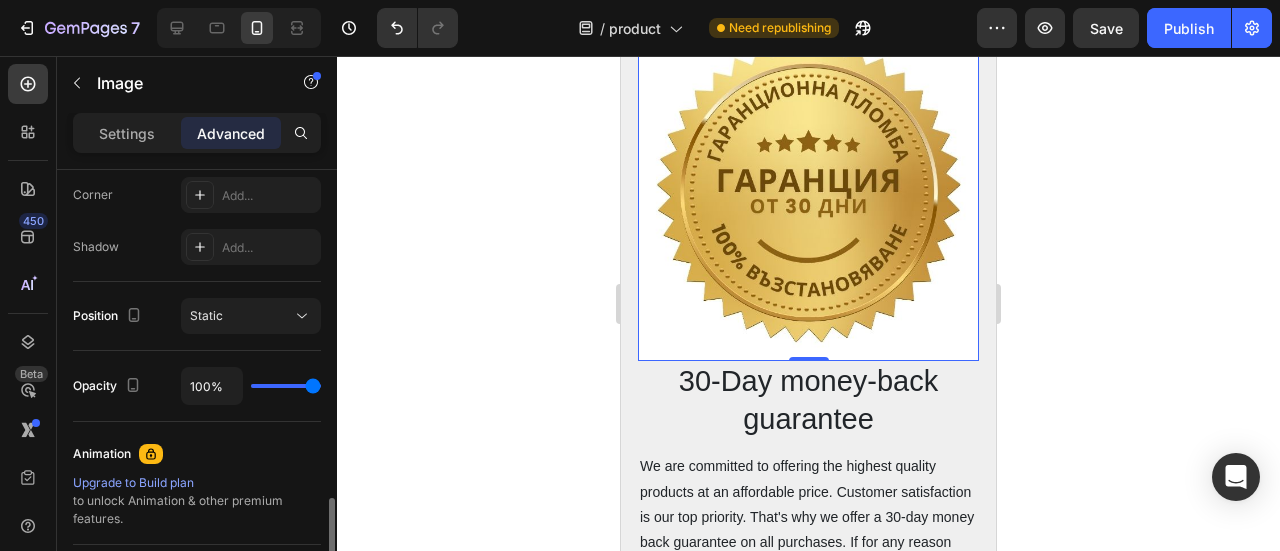 scroll, scrollTop: 719, scrollLeft: 0, axis: vertical 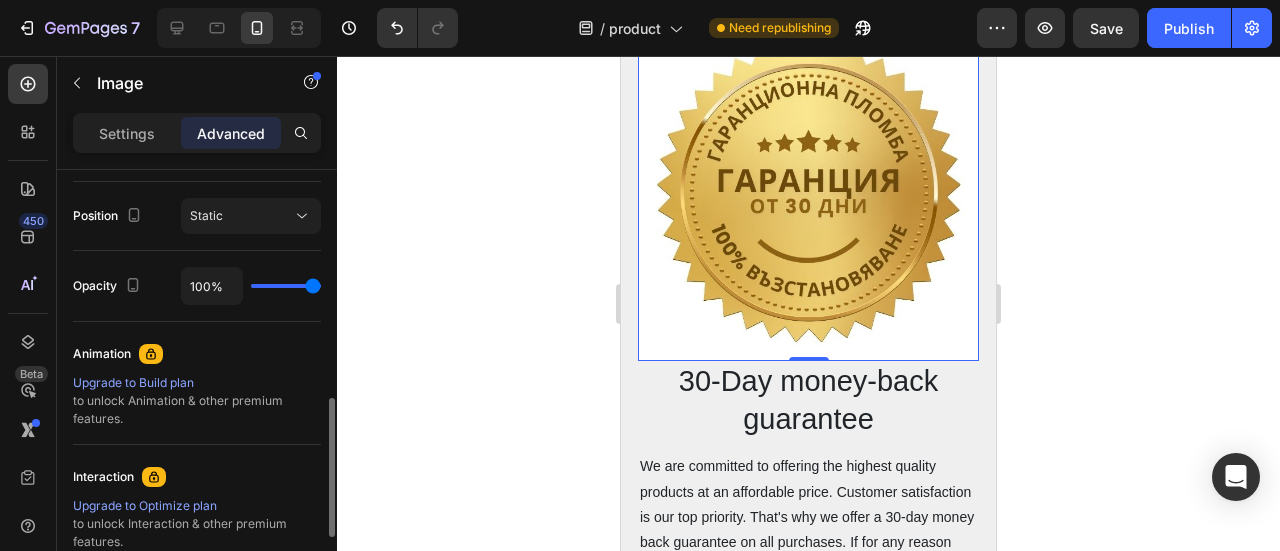 click on "Settings Advanced" at bounding box center (197, 133) 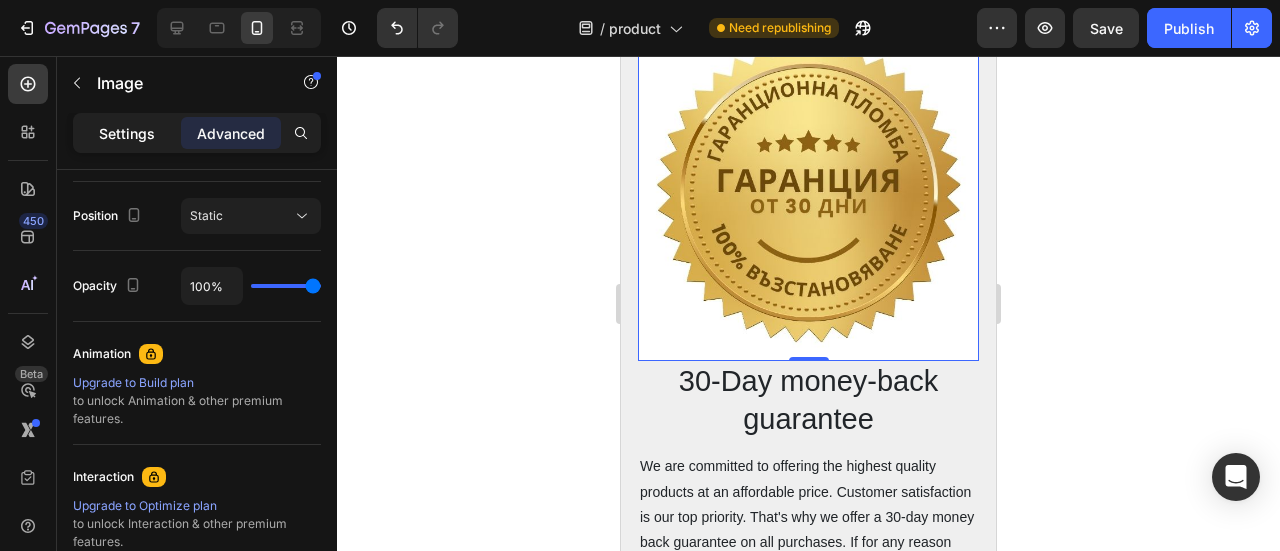 click on "Settings" at bounding box center [127, 133] 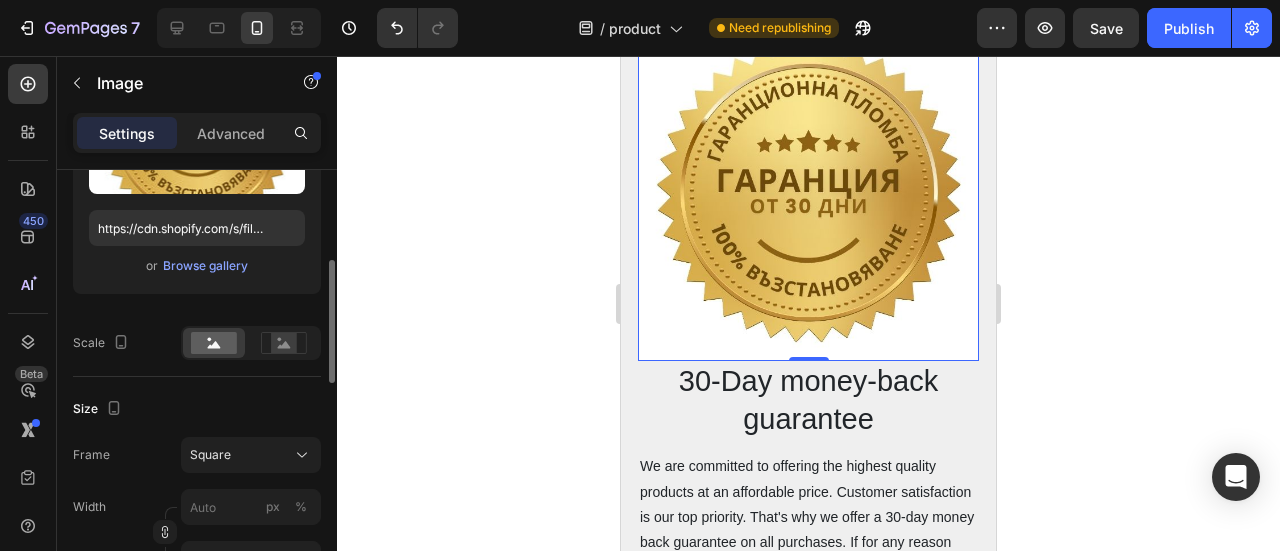 scroll, scrollTop: 19, scrollLeft: 0, axis: vertical 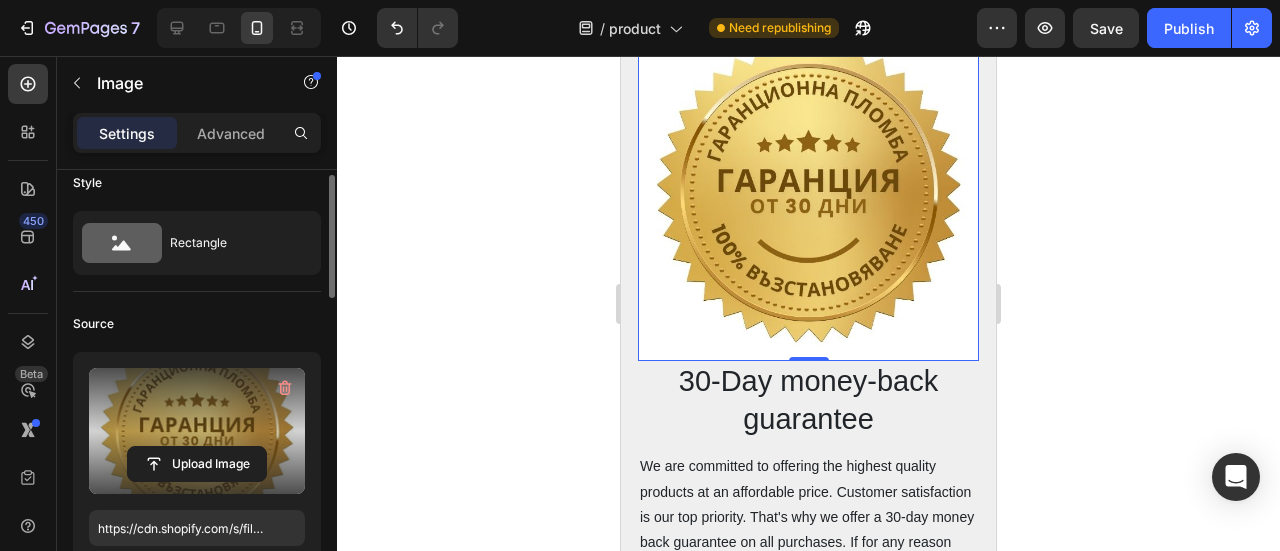 click at bounding box center [197, 431] 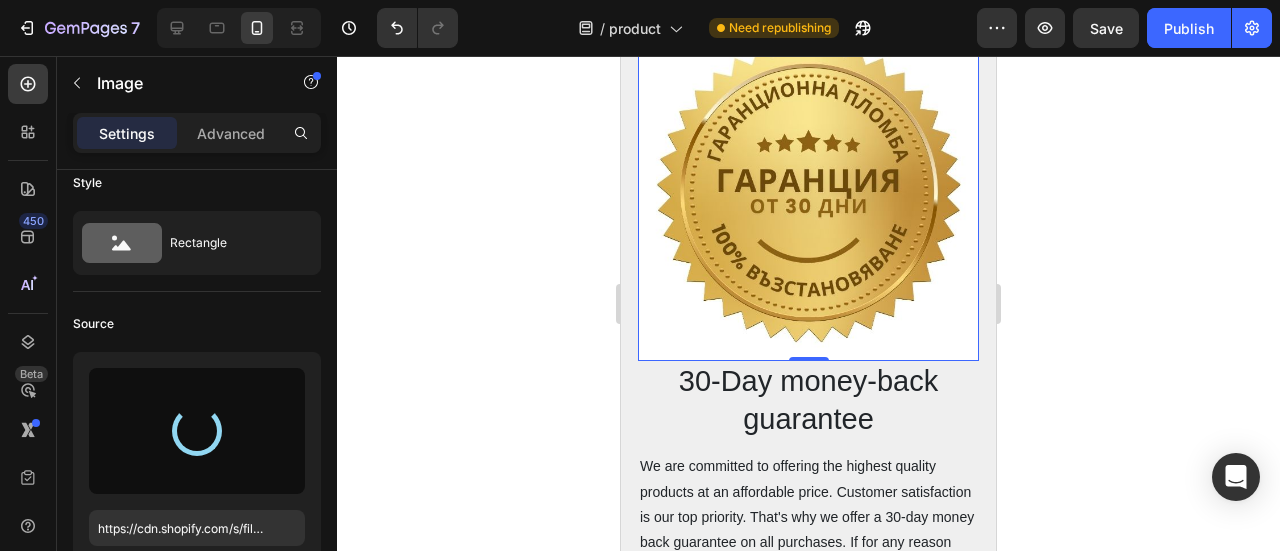 type on "https://cdn.shopify.com/s/files/1/0723/7507/4995/files/gempages_578026158092714949-5c8f5261-dec8-4bb8-b6b4-0b7f72843aea.png" 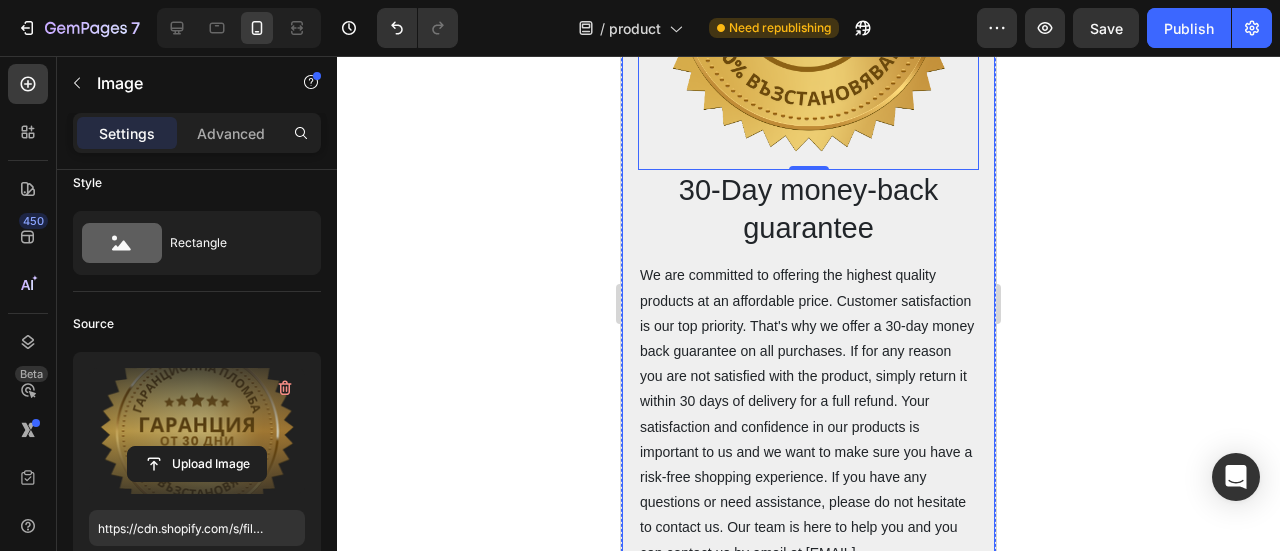 scroll, scrollTop: 13990, scrollLeft: 0, axis: vertical 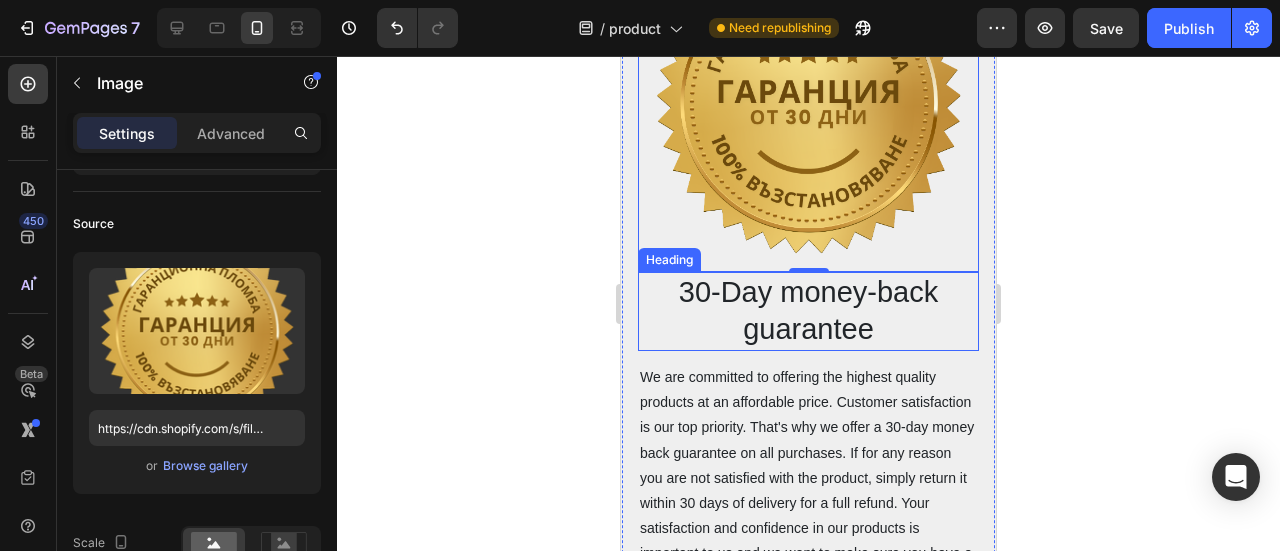 click on "30-Day money-back guarantee" at bounding box center (808, 311) 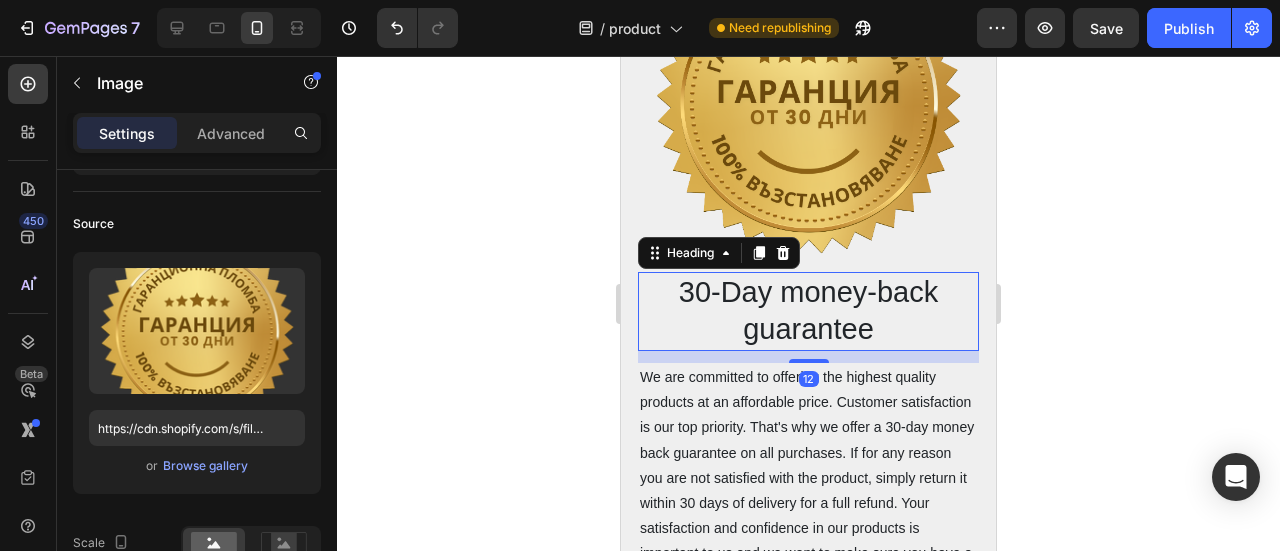 click on "30-Day money-back guarantee" at bounding box center (808, 311) 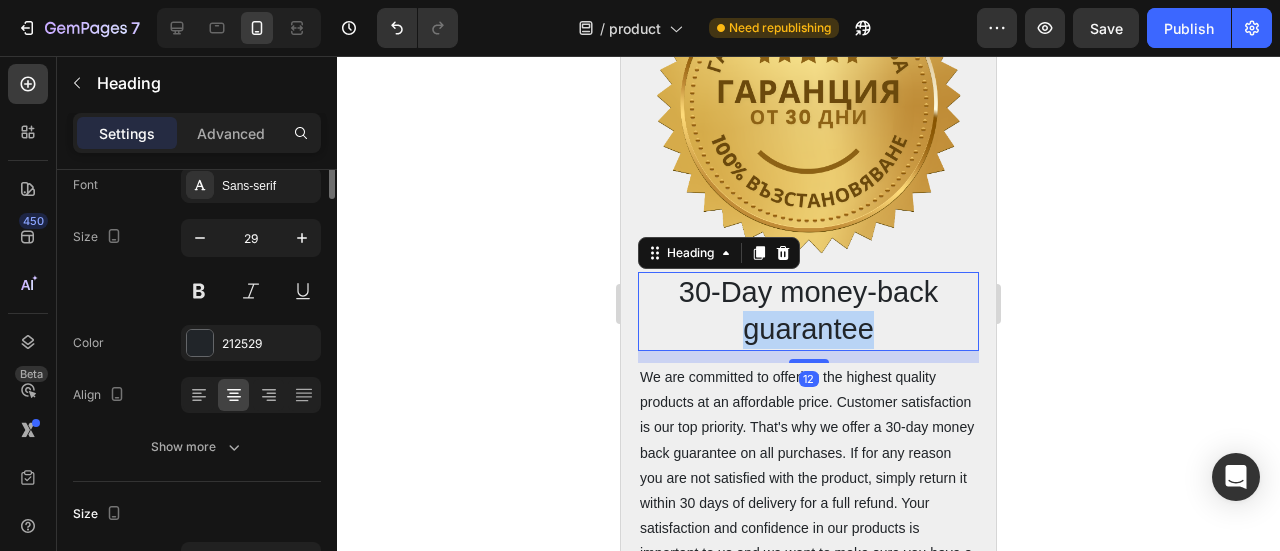 scroll, scrollTop: 0, scrollLeft: 0, axis: both 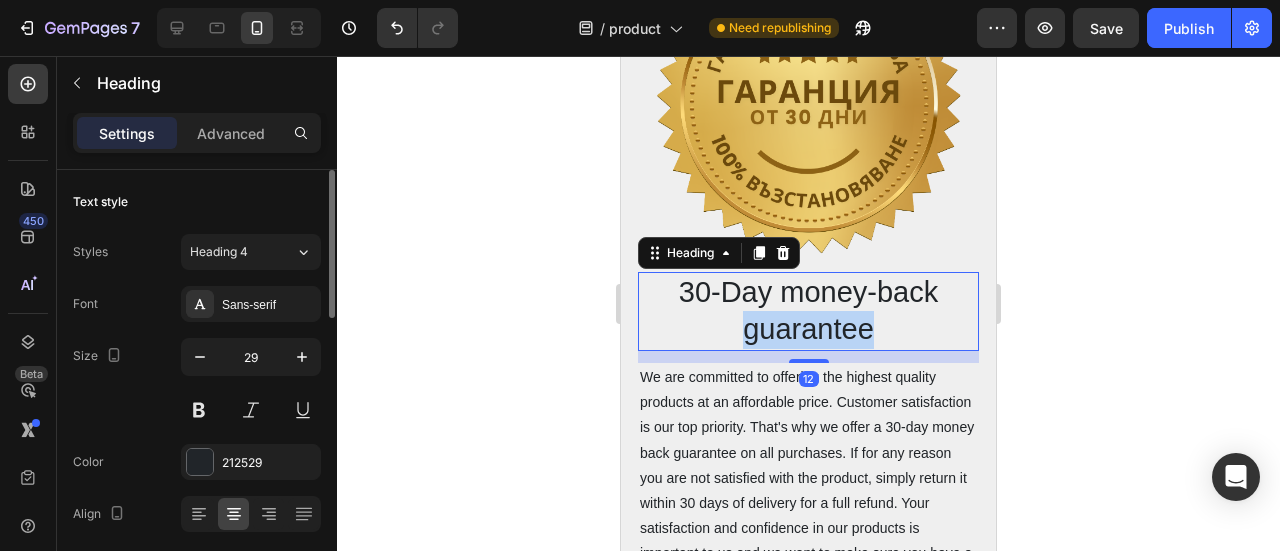 click on "30-Day money-back guarantee" at bounding box center (808, 311) 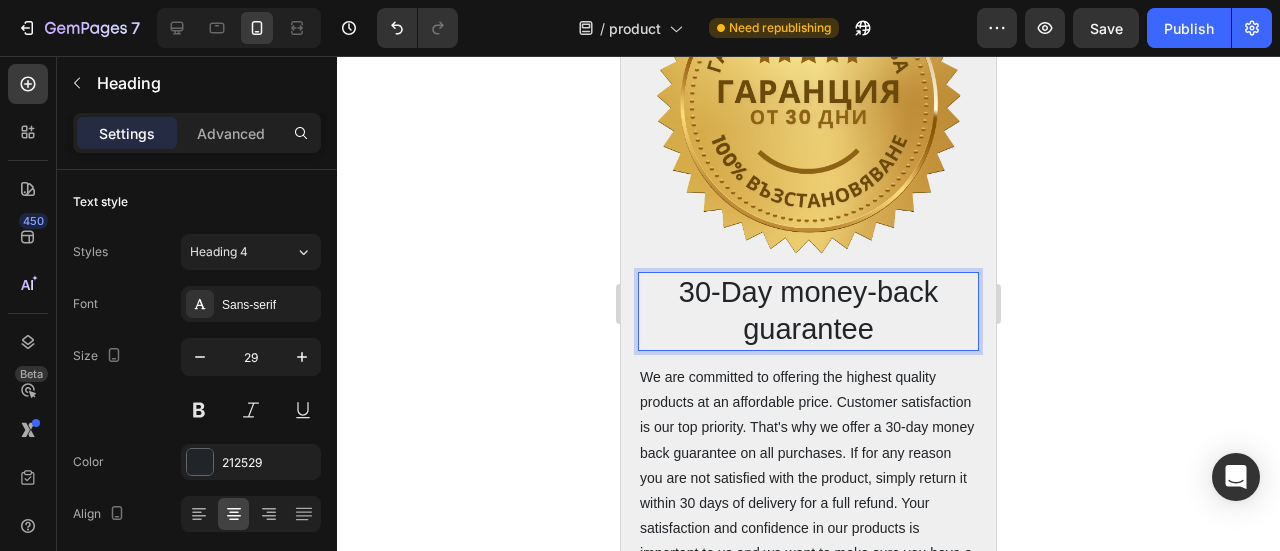 click on "30-Day money-back guarantee" at bounding box center (808, 311) 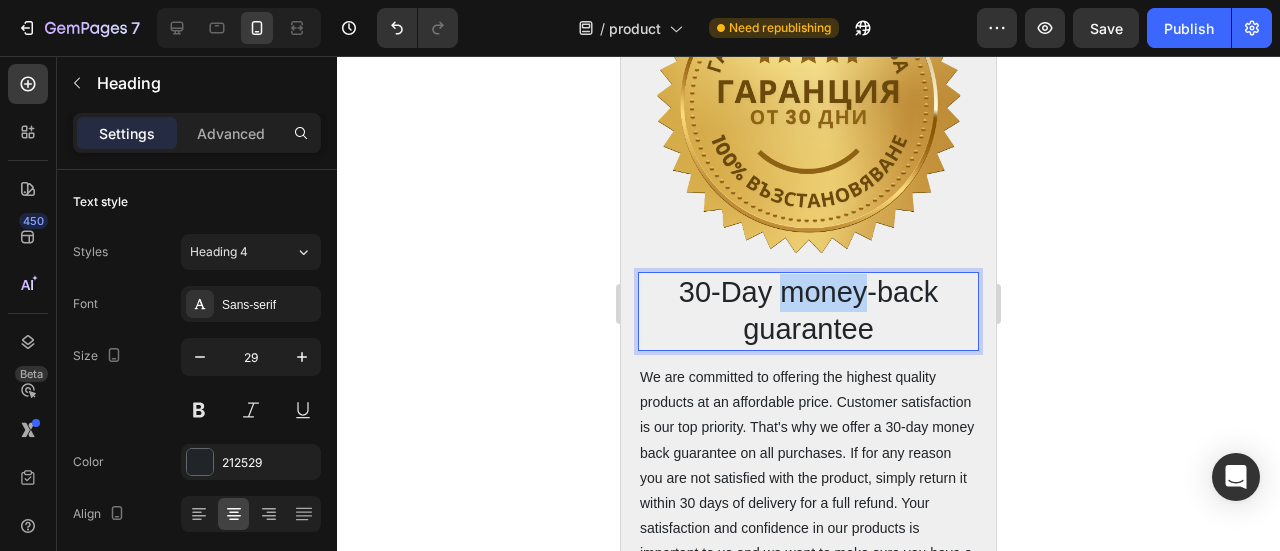 click on "30-Day money-back guarantee" at bounding box center (808, 311) 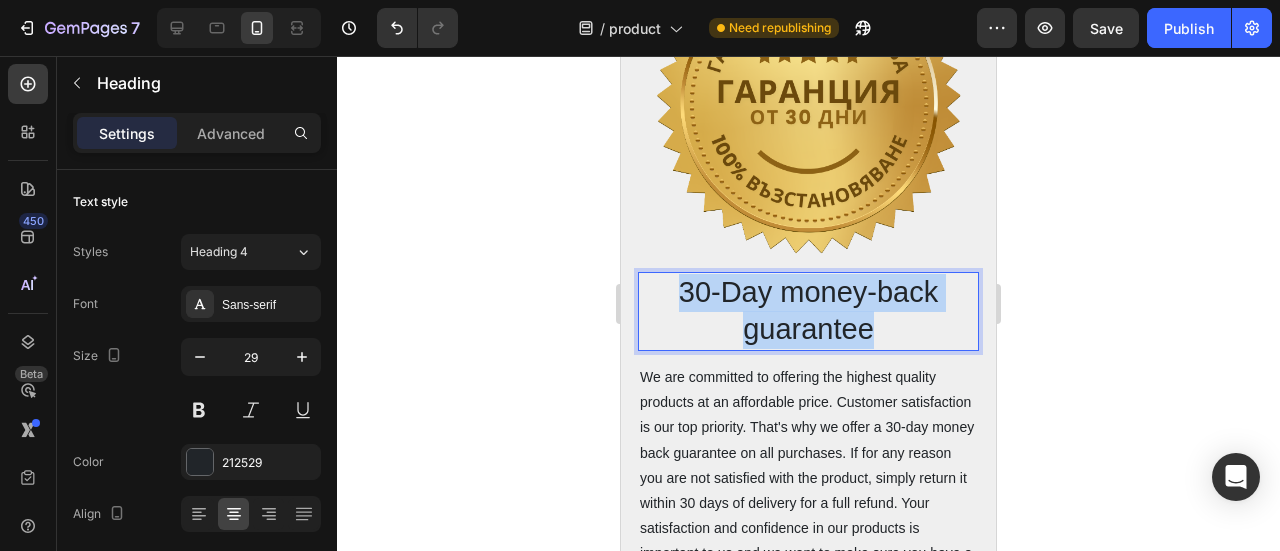 click on "30-Day money-back guarantee" at bounding box center [808, 311] 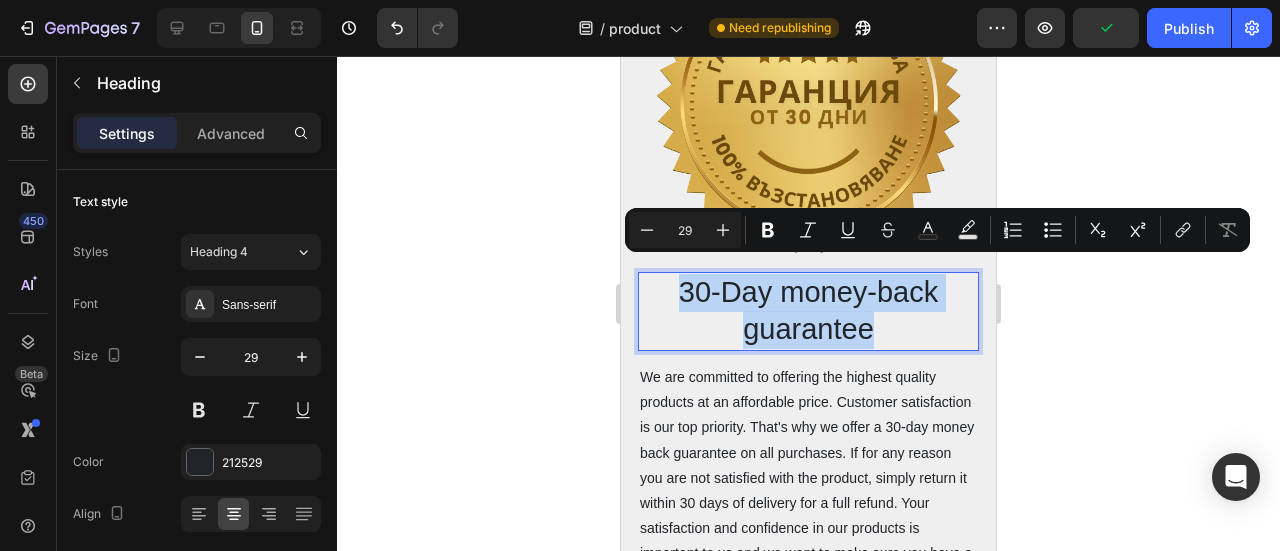 copy on "30-Day money-back guarantee" 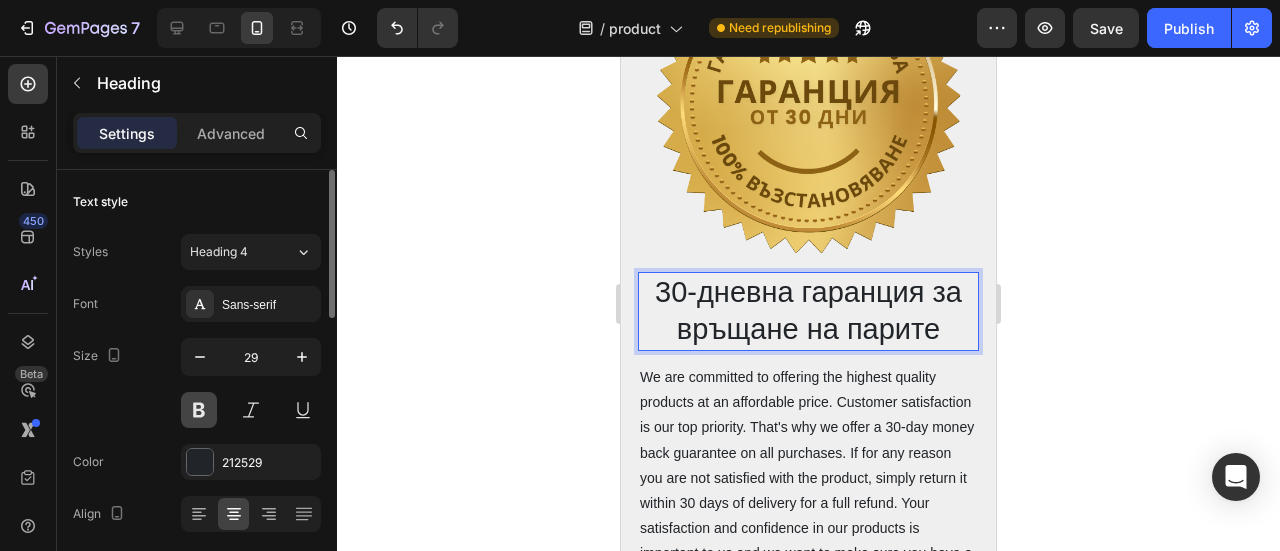 click at bounding box center [199, 410] 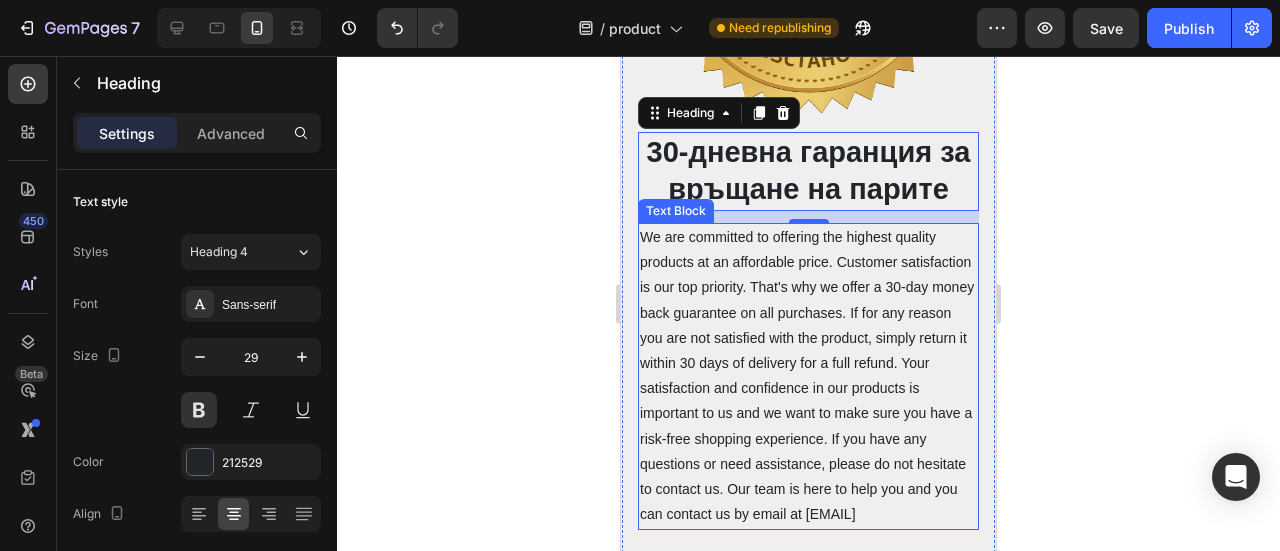 scroll, scrollTop: 14390, scrollLeft: 0, axis: vertical 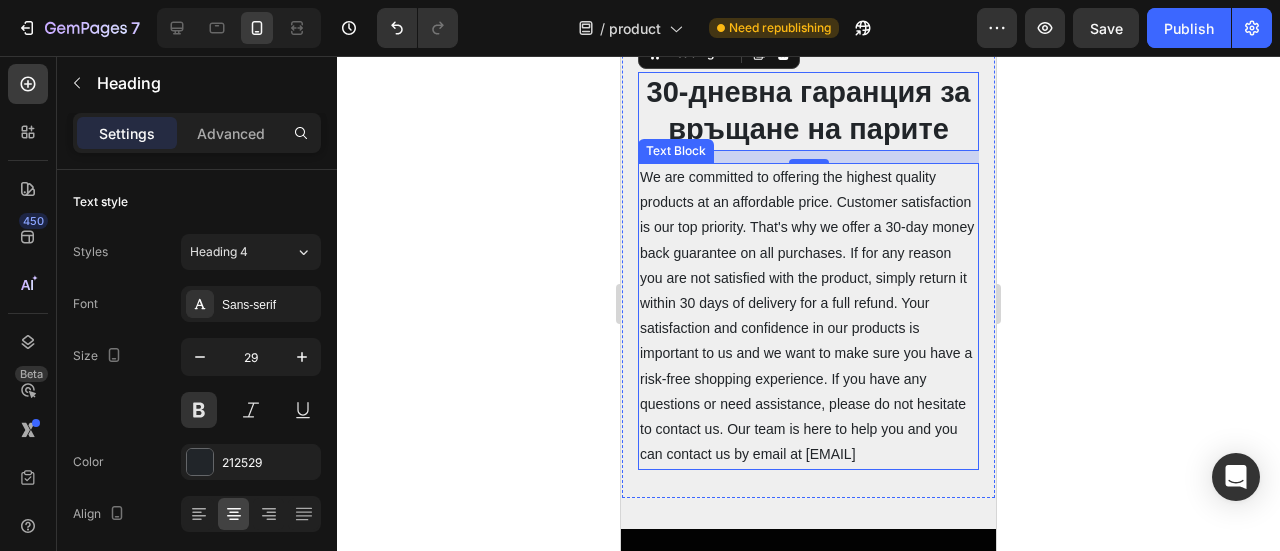 click on "We are committed to offering the highest quality products at an affordable price. Customer satisfaction is our top priority. That's why we offer a 30-day money back guarantee on all purchases. If for any reason you are not satisfied with the product, simply return it within 30 days of delivery for a full refund. Your satisfaction and confidence in our products is important to us and we want to make sure you have a risk-free shopping experience. If you have any questions or need assistance, please do not hesitate to contact us. Our team is here to help you and you can contact us by email at support@tonicgympro.com" at bounding box center (808, 316) 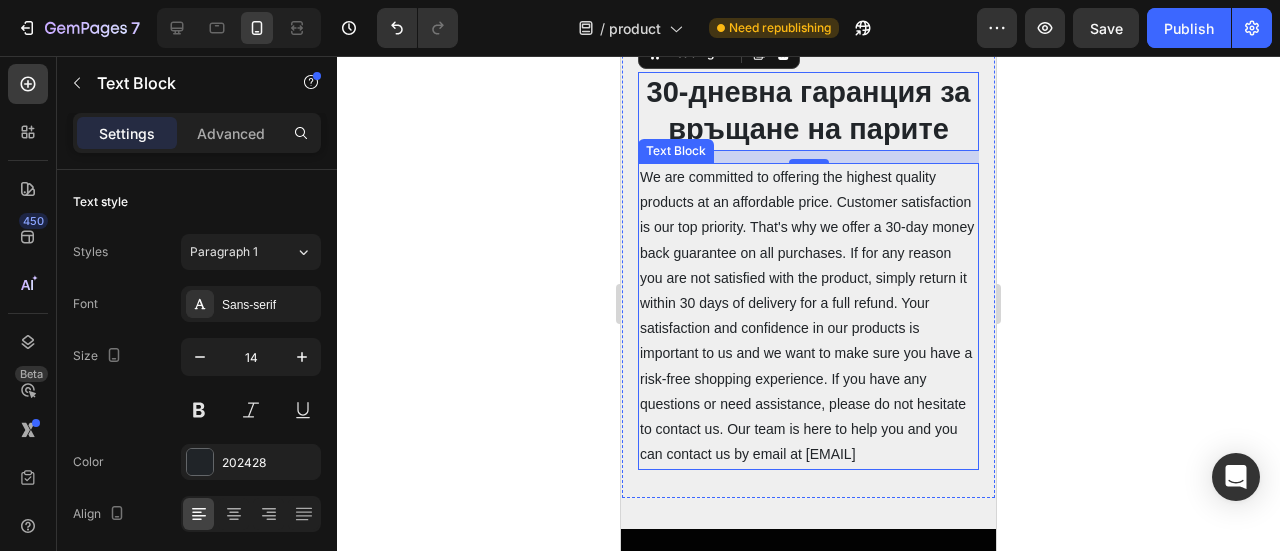 click on "We are committed to offering the highest quality products at an affordable price. Customer satisfaction is our top priority. That's why we offer a 30-day money back guarantee on all purchases. If for any reason you are not satisfied with the product, simply return it within 30 days of delivery for a full refund. Your satisfaction and confidence in our products is important to us and we want to make sure you have a risk-free shopping experience. If you have any questions or need assistance, please do not hesitate to contact us. Our team is here to help you and you can contact us by email at support@tonicgympro.com" at bounding box center (808, 316) 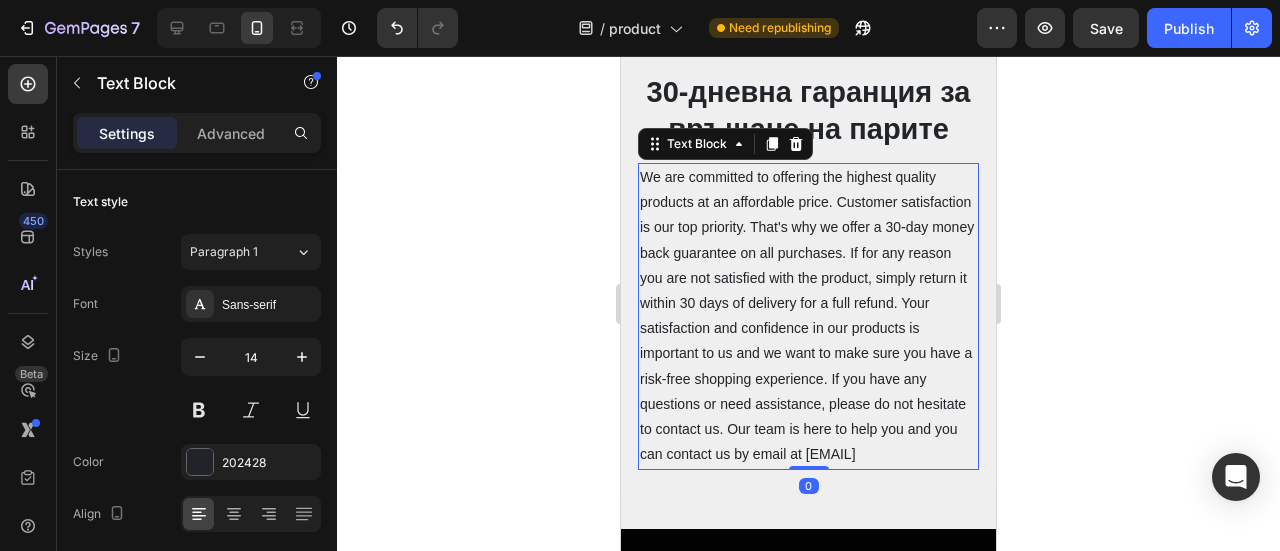 click on "We are committed to offering the highest quality products at an affordable price. Customer satisfaction is our top priority. That's why we offer a 30-day money back guarantee on all purchases. If for any reason you are not satisfied with the product, simply return it within 30 days of delivery for a full refund. Your satisfaction and confidence in our products is important to us and we want to make sure you have a risk-free shopping experience. If you have any questions or need assistance, please do not hesitate to contact us. Our team is here to help you and you can contact us by email at support@tonicgympro.com" at bounding box center [808, 316] 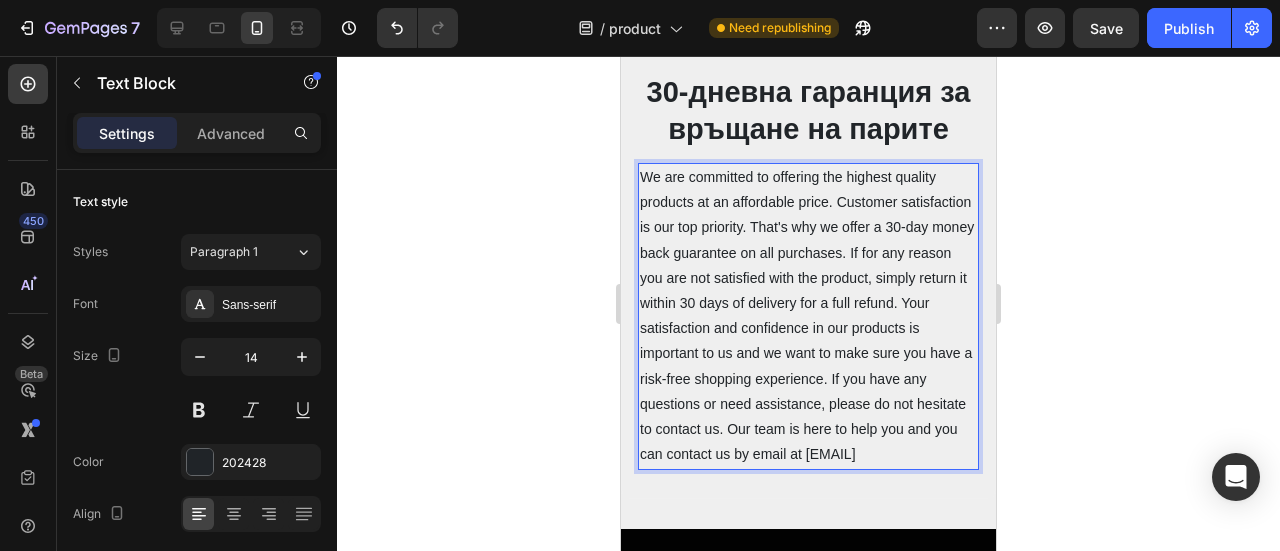 click on "We are committed to offering the highest quality products at an affordable price. Customer satisfaction is our top priority. That's why we offer a 30-day money back guarantee on all purchases. If for any reason you are not satisfied with the product, simply return it within 30 days of delivery for a full refund. Your satisfaction and confidence in our products is important to us and we want to make sure you have a risk-free shopping experience. If you have any questions or need assistance, please do not hesitate to contact us. Our team is here to help you and you can contact us by email at support@tonicgympro.com" at bounding box center (808, 316) 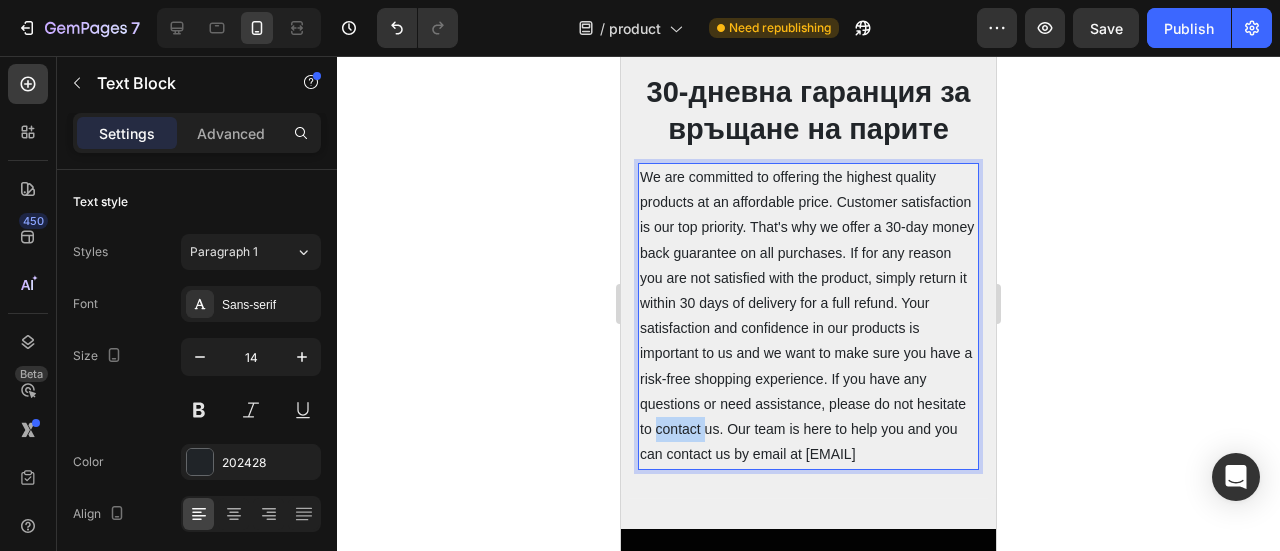 click on "We are committed to offering the highest quality products at an affordable price. Customer satisfaction is our top priority. That's why we offer a 30-day money back guarantee on all purchases. If for any reason you are not satisfied with the product, simply return it within 30 days of delivery for a full refund. Your satisfaction and confidence in our products is important to us and we want to make sure you have a risk-free shopping experience. If you have any questions or need assistance, please do not hesitate to contact us. Our team is here to help you and you can contact us by email at podkrepa@toptarg.site" at bounding box center [808, 316] 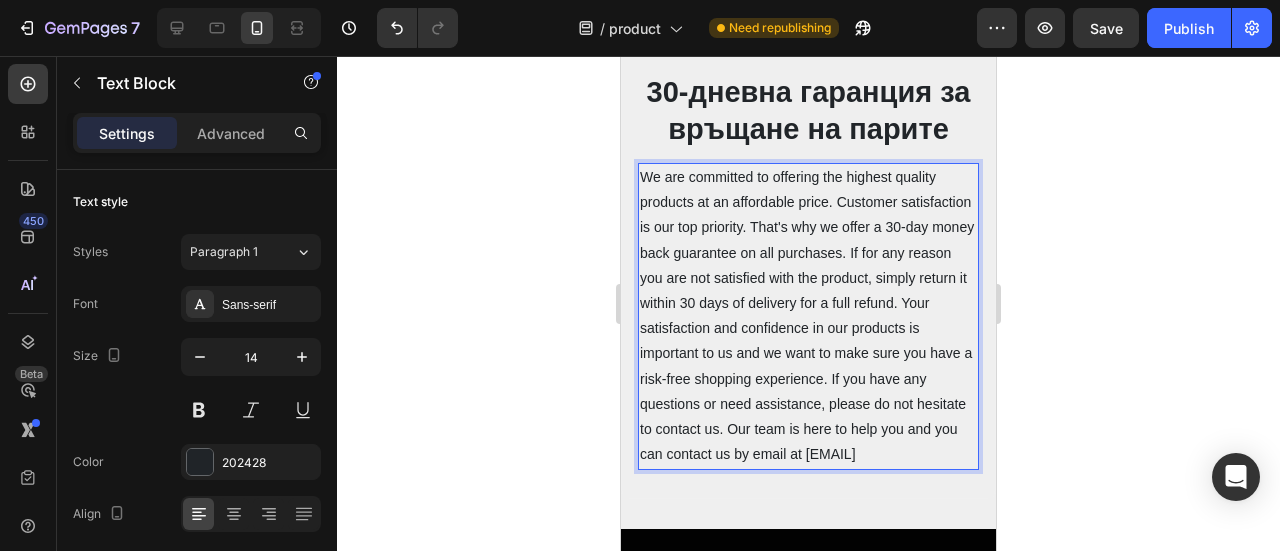 scroll, scrollTop: 14407, scrollLeft: 0, axis: vertical 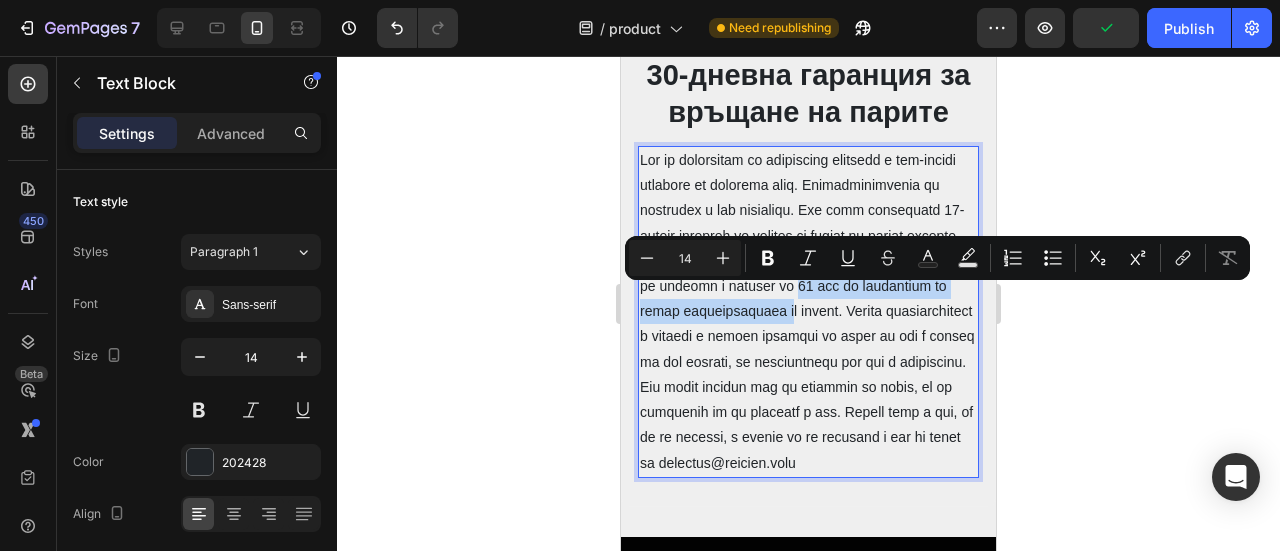 drag, startPoint x: 934, startPoint y: 296, endPoint x: 936, endPoint y: 309, distance: 13.152946 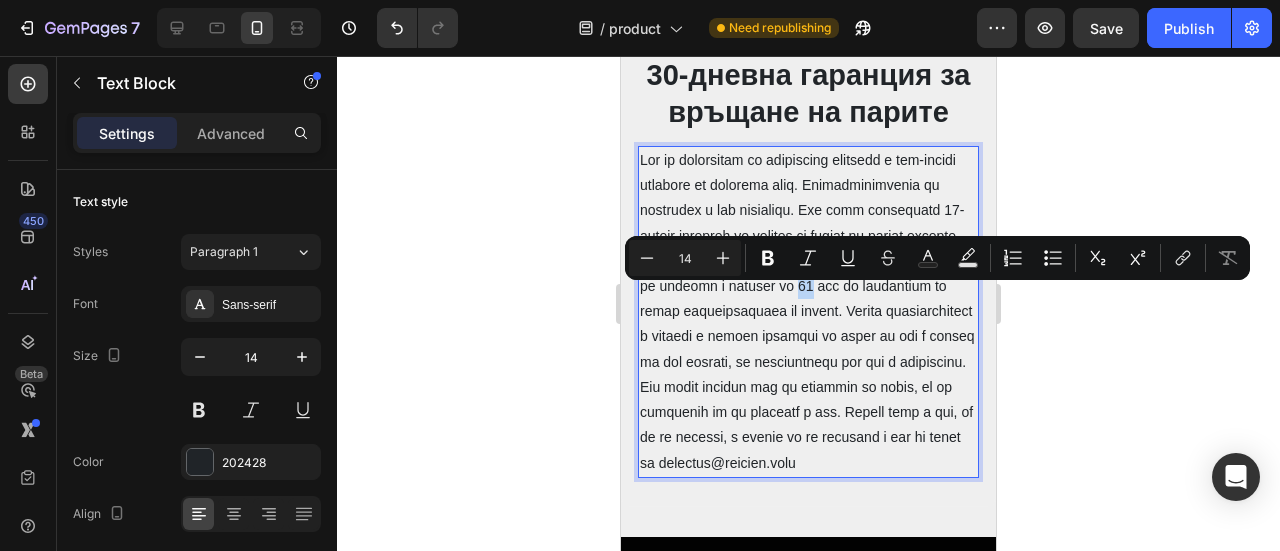 drag, startPoint x: 933, startPoint y: 297, endPoint x: 948, endPoint y: 296, distance: 15.033297 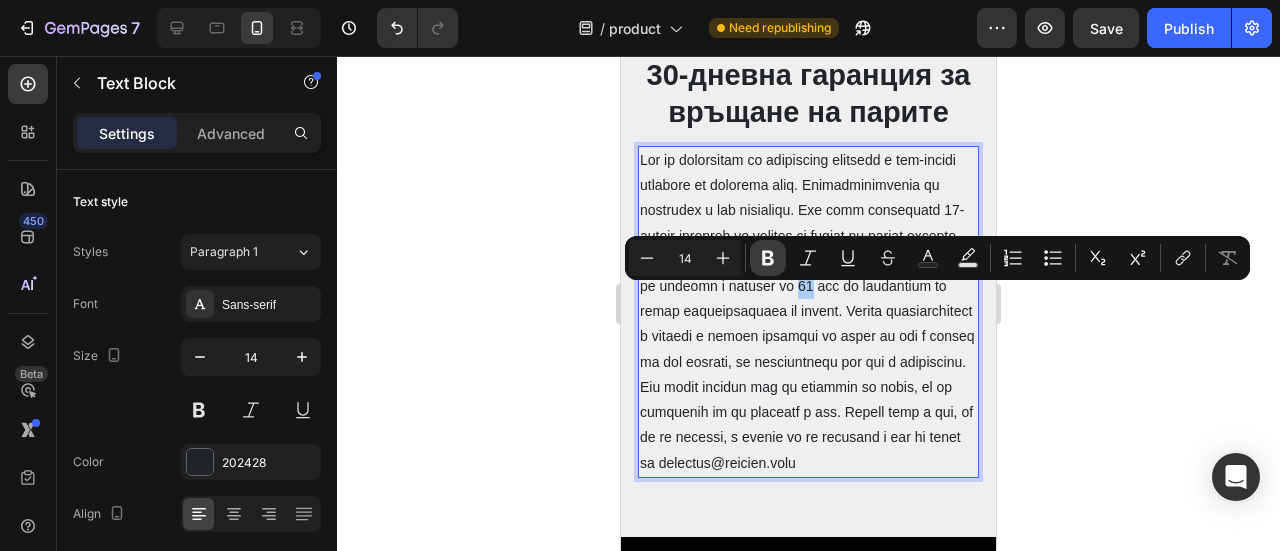 click 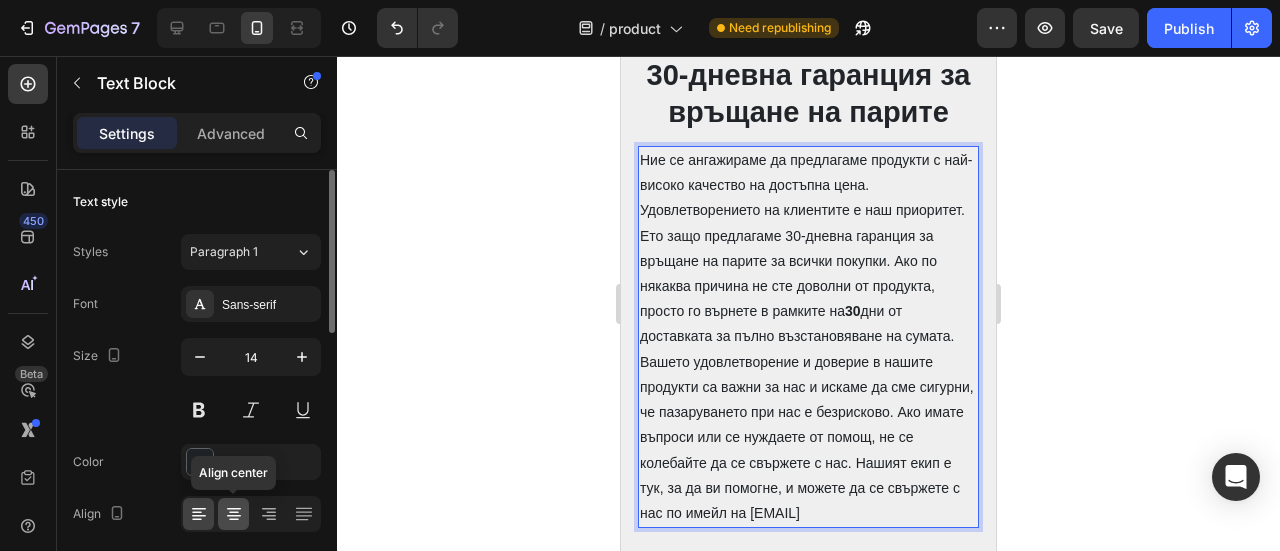 click 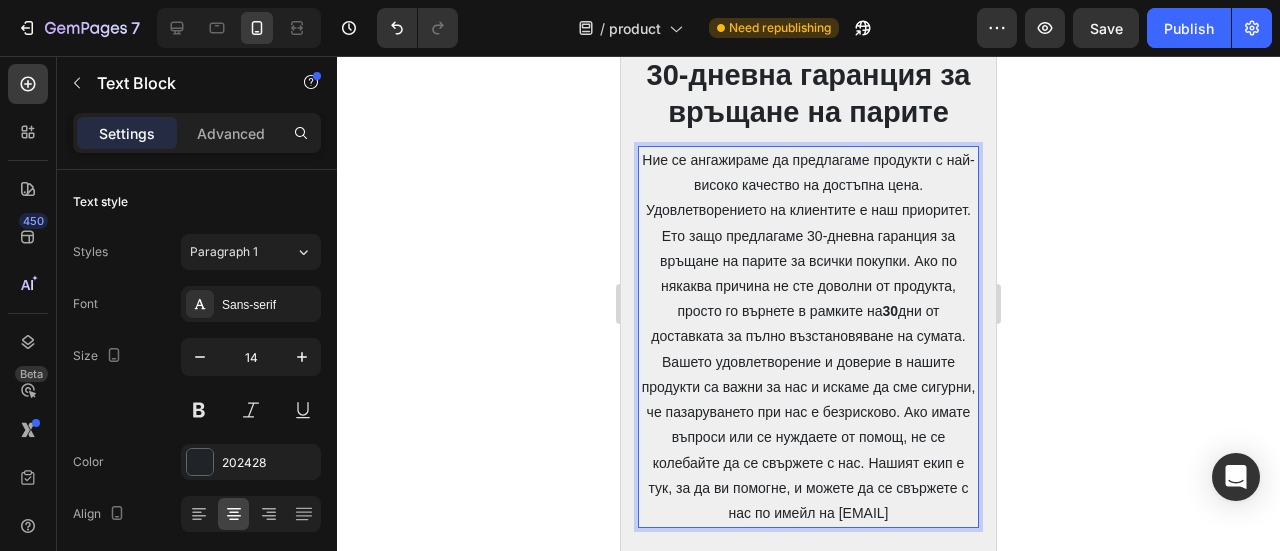 click 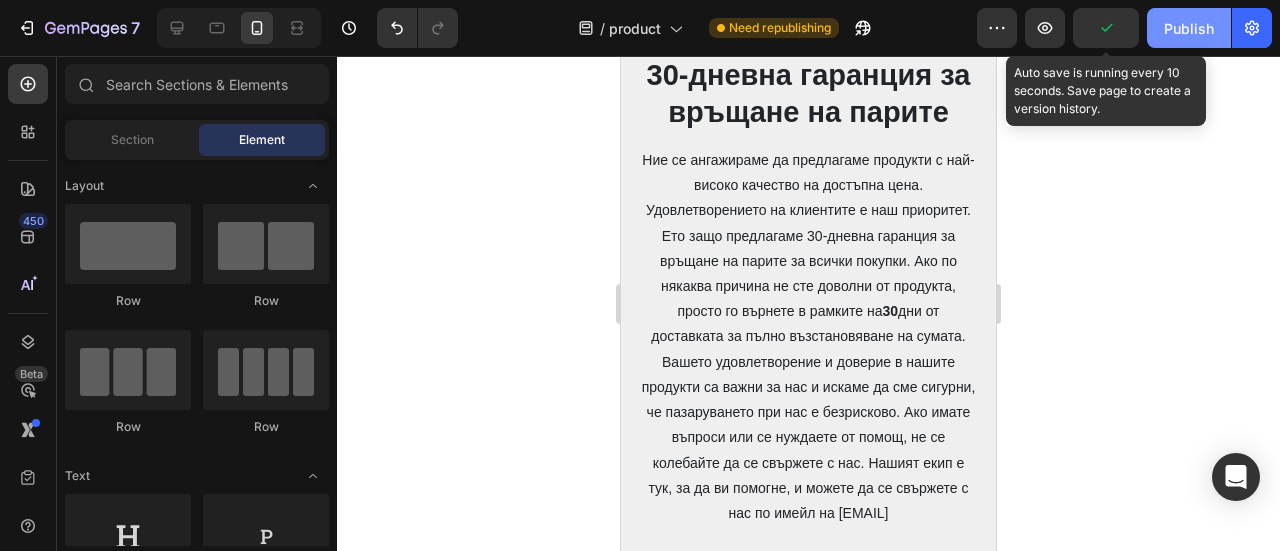 drag, startPoint x: 1109, startPoint y: 41, endPoint x: 1163, endPoint y: 27, distance: 55.7853 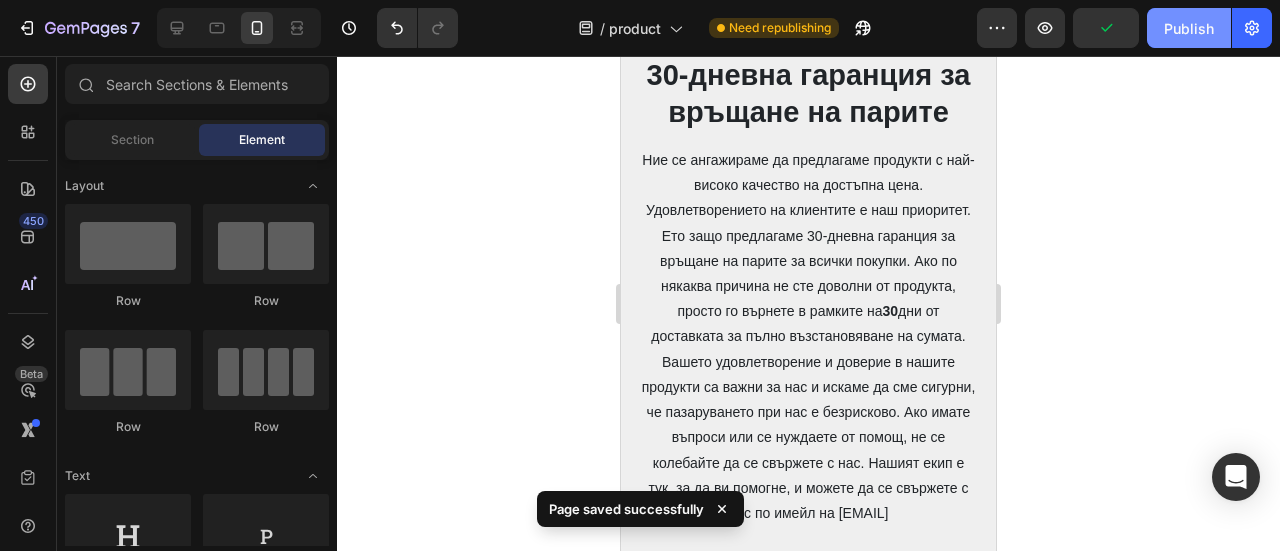 click on "Publish" at bounding box center [1189, 28] 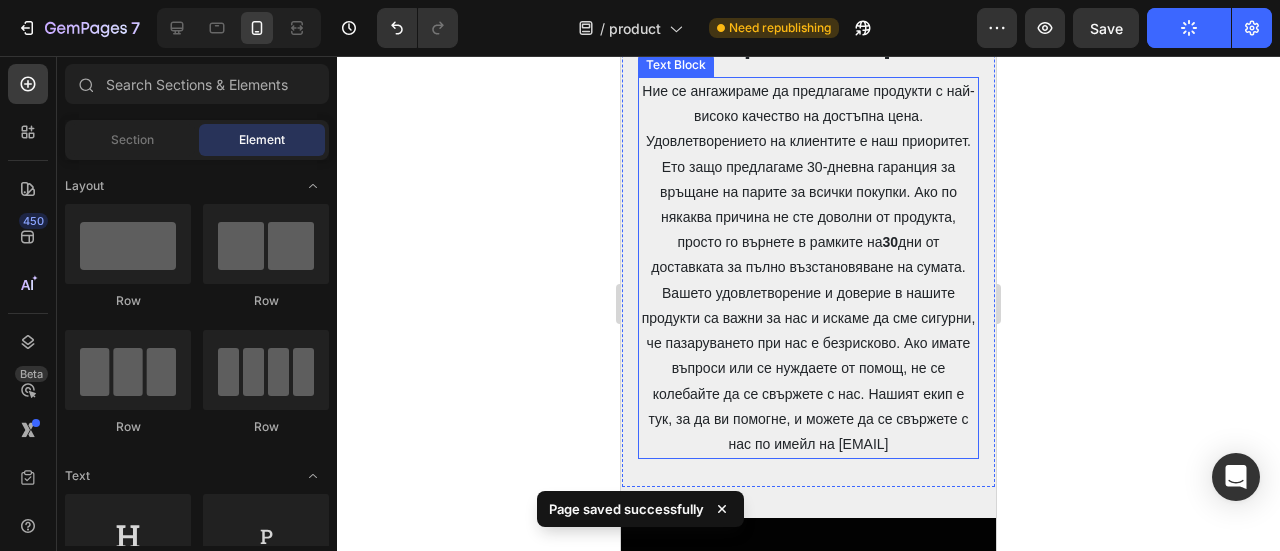 scroll, scrollTop: 14607, scrollLeft: 0, axis: vertical 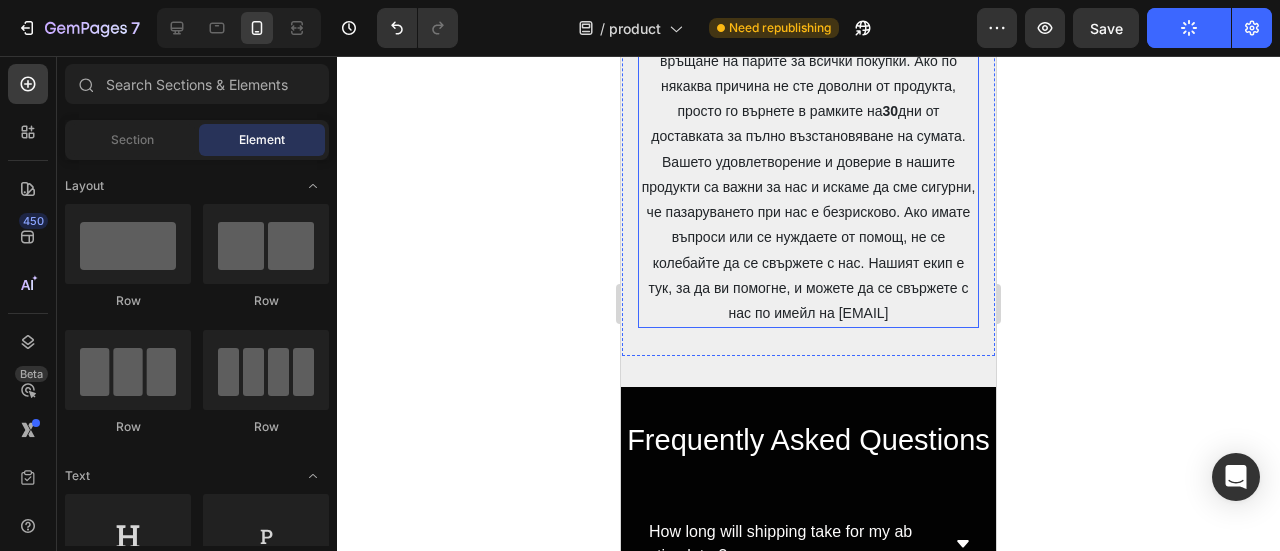 click on "Ние се ангажираме да предлагаме продукти с най-високо качество на достъпна цена. Удовлетворението на клиентите е наш приоритет. Ето защо предлагаме 30-дневна гаранция за връщане на парите за всички покупки. Ако по някаква причина не сте доволни от продукта, просто го върнете в рамките на  30" at bounding box center (808, 137) 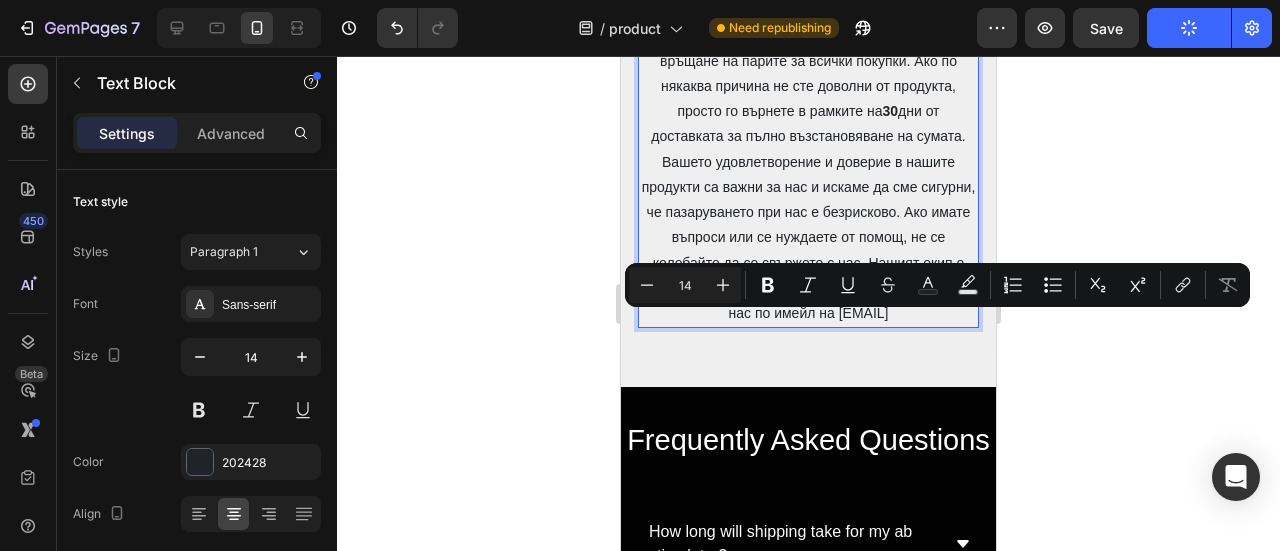 drag, startPoint x: 872, startPoint y: 321, endPoint x: 728, endPoint y: 321, distance: 144 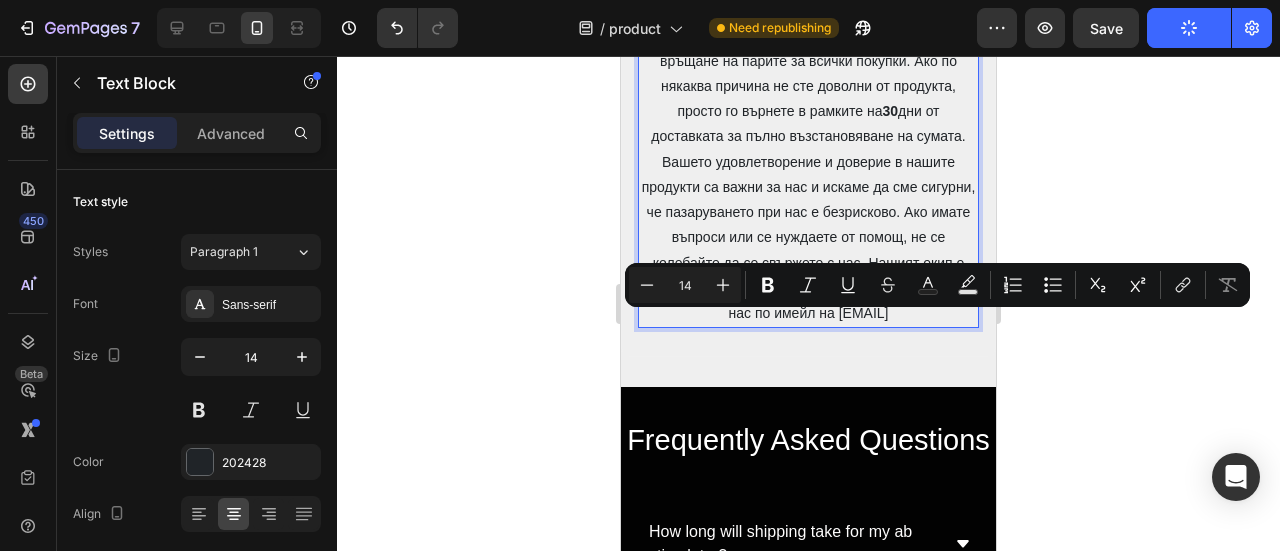 click on "Ние се ангажираме да предлагаме продукти с най-високо качество на достъпна цена. Удовлетворението на клиентите е наш приоритет. Ето защо предлагаме 30-дневна гаранция за връщане на парите за всички покупки. Ако по някаква причина не сте доволни от продукта, просто го върнете в рамките на  30" at bounding box center [808, 137] 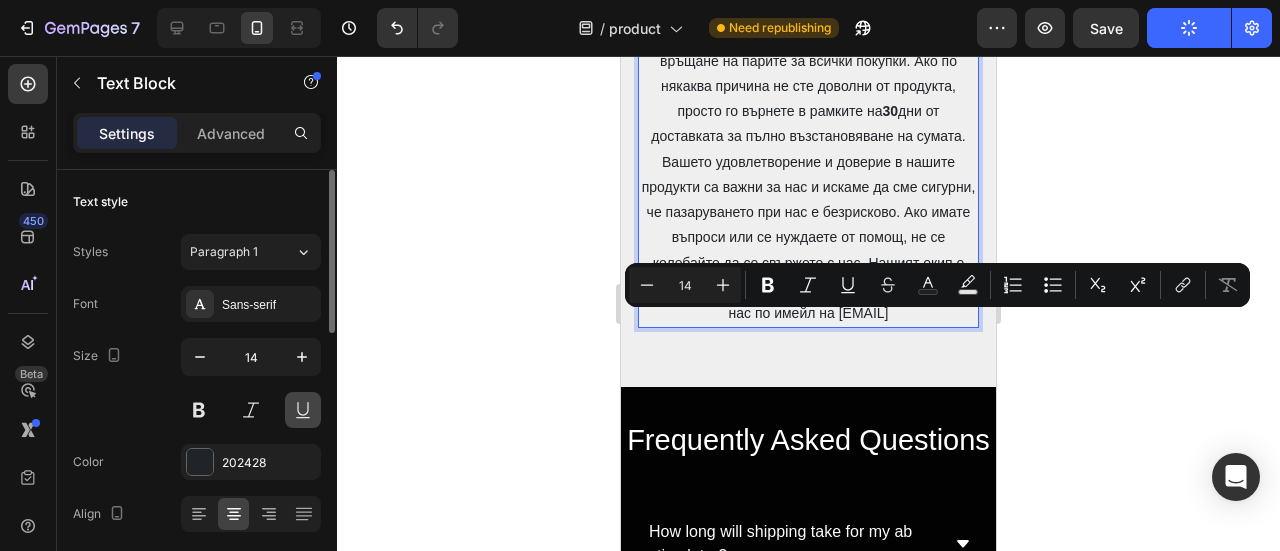 click at bounding box center [303, 410] 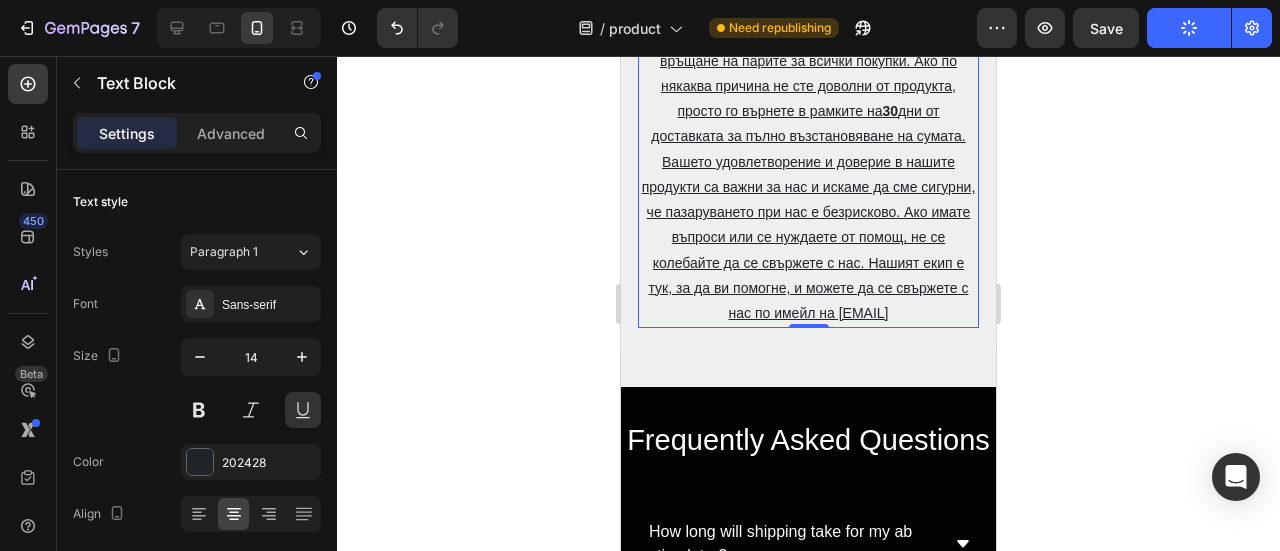 type 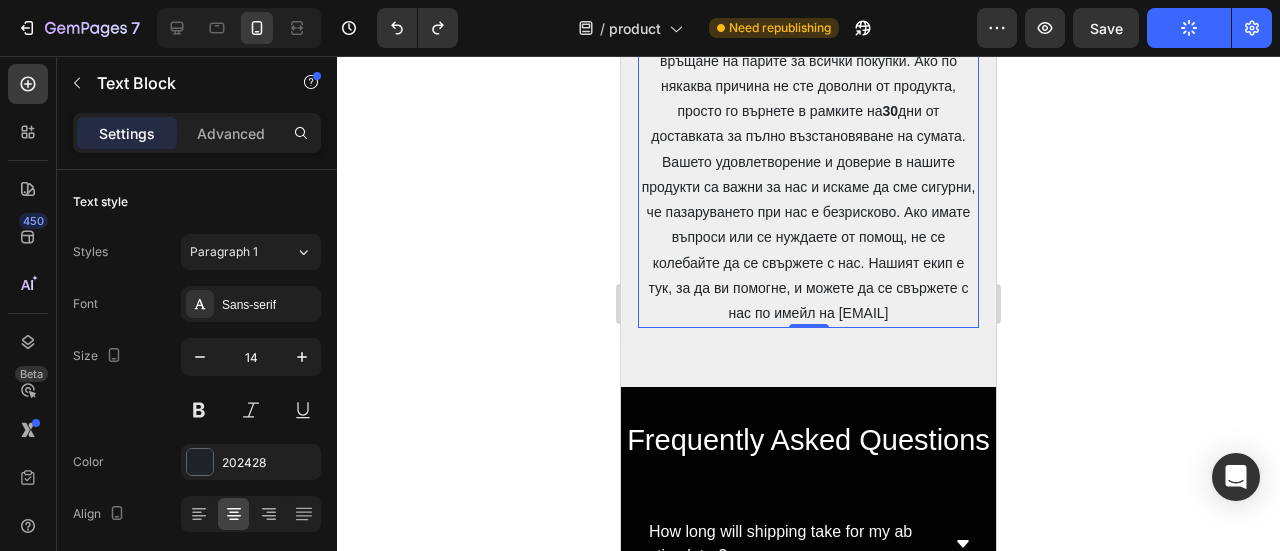 click on "Ние се ангажираме да предлагаме продукти с най-високо качество на достъпна цена. Удовлетворението на клиентите е наш приоритет. Ето защо предлагаме 30-дневна гаранция за връщане на парите за всички покупки. Ако по някаква причина не сте доволни от продукта, просто го върнете в рамките на  30" at bounding box center (808, 137) 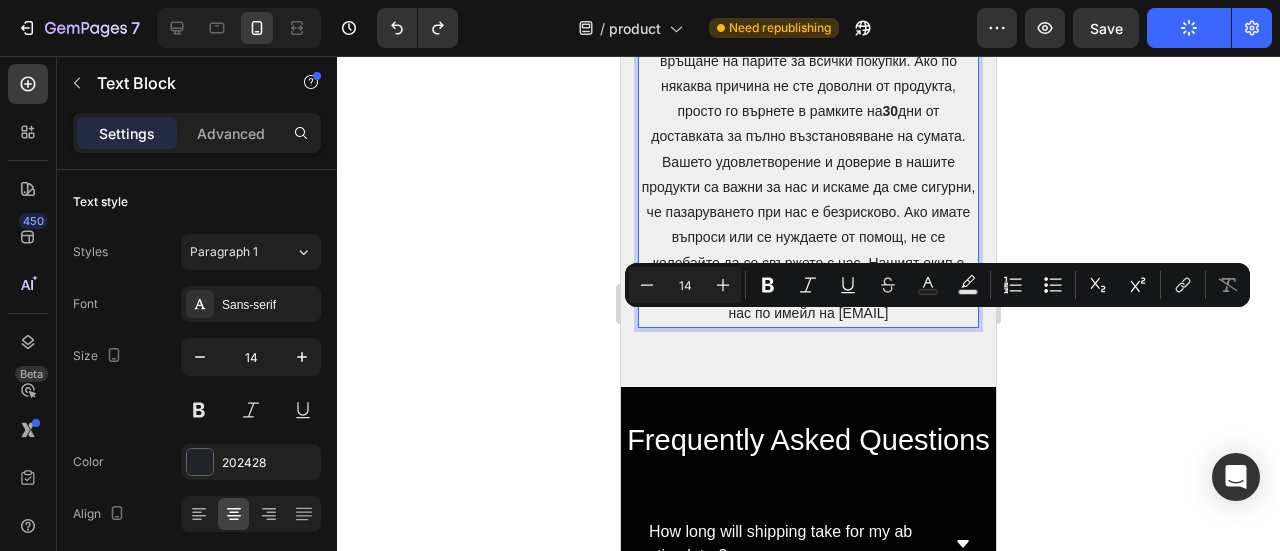 drag, startPoint x: 732, startPoint y: 322, endPoint x: 887, endPoint y: 324, distance: 155.01291 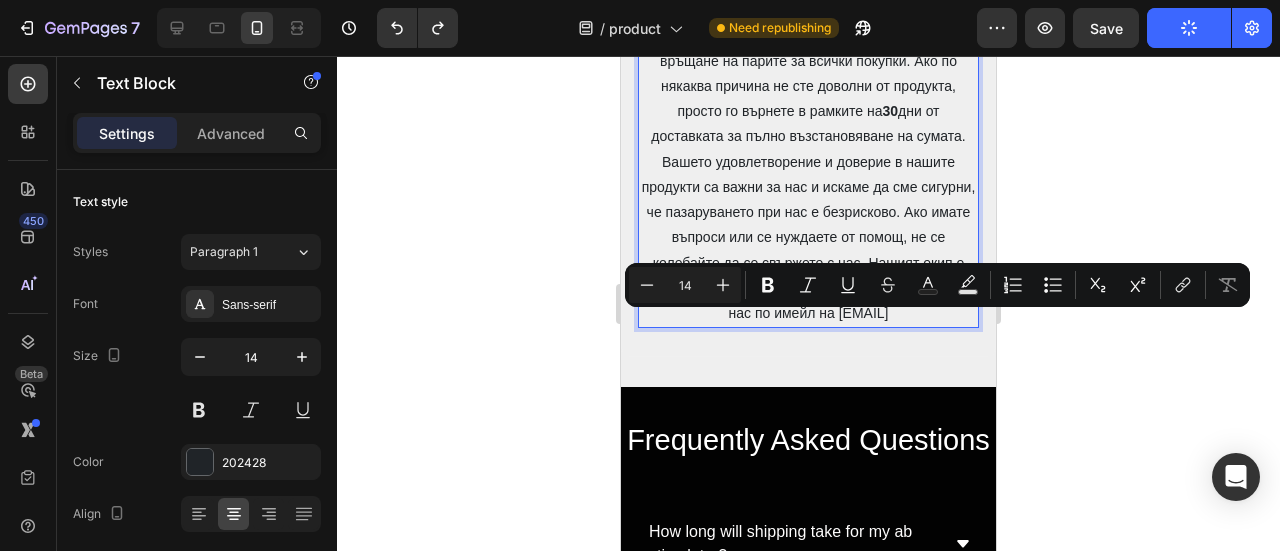 click on "Ние се ангажираме да предлагаме продукти с най-високо качество на достъпна цена. Удовлетворението на клиентите е наш приоритет. Ето защо предлагаме 30-дневна гаранция за връщане на парите за всички покупки. Ако по някаква причина не сте доволни от продукта, просто го върнете в рамките на  30" at bounding box center [808, 137] 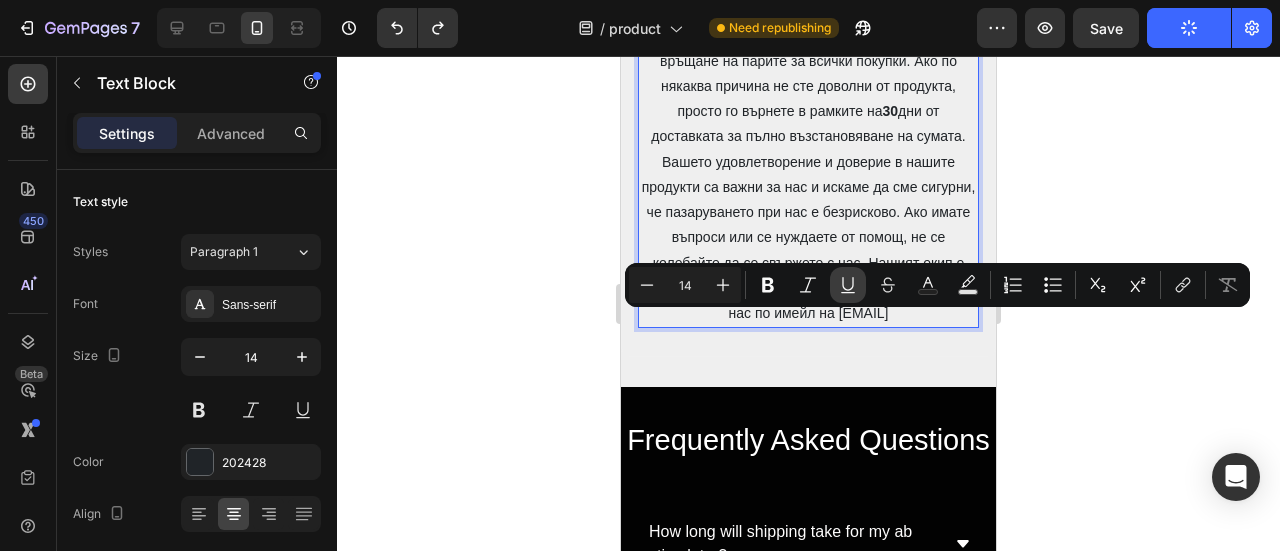 click 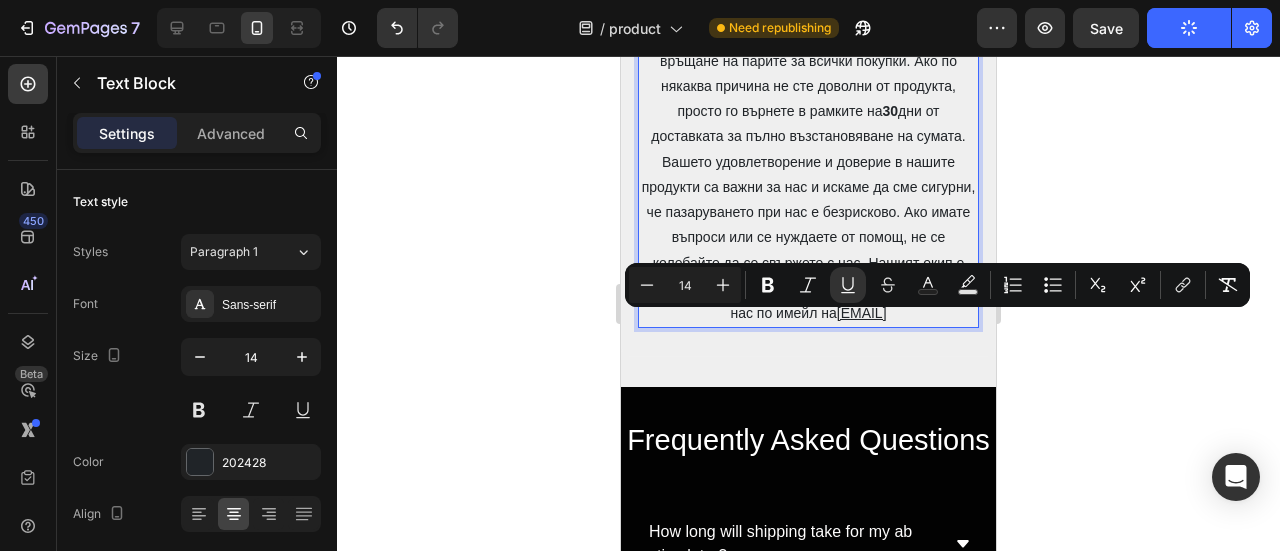 click 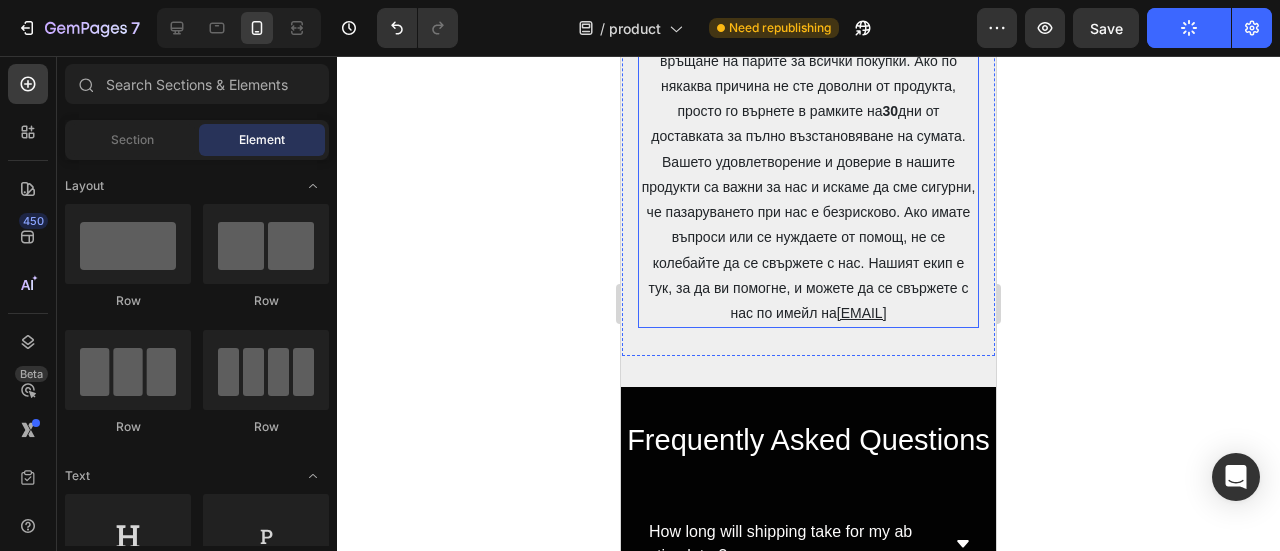 click on "[EMAIL]" at bounding box center [862, 313] 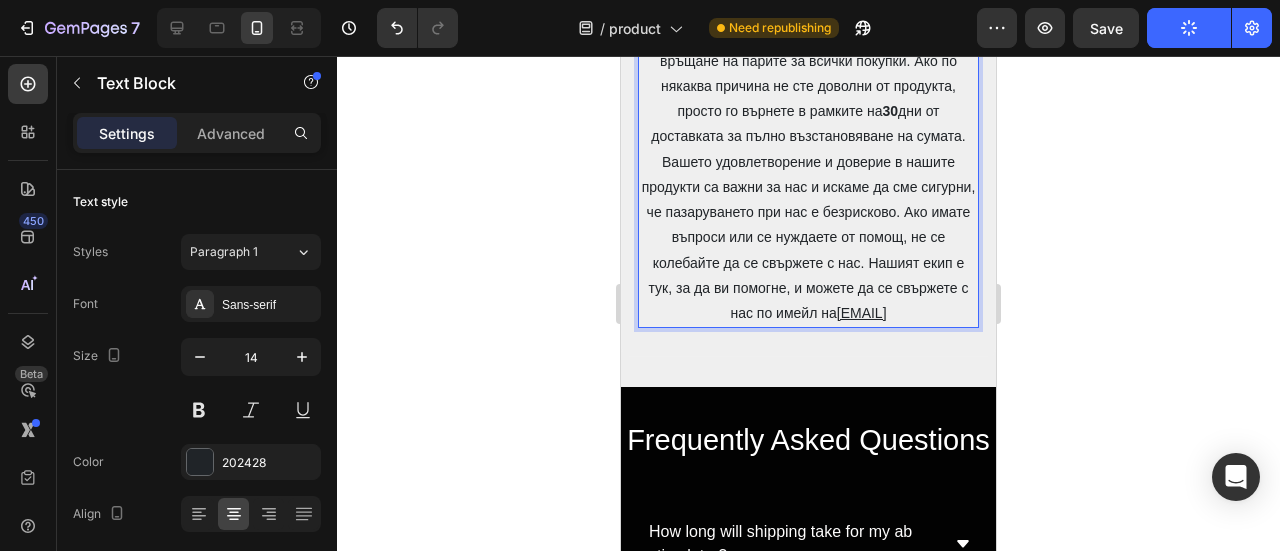 drag, startPoint x: 876, startPoint y: 317, endPoint x: 735, endPoint y: 329, distance: 141.50972 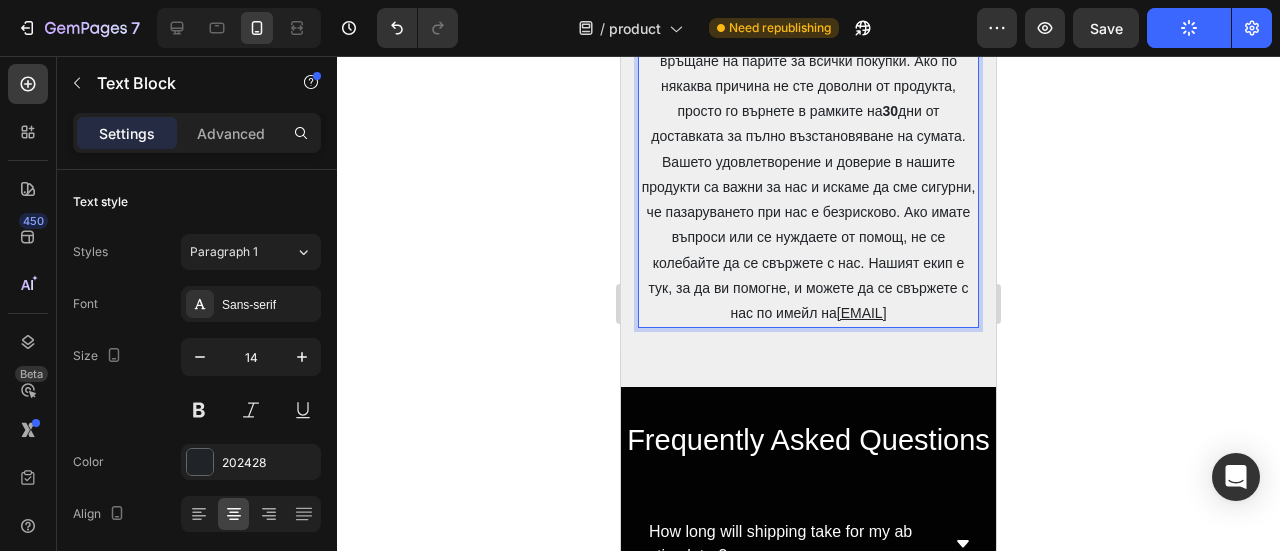 click on "Ние се ангажираме да предлагаме продукти с най-високо качество на достъпна цена. Удовлетворението на клиентите е наш приоритет. Ето защо предлагаме 30-дневна гаранция за връщане на парите за всички покупки. Ако по някаква причина не сте доволни от продукта, просто го върнете в рамките на  30 podkrepa@toptarg.site" at bounding box center (808, 137) 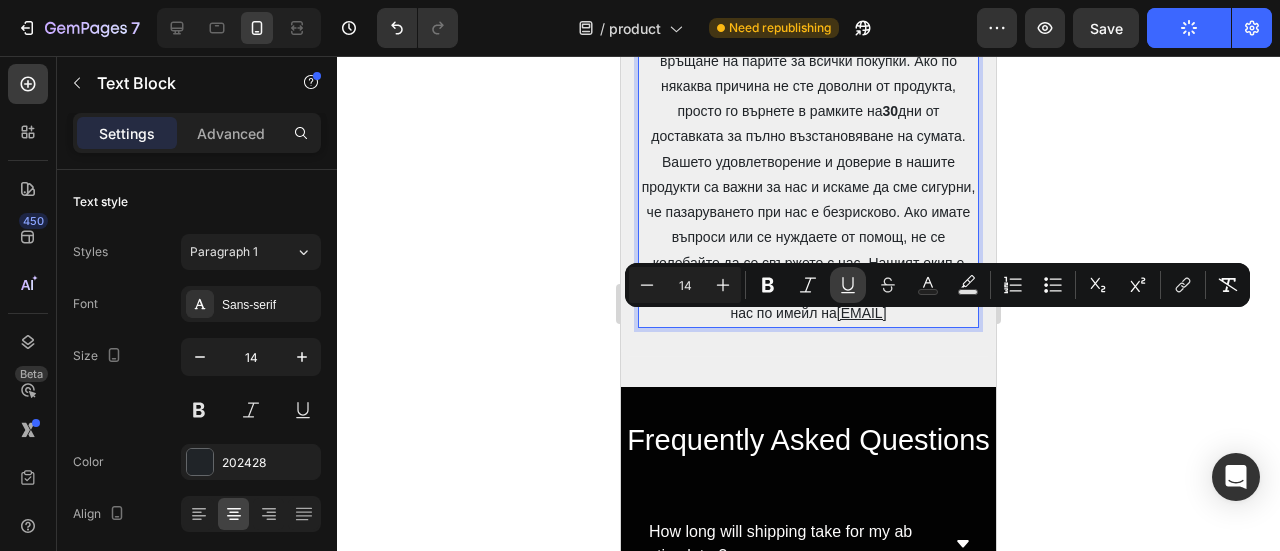 click 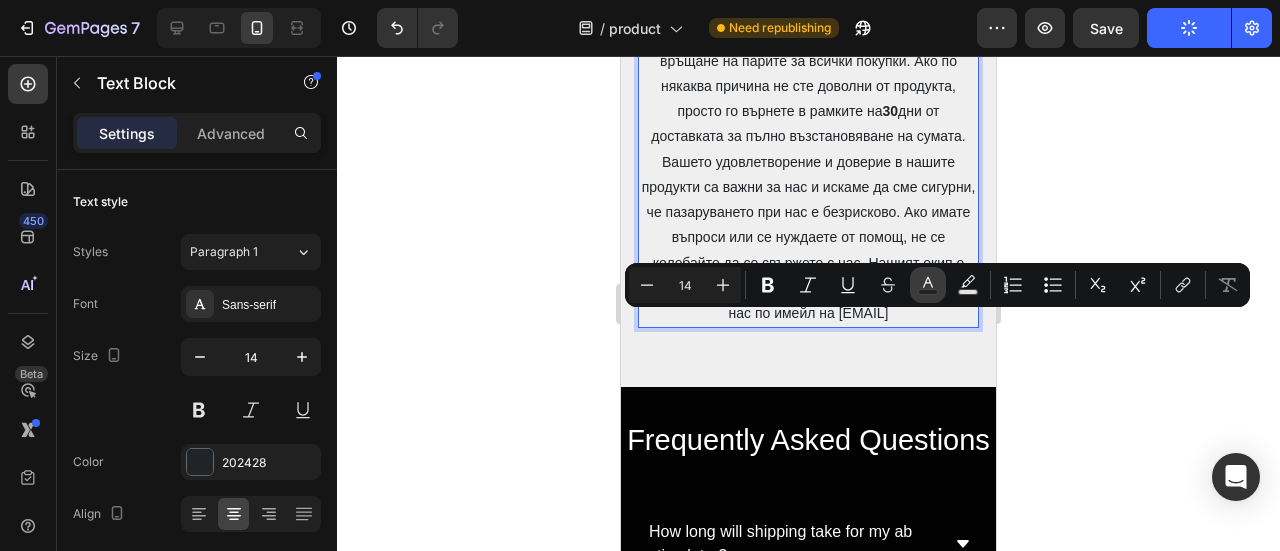 click 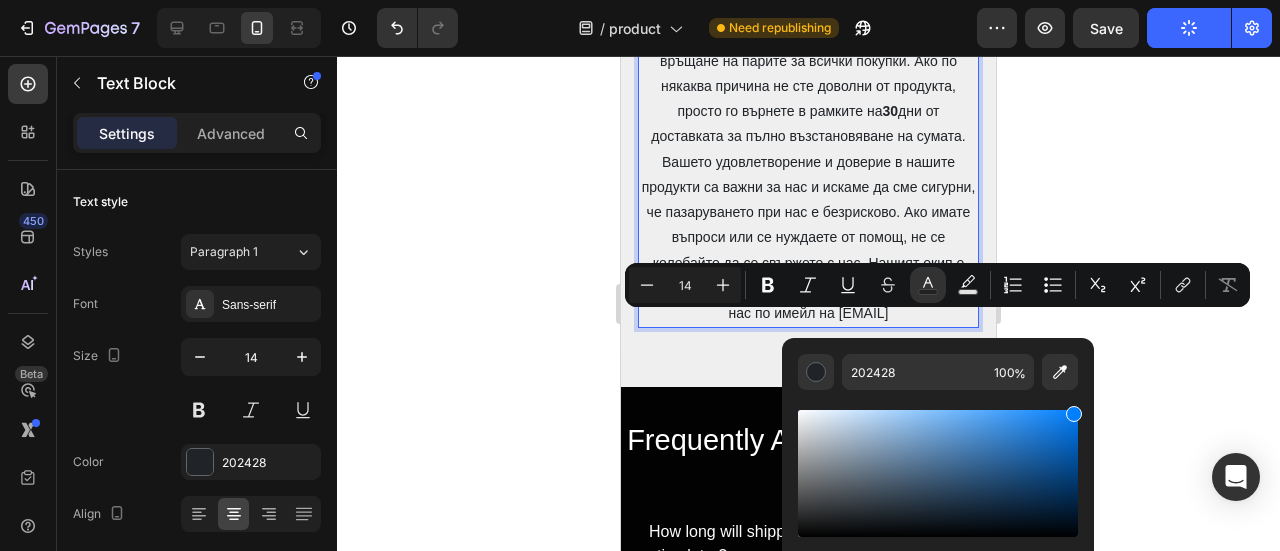 drag, startPoint x: 860, startPoint y: 527, endPoint x: 1098, endPoint y: 398, distance: 270.71204 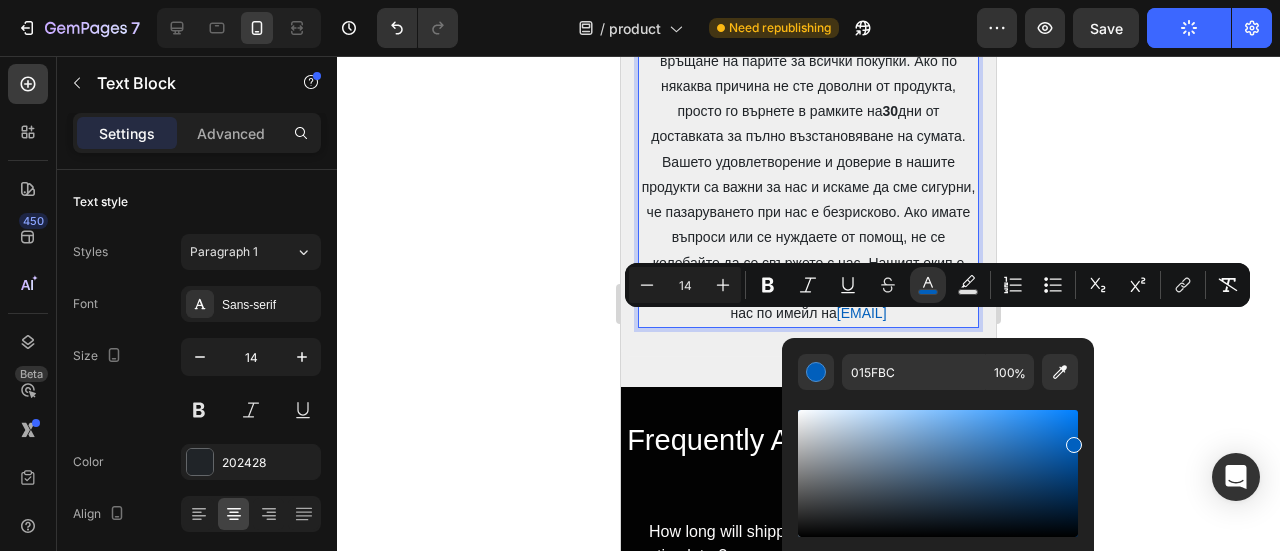 type on "0160BF" 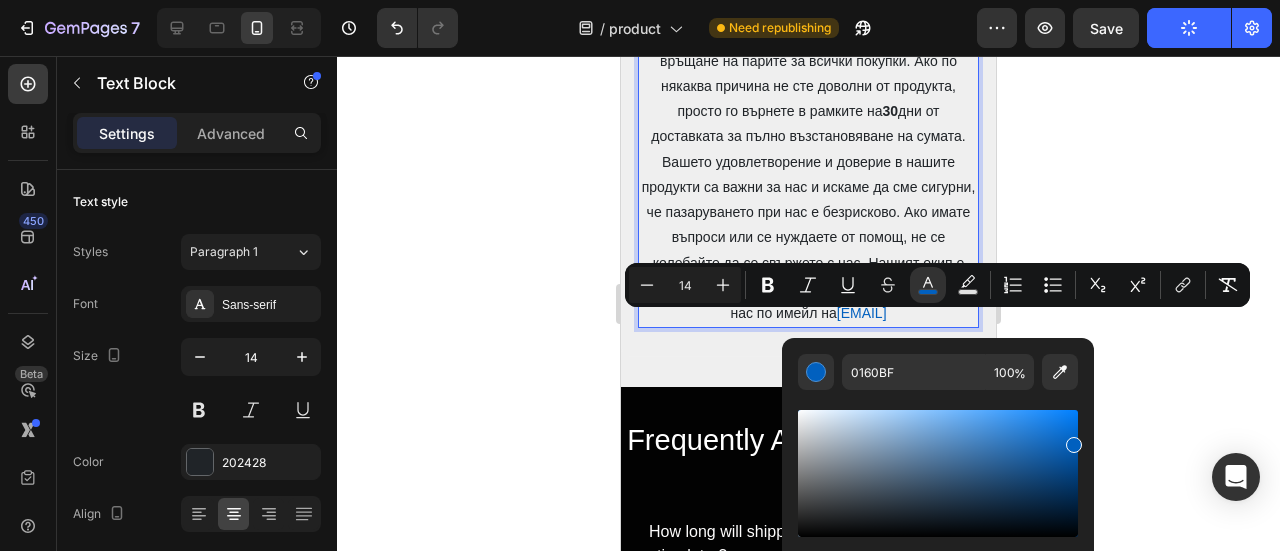drag, startPoint x: 1074, startPoint y: 415, endPoint x: 1076, endPoint y: 442, distance: 27.073973 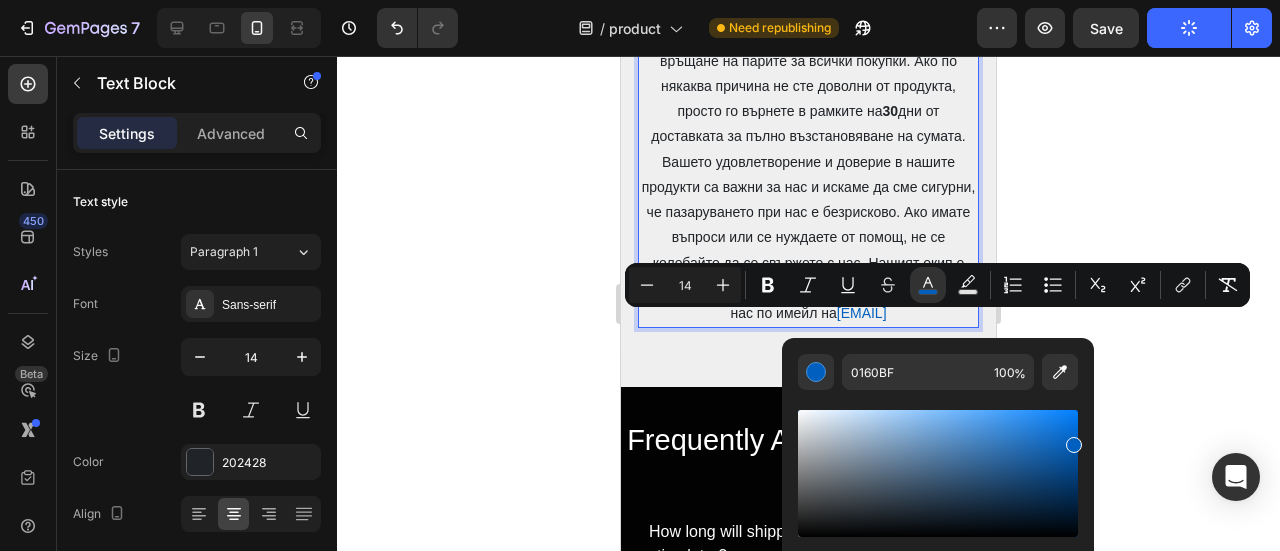 click 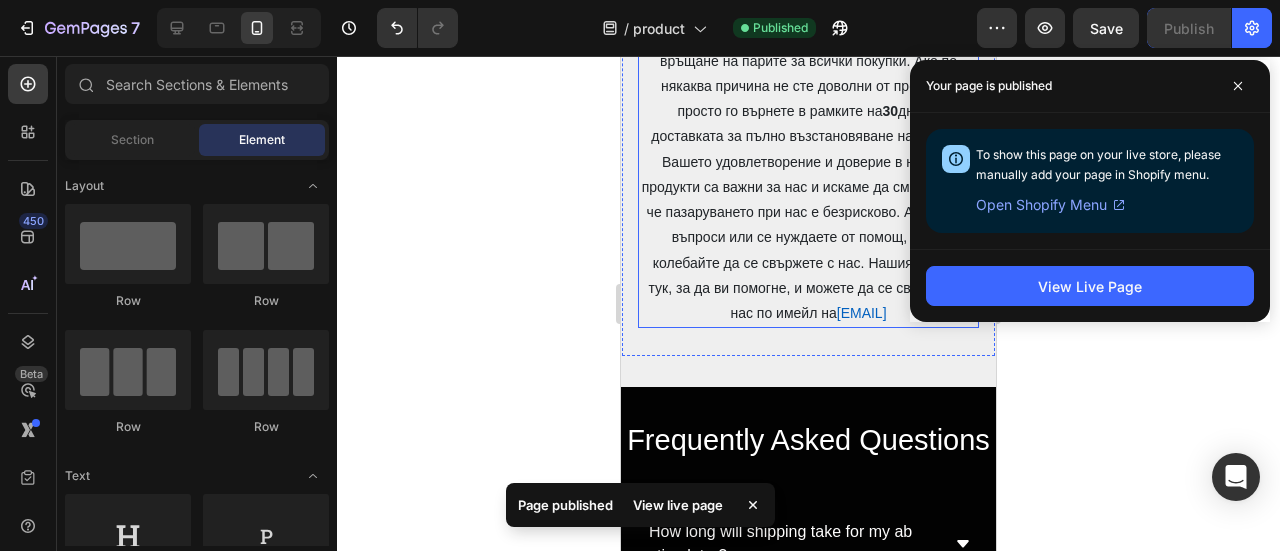 click on "[EMAIL]" at bounding box center (862, 313) 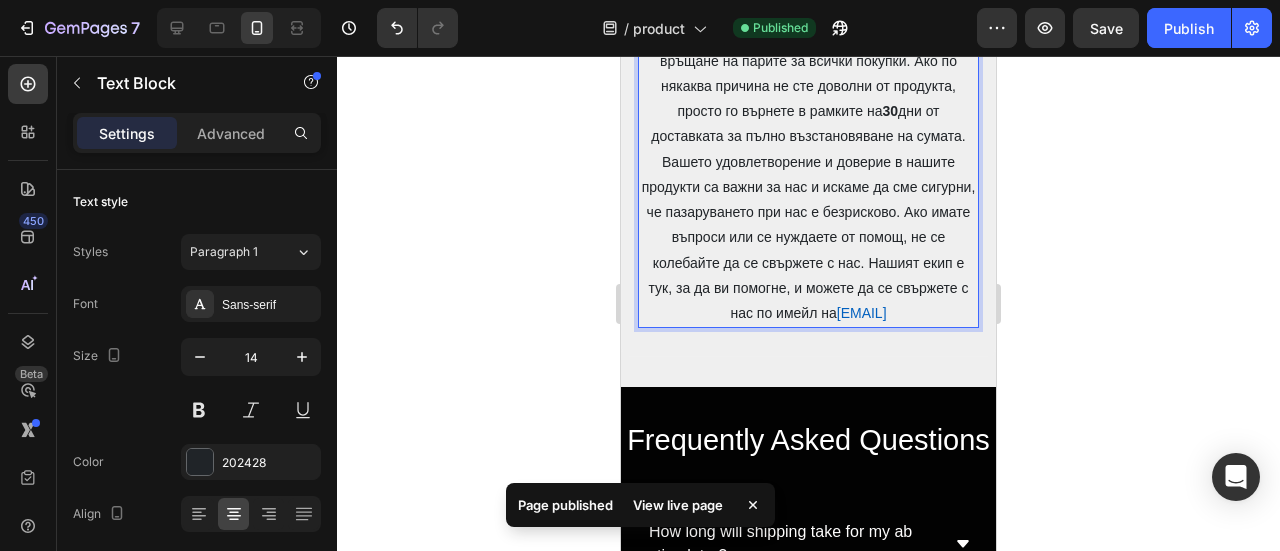 drag, startPoint x: 873, startPoint y: 324, endPoint x: 732, endPoint y: 325, distance: 141.00354 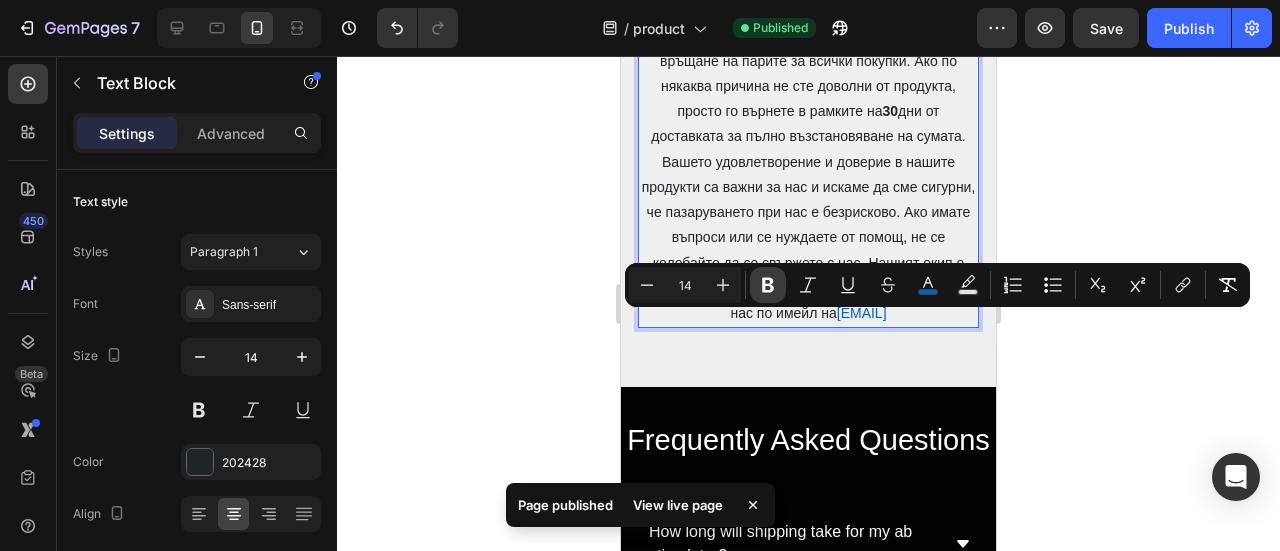 click 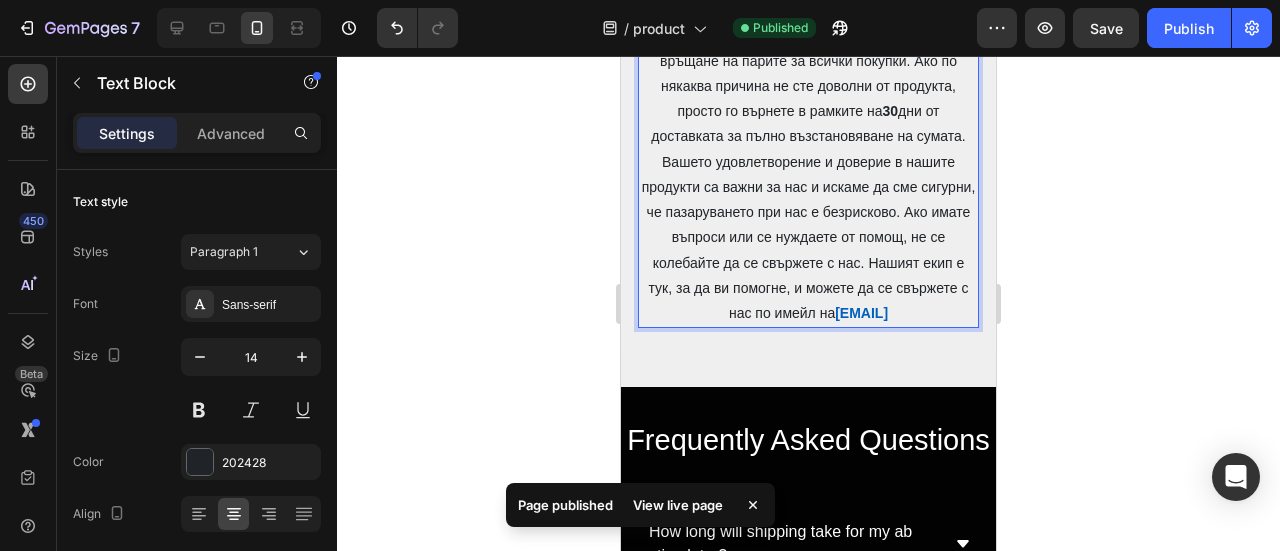 click 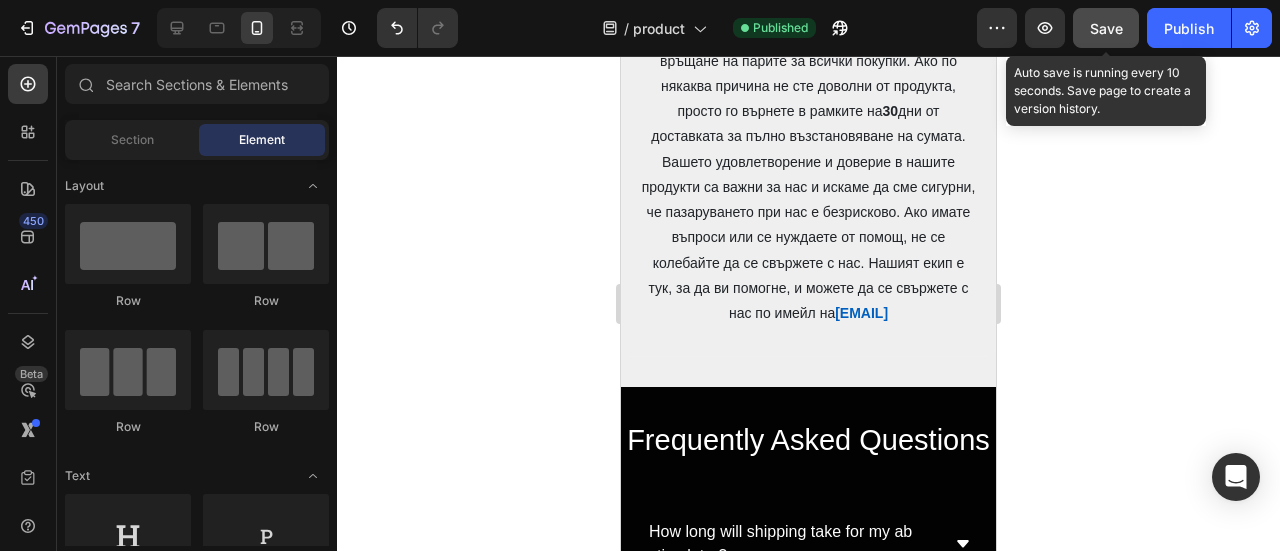 click on "Save" 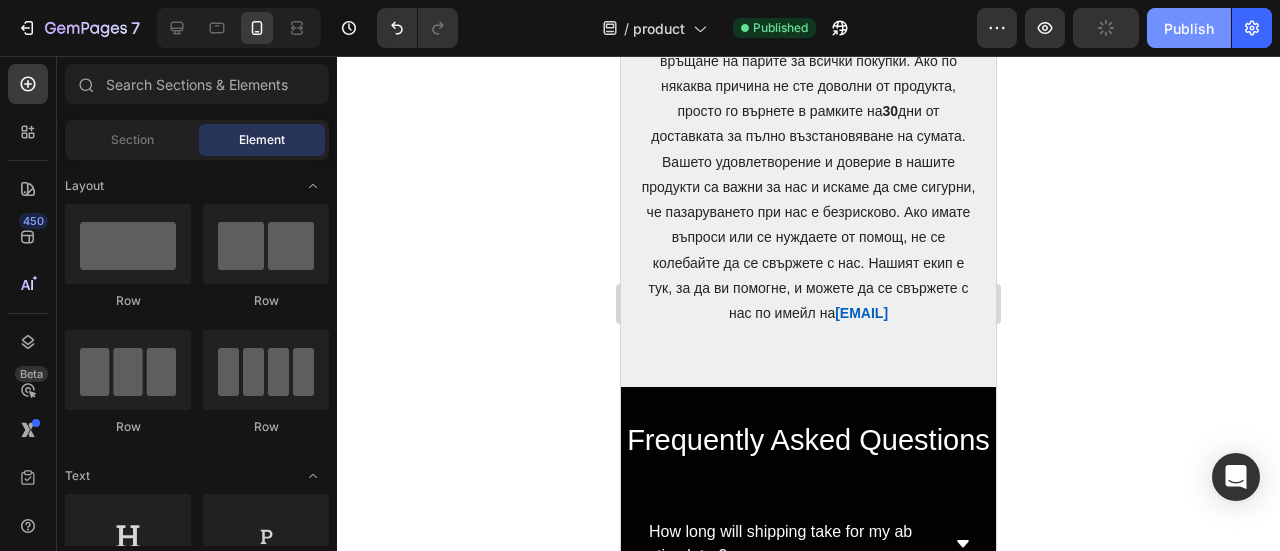 click on "Publish" at bounding box center [1189, 28] 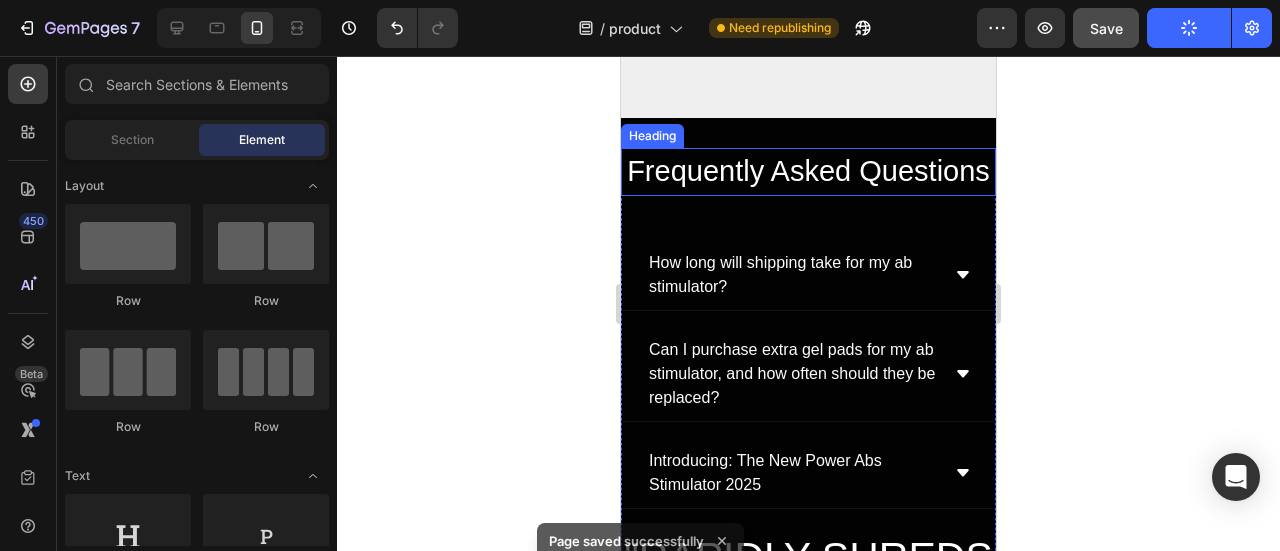 scroll, scrollTop: 14907, scrollLeft: 0, axis: vertical 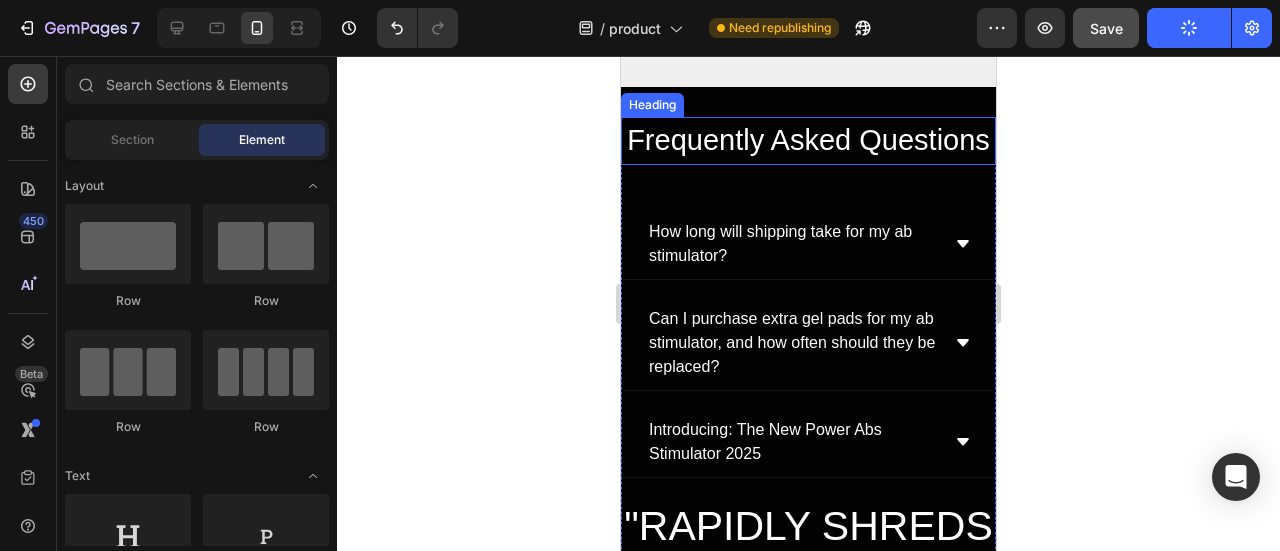 click on "Frequently Asked Questions" at bounding box center (808, 141) 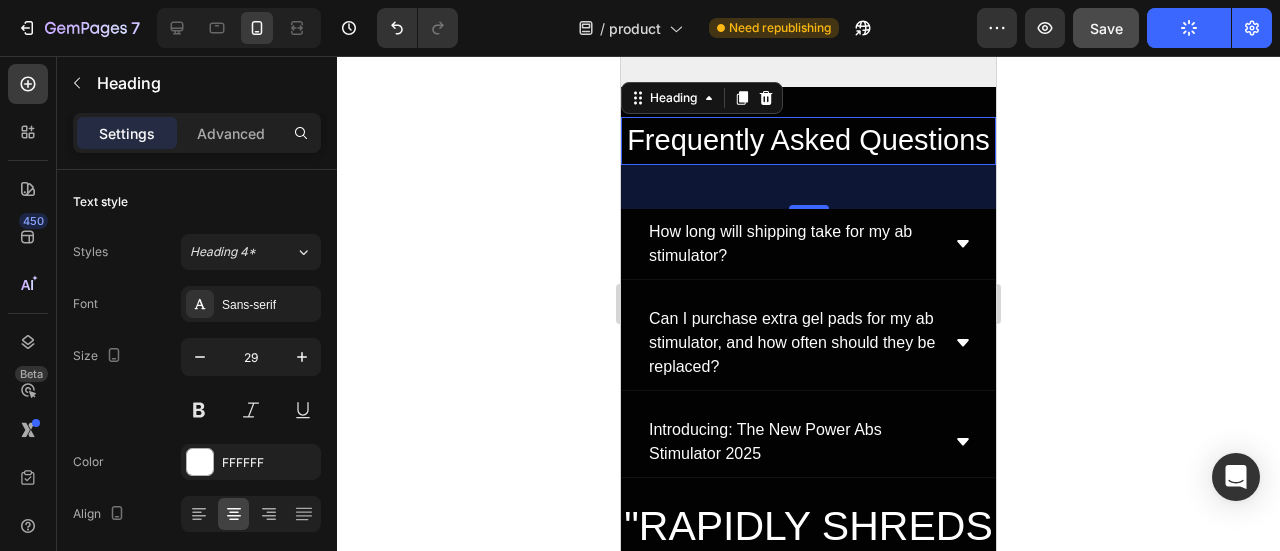 click on "Frequently Asked Questions" at bounding box center (808, 141) 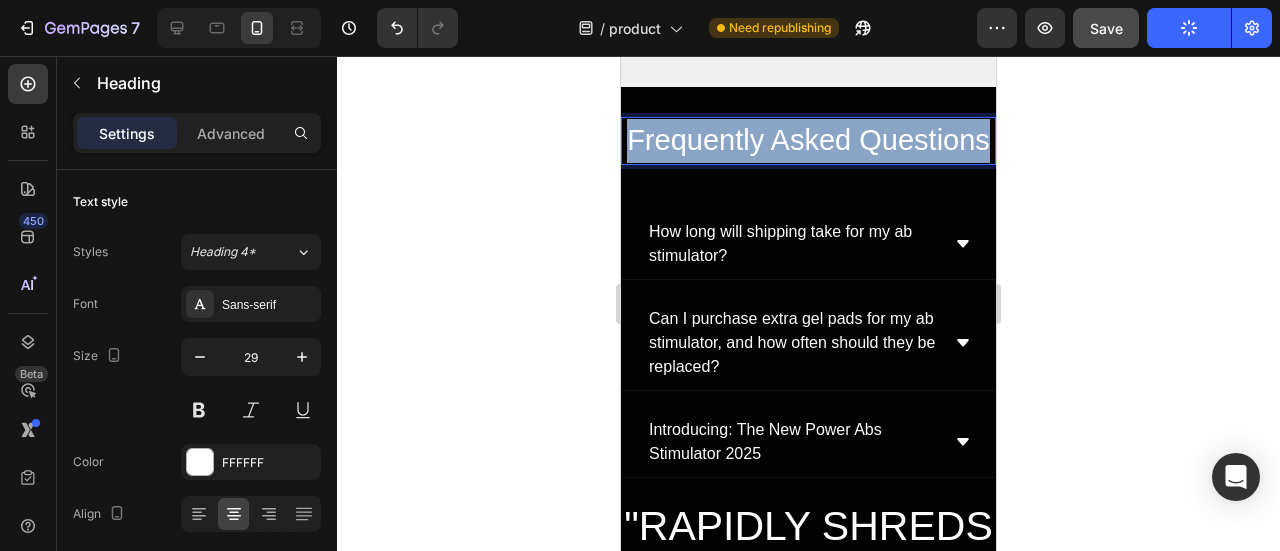 click on "Frequently Asked Questions" at bounding box center (808, 141) 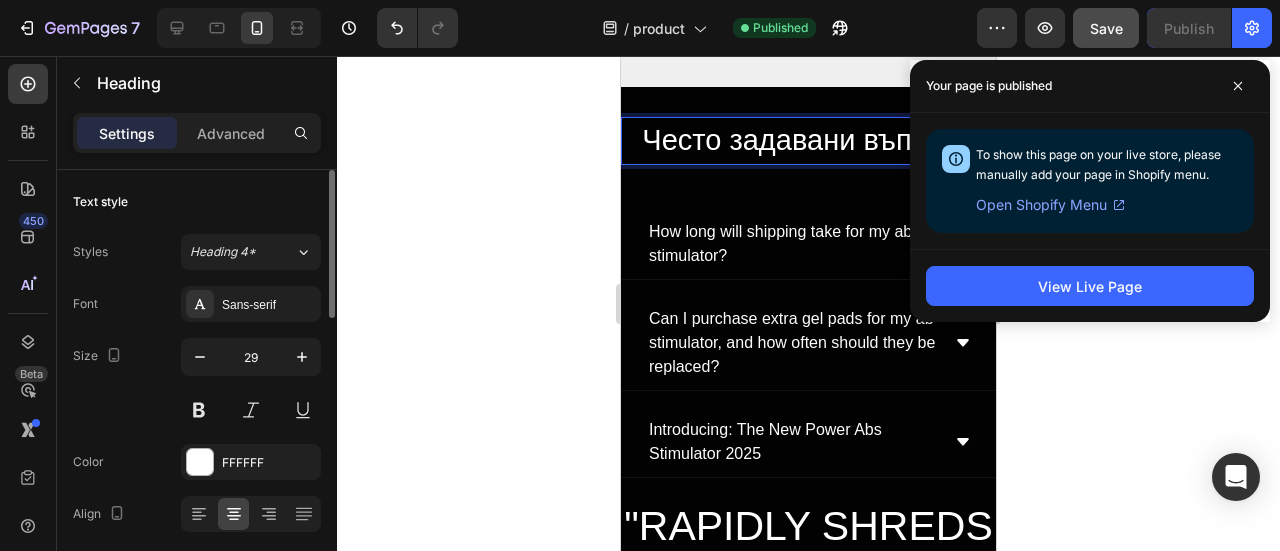scroll, scrollTop: 100, scrollLeft: 0, axis: vertical 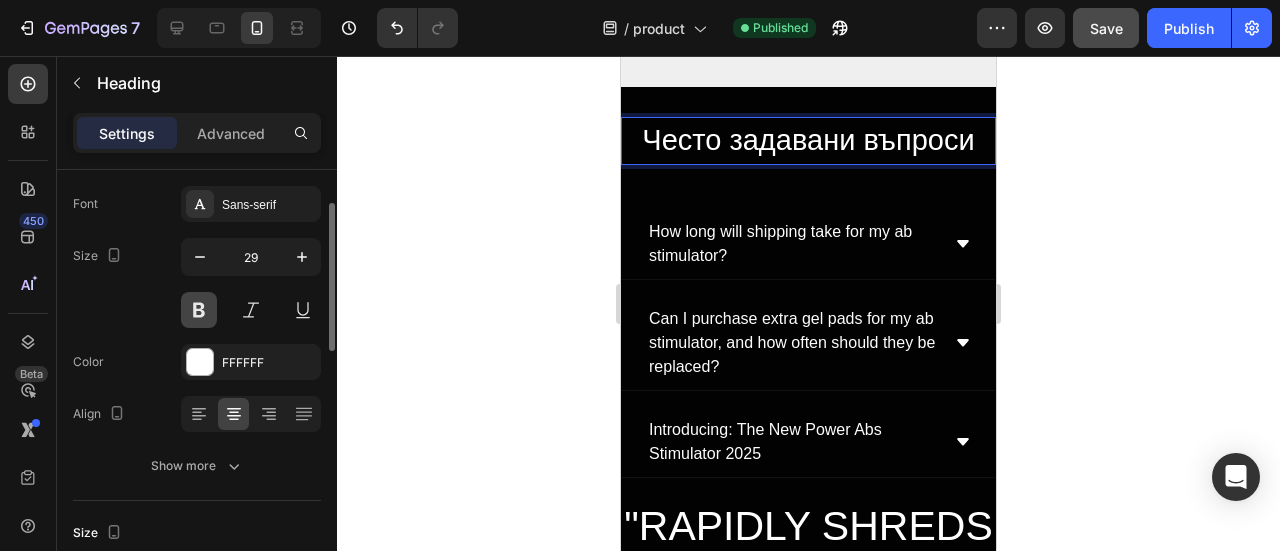 click at bounding box center [199, 310] 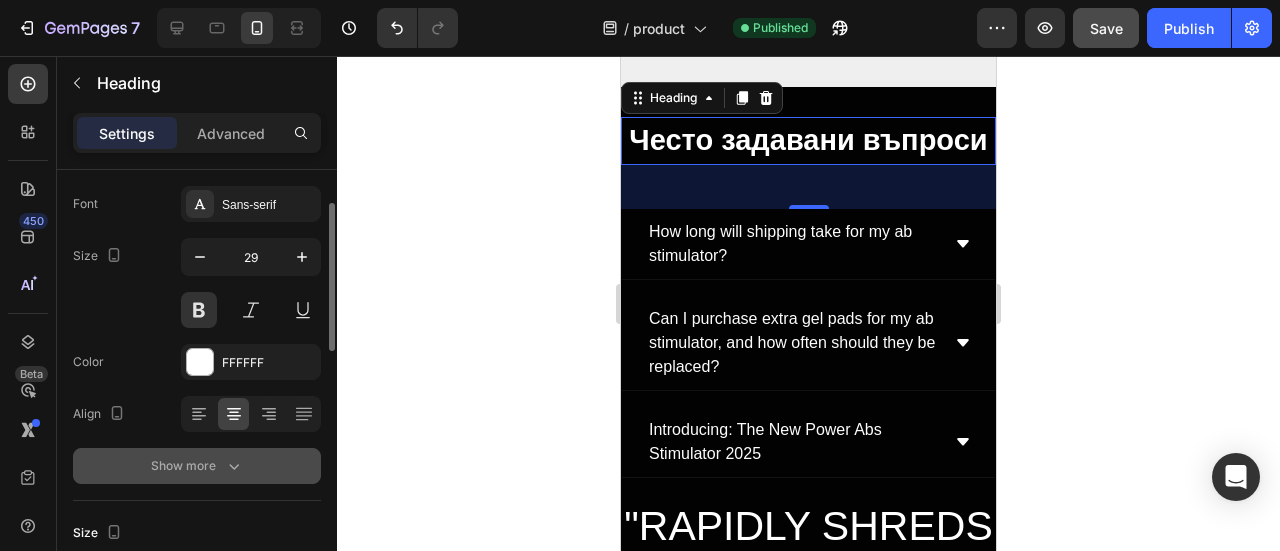 scroll, scrollTop: 200, scrollLeft: 0, axis: vertical 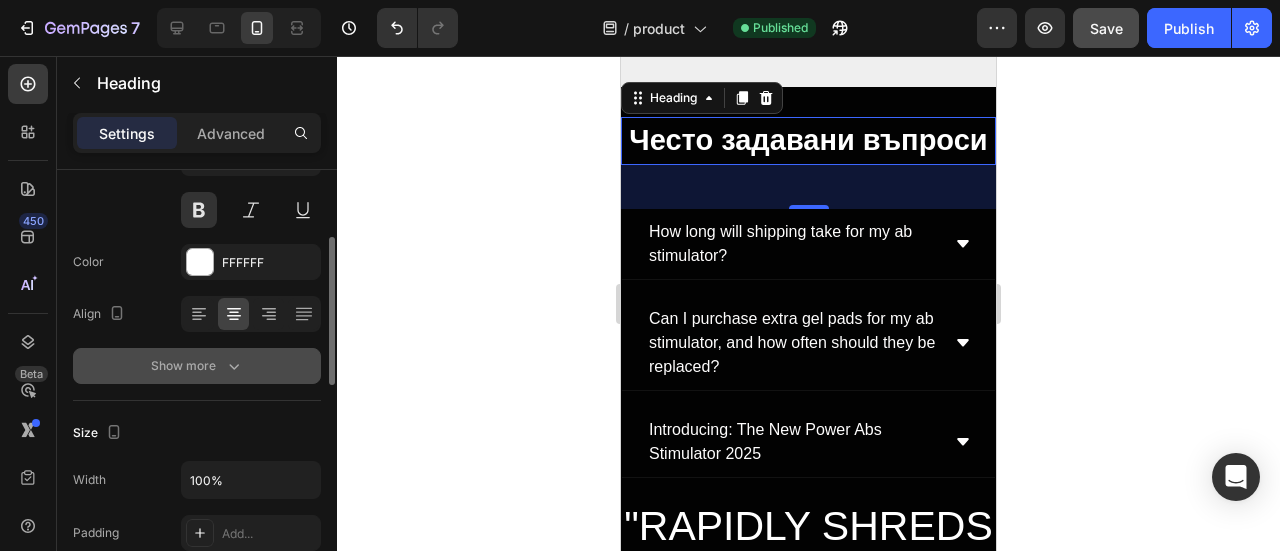 click on "Show more" at bounding box center [197, 366] 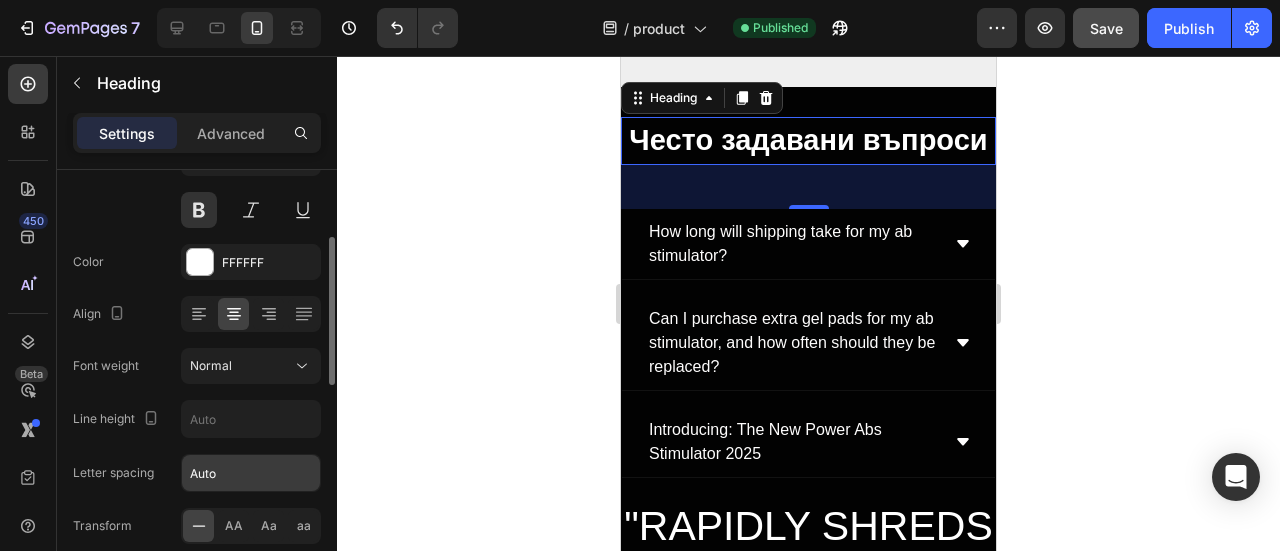 scroll, scrollTop: 300, scrollLeft: 0, axis: vertical 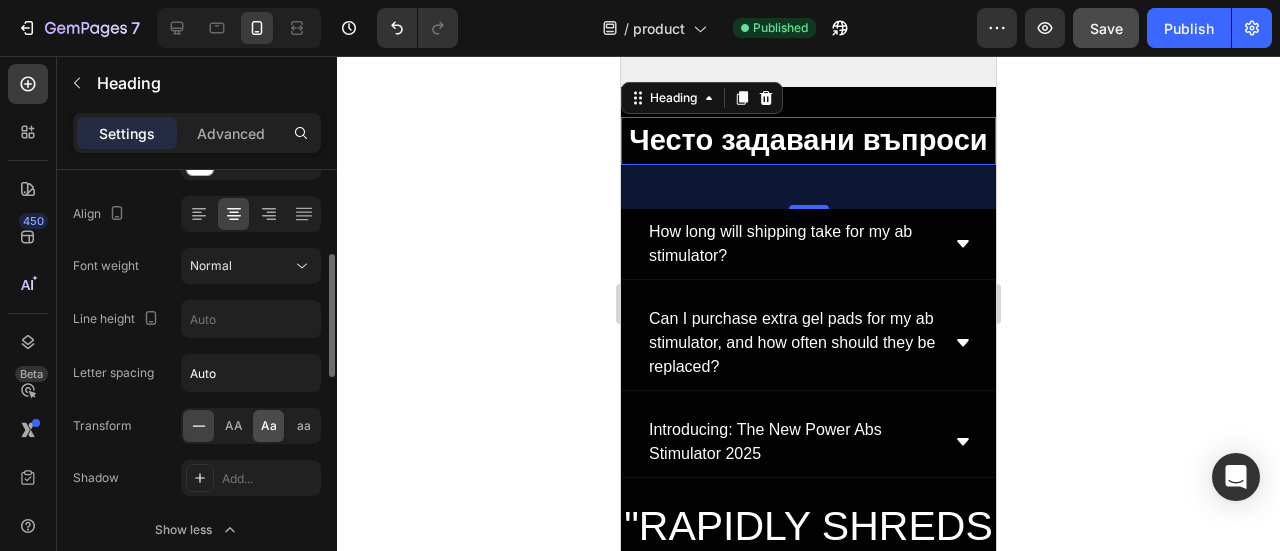click on "Aa" 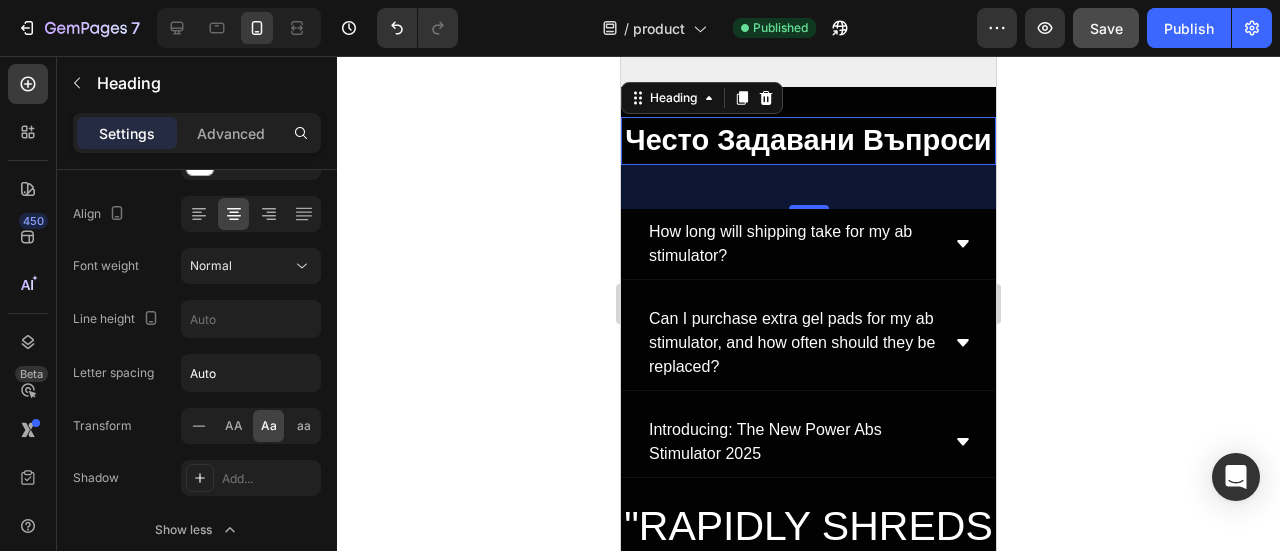click 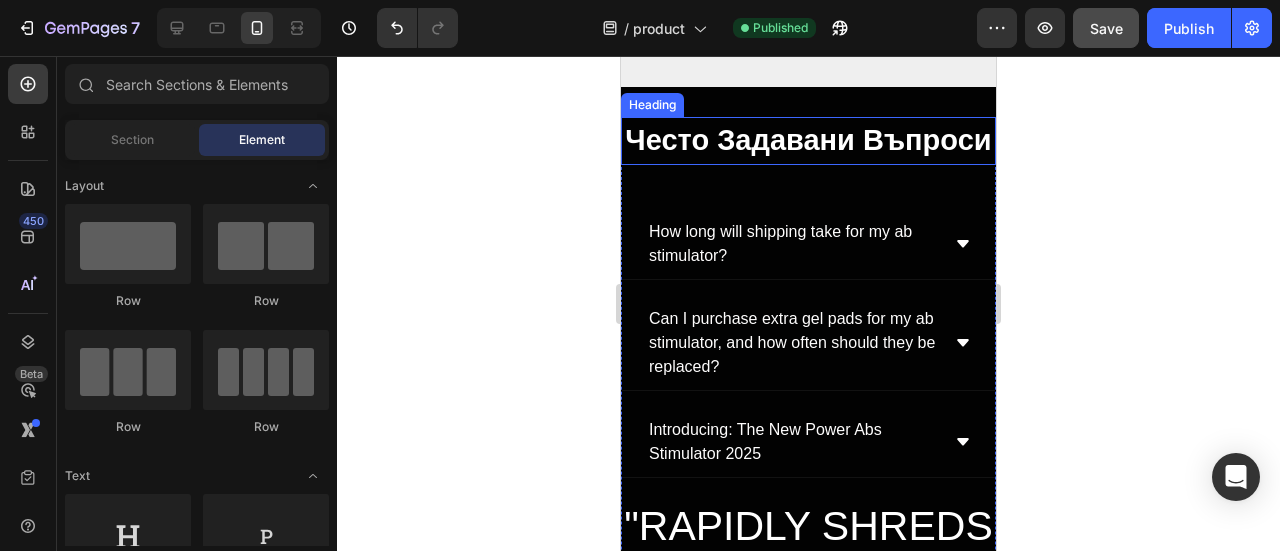 click on "често задавани въпроси" at bounding box center (808, 141) 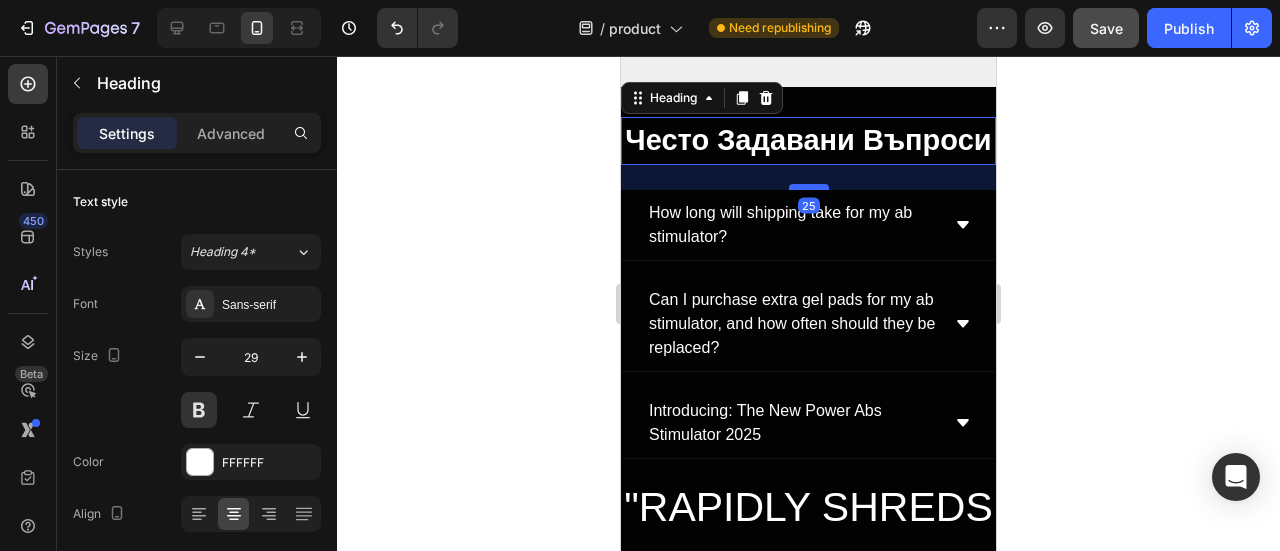 drag, startPoint x: 800, startPoint y: 258, endPoint x: 794, endPoint y: 239, distance: 19.924858 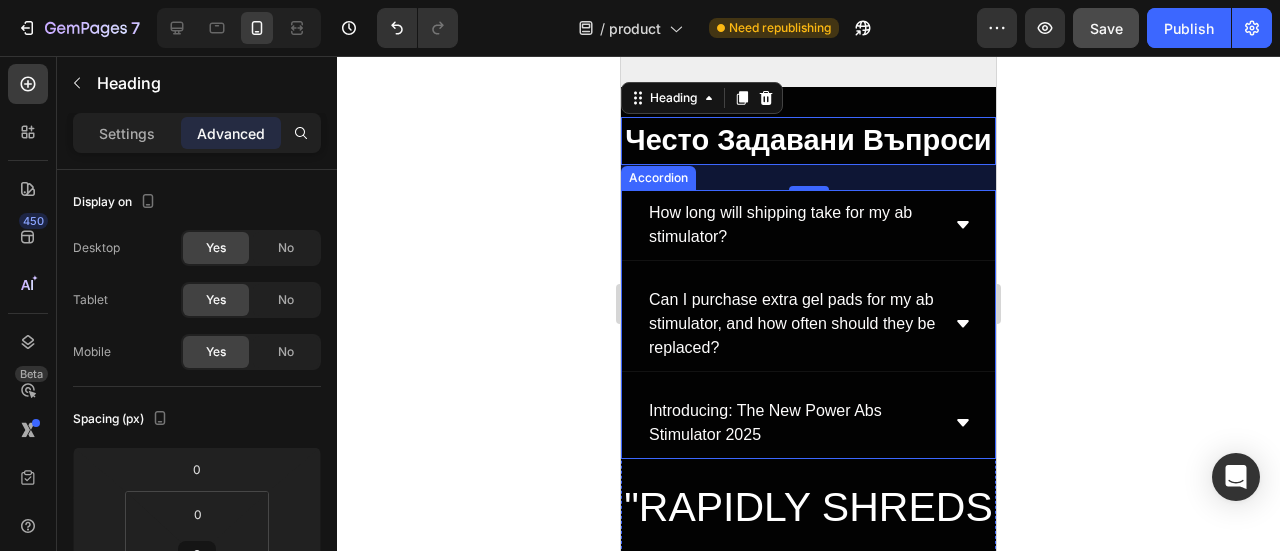 click 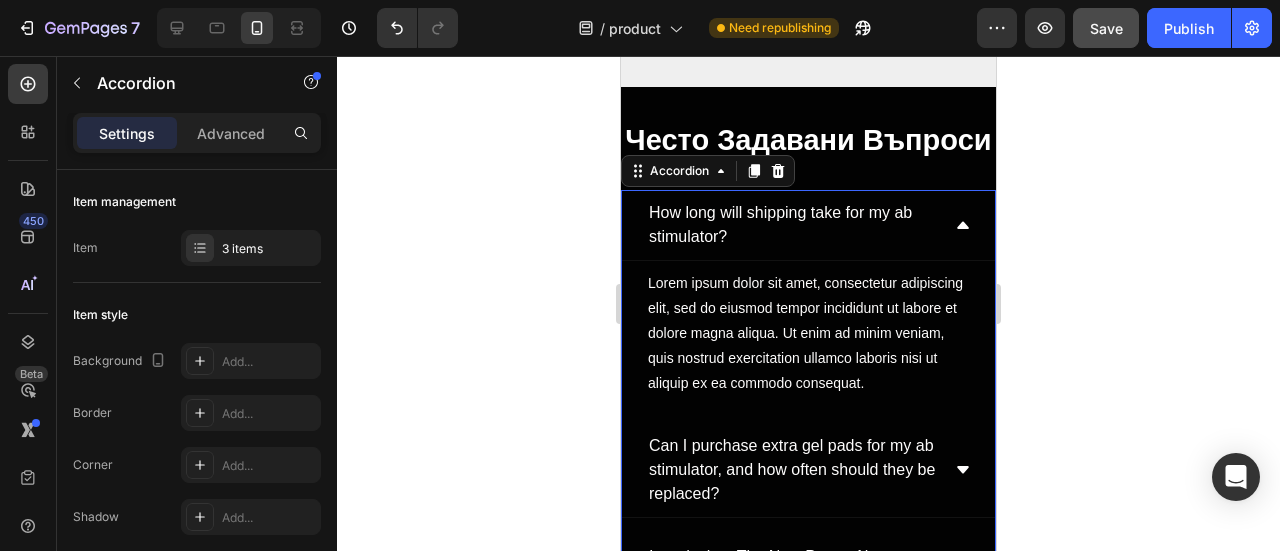 click 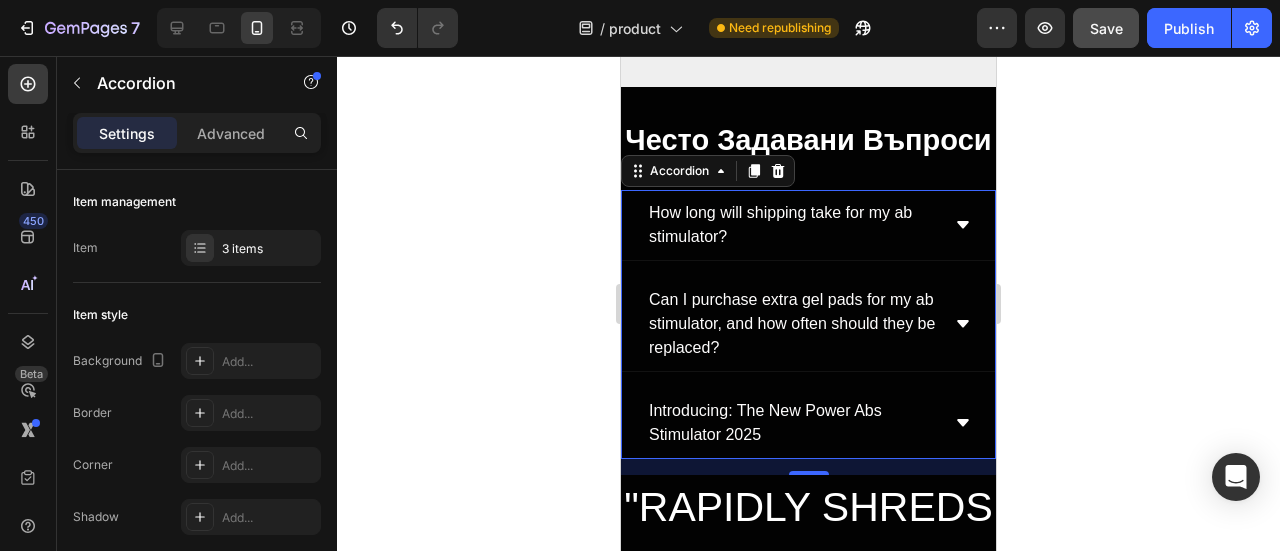 click on "How long will shipping take for my ab stimulator?" at bounding box center [792, 225] 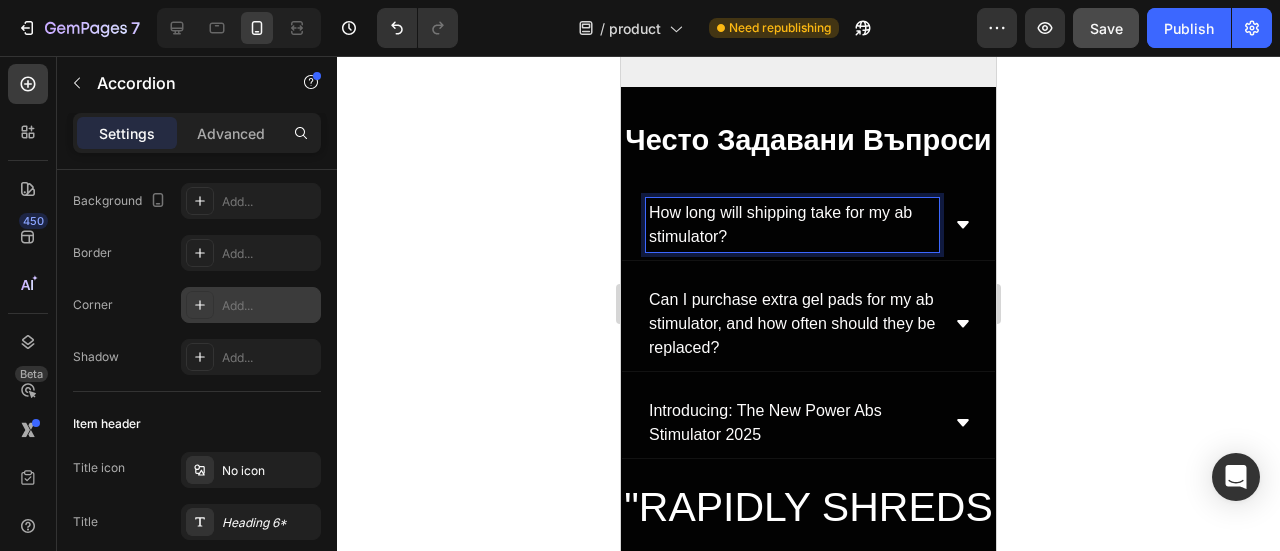 scroll, scrollTop: 0, scrollLeft: 0, axis: both 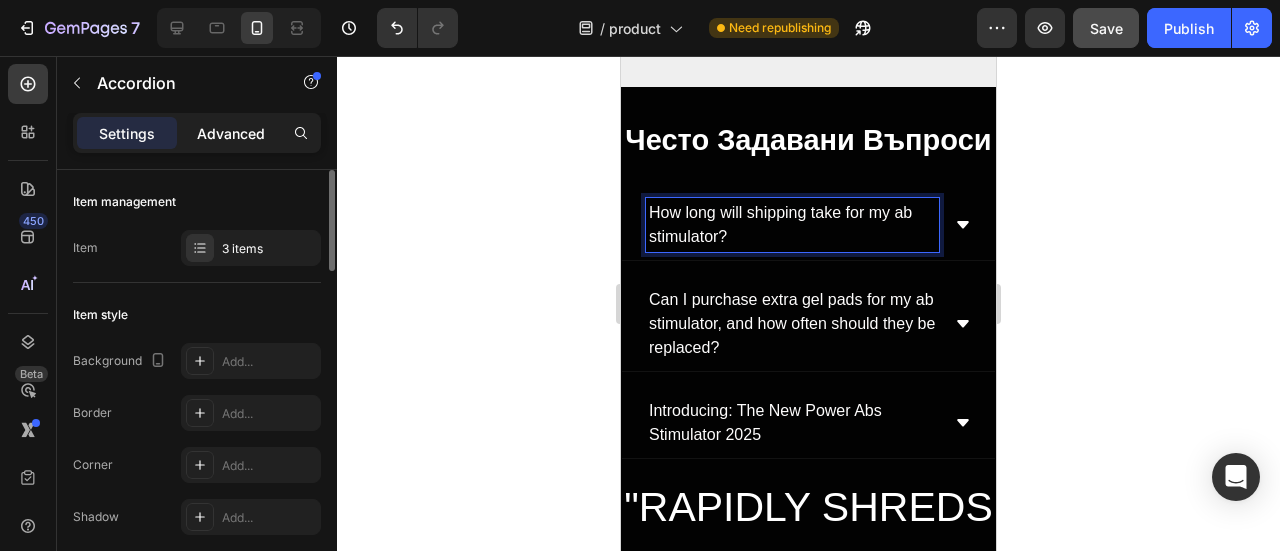 click on "Advanced" at bounding box center [231, 133] 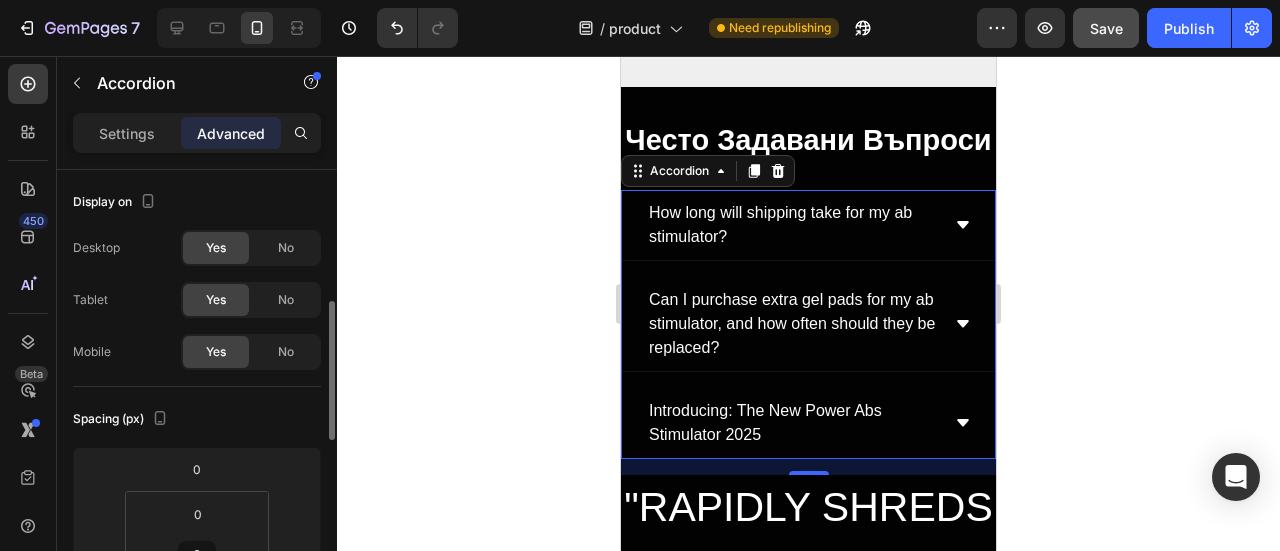 scroll, scrollTop: 200, scrollLeft: 0, axis: vertical 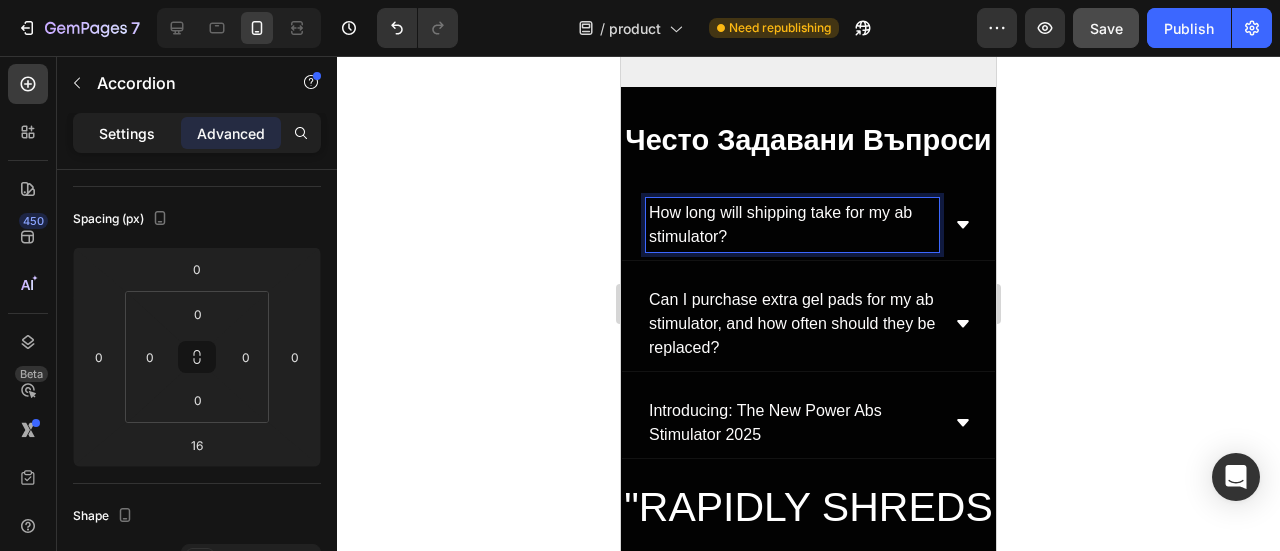 click on "Settings" at bounding box center (127, 133) 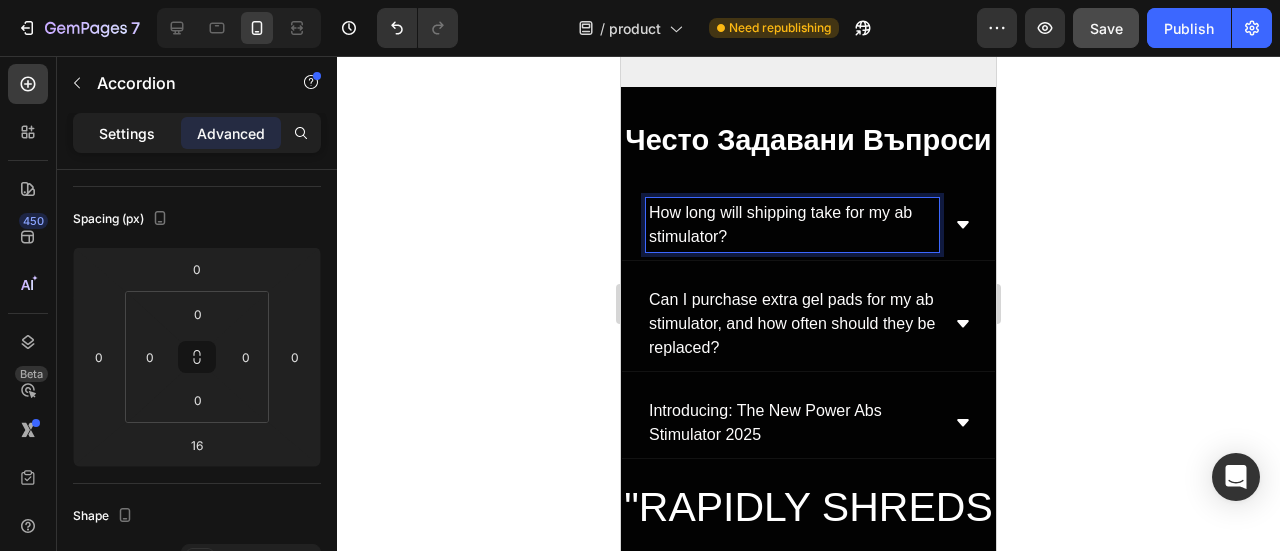 type on "16" 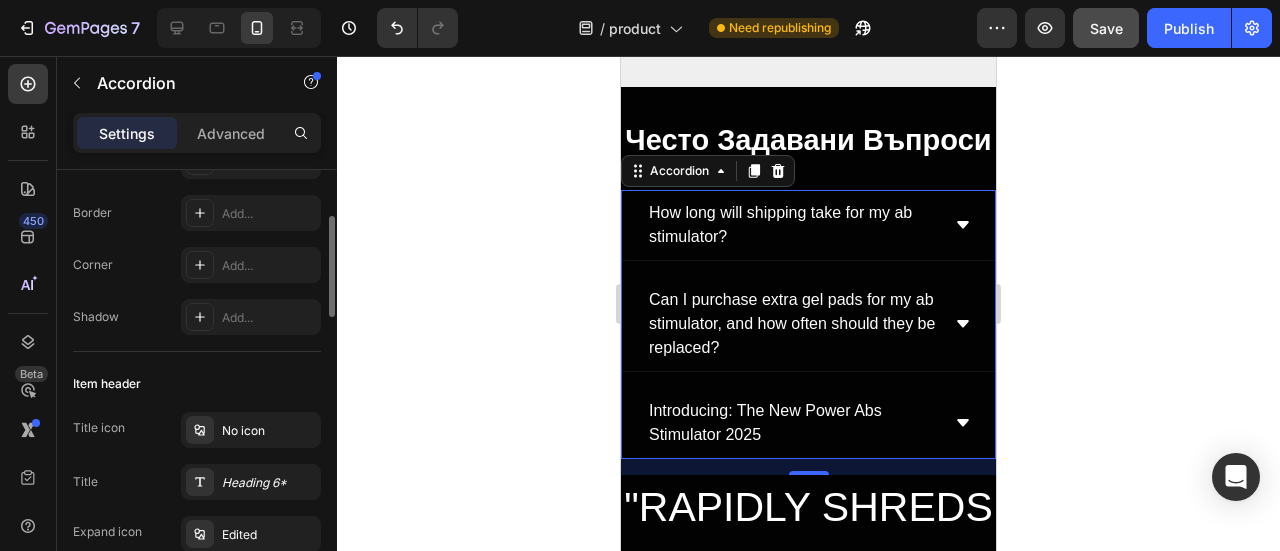 scroll, scrollTop: 100, scrollLeft: 0, axis: vertical 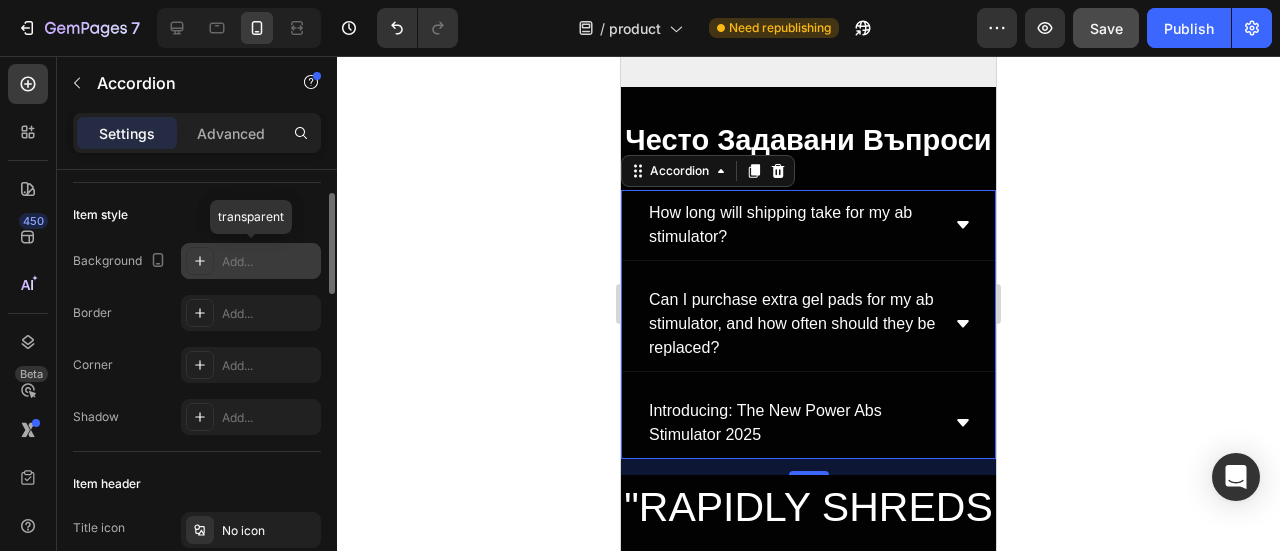 click at bounding box center (200, 261) 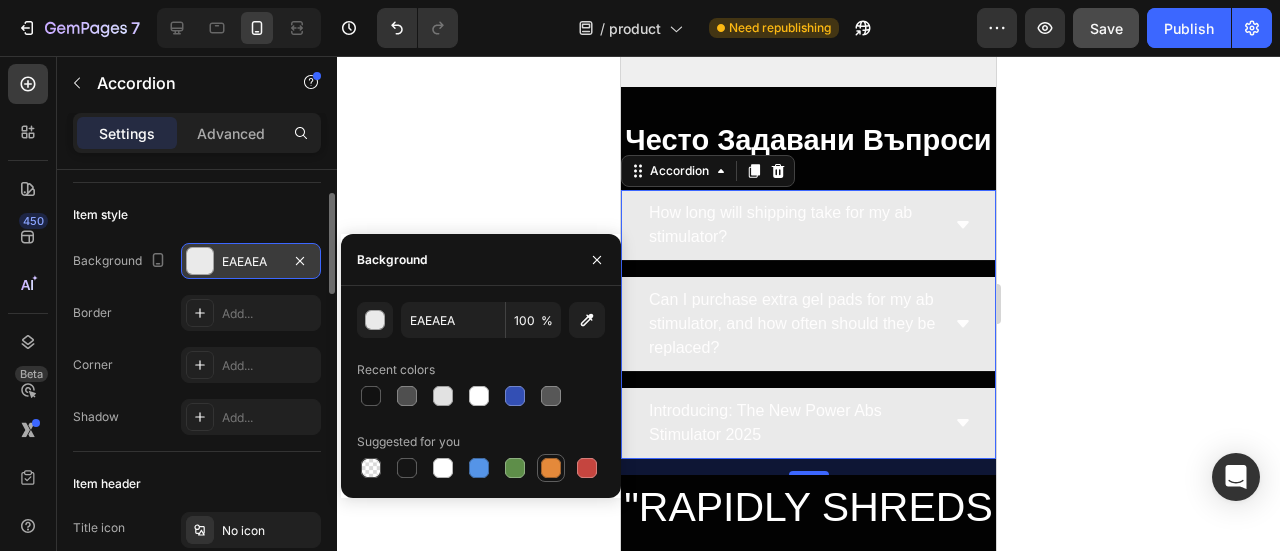 click at bounding box center (551, 468) 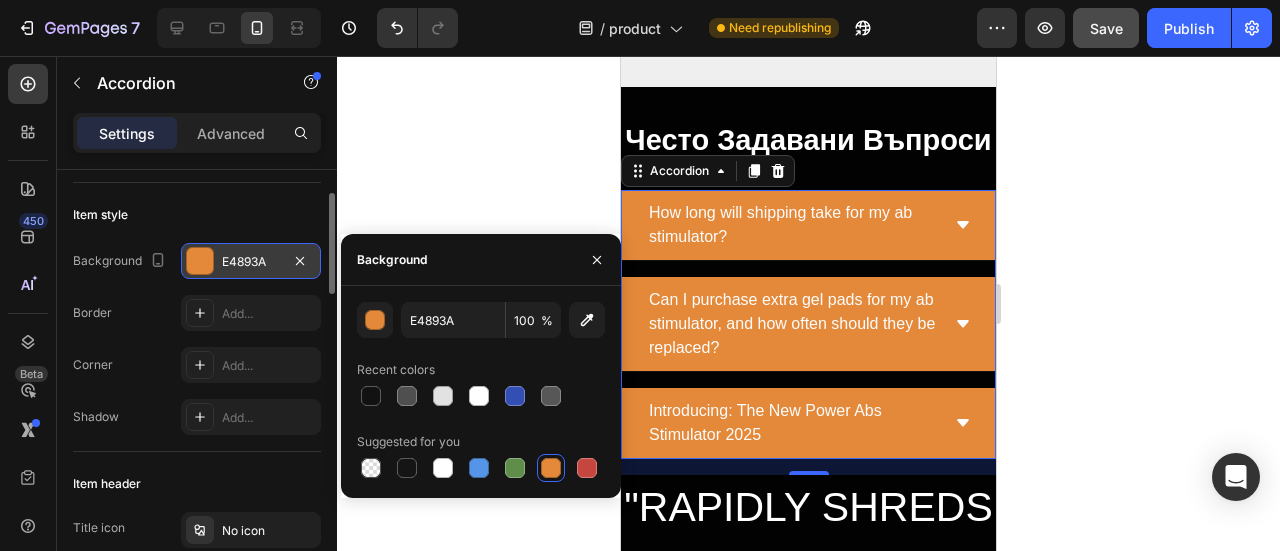click 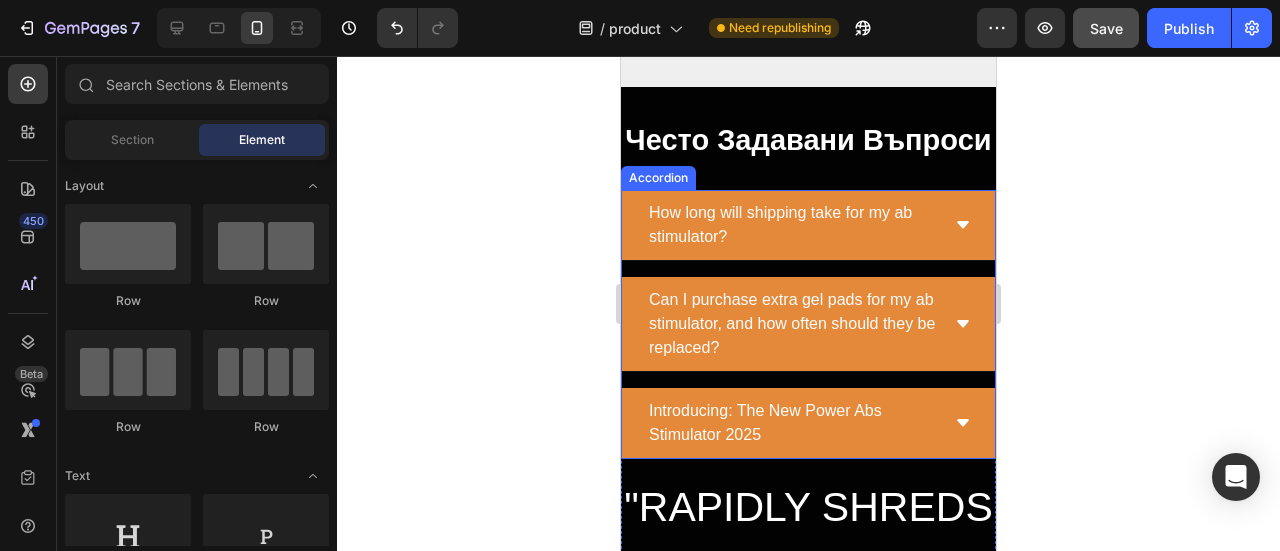 click on "How long will shipping take for my ab stimulator?" at bounding box center (808, 225) 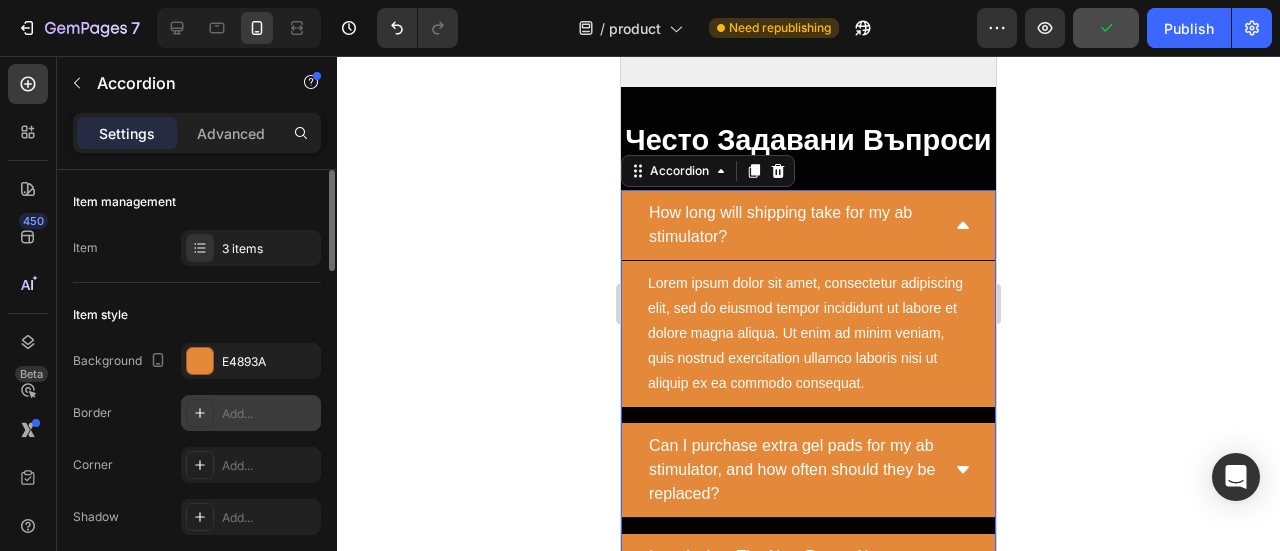 click on "Add..." at bounding box center [269, 414] 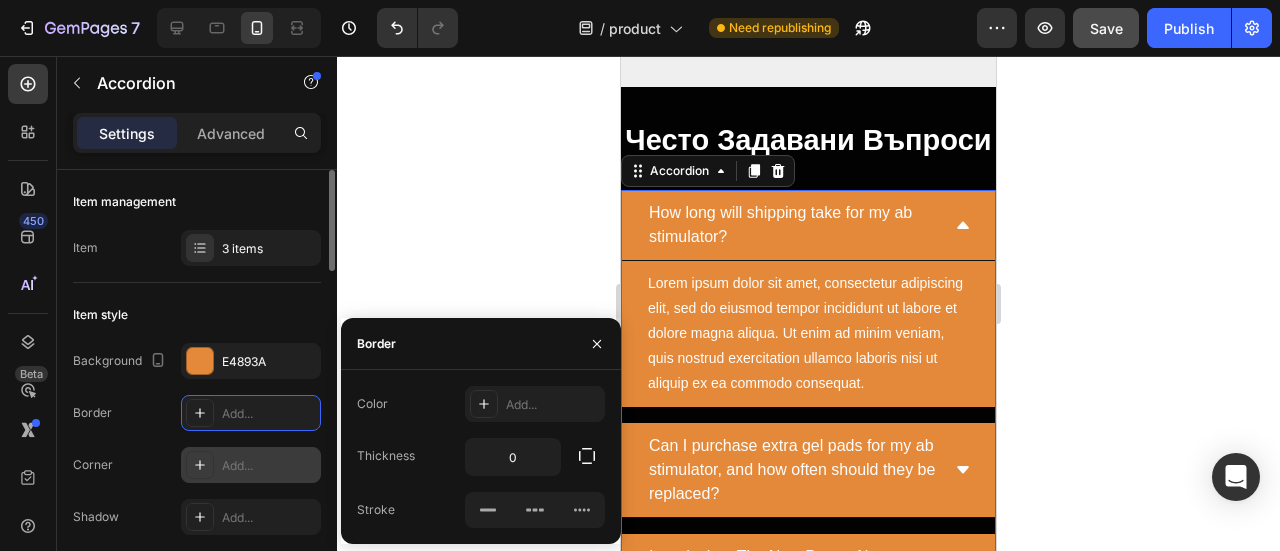 click on "Add..." at bounding box center [269, 466] 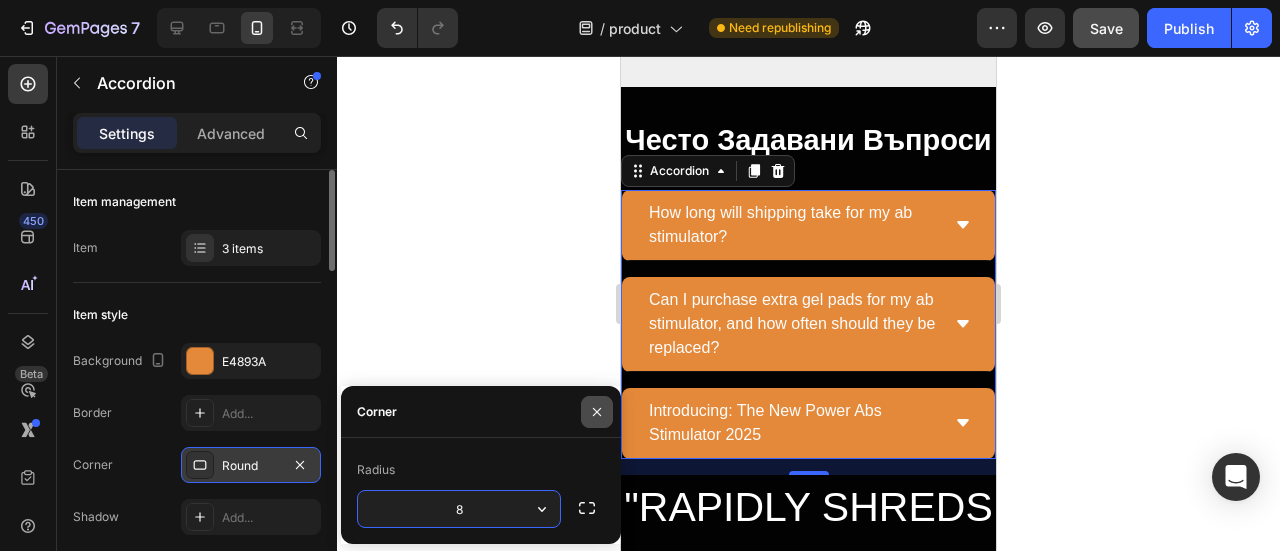 click 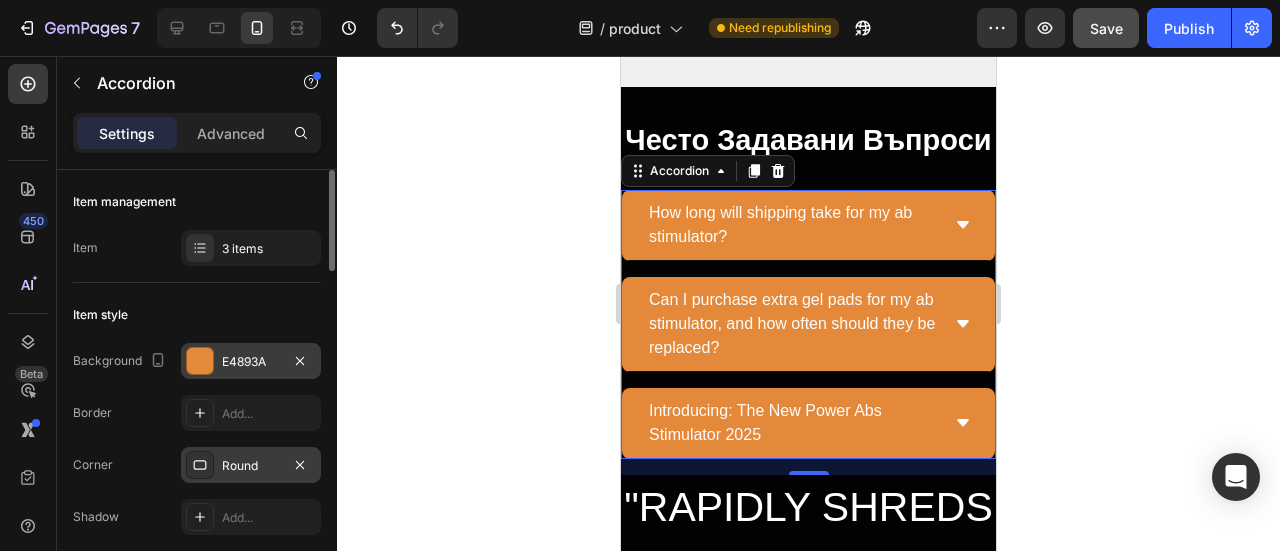 scroll, scrollTop: 100, scrollLeft: 0, axis: vertical 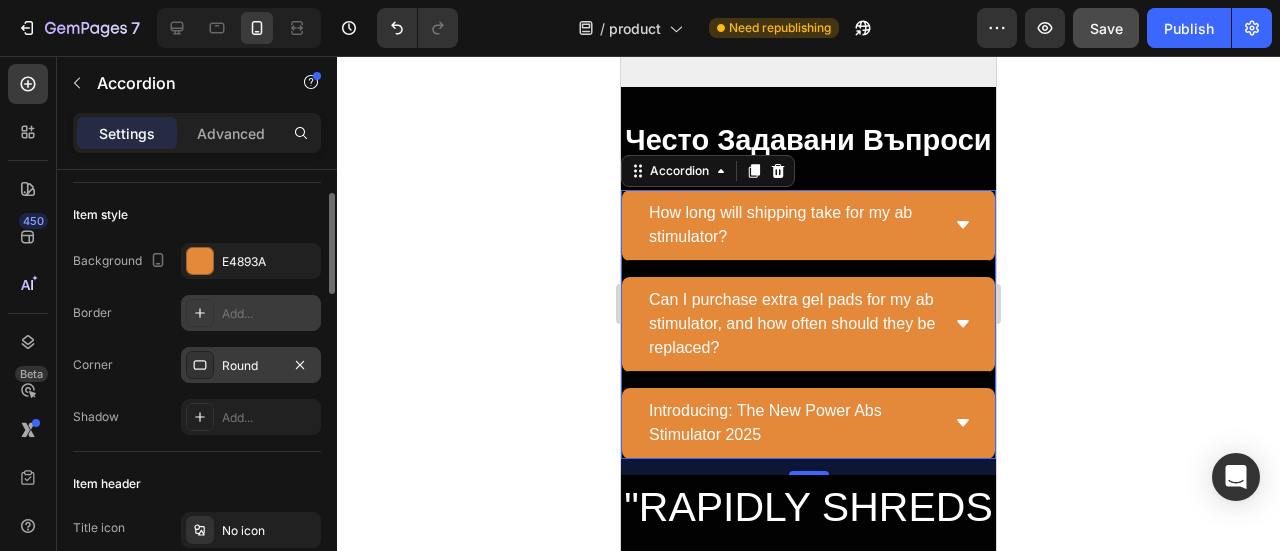 click on "Add..." at bounding box center (269, 314) 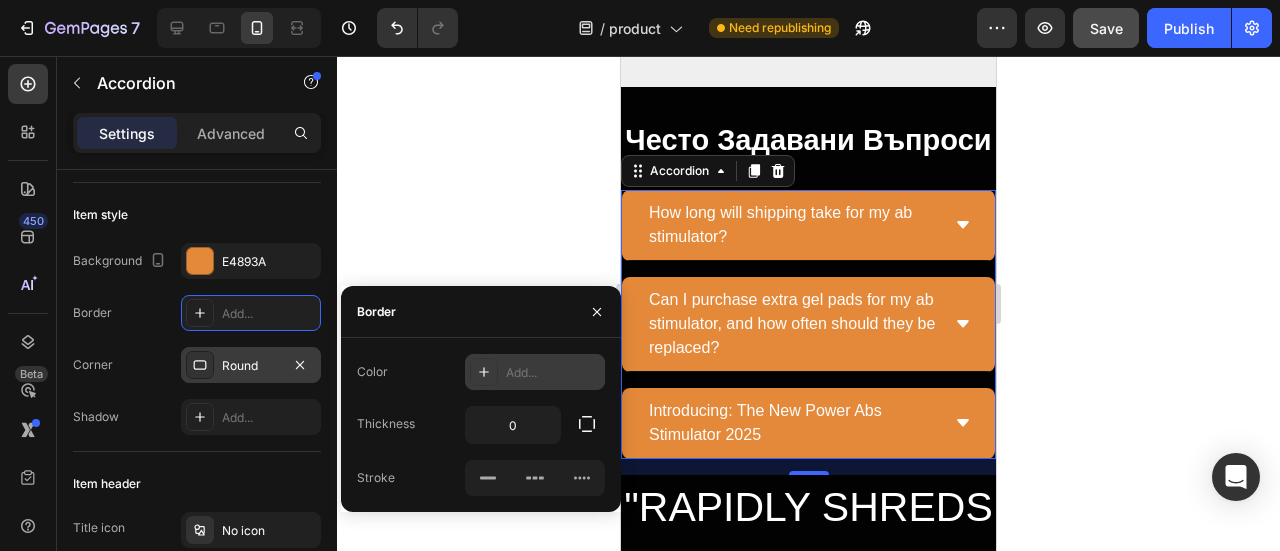 click 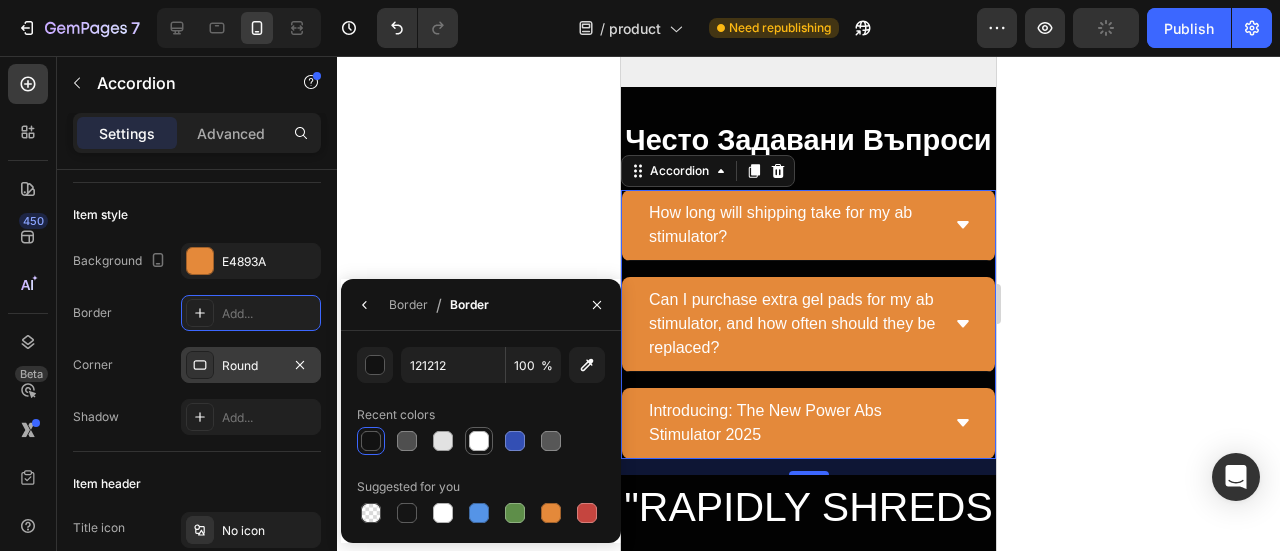 click at bounding box center [479, 441] 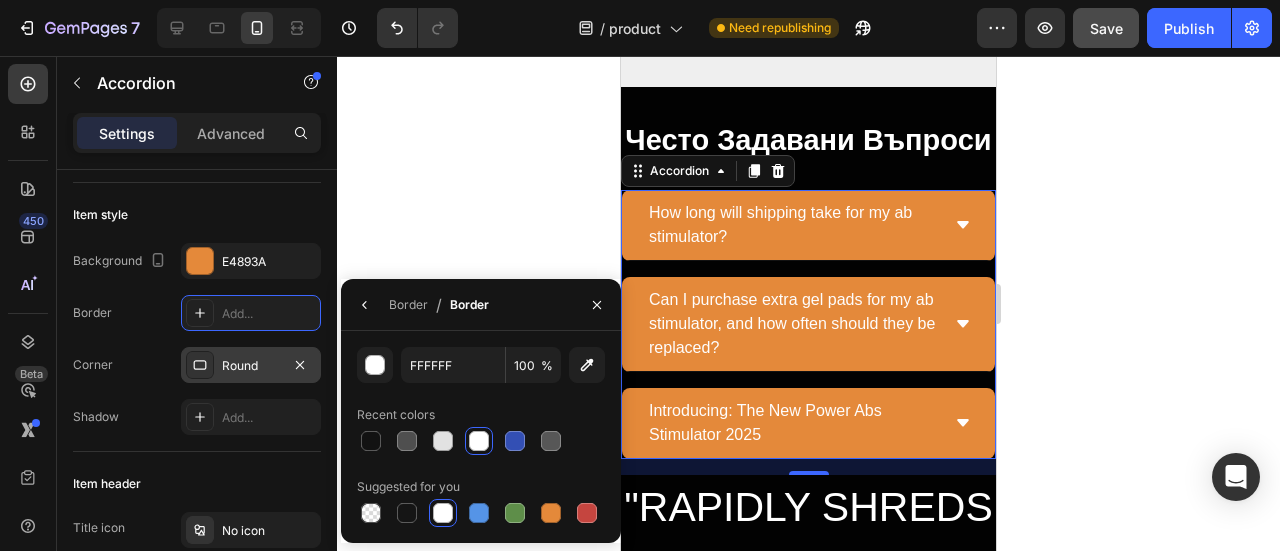 click at bounding box center (479, 441) 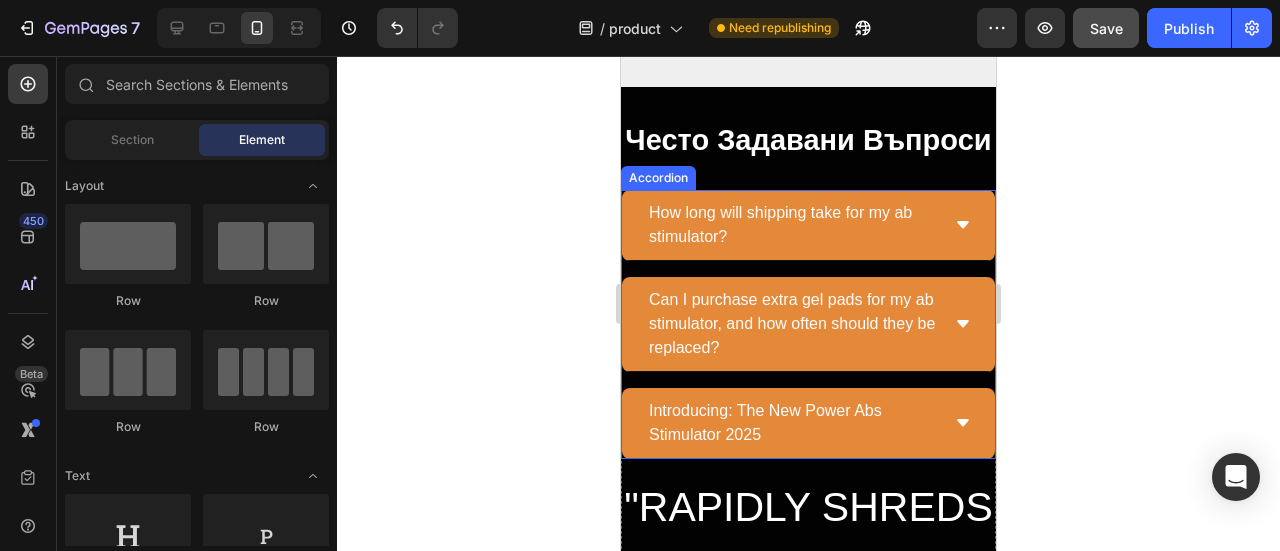 click on "How long will shipping take for my ab stimulator?" at bounding box center (808, 225) 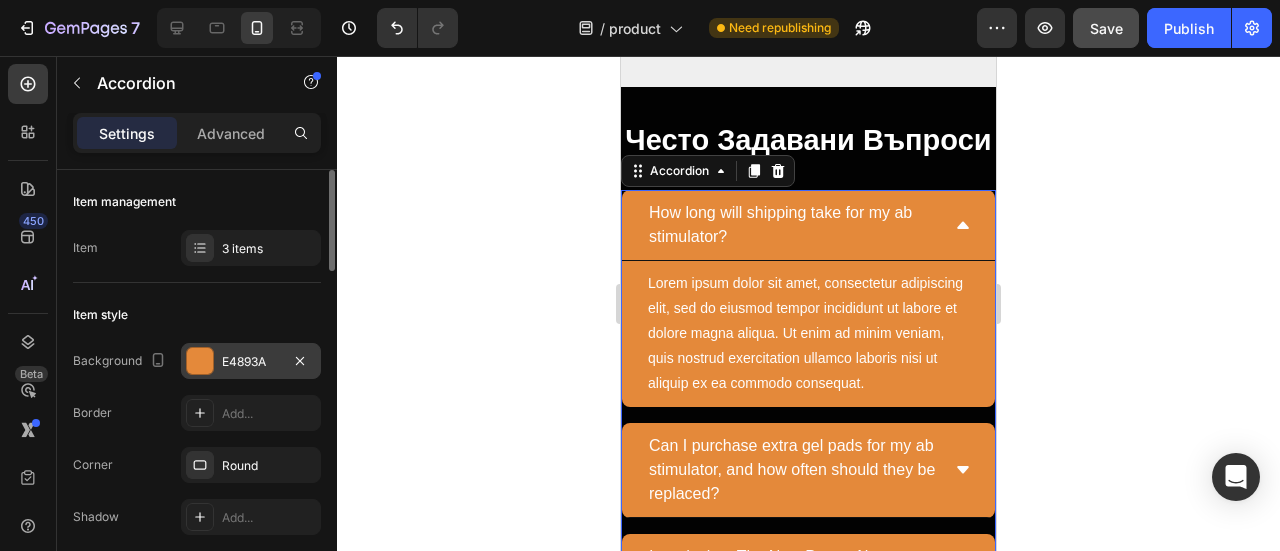 scroll, scrollTop: 100, scrollLeft: 0, axis: vertical 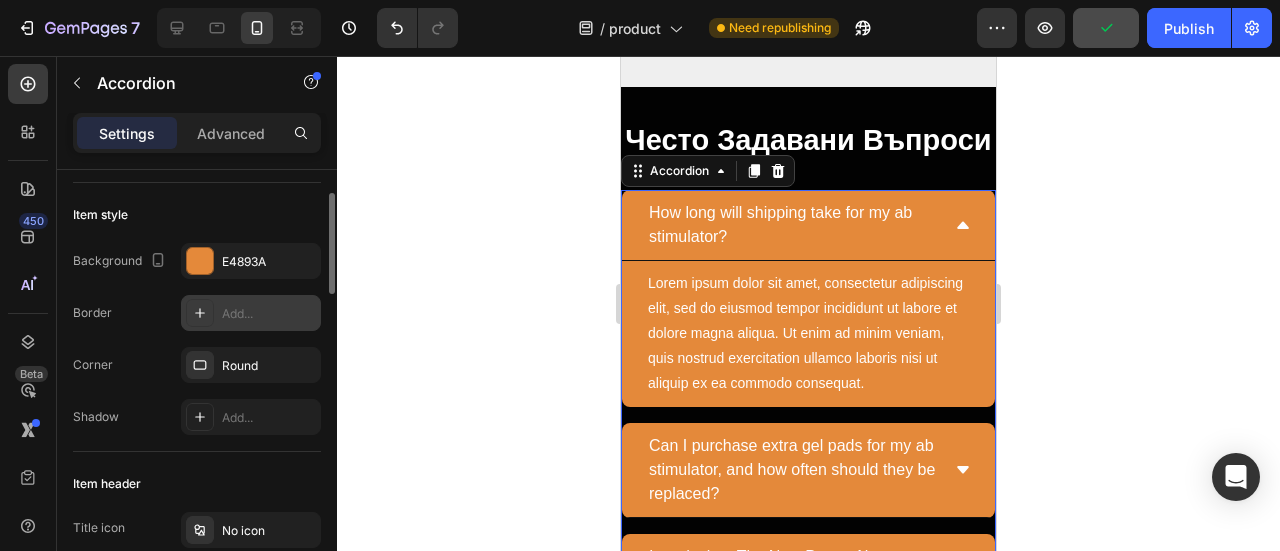 click on "Add..." at bounding box center (251, 313) 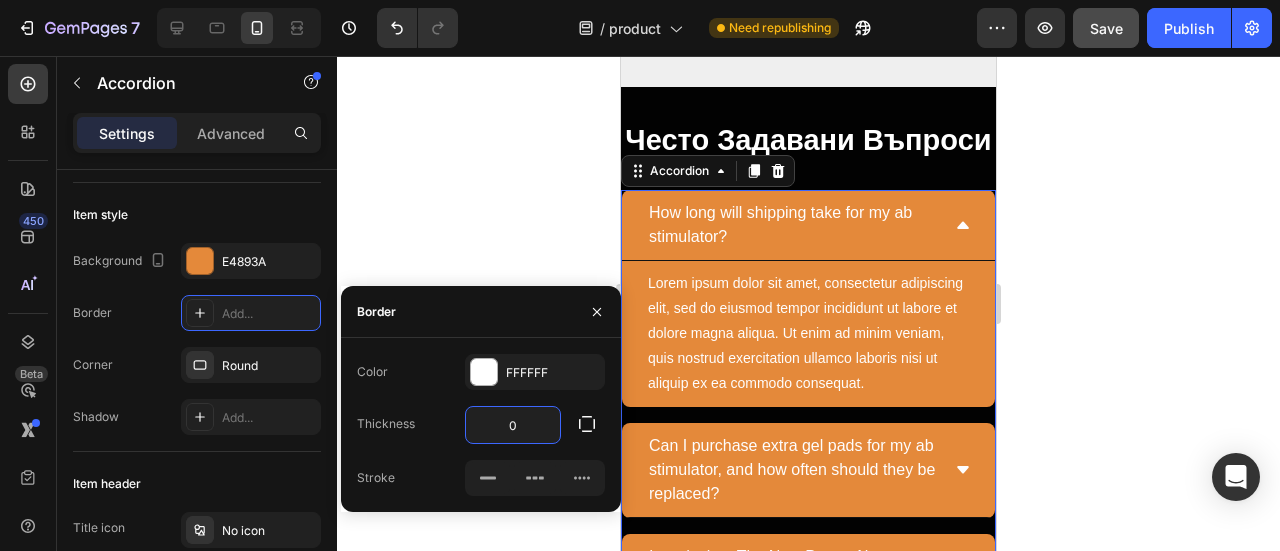 type on "2" 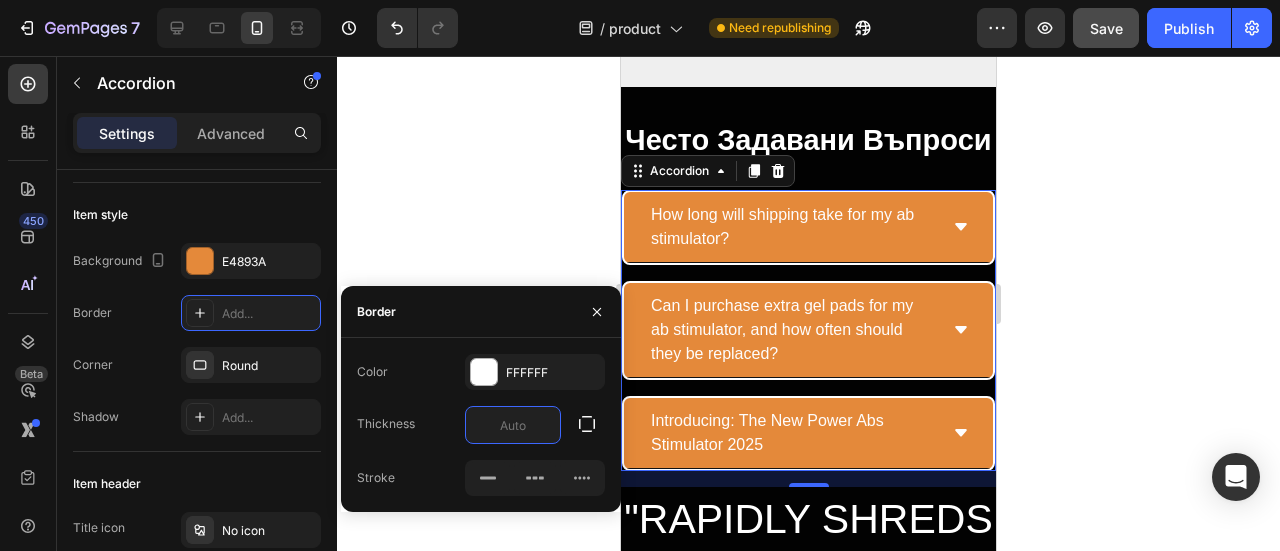 type on "1" 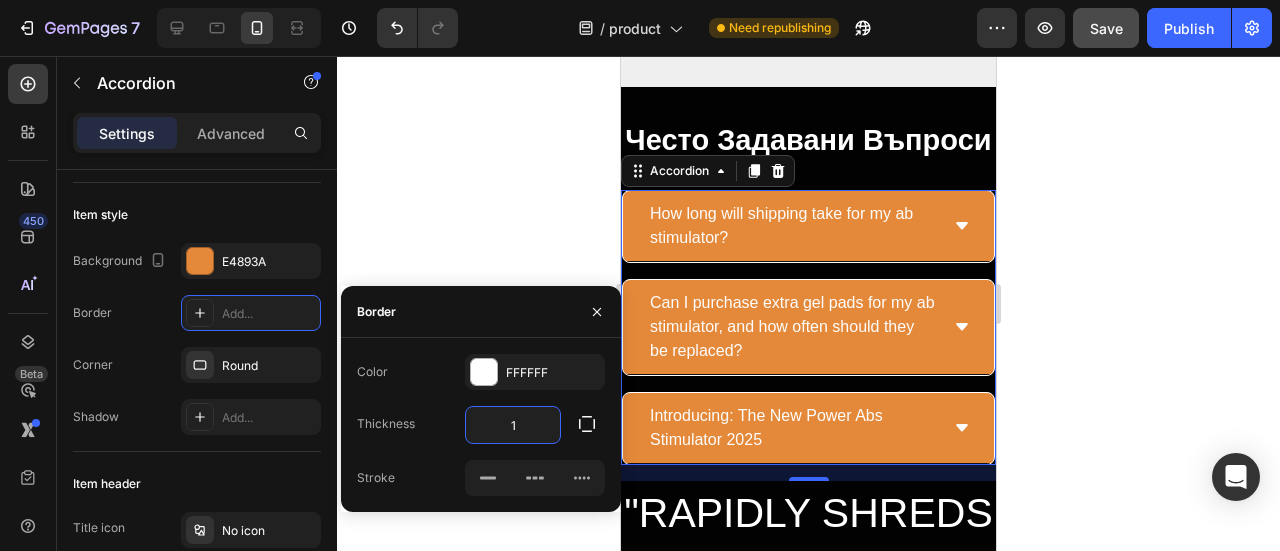 click 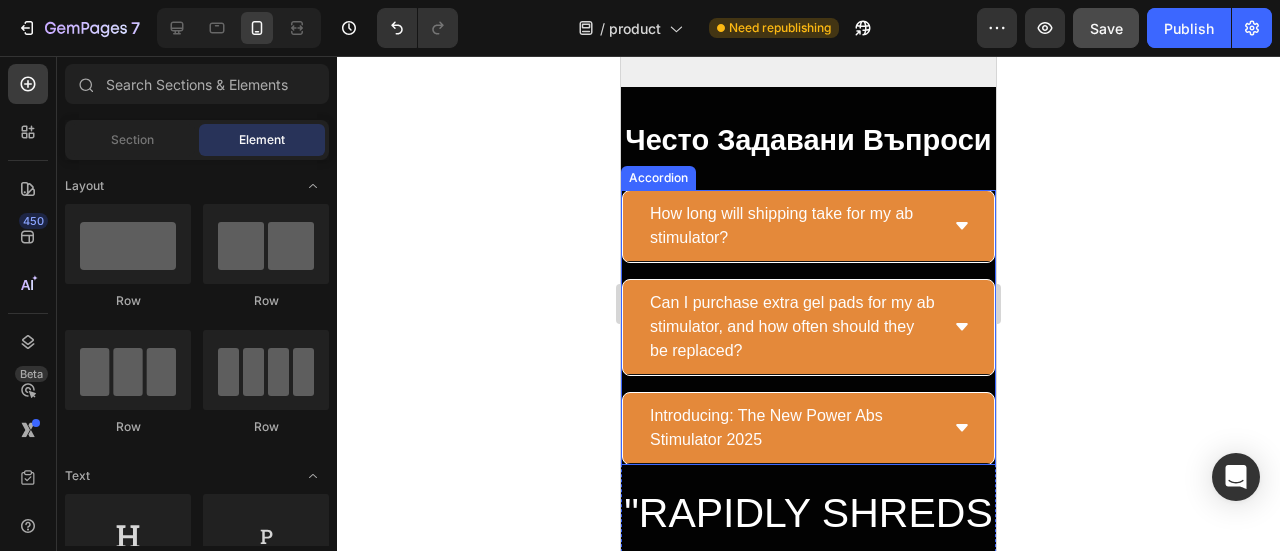 click 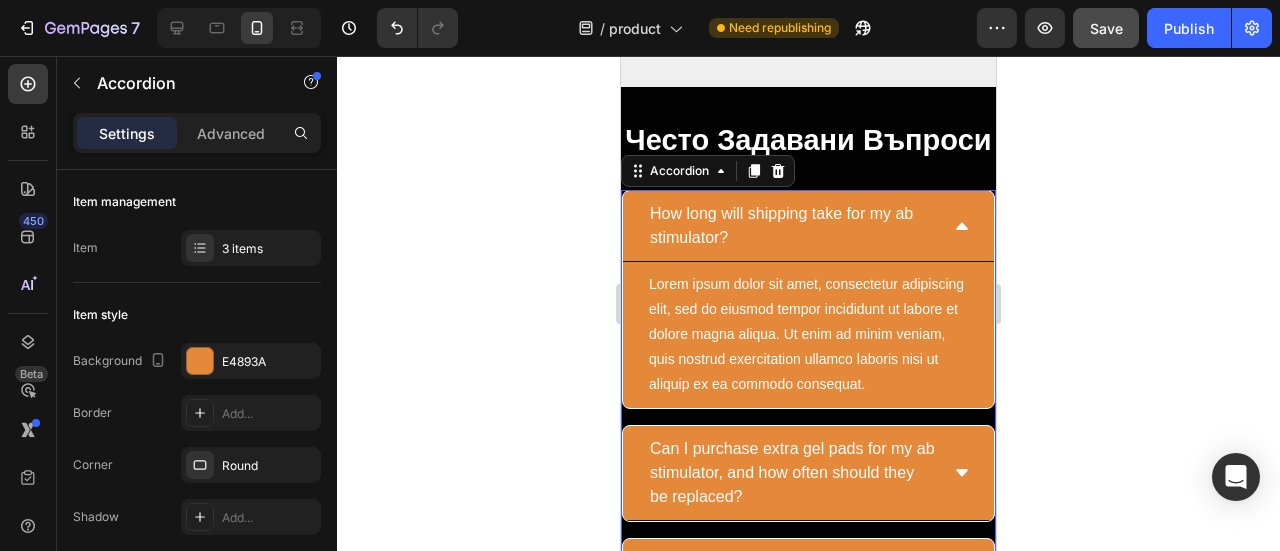 click on "Lorem ipsum dolor sit amet, consectetur adipiscing elit, sed do eiusmod tempor incididunt ut labore et dolore magna aliqua. Ut enim ad minim veniam, quis nostrud exercitation ullamco laboris nisi ut aliquip ex ea commodo consequat. Text Block" at bounding box center [808, 335] 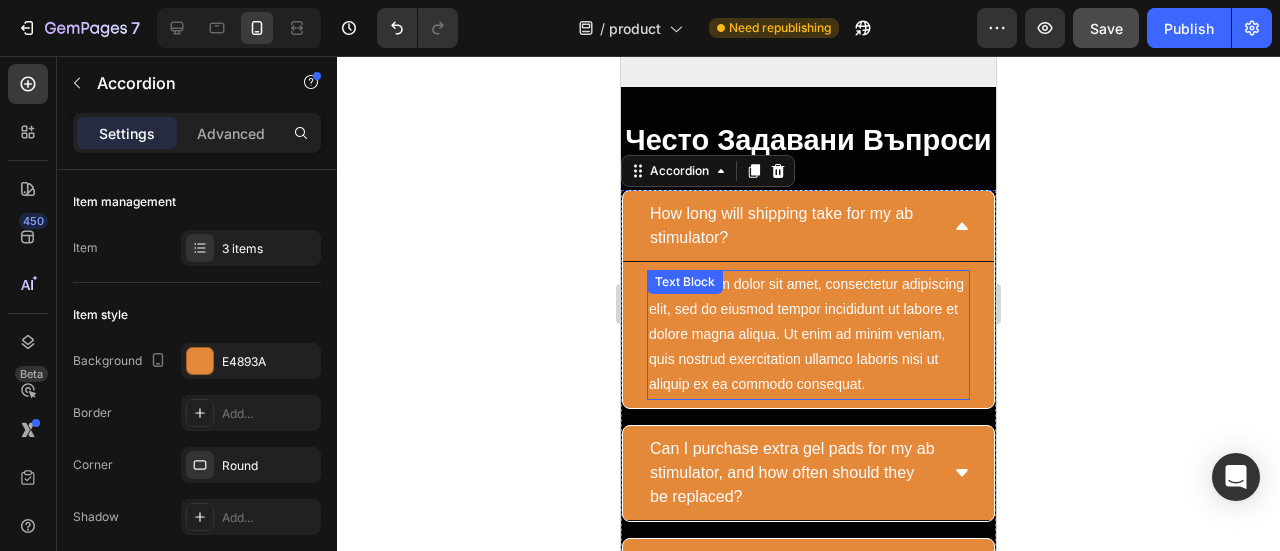 click on "Lorem ipsum dolor sit amet, consectetur adipiscing elit, sed do eiusmod tempor incididunt ut labore et dolore magna aliqua. Ut enim ad minim veniam, quis nostrud exercitation ullamco laboris nisi ut aliquip ex ea commodo consequat." at bounding box center (808, 335) 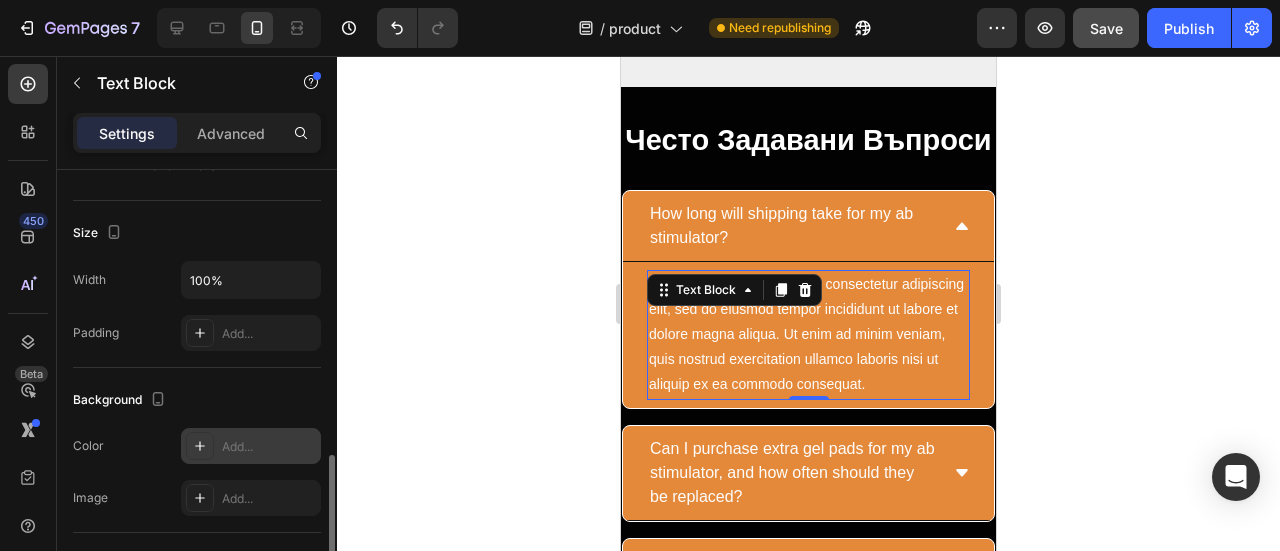 scroll, scrollTop: 500, scrollLeft: 0, axis: vertical 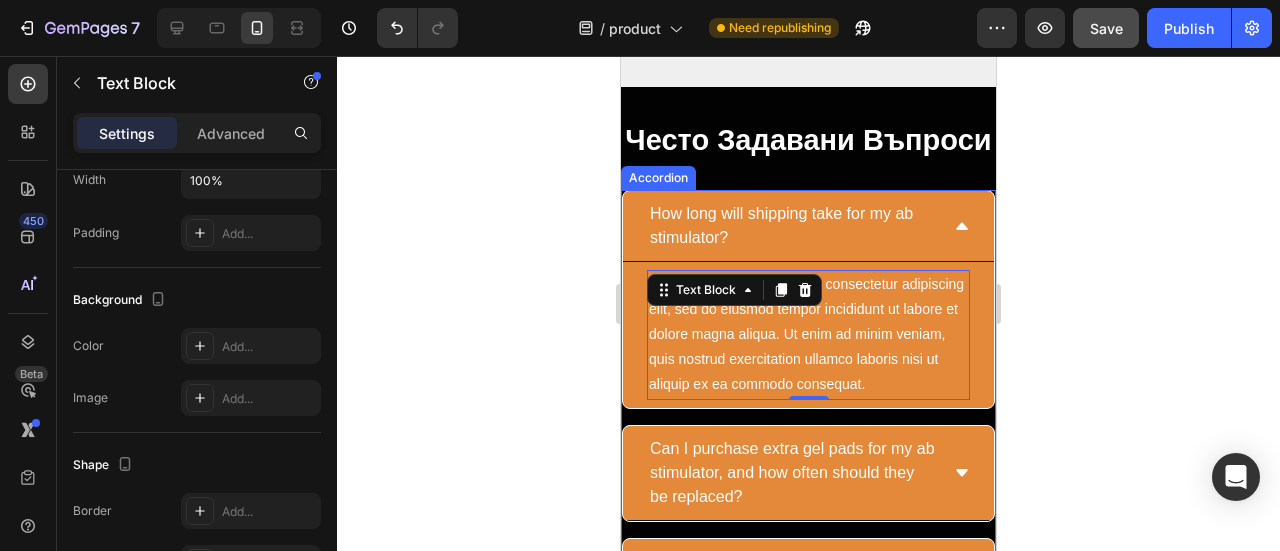 click on "Lorem ipsum dolor sit amet, consectetur adipiscing elit, sed do eiusmod tempor incididunt ut labore et dolore magna aliqua. Ut enim ad minim veniam, quis nostrud exercitation ullamco laboris nisi ut aliquip ex ea commodo consequat. Text Block   0" at bounding box center (808, 335) 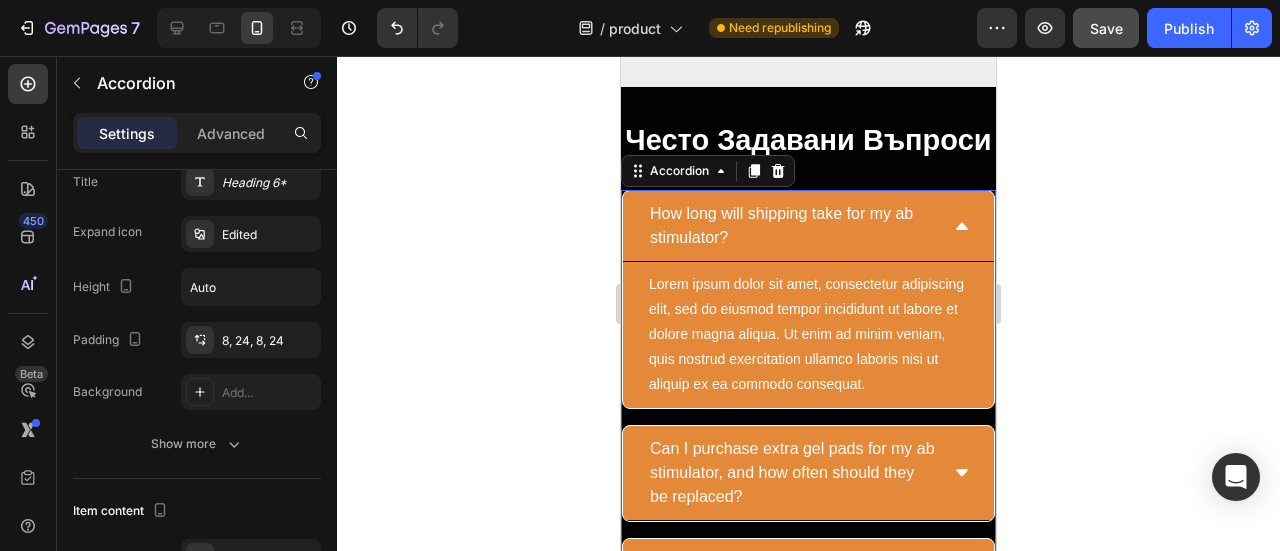 scroll, scrollTop: 0, scrollLeft: 0, axis: both 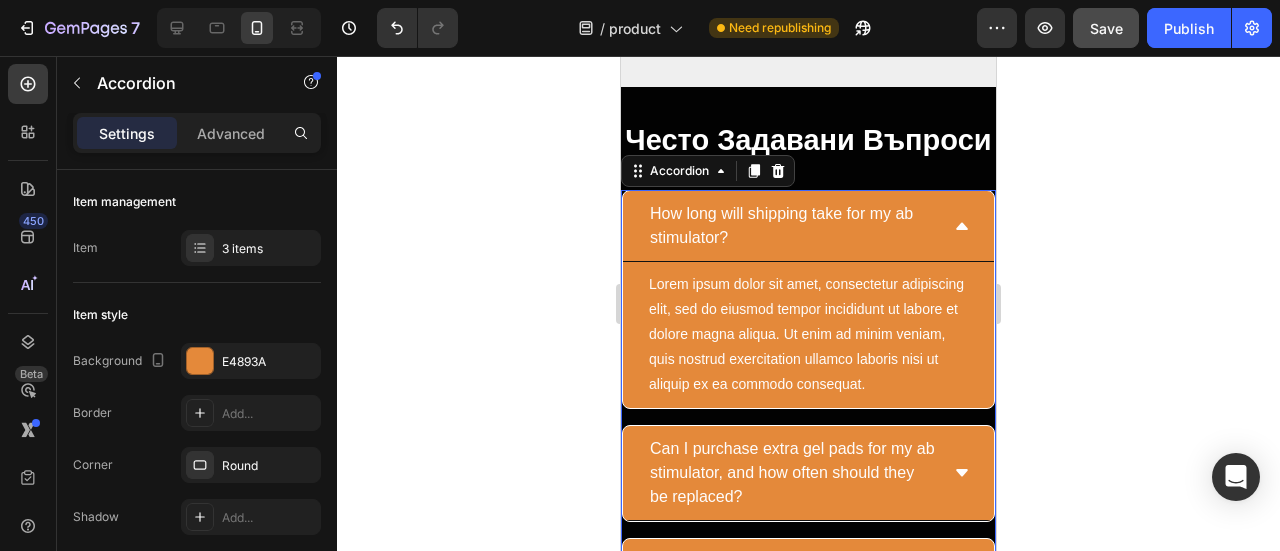 click on "Lorem ipsum dolor sit amet, consectetur adipiscing elit, sed do eiusmod tempor incididunt ut labore et dolore magna aliqua. Ut enim ad minim veniam, quis nostrud exercitation ullamco laboris nisi ut aliquip ex ea commodo consequat. Text Block" at bounding box center (808, 335) 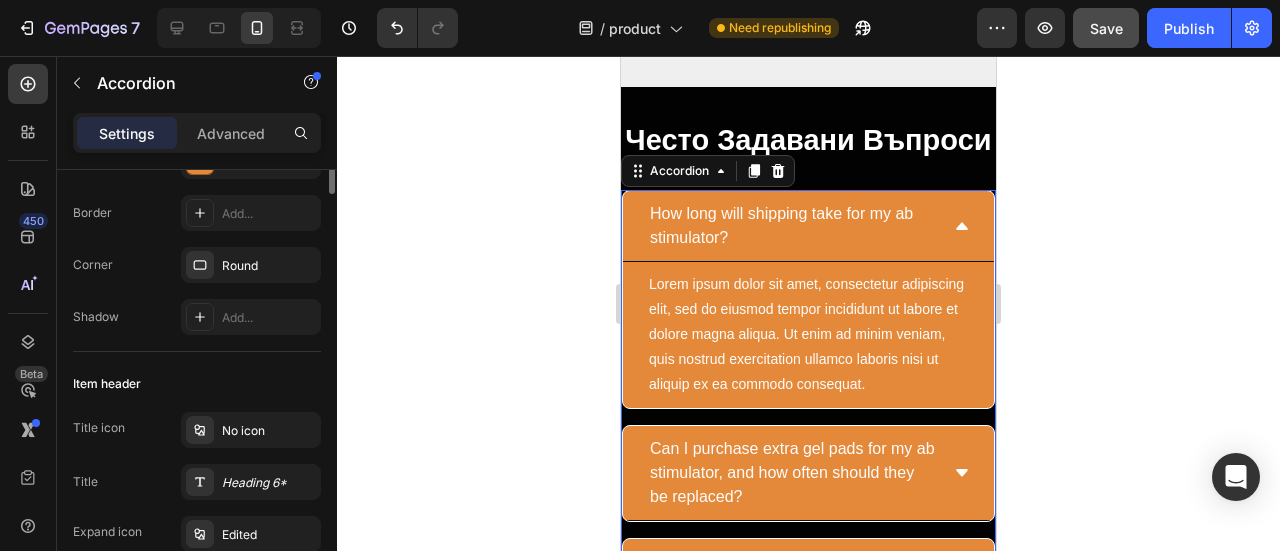 scroll, scrollTop: 100, scrollLeft: 0, axis: vertical 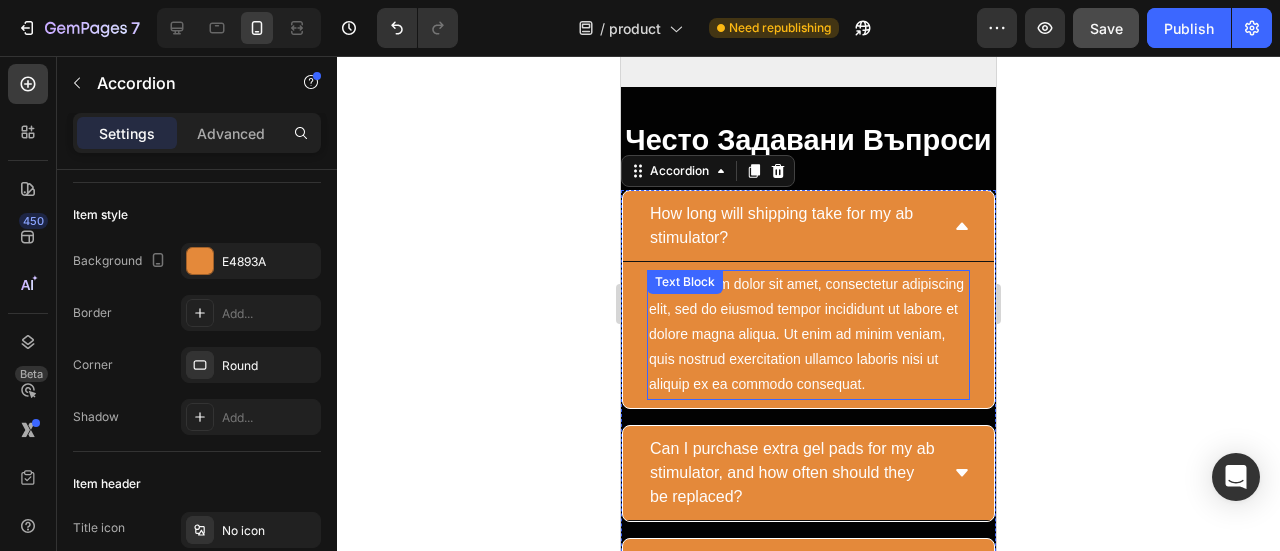 click on "Lorem ipsum dolor sit amet, consectetur adipiscing elit, sed do eiusmod tempor incididunt ut labore et dolore magna aliqua. Ut enim ad minim veniam, quis nostrud exercitation ullamco laboris nisi ut aliquip ex ea commodo consequat." at bounding box center (808, 335) 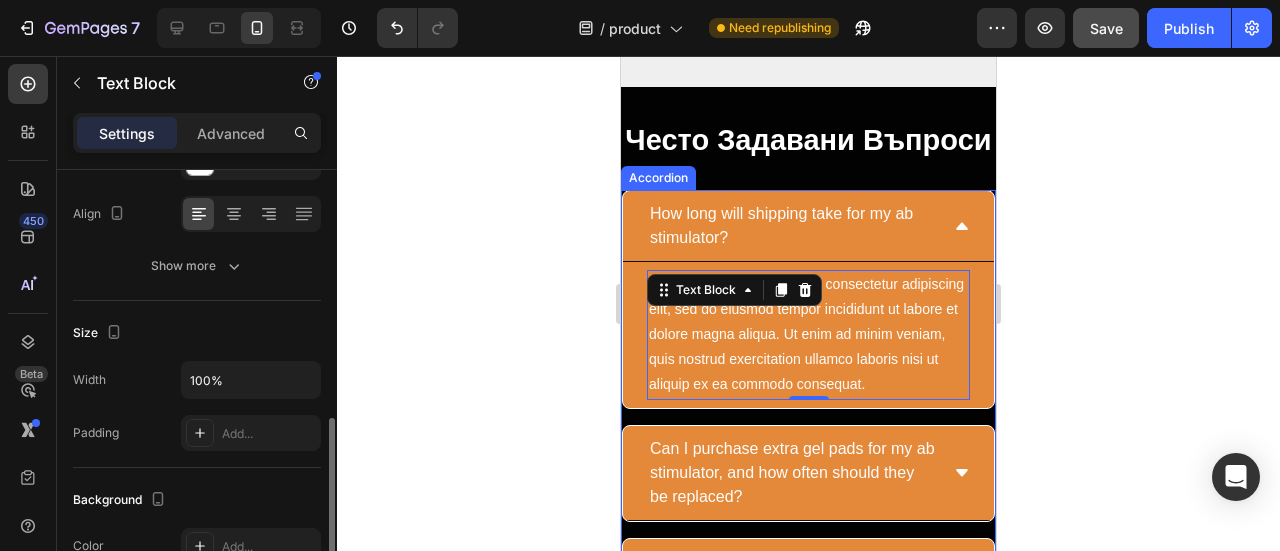 scroll, scrollTop: 400, scrollLeft: 0, axis: vertical 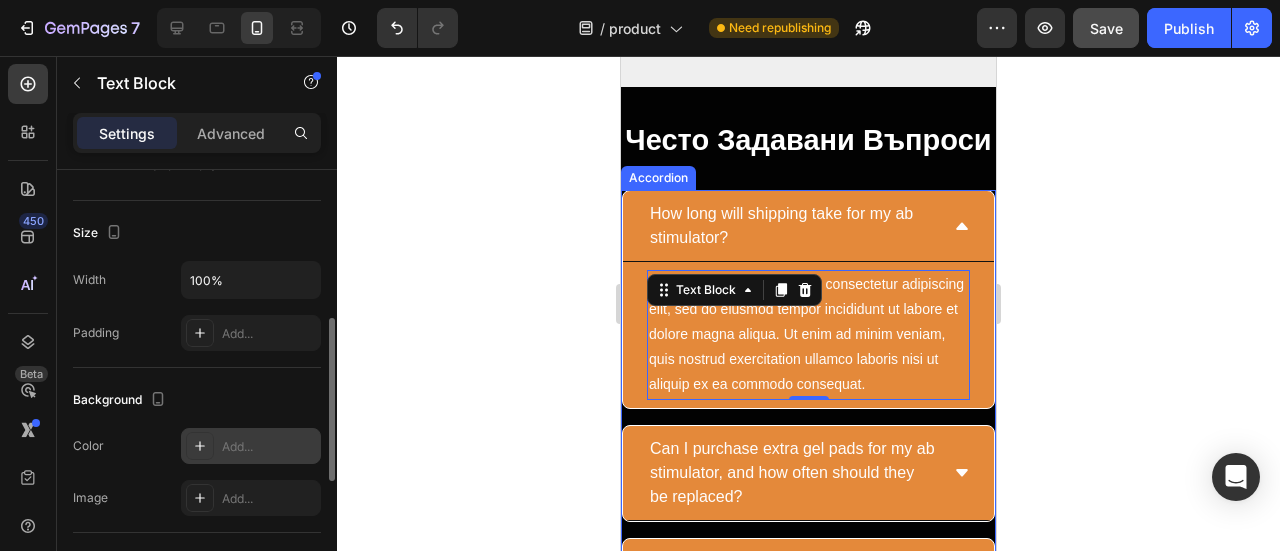 click 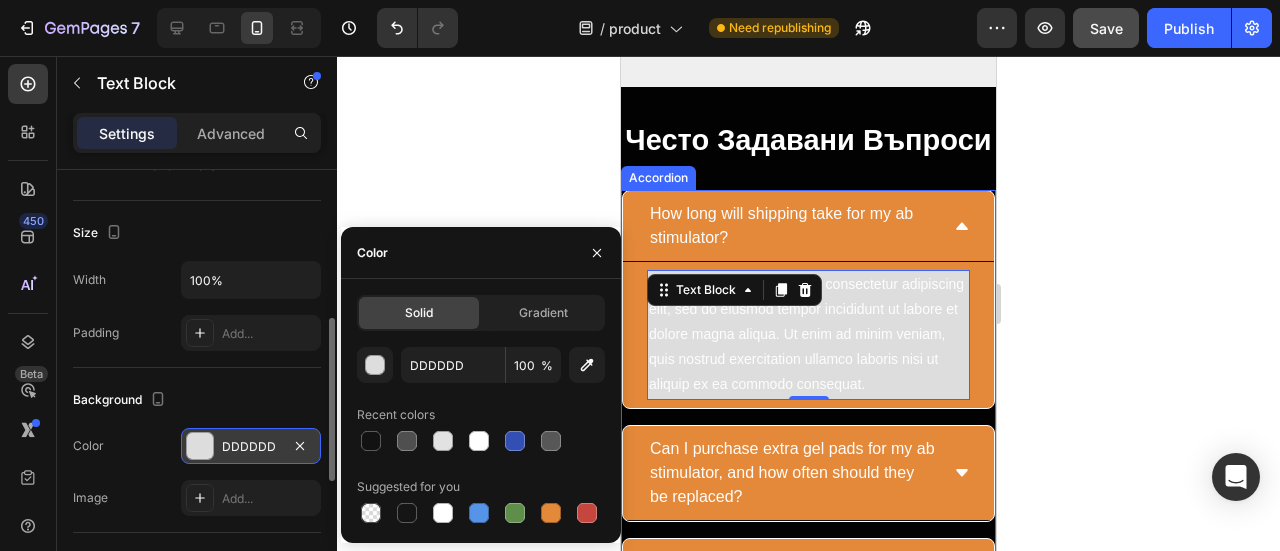 click 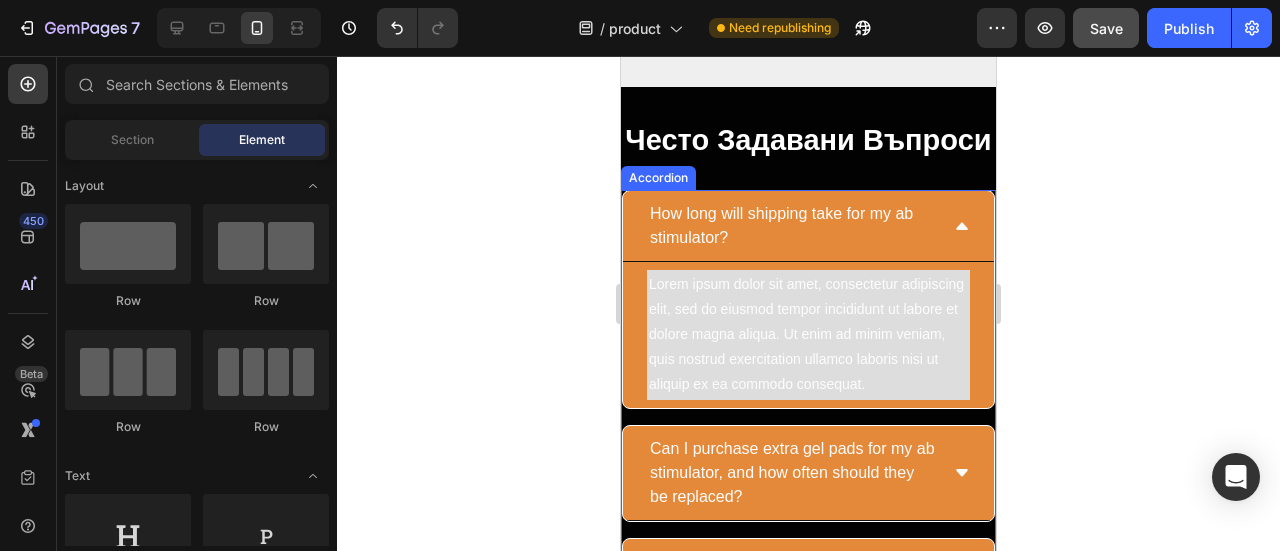 click 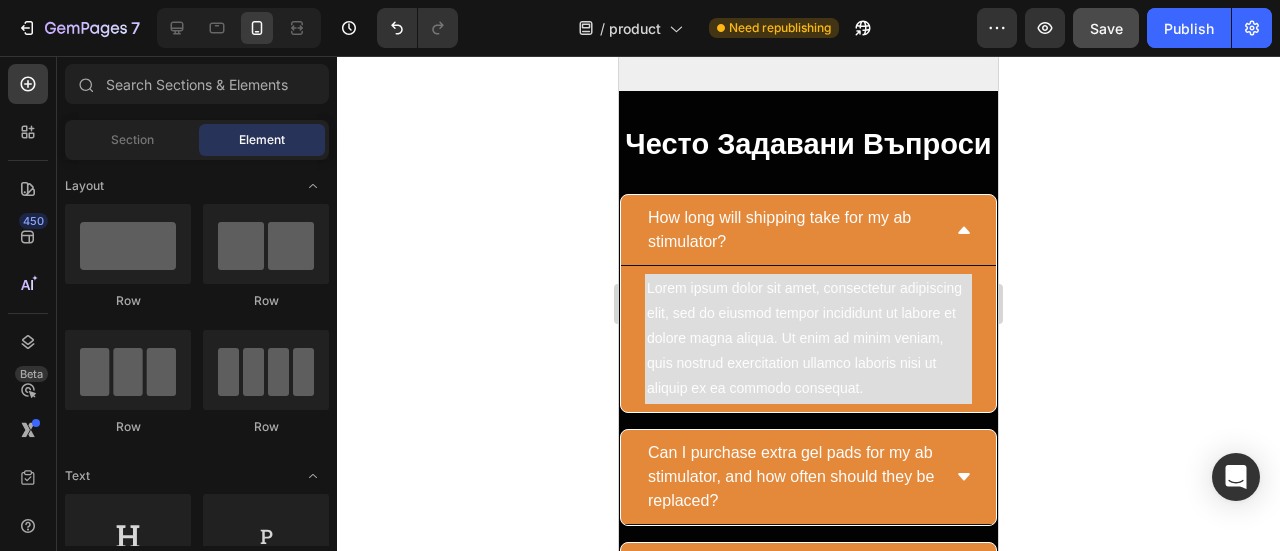click 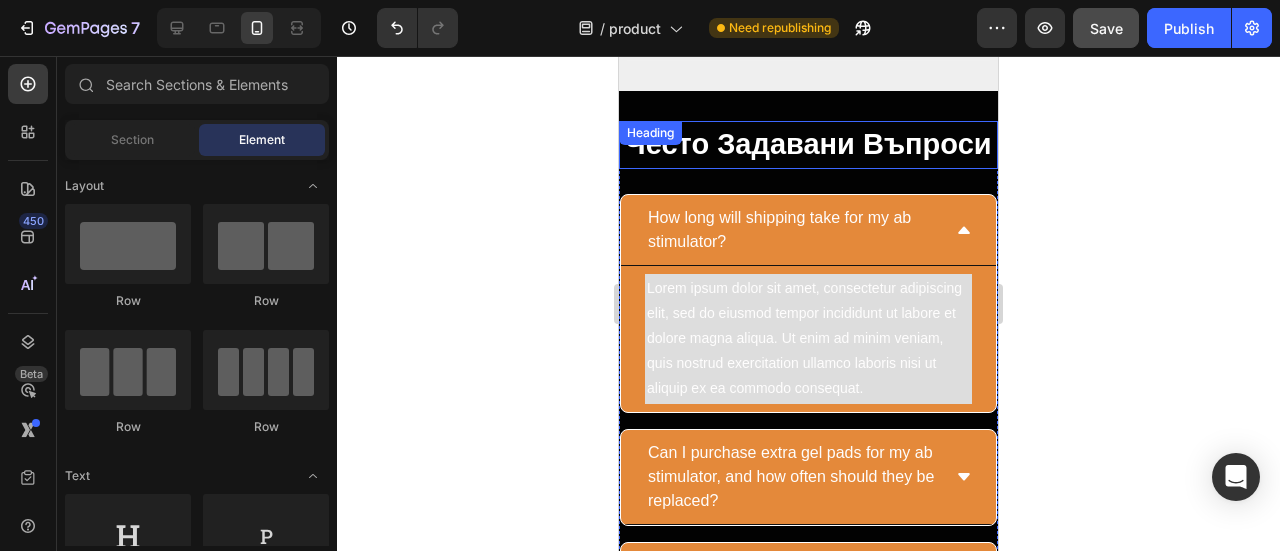 click on "често задавани въпроси Heading" at bounding box center (808, 145) 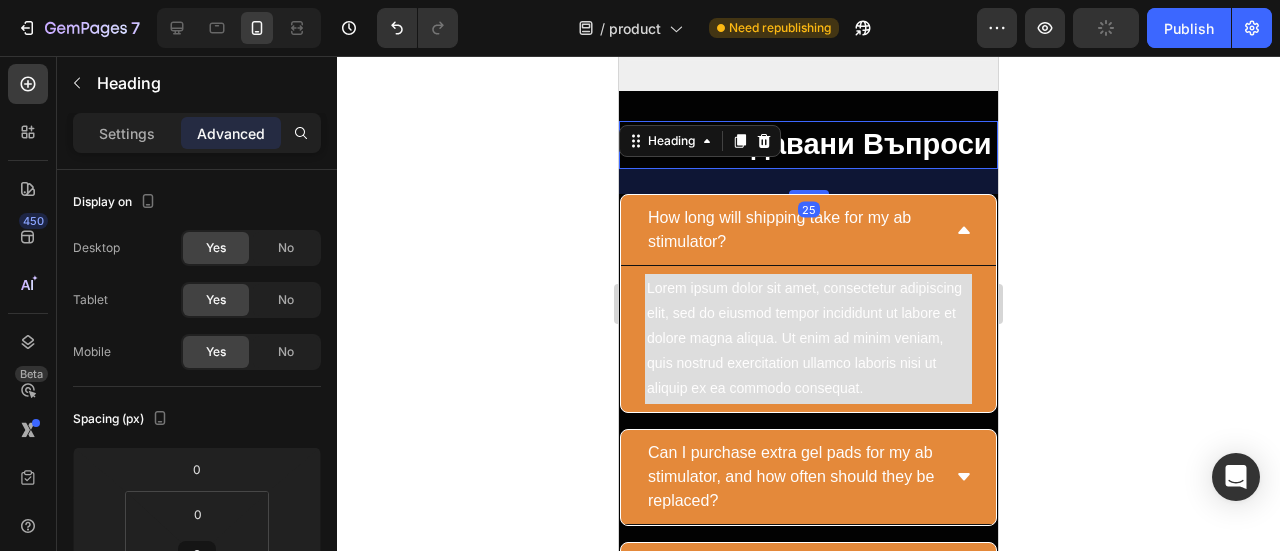 click 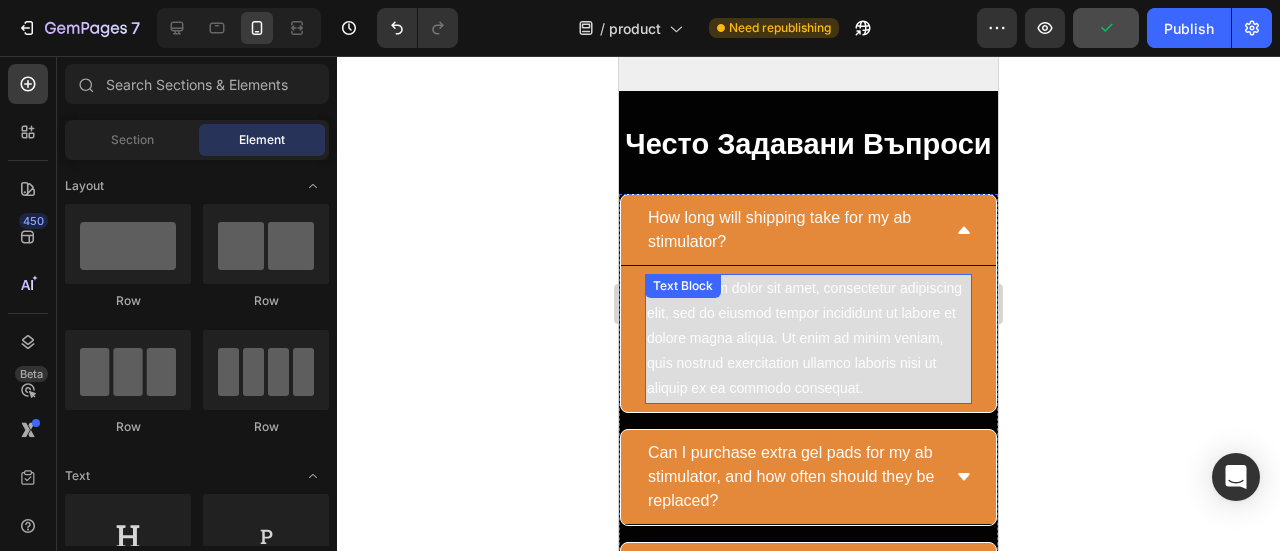 click on "Lorem ipsum dolor sit amet, consectetur adipiscing elit, sed do eiusmod tempor incididunt ut labore et dolore magna aliqua. Ut enim ad minim veniam, quis nostrud exercitation ullamco laboris nisi ut aliquip ex ea commodo consequat." at bounding box center (808, 339) 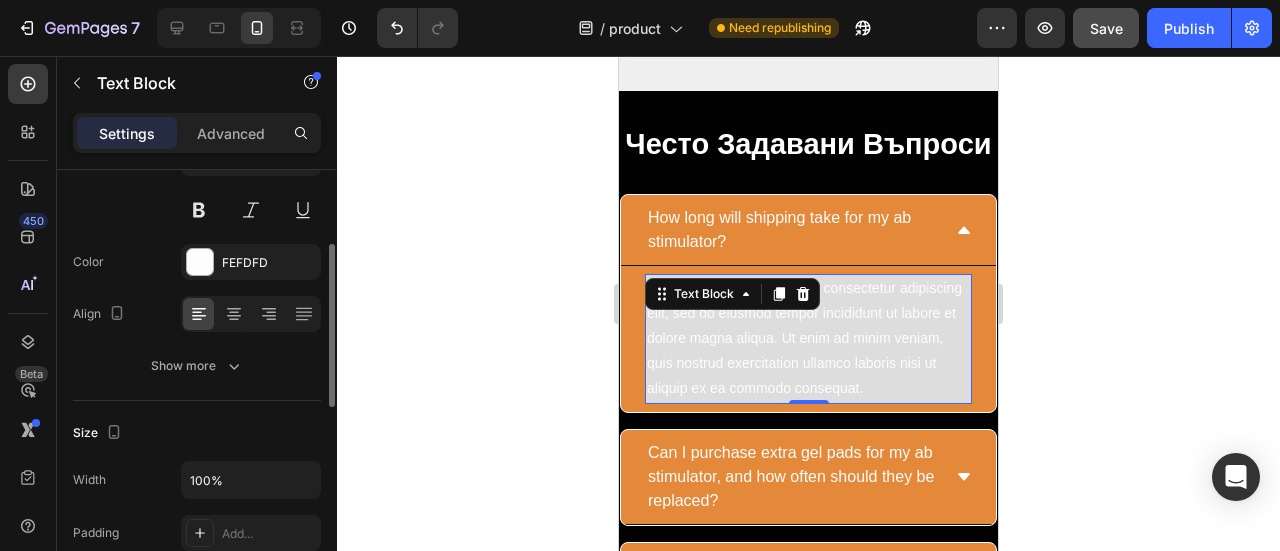 scroll, scrollTop: 400, scrollLeft: 0, axis: vertical 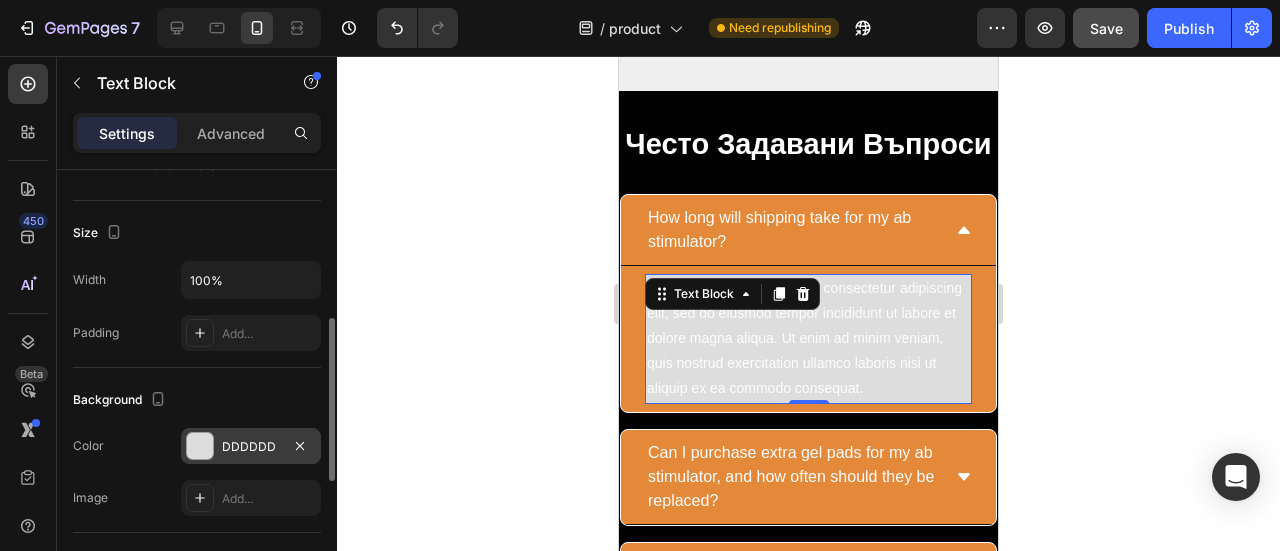 click at bounding box center (200, 446) 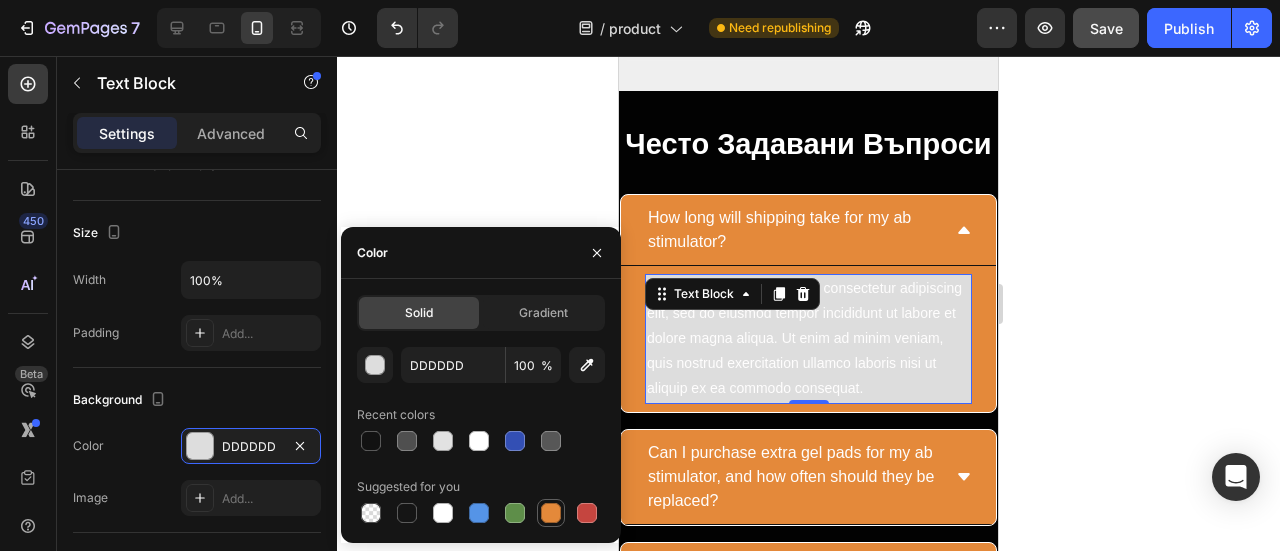 click at bounding box center [551, 513] 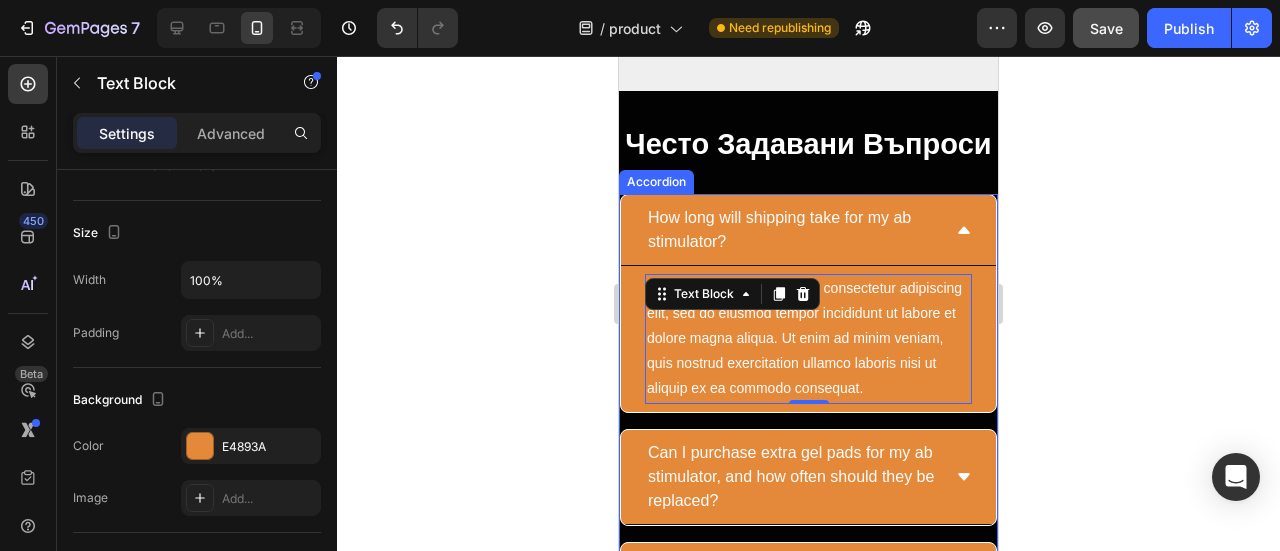 click 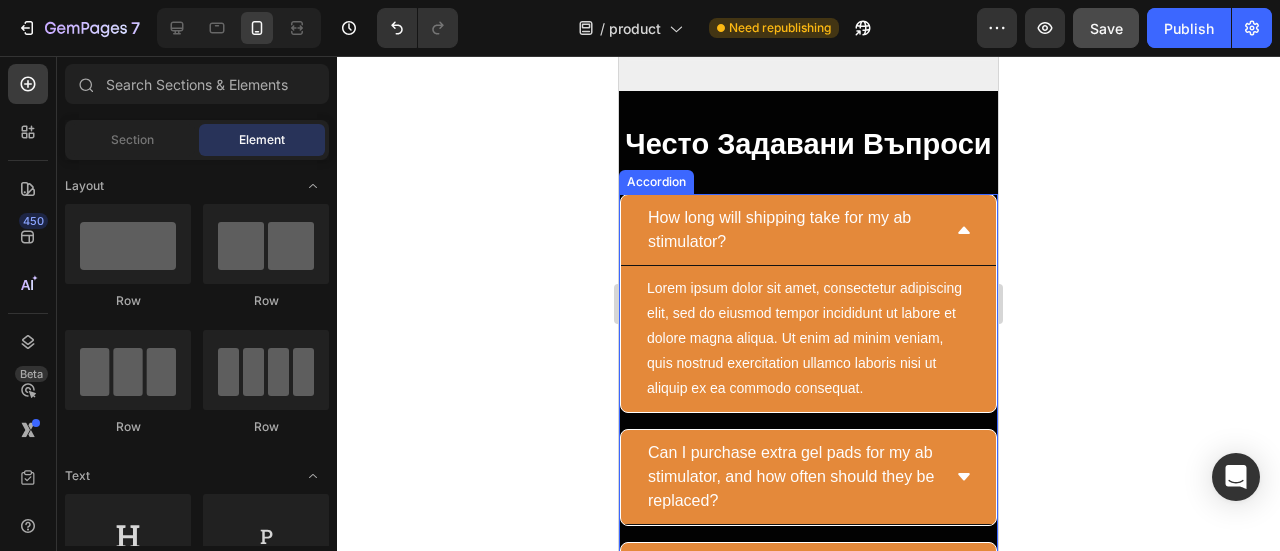 click on "How long will shipping take for my ab stimulator?" at bounding box center (792, 230) 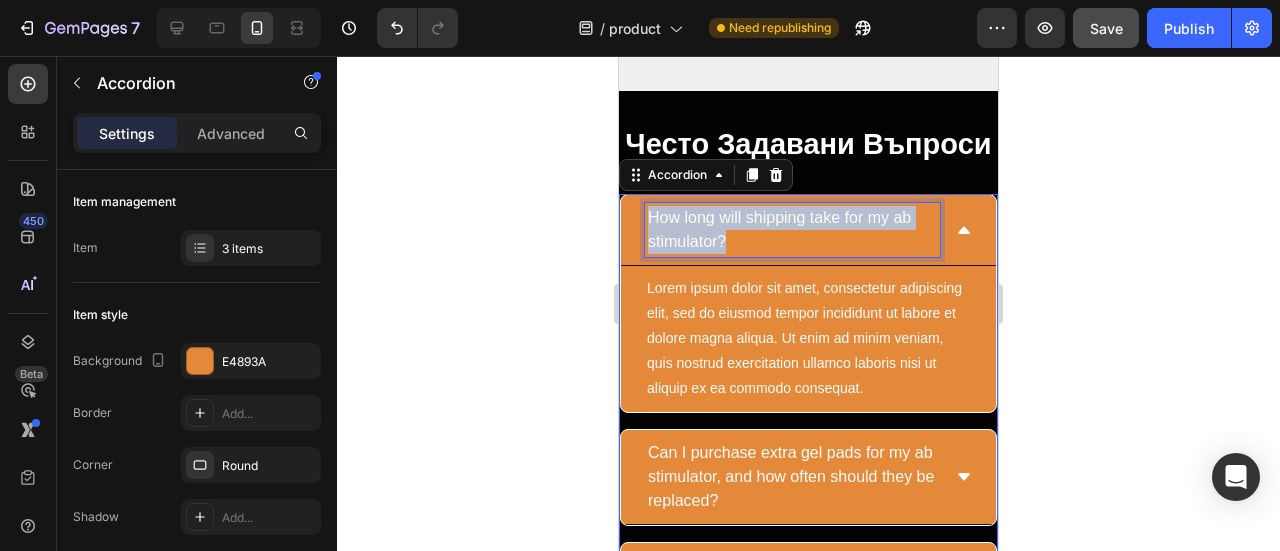 click on "How long will shipping take for my ab stimulator?" at bounding box center [792, 230] 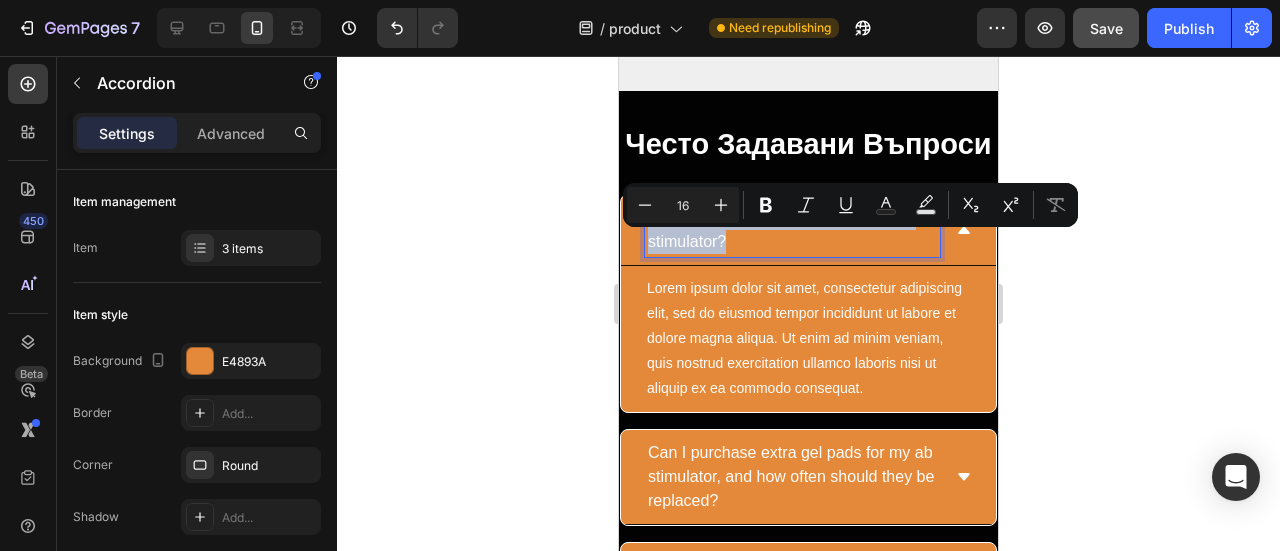 copy on "How long will shipping take for my ab stimulator?" 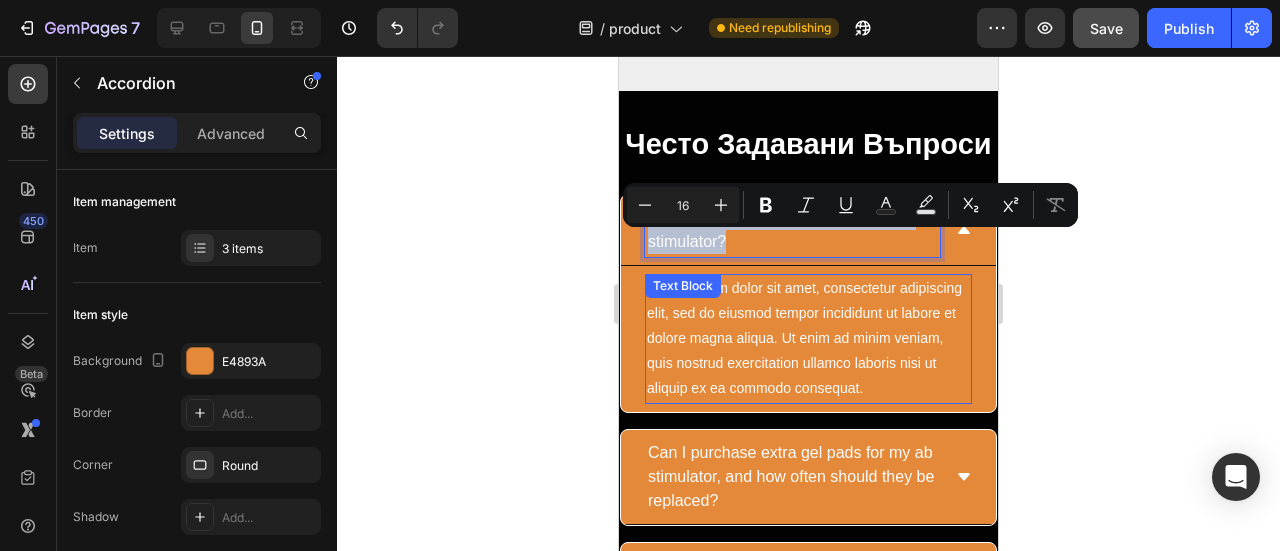 copy on "How long will shipping take for my ab stimulator?" 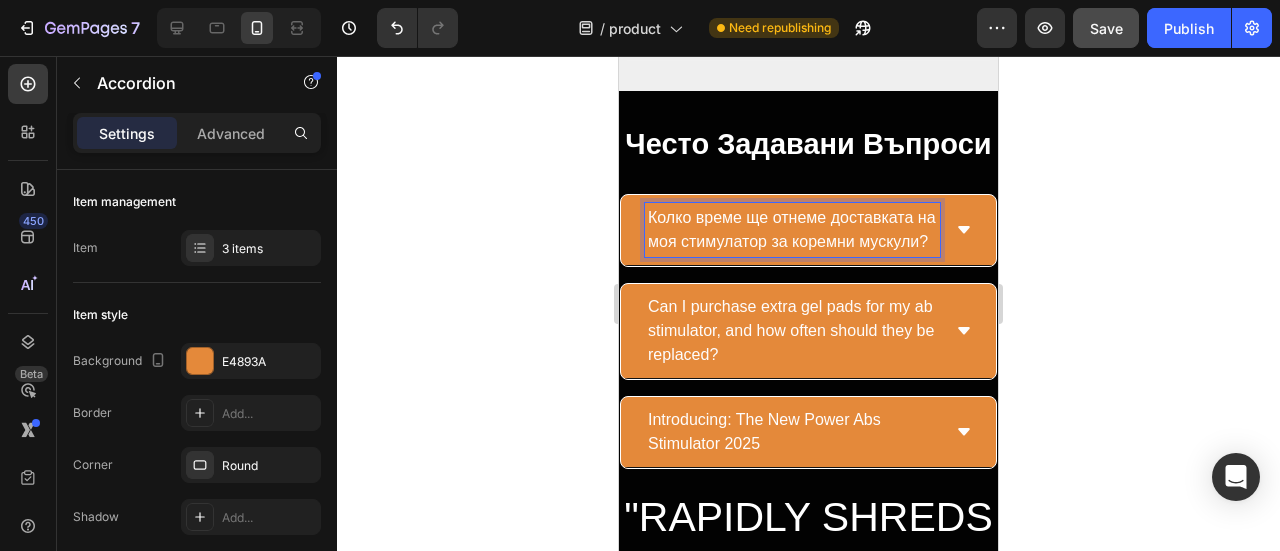 click on "Колко време ще отнеме доставката на моя стимулатор за коремни мускули?" at bounding box center (792, 230) 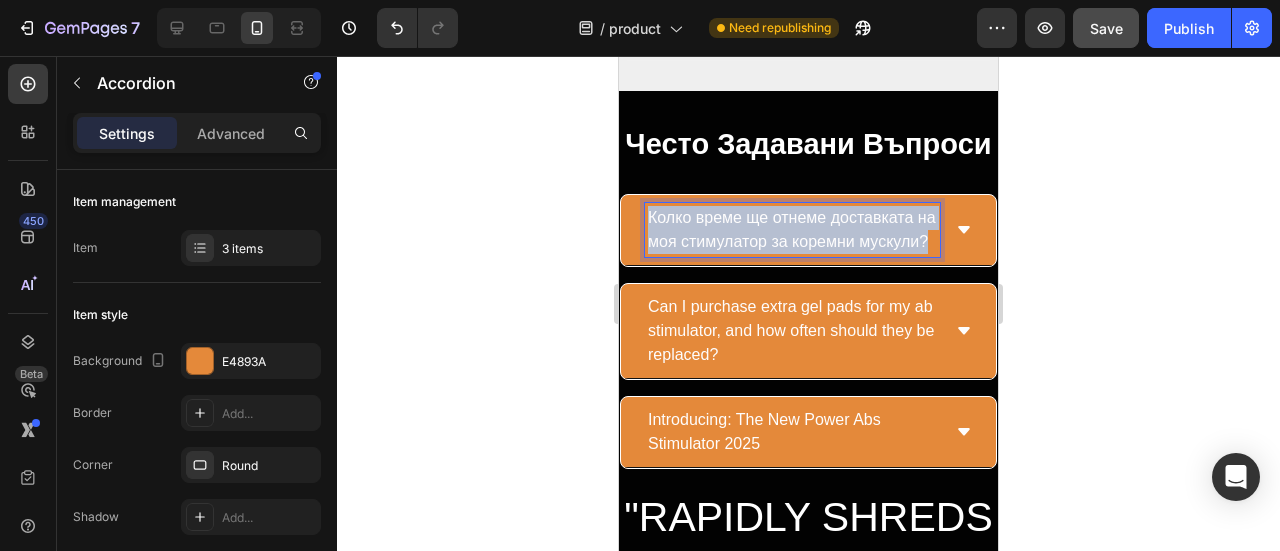 click on "Колко време ще отнеме доставката на моя стимулатор за коремни мускули?" at bounding box center [792, 230] 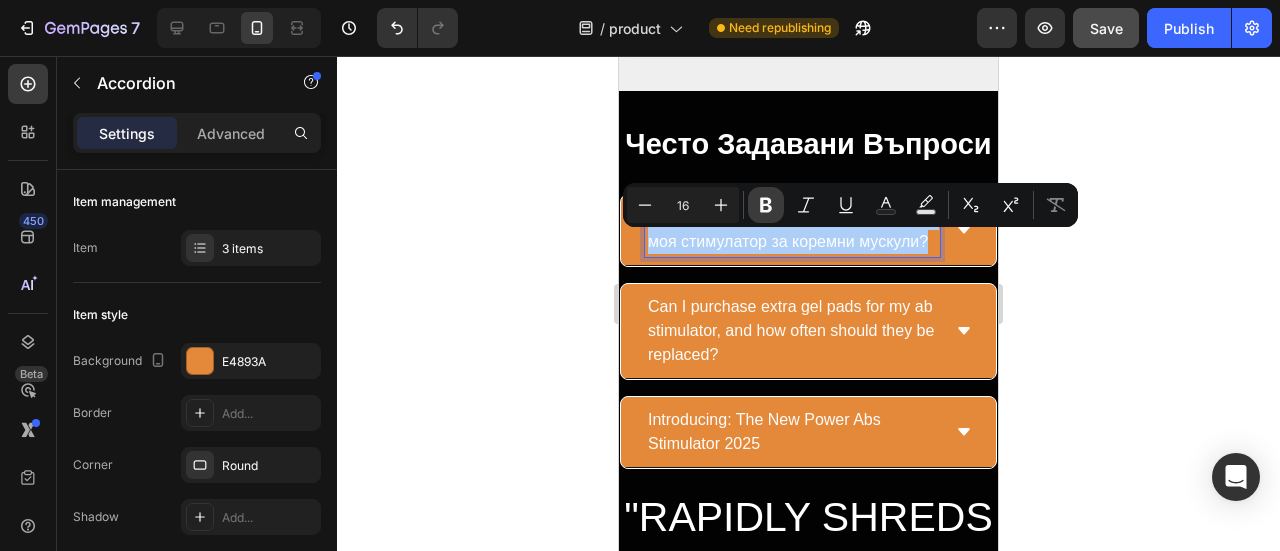 click on "Bold" at bounding box center [766, 205] 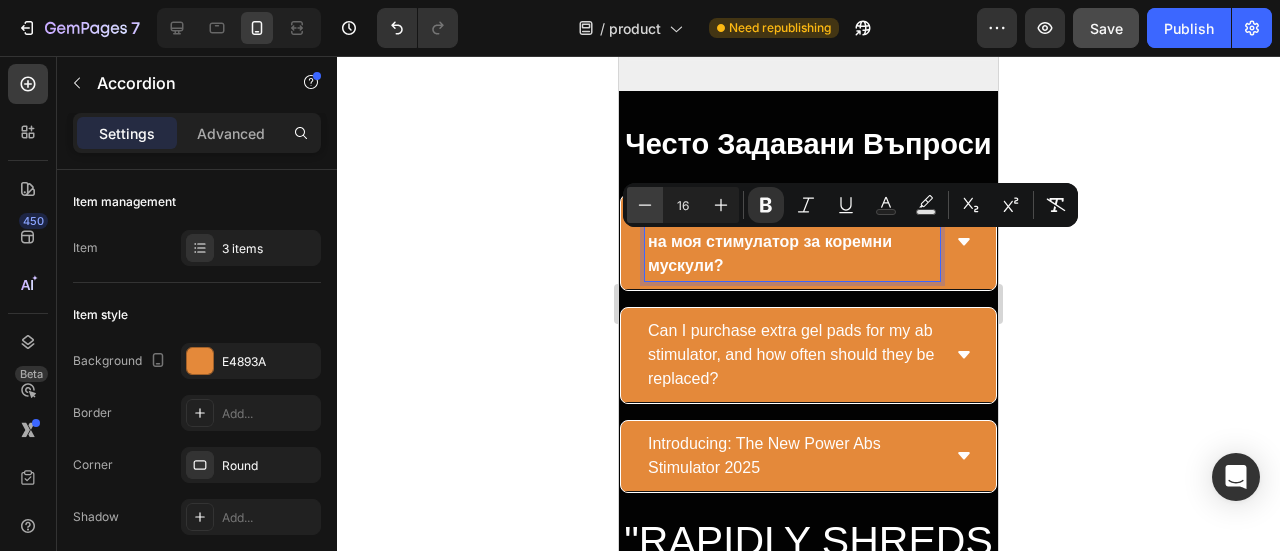 click 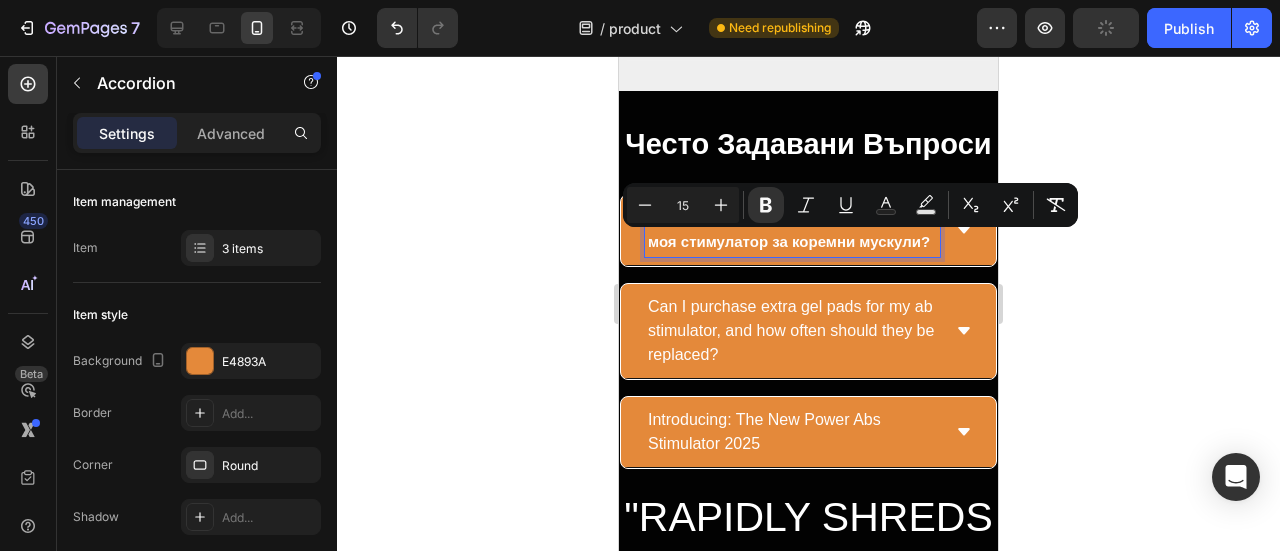 click 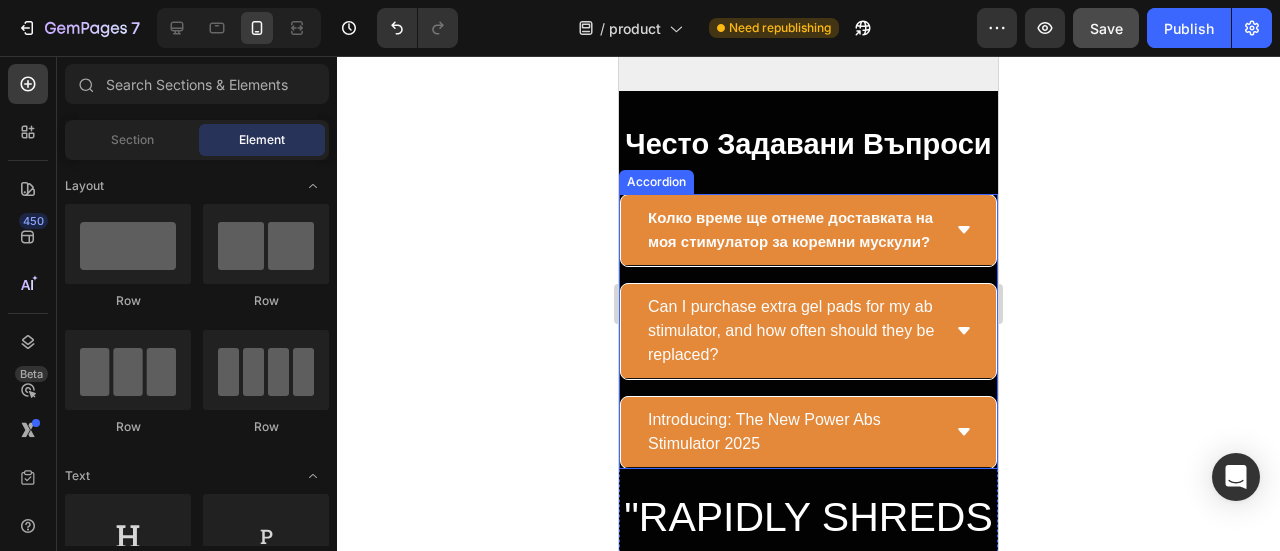click on "Can I purchase extra gel pads for my ab stimulator, and how often should they be replaced?" at bounding box center [792, 331] 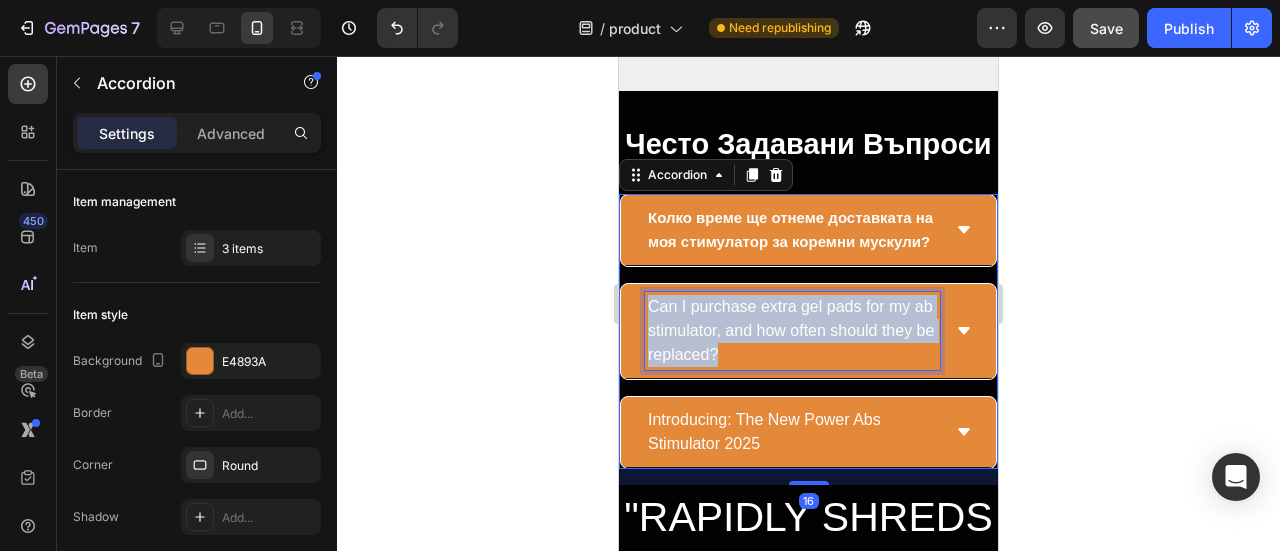 click on "Can I purchase extra gel pads for my ab stimulator, and how often should they be replaced?" at bounding box center [792, 331] 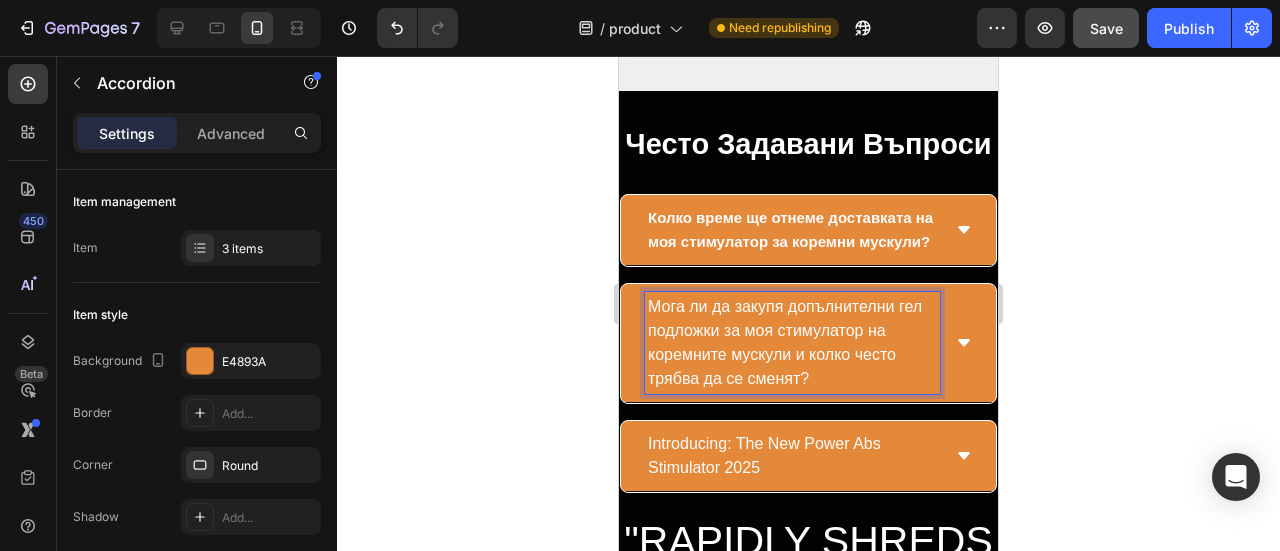 click on "Мога ли да закупя допълнителни гел подложки за моя стимулатор на коремните мускули и колко често трябва да се сменят?" at bounding box center (792, 343) 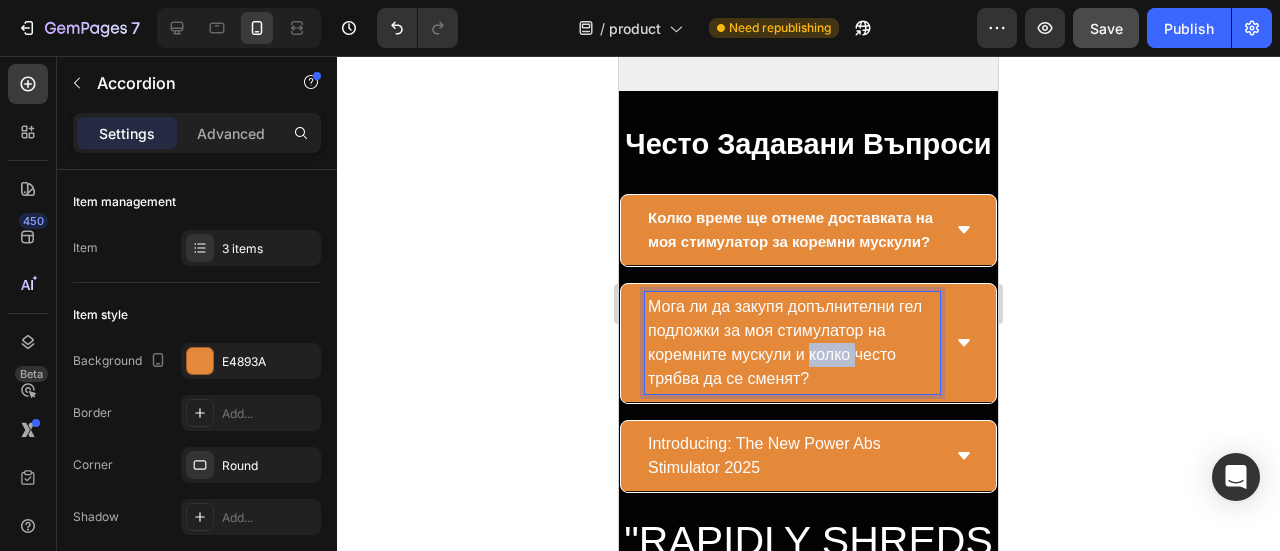 click on "Мога ли да закупя допълнителни гел подложки за моя стимулатор на коремните мускули и колко често трябва да се сменят?" at bounding box center [792, 343] 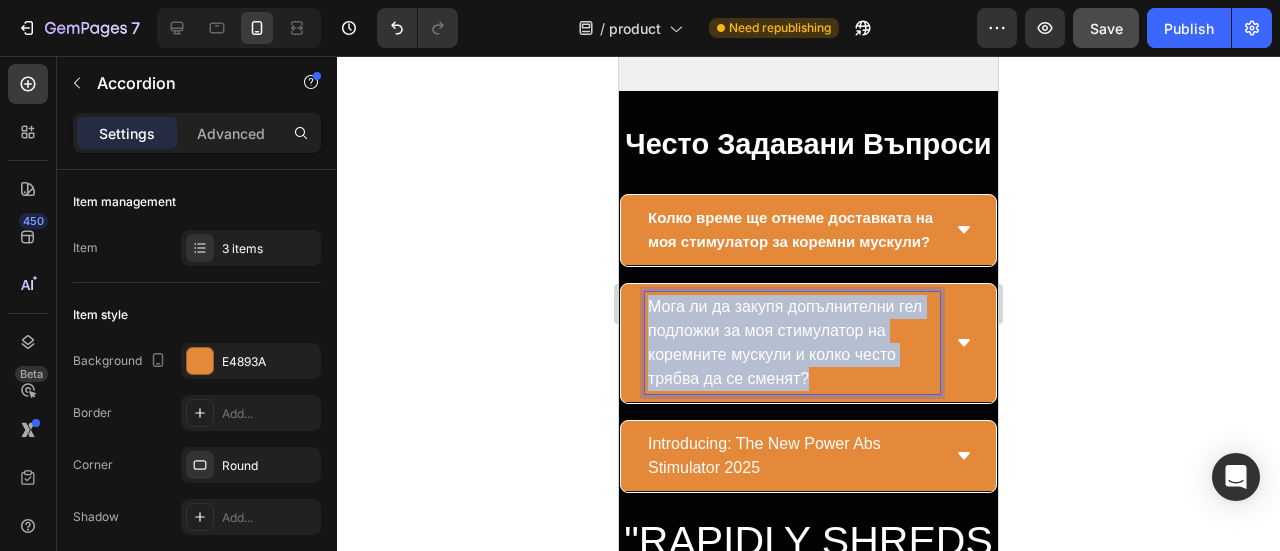 click on "Мога ли да закупя допълнителни гел подложки за моя стимулатор на коремните мускули и колко често трябва да се сменят?" at bounding box center [792, 343] 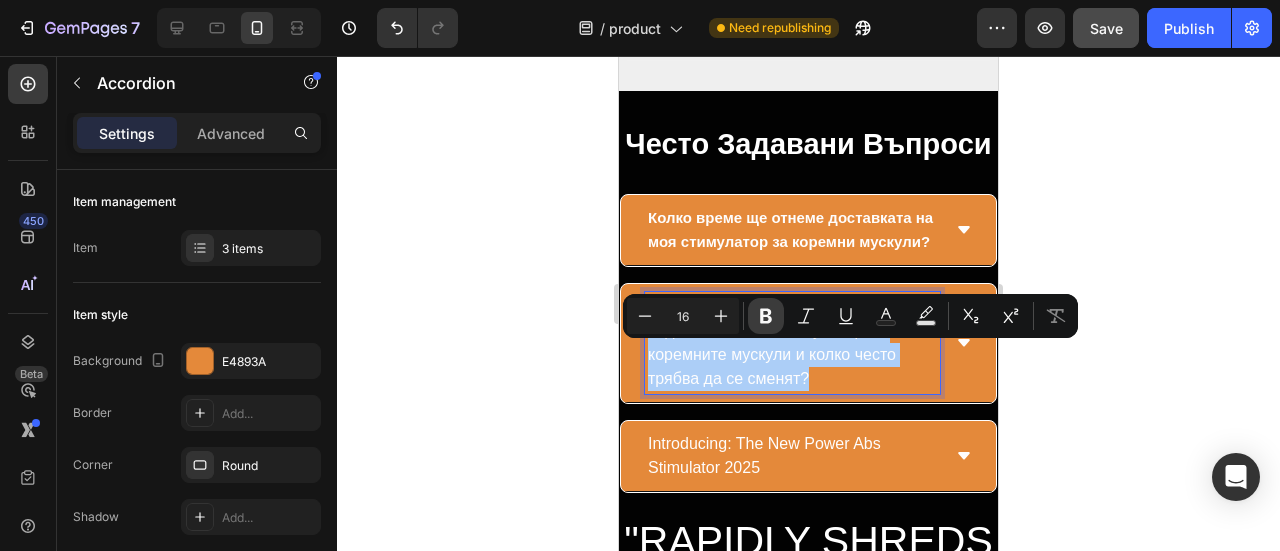 click on "Bold" at bounding box center [766, 316] 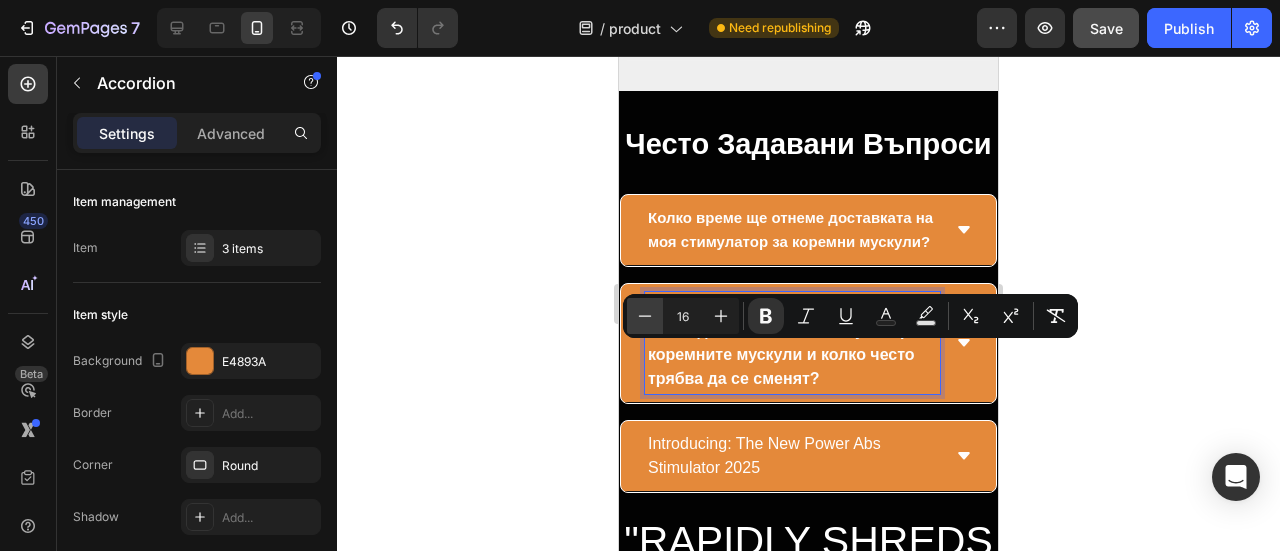click on "Minus" at bounding box center [645, 316] 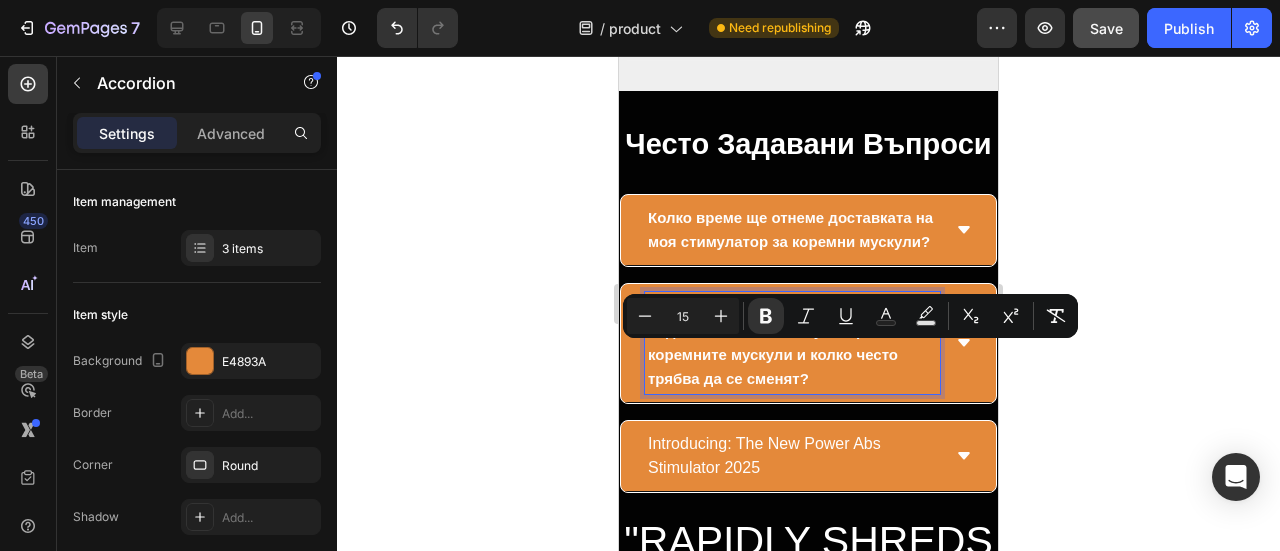 click 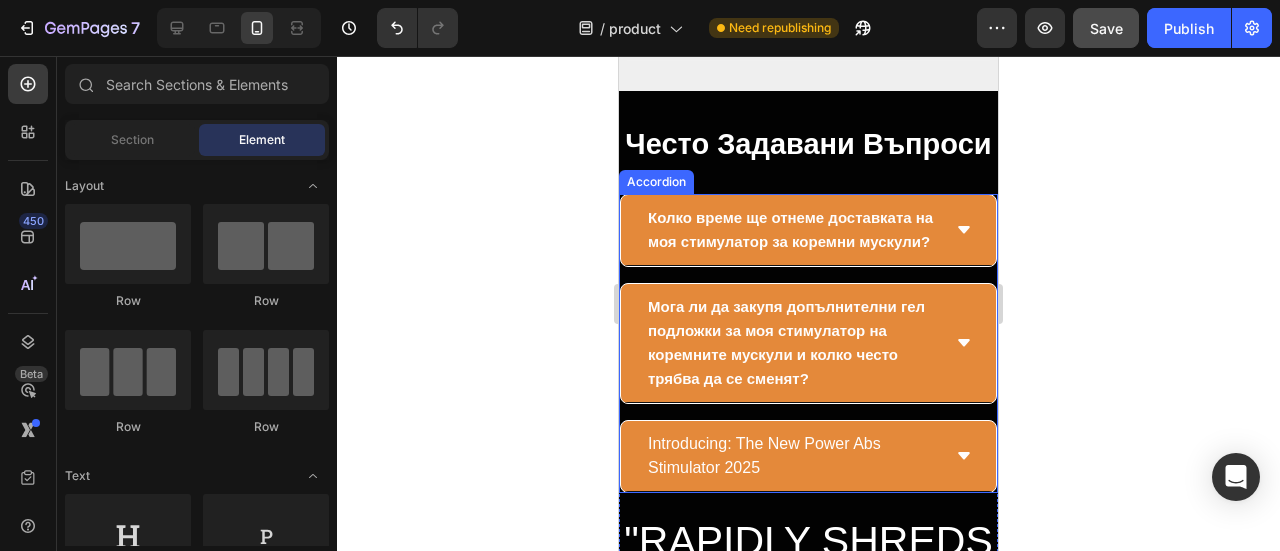 click on "Колко време ще отнеме доставката на моя стимулатор за коремни мускули?" at bounding box center (790, 229) 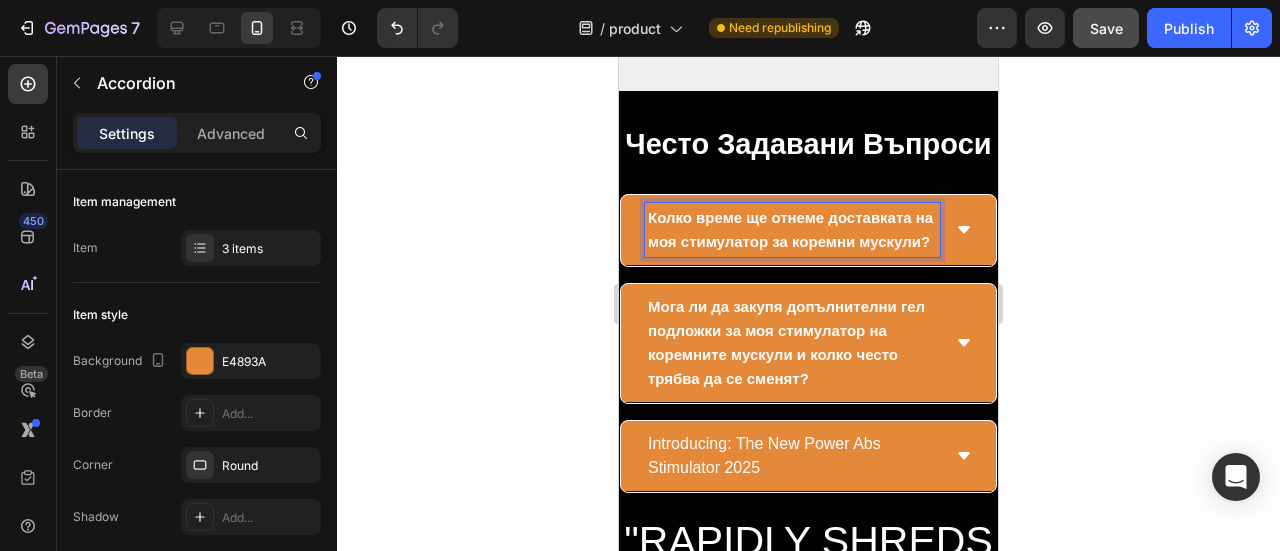 click on "Колко време ще отнеме доставката на моя стимулатор за коремни мускули?" at bounding box center [790, 229] 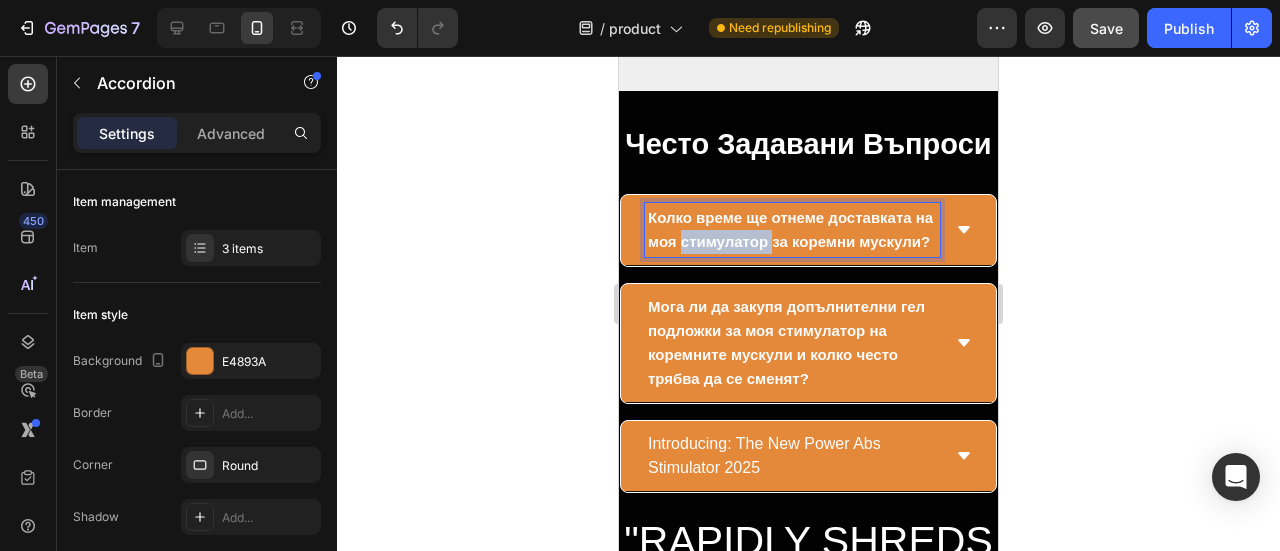 click on "Колко време ще отнеме доставката на моя стимулатор за коремни мускули?" at bounding box center [790, 229] 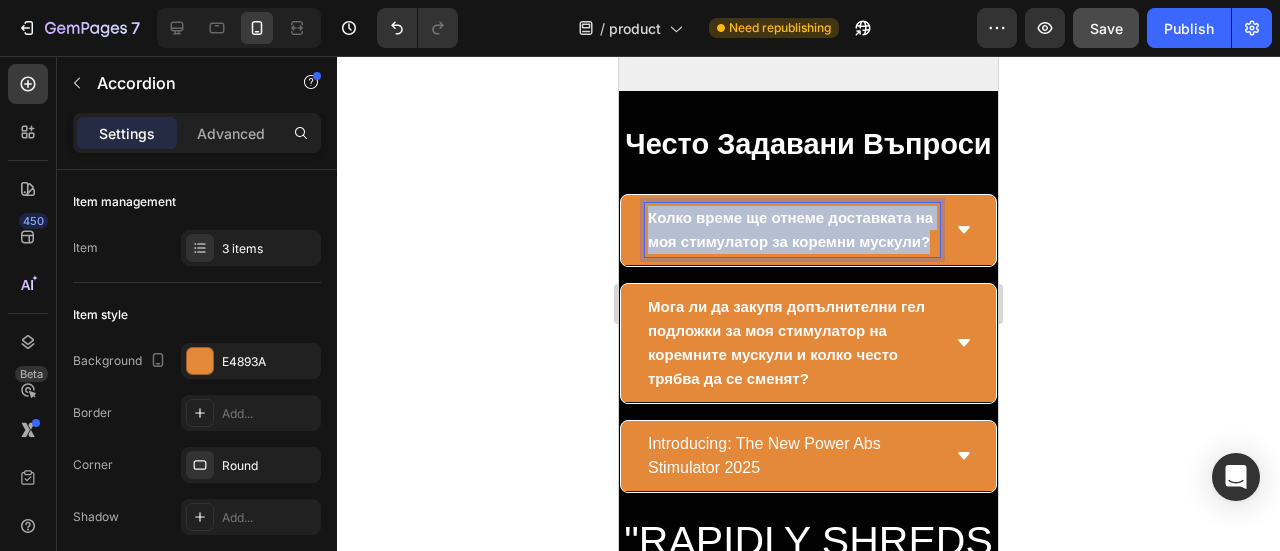 click on "Колко време ще отнеме доставката на моя стимулатор за коремни мускули?" at bounding box center (790, 229) 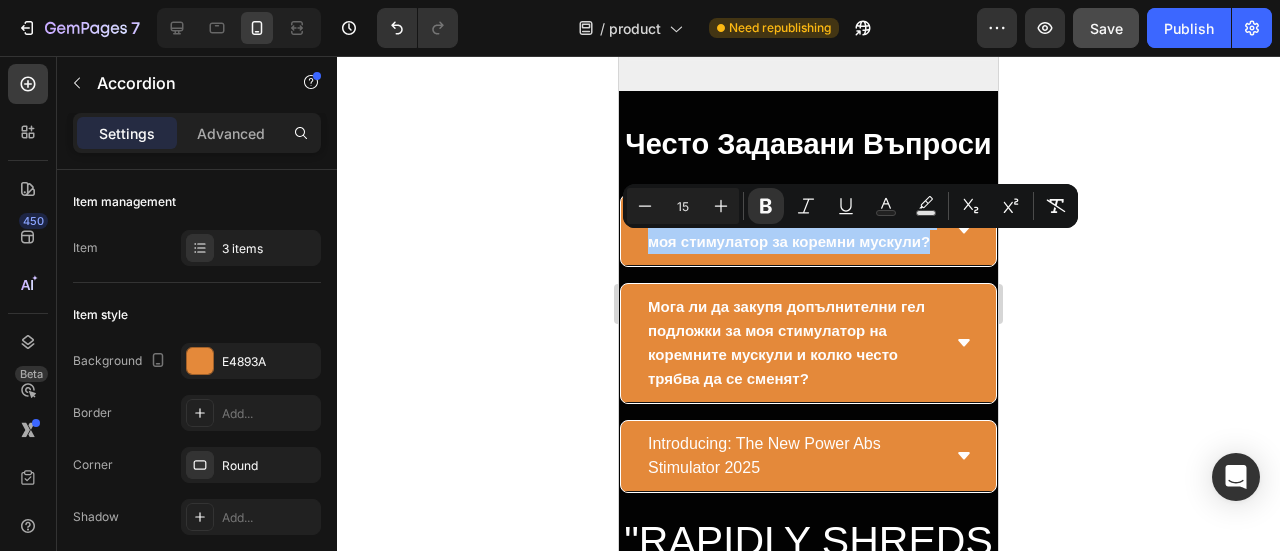 click 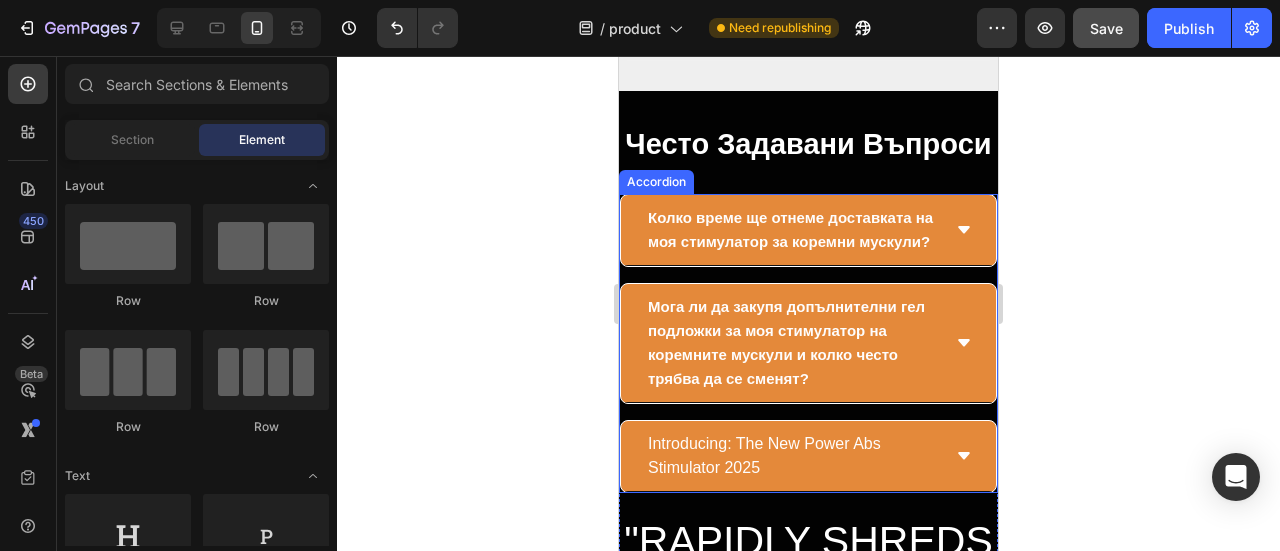 click on "Introducing: The New Power Abs Stimulator 2025" at bounding box center (792, 456) 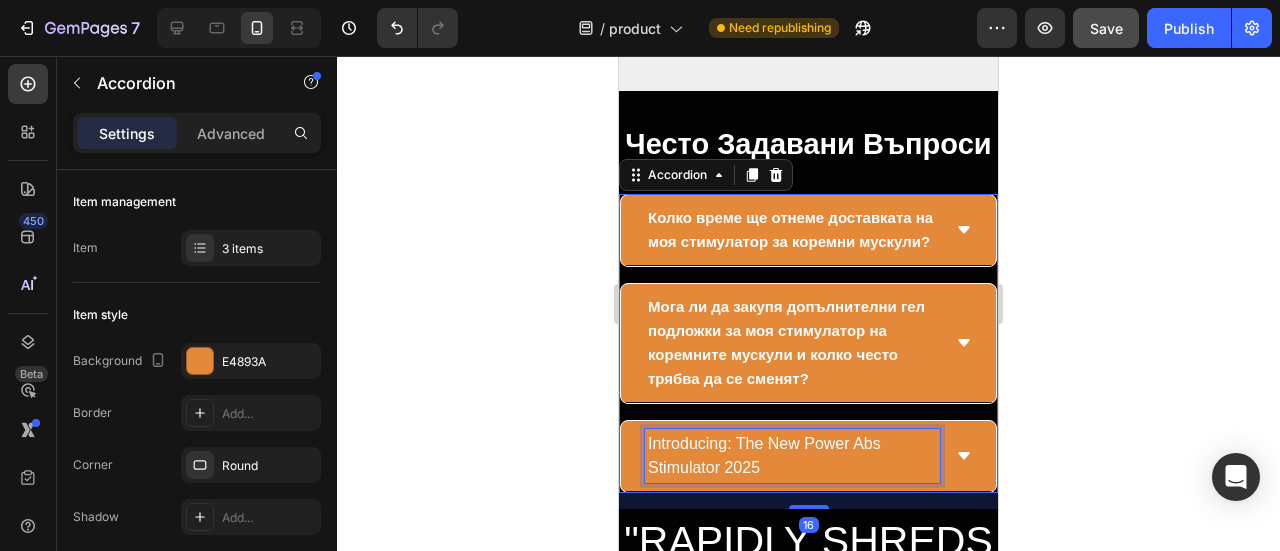 click on "Introducing: The New Power Abs Stimulator 2025" at bounding box center (792, 456) 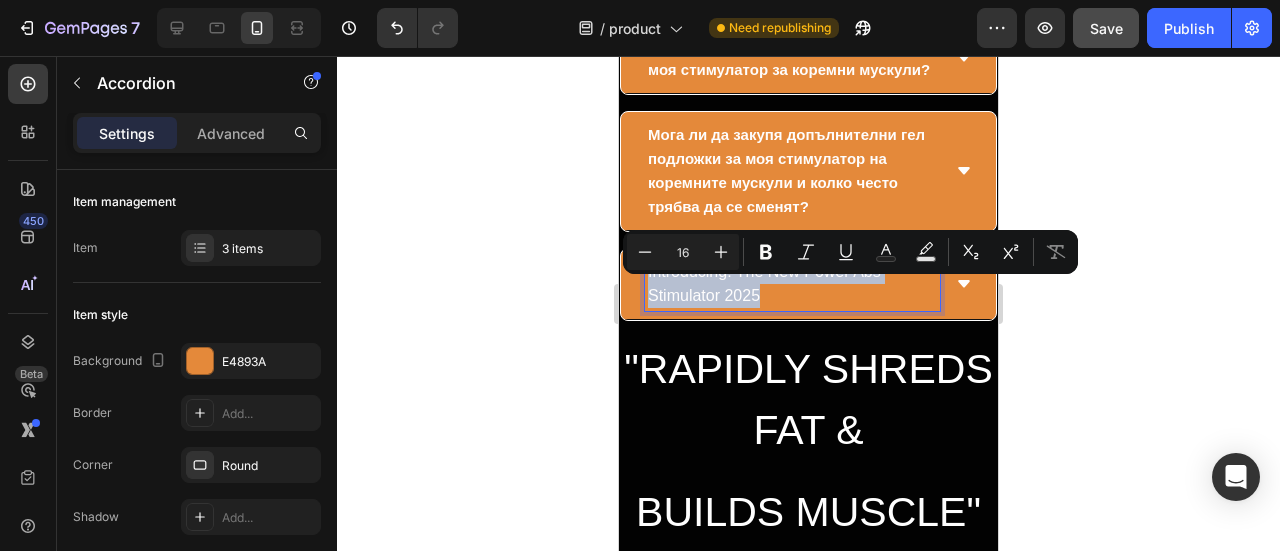 scroll, scrollTop: 15107, scrollLeft: 0, axis: vertical 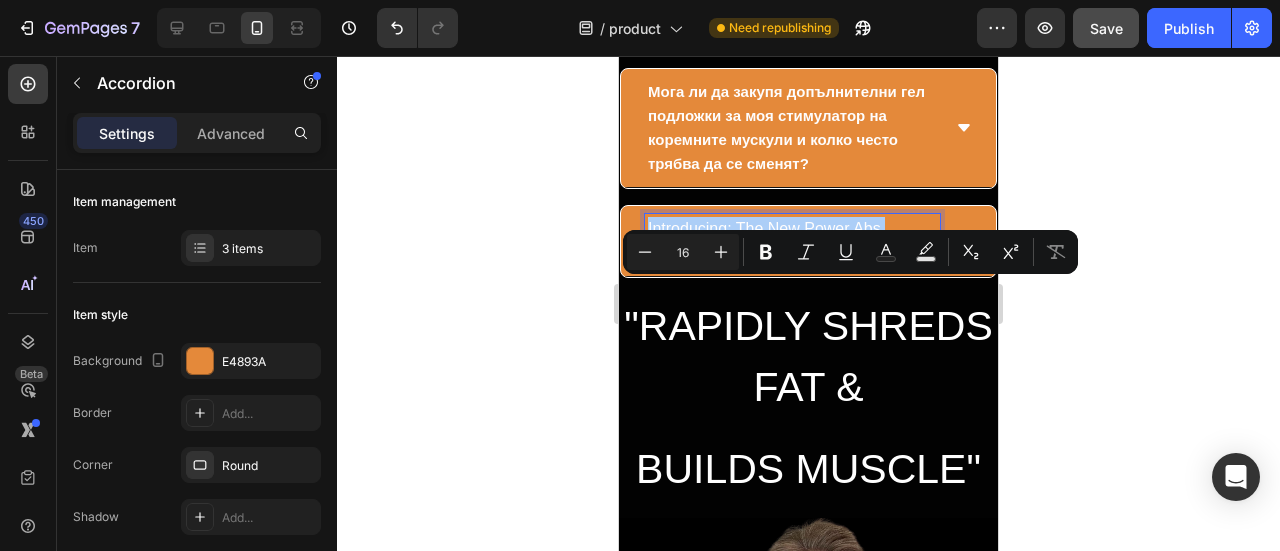 click 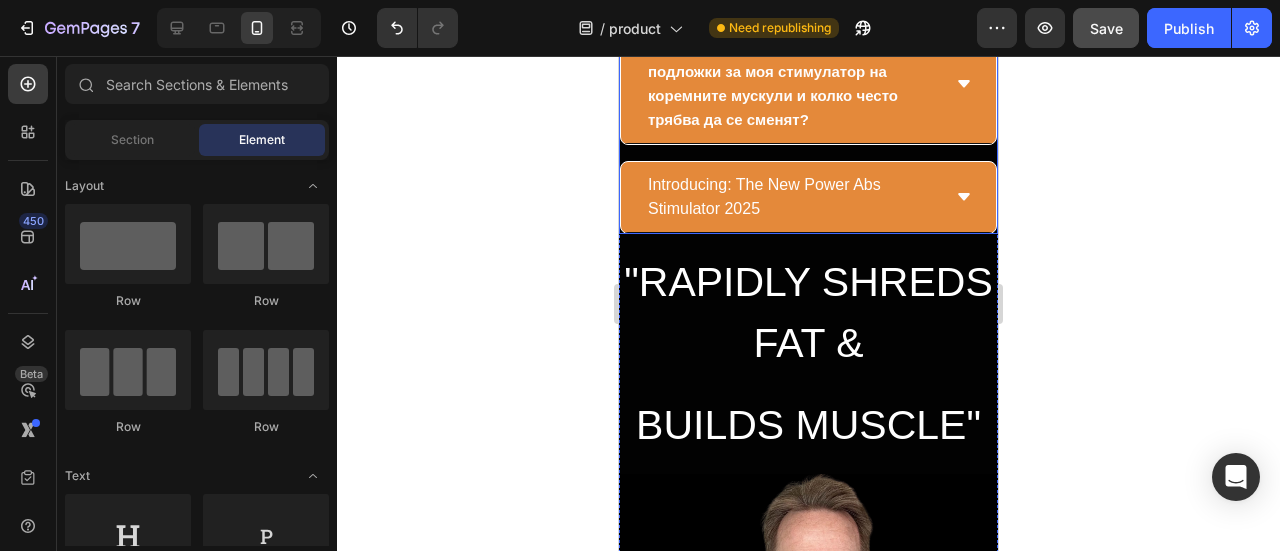 scroll, scrollTop: 15261, scrollLeft: 0, axis: vertical 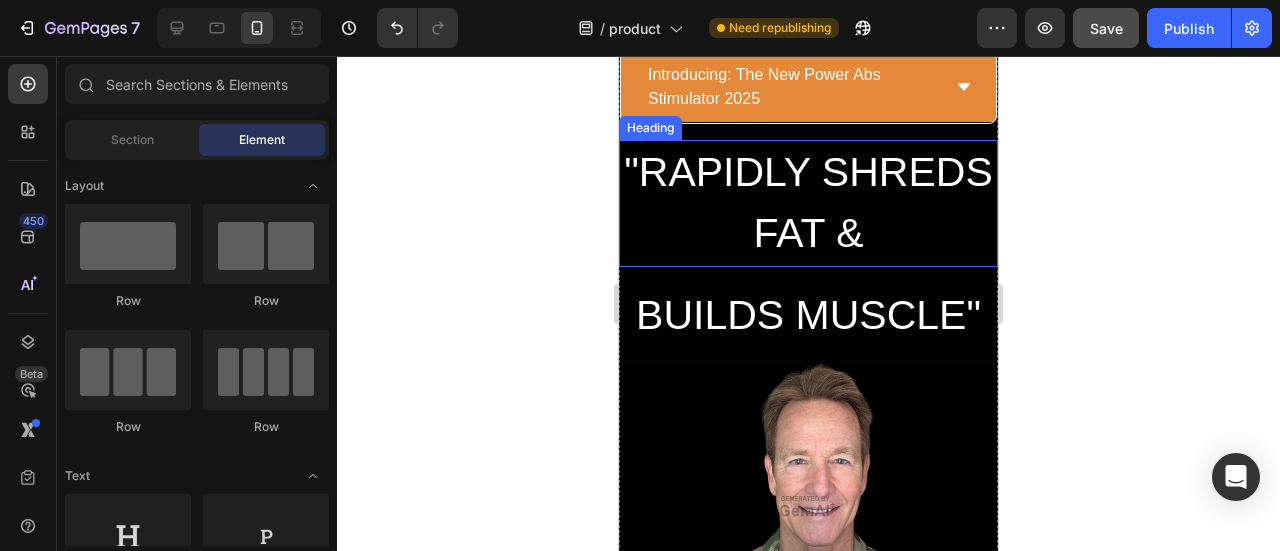 click on ""RAPIDLY SHREDS FAT &" at bounding box center [808, 203] 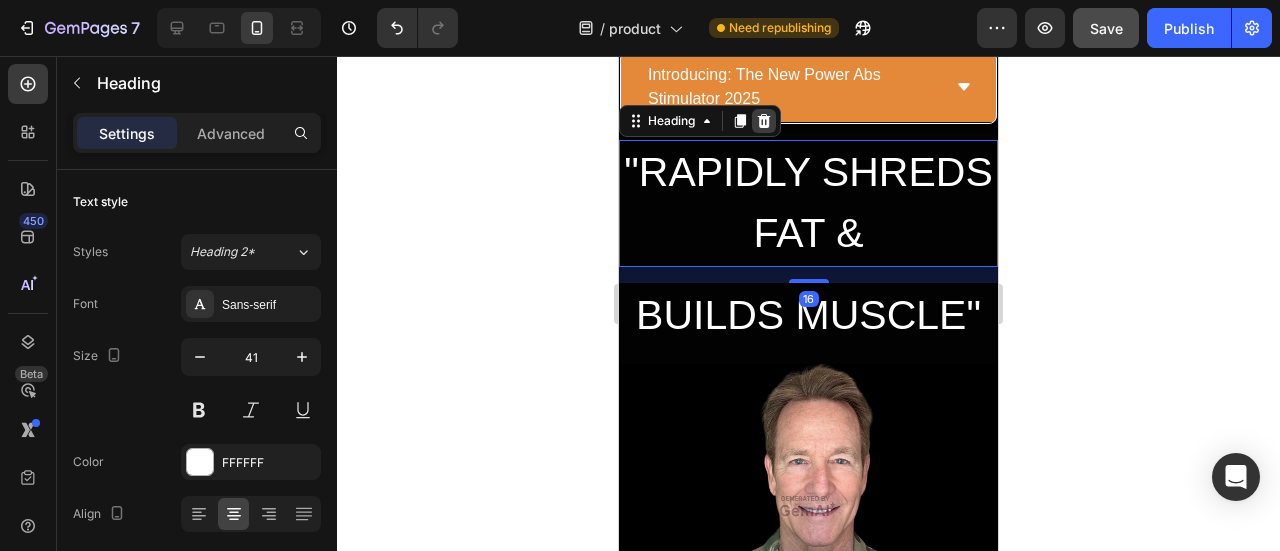 click 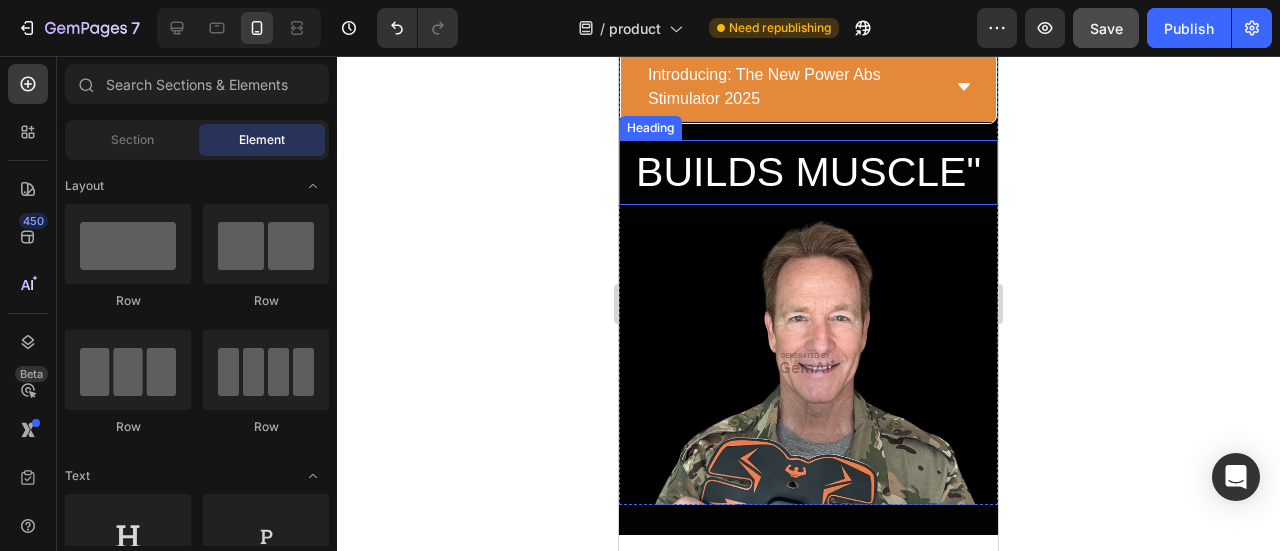 click on "BUILDS MUSCLE"" at bounding box center [808, 173] 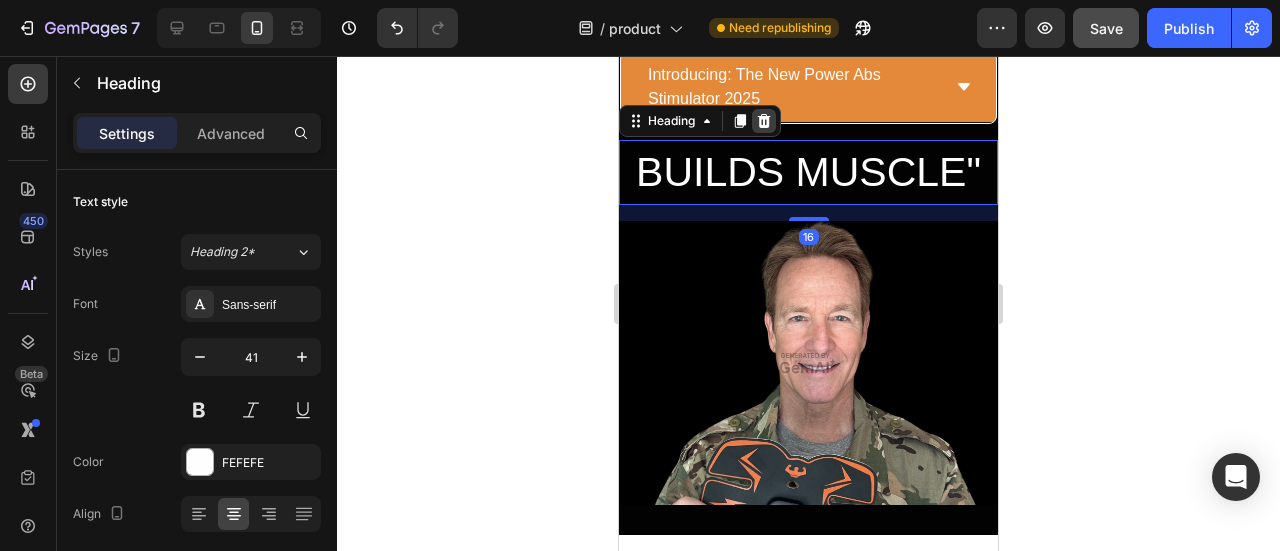 click 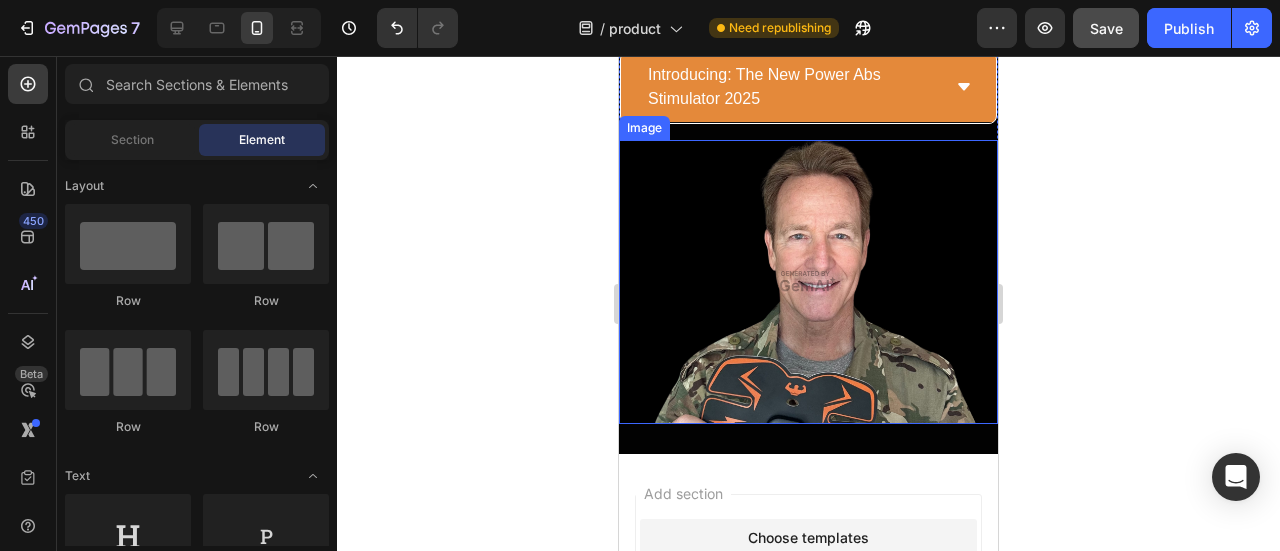 click at bounding box center (808, 282) 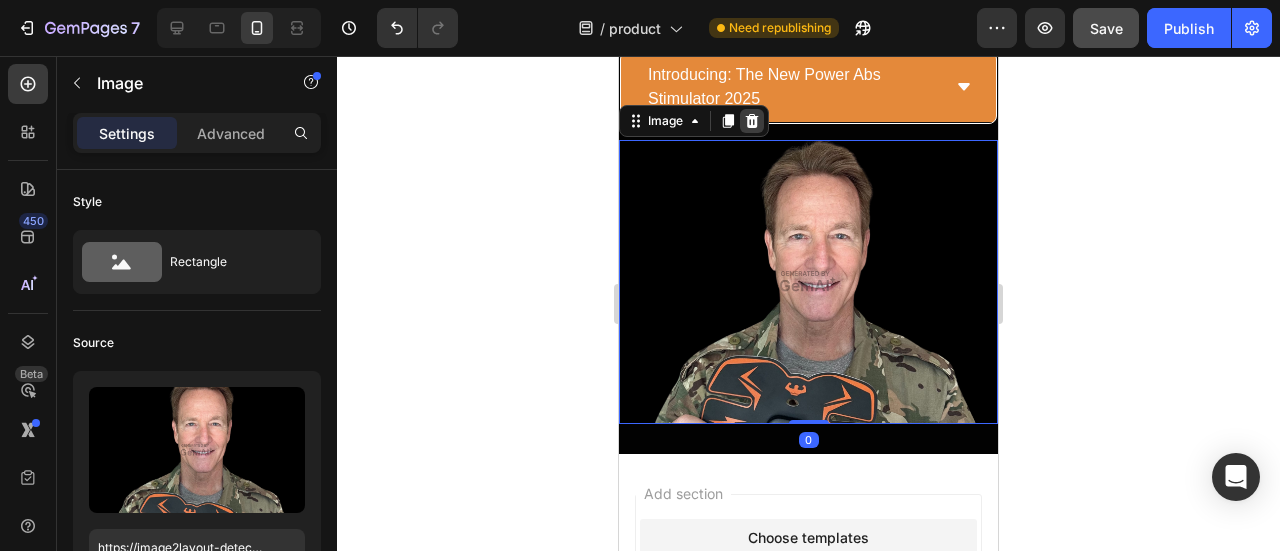 click 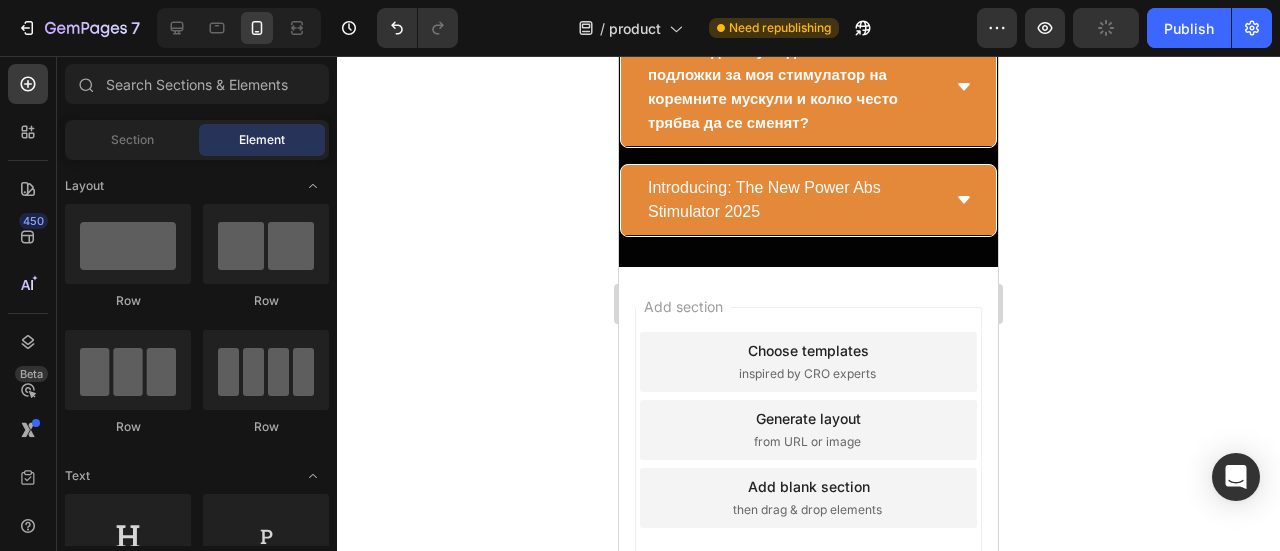 scroll, scrollTop: 14948, scrollLeft: 0, axis: vertical 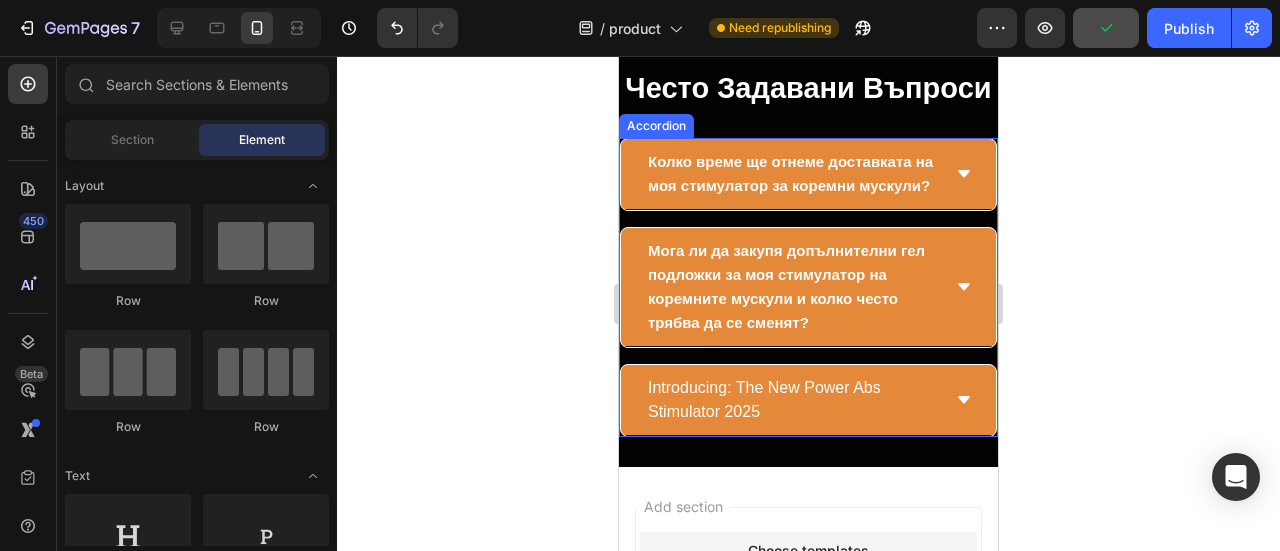 click on "Колко време ще отнеме доставката на моя стимулатор за коремни мускули?" at bounding box center (808, 174) 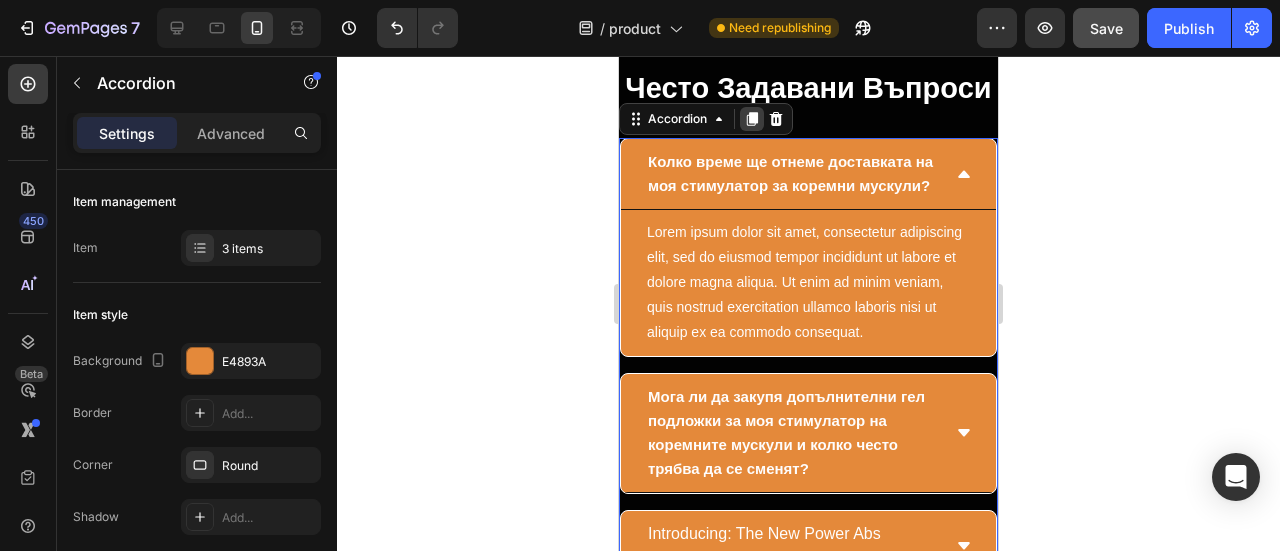 click 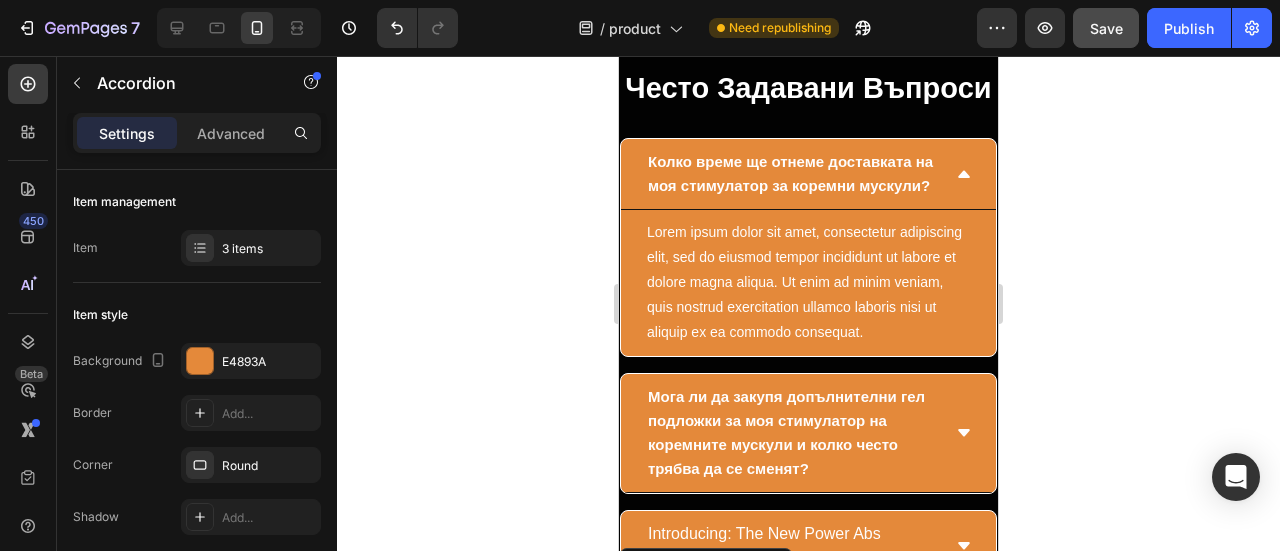 scroll, scrollTop: 400, scrollLeft: 0, axis: vertical 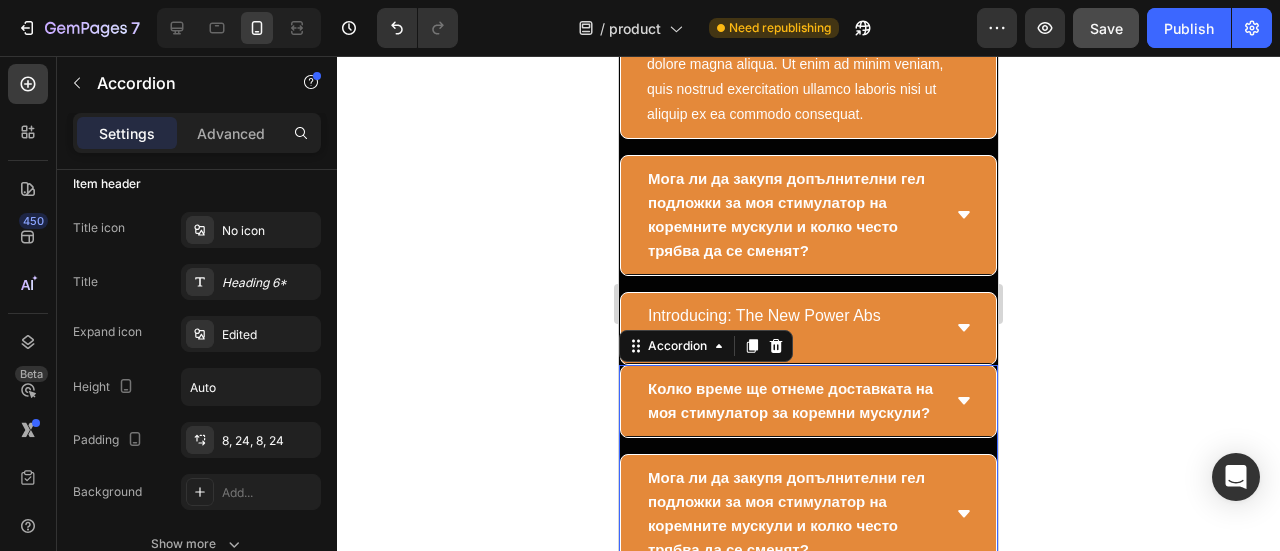 click 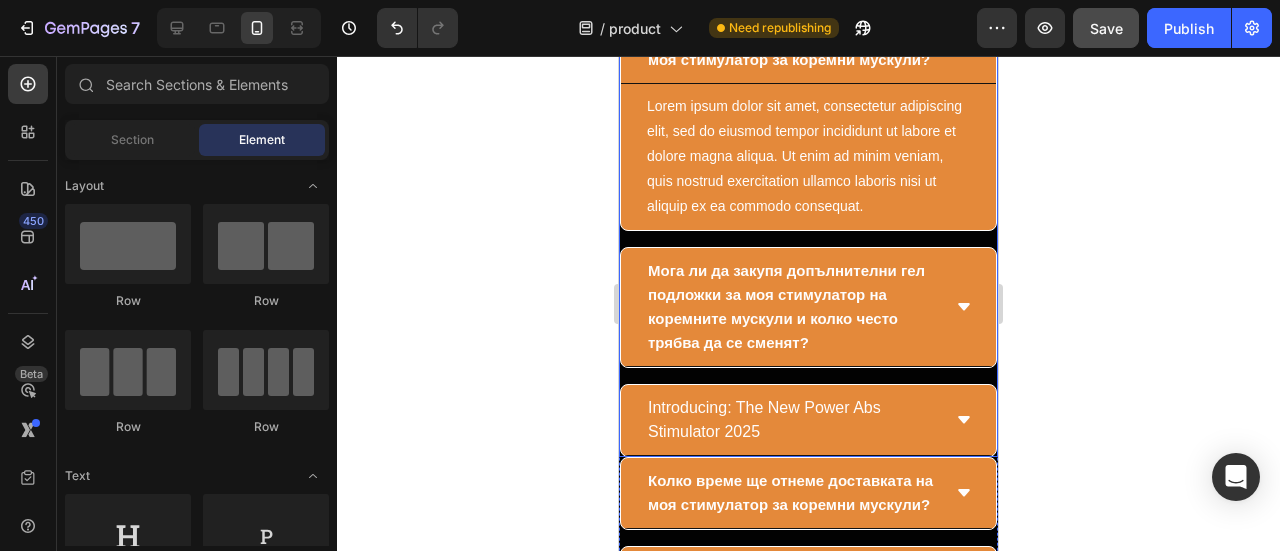 scroll, scrollTop: 14966, scrollLeft: 0, axis: vertical 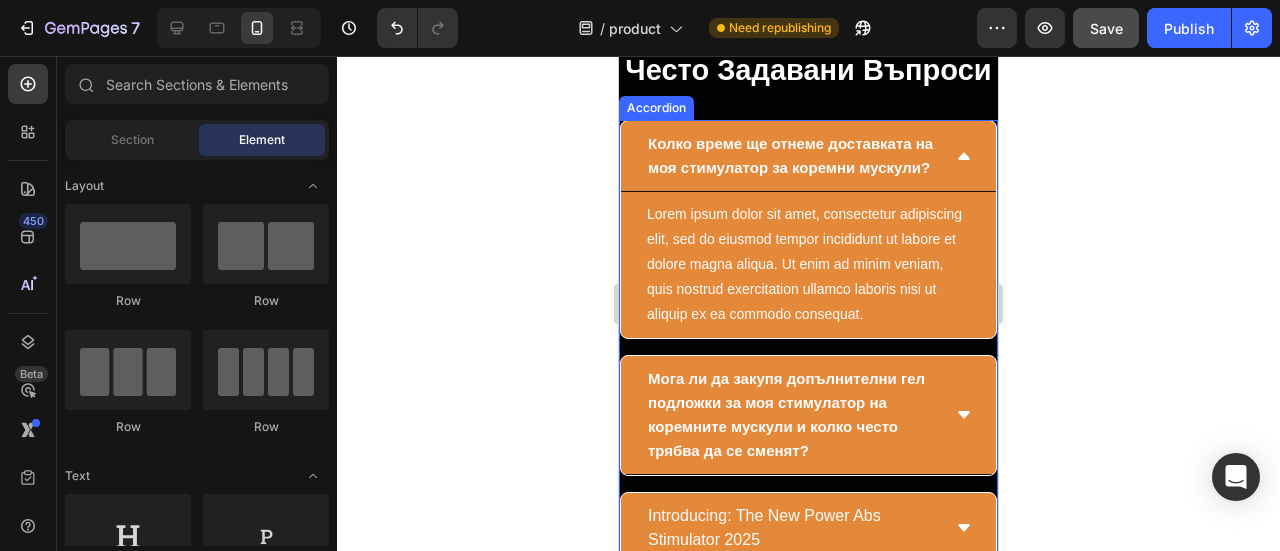 click 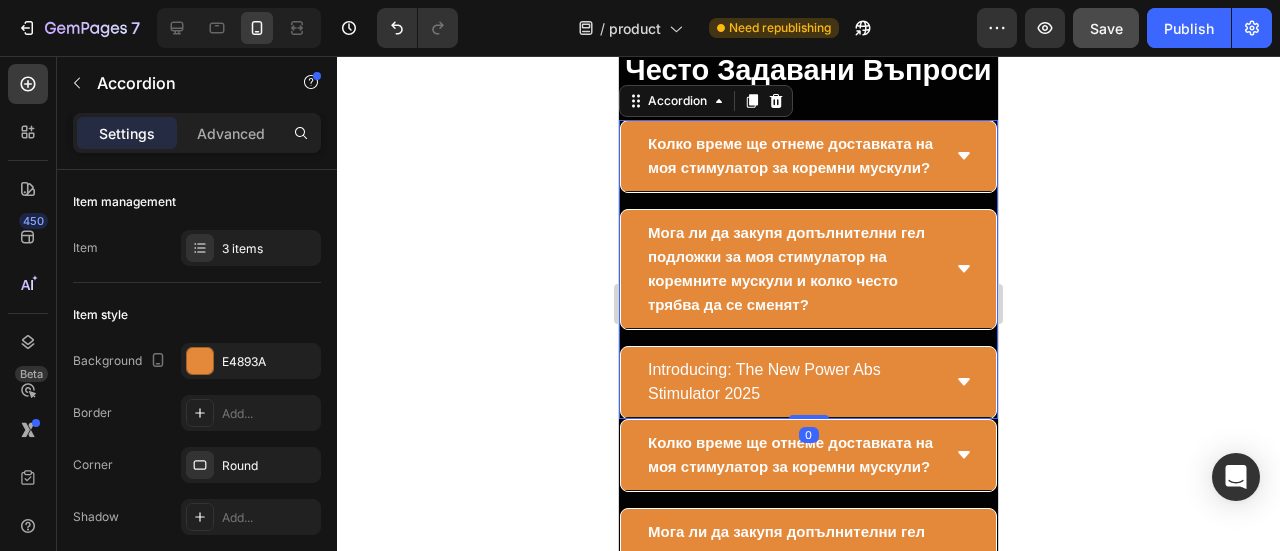 click on "Мога ли да закупя допълнителни гел подложки за моя стимулатор на коремните мускули и колко често трябва да се сменят?" at bounding box center (792, 269) 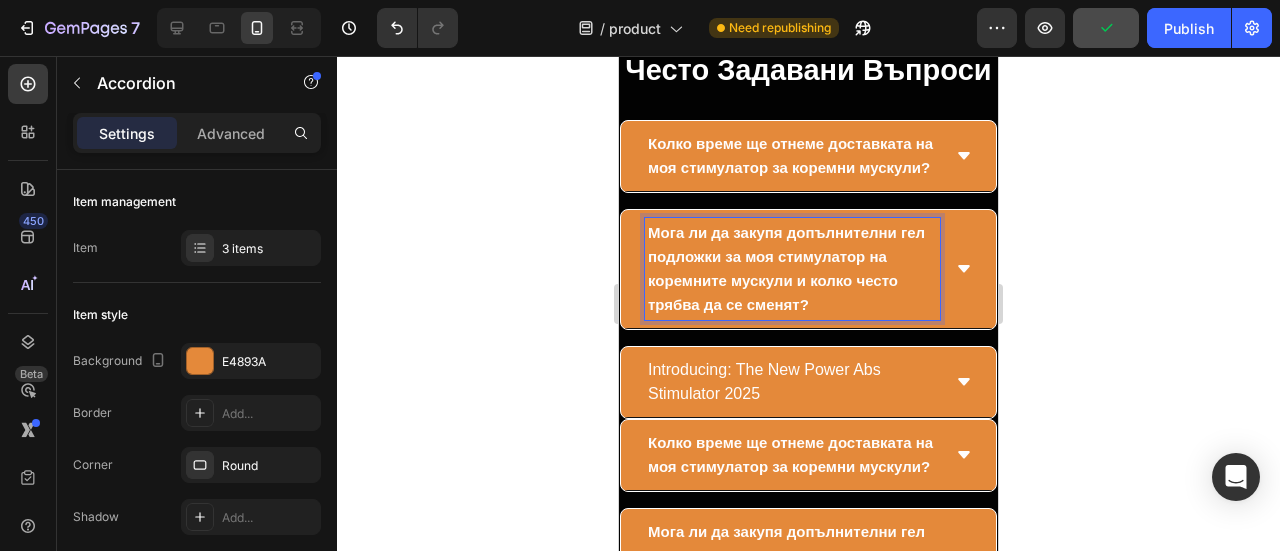 click on "Мога ли да закупя допълнителни гел подложки за моя стимулатор на коремните мускули и колко често трябва да се сменят?" at bounding box center [808, 269] 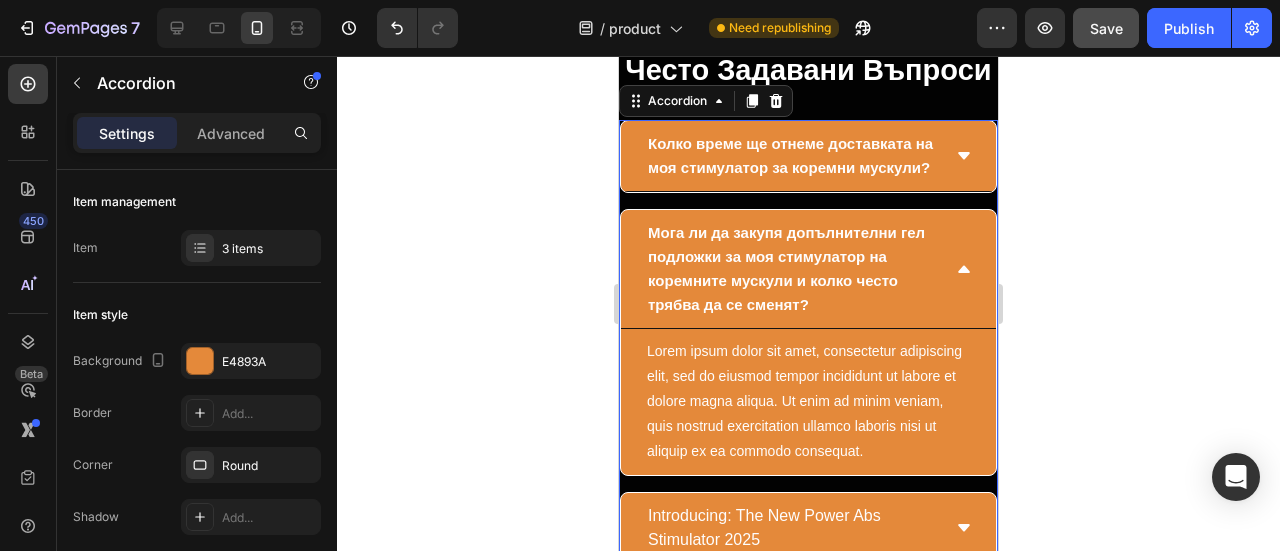 click 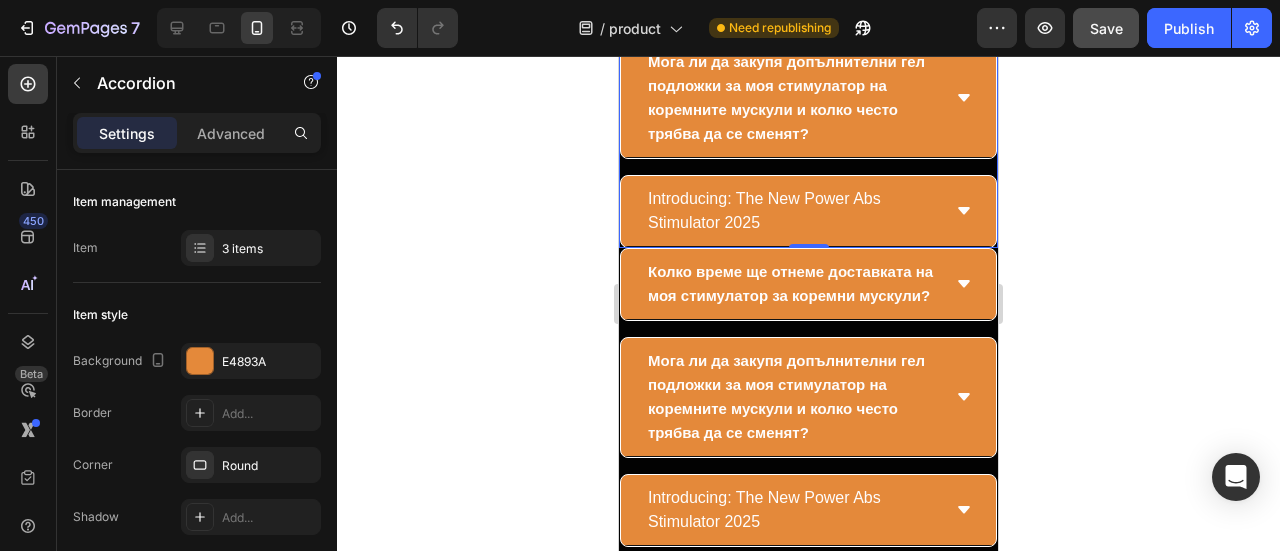 scroll, scrollTop: 15166, scrollLeft: 0, axis: vertical 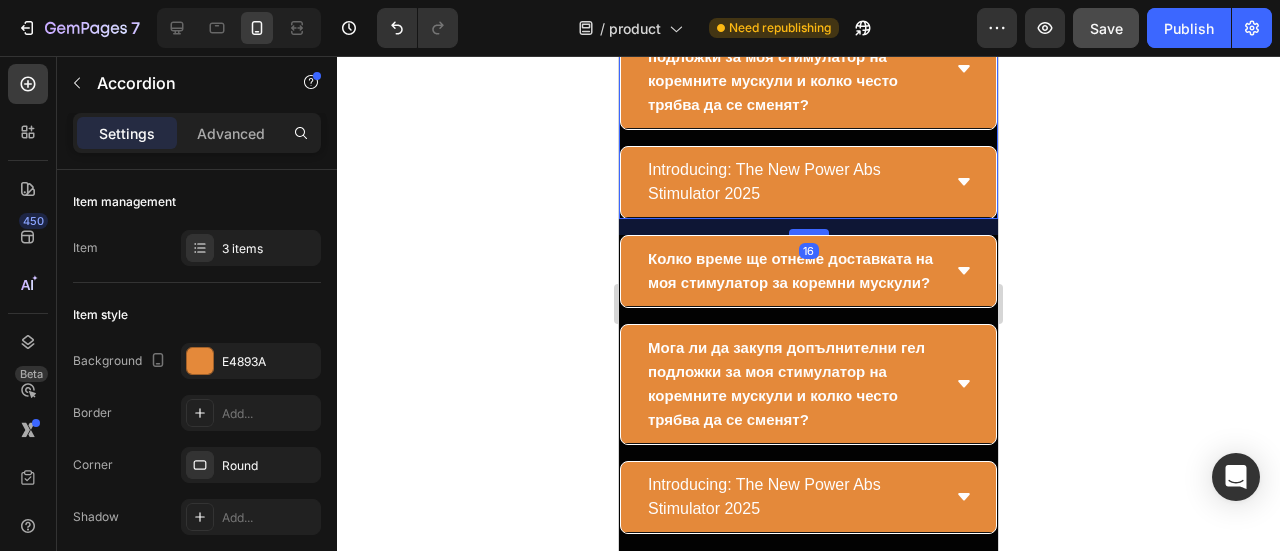 drag, startPoint x: 813, startPoint y: 277, endPoint x: 811, endPoint y: 293, distance: 16.124516 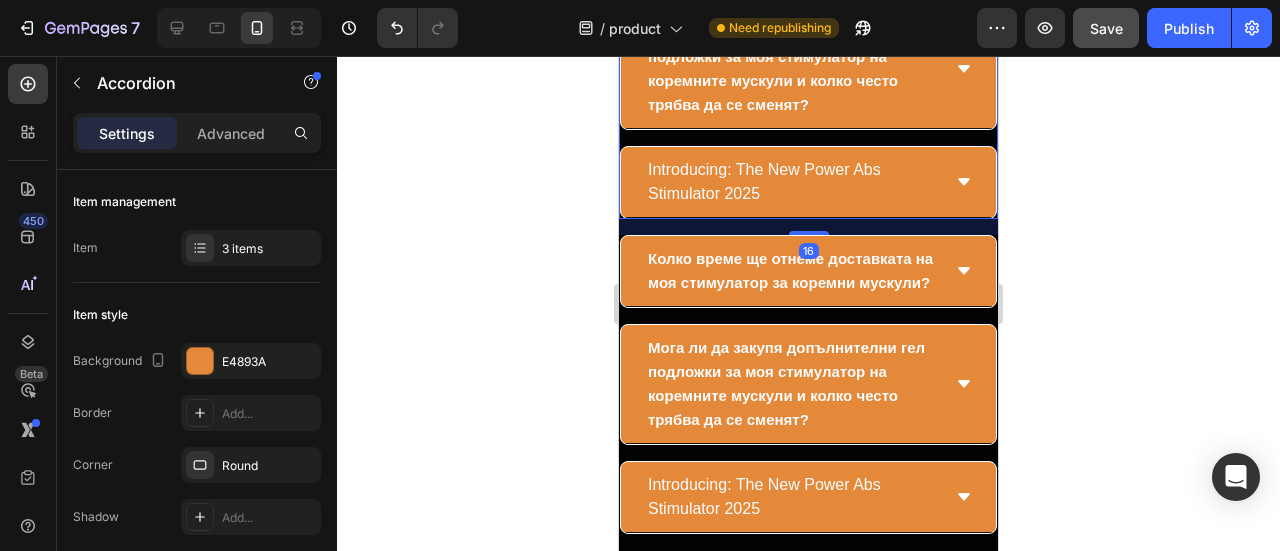 type on "100%" 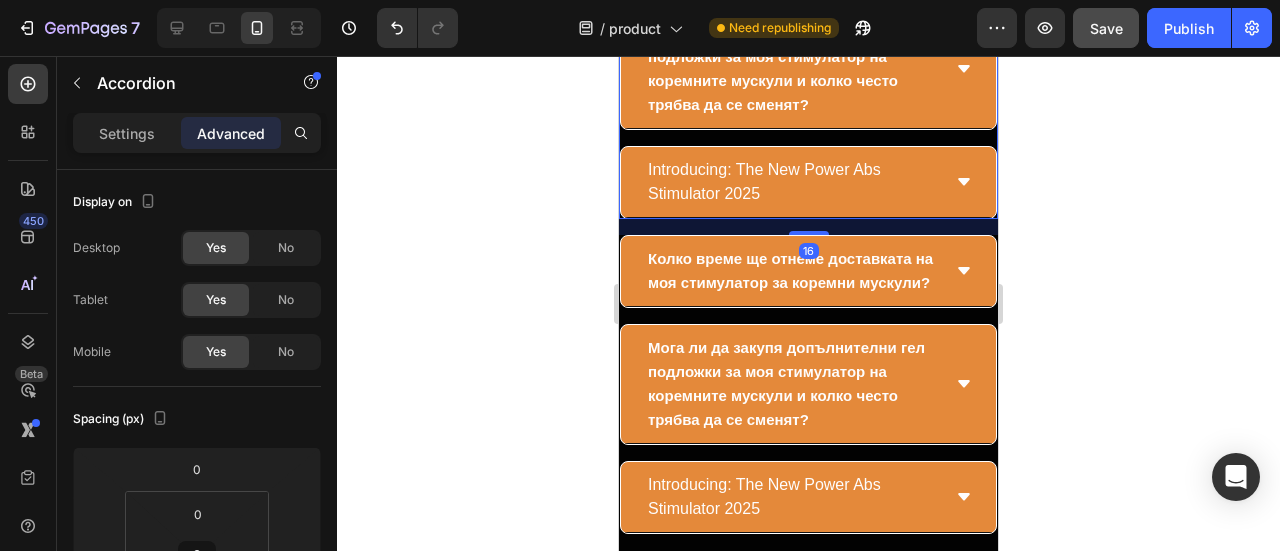 drag, startPoint x: 1075, startPoint y: 235, endPoint x: 1052, endPoint y: 235, distance: 23 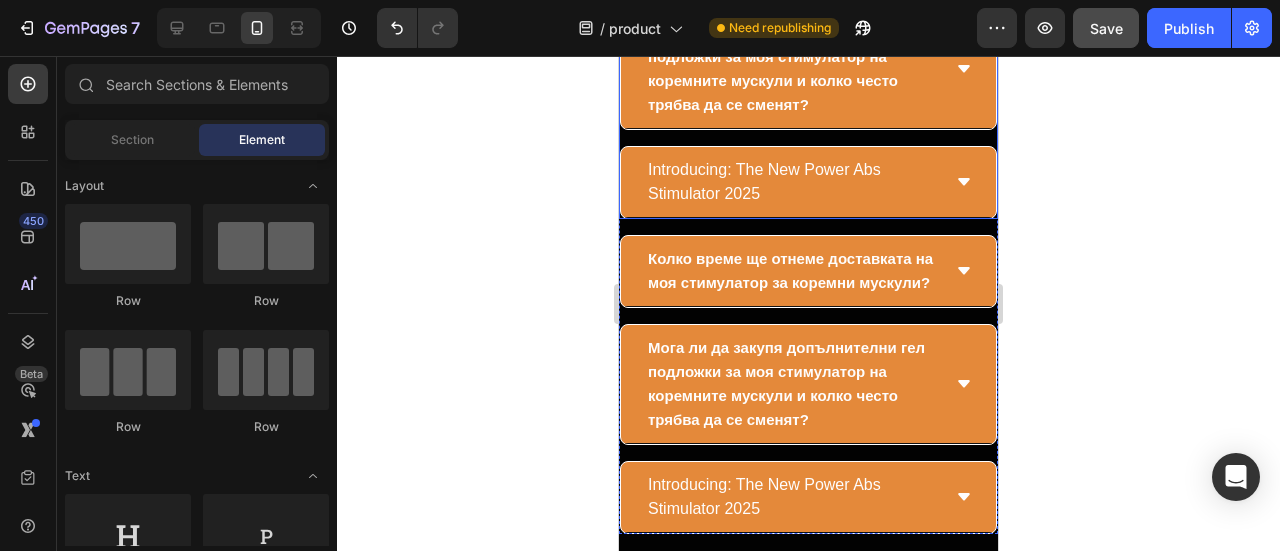 click 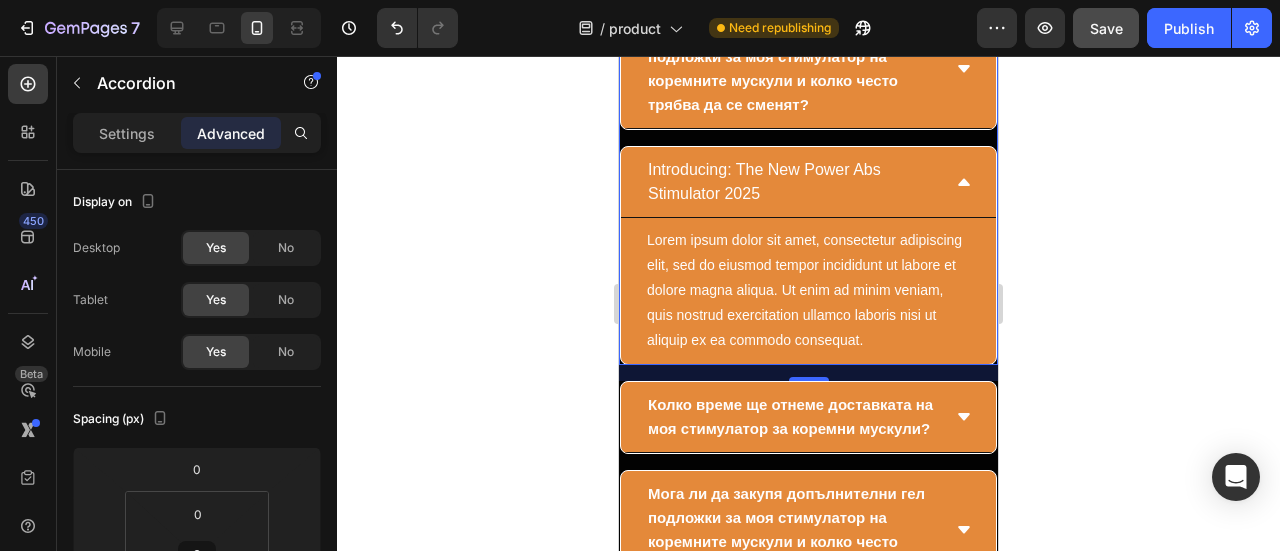 click 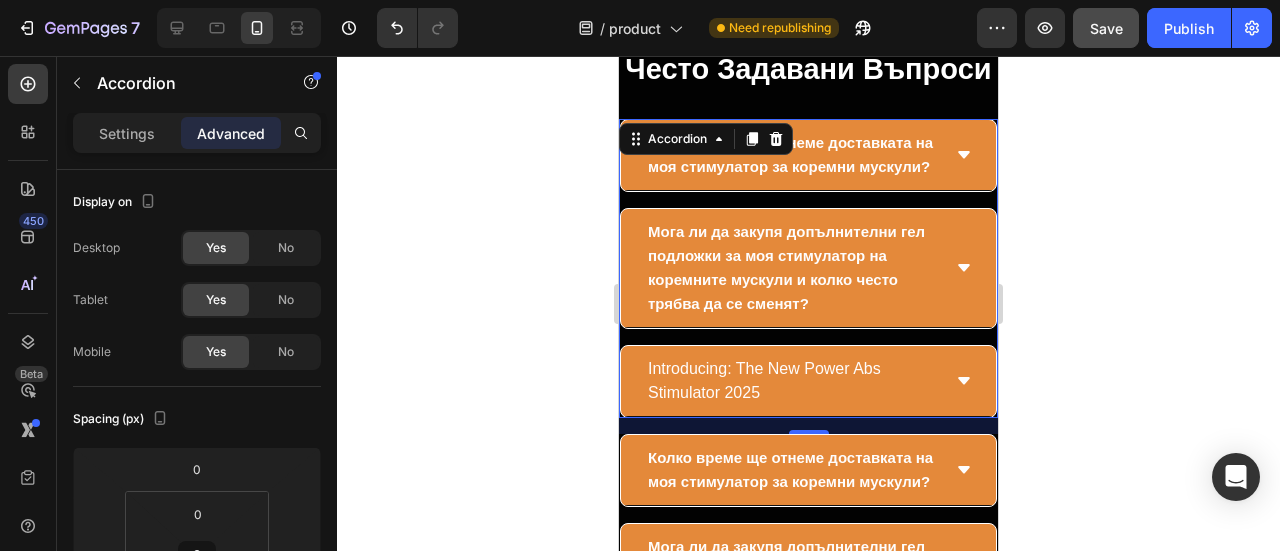 scroll, scrollTop: 14966, scrollLeft: 0, axis: vertical 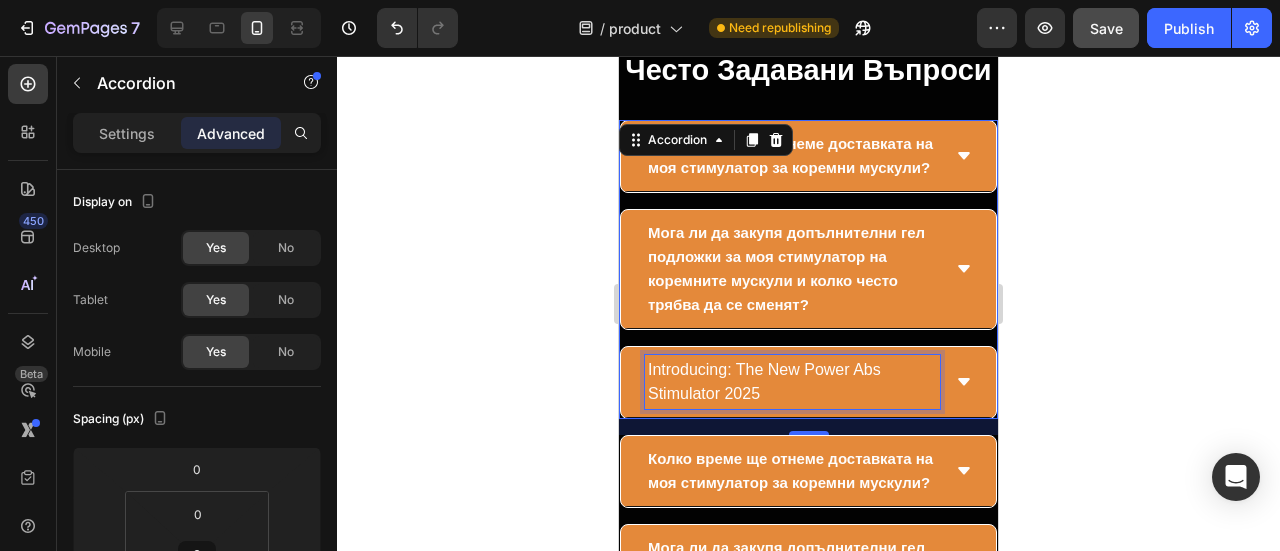 click on "Introducing: The New Power Abs Stimulator 2025" at bounding box center [792, 382] 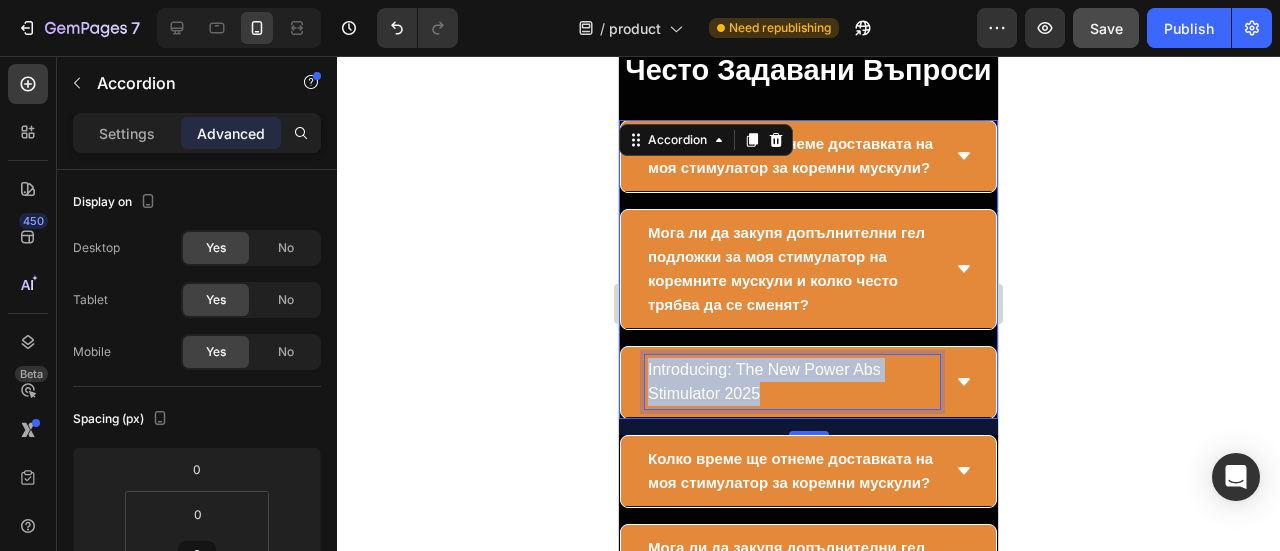 click on "Introducing: The New Power Abs Stimulator 2025" at bounding box center (792, 382) 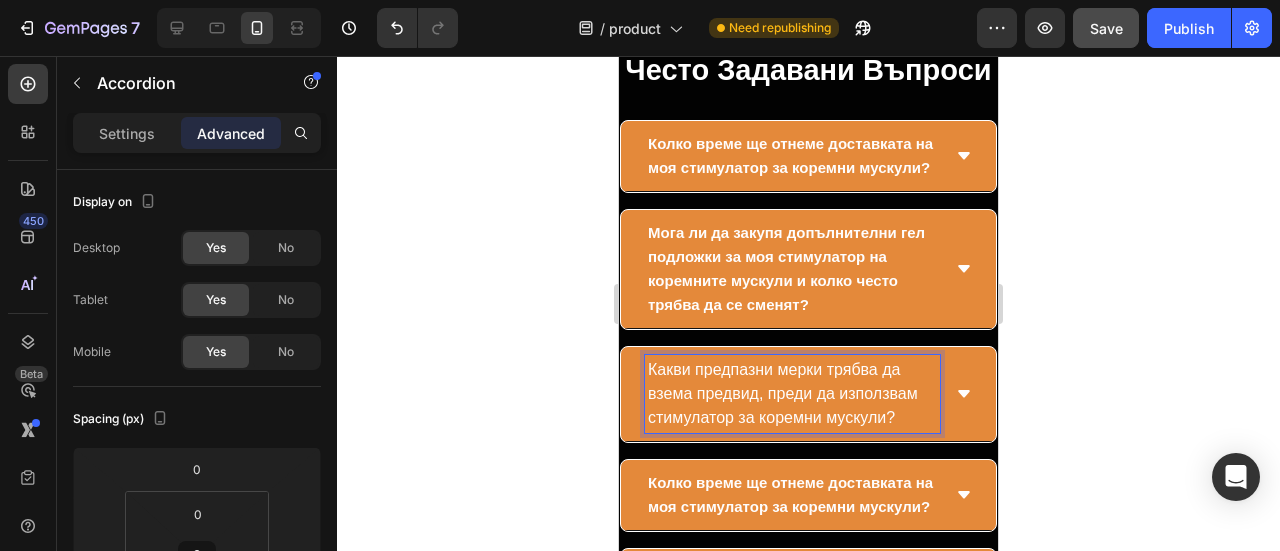 click on "Какви предпазни мерки трябва да взема предвид, преди да използвам стимулатор за коремни мускули?" at bounding box center [792, 394] 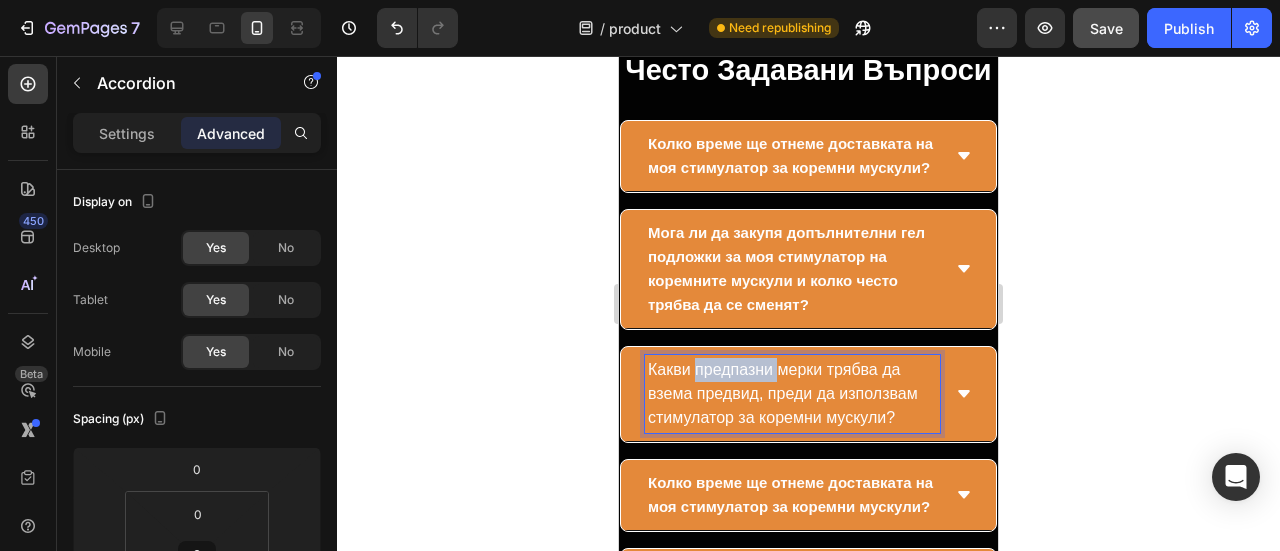 click on "Какви предпазни мерки трябва да взема предвид, преди да използвам стимулатор за коремни мускули?" at bounding box center [792, 394] 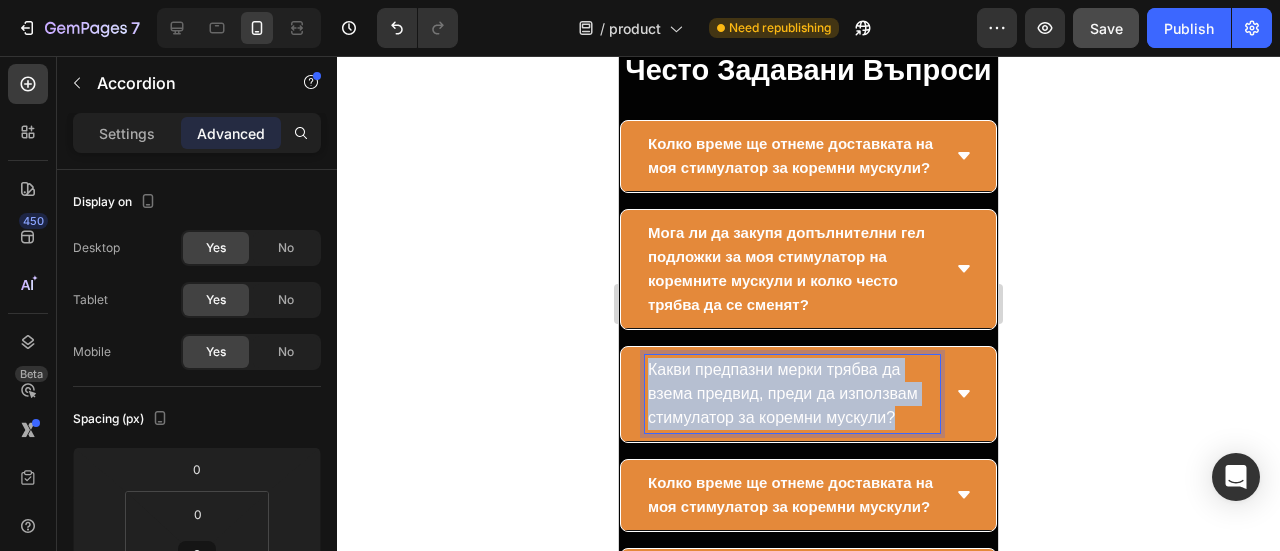 click on "Какви предпазни мерки трябва да взема предвид, преди да използвам стимулатор за коремни мускули?" at bounding box center [792, 394] 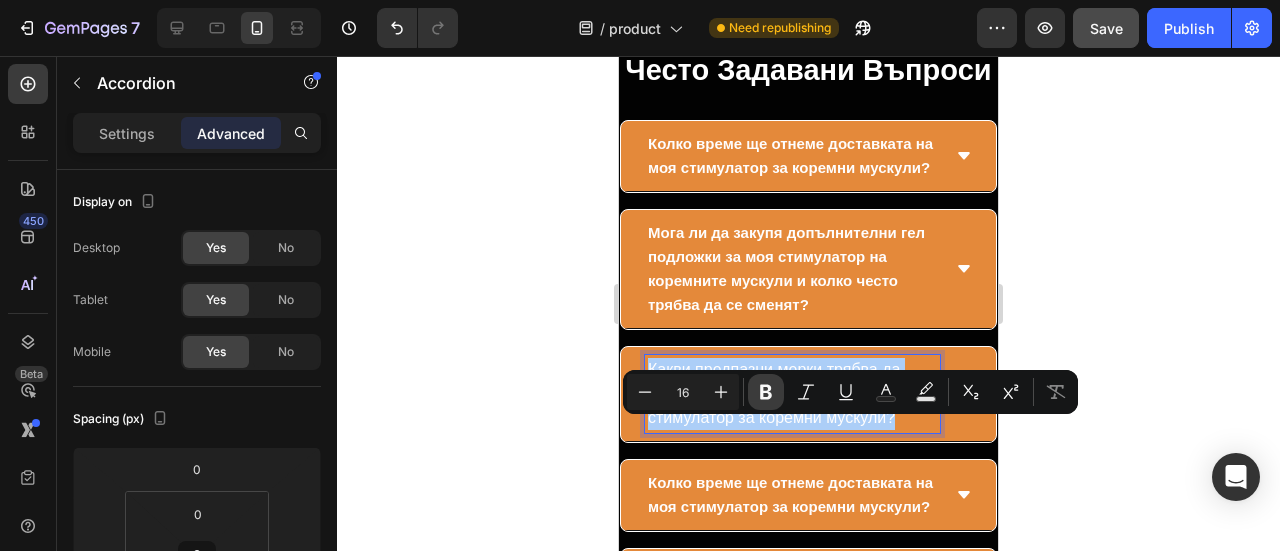 click 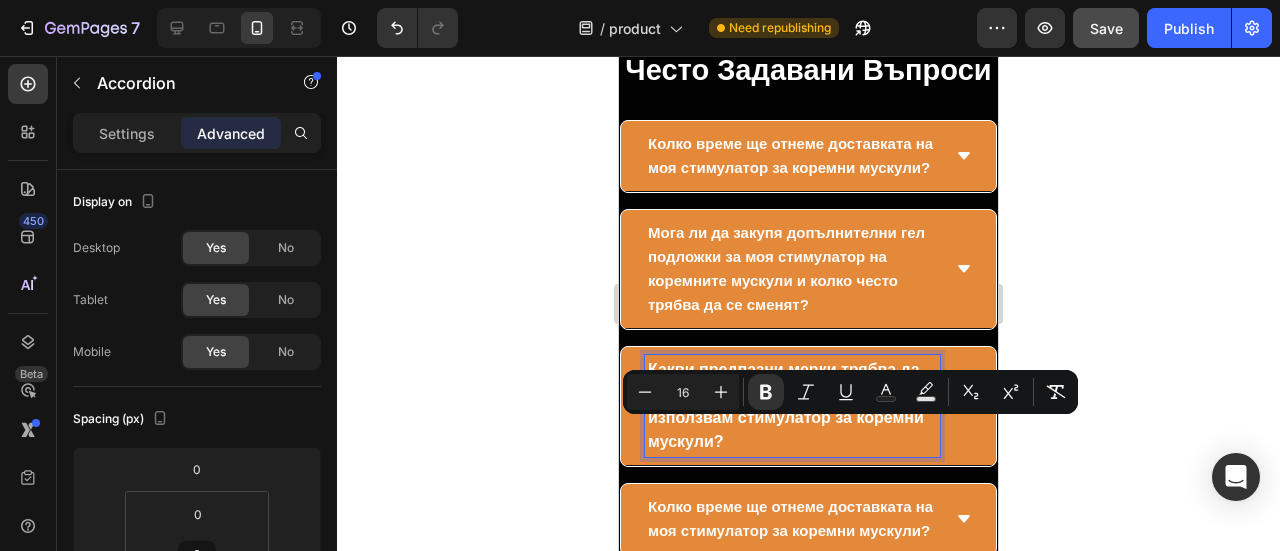 click 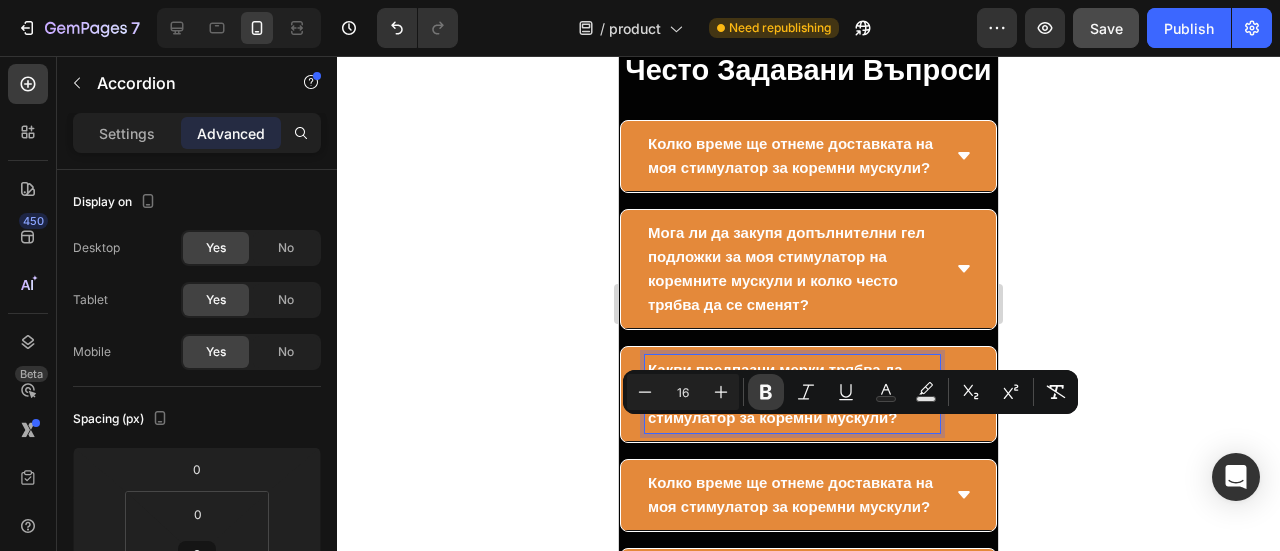 type on "15" 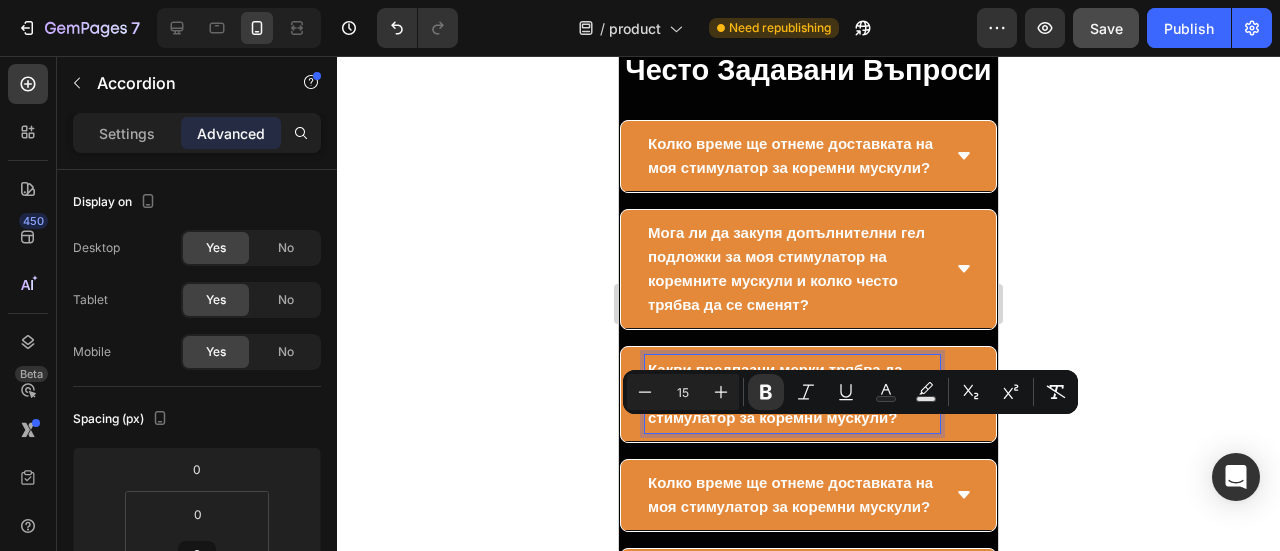 click 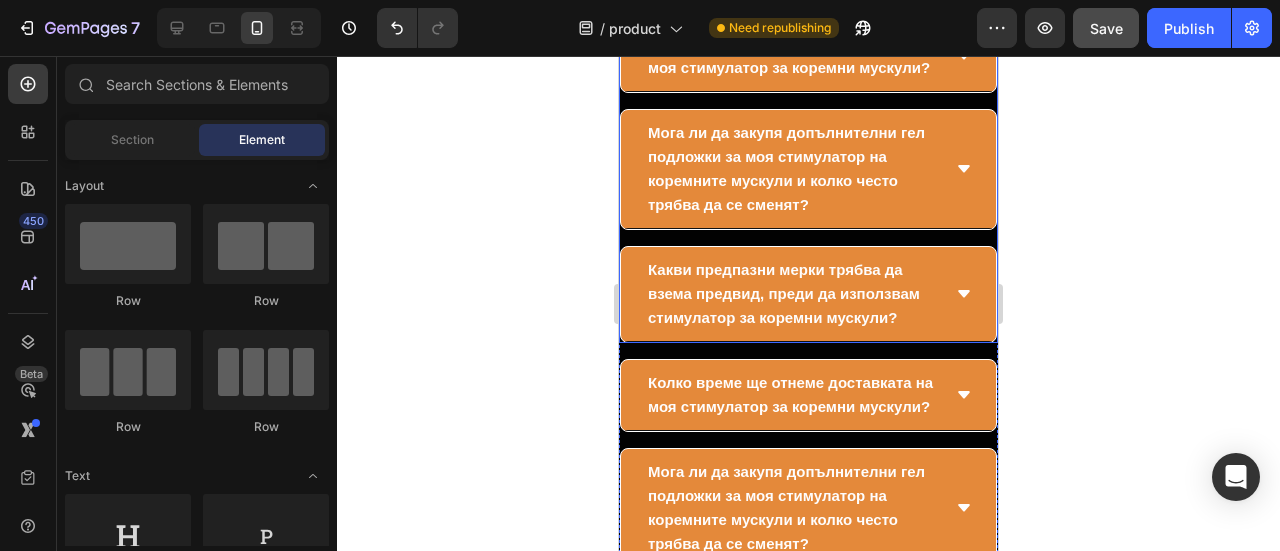 scroll, scrollTop: 15166, scrollLeft: 0, axis: vertical 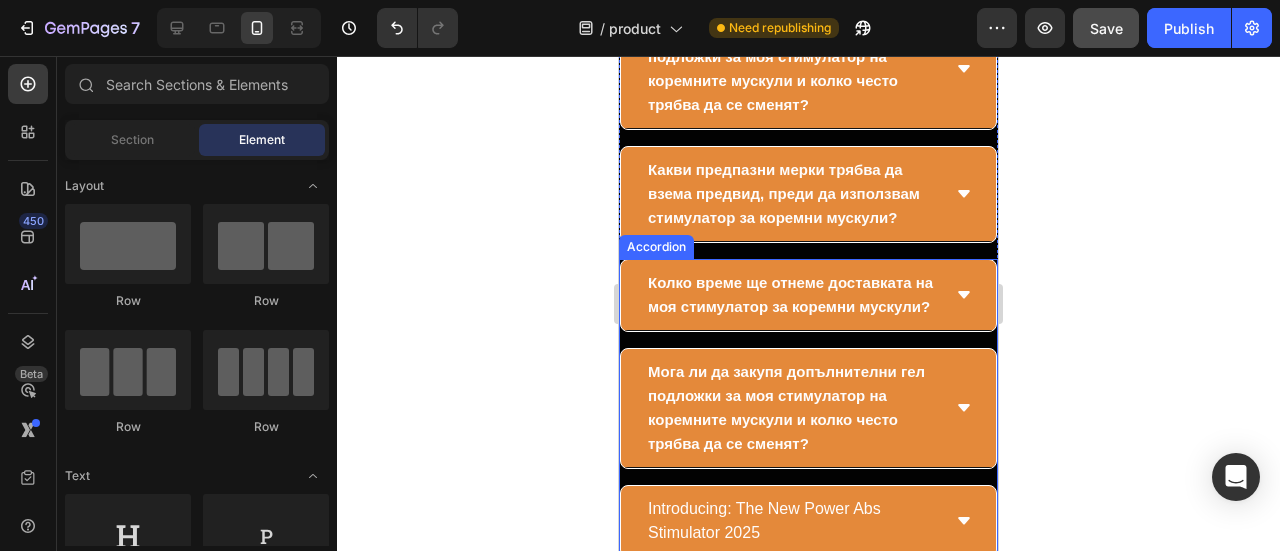 click on "Мога ли да закупя допълнителни гел подложки за моя стимулатор на коремните мускули и колко често трябва да се сменят?" at bounding box center (786, 407) 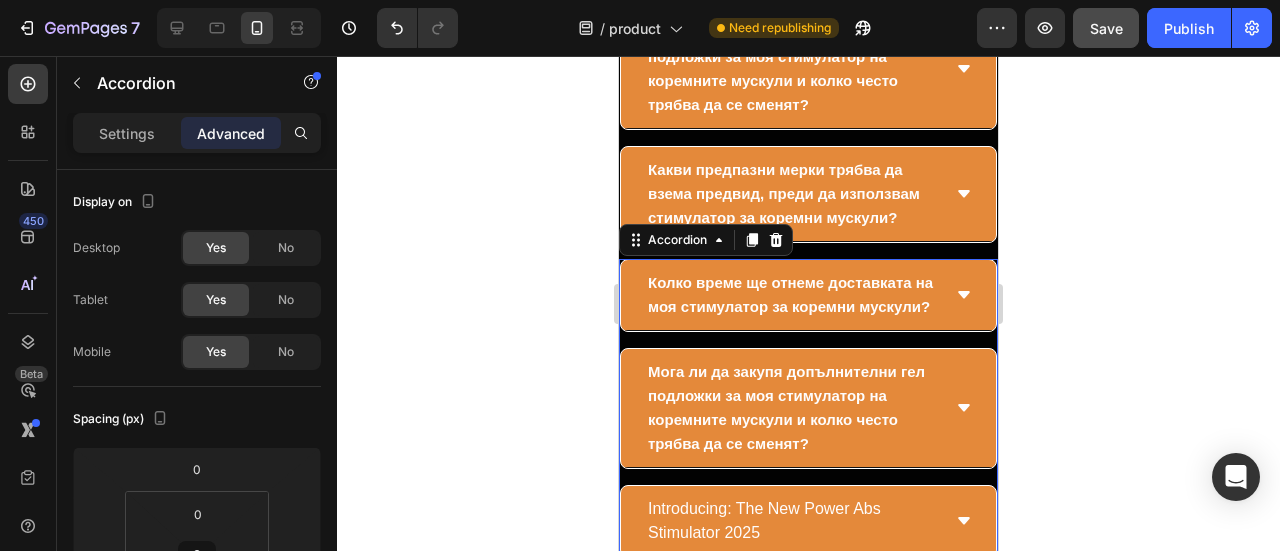 click on "Мога ли да закупя допълнителни гел подложки за моя стимулатор на коремните мускули и колко често трябва да се сменят?" at bounding box center (786, 407) 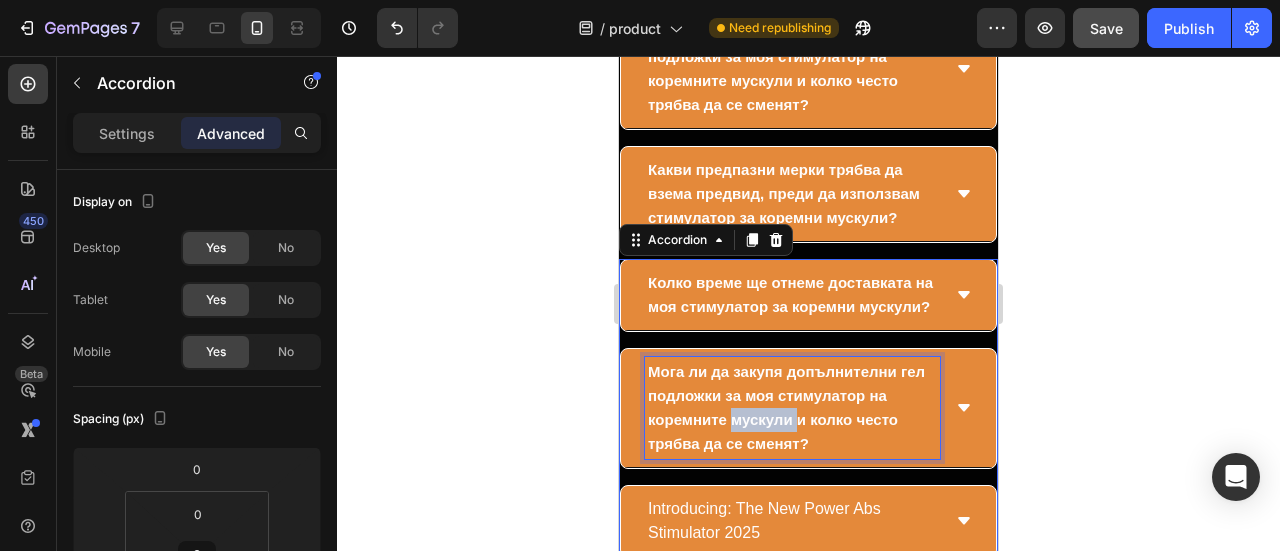 click on "Мога ли да закупя допълнителни гел подложки за моя стимулатор на коремните мускули и колко често трябва да се сменят?" at bounding box center (786, 407) 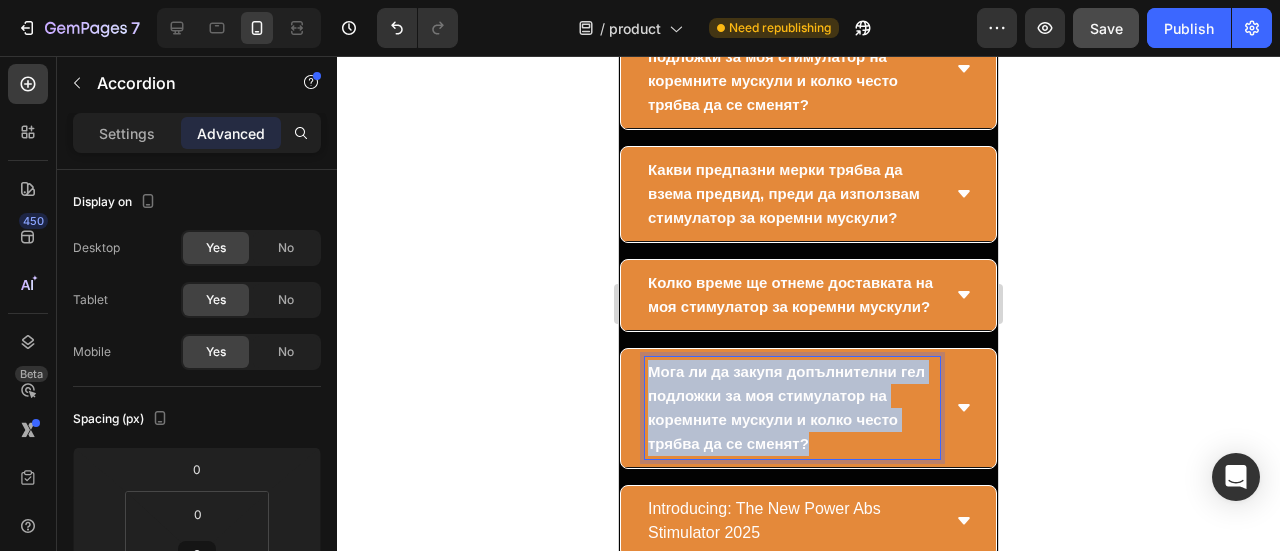 click on "Мога ли да закупя допълнителни гел подложки за моя стимулатор на коремните мускули и колко често трябва да се сменят?" at bounding box center [786, 407] 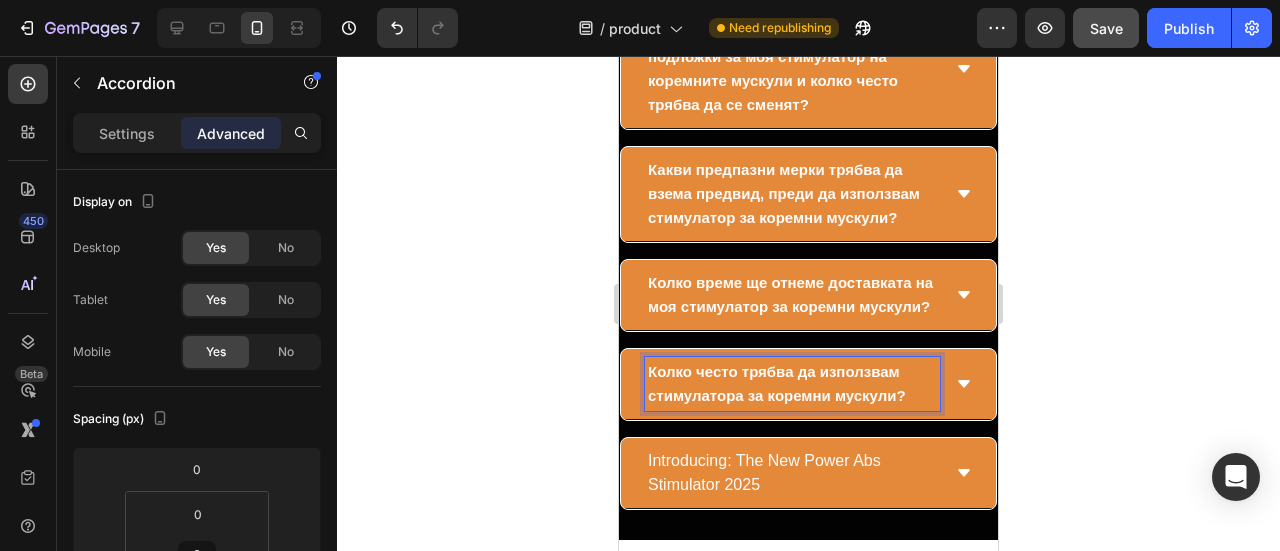 click on "Колко често трябва да използвам стимулатора за коремни мускули?" at bounding box center (777, 383) 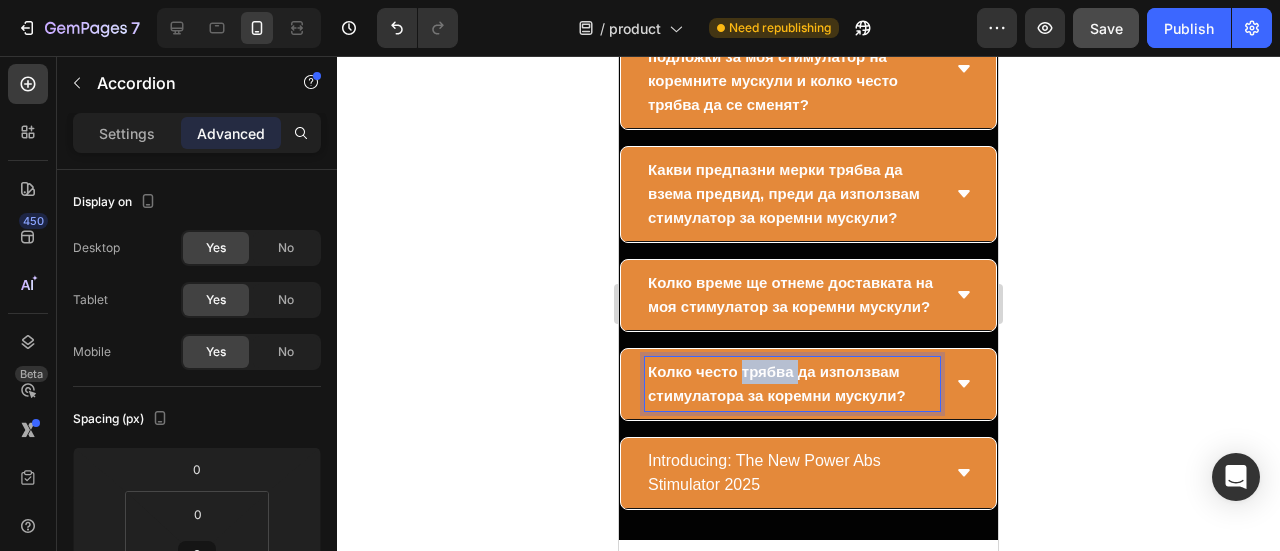 click on "Колко често трябва да използвам стимулатора за коремни мускули?" at bounding box center [792, 384] 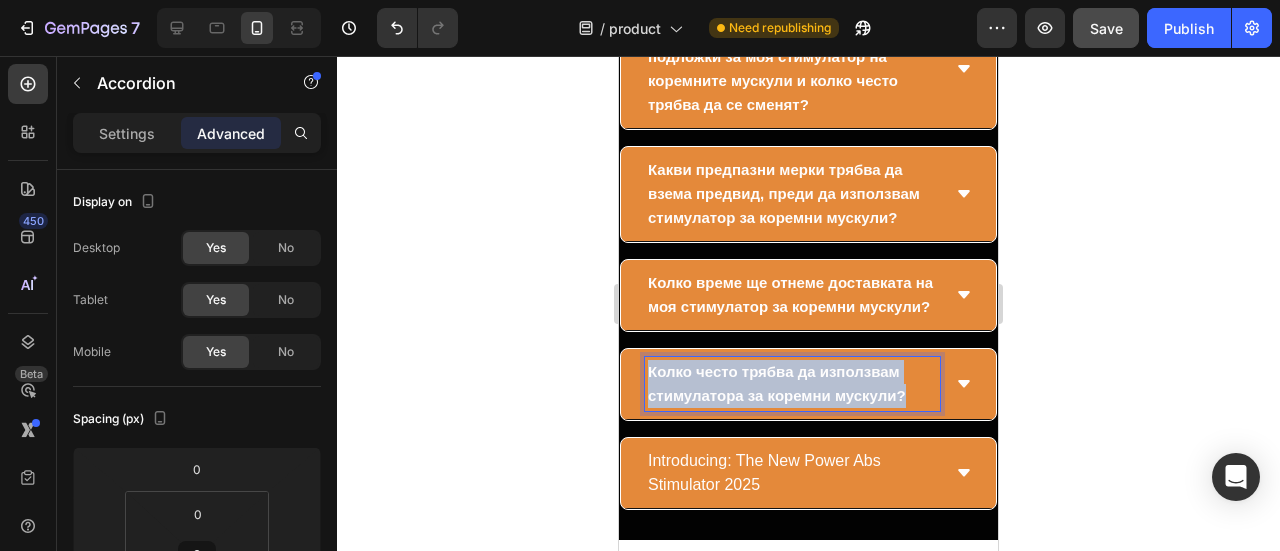click on "Колко често трябва да използвам стимулатора за коремни мускули?" at bounding box center (792, 384) 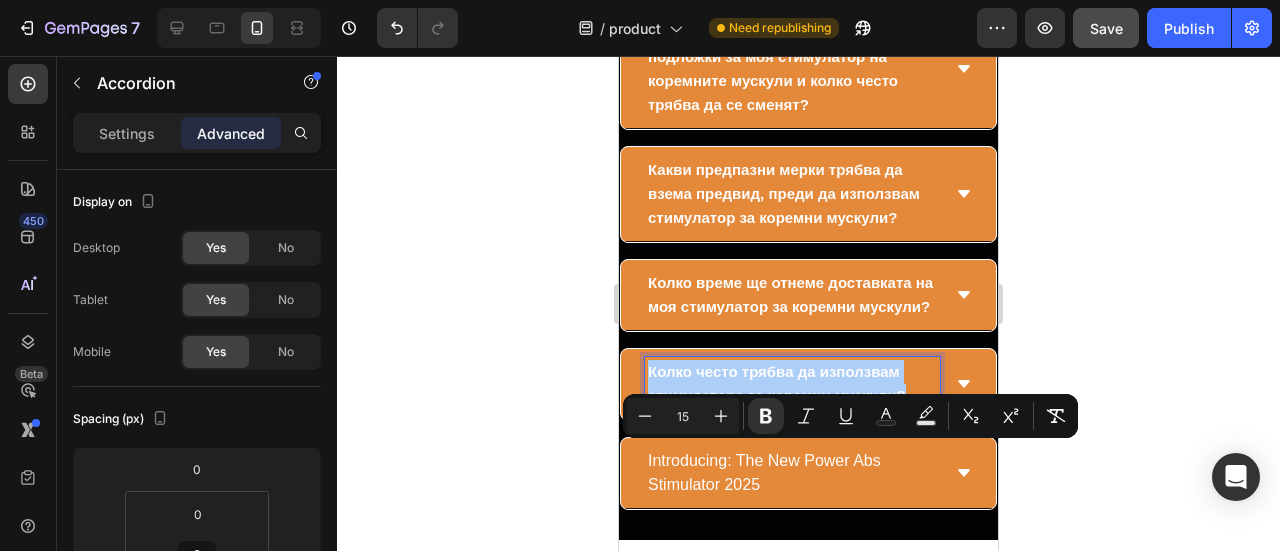 click 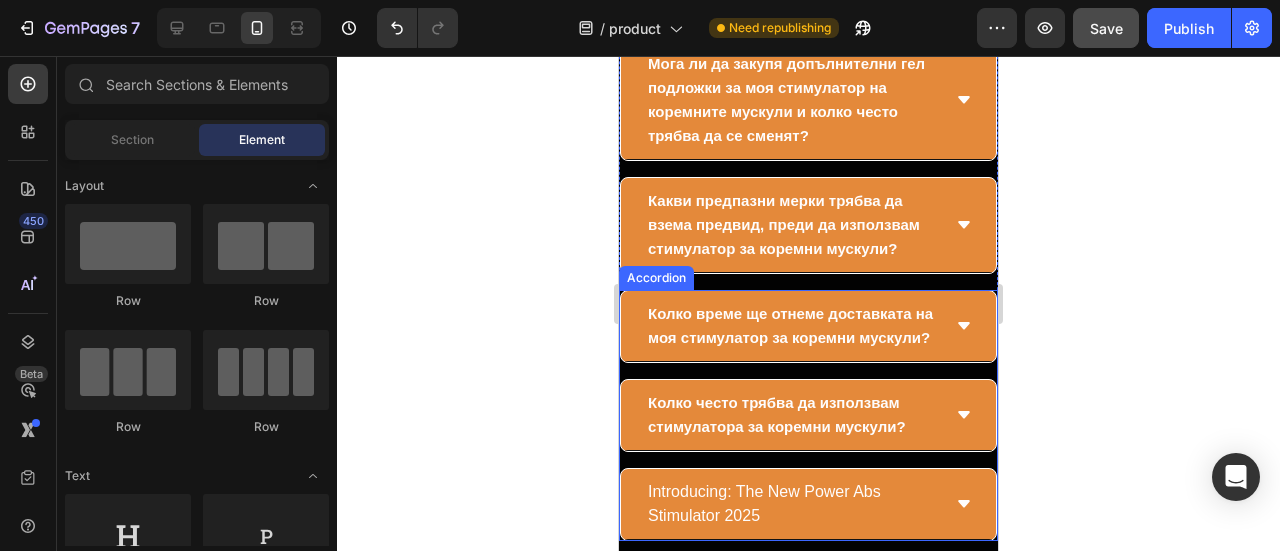 scroll, scrollTop: 15166, scrollLeft: 0, axis: vertical 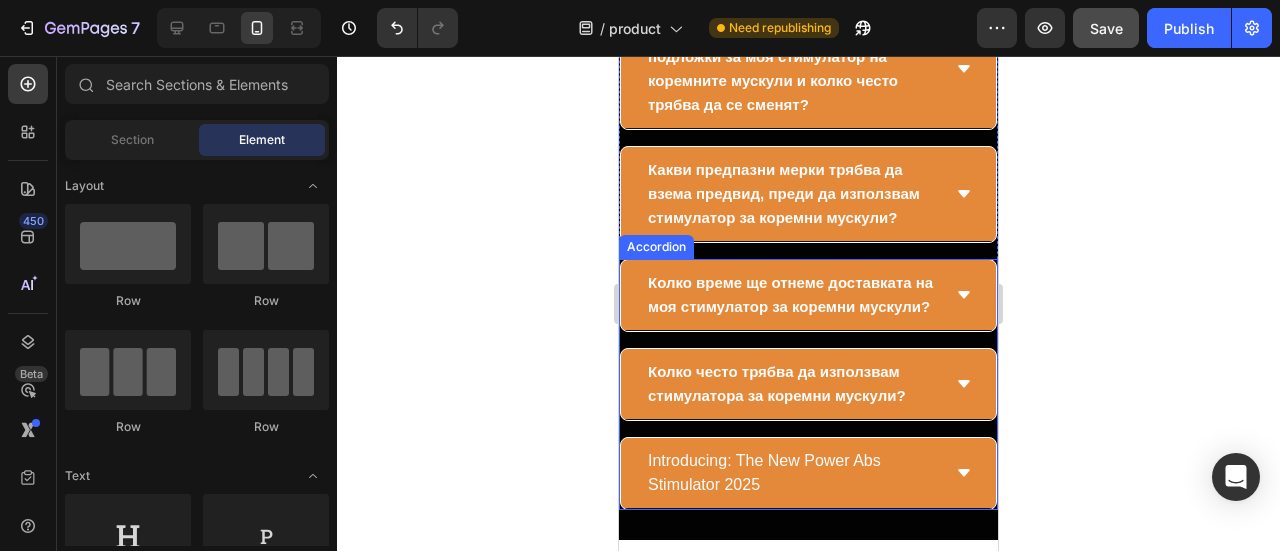 click on "Колко време ще отнеме доставката на моя стимулатор за коремни мускули?" at bounding box center [790, 294] 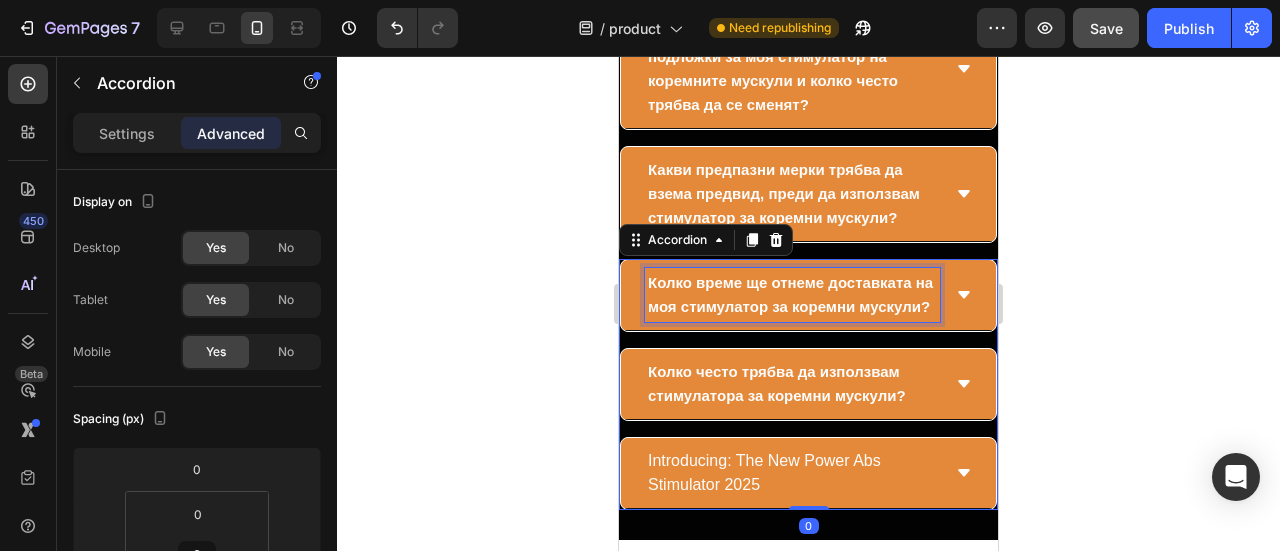 click on "Колко време ще отнеме доставката на моя стимулатор за коремни мускули?" at bounding box center (790, 294) 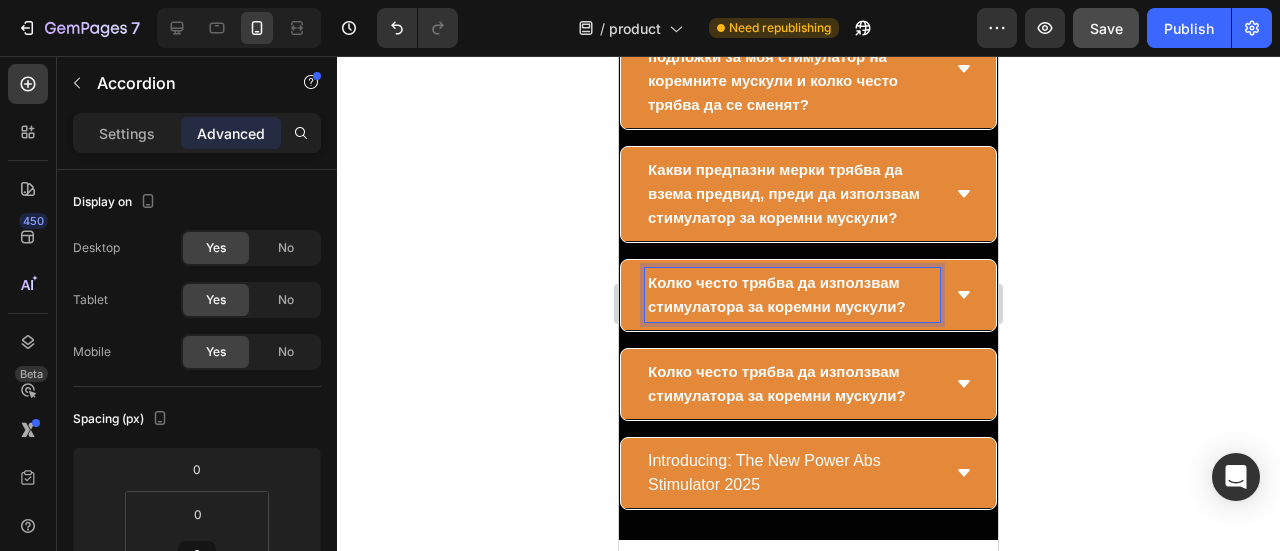 scroll, scrollTop: 15266, scrollLeft: 0, axis: vertical 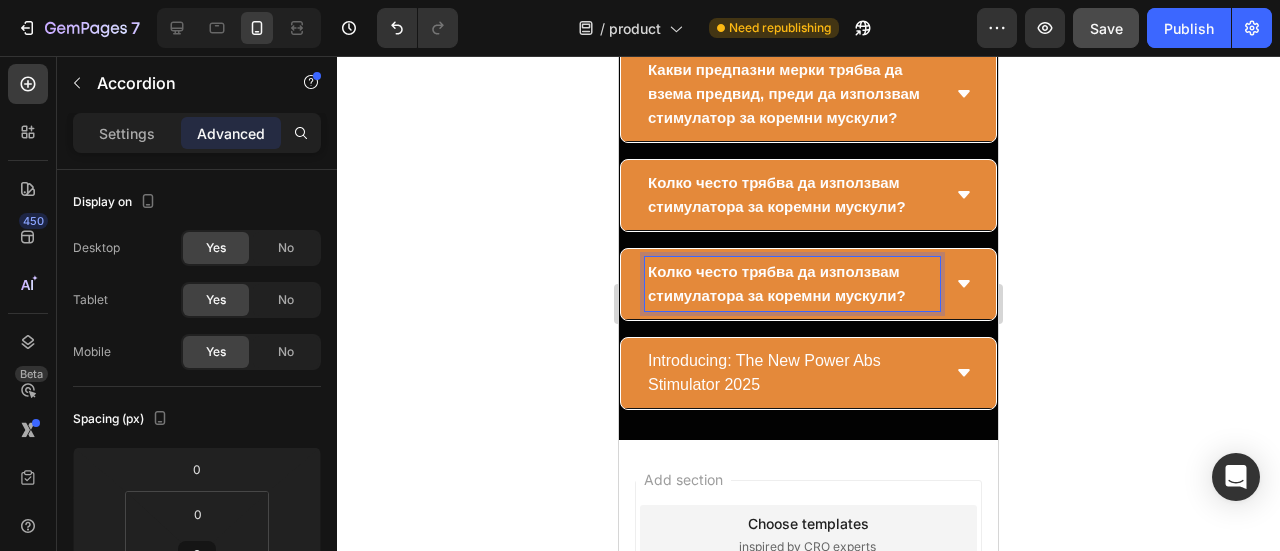 click on "Колко често трябва да използвам стимулатора за коремни мускули?" at bounding box center (792, 284) 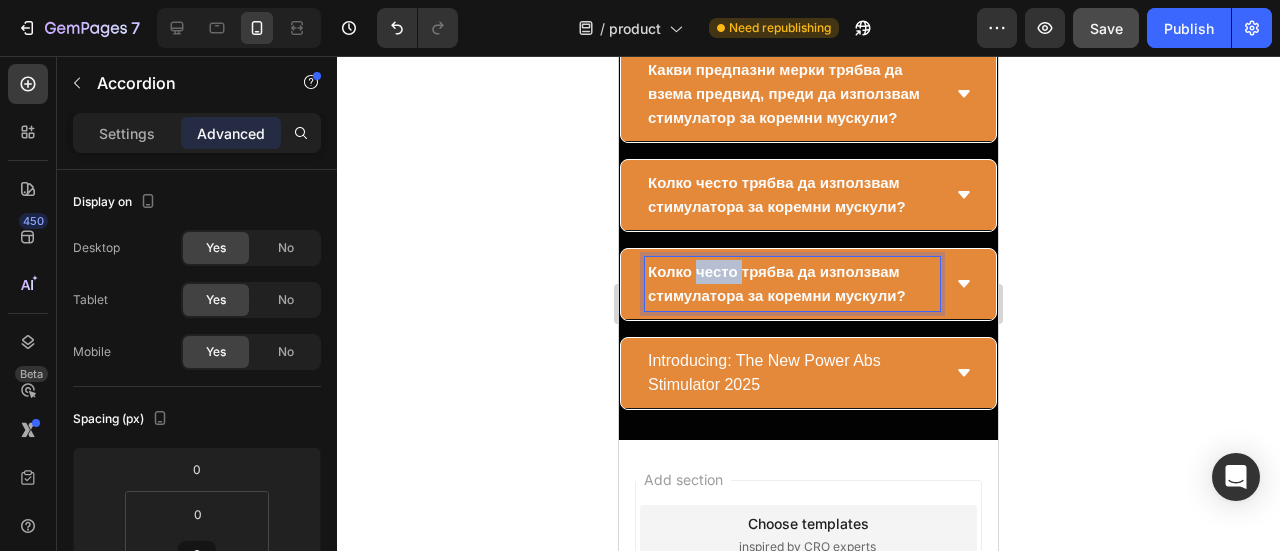 click on "Колко често трябва да използвам стимулатора за коремни мускули?" at bounding box center [777, 283] 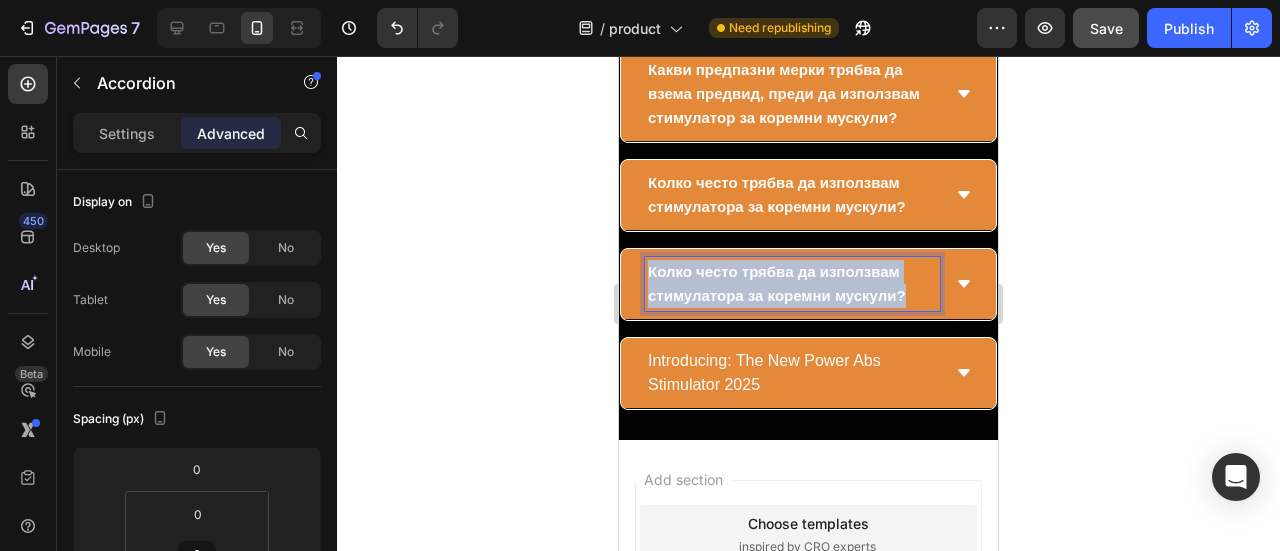 click on "Колко често трябва да използвам стимулатора за коремни мускули?" at bounding box center [777, 283] 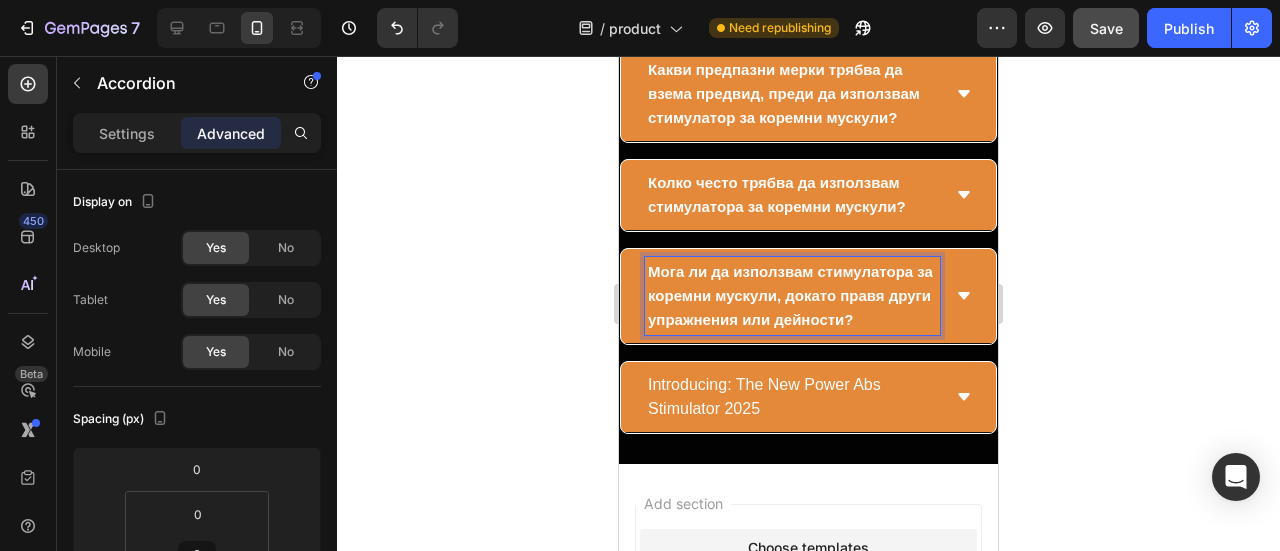 click on "Мога ли да използвам стимулатора за коремни мускули, докато правя други упражнения или дейности?" at bounding box center [790, 295] 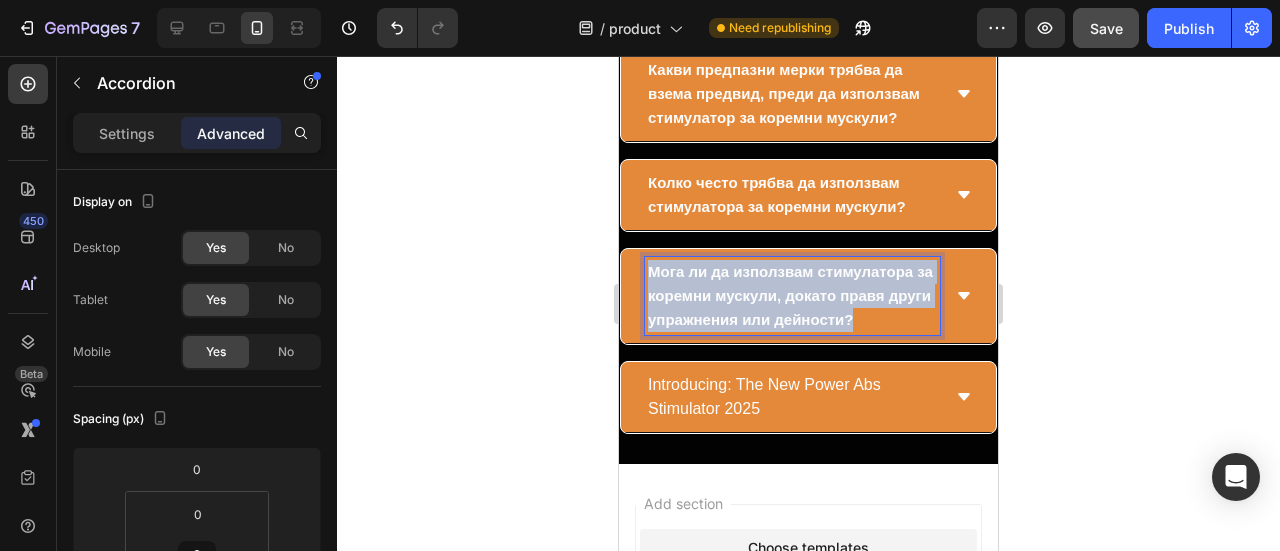 click on "Мога ли да използвам стимулатора за коремни мускули, докато правя други упражнения или дейности?" at bounding box center [790, 295] 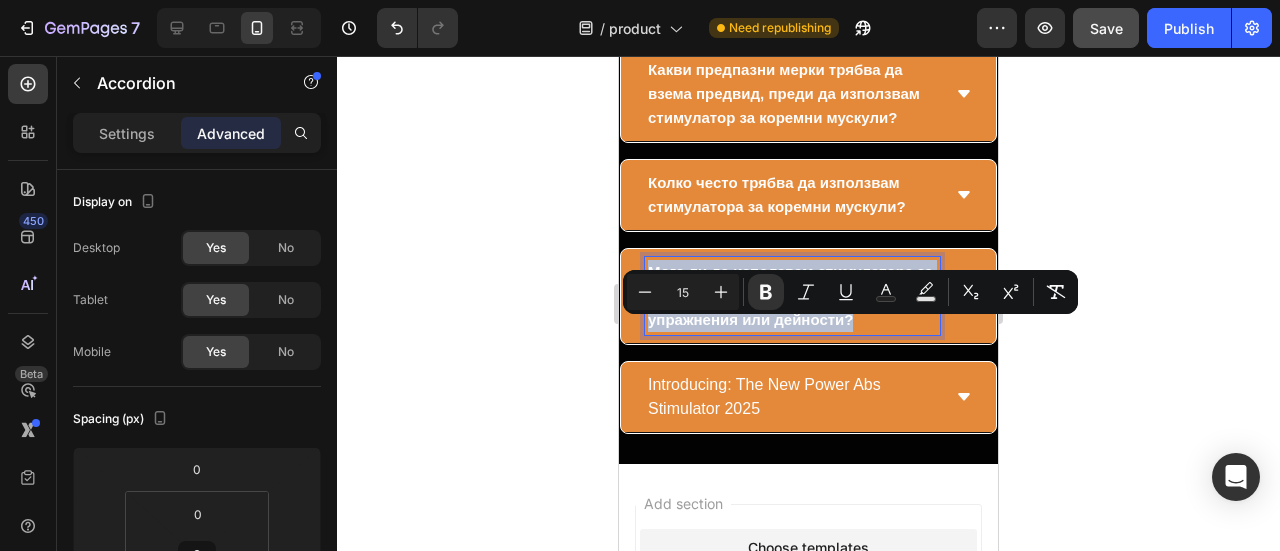 click on "Мога ли да използвам стимулатора за коремни мускули, докато правя други упражнения или дейности?" at bounding box center (792, 296) 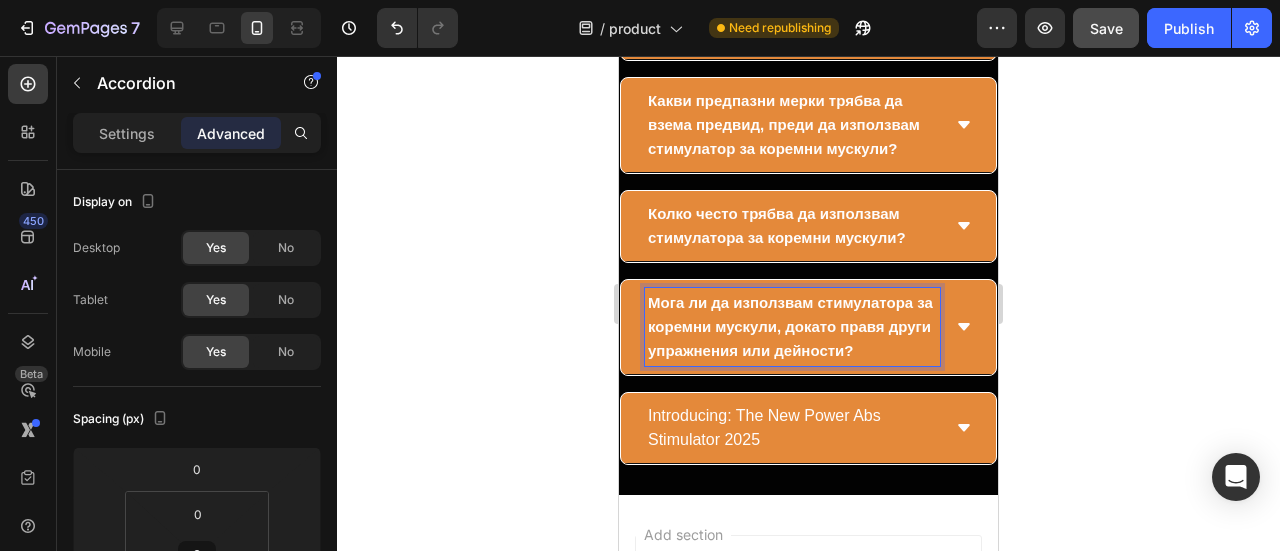 scroll, scrollTop: 15266, scrollLeft: 0, axis: vertical 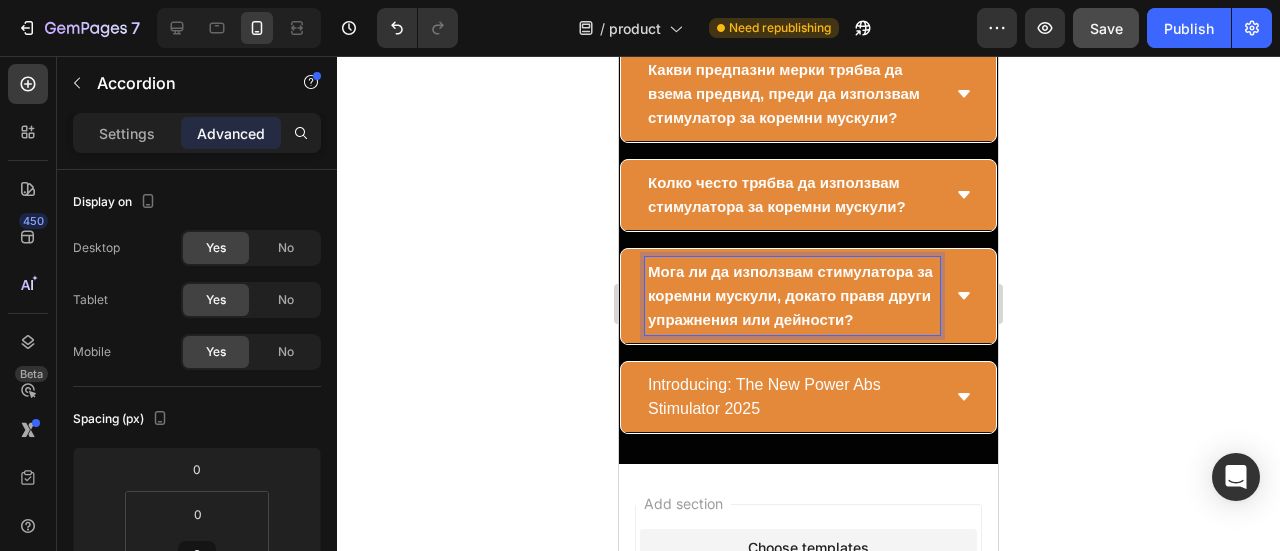 click on "Introducing: The New Power Abs Stimulator 2025" at bounding box center (792, 397) 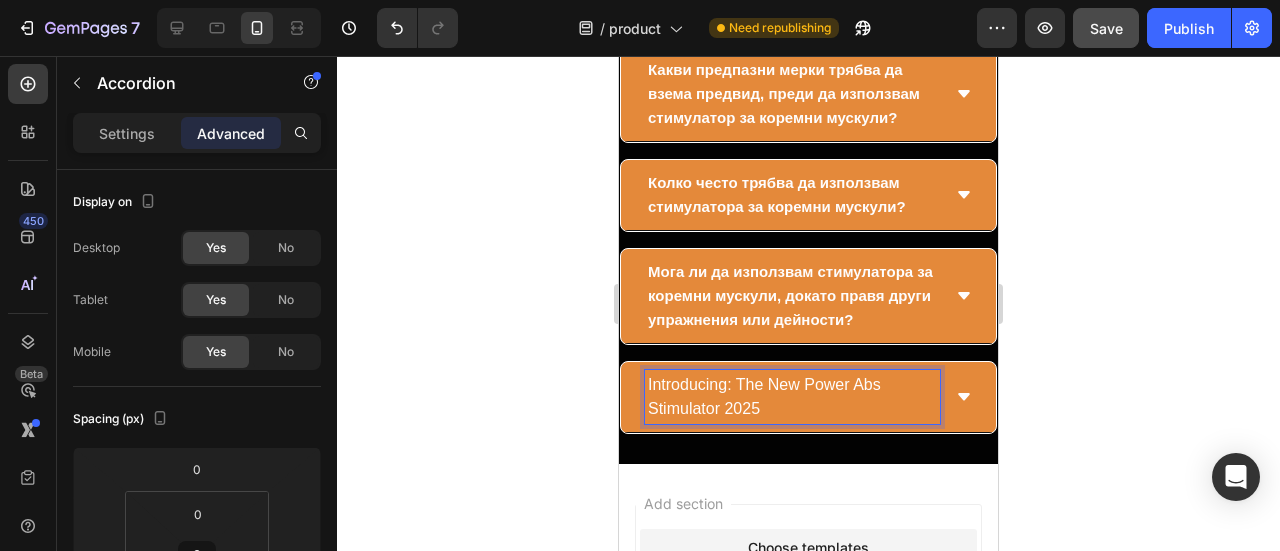click on "Introducing: The New Power Abs Stimulator 2025" at bounding box center (792, 397) 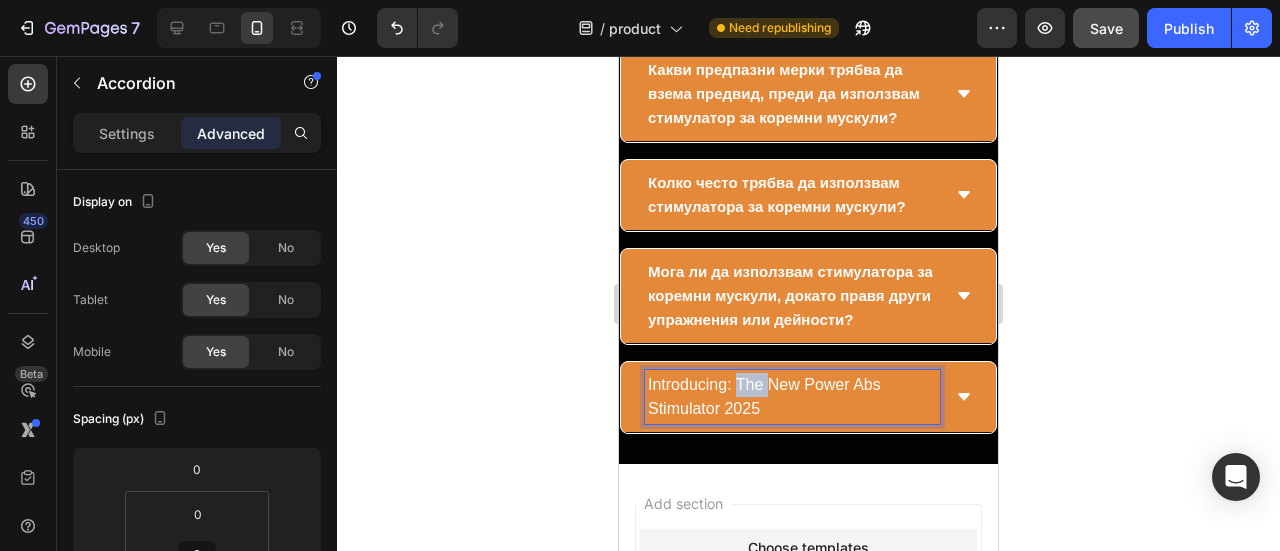 click on "Introducing: The New Power Abs Stimulator 2025" at bounding box center [792, 397] 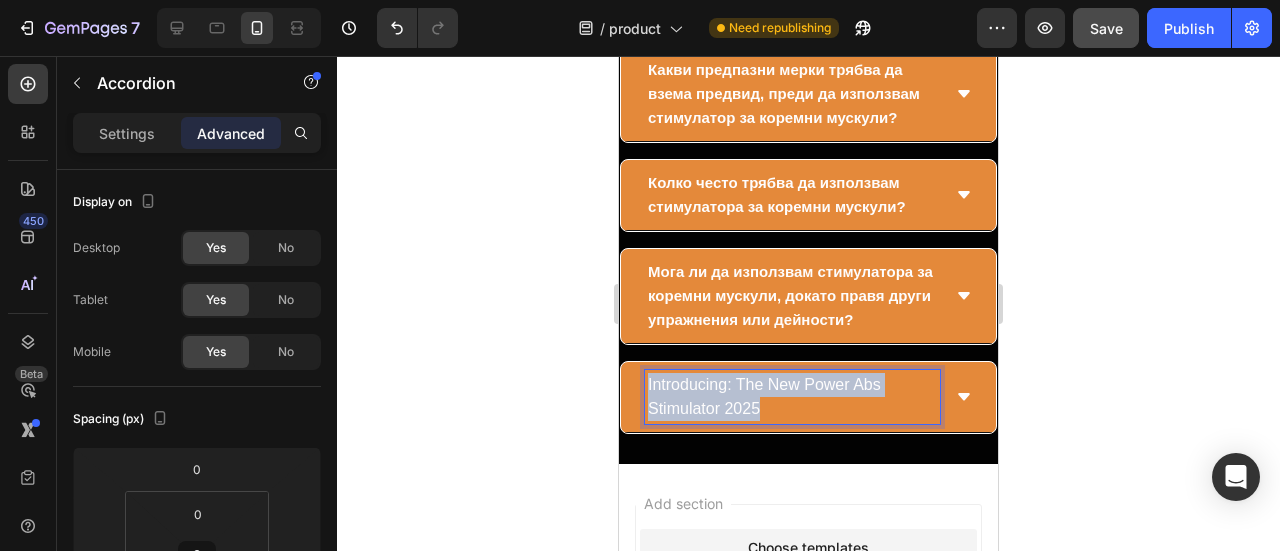 click on "Introducing: The New Power Abs Stimulator 2025" at bounding box center (792, 397) 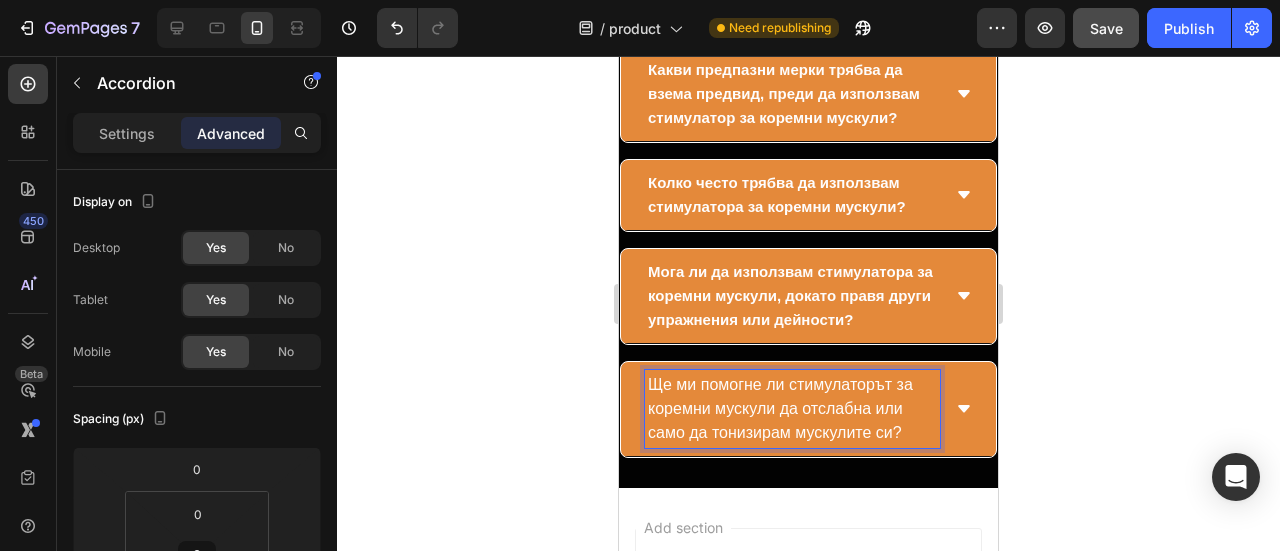 click on "Ще ми помогне ли стимулаторът за коремни мускули да отслабна или само да тонизирам мускулите си?" at bounding box center [792, 409] 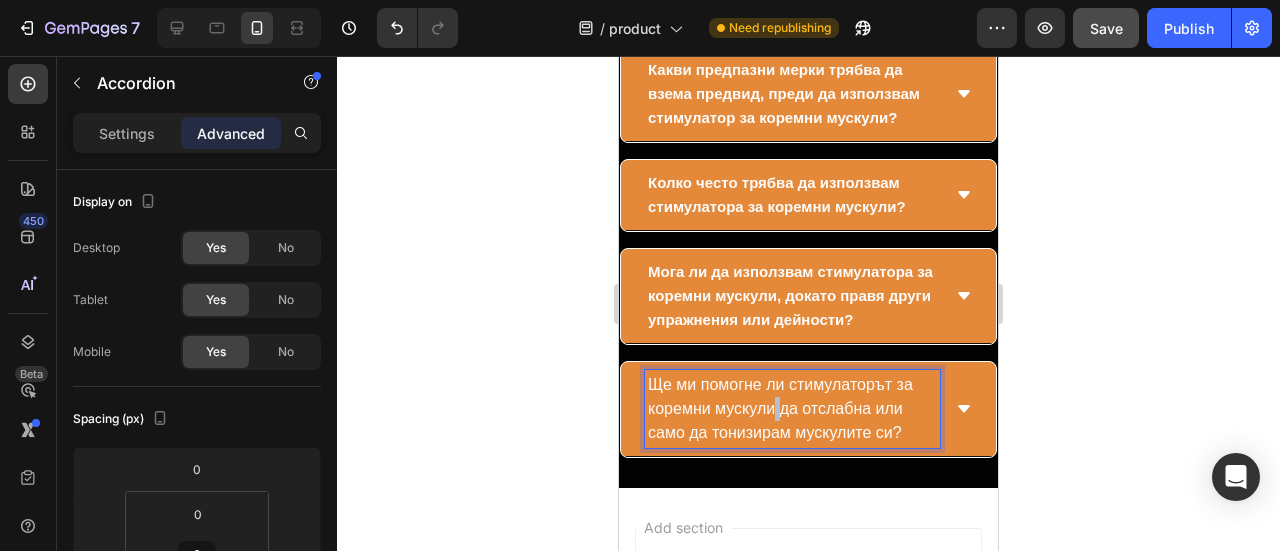 click on "Ще ми помогне ли стимулаторът за коремни мускули да отслабна или само да тонизирам мускулите си?" at bounding box center (792, 409) 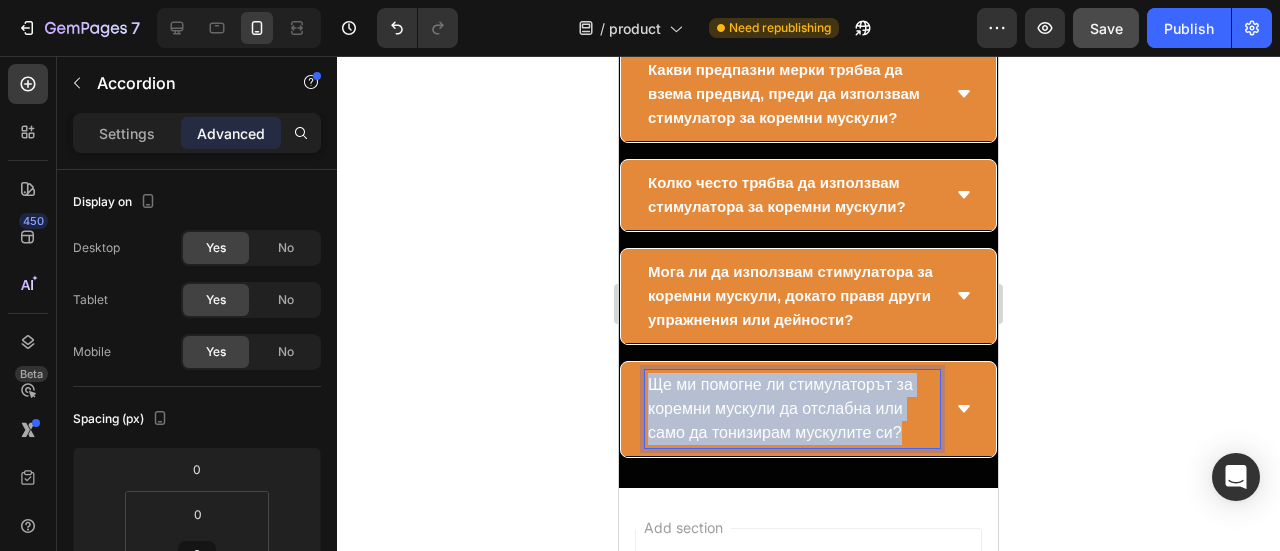 click on "Ще ми помогне ли стимулаторът за коремни мускули да отслабна или само да тонизирам мускулите си?" at bounding box center [792, 409] 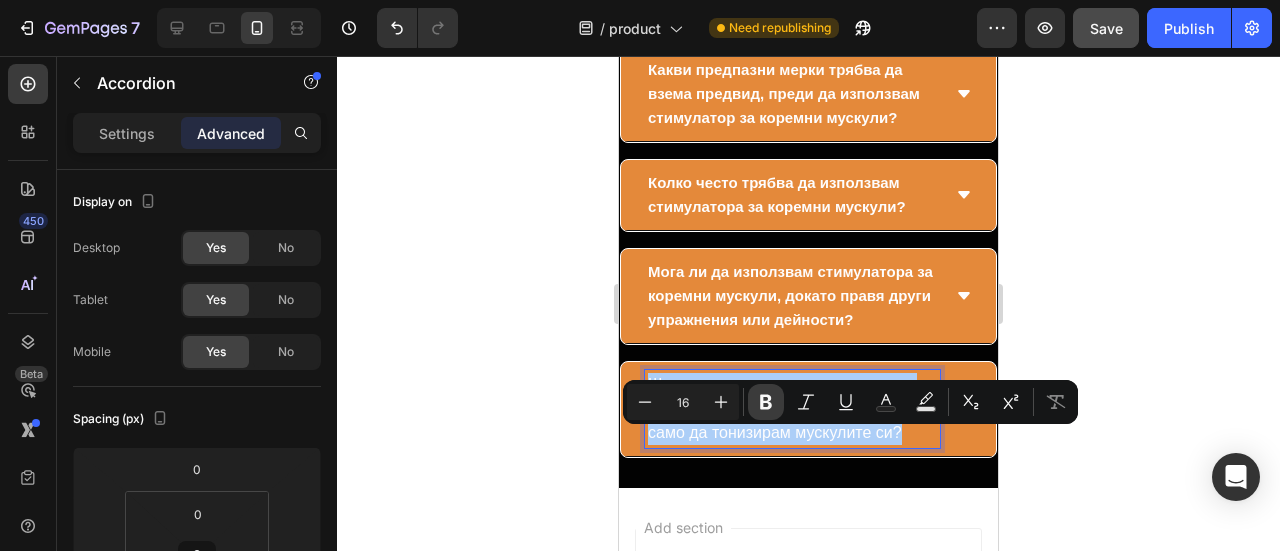 click 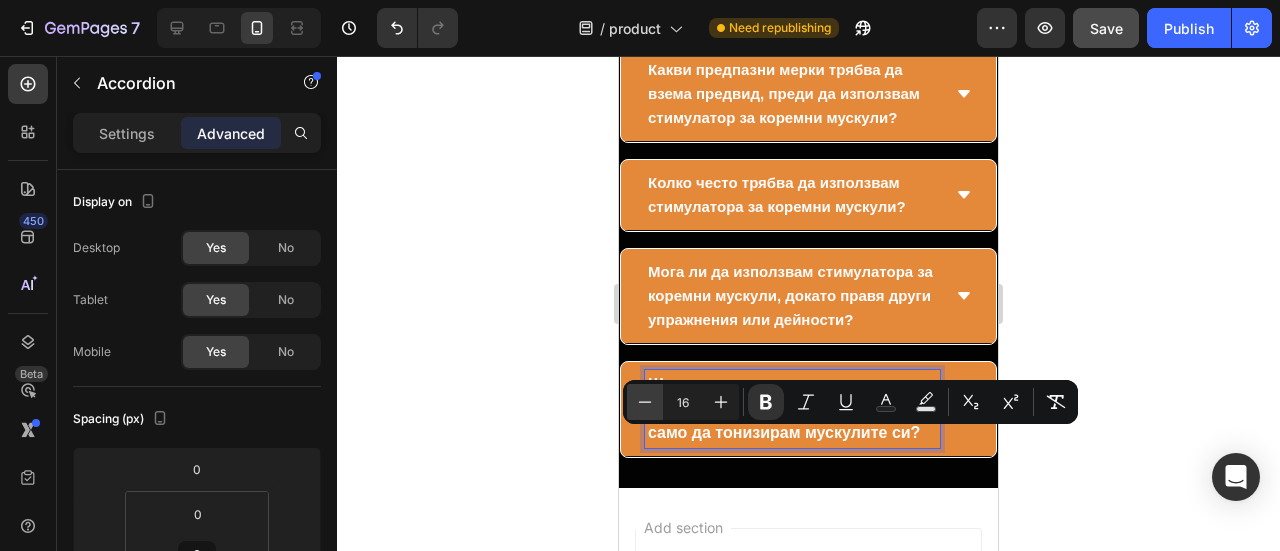 click 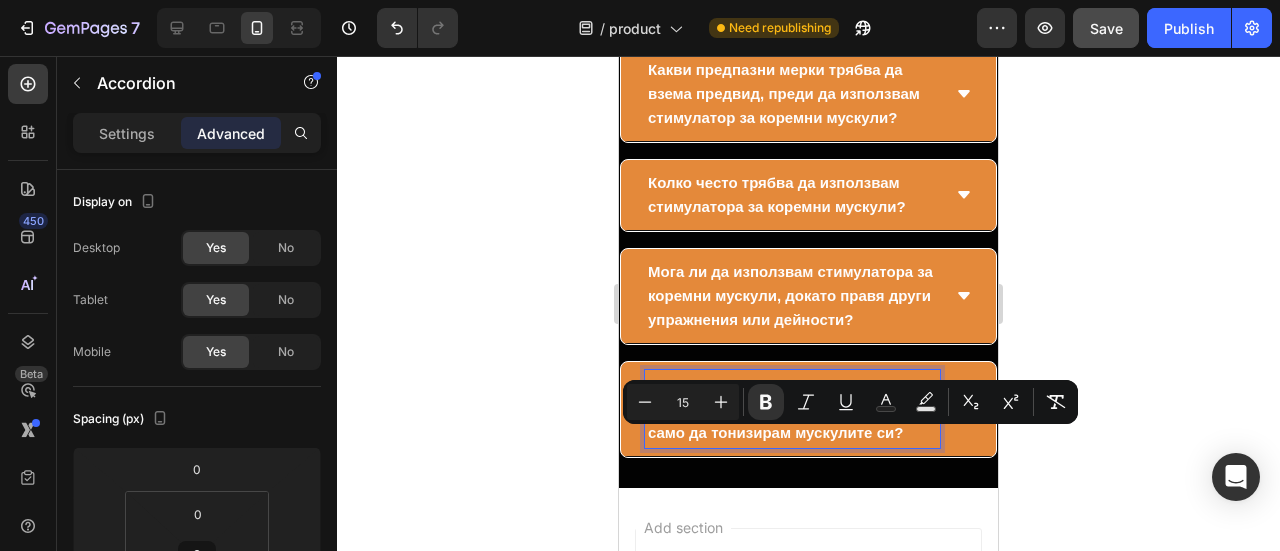 click 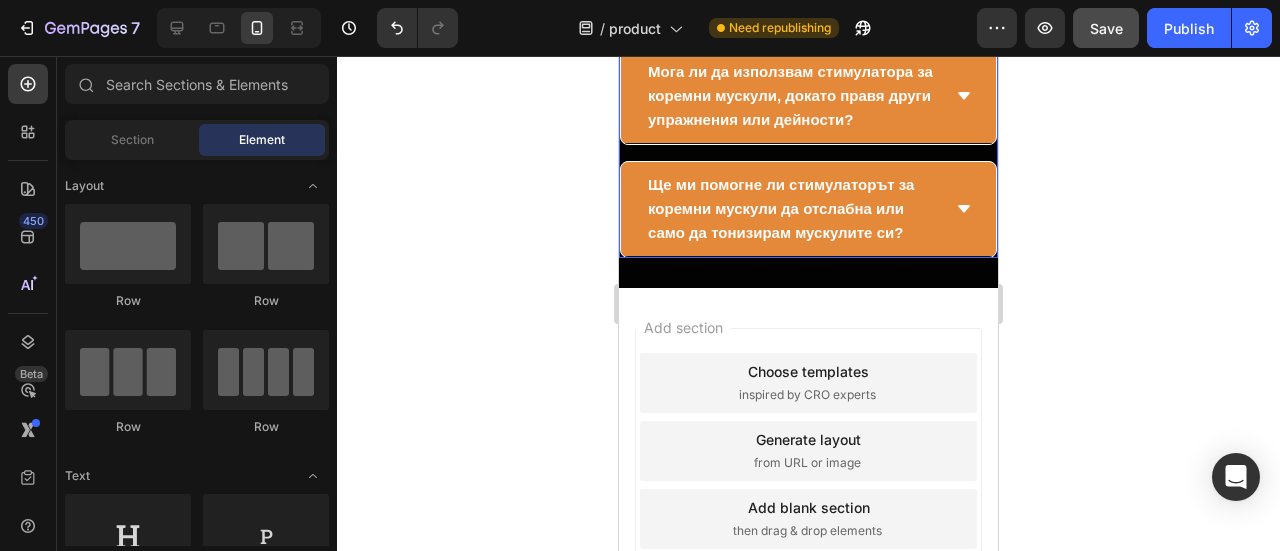 scroll, scrollTop: 15266, scrollLeft: 0, axis: vertical 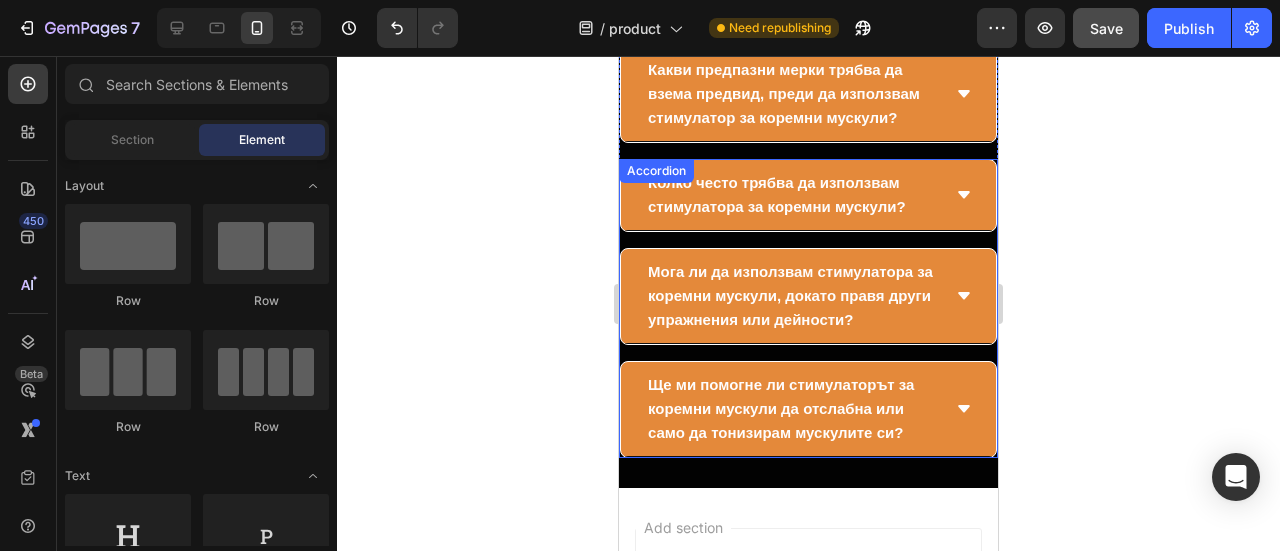 click on "Колко често трябва да използвам стимулатора за коремни мускули?
Мога ли да използвам стимулатора за коремни мускули, докато правя други упражнения или дейности?
Ще ми помогне ли стимулаторът за коремни мускули да отслабна или само да тонизирам мускулите си? Accordion" at bounding box center (808, 308) 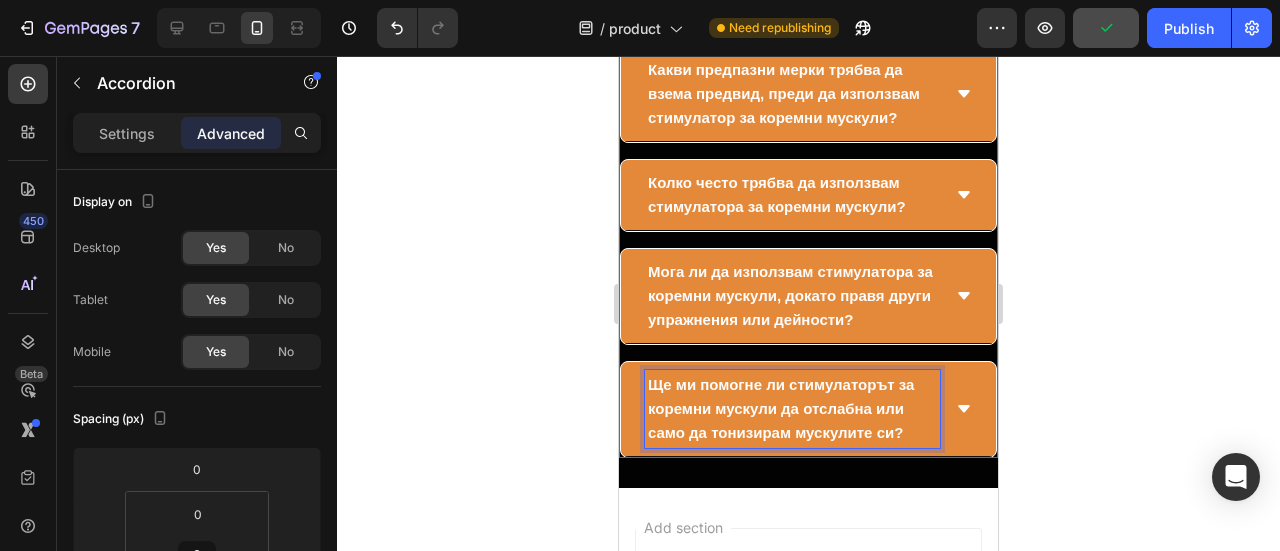 click on "Колко време ще отнеме доставката на моя стимулатор за коремни мускули?
Мога ли да закупя допълнителни гел подложки за моя стимулатор на коремните мускули и колко често трябва да се сменят?
Какви предпазни мерки трябва да взема предвид, преди да използвам стимулатор за коремни мускули? Accordion
Колко често трябва да използвам стимулатора за коремни мускули?
Accordion   0" at bounding box center [808, 139] 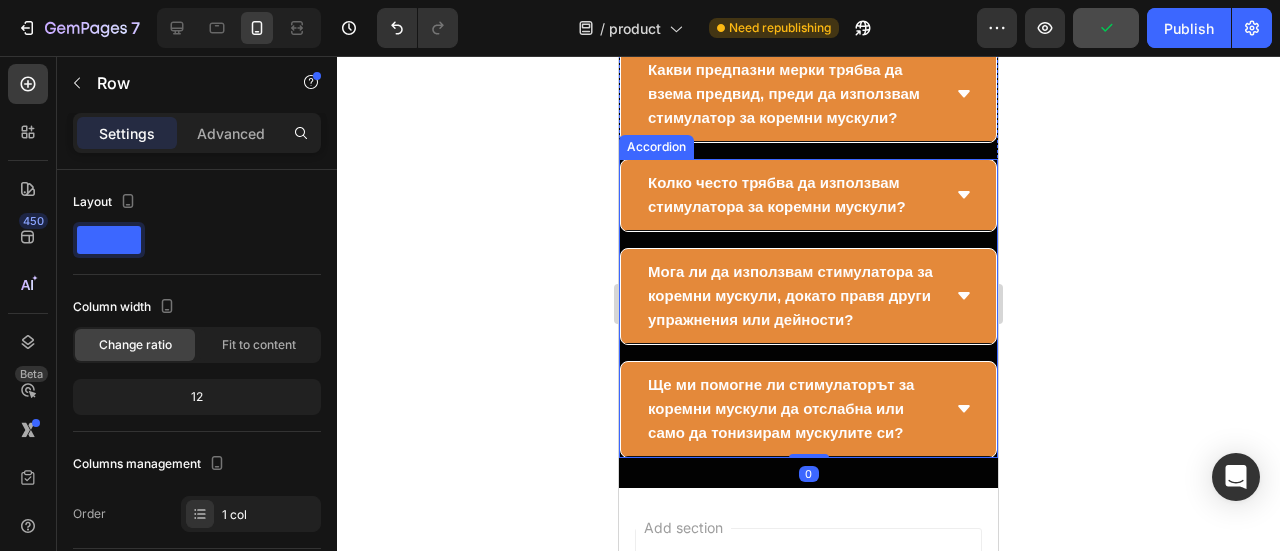 click on "Колко често трябва да използвам стимулатора за коремни мускули?" at bounding box center (808, 195) 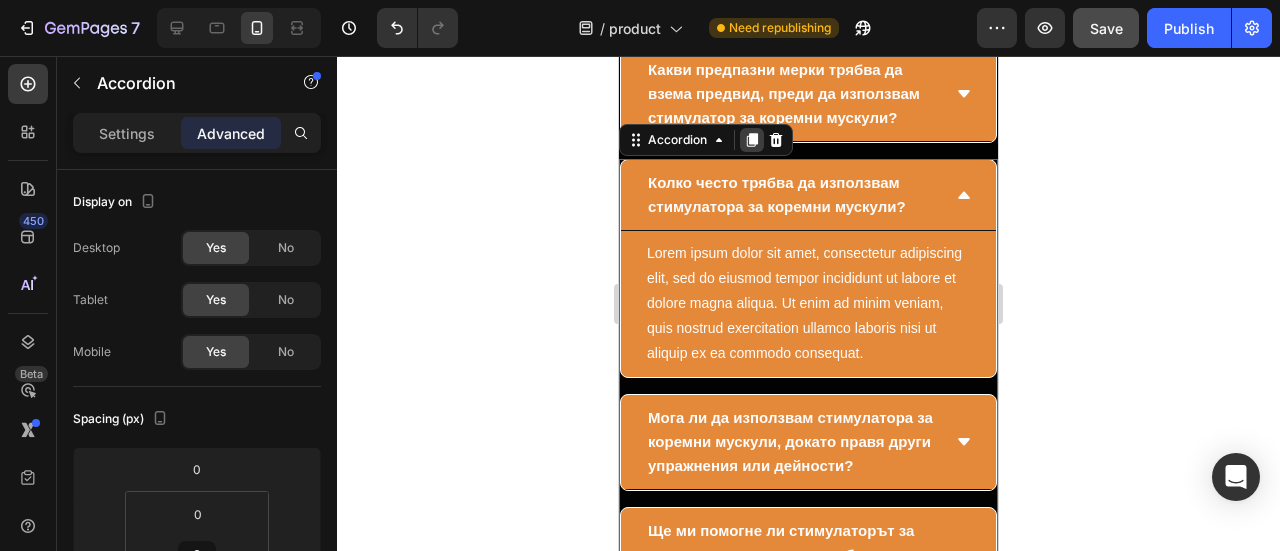 click 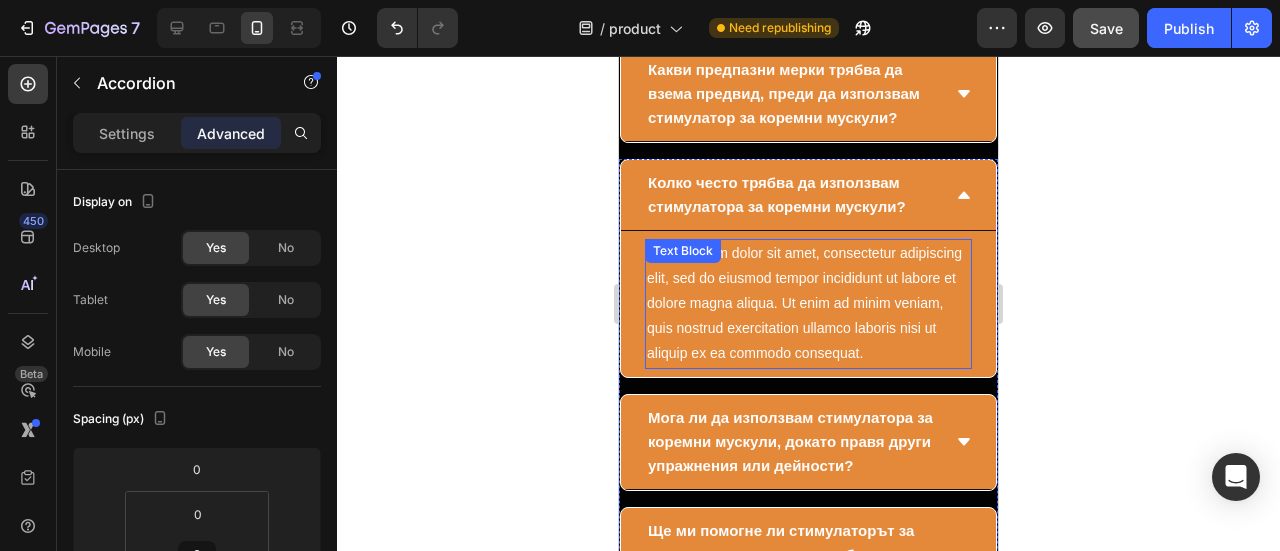 scroll, scrollTop: 400, scrollLeft: 0, axis: vertical 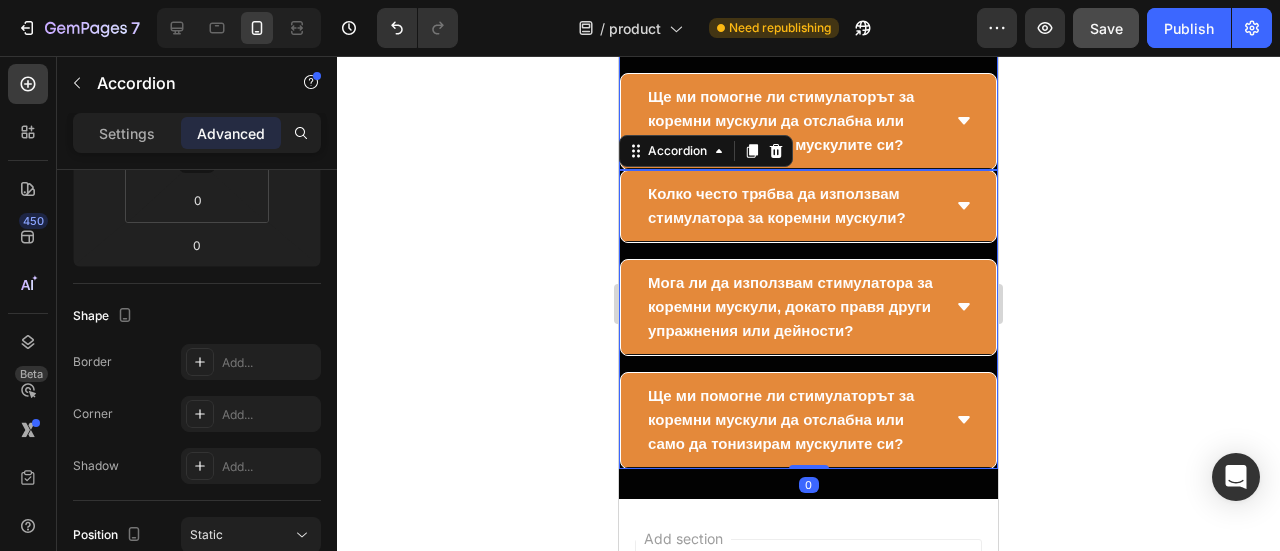 click 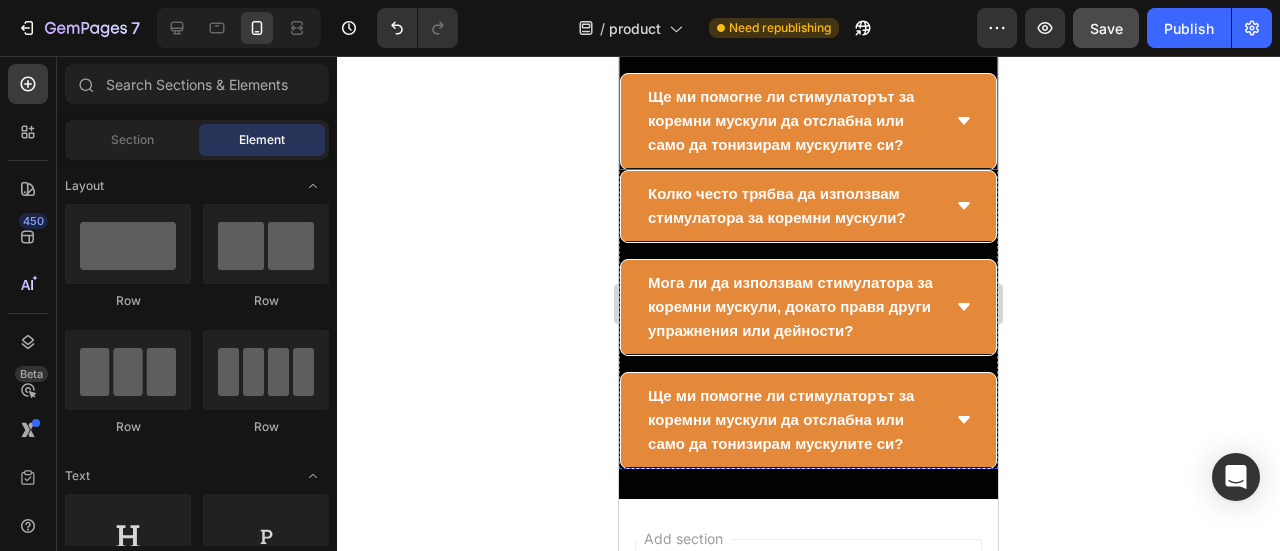 click on "Ще ми помогне ли стимулаторът за коремни мускули да отслабна или само да тонизирам мускулите си?" at bounding box center [808, 121] 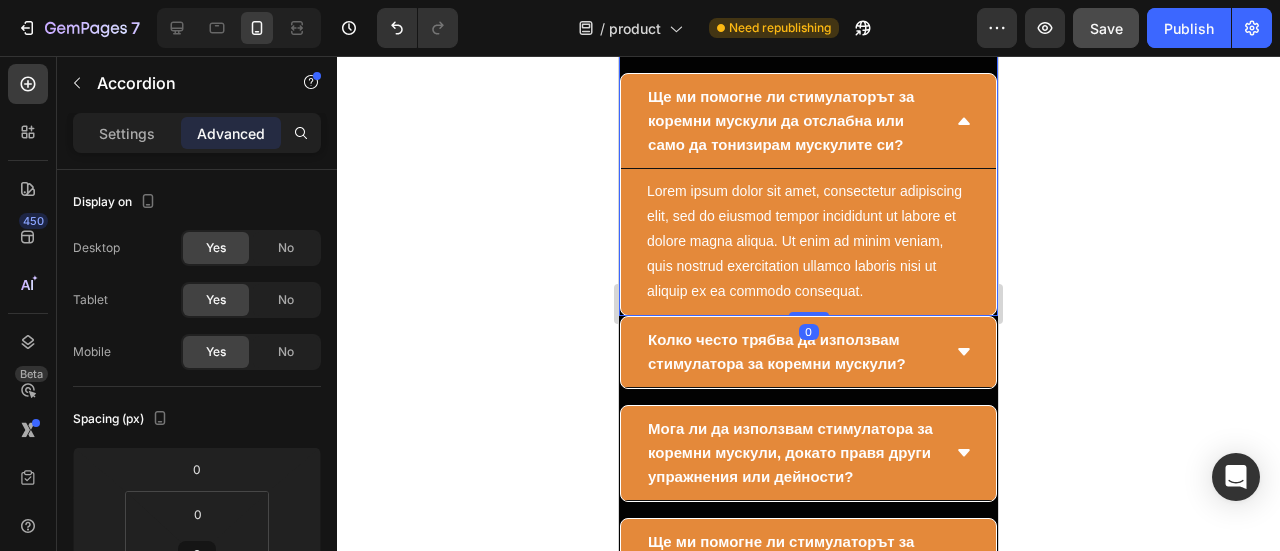 click 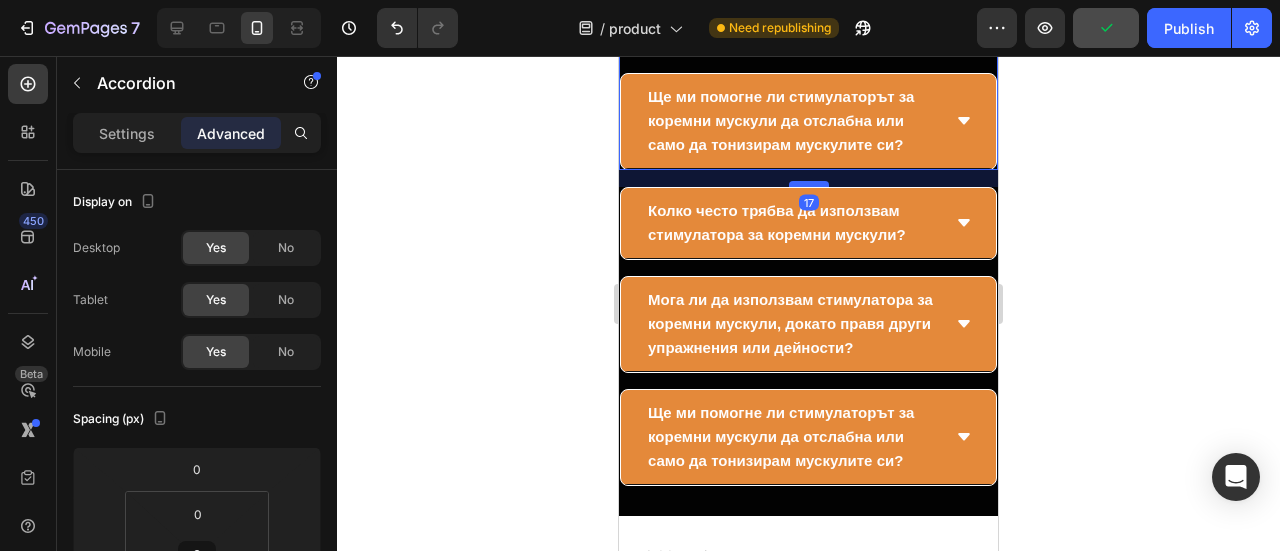 drag, startPoint x: 803, startPoint y: 224, endPoint x: 1693, endPoint y: 273, distance: 891.34784 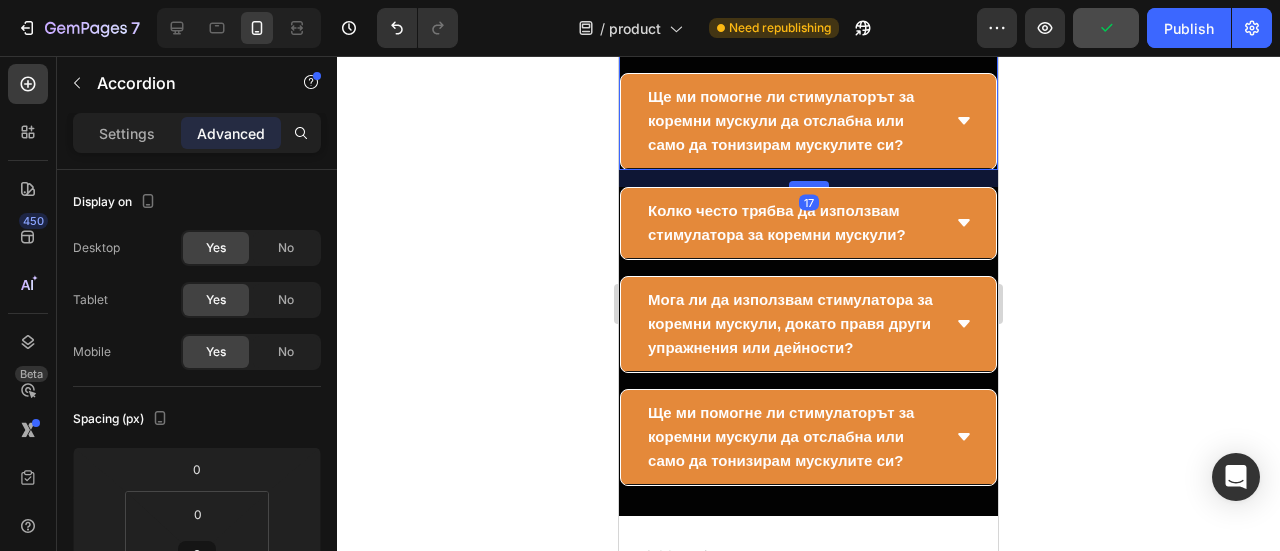 click at bounding box center [809, 184] 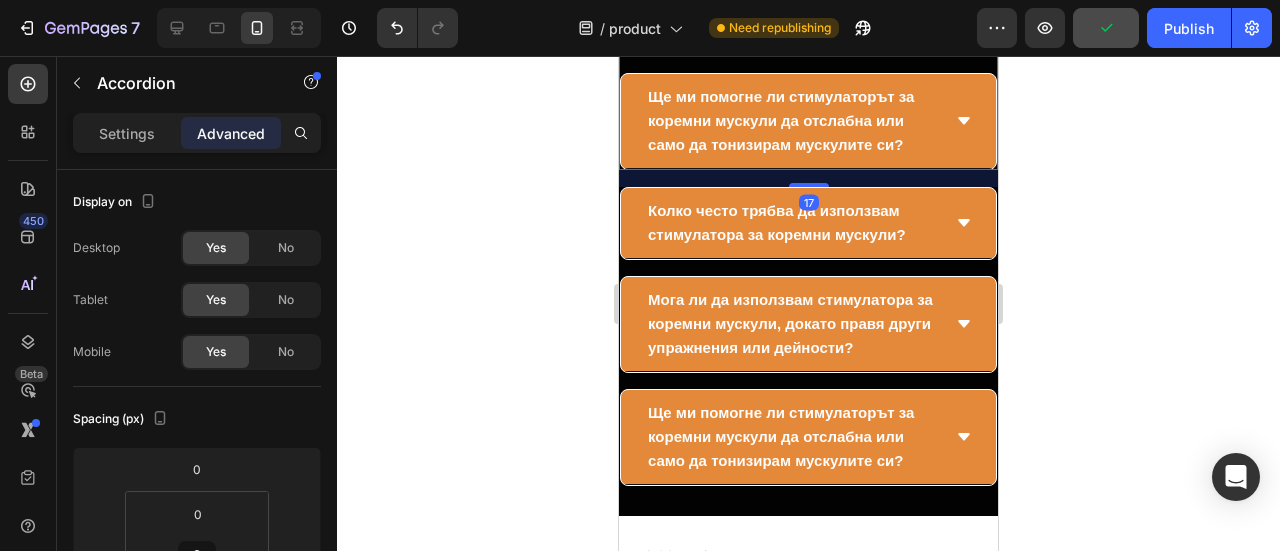 type on "17" 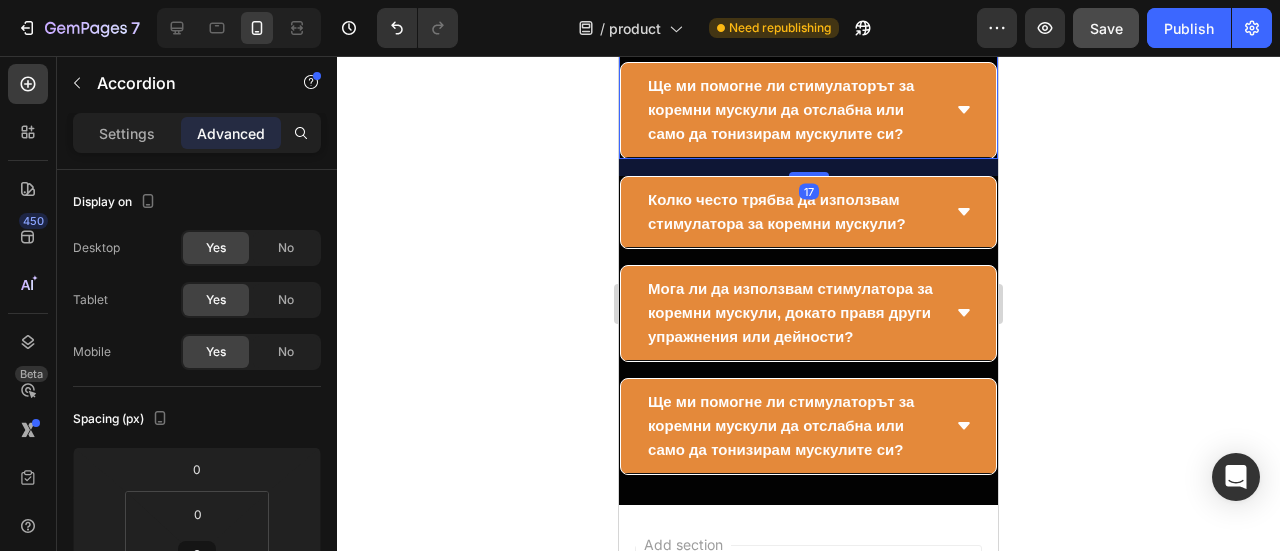 scroll, scrollTop: 15554, scrollLeft: 0, axis: vertical 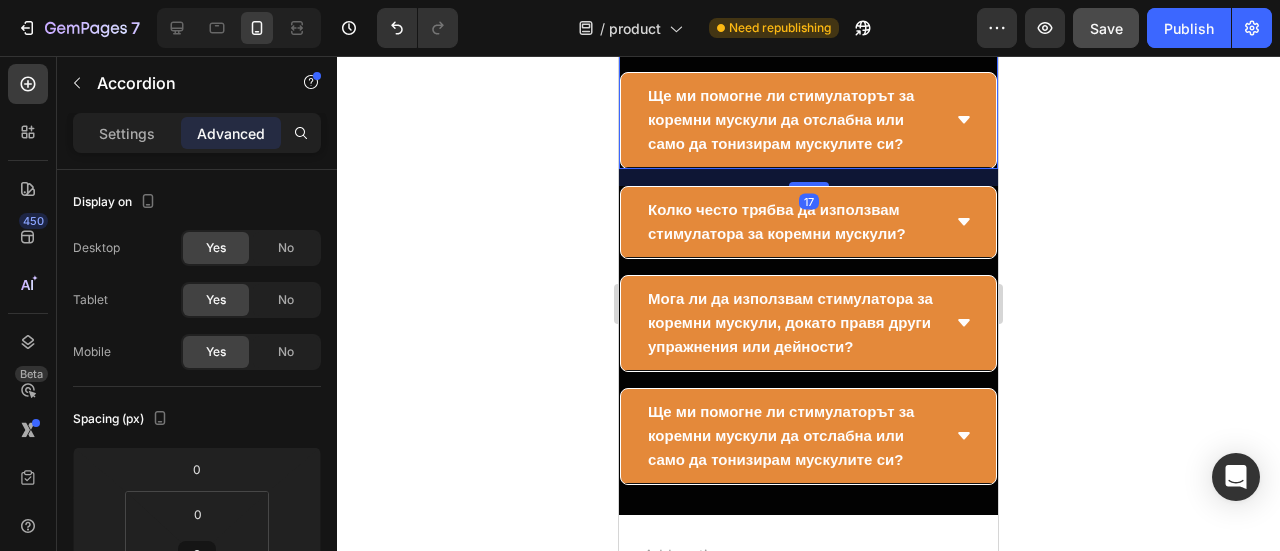 click 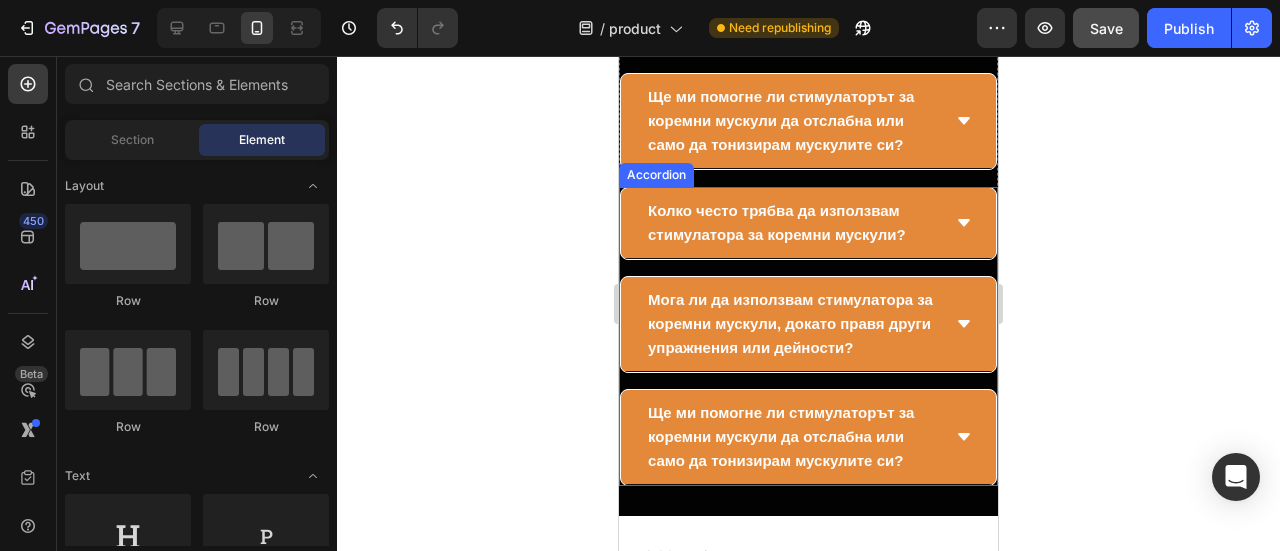 click on "Колко често трябва да използвам стимулатора за коремни мускули?" at bounding box center (777, 222) 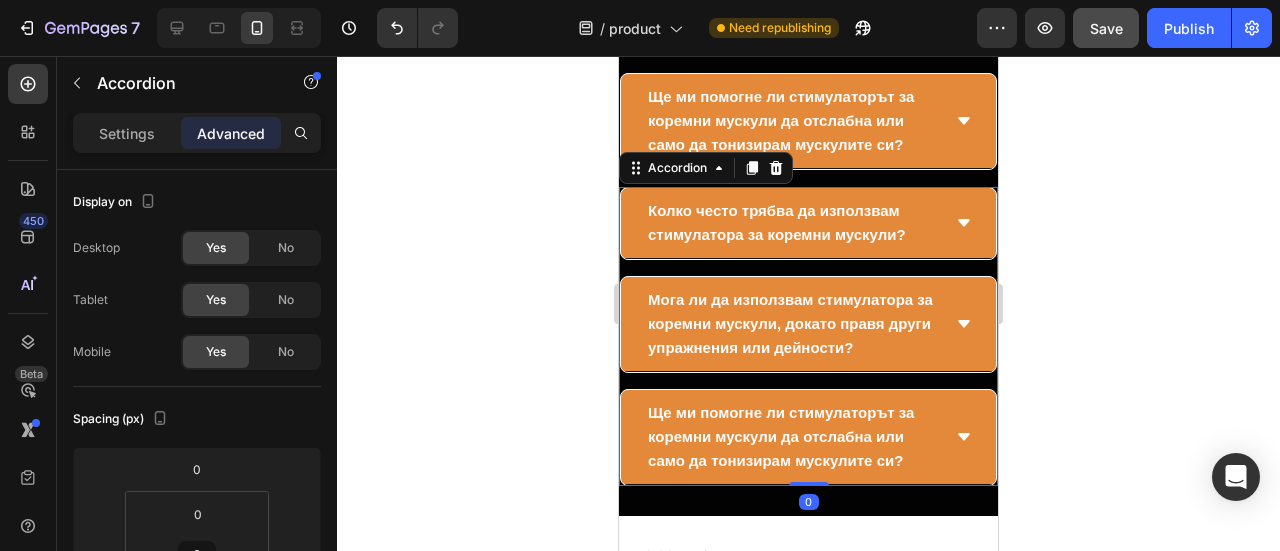 click on "Колко често трябва да използвам стимулатора за коремни мускули?" at bounding box center (777, 222) 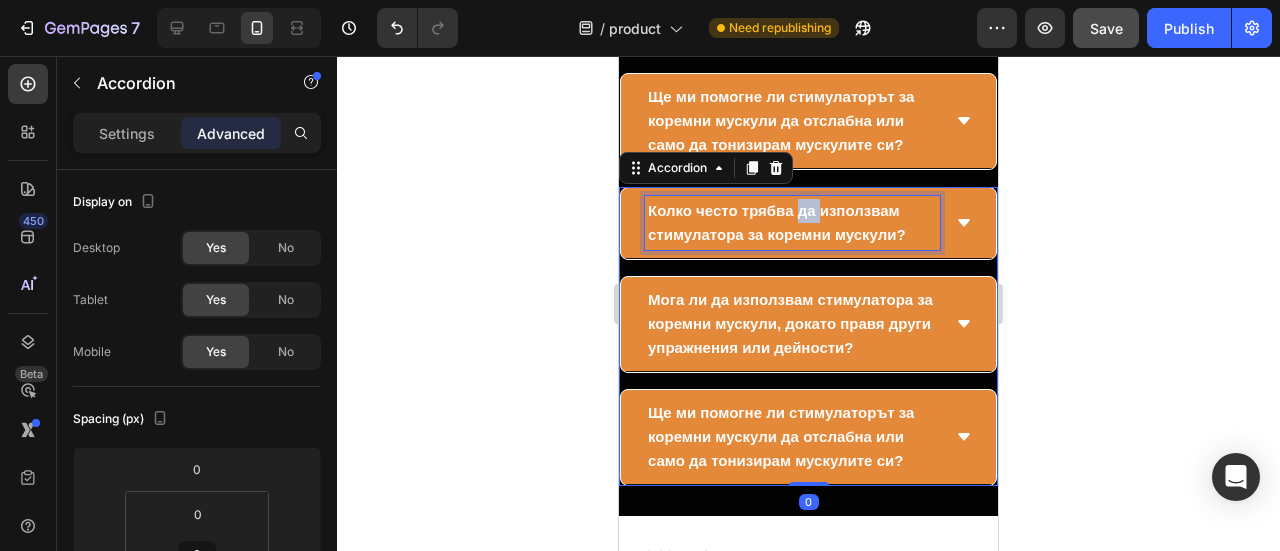 click on "Колко често трябва да използвам стимулатора за коремни мускули?" at bounding box center [777, 222] 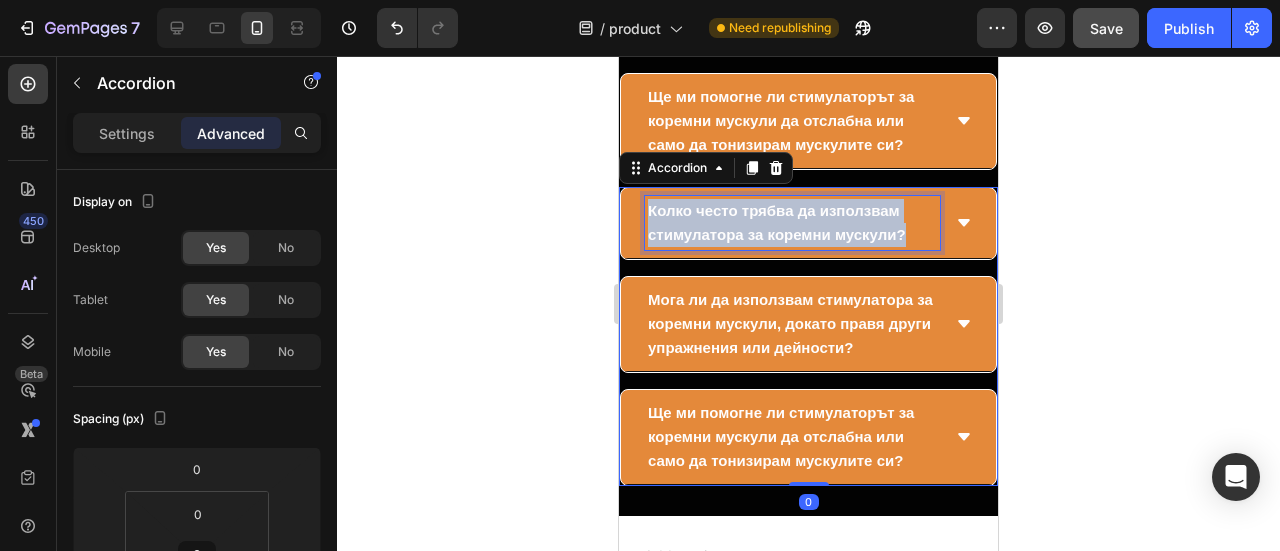 click on "Колко често трябва да използвам стимулатора за коремни мускули?" at bounding box center (777, 222) 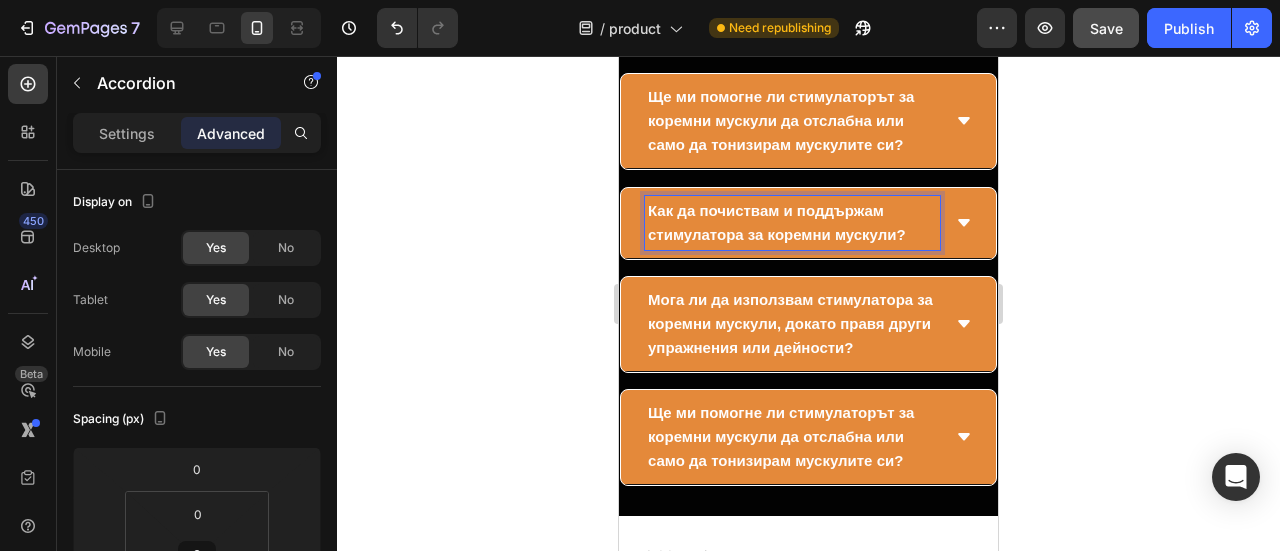 click on "Как да почиствам и поддържам стимулатора за коремни мускули?" at bounding box center (777, 222) 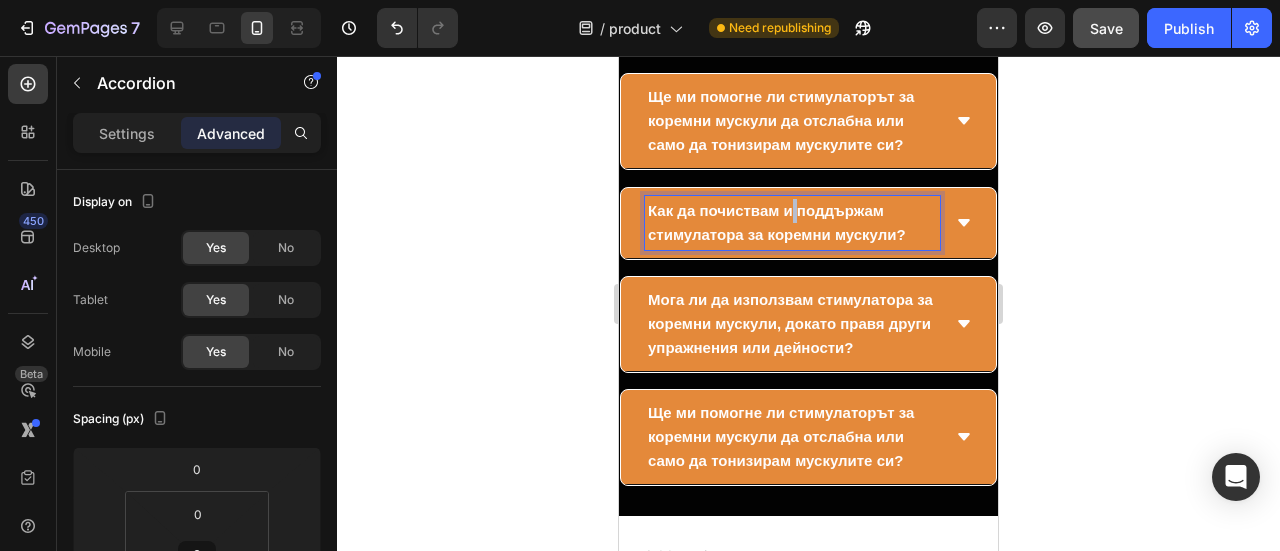click on "Как да почиствам и поддържам стимулатора за коремни мускули?" at bounding box center (777, 222) 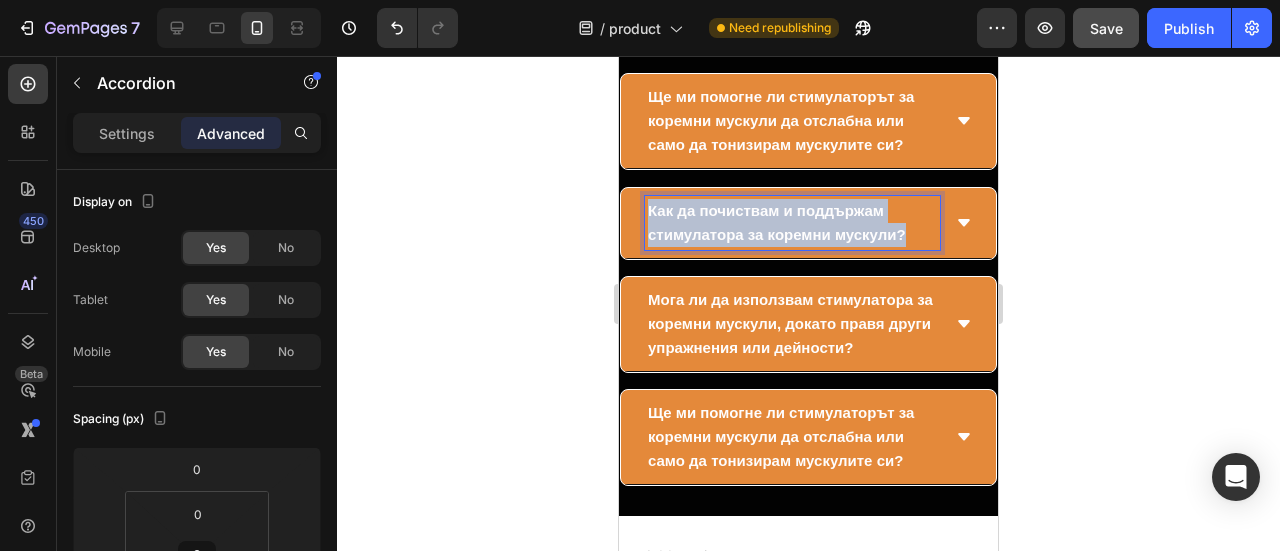 click on "Как да почиствам и поддържам стимулатора за коремни мускули?" at bounding box center [777, 222] 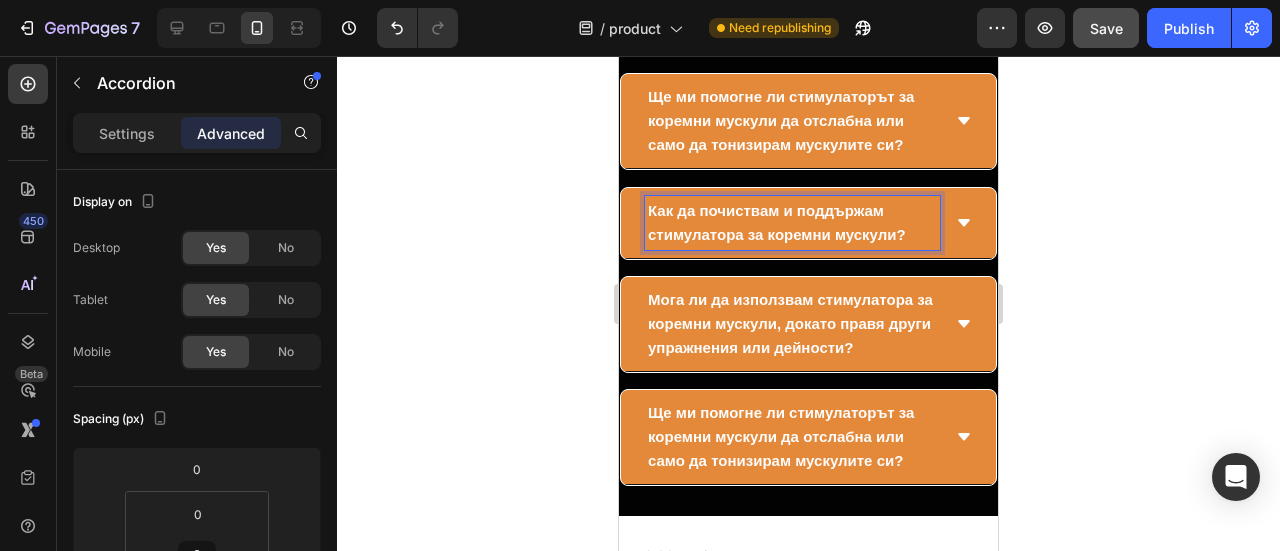 click on "Как да почиствам и поддържам стимулатора за коремни мускули?" at bounding box center [777, 222] 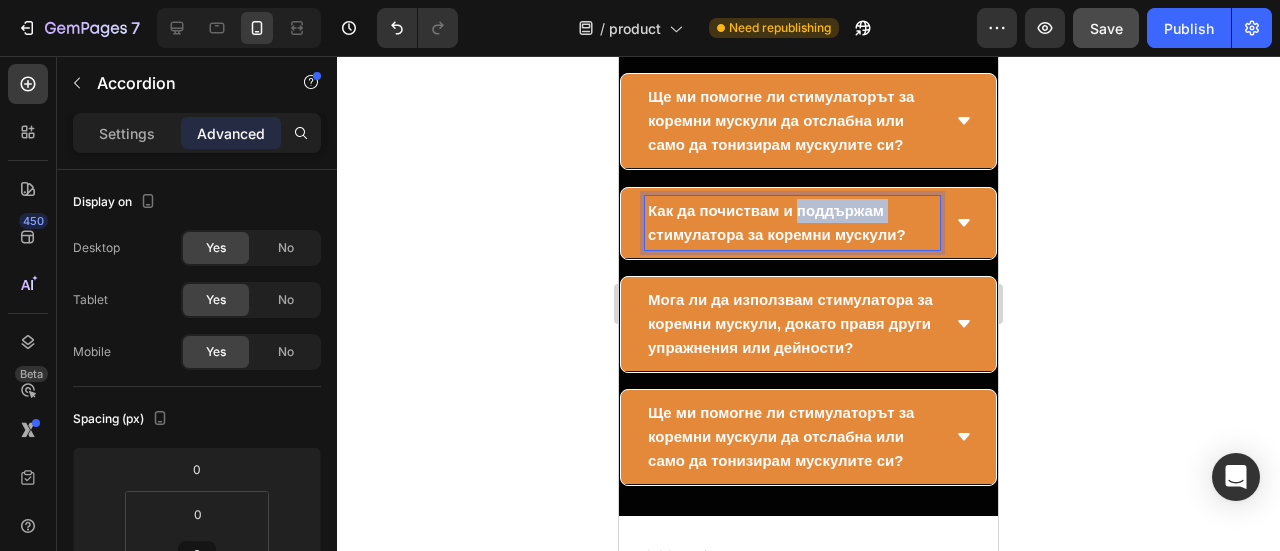 click on "Как да почиствам и поддържам стимулатора за коремни мускули?" at bounding box center [777, 222] 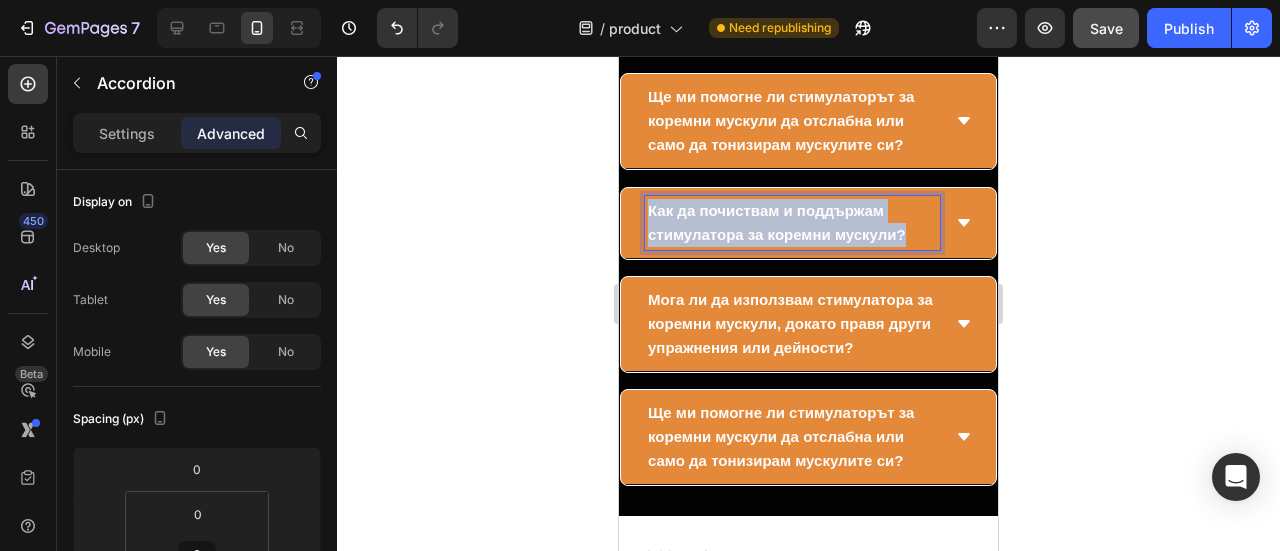 click on "Как да почиствам и поддържам стимулатора за коремни мускули?" at bounding box center (777, 222) 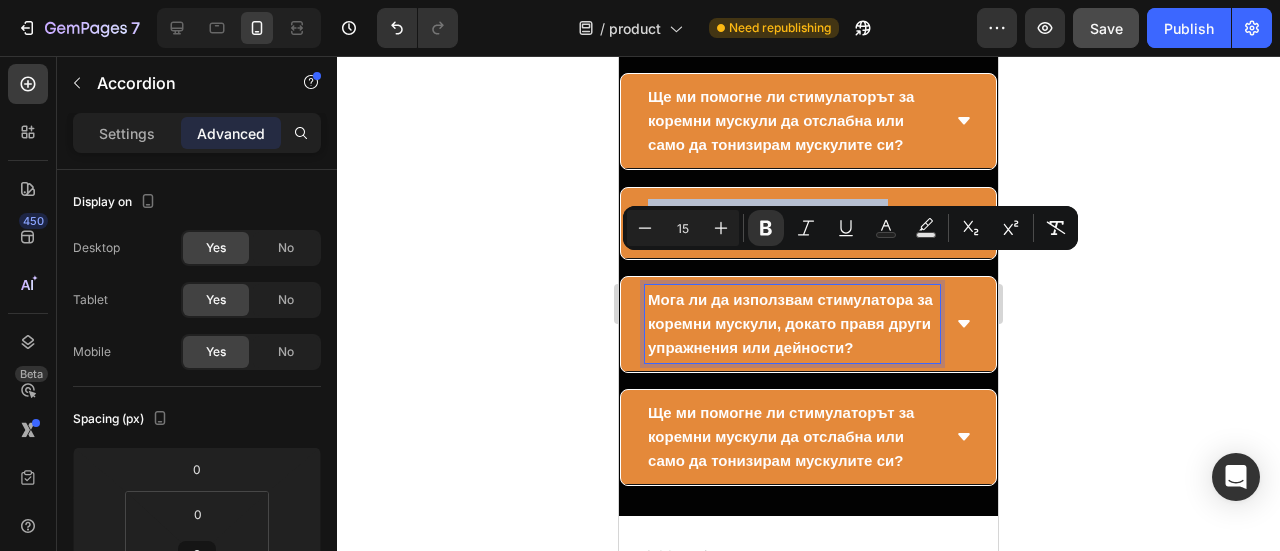 click on "Мога ли да използвам стимулатора за коремни мускули, докато правя други упражнения или дейности?" at bounding box center (792, 324) 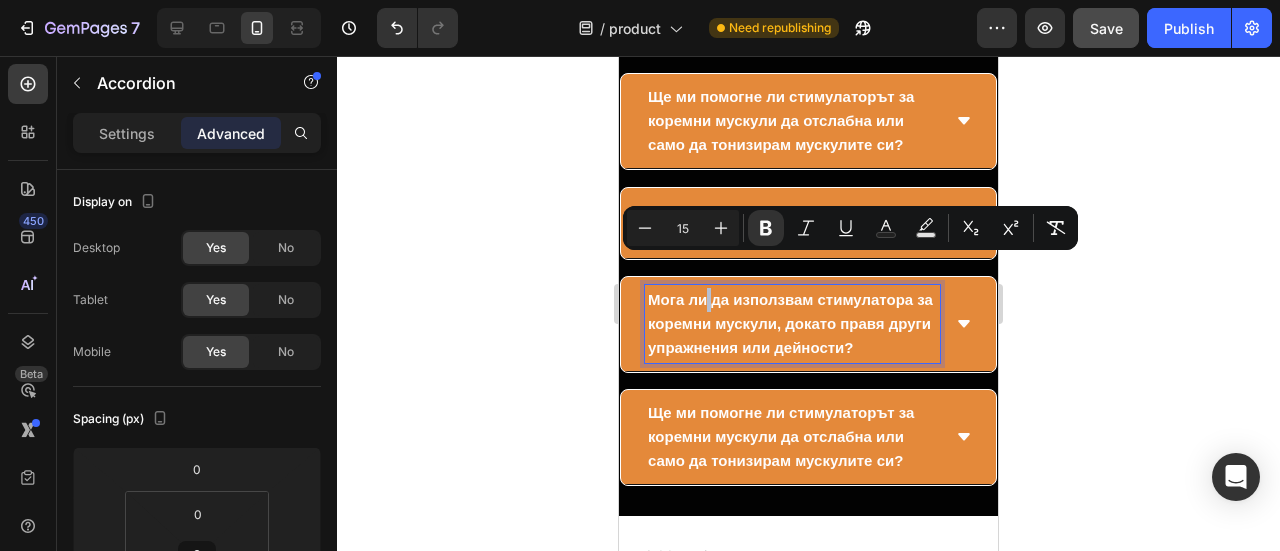 click on "Мога ли да използвам стимулатора за коремни мускули, докато правя други упражнения или дейности?" at bounding box center [792, 324] 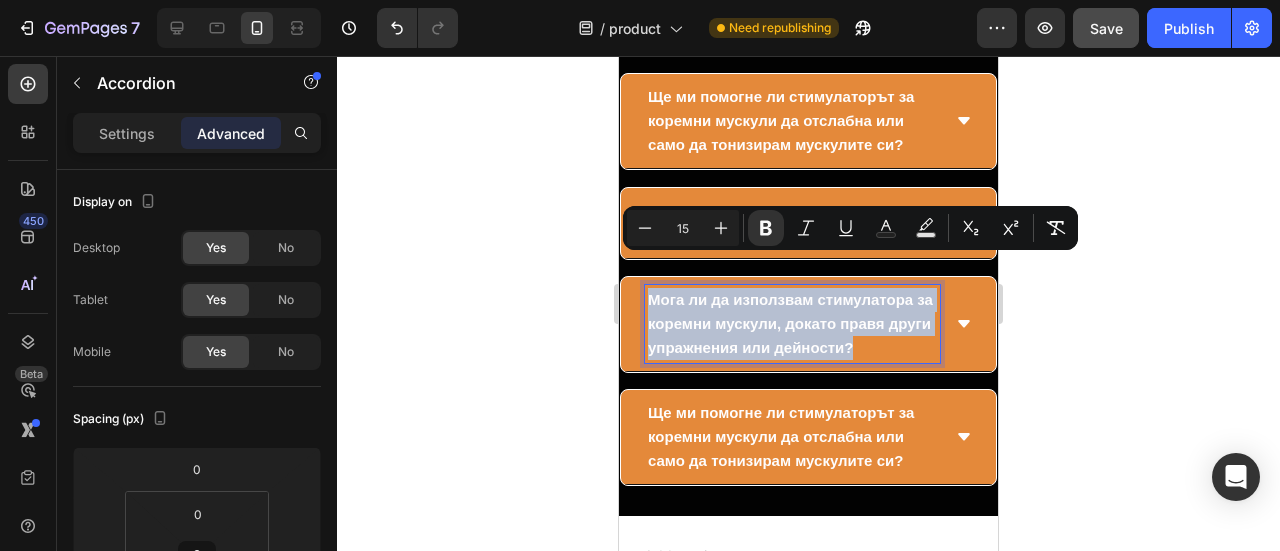 click on "Мога ли да използвам стимулатора за коремни мускули, докато правя други упражнения или дейности?" at bounding box center [792, 324] 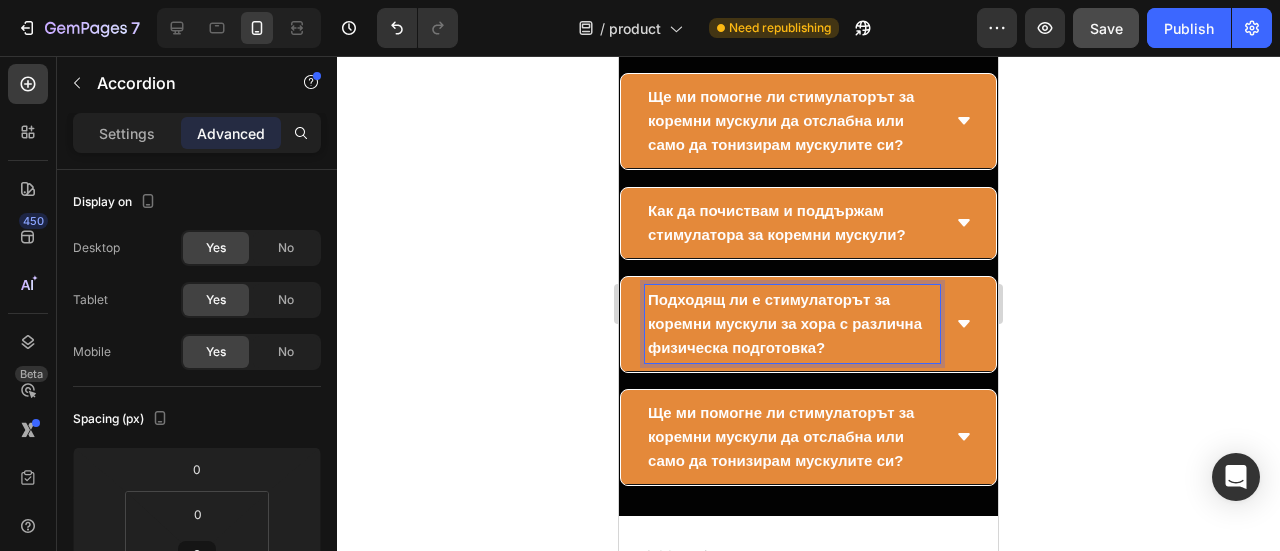click on "Подходящ ли е стимулаторът за коремни мускули за хора с различна физическа подготовка?" at bounding box center (792, 324) 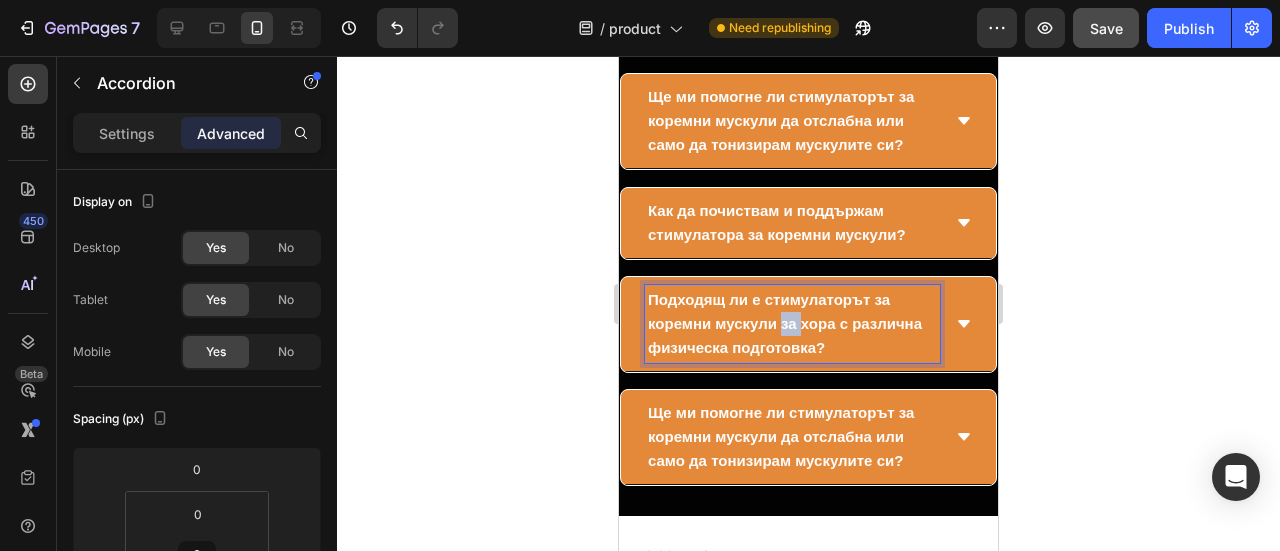 click on "Подходящ ли е стимулаторът за коремни мускули за хора с различна физическа подготовка?" at bounding box center (792, 324) 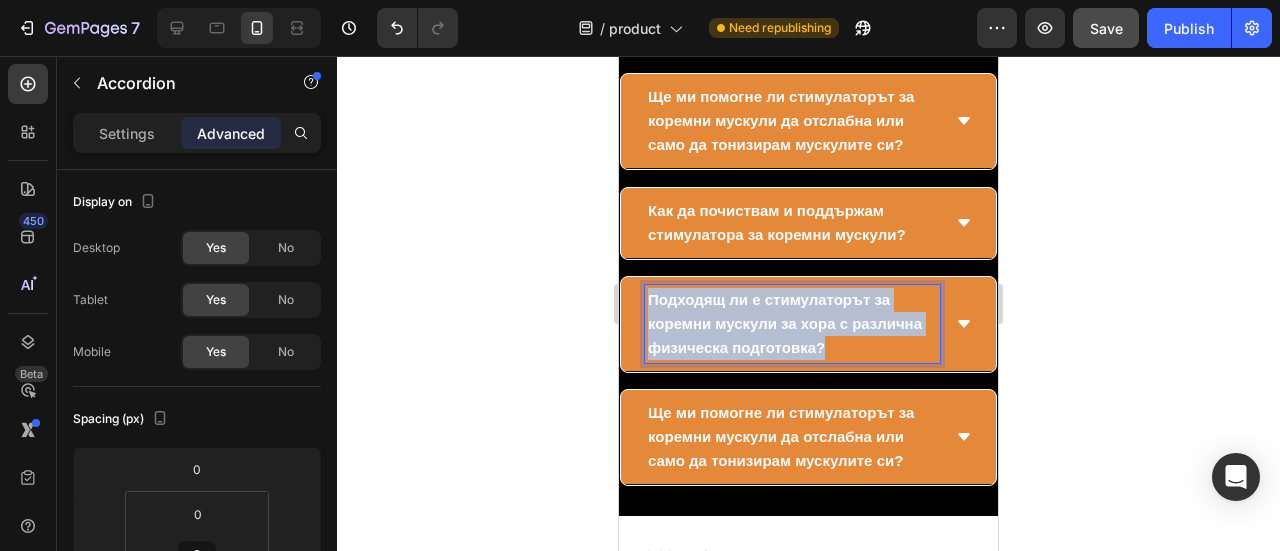 click on "Подходящ ли е стимулаторът за коремни мускули за хора с различна физическа подготовка?" at bounding box center (792, 324) 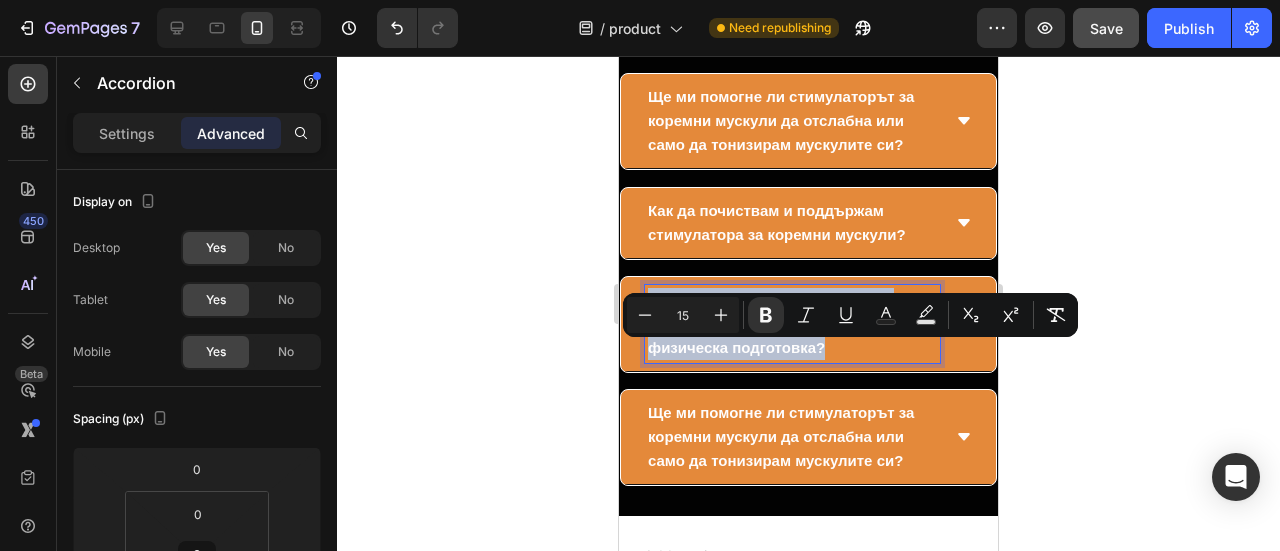 click on "Ще ми помогне ли стимулаторът за коремни мускули да отслабна или само да тонизирам мускулите си?" at bounding box center [781, 436] 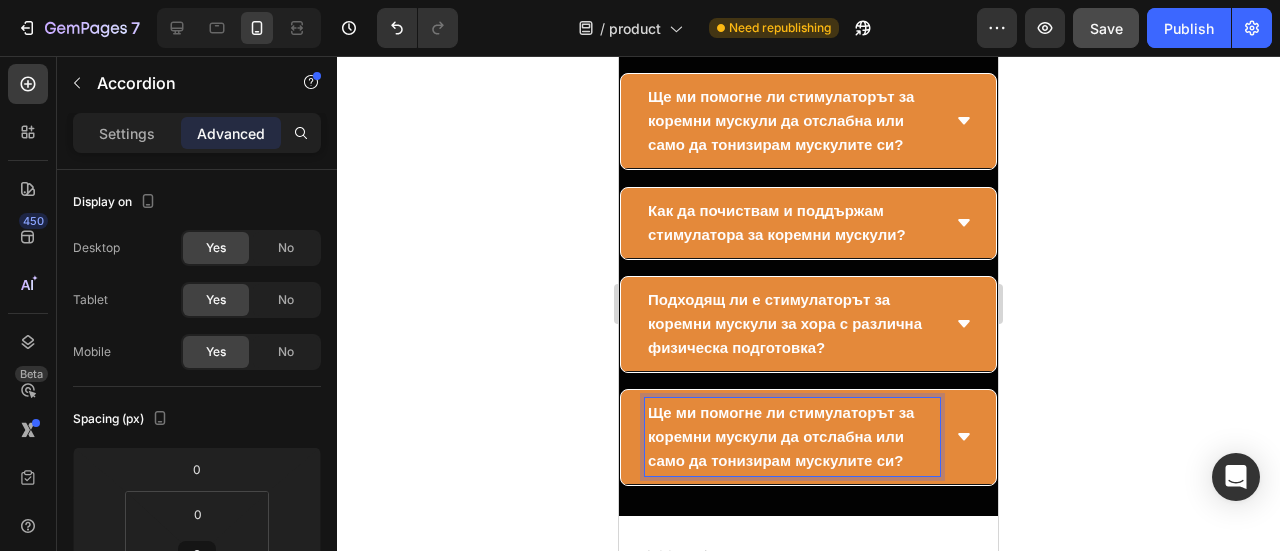 click on "Ще ми помогне ли стимулаторът за коремни мускули да отслабна или само да тонизирам мускулите си?" at bounding box center (781, 436) 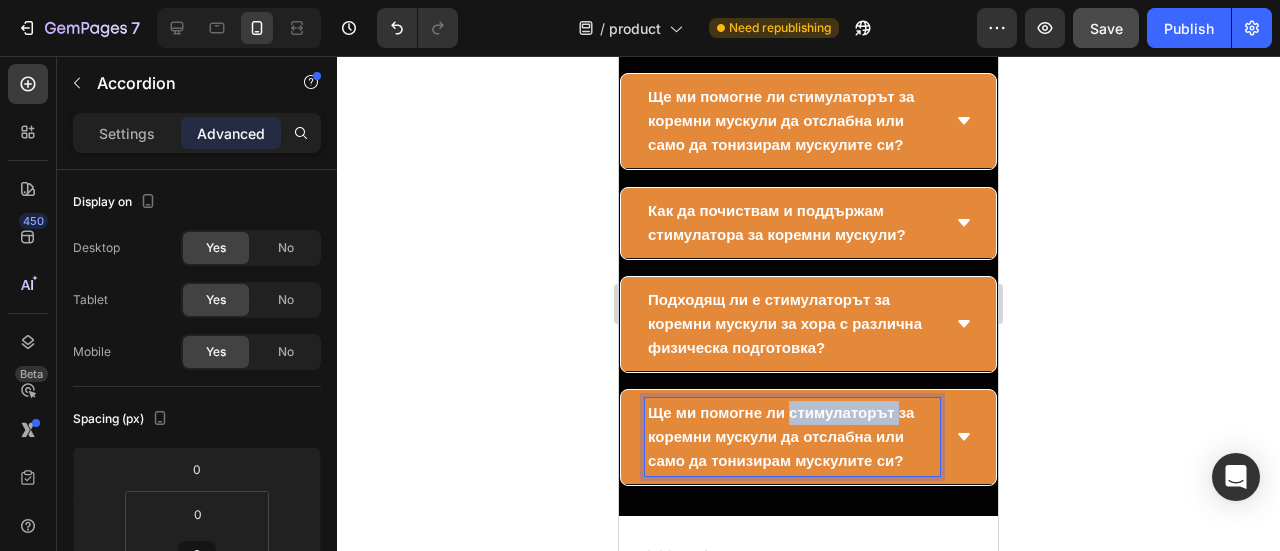 click on "Ще ми помогне ли стимулаторът за коремни мускули да отслабна или само да тонизирам мускулите си?" at bounding box center (781, 436) 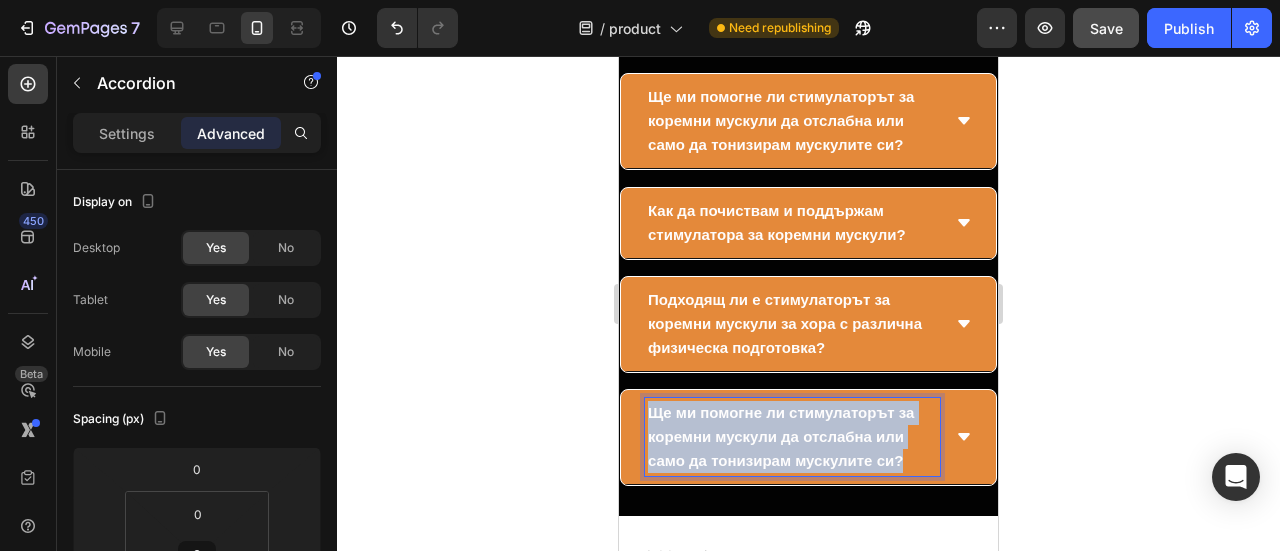 click on "Ще ми помогне ли стимулаторът за коремни мускули да отслабна или само да тонизирам мускулите си?" at bounding box center [781, 436] 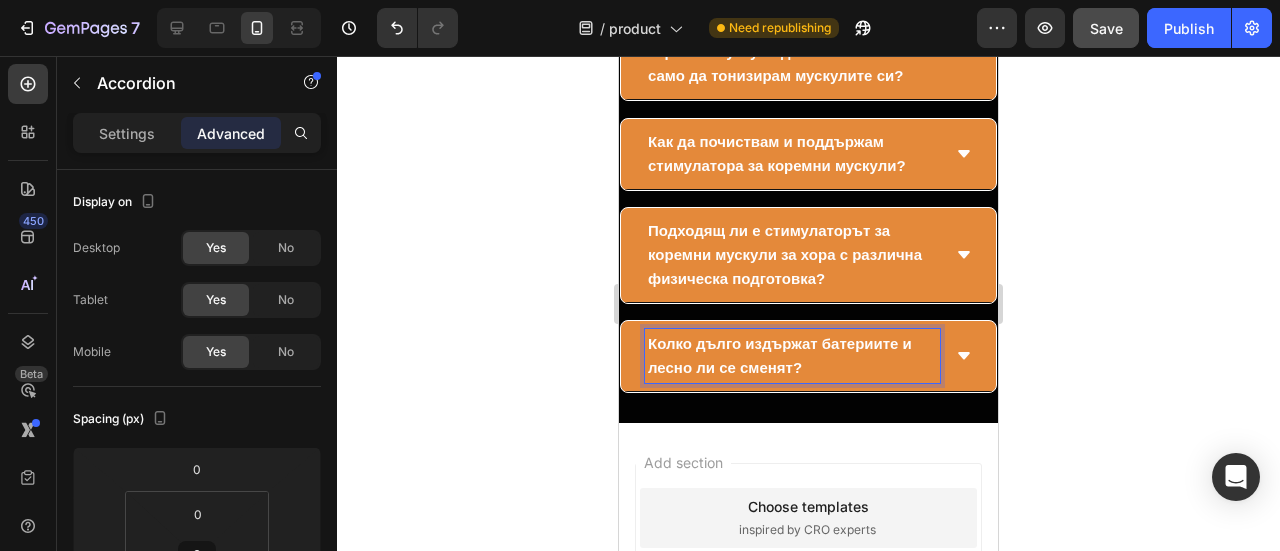 scroll, scrollTop: 15654, scrollLeft: 0, axis: vertical 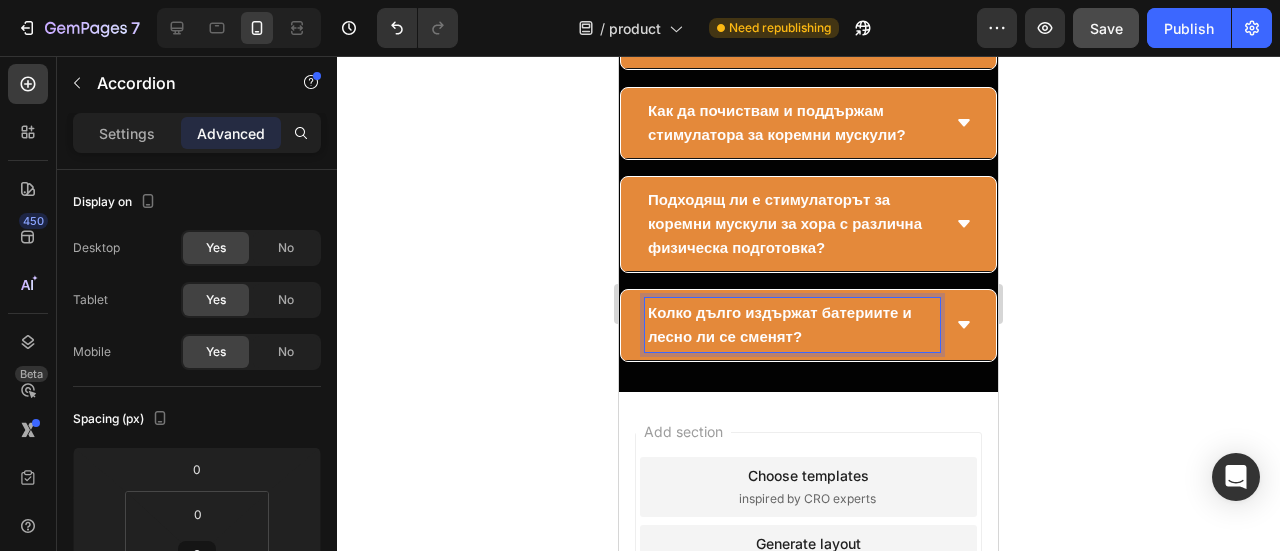 click on "Колко дълго издържат батериите и лесно ли се сменят?" at bounding box center [808, 325] 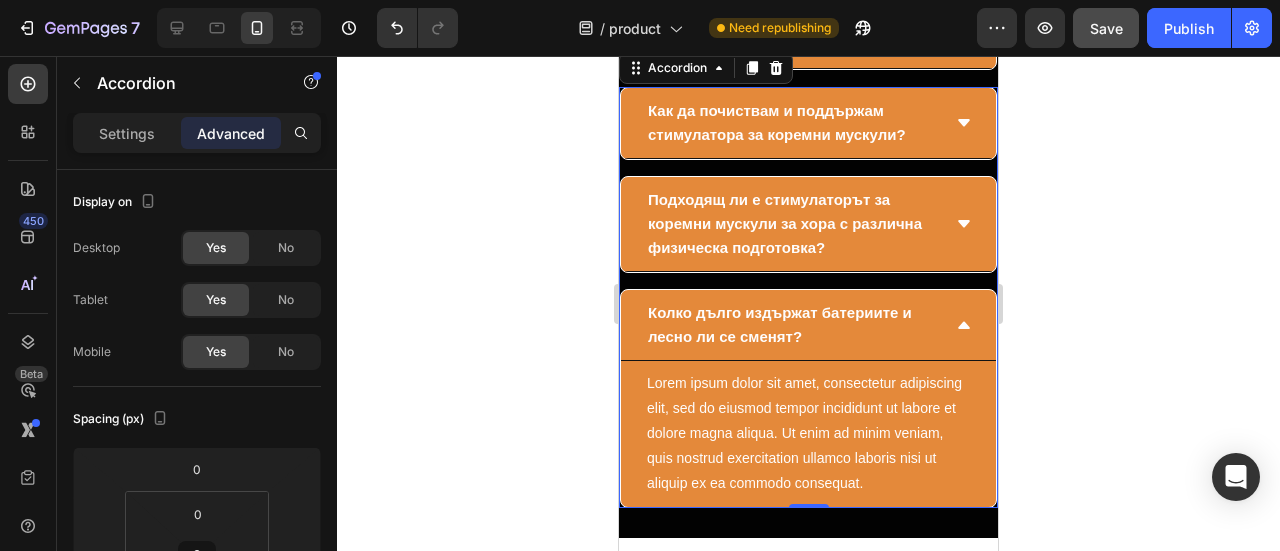 click 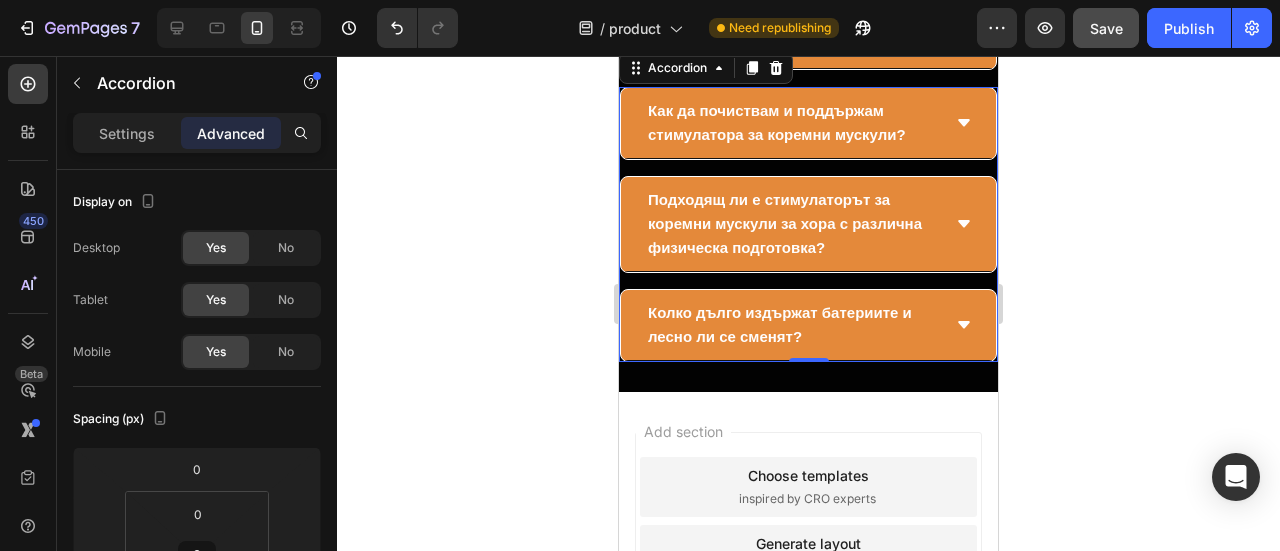 click on "Как да почиствам и поддържам стимулатора за коремни мускули?
Подходящ ли е стимулаторът за коремни мускули за хора с различна физическа подготовка?
Колко дълго издържат батериите и лесно ли се сменят?" at bounding box center [808, 224] 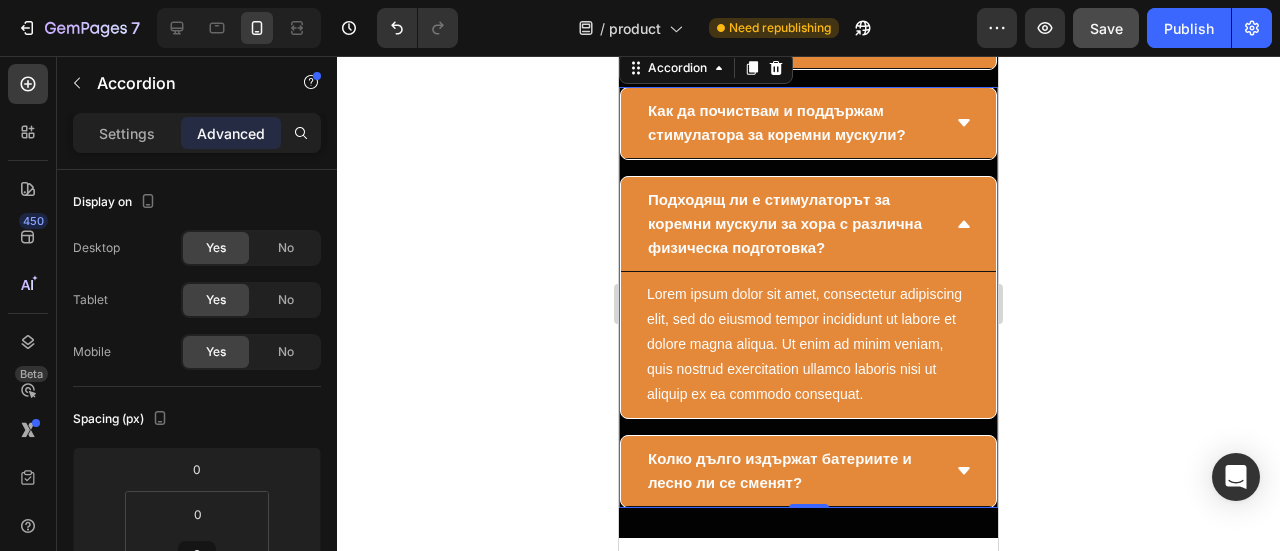 click on "Подходящ ли е стимулаторът за коремни мускули за хора с различна физическа подготовка? Lorem ipsum dolor sit amet, consectetur adipiscing elit, sed do eiusmod tempor incididunt ut labore et dolore magna aliqua. Ut enim ad minim veniam, quis nostrud exercitation ullamco laboris nisi ut aliquip ex ea commodo consequat. Text Block" at bounding box center [808, 297] 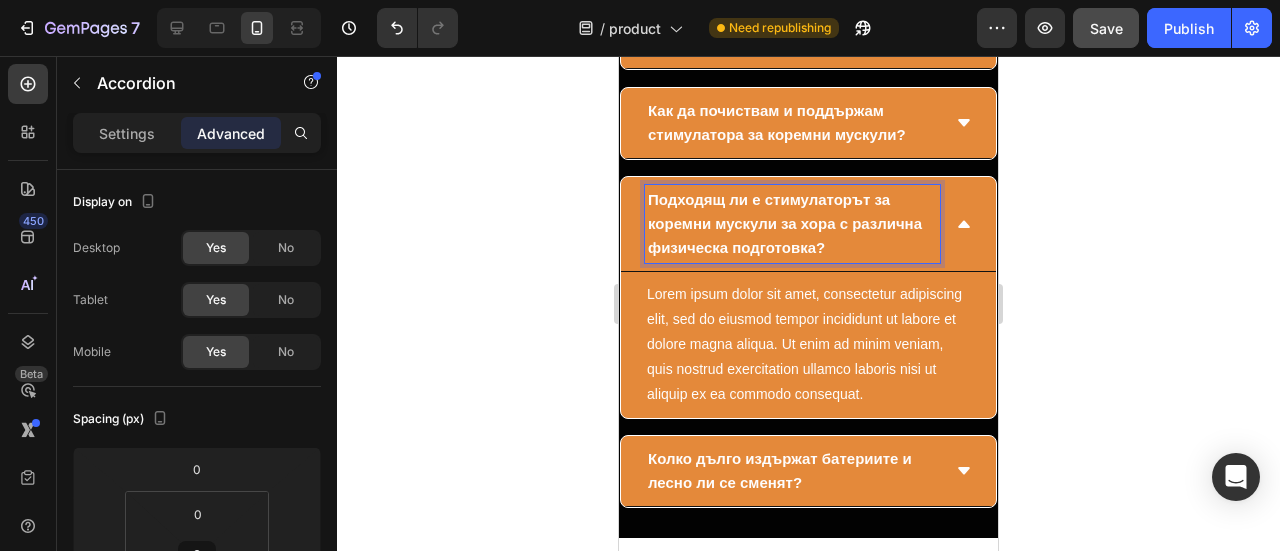 click on "Подходящ ли е стимулаторът за коремни мускули за хора с различна физическа подготовка?" at bounding box center (808, 224) 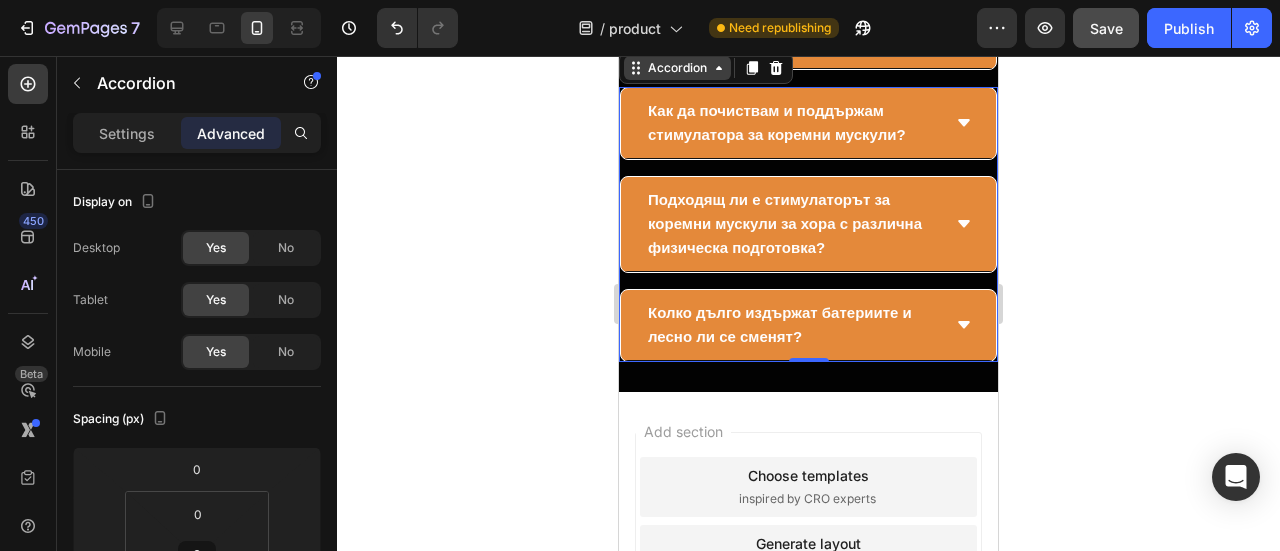 click 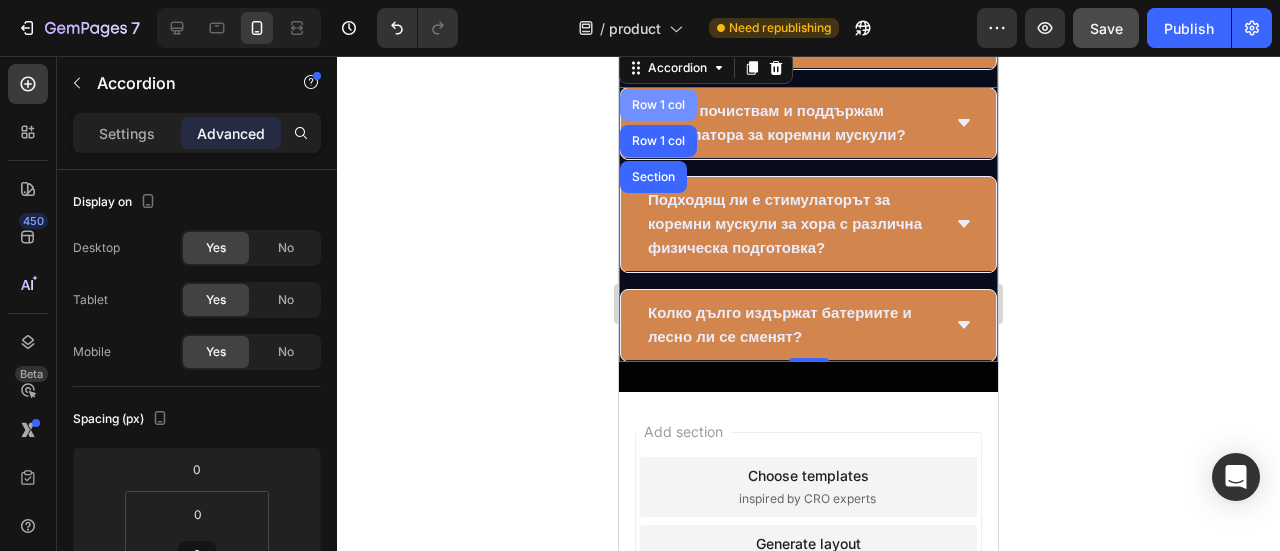 click on "Row 1 col" at bounding box center (658, 105) 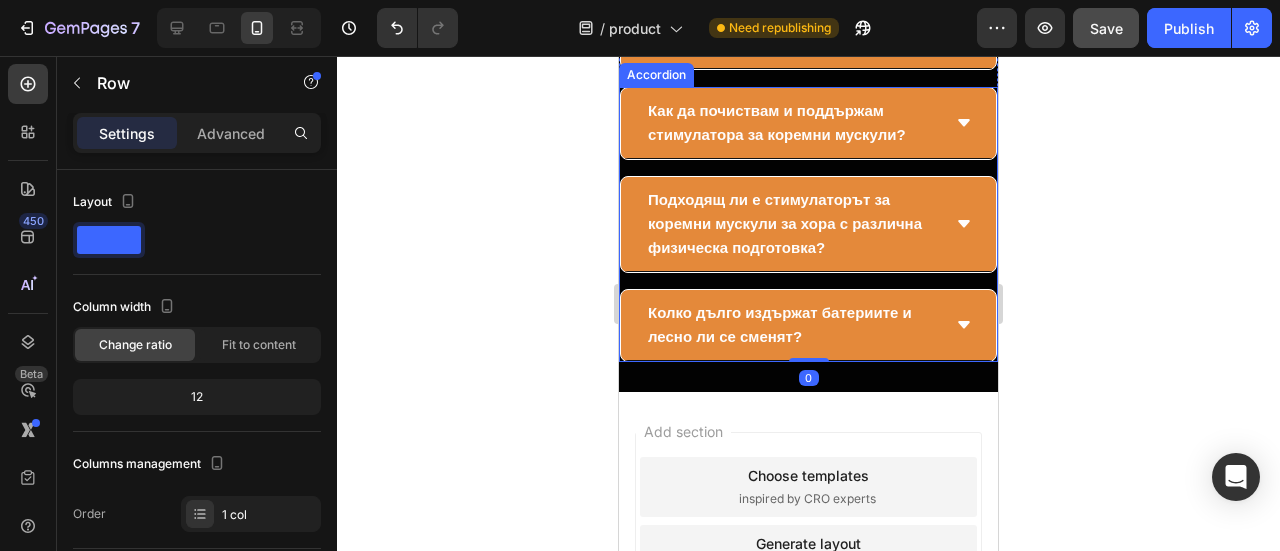 click on "Колко дълго издържат батериите и лесно ли се сменят?" at bounding box center (808, 325) 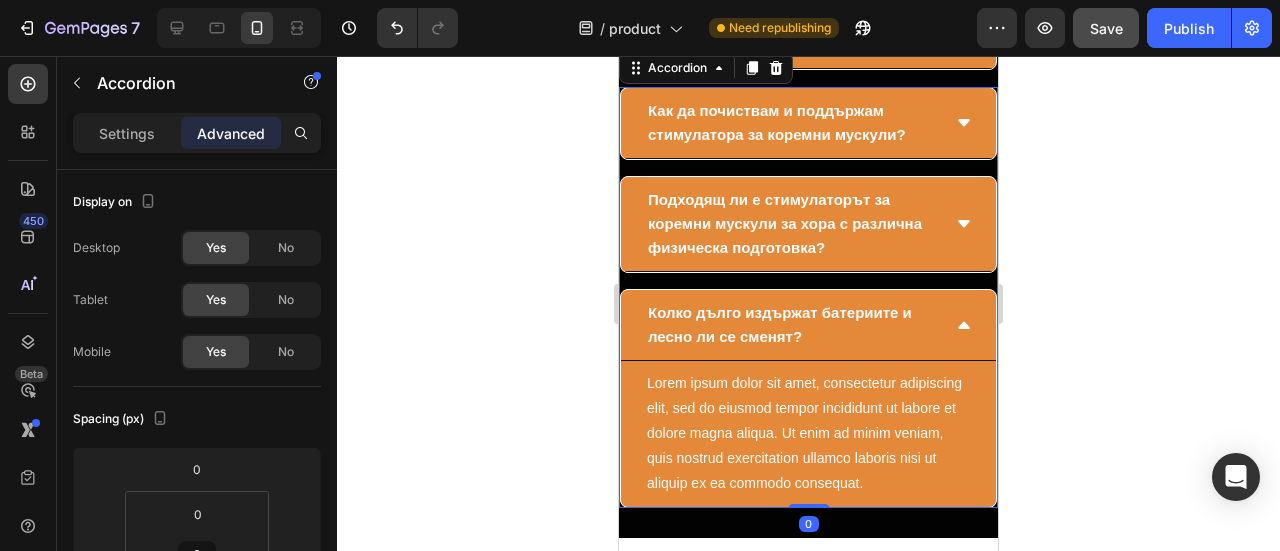 click on "Колко дълго издържат батериите и лесно ли се сменят?" at bounding box center (808, 325) 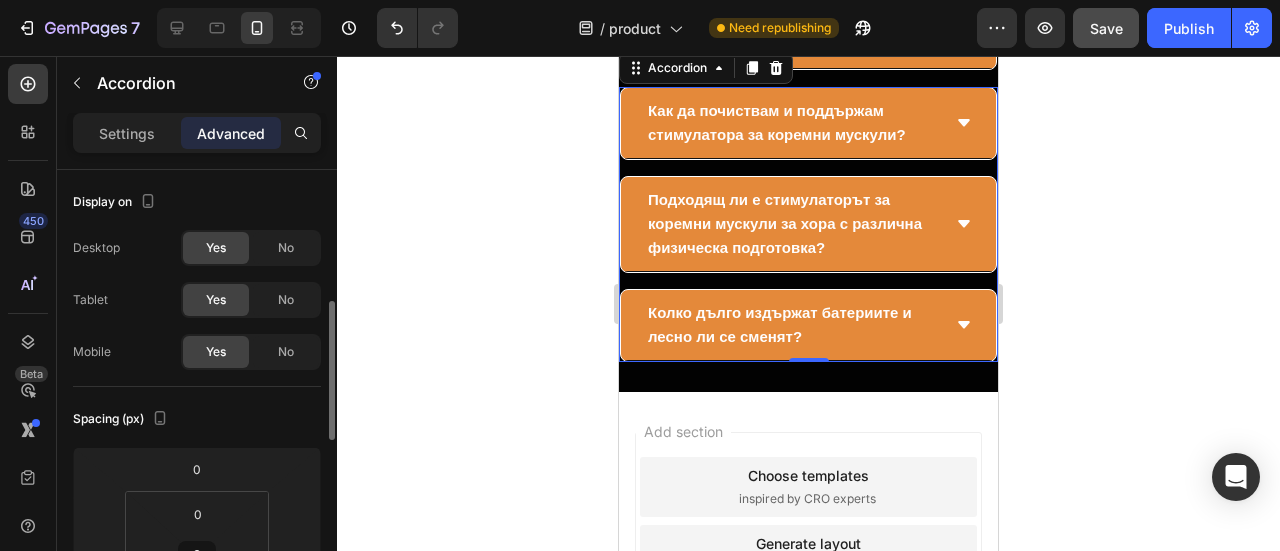scroll, scrollTop: 100, scrollLeft: 0, axis: vertical 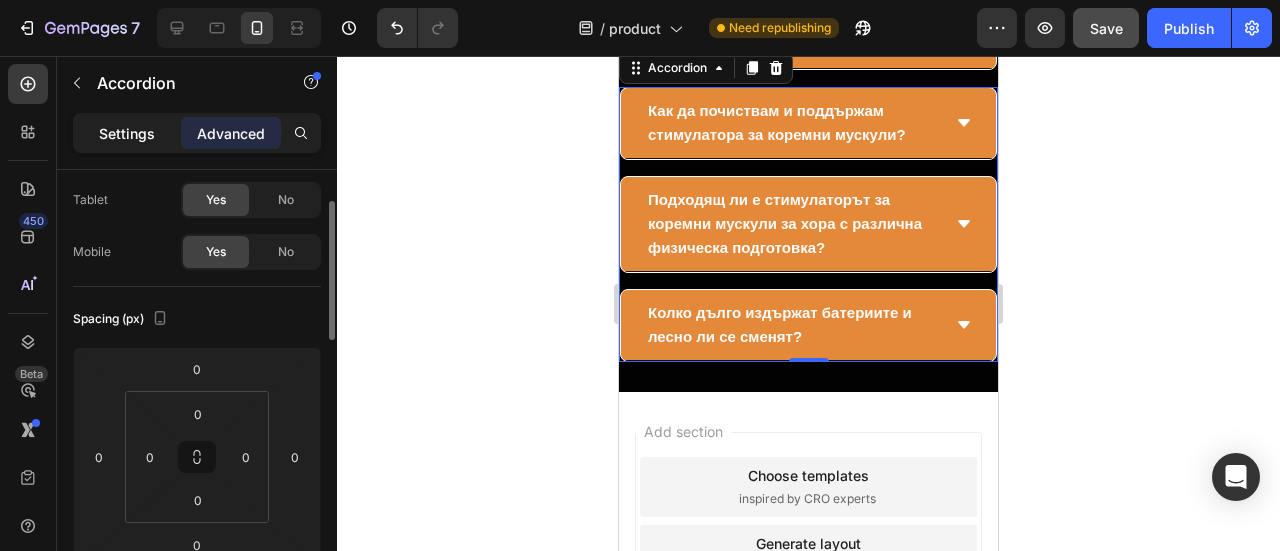 click on "Settings" at bounding box center [127, 133] 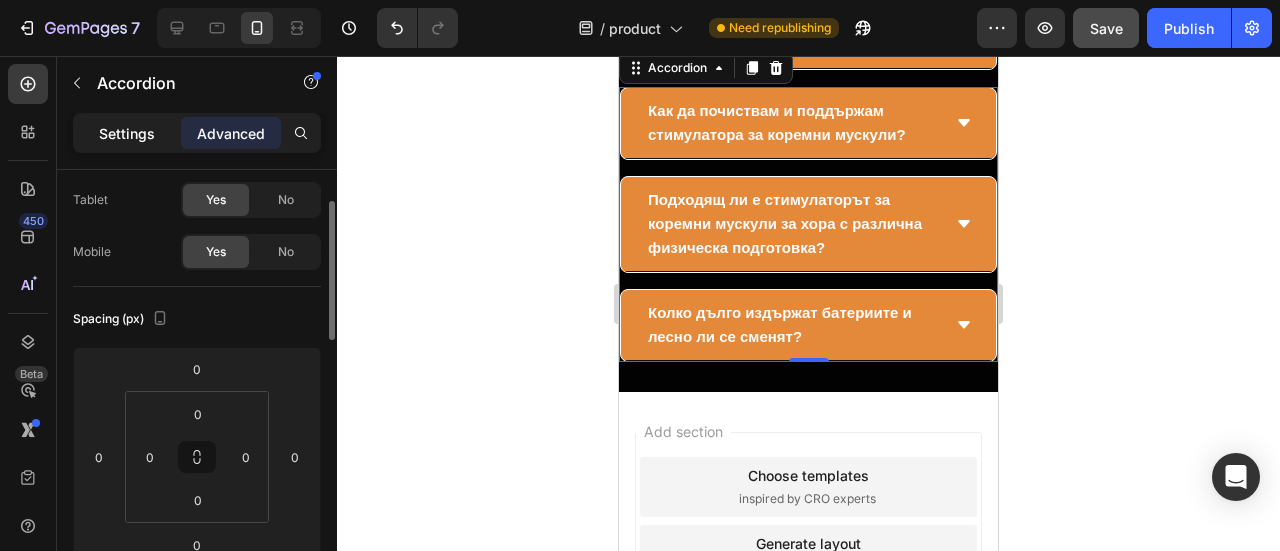 type on "16" 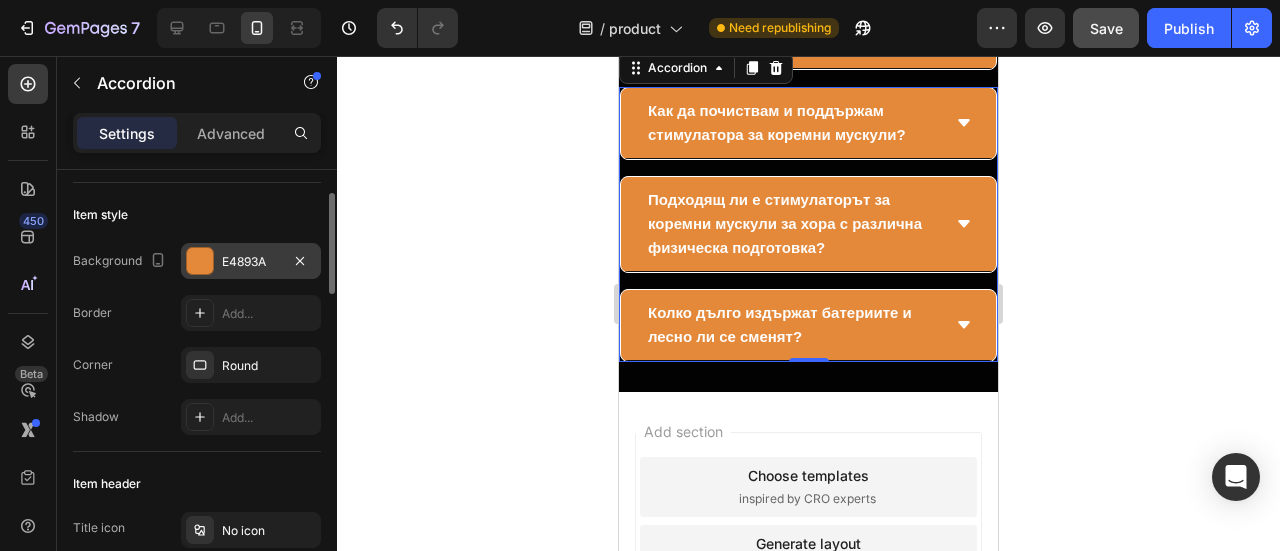 scroll, scrollTop: 0, scrollLeft: 0, axis: both 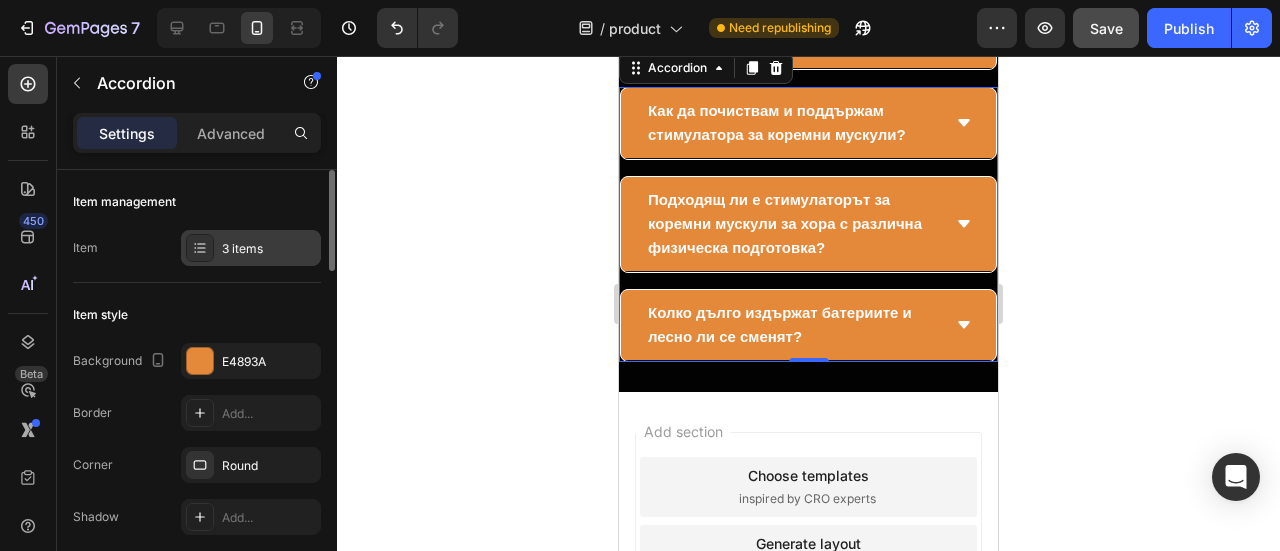 click 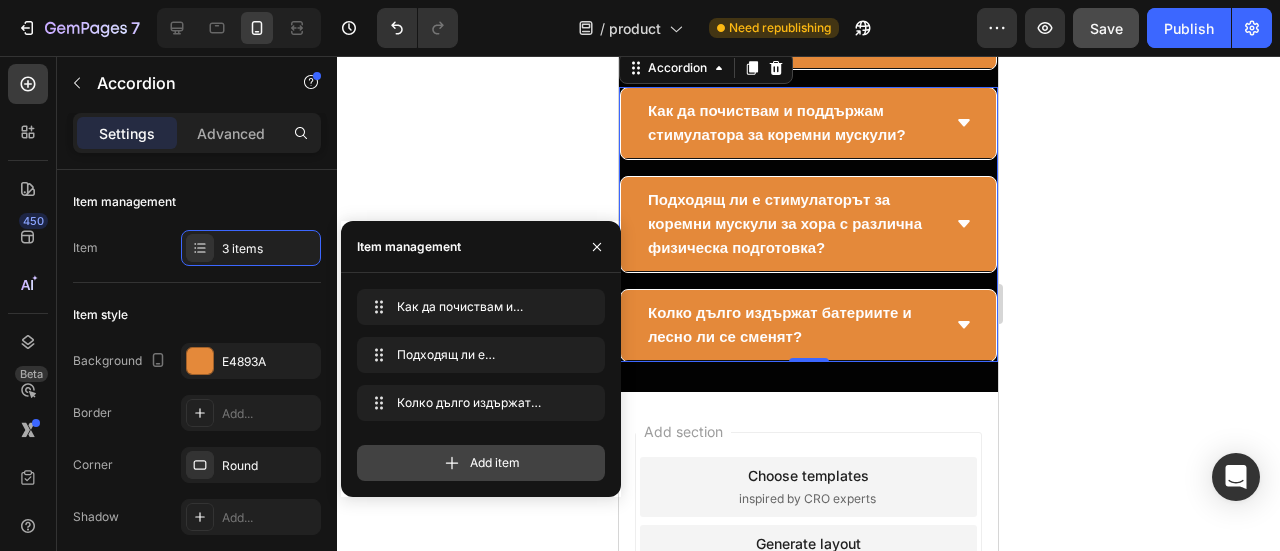 click on "Add item" at bounding box center [495, 463] 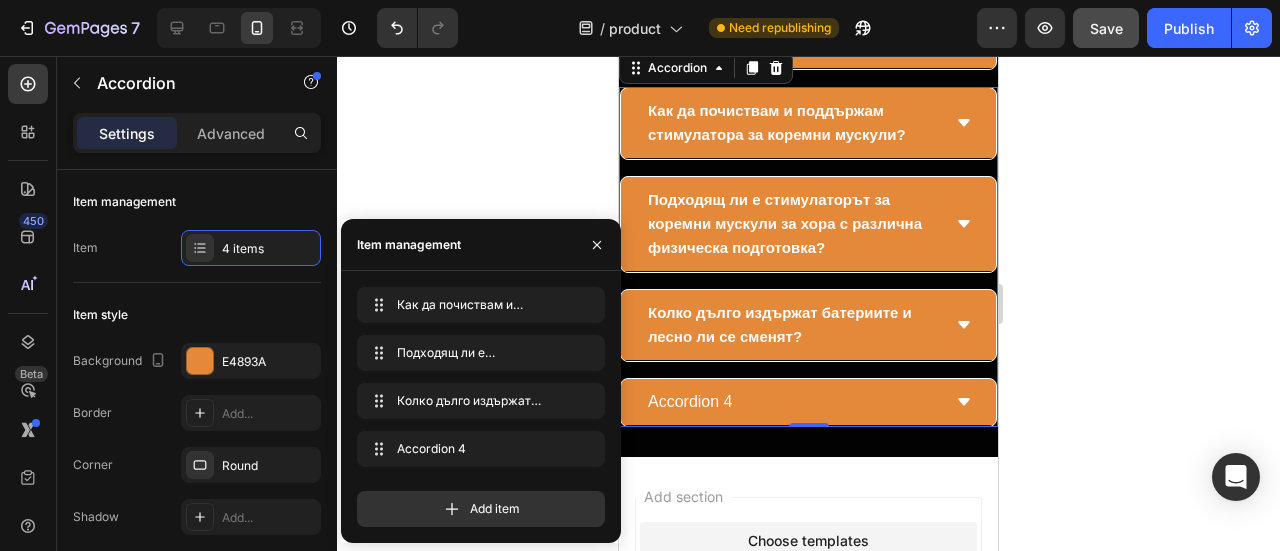 click on "Accordion 4" at bounding box center [792, 402] 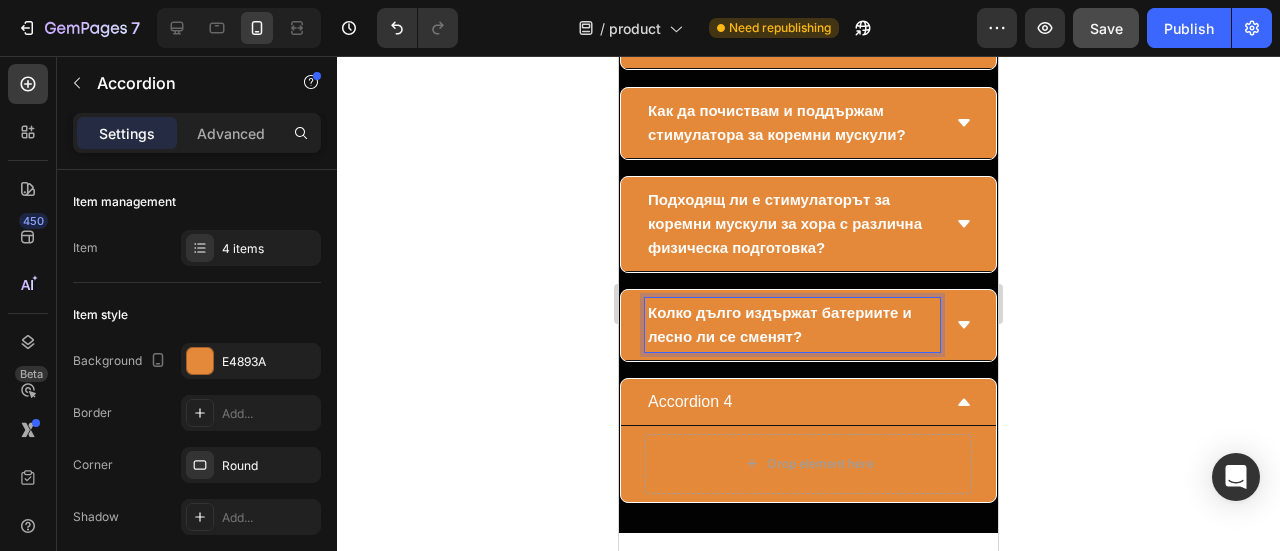 click on "Колко дълго издържат батериите и лесно ли се сменят?" at bounding box center [780, 324] 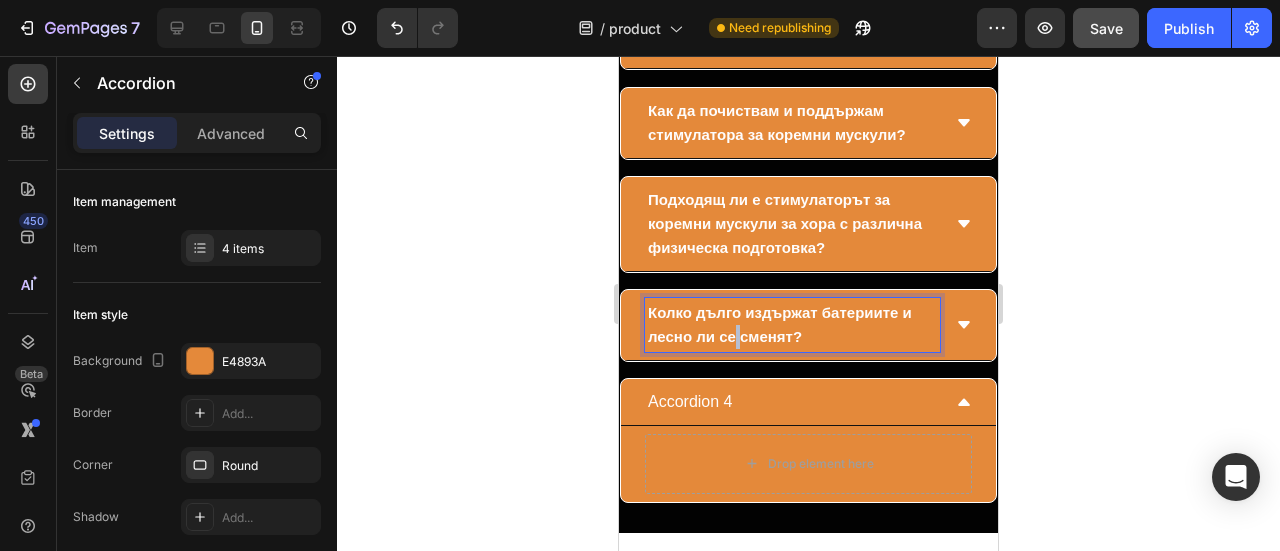 click on "Колко дълго издържат батериите и лесно ли се сменят?" at bounding box center (780, 324) 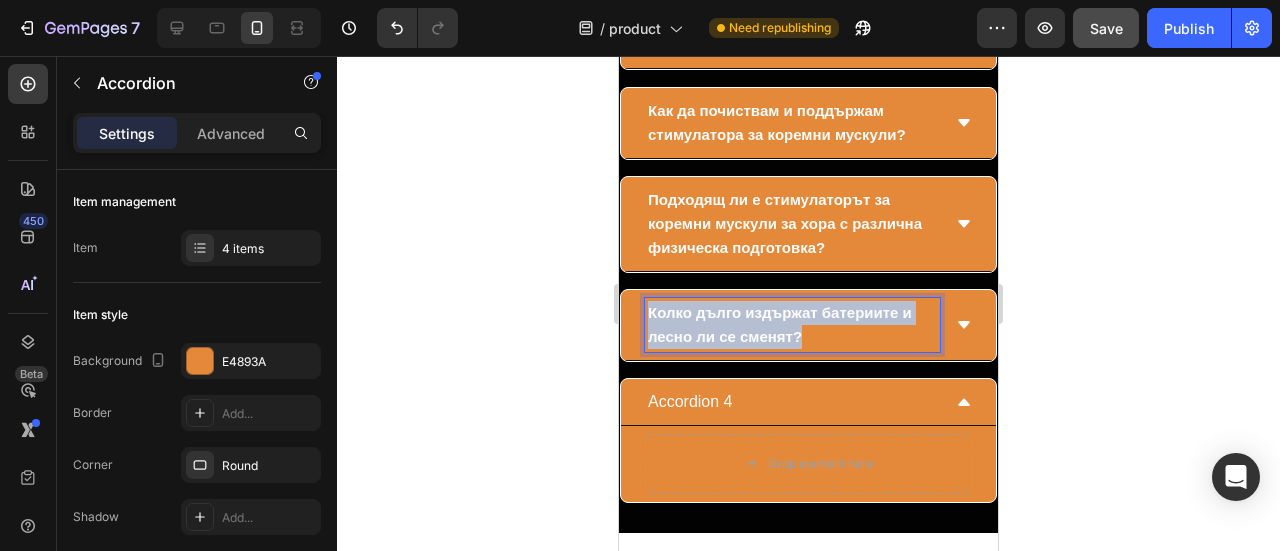click on "Колко дълго издържат батериите и лесно ли се сменят?" at bounding box center [780, 324] 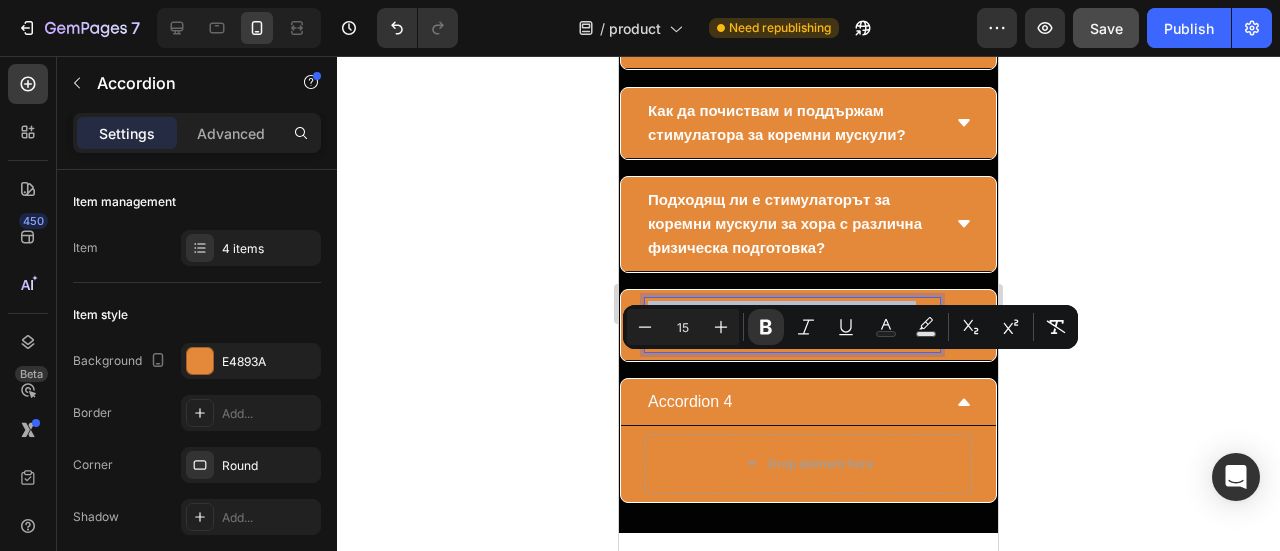 copy on "Колко дълго издържат батериите и лесно ли се сменят?" 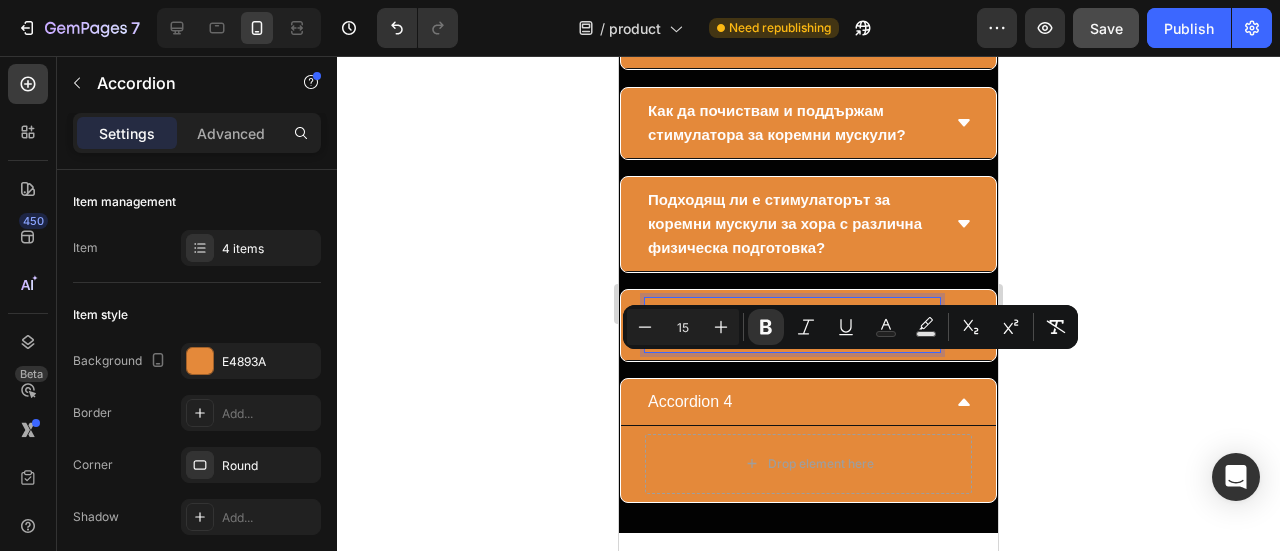 click on "Accordion 4" at bounding box center [690, 402] 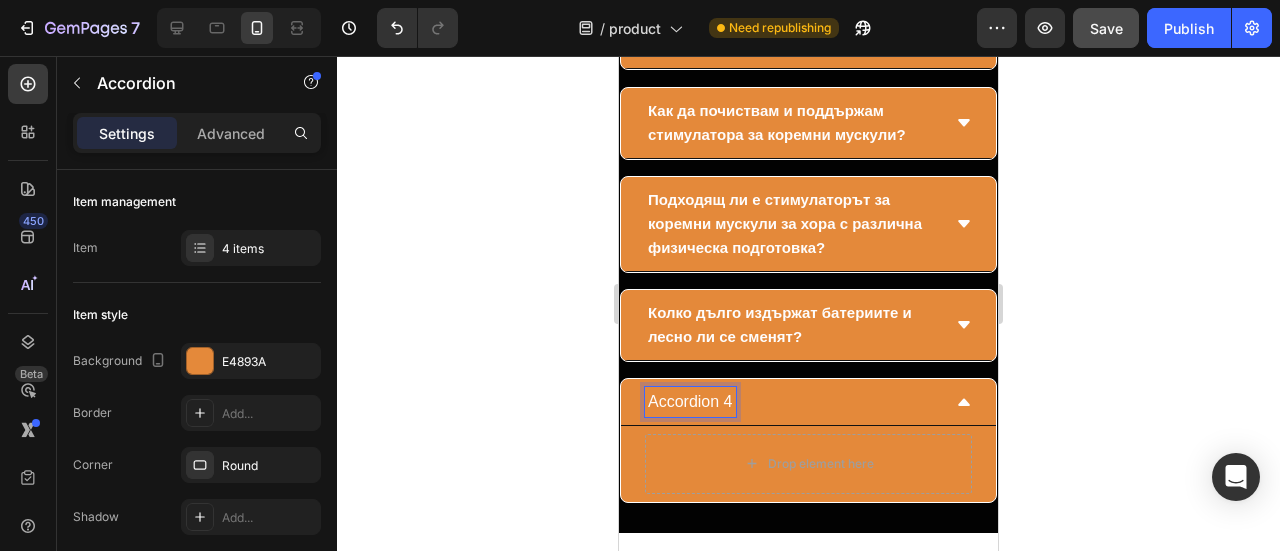 click on "Accordion 4" at bounding box center (690, 402) 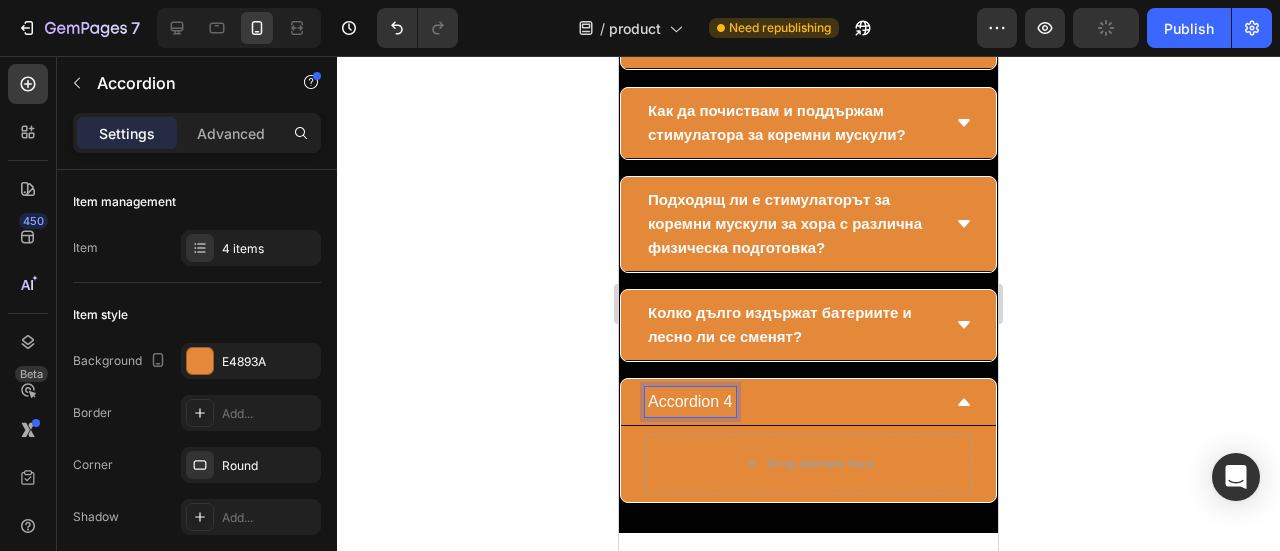 click on "Accordion 4" at bounding box center (690, 402) 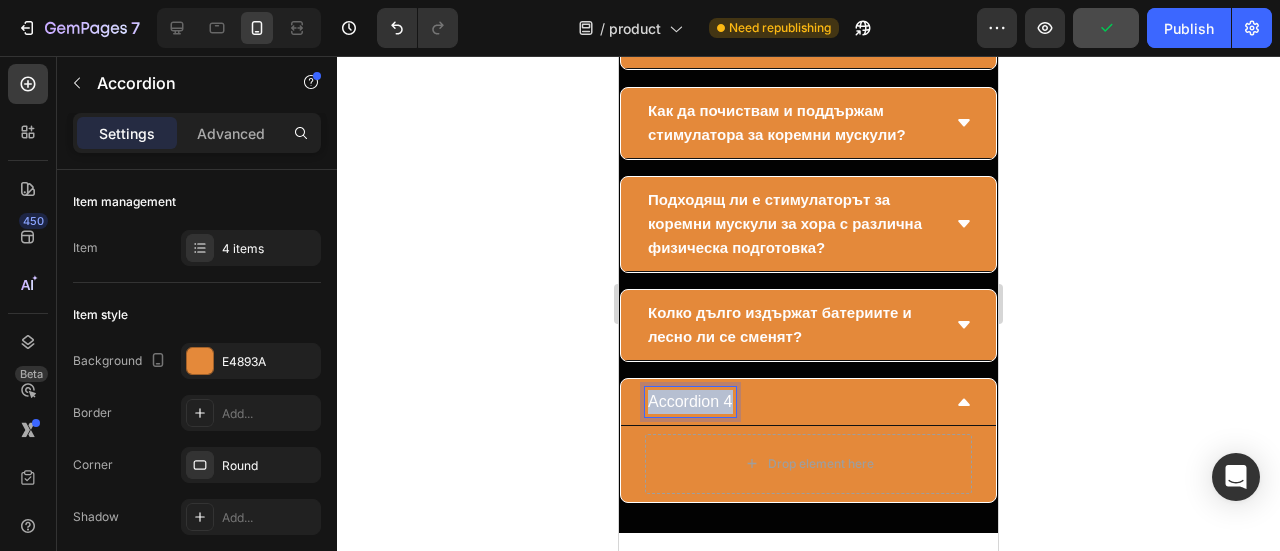 click on "Accordion 4" at bounding box center [690, 402] 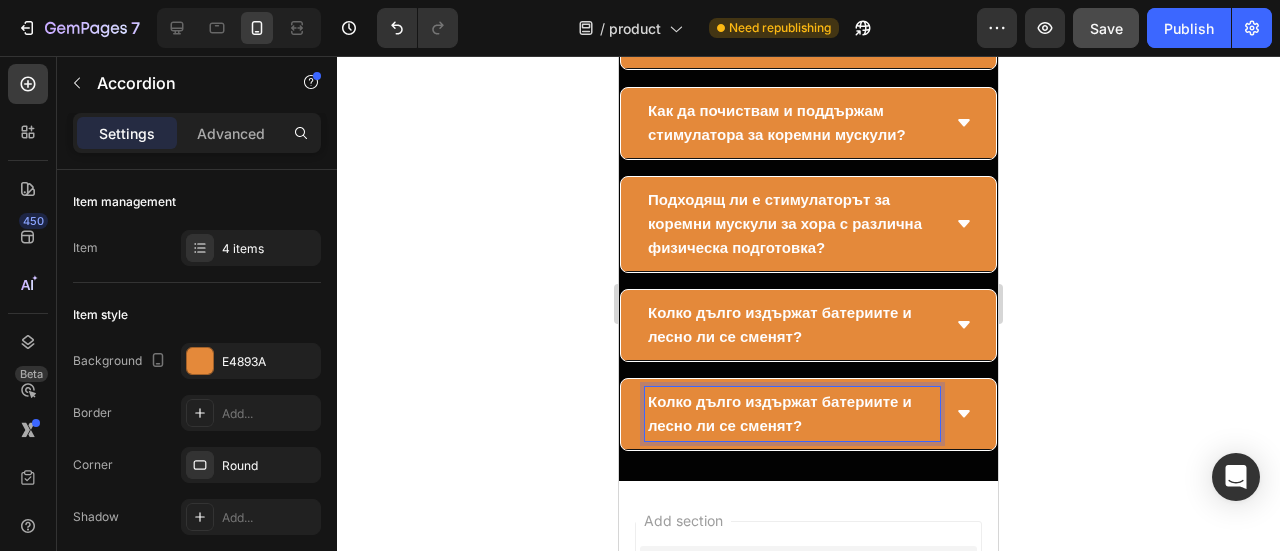 click on "Колко дълго издържат батериите и лесно ли се сменят?" at bounding box center (780, 413) 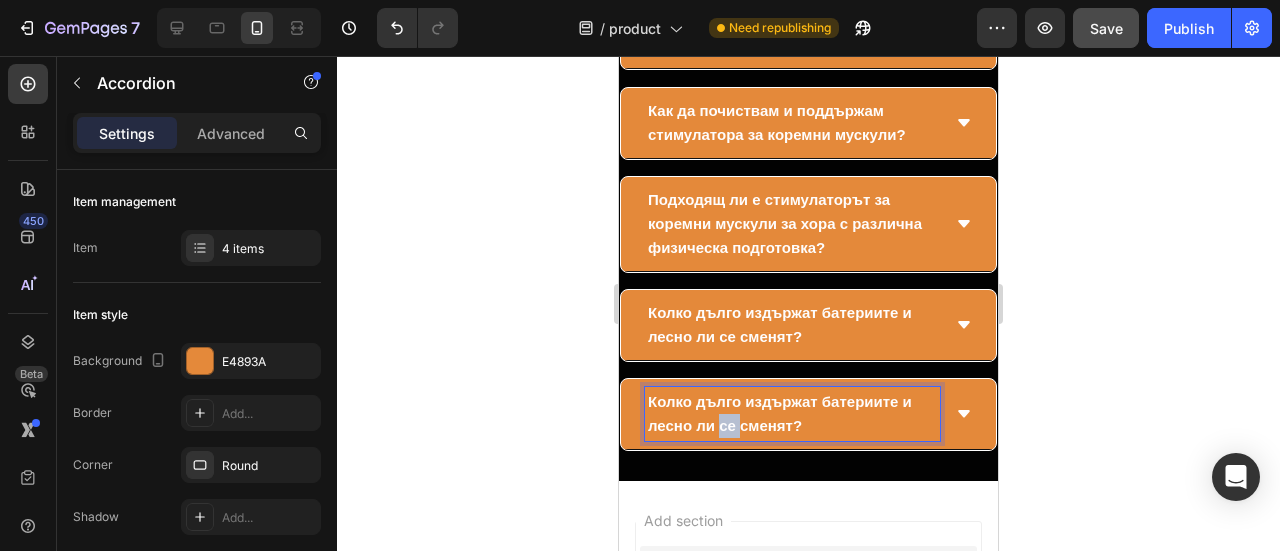 click on "Колко дълго издържат батериите и лесно ли се сменят?" at bounding box center (780, 413) 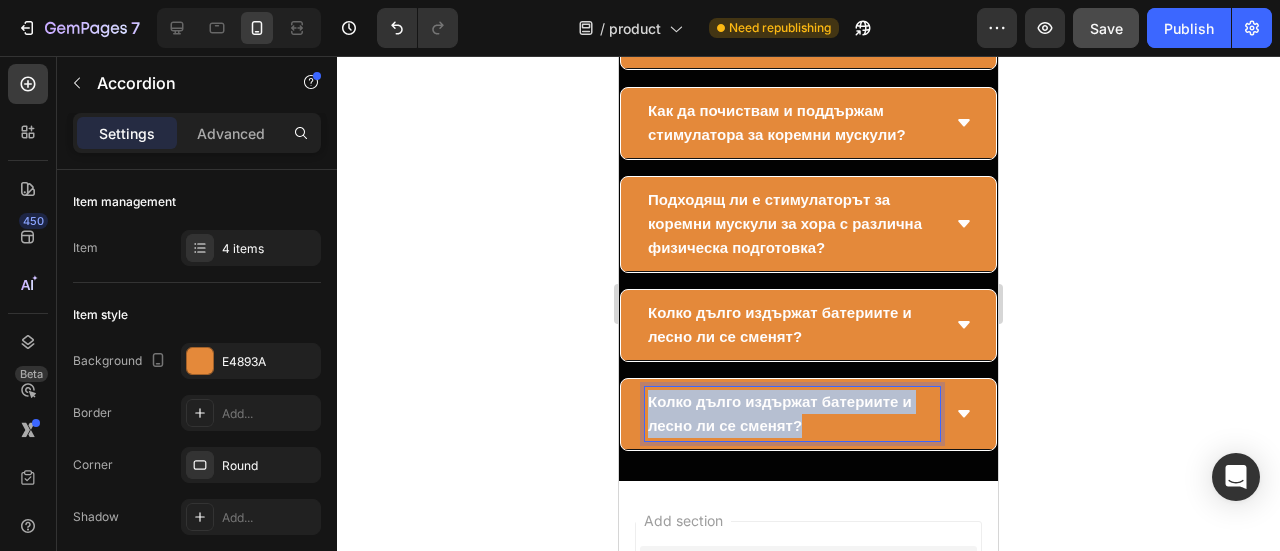 click on "Колко дълго издържат батериите и лесно ли се сменят?" at bounding box center (780, 413) 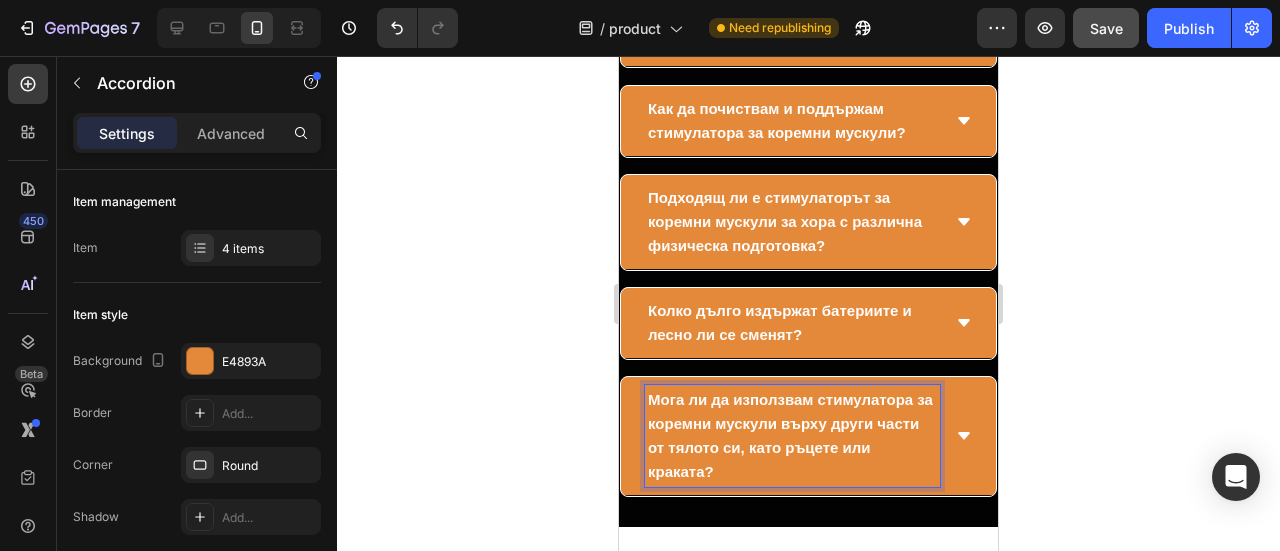 scroll, scrollTop: 15756, scrollLeft: 0, axis: vertical 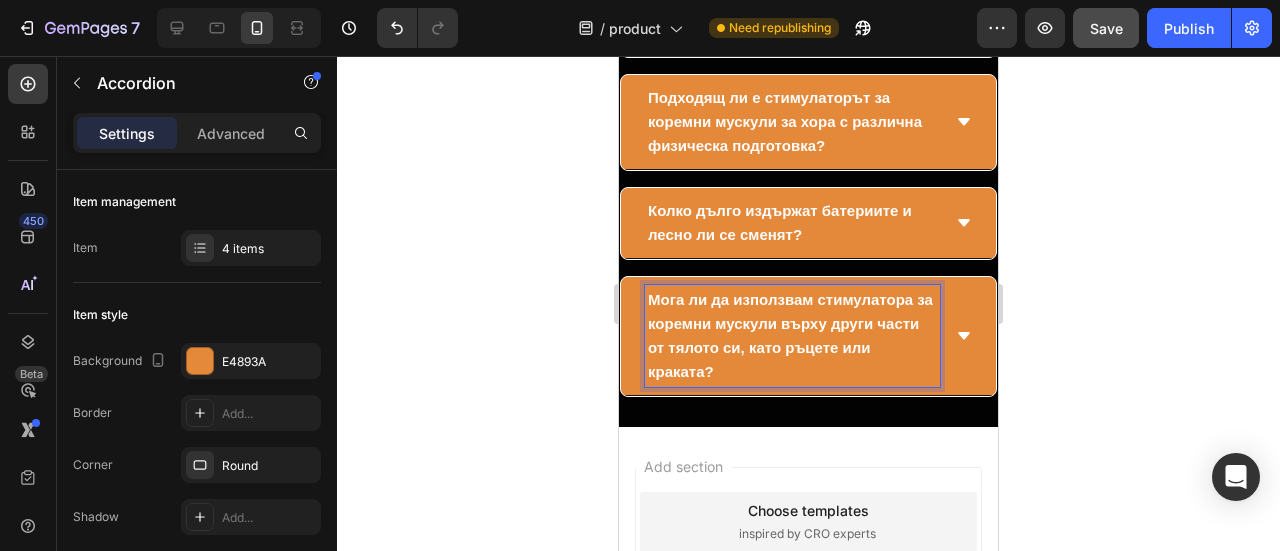 click 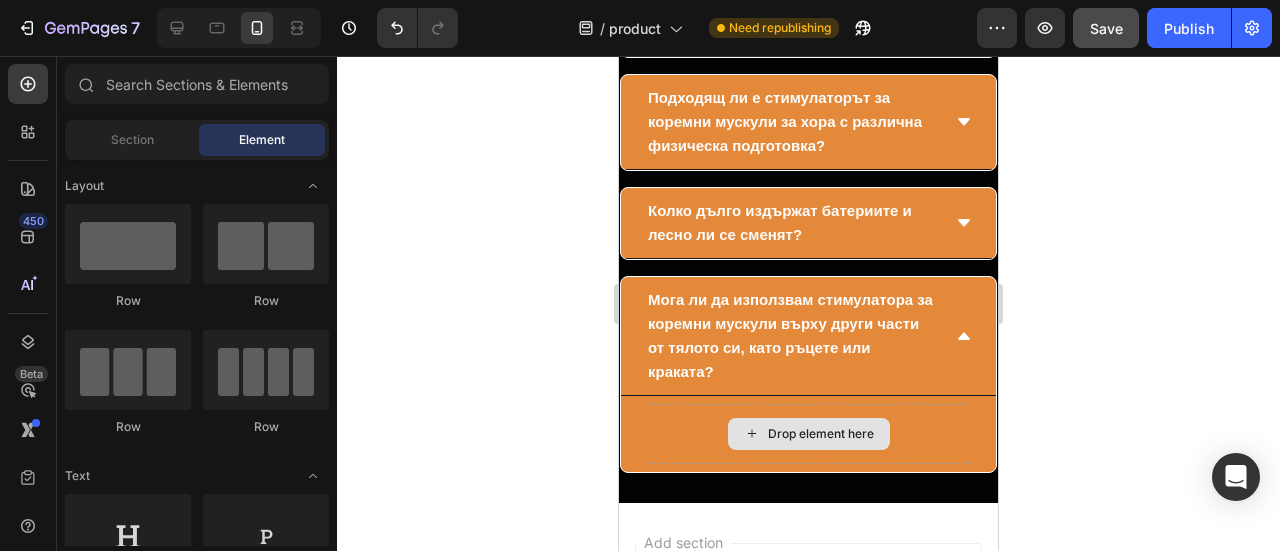 click on "Drop element here" at bounding box center (821, 434) 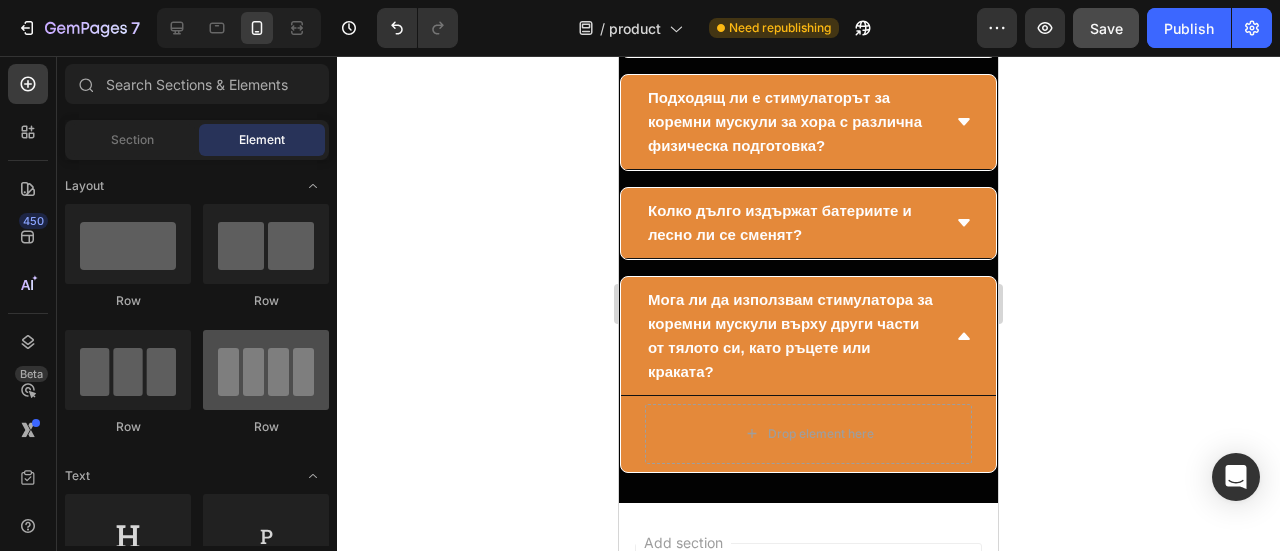 scroll, scrollTop: 100, scrollLeft: 0, axis: vertical 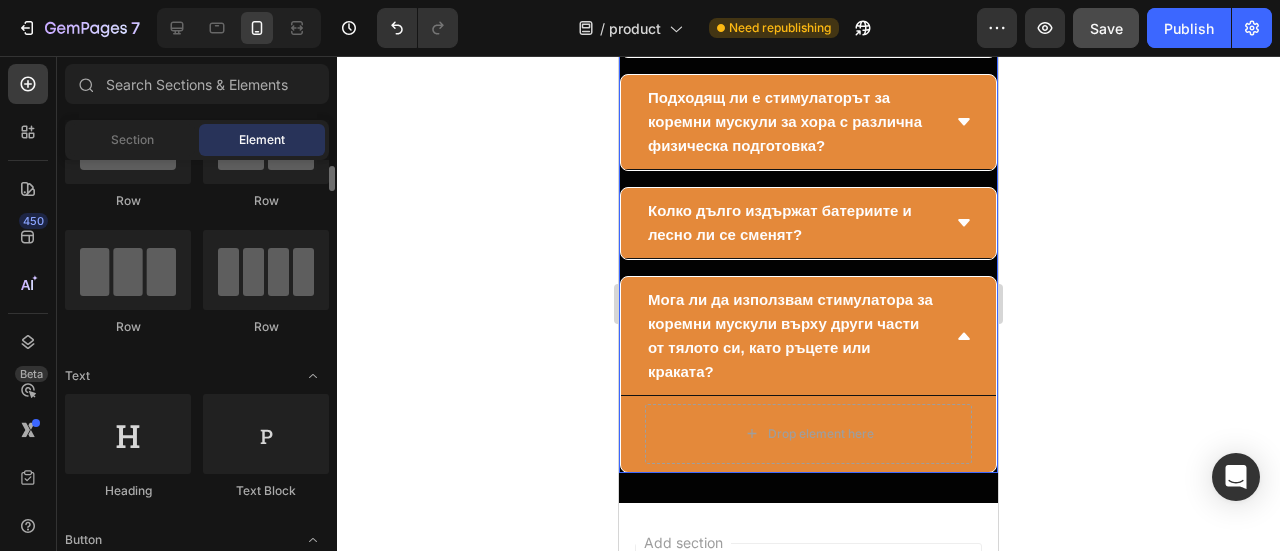 click on "Колко дълго издържат батериите и лесно ли се сменят?" at bounding box center [792, 223] 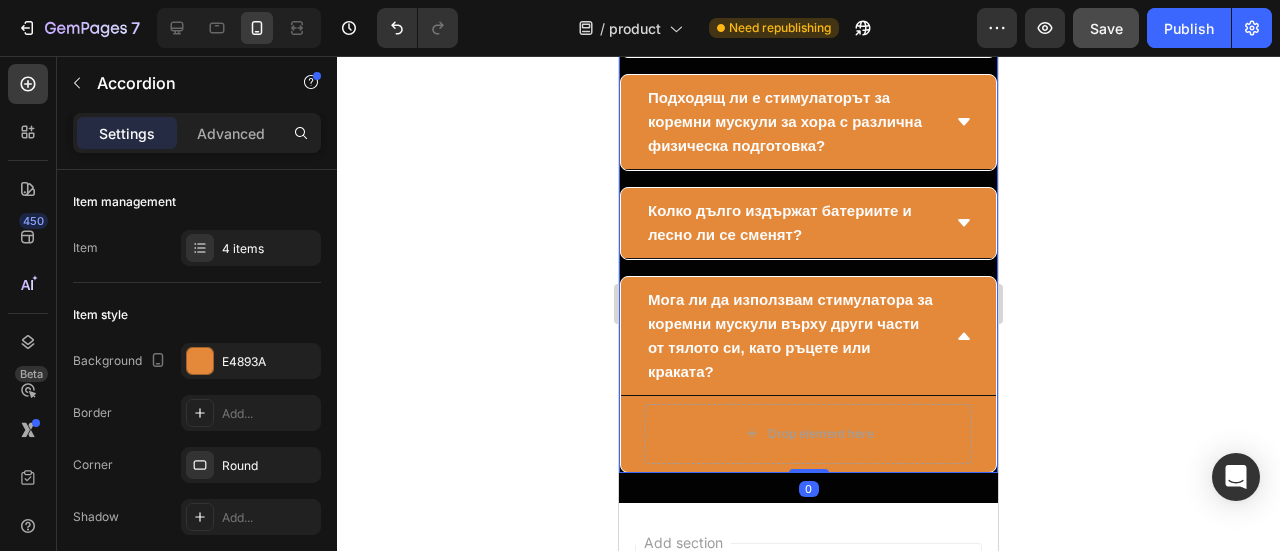 click on "Колко дълго издържат батериите и лесно ли се сменят?" at bounding box center [808, 223] 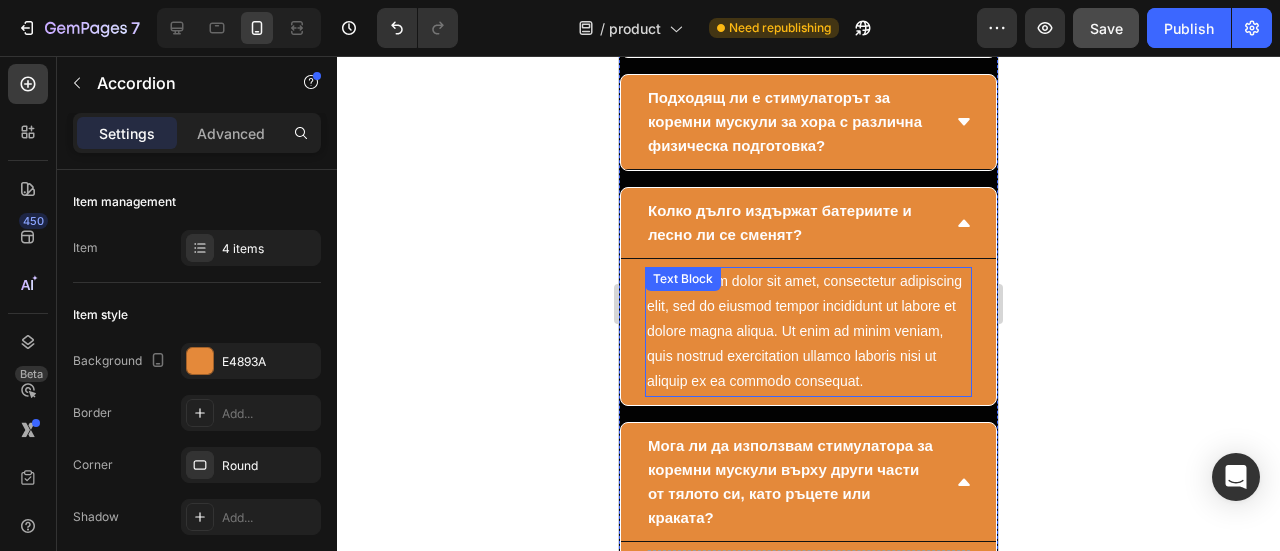 click on "Lorem ipsum dolor sit amet, consectetur adipiscing elit, sed do eiusmod tempor incididunt ut labore et dolore magna aliqua. Ut enim ad minim veniam, quis nostrud exercitation ullamco laboris nisi ut aliquip ex ea commodo consequat." at bounding box center [808, 332] 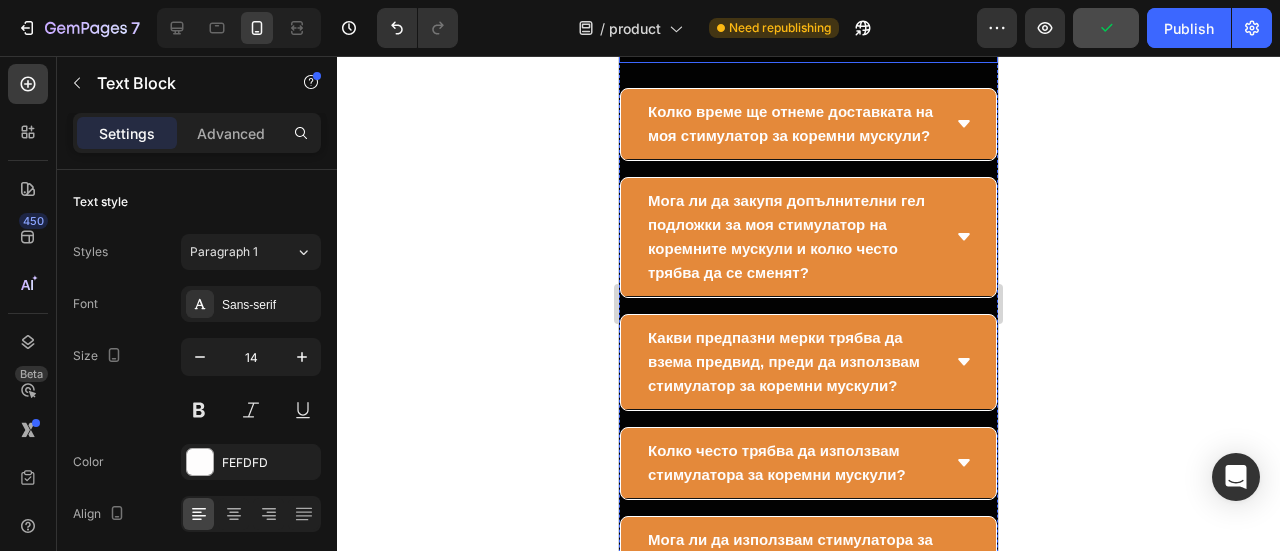 scroll, scrollTop: 14856, scrollLeft: 0, axis: vertical 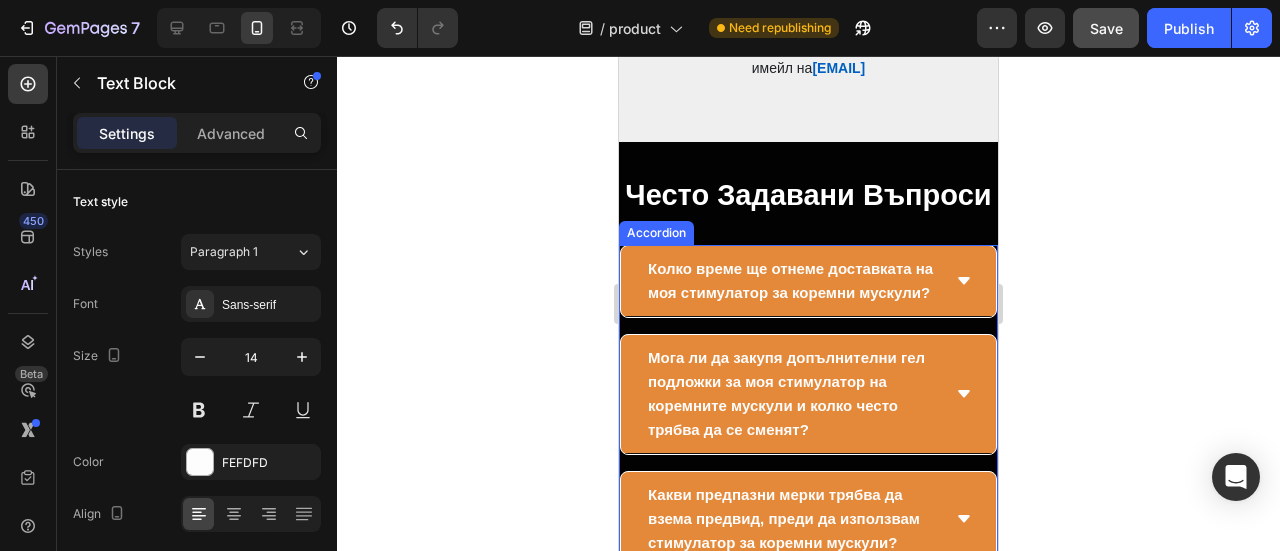 click on "Колко време ще отнеме доставката на моя стимулатор за коремни мускули?" at bounding box center (808, 281) 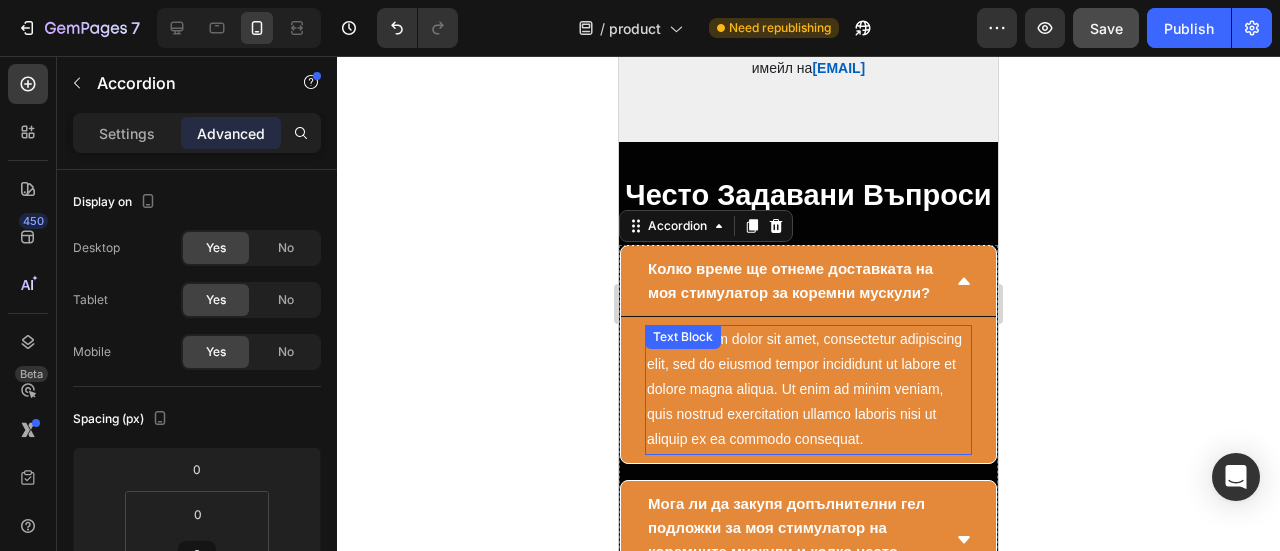 click on "Lorem ipsum dolor sit amet, consectetur adipiscing elit, sed do eiusmod tempor incididunt ut labore et dolore magna aliqua. Ut enim ad minim veniam, quis nostrud exercitation ullamco laboris nisi ut aliquip ex ea commodo consequat." at bounding box center [808, 390] 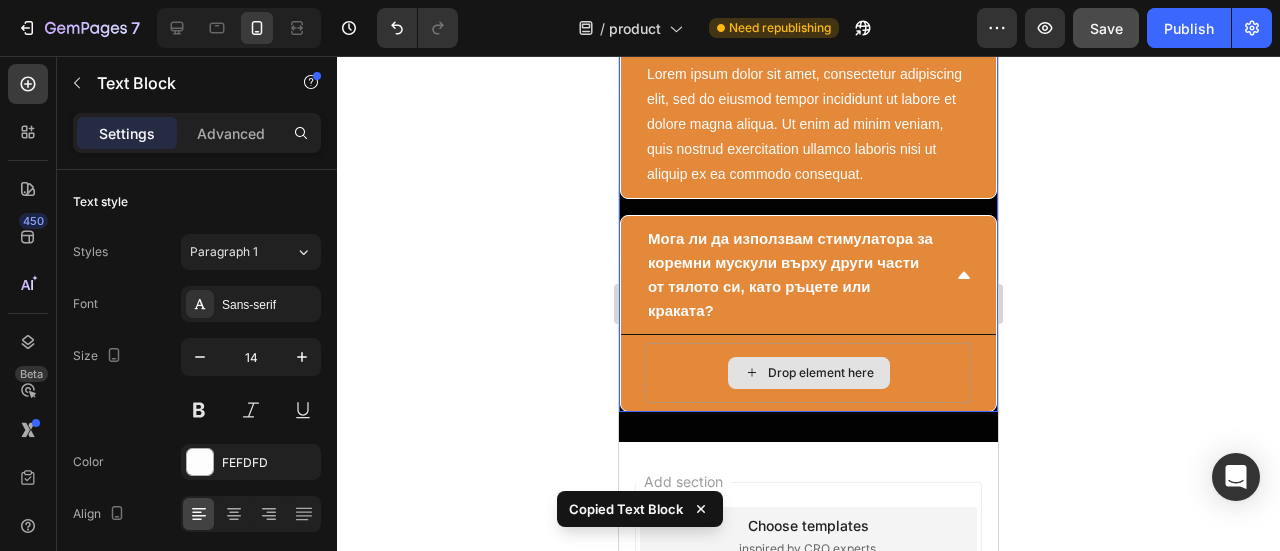 scroll, scrollTop: 16156, scrollLeft: 0, axis: vertical 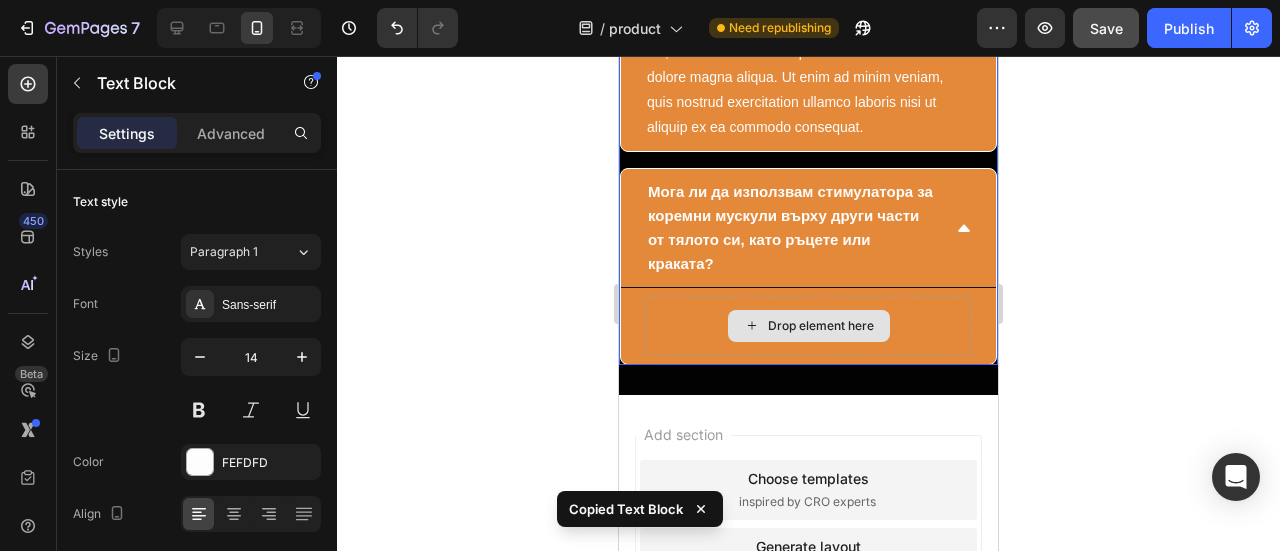 click on "Drop element here" at bounding box center [808, 326] 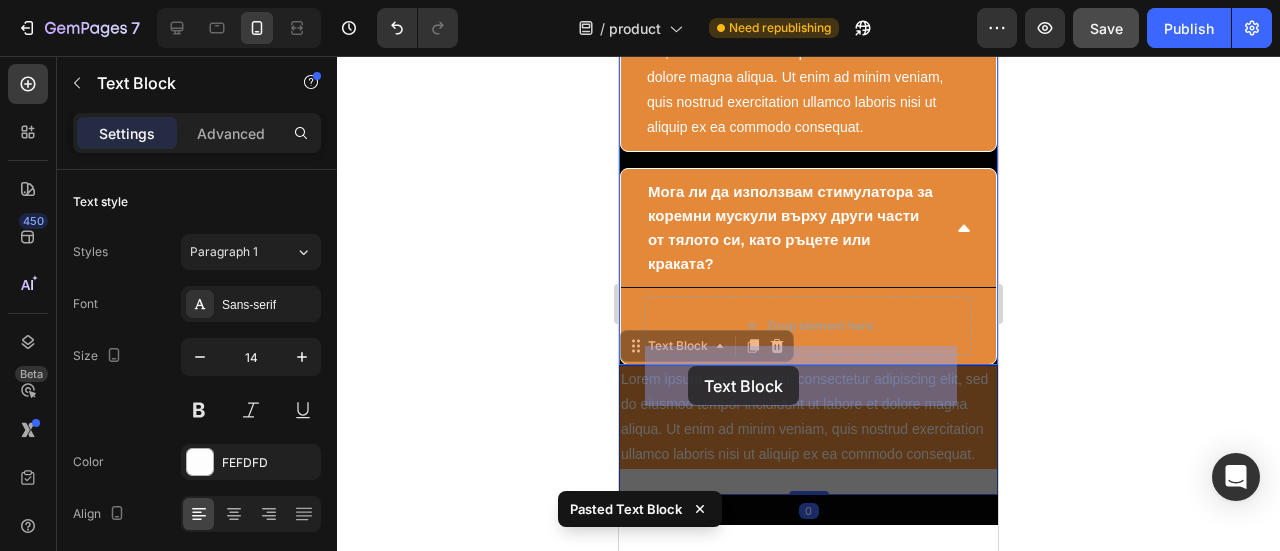 drag, startPoint x: 637, startPoint y: 395, endPoint x: 688, endPoint y: 366, distance: 58.66856 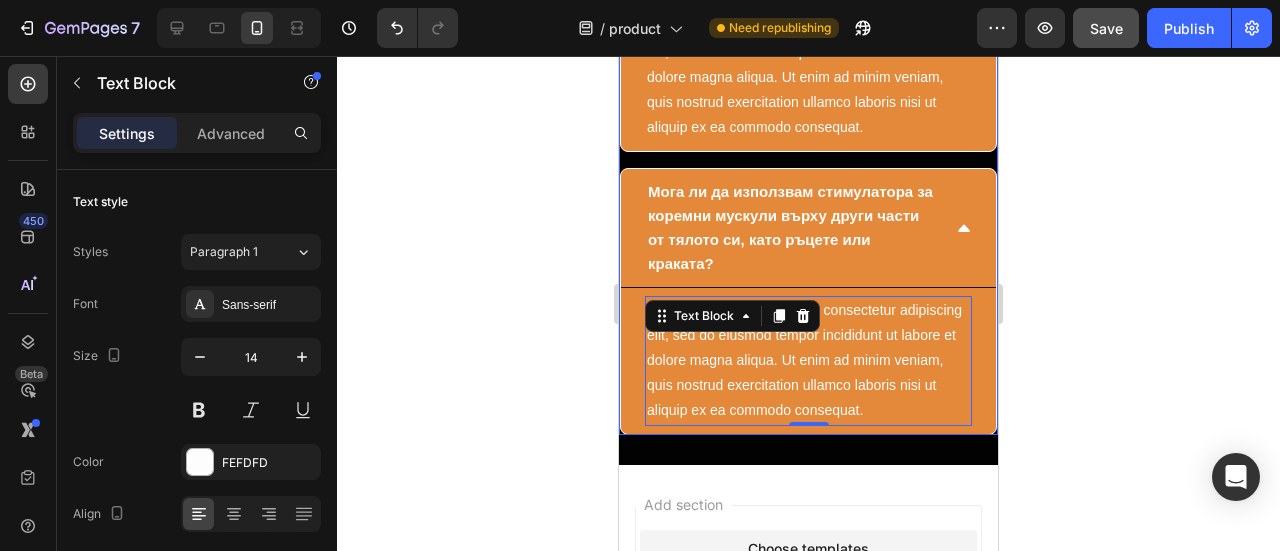 click on "Мога ли да използвам стимулатора за коремни мускули върху други части от тялото си, като ръцете или краката?" at bounding box center [808, 228] 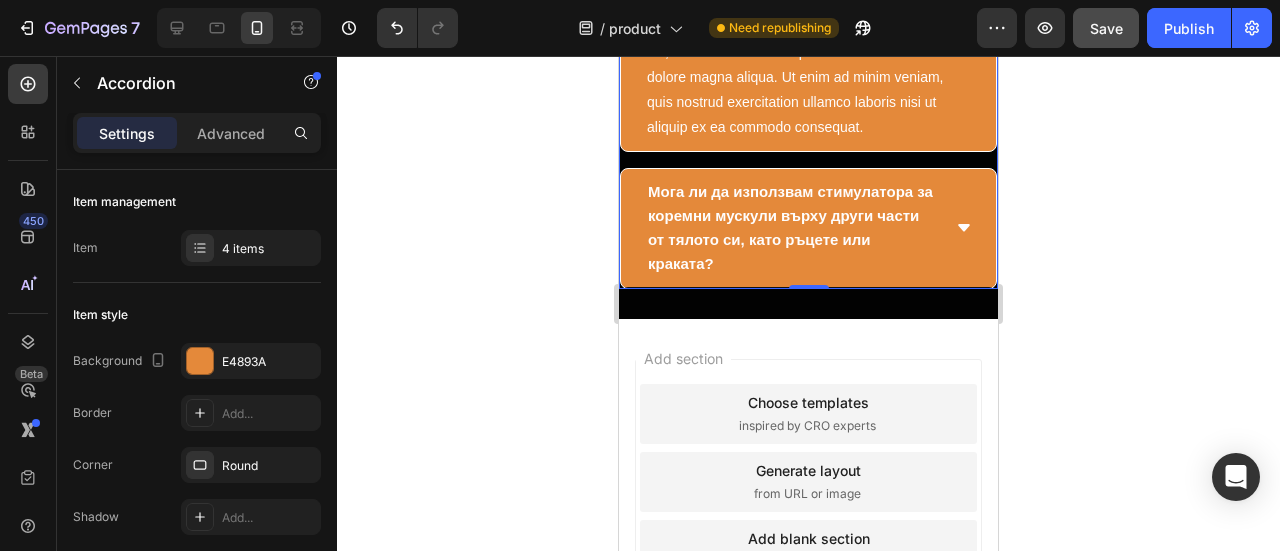 click on "Мога ли да използвам стимулатора за коремни мускули върху други части от тялото си, като ръцете или краката?" at bounding box center [808, 228] 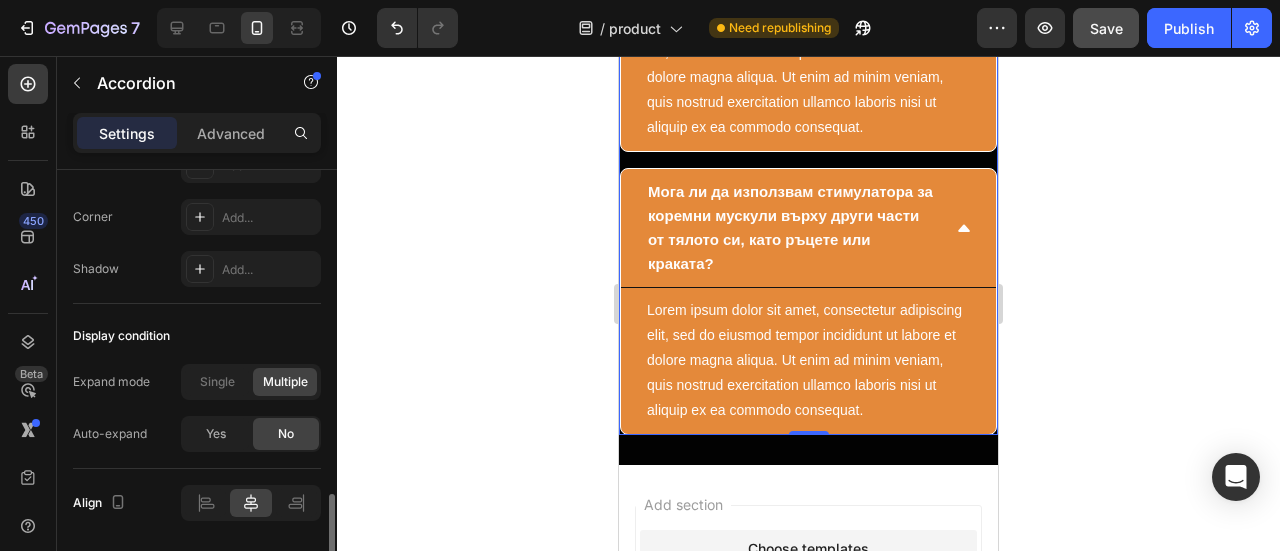 scroll, scrollTop: 1460, scrollLeft: 0, axis: vertical 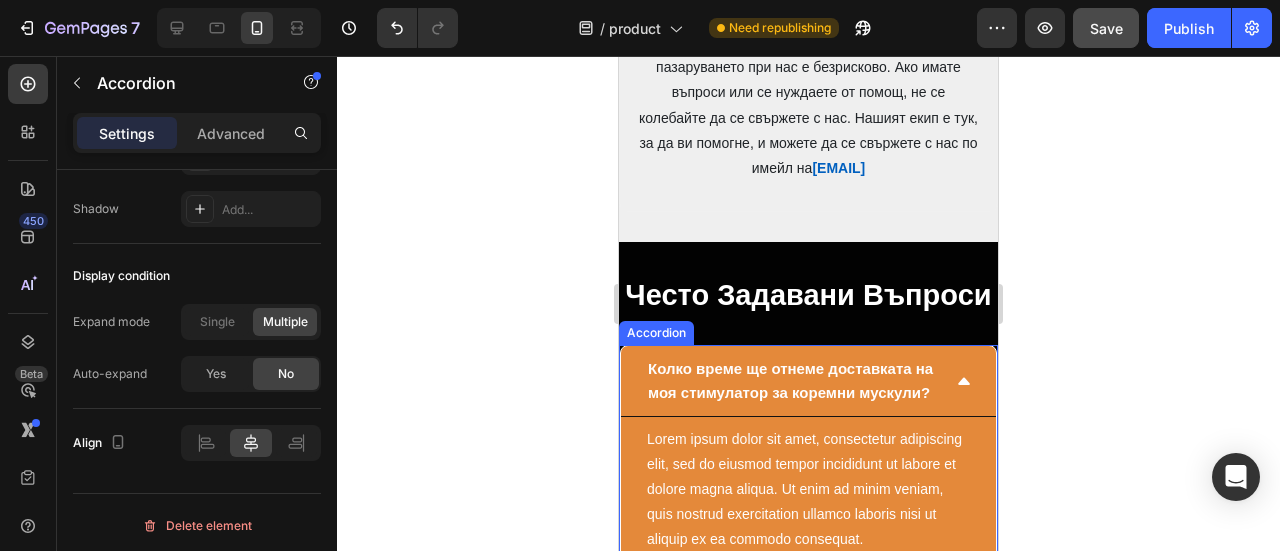 click 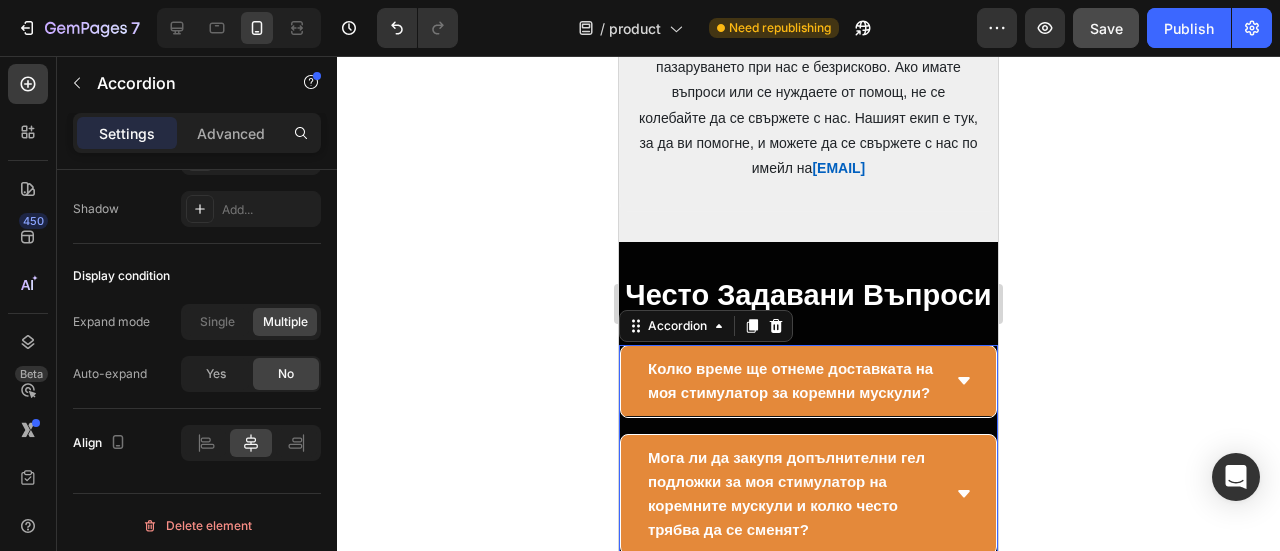 scroll, scrollTop: 1460, scrollLeft: 0, axis: vertical 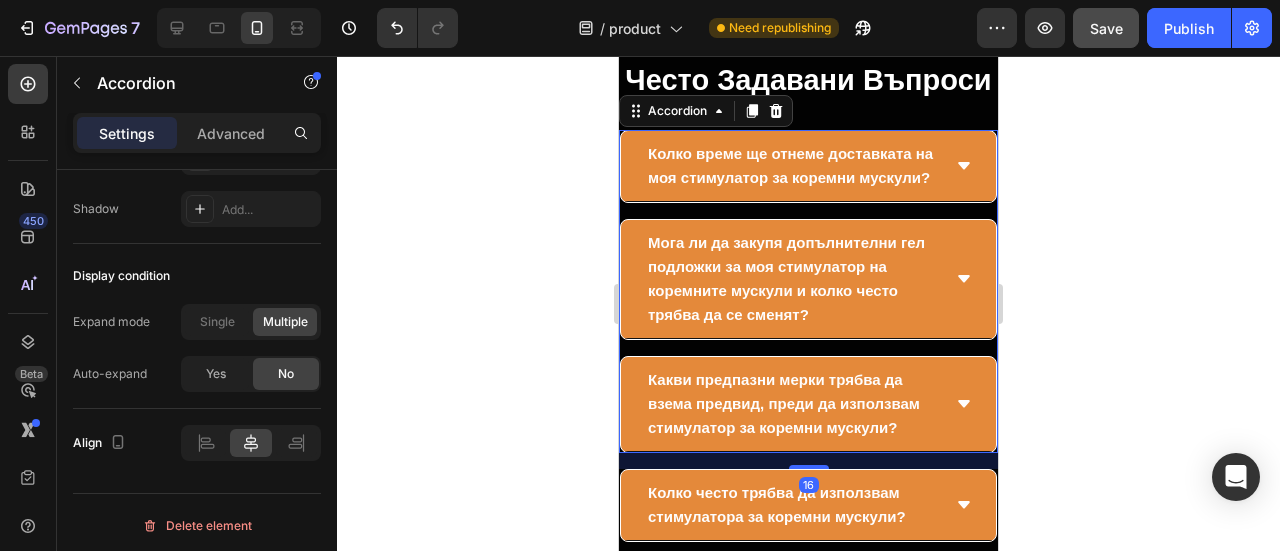 click 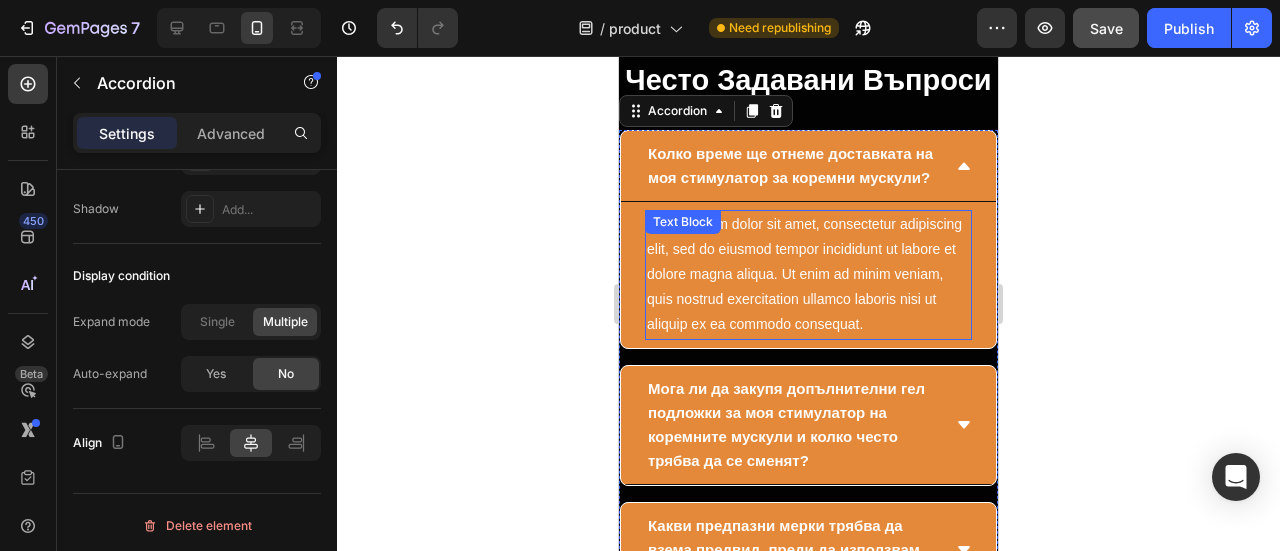 scroll, scrollTop: 15156, scrollLeft: 0, axis: vertical 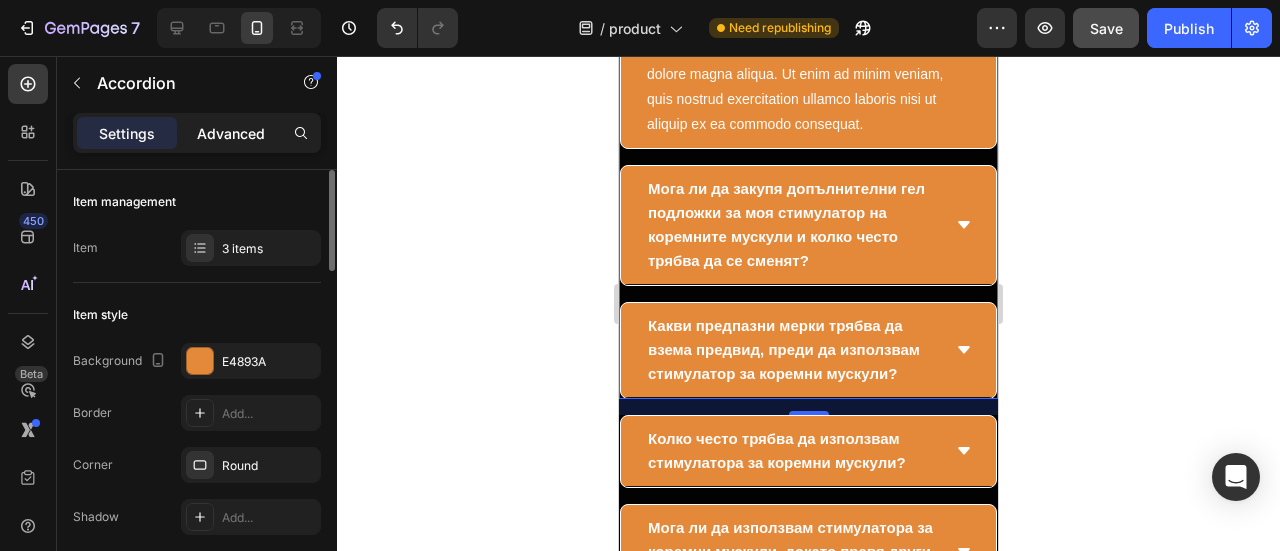 click on "Advanced" at bounding box center (231, 133) 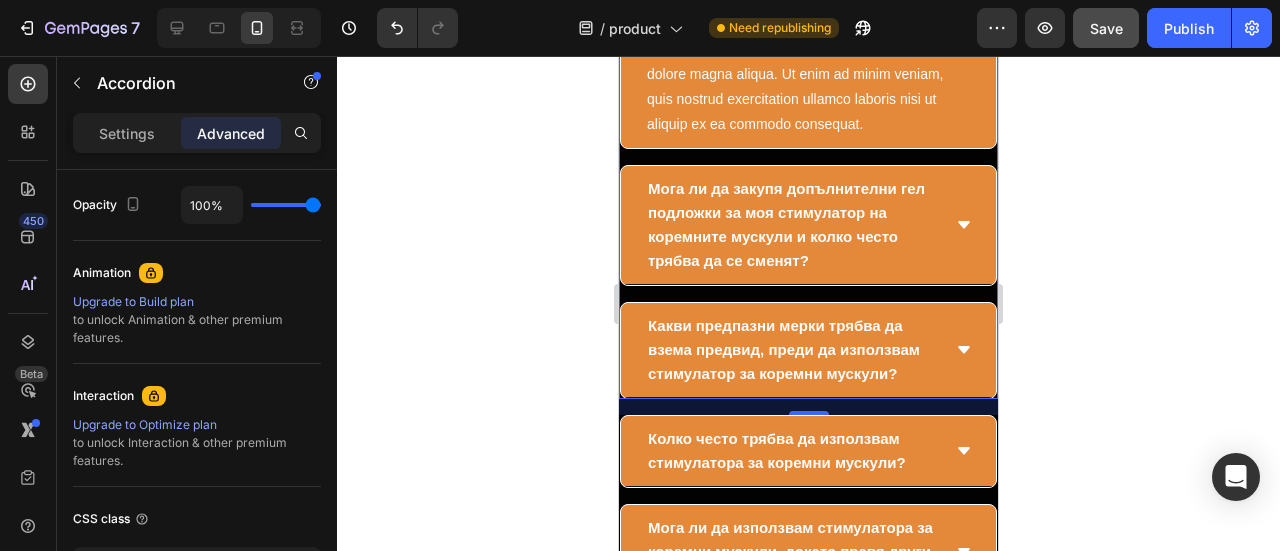 scroll, scrollTop: 946, scrollLeft: 0, axis: vertical 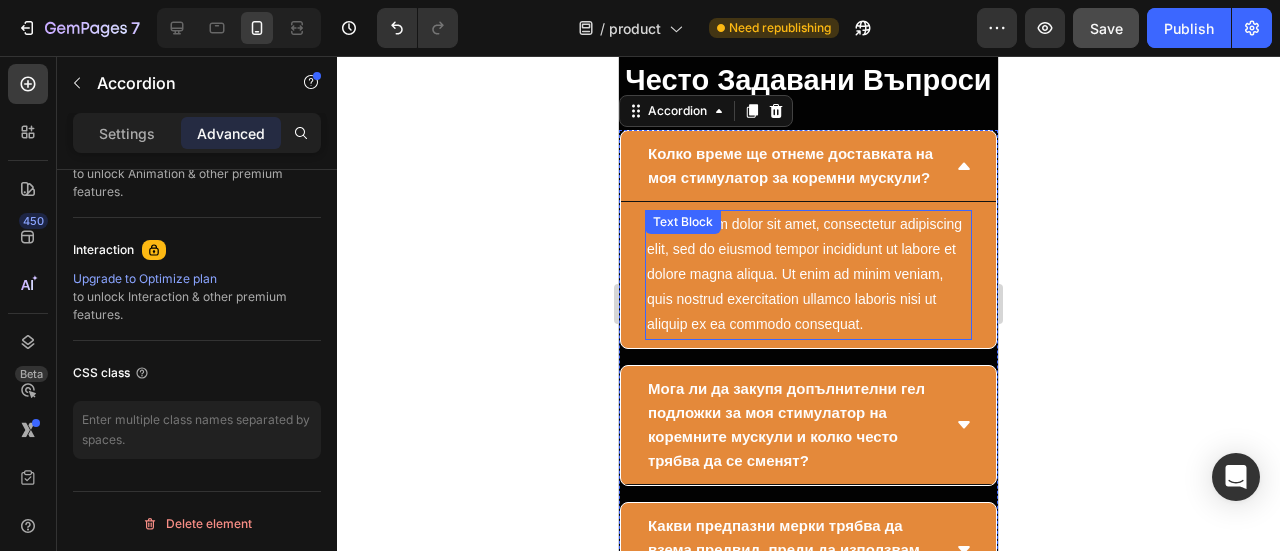 click on "Lorem ipsum dolor sit amet, consectetur adipiscing elit, sed do eiusmod tempor incididunt ut labore et dolore magna aliqua. Ut enim ad minim veniam, quis nostrud exercitation ullamco laboris nisi ut aliquip ex ea commodo consequat. Text Block" at bounding box center (808, 275) 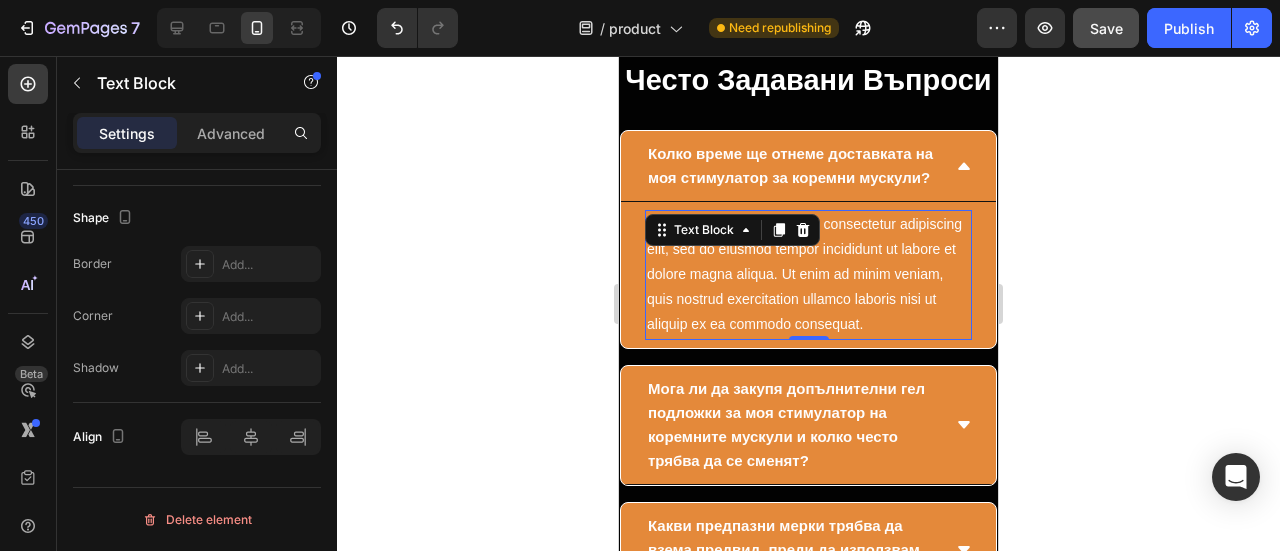 click on "Text Block" at bounding box center (704, 230) 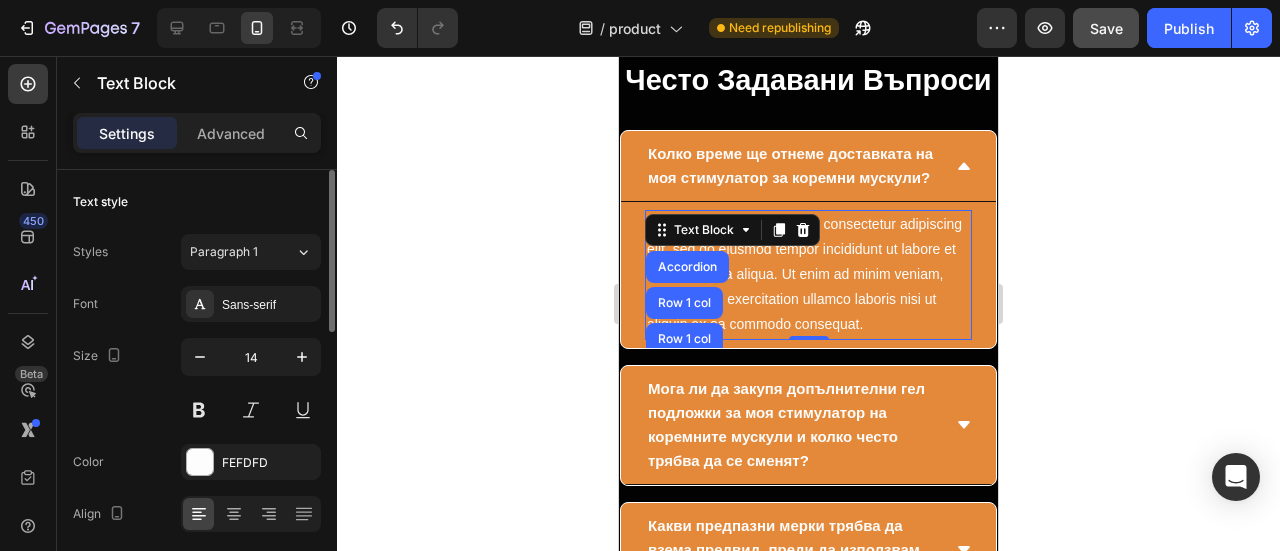 click on "Text Block" at bounding box center [704, 230] 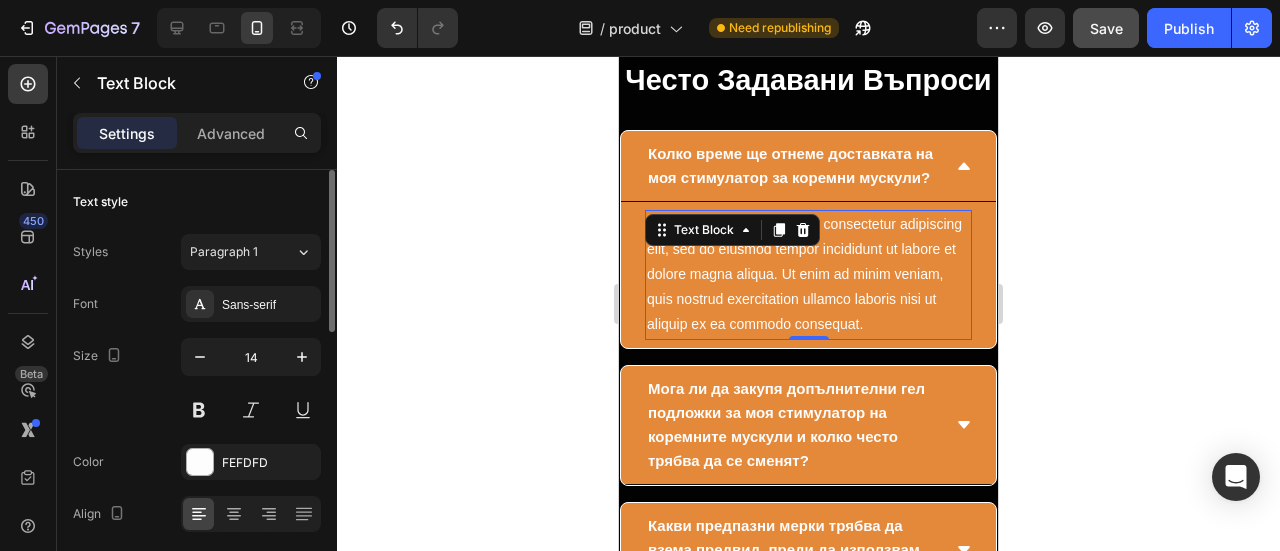 click on "Lorem ipsum dolor sit amet, consectetur adipiscing elit, sed do eiusmod tempor incididunt ut labore et dolore magna aliqua. Ut enim ad minim veniam, quis nostrud exercitation ullamco laboris nisi ut aliquip ex ea commodo consequat." at bounding box center [808, 275] 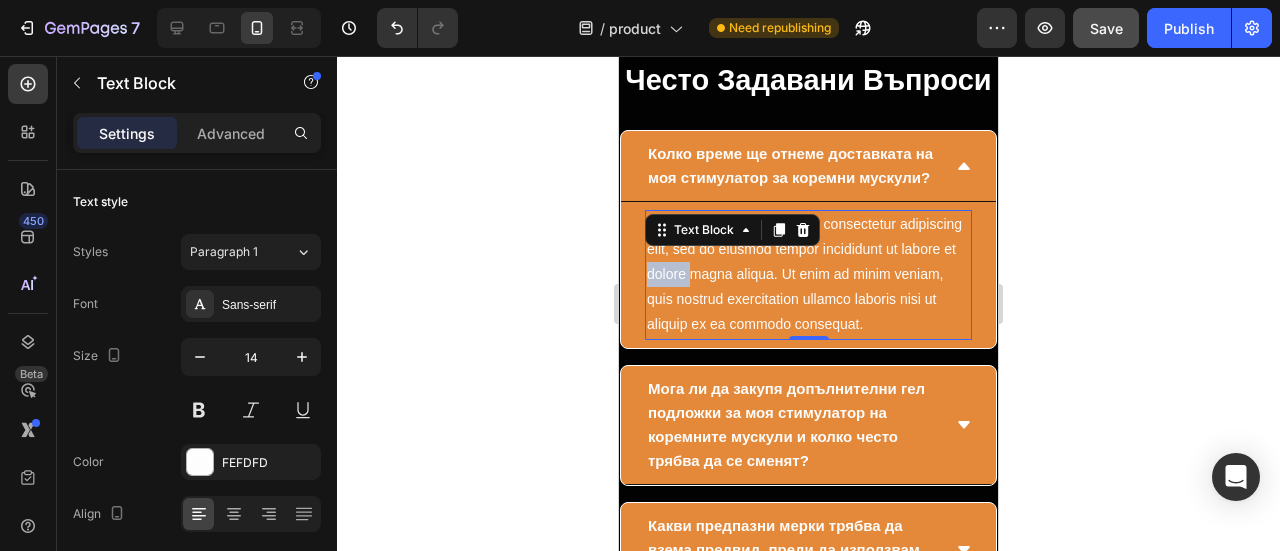 click on "Lorem ipsum dolor sit amet, consectetur adipiscing elit, sed do eiusmod tempor incididunt ut labore et dolore magna aliqua. Ut enim ad minim veniam, quis nostrud exercitation ullamco laboris nisi ut aliquip ex ea commodo consequat." at bounding box center [808, 275] 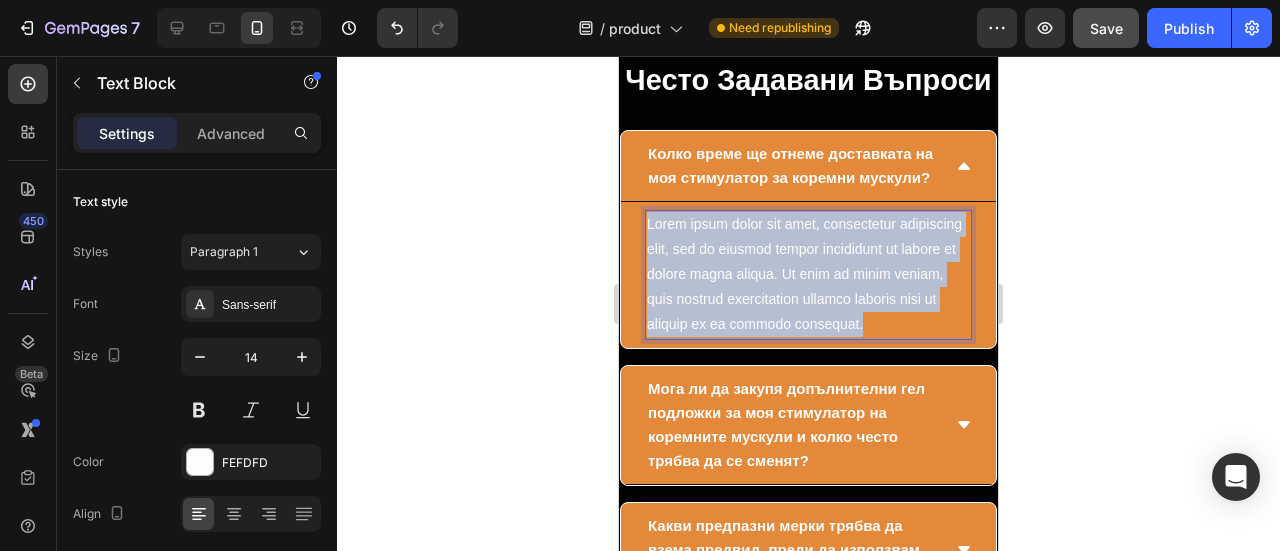 click on "Lorem ipsum dolor sit amet, consectetur adipiscing elit, sed do eiusmod tempor incididunt ut labore et dolore magna aliqua. Ut enim ad minim veniam, quis nostrud exercitation ullamco laboris nisi ut aliquip ex ea commodo consequat." at bounding box center [808, 275] 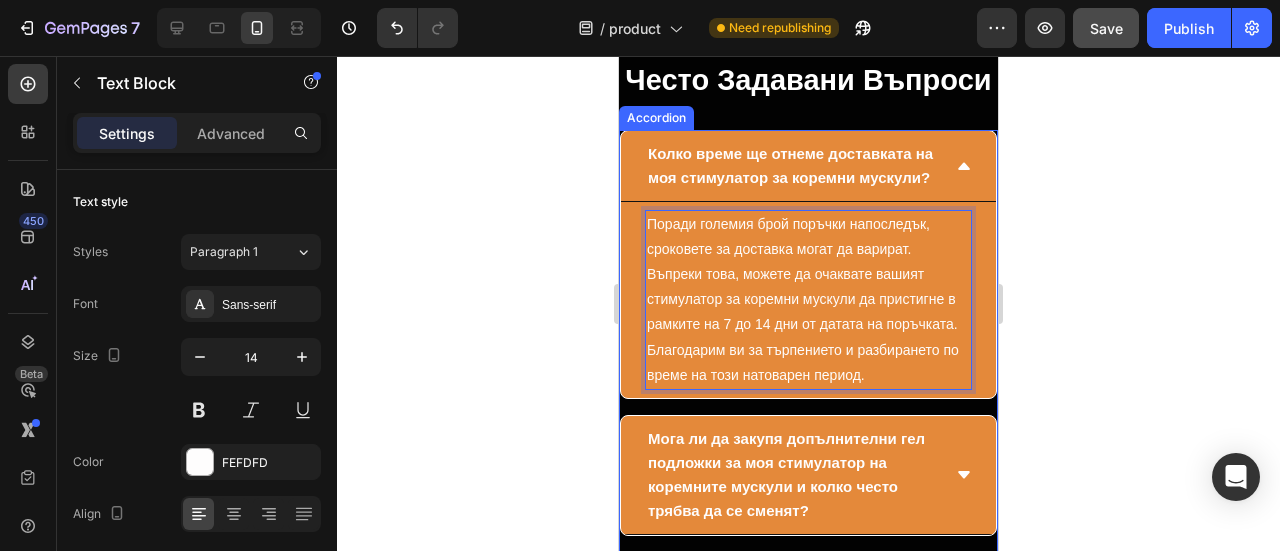 click 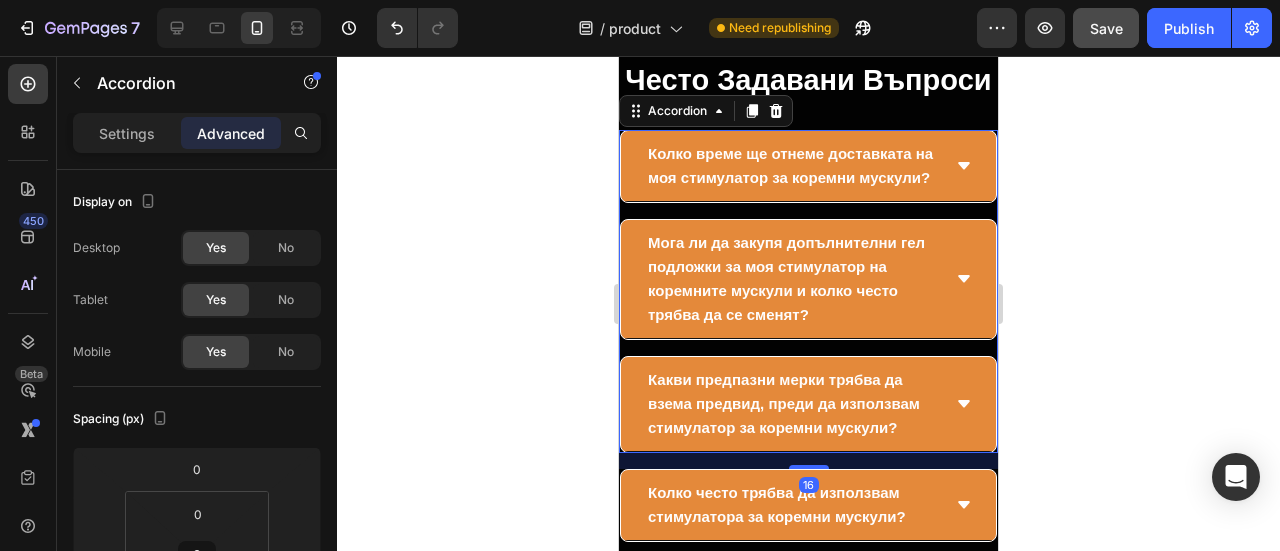 click on "Мога ли да закупя допълнителни гел подложки за моя стимулатор на коремните мускули и колко често трябва да се сменят?" at bounding box center [808, 279] 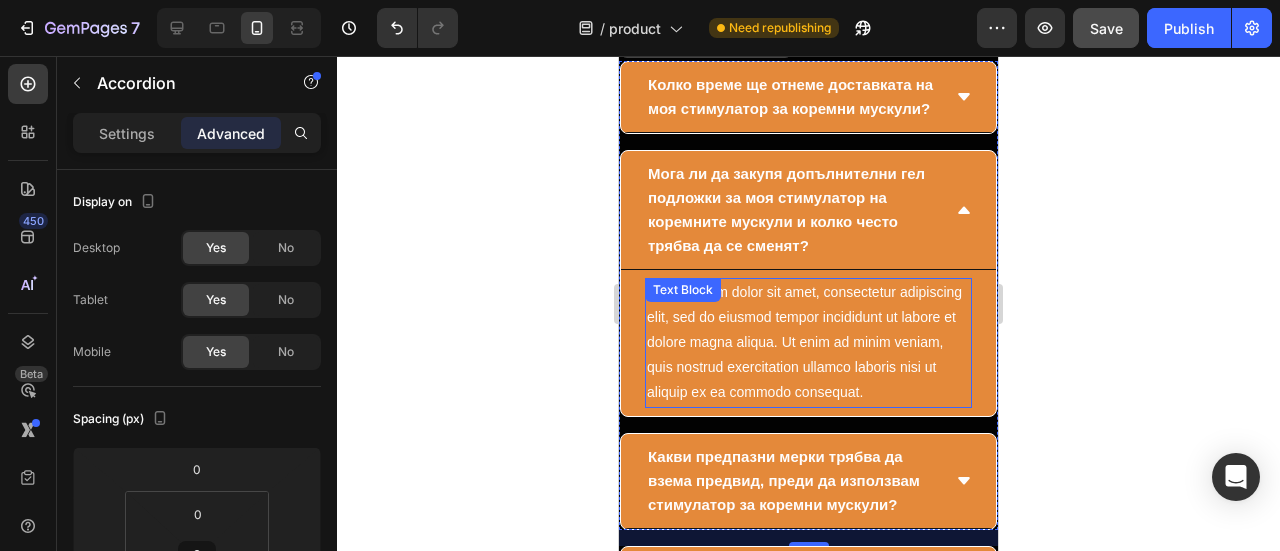 scroll, scrollTop: 15056, scrollLeft: 0, axis: vertical 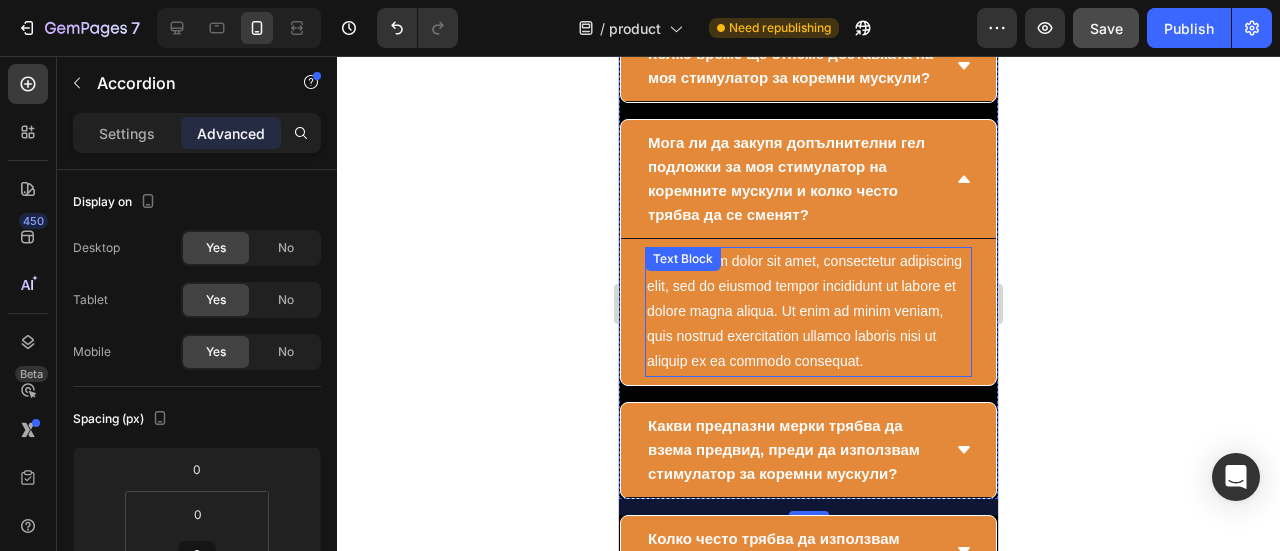 click on "Lorem ipsum dolor sit amet, consectetur adipiscing elit, sed do eiusmod tempor incididunt ut labore et dolore magna aliqua. Ut enim ad minim veniam, quis nostrud exercitation ullamco laboris nisi ut aliquip ex ea commodo consequat." at bounding box center (808, 312) 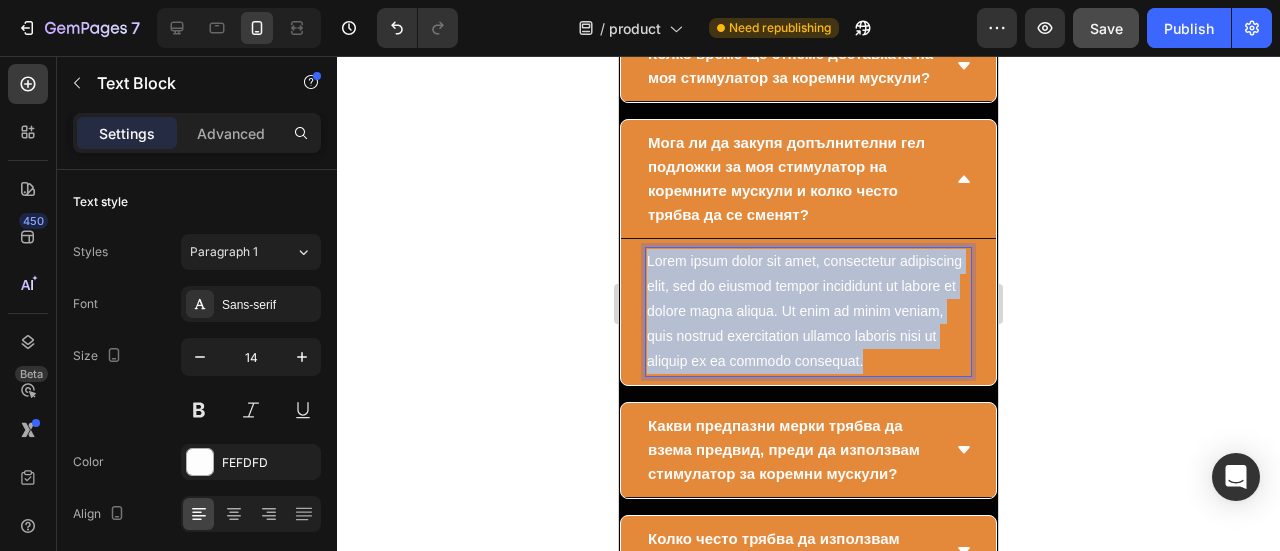 click on "Lorem ipsum dolor sit amet, consectetur adipiscing elit, sed do eiusmod tempor incididunt ut labore et dolore magna aliqua. Ut enim ad minim veniam, quis nostrud exercitation ullamco laboris nisi ut aliquip ex ea commodo consequat." at bounding box center [808, 312] 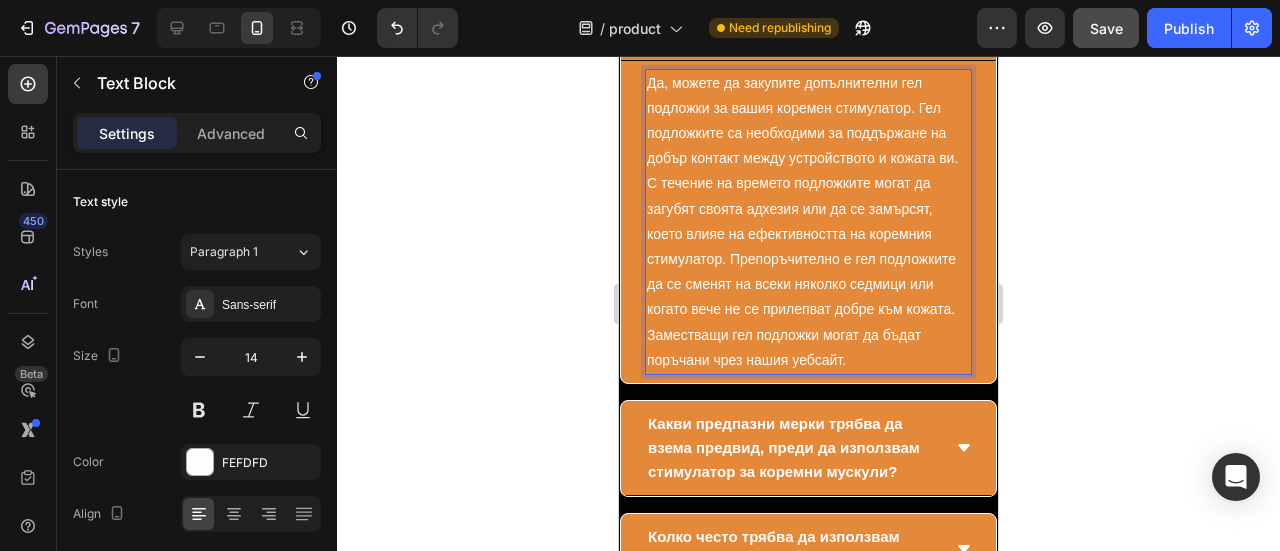 scroll, scrollTop: 15134, scrollLeft: 0, axis: vertical 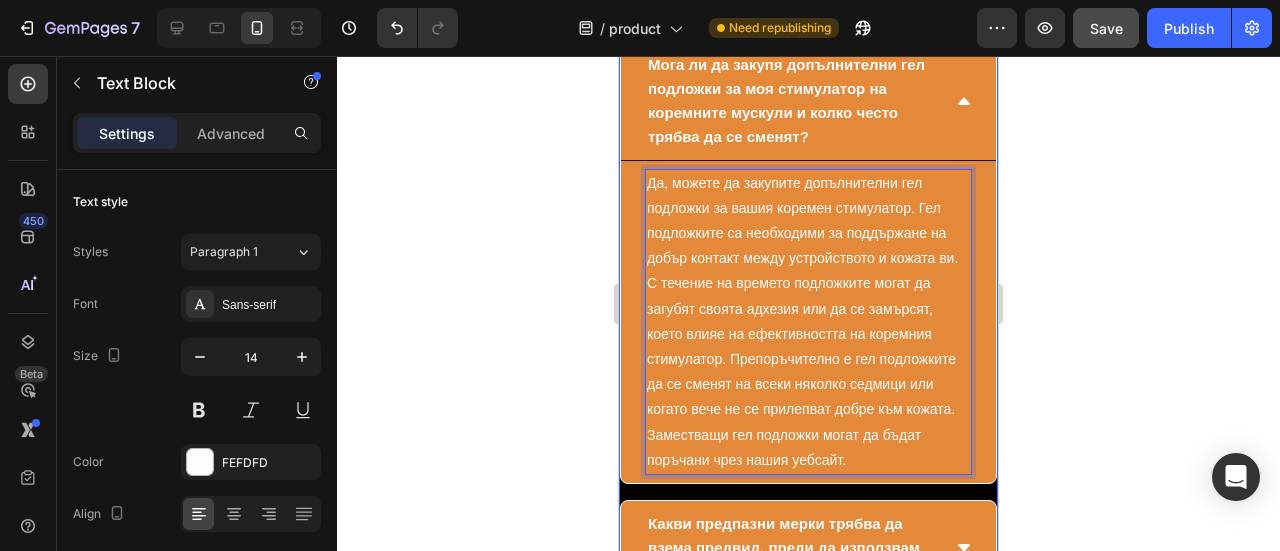 click 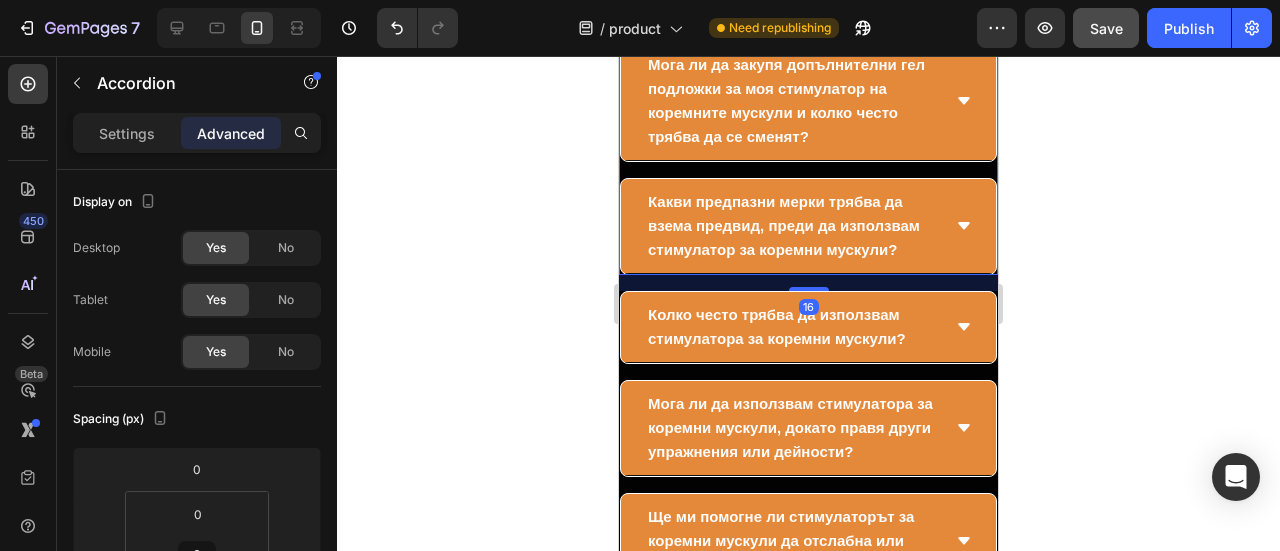 click 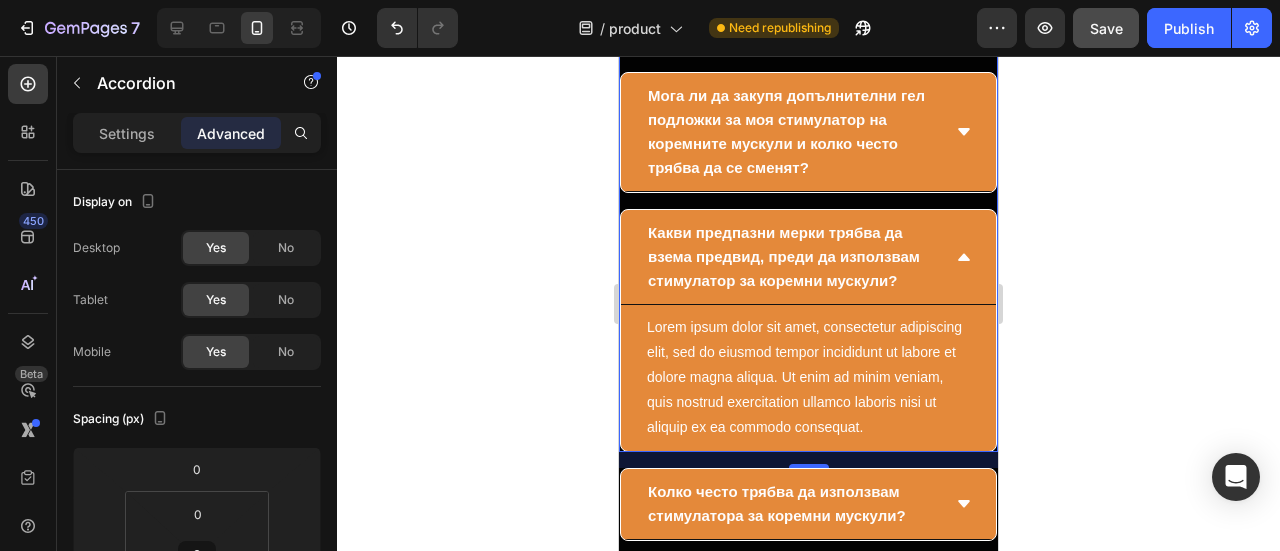 scroll, scrollTop: 15134, scrollLeft: 0, axis: vertical 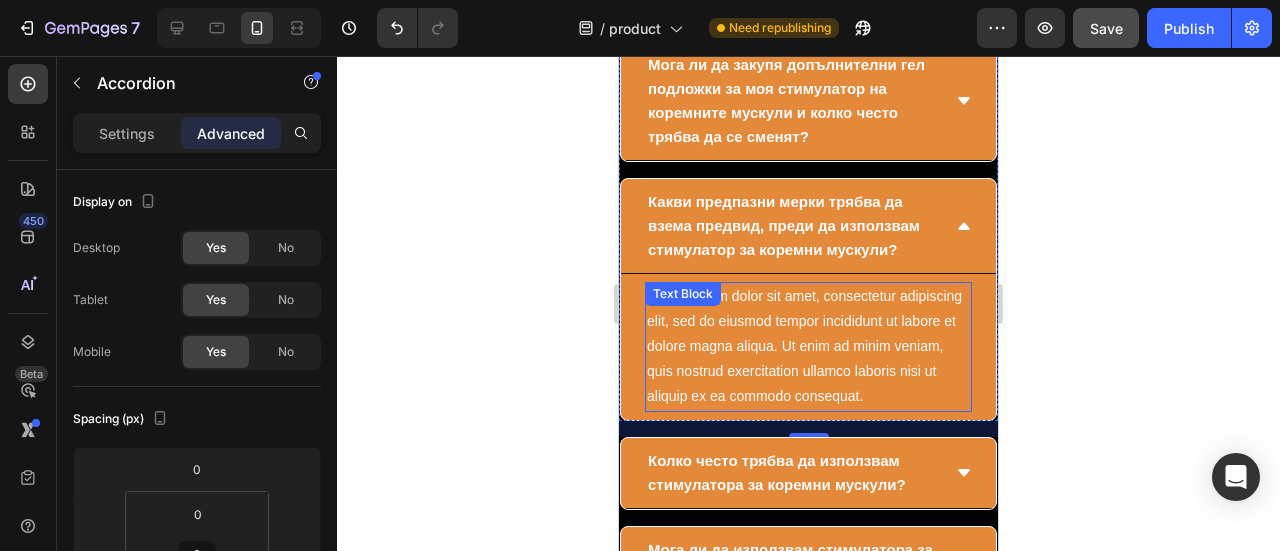 click on "Lorem ipsum dolor sit amet, consectetur adipiscing elit, sed do eiusmod tempor incididunt ut labore et dolore magna aliqua. Ut enim ad minim veniam, quis nostrud exercitation ullamco laboris nisi ut aliquip ex ea commodo consequat." at bounding box center (808, 347) 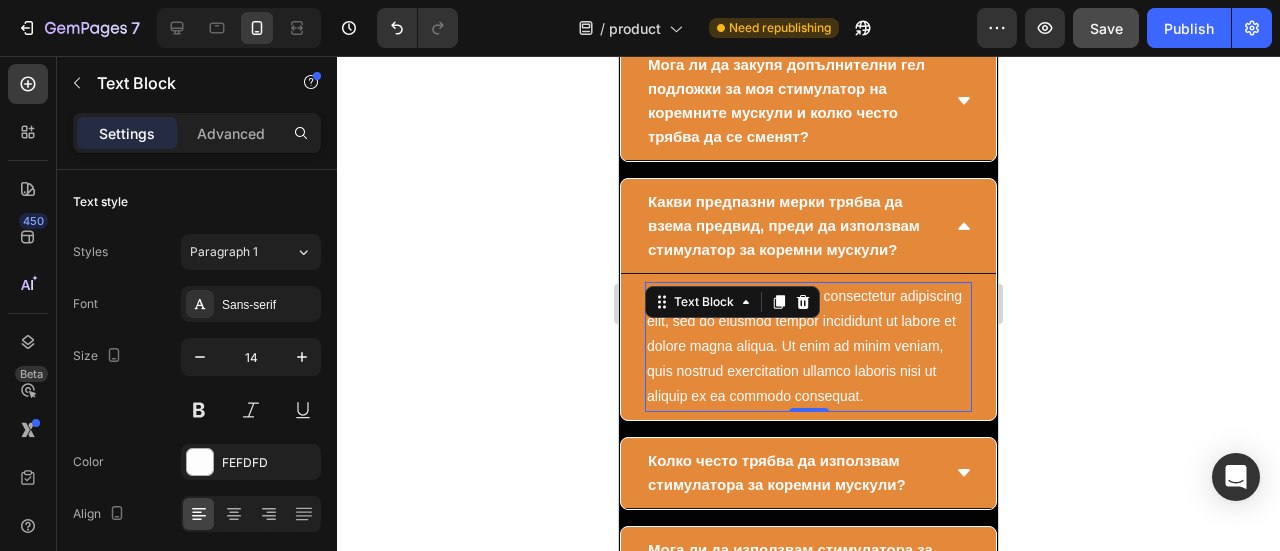 click on "Lorem ipsum dolor sit amet, consectetur adipiscing elit, sed do eiusmod tempor incididunt ut labore et dolore magna aliqua. Ut enim ad minim veniam, quis nostrud exercitation ullamco laboris nisi ut aliquip ex ea commodo consequat." at bounding box center (808, 347) 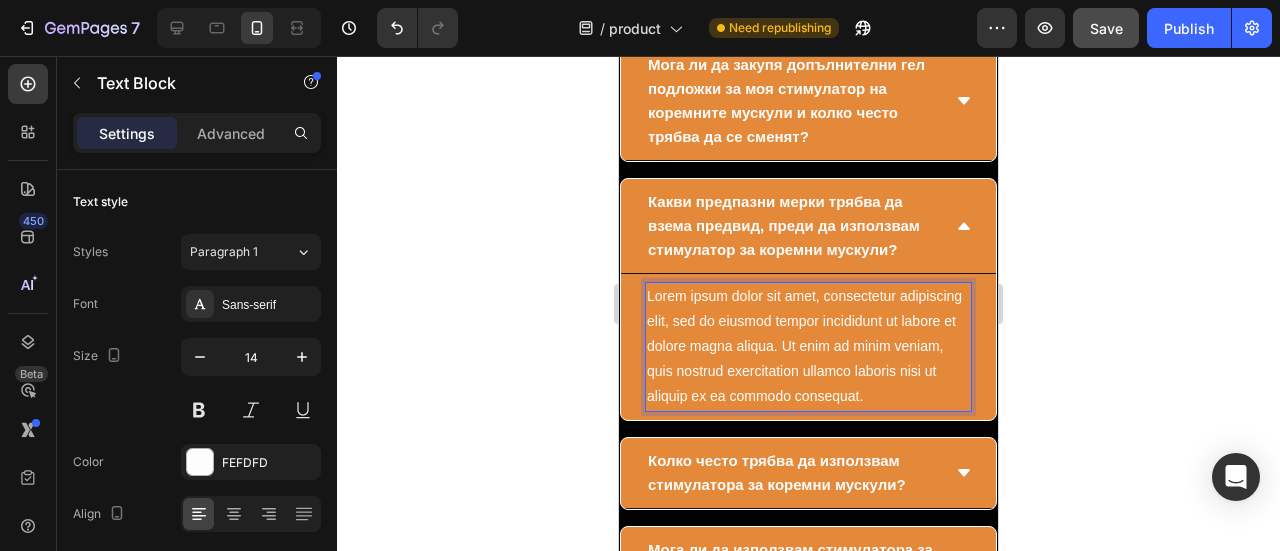 click on "Lorem ipsum dolor sit amet, consectetur adipiscing elit, sed do eiusmod tempor incididunt ut labore et dolore magna aliqua. Ut enim ad minim veniam, quis nostrud exercitation ullamco laboris nisi ut aliquip ex ea commodo consequat." at bounding box center [808, 347] 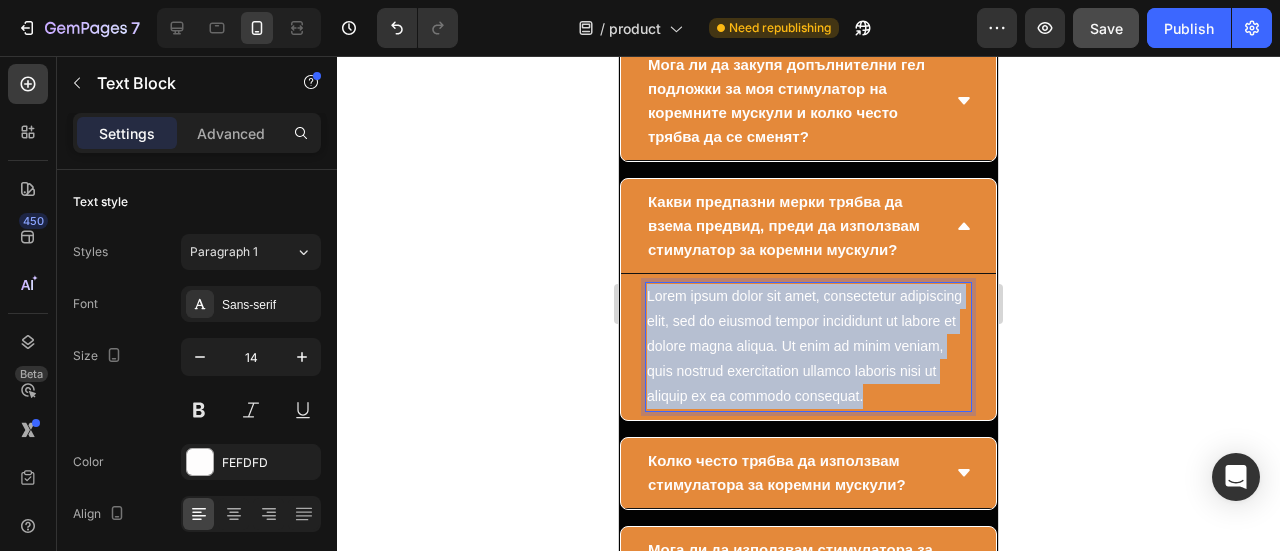 click on "Lorem ipsum dolor sit amet, consectetur adipiscing elit, sed do eiusmod tempor incididunt ut labore et dolore magna aliqua. Ut enim ad minim veniam, quis nostrud exercitation ullamco laboris nisi ut aliquip ex ea commodo consequat." at bounding box center [808, 347] 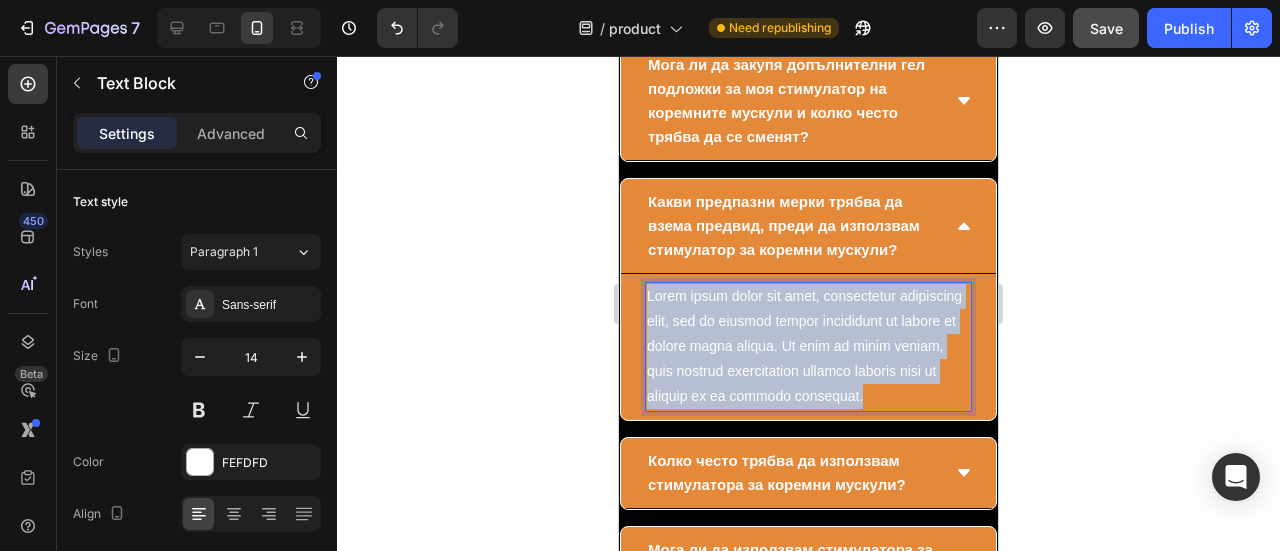 click on "Lorem ipsum dolor sit amet, consectetur adipiscing elit, sed do eiusmod tempor incididunt ut labore et dolore magna aliqua. Ut enim ad minim veniam, quis nostrud exercitation ullamco laboris nisi ut aliquip ex ea commodo consequat." at bounding box center (808, 347) 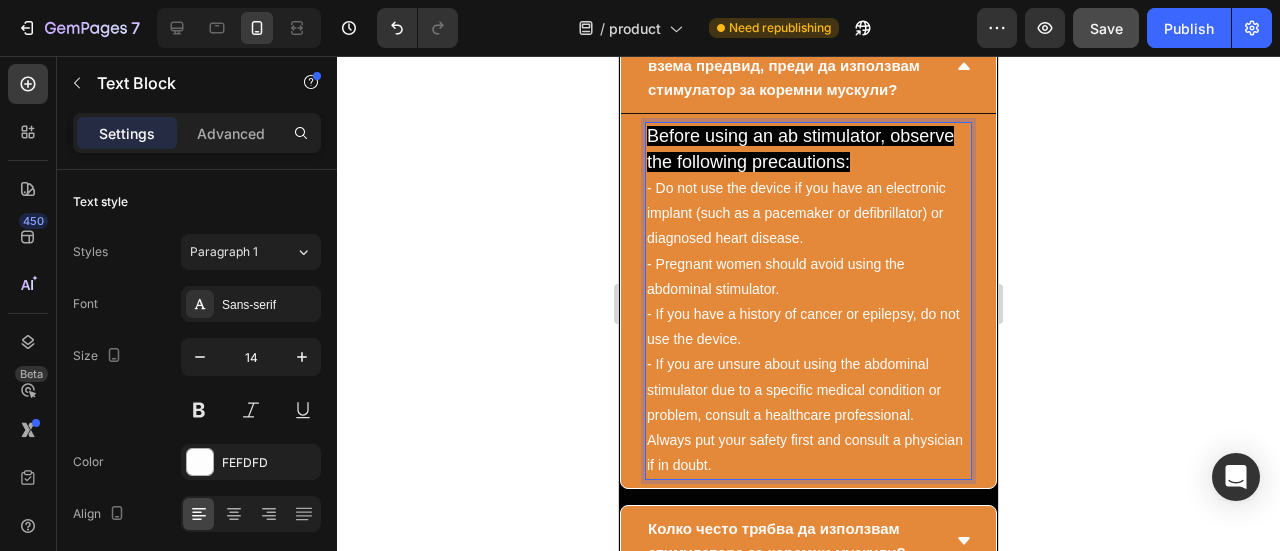 scroll, scrollTop: 15298, scrollLeft: 0, axis: vertical 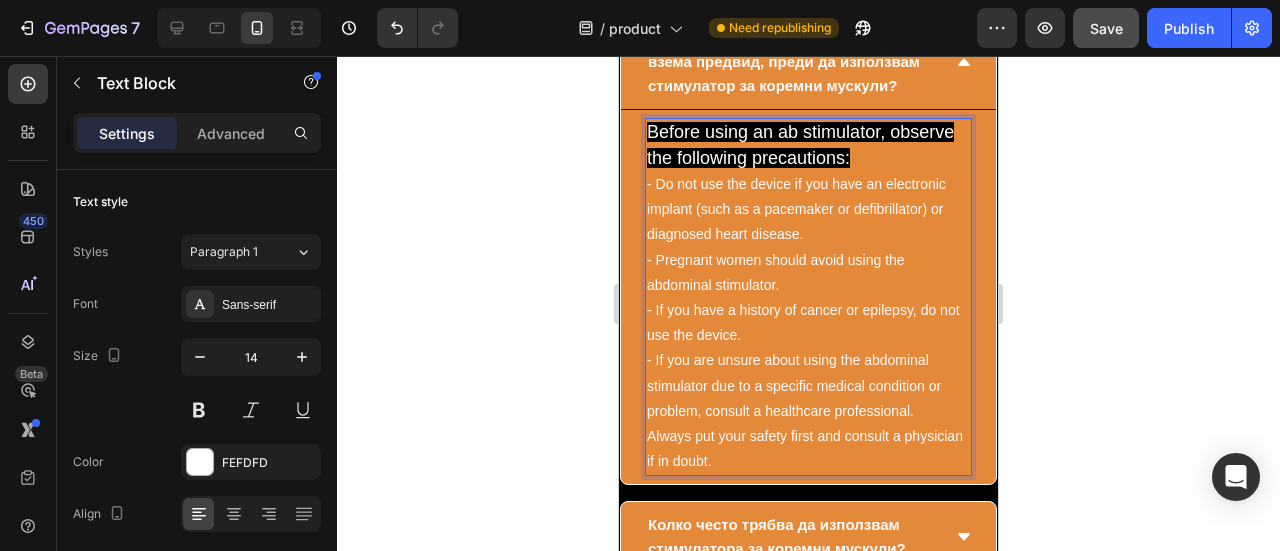 click on "- Do not use the device if you have an electronic implant (such as a pacemaker or defibrillator) or diagnosed heart disease." at bounding box center (808, 210) 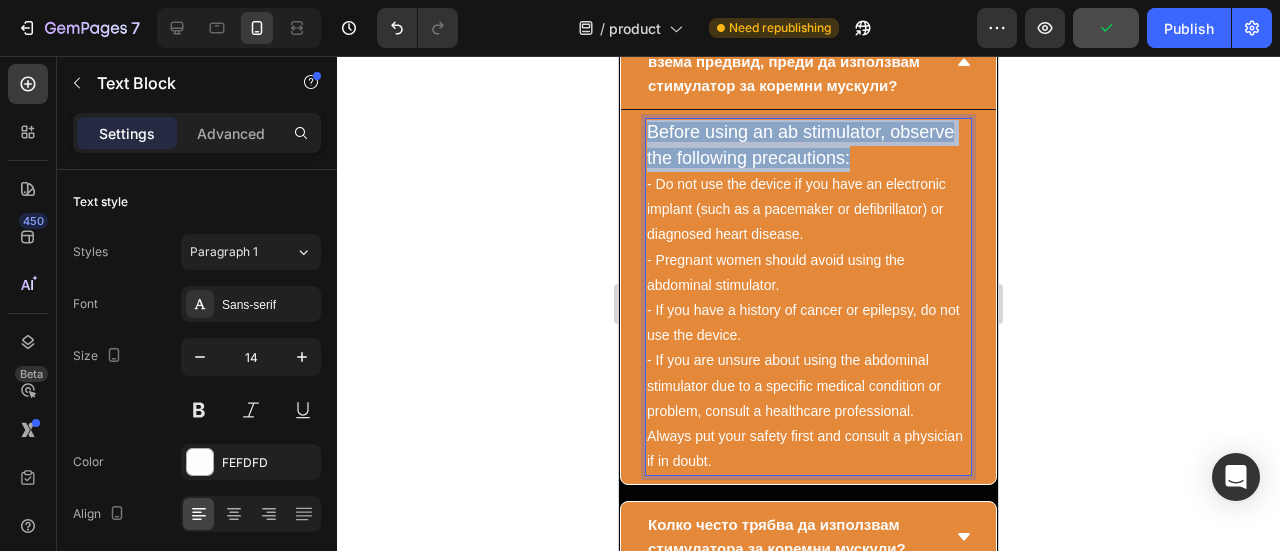 drag, startPoint x: 858, startPoint y: 215, endPoint x: 646, endPoint y: 193, distance: 213.13846 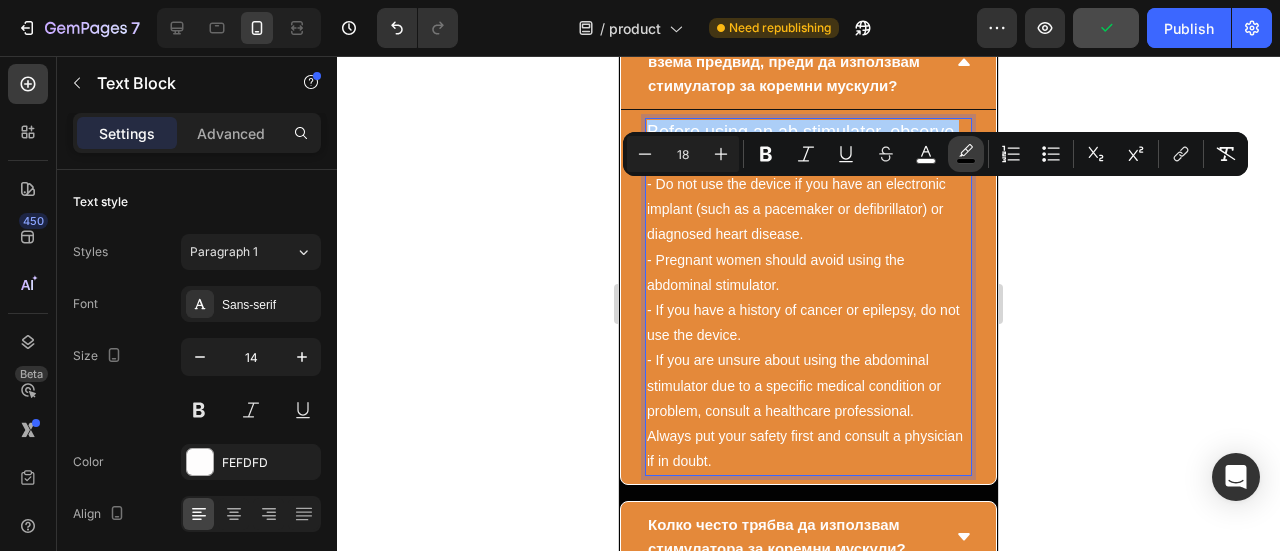 click 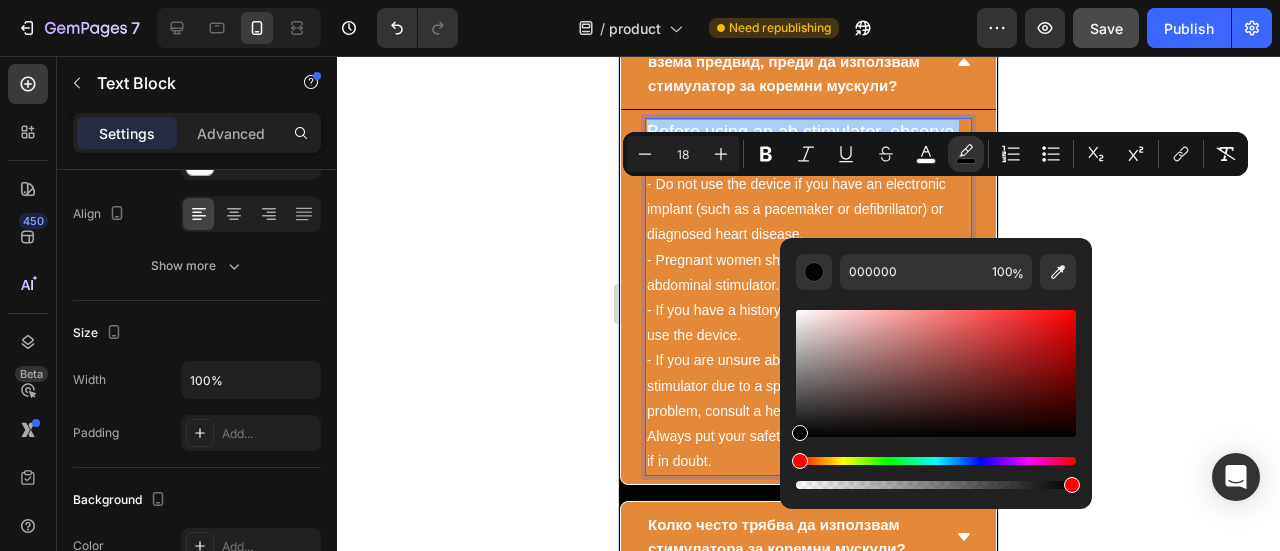 scroll, scrollTop: 500, scrollLeft: 0, axis: vertical 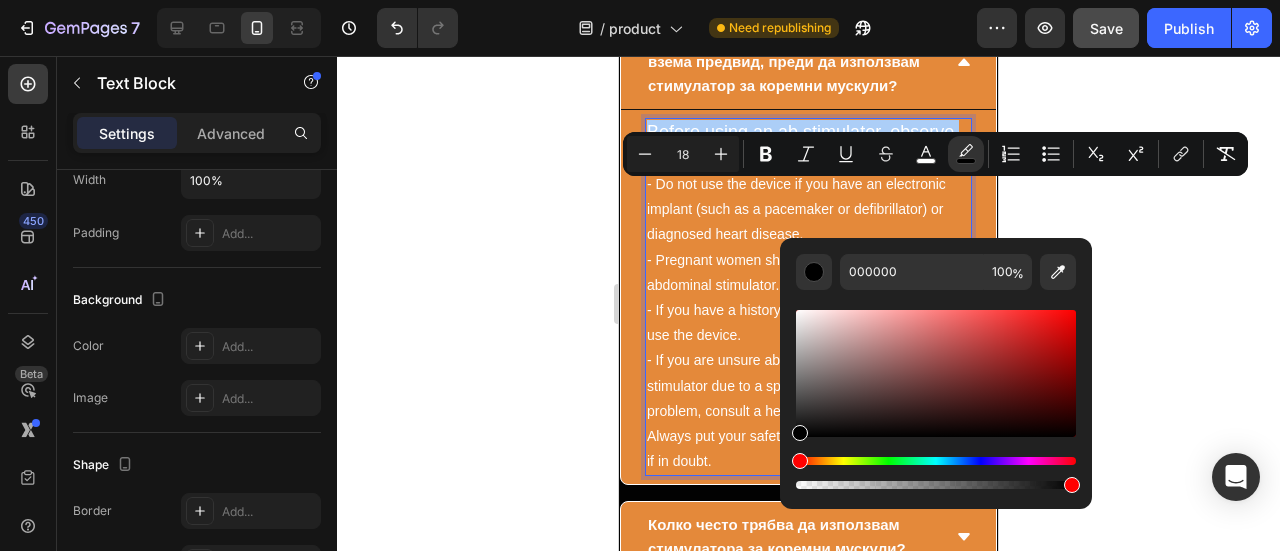 click 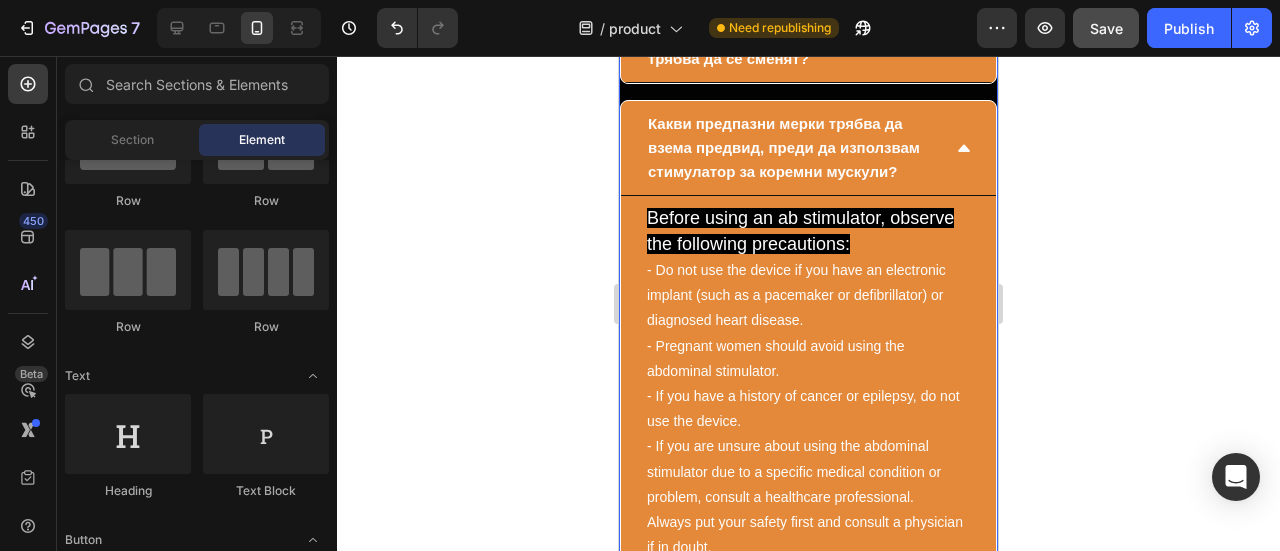 scroll, scrollTop: 15098, scrollLeft: 0, axis: vertical 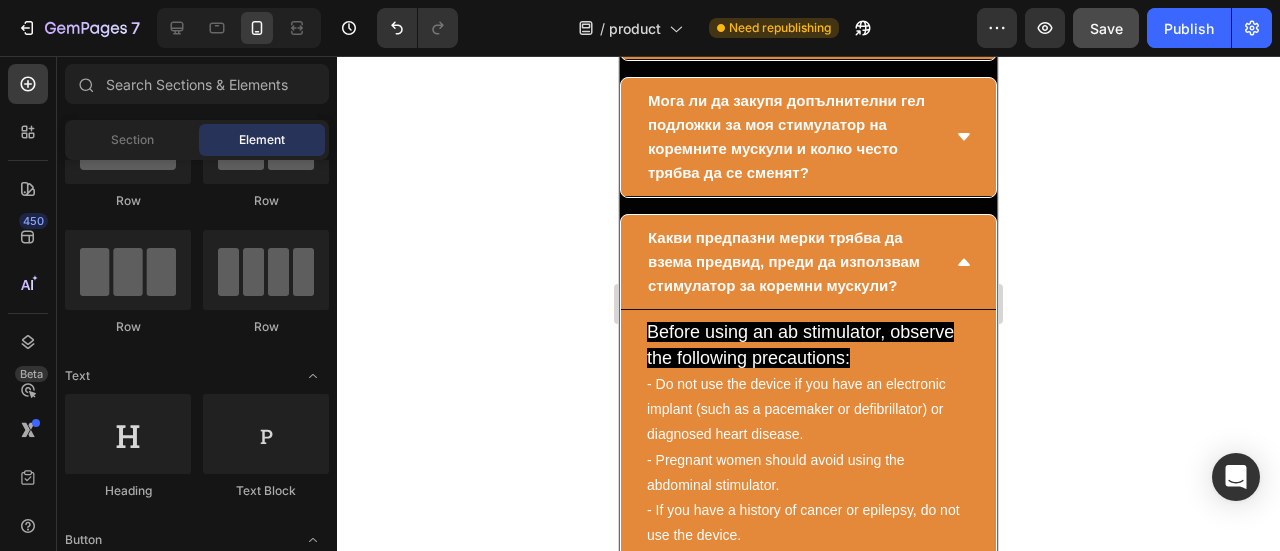 click 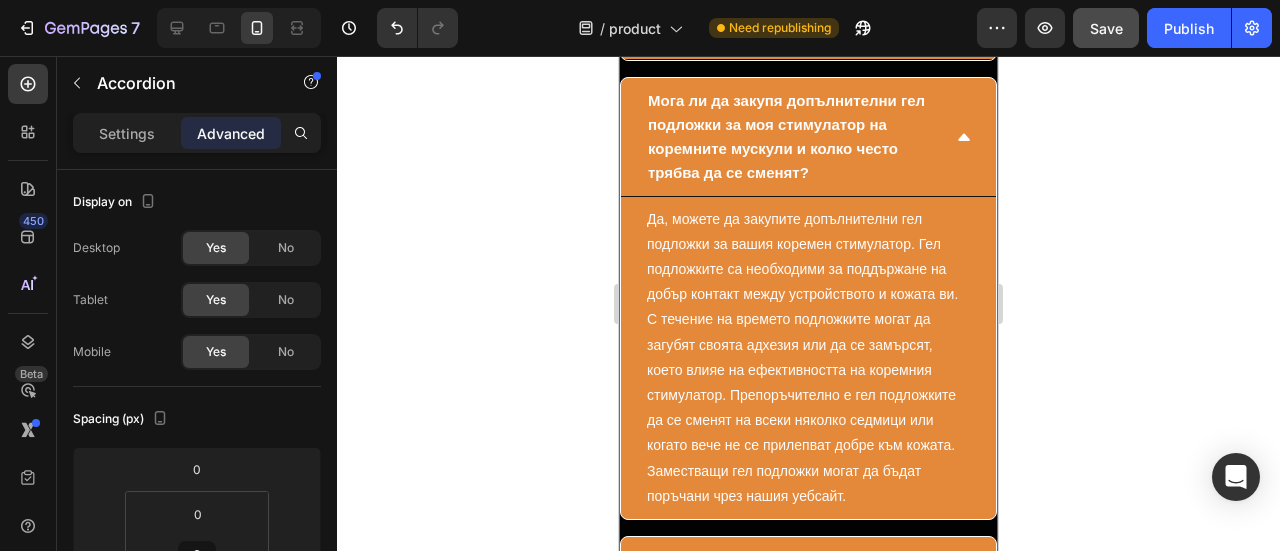 click 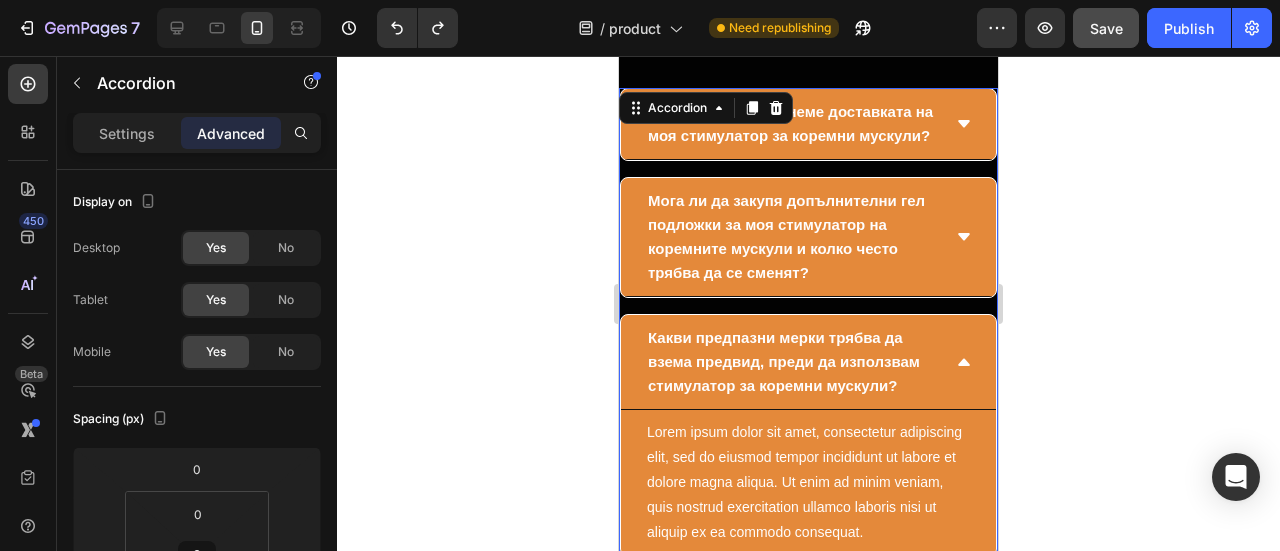 scroll, scrollTop: 15098, scrollLeft: 0, axis: vertical 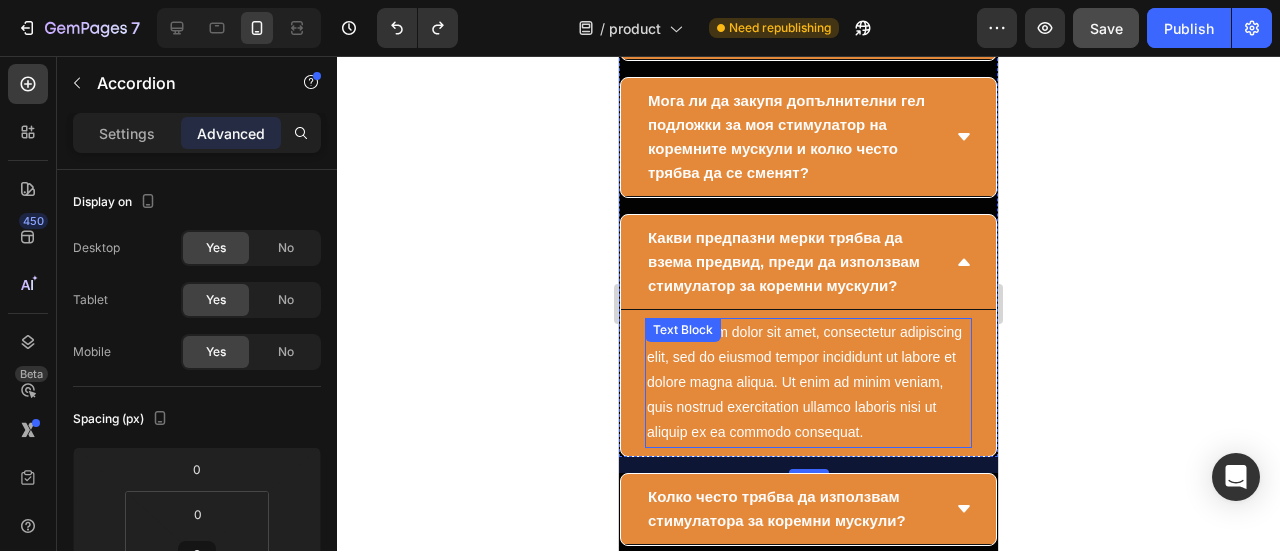 click on "Lorem ipsum dolor sit amet, consectetur adipiscing elit, sed do eiusmod tempor incididunt ut labore et dolore magna aliqua. Ut enim ad minim veniam, quis nostrud exercitation ullamco laboris nisi ut aliquip ex ea commodo consequat." at bounding box center (808, 383) 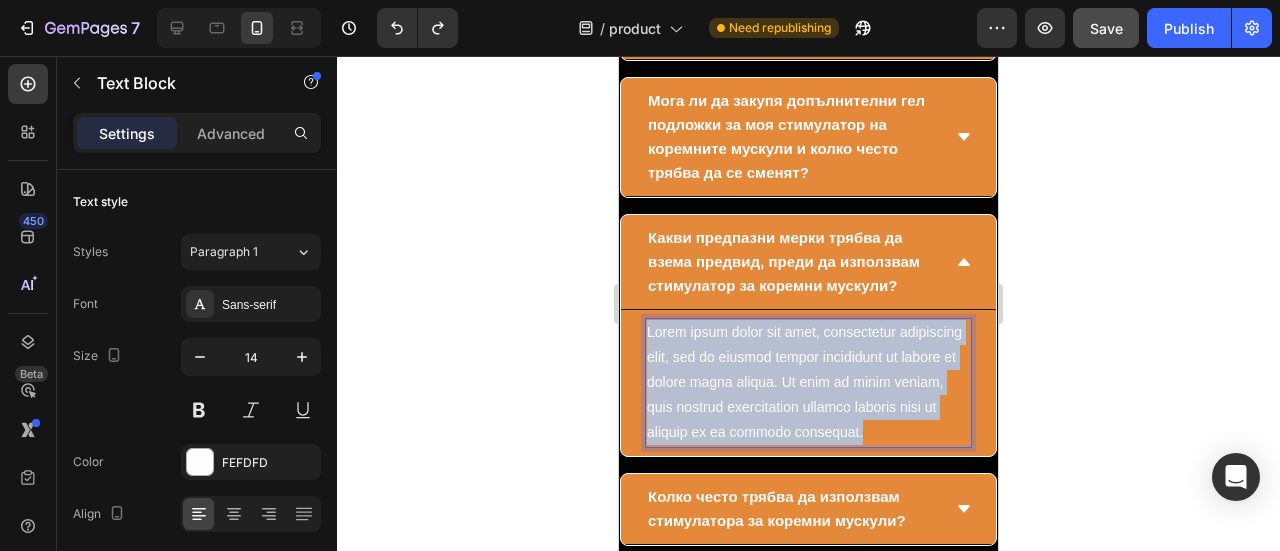 click on "Lorem ipsum dolor sit amet, consectetur adipiscing elit, sed do eiusmod tempor incididunt ut labore et dolore magna aliqua. Ut enim ad minim veniam, quis nostrud exercitation ullamco laboris nisi ut aliquip ex ea commodo consequat." at bounding box center (808, 383) 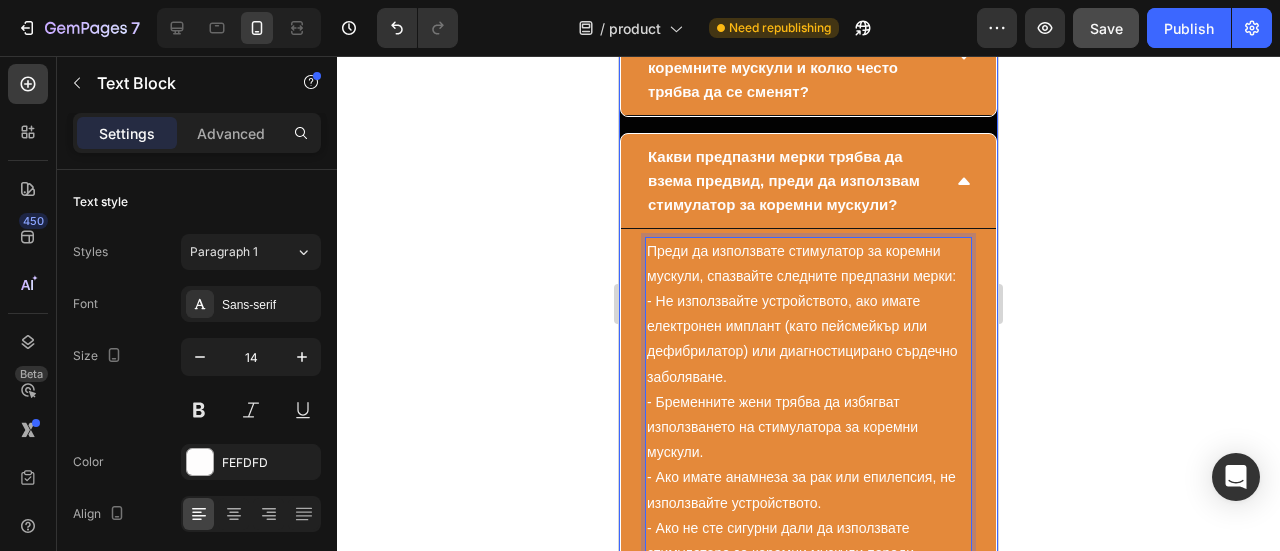 scroll, scrollTop: 15148, scrollLeft: 0, axis: vertical 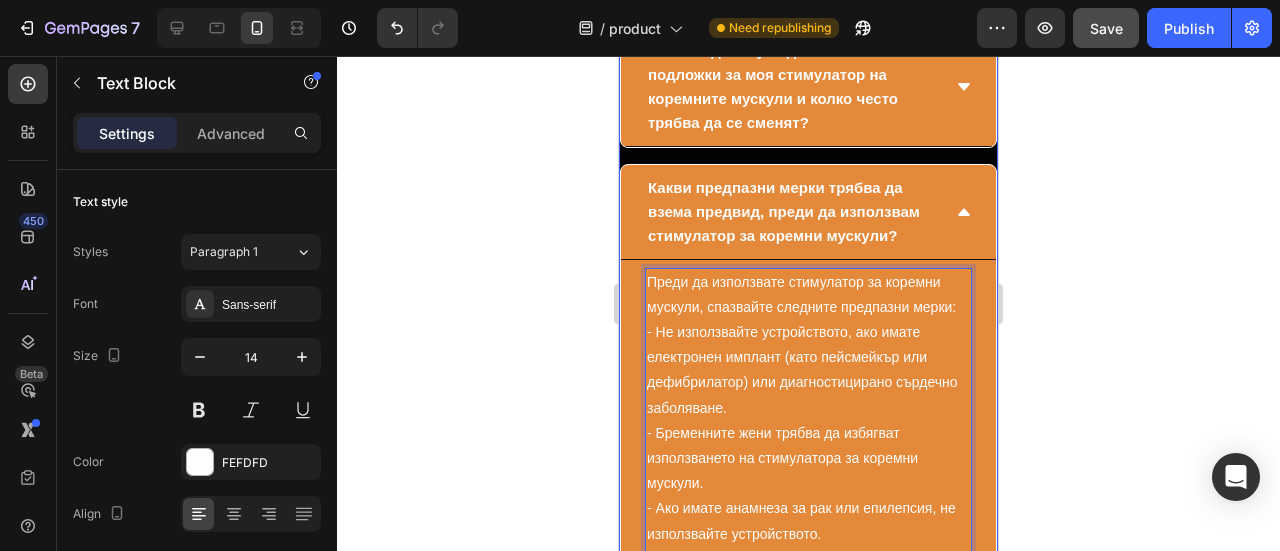 click 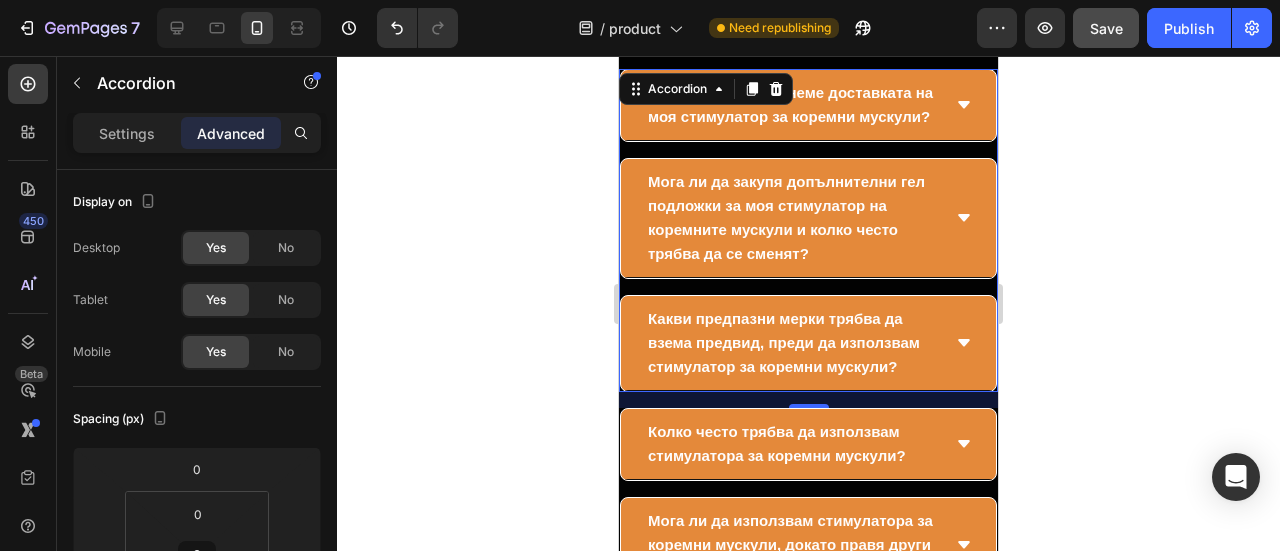 scroll, scrollTop: 15048, scrollLeft: 0, axis: vertical 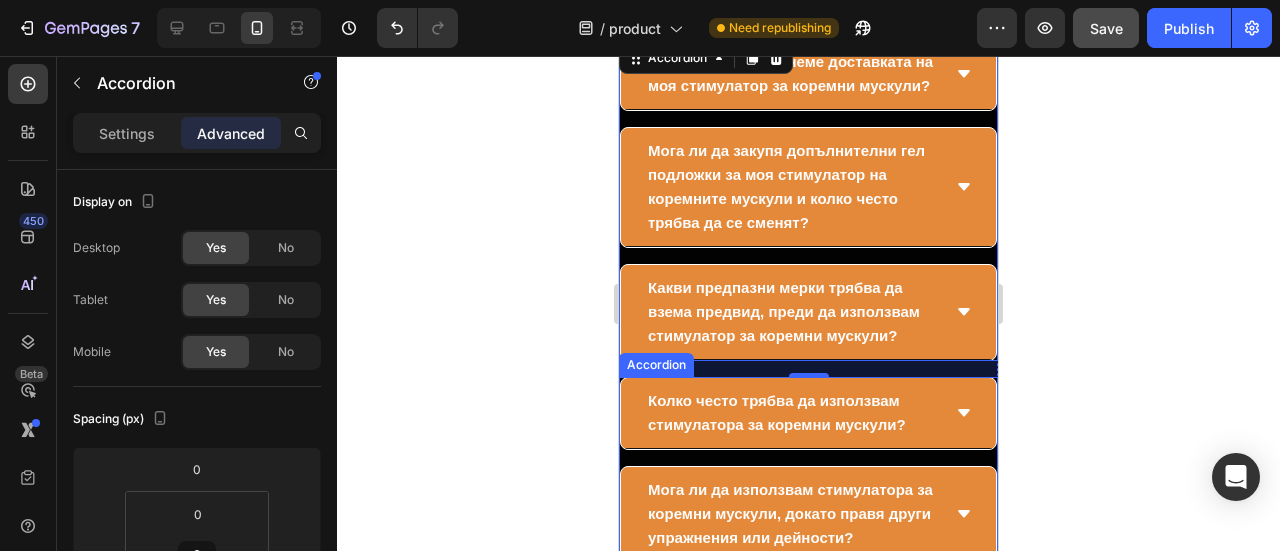 click 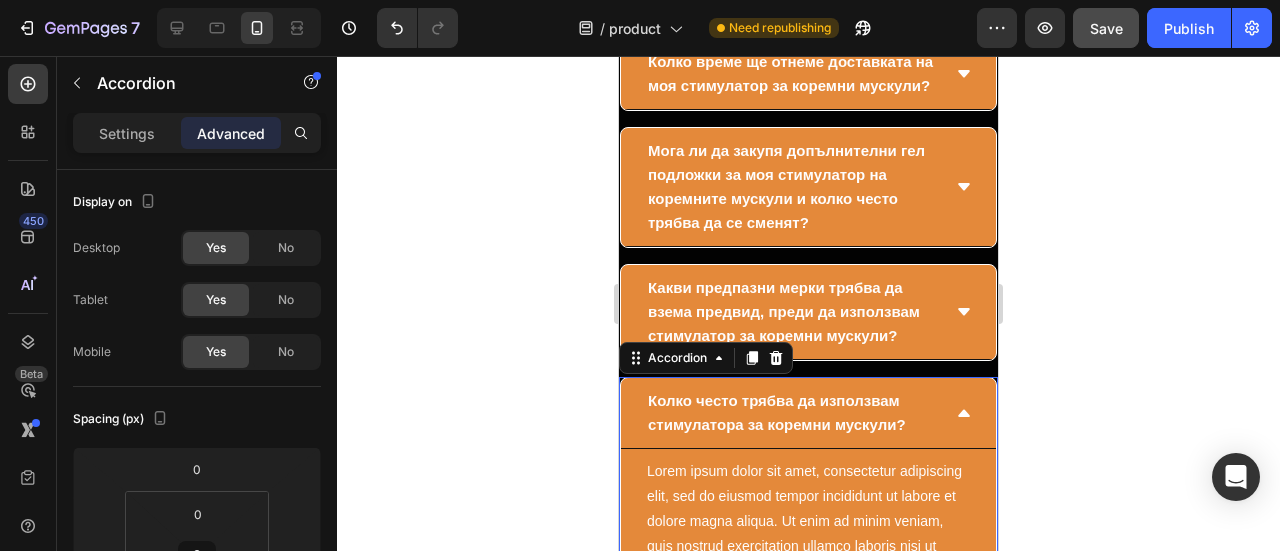 scroll, scrollTop: 500, scrollLeft: 0, axis: vertical 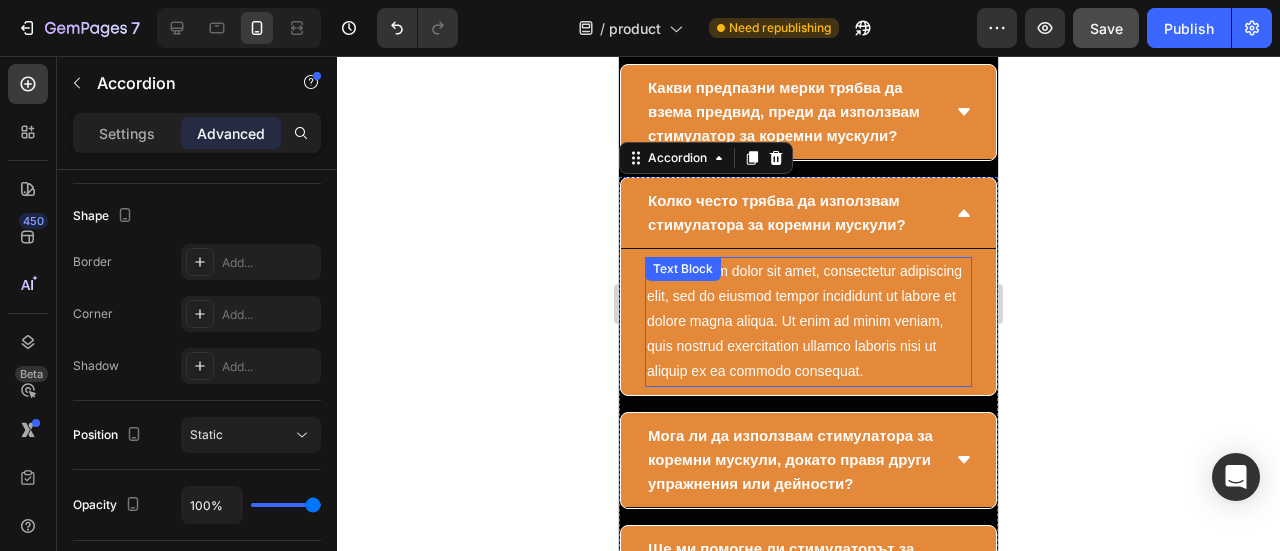 click on "Lorem ipsum dolor sit amet, consectetur adipiscing elit, sed do eiusmod tempor incididunt ut labore et dolore magna aliqua. Ut enim ad minim veniam, quis nostrud exercitation ullamco laboris nisi ut aliquip ex ea commodo consequat." at bounding box center (808, 322) 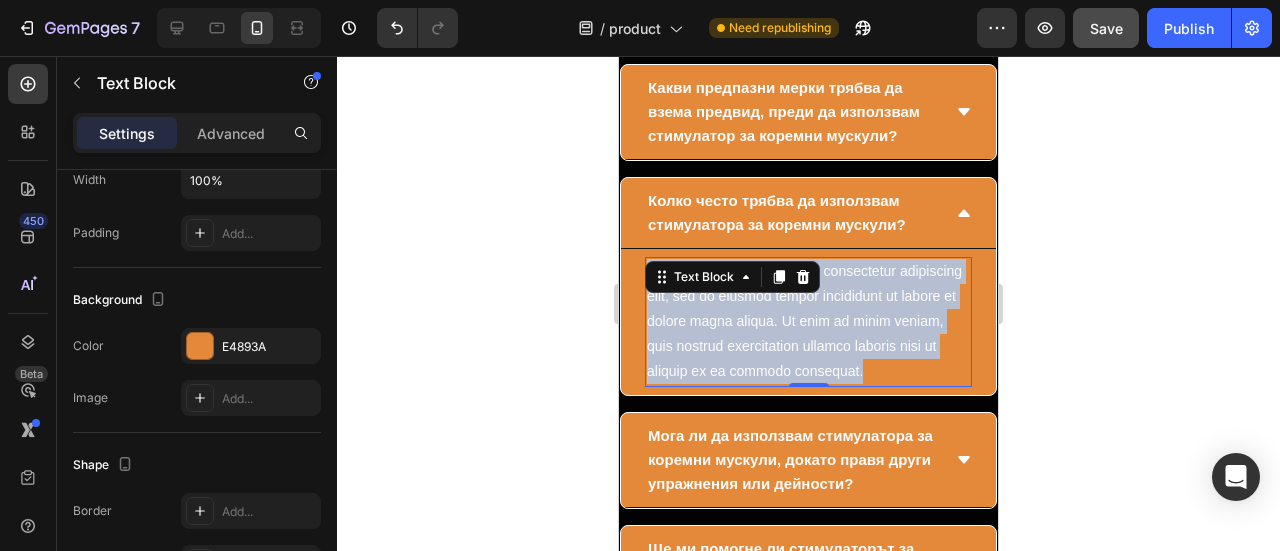 click on "Lorem ipsum dolor sit amet, consectetur adipiscing elit, sed do eiusmod tempor incididunt ut labore et dolore magna aliqua. Ut enim ad minim veniam, quis nostrud exercitation ullamco laboris nisi ut aliquip ex ea commodo consequat." at bounding box center [808, 322] 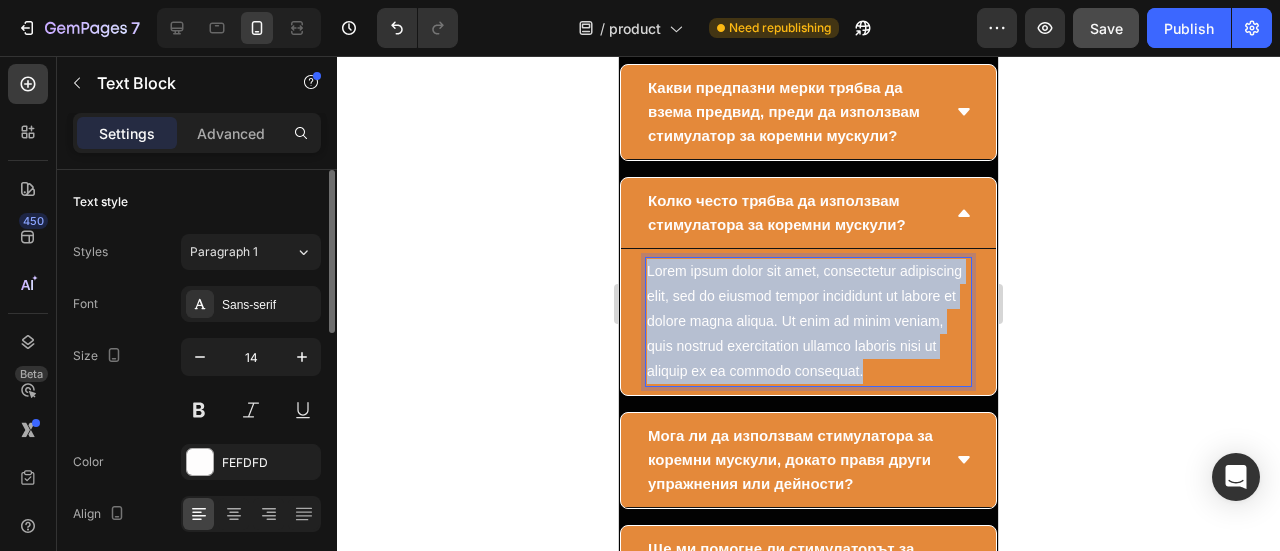 click on "Lorem ipsum dolor sit amet, consectetur adipiscing elit, sed do eiusmod tempor incididunt ut labore et dolore magna aliqua. Ut enim ad minim veniam, quis nostrud exercitation ullamco laboris nisi ut aliquip ex ea commodo consequat." at bounding box center (808, 322) 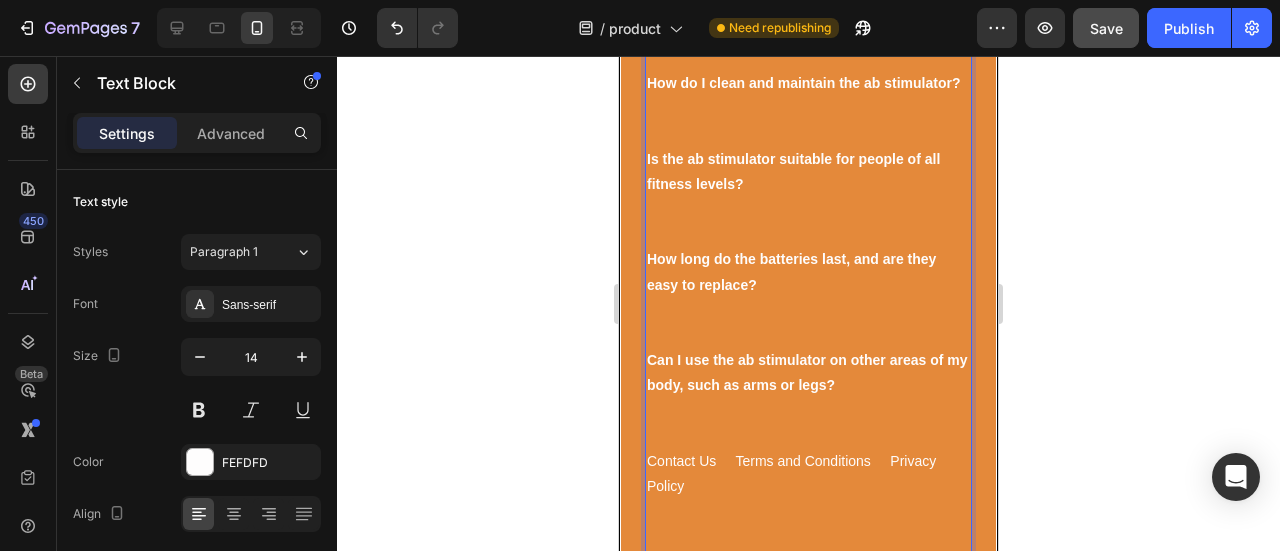 scroll, scrollTop: 15968, scrollLeft: 0, axis: vertical 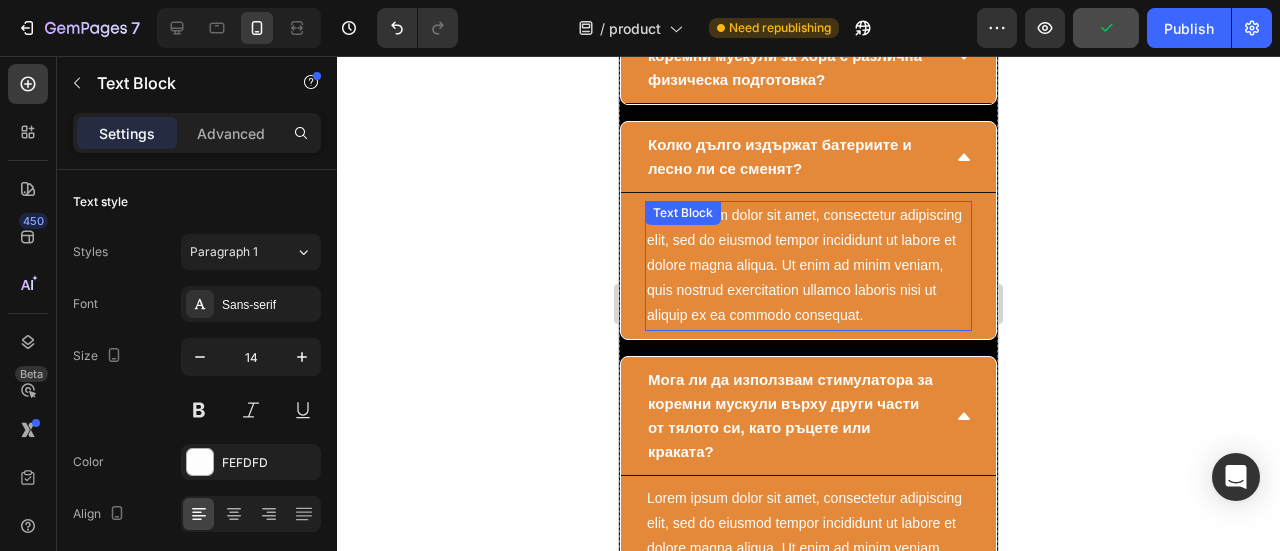 click on "Lorem ipsum dolor sit amet, consectetur adipiscing elit, sed do eiusmod tempor incididunt ut labore et dolore magna aliqua. Ut enim ad minim veniam, quis nostrud exercitation ullamco laboris nisi ut aliquip ex ea commodo consequat." at bounding box center (808, 266) 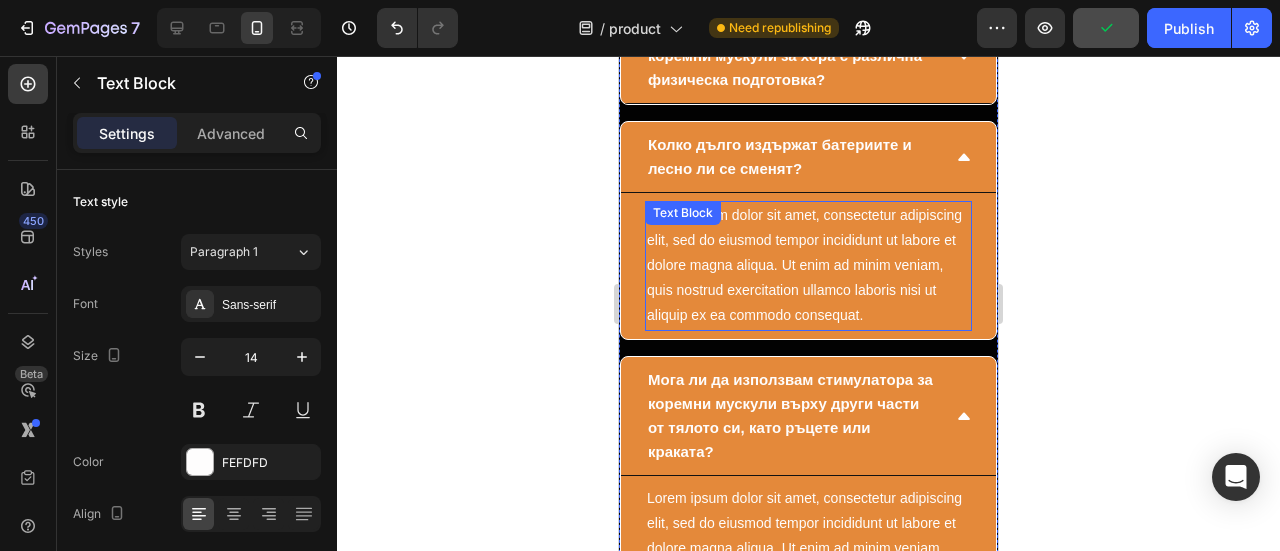 click on "Text Block" at bounding box center (683, 213) 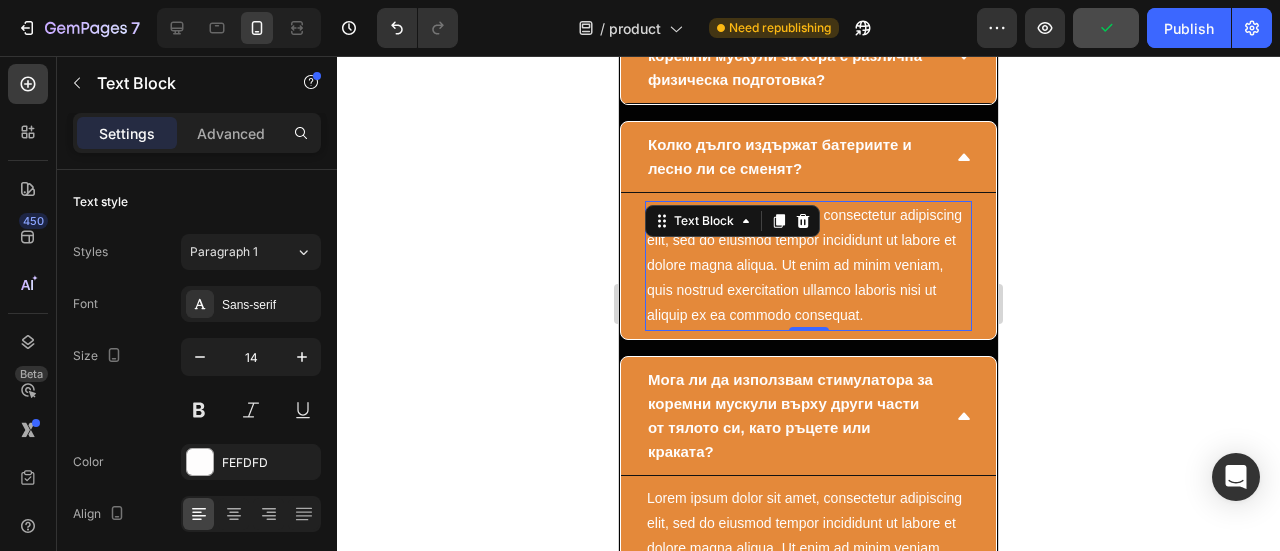 click on "Text Block" at bounding box center [732, 221] 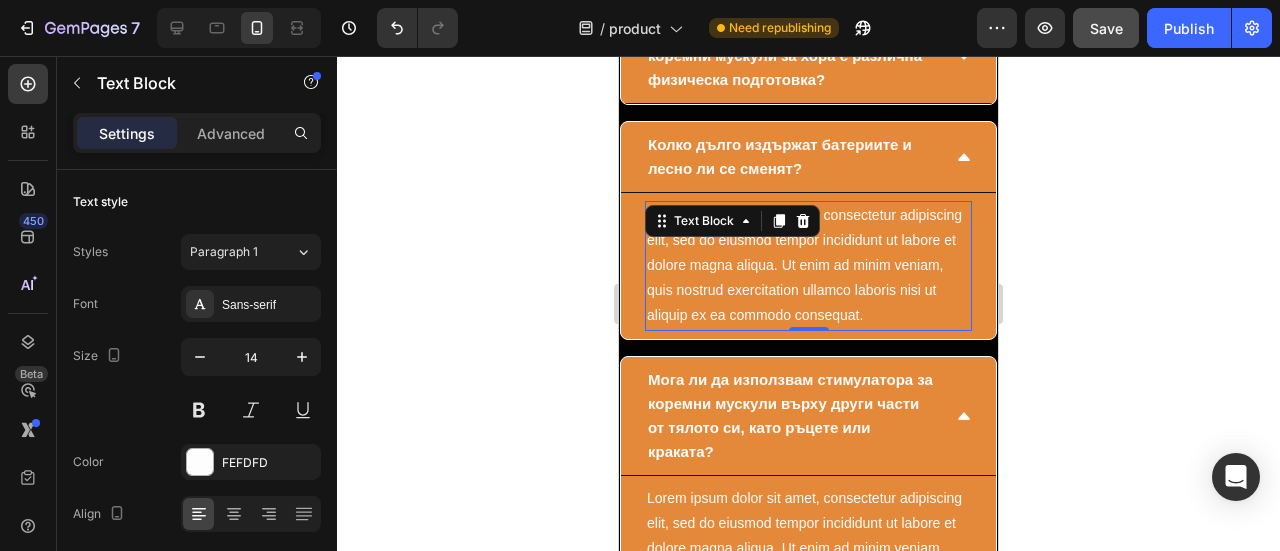 click on "Lorem ipsum dolor sit amet, consectetur adipiscing elit, sed do eiusmod tempor incididunt ut labore et dolore magna aliqua. Ut enim ad minim veniam, quis nostrud exercitation ullamco laboris nisi ut aliquip ex ea commodo consequat." at bounding box center (808, 266) 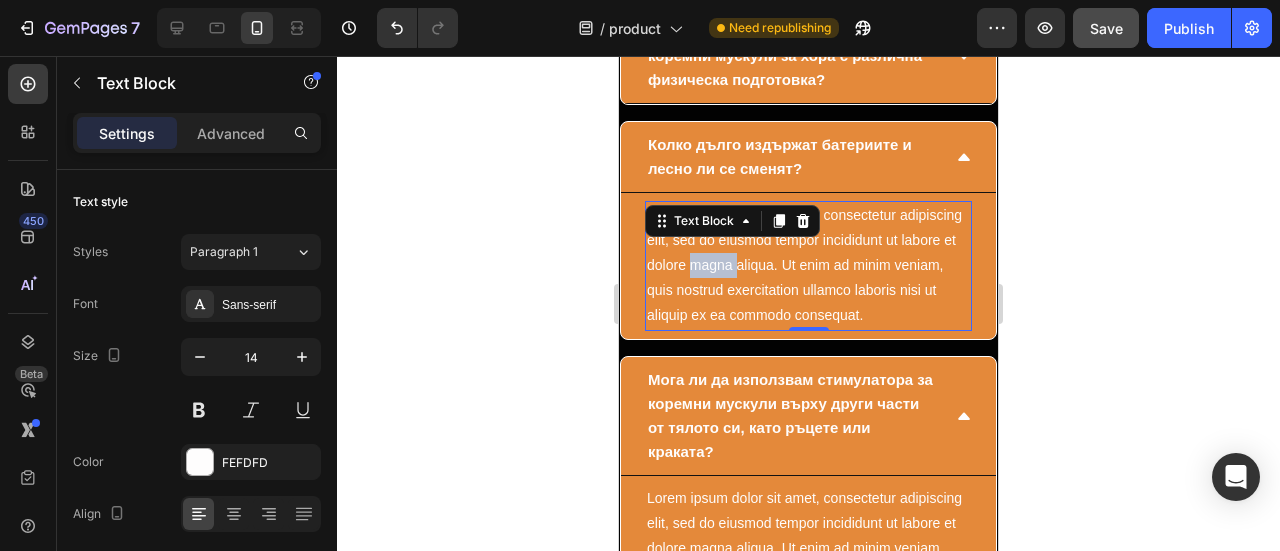 click on "Lorem ipsum dolor sit amet, consectetur adipiscing elit, sed do eiusmod tempor incididunt ut labore et dolore magna aliqua. Ut enim ad minim veniam, quis nostrud exercitation ullamco laboris nisi ut aliquip ex ea commodo consequat." at bounding box center (808, 266) 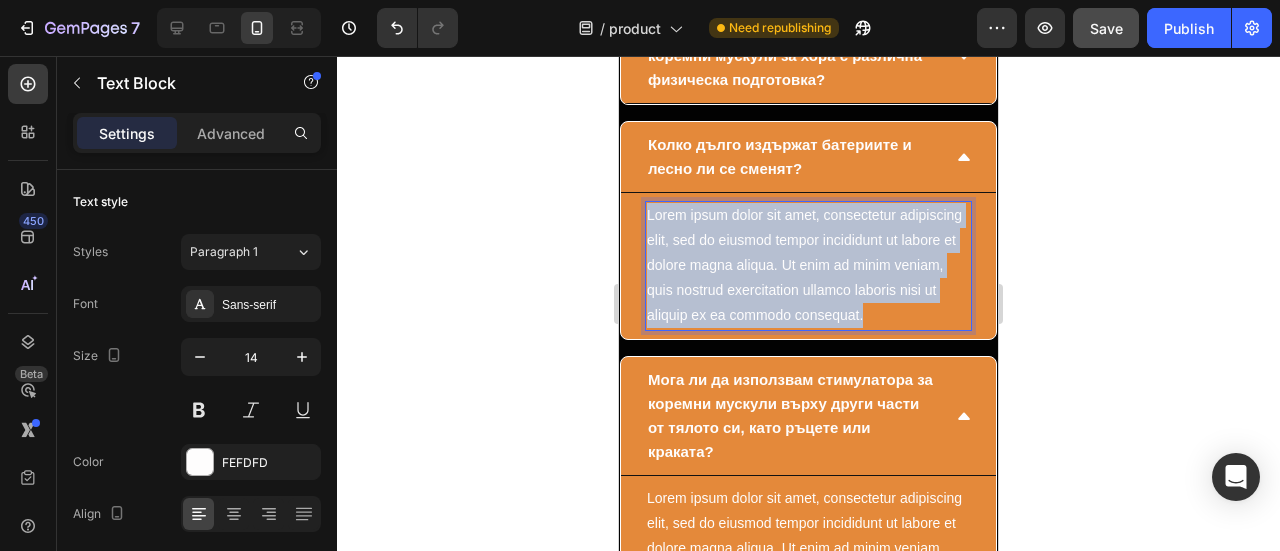 click on "Lorem ipsum dolor sit amet, consectetur adipiscing elit, sed do eiusmod tempor incididunt ut labore et dolore magna aliqua. Ut enim ad minim veniam, quis nostrud exercitation ullamco laboris nisi ut aliquip ex ea commodo consequat." at bounding box center [808, 266] 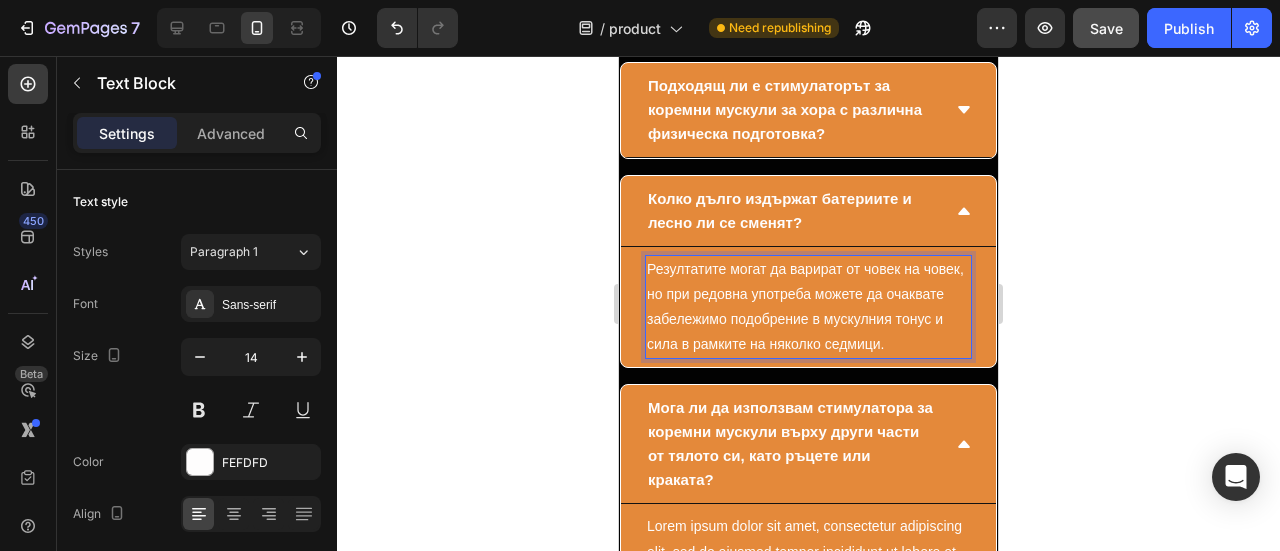 scroll, scrollTop: 15868, scrollLeft: 0, axis: vertical 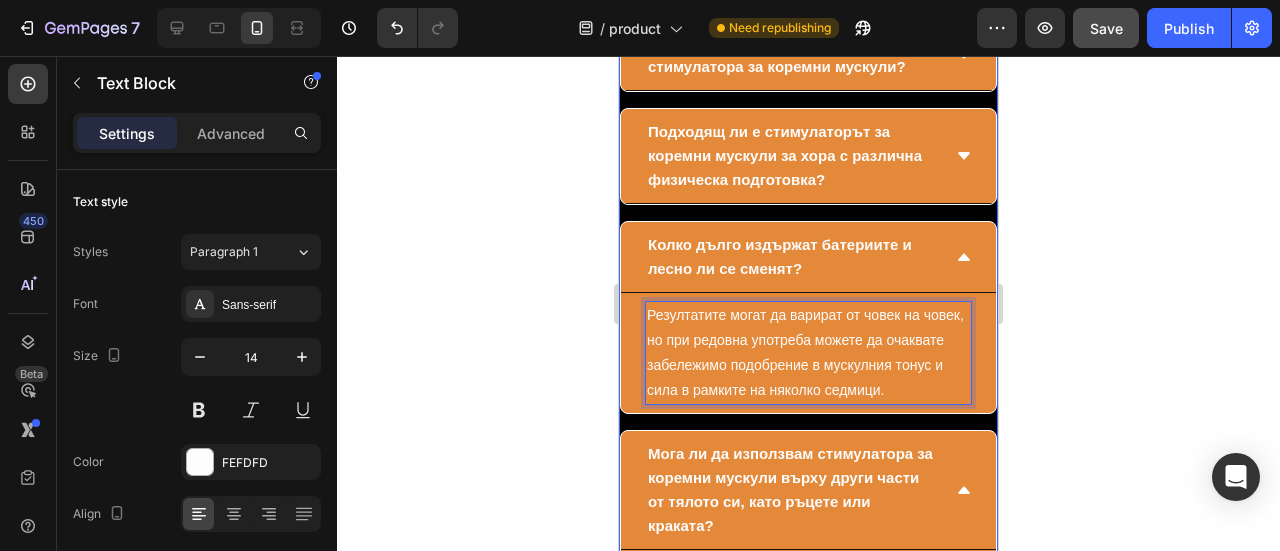 click on "Подходящ ли е стимулаторът за коремни мускули за хора с различна физическа подготовка?" at bounding box center (808, 156) 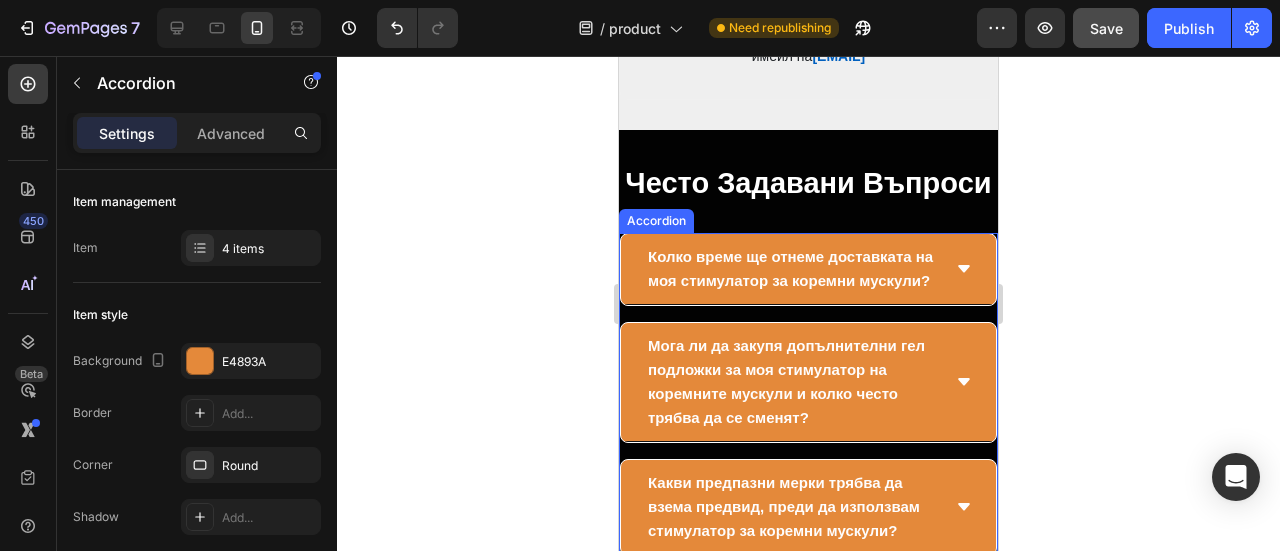 scroll, scrollTop: 14968, scrollLeft: 0, axis: vertical 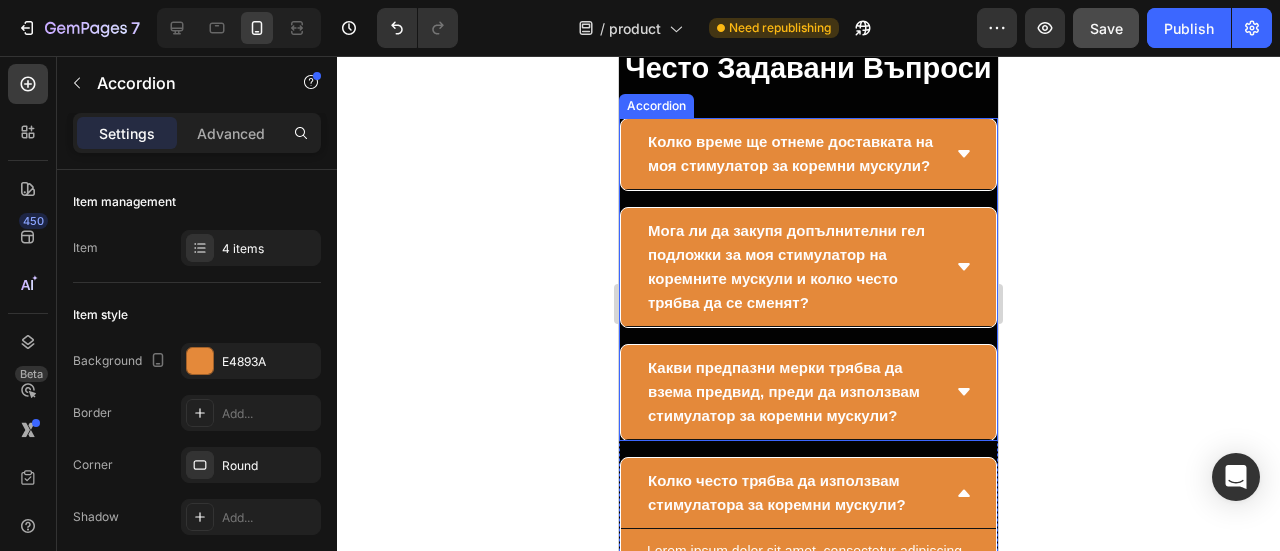 click on "Колко време ще отнеме доставката на моя стимулатор за коремни мускули?" at bounding box center (808, 154) 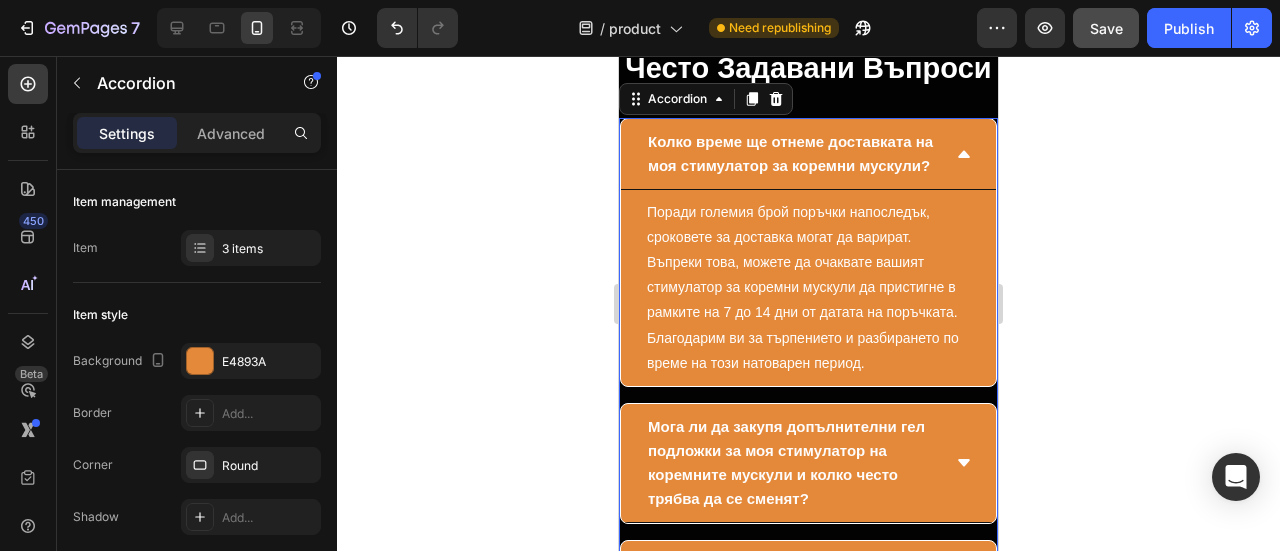 click 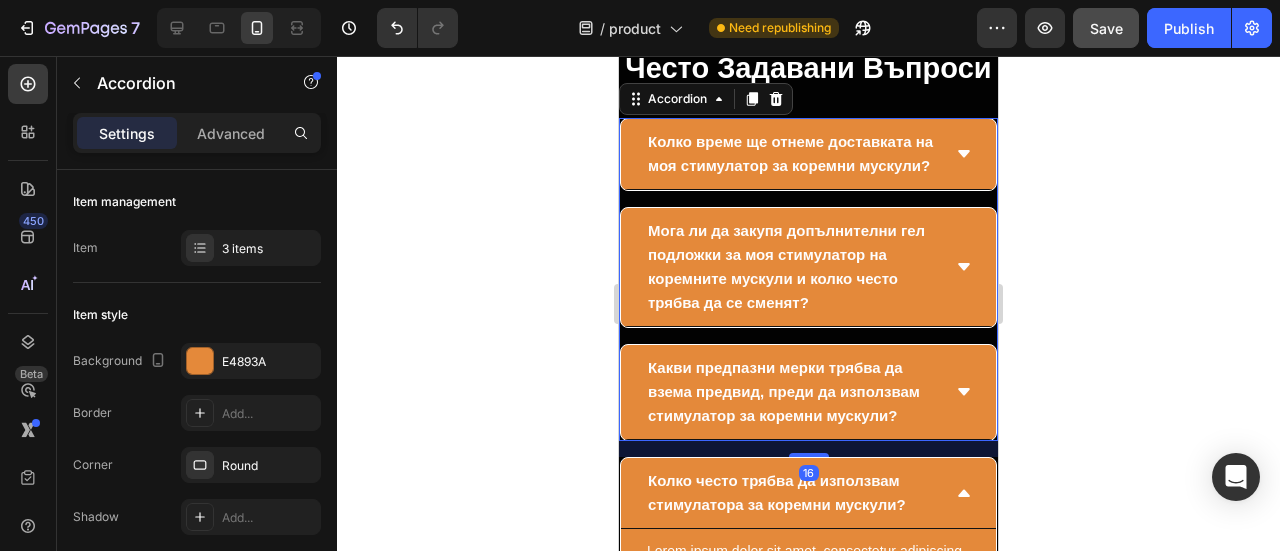 click 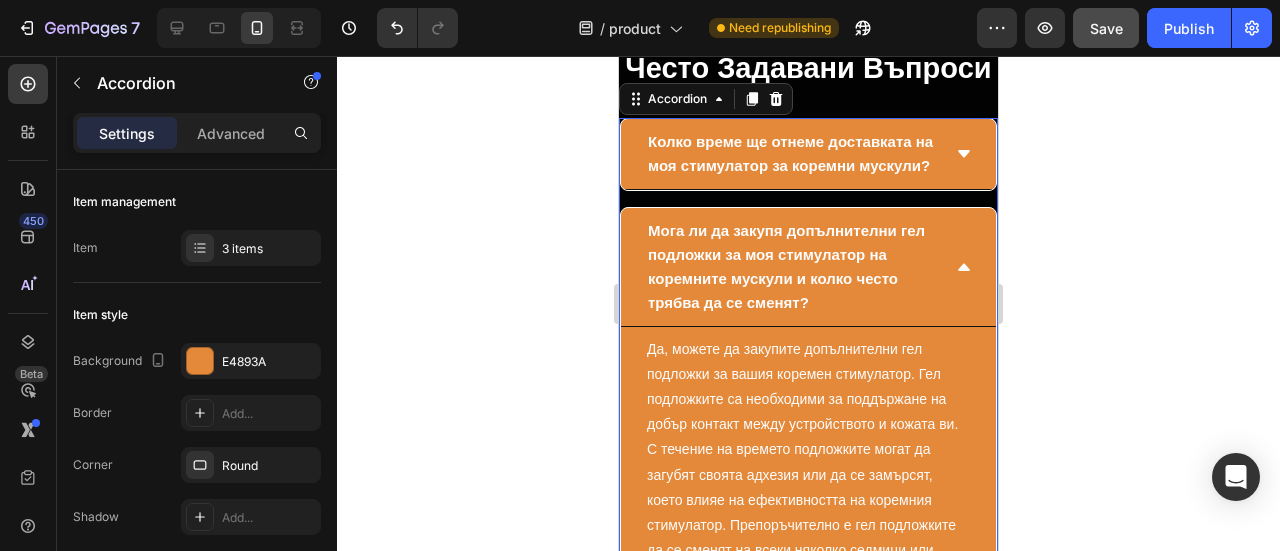 click 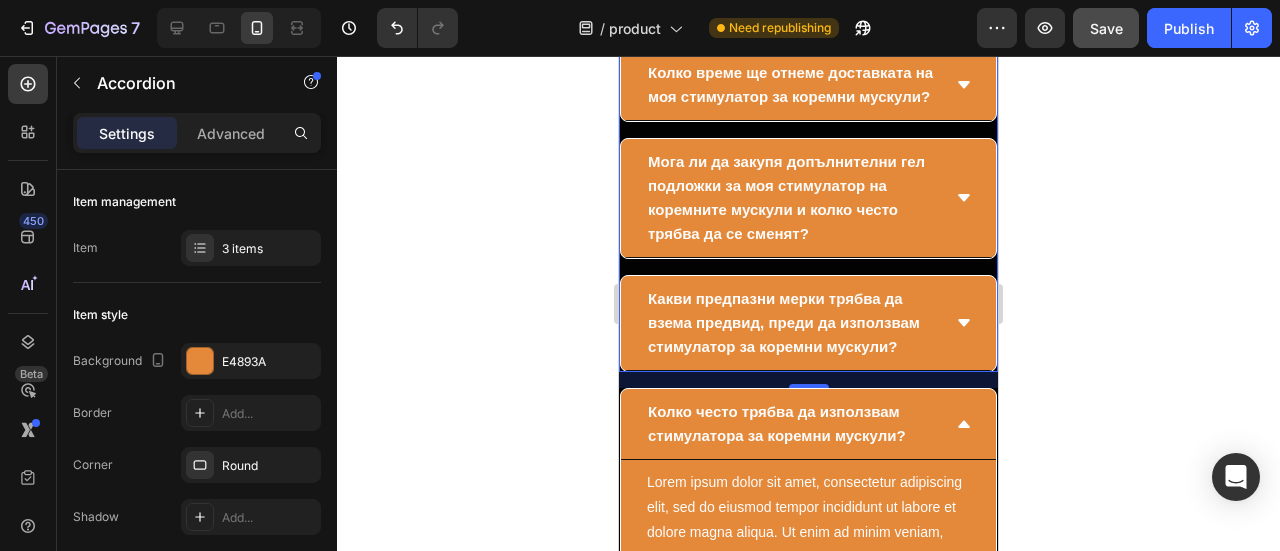 scroll, scrollTop: 15068, scrollLeft: 0, axis: vertical 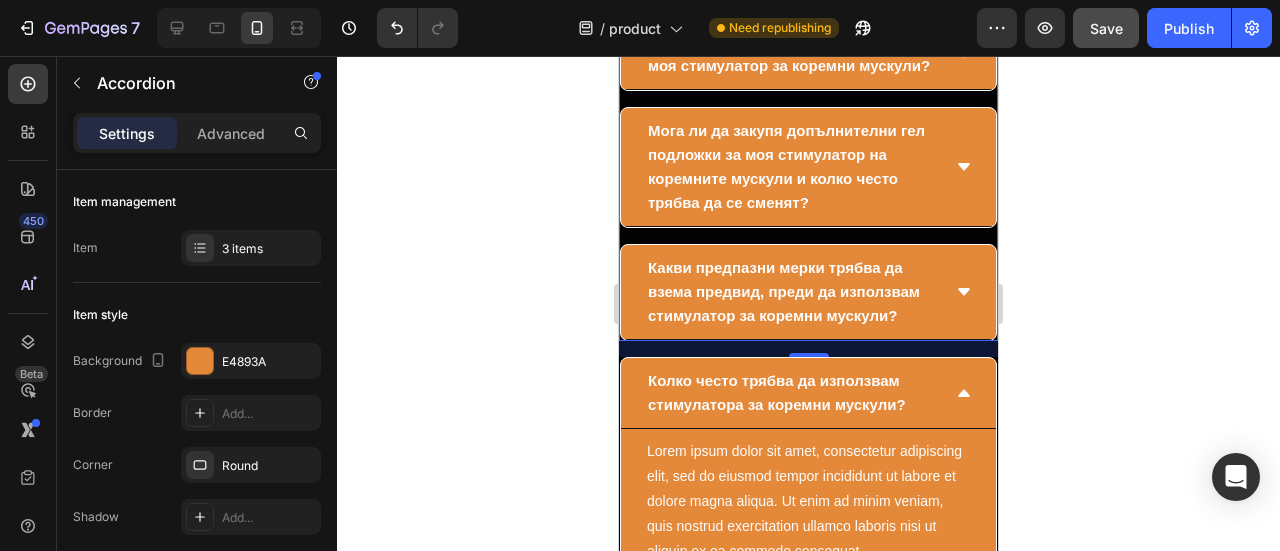 click 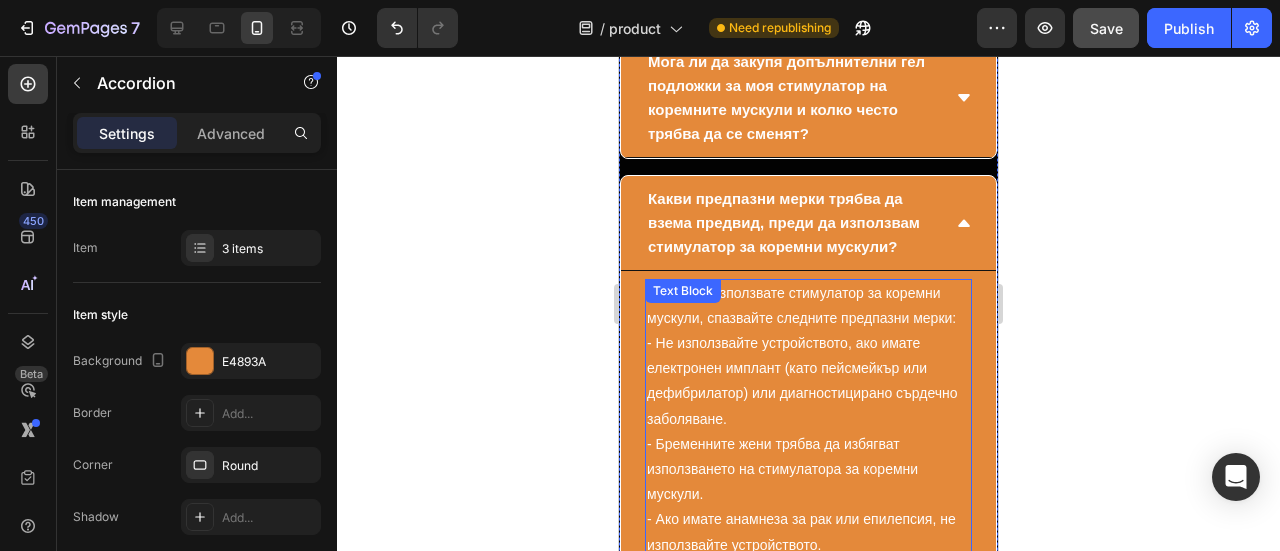 scroll, scrollTop: 15168, scrollLeft: 0, axis: vertical 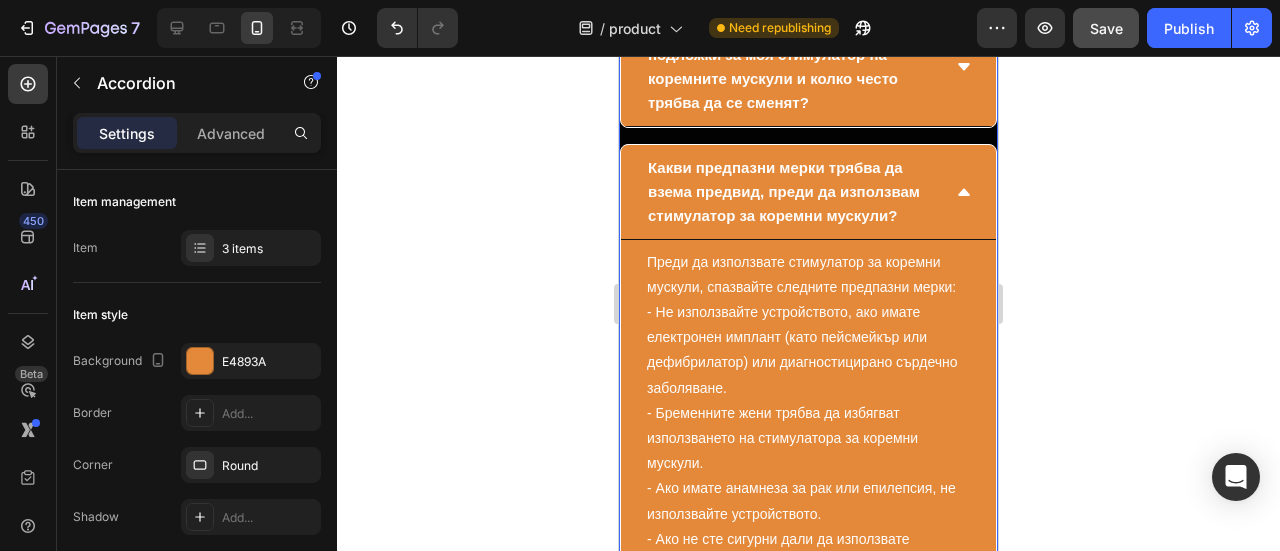 click 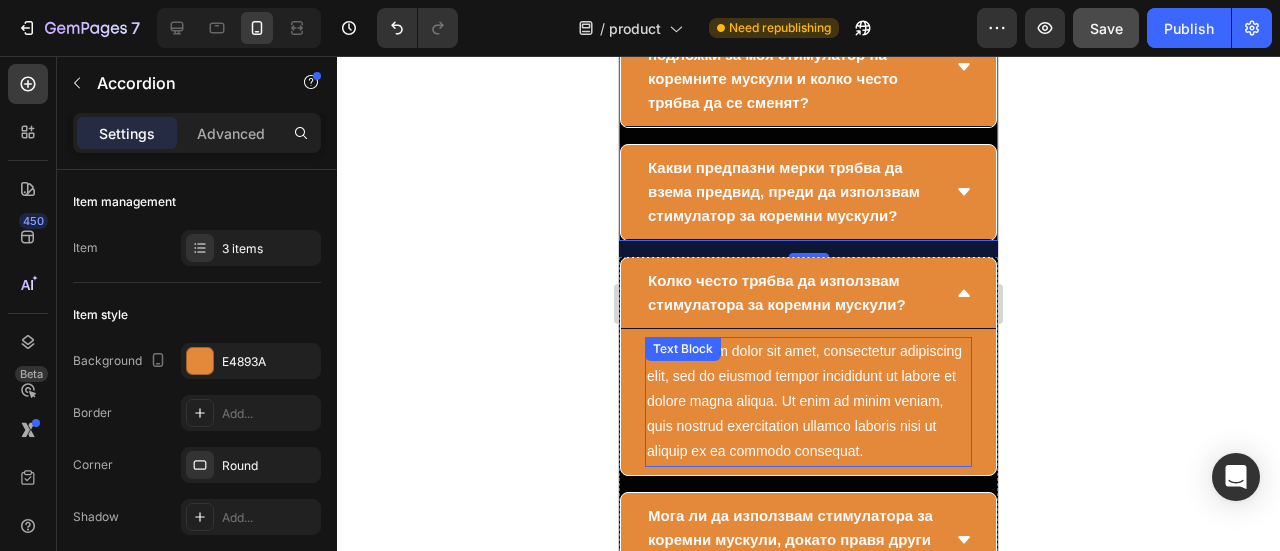 click on "Lorem ipsum dolor sit amet, consectetur adipiscing elit, sed do eiusmod tempor incididunt ut labore et dolore magna aliqua. Ut enim ad minim veniam, quis nostrud exercitation ullamco laboris nisi ut aliquip ex ea commodo consequat." at bounding box center [808, 402] 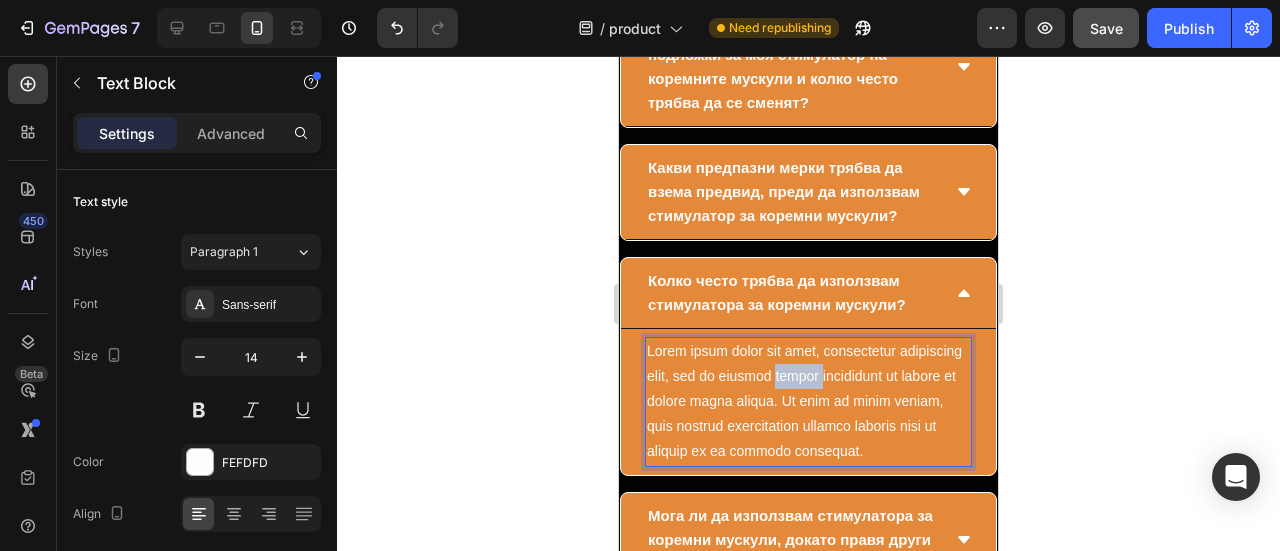 click on "Lorem ipsum dolor sit amet, consectetur adipiscing elit, sed do eiusmod tempor incididunt ut labore et dolore magna aliqua. Ut enim ad minim veniam, quis nostrud exercitation ullamco laboris nisi ut aliquip ex ea commodo consequat." at bounding box center [808, 402] 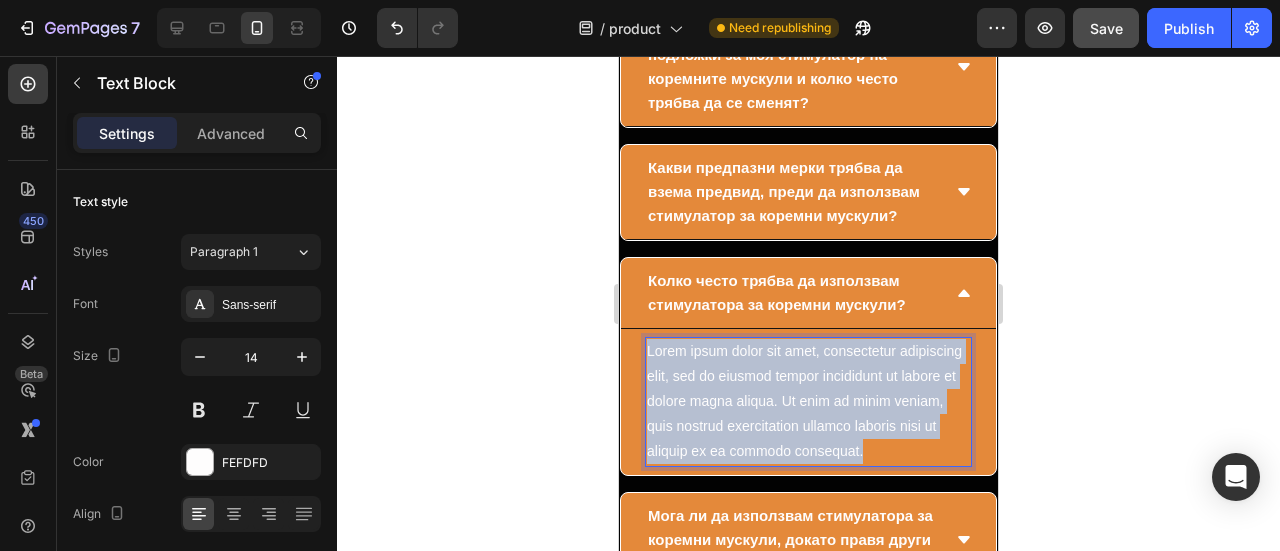 click on "Lorem ipsum dolor sit amet, consectetur adipiscing elit, sed do eiusmod tempor incididunt ut labore et dolore magna aliqua. Ut enim ad minim veniam, quis nostrud exercitation ullamco laboris nisi ut aliquip ex ea commodo consequat." at bounding box center (808, 402) 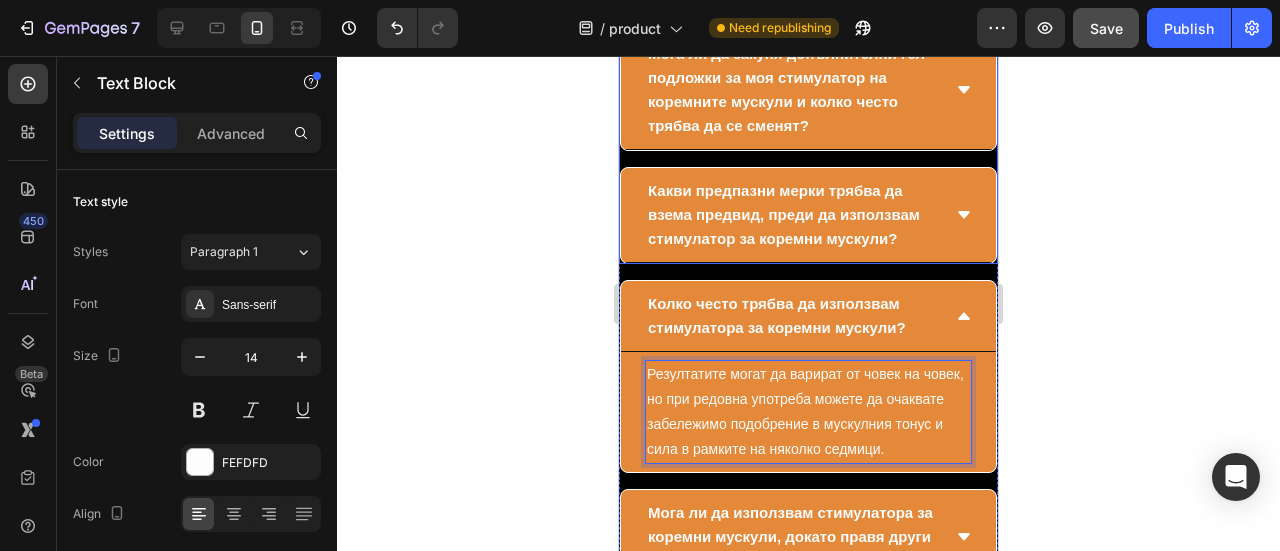 scroll, scrollTop: 15168, scrollLeft: 0, axis: vertical 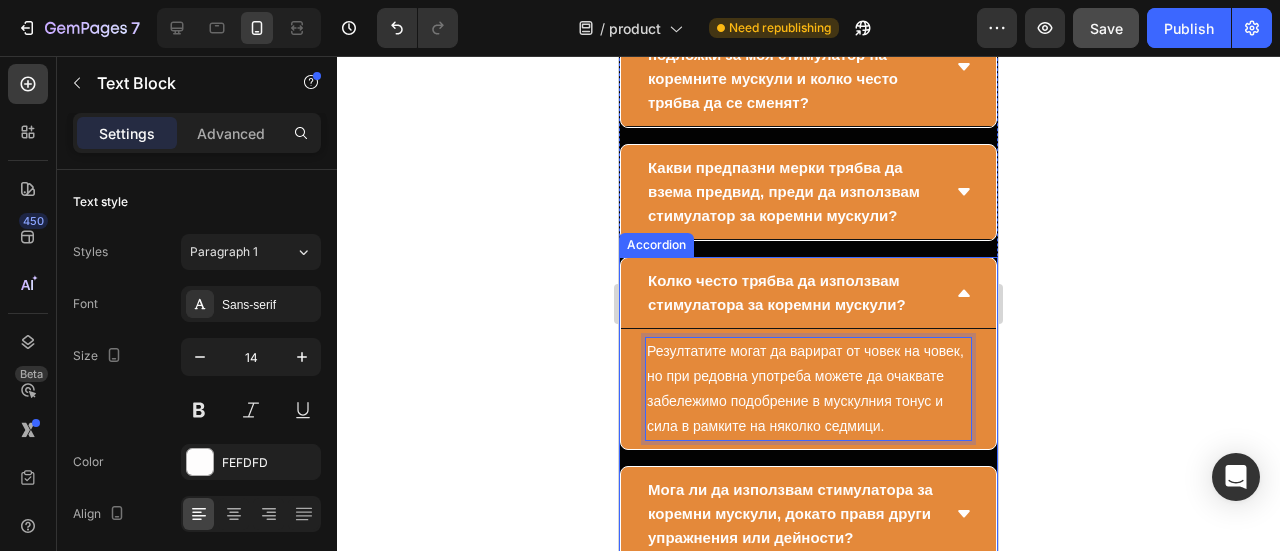 click 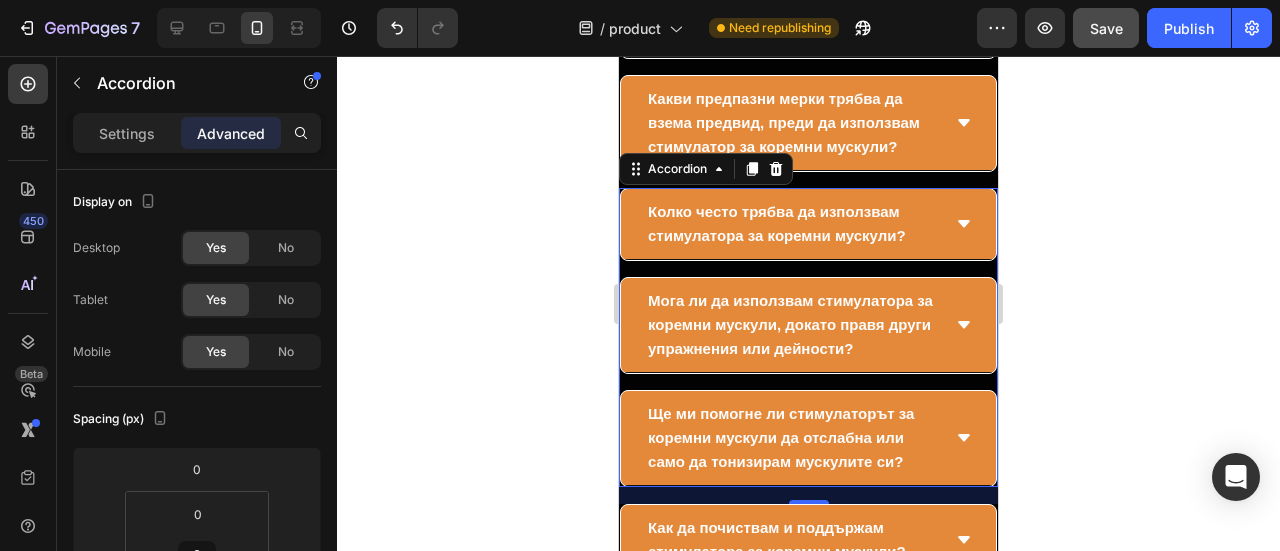 scroll, scrollTop: 15268, scrollLeft: 0, axis: vertical 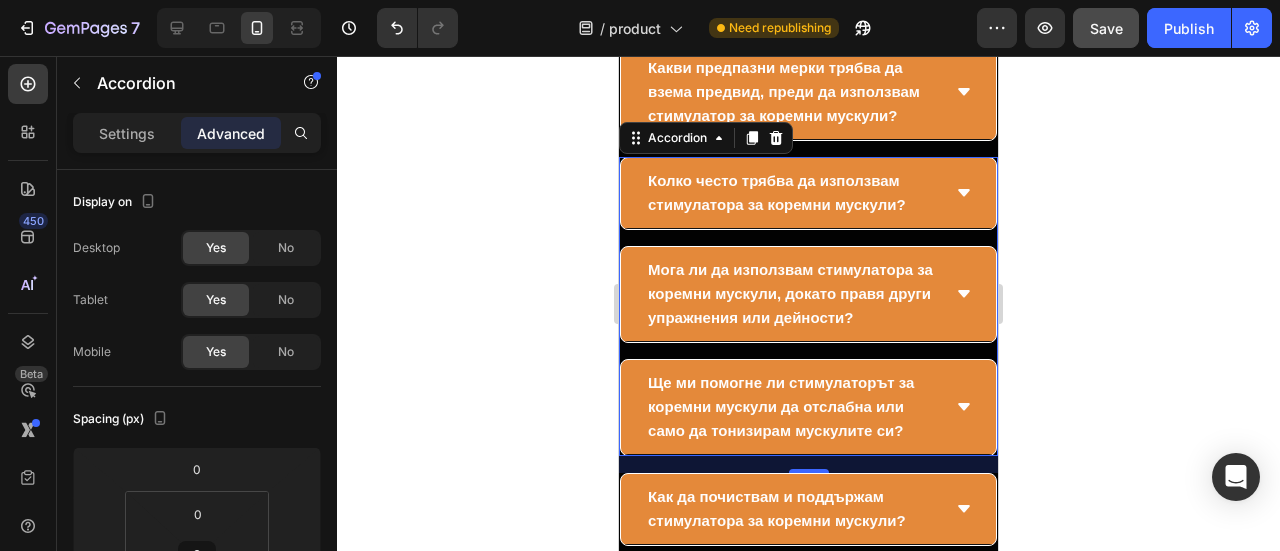 click on "Мога ли да използвам стимулатора за коремни мускули, докато правя други упражнения или дейности?" at bounding box center [808, 294] 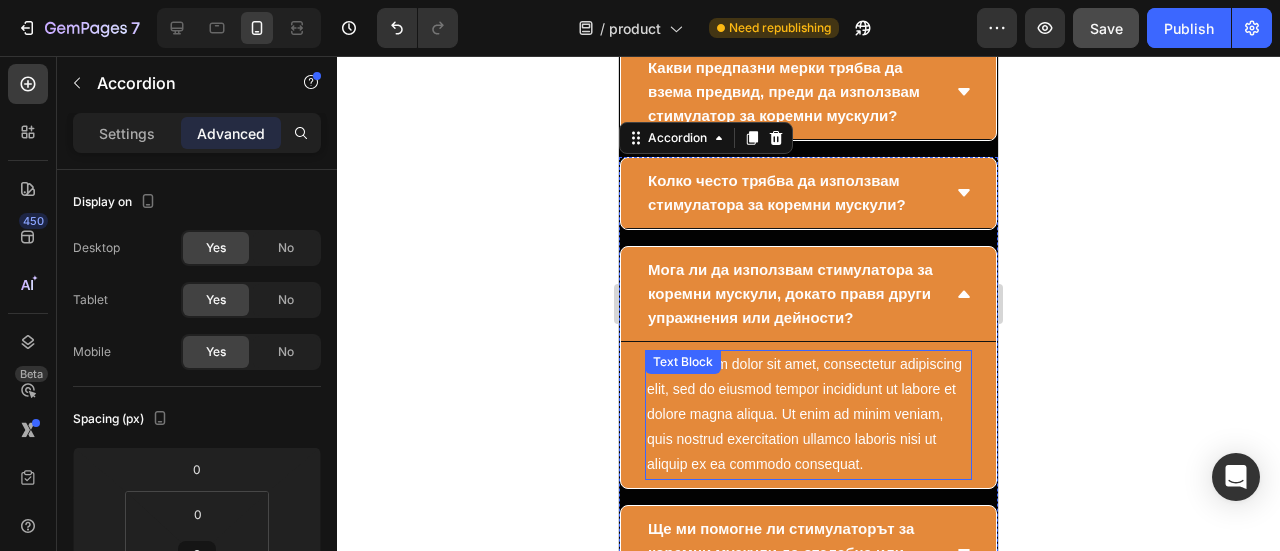 click on "Lorem ipsum dolor sit amet, consectetur adipiscing elit, sed do eiusmod tempor incididunt ut labore et dolore magna aliqua. Ut enim ad minim veniam, quis nostrud exercitation ullamco laboris nisi ut aliquip ex ea commodo consequat." at bounding box center (808, 415) 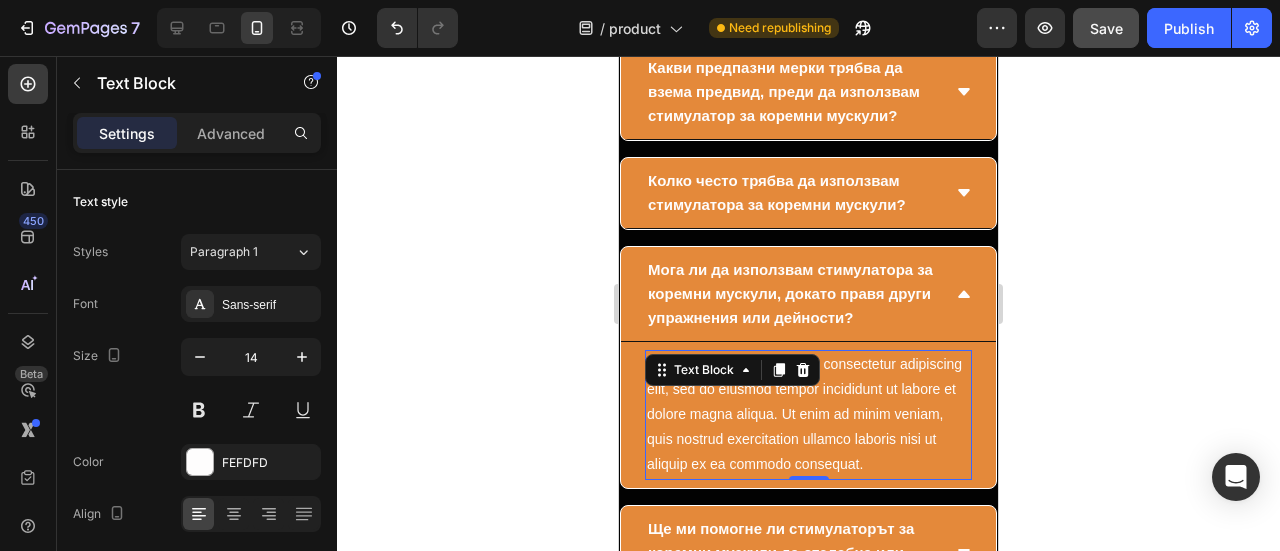 click on "Lorem ipsum dolor sit amet, consectetur adipiscing elit, sed do eiusmod tempor incididunt ut labore et dolore magna aliqua. Ut enim ad minim veniam, quis nostrud exercitation ullamco laboris nisi ut aliquip ex ea commodo consequat." at bounding box center [808, 415] 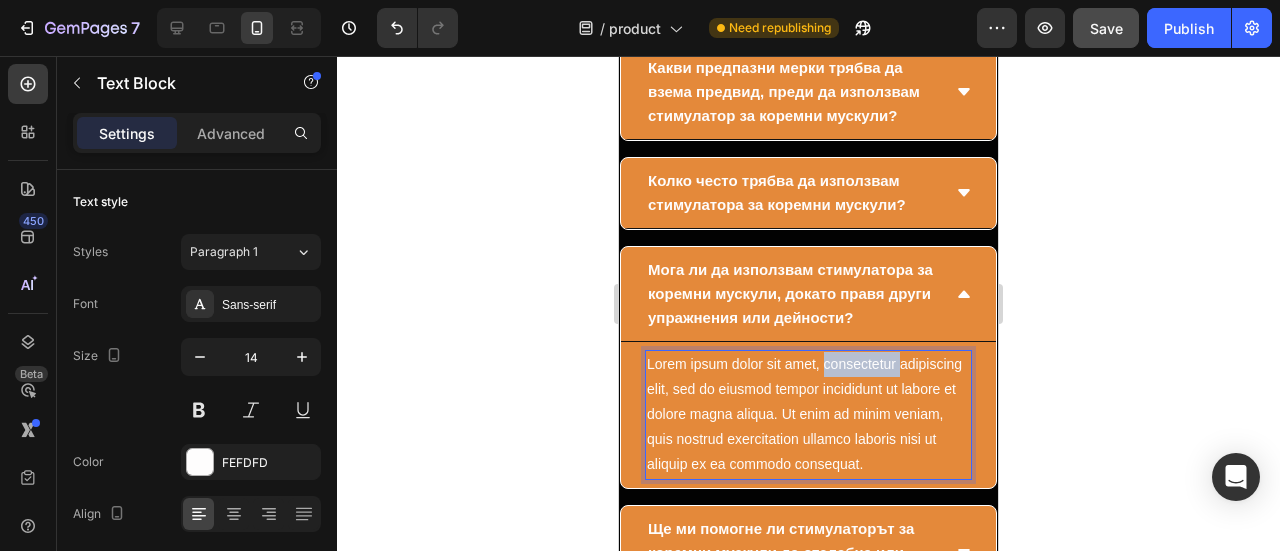 click on "Lorem ipsum dolor sit amet, consectetur adipiscing elit, sed do eiusmod tempor incididunt ut labore et dolore magna aliqua. Ut enim ad minim veniam, quis nostrud exercitation ullamco laboris nisi ut aliquip ex ea commodo consequat." at bounding box center (808, 415) 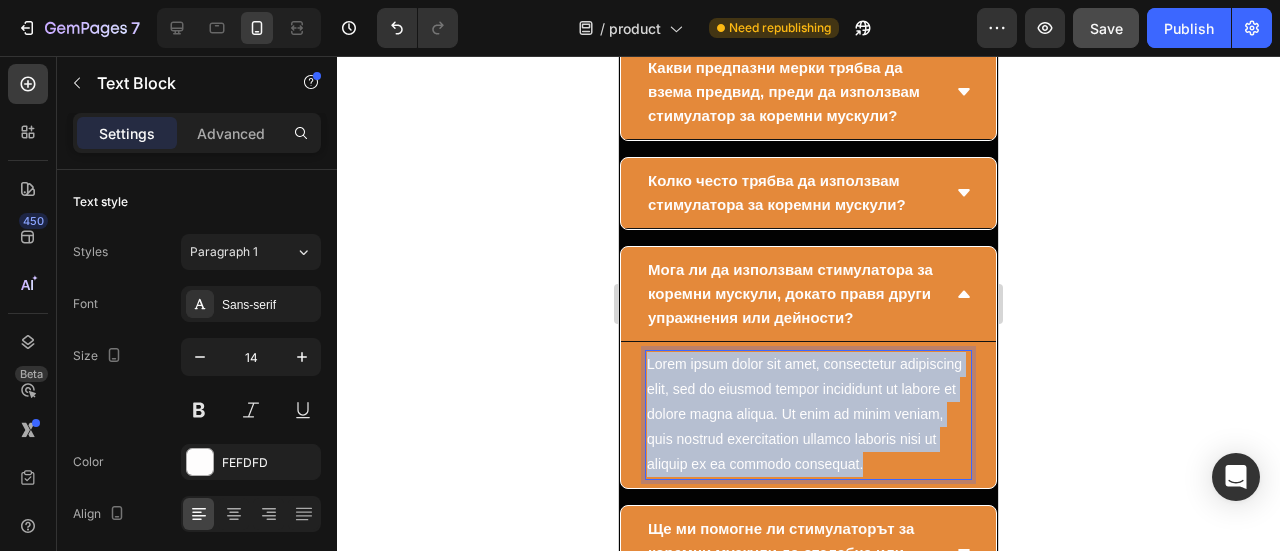click on "Lorem ipsum dolor sit amet, consectetur adipiscing elit, sed do eiusmod tempor incididunt ut labore et dolore magna aliqua. Ut enim ad minim veniam, quis nostrud exercitation ullamco laboris nisi ut aliquip ex ea commodo consequat." at bounding box center (808, 415) 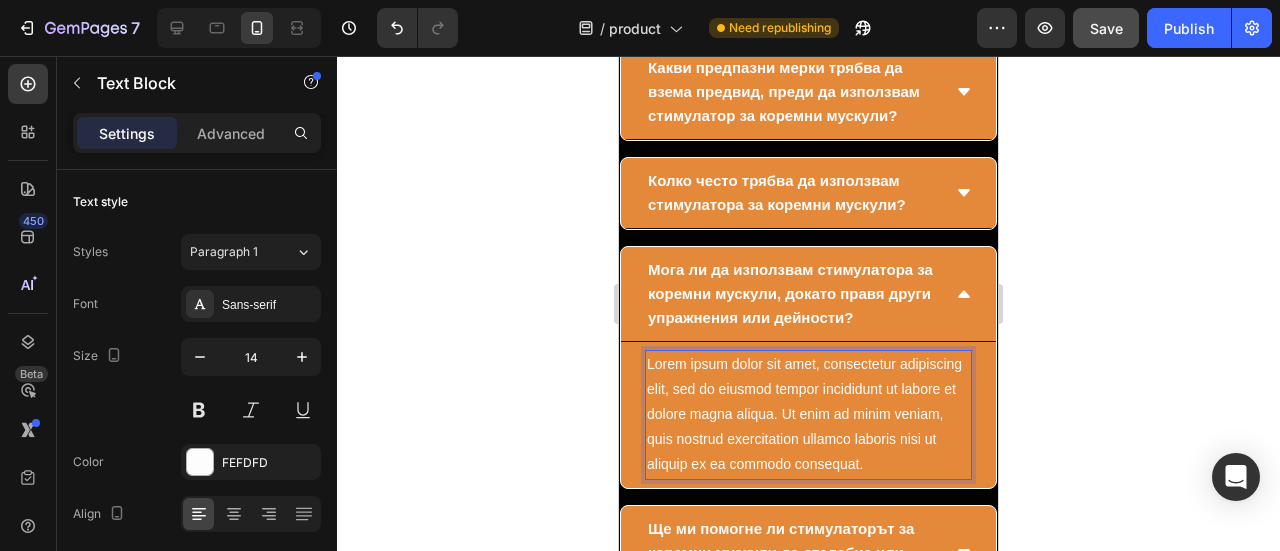 scroll, scrollTop: 15294, scrollLeft: 0, axis: vertical 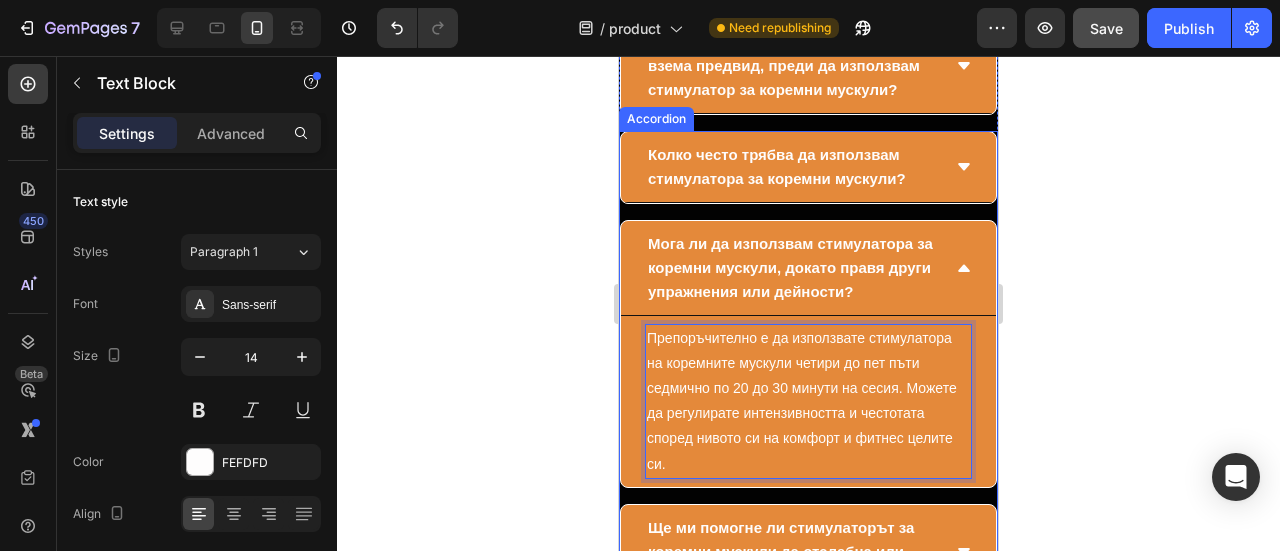 click 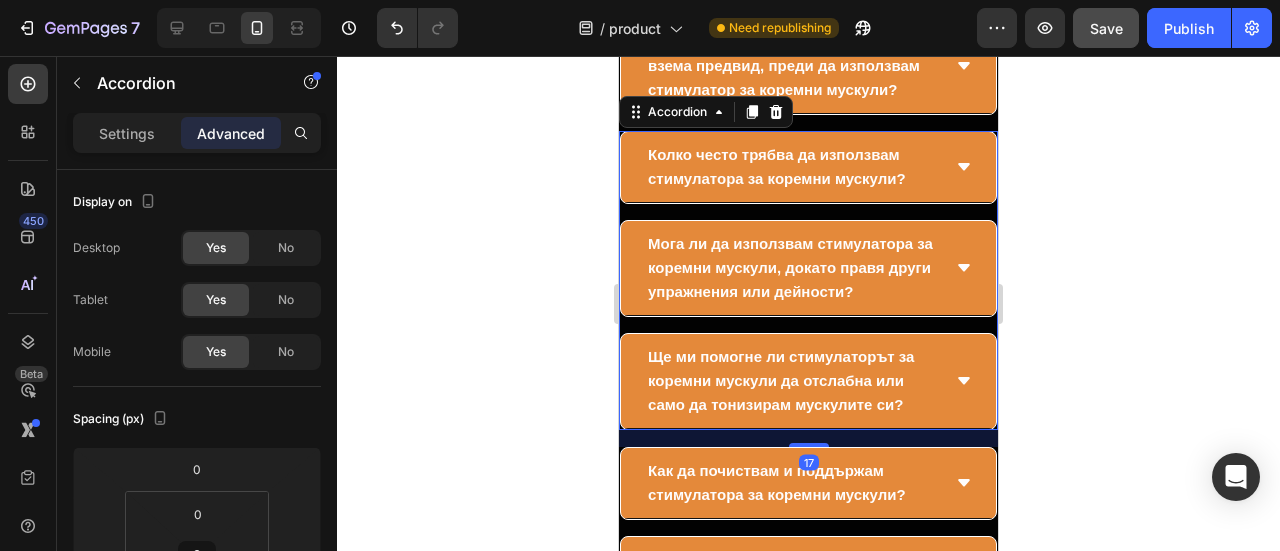 scroll, scrollTop: 15394, scrollLeft: 0, axis: vertical 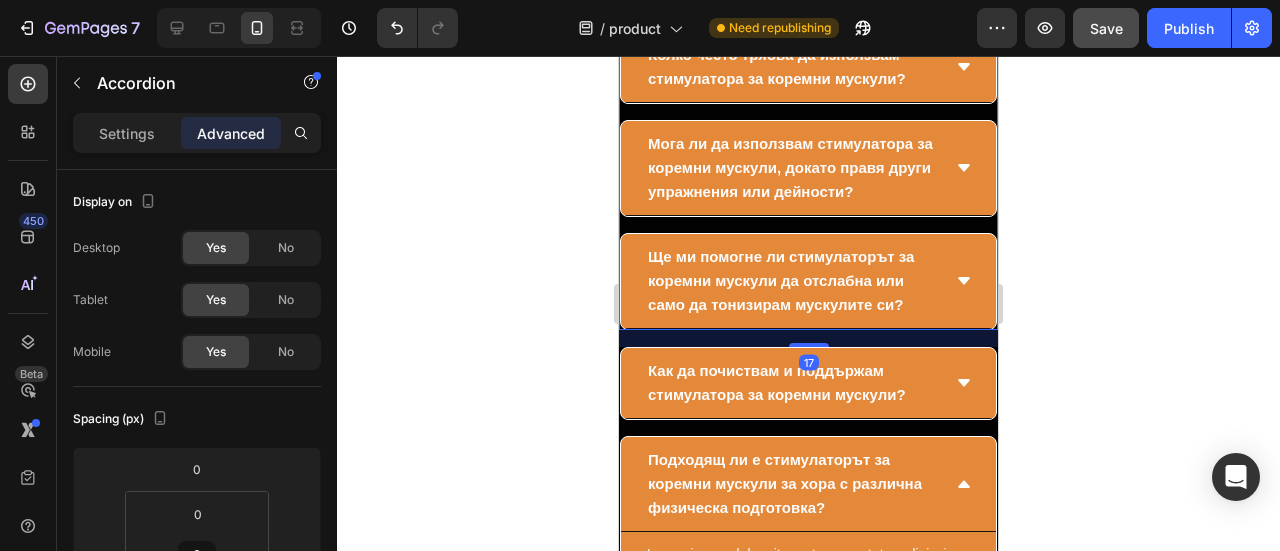 click 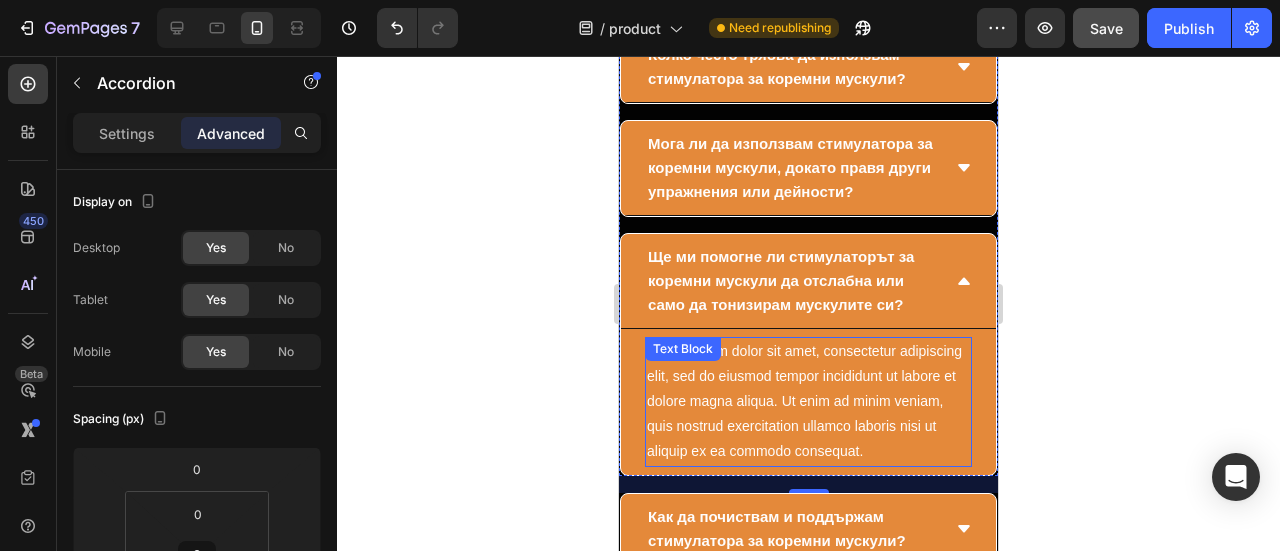 click on "Lorem ipsum dolor sit amet, consectetur adipiscing elit, sed do eiusmod tempor incididunt ut labore et dolore magna aliqua. Ut enim ad minim veniam, quis nostrud exercitation ullamco laboris nisi ut aliquip ex ea commodo consequat." at bounding box center [808, 402] 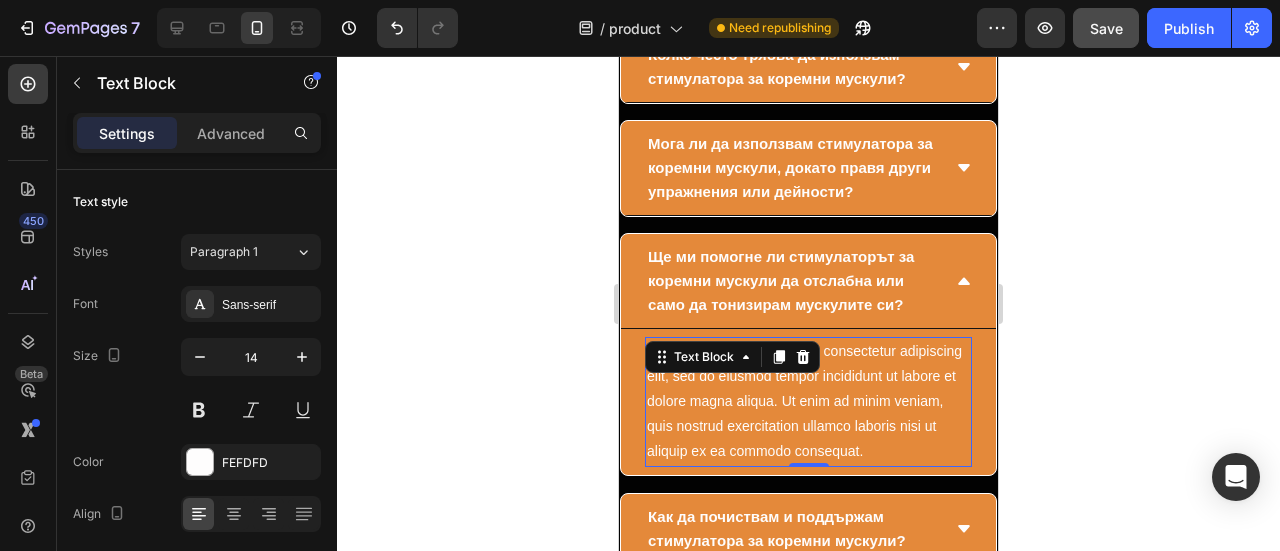 click 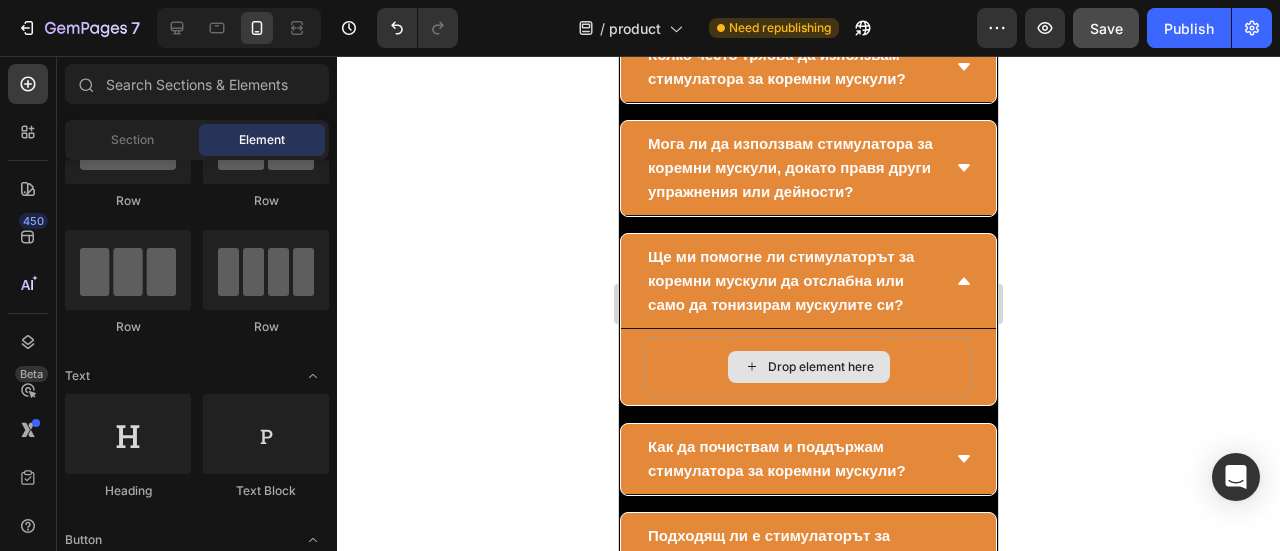 click on "Drop element here" at bounding box center (821, 367) 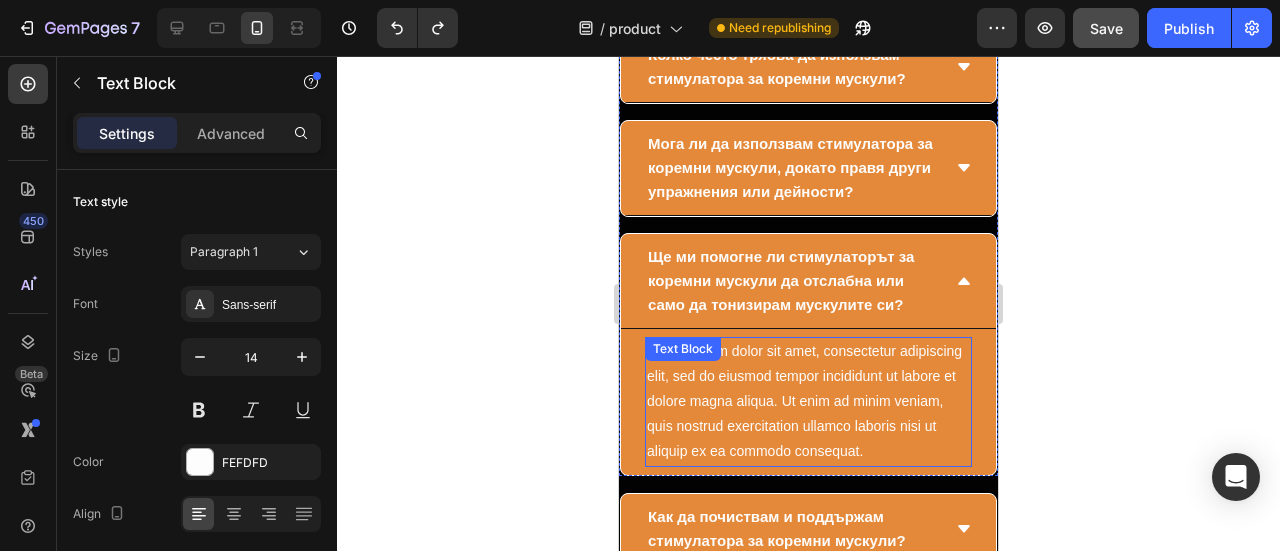 click on "Lorem ipsum dolor sit amet, consectetur adipiscing elit, sed do eiusmod tempor incididunt ut labore et dolore magna aliqua. Ut enim ad minim veniam, quis nostrud exercitation ullamco laboris nisi ut aliquip ex ea commodo consequat." at bounding box center (808, 402) 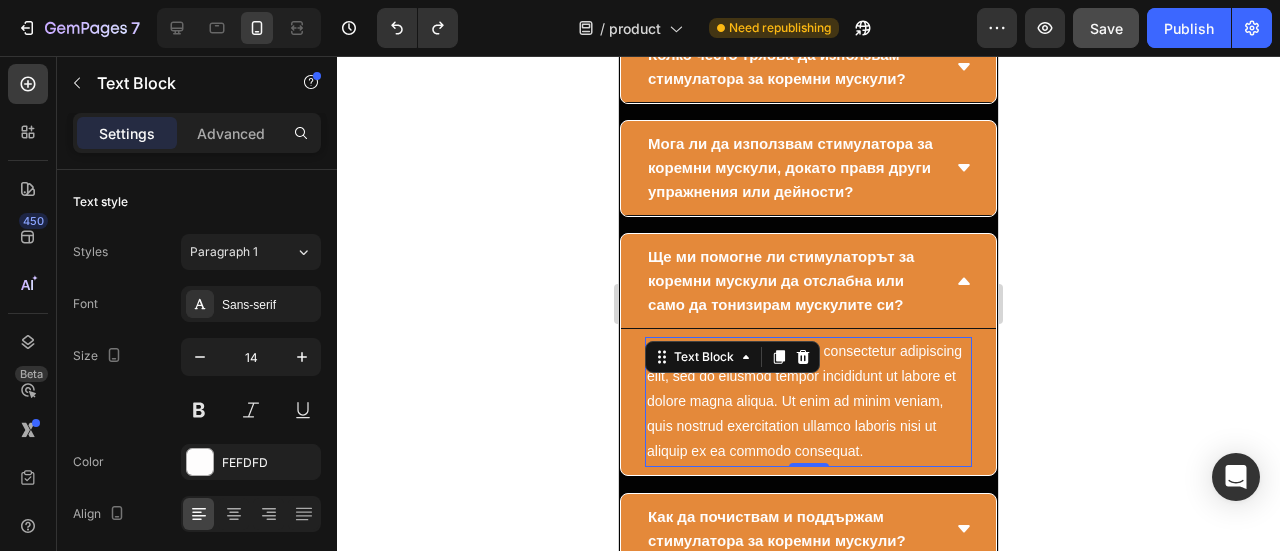 click on "Lorem ipsum dolor sit amet, consectetur adipiscing elit, sed do eiusmod tempor incididunt ut labore et dolore magna aliqua. Ut enim ad minim veniam, quis nostrud exercitation ullamco laboris nisi ut aliquip ex ea commodo consequat." at bounding box center [808, 402] 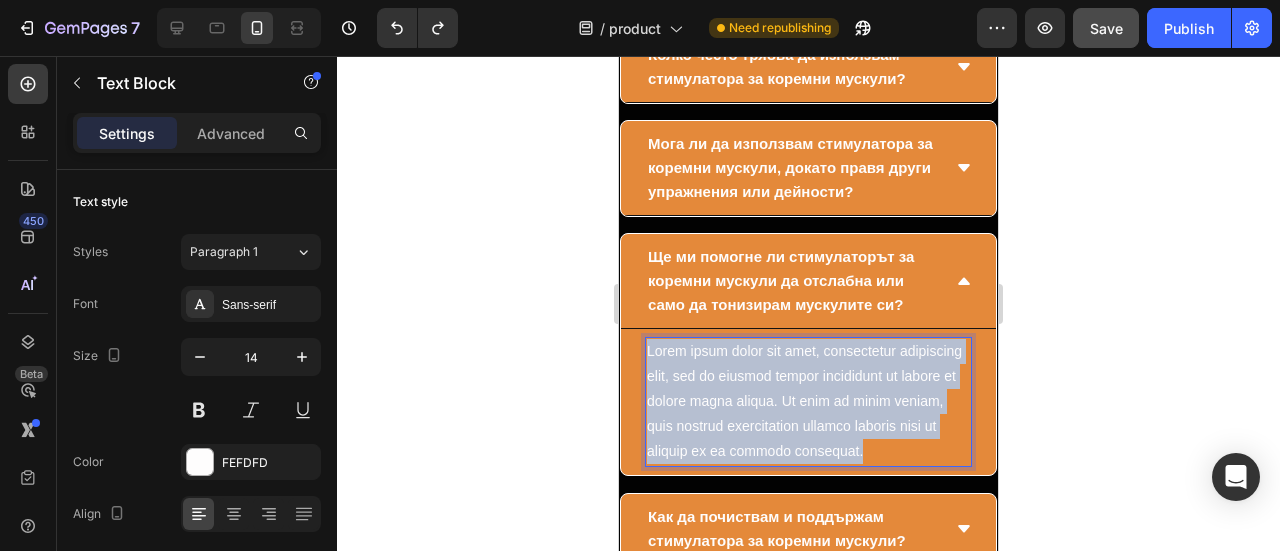 click on "Lorem ipsum dolor sit amet, consectetur adipiscing elit, sed do eiusmod tempor incididunt ut labore et dolore magna aliqua. Ut enim ad minim veniam, quis nostrud exercitation ullamco laboris nisi ut aliquip ex ea commodo consequat." at bounding box center (808, 402) 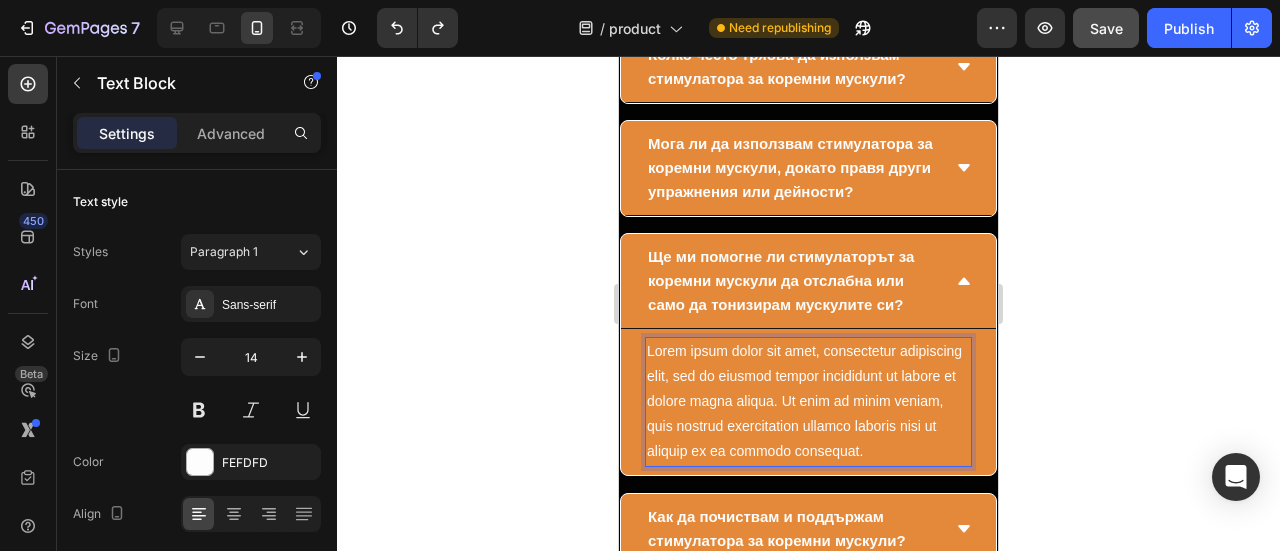 click on "Lorem ipsum dolor sit amet, consectetur adipiscing elit, sed do eiusmod tempor incididunt ut labore et dolore magna aliqua. Ut enim ad minim veniam, quis nostrud exercitation ullamco laboris nisi ut aliquip ex ea commodo consequat." at bounding box center (808, 402) 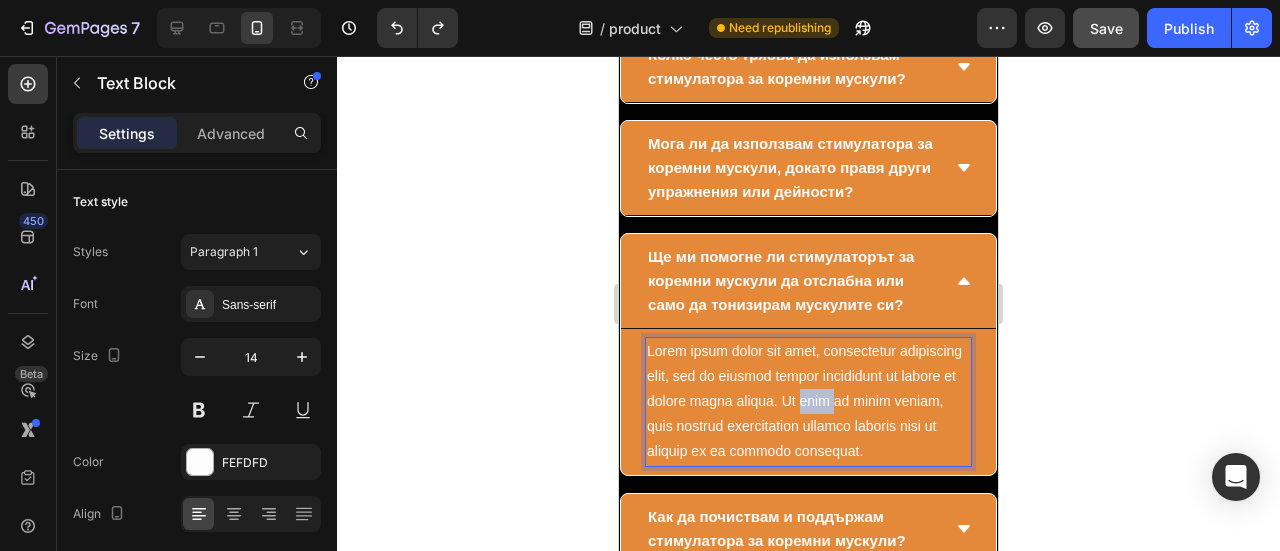 click on "Lorem ipsum dolor sit amet, consectetur adipiscing elit, sed do eiusmod tempor incididunt ut labore et dolore magna aliqua. Ut enim ad minim veniam, quis nostrud exercitation ullamco laboris nisi ut aliquip ex ea commodo consequat." at bounding box center (808, 402) 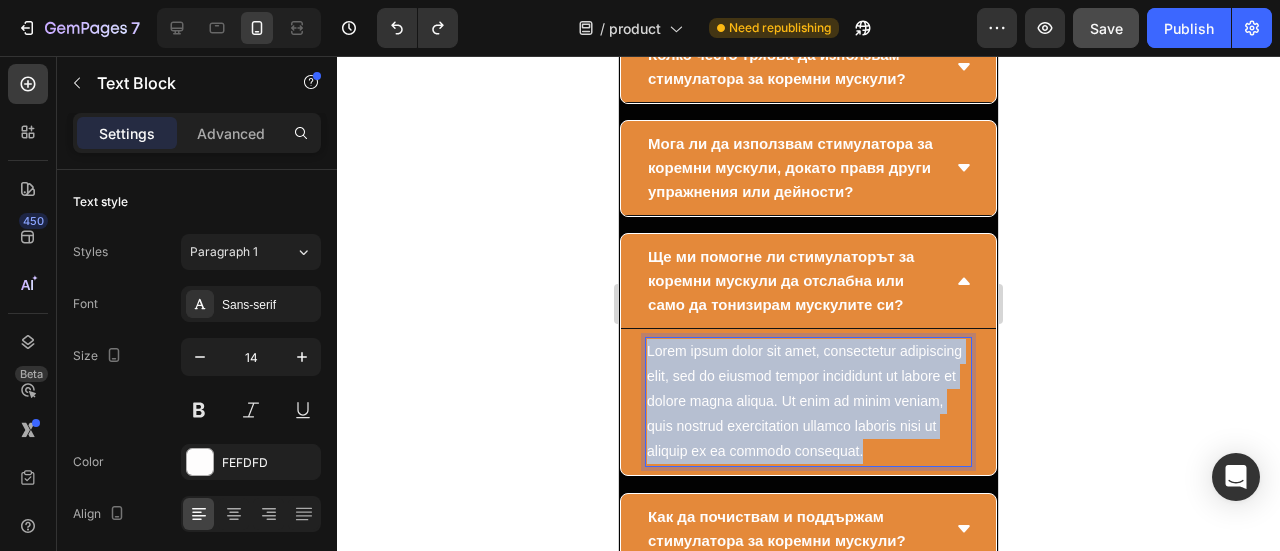 click on "Lorem ipsum dolor sit amet, consectetur adipiscing elit, sed do eiusmod tempor incididunt ut labore et dolore magna aliqua. Ut enim ad minim veniam, quis nostrud exercitation ullamco laboris nisi ut aliquip ex ea commodo consequat." at bounding box center (808, 402) 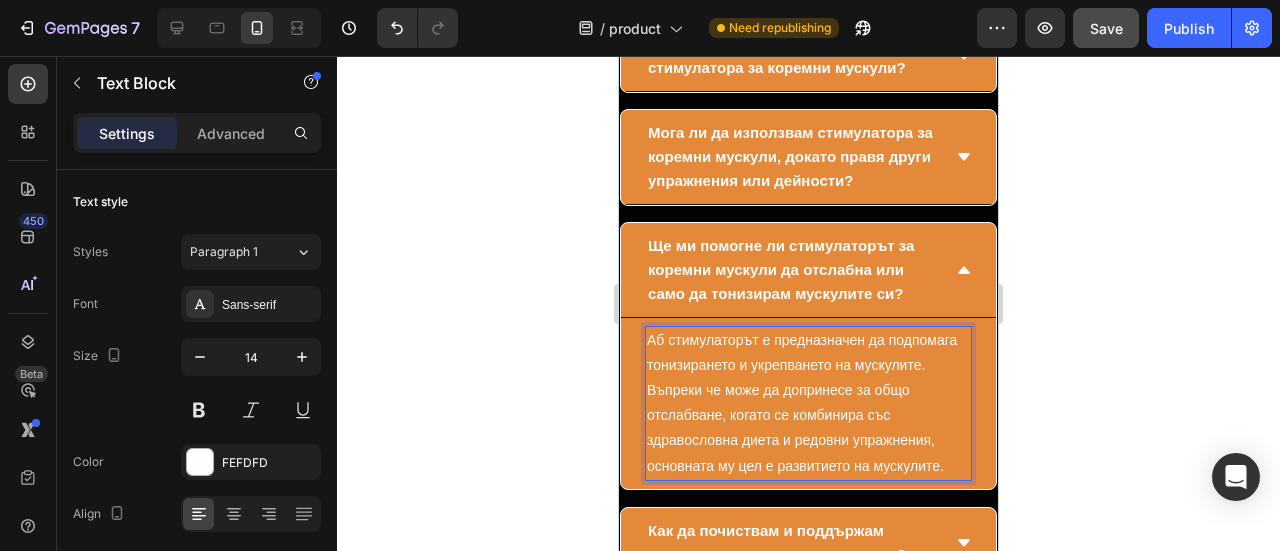 scroll, scrollTop: 15505, scrollLeft: 0, axis: vertical 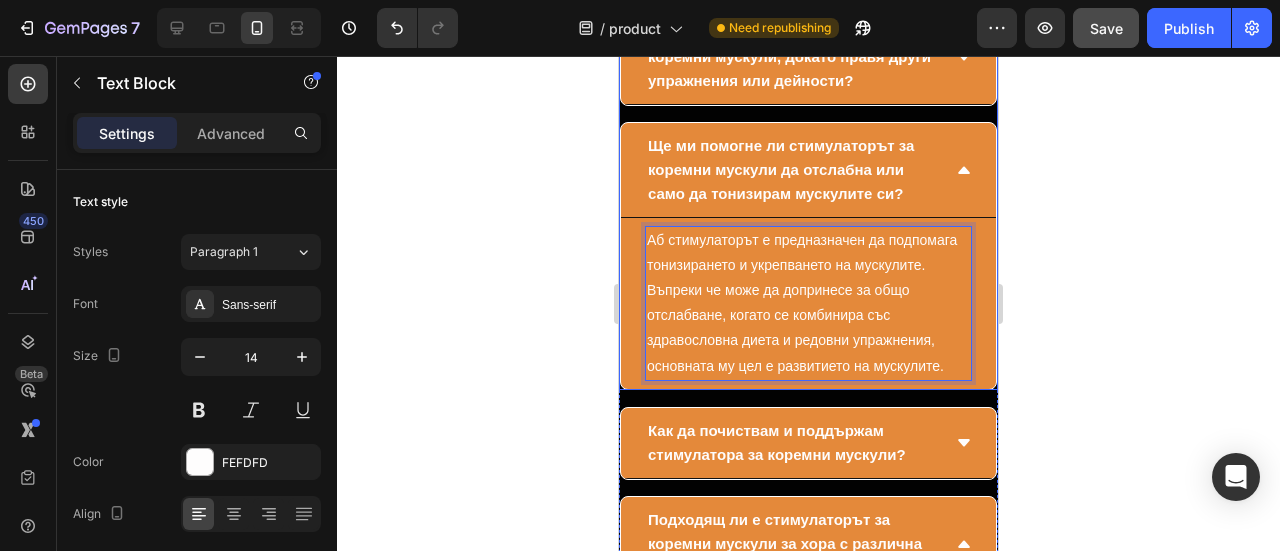 click 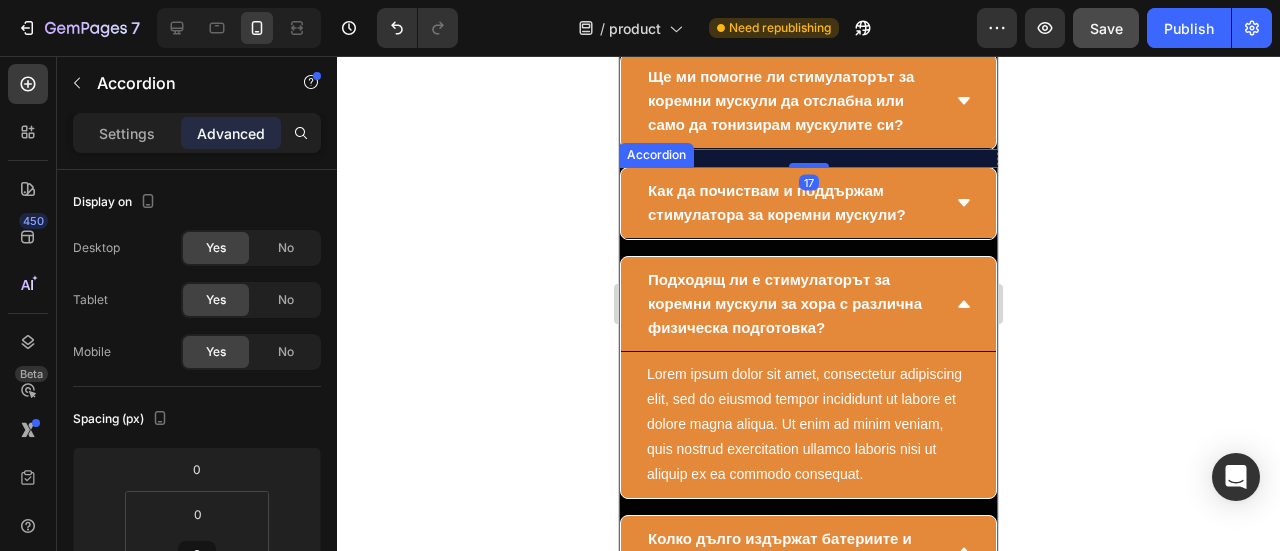 scroll, scrollTop: 15605, scrollLeft: 0, axis: vertical 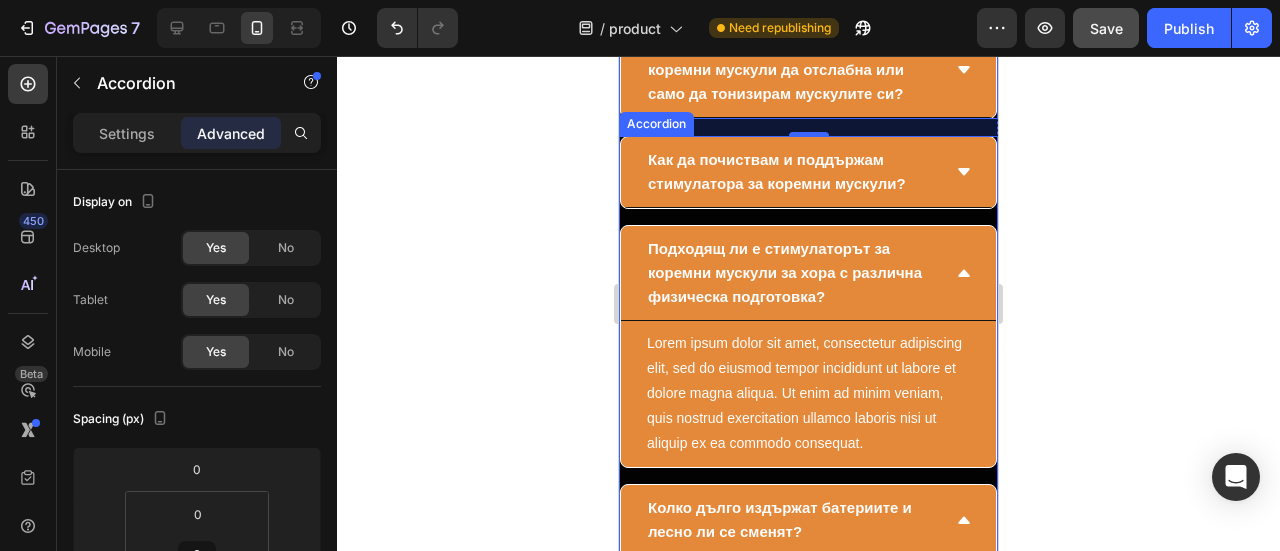 click on "Как да почиствам и поддържам стимулатора за коремни мускули?" at bounding box center [808, 172] 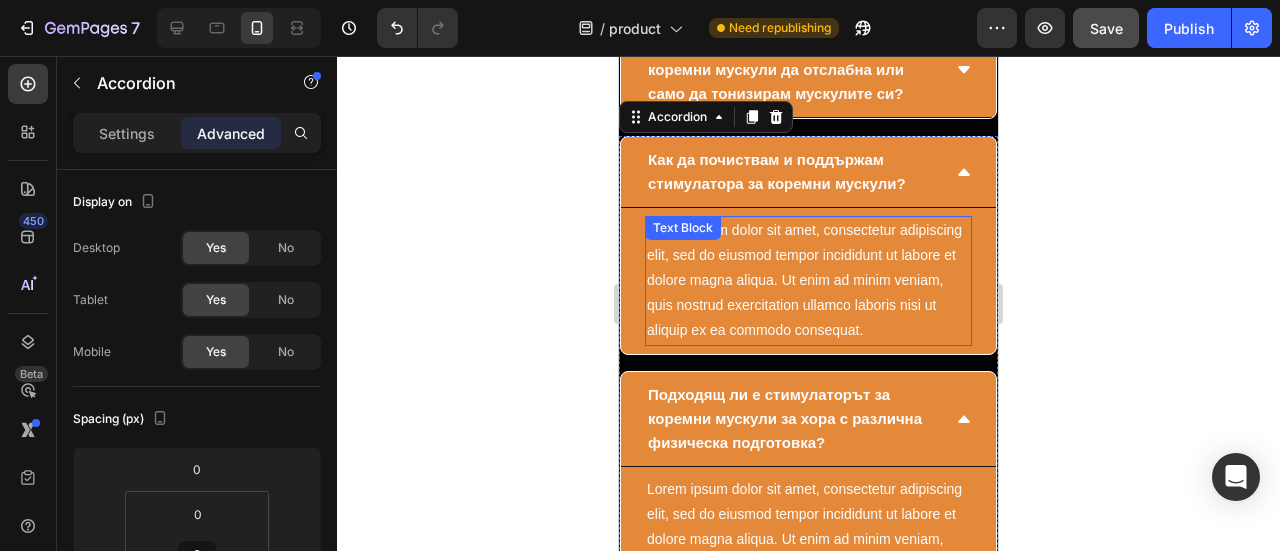 click on "Lorem ipsum dolor sit amet, consectetur adipiscing elit, sed do eiusmod tempor incididunt ut labore et dolore magna aliqua. Ut enim ad minim veniam, quis nostrud exercitation ullamco laboris nisi ut aliquip ex ea commodo consequat." at bounding box center [808, 281] 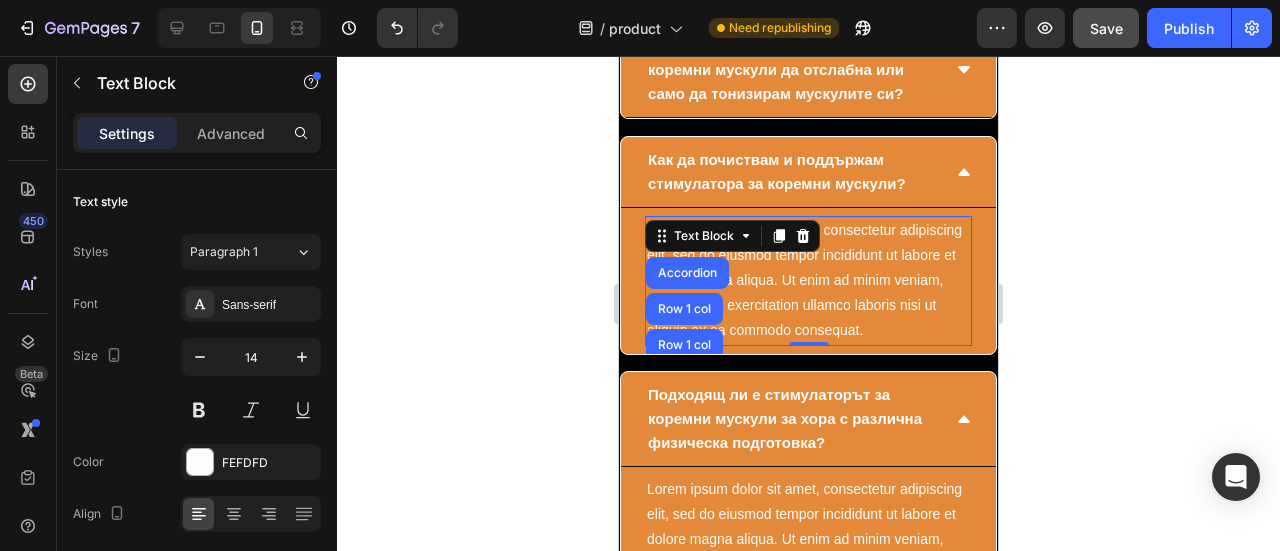 click 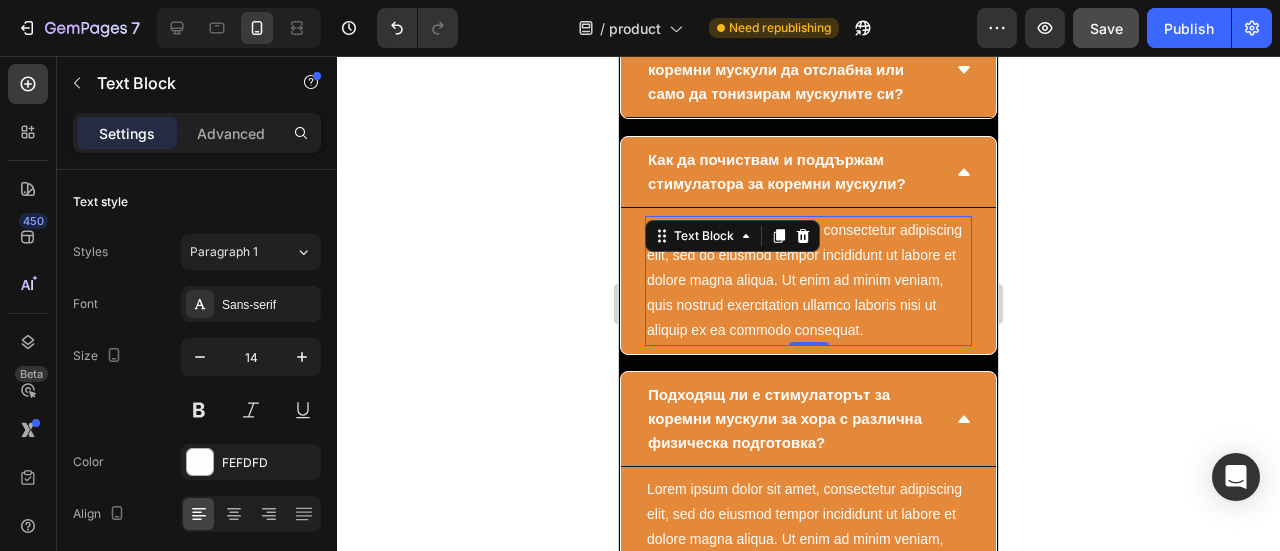 click on "Lorem ipsum dolor sit amet, consectetur adipiscing elit, sed do eiusmod tempor incididunt ut labore et dolore magna aliqua. Ut enim ad minim veniam, quis nostrud exercitation ullamco laboris nisi ut aliquip ex ea commodo consequat." at bounding box center (808, 281) 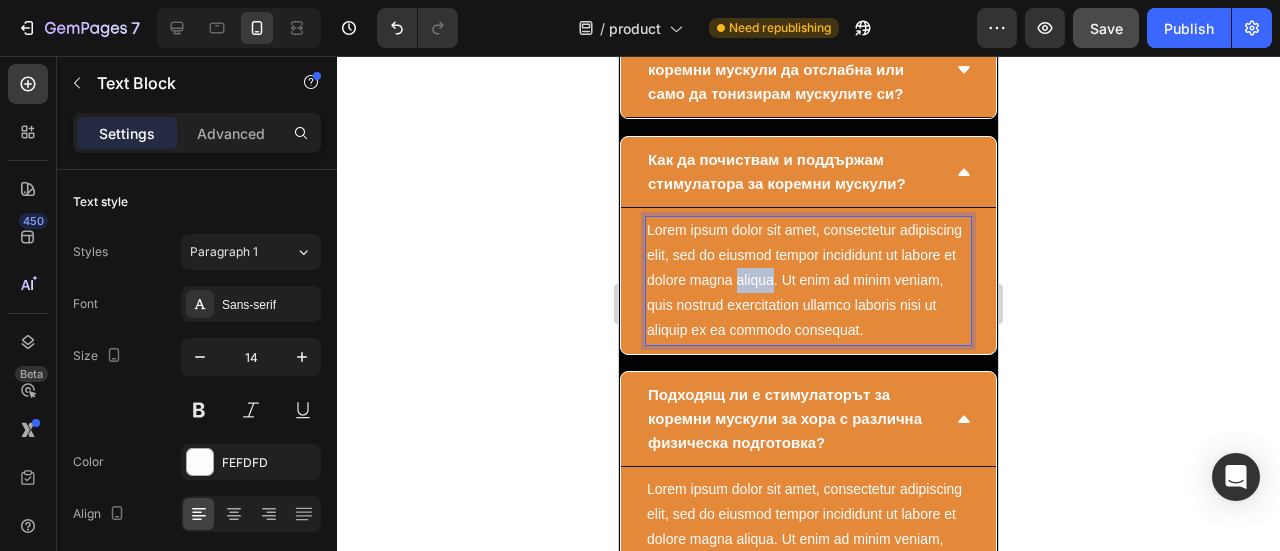 click on "Lorem ipsum dolor sit amet, consectetur adipiscing elit, sed do eiusmod tempor incididunt ut labore et dolore magna aliqua. Ut enim ad minim veniam, quis nostrud exercitation ullamco laboris nisi ut aliquip ex ea commodo consequat." at bounding box center [808, 281] 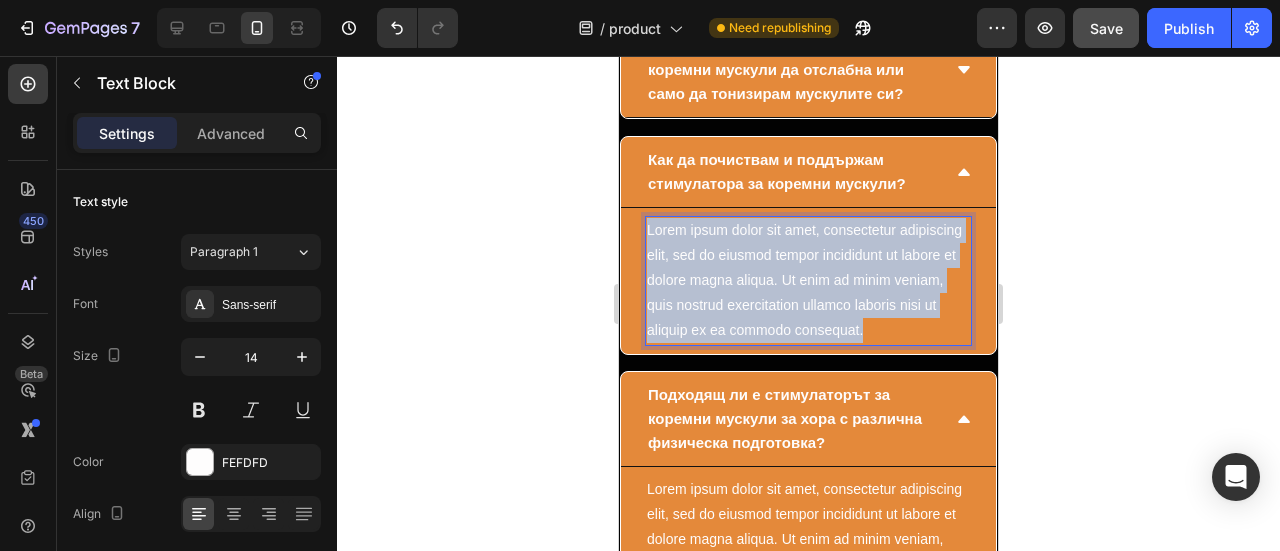 click on "Lorem ipsum dolor sit amet, consectetur adipiscing elit, sed do eiusmod tempor incididunt ut labore et dolore magna aliqua. Ut enim ad minim veniam, quis nostrud exercitation ullamco laboris nisi ut aliquip ex ea commodo consequat." at bounding box center [808, 281] 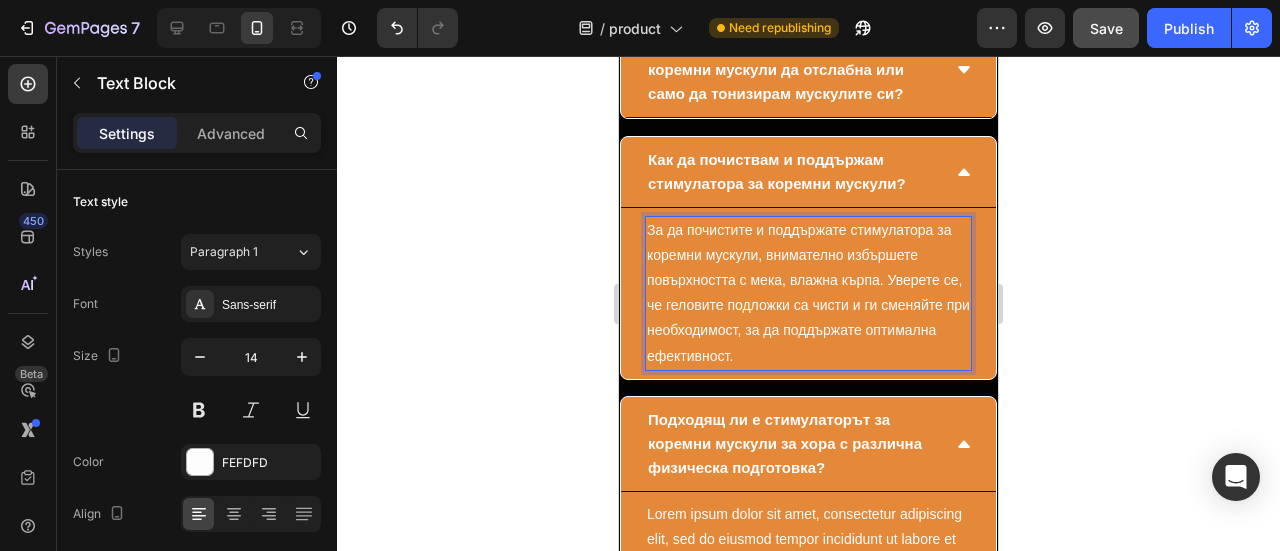 scroll, scrollTop: 15705, scrollLeft: 0, axis: vertical 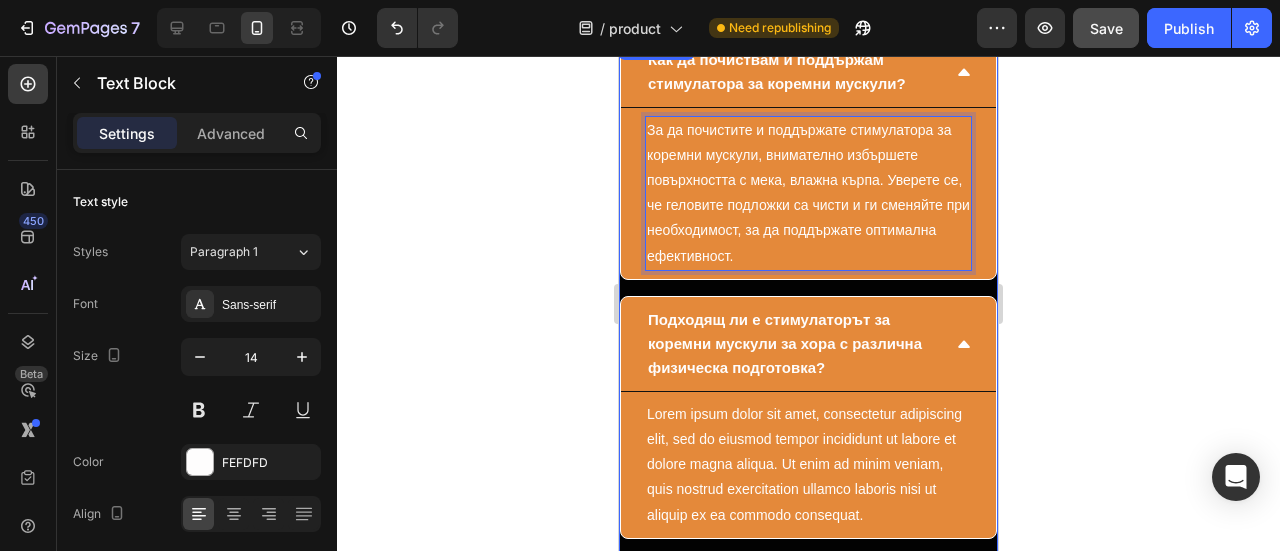click 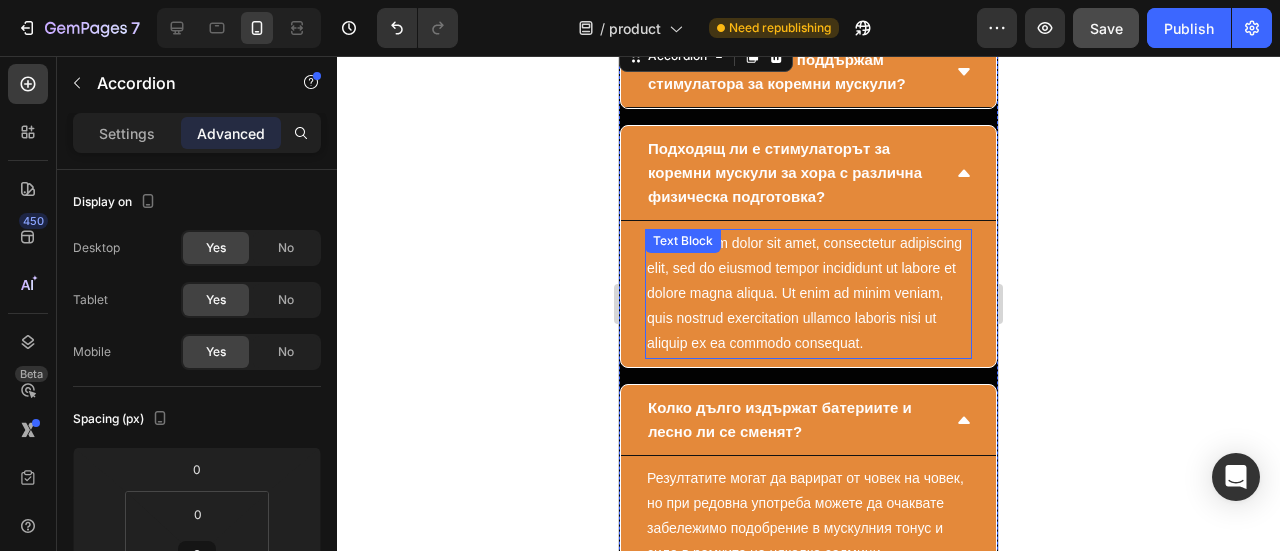 click on "Lorem ipsum dolor sit amet, consectetur adipiscing elit, sed do eiusmod tempor incididunt ut labore et dolore magna aliqua. Ut enim ad minim veniam, quis nostrud exercitation ullamco laboris nisi ut aliquip ex ea commodo consequat." at bounding box center (808, 294) 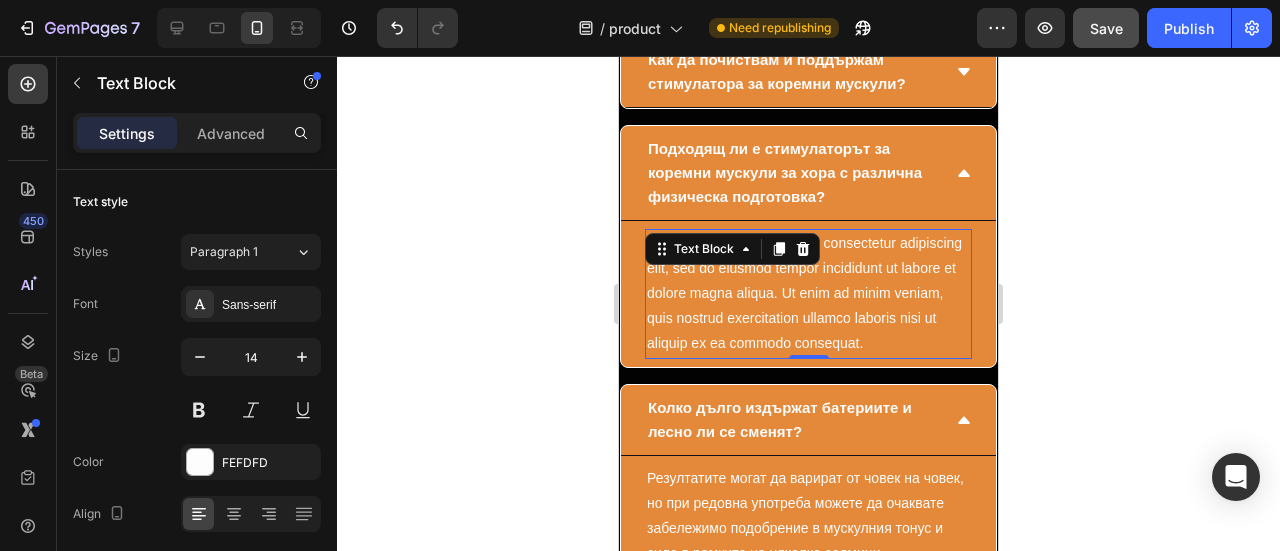 click 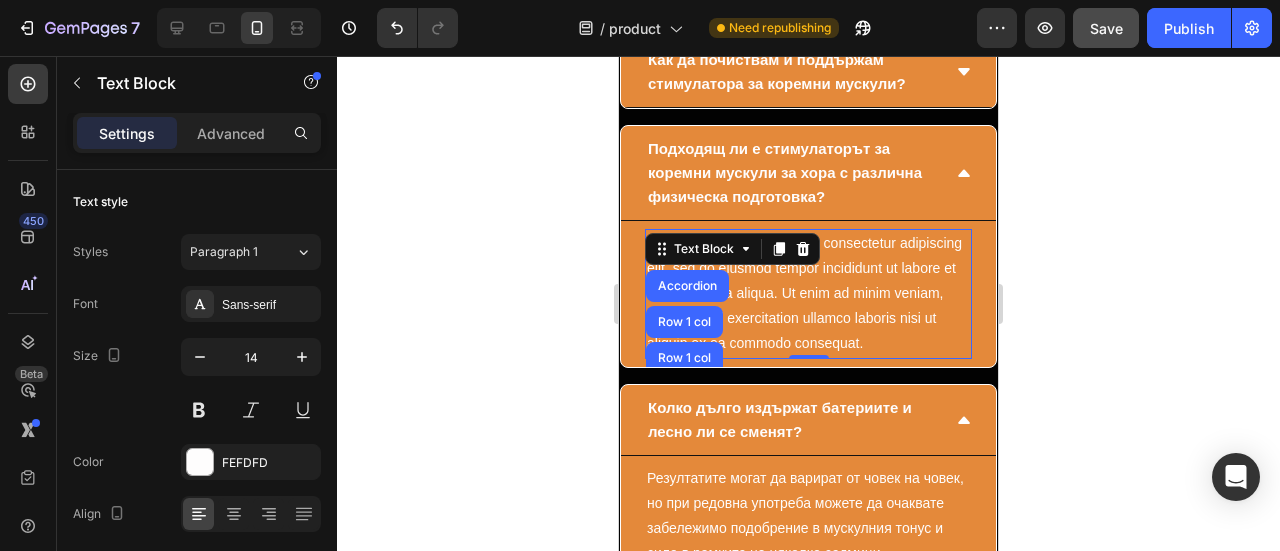 click 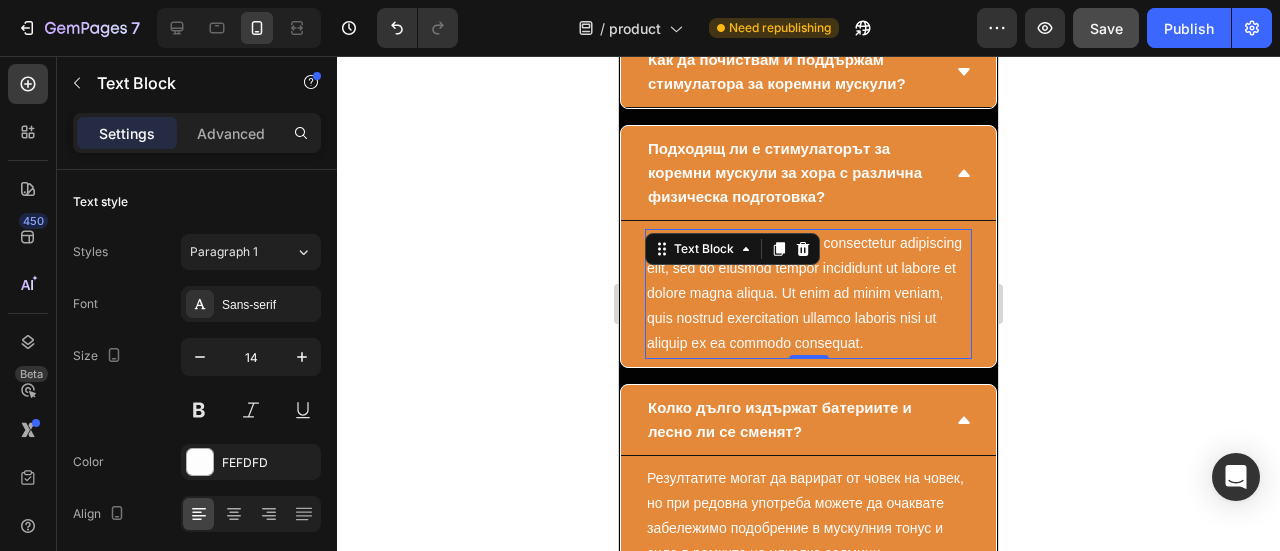click on "Lorem ipsum dolor sit amet, consectetur adipiscing elit, sed do eiusmod tempor incididunt ut labore et dolore magna aliqua. Ut enim ad minim veniam, quis nostrud exercitation ullamco laboris nisi ut aliquip ex ea commodo consequat." at bounding box center (808, 294) 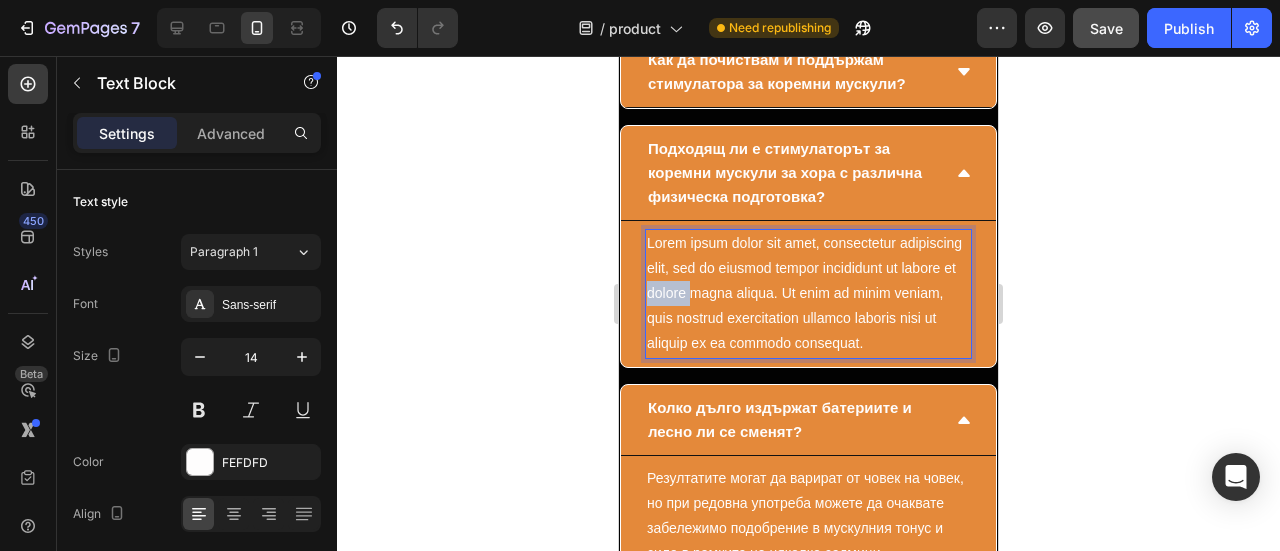 click on "Lorem ipsum dolor sit amet, consectetur adipiscing elit, sed do eiusmod tempor incididunt ut labore et dolore magna aliqua. Ut enim ad minim veniam, quis nostrud exercitation ullamco laboris nisi ut aliquip ex ea commodo consequat." at bounding box center [808, 294] 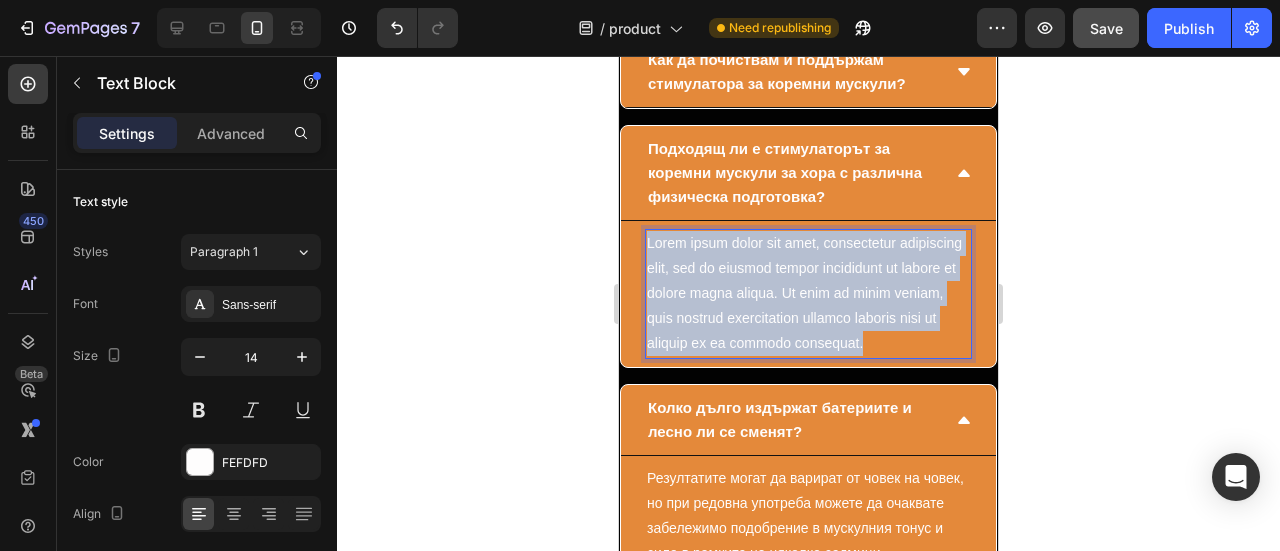 click on "Lorem ipsum dolor sit amet, consectetur adipiscing elit, sed do eiusmod tempor incididunt ut labore et dolore magna aliqua. Ut enim ad minim veniam, quis nostrud exercitation ullamco laboris nisi ut aliquip ex ea commodo consequat." at bounding box center (808, 294) 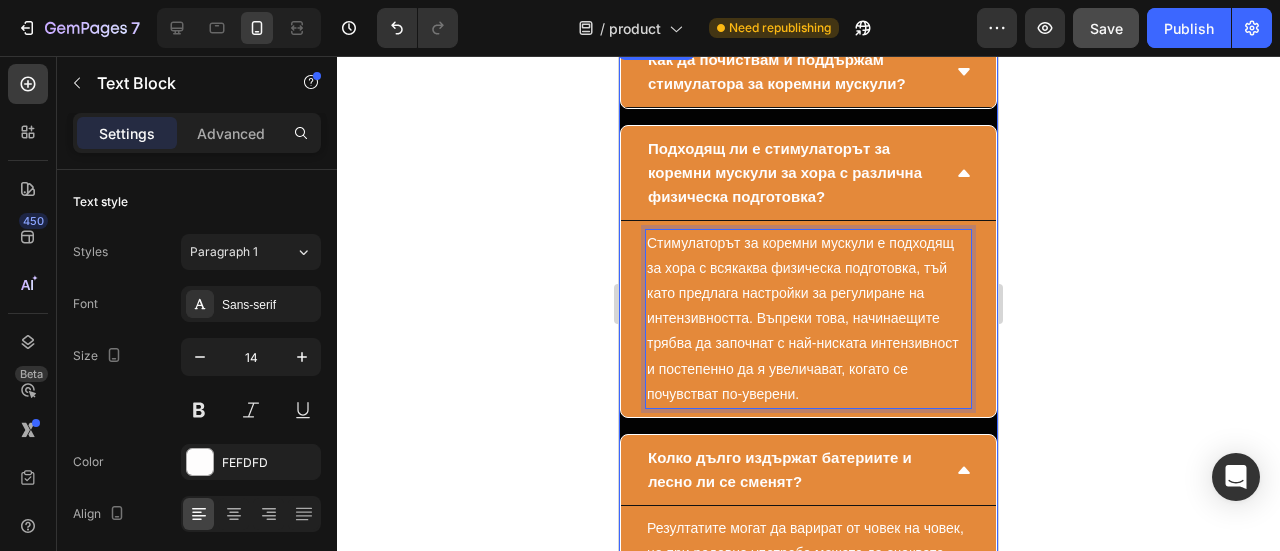 click on "Подходящ ли е стимулаторът за коремни мускули за хора с различна физическа подготовка?" at bounding box center (808, 173) 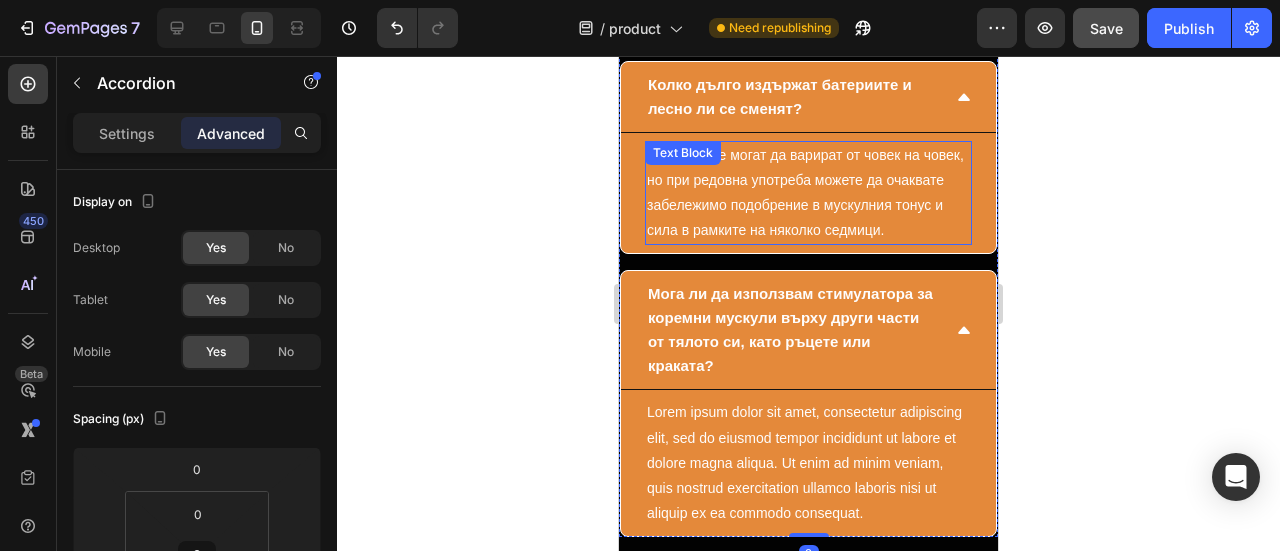 scroll, scrollTop: 15905, scrollLeft: 0, axis: vertical 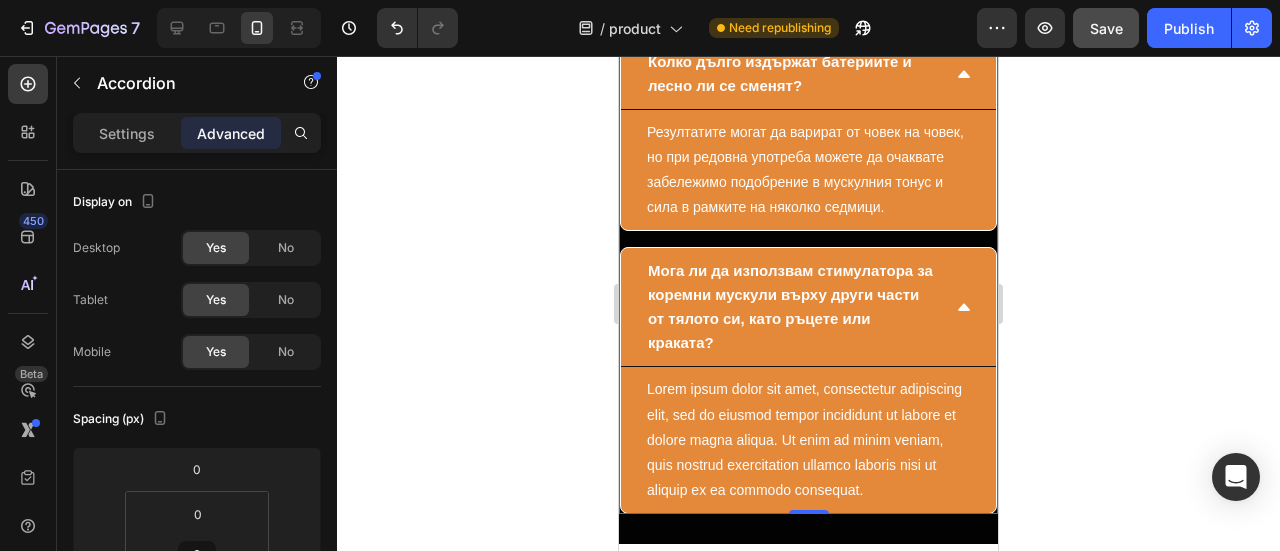 click 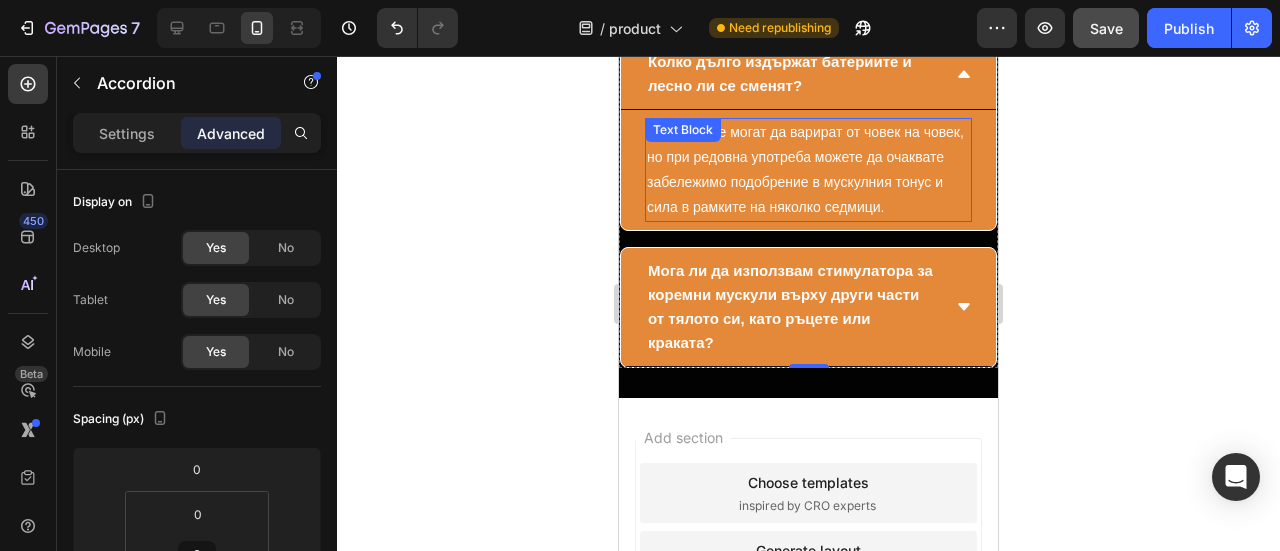click on "Резултатите могат да варират от човек на човек, но при редовна употреба можете да очаквате забележимо подобрение в мускулния тонус и сила в рамките на няколко седмици." at bounding box center (808, 170) 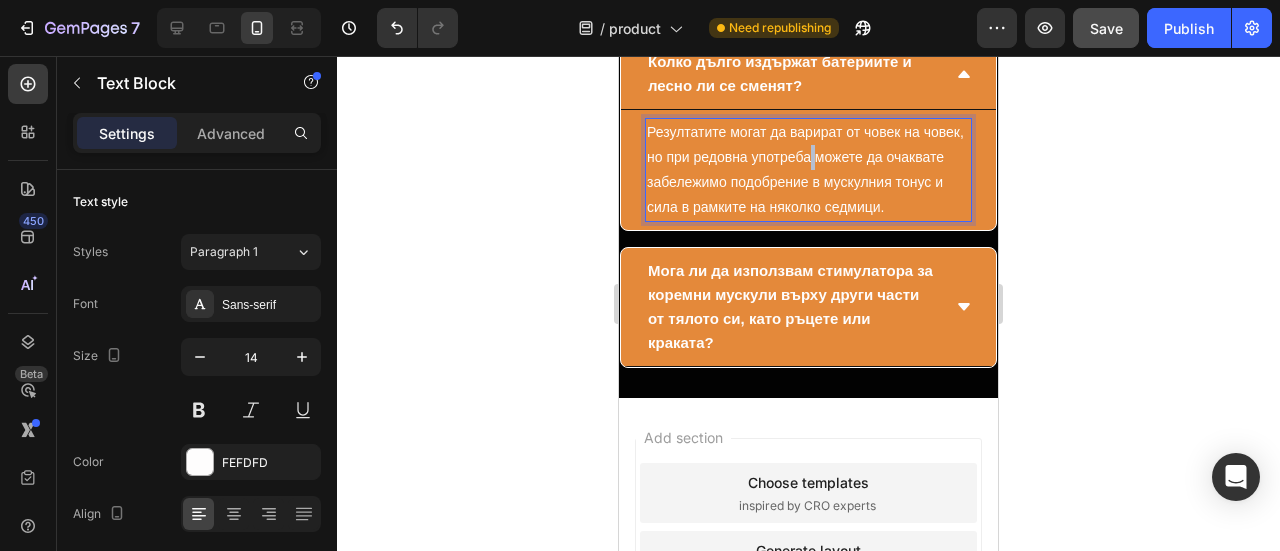 click on "Резултатите могат да варират от човек на човек, но при редовна употреба можете да очаквате забележимо подобрение в мускулния тонус и сила в рамките на няколко седмици." at bounding box center (808, 170) 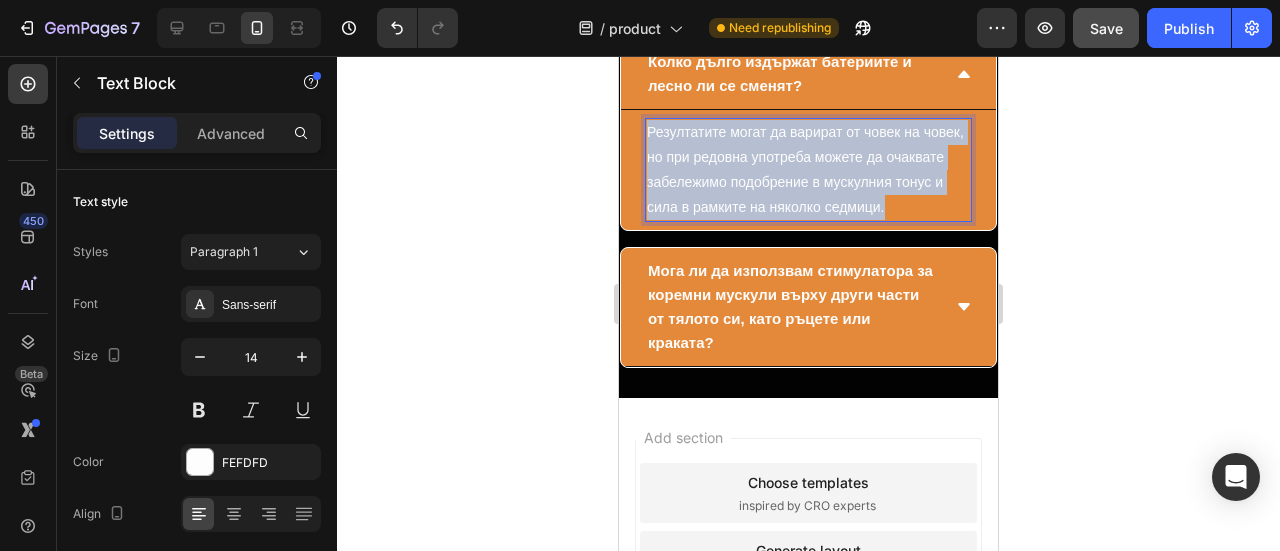 click on "Резултатите могат да варират от човек на човек, но при редовна употреба можете да очаквате забележимо подобрение в мускулния тонус и сила в рамките на няколко седмици." at bounding box center [808, 170] 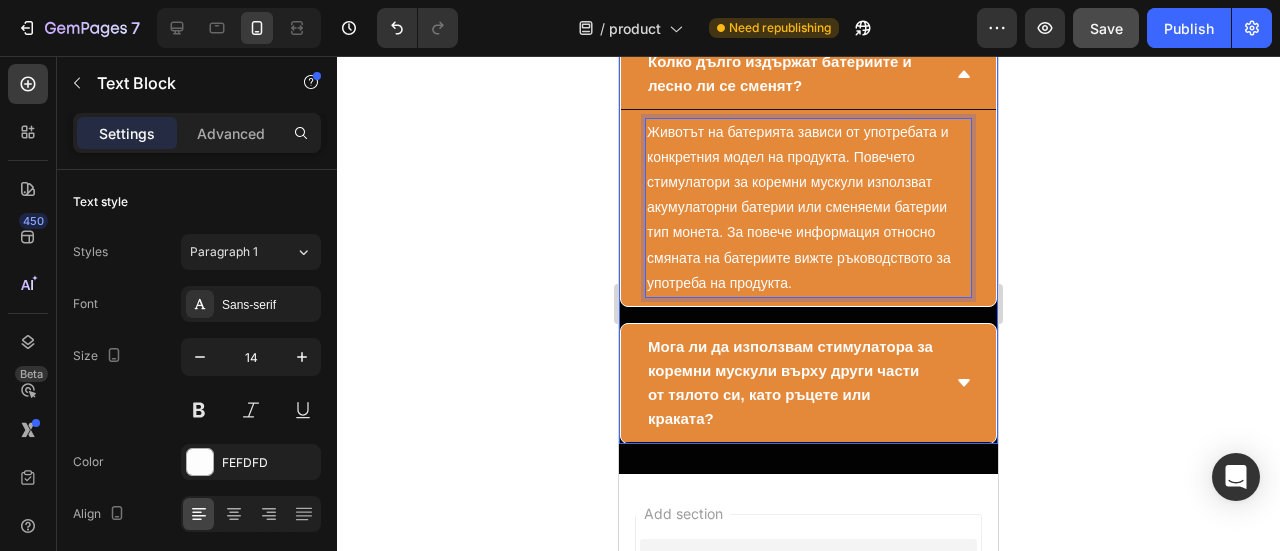 click 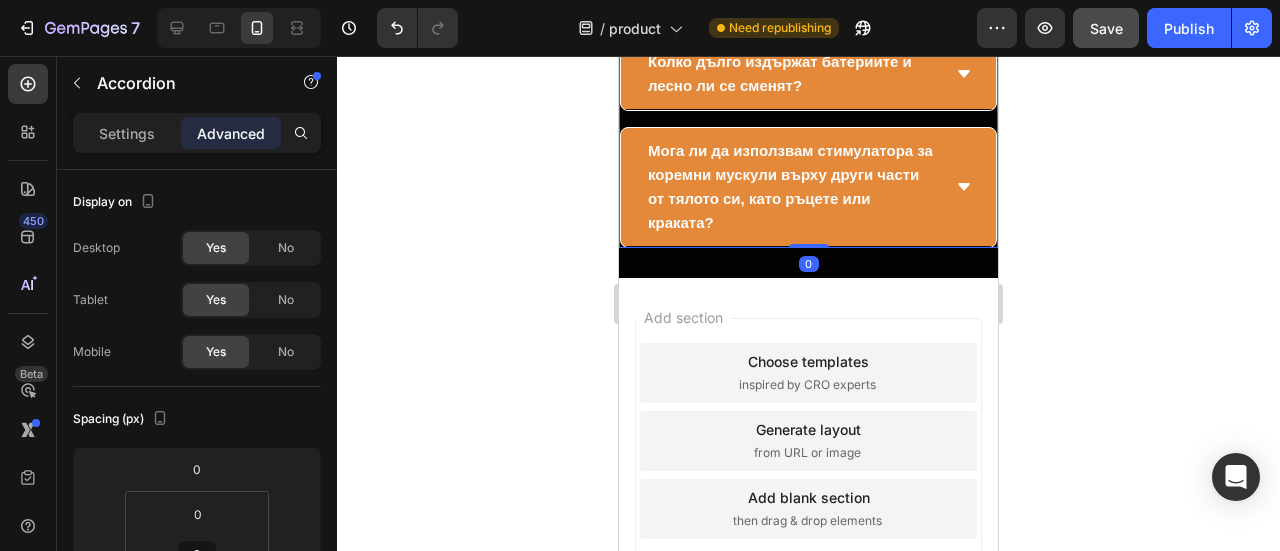 click on "Мога ли да използвам стимулатора за коремни мускули върху други части от тялото си, като ръцете или краката?" at bounding box center (808, 187) 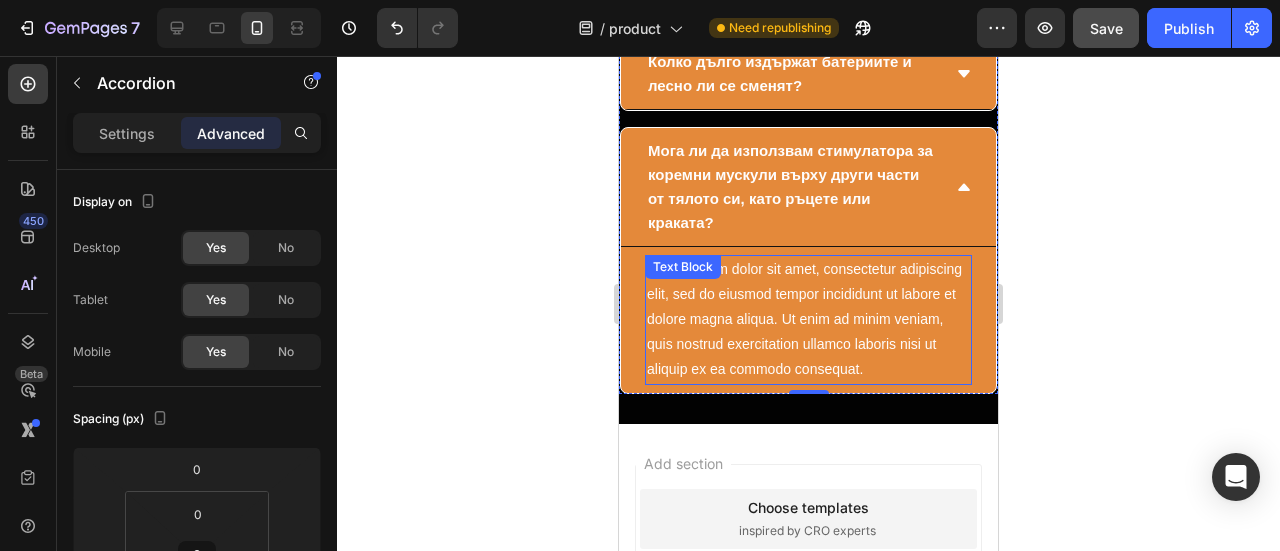 click on "Lorem ipsum dolor sit amet, consectetur adipiscing elit, sed do eiusmod tempor incididunt ut labore et dolore magna aliqua. Ut enim ad minim veniam, quis nostrud exercitation ullamco laboris nisi ut aliquip ex ea commodo consequat." at bounding box center (808, 320) 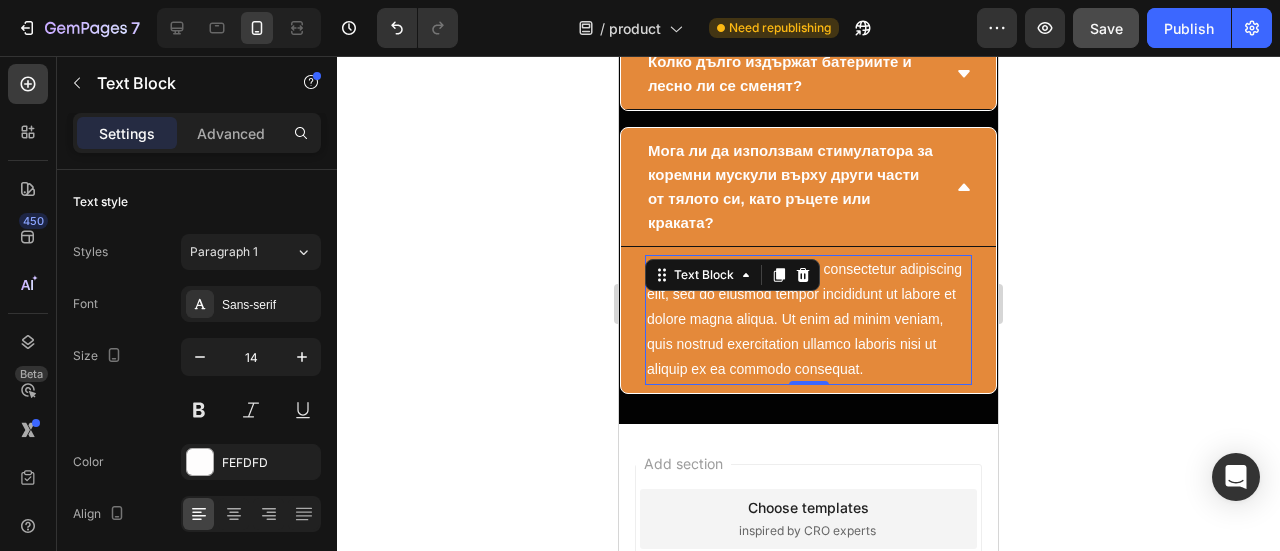 click on "Lorem ipsum dolor sit amet, consectetur adipiscing elit, sed do eiusmod tempor incididunt ut labore et dolore magna aliqua. Ut enim ad minim veniam, quis nostrud exercitation ullamco laboris nisi ut aliquip ex ea commodo consequat." at bounding box center (808, 320) 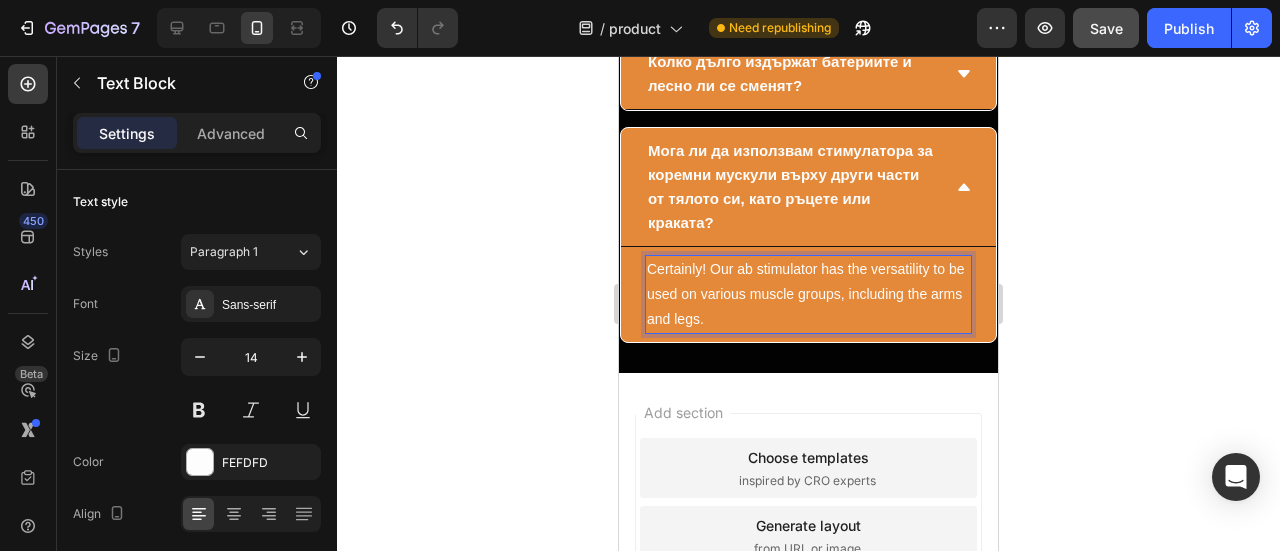 click on "Certainly! Our ab stimulator has the versatility to be used on various muscle groups, including the arms and legs." at bounding box center [808, 295] 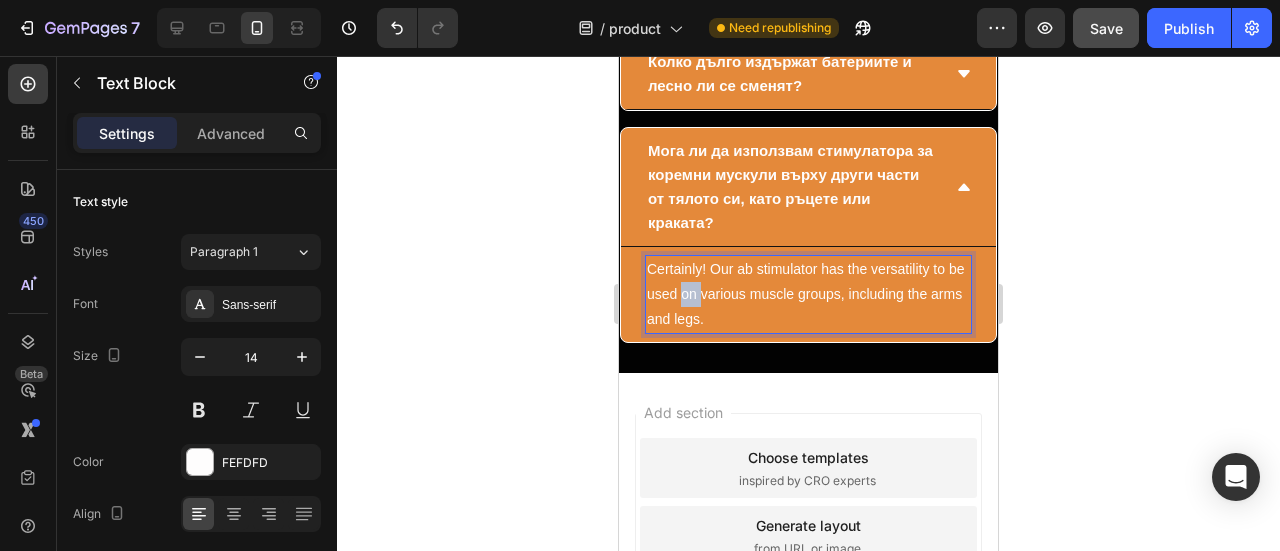 click on "Certainly! Our ab stimulator has the versatility to be used on various muscle groups, including the arms and legs." at bounding box center [808, 295] 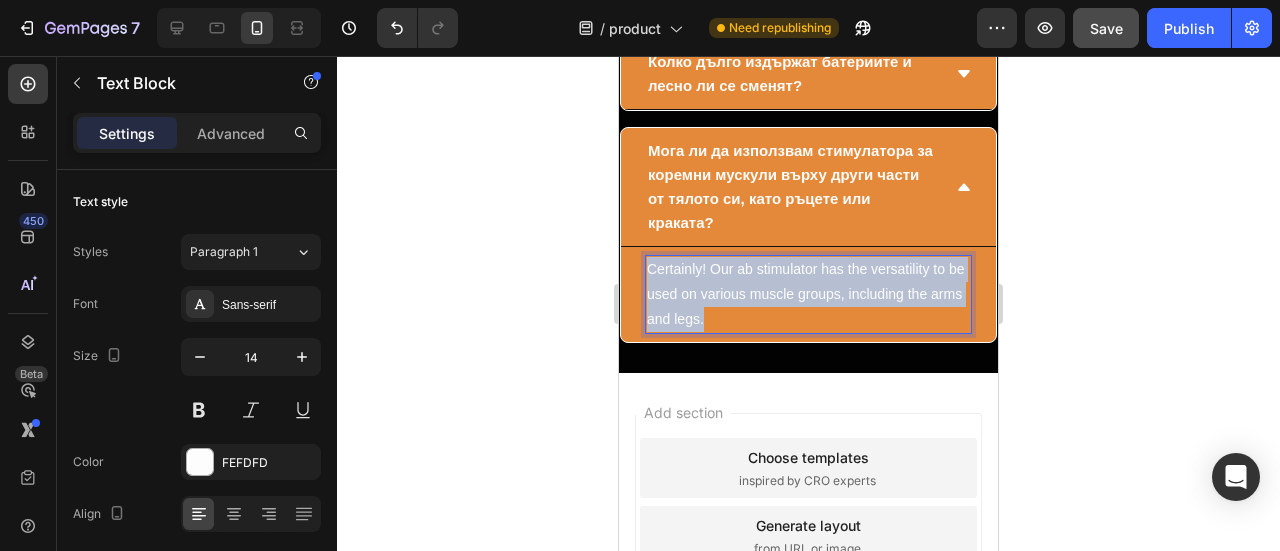click on "Certainly! Our ab stimulator has the versatility to be used on various muscle groups, including the arms and legs." at bounding box center [808, 295] 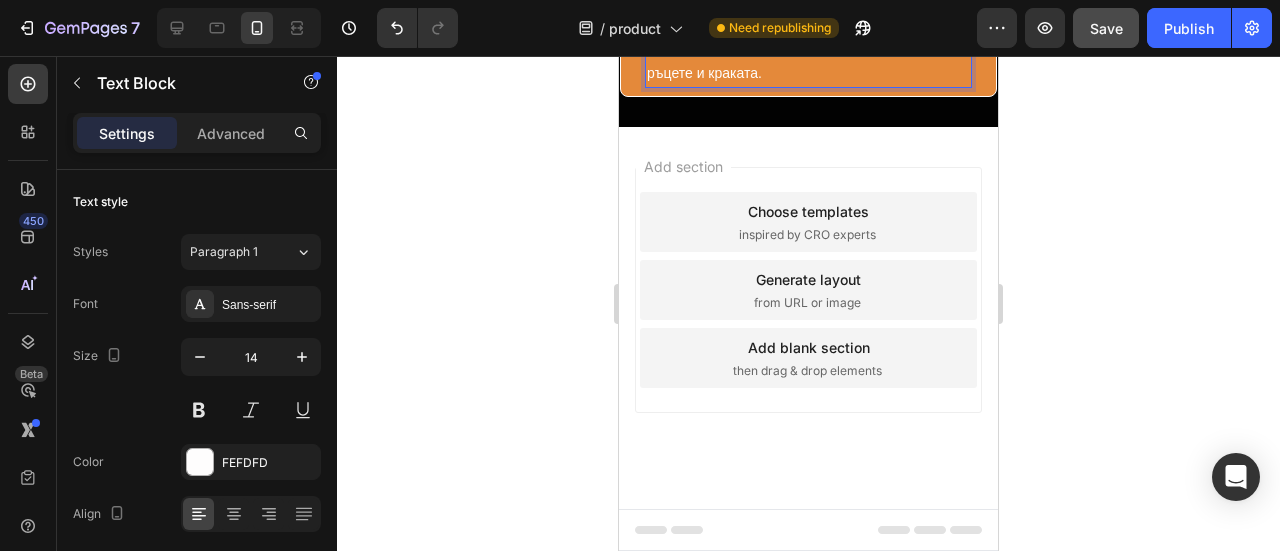 scroll, scrollTop: 16225, scrollLeft: 0, axis: vertical 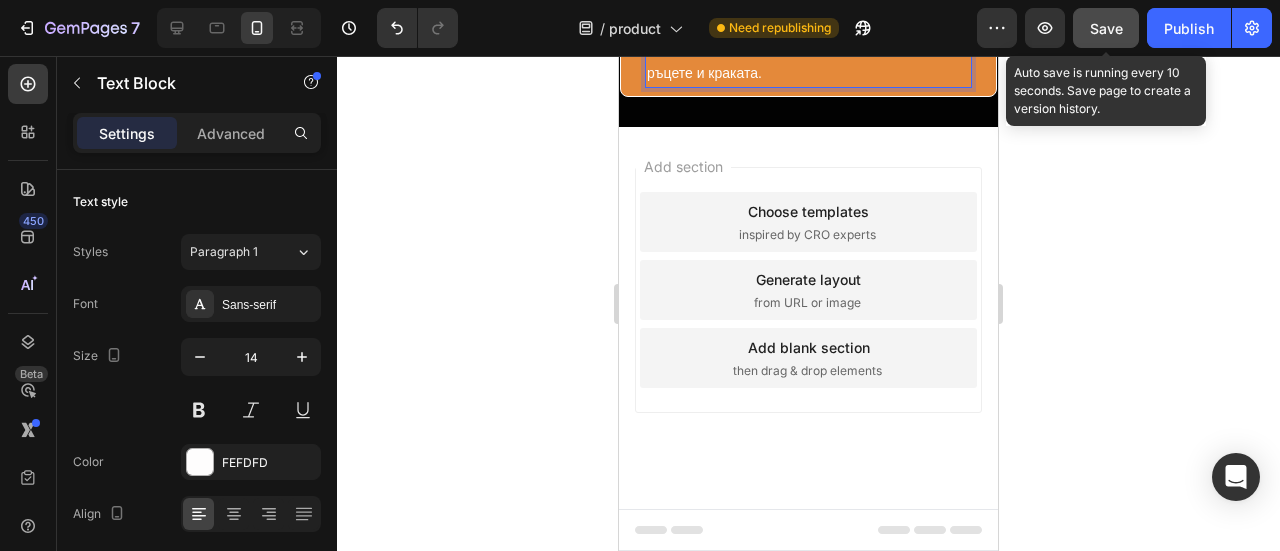 click on "Save" 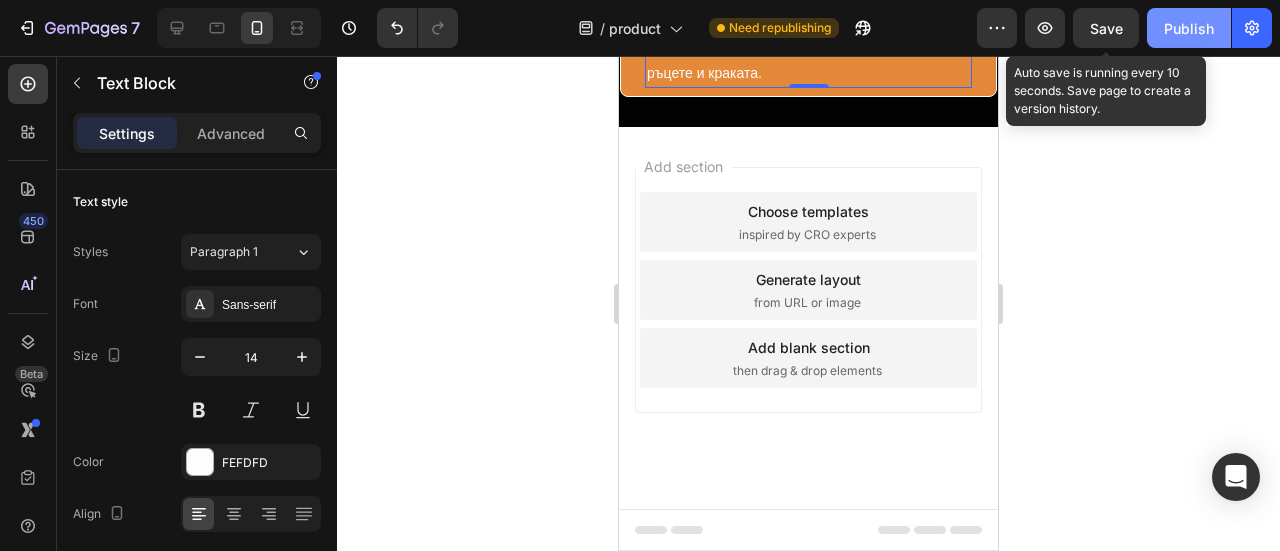 click on "Publish" at bounding box center (1189, 28) 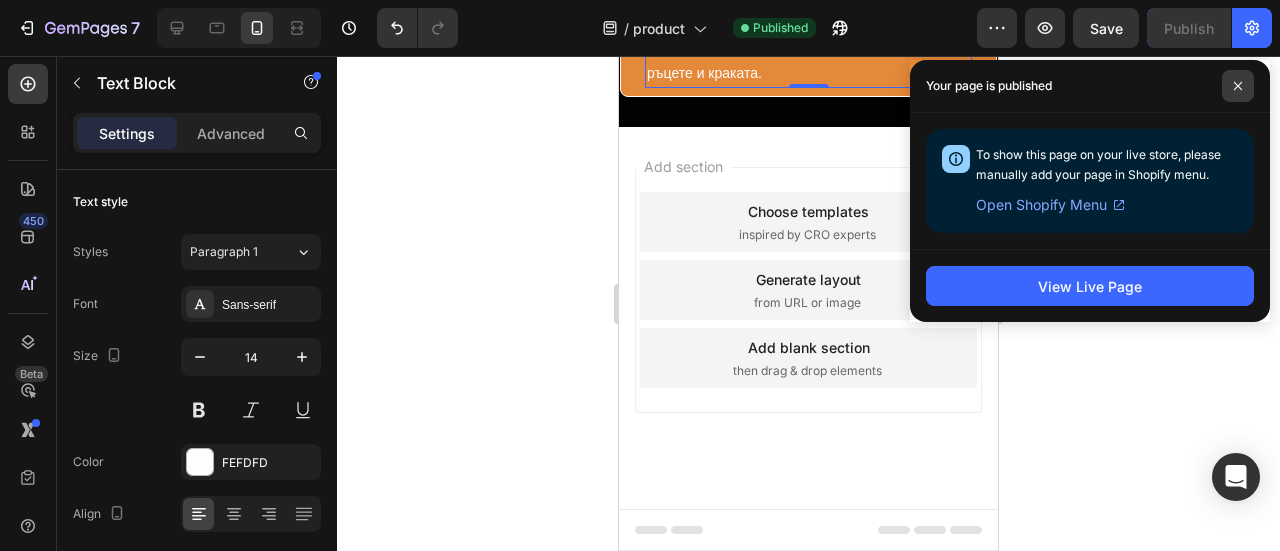 click at bounding box center [1238, 86] 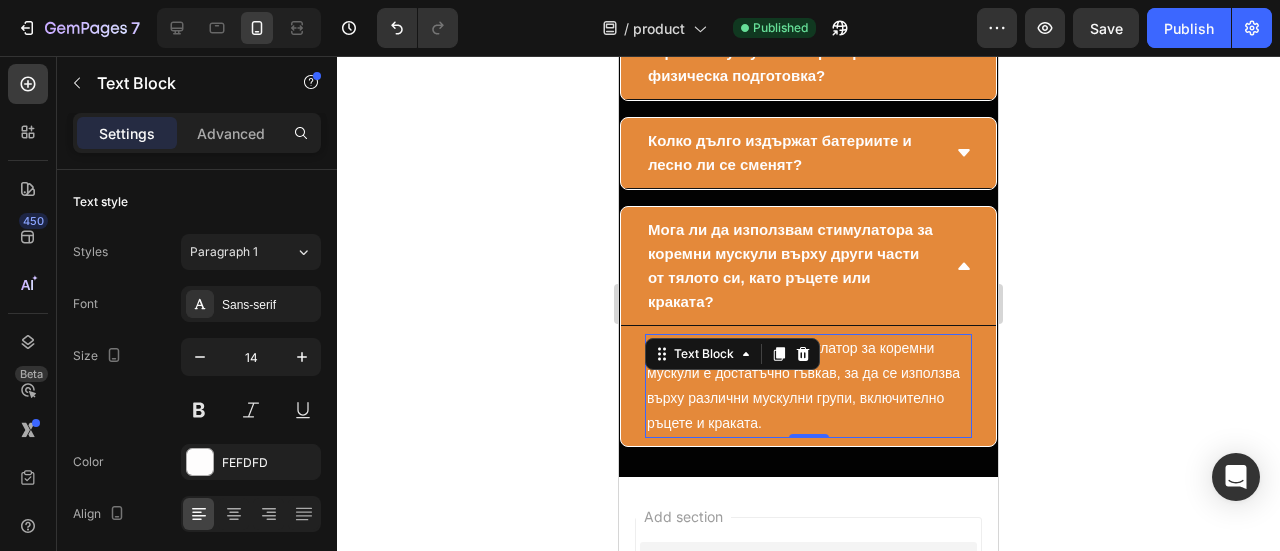 scroll, scrollTop: 15825, scrollLeft: 0, axis: vertical 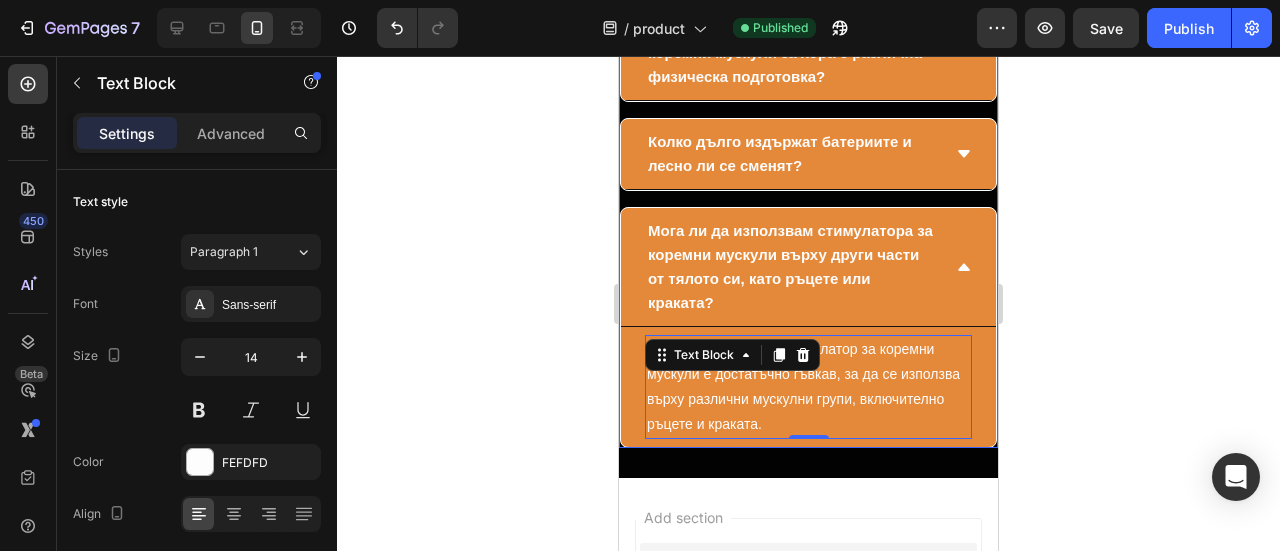 click on "Мога ли да използвам стимулатора за коремни мускули върху други части от тялото си, като ръцете или краката?" at bounding box center (808, 267) 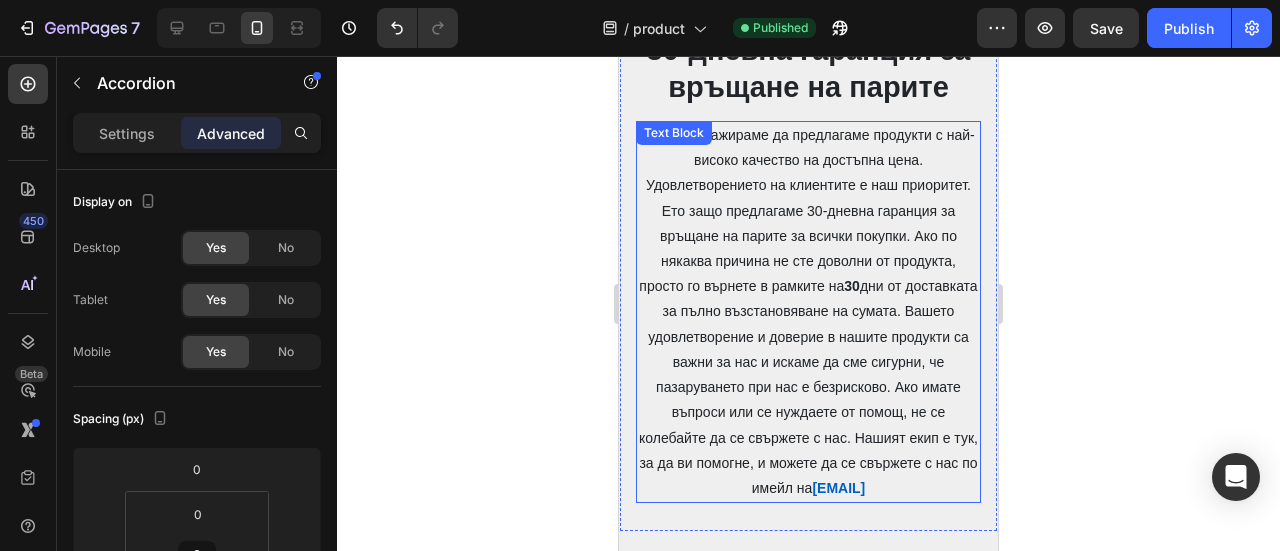 scroll, scrollTop: 14325, scrollLeft: 0, axis: vertical 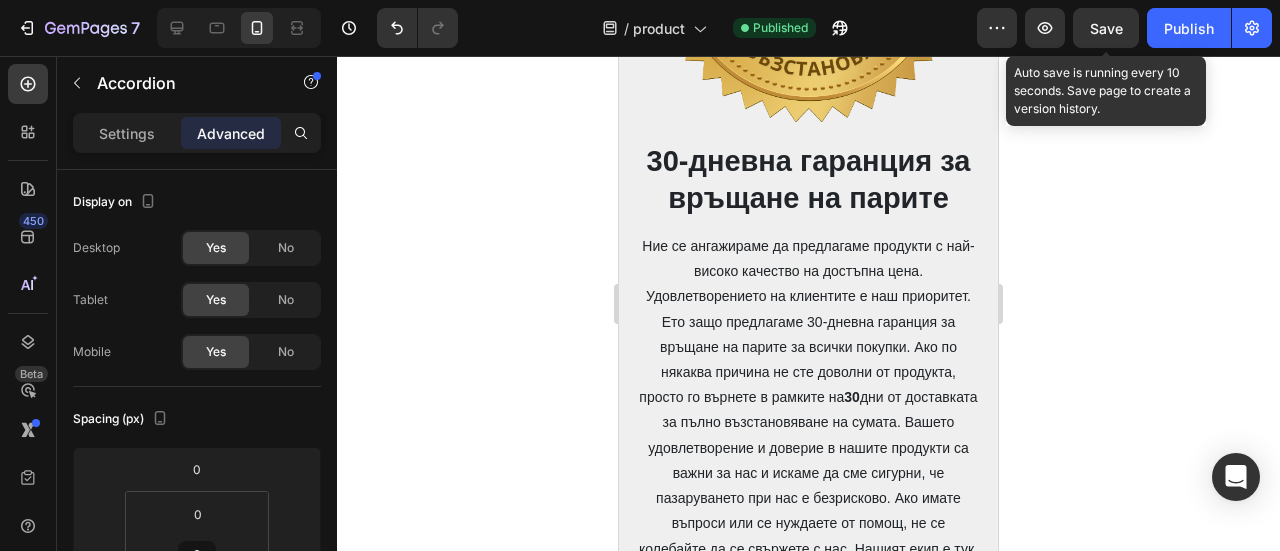 click on "Save" at bounding box center (1106, 28) 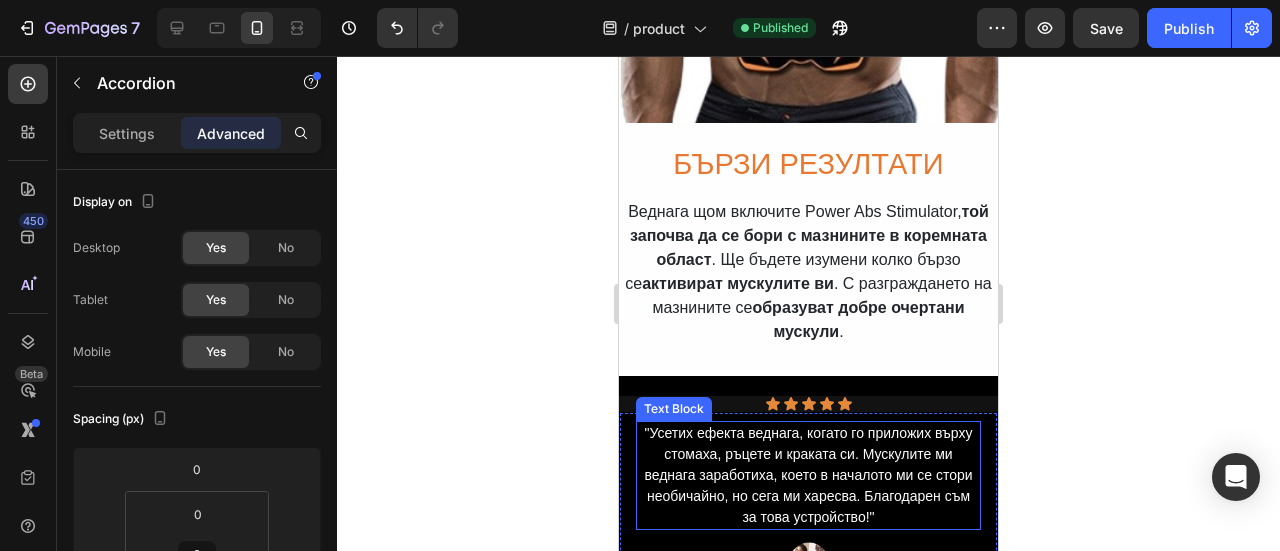 scroll, scrollTop: 3311, scrollLeft: 0, axis: vertical 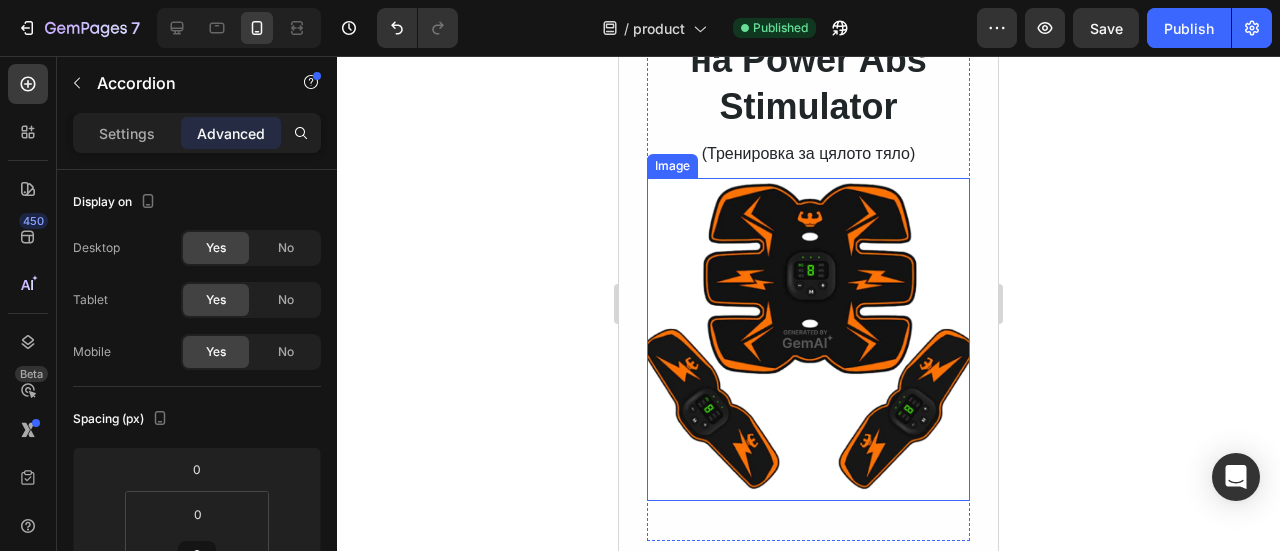click at bounding box center (808, 339) 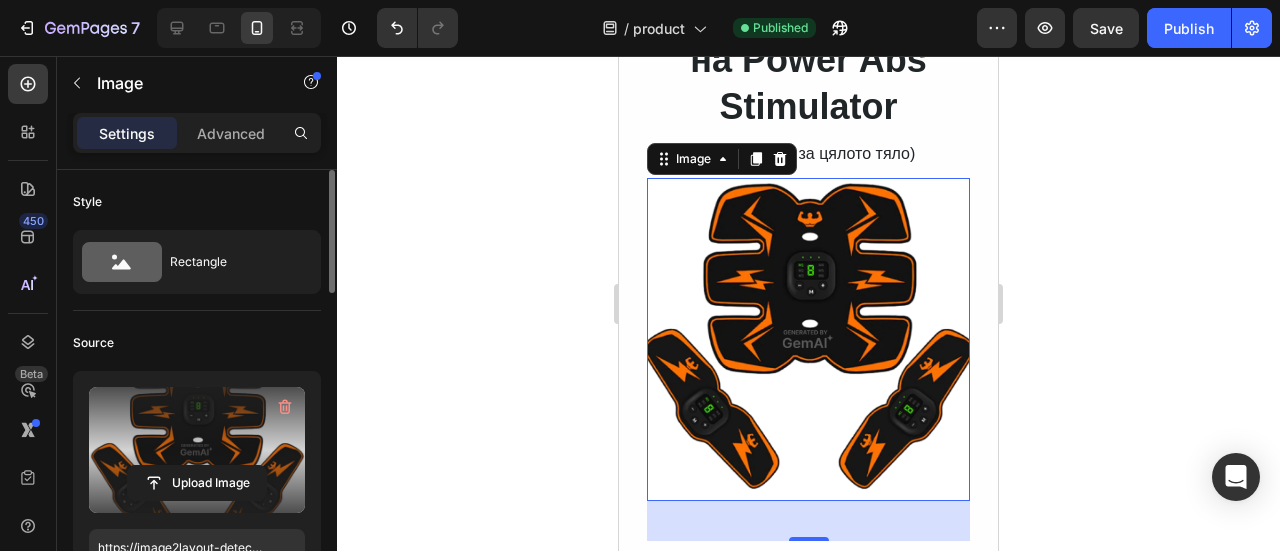 scroll, scrollTop: 100, scrollLeft: 0, axis: vertical 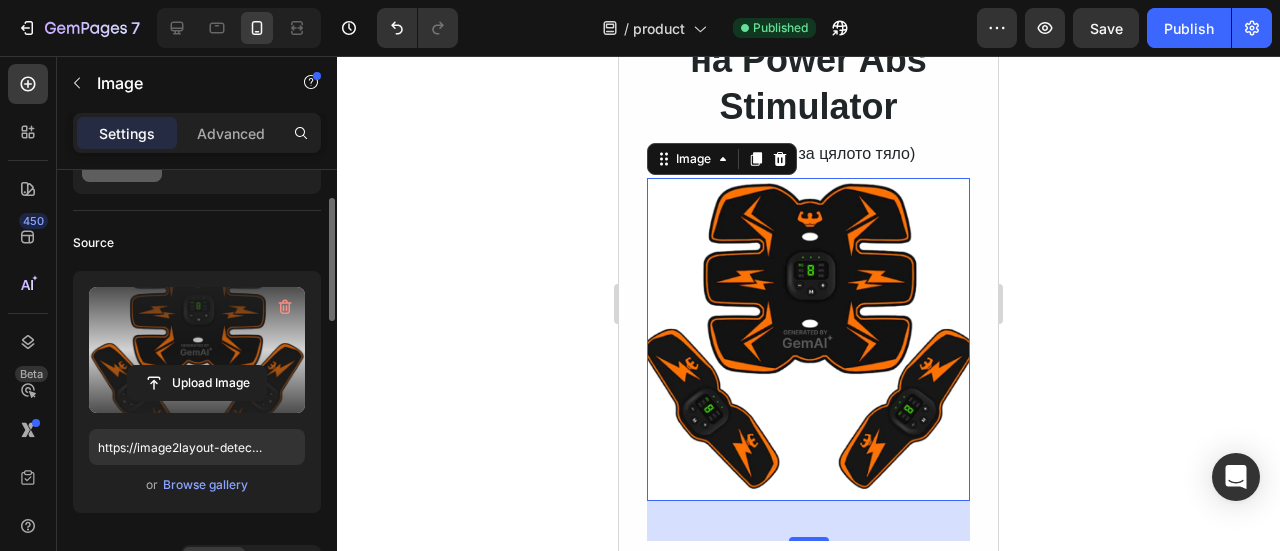 click at bounding box center [197, 350] 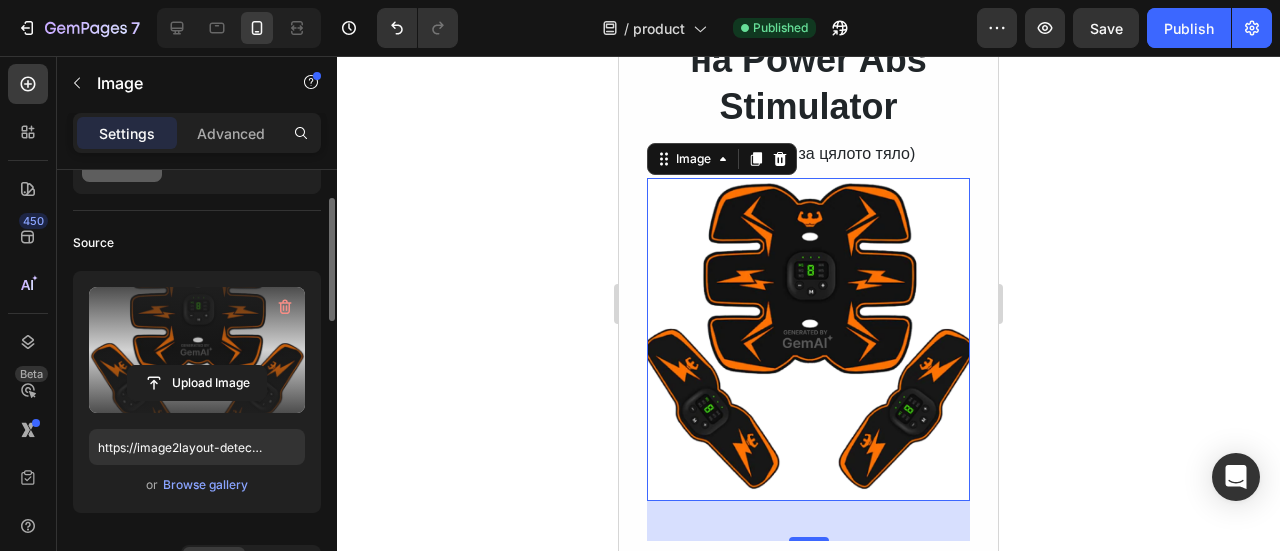 click 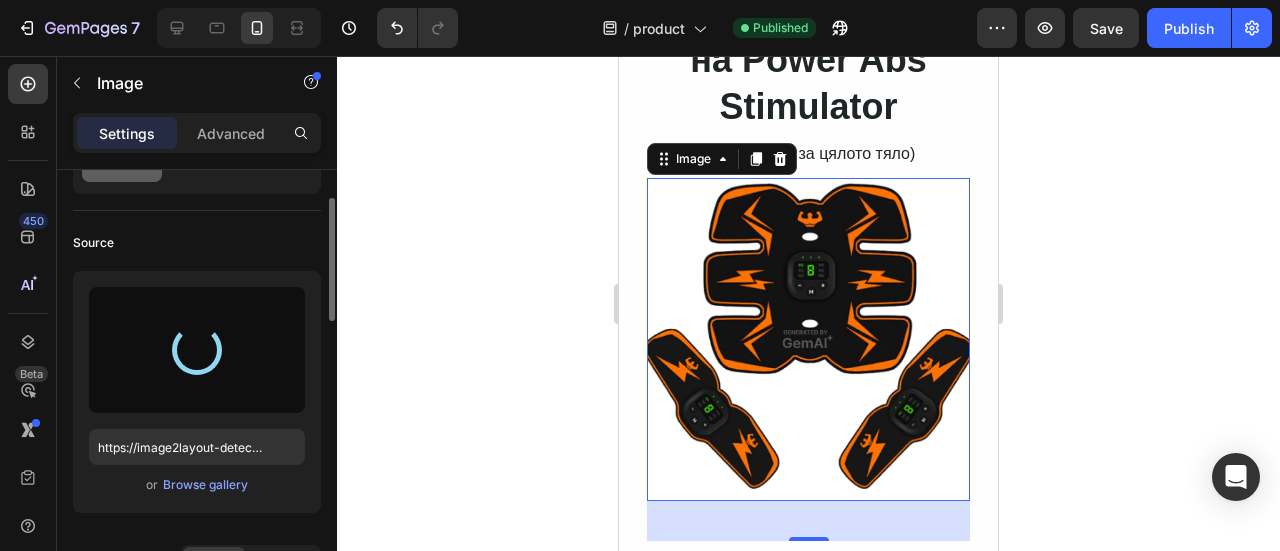 type on "https://cdn.shopify.com/s/files/1/0723/7507/4995/files/gempages_578026158092714949-9a19c311-5331-4013-836f-ce2300fa79ef.png" 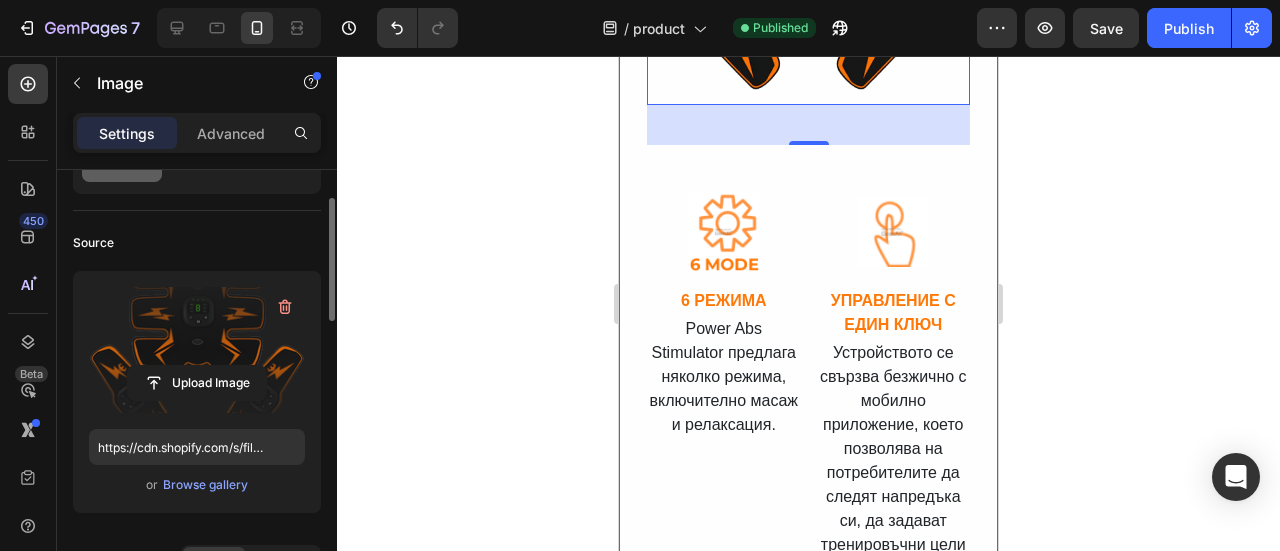 scroll, scrollTop: 4011, scrollLeft: 0, axis: vertical 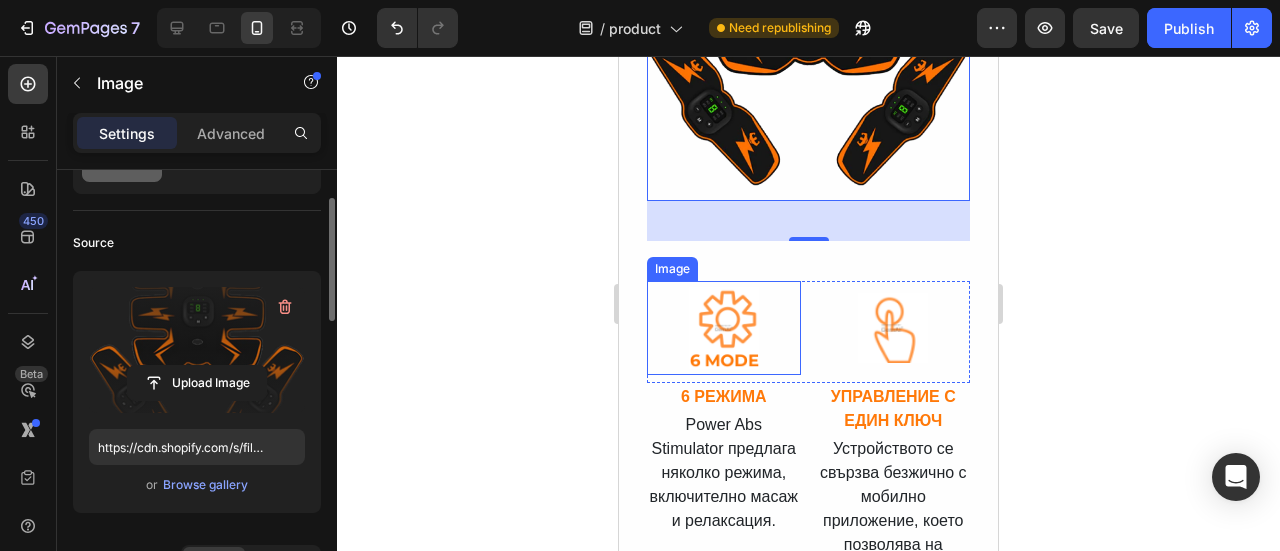 click at bounding box center [724, 327] 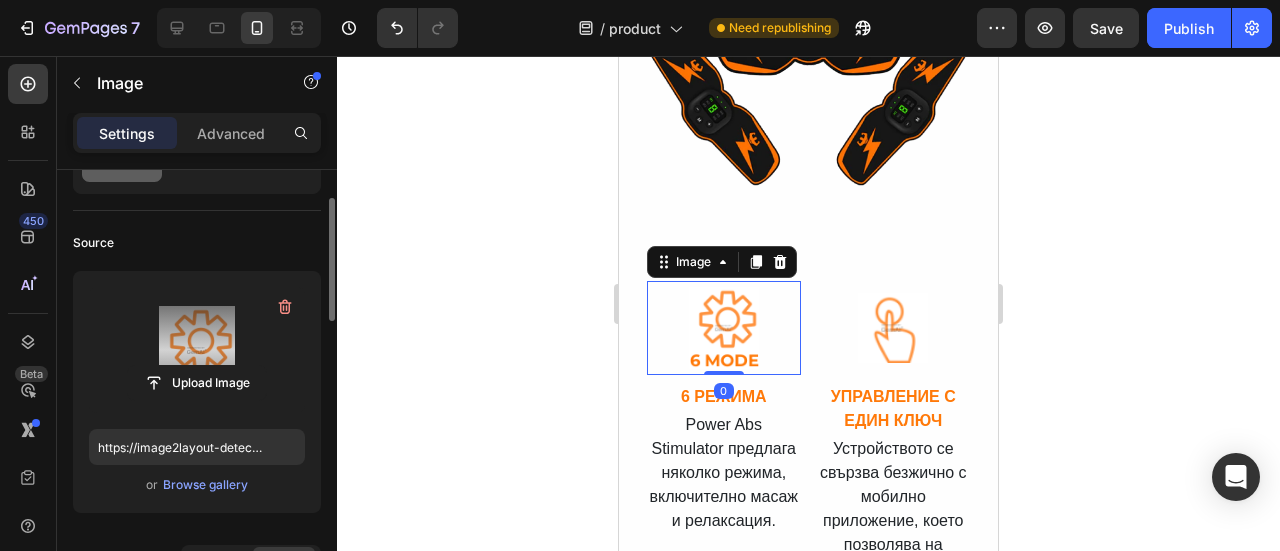 click at bounding box center (197, 350) 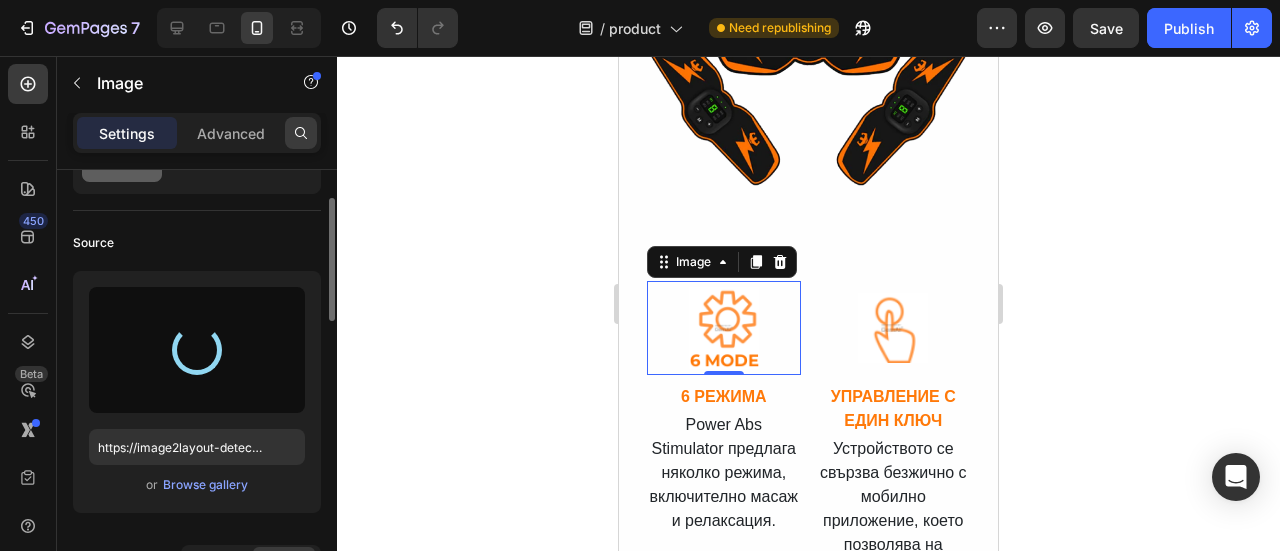 type on "https://cdn.shopify.com/s/files/1/0723/7507/4995/files/gempages_578026158092714949-9bc5dd94-7a25-4d04-a7fb-6f4037fd6d86.png" 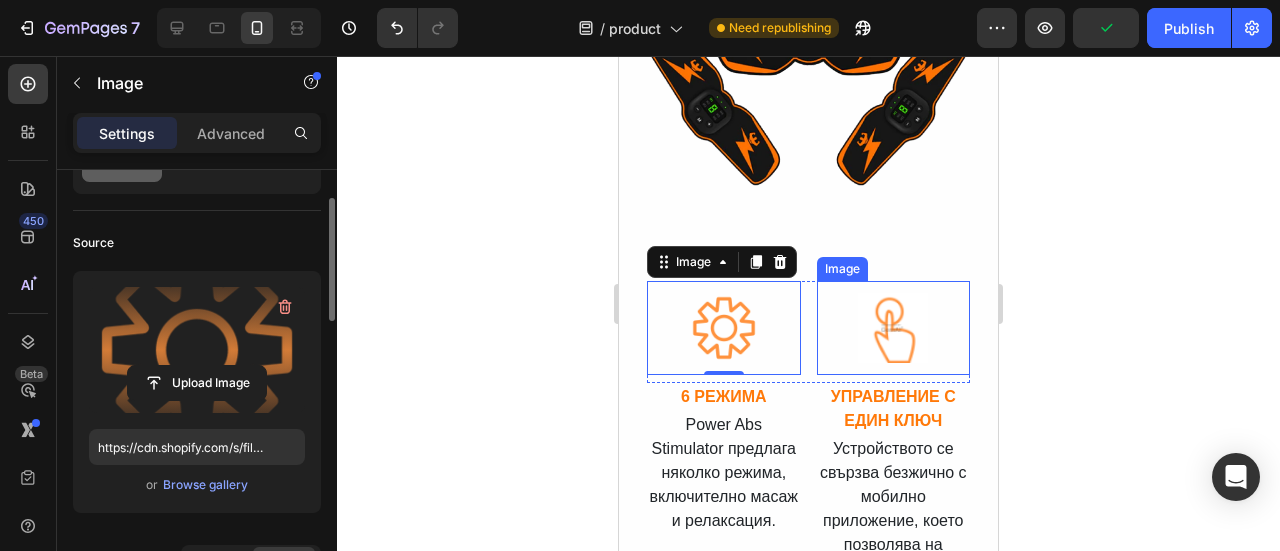 click at bounding box center (893, 327) 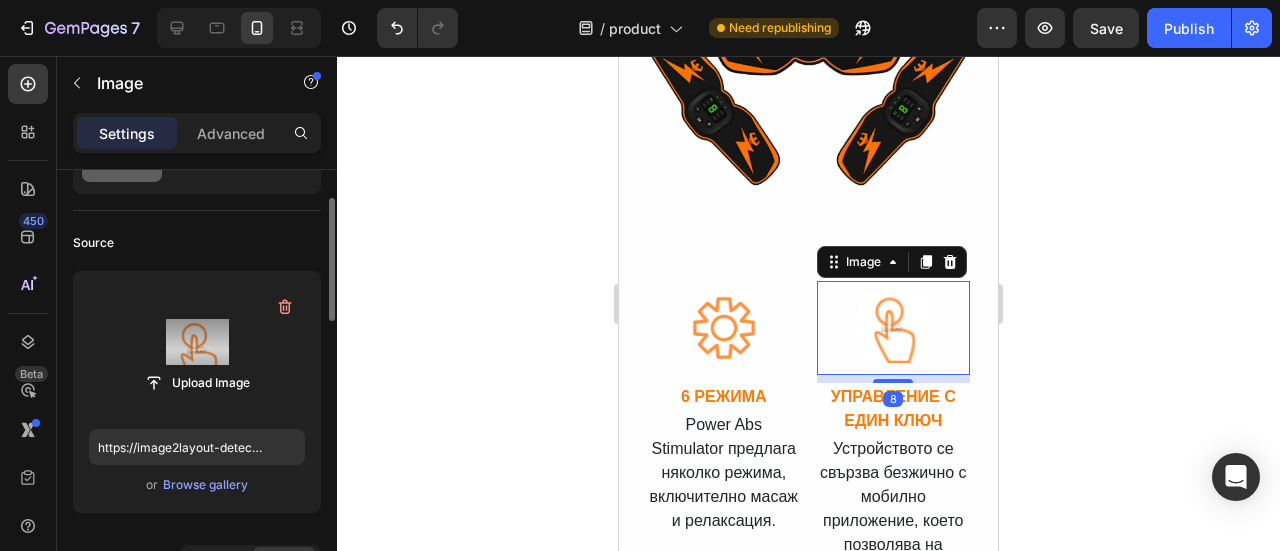 click at bounding box center [197, 350] 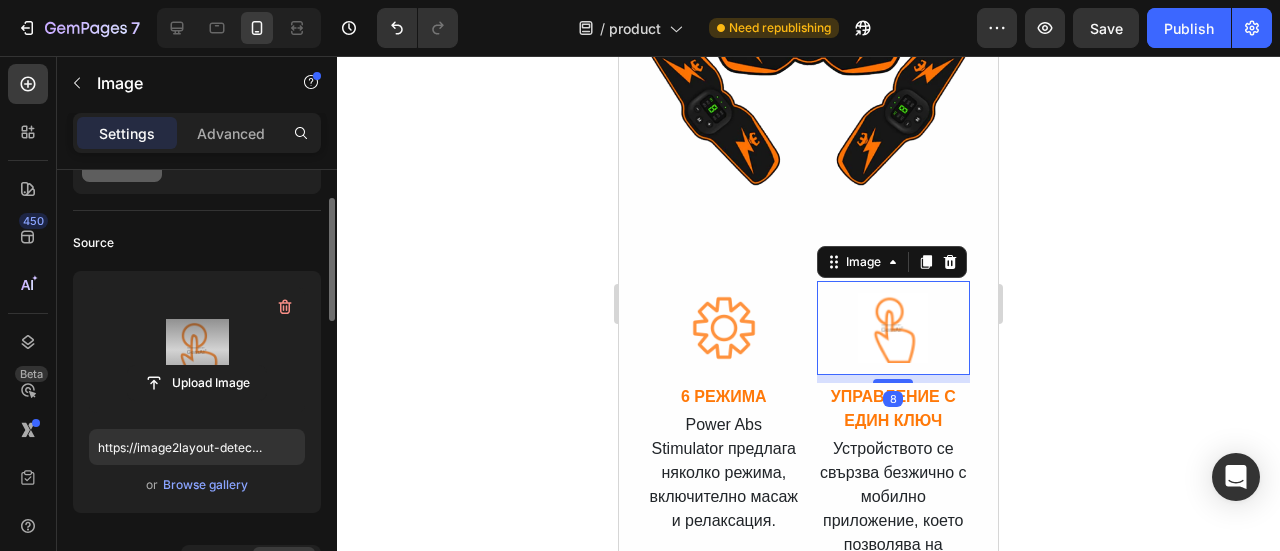 click 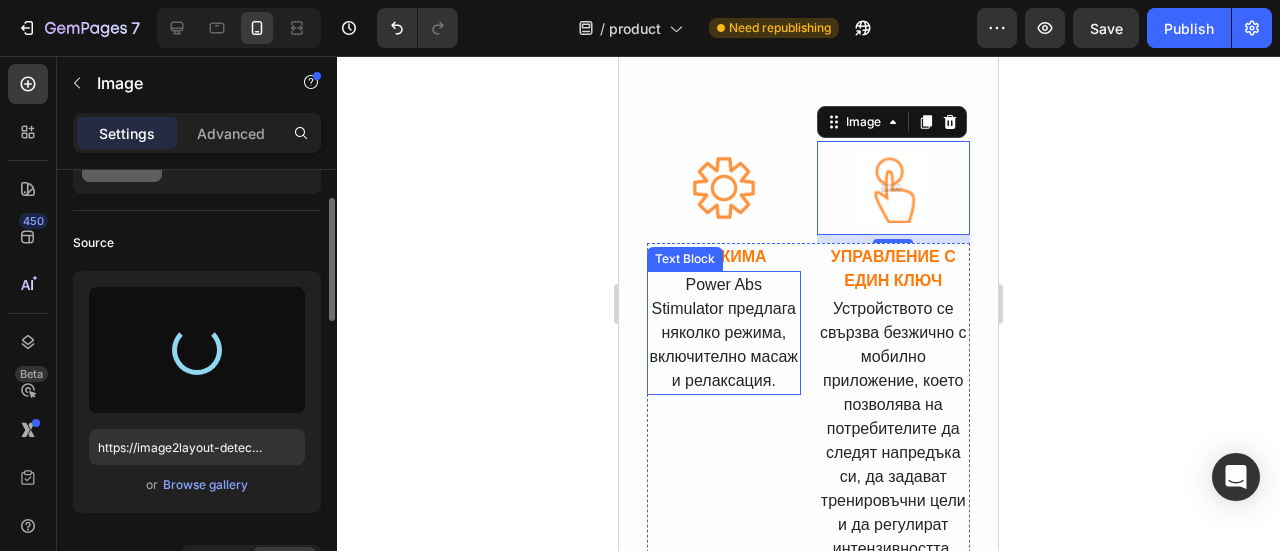 scroll, scrollTop: 4211, scrollLeft: 0, axis: vertical 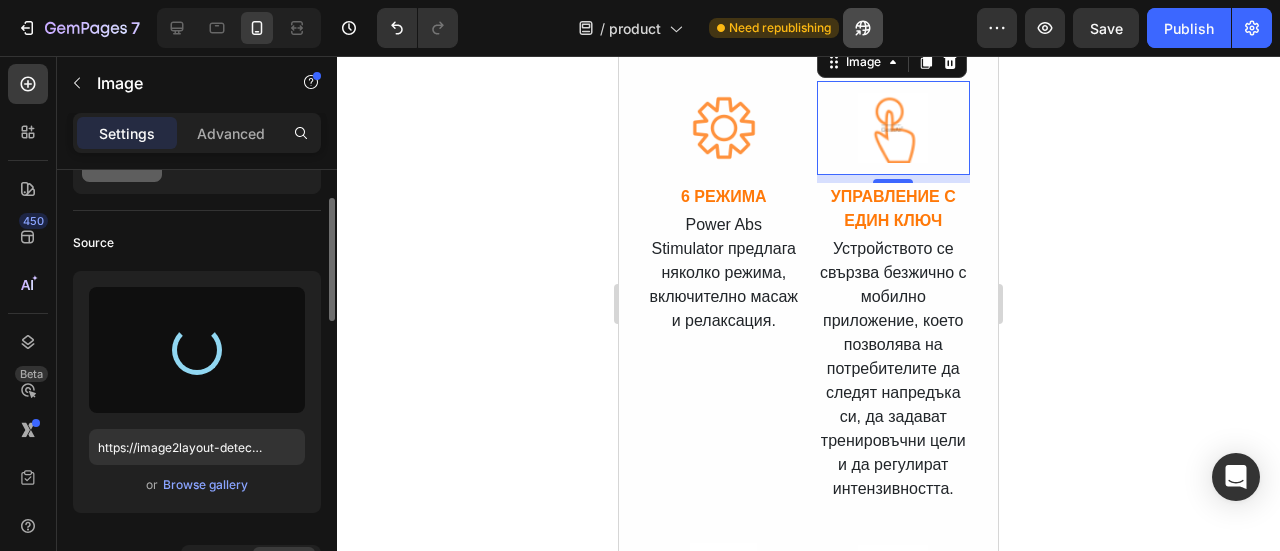 type on "https://cdn.shopify.com/s/files/1/0723/7507/4995/files/gempages_578026158092714949-644797a8-315d-40f1-a4d5-d424a9be53e4.png" 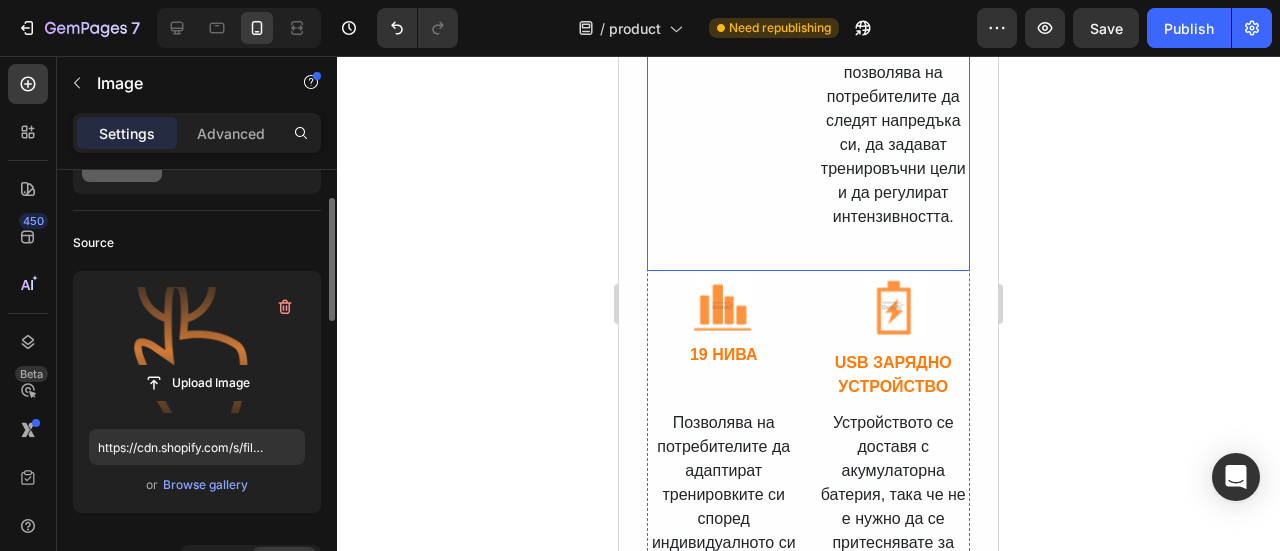 scroll, scrollTop: 4511, scrollLeft: 0, axis: vertical 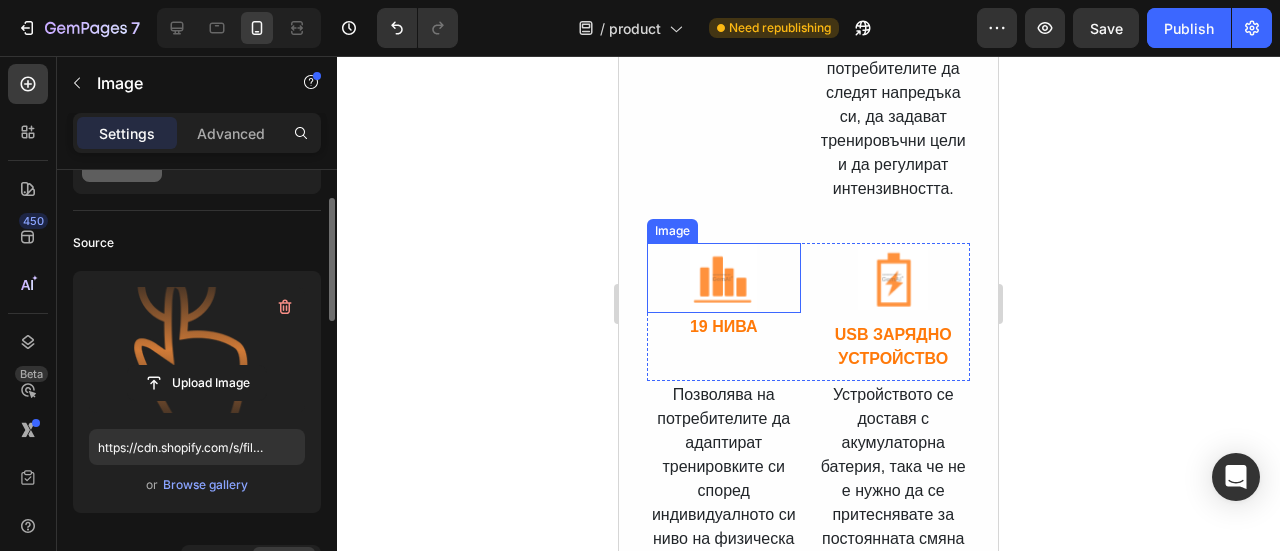 click at bounding box center (724, 278) 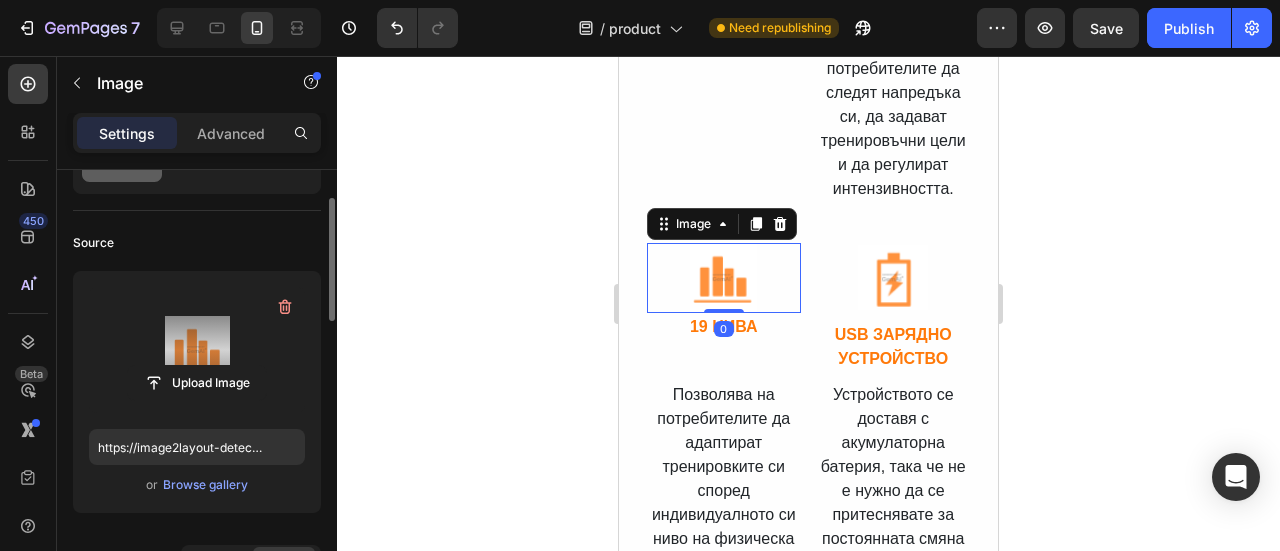 click at bounding box center (197, 350) 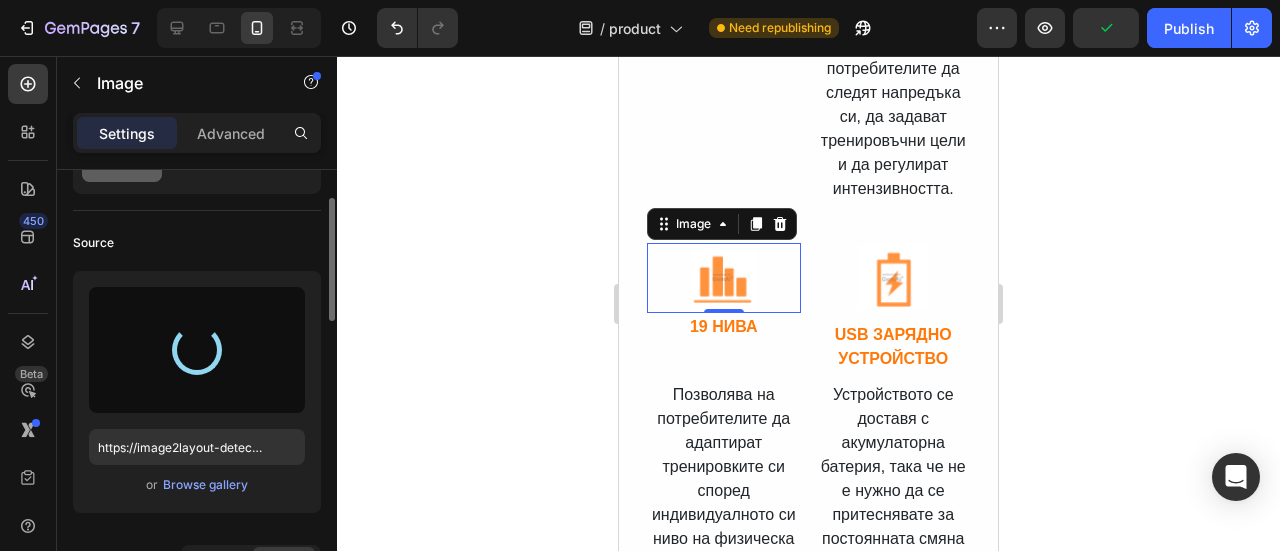 type on "https://cdn.shopify.com/s/files/1/0723/7507/4995/files/gempages_578026158092714949-cb33775a-9765-4a3f-b4e3-e6357c32c225.png" 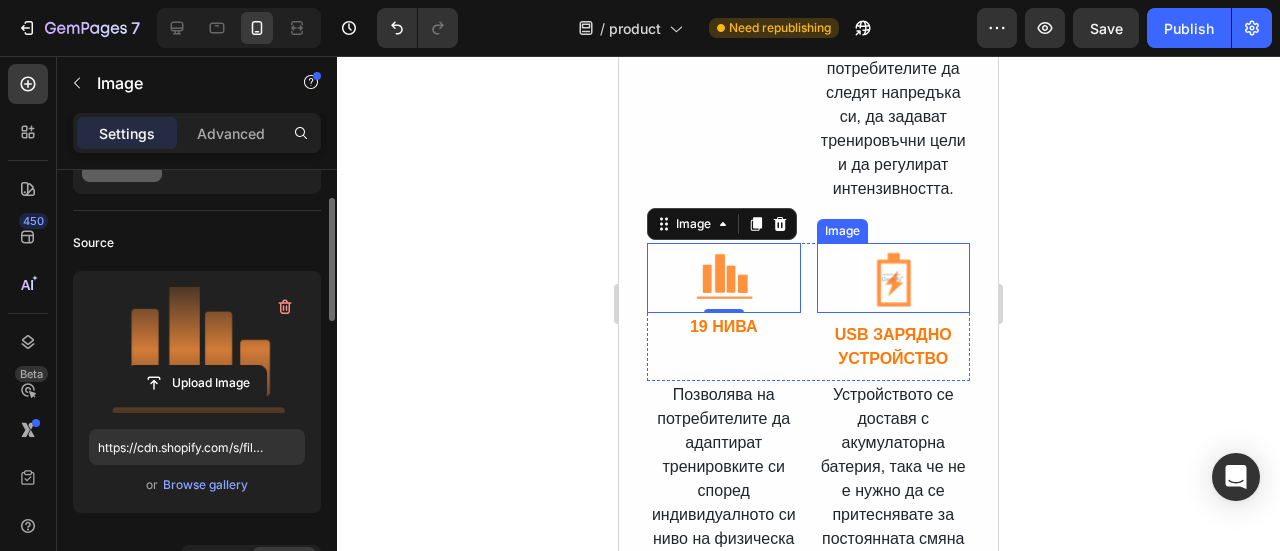 click at bounding box center (893, 278) 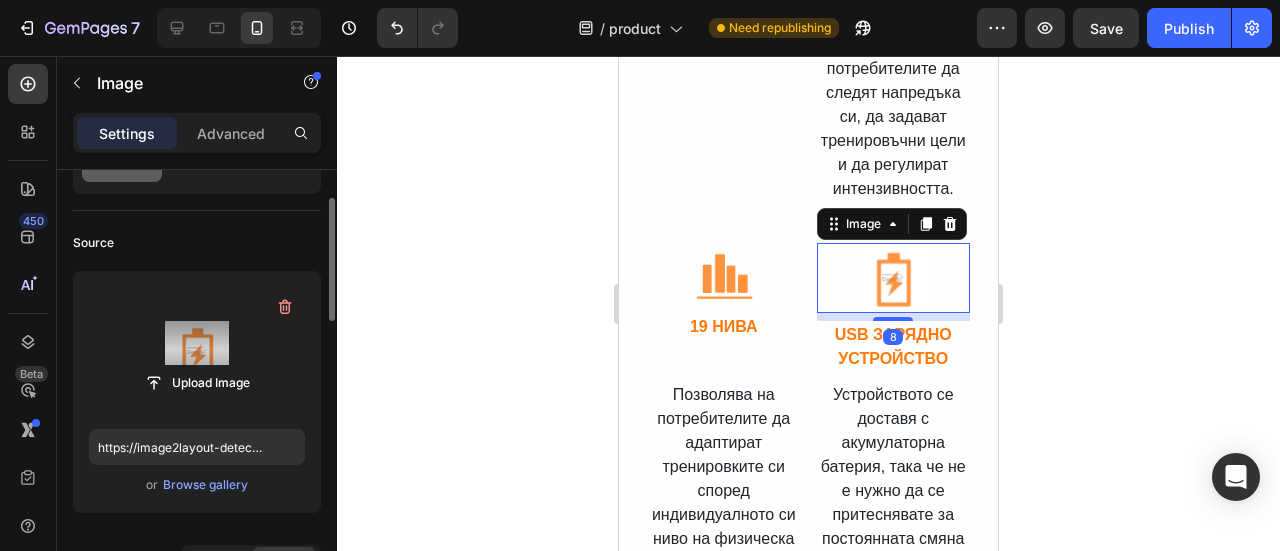 click at bounding box center [197, 350] 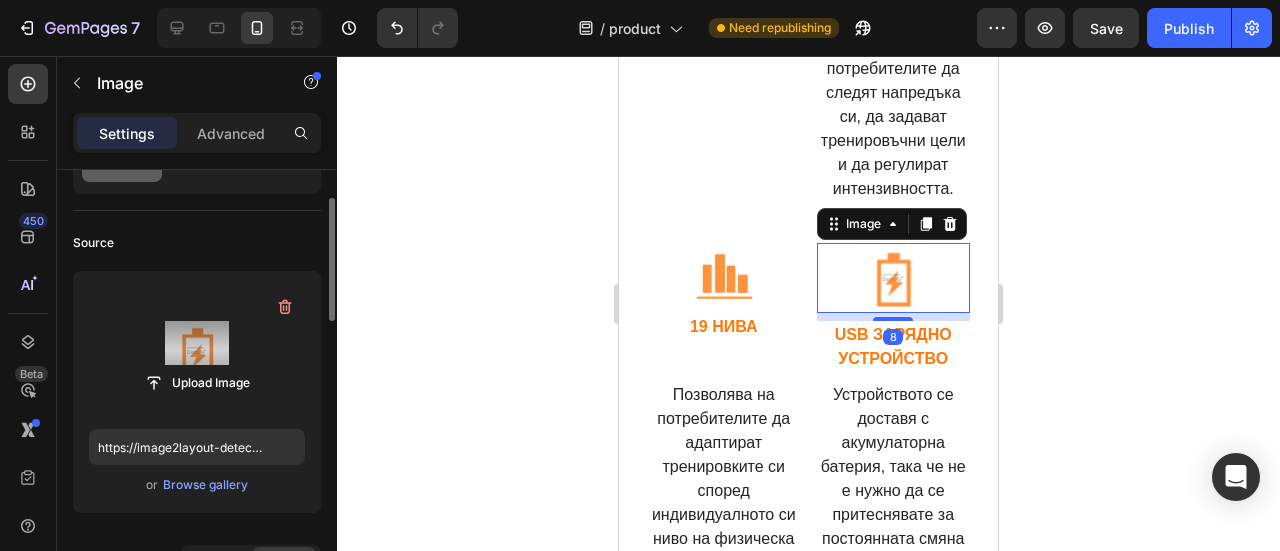 click 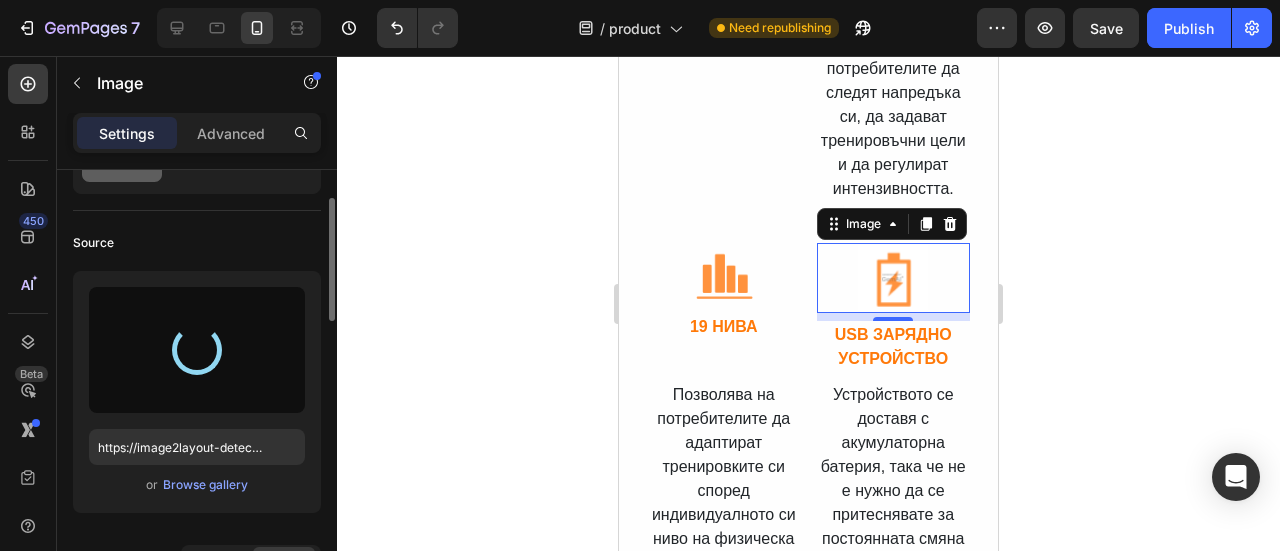 type on "https://cdn.shopify.com/s/files/1/0723/7507/4995/files/gempages_578026158092714949-ce6a67cf-094c-49ec-a4d3-d99863778f99.png" 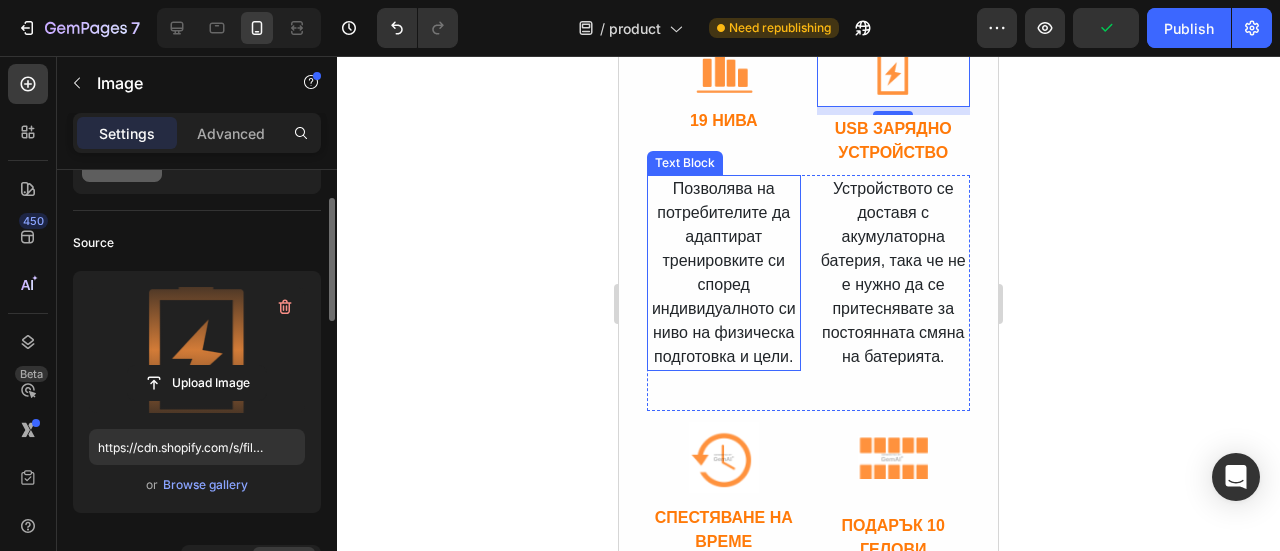 scroll, scrollTop: 4811, scrollLeft: 0, axis: vertical 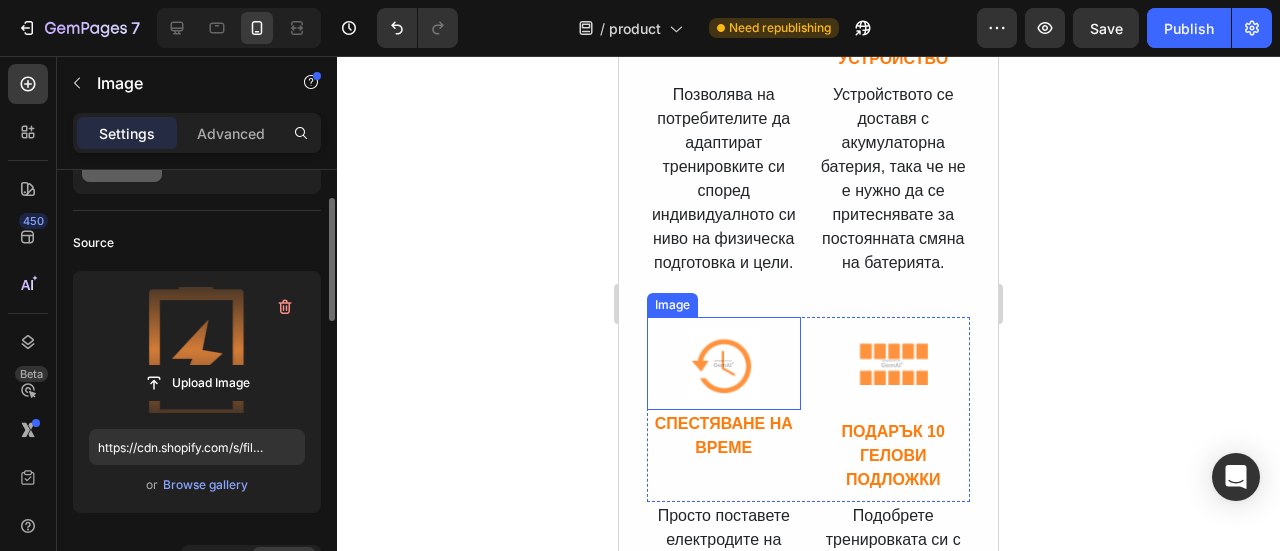click at bounding box center [724, 363] 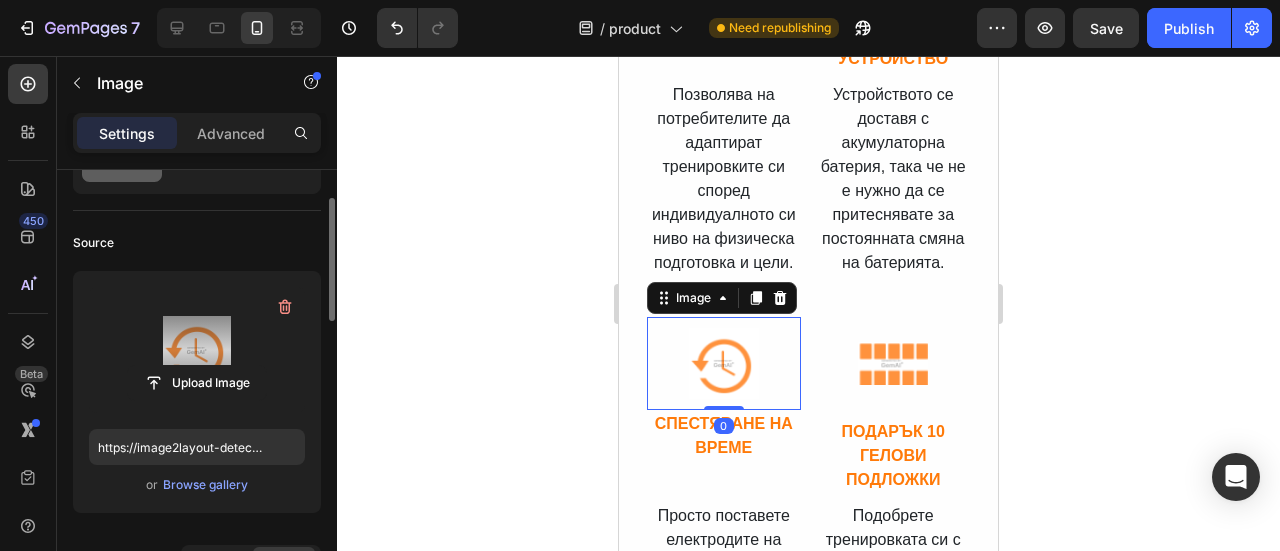 click at bounding box center [197, 350] 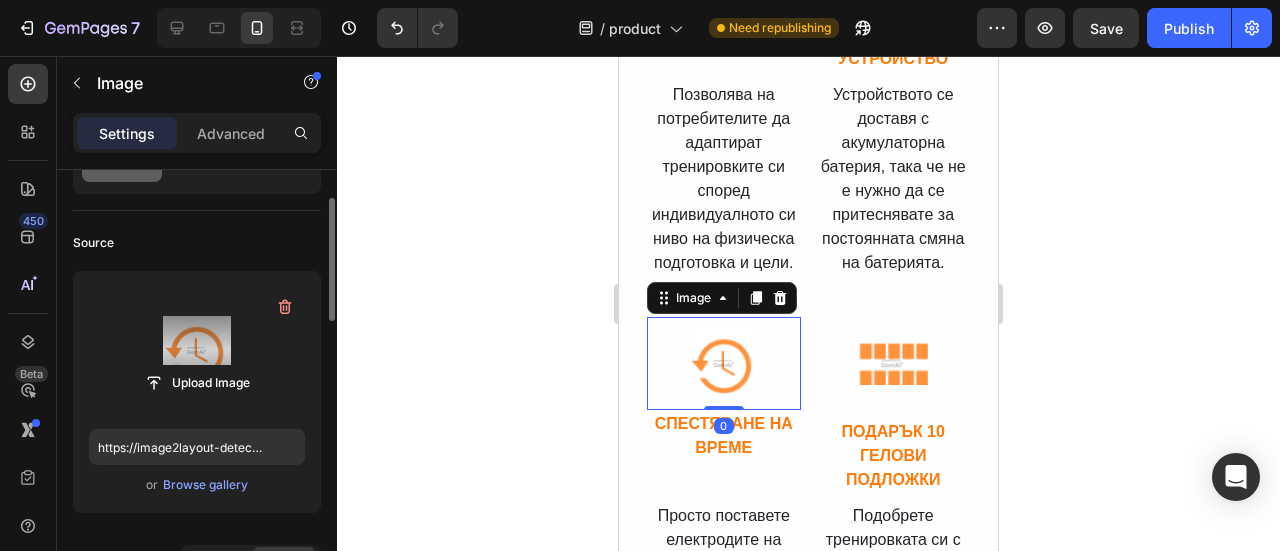 click 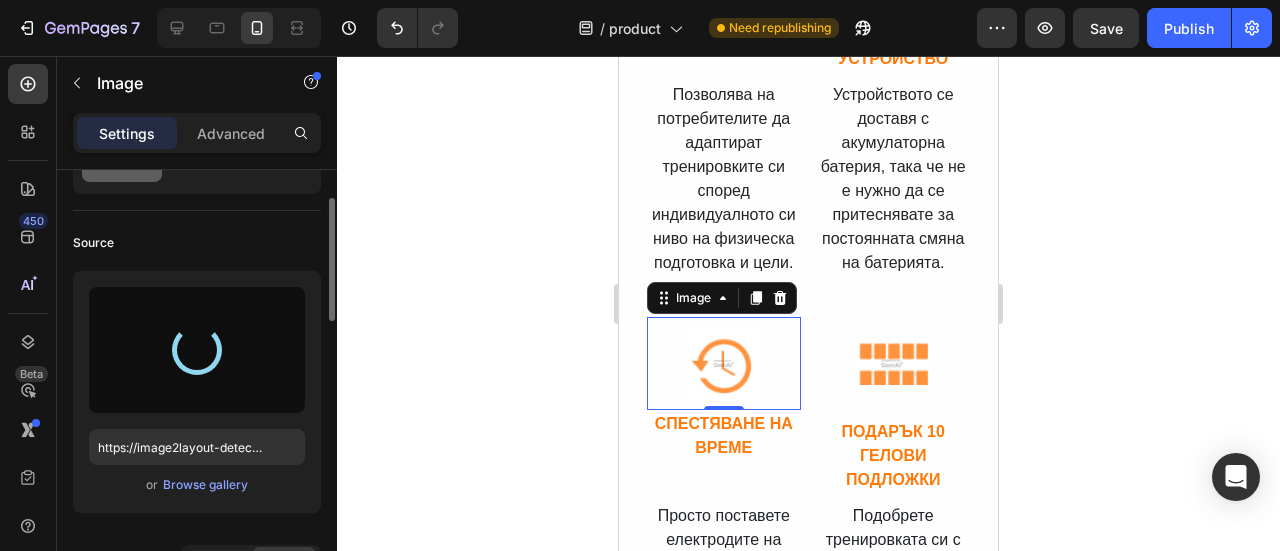 type on "https://cdn.shopify.com/s/files/1/0723/7507/4995/files/gempages_578026158092714949-2d6962f1-ddcb-4cf2-ae59-1d54500971f7.png" 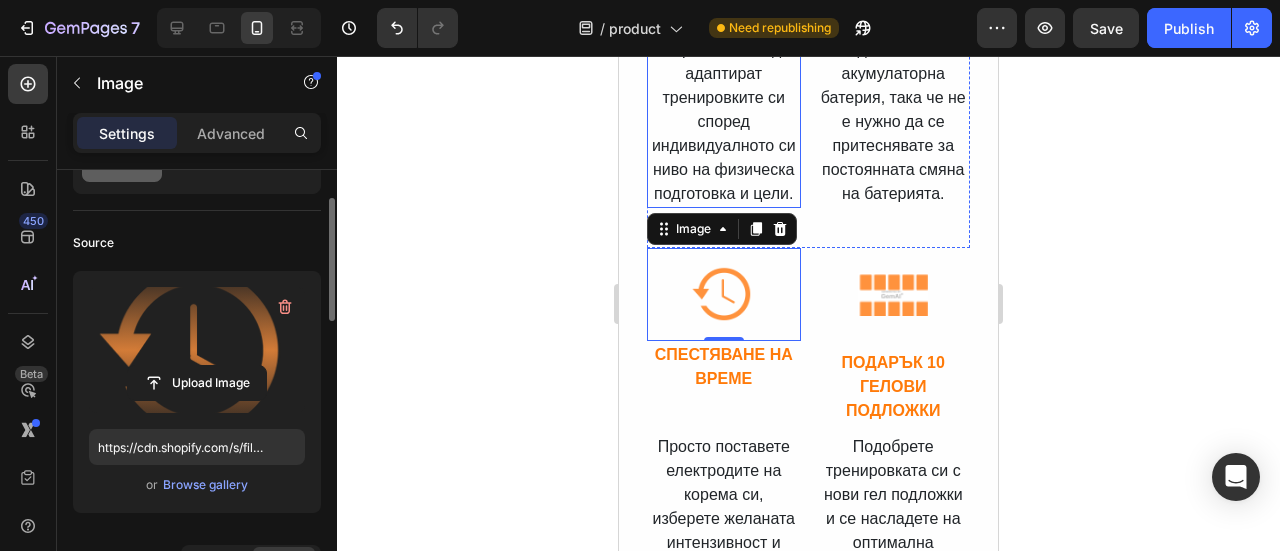 scroll, scrollTop: 4911, scrollLeft: 0, axis: vertical 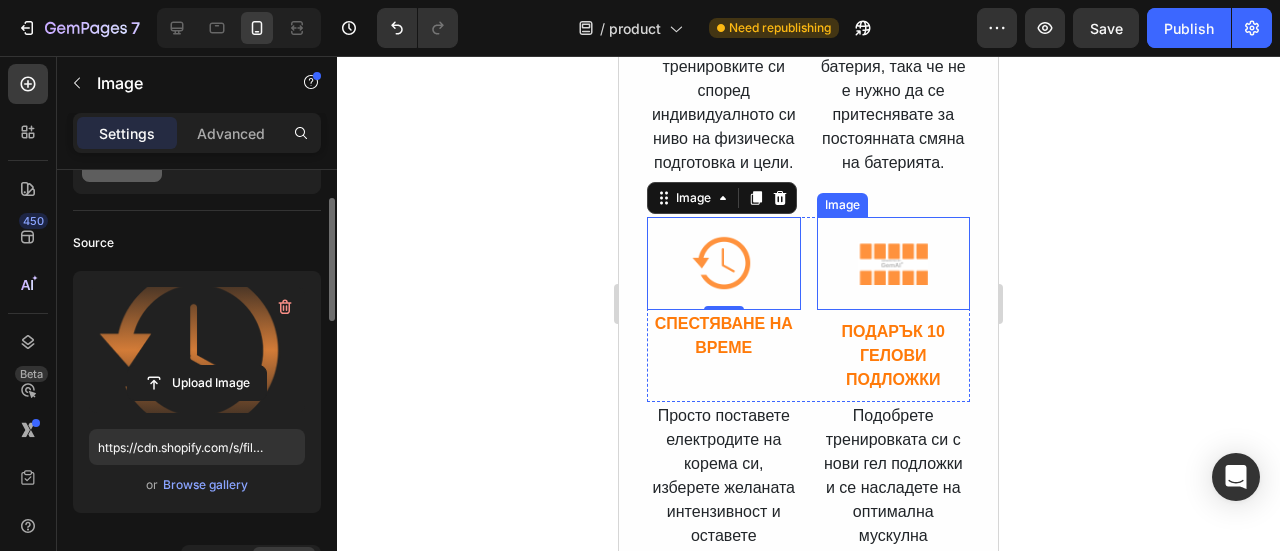 click at bounding box center (893, 263) 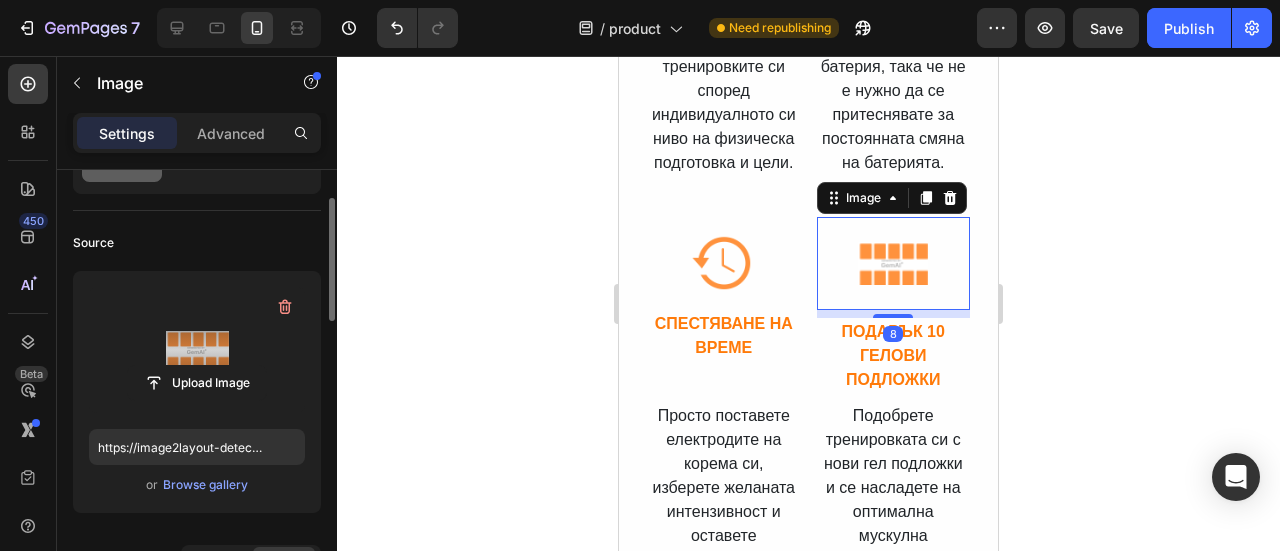 click at bounding box center [197, 350] 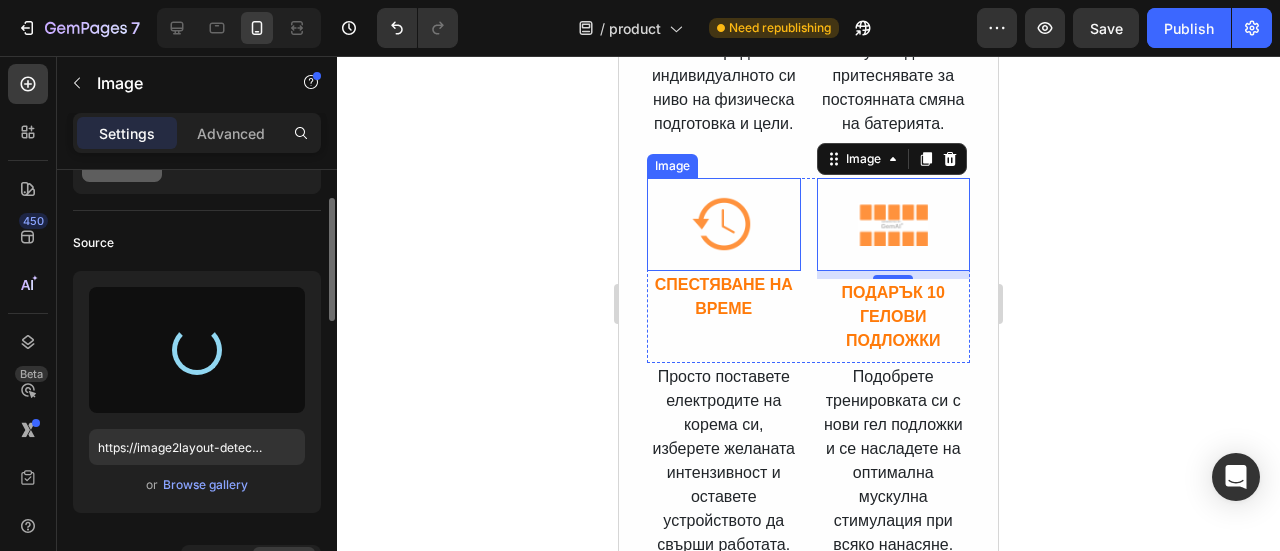 scroll, scrollTop: 5011, scrollLeft: 0, axis: vertical 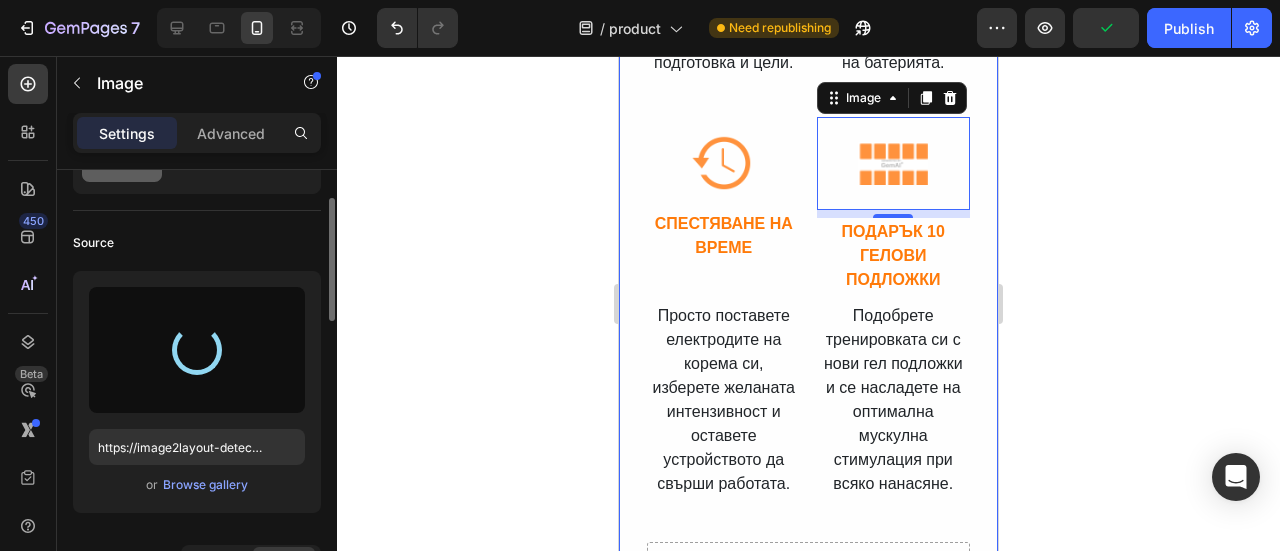 type on "https://cdn.shopify.com/s/files/1/0723/7507/4995/files/gempages_578026158092714949-792d8172-7bf6-45a3-9878-b91fd67584f5.png" 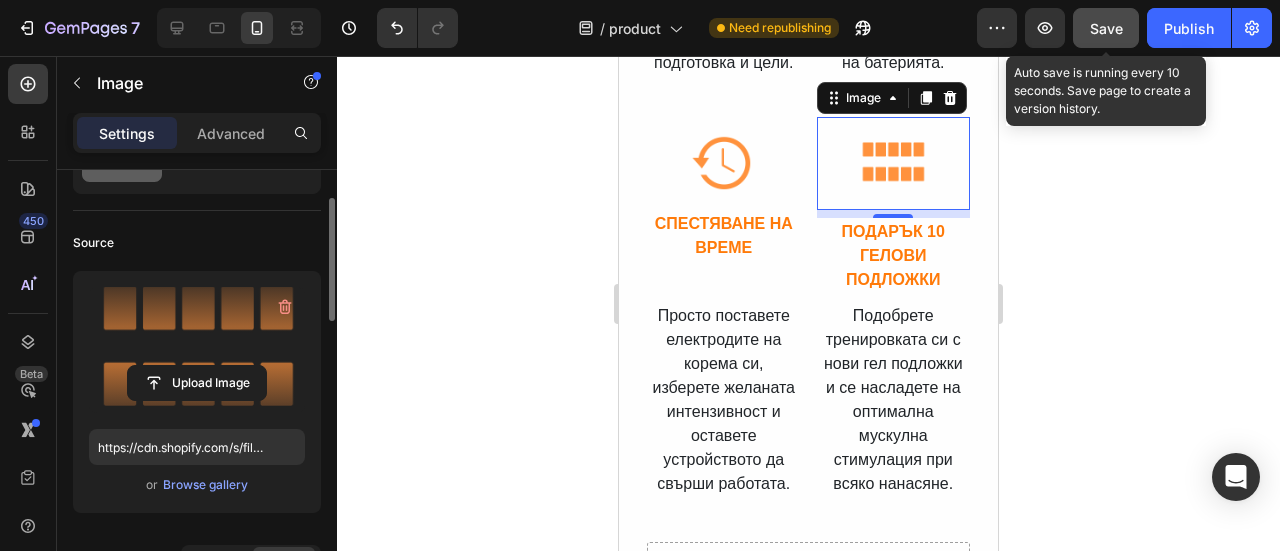 click on "Save" 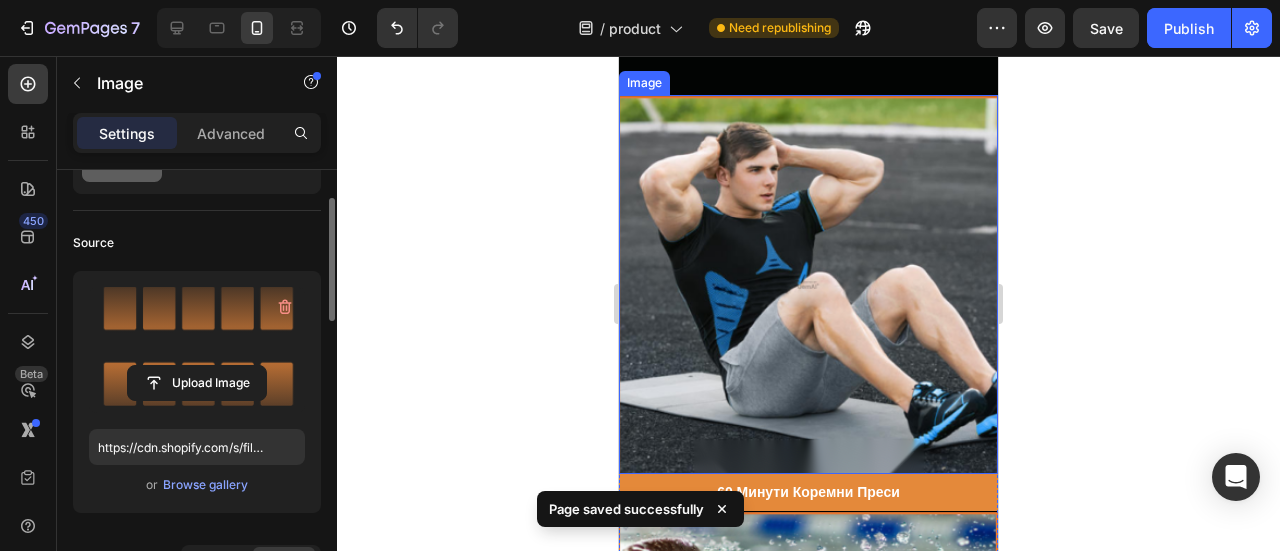 scroll, scrollTop: 5811, scrollLeft: 0, axis: vertical 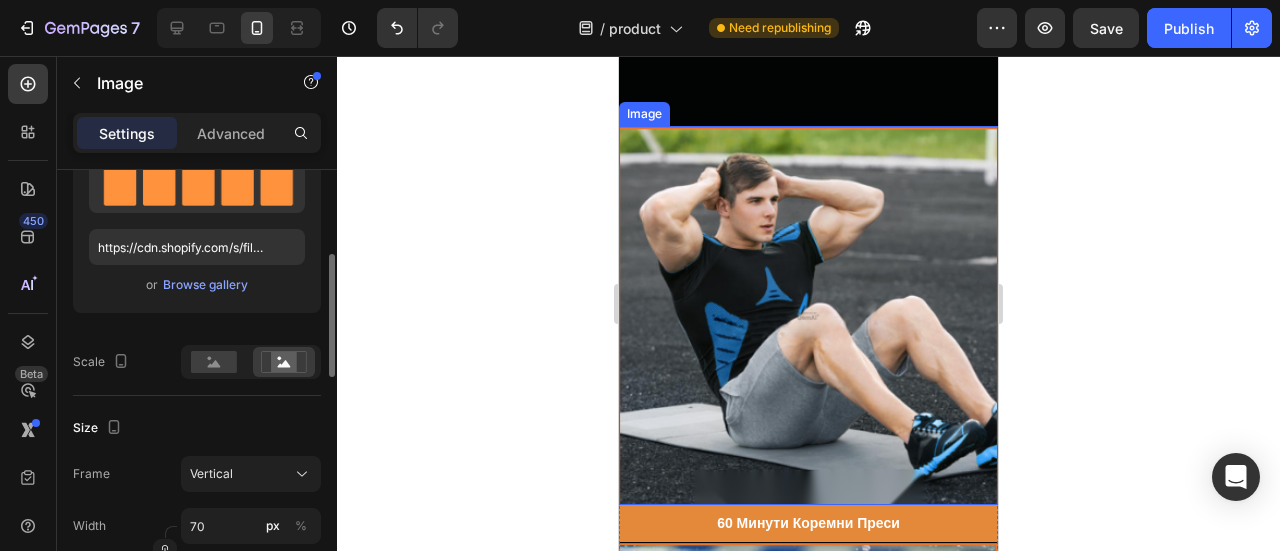 click at bounding box center (808, 315) 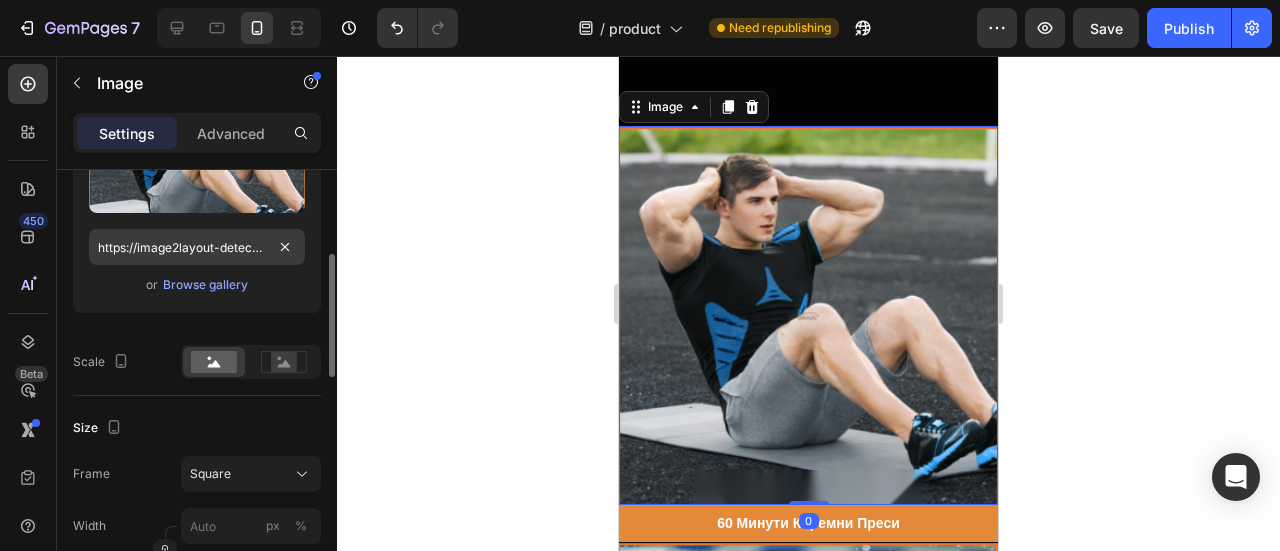 scroll, scrollTop: 200, scrollLeft: 0, axis: vertical 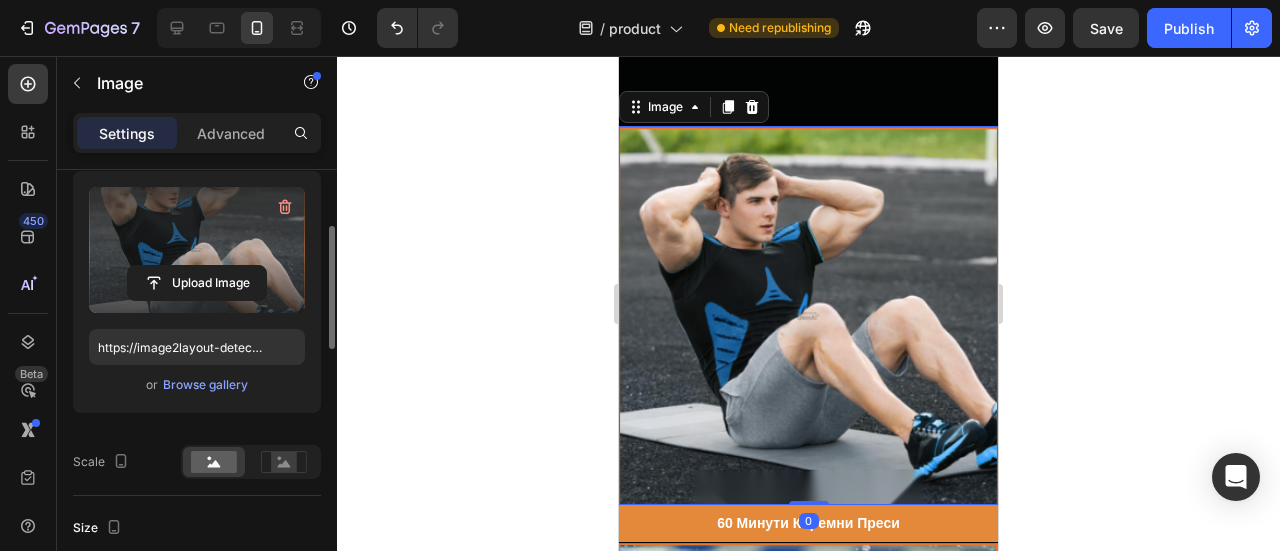 click at bounding box center [197, 250] 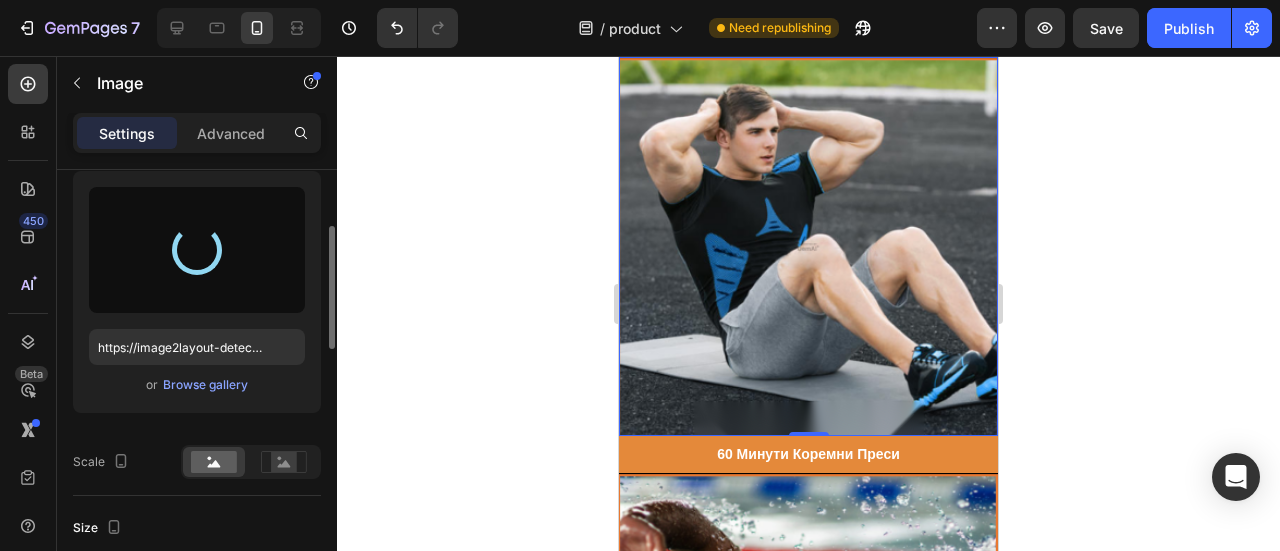 scroll, scrollTop: 5911, scrollLeft: 0, axis: vertical 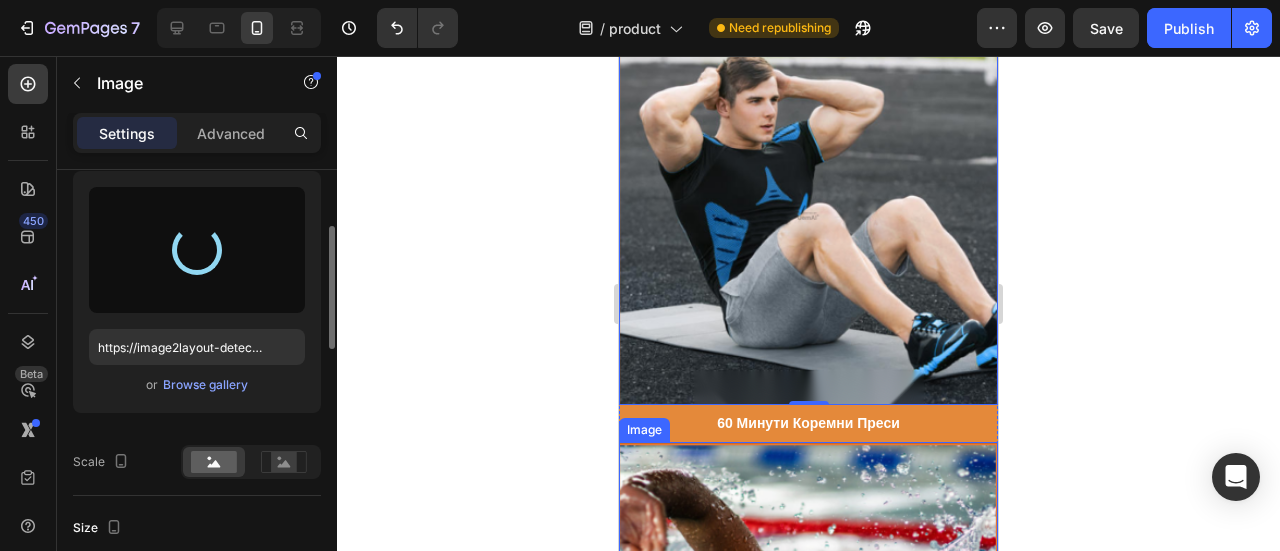 click at bounding box center (808, 631) 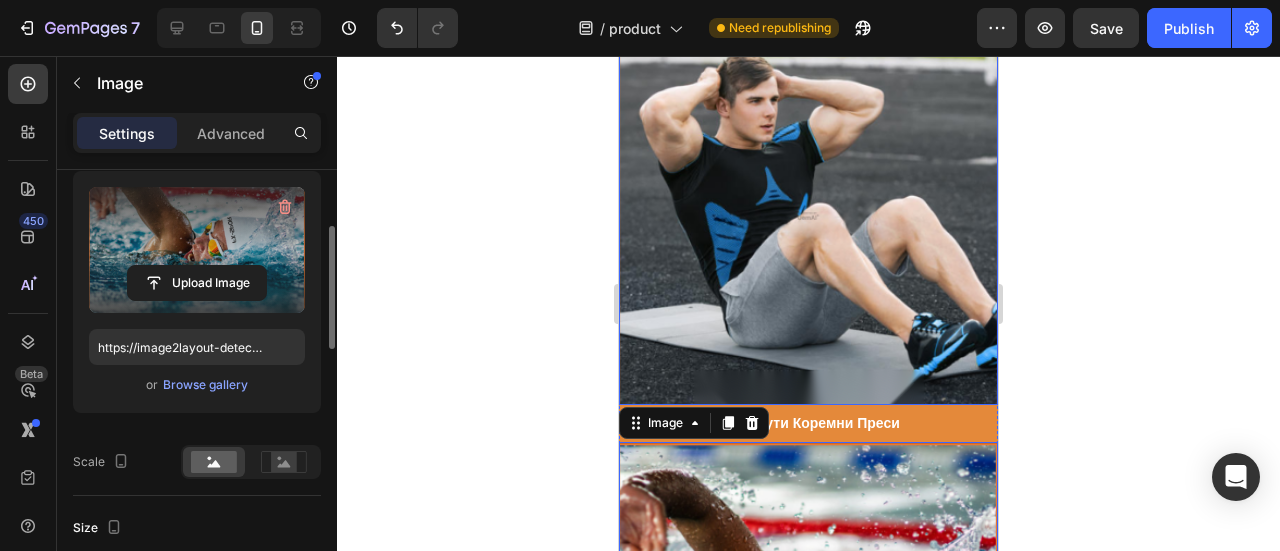 click at bounding box center [197, 250] 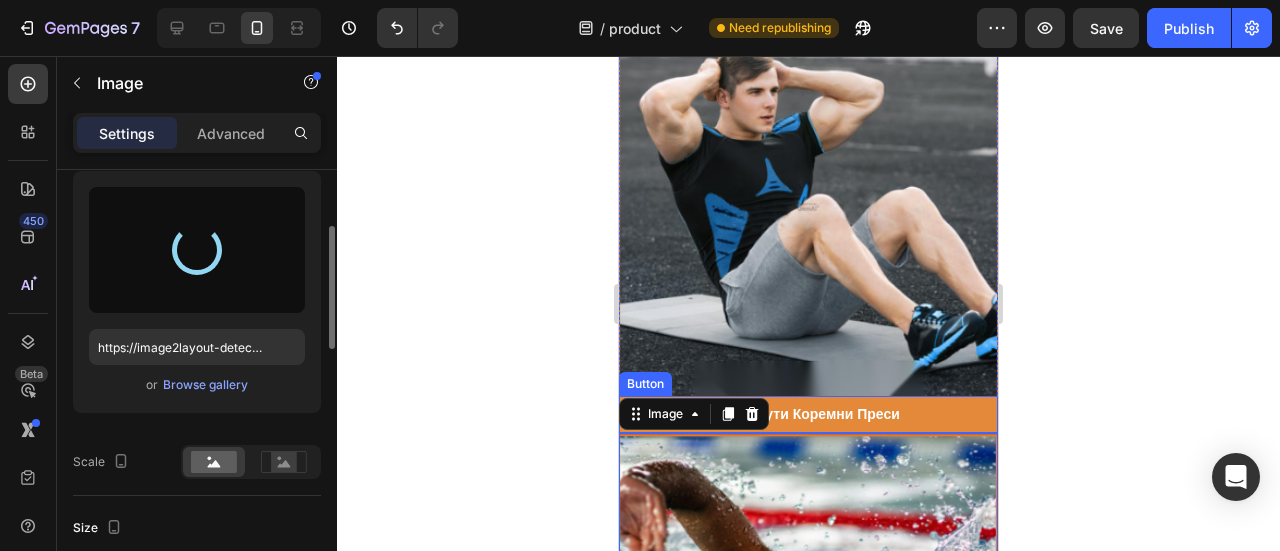 scroll, scrollTop: 5911, scrollLeft: 0, axis: vertical 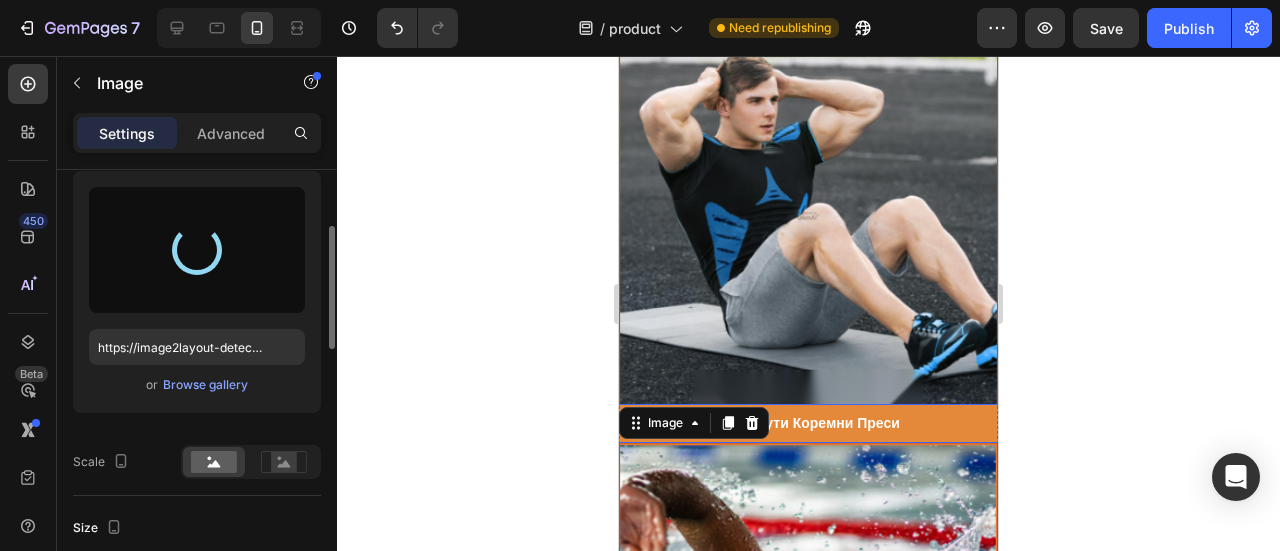 type on "https://cdn.shopify.com/s/files/1/0723/7507/4995/files/gempages_578026158092714949-baf60b1a-c567-4ef4-9d29-431859067f6f.png" 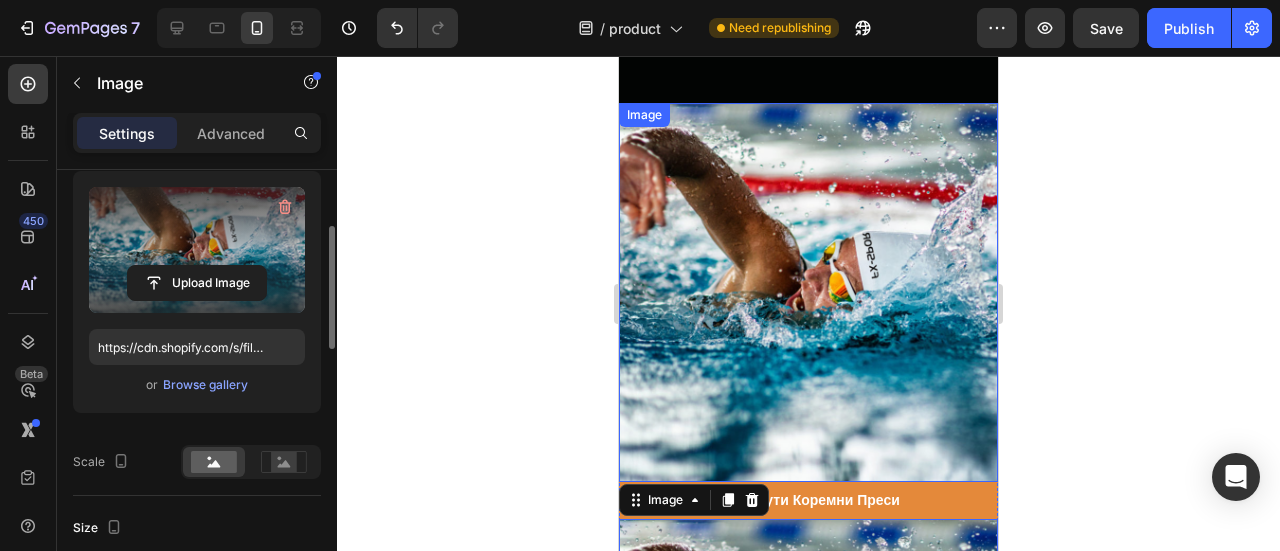 scroll, scrollTop: 5711, scrollLeft: 0, axis: vertical 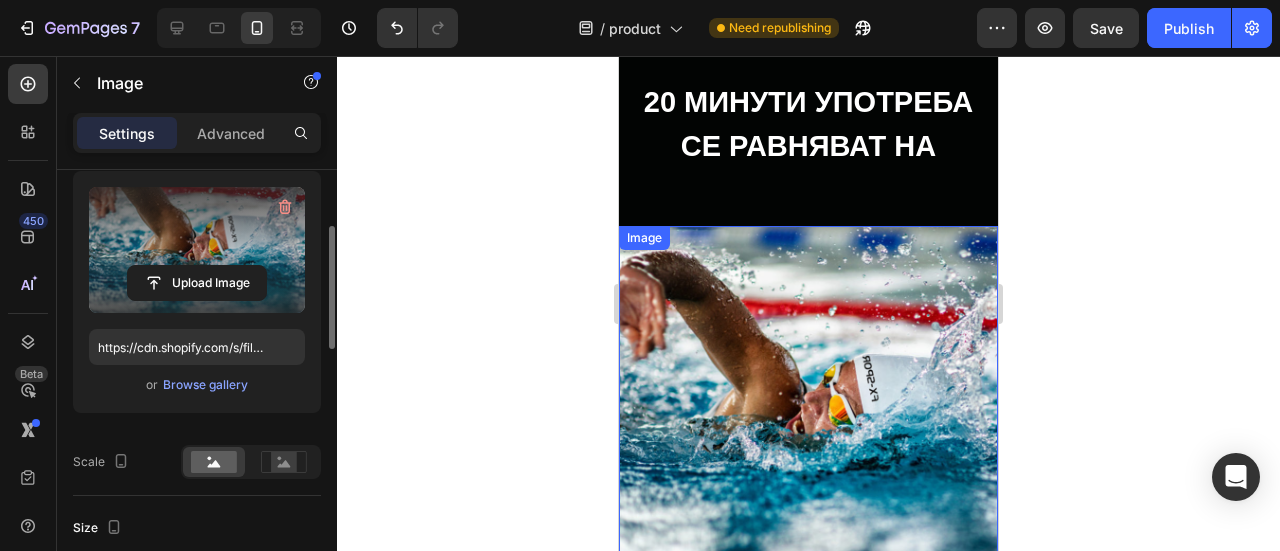 click at bounding box center [808, 415] 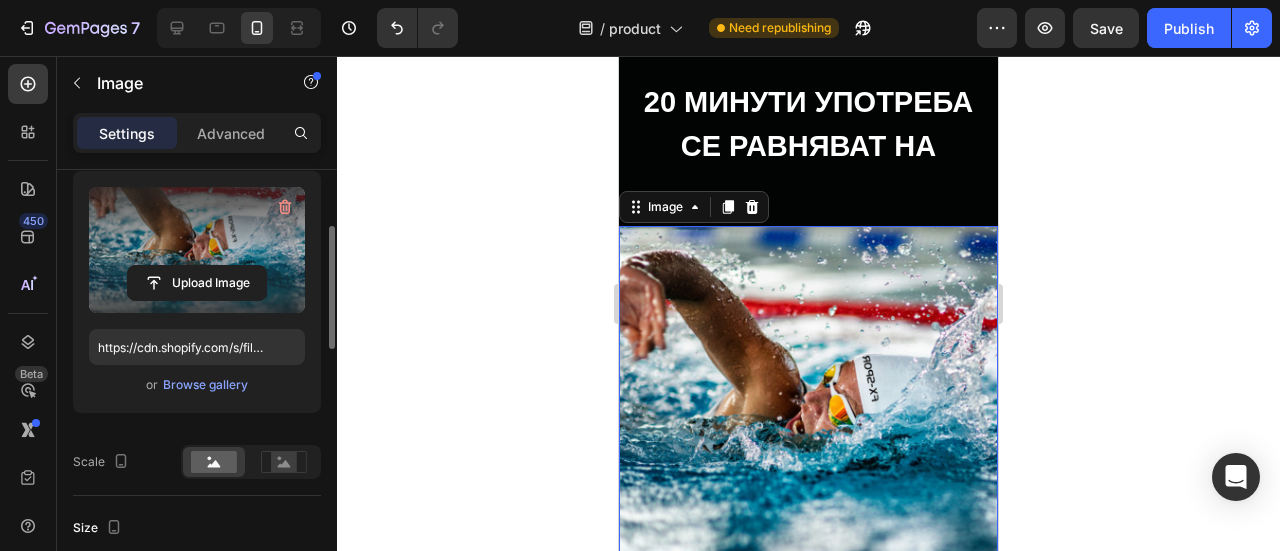 click at bounding box center (197, 250) 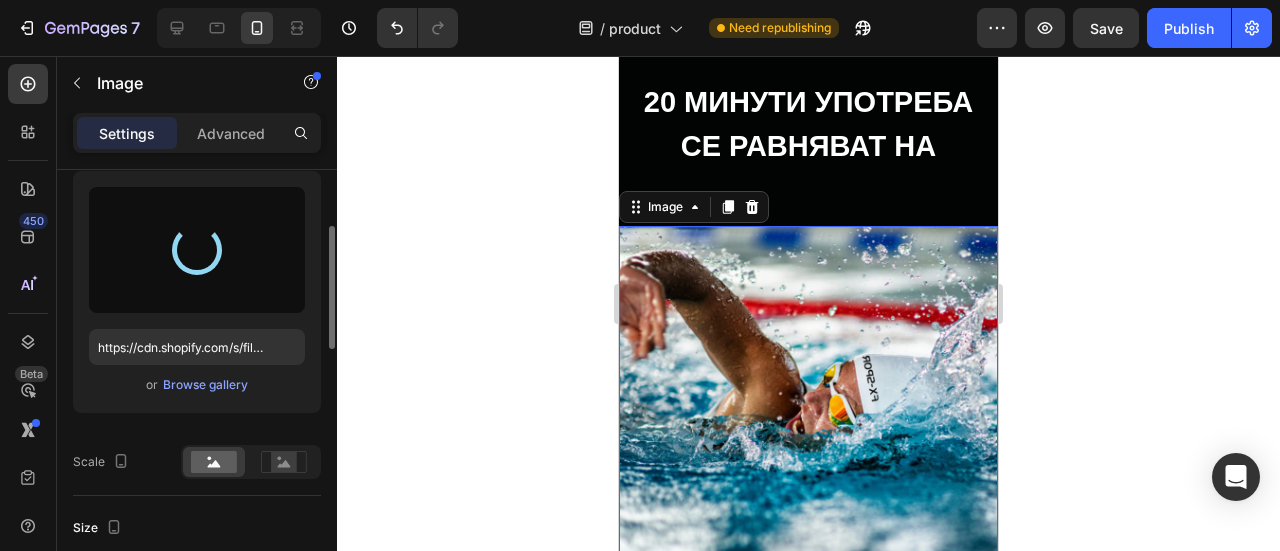 type on "https://cdn.shopify.com/s/files/1/0723/7507/4995/files/gempages_578026158092714949-88eee0c8-a34d-4c46-b950-47e5300ccff4.png" 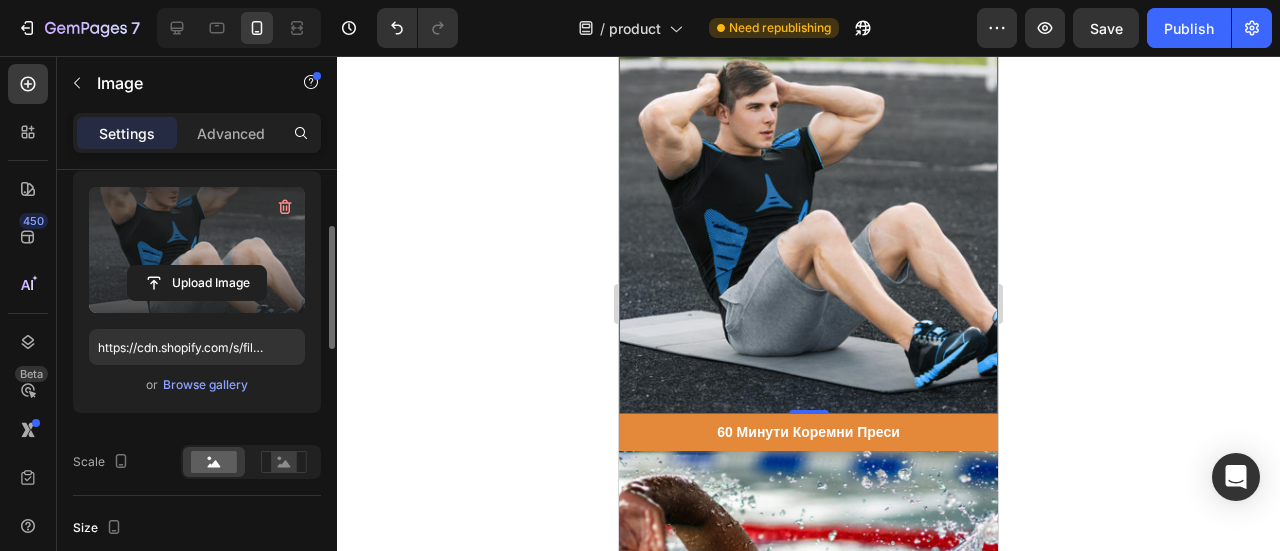 scroll, scrollTop: 6011, scrollLeft: 0, axis: vertical 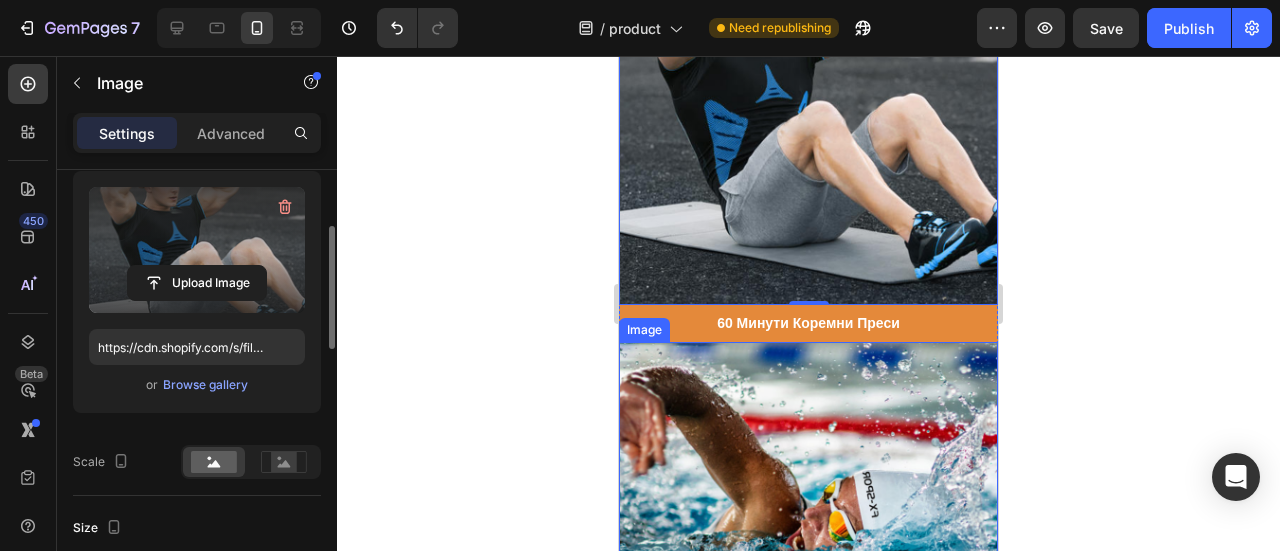 click at bounding box center (808, 531) 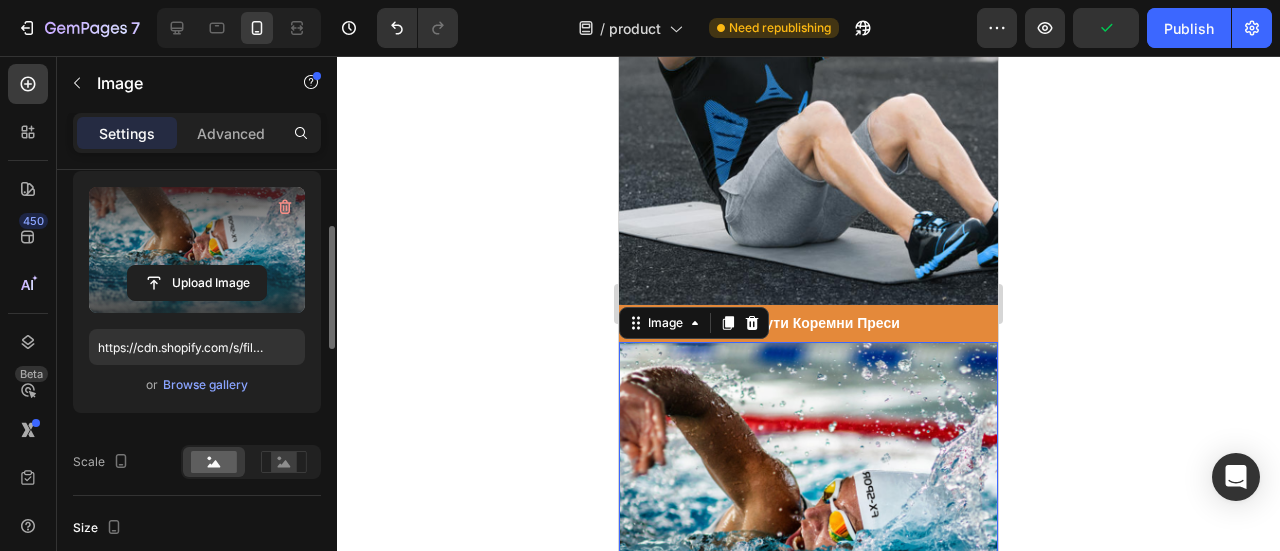 click at bounding box center (197, 250) 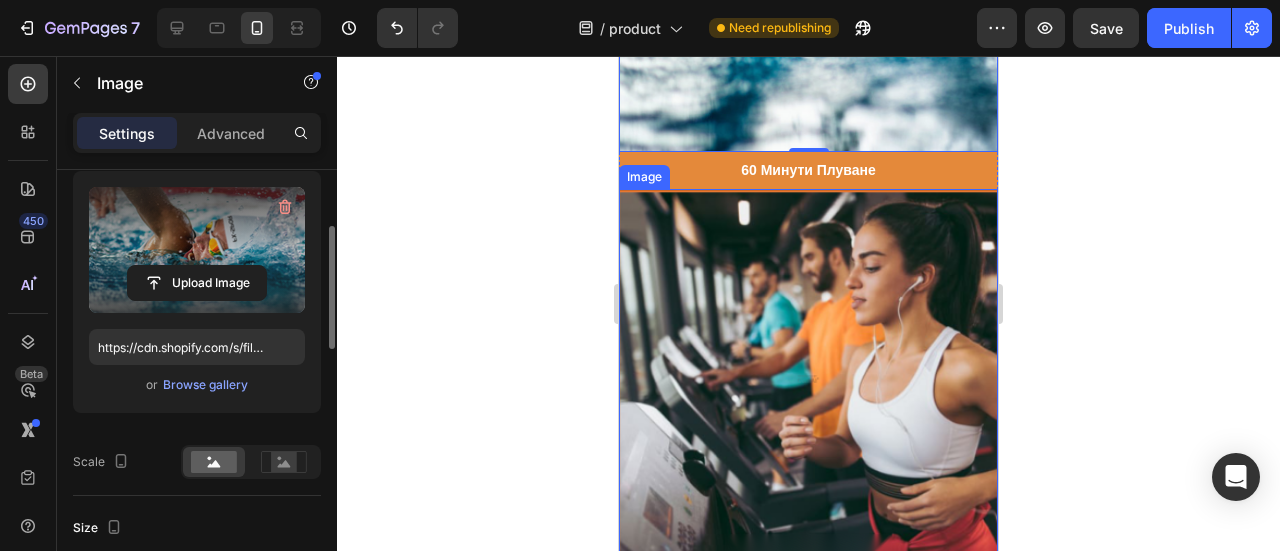 scroll, scrollTop: 6611, scrollLeft: 0, axis: vertical 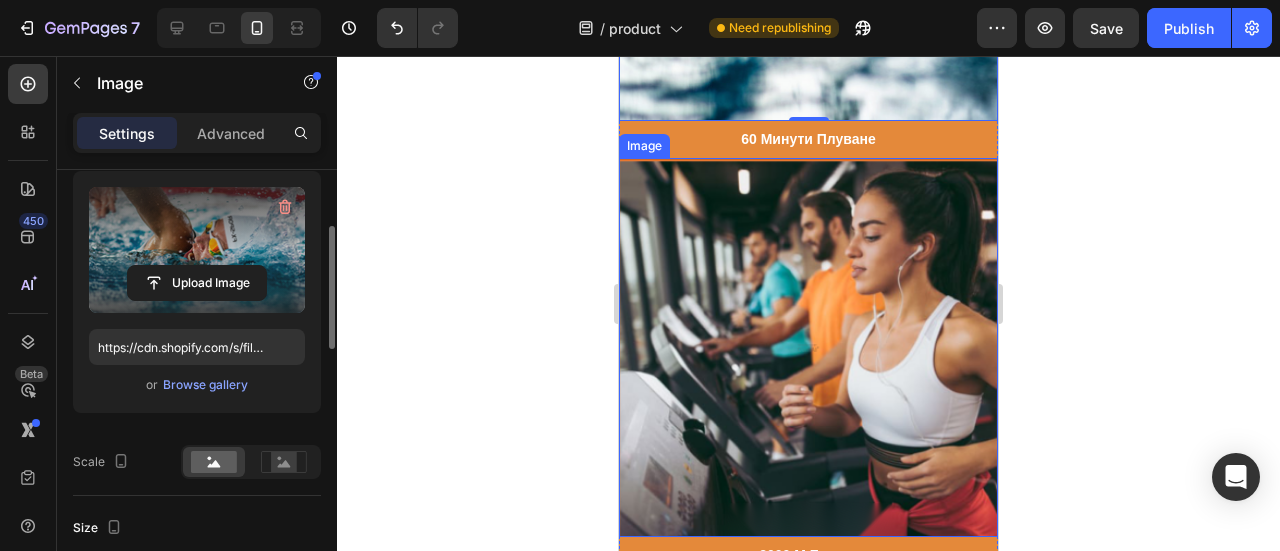 click at bounding box center [808, 347] 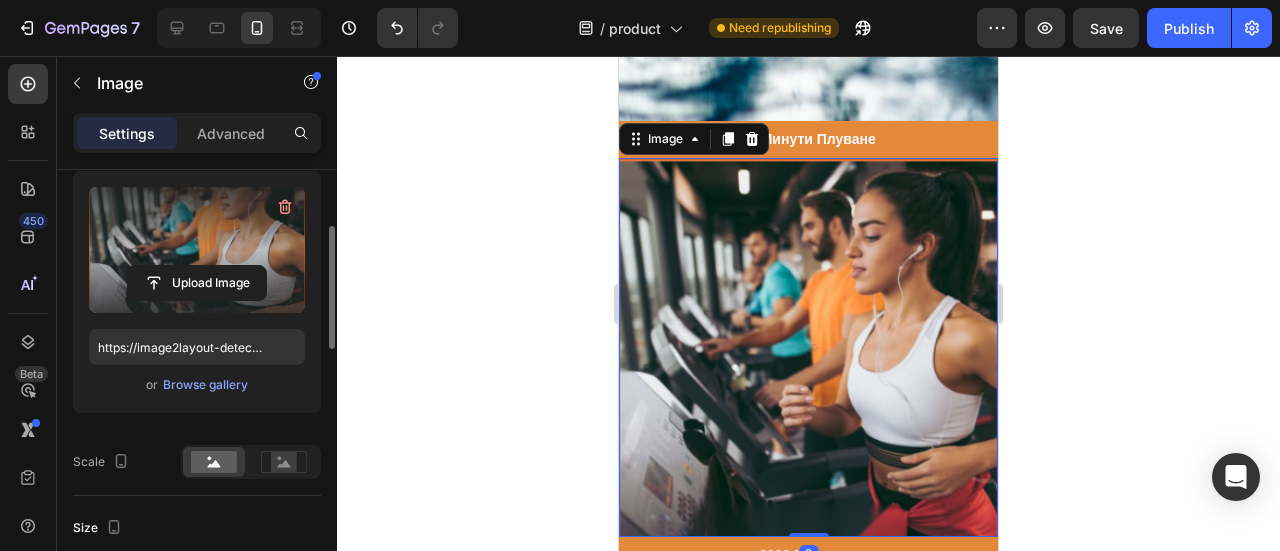 click at bounding box center (197, 250) 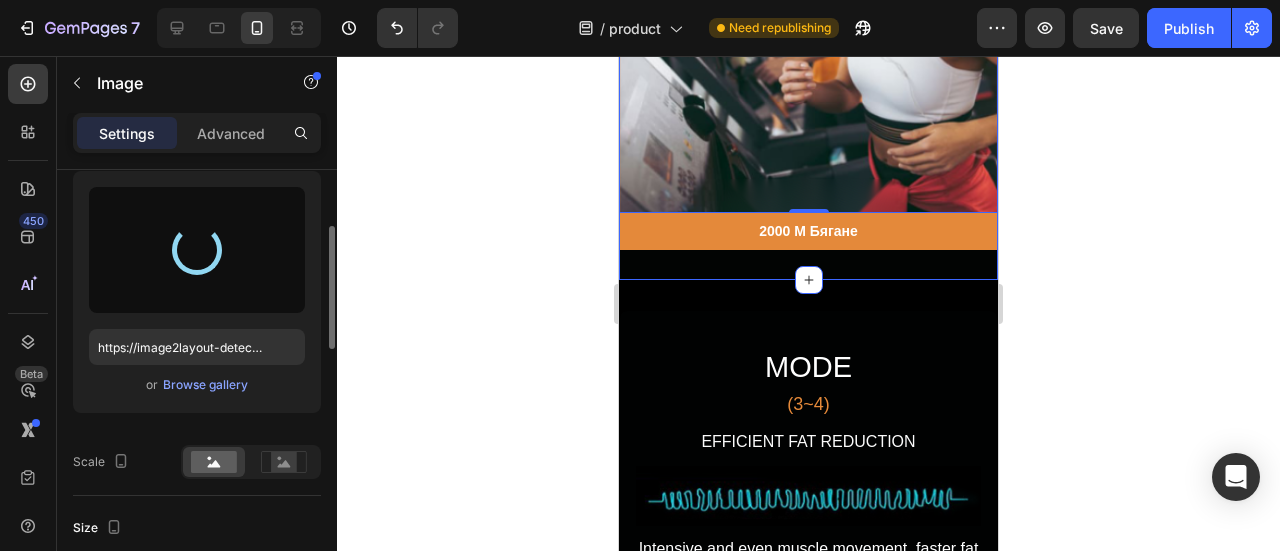 scroll, scrollTop: 7011, scrollLeft: 0, axis: vertical 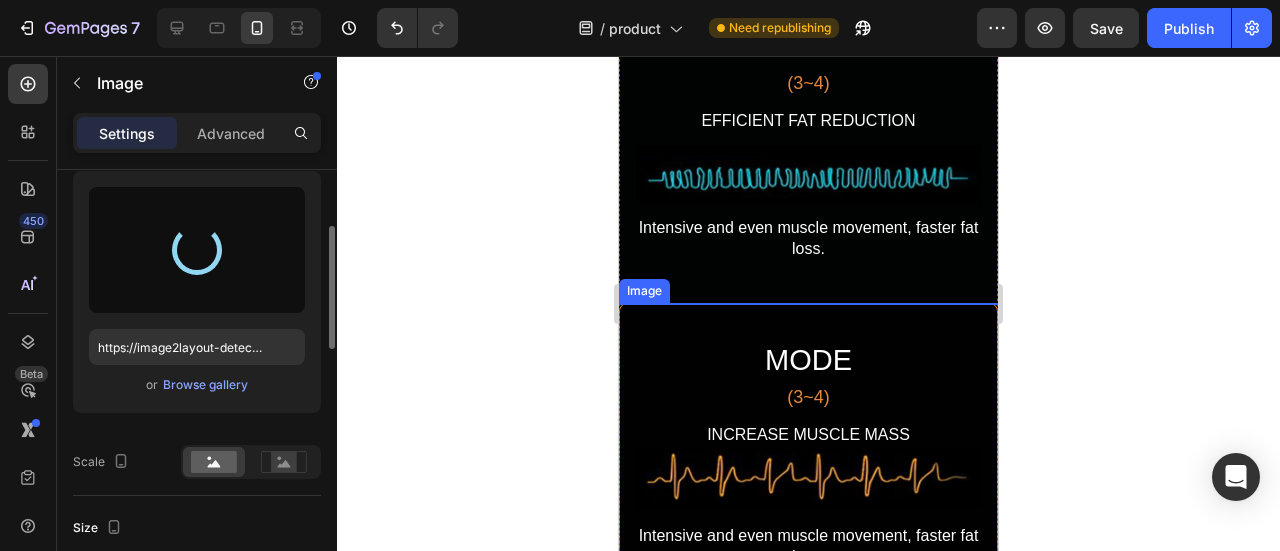 type on "https://cdn.shopify.com/s/files/1/0723/7507/4995/files/gempages_578026158092714949-4acbeae5-33b0-4dda-b9ca-7138d83ce1aa.png" 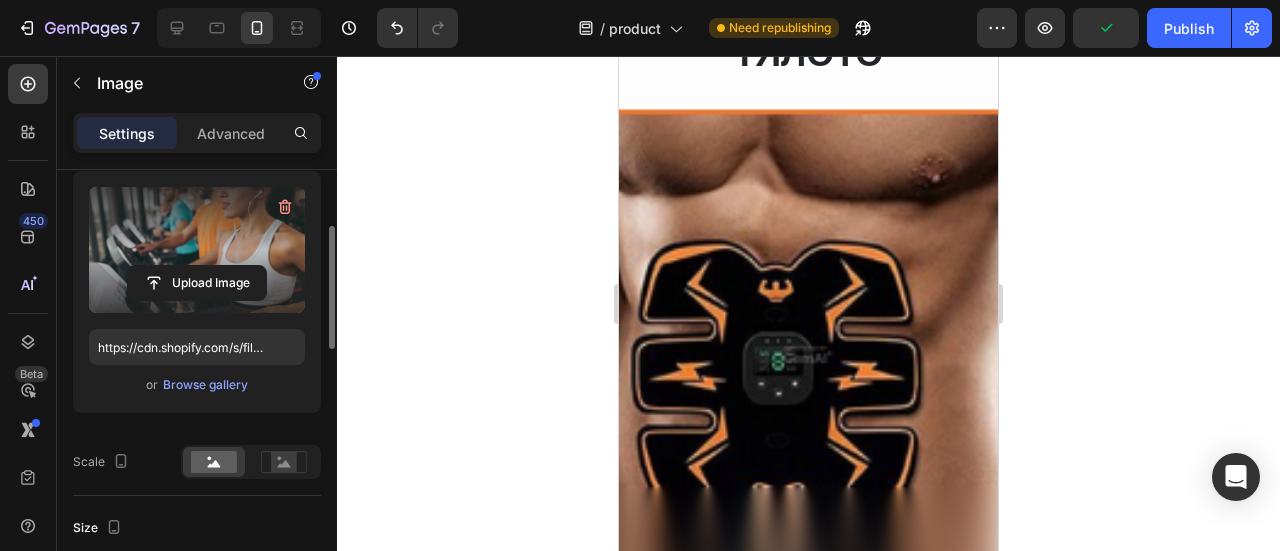 scroll, scrollTop: 8811, scrollLeft: 0, axis: vertical 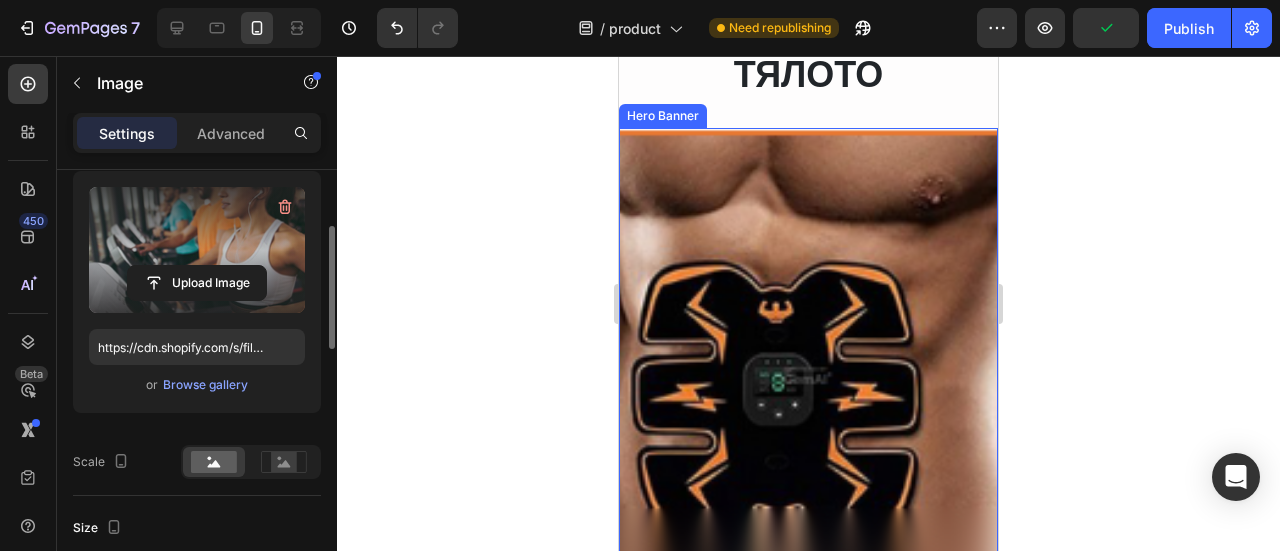 click at bounding box center (808, 375) 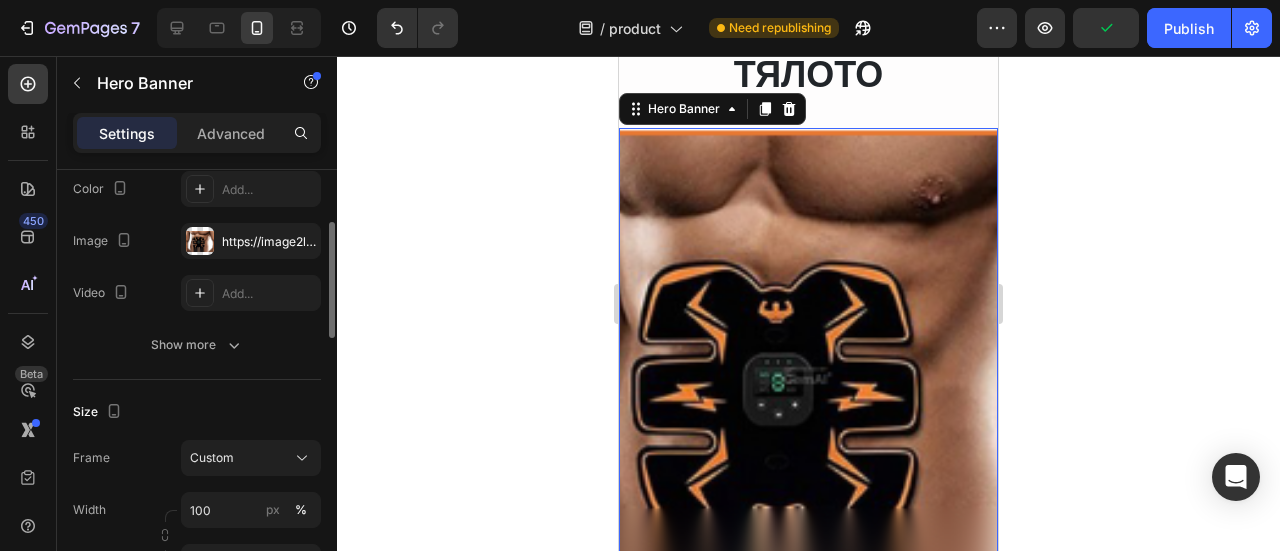 scroll, scrollTop: 0, scrollLeft: 0, axis: both 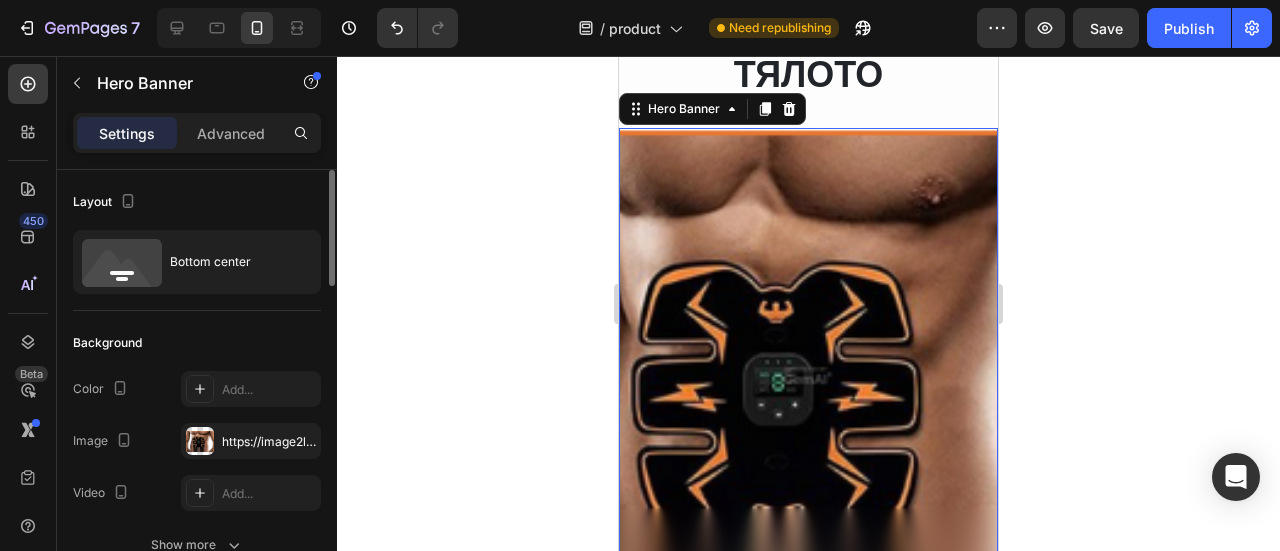 click at bounding box center (808, 375) 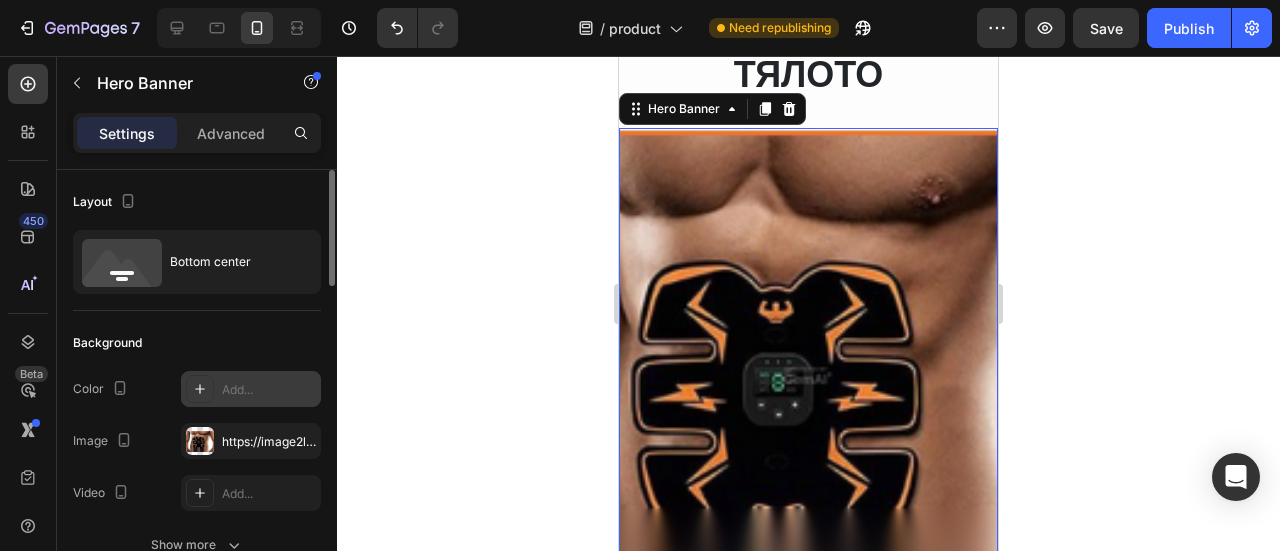 scroll, scrollTop: 100, scrollLeft: 0, axis: vertical 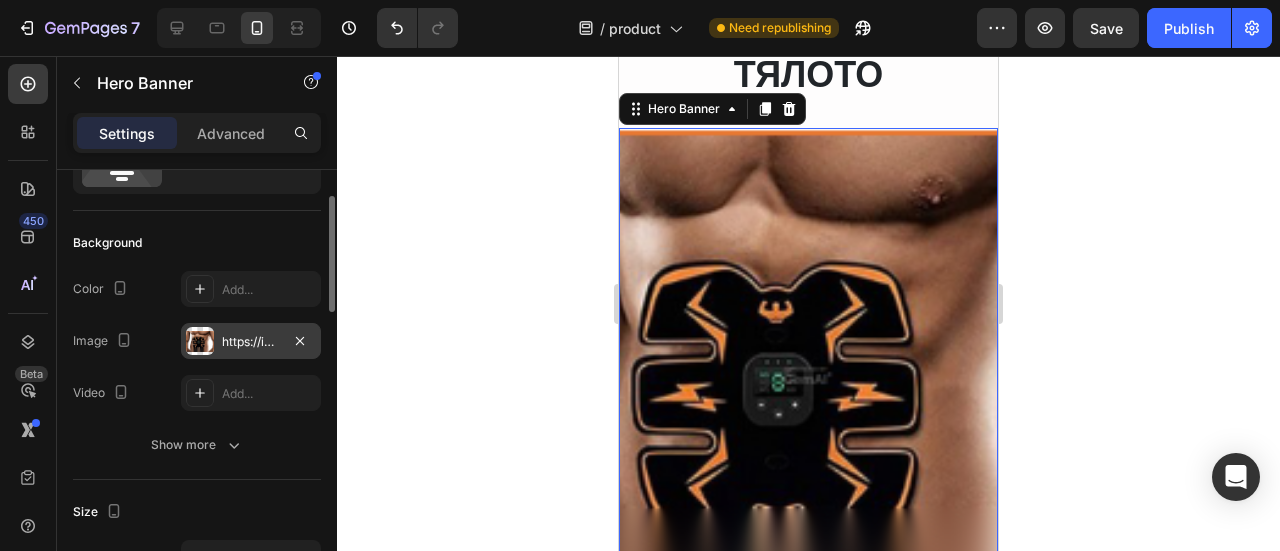 click on "https://image2layout-detection-trainimagebucket-02g83vbxbb2s.s3.amazonaws.com/image2layout/atom_imagewnrpzngjjc.png" at bounding box center (251, 342) 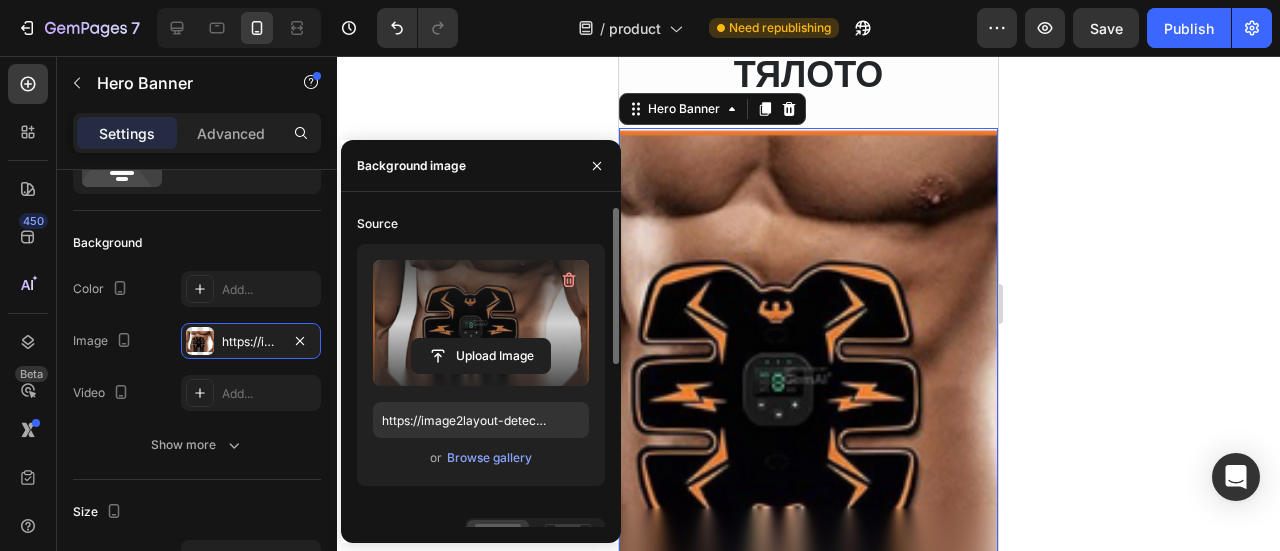 click at bounding box center (481, 323) 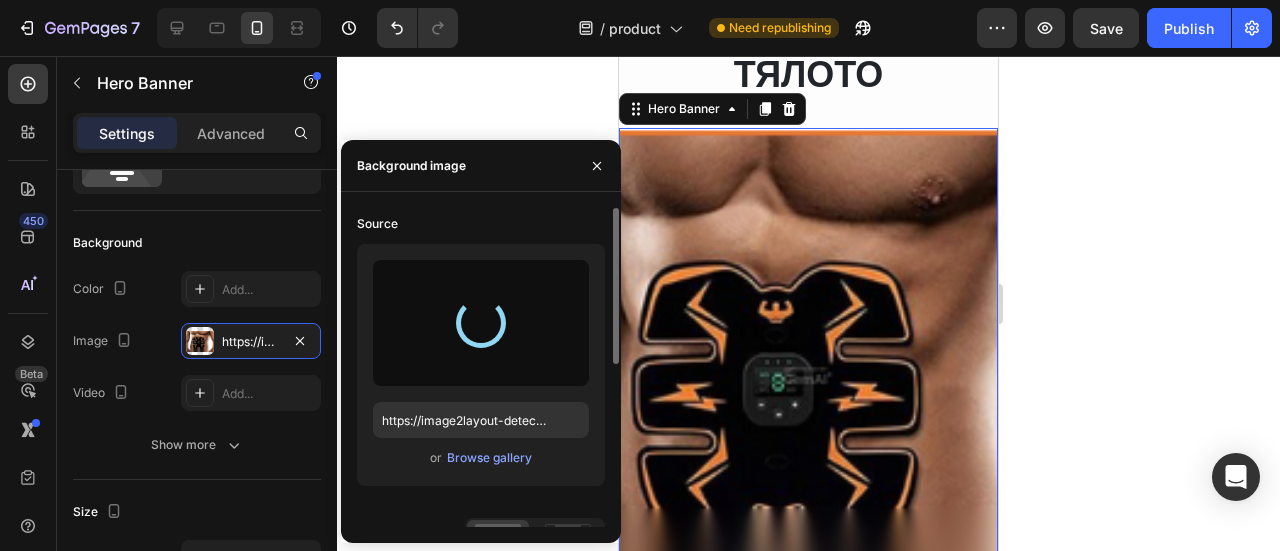 type on "https://cdn.shopify.com/s/files/1/0723/7507/4995/files/gempages_578026158092714949-2b9afbd3-1dd6-4341-9c72-84efc9577ea1.png" 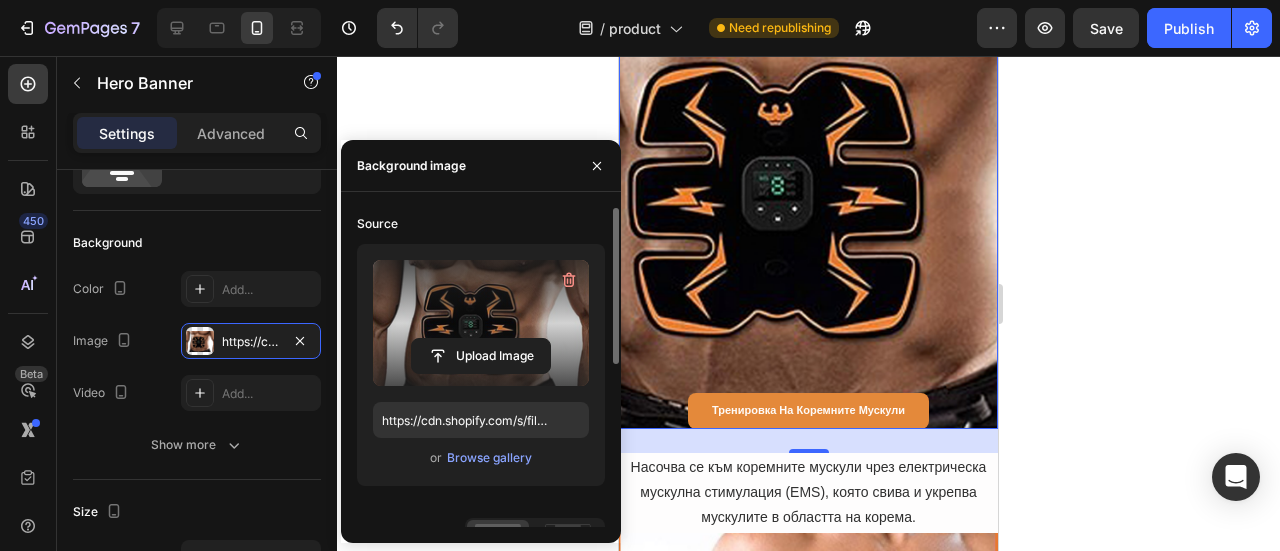 scroll, scrollTop: 9011, scrollLeft: 0, axis: vertical 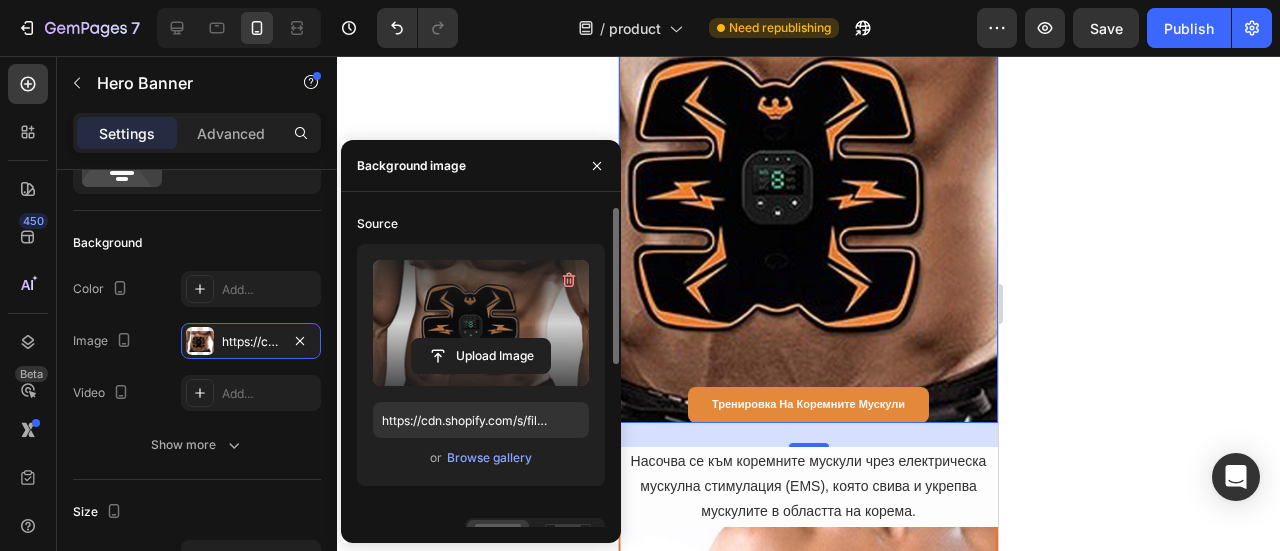 click 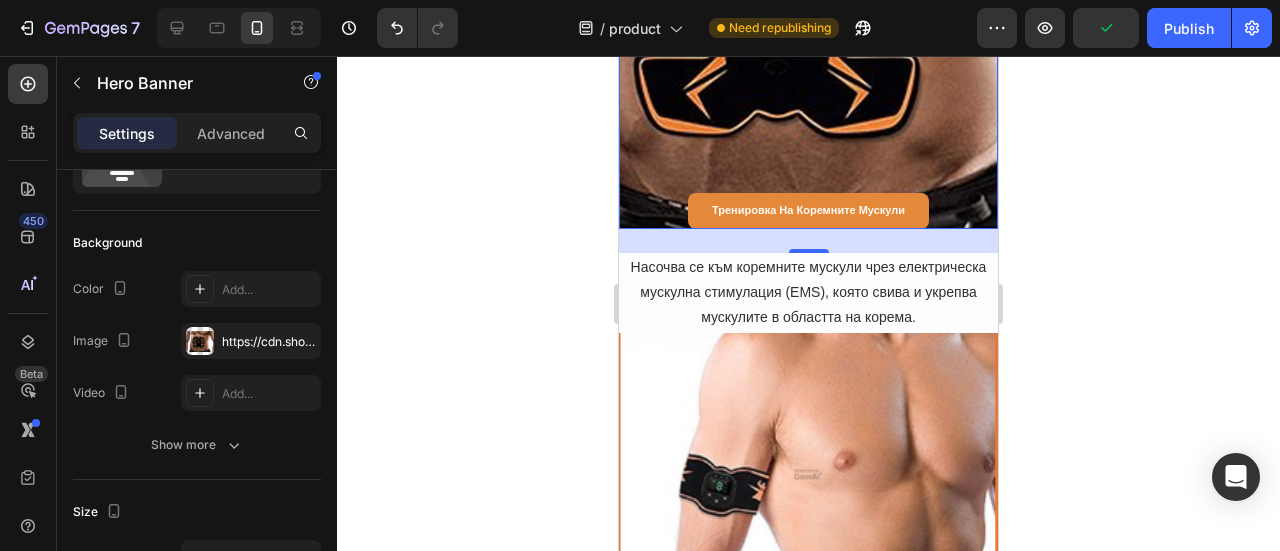 scroll, scrollTop: 9311, scrollLeft: 0, axis: vertical 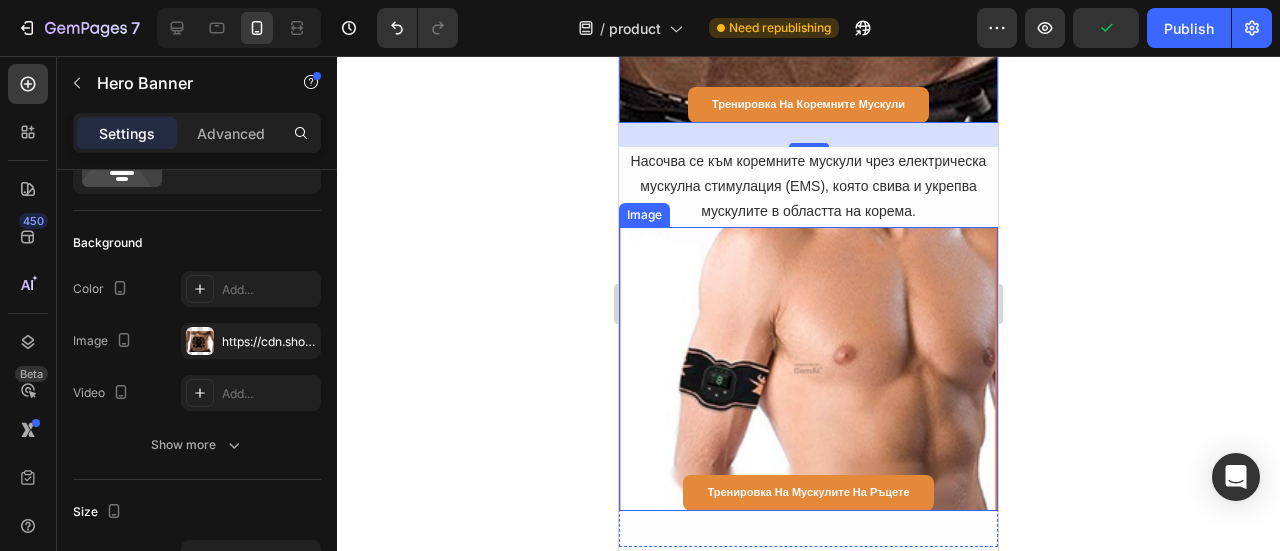 click at bounding box center [808, 369] 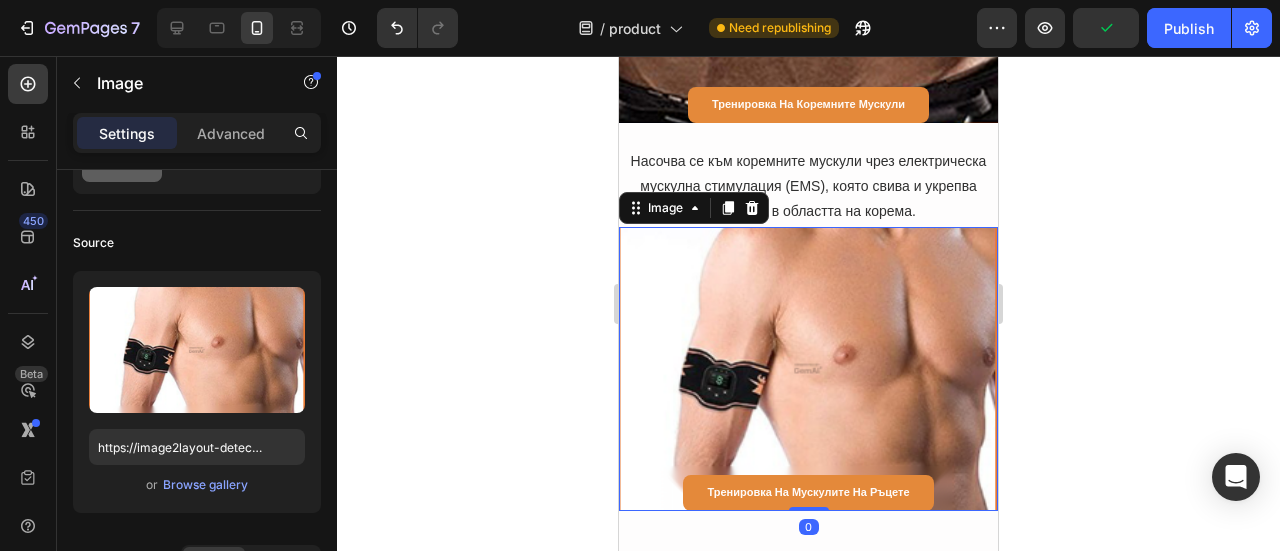 scroll, scrollTop: 0, scrollLeft: 0, axis: both 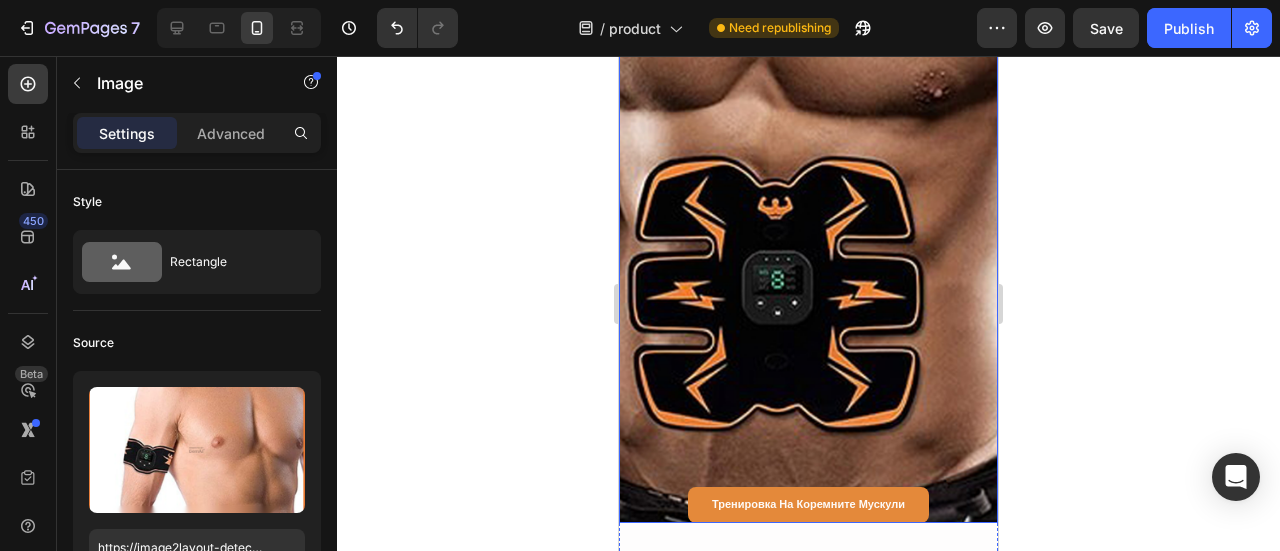 click at bounding box center [808, 275] 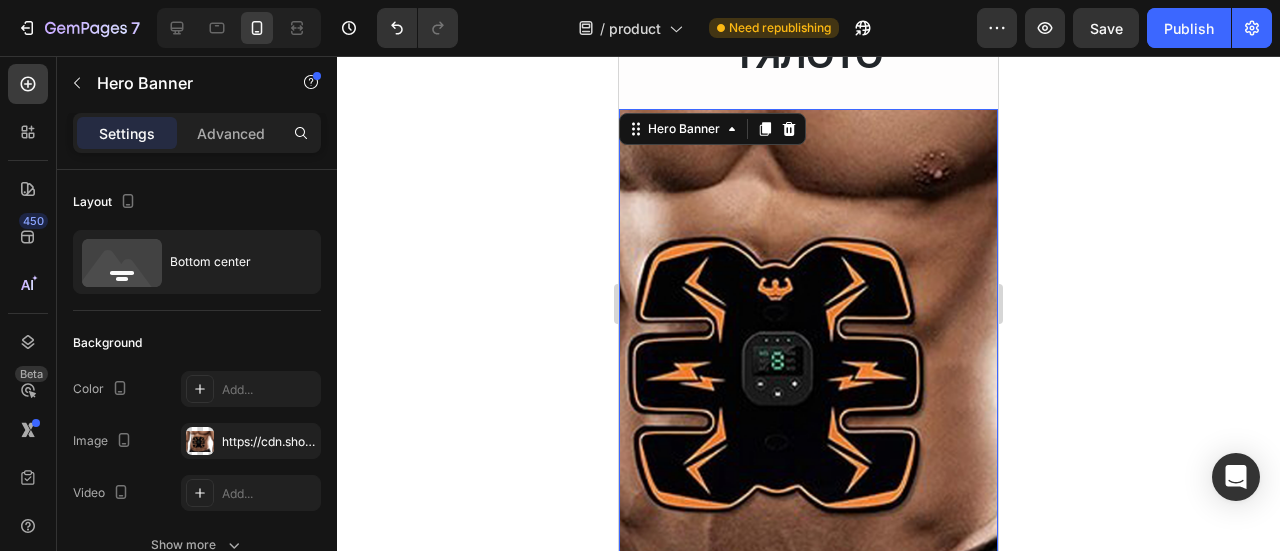 scroll, scrollTop: 8811, scrollLeft: 0, axis: vertical 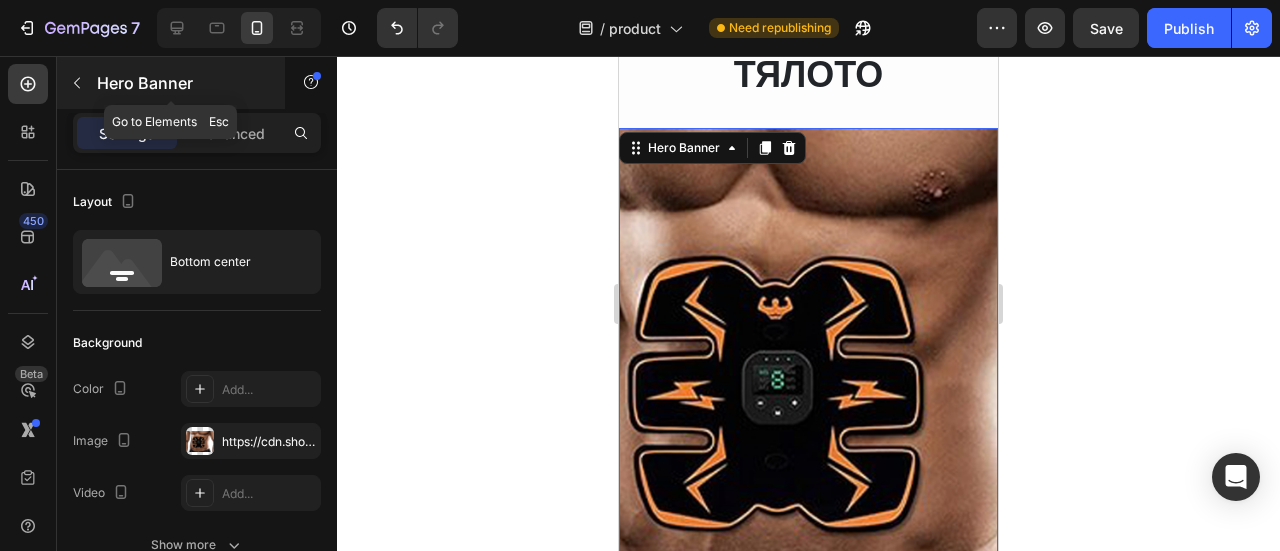 click 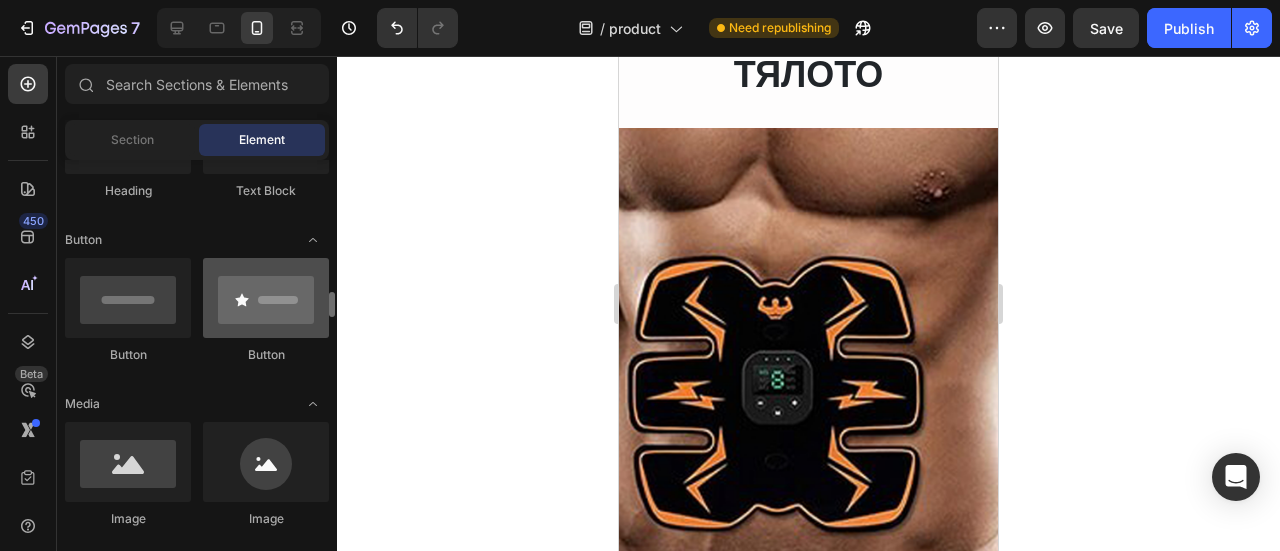 scroll, scrollTop: 500, scrollLeft: 0, axis: vertical 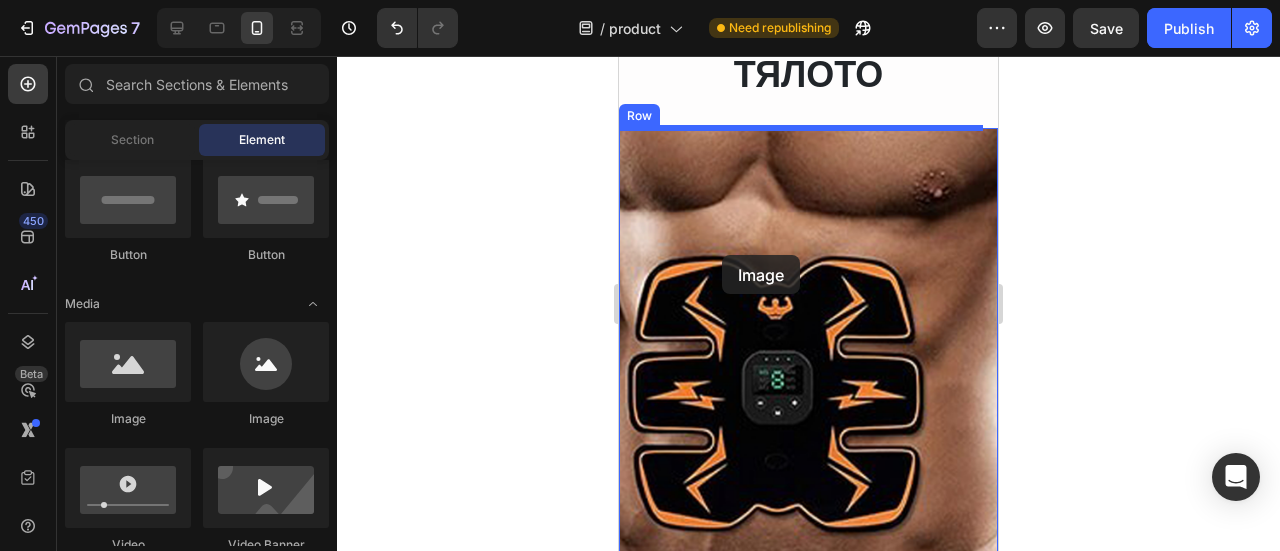 drag, startPoint x: 731, startPoint y: 423, endPoint x: 774, endPoint y: 278, distance: 151.24153 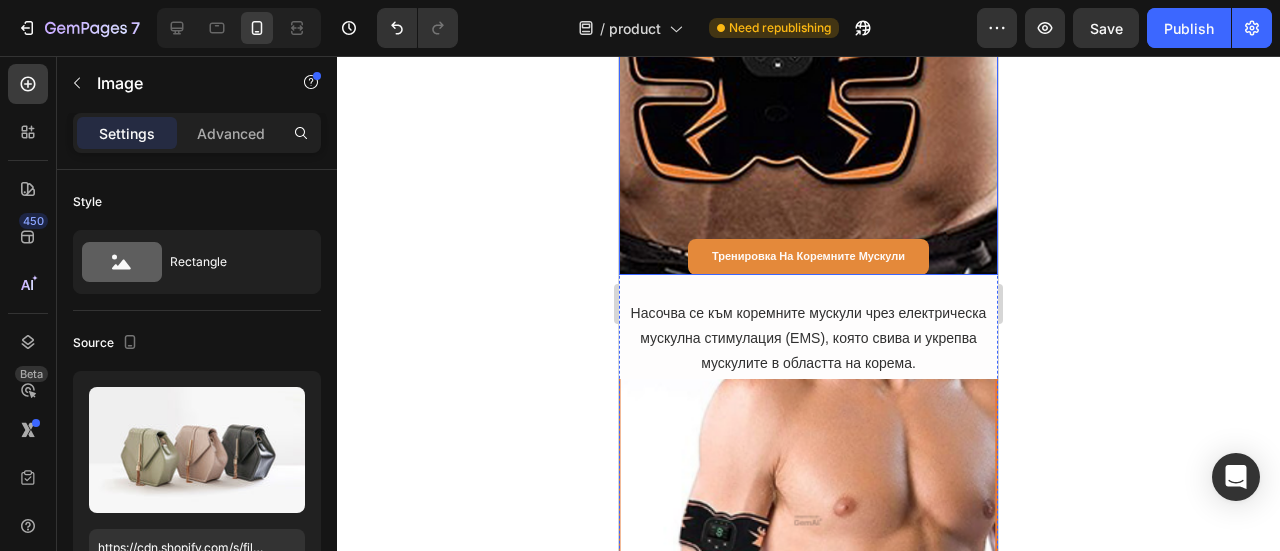 scroll, scrollTop: 9211, scrollLeft: 0, axis: vertical 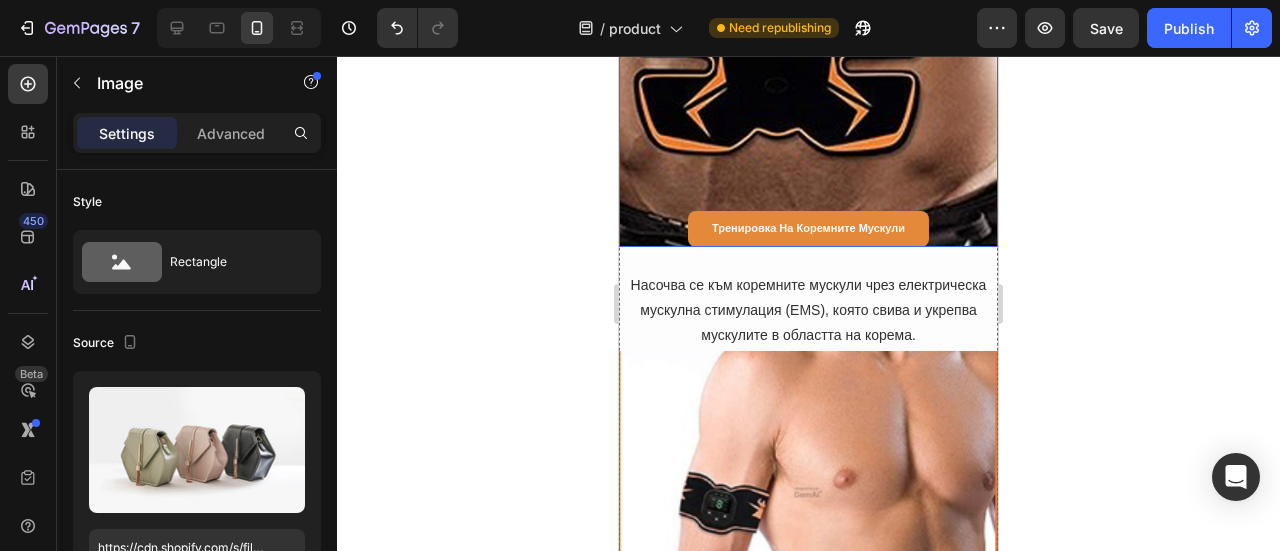 click at bounding box center [808, -1] 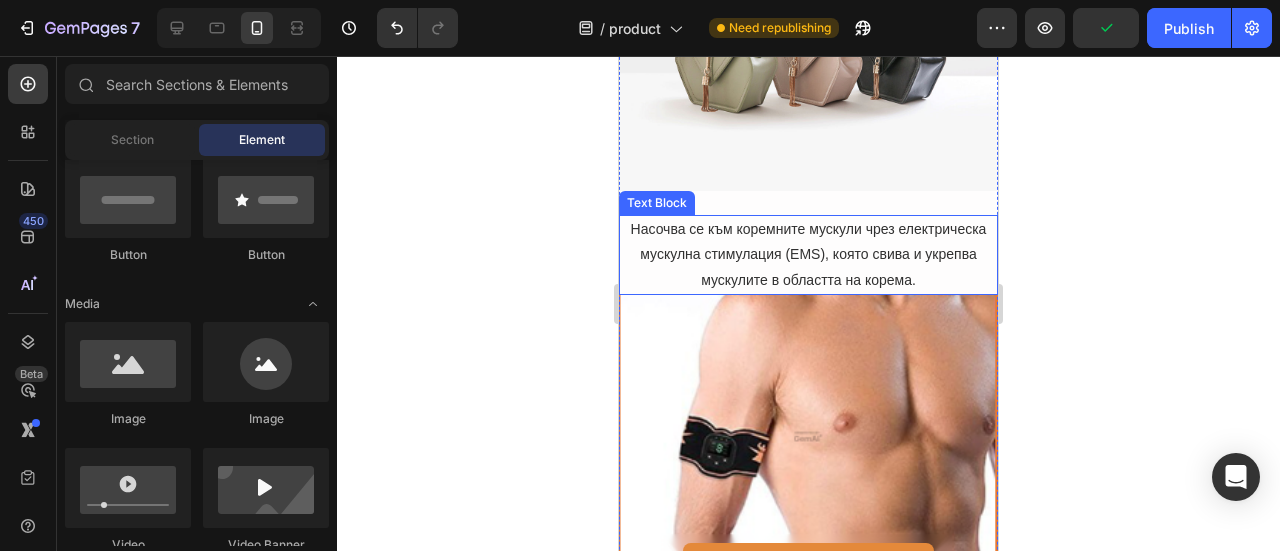 scroll, scrollTop: 9050, scrollLeft: 0, axis: vertical 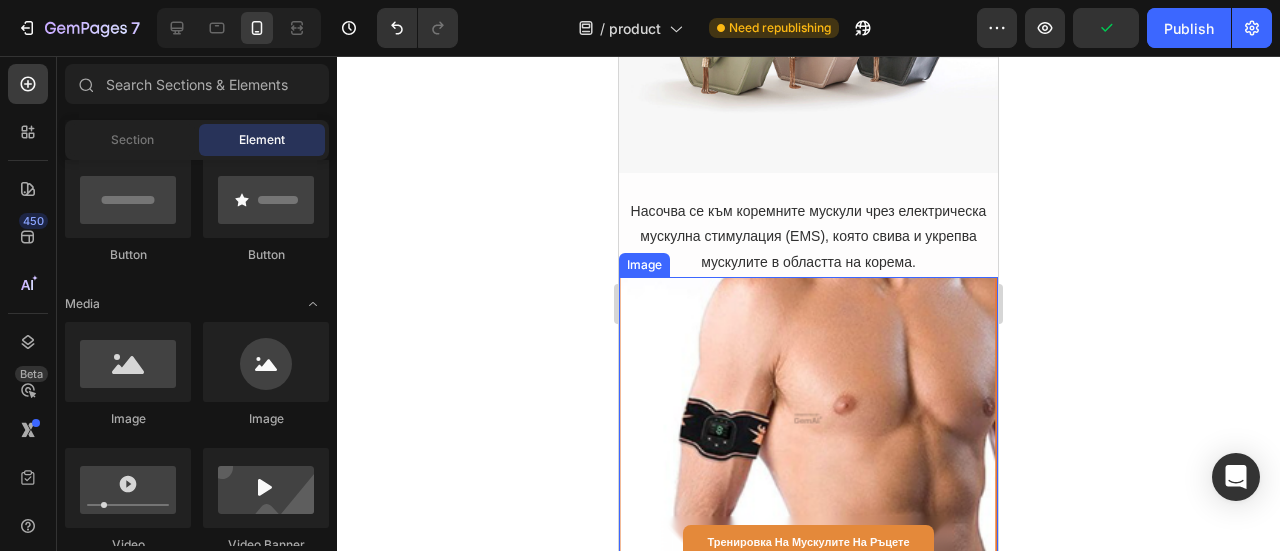 click at bounding box center [808, 419] 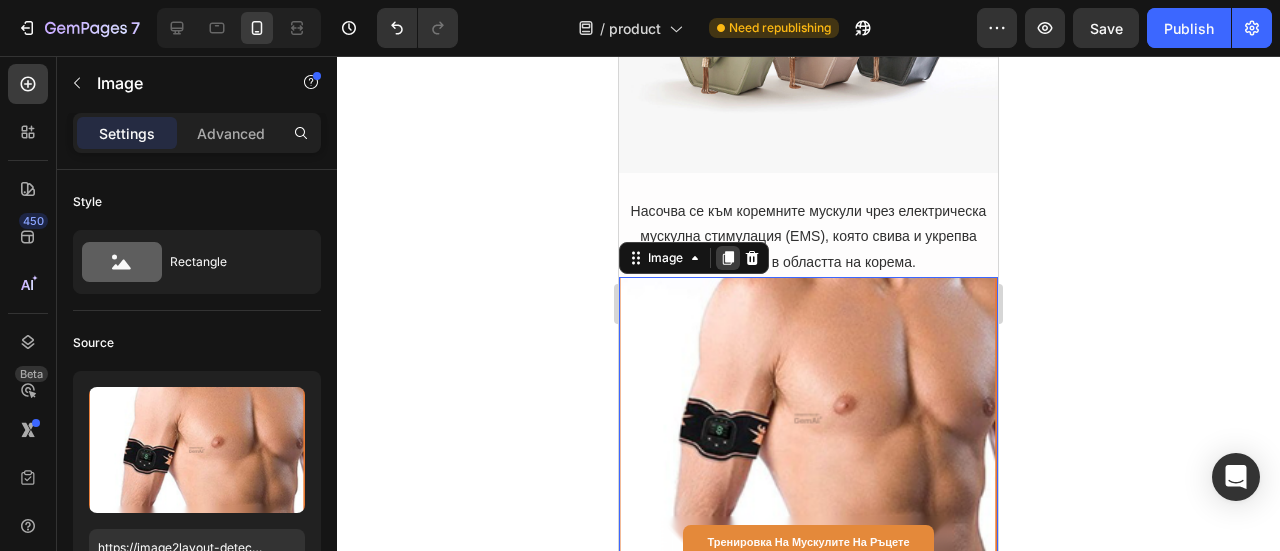 click 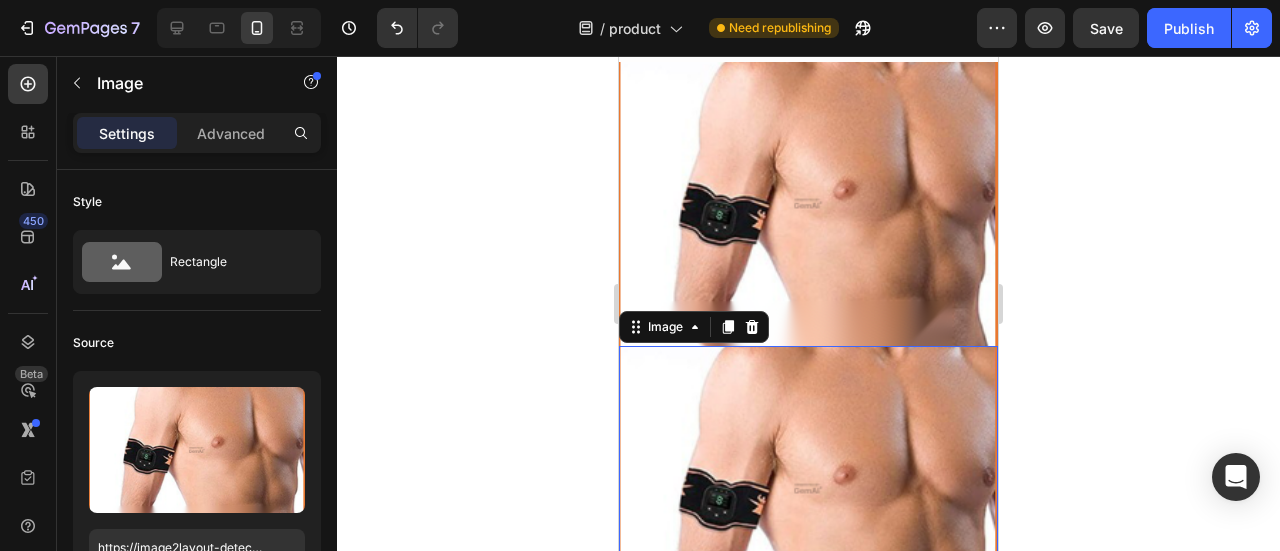 scroll, scrollTop: 9262, scrollLeft: 0, axis: vertical 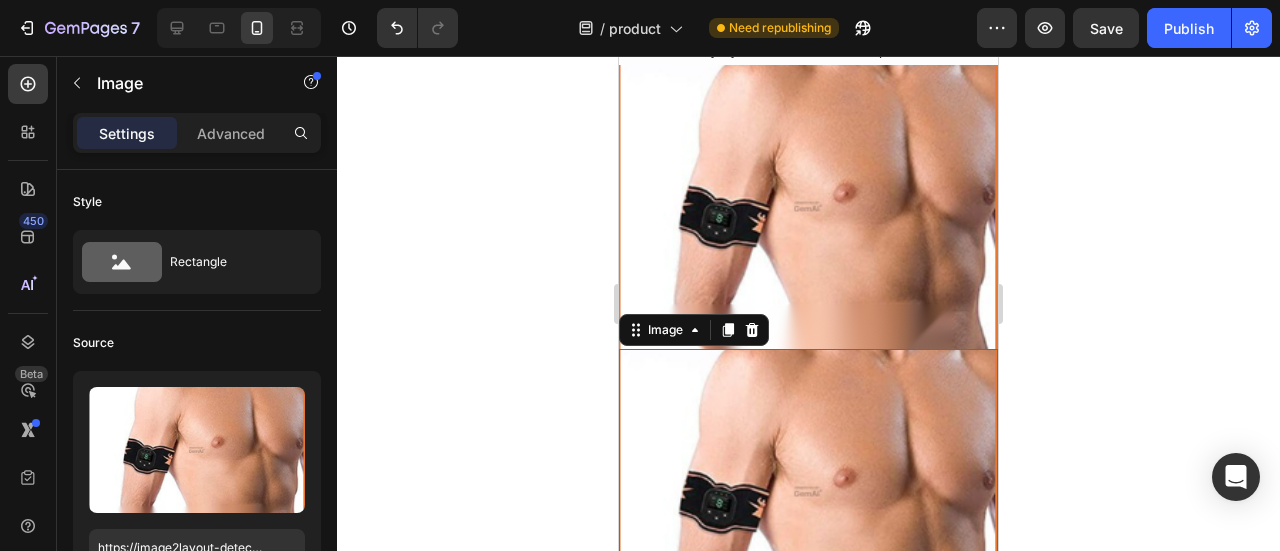 click 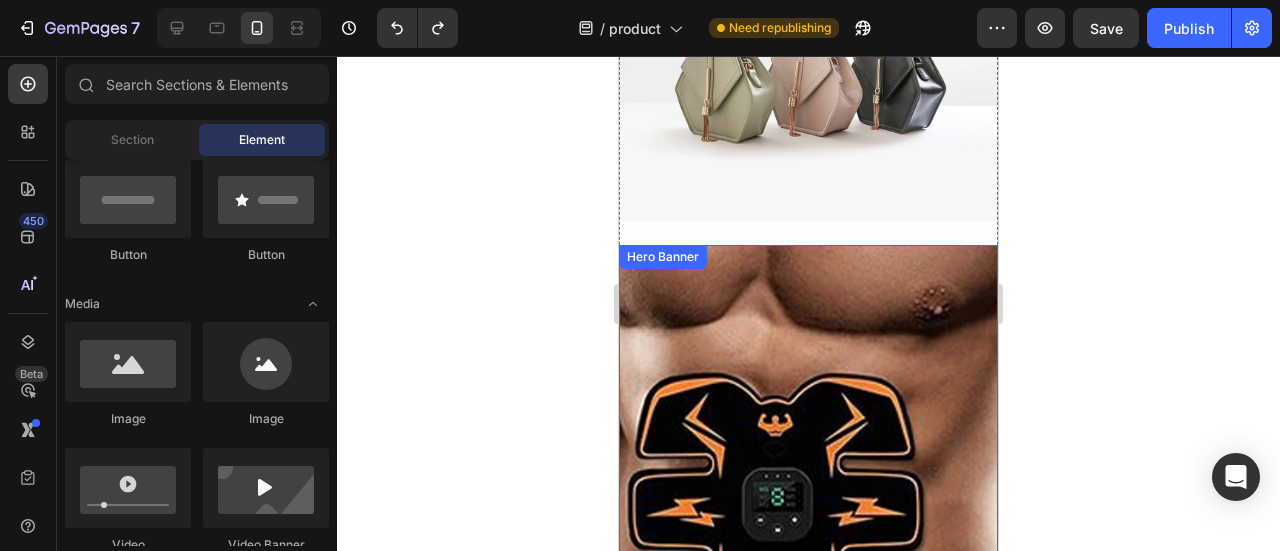 scroll, scrollTop: 8981, scrollLeft: 0, axis: vertical 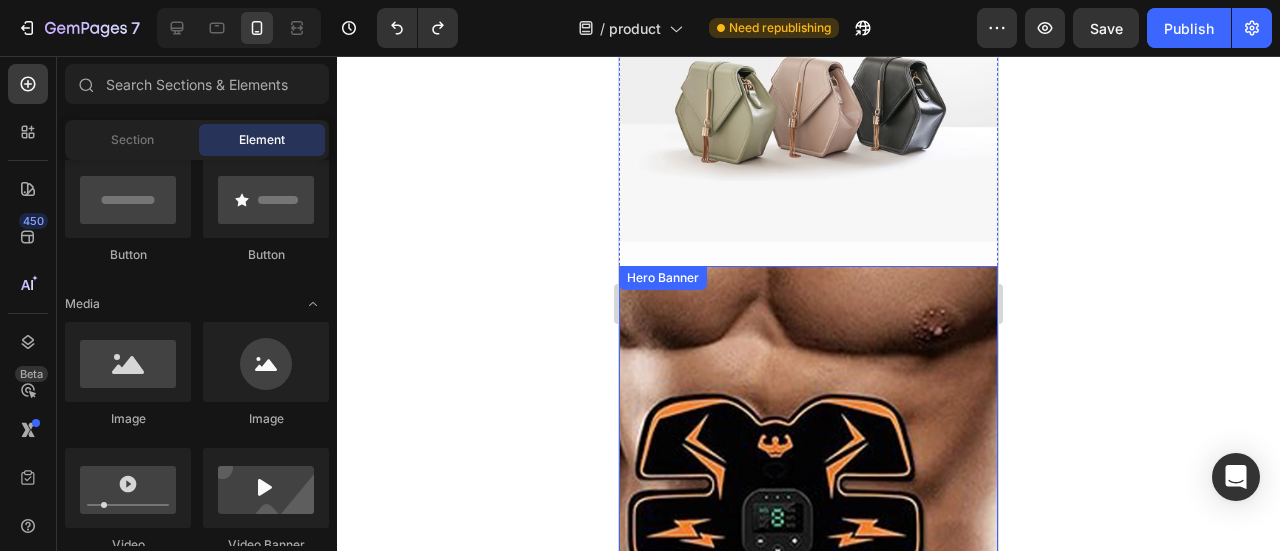 click at bounding box center [808, 513] 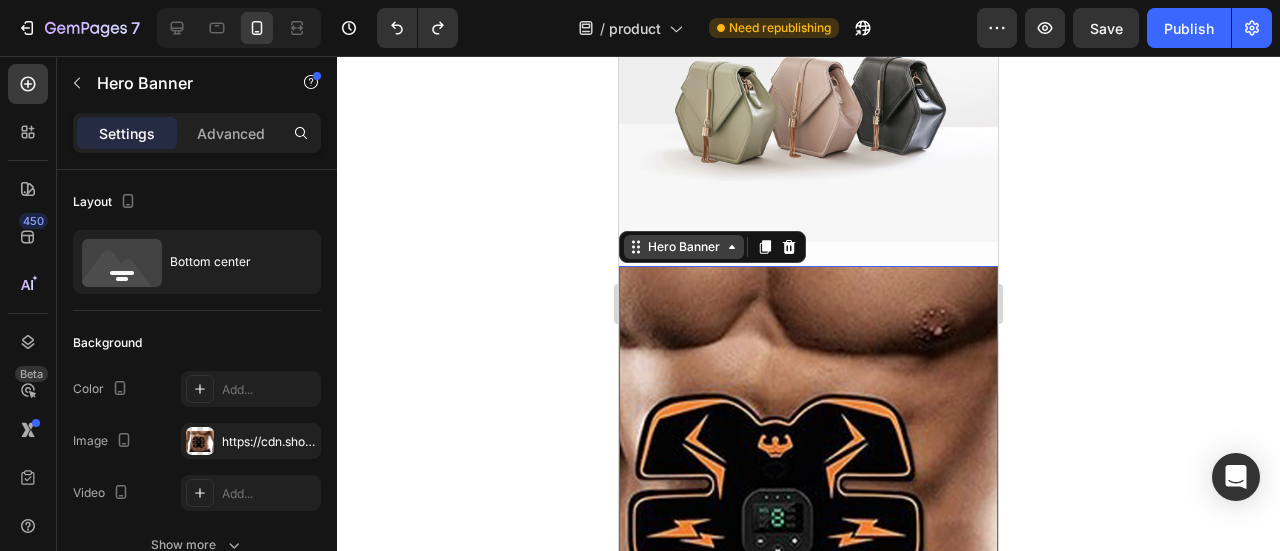 click 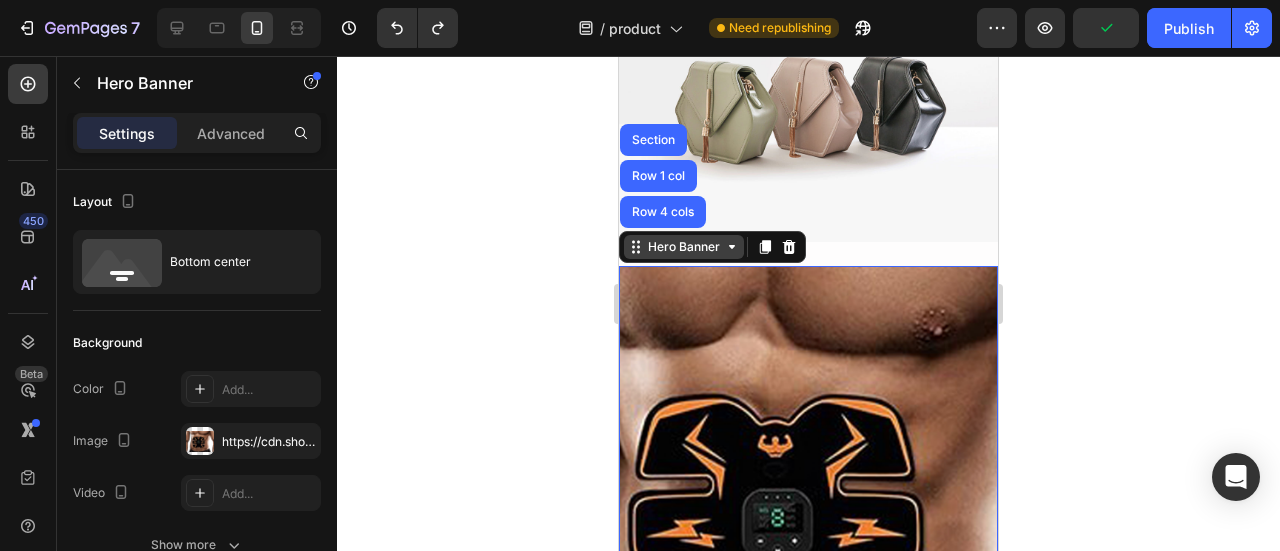 click 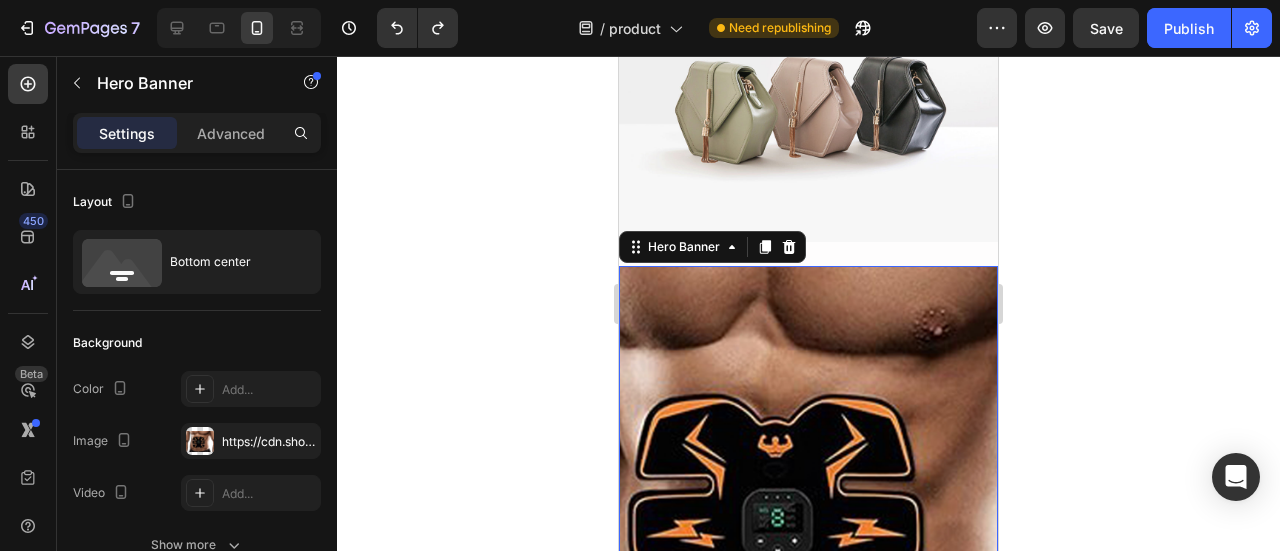 click on "Settings Advanced" at bounding box center (197, 133) 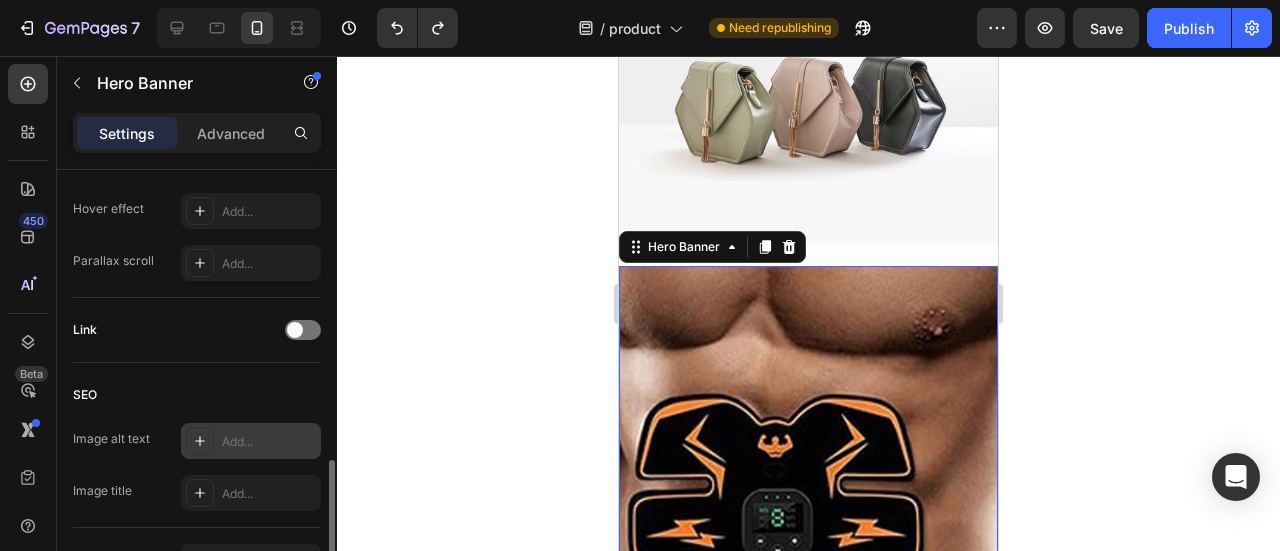 scroll, scrollTop: 1221, scrollLeft: 0, axis: vertical 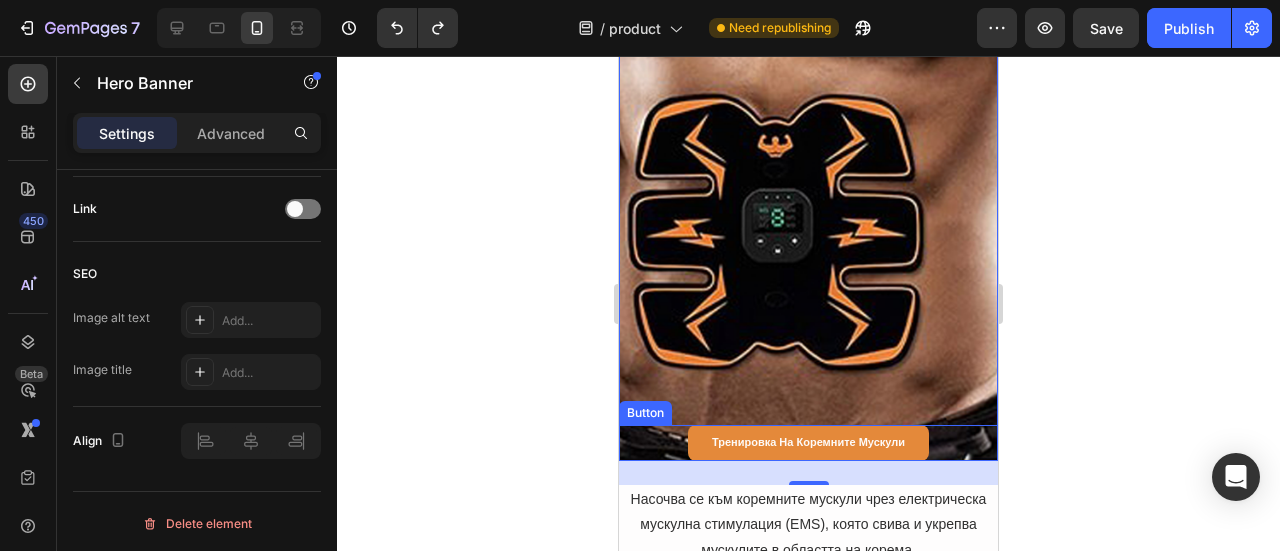 click on "Тренировка на коремните мускули Button" at bounding box center [808, 443] 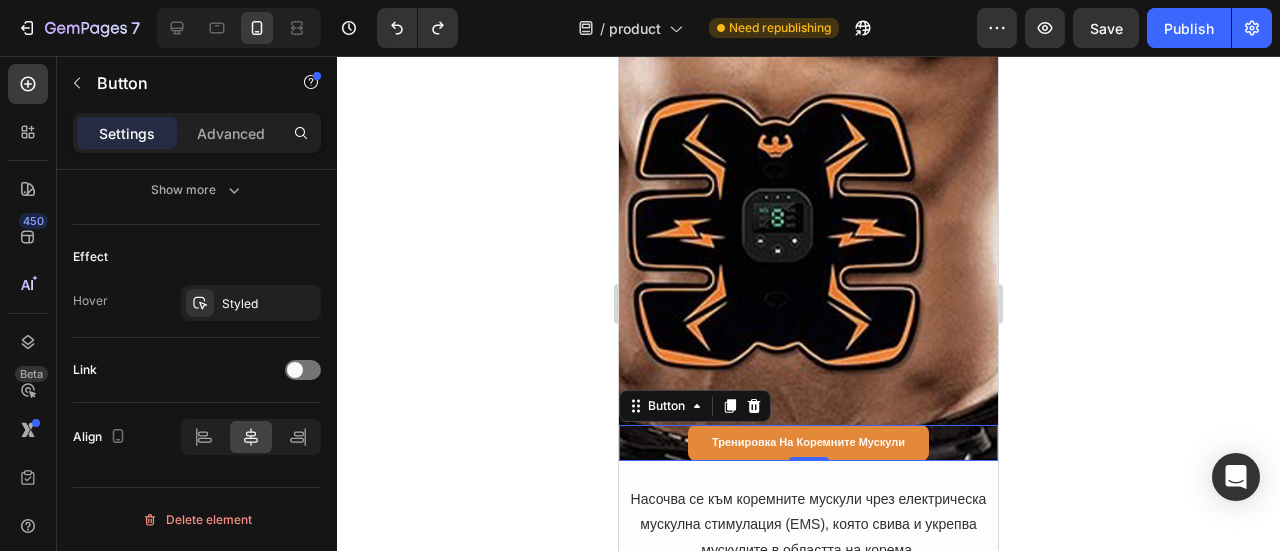 scroll, scrollTop: 0, scrollLeft: 0, axis: both 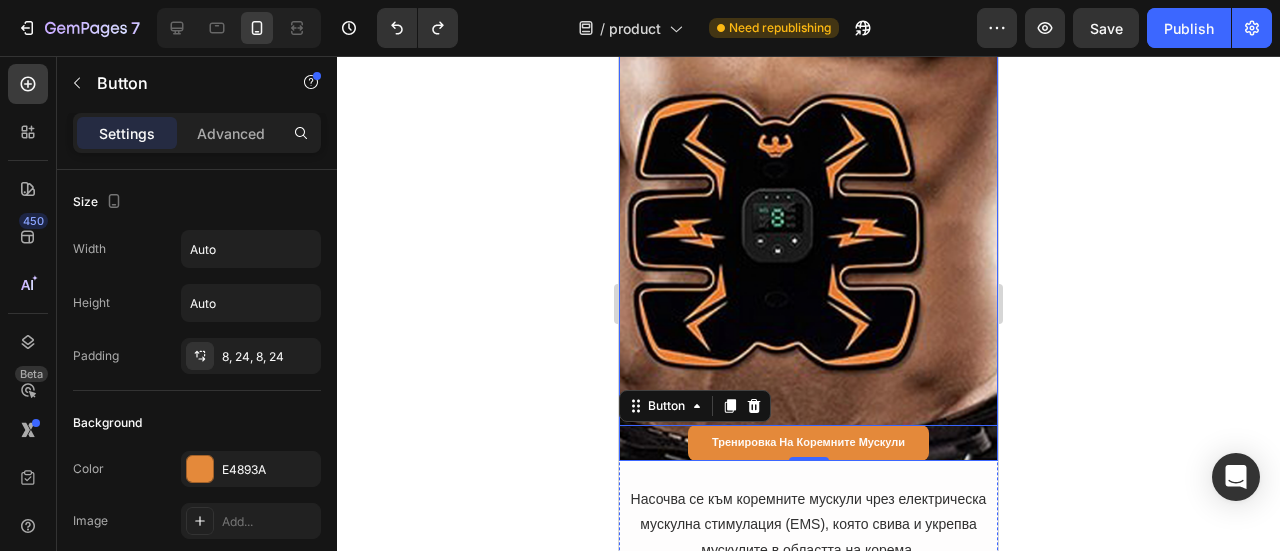 click at bounding box center (808, 213) 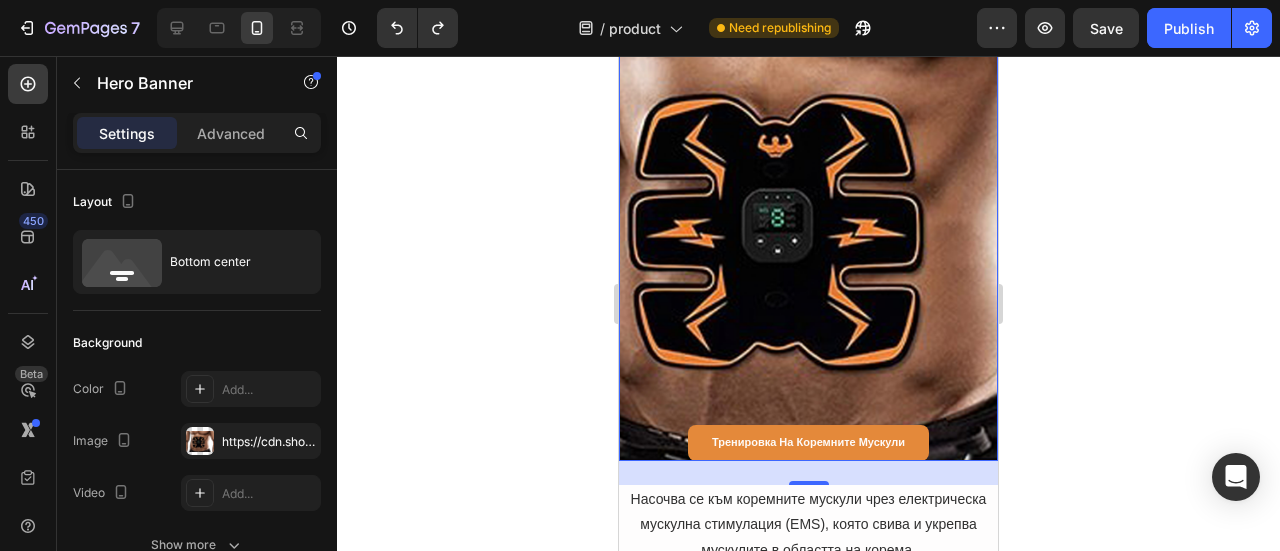 scroll, scrollTop: 9181, scrollLeft: 0, axis: vertical 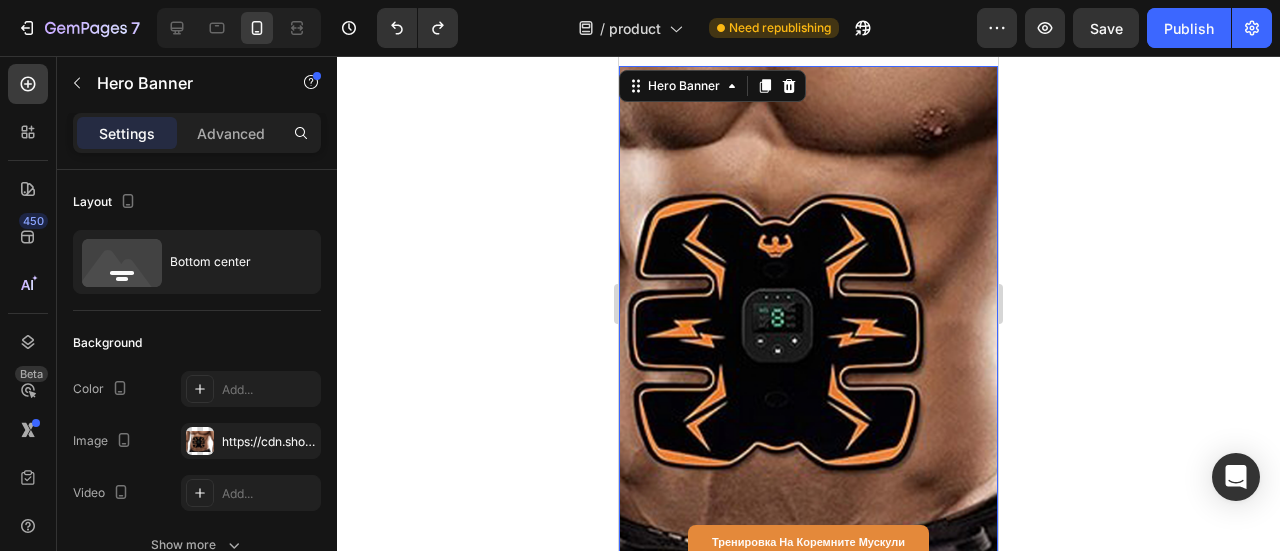 click at bounding box center [808, 313] 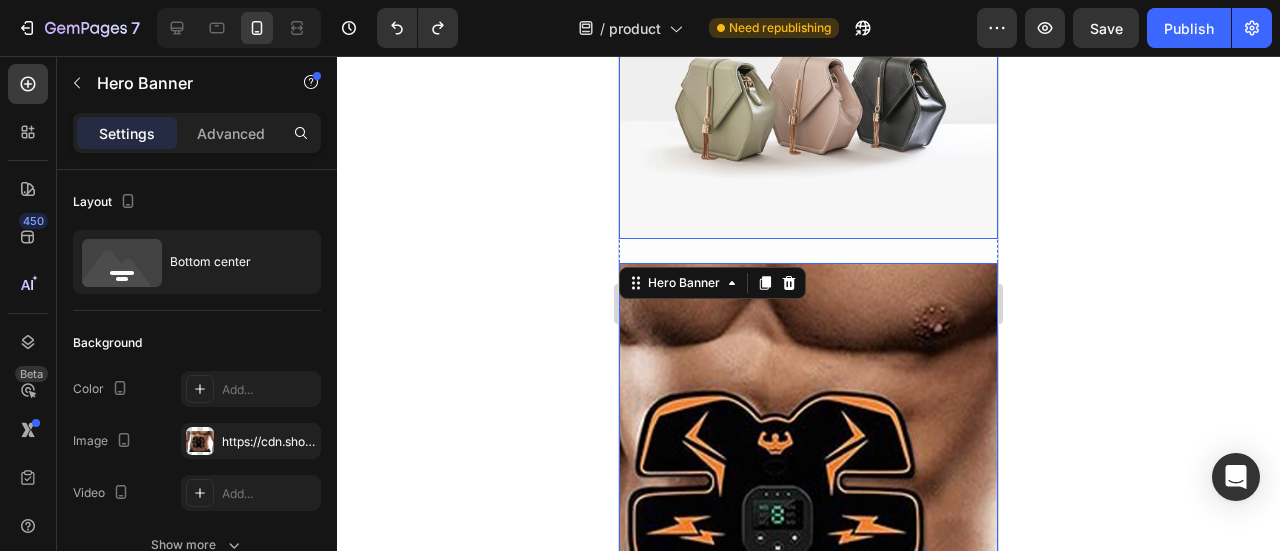 scroll, scrollTop: 8981, scrollLeft: 0, axis: vertical 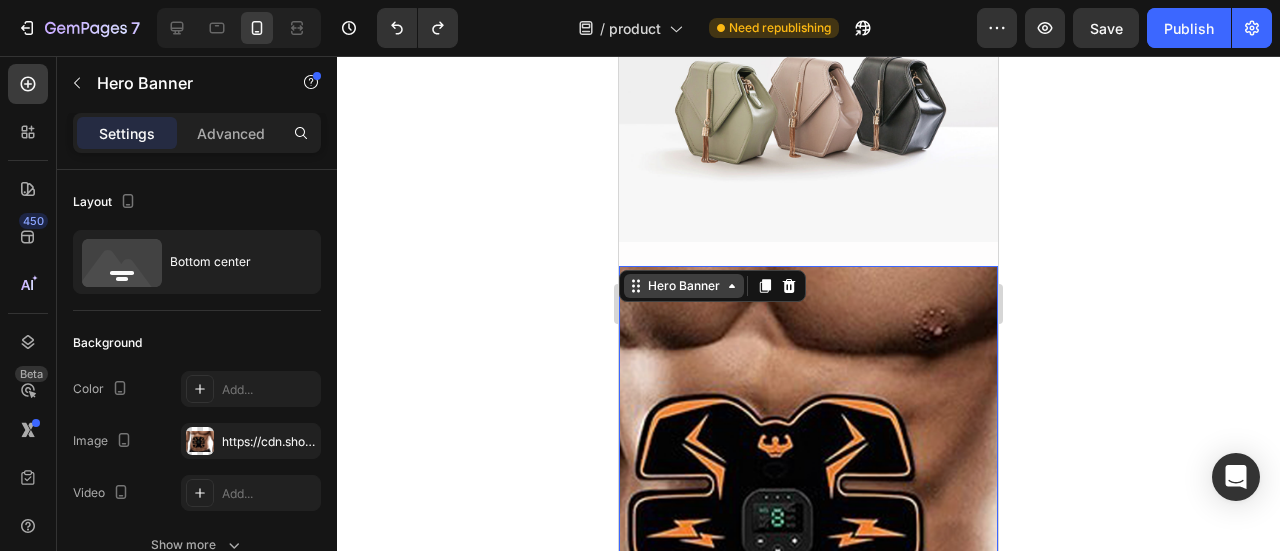 click on "Hero Banner" at bounding box center [684, 286] 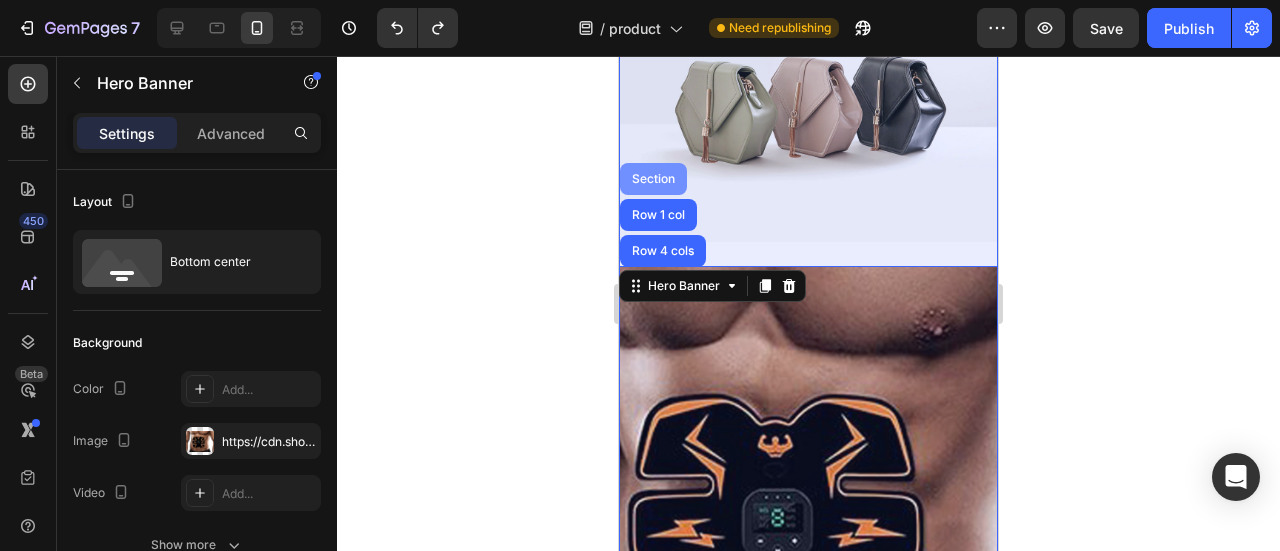 click on "Section" at bounding box center [653, 179] 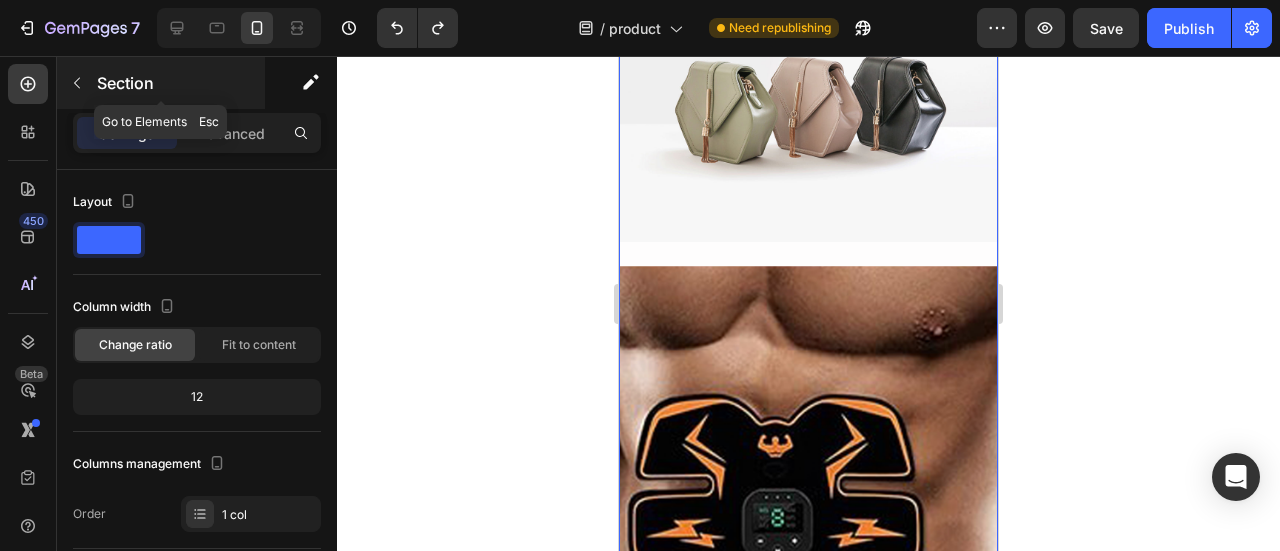 click 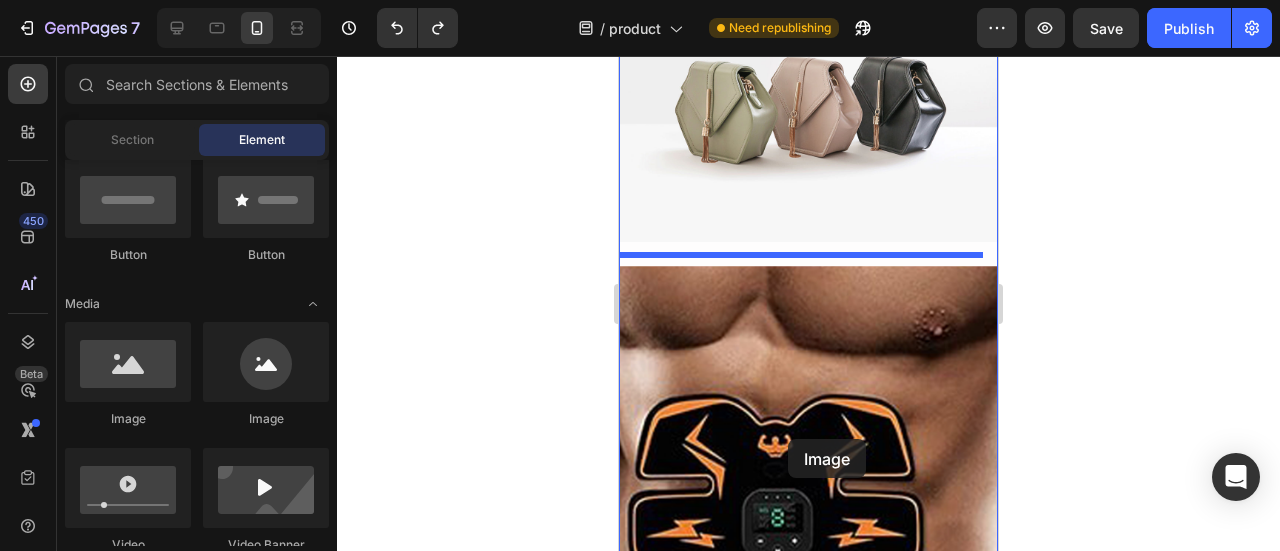 drag, startPoint x: 773, startPoint y: 411, endPoint x: 788, endPoint y: 439, distance: 31.764761 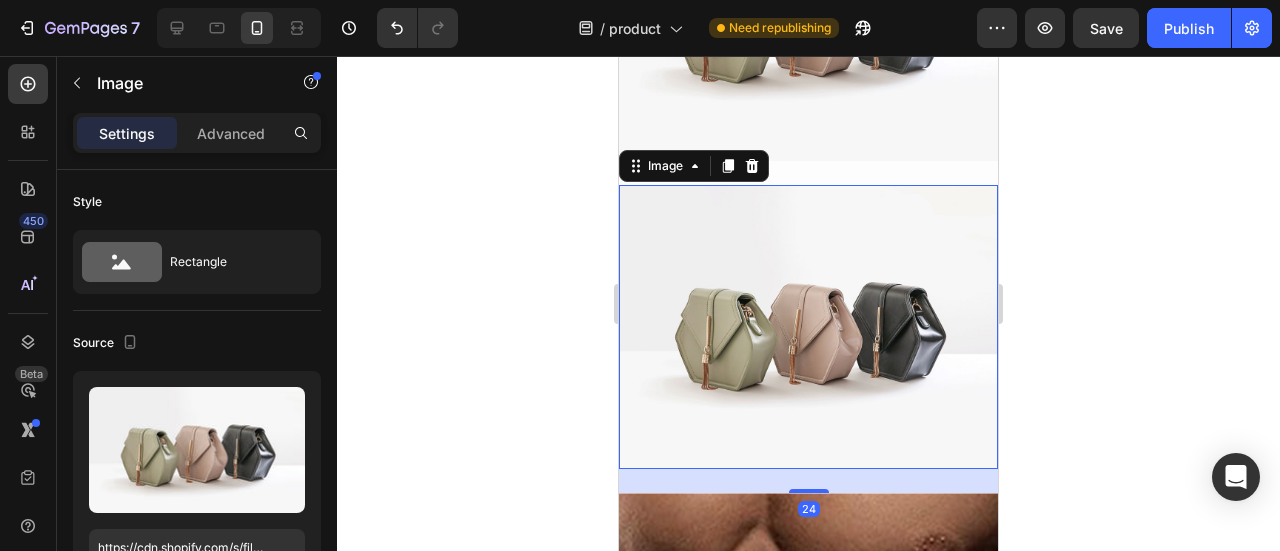 scroll, scrollTop: 9181, scrollLeft: 0, axis: vertical 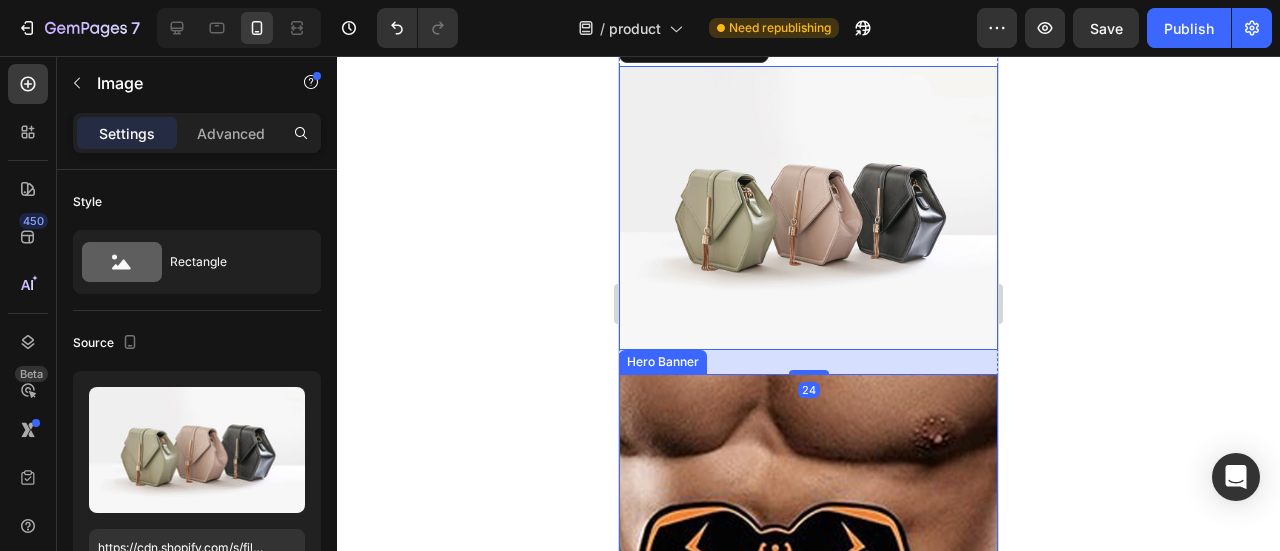 click at bounding box center [808, 621] 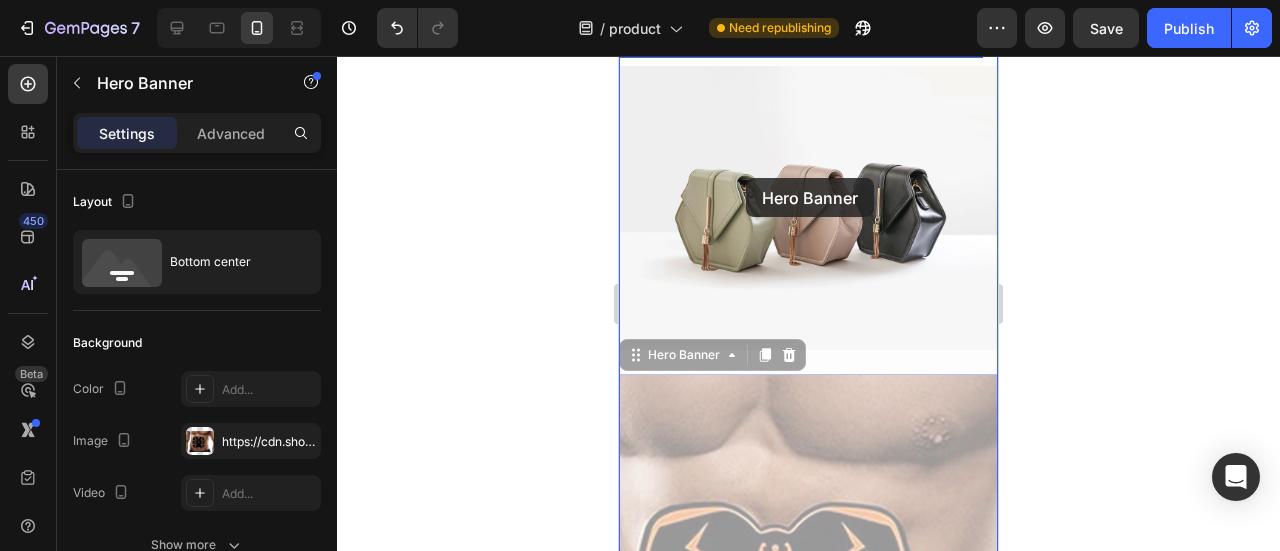 drag, startPoint x: 629, startPoint y: 330, endPoint x: 746, endPoint y: 178, distance: 191.81502 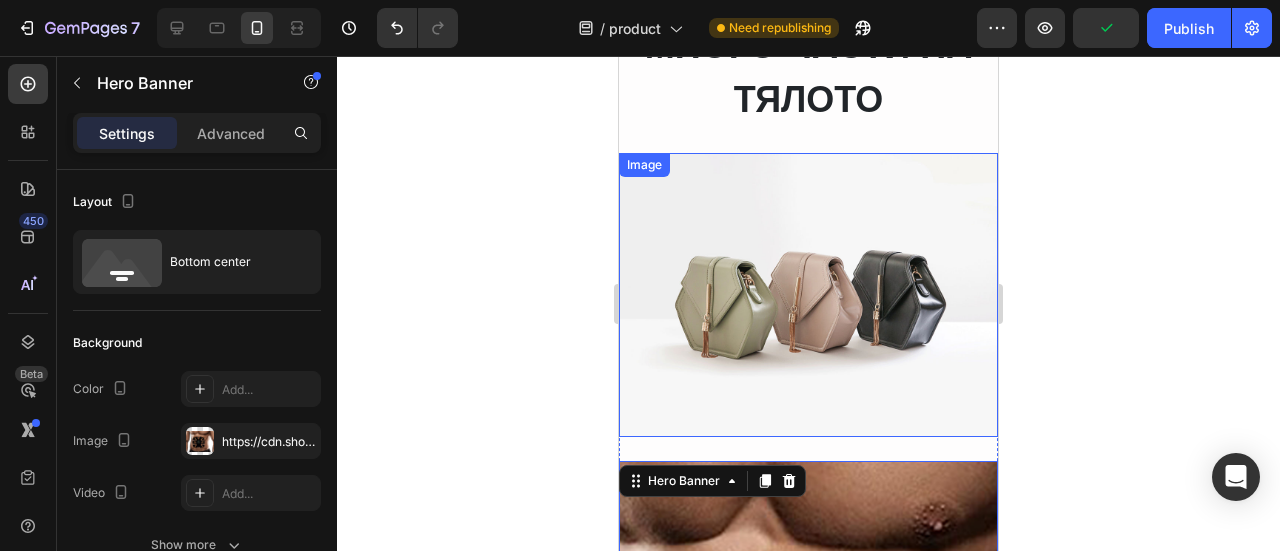 scroll, scrollTop: 8781, scrollLeft: 0, axis: vertical 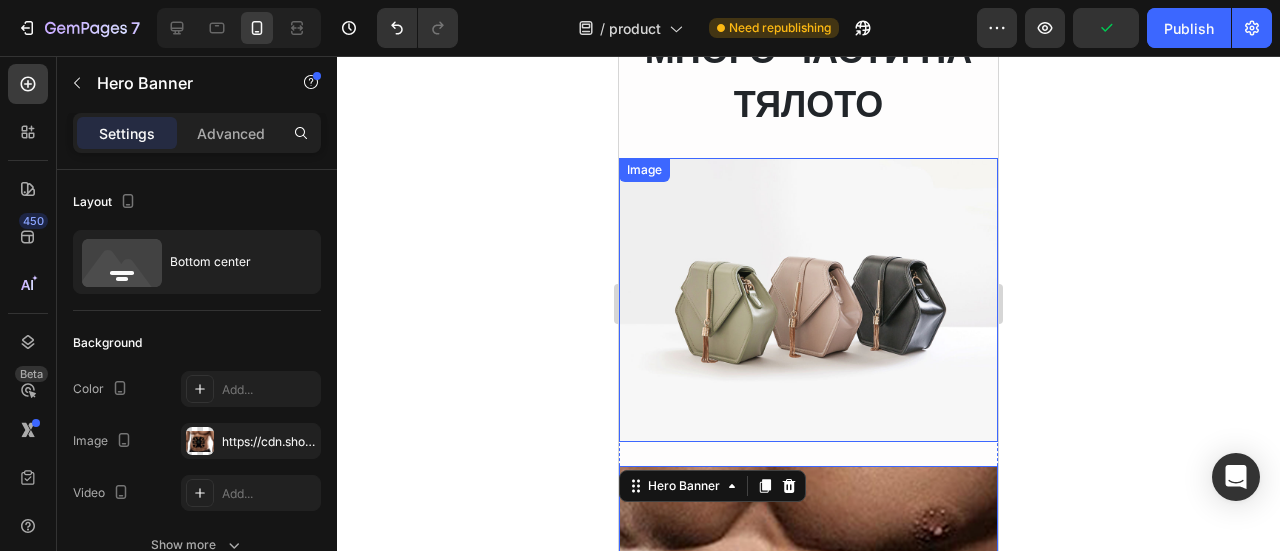 click at bounding box center (808, 300) 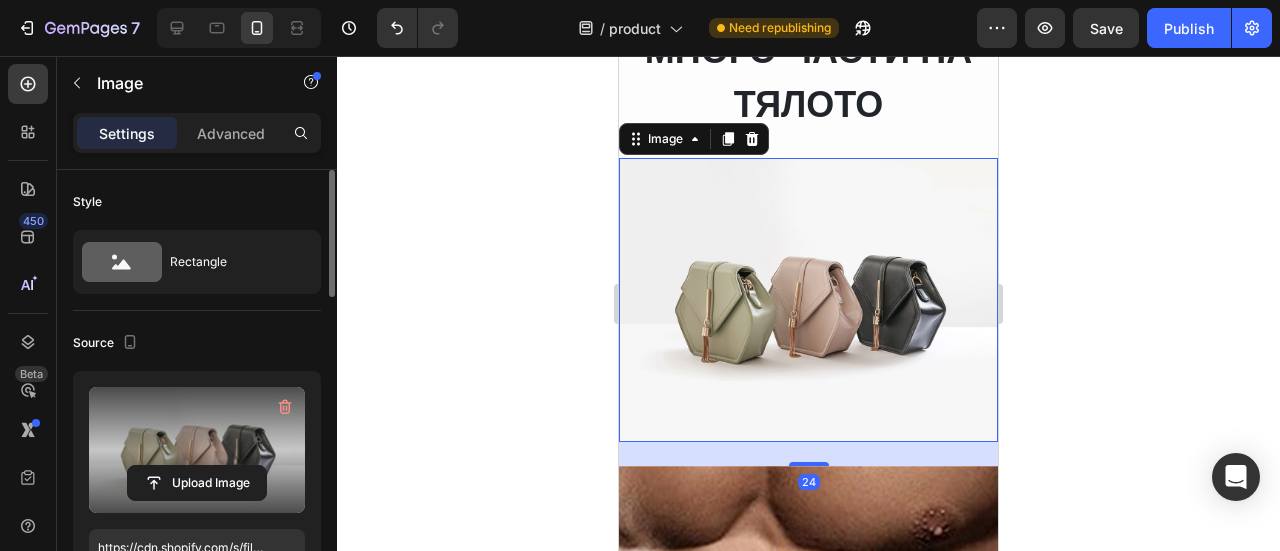 click at bounding box center (197, 450) 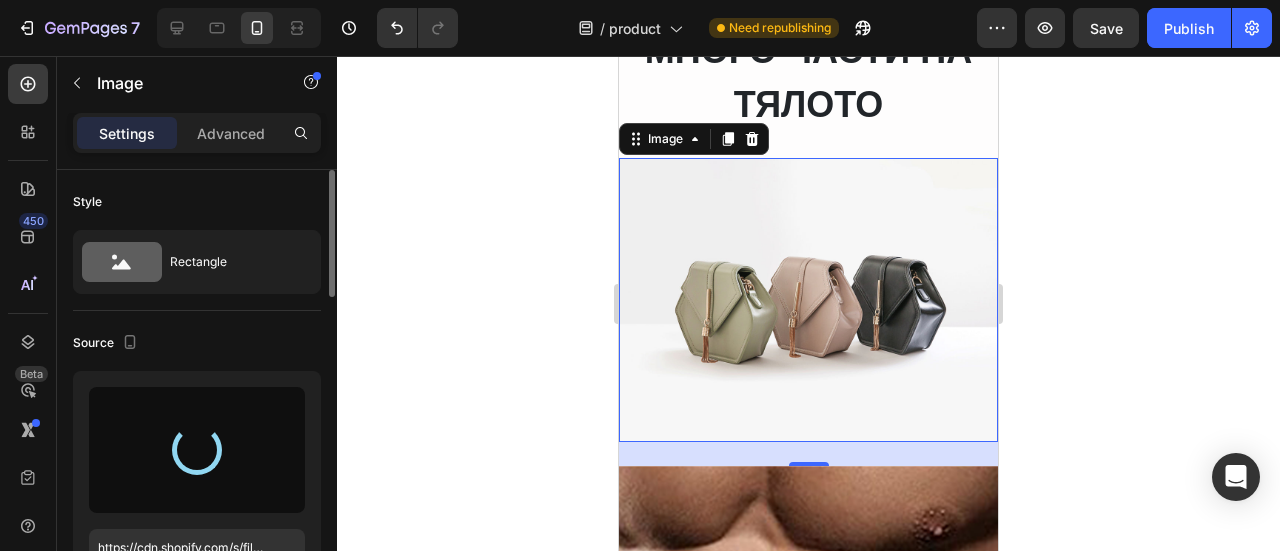 type on "https://cdn.shopify.com/s/files/1/0723/7507/4995/files/gempages_578026158092714949-2b9afbd3-1dd6-4341-9c72-84efc9577ea1.png" 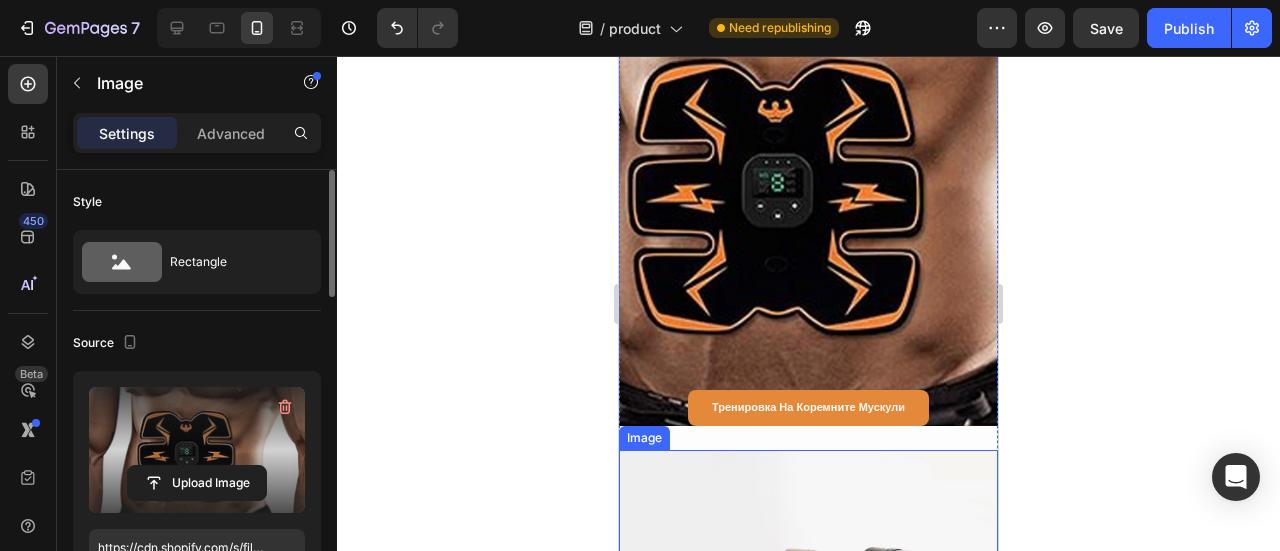 scroll, scrollTop: 9481, scrollLeft: 0, axis: vertical 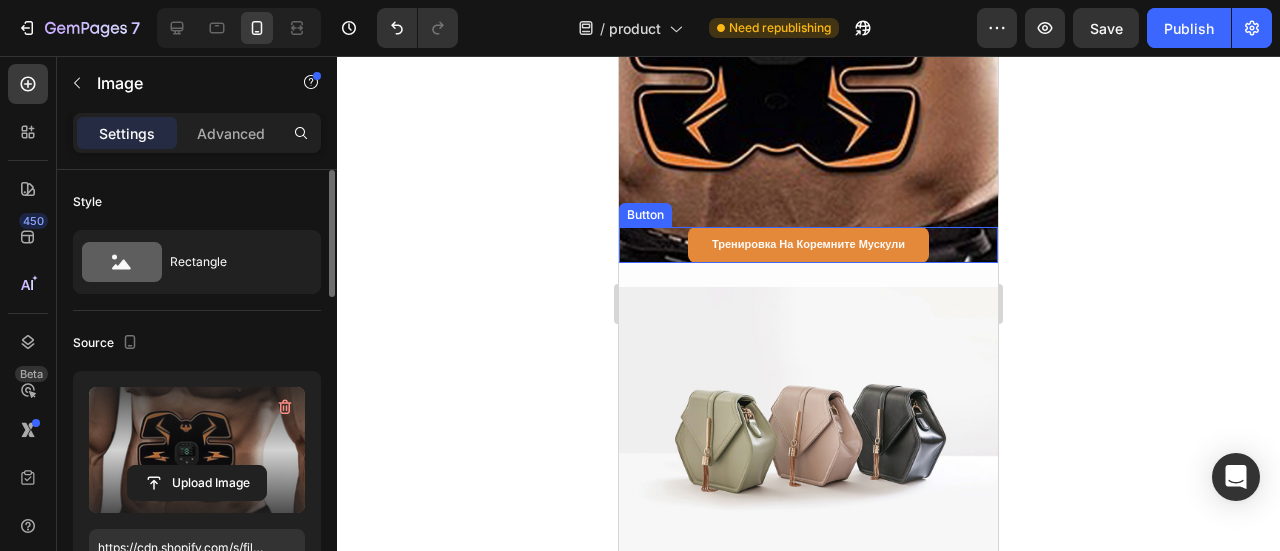 click on "Тренировка на коремните мускули Button" at bounding box center [808, 245] 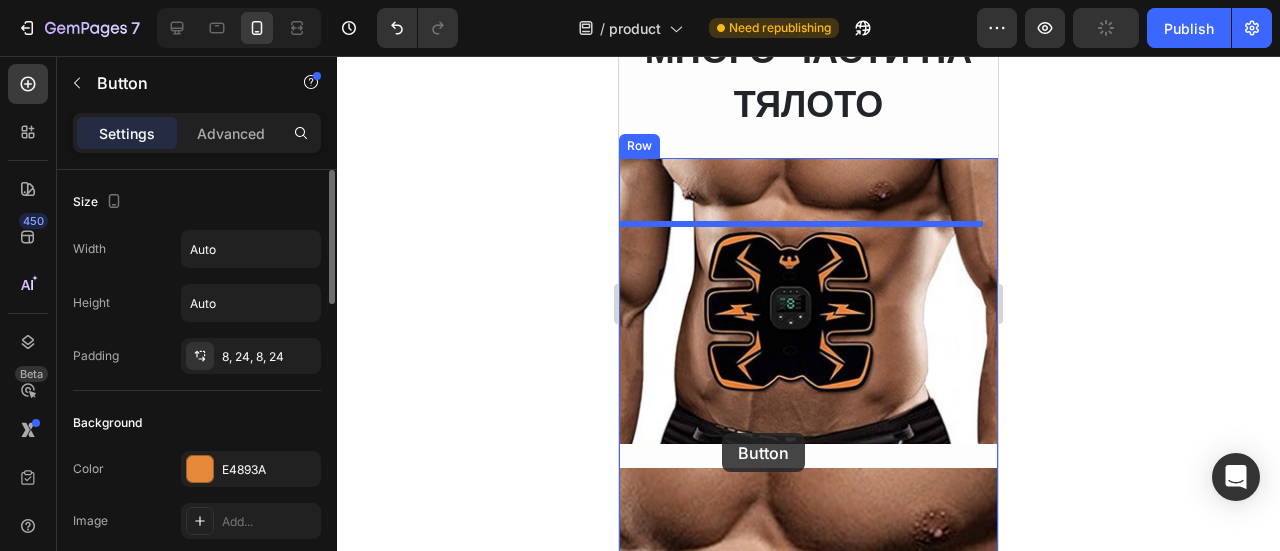 scroll, scrollTop: 8908, scrollLeft: 0, axis: vertical 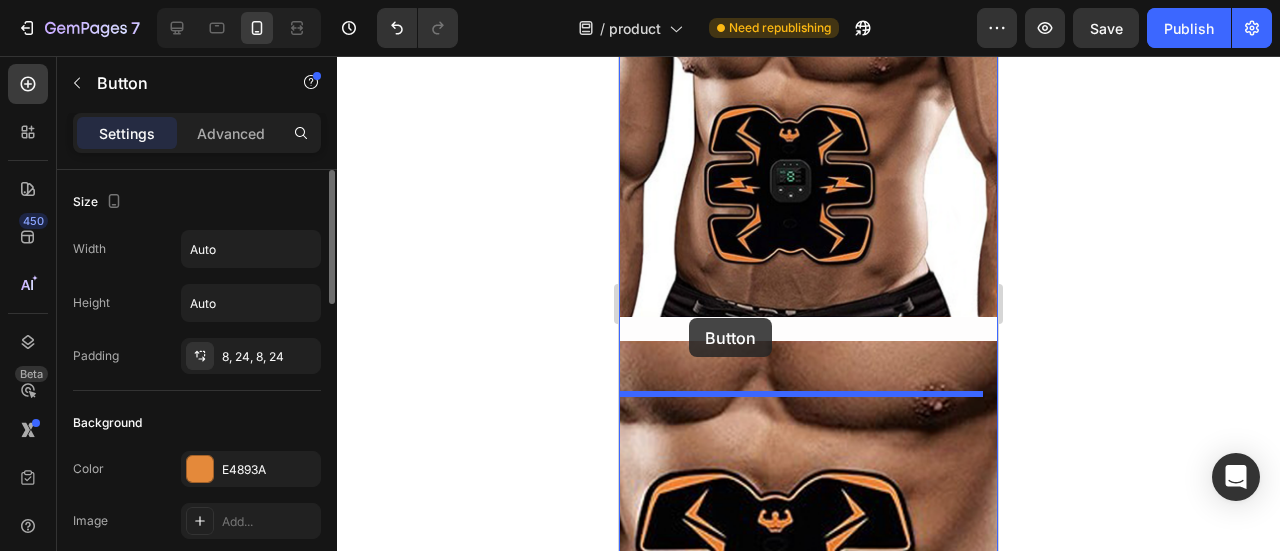 drag, startPoint x: 629, startPoint y: 195, endPoint x: 689, endPoint y: 318, distance: 136.85394 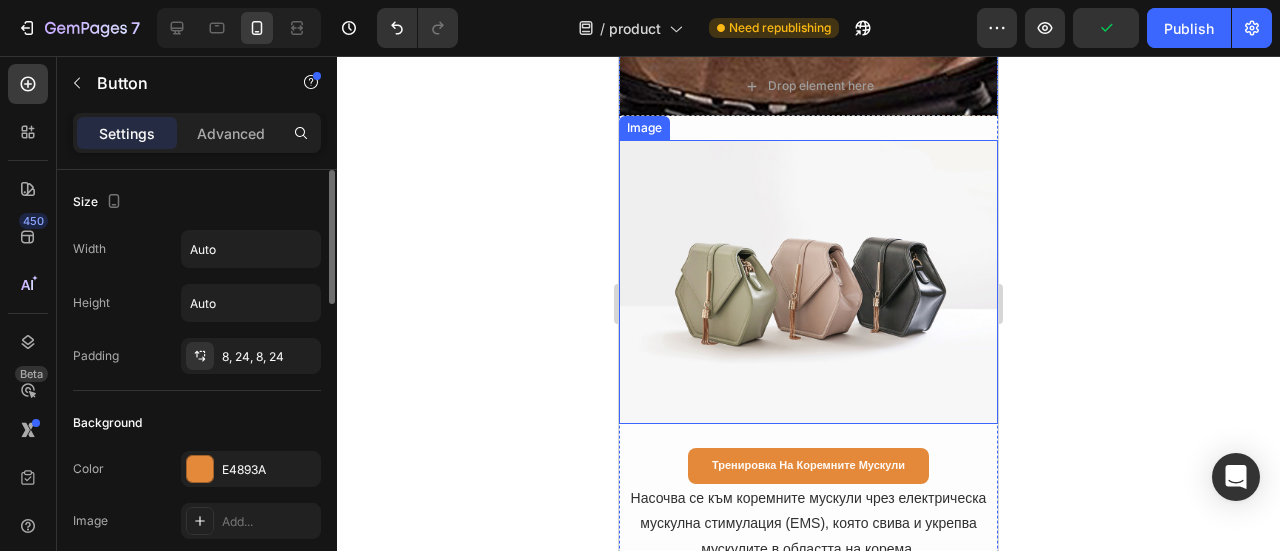 scroll, scrollTop: 9708, scrollLeft: 0, axis: vertical 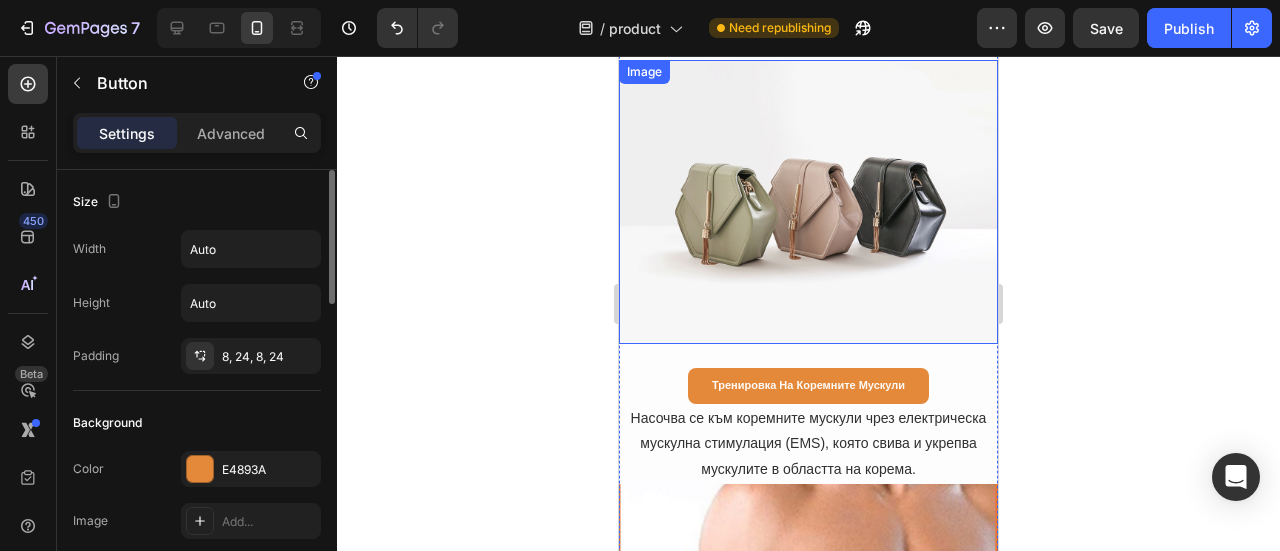 click at bounding box center [808, 202] 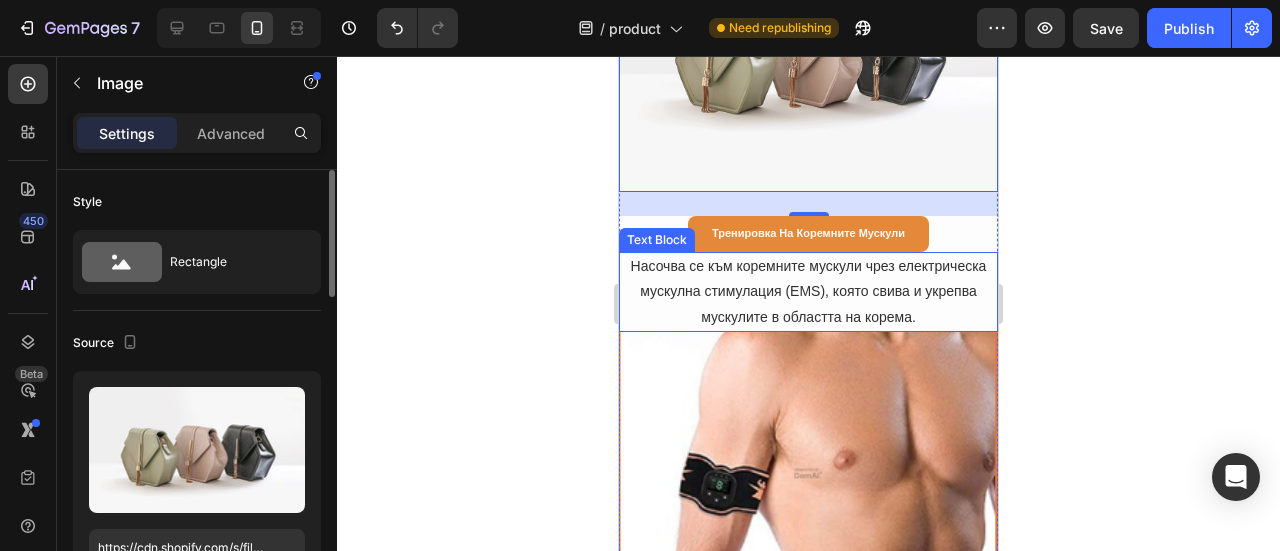scroll, scrollTop: 9808, scrollLeft: 0, axis: vertical 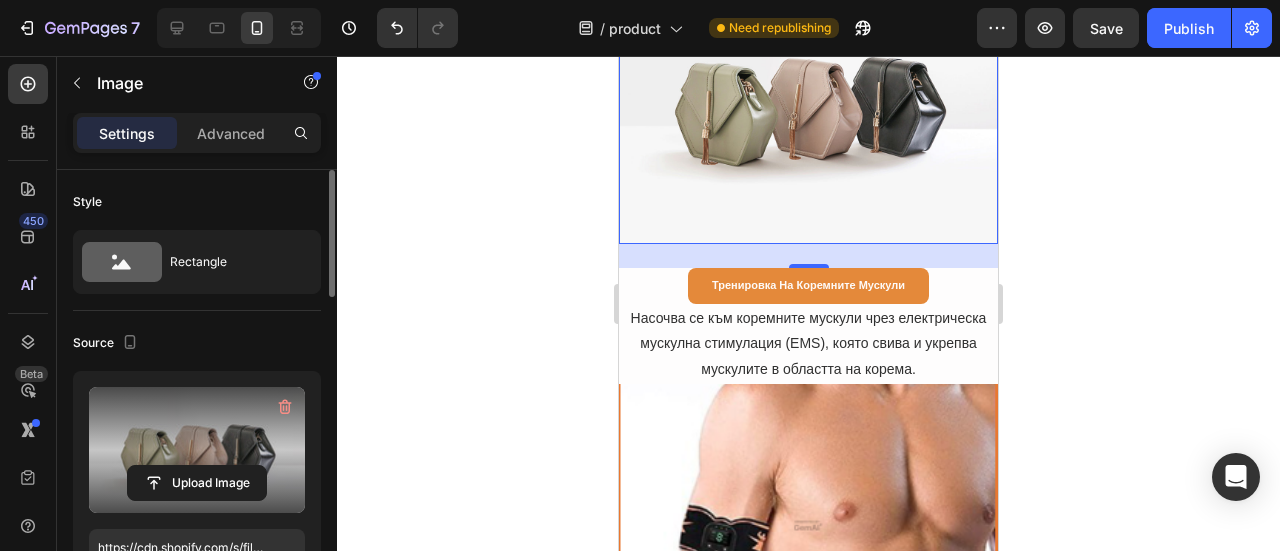 click at bounding box center [197, 450] 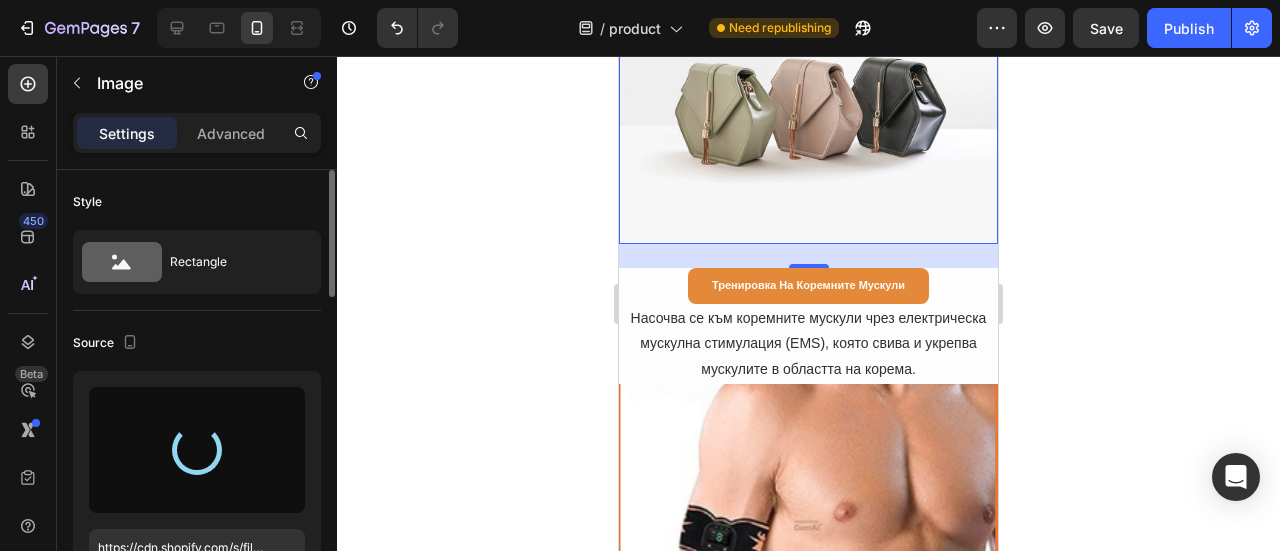 type on "https://cdn.shopify.com/s/files/1/0723/7507/4995/files/gempages_578026158092714949-2b9afbd3-1dd6-4341-9c72-84efc9577ea1.png" 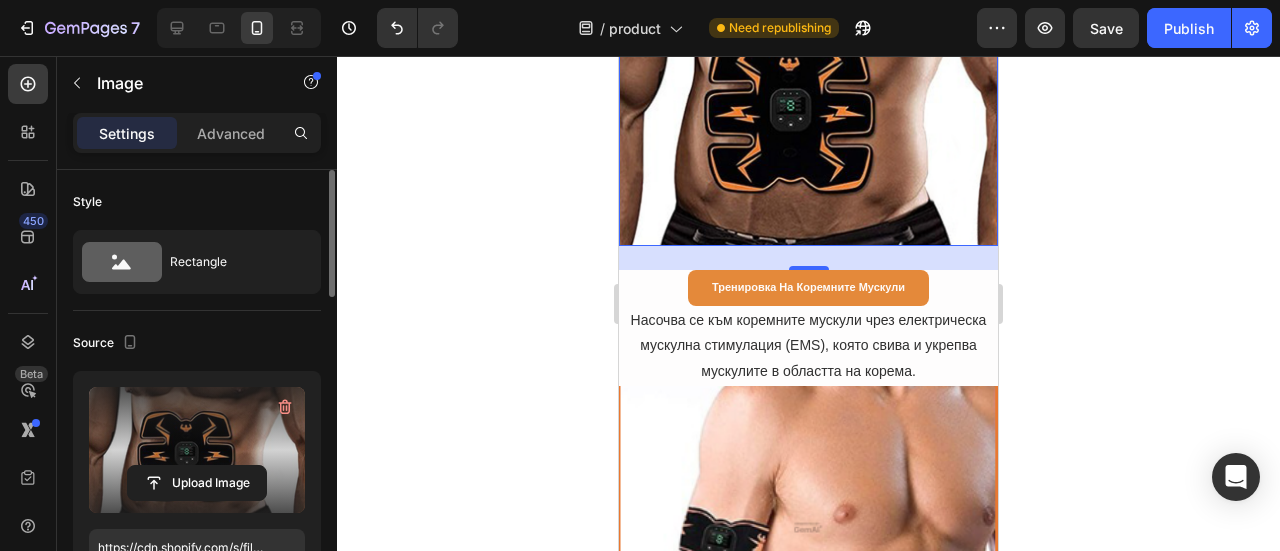 click 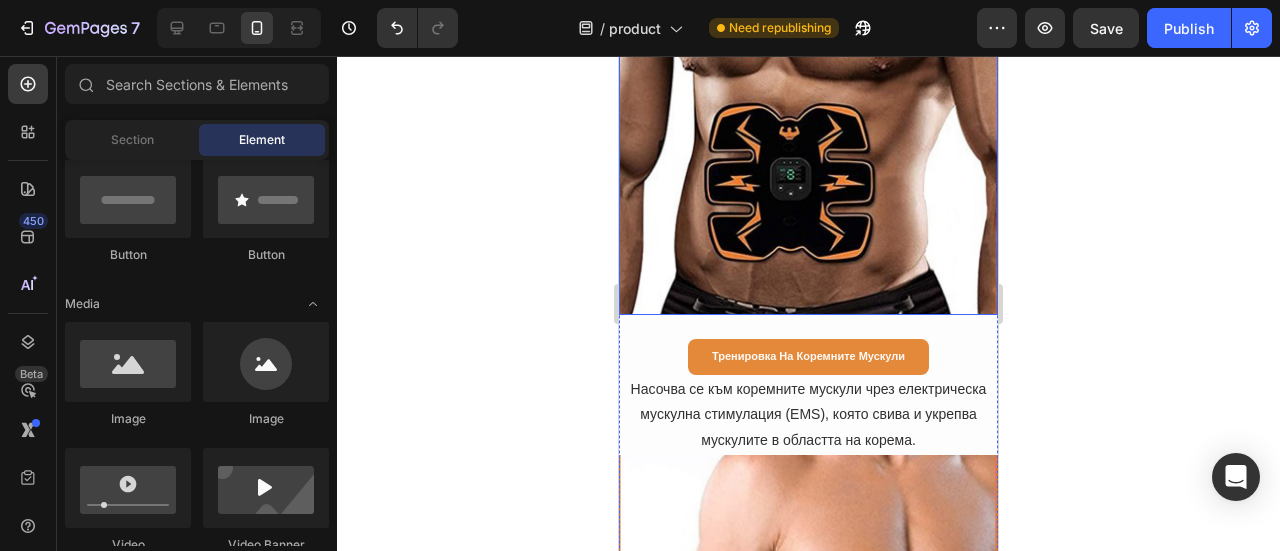 scroll, scrollTop: 9708, scrollLeft: 0, axis: vertical 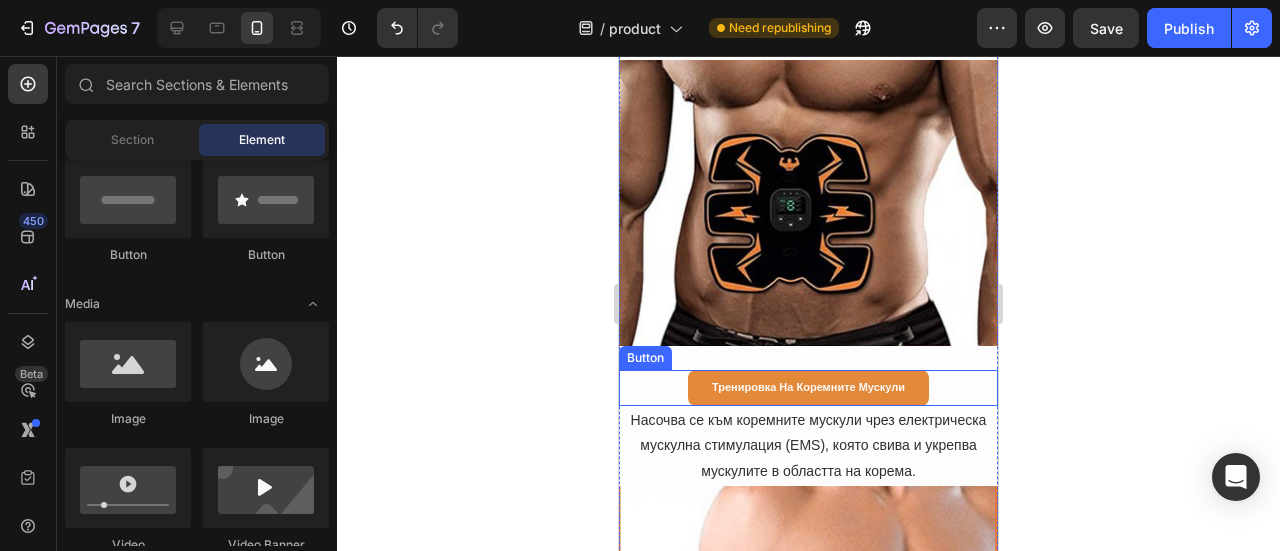 click on "Тренировка на коремните мускули Button" at bounding box center [808, 388] 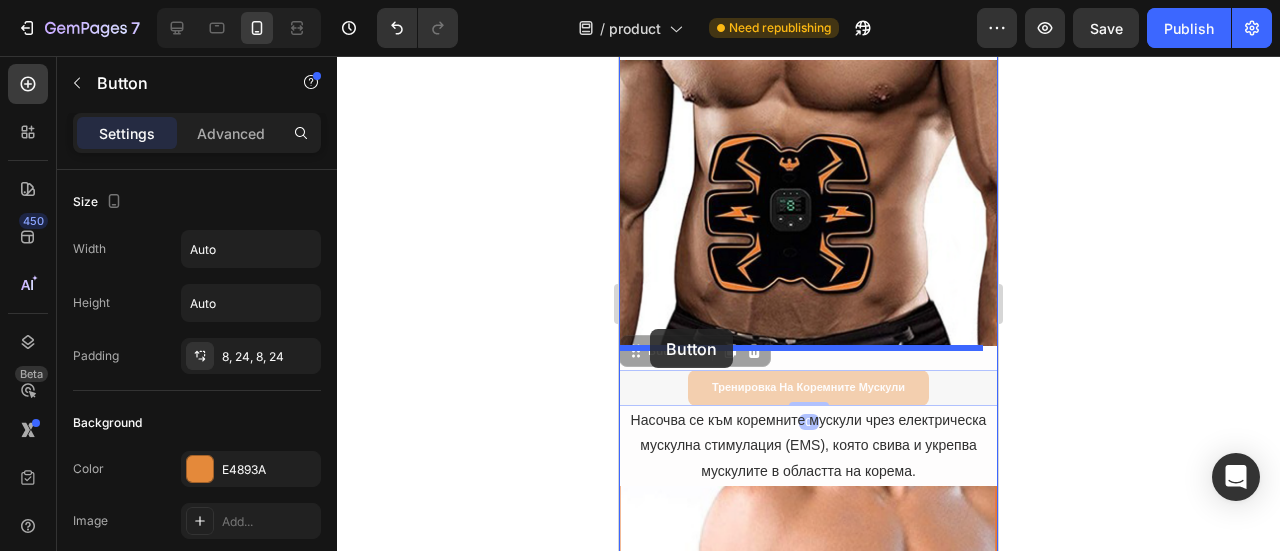 drag, startPoint x: 633, startPoint y: 334, endPoint x: 650, endPoint y: 329, distance: 17.720045 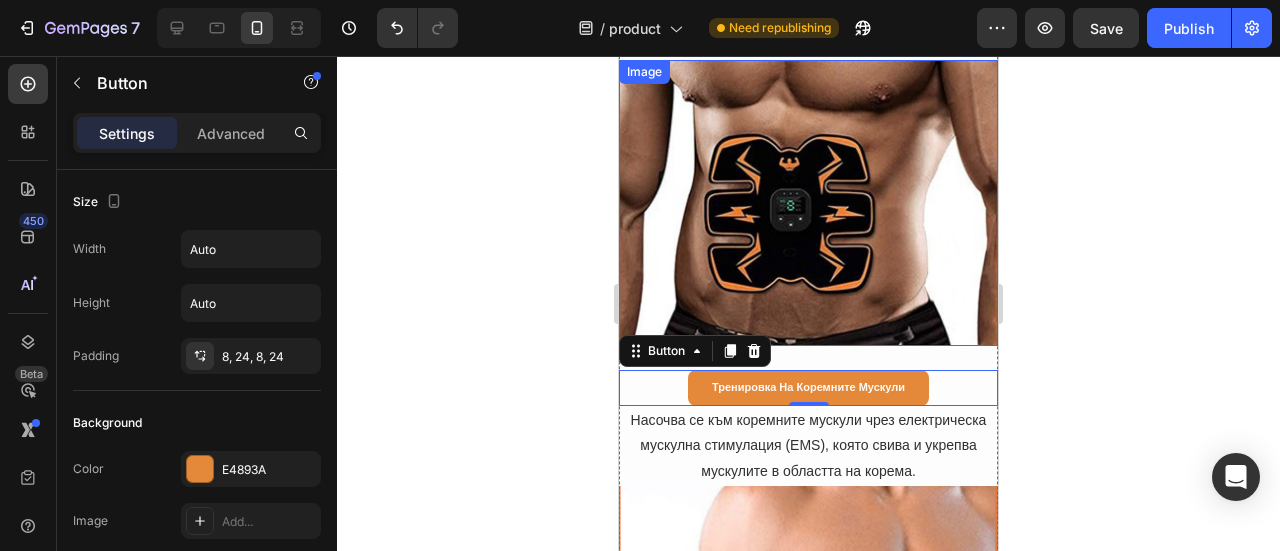 click at bounding box center (808, 203) 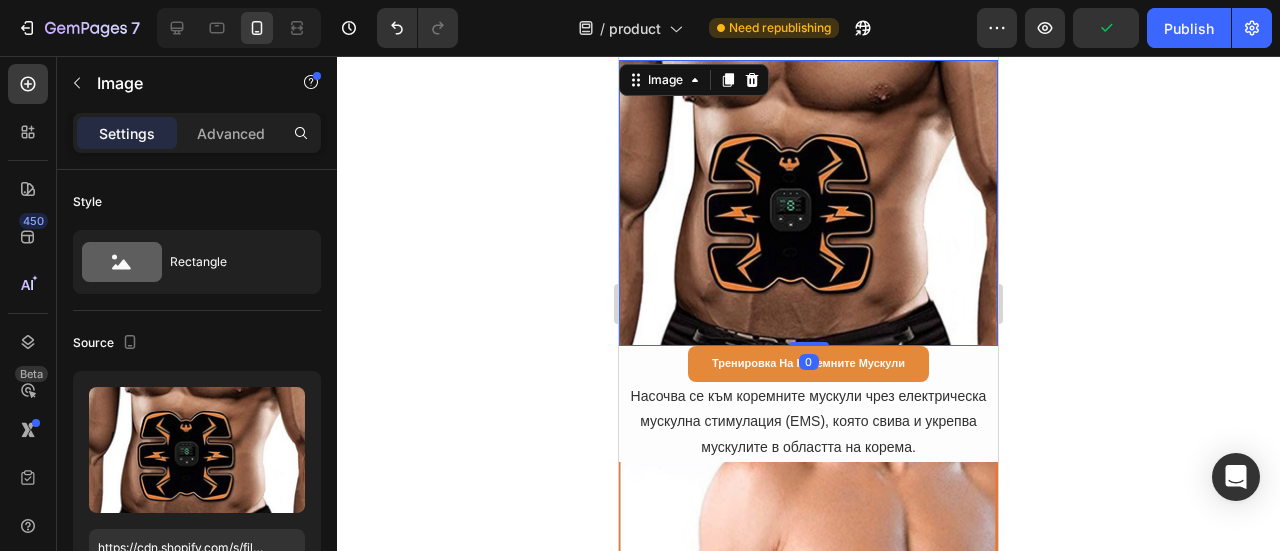 drag, startPoint x: 793, startPoint y: 345, endPoint x: 1647, endPoint y: 323, distance: 854.2833 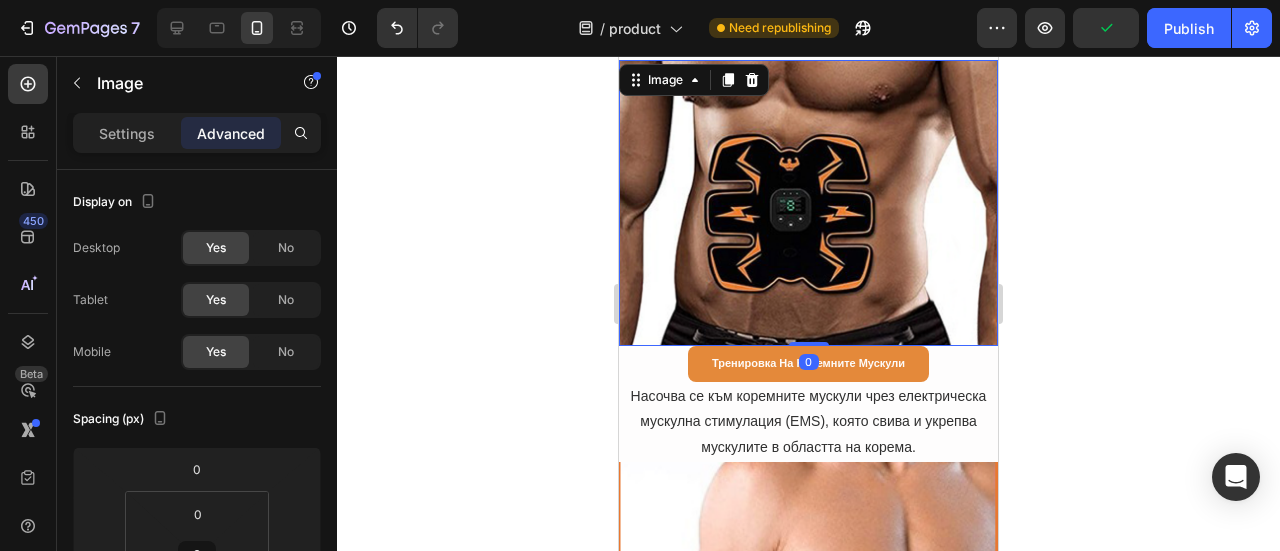 click 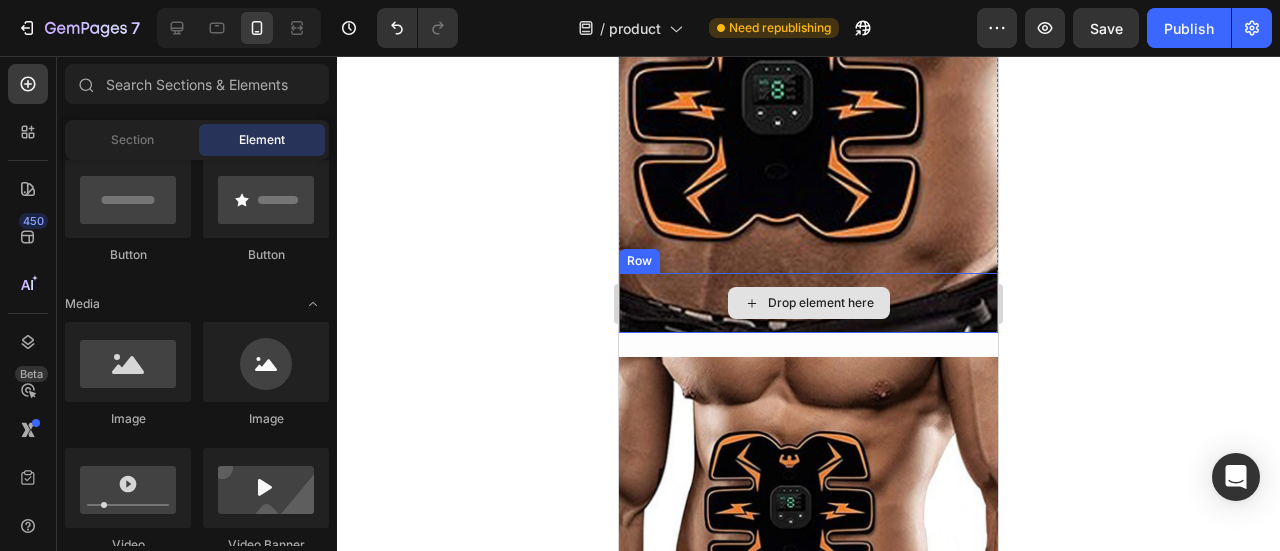 scroll, scrollTop: 9408, scrollLeft: 0, axis: vertical 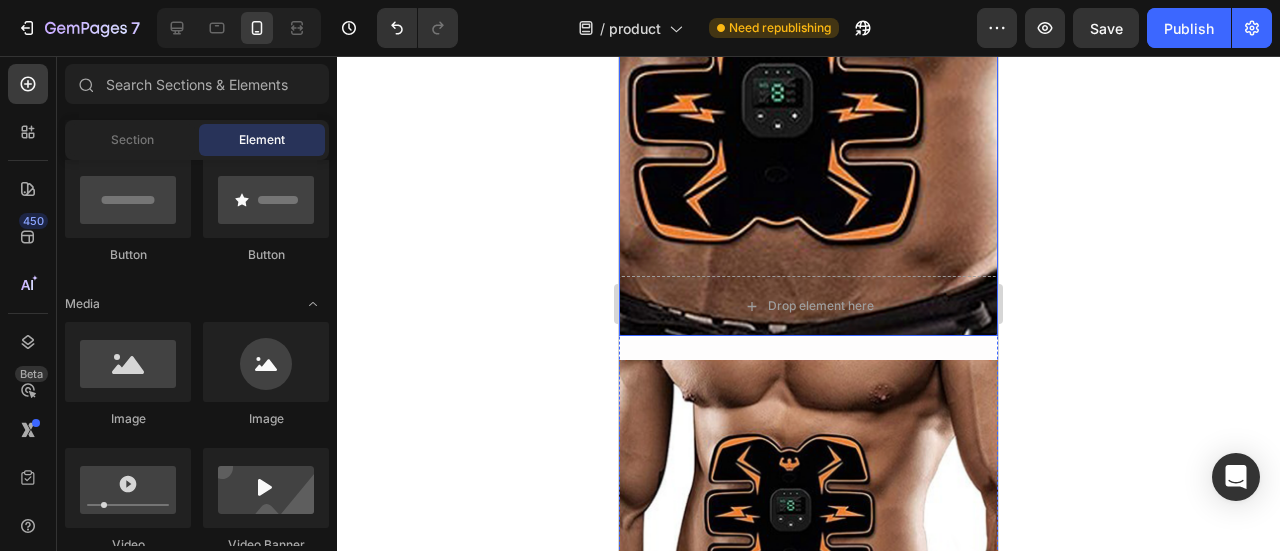 click at bounding box center (808, 88) 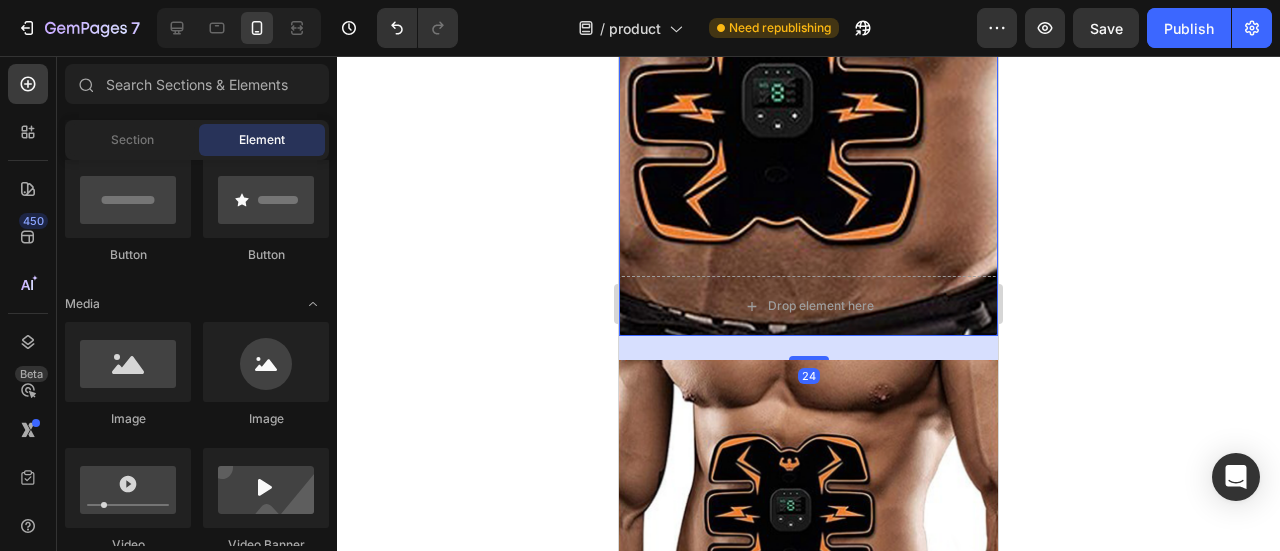 scroll, scrollTop: 8888, scrollLeft: 0, axis: vertical 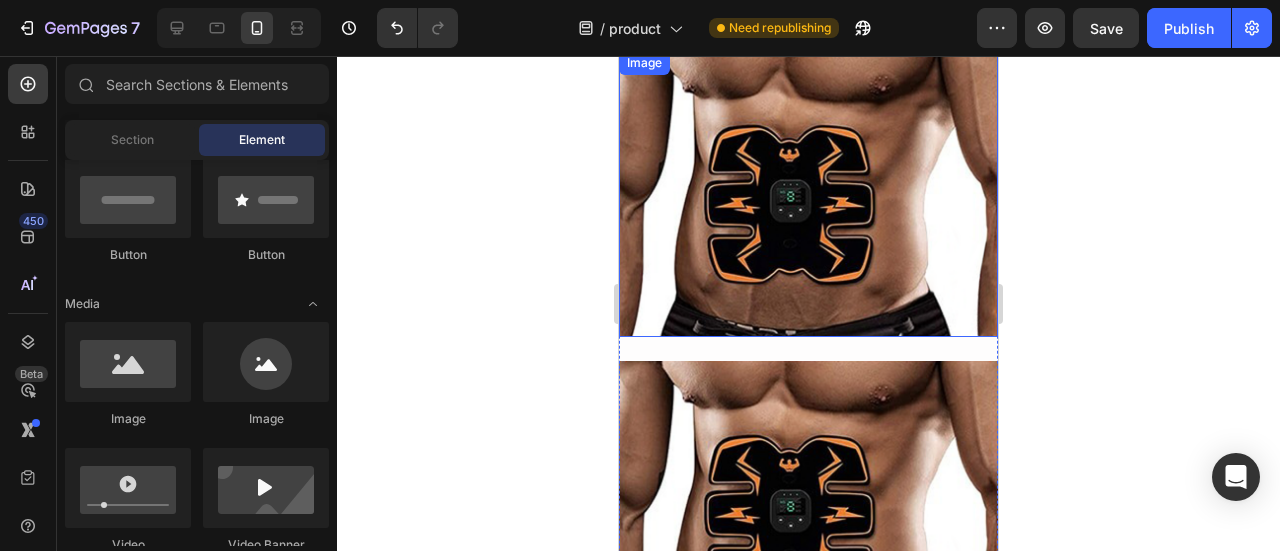 click at bounding box center (808, 194) 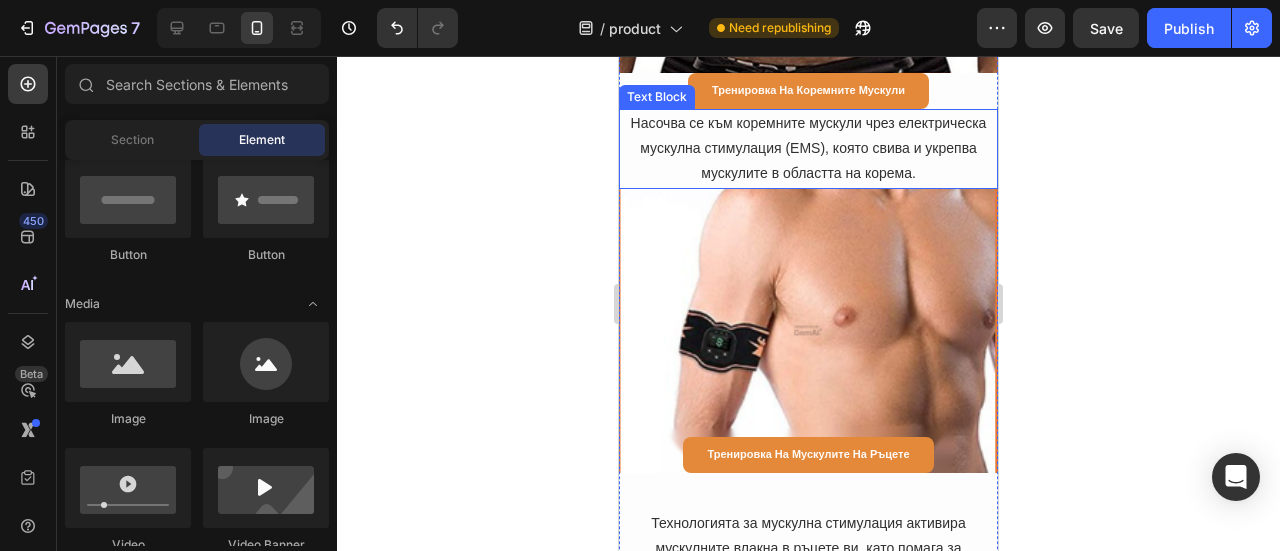 scroll, scrollTop: 9190, scrollLeft: 0, axis: vertical 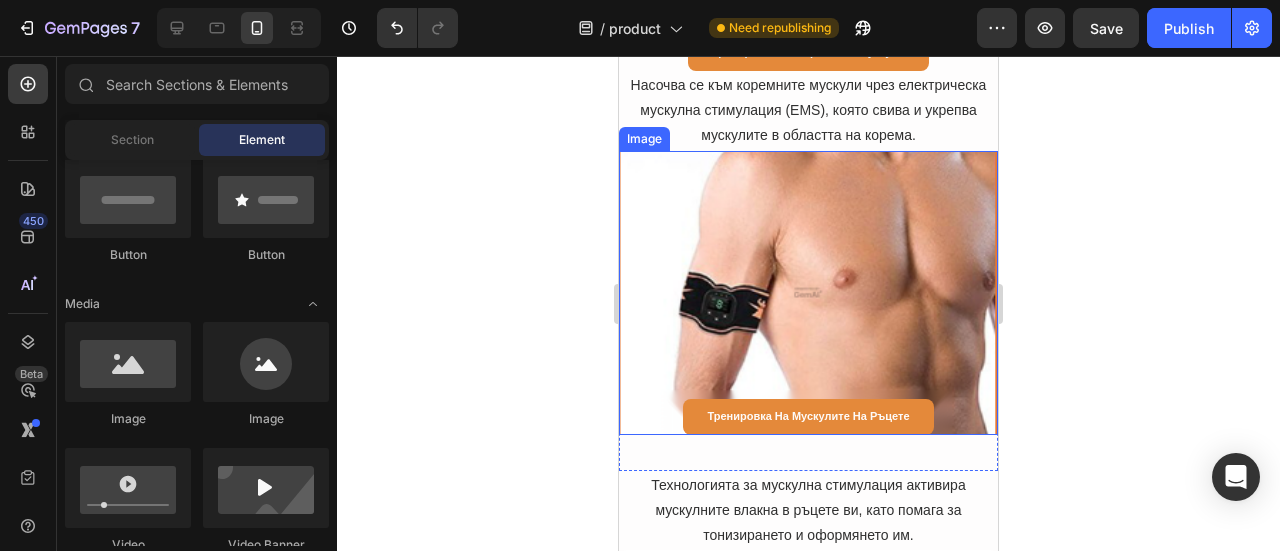 click at bounding box center (808, 293) 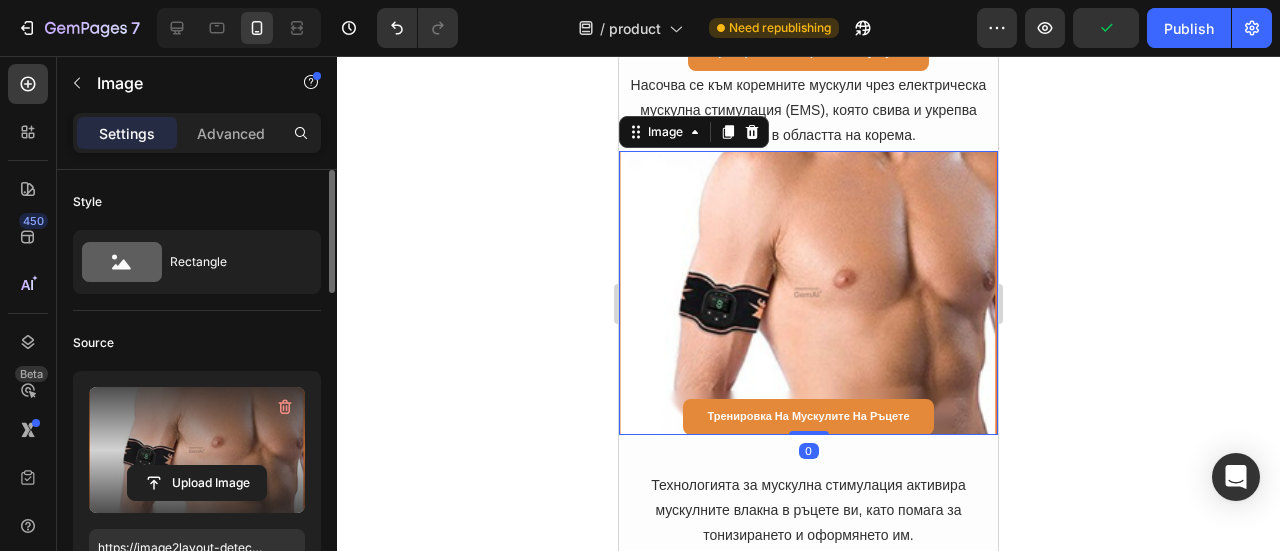 click at bounding box center (197, 450) 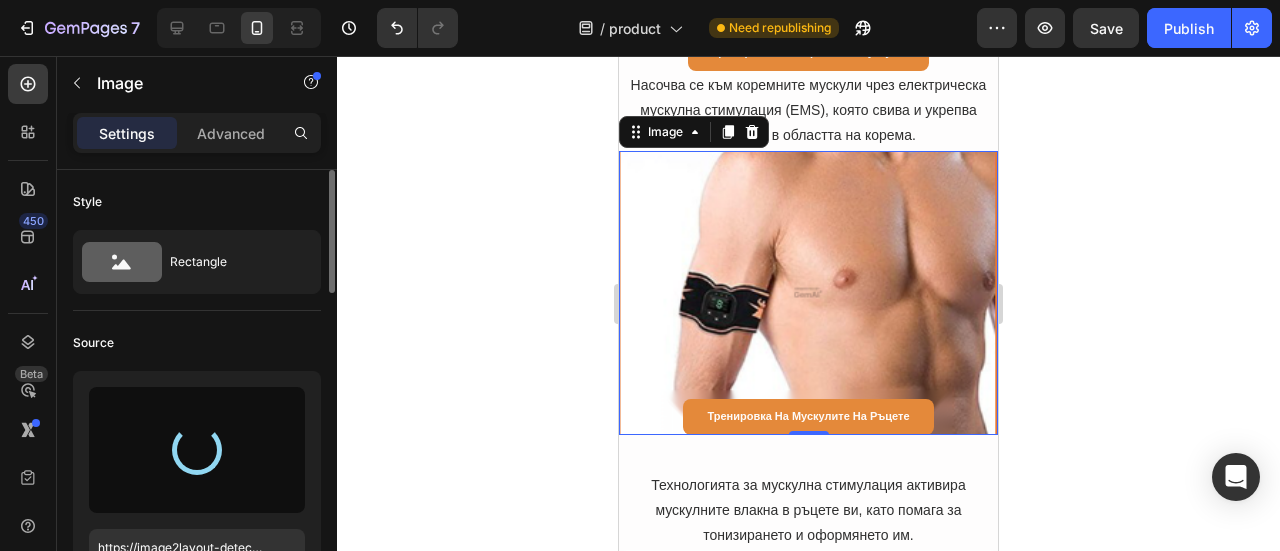type on "https://cdn.shopify.com/s/files/1/0723/7507/4995/files/gempages_578026158092714949-56da6adc-7580-4dd0-a95a-aca03a24c0dc.png" 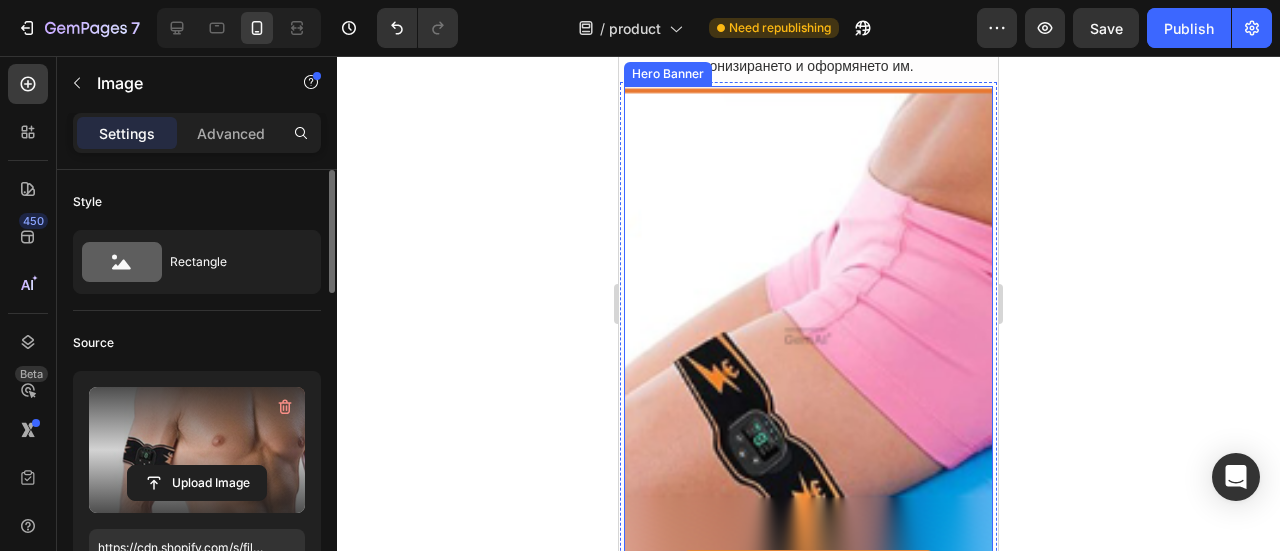 scroll, scrollTop: 9690, scrollLeft: 0, axis: vertical 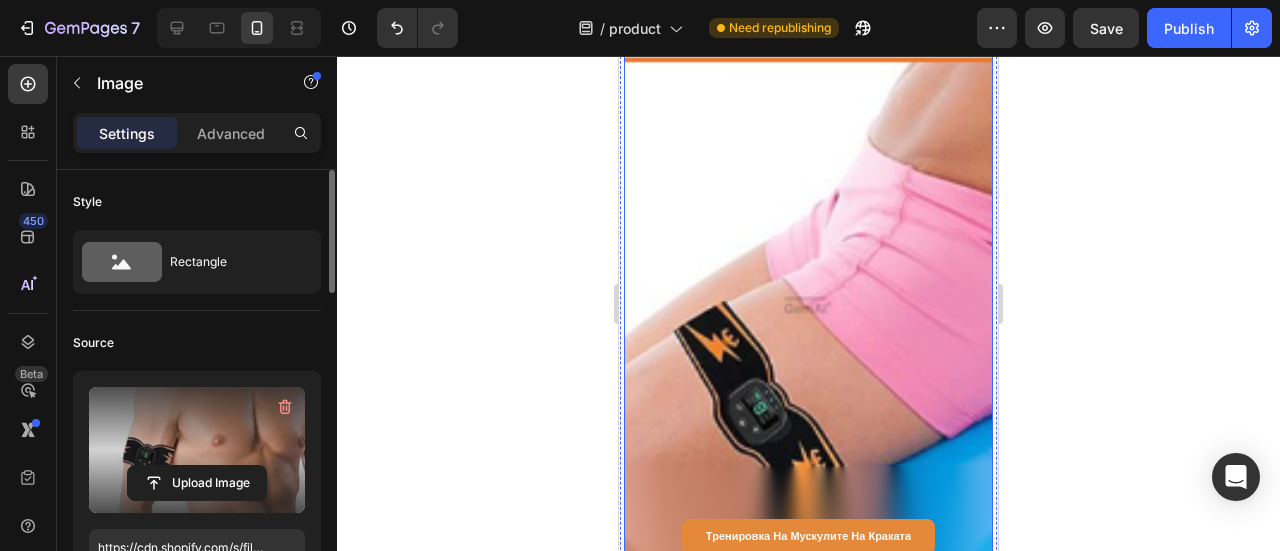 click at bounding box center (808, 305) 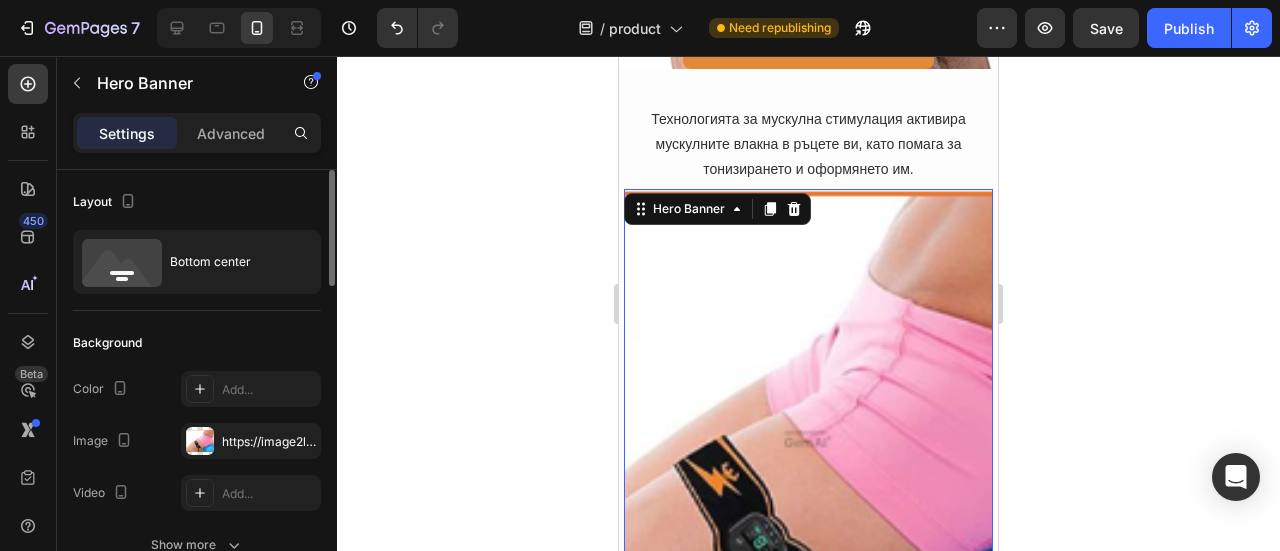 scroll, scrollTop: 9490, scrollLeft: 0, axis: vertical 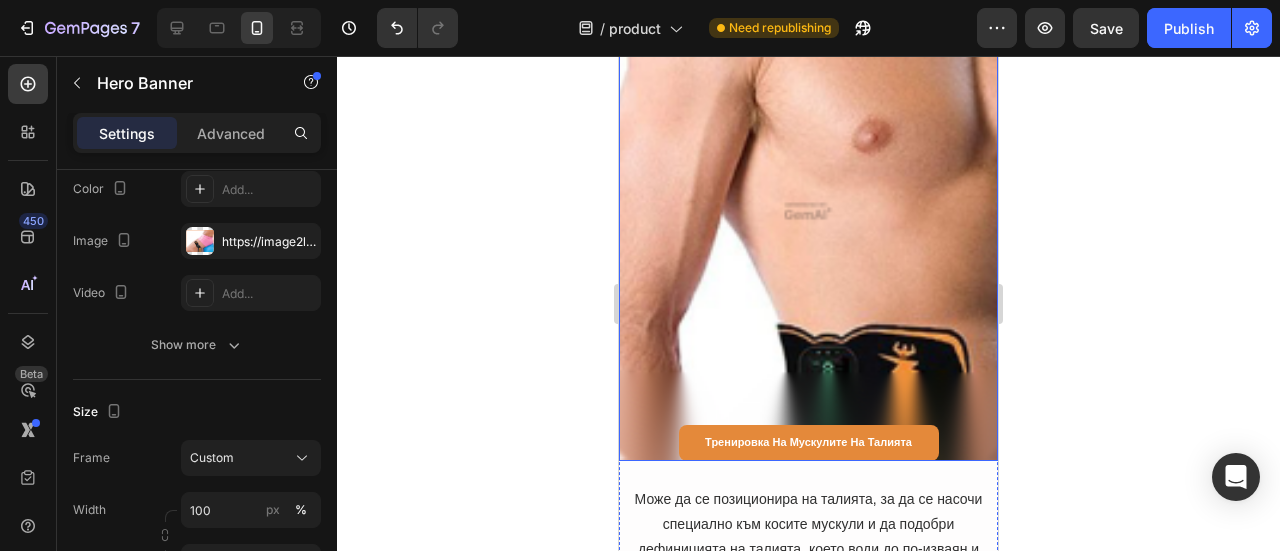 click at bounding box center (808, 211) 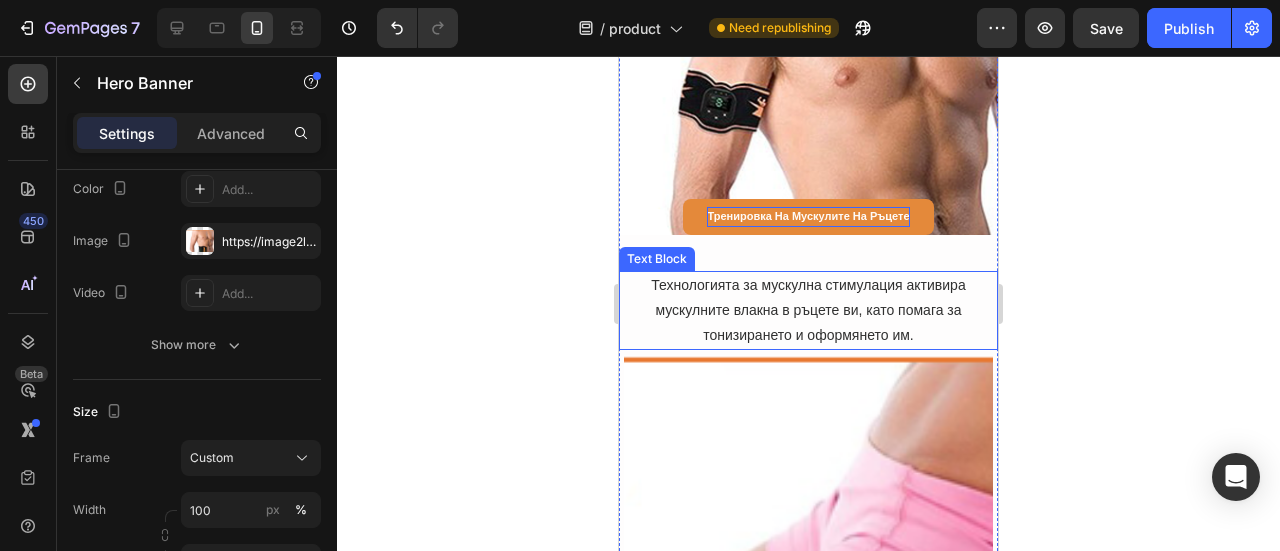 scroll, scrollTop: 9190, scrollLeft: 0, axis: vertical 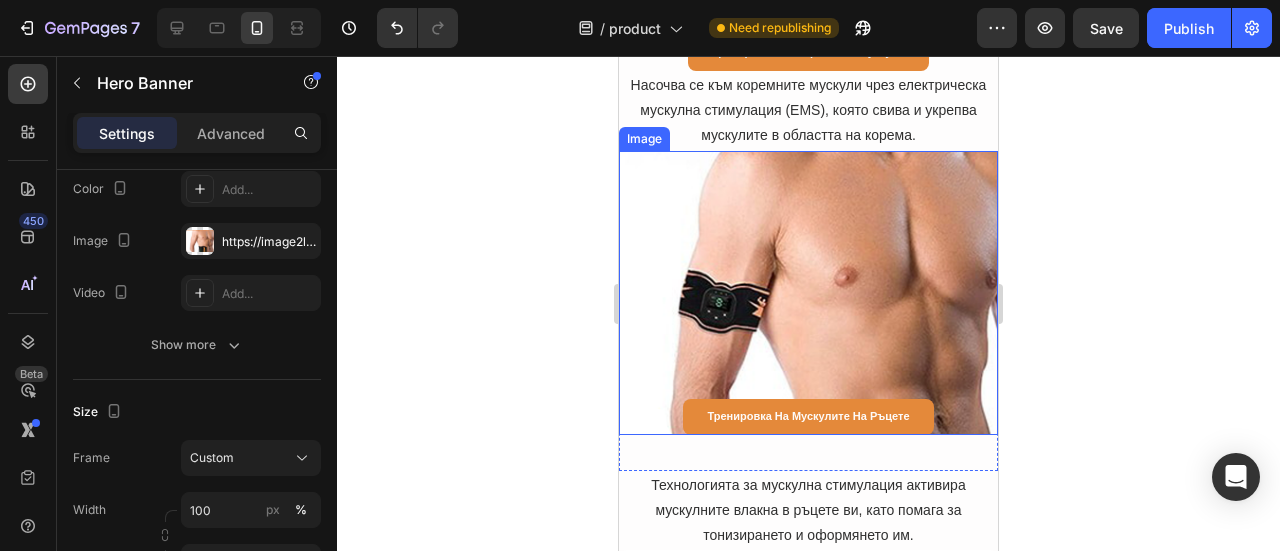 click at bounding box center (808, 293) 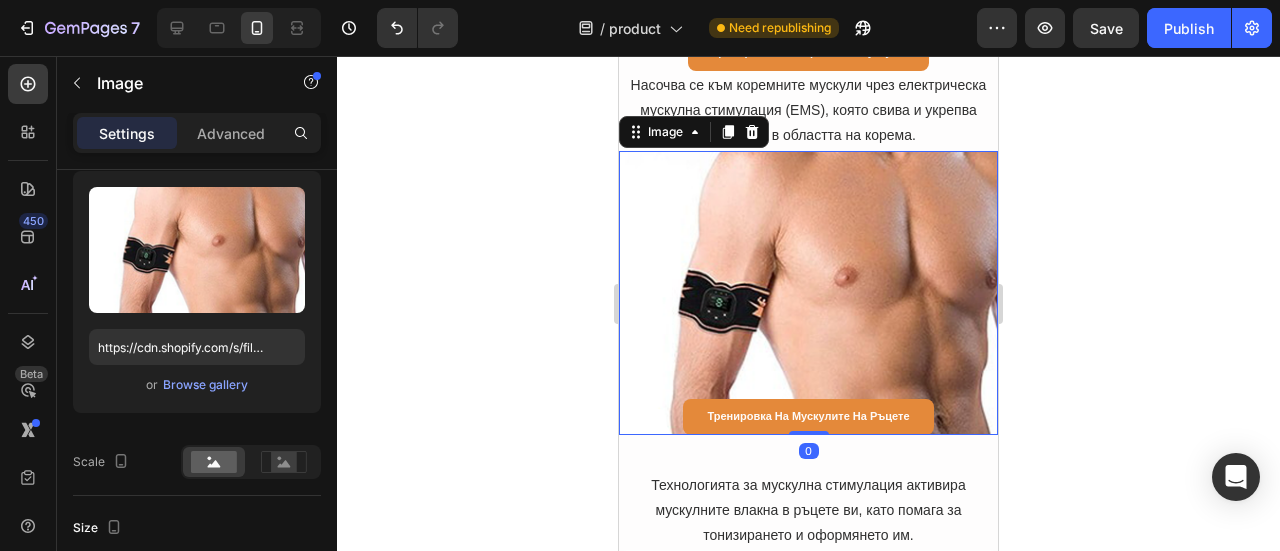 scroll, scrollTop: 0, scrollLeft: 0, axis: both 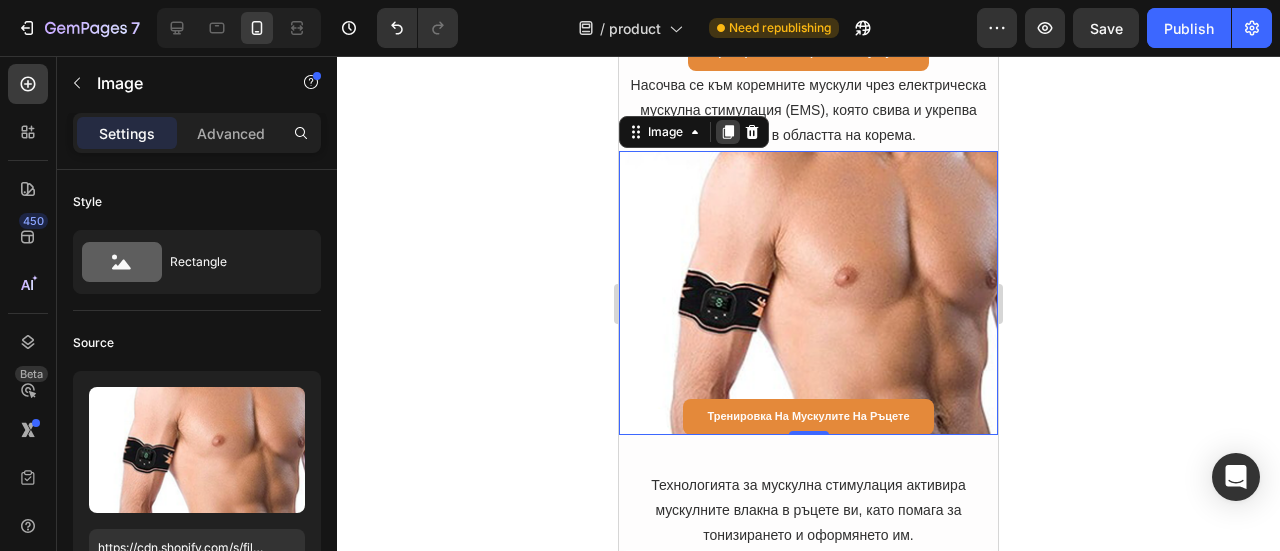 click 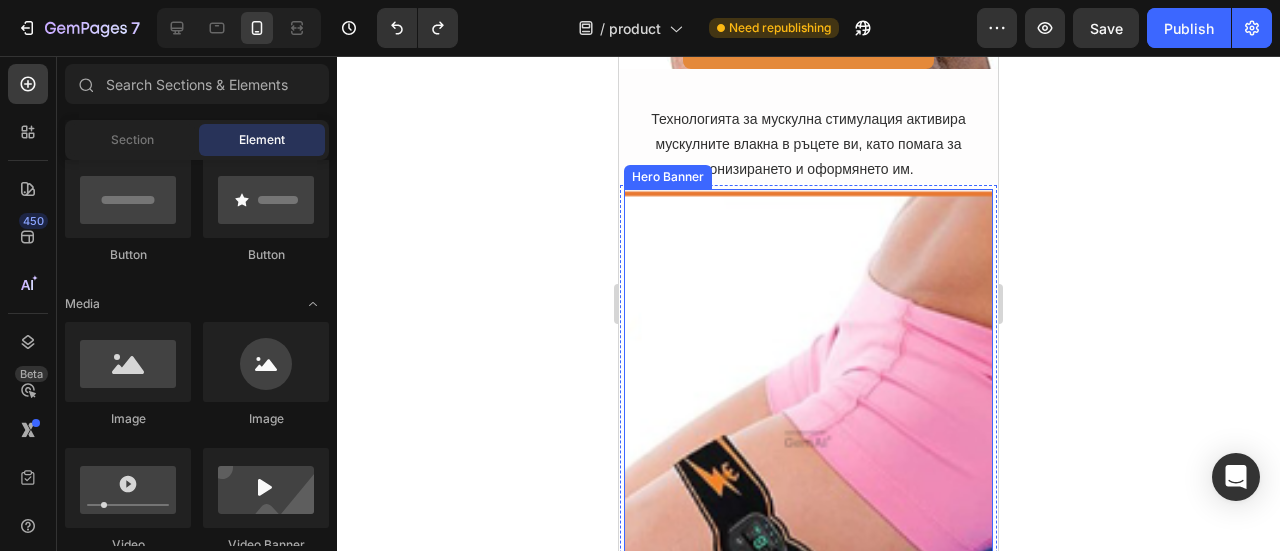 scroll, scrollTop: 9576, scrollLeft: 0, axis: vertical 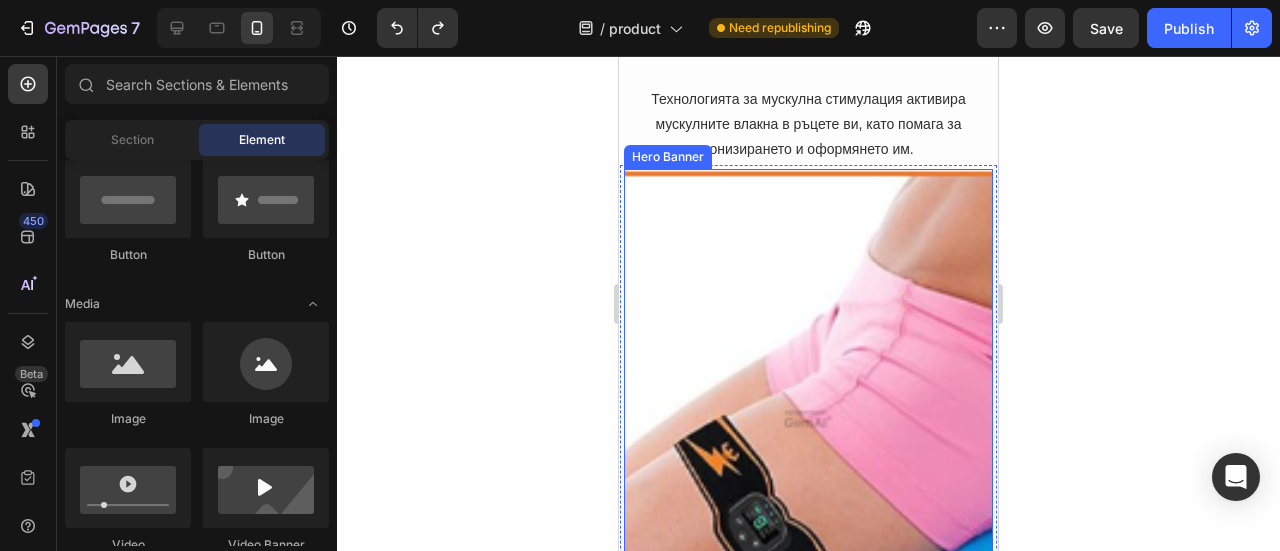 click at bounding box center [808, 419] 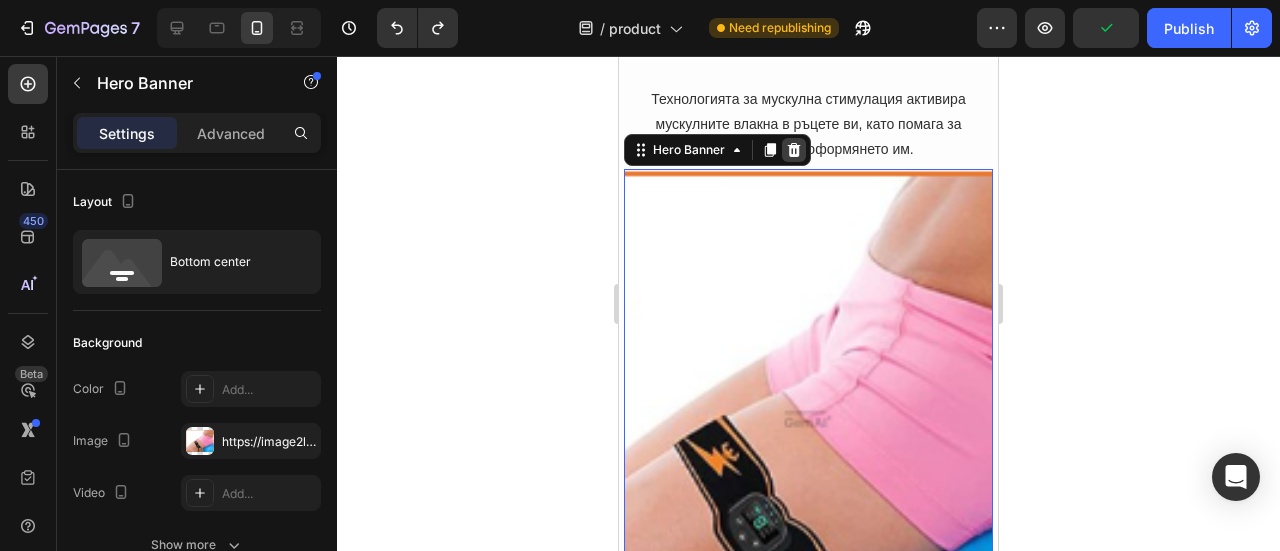 click 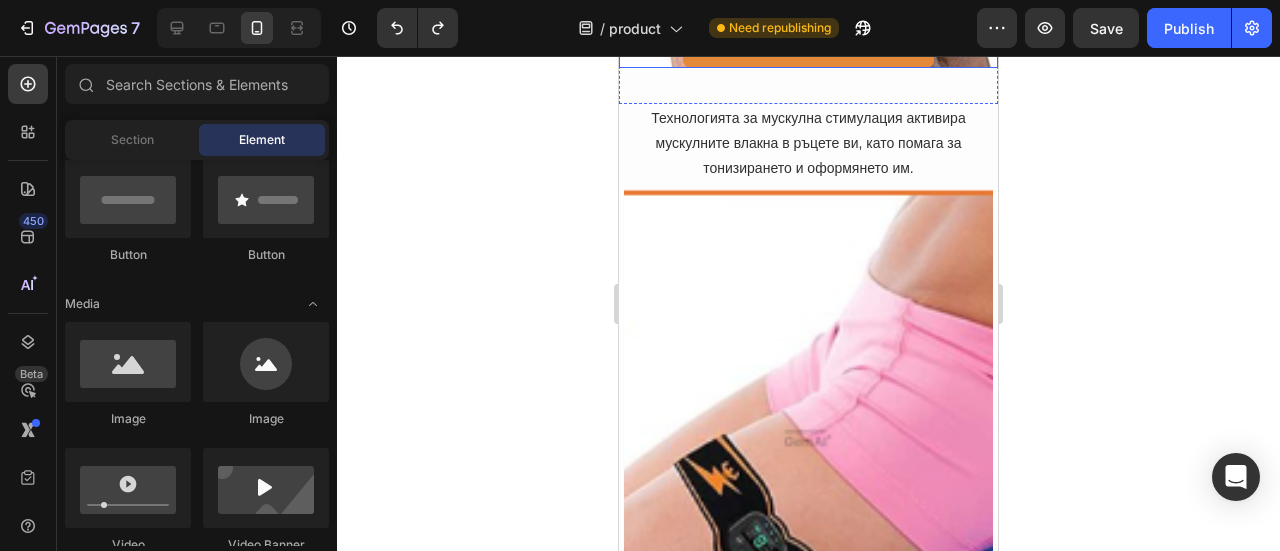 scroll, scrollTop: 9576, scrollLeft: 0, axis: vertical 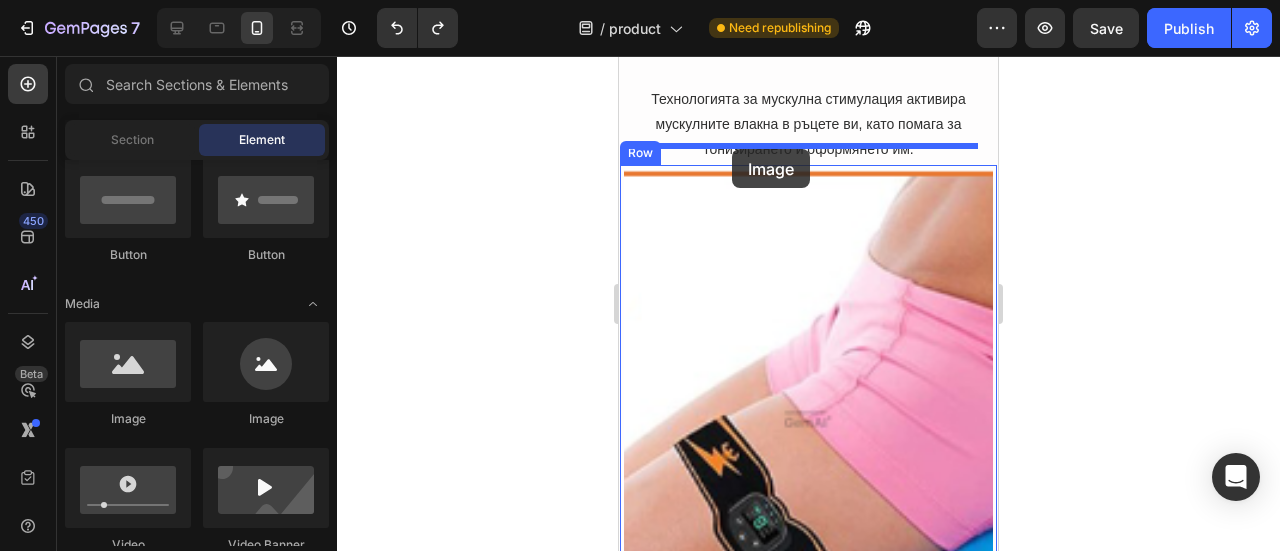 drag, startPoint x: 776, startPoint y: 427, endPoint x: 732, endPoint y: 149, distance: 281.46048 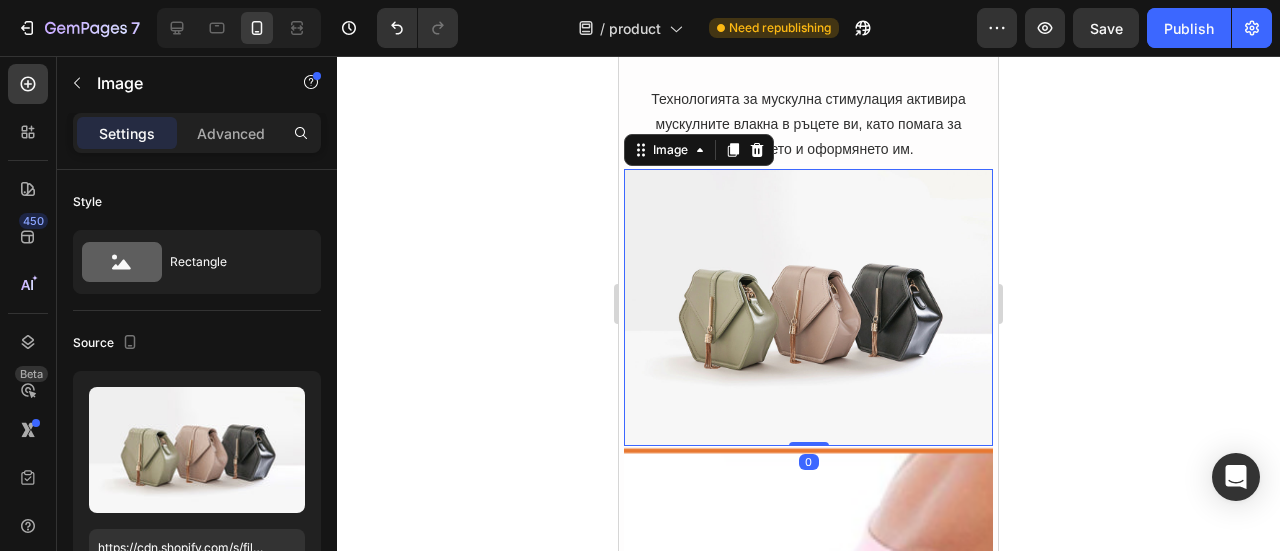 click at bounding box center (808, 307) 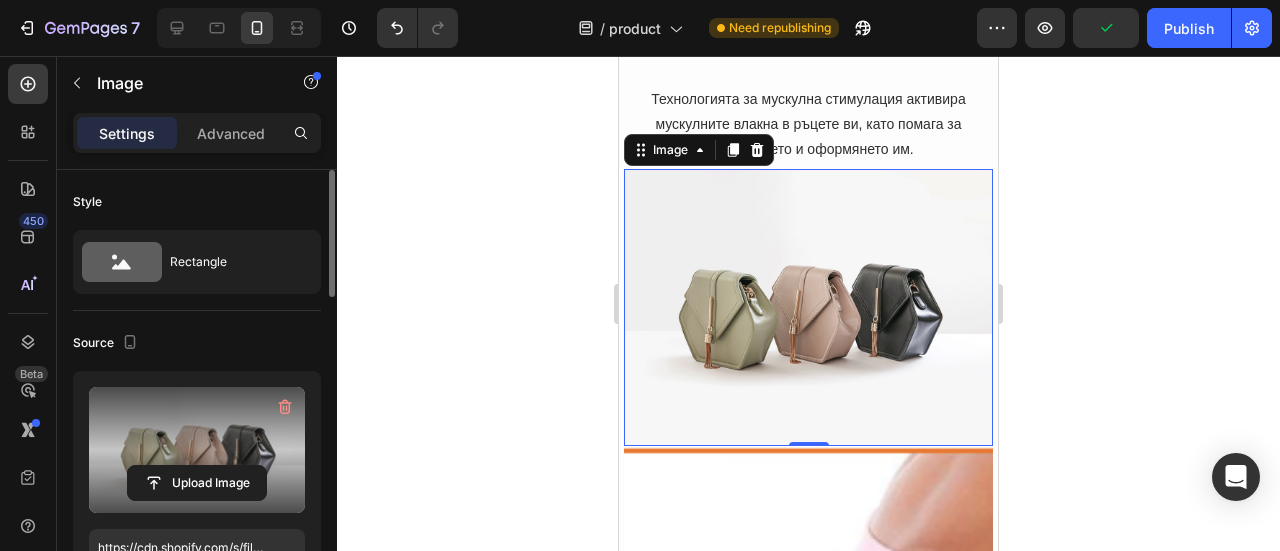 click at bounding box center (197, 450) 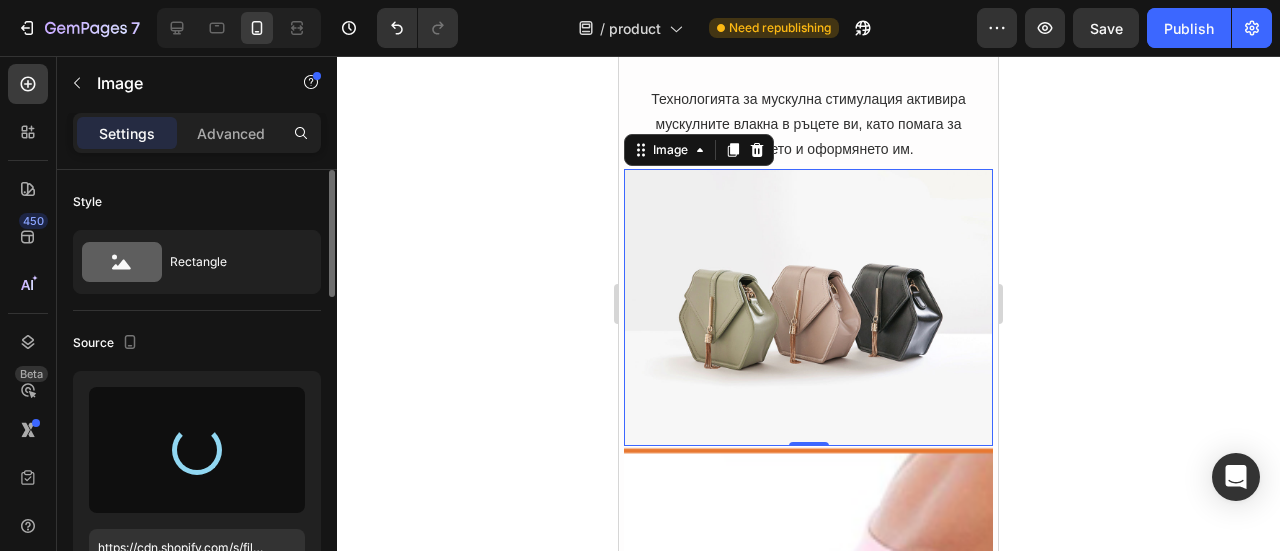 type on "https://cdn.shopify.com/s/files/1/0723/7507/4995/files/gempages_578026158092714949-1621dff3-572d-46c8-a8f1-cf14bcd3de7f.png" 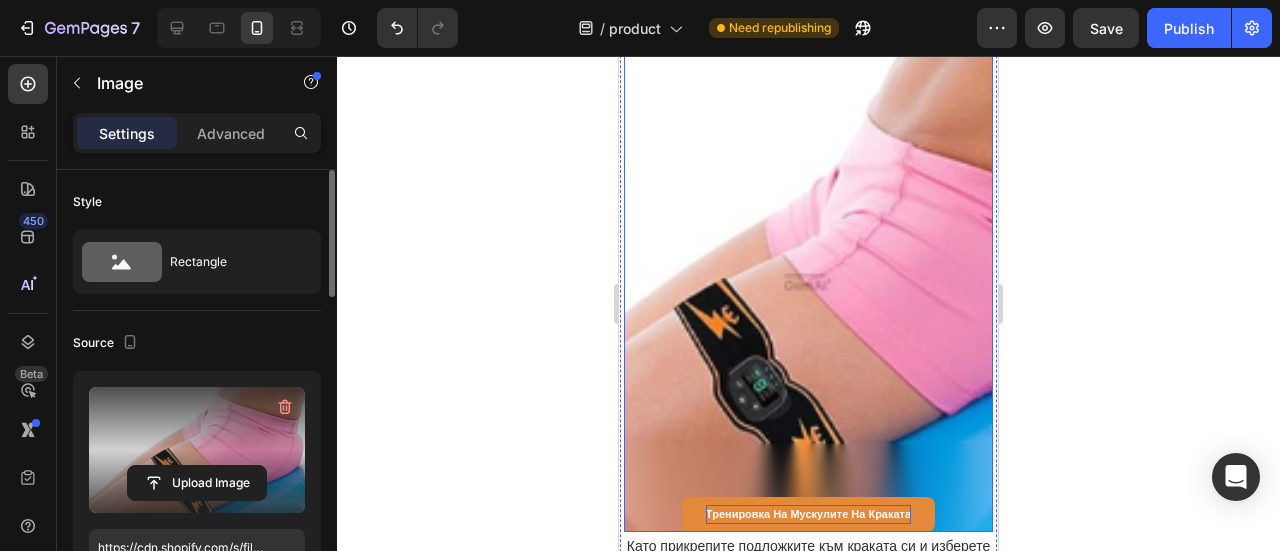 scroll, scrollTop: 10176, scrollLeft: 0, axis: vertical 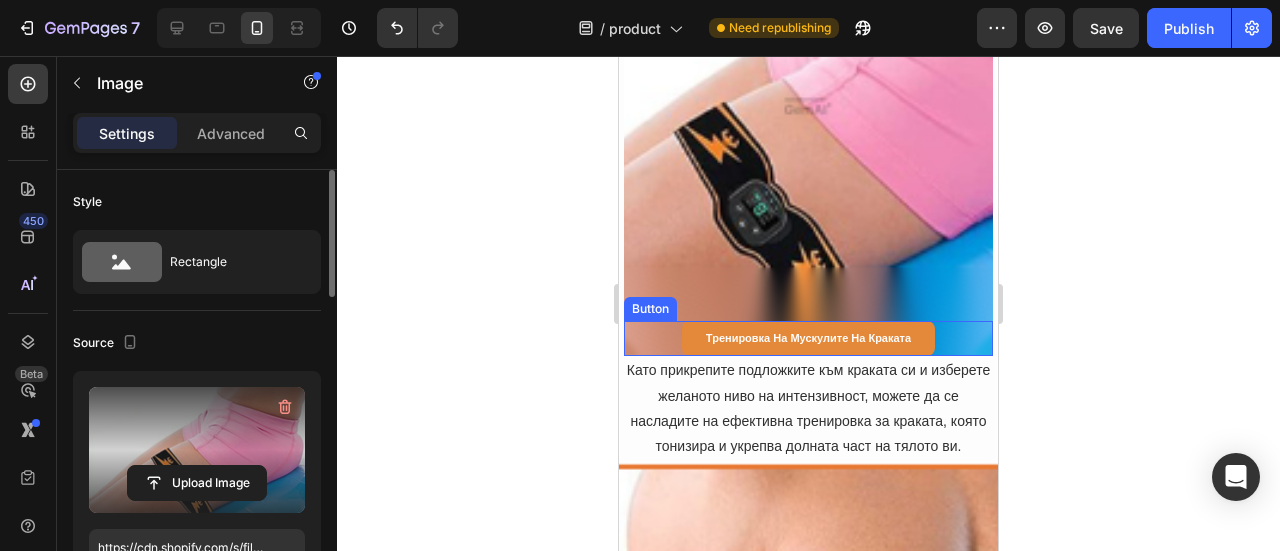 click on "Тренировка на мускулите на краката Button" at bounding box center (808, 339) 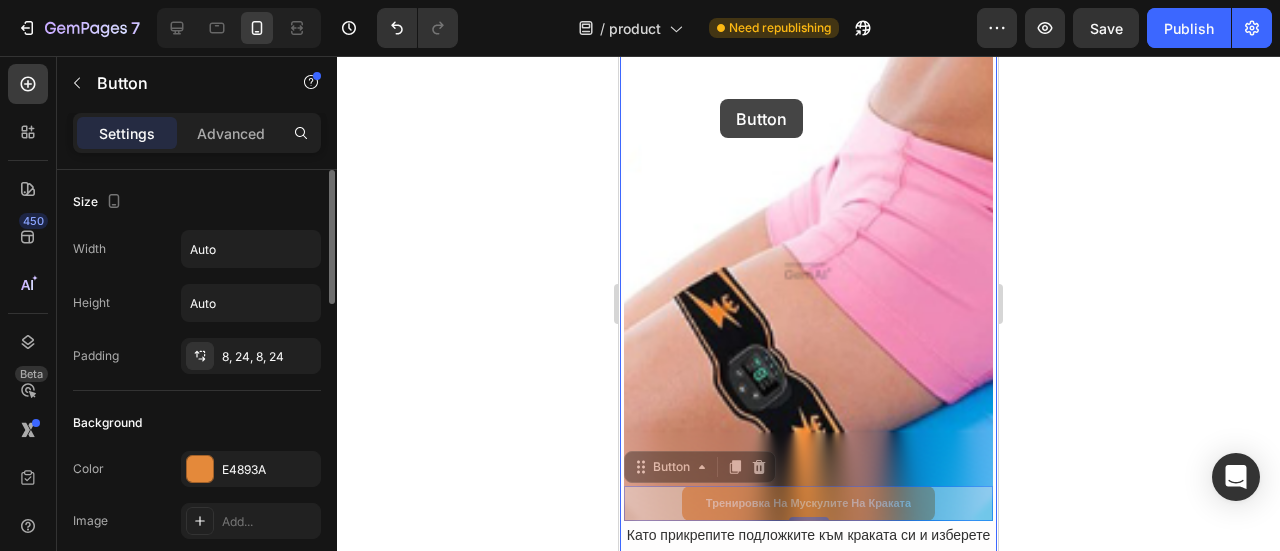 scroll, scrollTop: 9725, scrollLeft: 0, axis: vertical 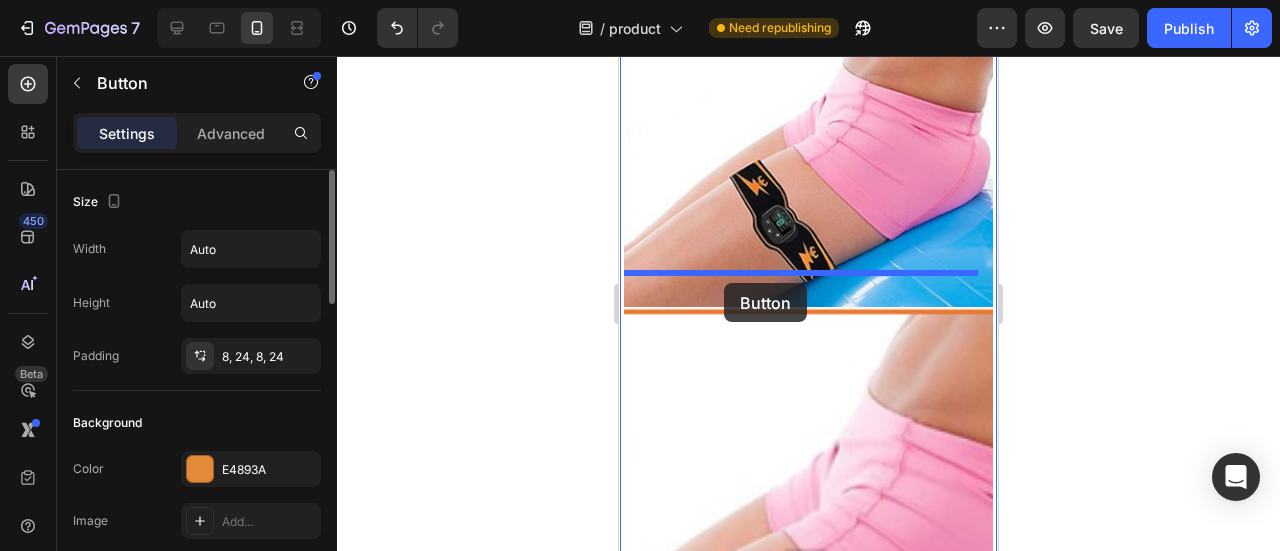 drag, startPoint x: 638, startPoint y: 269, endPoint x: 724, endPoint y: 283, distance: 87.13208 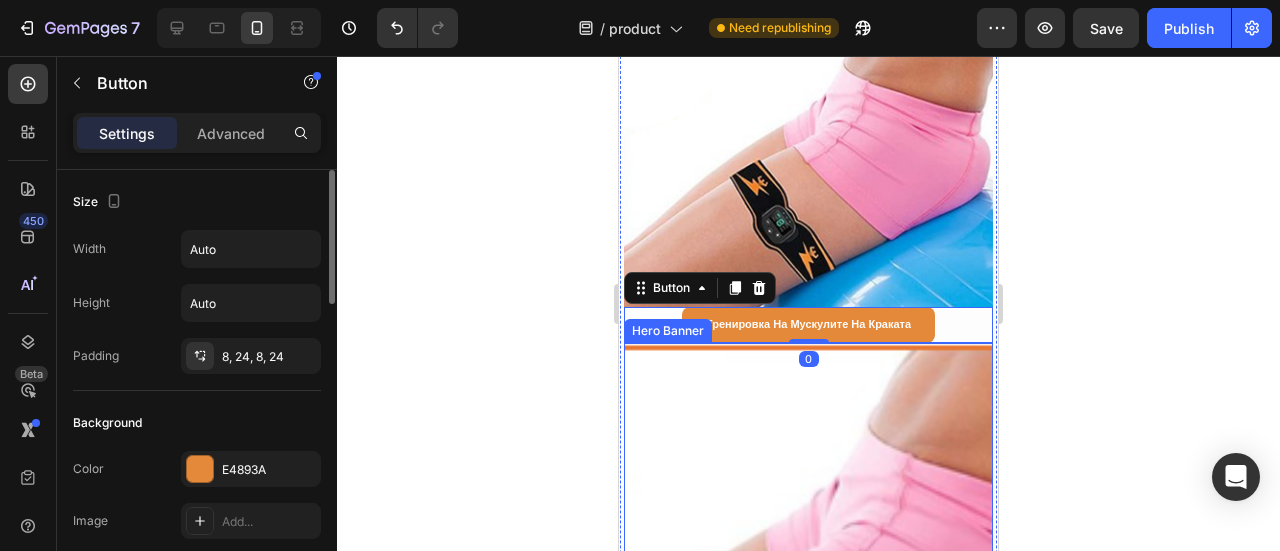 click at bounding box center (808, 593) 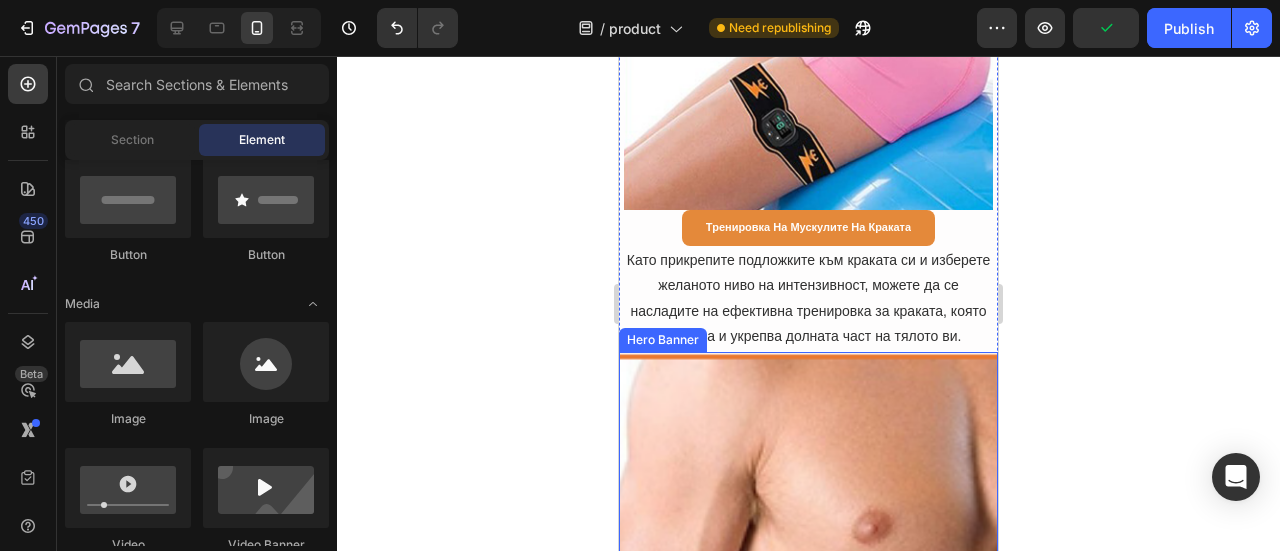 scroll, scrollTop: 9925, scrollLeft: 0, axis: vertical 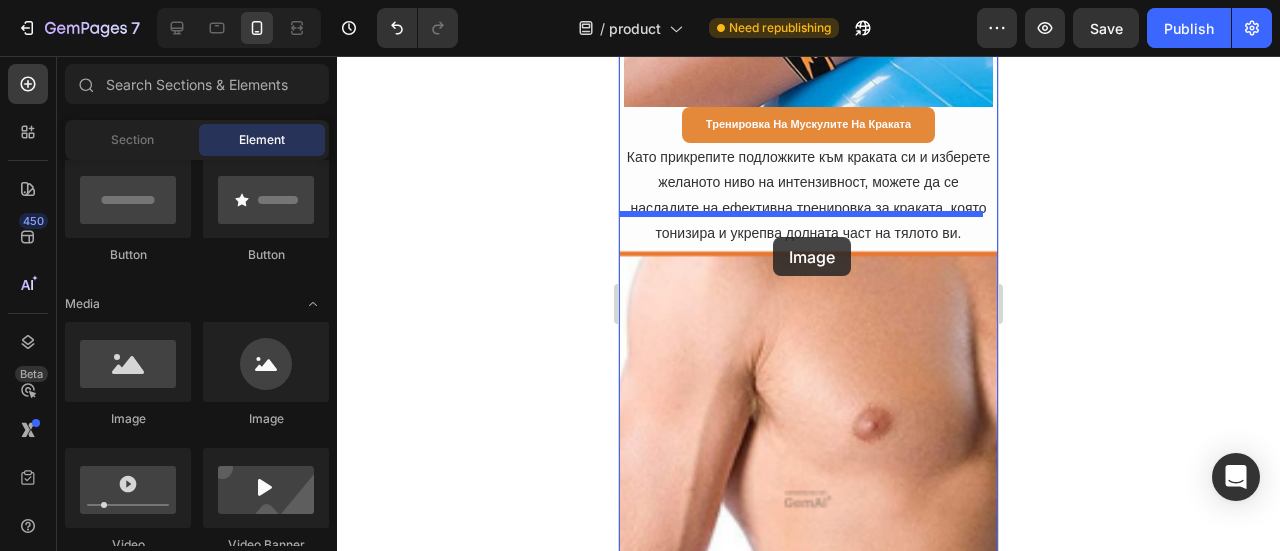 drag, startPoint x: 805, startPoint y: 412, endPoint x: 1711, endPoint y: 353, distance: 907.91907 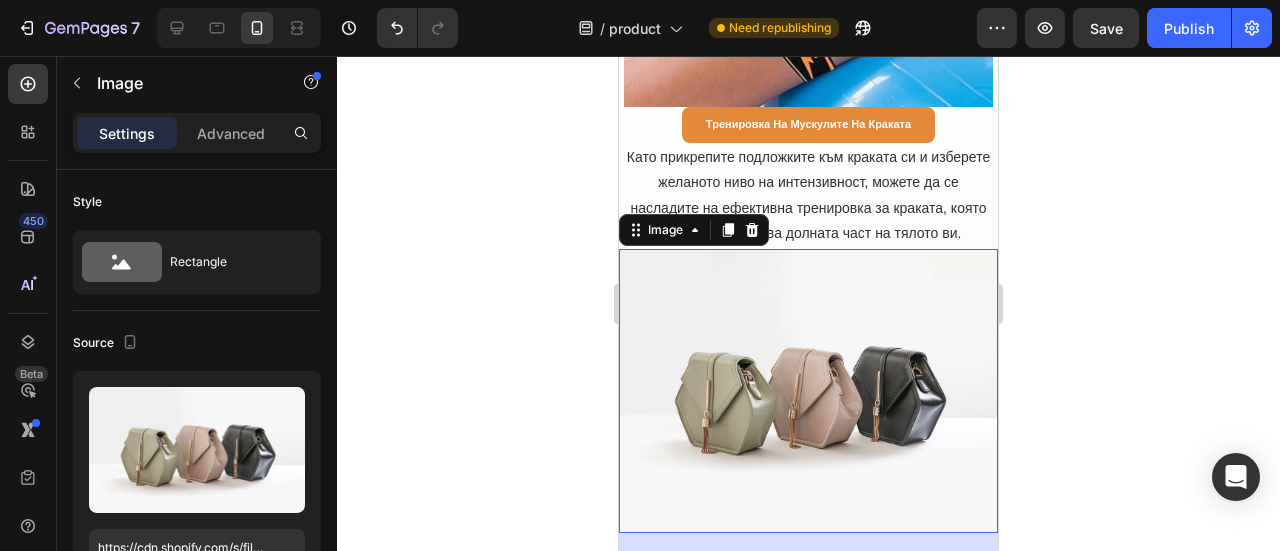 click at bounding box center [808, 391] 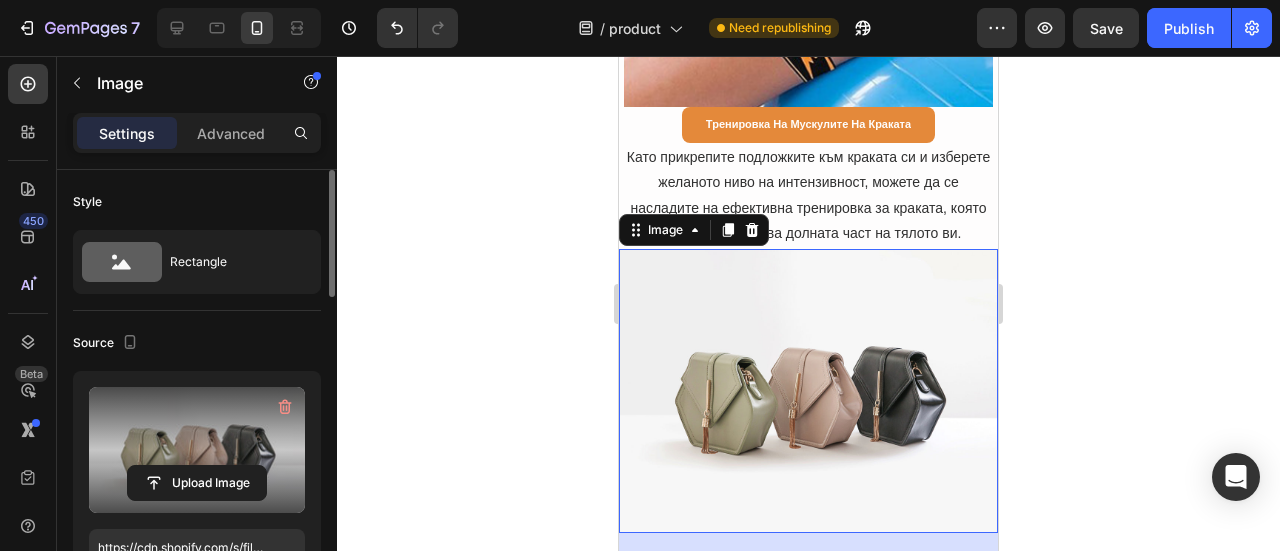 click at bounding box center (197, 450) 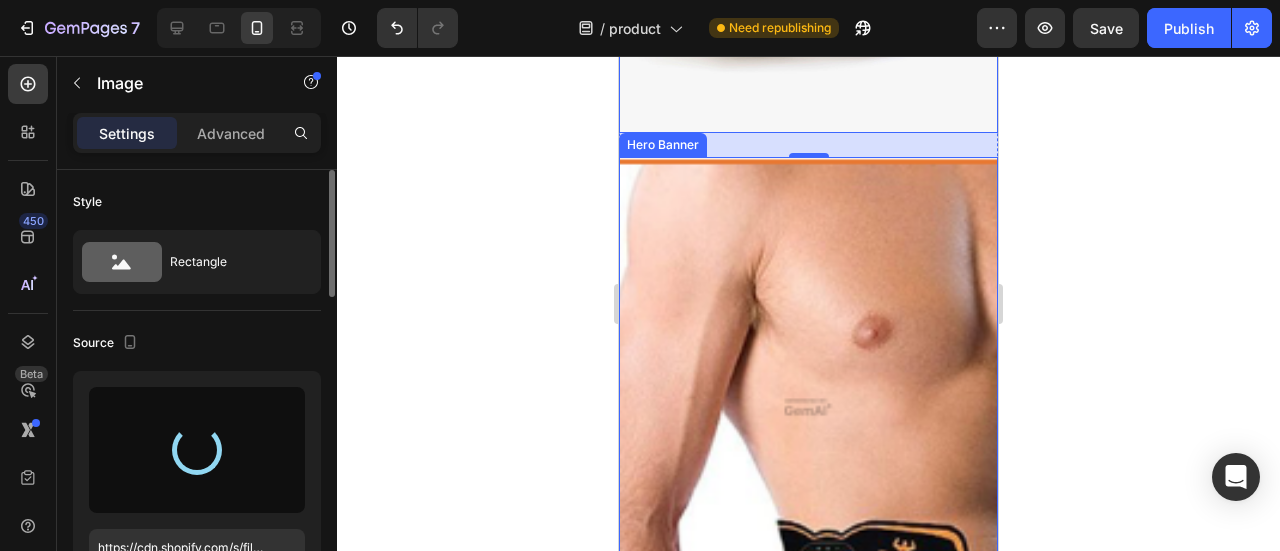 scroll, scrollTop: 10573, scrollLeft: 0, axis: vertical 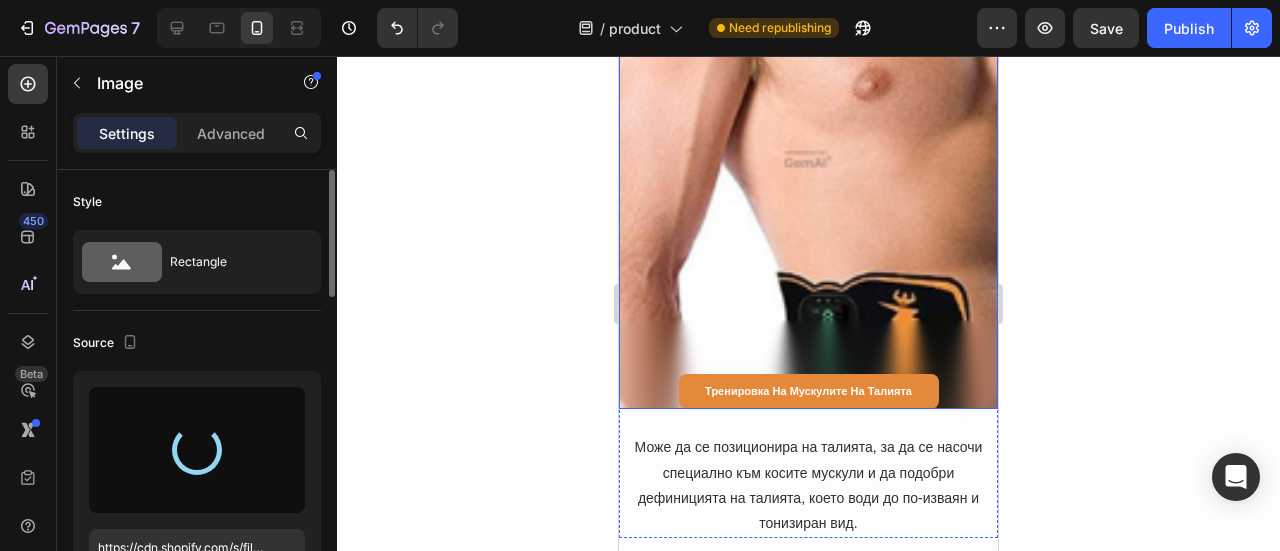 type on "https://cdn.shopify.com/s/files/1/0723/7507/4995/files/gempages_578026158092714949-8fe15f93-fcc5-4834-a02a-8a509a3bc2c0.png" 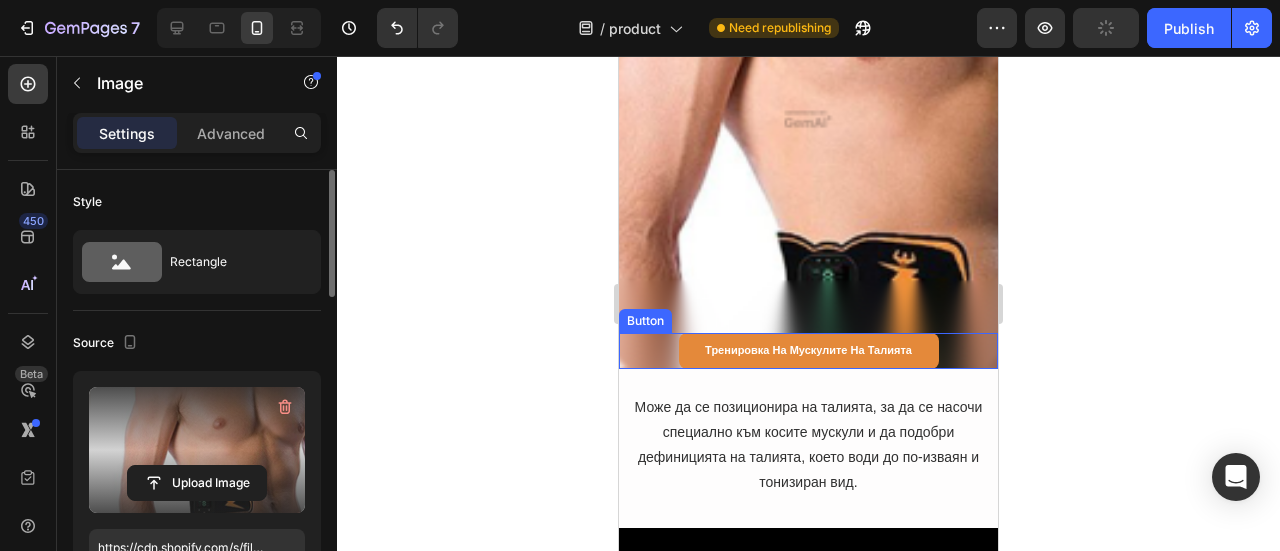 scroll, scrollTop: 10636, scrollLeft: 0, axis: vertical 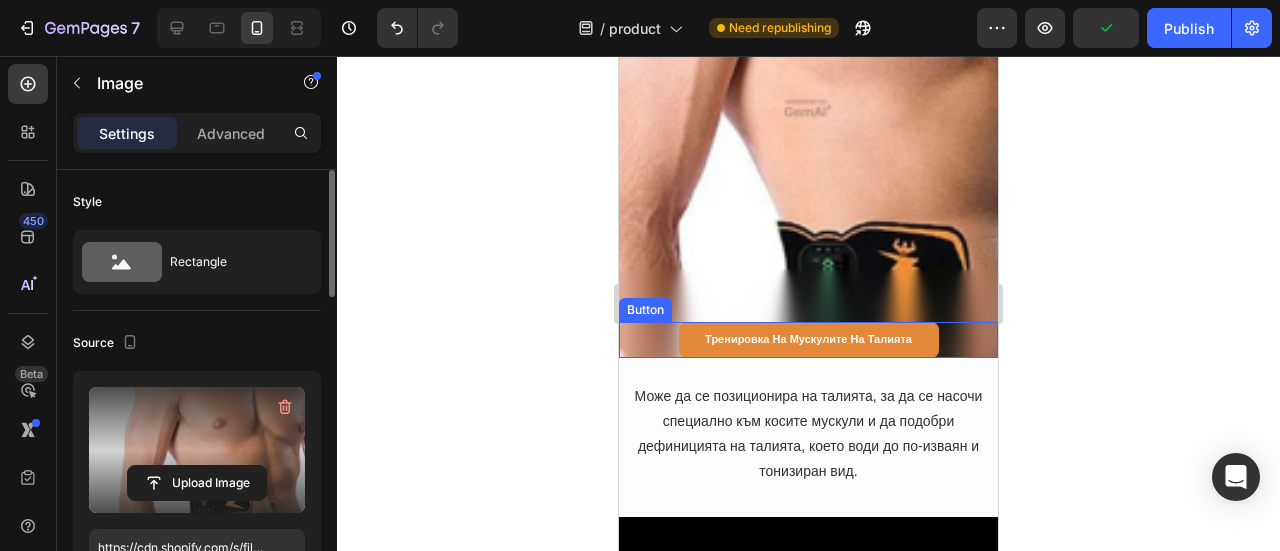 click on "Тренировка на мускулите на талията Button" at bounding box center [808, 340] 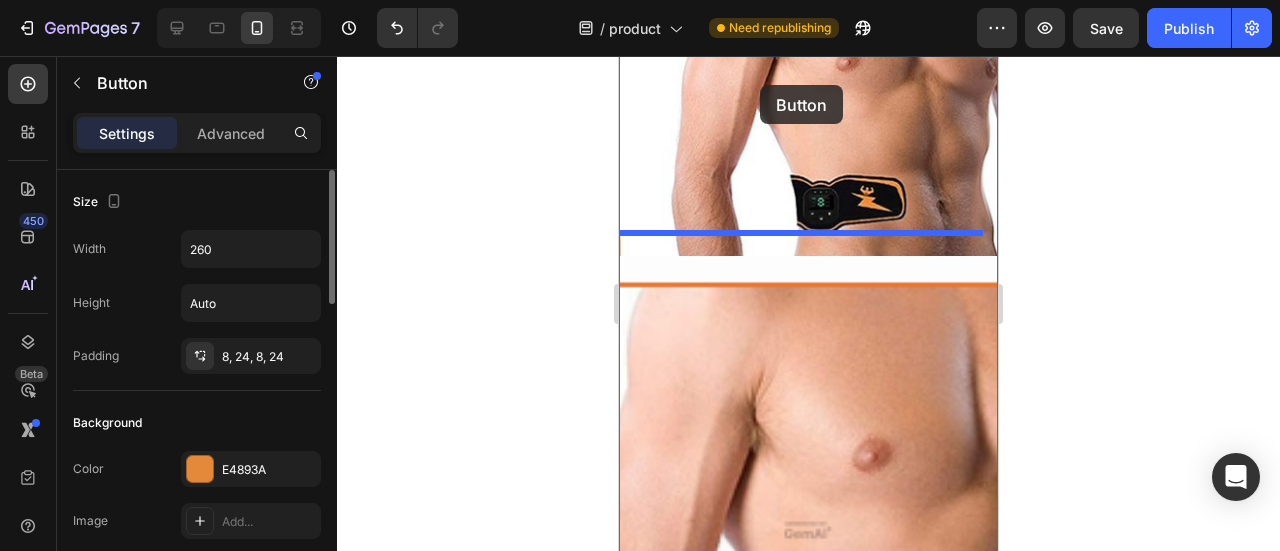 scroll, scrollTop: 10112, scrollLeft: 0, axis: vertical 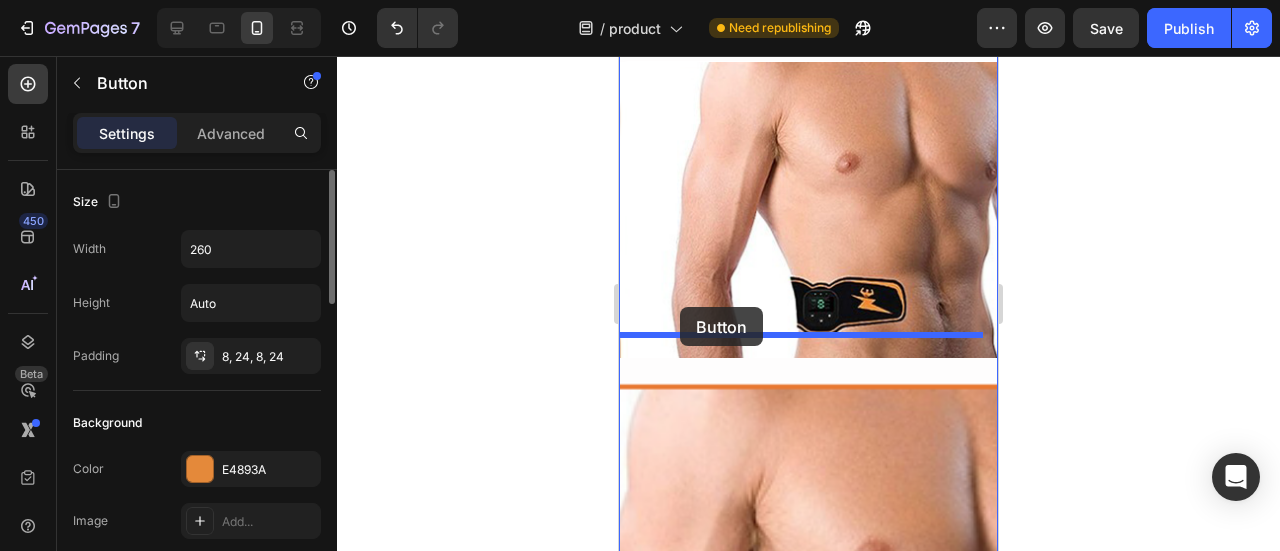 drag, startPoint x: 638, startPoint y: 260, endPoint x: 686, endPoint y: 307, distance: 67.17886 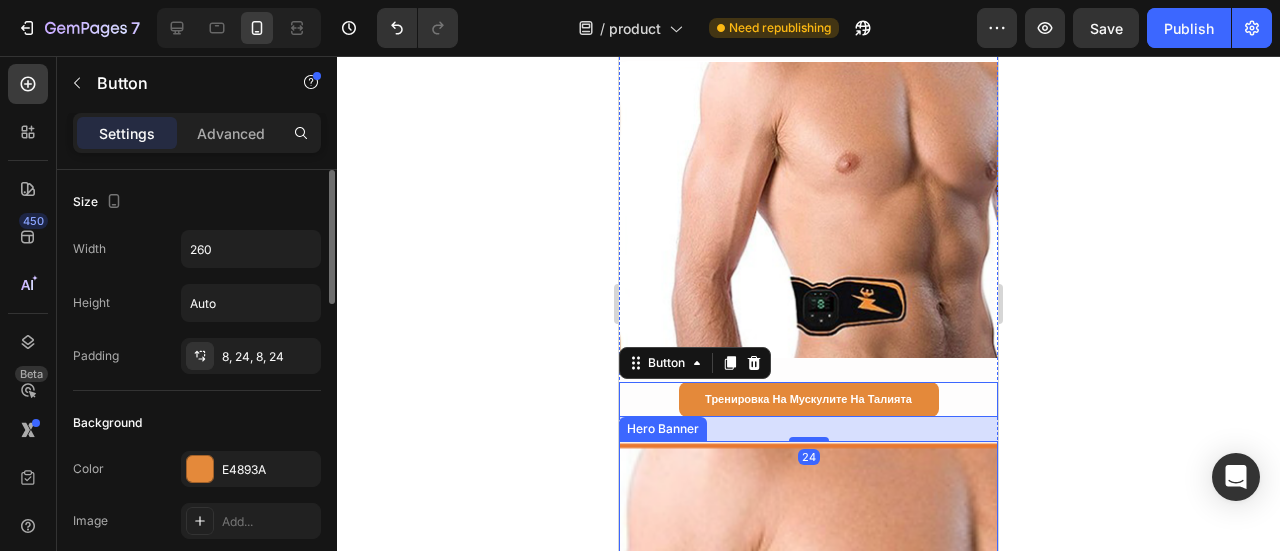 click at bounding box center (808, 691) 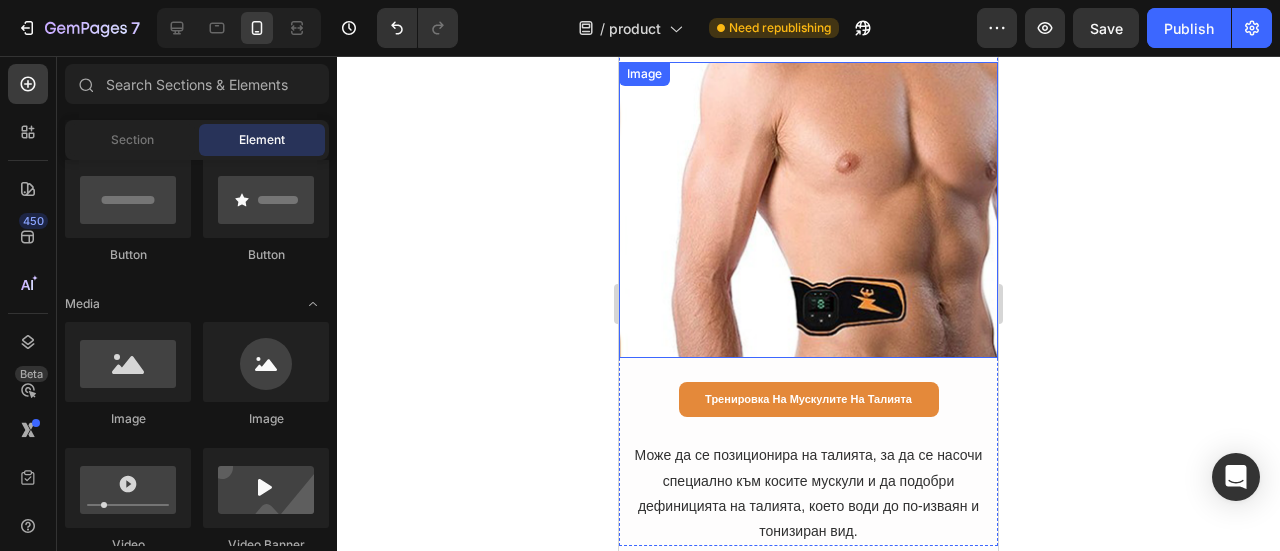 click at bounding box center [808, 210] 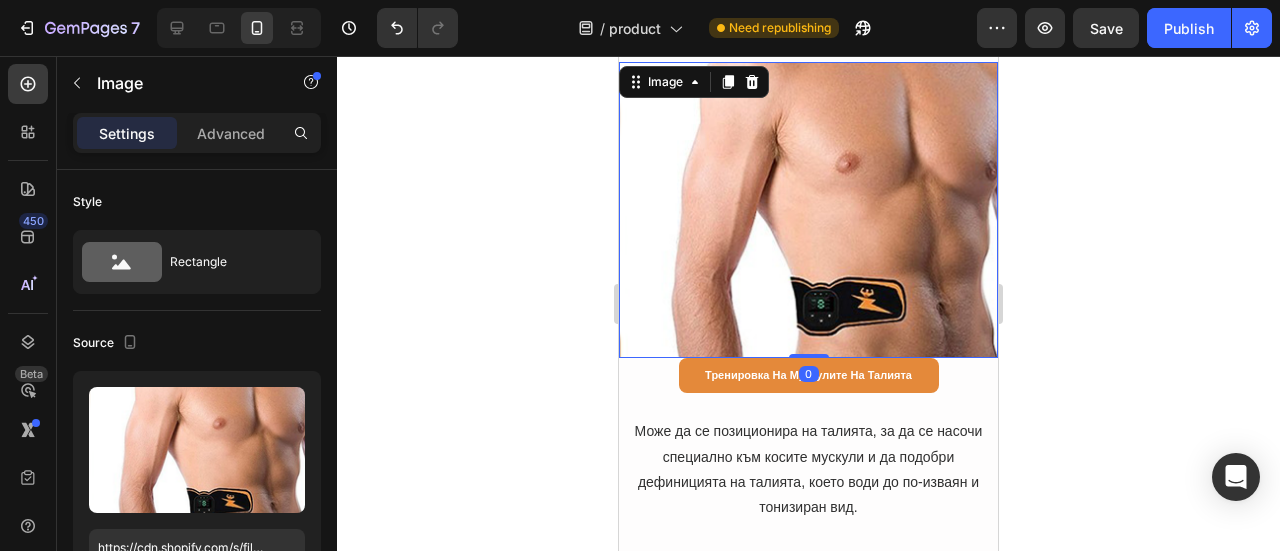 drag, startPoint x: 807, startPoint y: 331, endPoint x: 846, endPoint y: 267, distance: 74.94665 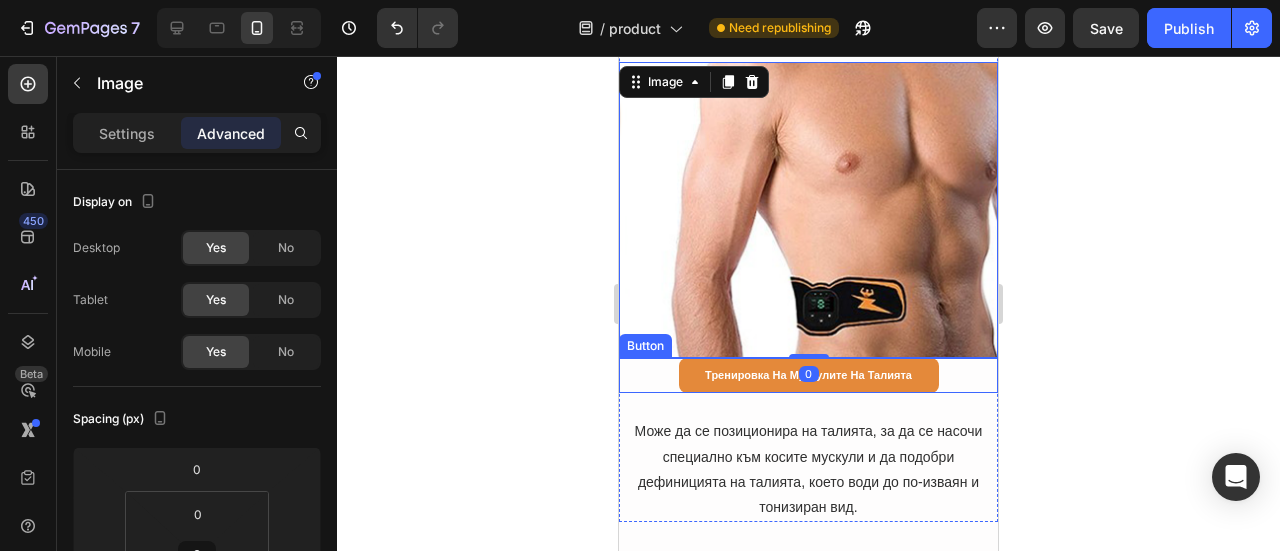 click on "Тренировка на мускулите на талията Button" at bounding box center [808, 376] 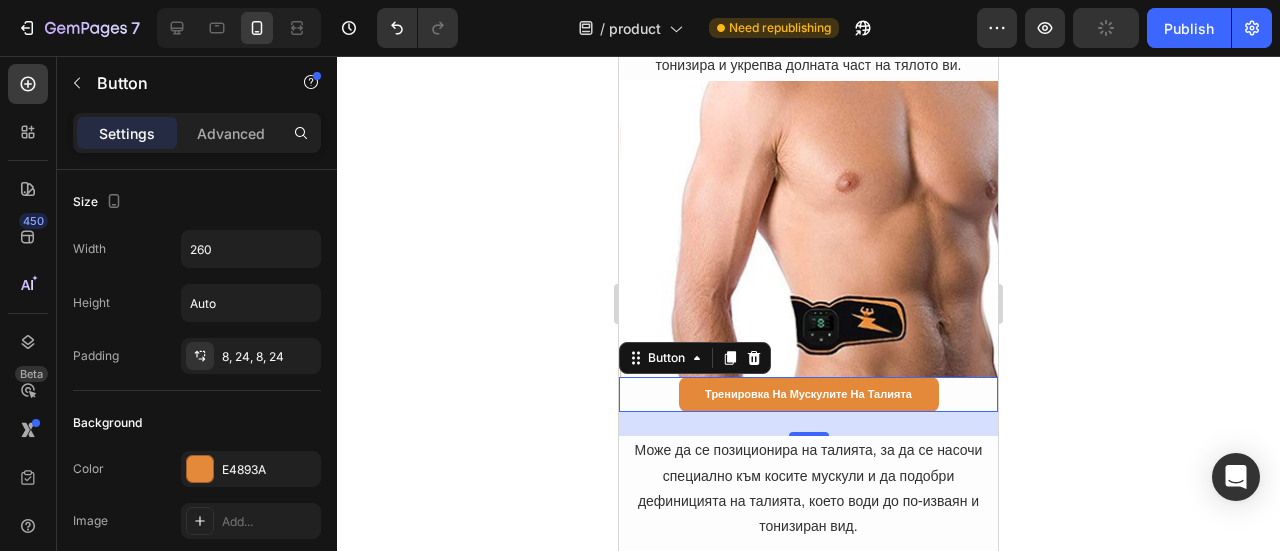 scroll, scrollTop: 9212, scrollLeft: 0, axis: vertical 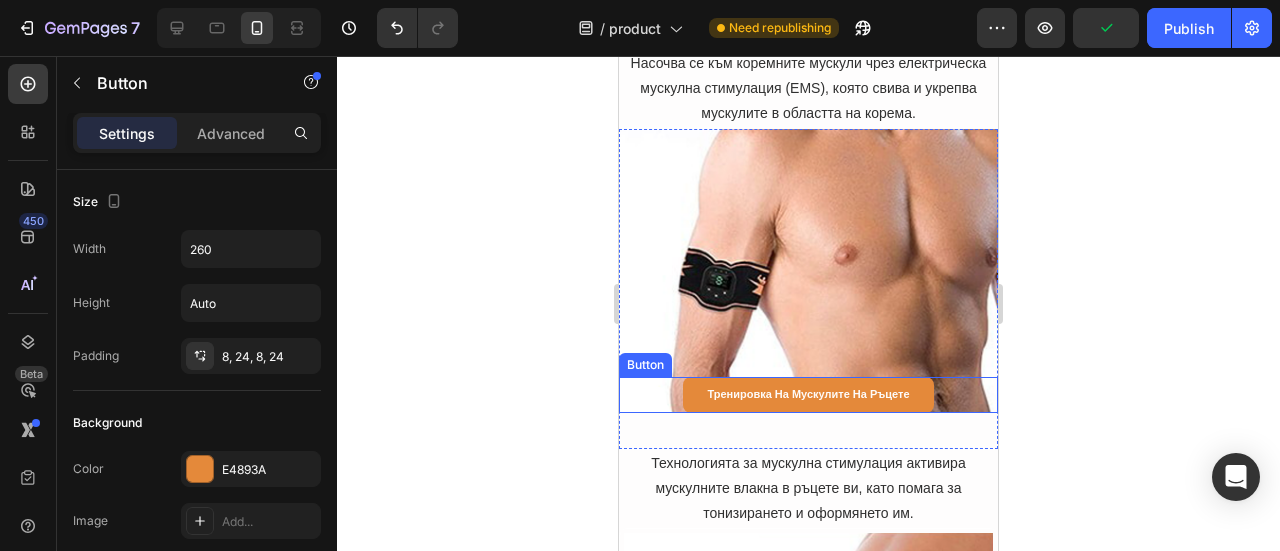 click on "Тренировка на мускулите на ръцете Button" at bounding box center (808, 395) 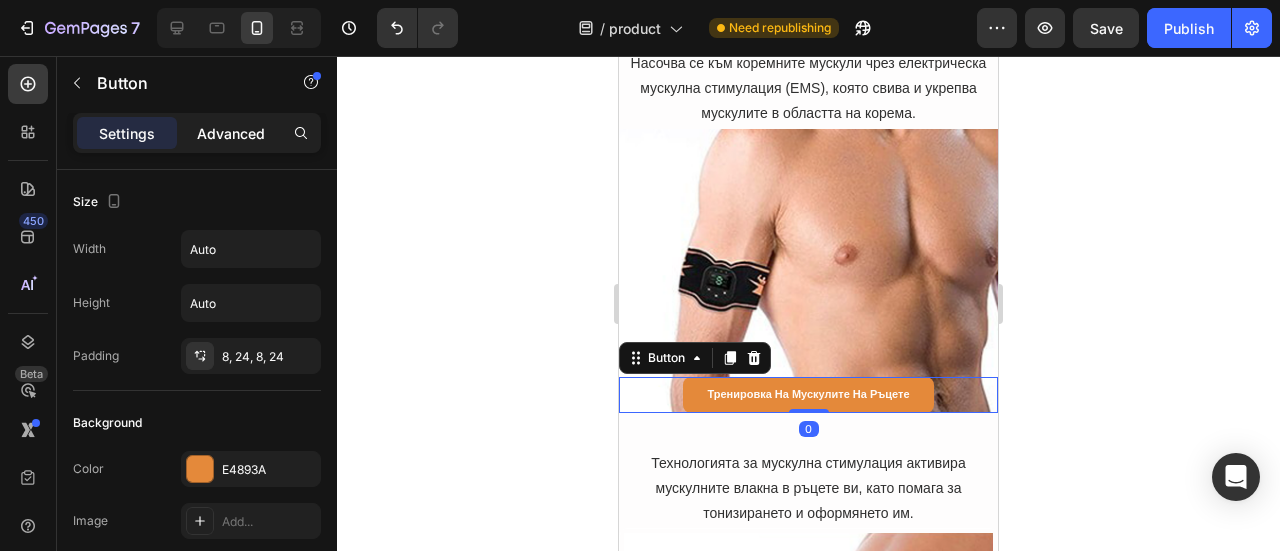 click on "Advanced" at bounding box center [231, 133] 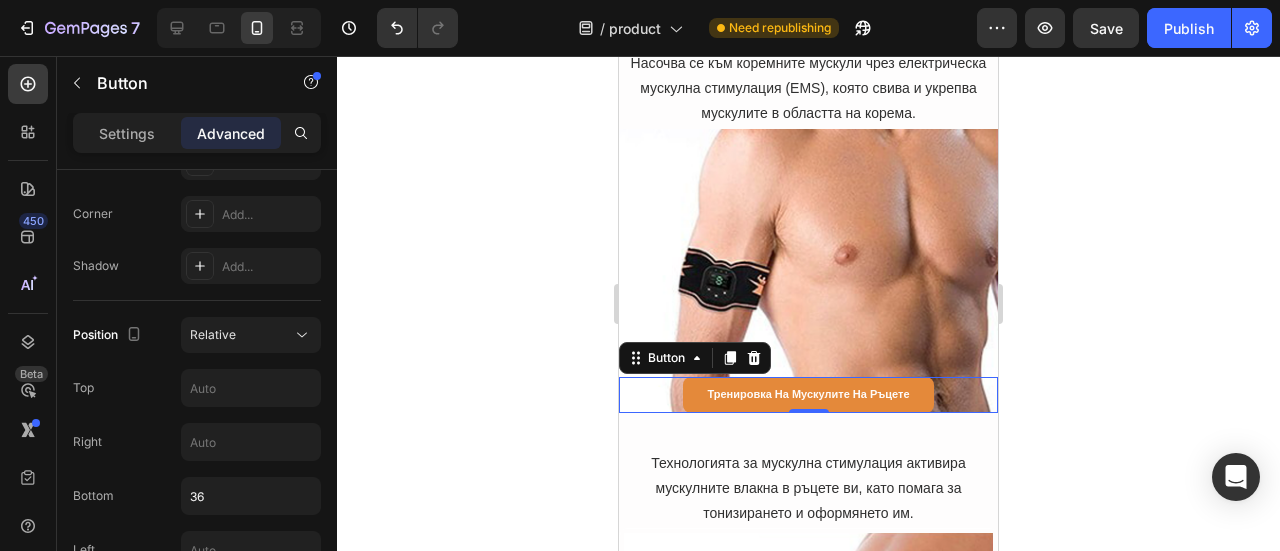 scroll, scrollTop: 800, scrollLeft: 0, axis: vertical 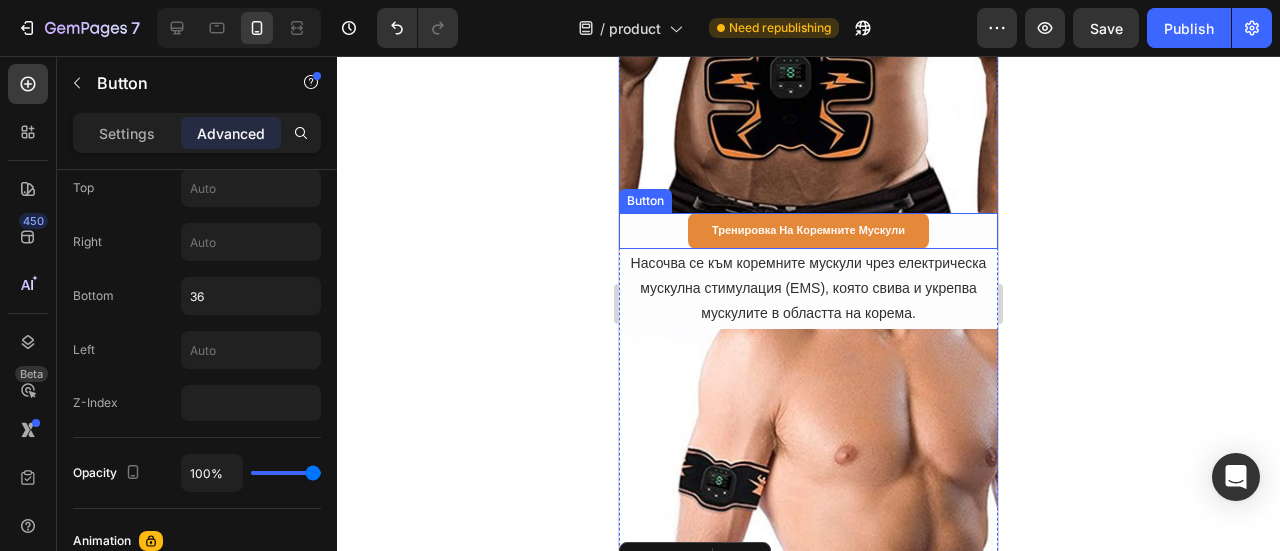 click on "Тренировка на коремните мускули Button" at bounding box center [808, 231] 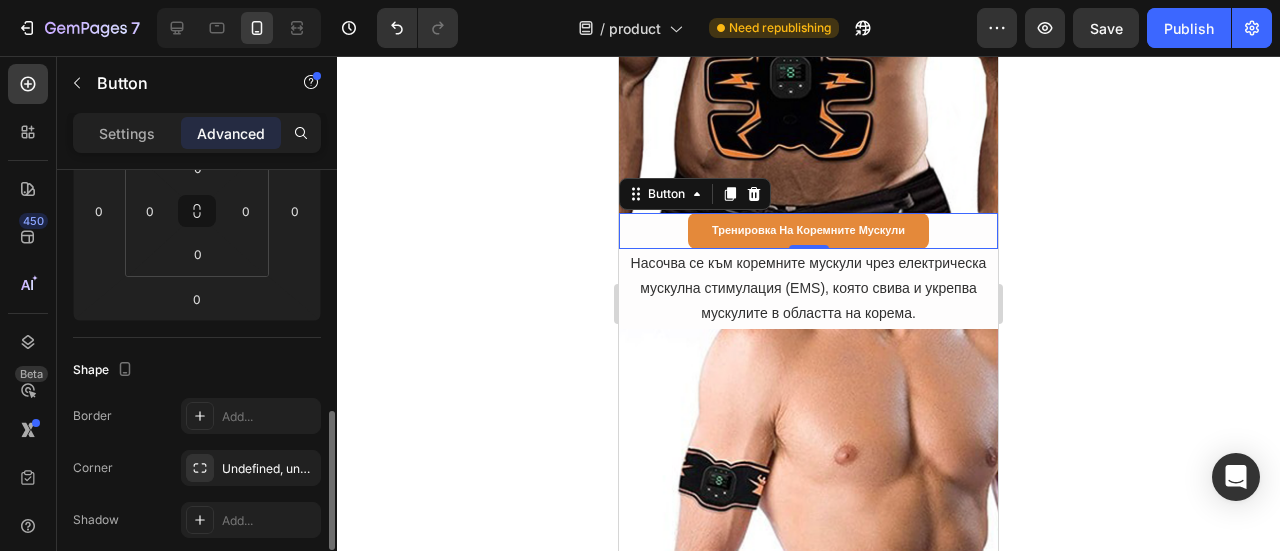 scroll, scrollTop: 646, scrollLeft: 0, axis: vertical 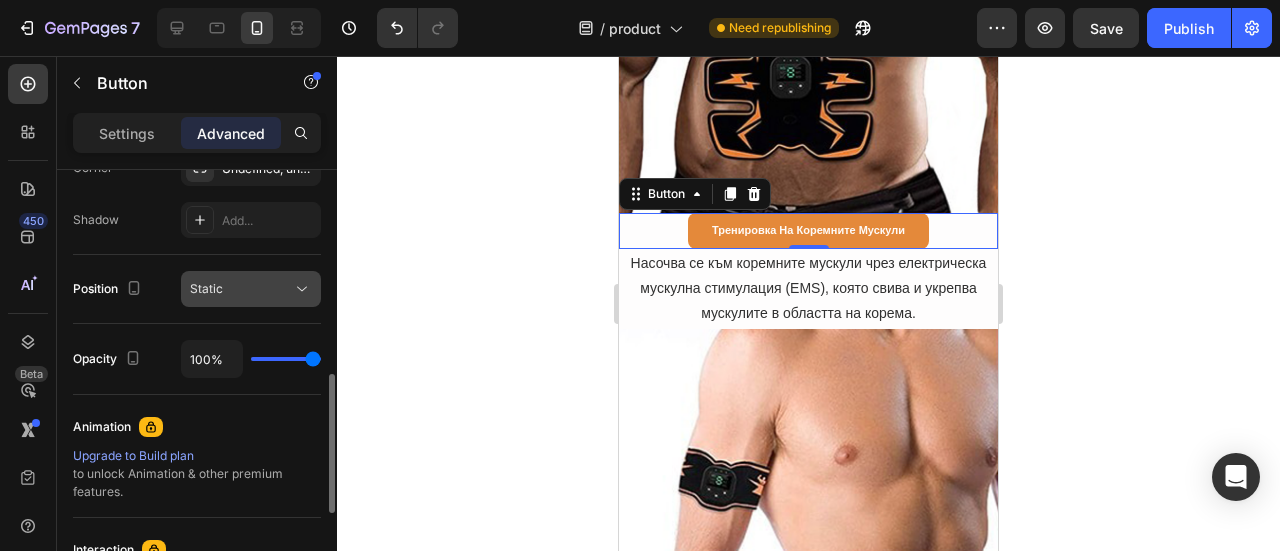 click on "Static" at bounding box center (241, 289) 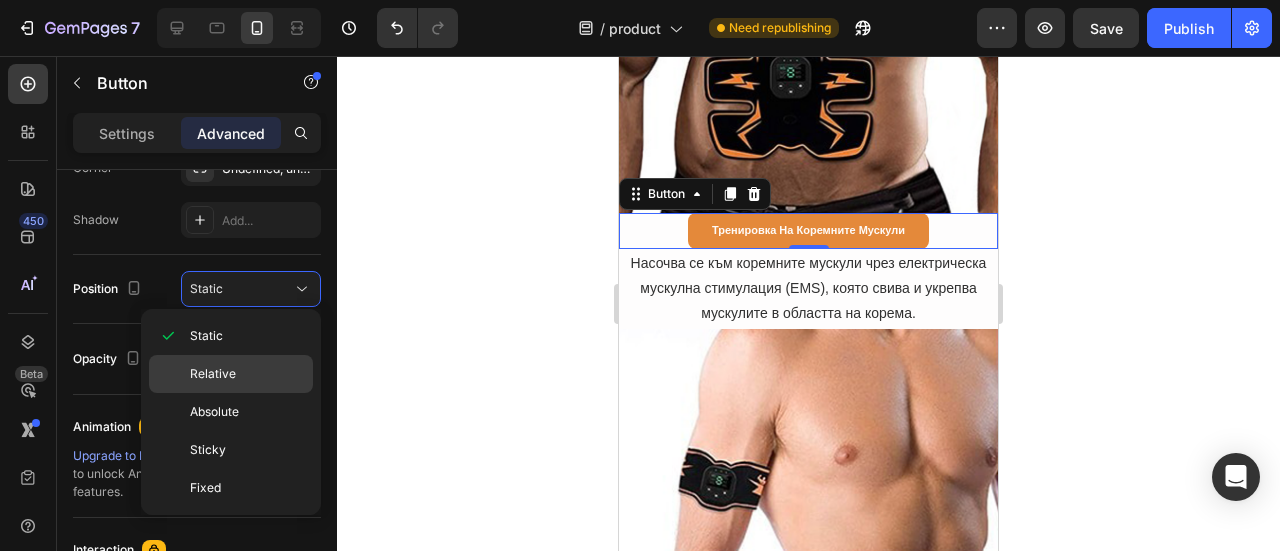 click on "Relative" at bounding box center [213, 374] 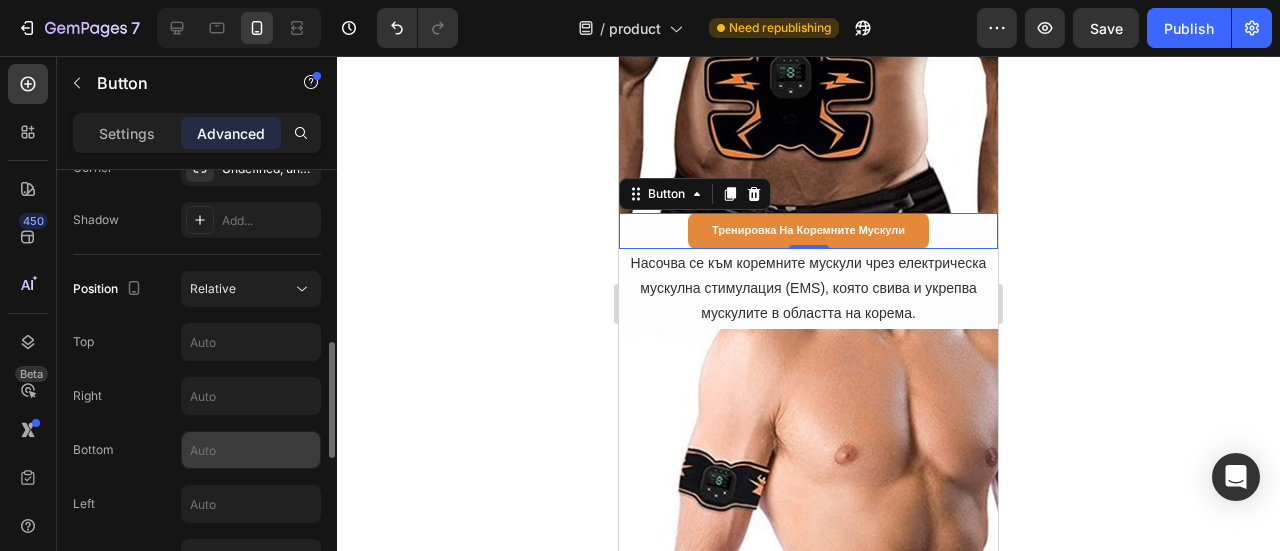 click at bounding box center (251, 450) 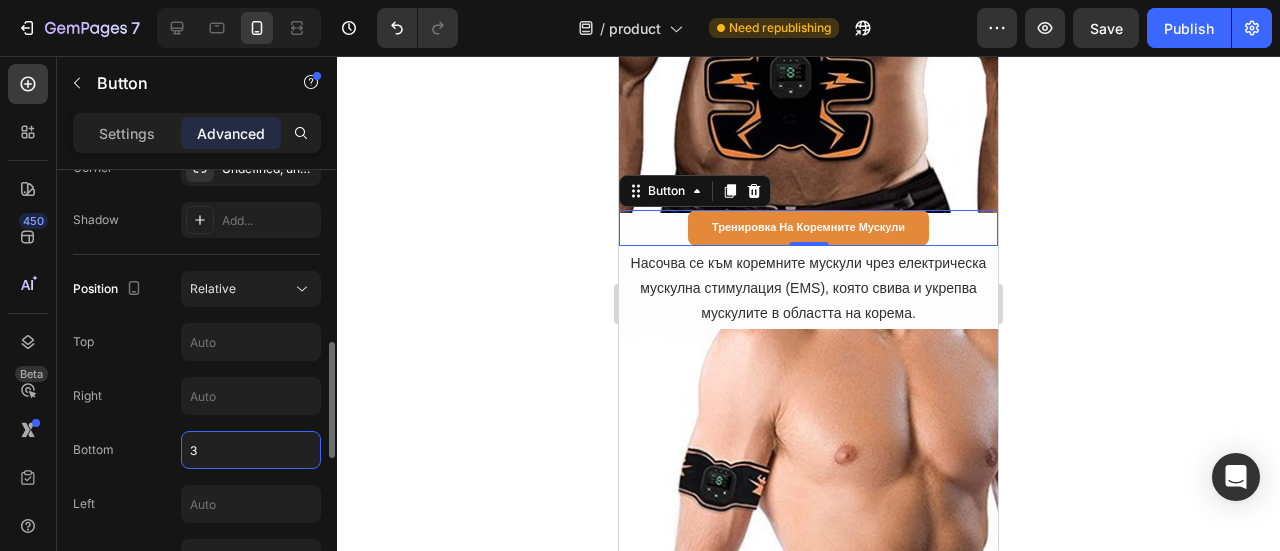 type on "36" 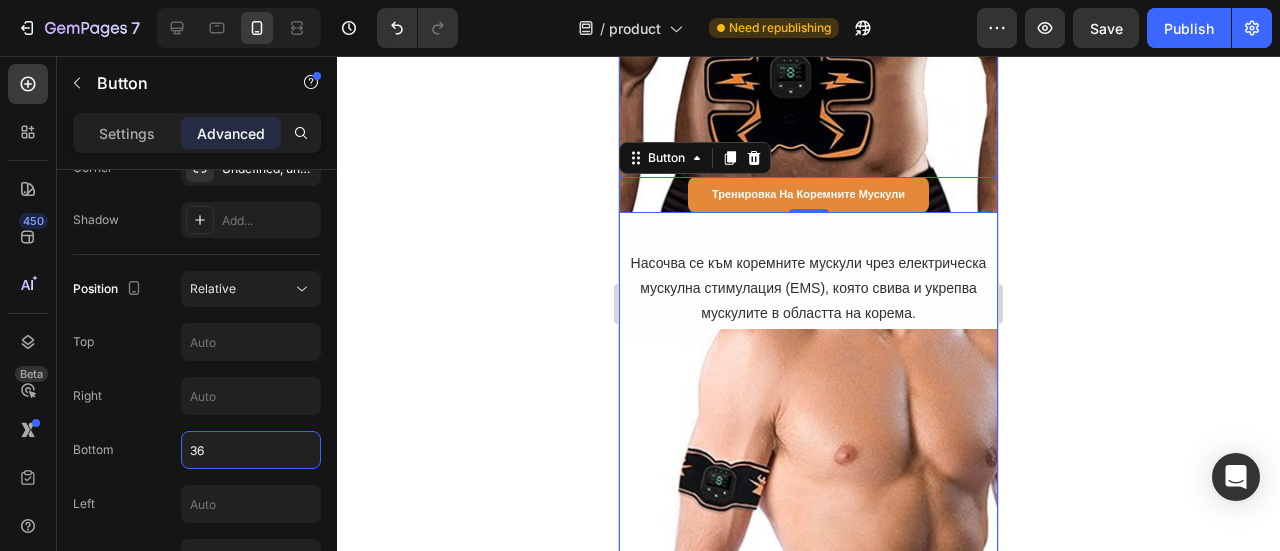 click on "Image Тренировка на коремните мускули Button   0 Насочва се към коремните мускули чрез електрическа мускулна стимулация (EMS), която свива и укрепва мускулите в областта на корема. Text Block" at bounding box center (808, 128) 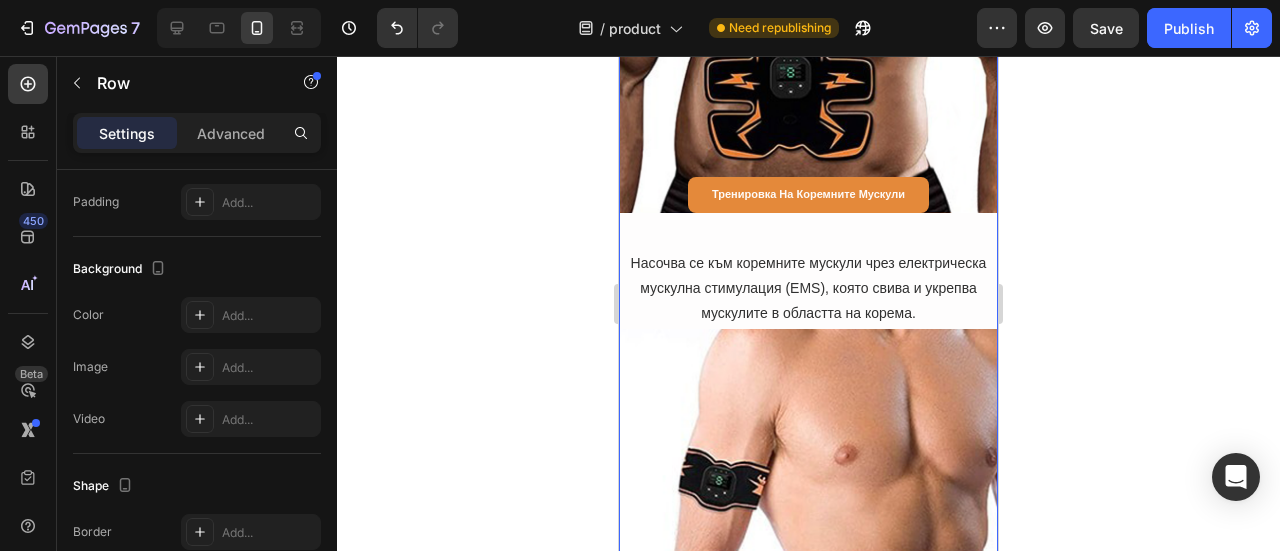 scroll, scrollTop: 0, scrollLeft: 0, axis: both 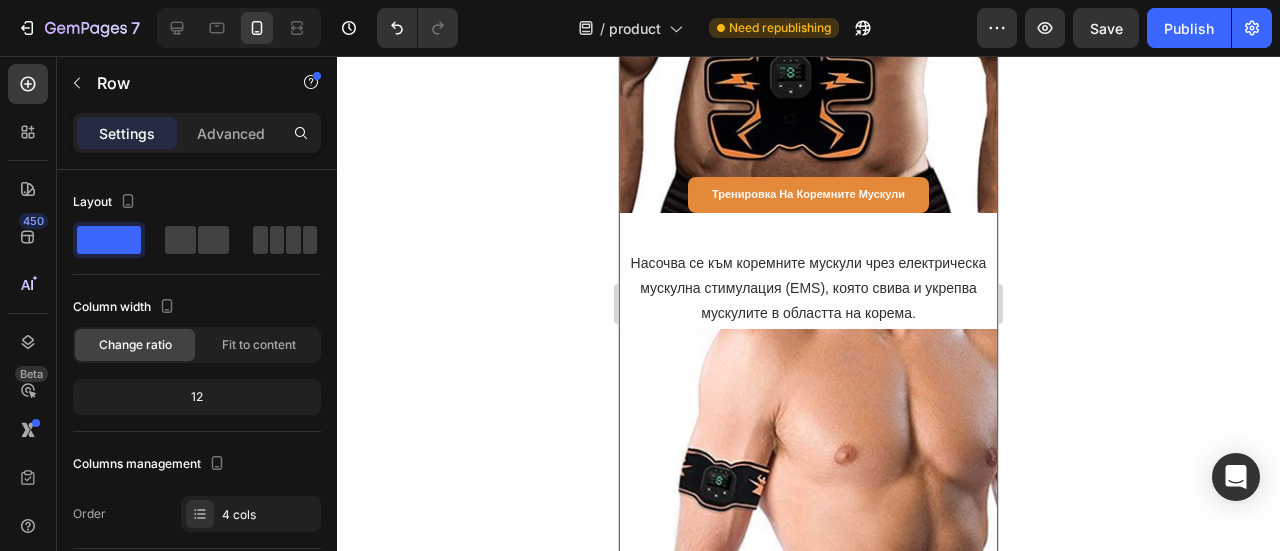 click on "Image Тренировка на коремните мускули Button Насочва се към коремните мускули чрез електрическа мускулна стимулация (EMS), която свива и укрепва мускулите в областта на корема. Text Block" at bounding box center (808, 128) 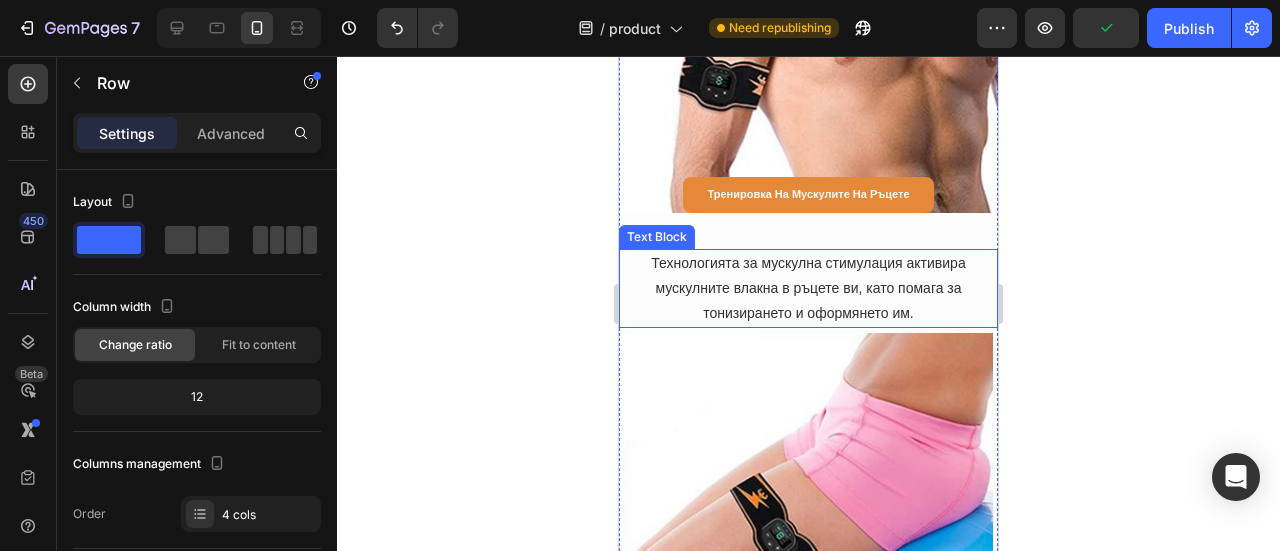 scroll, scrollTop: 9612, scrollLeft: 0, axis: vertical 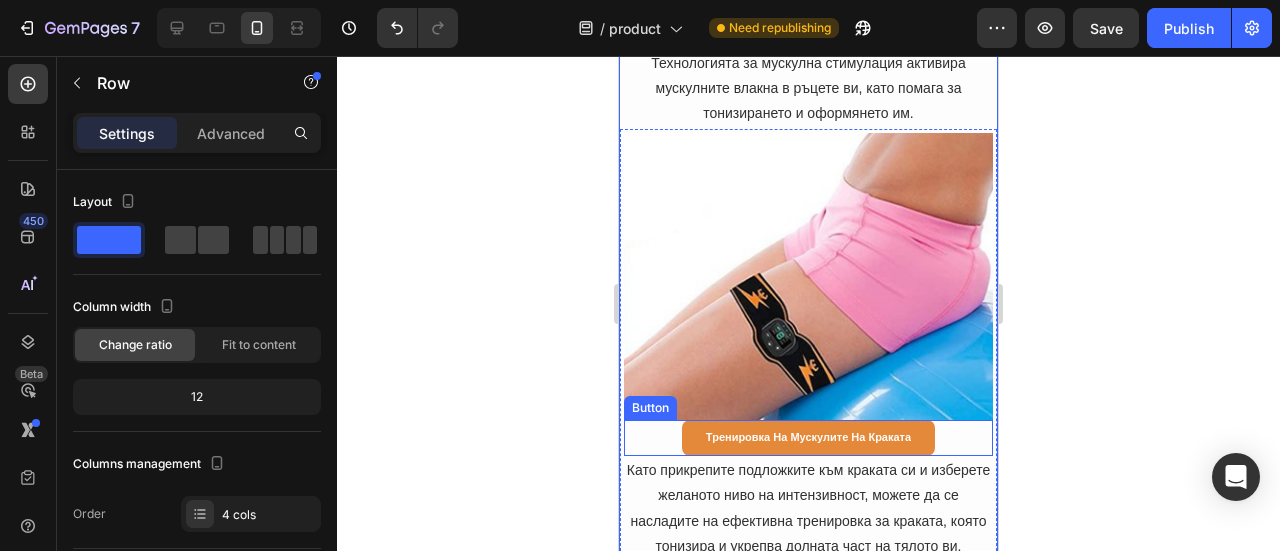 click on "Тренировка на мускулите на краката Button" at bounding box center (808, 438) 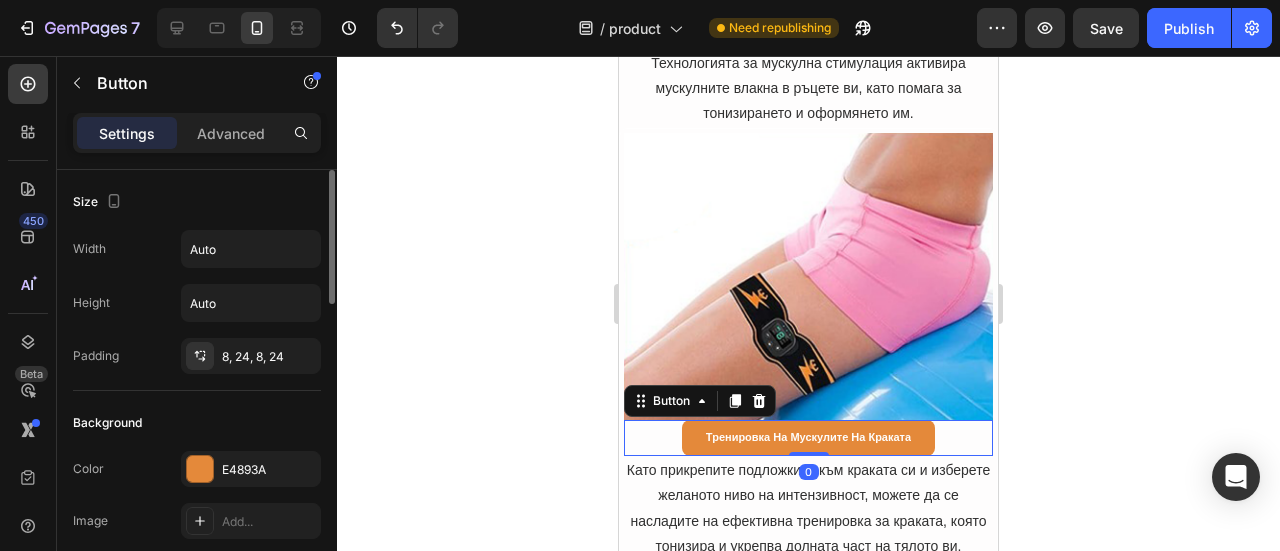 drag, startPoint x: 212, startPoint y: 124, endPoint x: 208, endPoint y: 202, distance: 78.10249 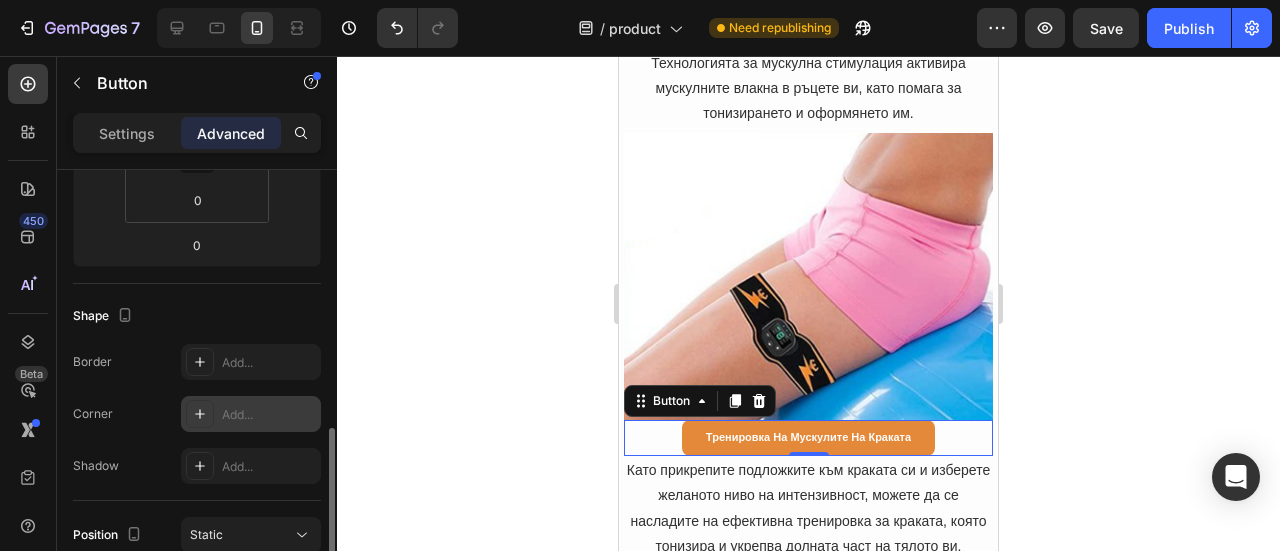 scroll, scrollTop: 500, scrollLeft: 0, axis: vertical 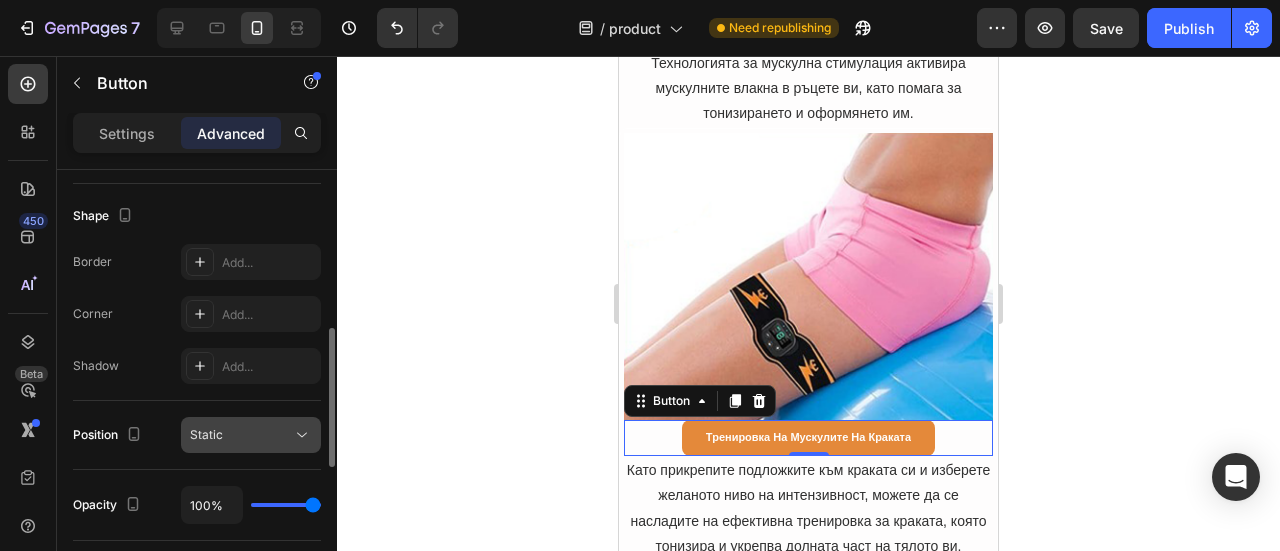 click on "Static" at bounding box center (241, 435) 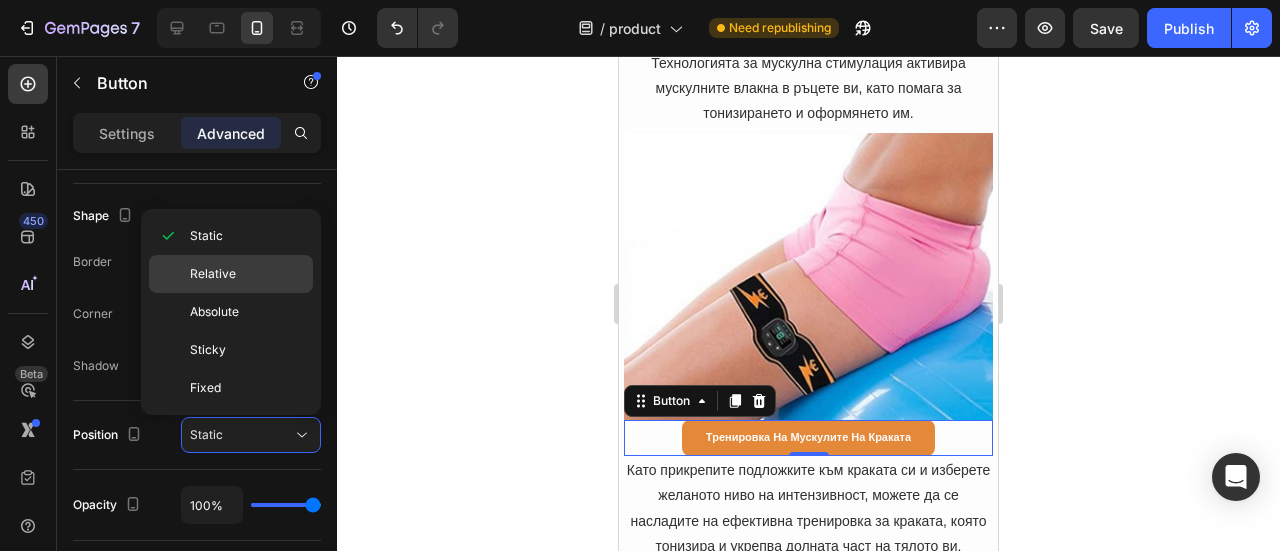 click on "Relative" at bounding box center [213, 274] 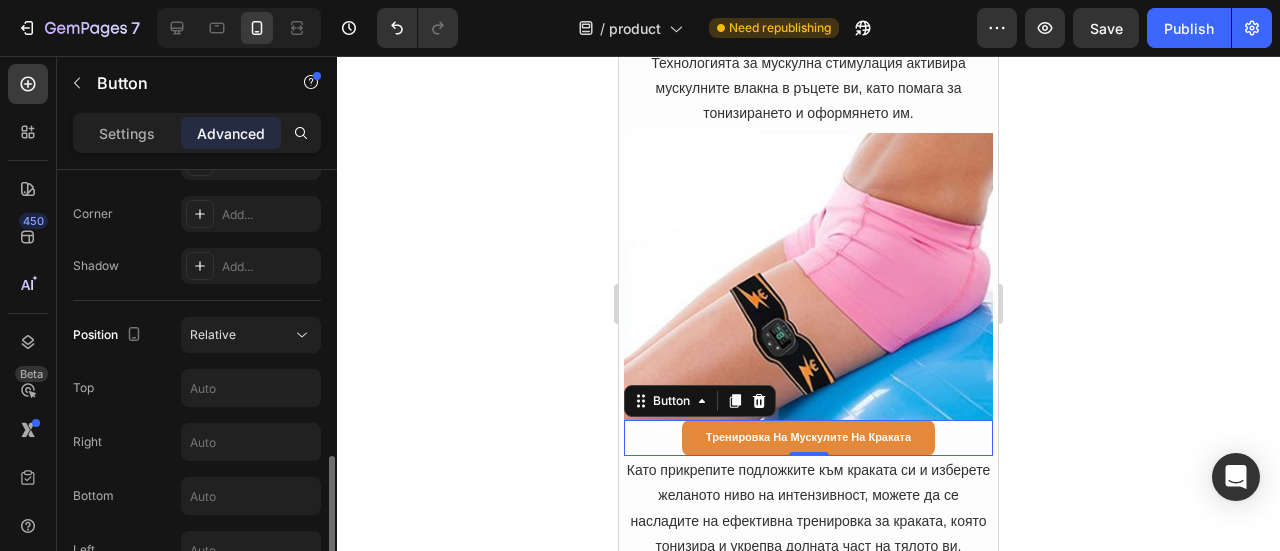scroll, scrollTop: 700, scrollLeft: 0, axis: vertical 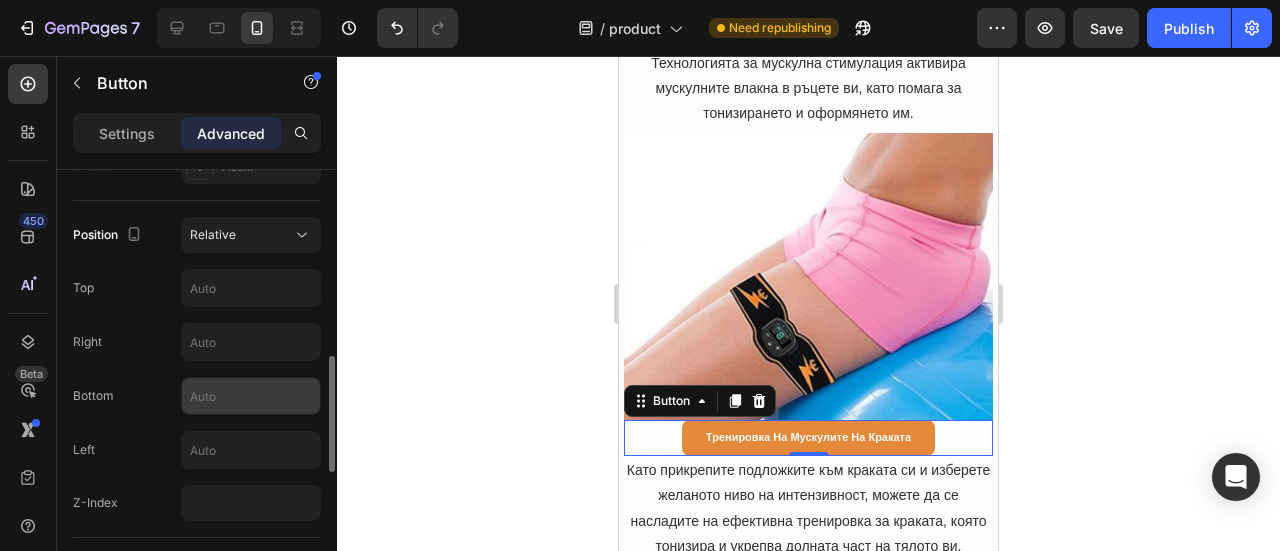 click at bounding box center (251, 396) 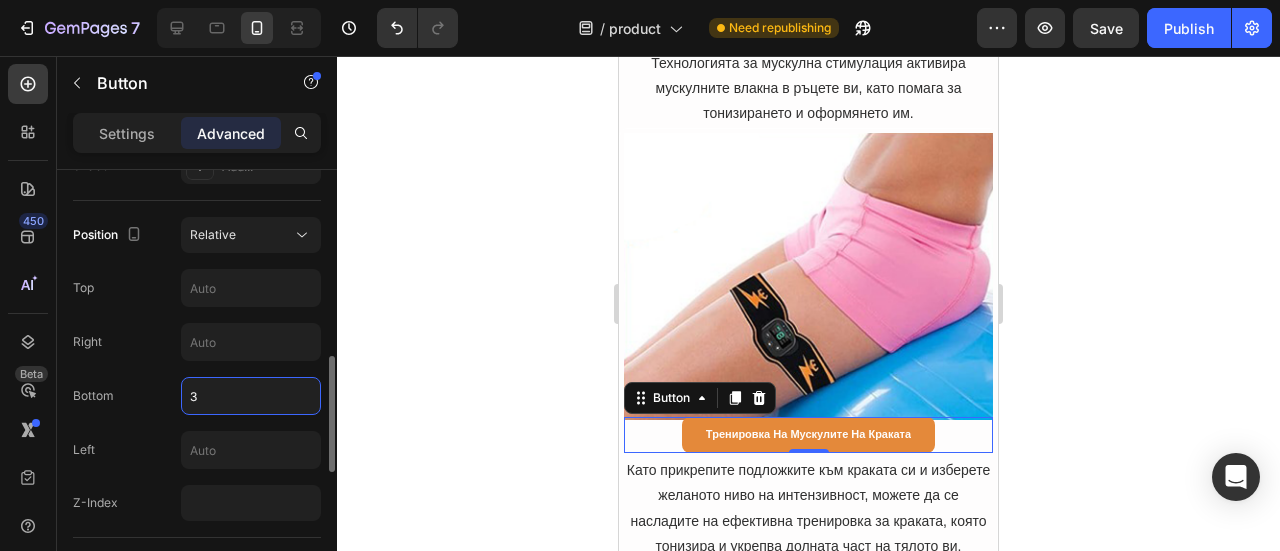type on "36" 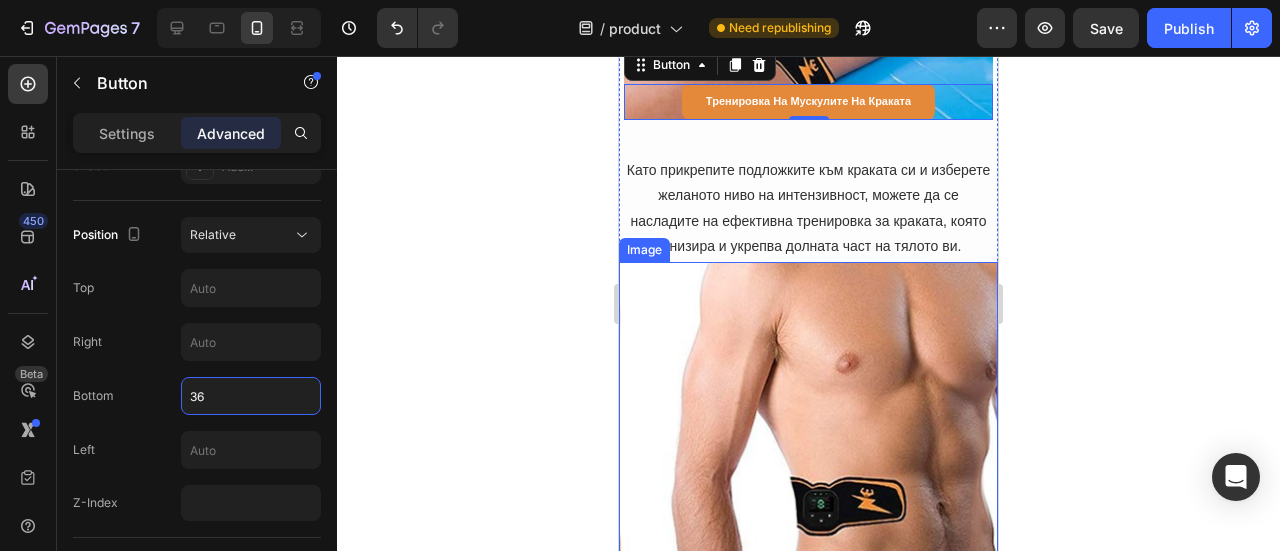 scroll, scrollTop: 10035, scrollLeft: 0, axis: vertical 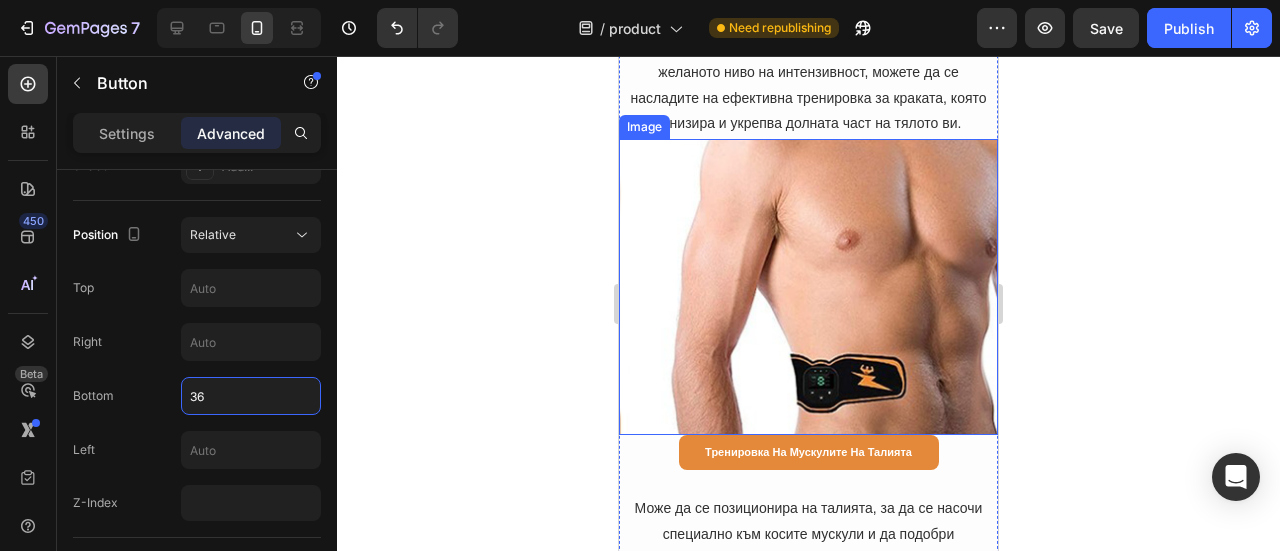 click at bounding box center (808, 287) 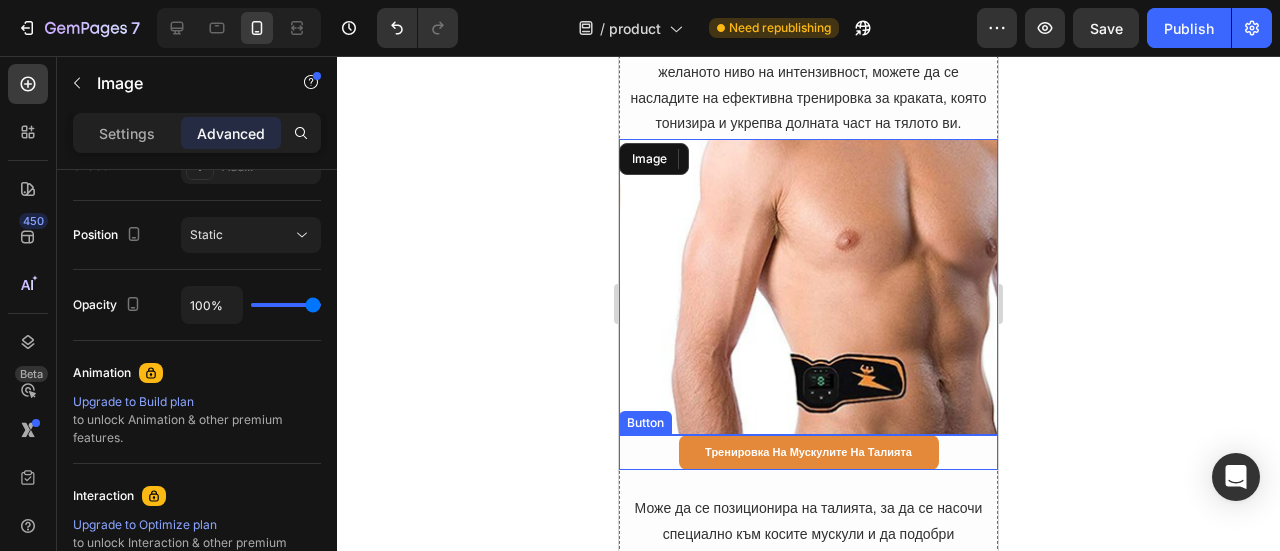 click on "Тренировка на мускулите на талията" at bounding box center (809, 453) 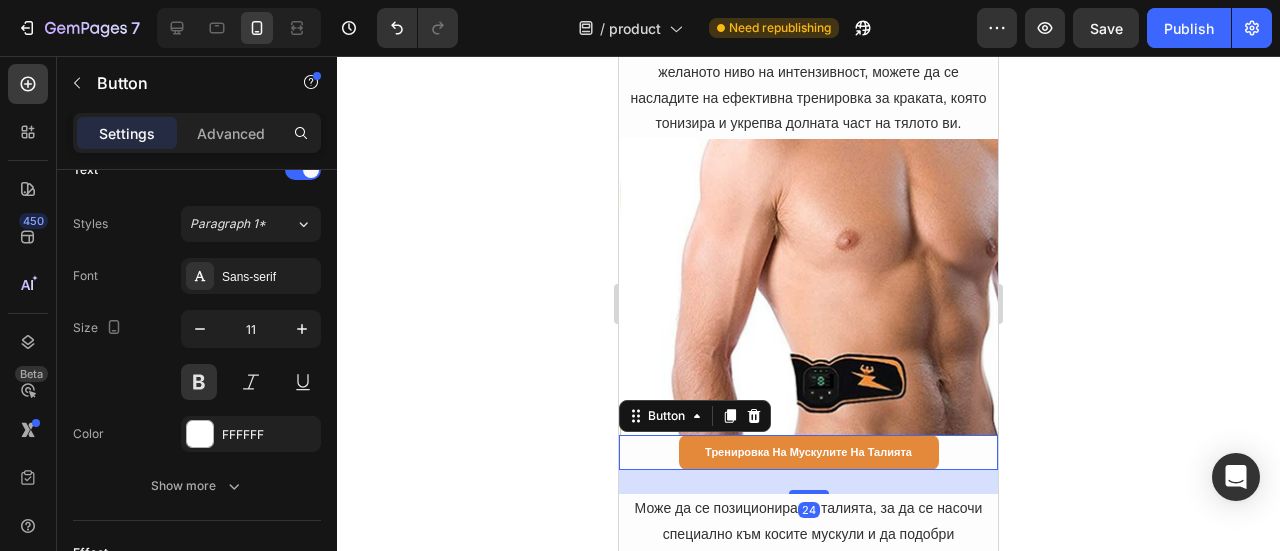 scroll, scrollTop: 10112, scrollLeft: 0, axis: vertical 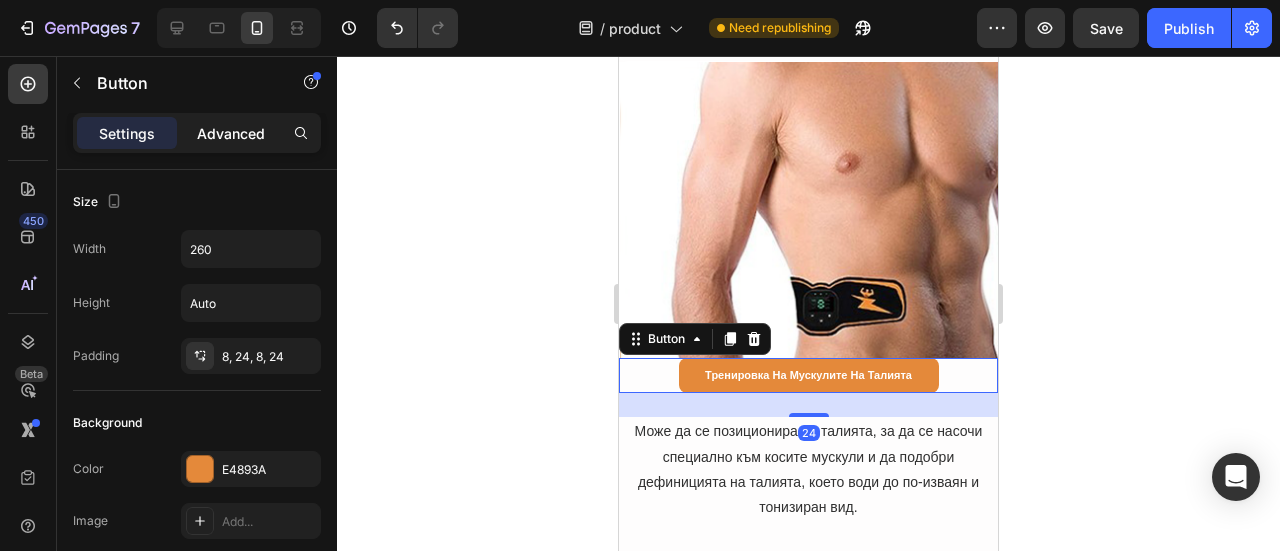 click on "Advanced" at bounding box center (231, 133) 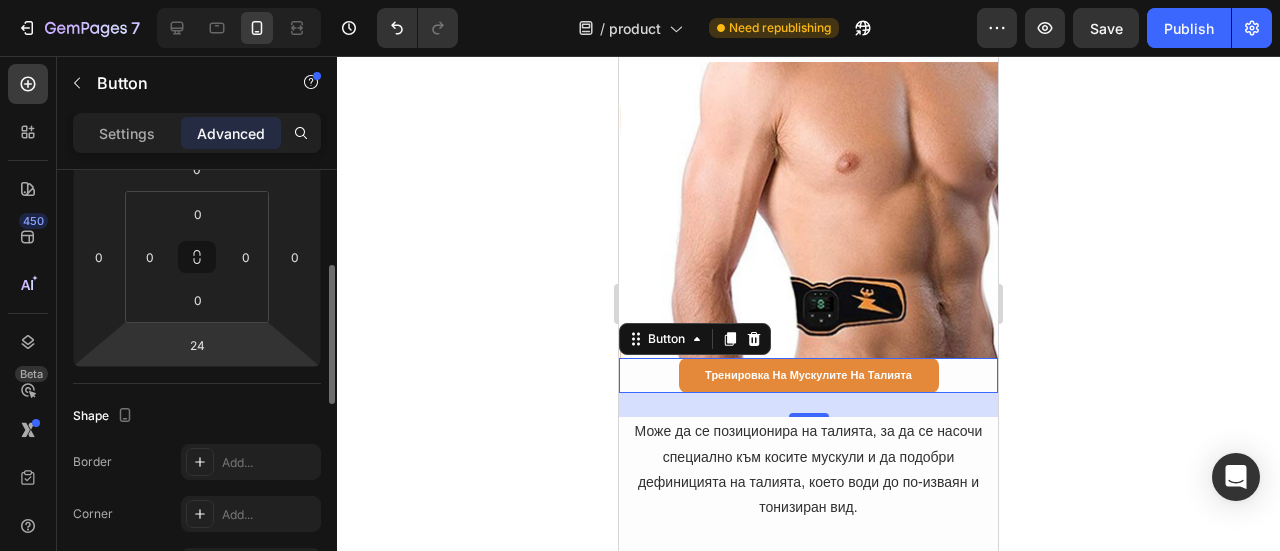 scroll, scrollTop: 600, scrollLeft: 0, axis: vertical 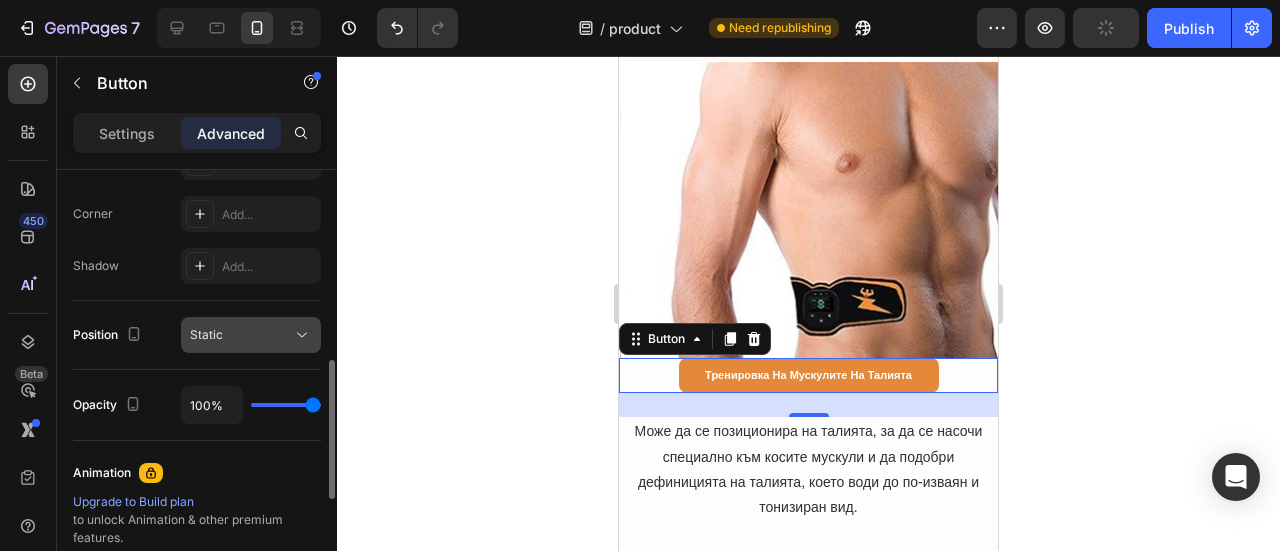 click on "Static" at bounding box center (241, 335) 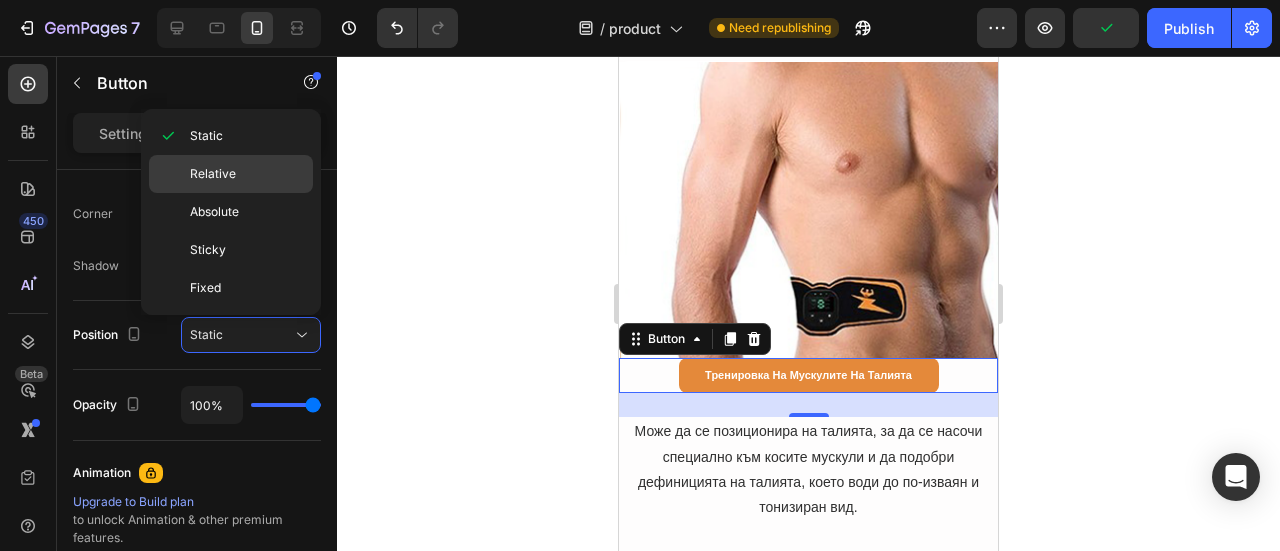 click on "Relative" at bounding box center [247, 174] 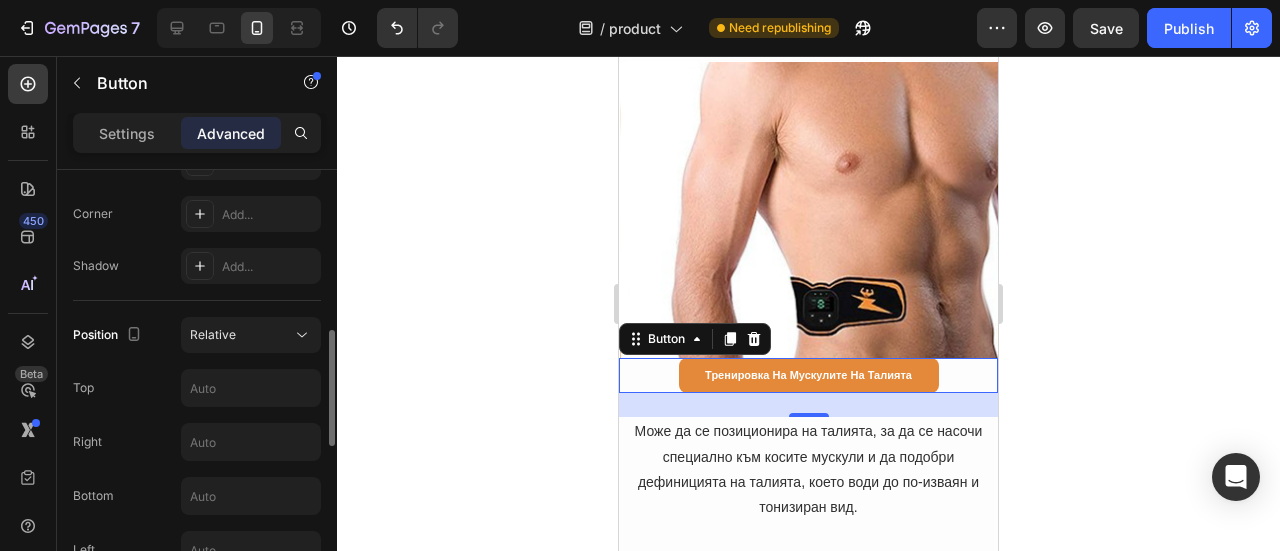 scroll, scrollTop: 800, scrollLeft: 0, axis: vertical 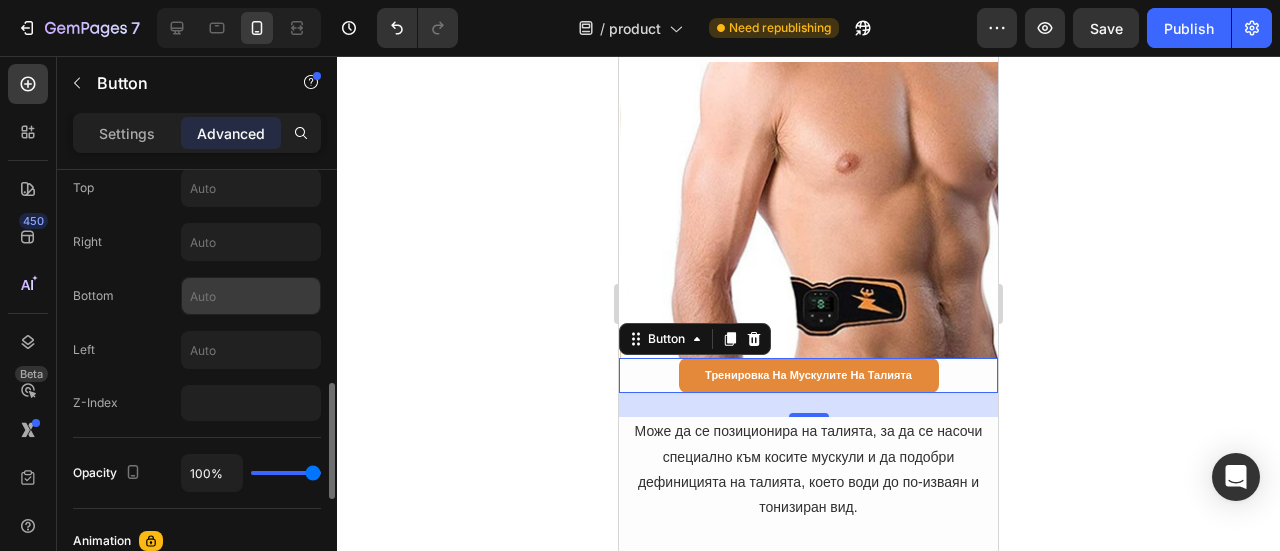 click at bounding box center [251, 296] 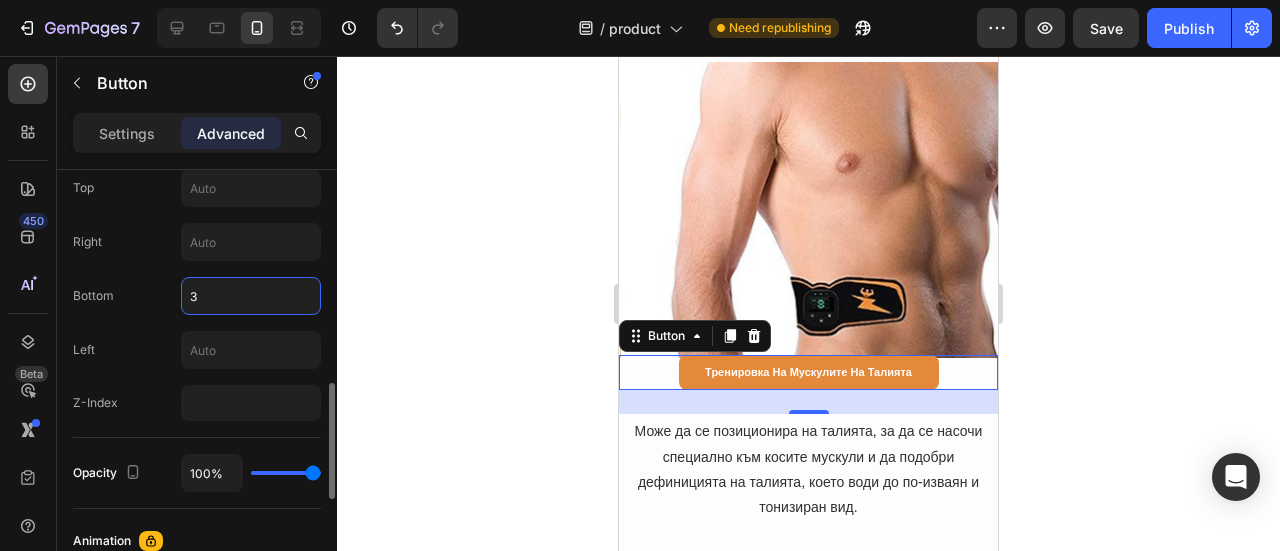 type on "36" 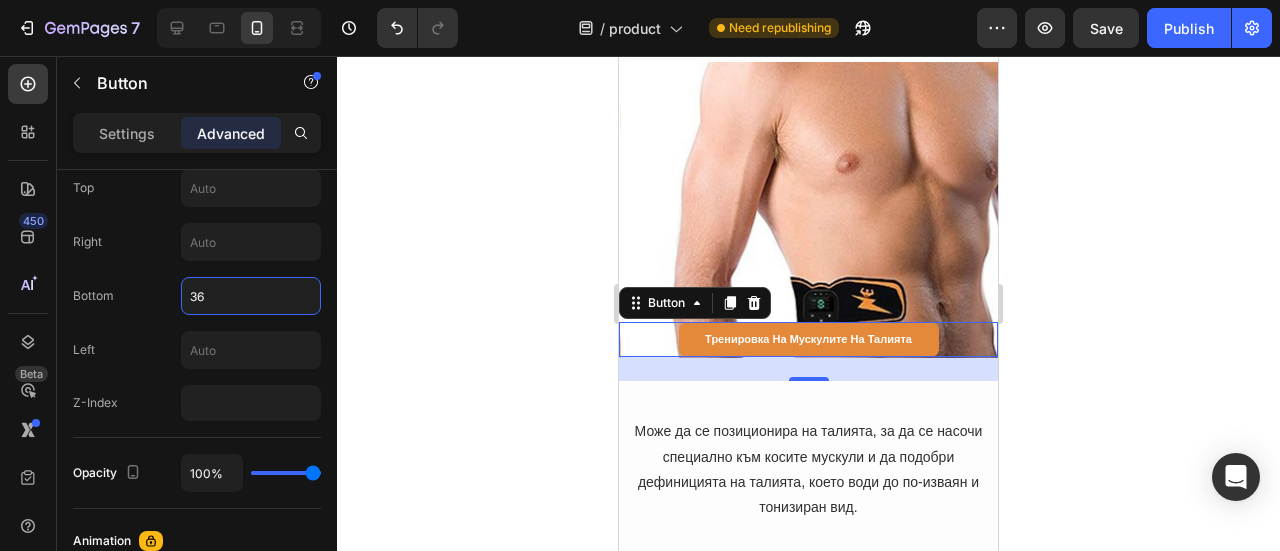 click 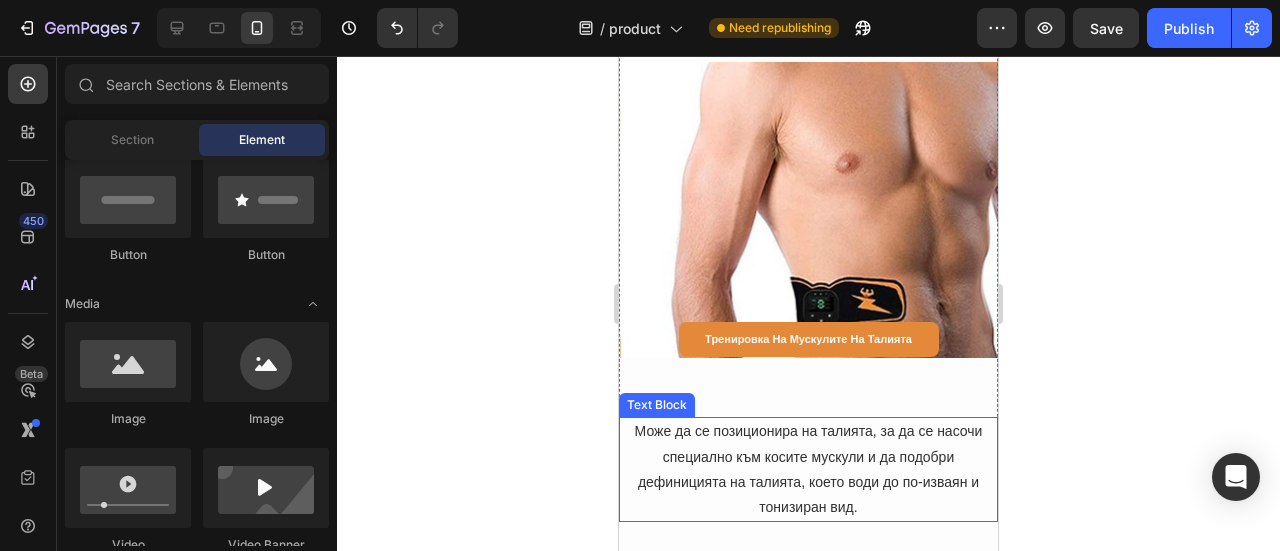 click on "Може да се позиционира на талията, за да се насочи специално към косите мускули и да подобри дефиницията на талията, което води до по-изваян и тонизиран вид." at bounding box center (808, 469) 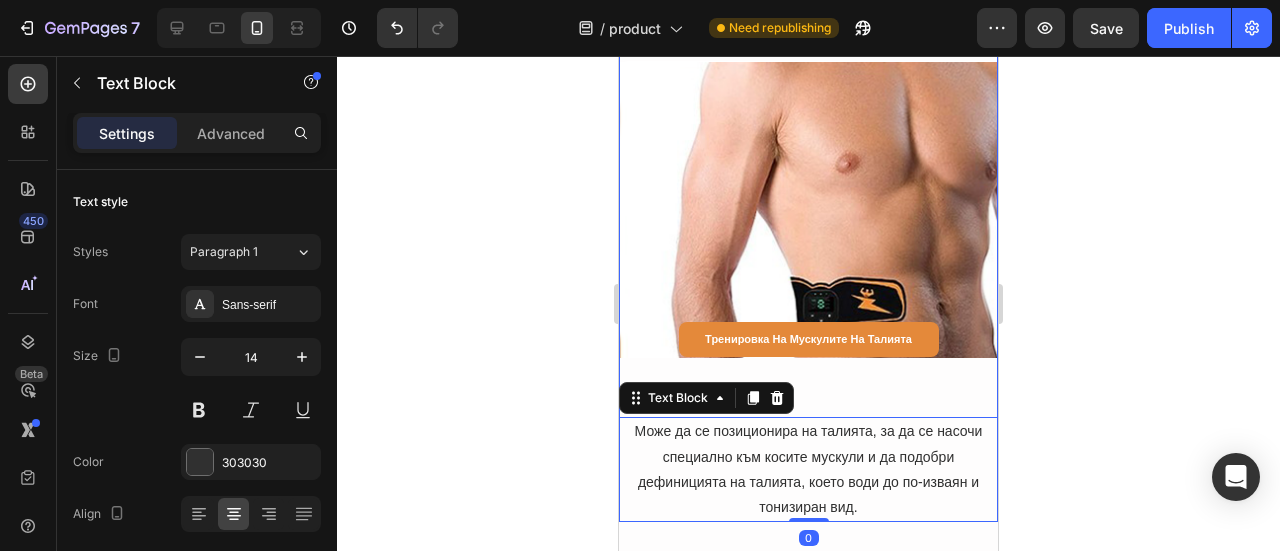 click on "Image Тренировка на мускулите на талията Button Може да се позиционира на талията, за да се насочи специално към косите мускули и да подобри дефиницията на талията, което води до по-изваян и тонизиран вид. Text Block   0" at bounding box center [808, 292] 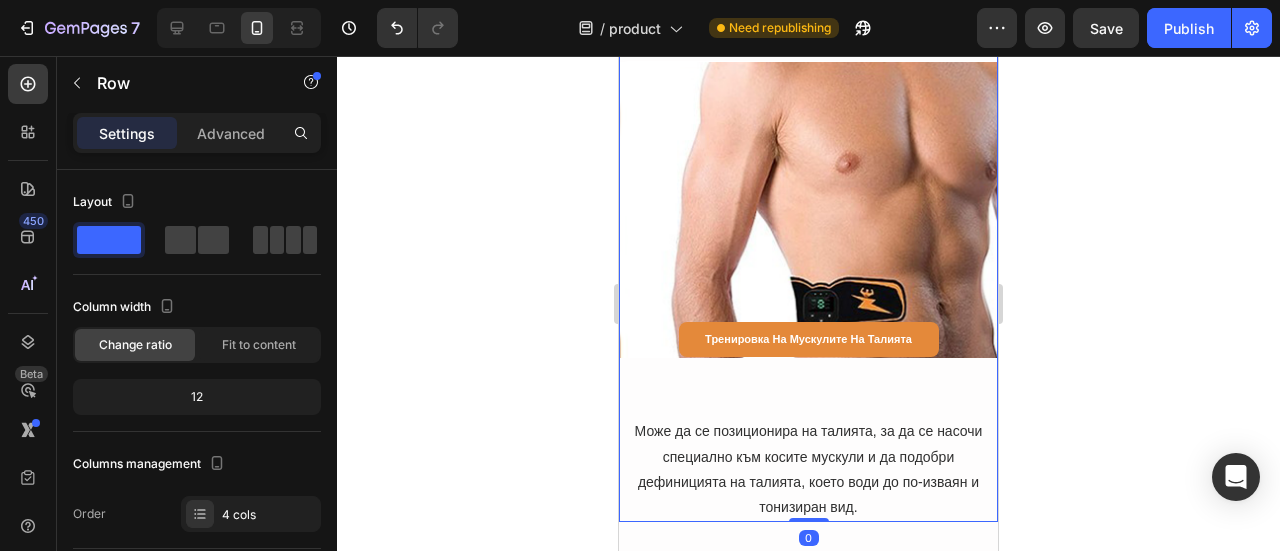 click on "Image Тренировка на мускулите на талията Button Може да се позиционира на талията, за да се насочи специално към косите мускули и да подобри дефиницията на талията, което води до по-изваян и тонизиран вид. Text Block" at bounding box center [808, 292] 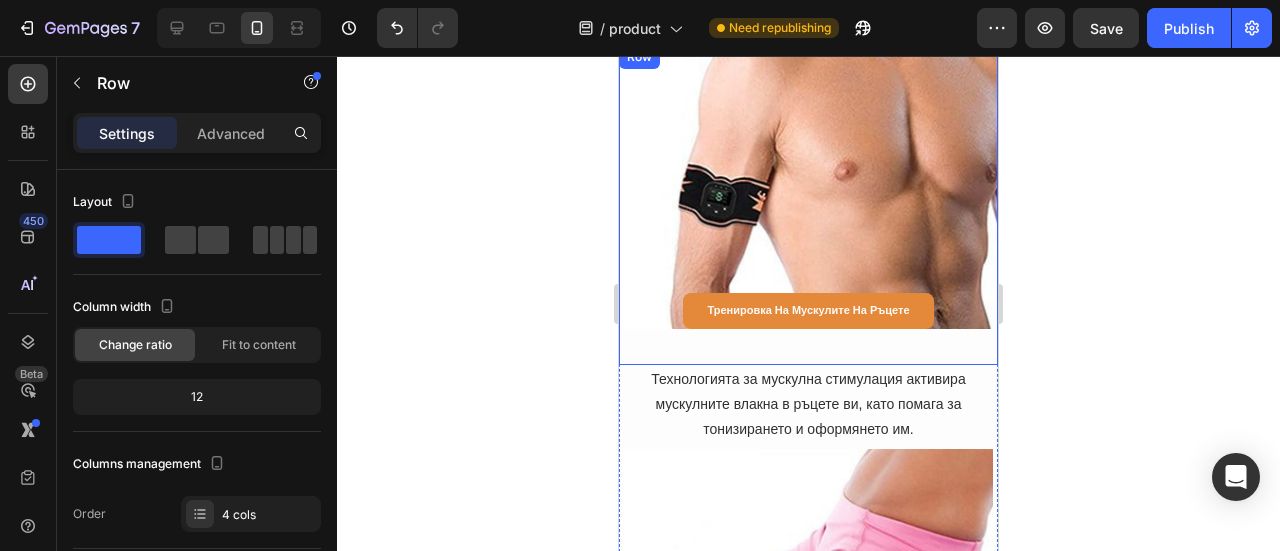scroll, scrollTop: 9212, scrollLeft: 0, axis: vertical 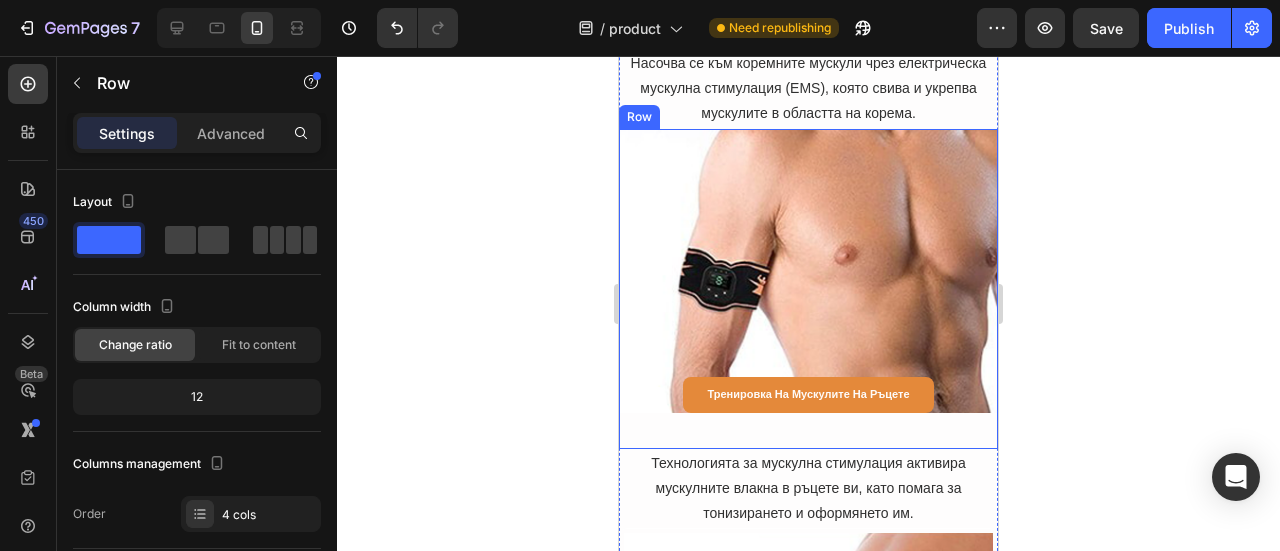 click on "Image Тренировка на мускулите на ръцете Button" at bounding box center [808, 289] 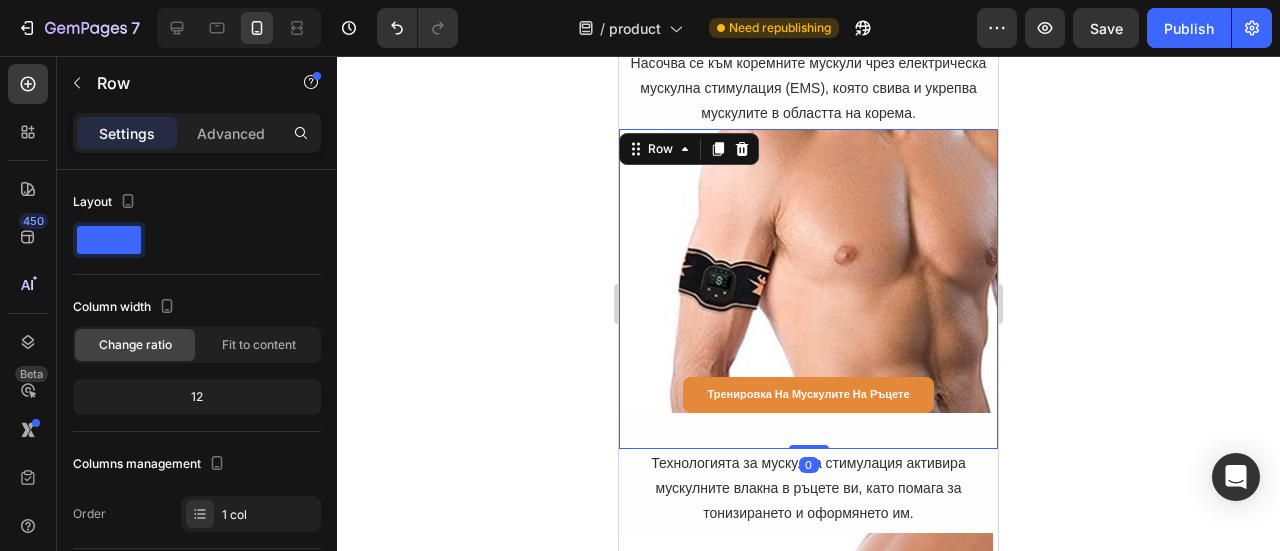 scroll, scrollTop: 727, scrollLeft: 0, axis: vertical 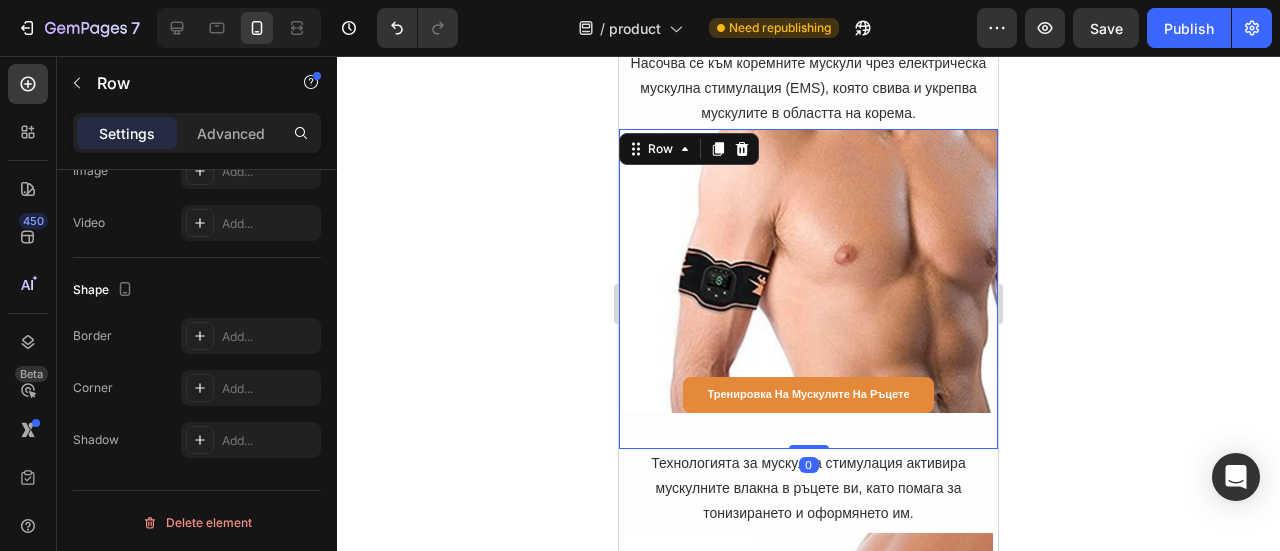 drag, startPoint x: 810, startPoint y: 425, endPoint x: 816, endPoint y: 392, distance: 33.54102 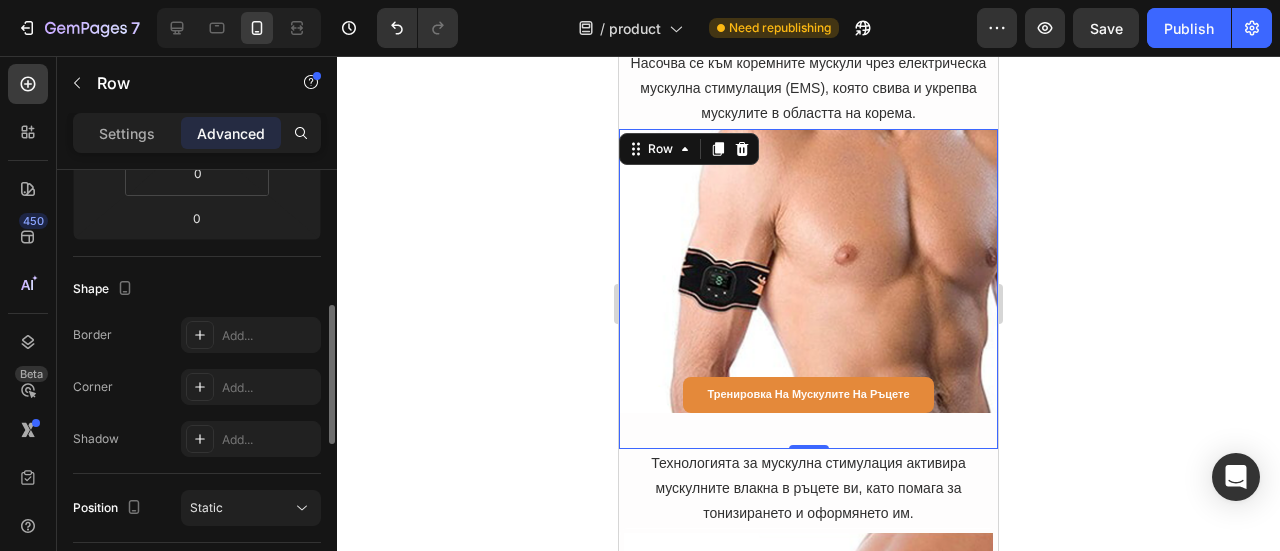 scroll, scrollTop: 227, scrollLeft: 0, axis: vertical 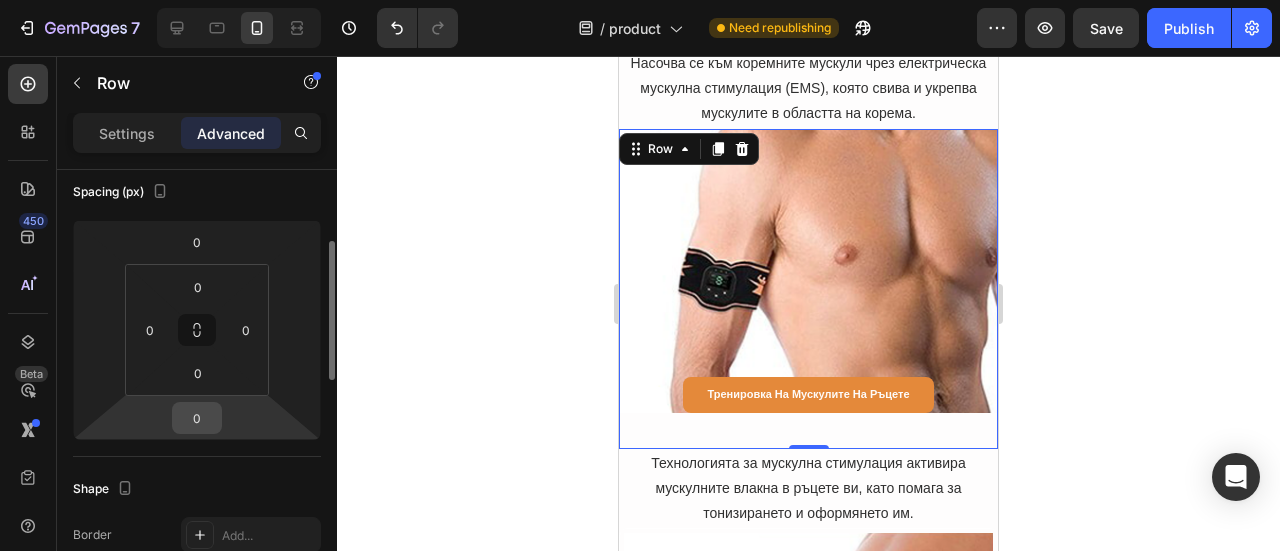 click on "0" at bounding box center [197, 418] 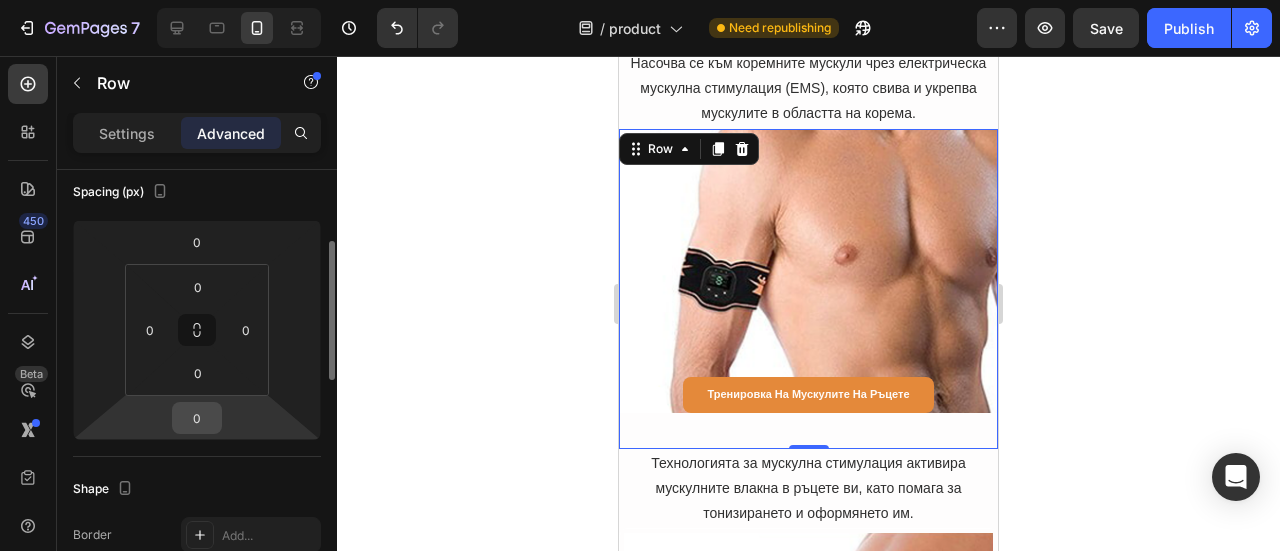 type 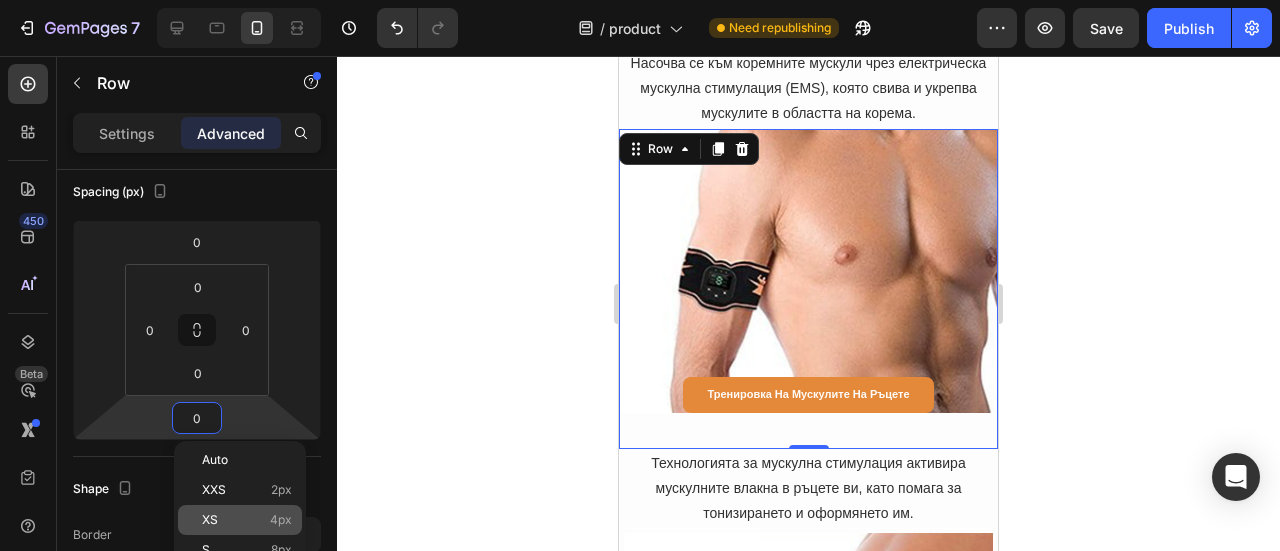 click on "XS 4px" 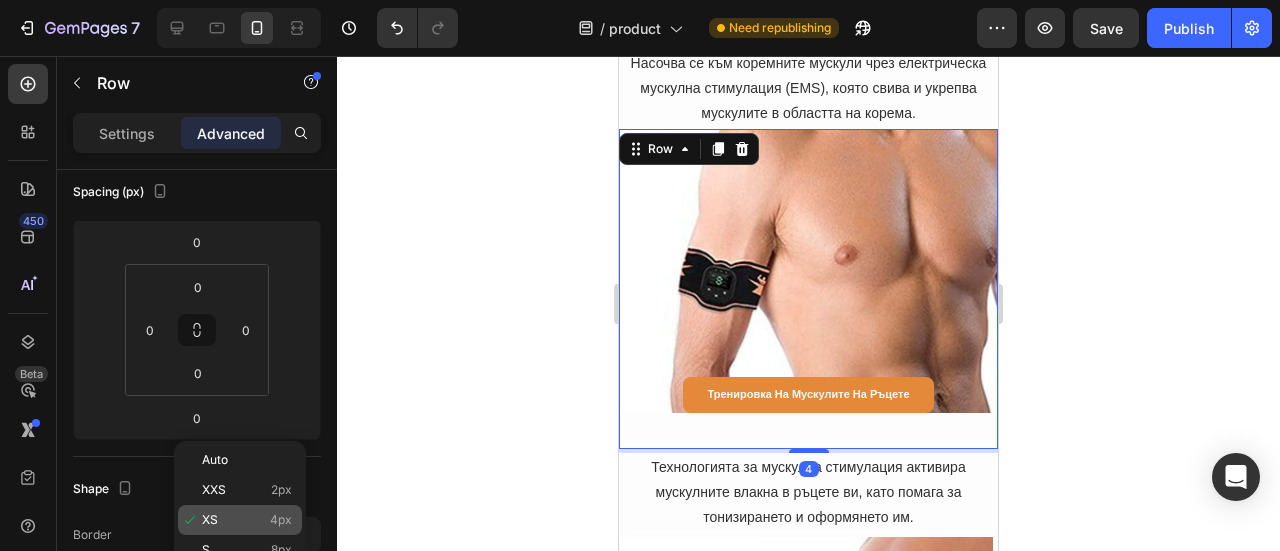 type on "4" 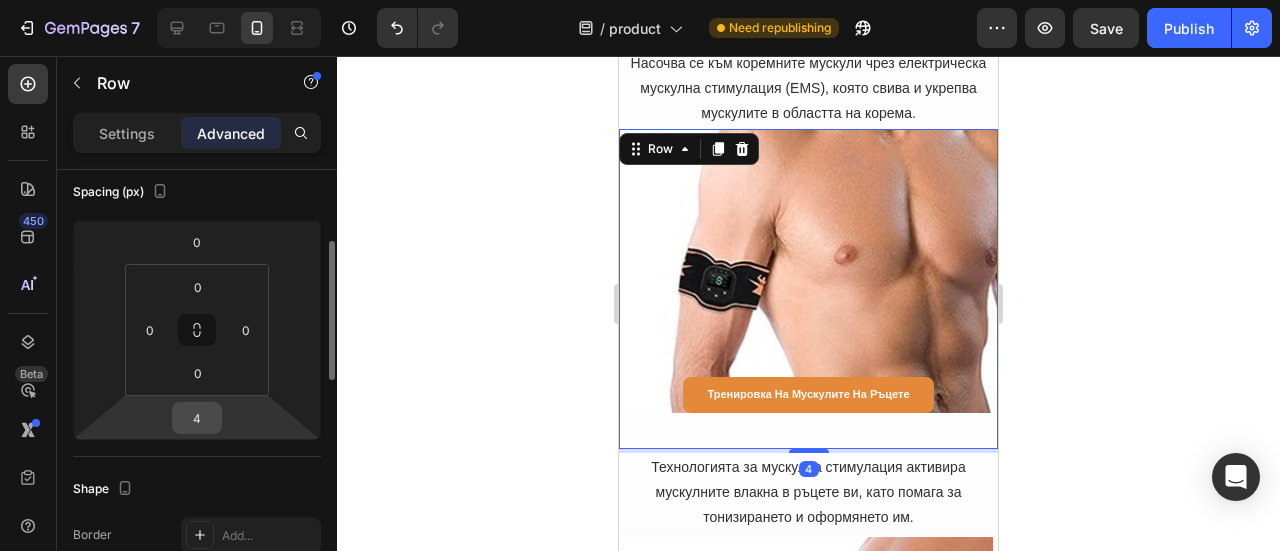click on "4" at bounding box center (197, 418) 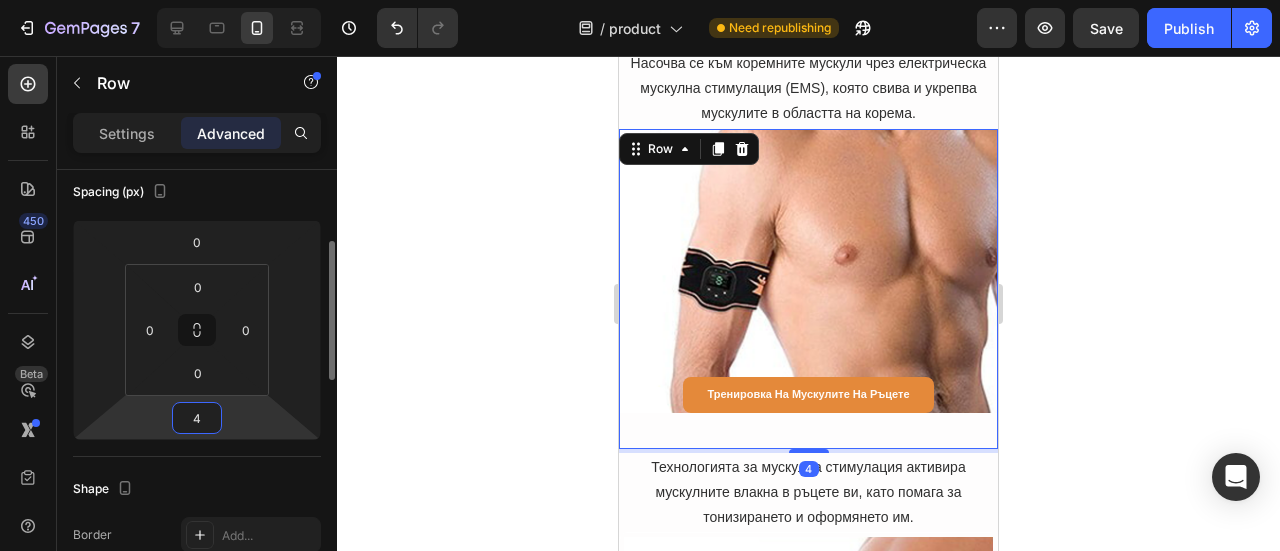 click on "4" at bounding box center [197, 418] 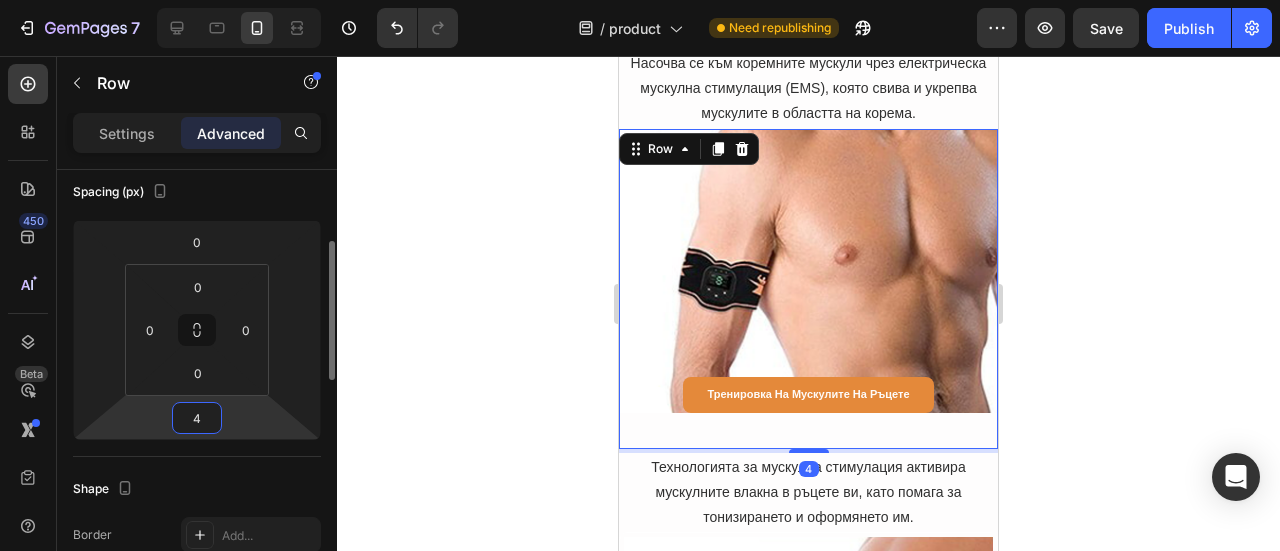type 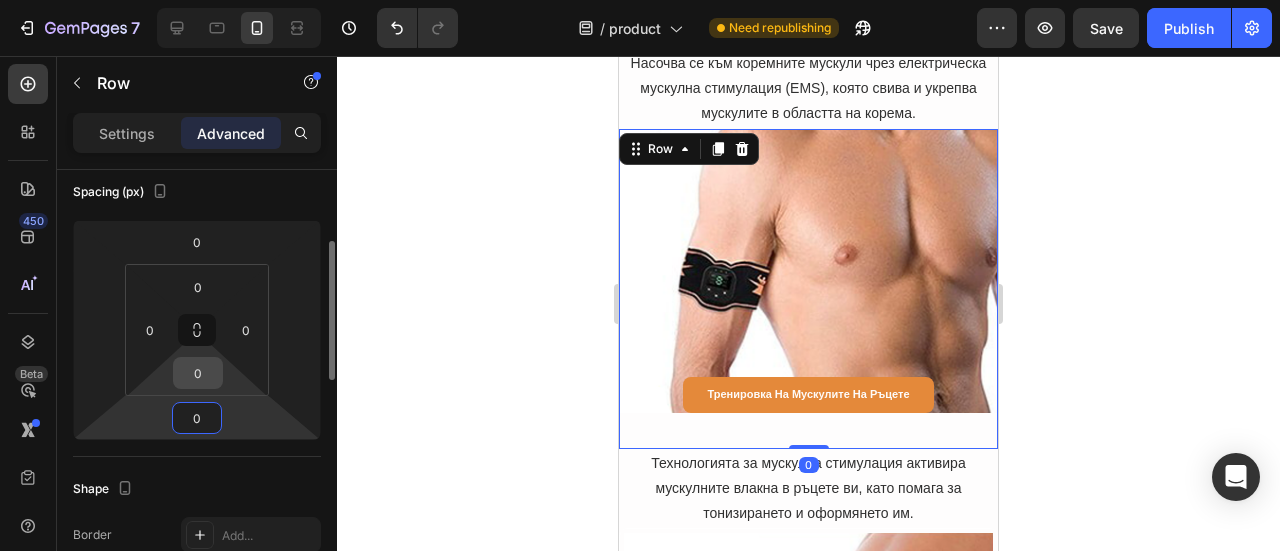 type on "0" 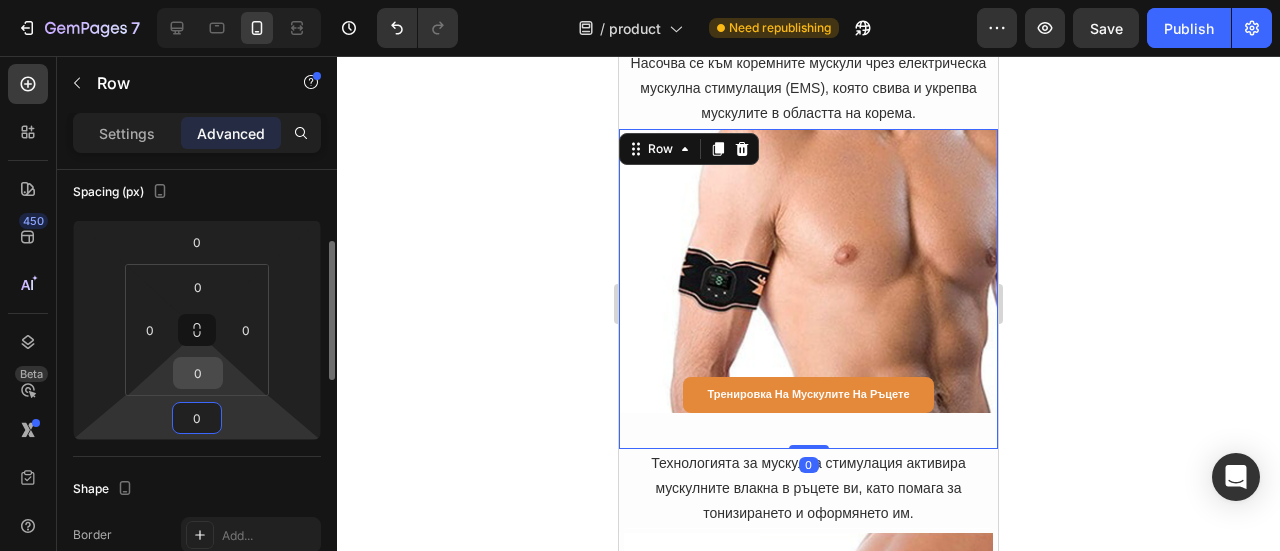 click on "0" at bounding box center (198, 373) 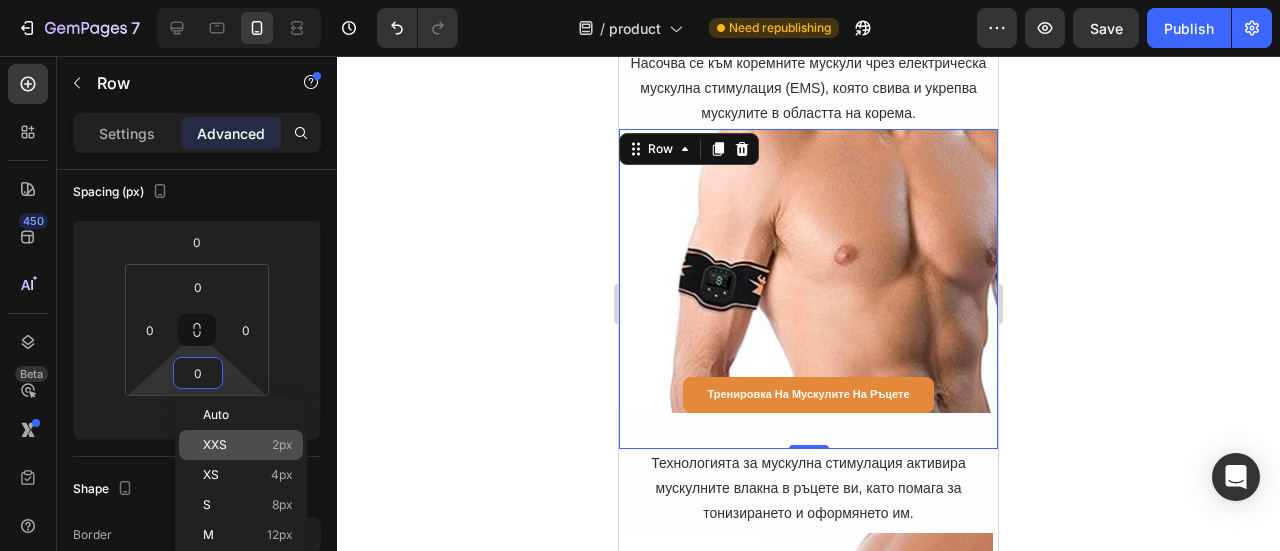 click on "XXS 2px" 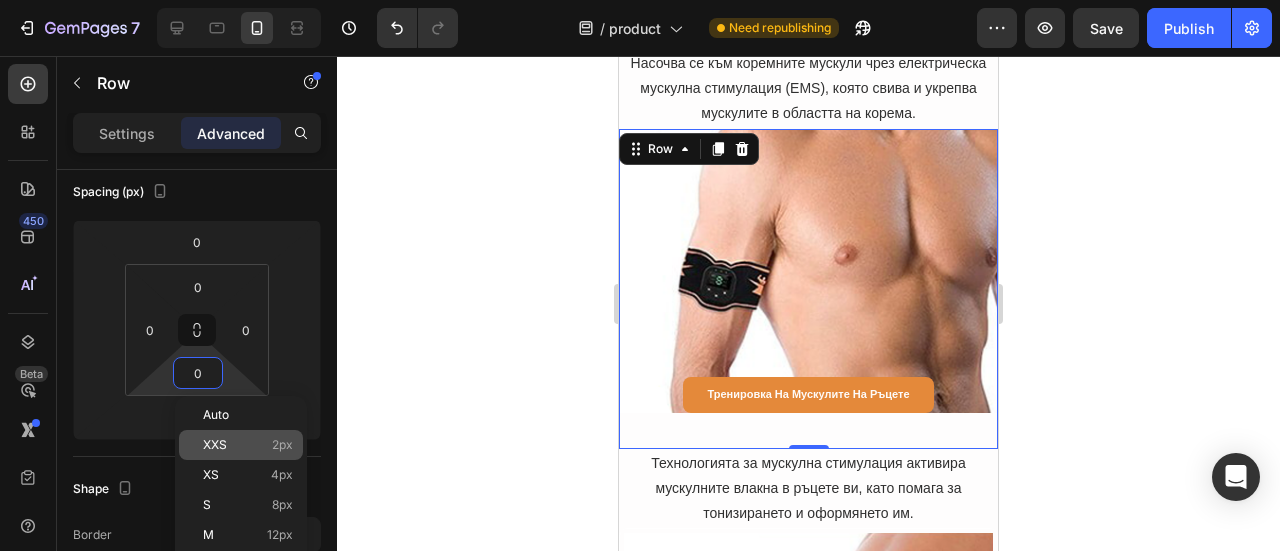 type on "2" 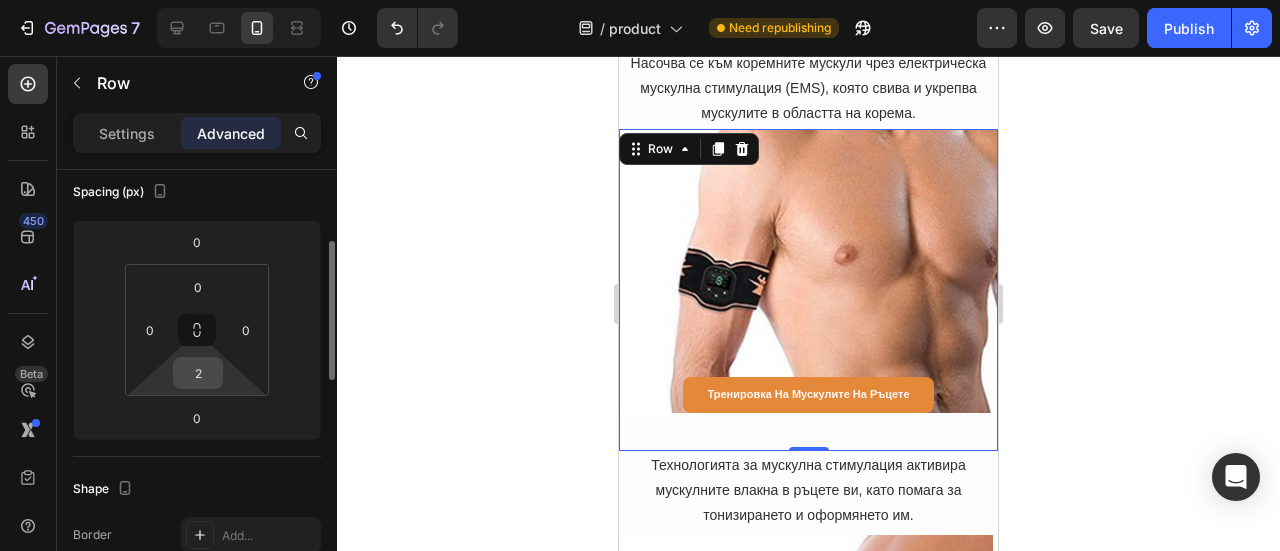 click on "2" at bounding box center (198, 373) 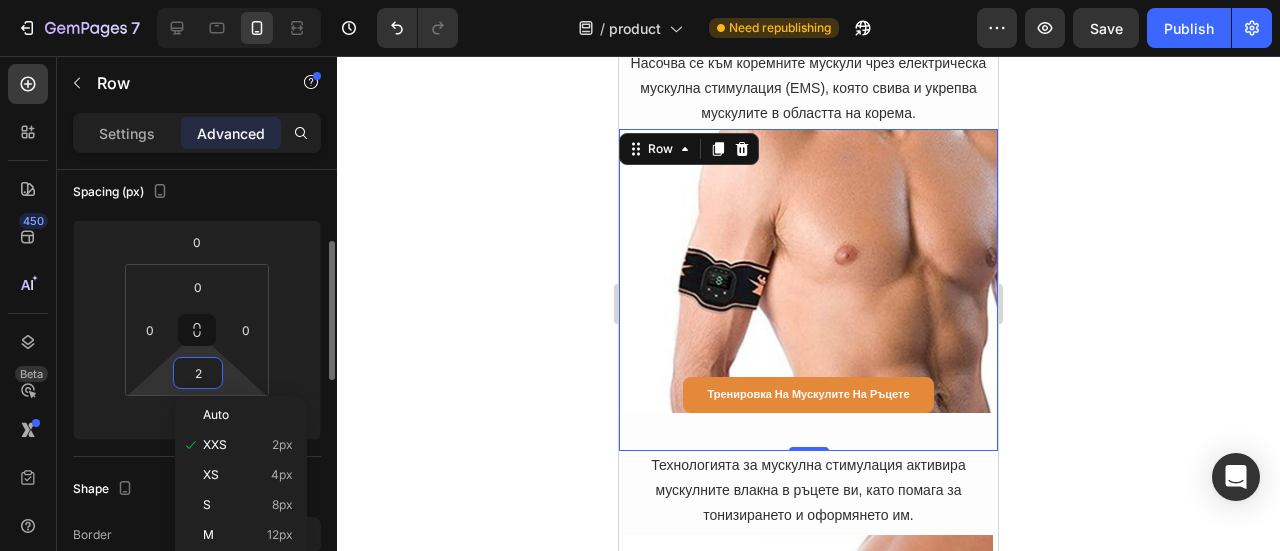 type 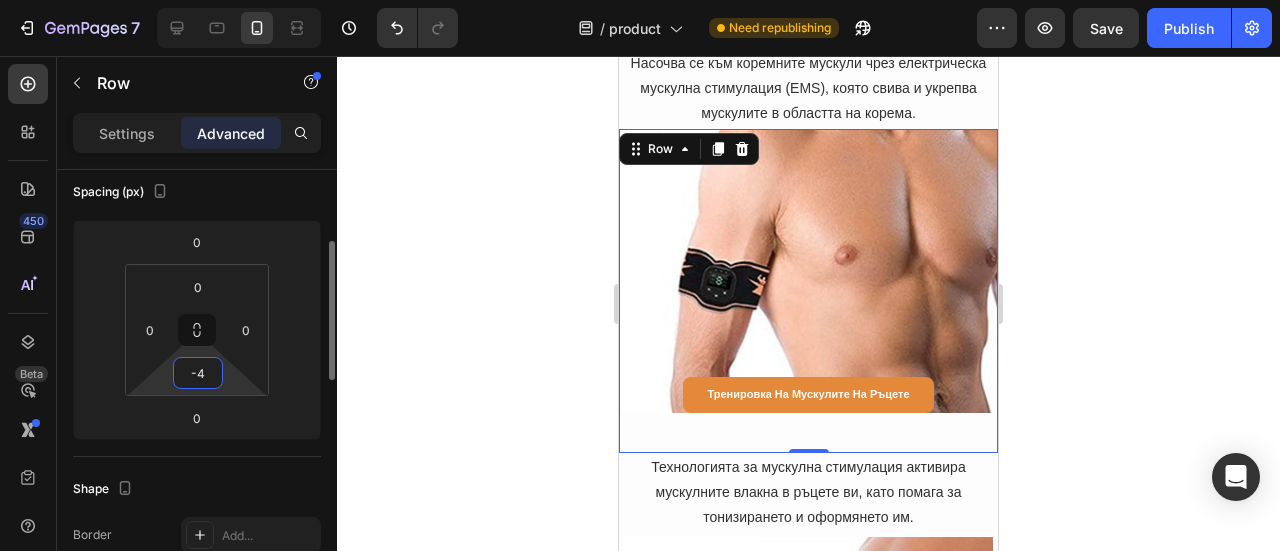 type on "-" 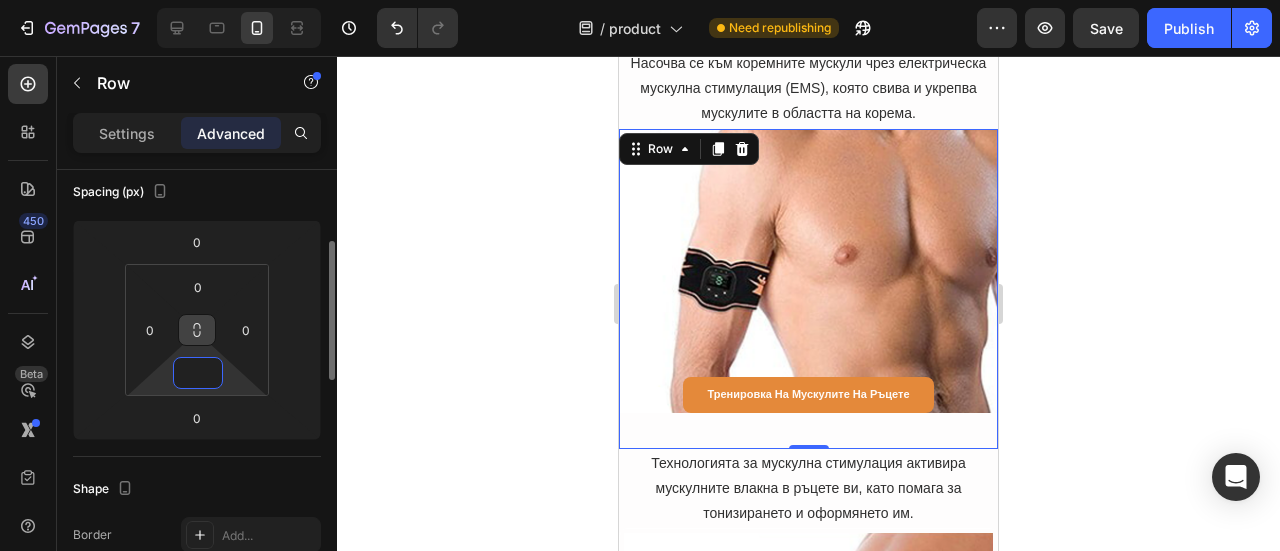 type on "0" 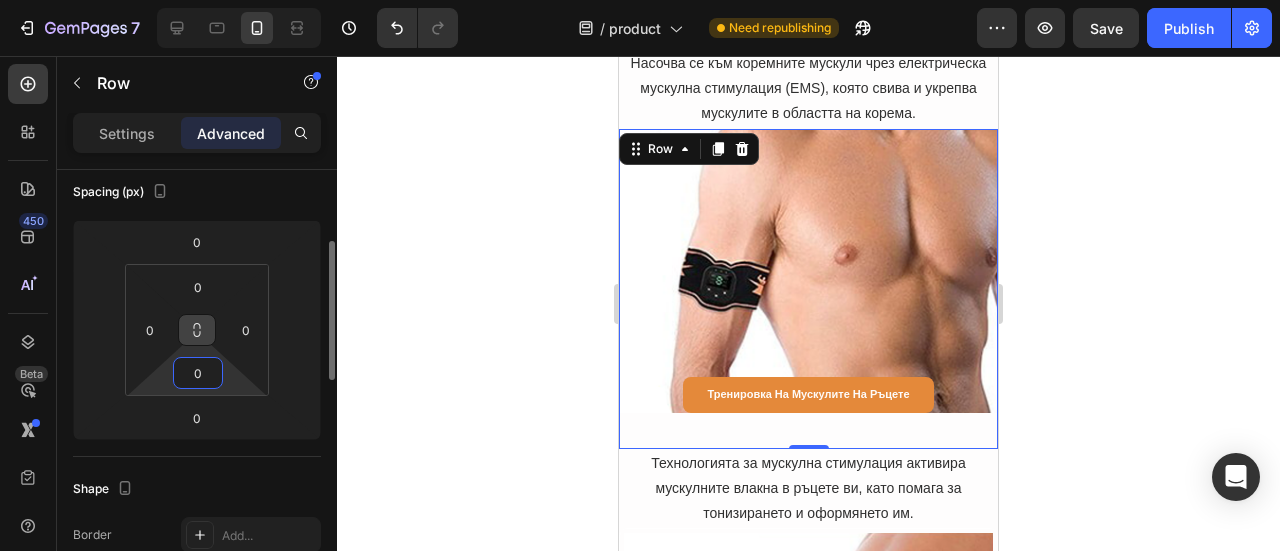 click at bounding box center (197, 330) 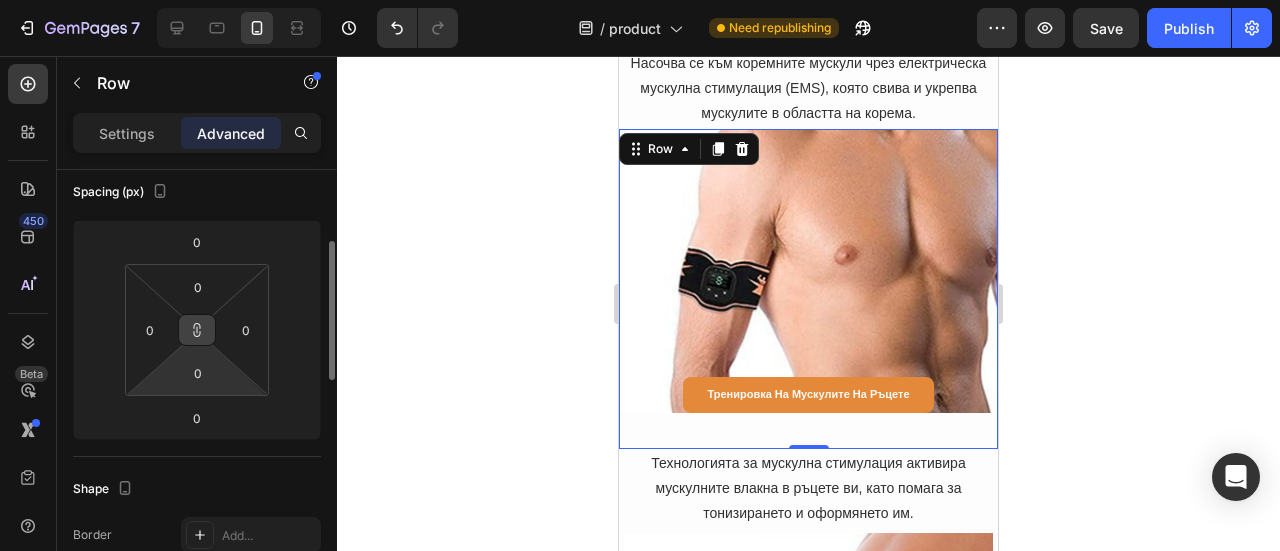 click 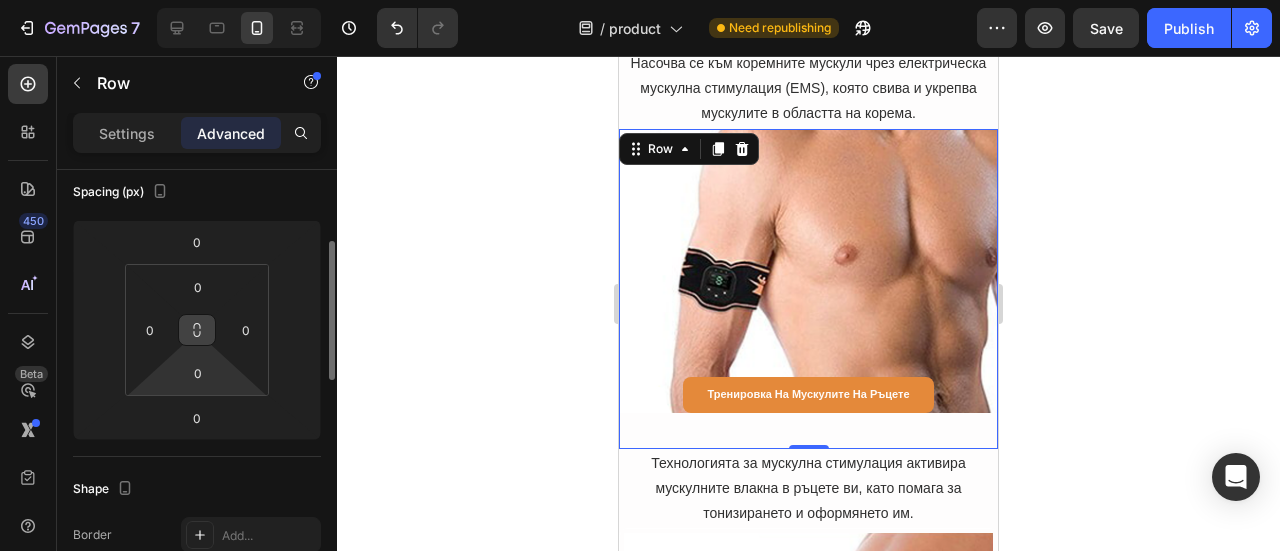 click at bounding box center (197, 330) 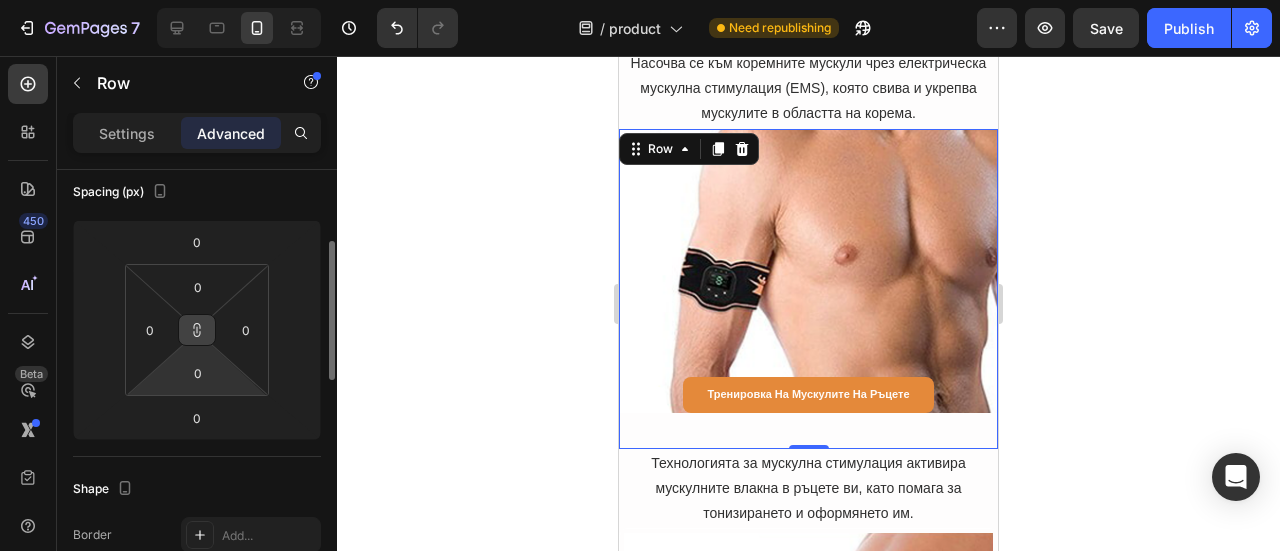 click 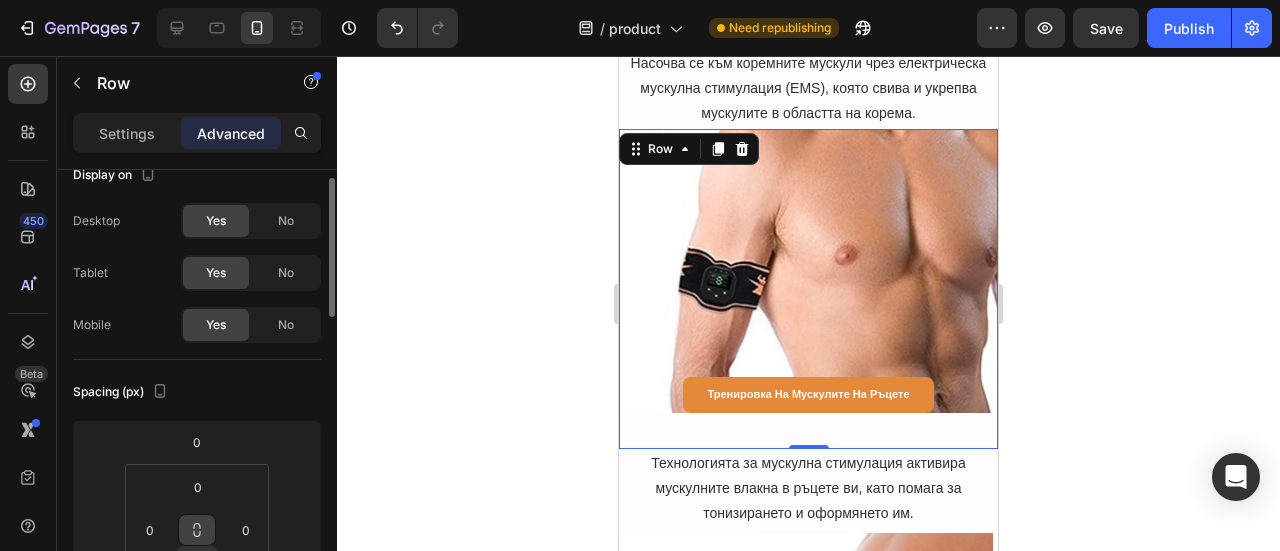 scroll, scrollTop: 0, scrollLeft: 0, axis: both 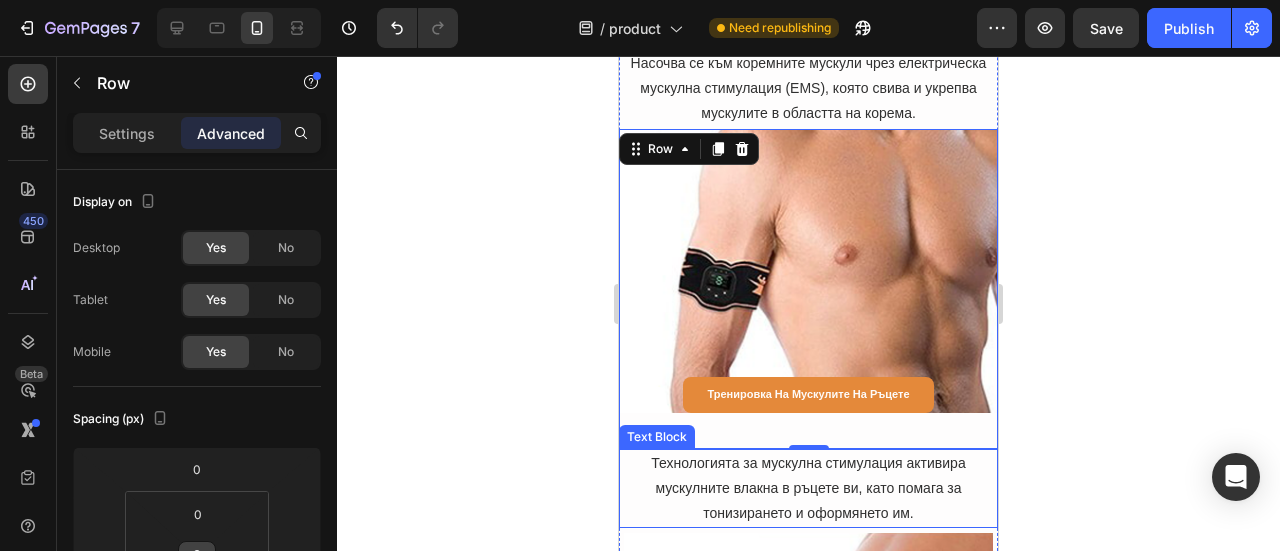 click 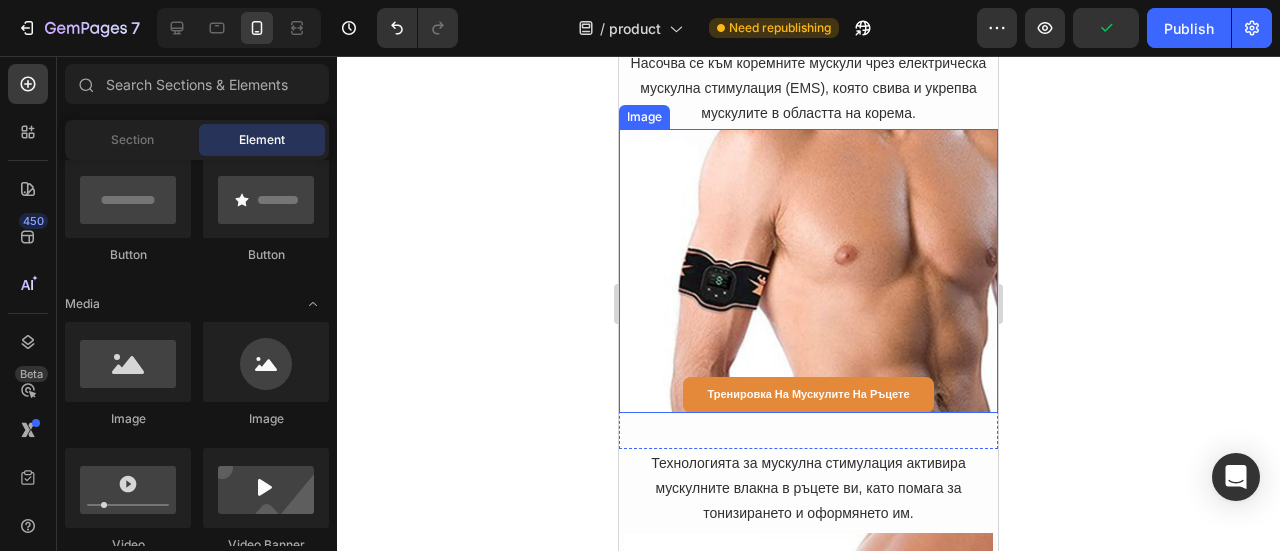 click at bounding box center (808, 271) 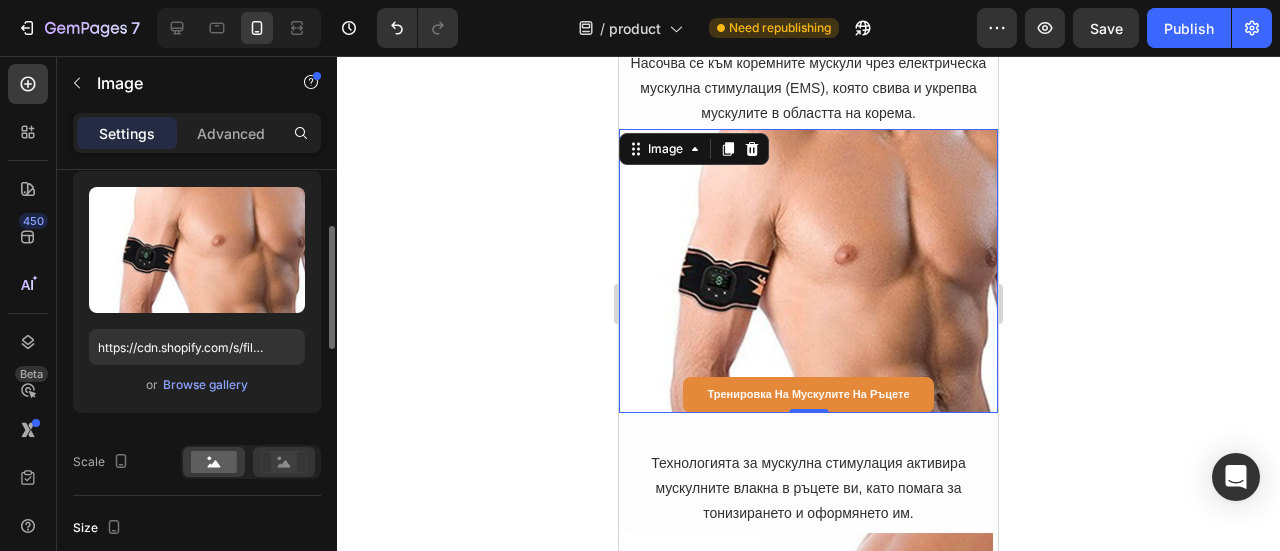 scroll, scrollTop: 300, scrollLeft: 0, axis: vertical 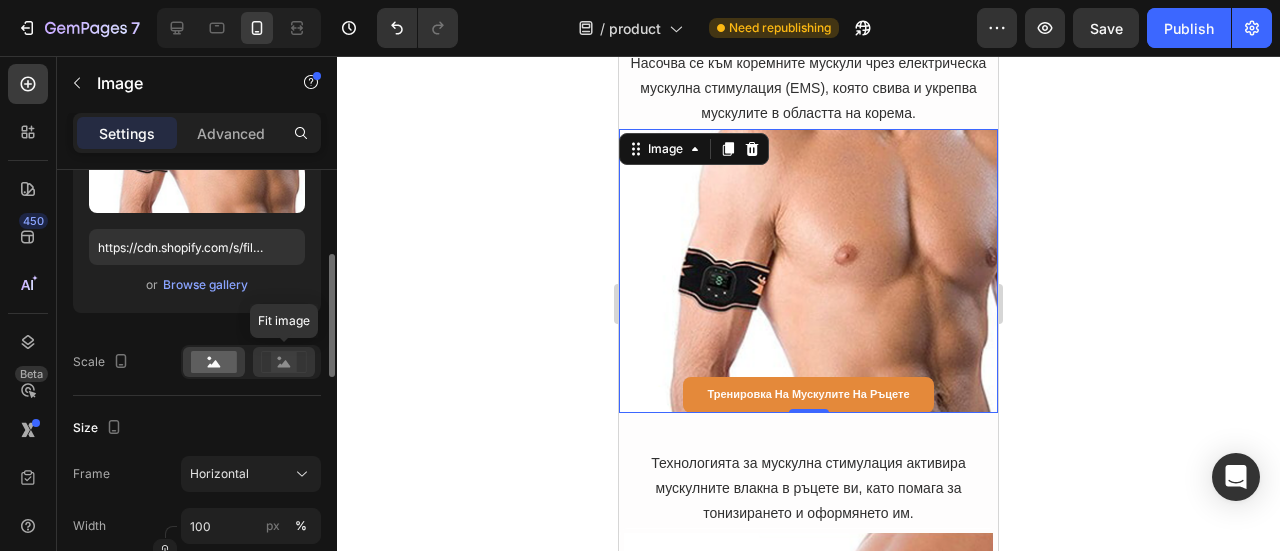 click 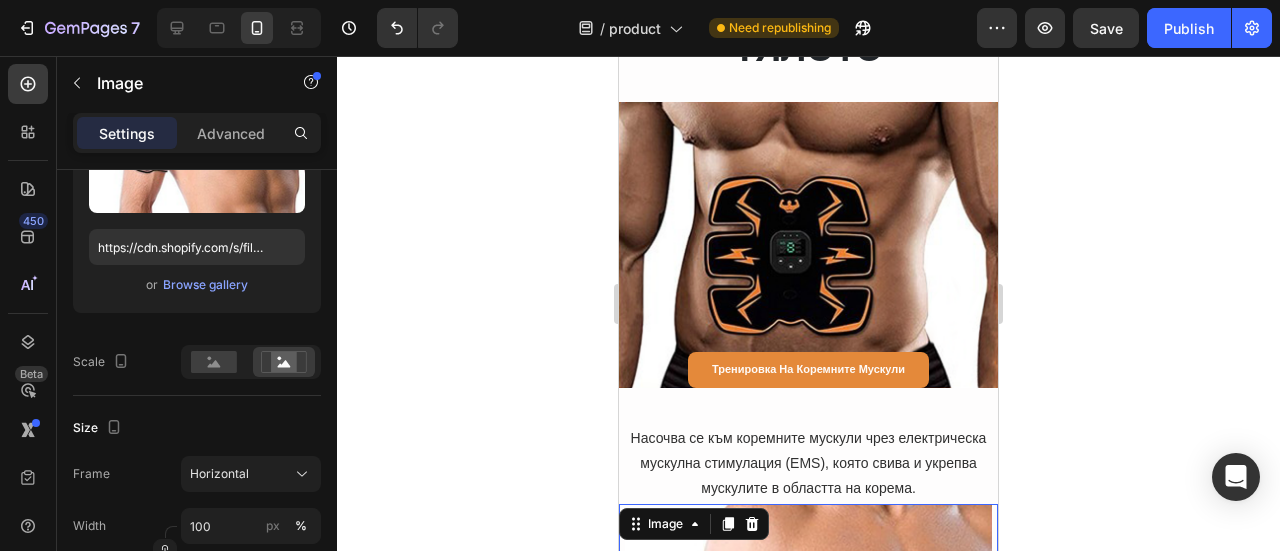 scroll, scrollTop: 8812, scrollLeft: 0, axis: vertical 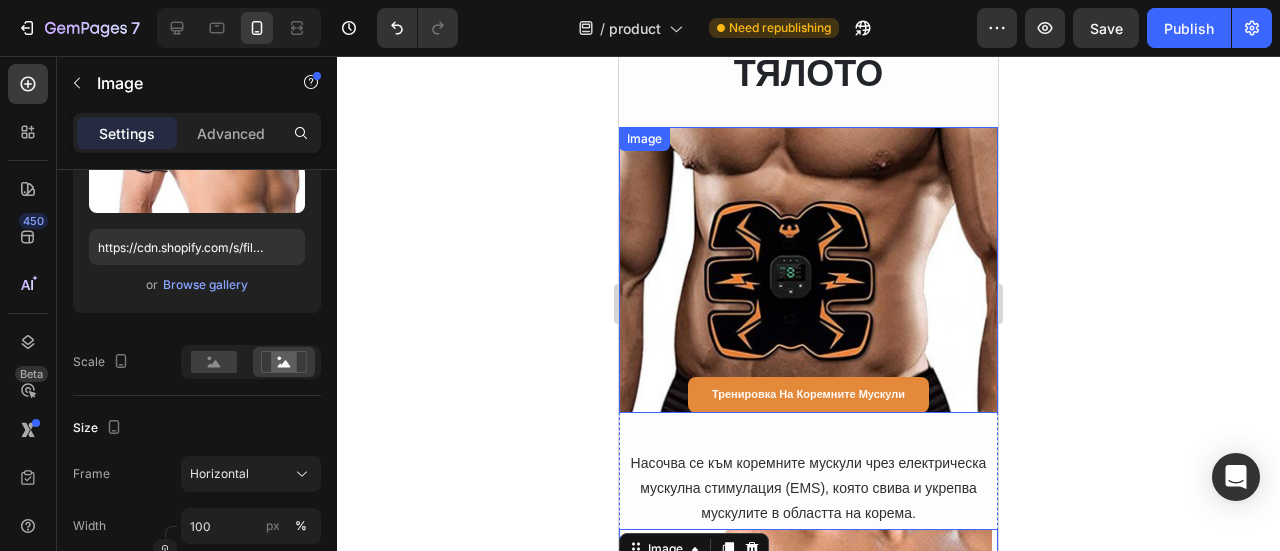 click at bounding box center (808, 270) 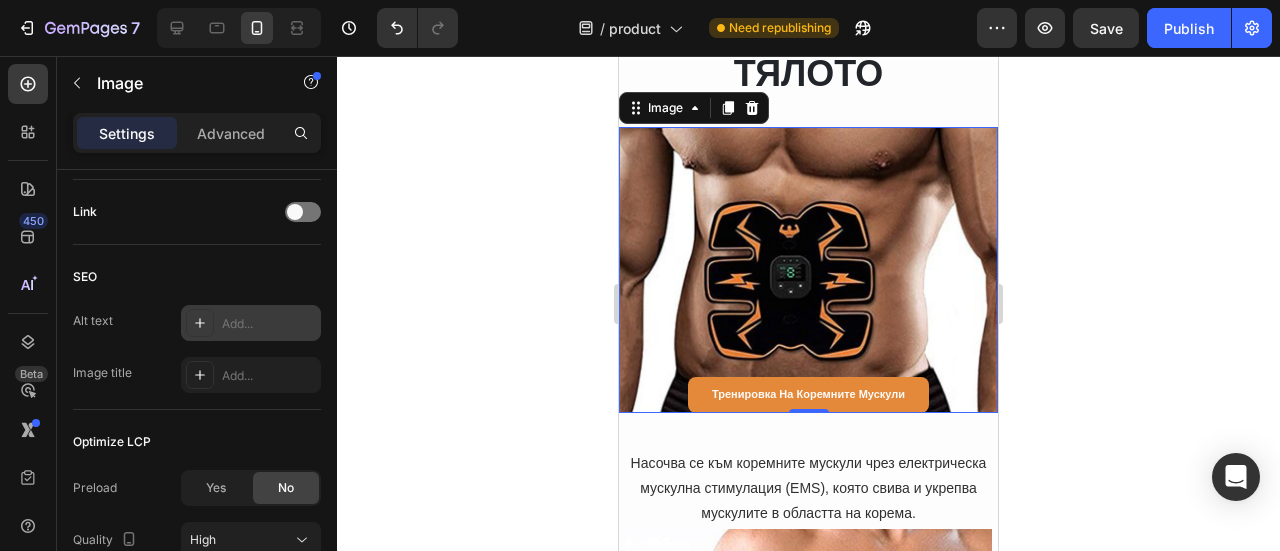 scroll, scrollTop: 1069, scrollLeft: 0, axis: vertical 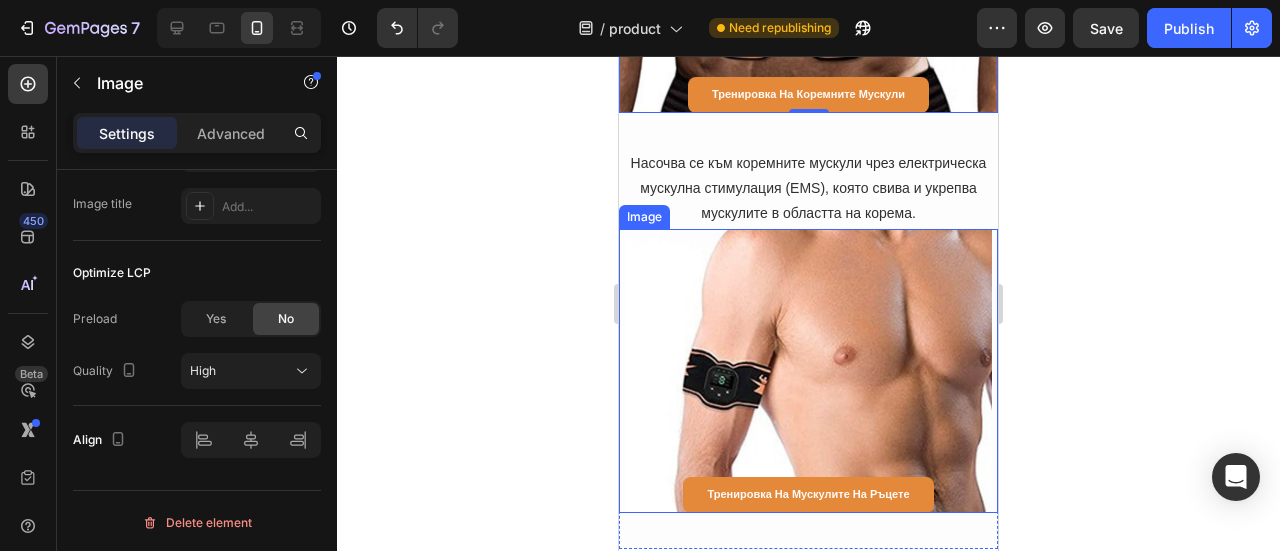 click at bounding box center [808, 371] 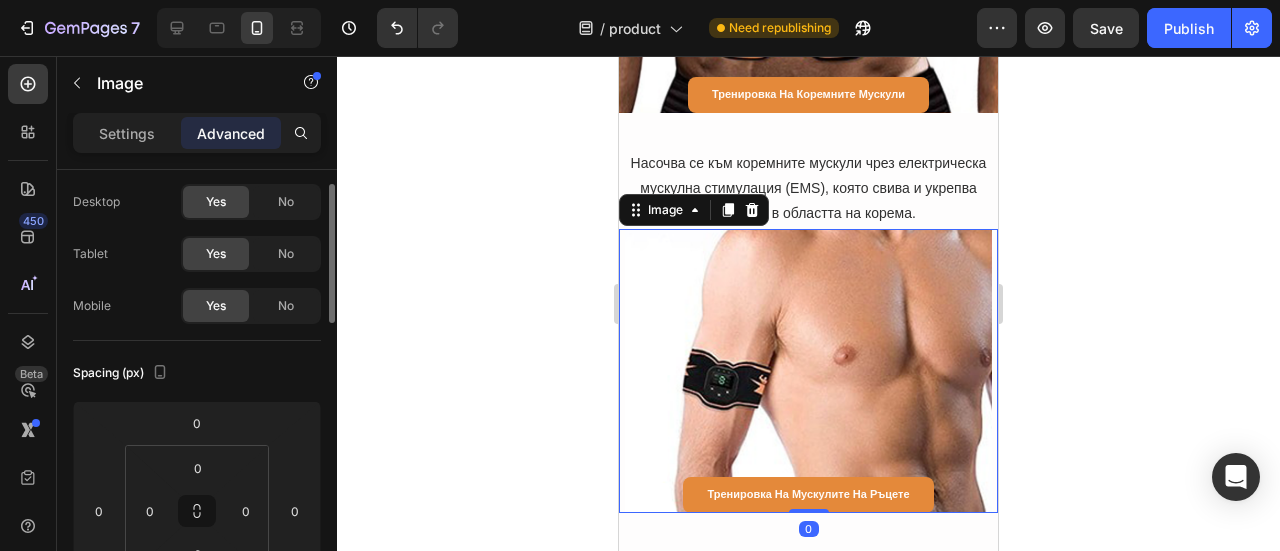 scroll, scrollTop: 0, scrollLeft: 0, axis: both 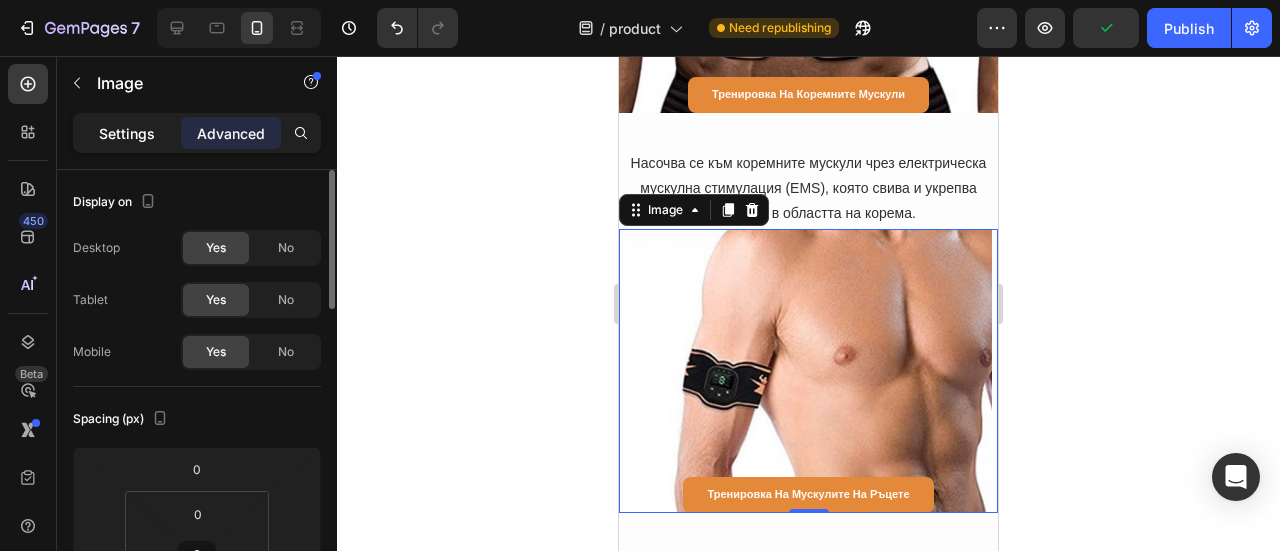 click on "Settings" at bounding box center [127, 133] 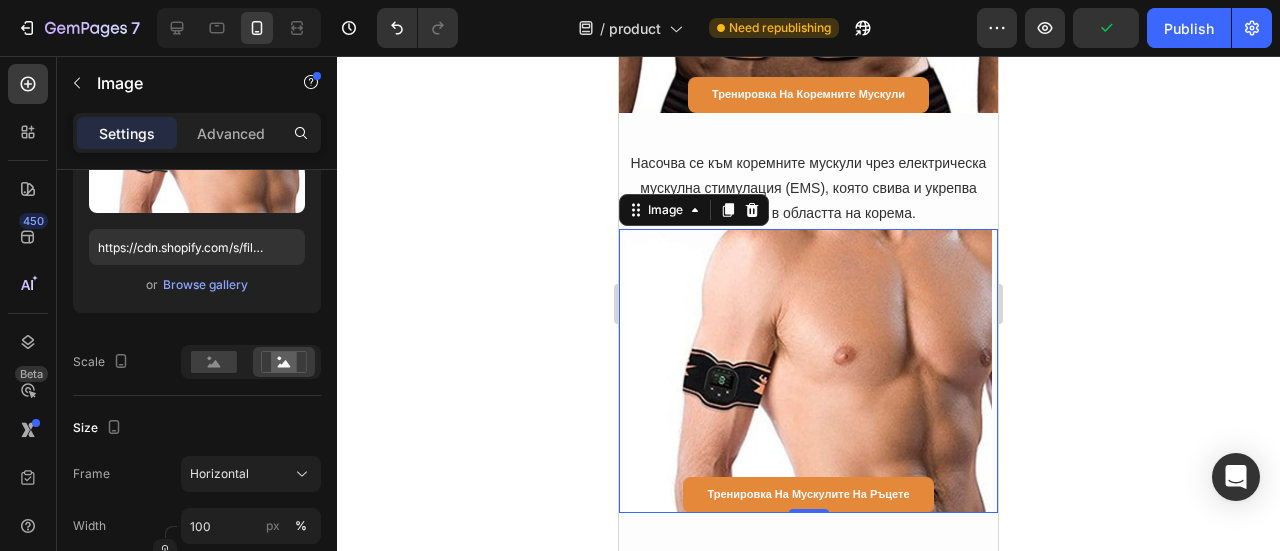 scroll, scrollTop: 400, scrollLeft: 0, axis: vertical 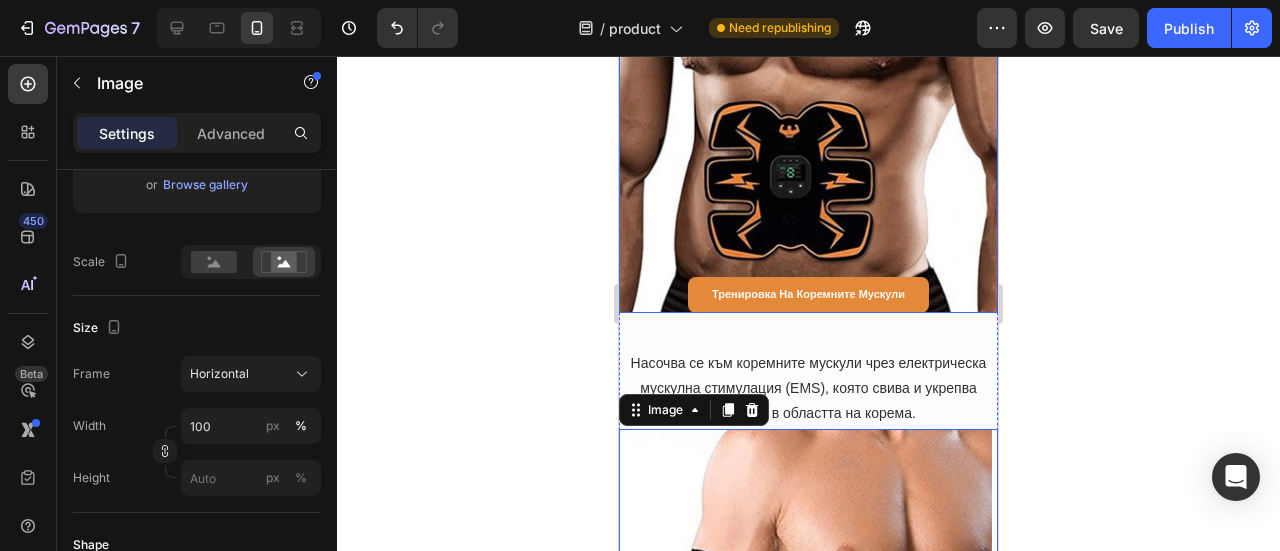 click at bounding box center [808, 170] 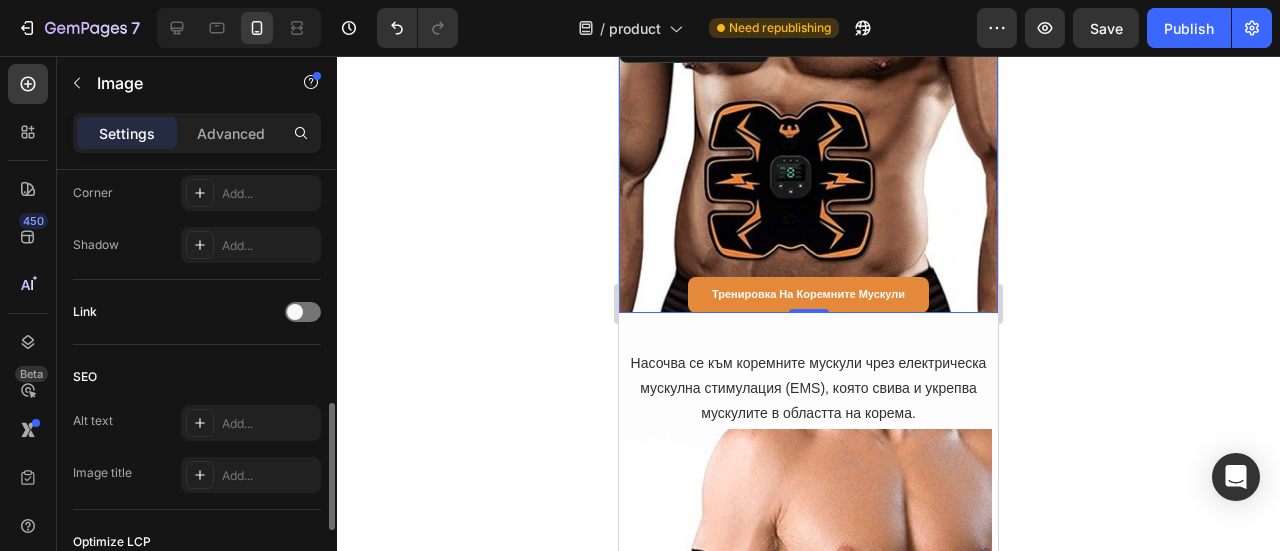scroll, scrollTop: 1069, scrollLeft: 0, axis: vertical 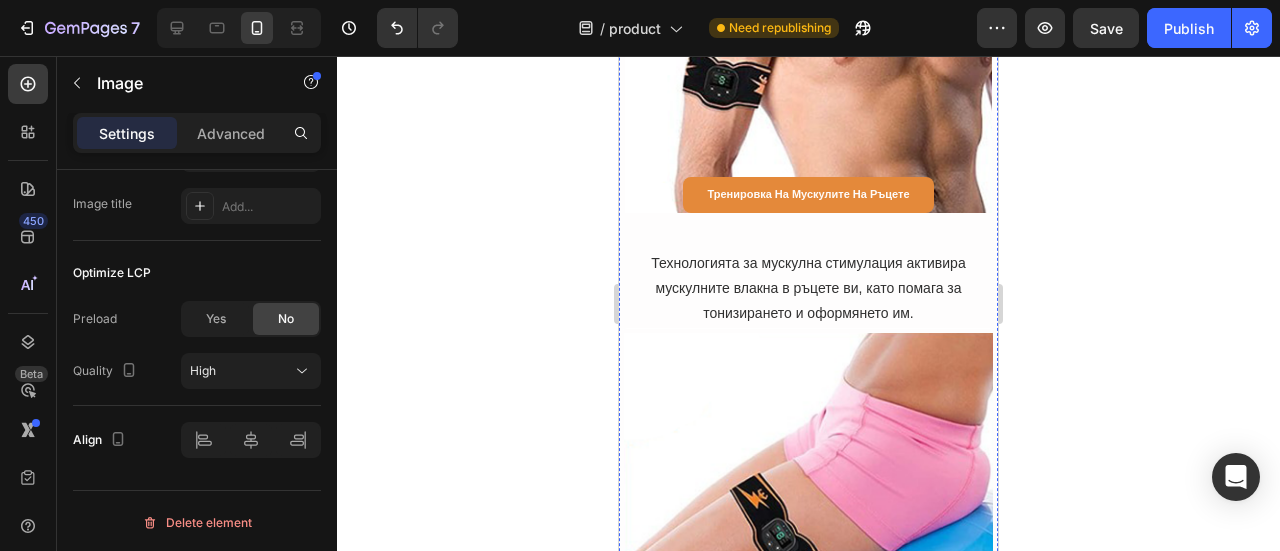 click at bounding box center (808, 476) 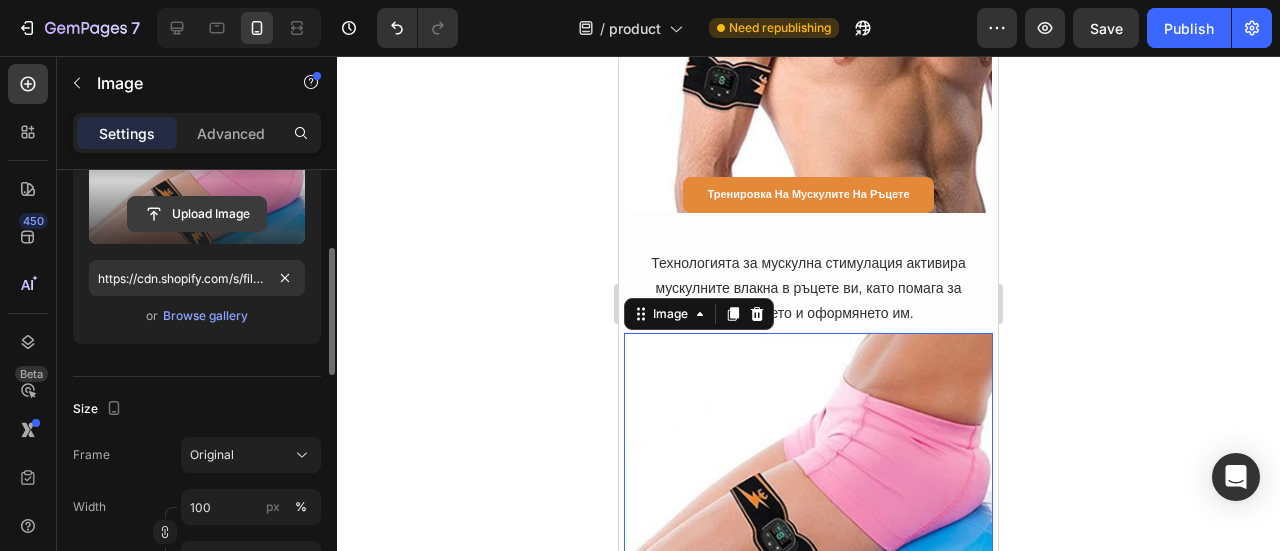 scroll, scrollTop: 0, scrollLeft: 0, axis: both 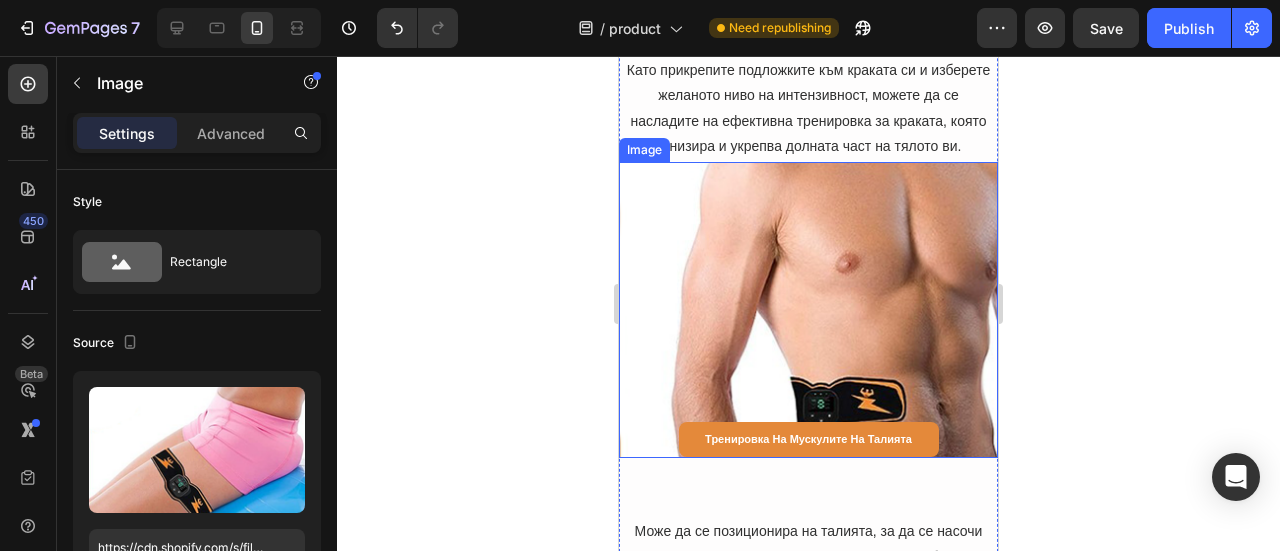 click at bounding box center (808, 310) 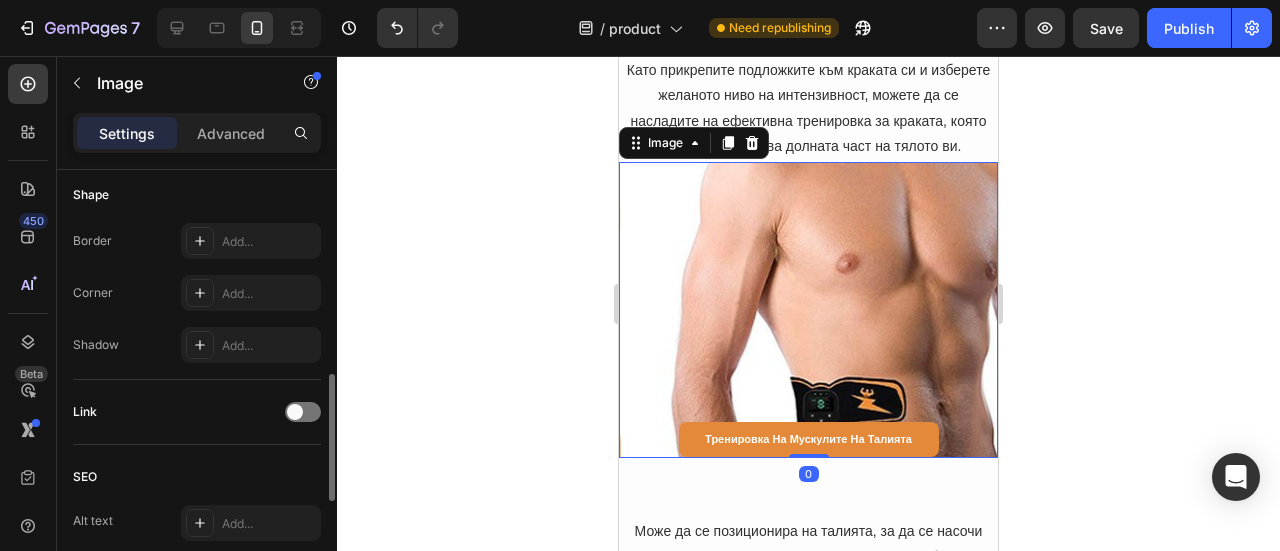 scroll, scrollTop: 900, scrollLeft: 0, axis: vertical 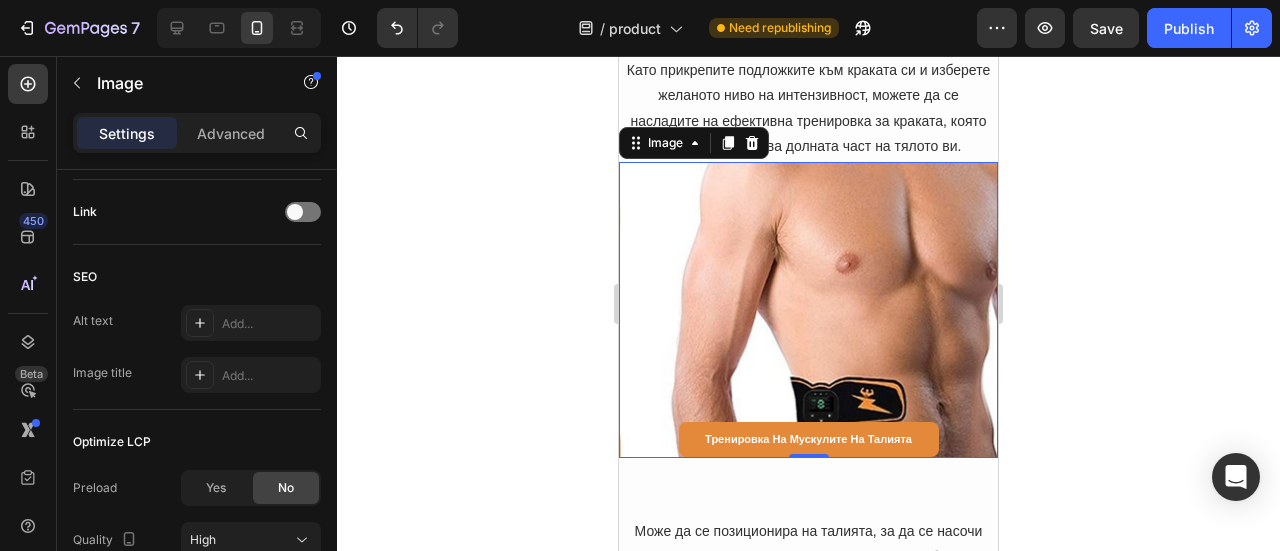 click 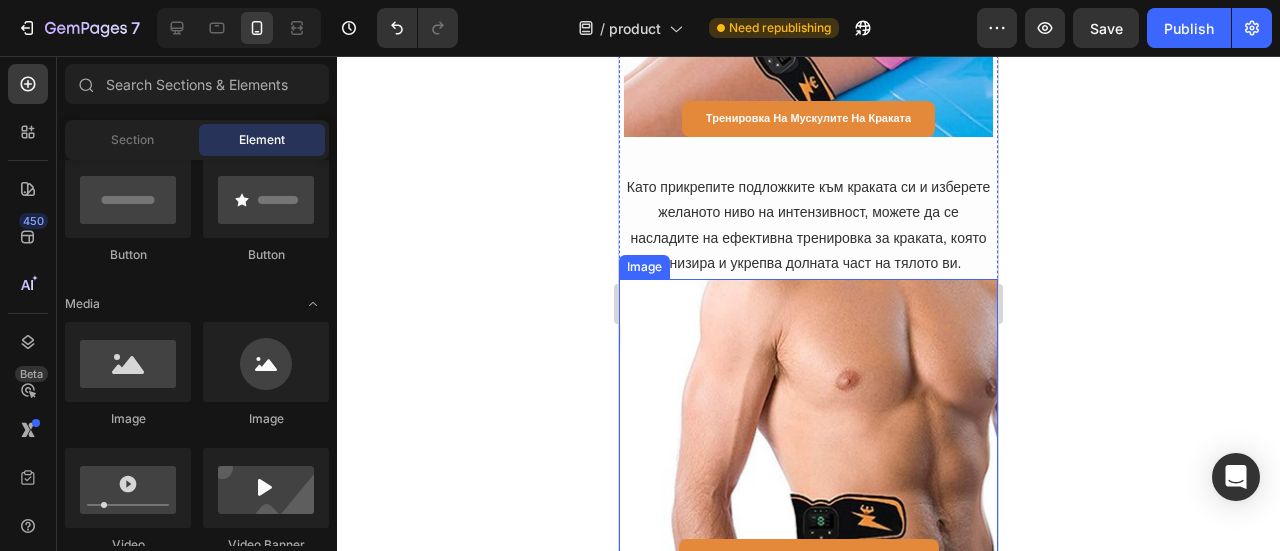 scroll, scrollTop: 9812, scrollLeft: 0, axis: vertical 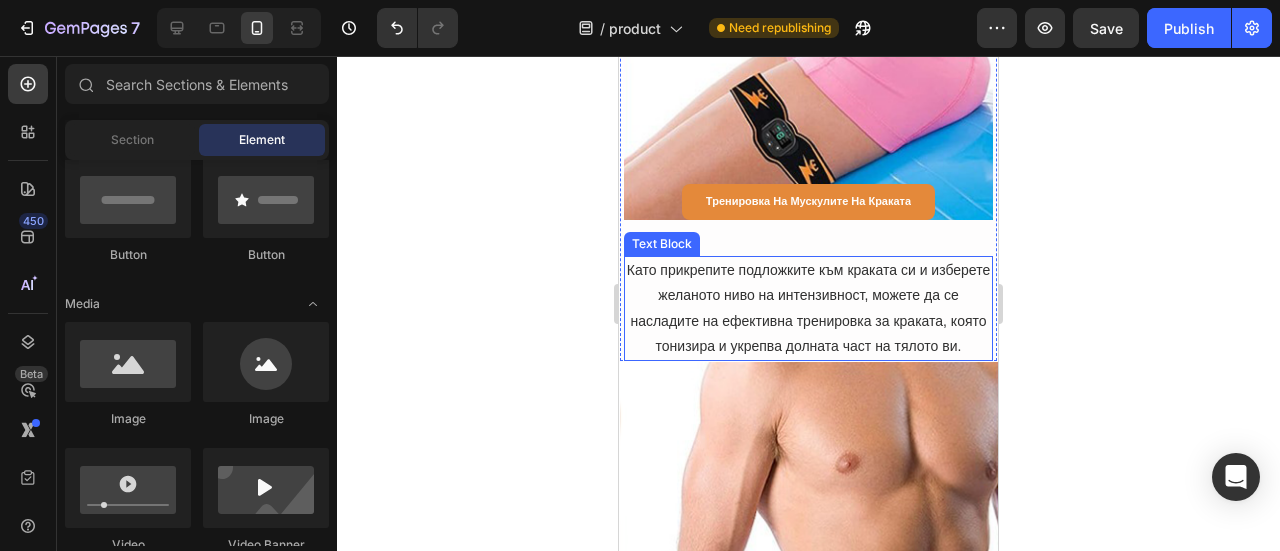 click on "Като прикрепите подложките към краката си и изберете желаното ниво на интензивност, можете да се насладите на ефективна тренировка за краката, която тонизира и укрепва долната част на тялото ви." at bounding box center [808, 308] 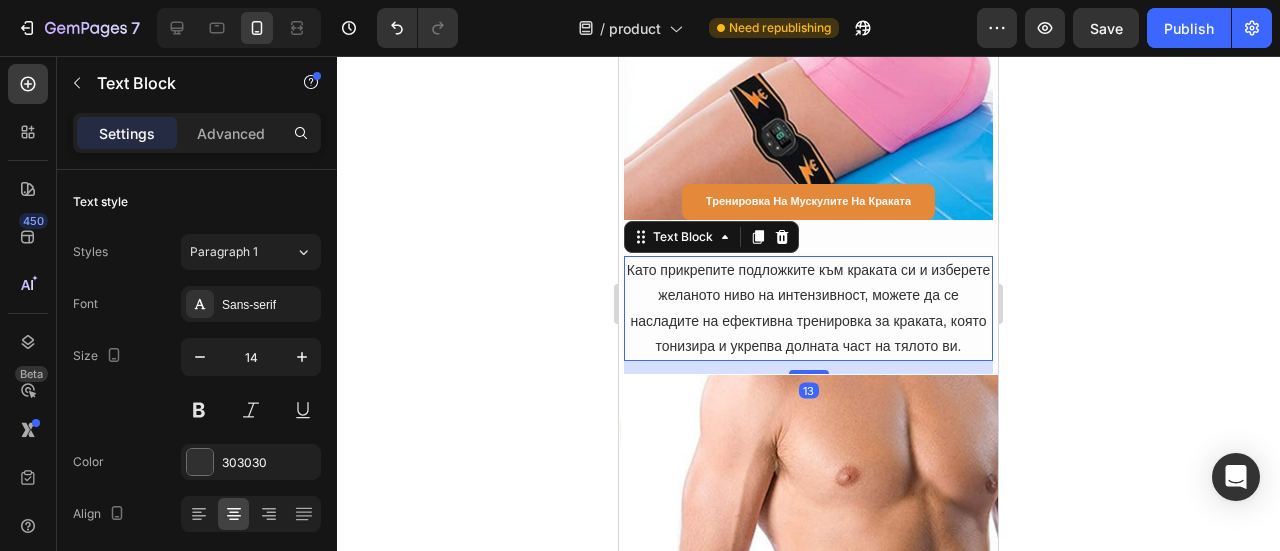 drag, startPoint x: 809, startPoint y: 324, endPoint x: 841, endPoint y: 303, distance: 38.27532 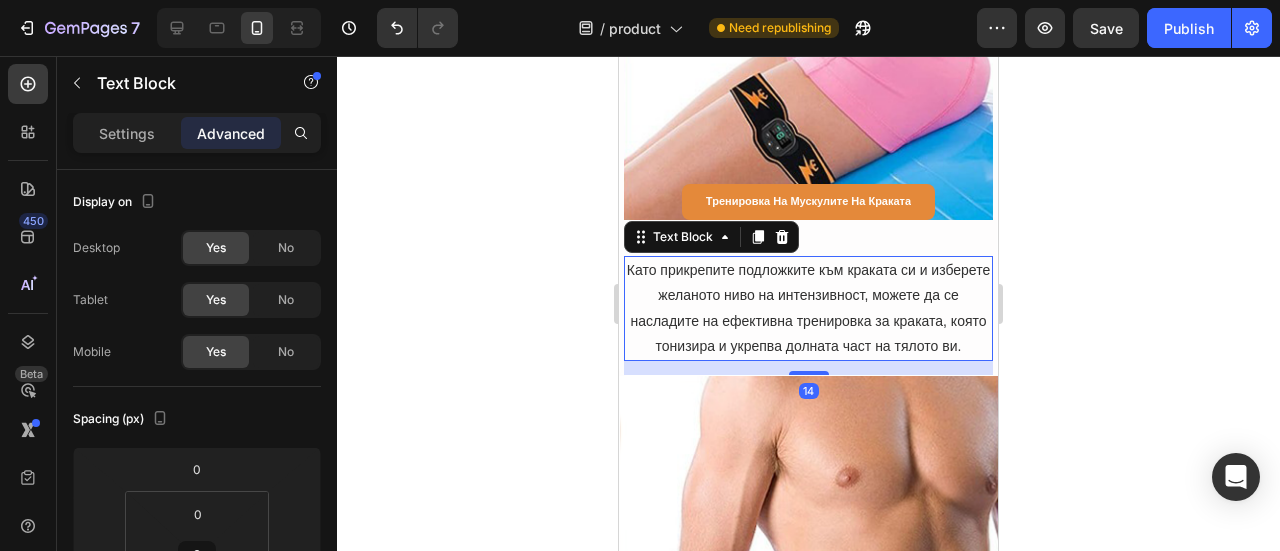 click 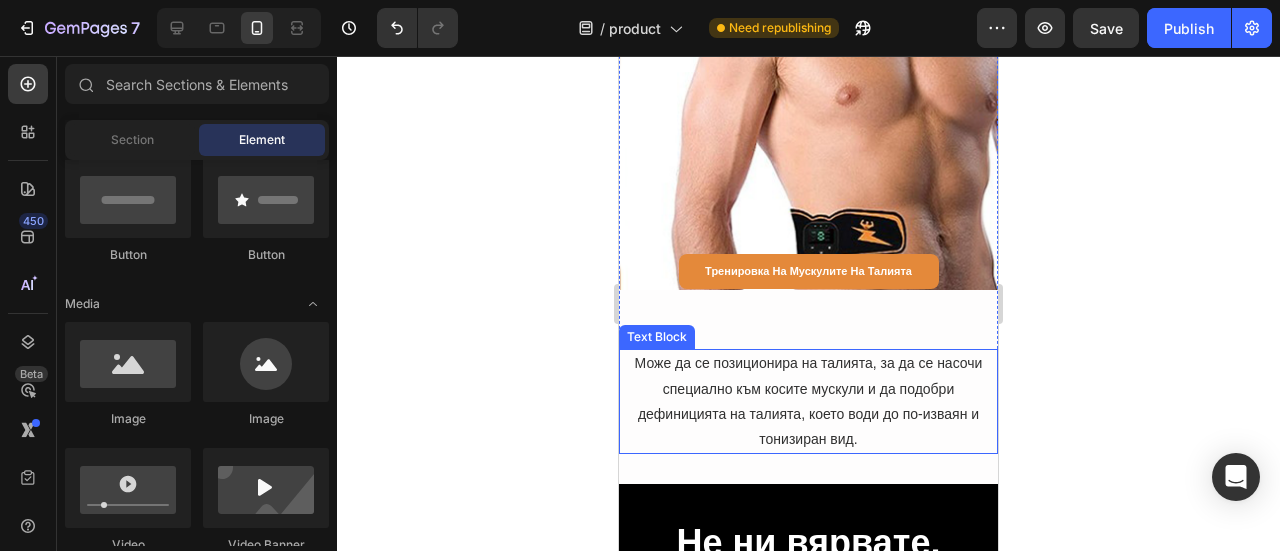 scroll, scrollTop: 10212, scrollLeft: 0, axis: vertical 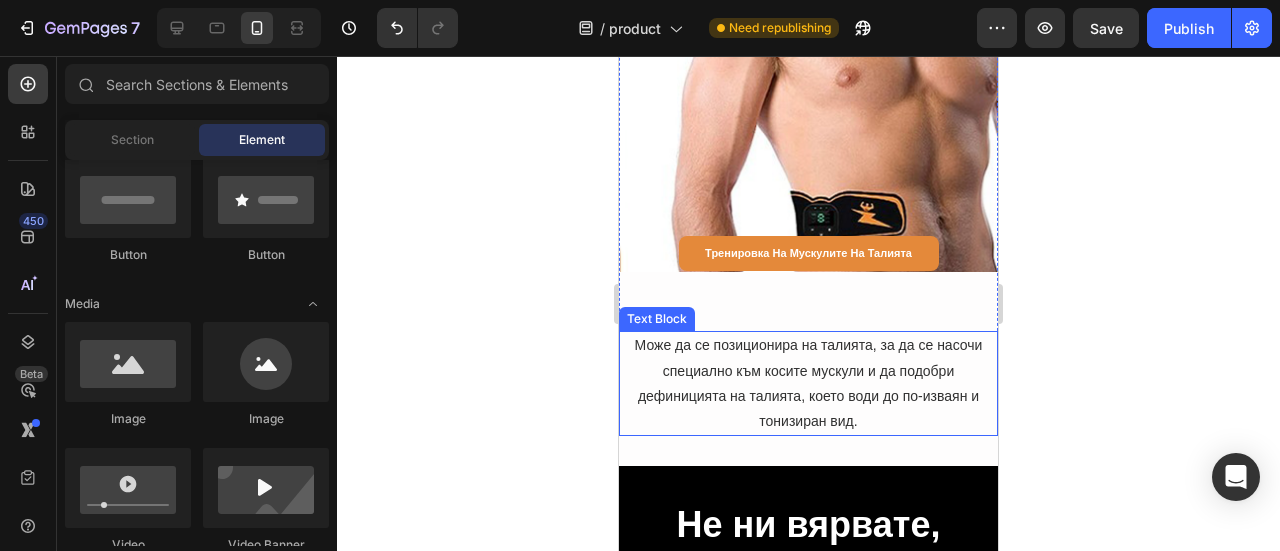 click on "Може да се позиционира на талията, за да се насочи специално към косите мускули и да подобри дефиницията на талията, което води до по-изваян и тонизиран вид." at bounding box center [808, 383] 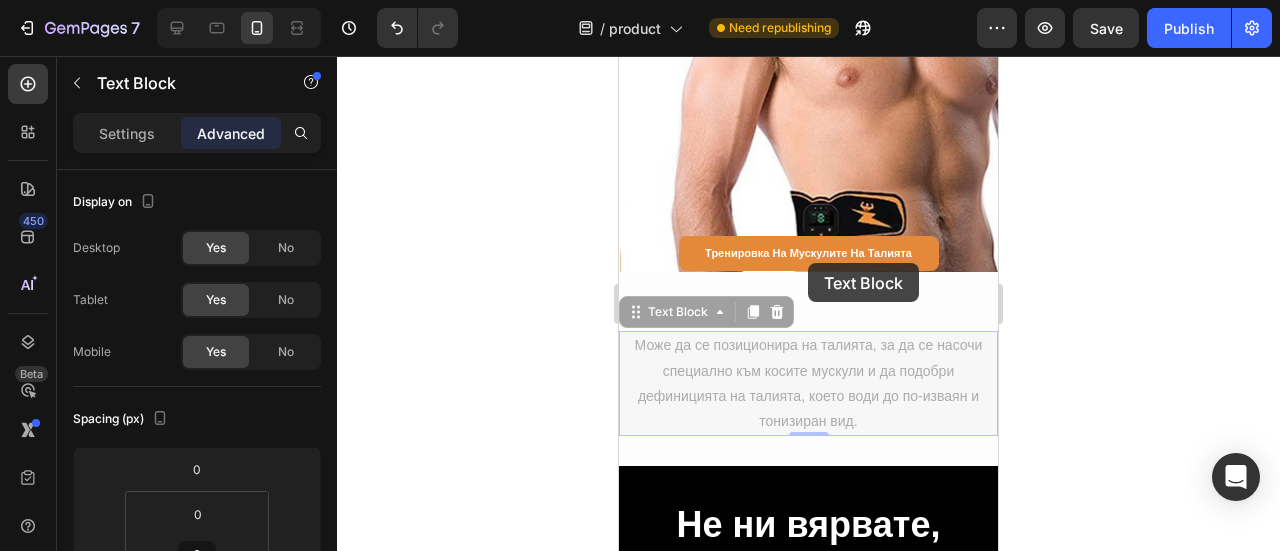 drag, startPoint x: 791, startPoint y: 329, endPoint x: 808, endPoint y: 263, distance: 68.154236 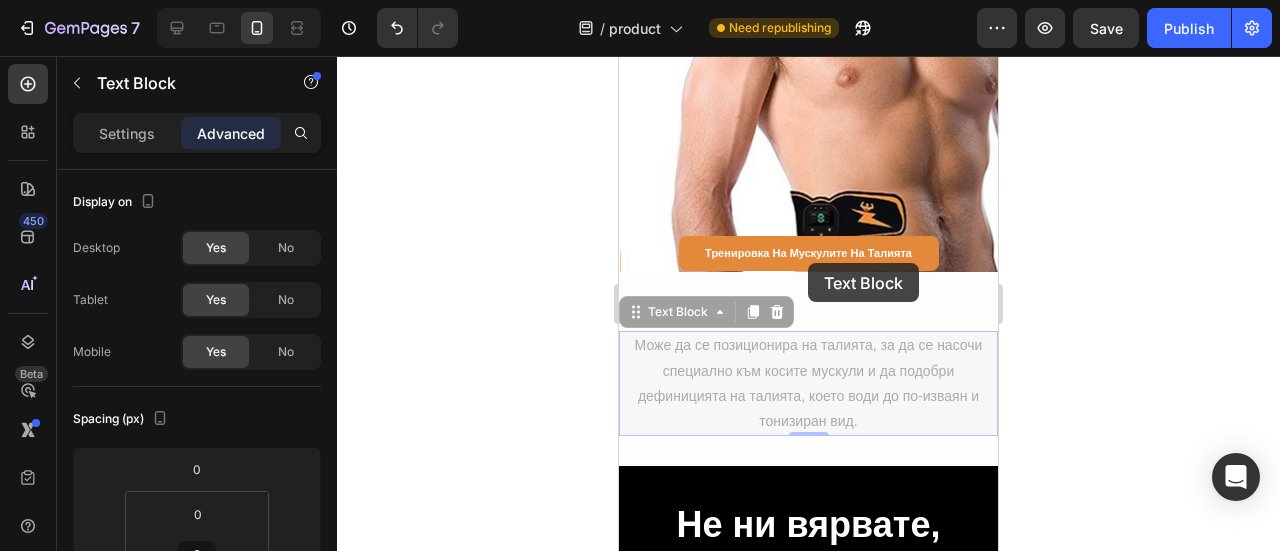 click on "Mobile  ( 379 px) iPhone 13 Mini iPhone 13 Pro iPhone 11 Pro Max iPhone 15 Pro Max Pixel 7 Galaxy S8+ Galaxy S20 Ultra iPad Mini iPad Air iPad Pro Header Подходящ за много части на тялото Heading Image Тренировка на коремните мускули Button Насочва се към коремните мускули чрез електрическа мускулна стимулация (EMS), която свива и укрепва мускулите в областта на корема. Text Block Image Тренировка на мускулите на ръцете Button Row Технологията за мускулна стимулация активира мускулните влакна в ръцете ви, като помага за тонизирането и оформянето им. Text Block Image Тренировка на мускулите на краката Button Text Block Row Image Тренировка на мускулите на талията" at bounding box center [808, -2112] 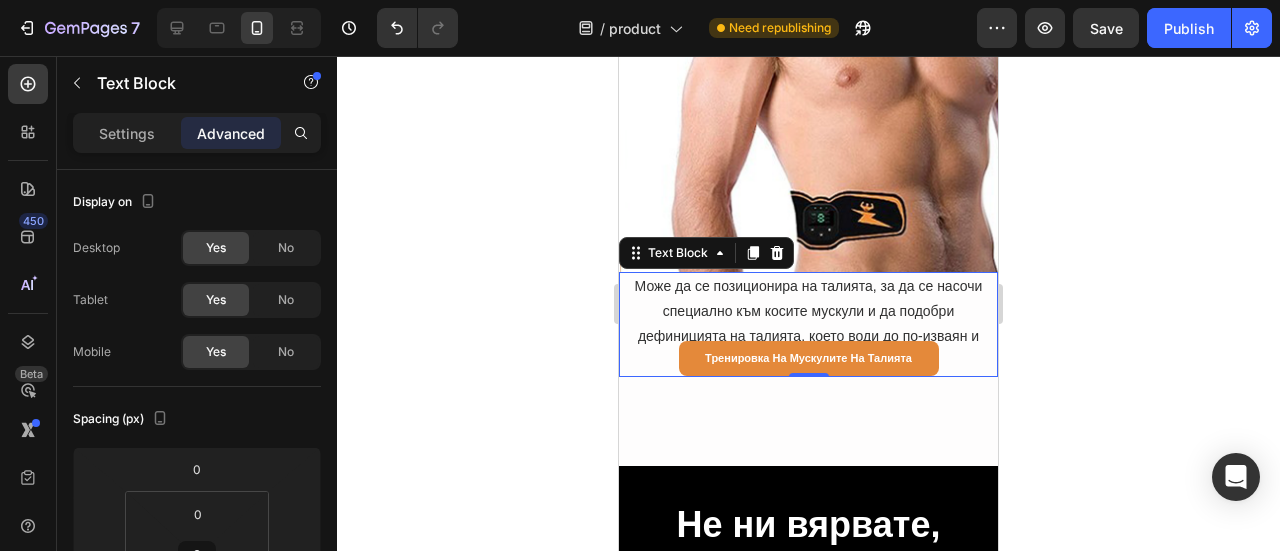 click 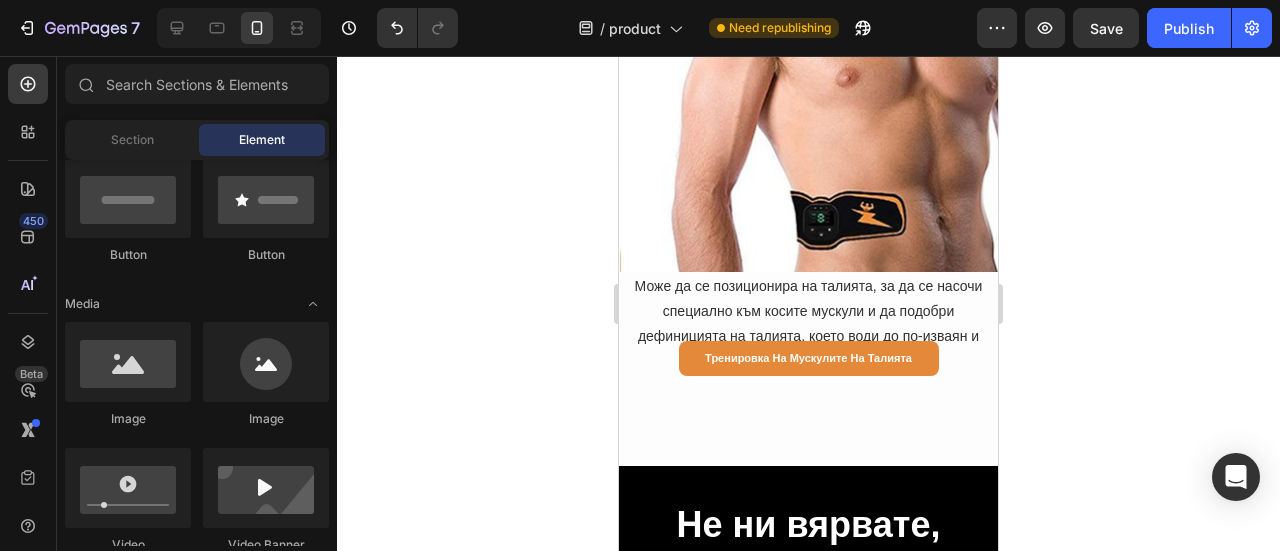 click 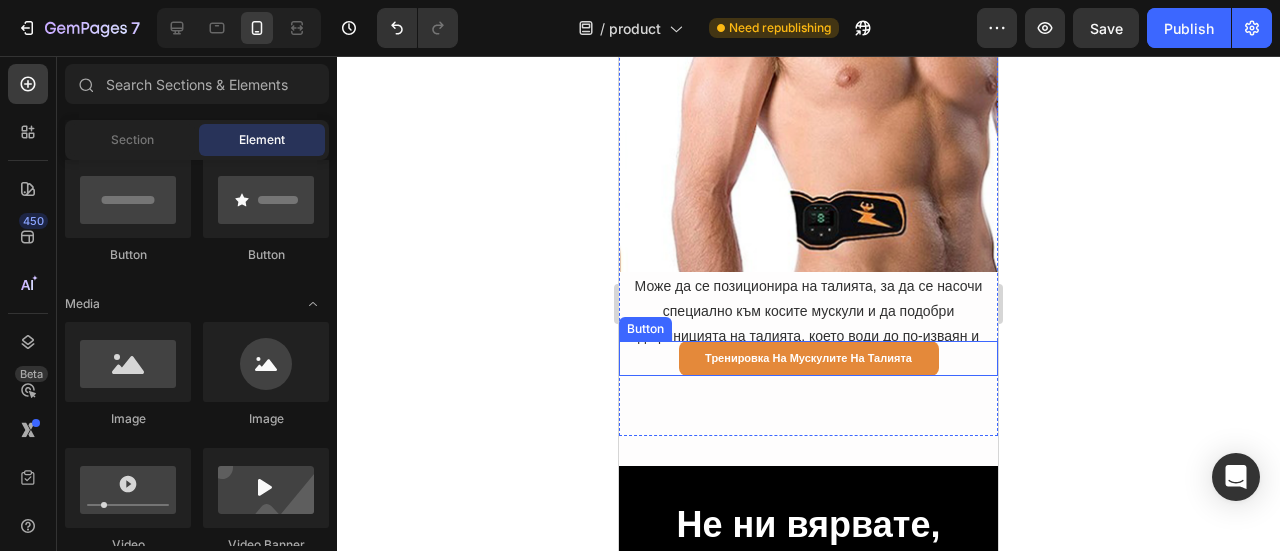 click 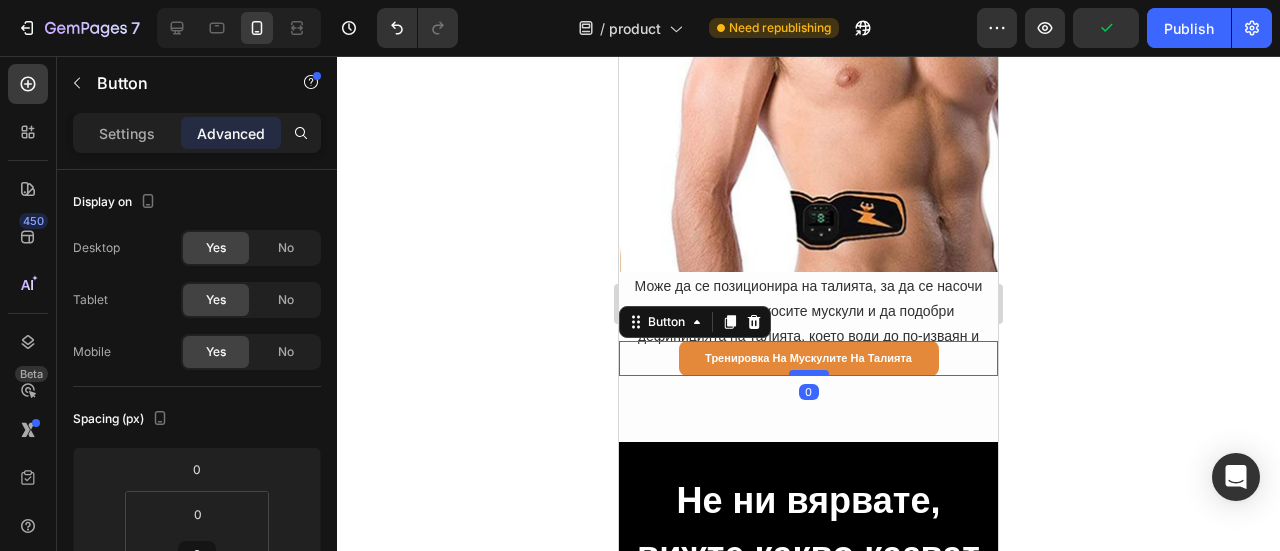drag, startPoint x: 794, startPoint y: 353, endPoint x: 802, endPoint y: 326, distance: 28.160255 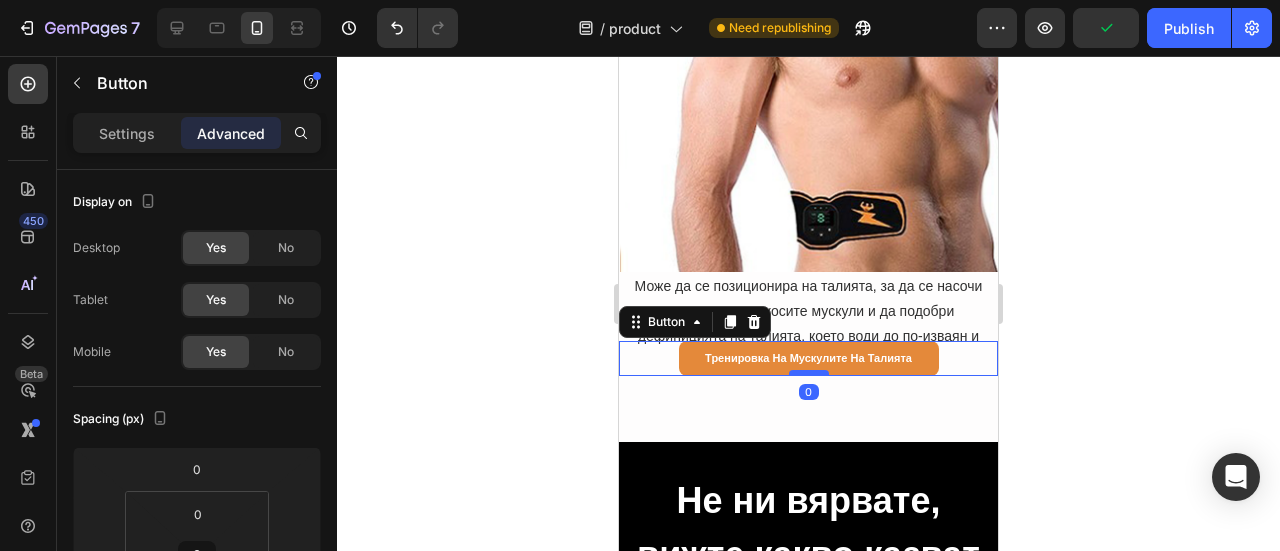 click at bounding box center (809, 373) 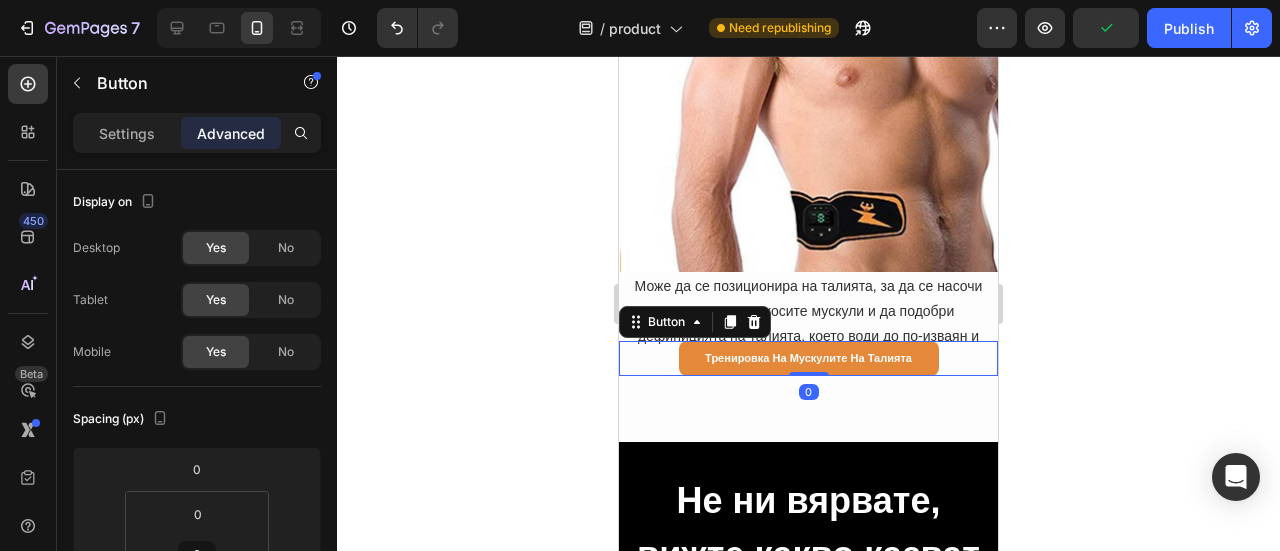 type on "0" 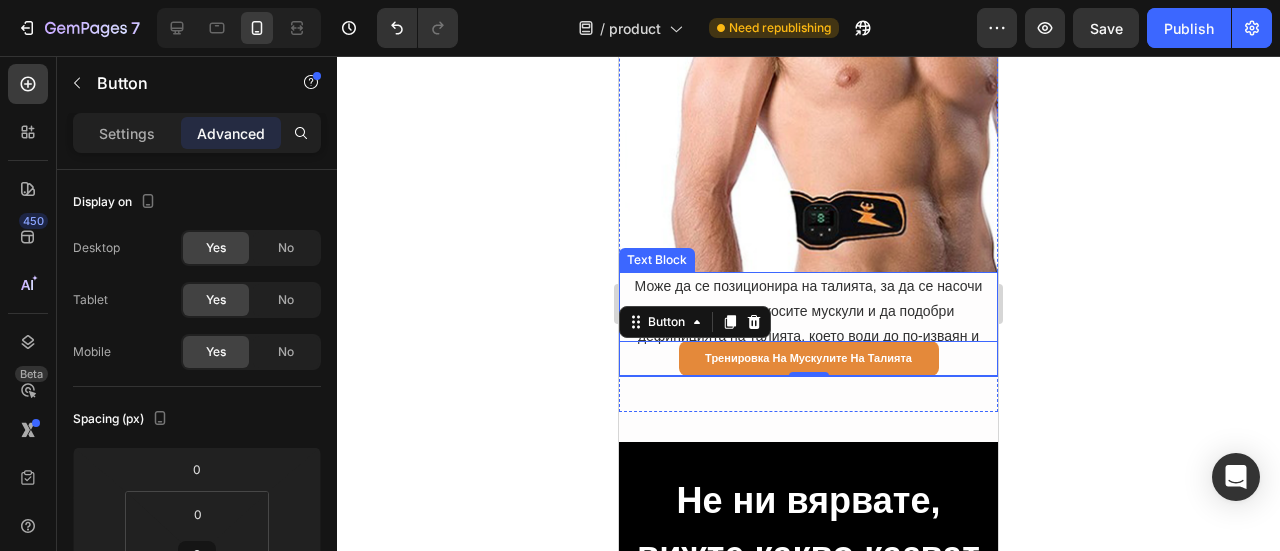 click 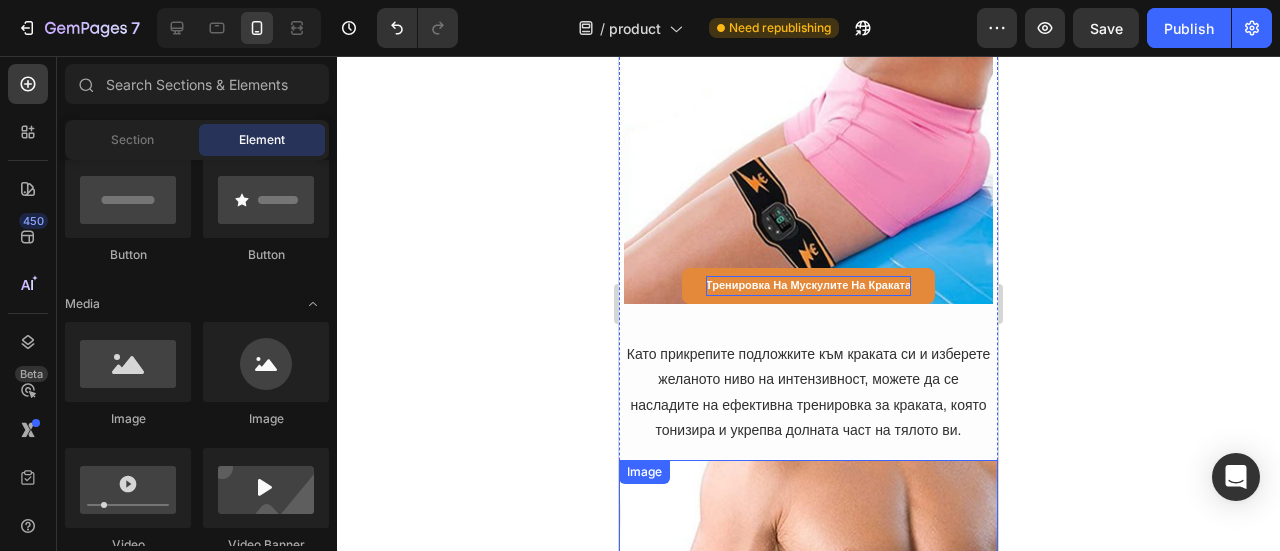 scroll, scrollTop: 9712, scrollLeft: 0, axis: vertical 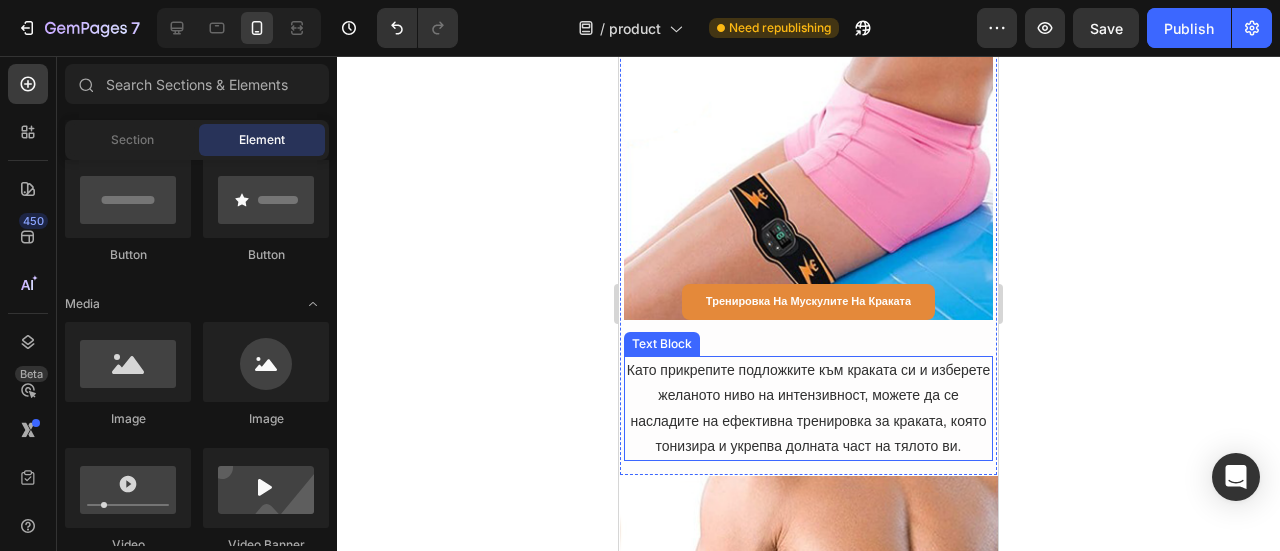 click on "Като прикрепите подложките към краката си и изберете желаното ниво на интензивност, можете да се насладите на ефективна тренировка за краката, която тонизира и укрепва долната част на тялото ви." at bounding box center (808, 408) 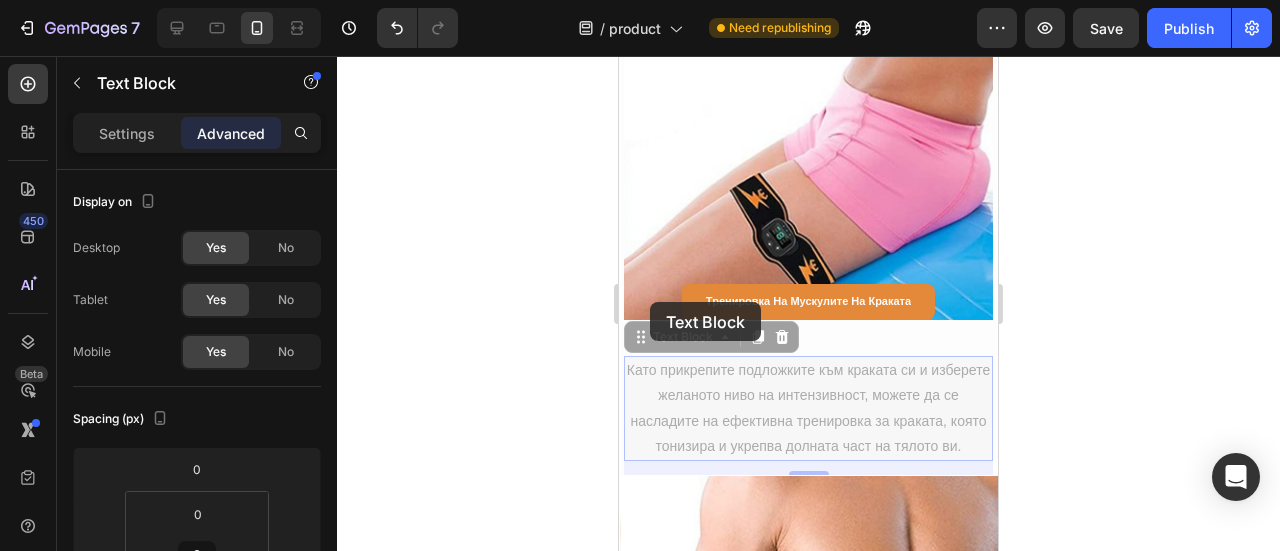 drag, startPoint x: 643, startPoint y: 353, endPoint x: 650, endPoint y: 313, distance: 40.60788 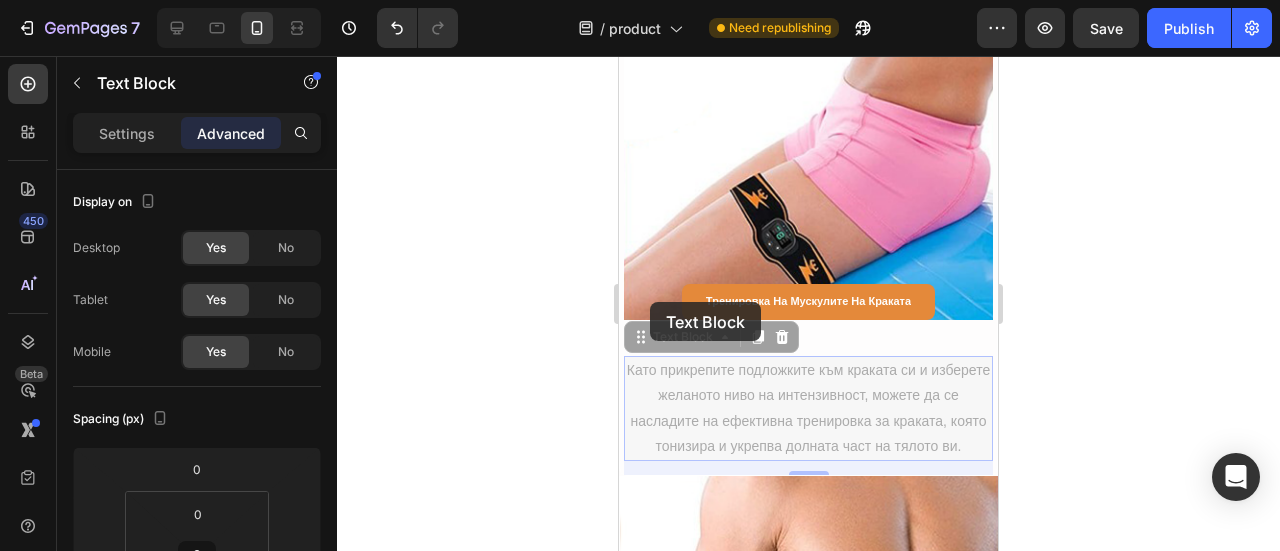 click on "Mobile  ( 379 px) iPhone 13 Mini iPhone 13 Pro iPhone 11 Pro Max iPhone 15 Pro Max Pixel 7 Galaxy S8+ Galaxy S20 Ultra iPad Mini iPad Air iPad Pro Header Подходящ за много части на тялото Heading Image Тренировка на коремните мускули Button Насочва се към коремните мускули чрез електрическа мускулна стимулация (EMS), която свива и укрепва мускулите в областта на корема. Text Block Image Тренировка на мускулите на ръцете Button Row Технологията за мускулна стимулация активира мускулните влакна в ръцете ви, като помага за тонизирането и оформянето им. Text Block Image Тренировка на мускулите на краката Button Text Block   14 Text Block   14 Row Image Text Block Button Row Row Section 8 Root" at bounding box center [808, -1624] 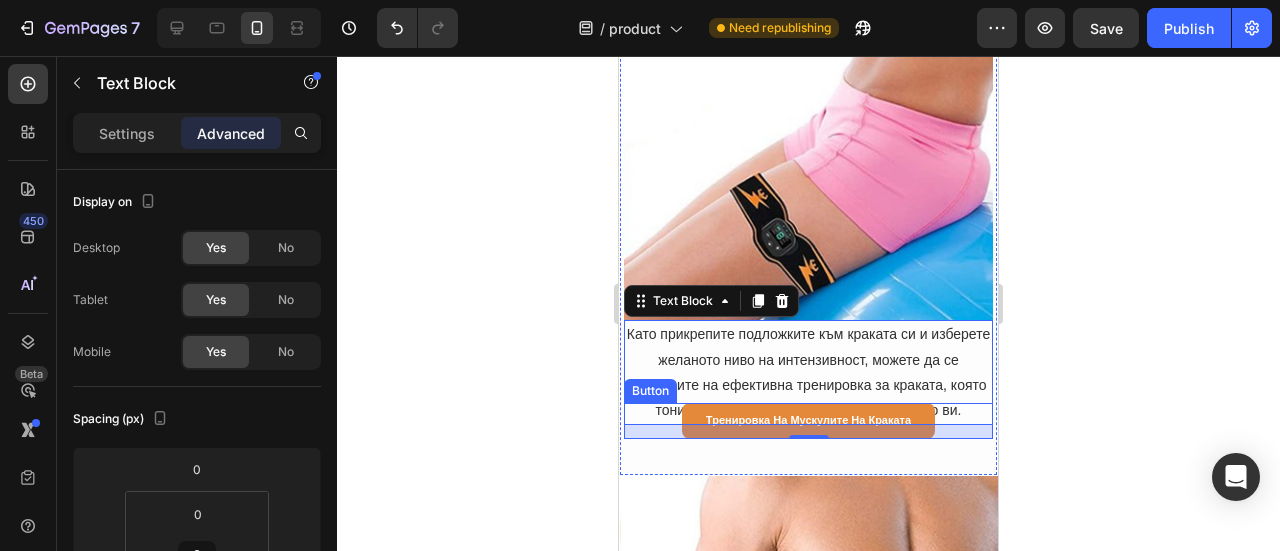 click 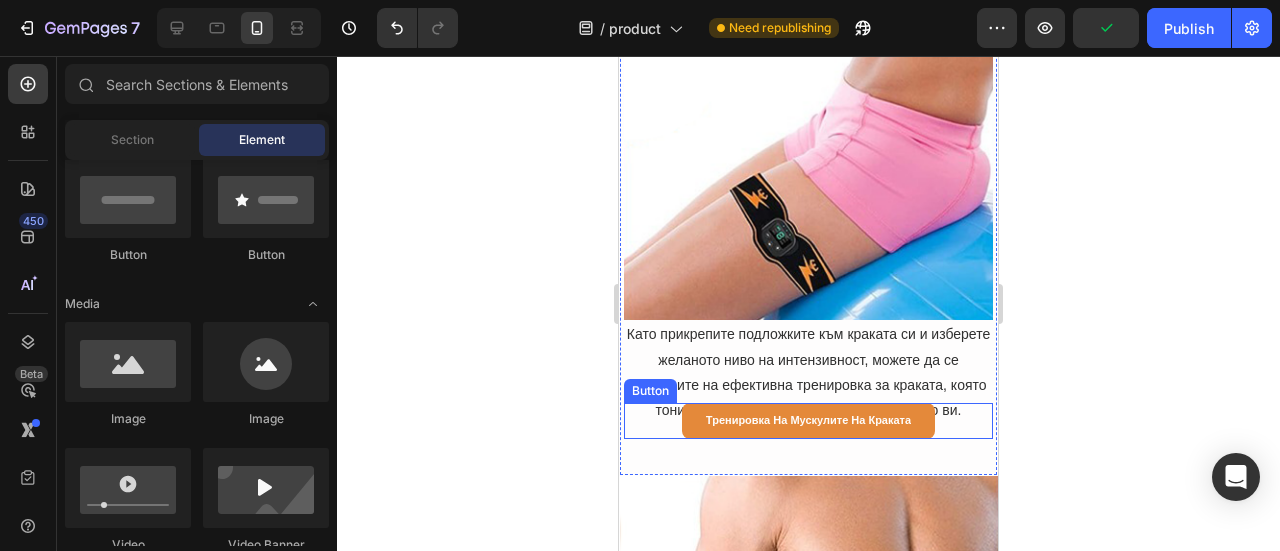 click on "Тренировка на мускулите на краката" at bounding box center (808, 421) 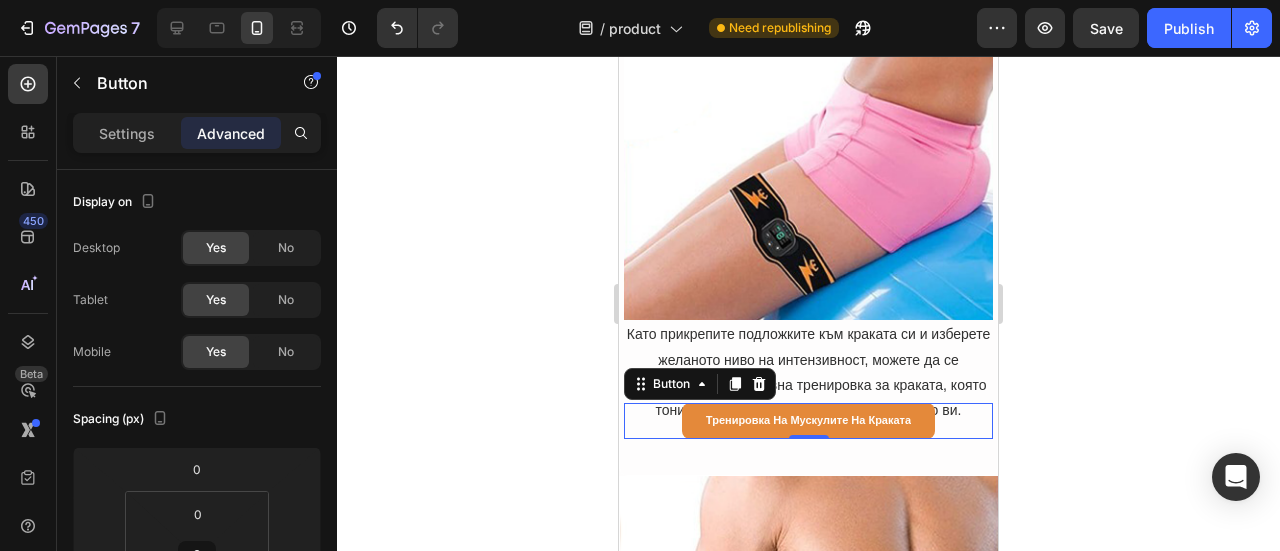click 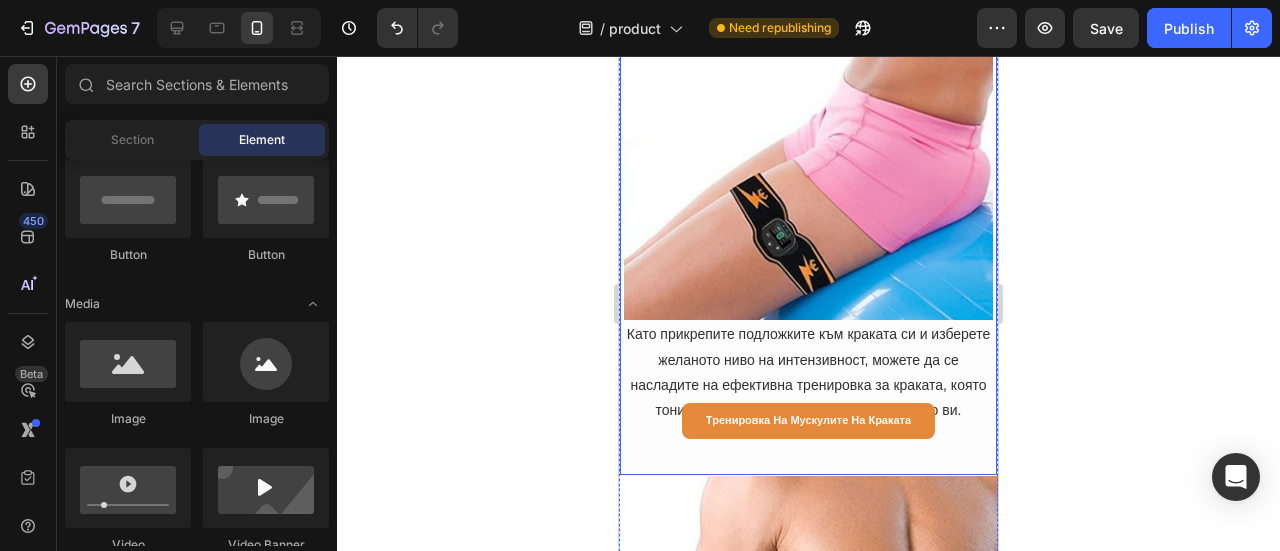 click on "Image Като прикрепите подложките към краката си и изберете желаното ниво на интензивност, можете да се насладите на ефективна тренировка за краката, която тонизира и укрепва долната част на тялото ви. Text Block Тренировка на мускулите на краката Button" at bounding box center [808, 254] 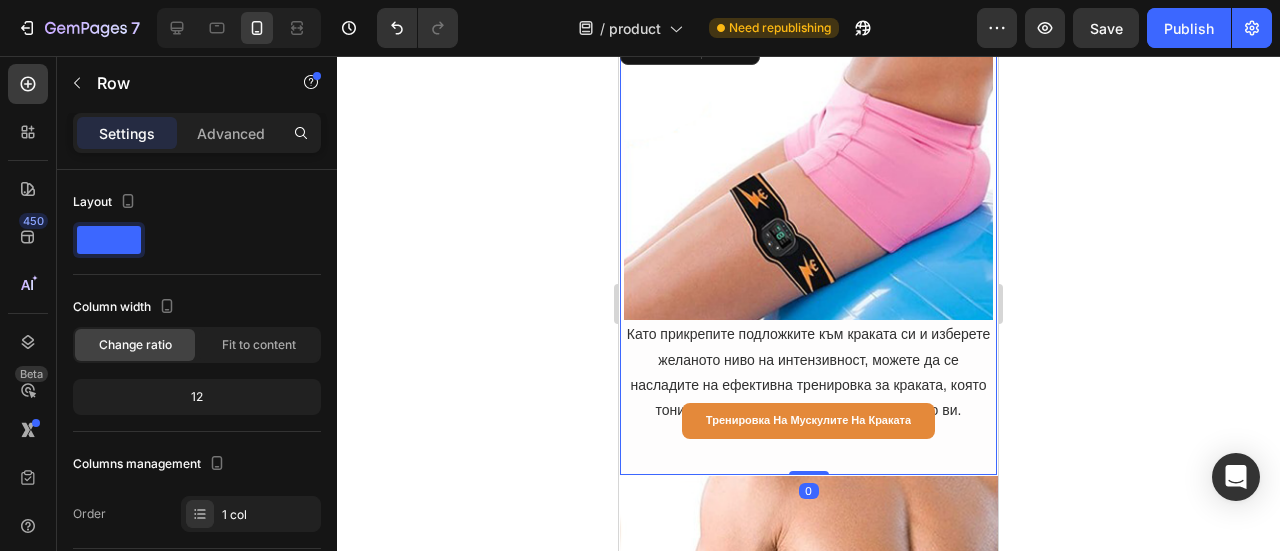 click on "Image Като прикрепите подложките към краката си и изберете желаното ниво на интензивност, можете да се насладите на ефективна тренировка за краката, която тонизира и укрепва долната част на тялото ви. Text Block Тренировка на мускулите на краката Button" at bounding box center (808, 254) 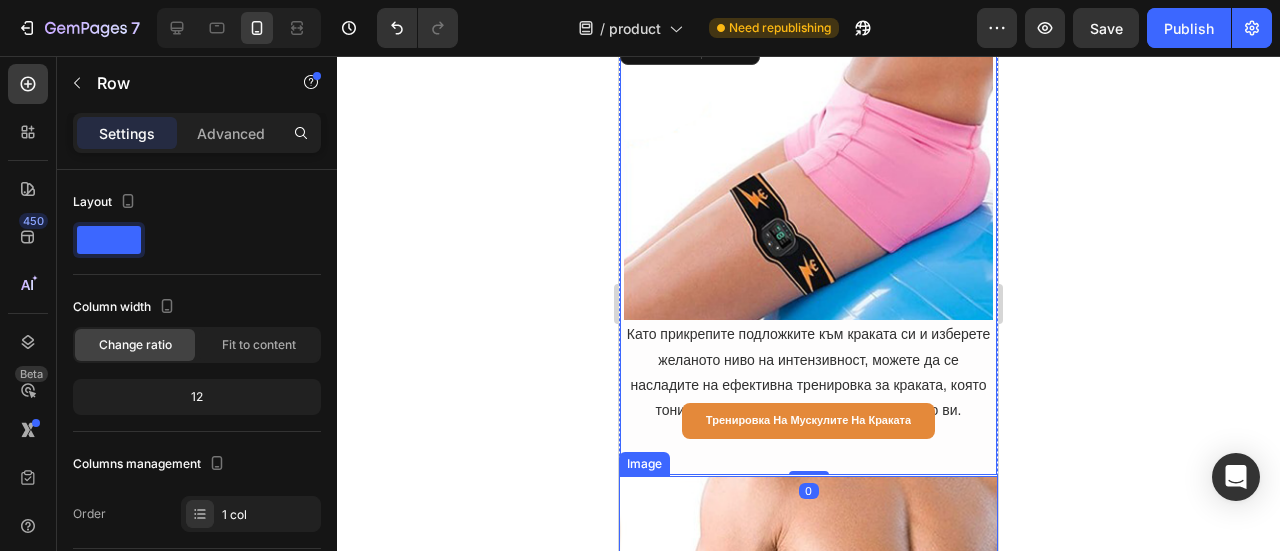 click at bounding box center [808, 624] 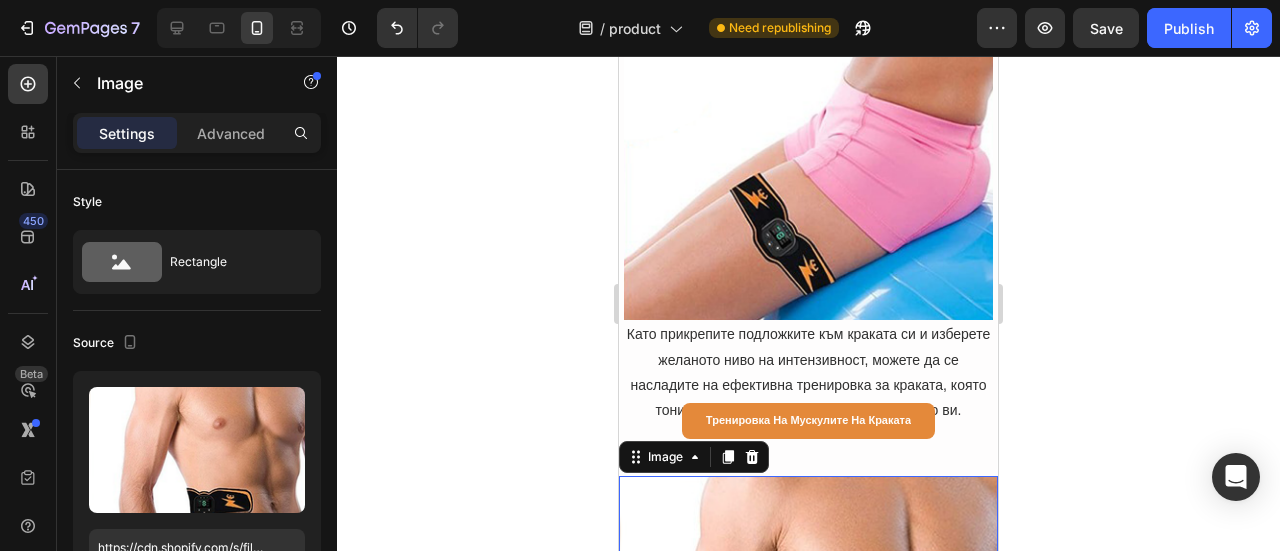 click at bounding box center (808, 624) 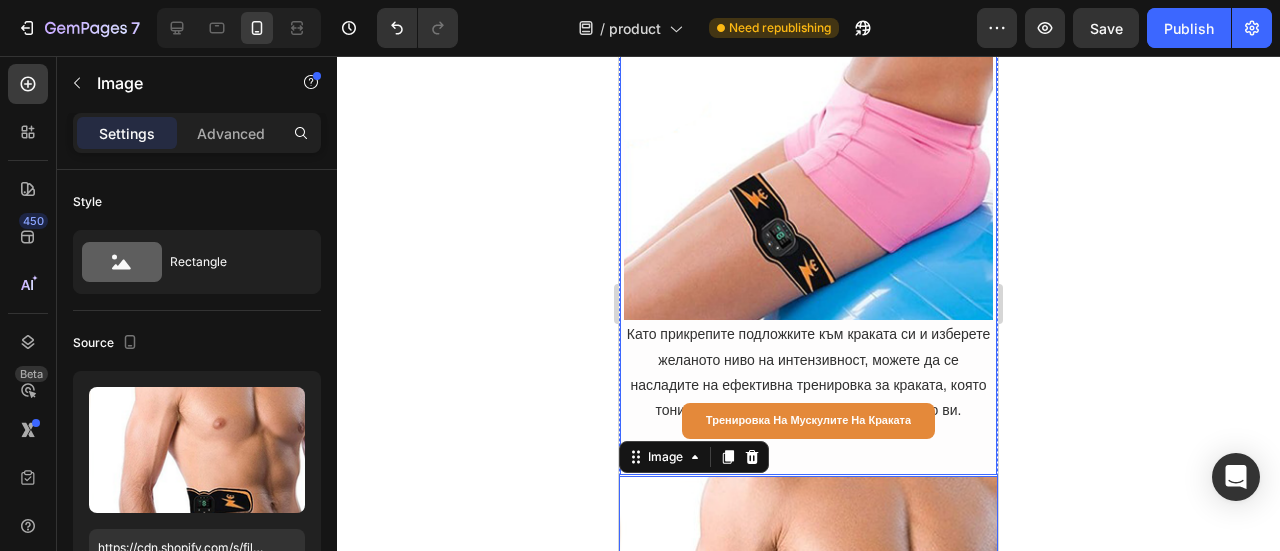 click on "Image Като прикрепите подложките към краката си и изберете желаното ниво на интензивност, можете да се насладите на ефективна тренировка за краката, която тонизира и укрепва долната част на тялото ви. Text Block Тренировка на мускулите на краката Button" at bounding box center (808, 254) 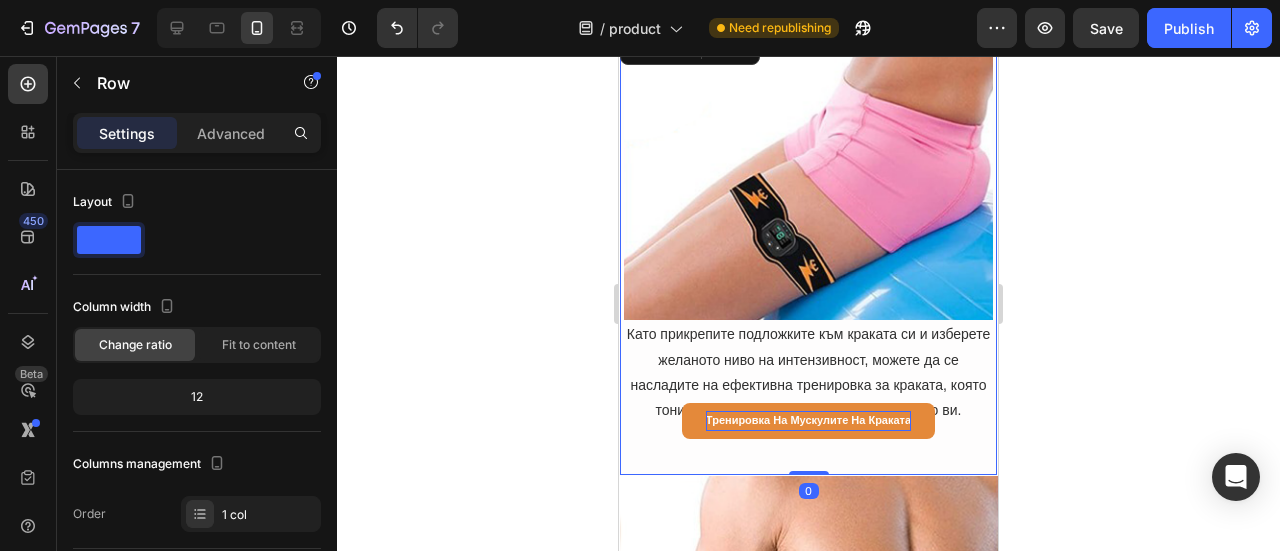 click on "Image Като прикрепите подложките към краката си и изберете желаното ниво на интензивност, можете да се насладите на ефективна тренировка за краката, която тонизира и укрепва долната част на тялото ви. Text Block Тренировка на мускулите на краката Button Row   0" at bounding box center [808, 252] 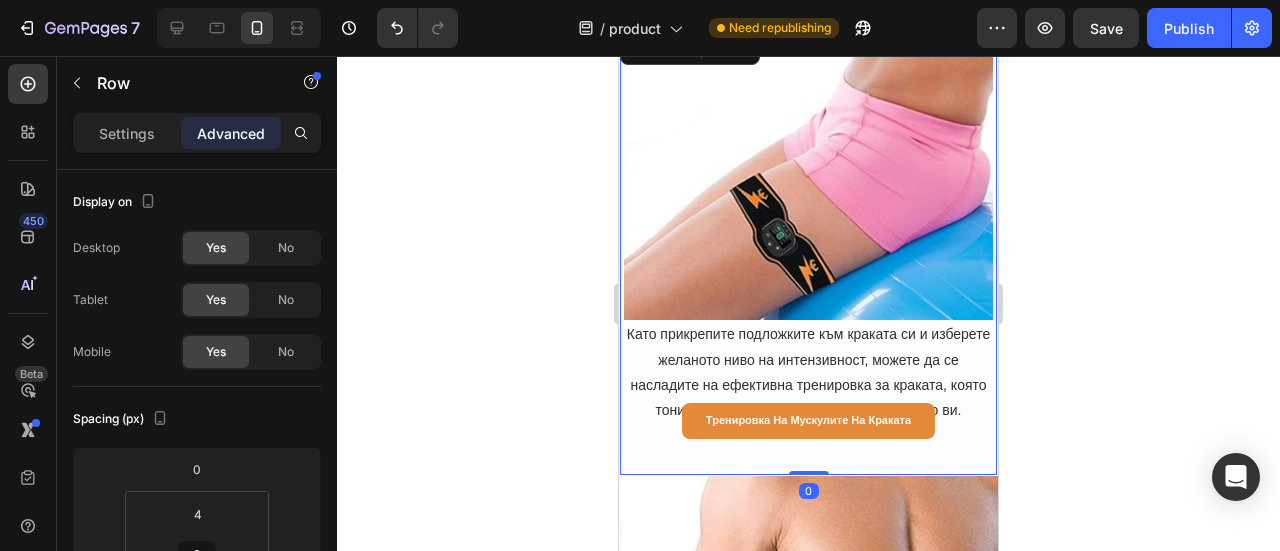 click 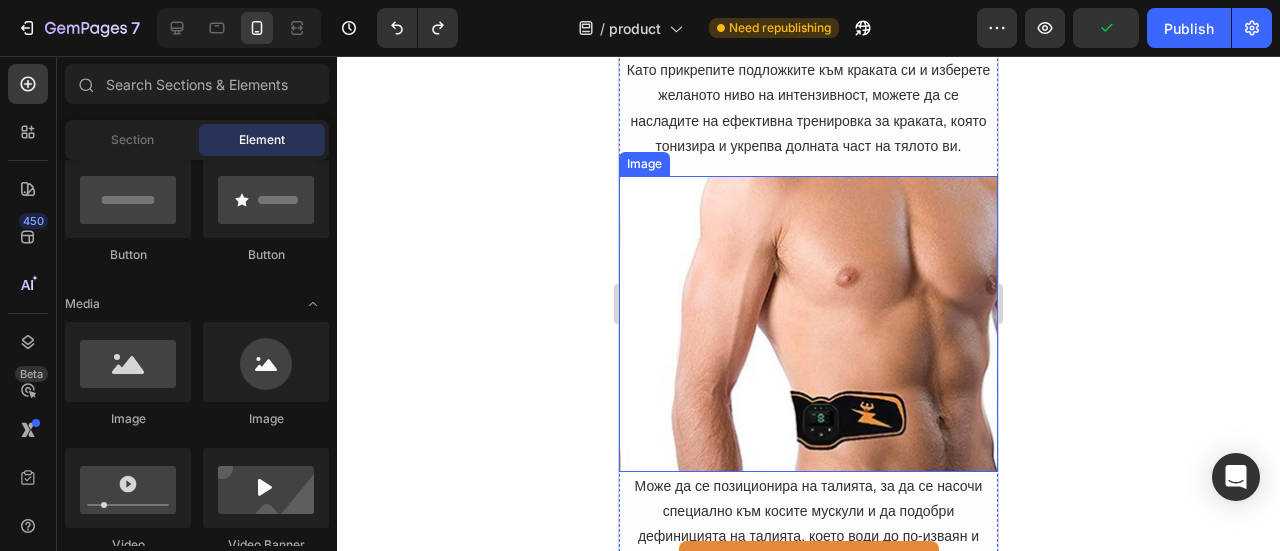scroll, scrollTop: 10212, scrollLeft: 0, axis: vertical 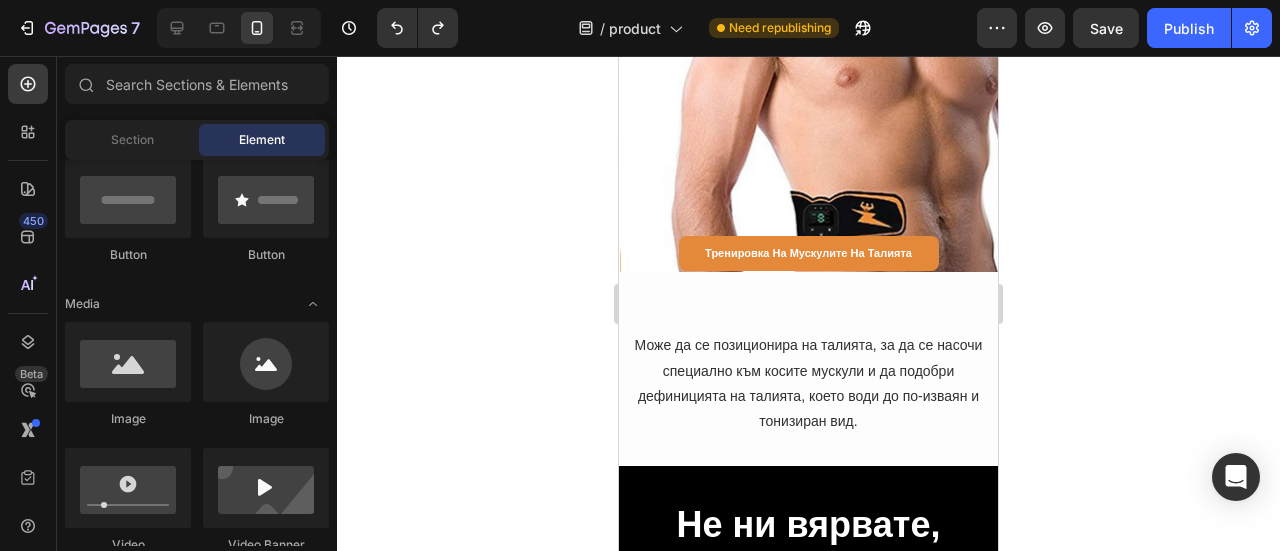 click 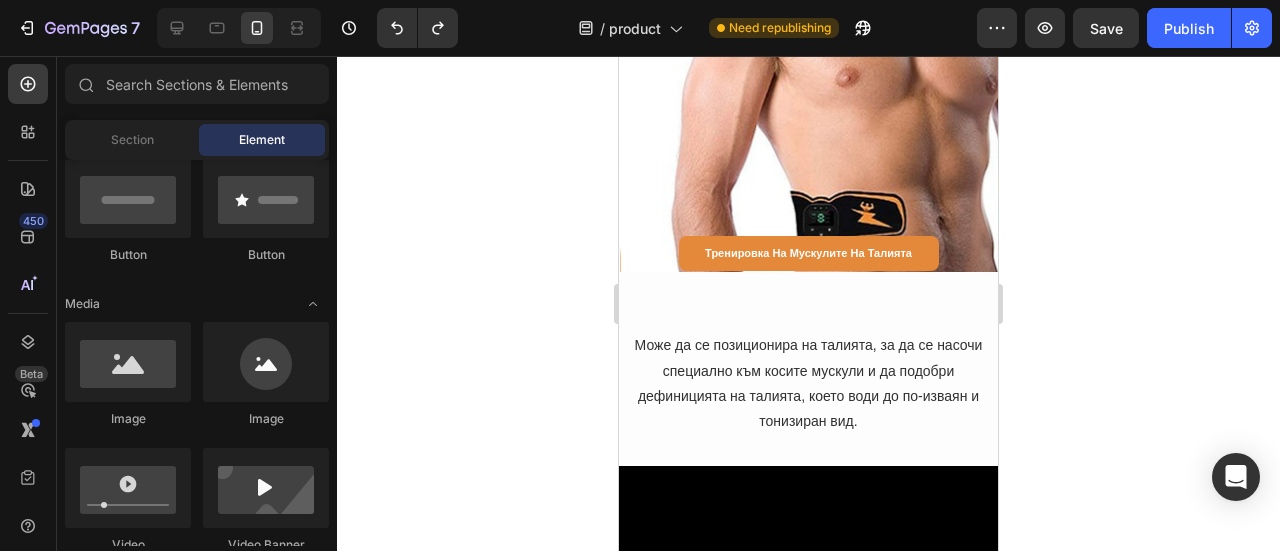 scroll, scrollTop: 10012, scrollLeft: 0, axis: vertical 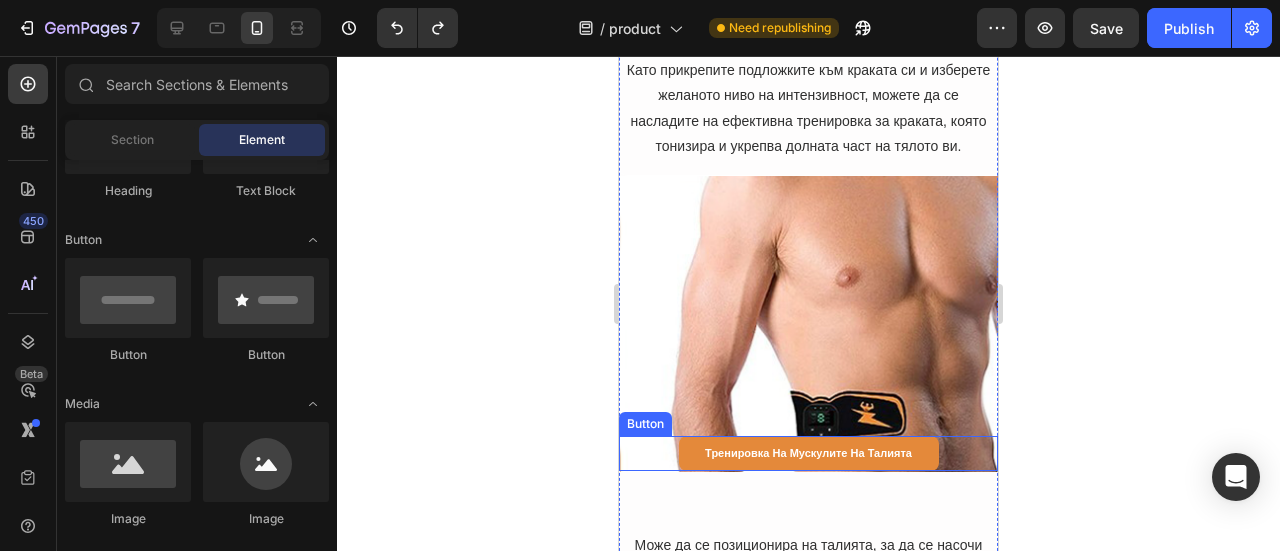 click on "Тренировка на мускулите на талията" at bounding box center [809, 454] 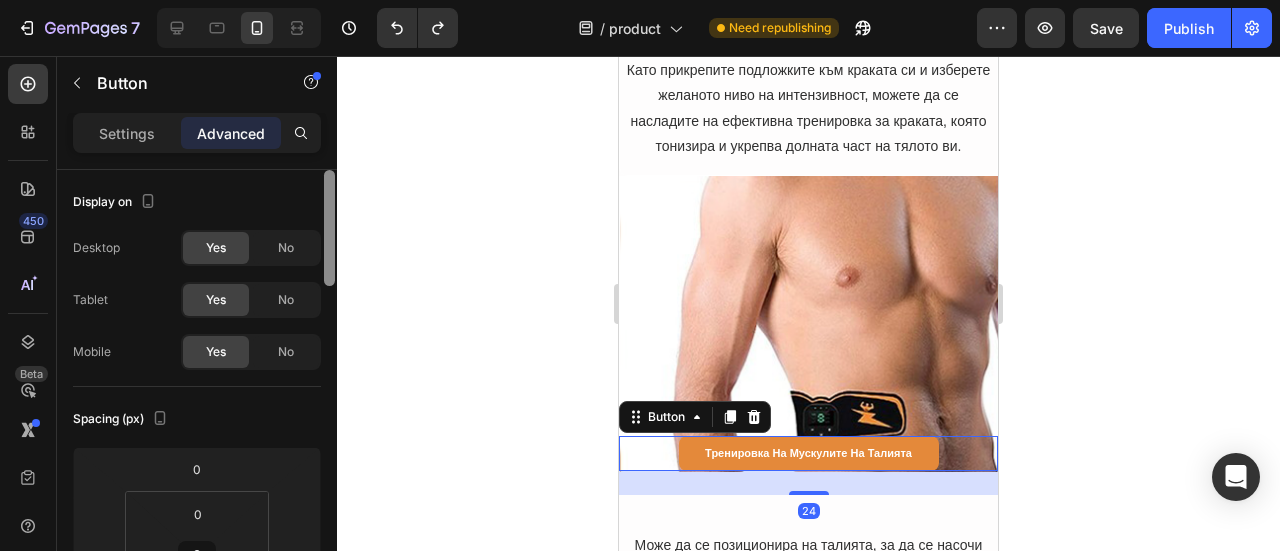 scroll, scrollTop: 200, scrollLeft: 0, axis: vertical 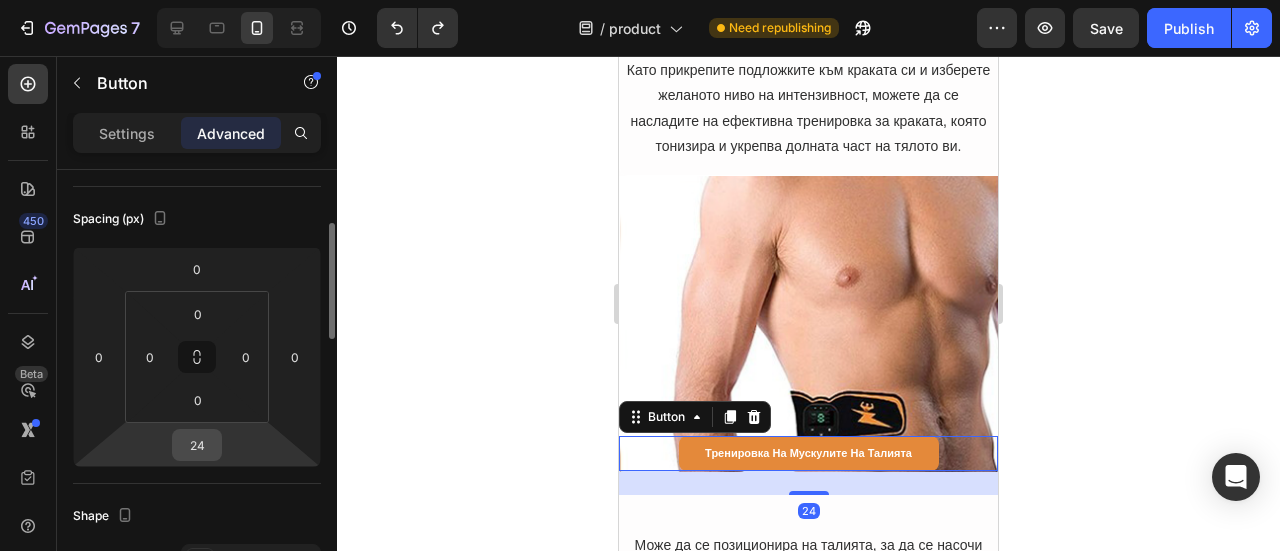 click on "24" at bounding box center [197, 445] 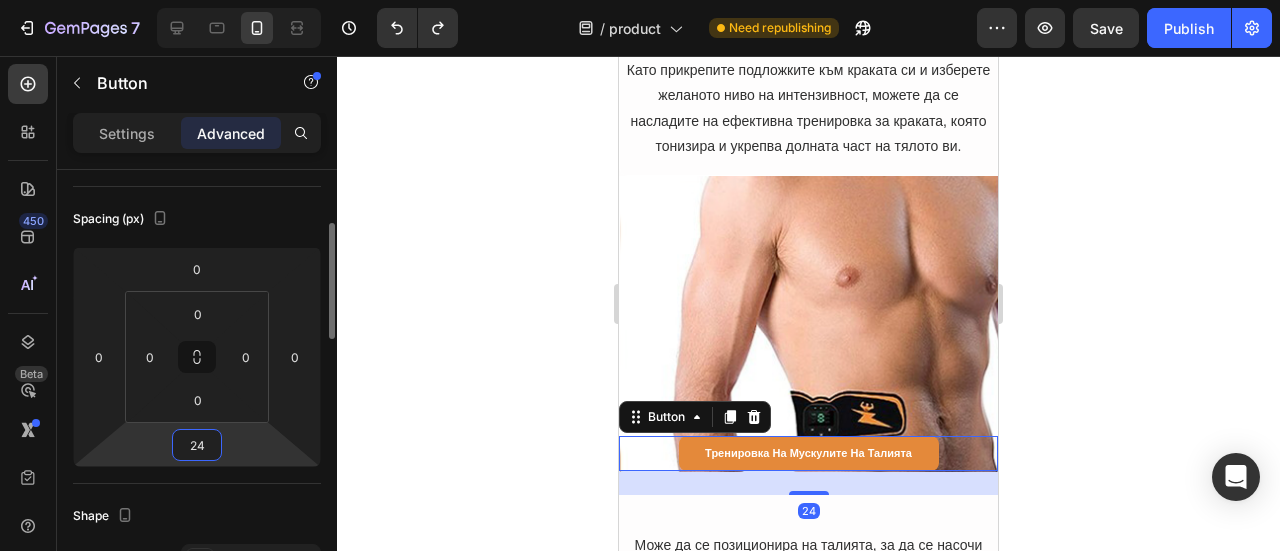 click on "24" at bounding box center [197, 445] 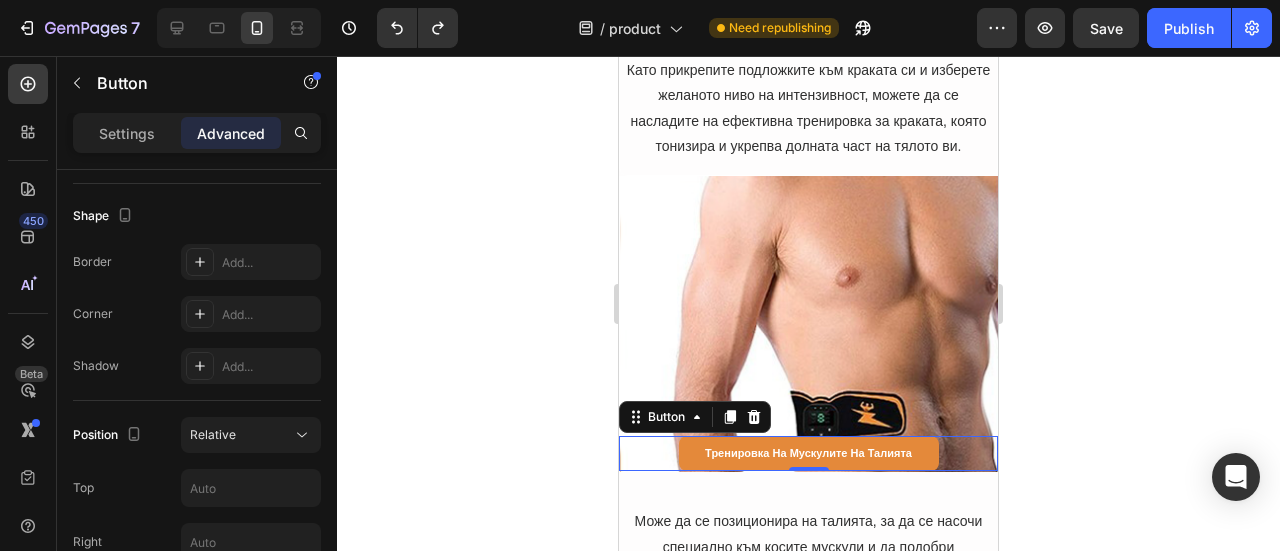 scroll, scrollTop: 700, scrollLeft: 0, axis: vertical 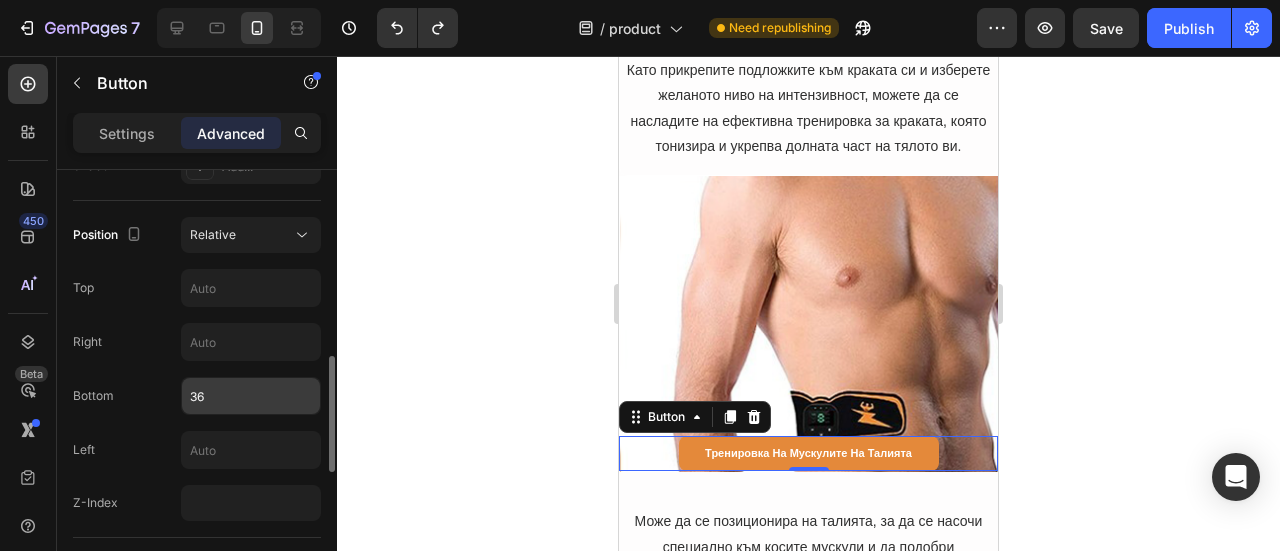 type on "0" 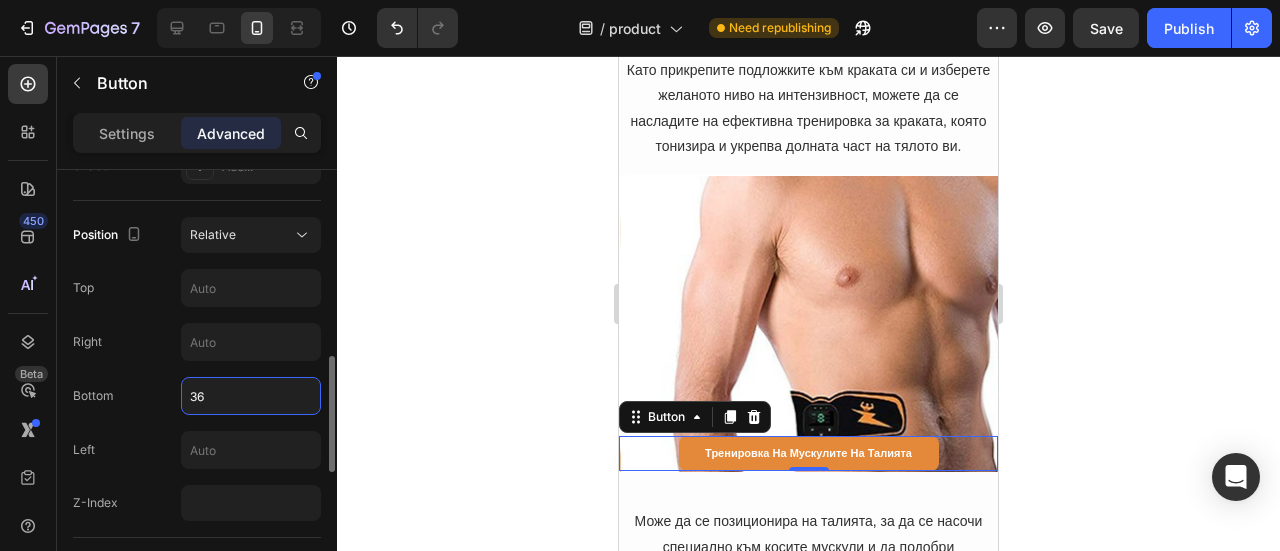 click on "36" at bounding box center (251, 396) 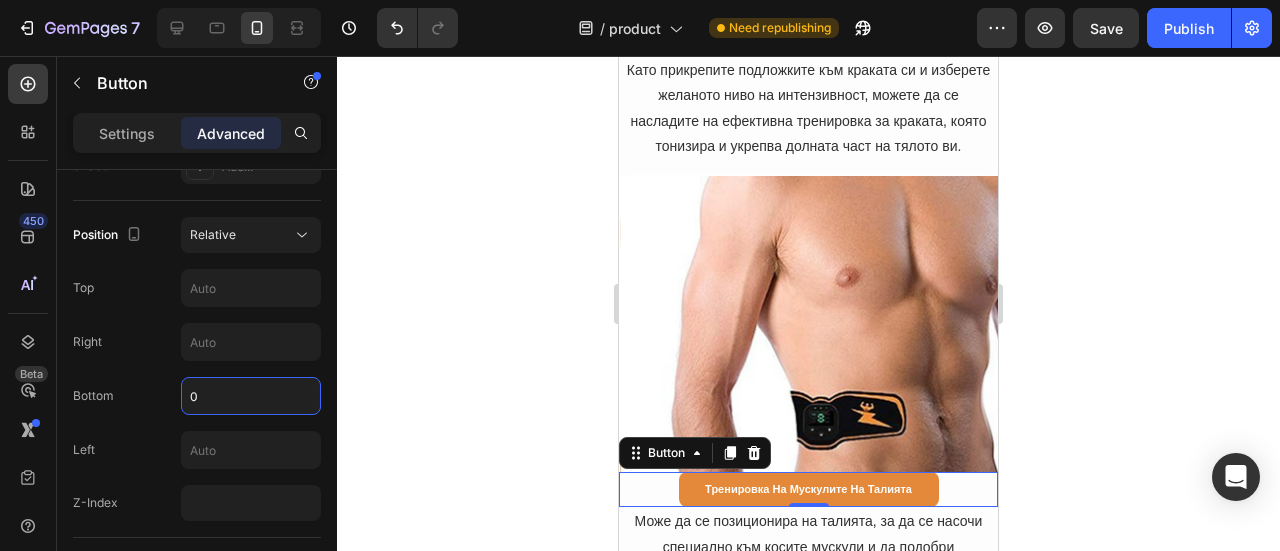click 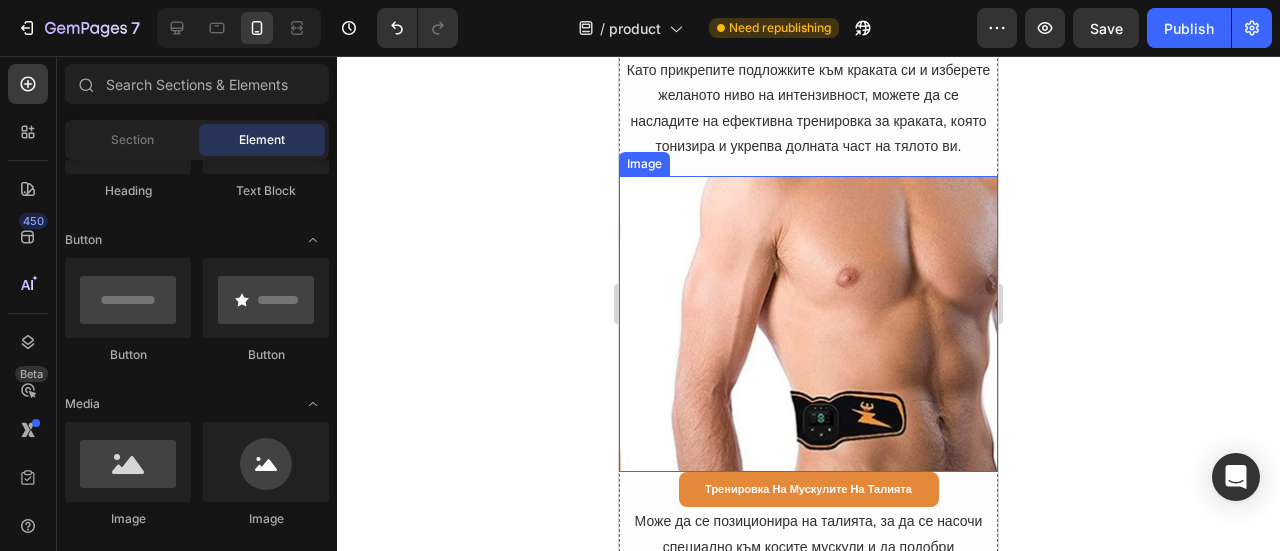 scroll, scrollTop: 9812, scrollLeft: 0, axis: vertical 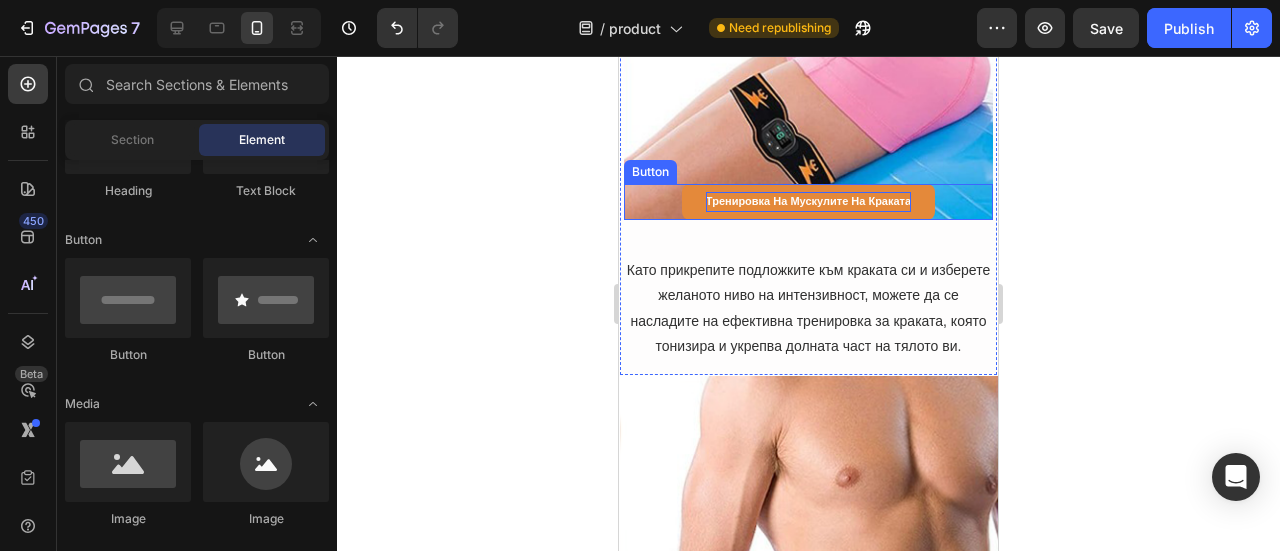 click on "Тренировка на мускулите на краката" at bounding box center (808, 202) 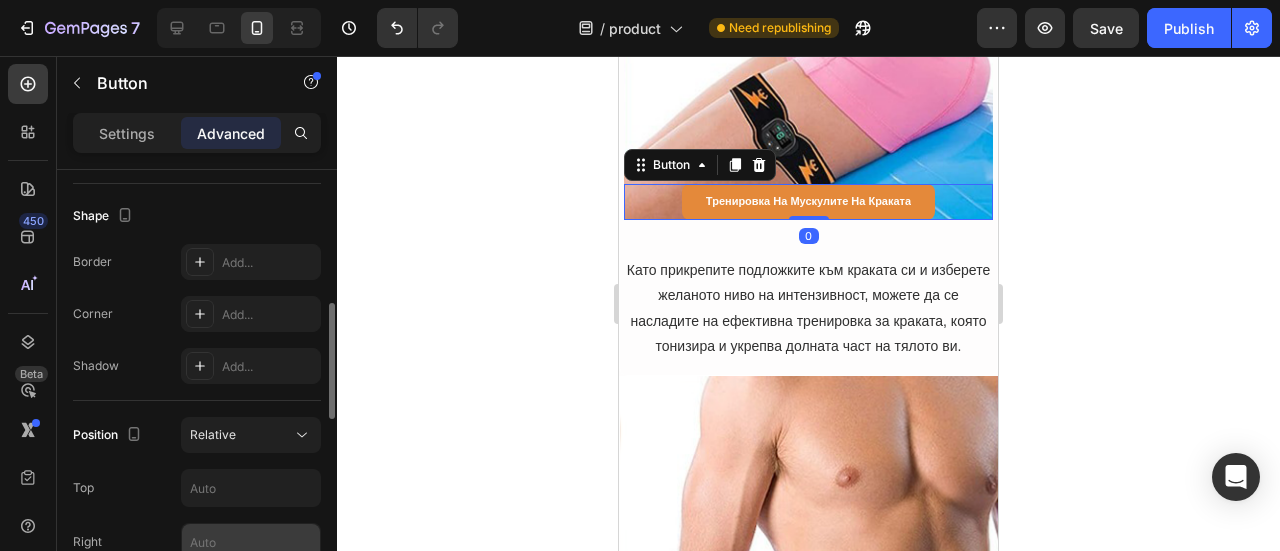 scroll, scrollTop: 700, scrollLeft: 0, axis: vertical 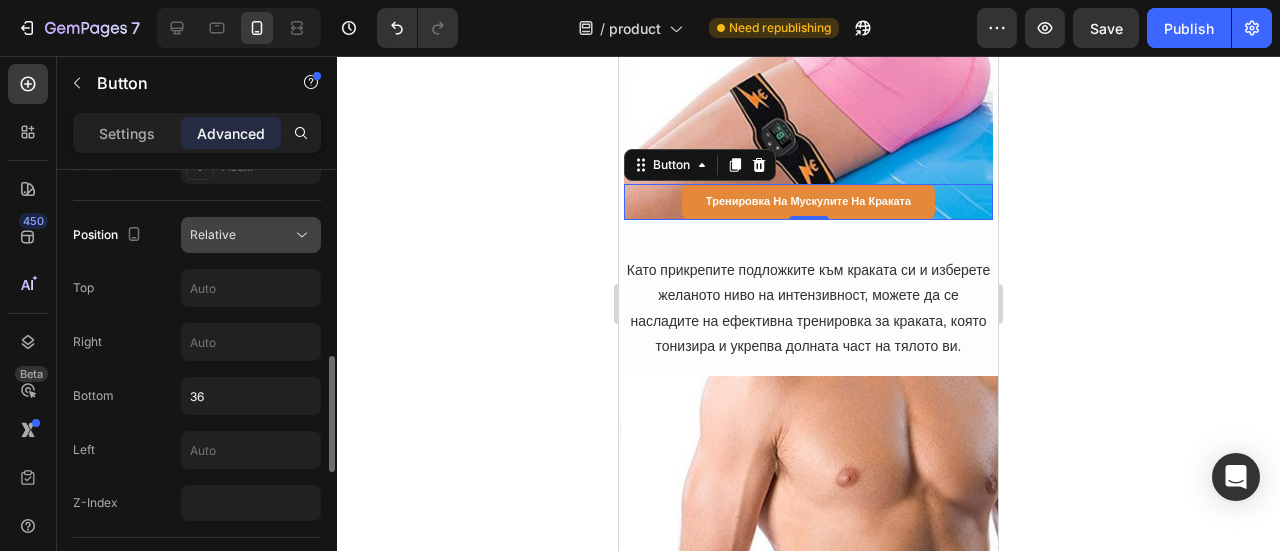 click on "Relative" 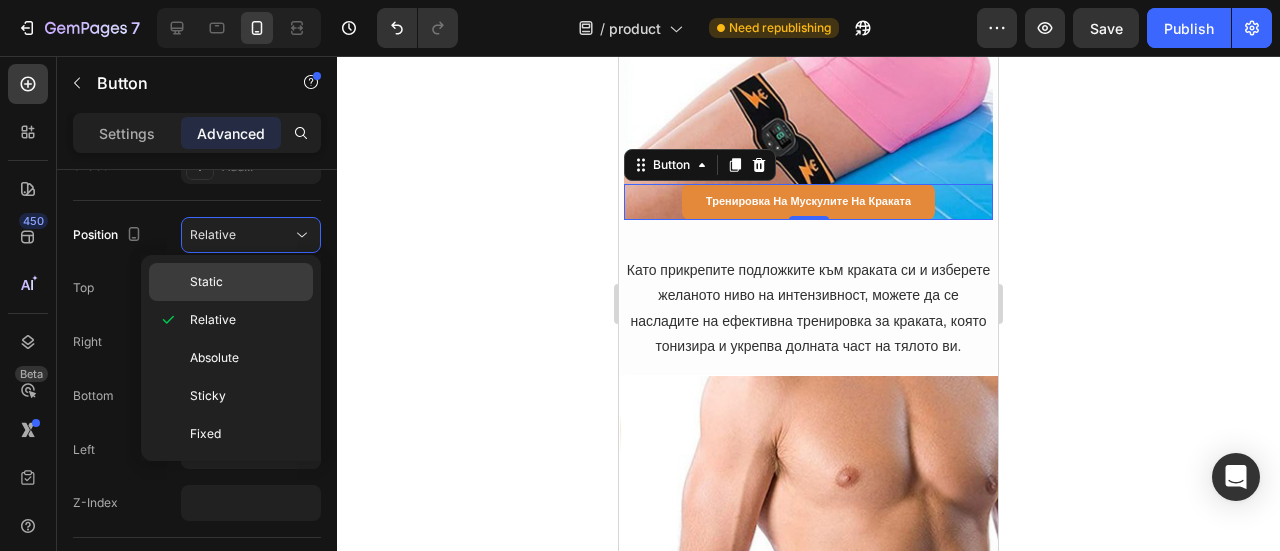 click on "Static" at bounding box center [247, 282] 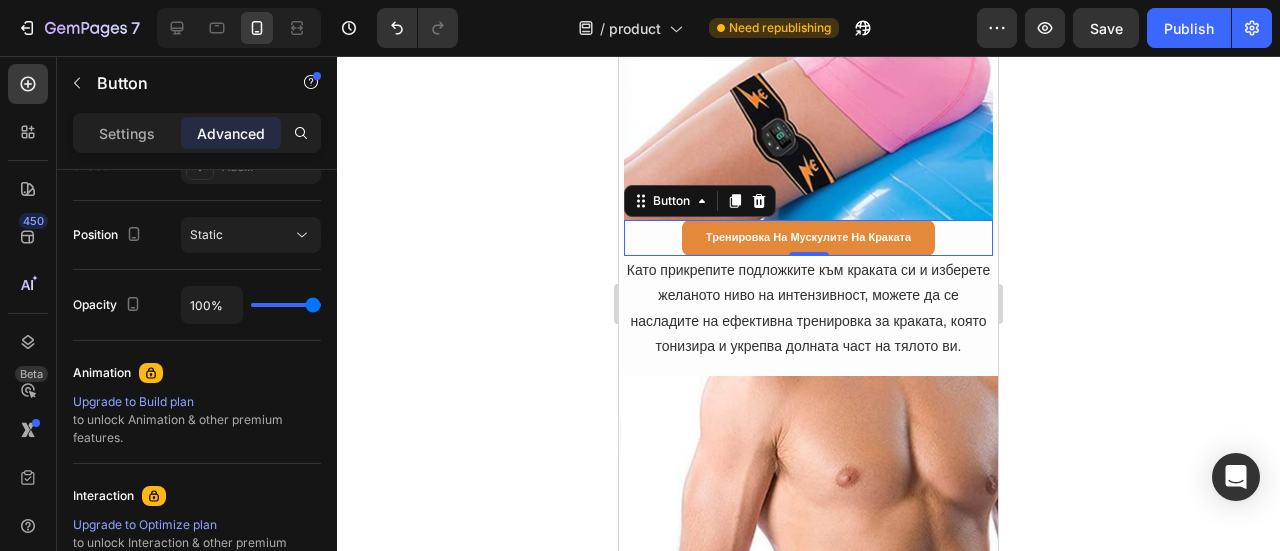 click 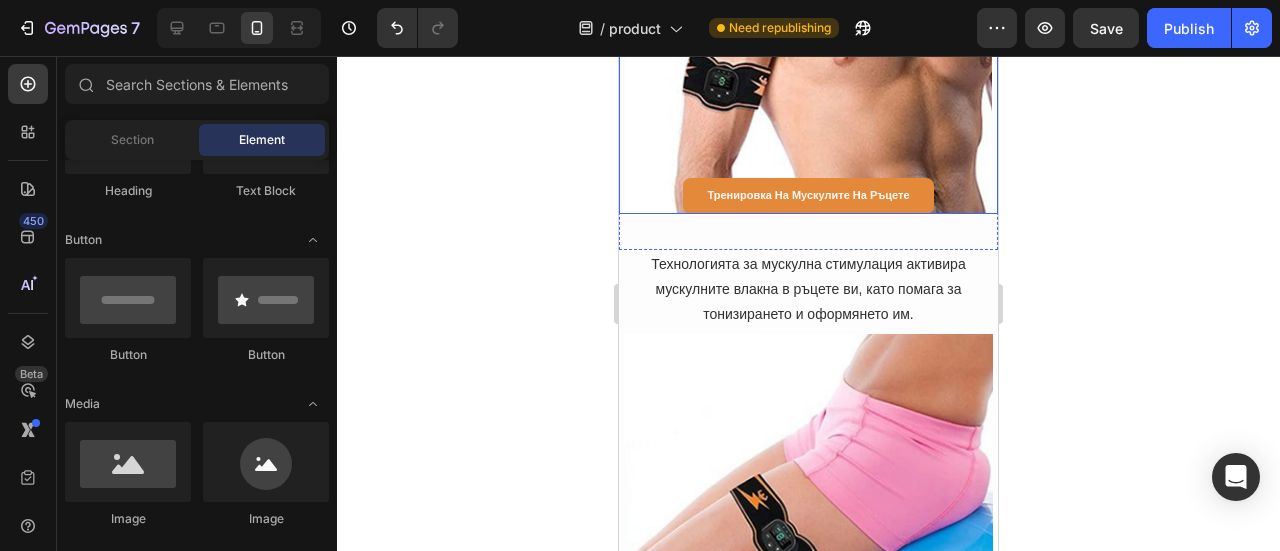 scroll, scrollTop: 9212, scrollLeft: 0, axis: vertical 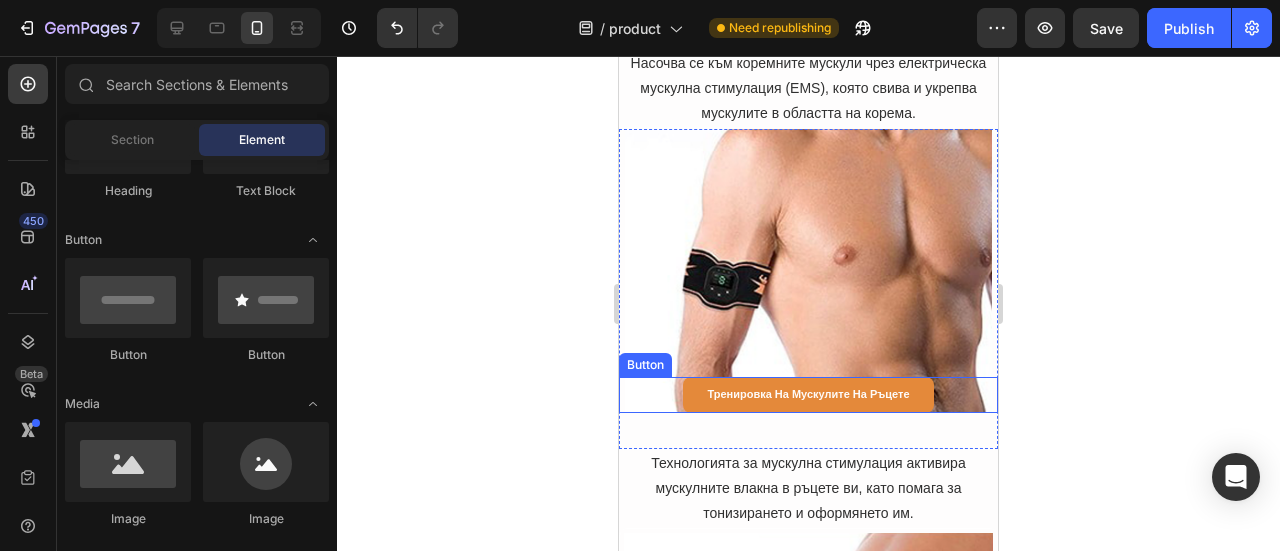click on "Тренировка на мускулите на ръцете" at bounding box center [808, 395] 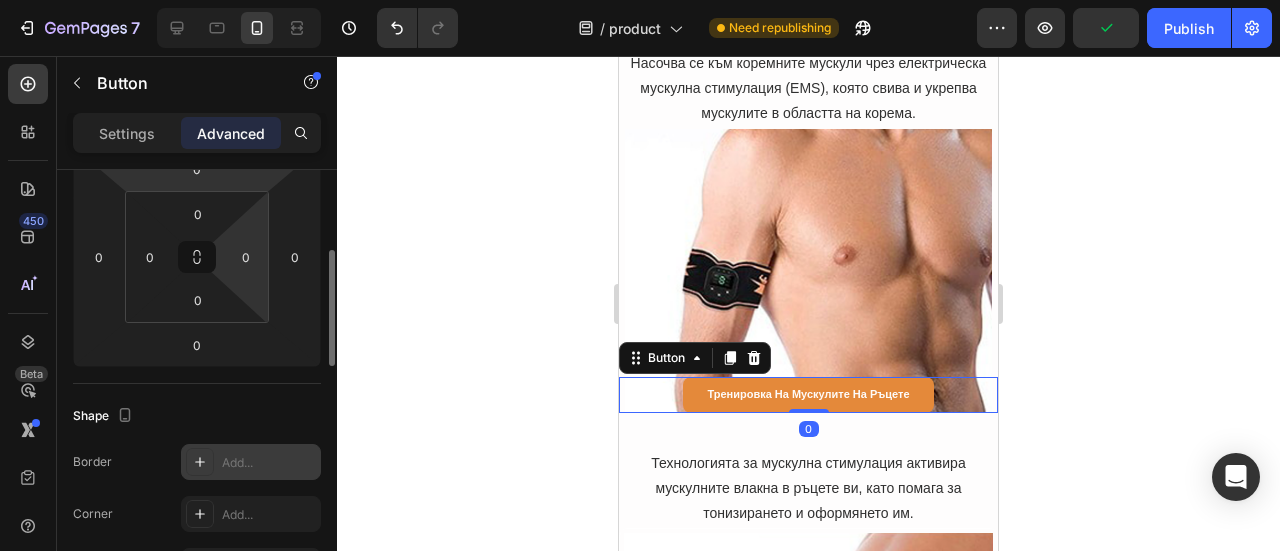 scroll, scrollTop: 500, scrollLeft: 0, axis: vertical 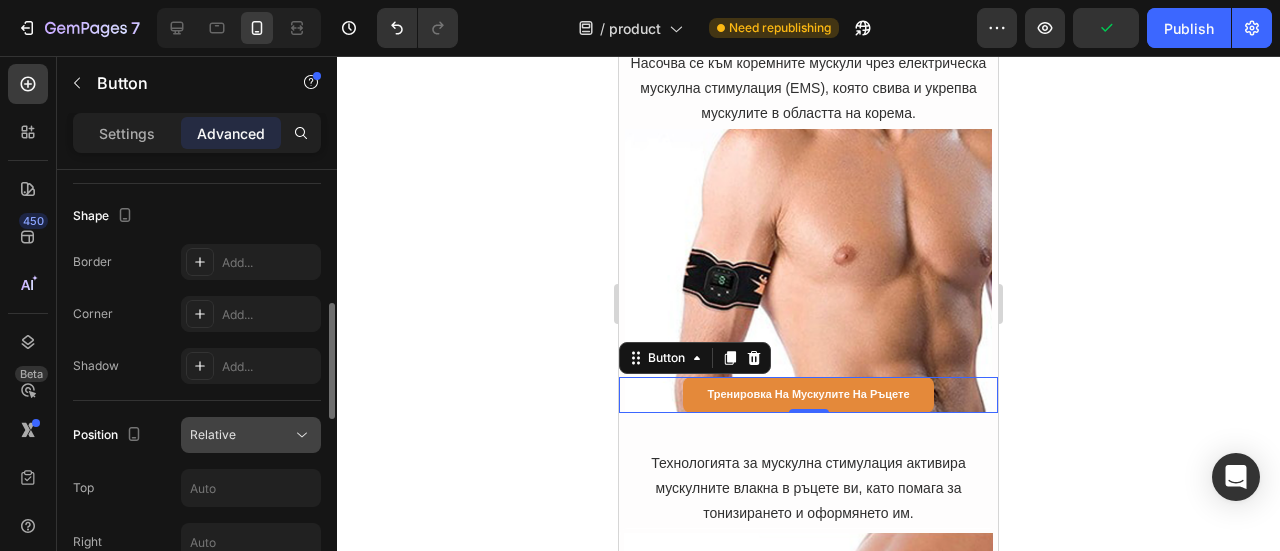 drag, startPoint x: 242, startPoint y: 407, endPoint x: 244, endPoint y: 421, distance: 14.142136 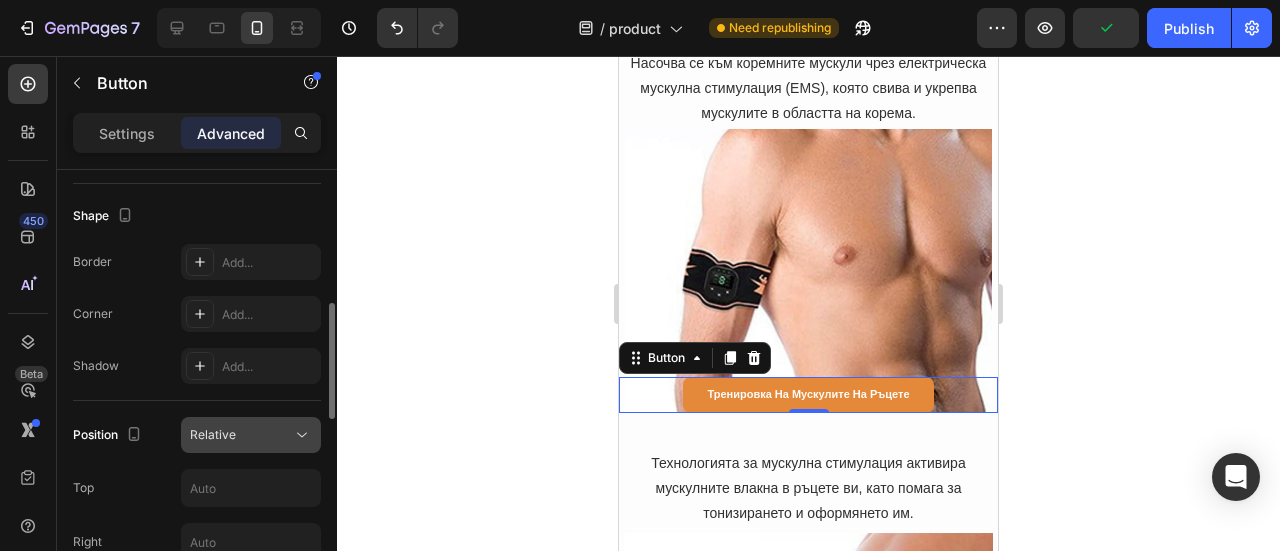 click on "Relative" at bounding box center [251, 435] 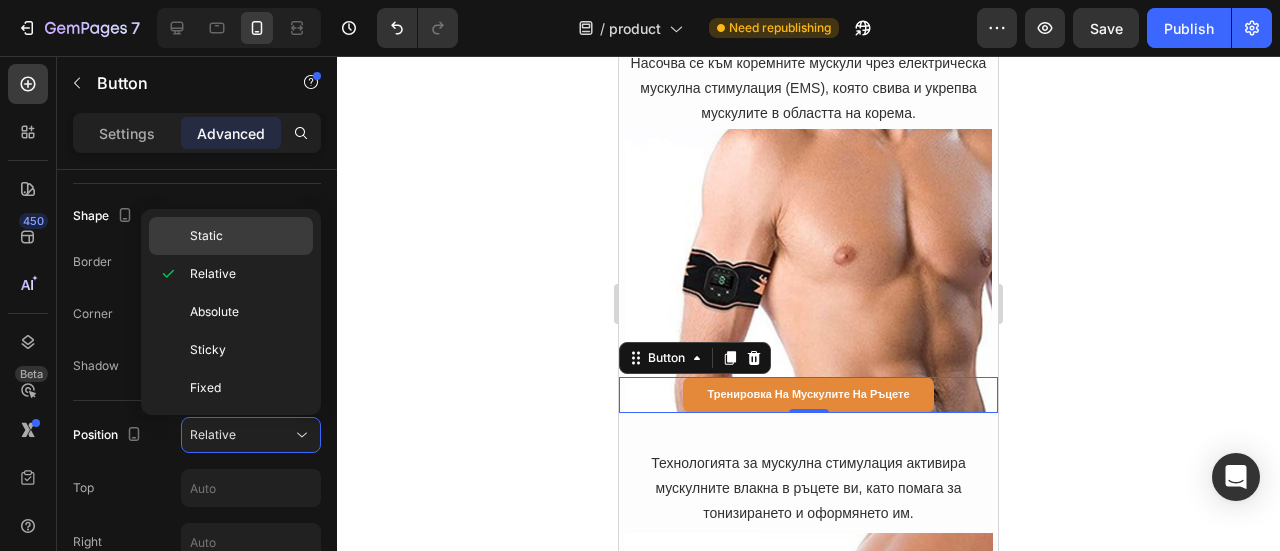 click on "Static" at bounding box center (247, 236) 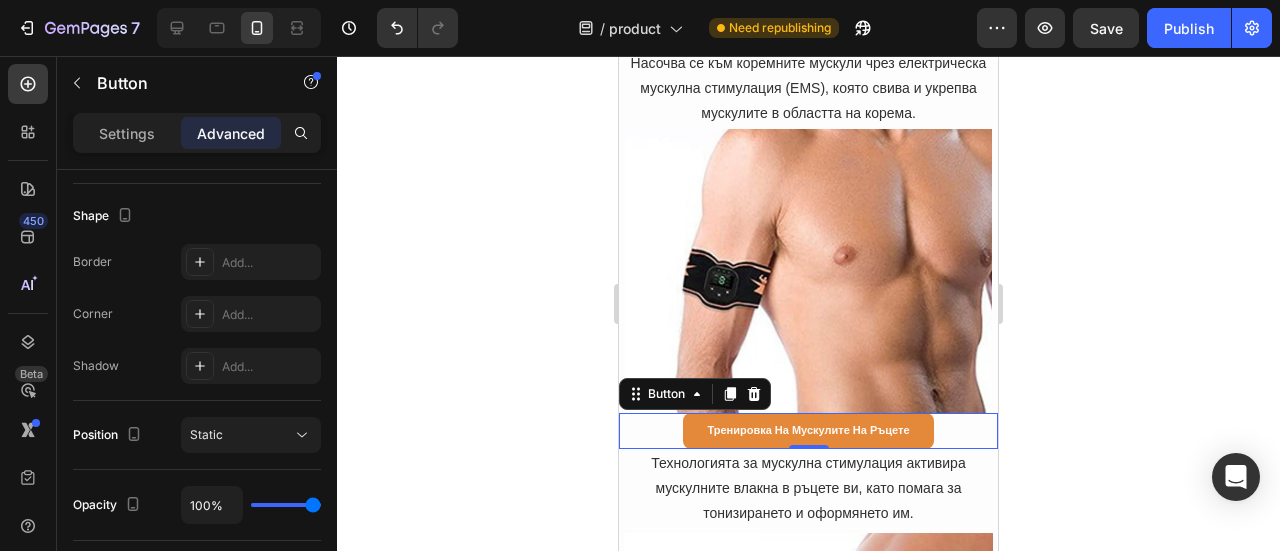 click 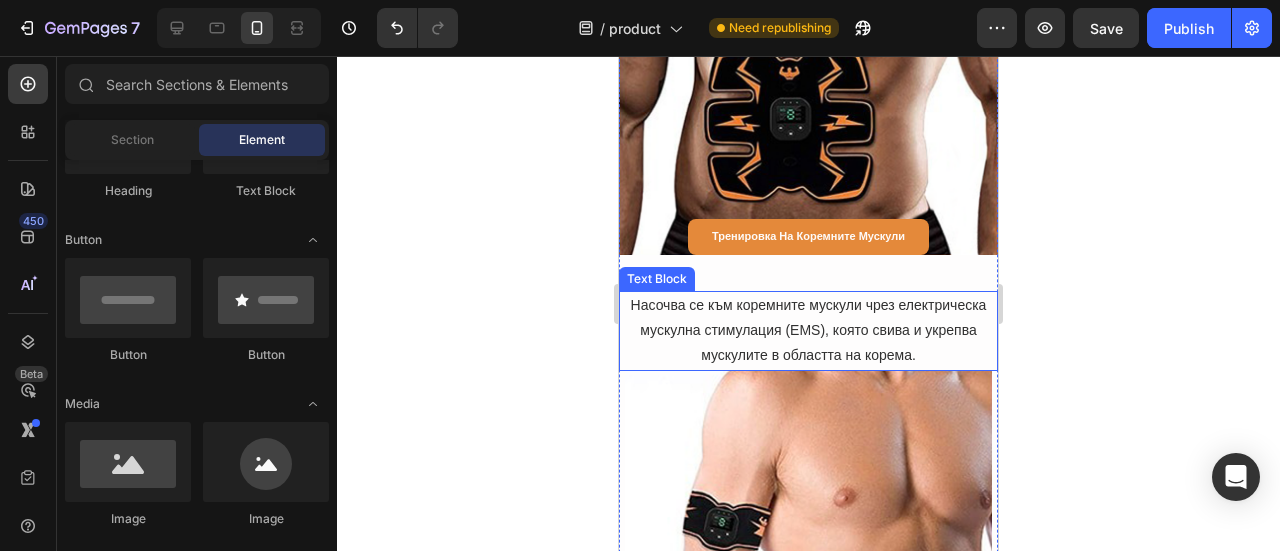 scroll, scrollTop: 8912, scrollLeft: 0, axis: vertical 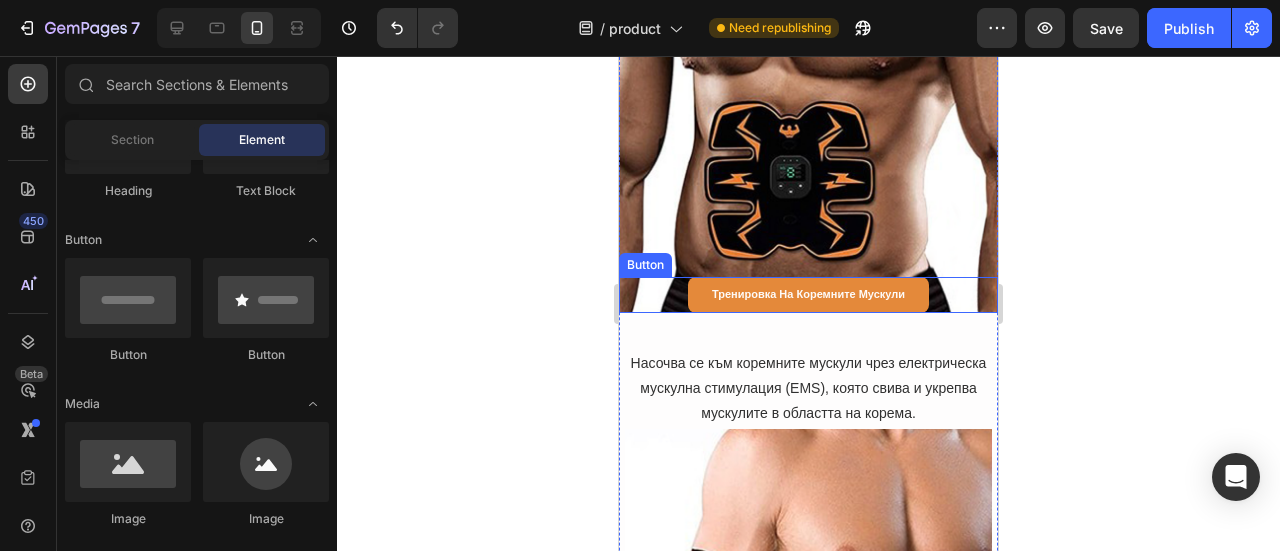 click on "Тренировка на коремните мускули Button" at bounding box center [808, 295] 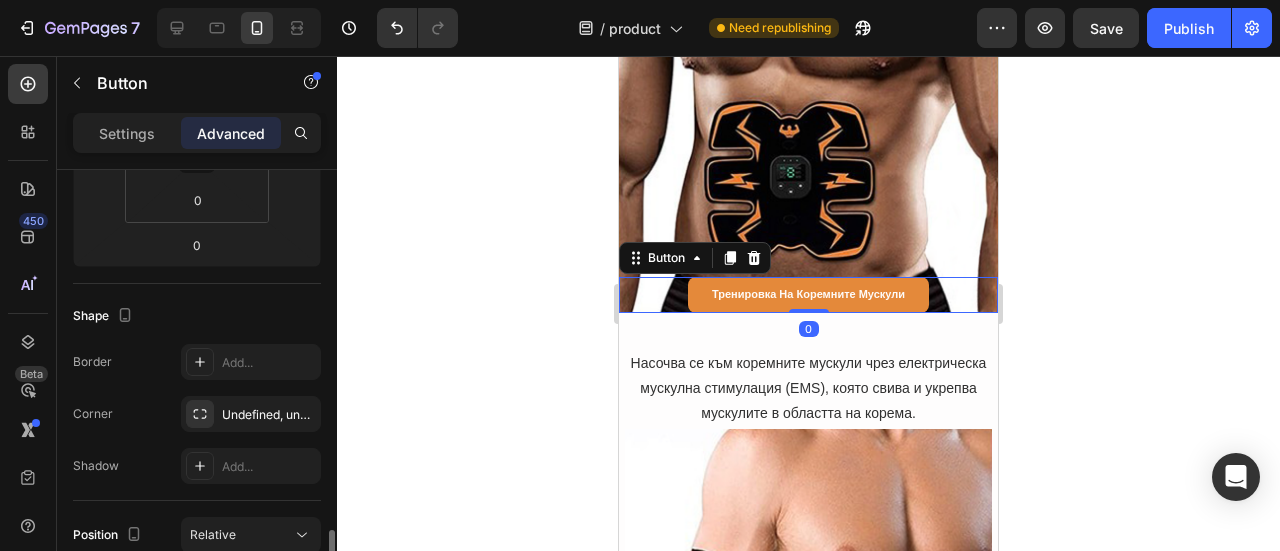 scroll, scrollTop: 600, scrollLeft: 0, axis: vertical 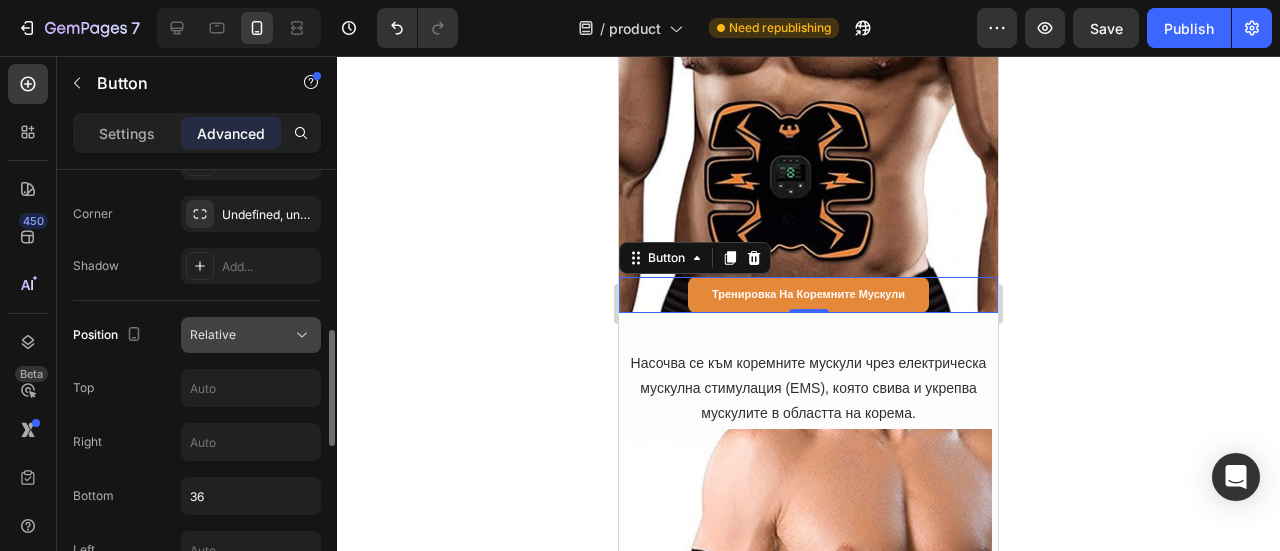 drag, startPoint x: 249, startPoint y: 341, endPoint x: 245, endPoint y: 351, distance: 10.770329 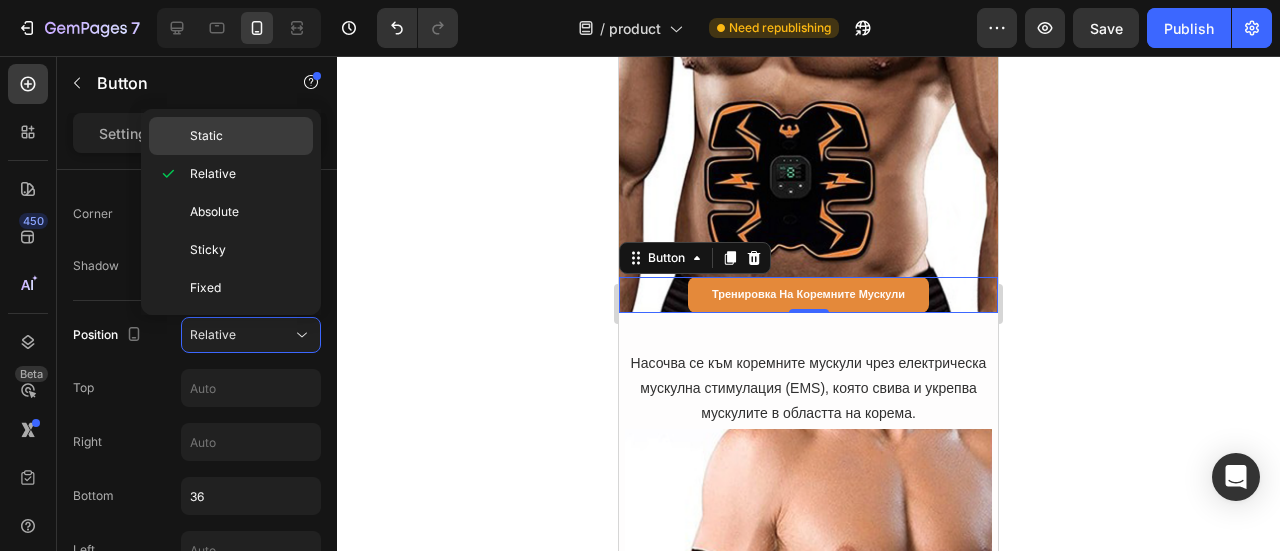 click on "Static" at bounding box center (247, 136) 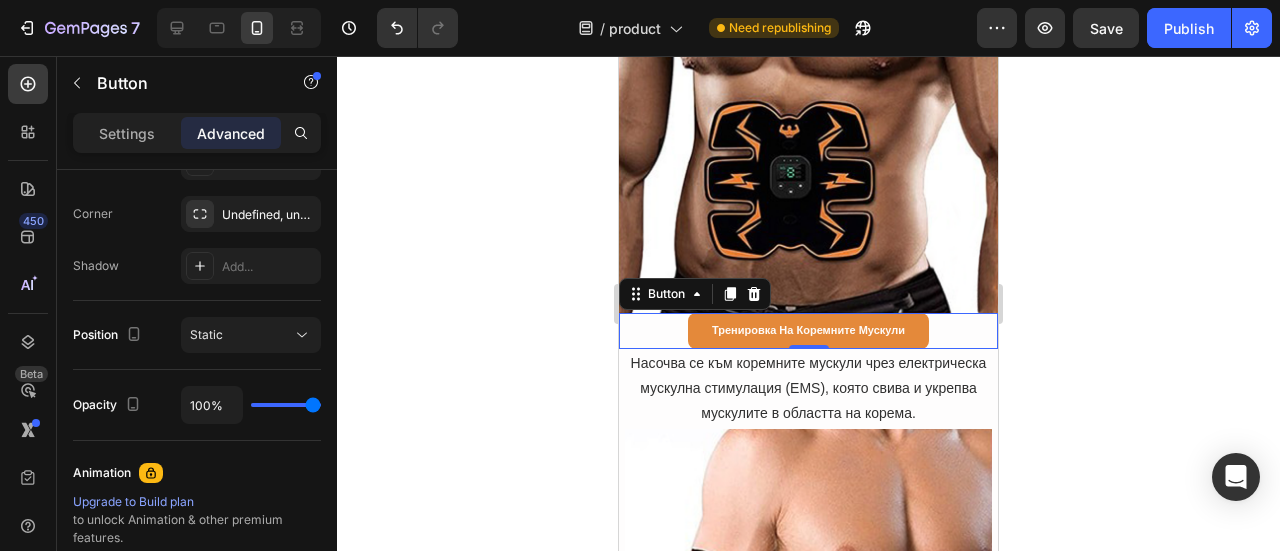 click 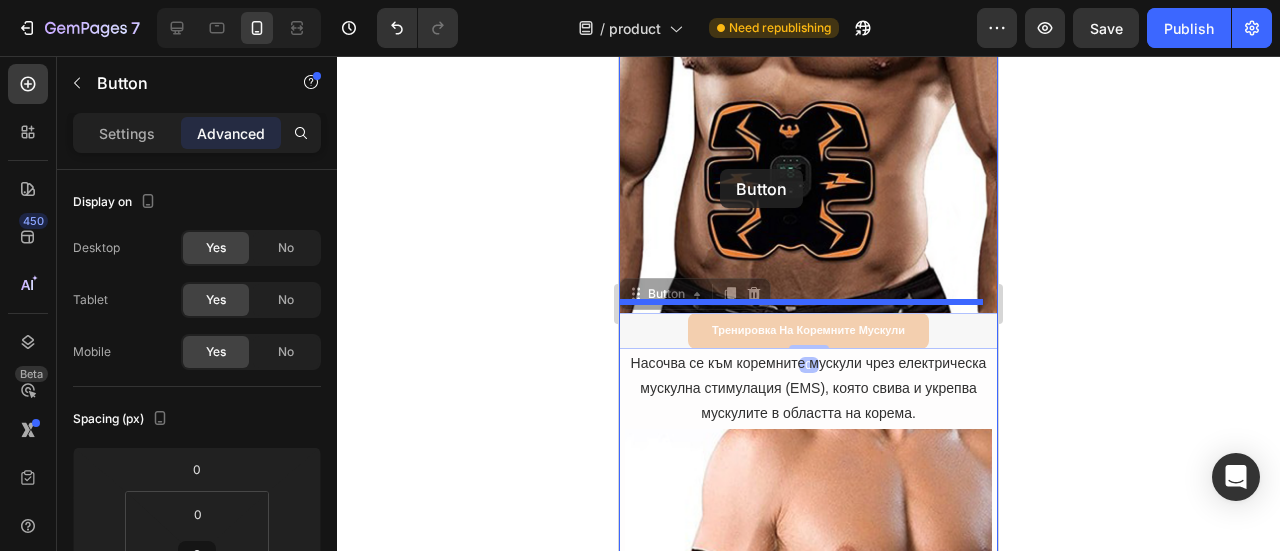 drag, startPoint x: 664, startPoint y: 316, endPoint x: 721, endPoint y: 169, distance: 157.6642 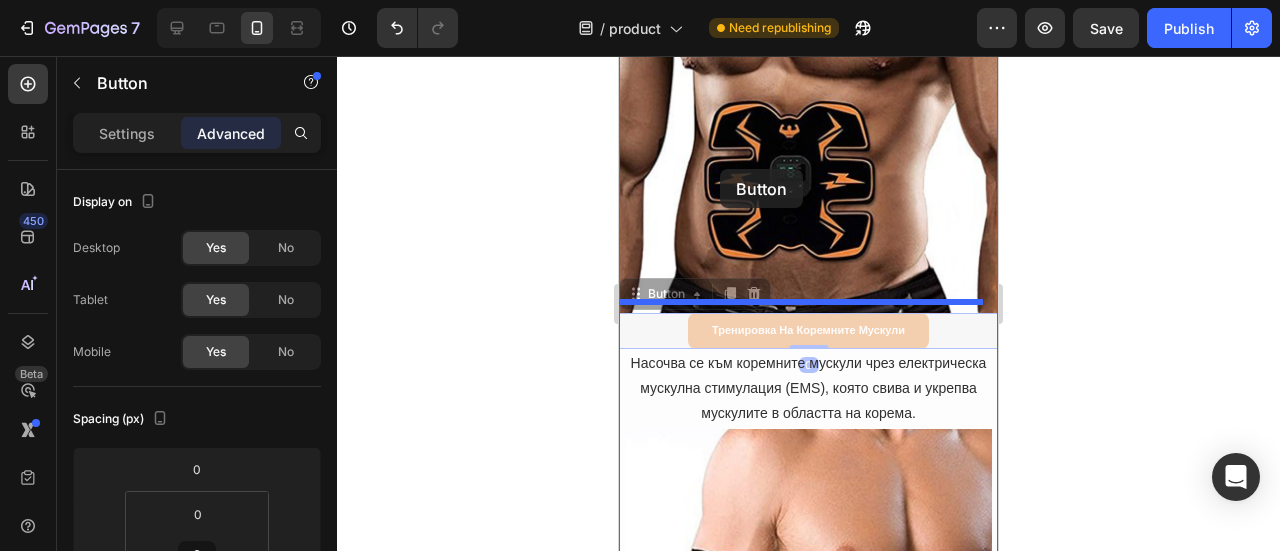 click on "Mobile  ( 379 px) iPhone 13 Mini iPhone 13 Pro iPhone 11 Pro Max iPhone 15 Pro Max Pixel 7 Galaxy S8+ Galaxy S20 Ultra iPad Mini iPad Air iPad Pro Header Подходящ за много части на тялото Heading Image Тренировка на коремните мускули Button   0 Тренировка на коремните мускули Button   0 Насочва се към коремните мускули чрез електрическа мускулна стимулация (EMS), която свива и укрепва мускулите в областта на корема. Text Block Image Тренировка на мускулите на ръцете Button Row Технологията за мускулна стимулация активира мускулните влакна в ръцете ви, като помага за тонизирането и оформянето им. Text Block Image Тренировка на мускулите на краката Button Text Block" at bounding box center [808, -824] 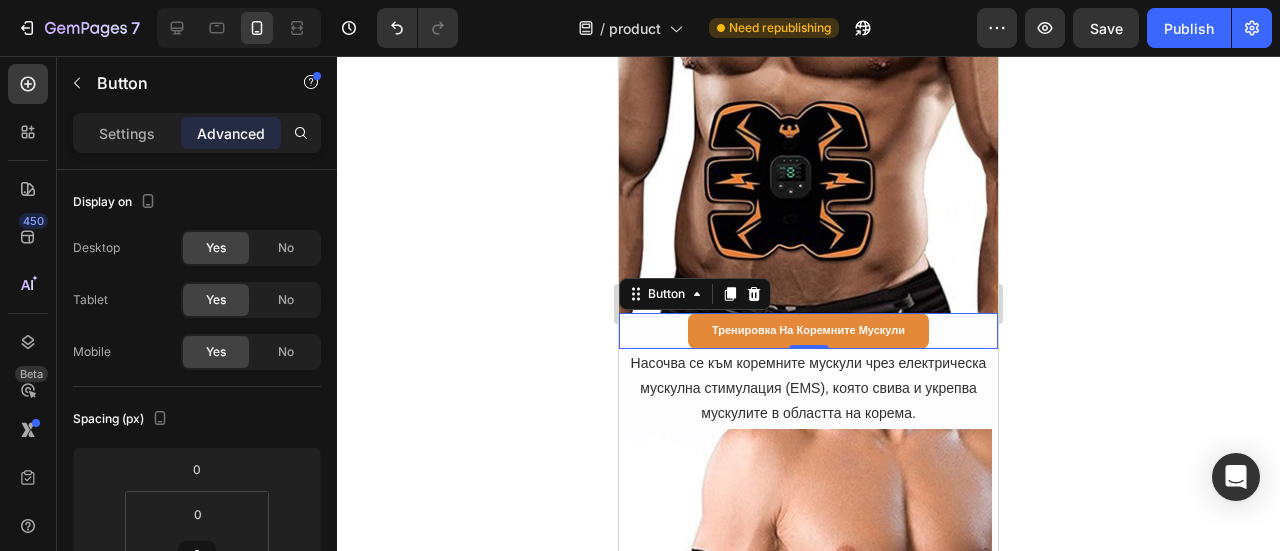 click 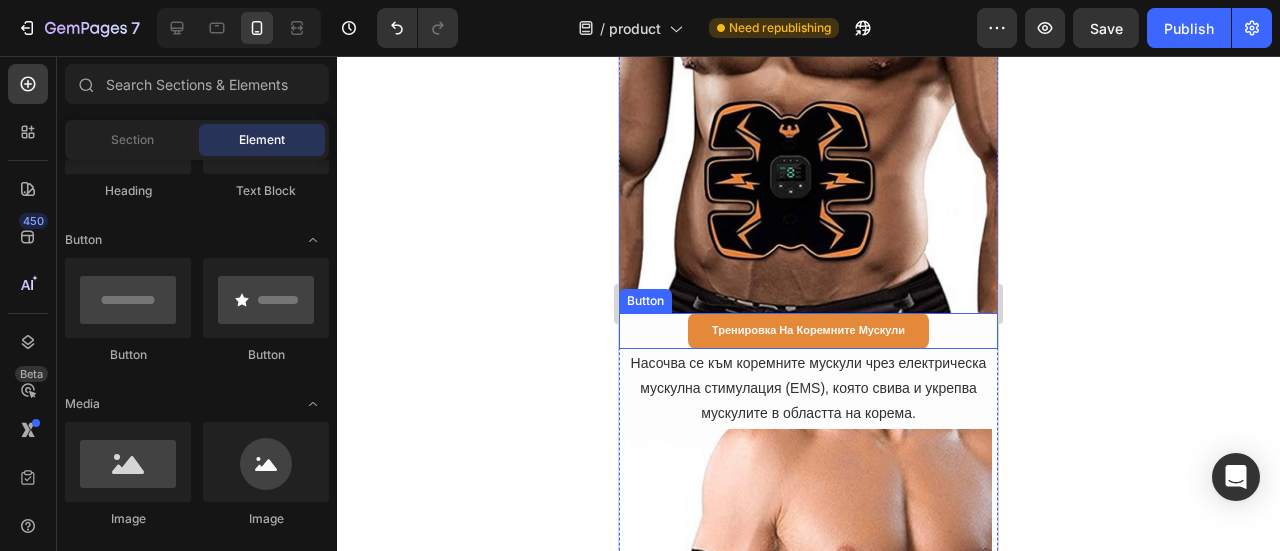 click on "Тренировка на коремните мускули Button" at bounding box center (808, 331) 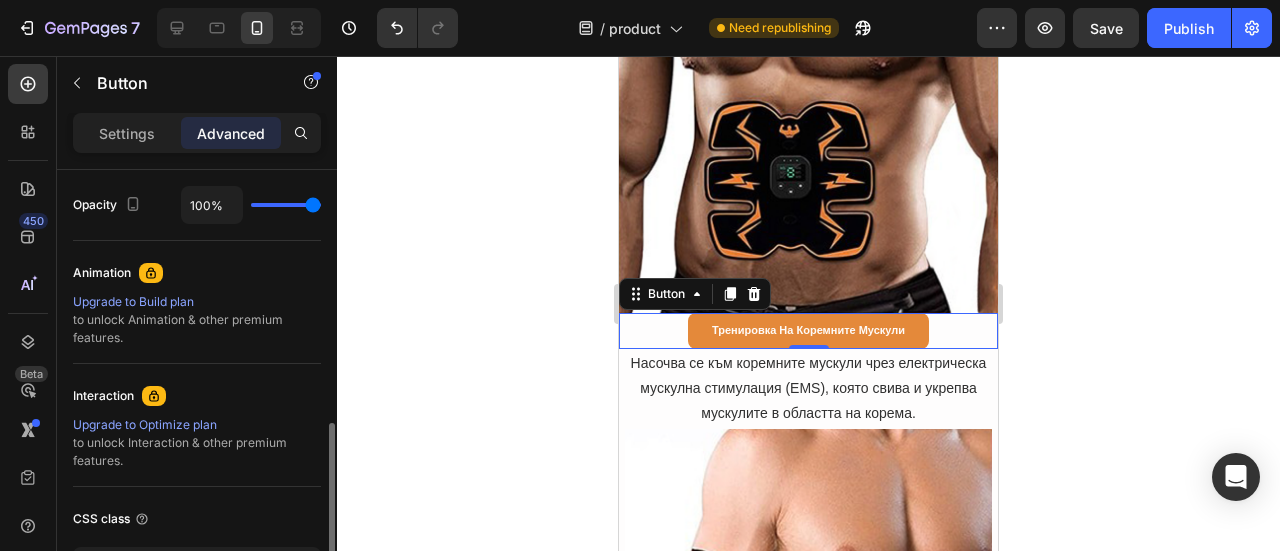 scroll, scrollTop: 600, scrollLeft: 0, axis: vertical 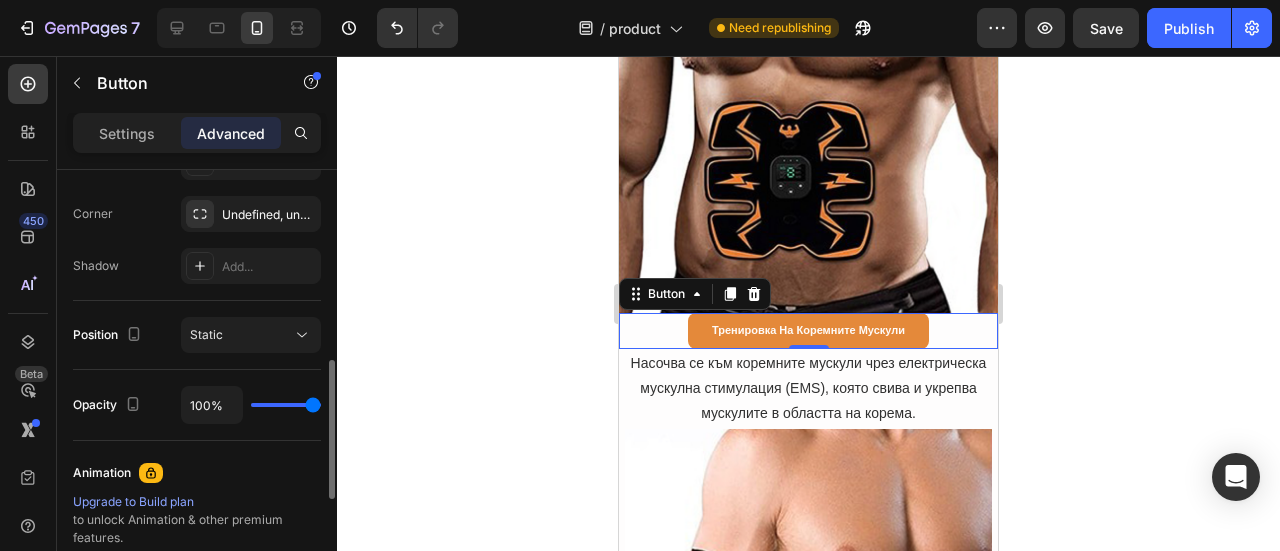 click on "Position Static" 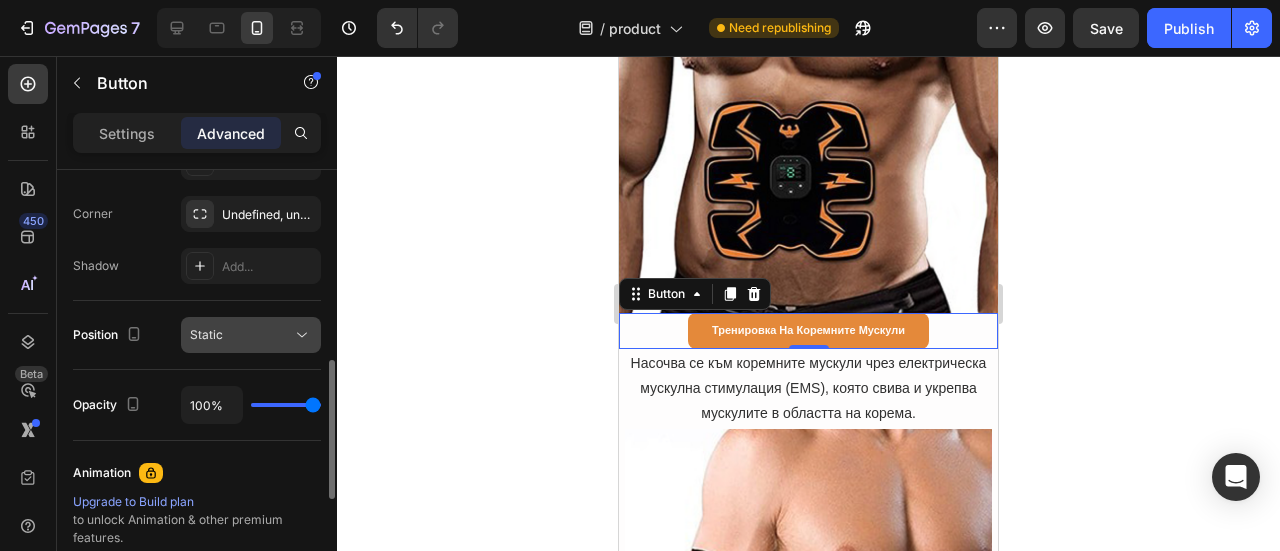 click on "Static" at bounding box center [241, 335] 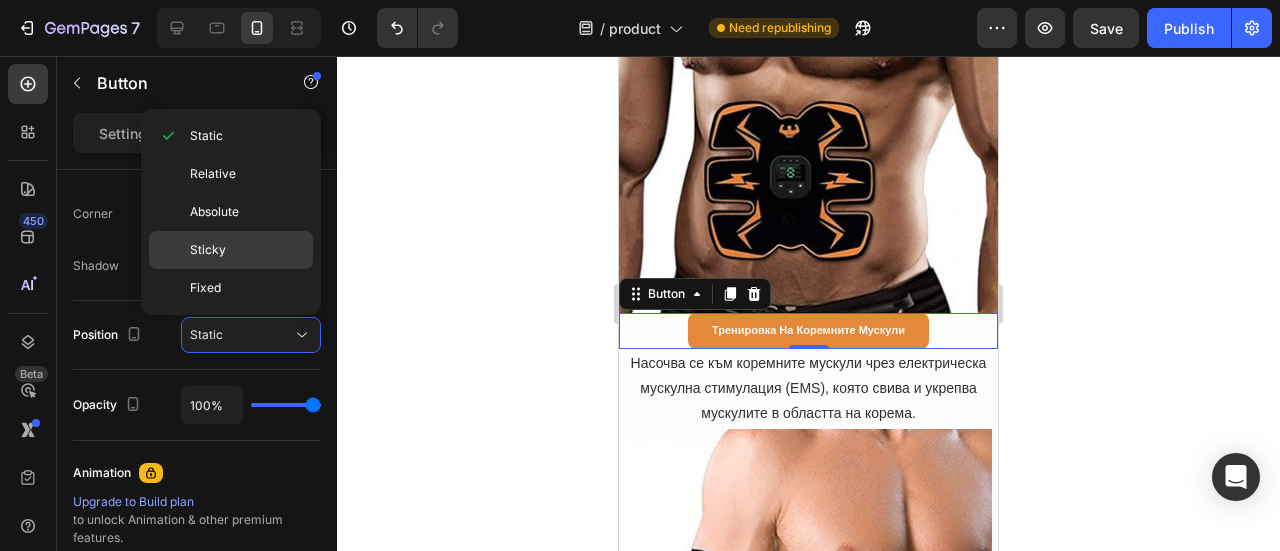 click on "Sticky" 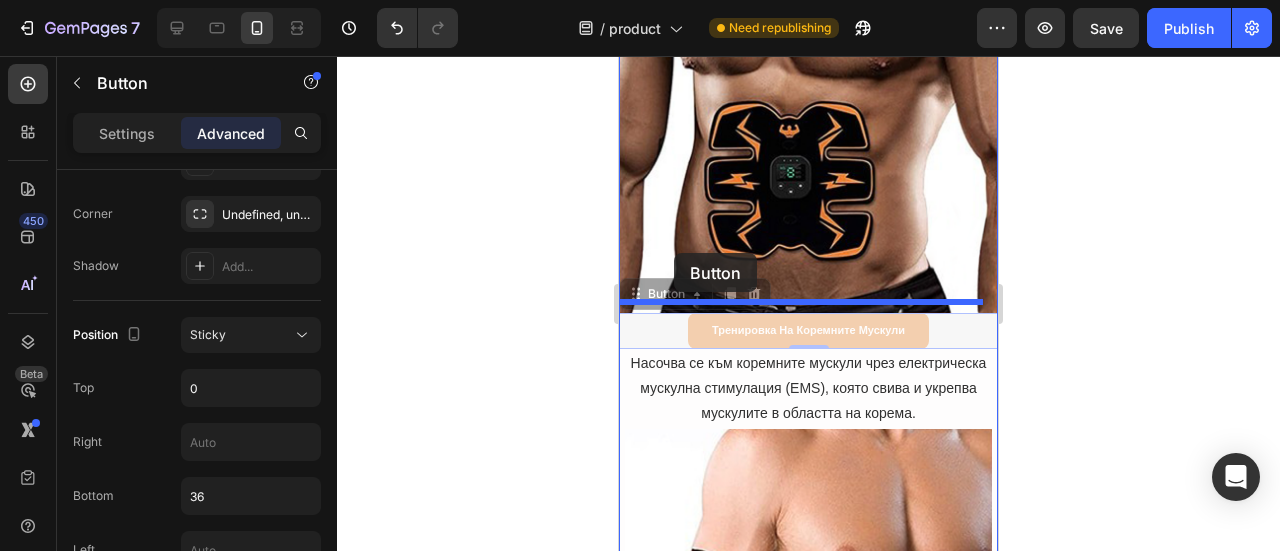 drag, startPoint x: 634, startPoint y: 284, endPoint x: 674, endPoint y: 253, distance: 50.606323 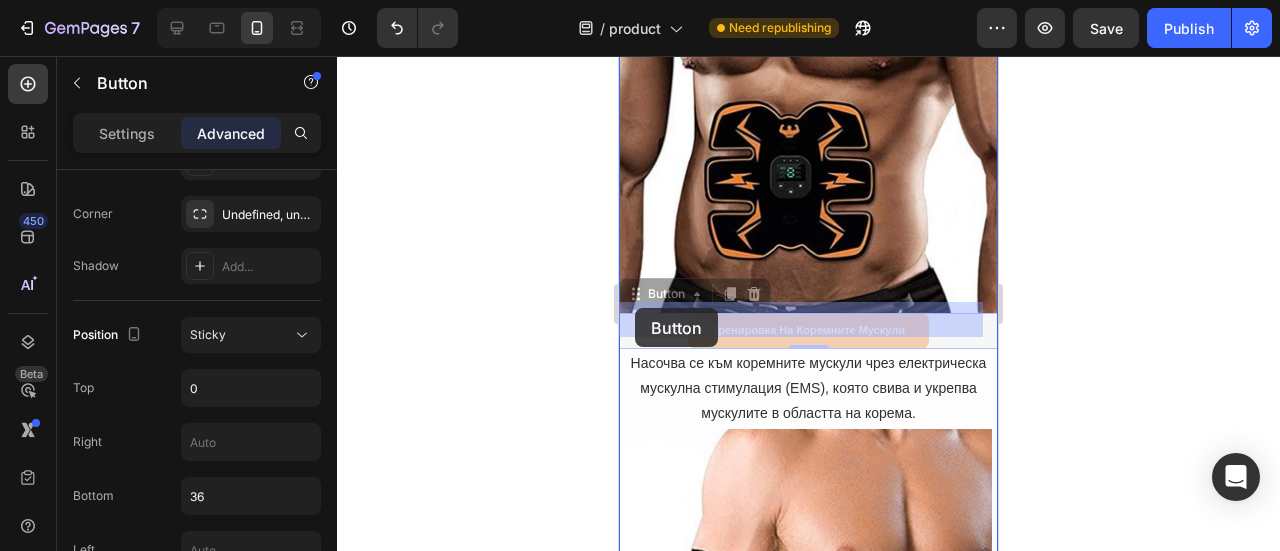drag, startPoint x: 630, startPoint y: 277, endPoint x: 635, endPoint y: 308, distance: 31.400637 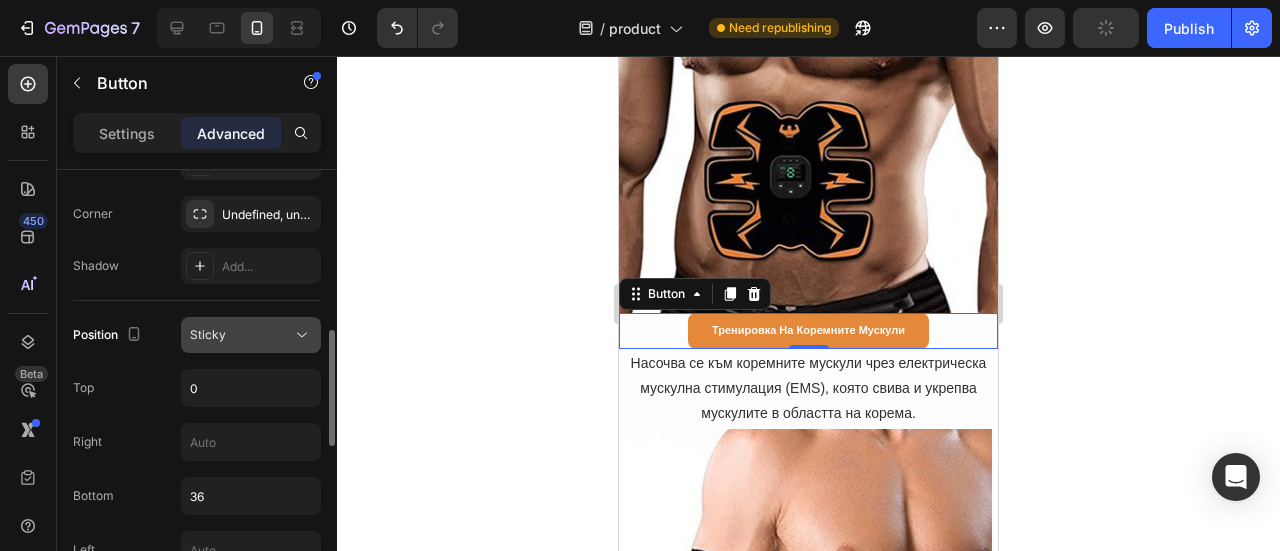 click on "Sticky" at bounding box center [241, 335] 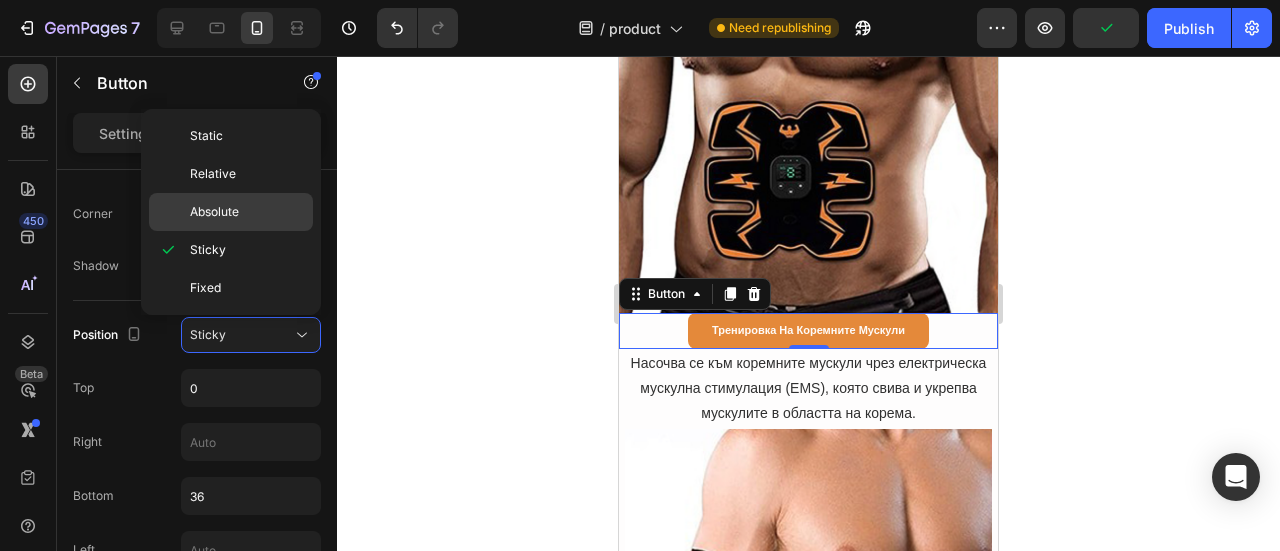 click on "Absolute" at bounding box center [247, 212] 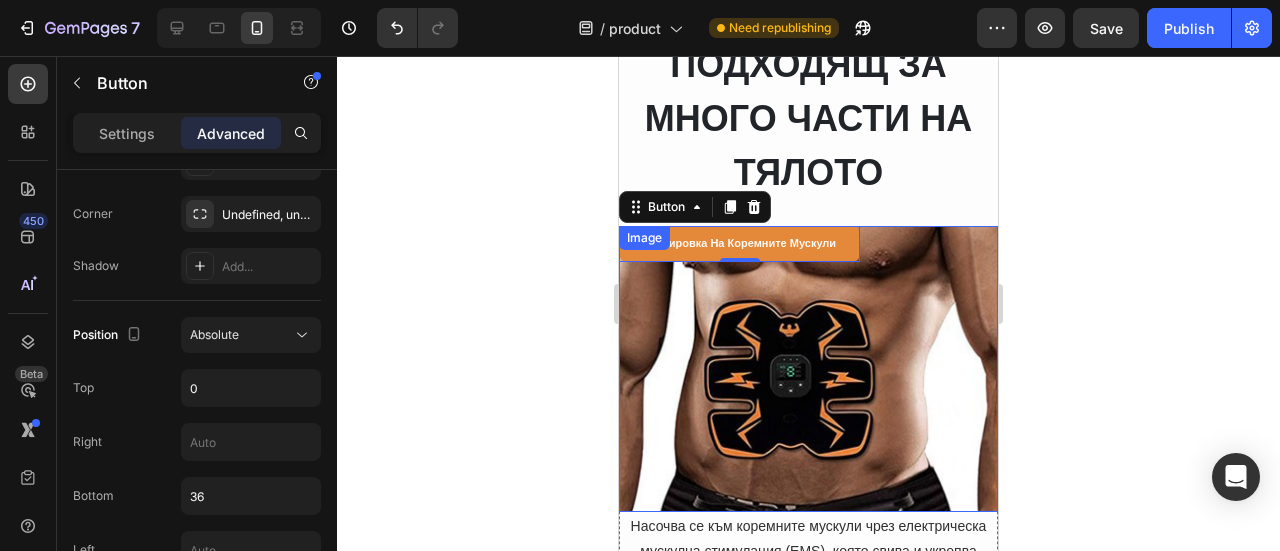 scroll, scrollTop: 8712, scrollLeft: 0, axis: vertical 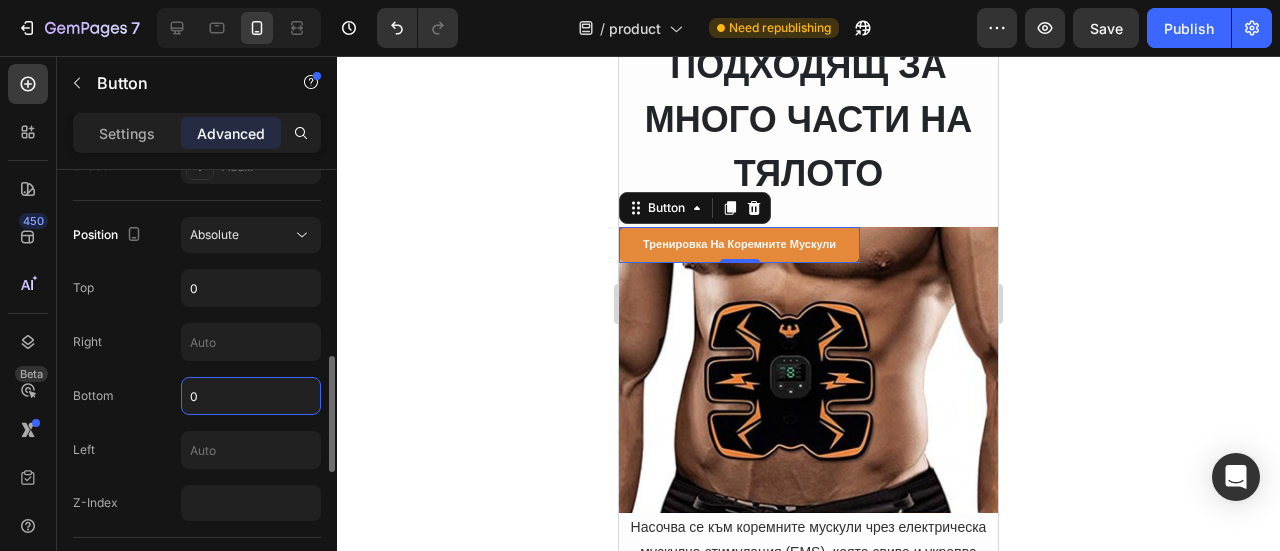 type on "0" 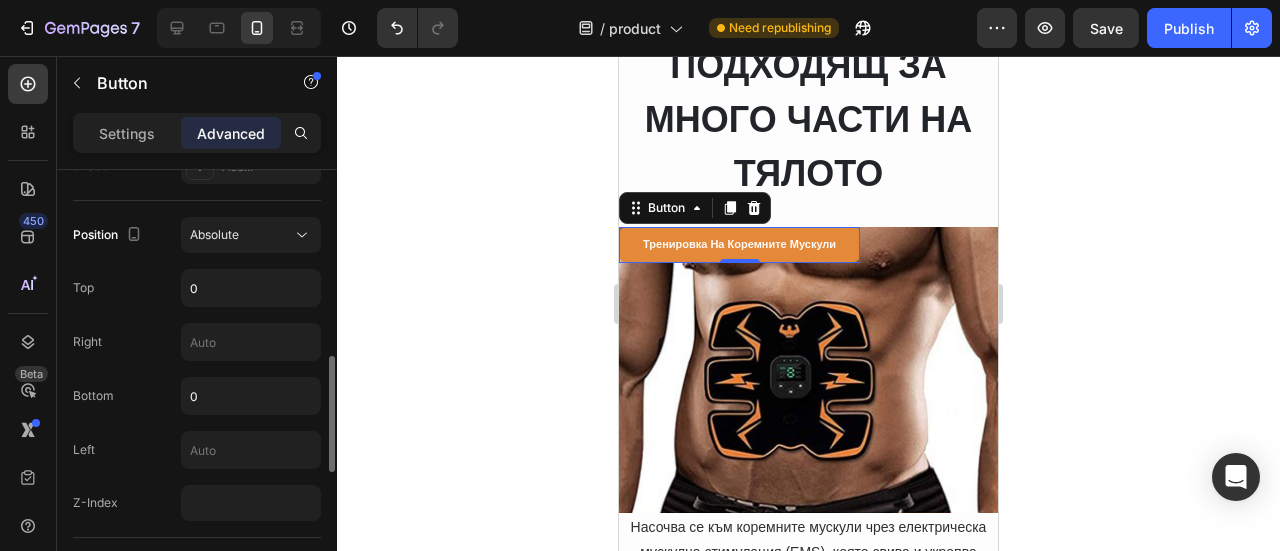 click on "Position Absolute Top 0 Right Bottom 0 Left Z-Index" at bounding box center [197, 369] 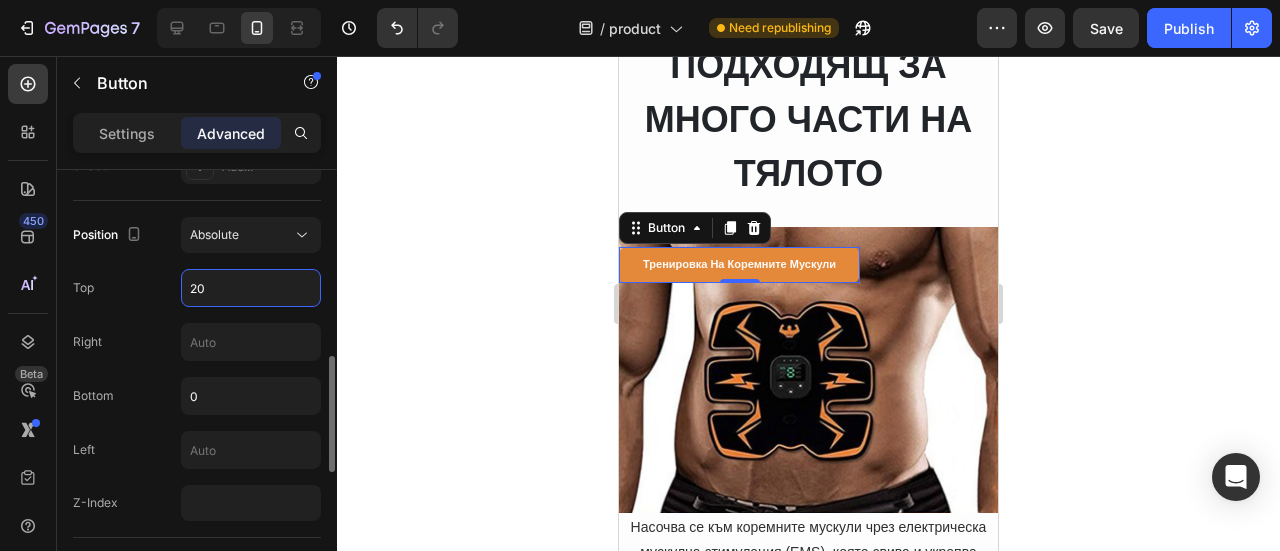 type on "2" 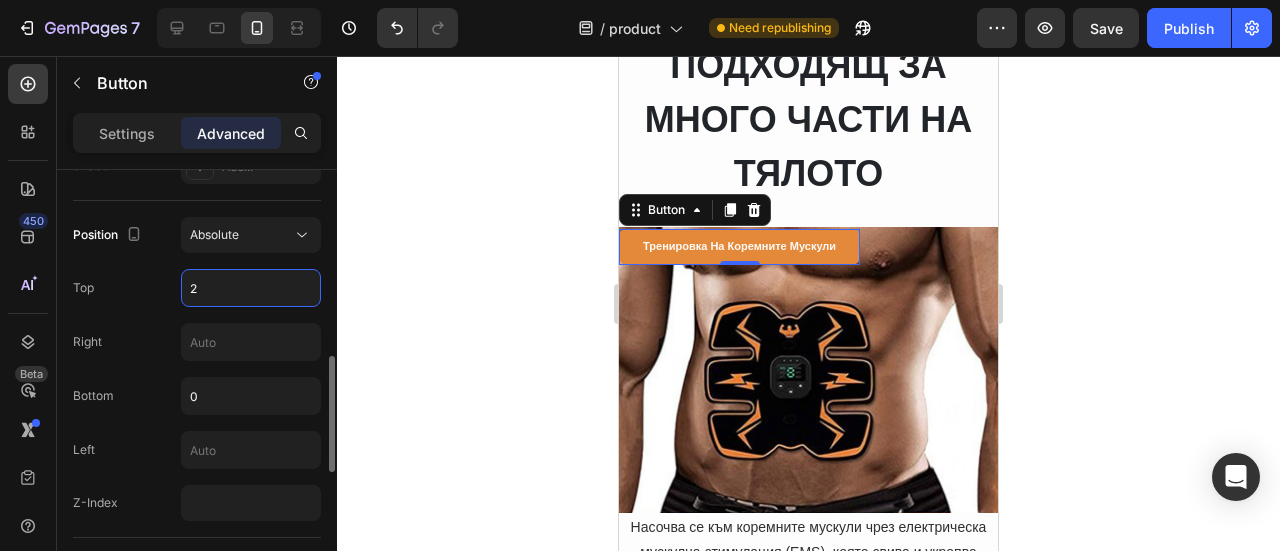 type 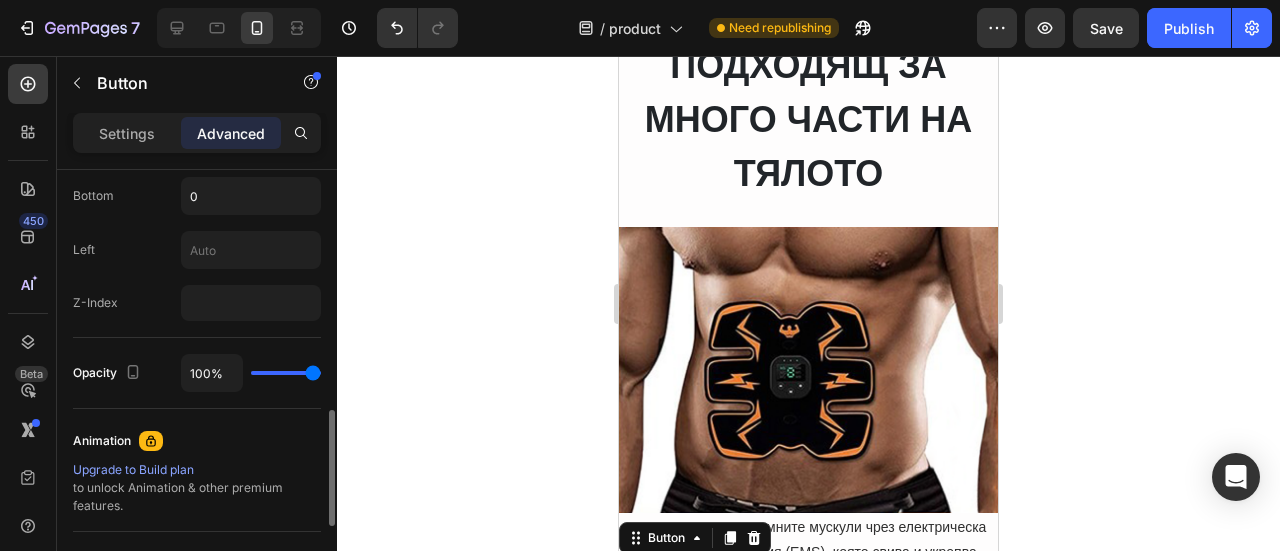 scroll, scrollTop: 800, scrollLeft: 0, axis: vertical 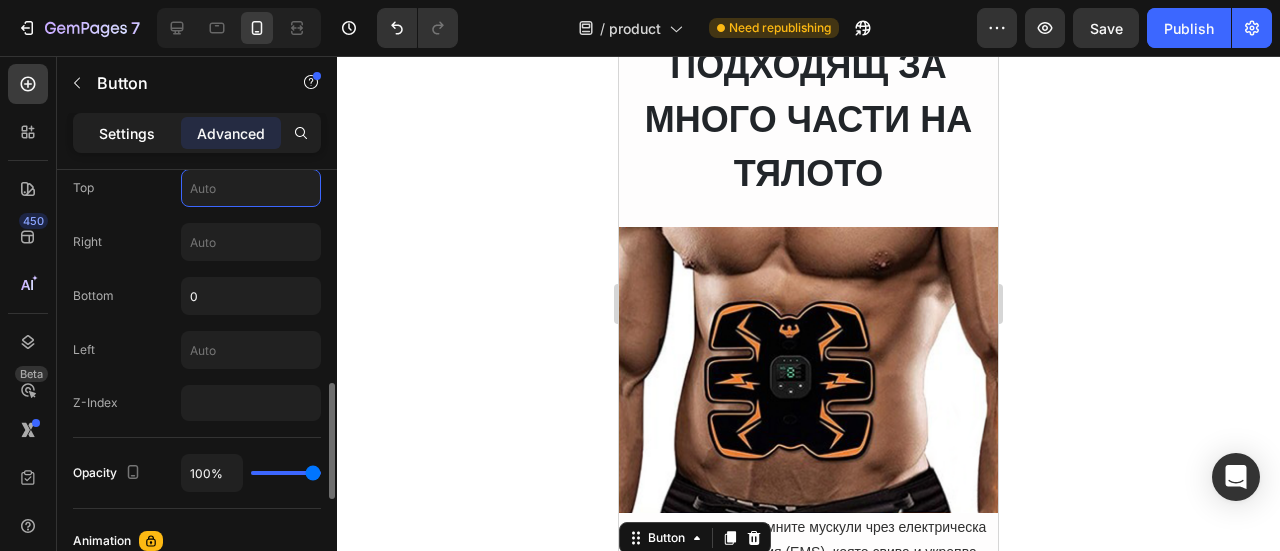 click on "Settings" at bounding box center [127, 133] 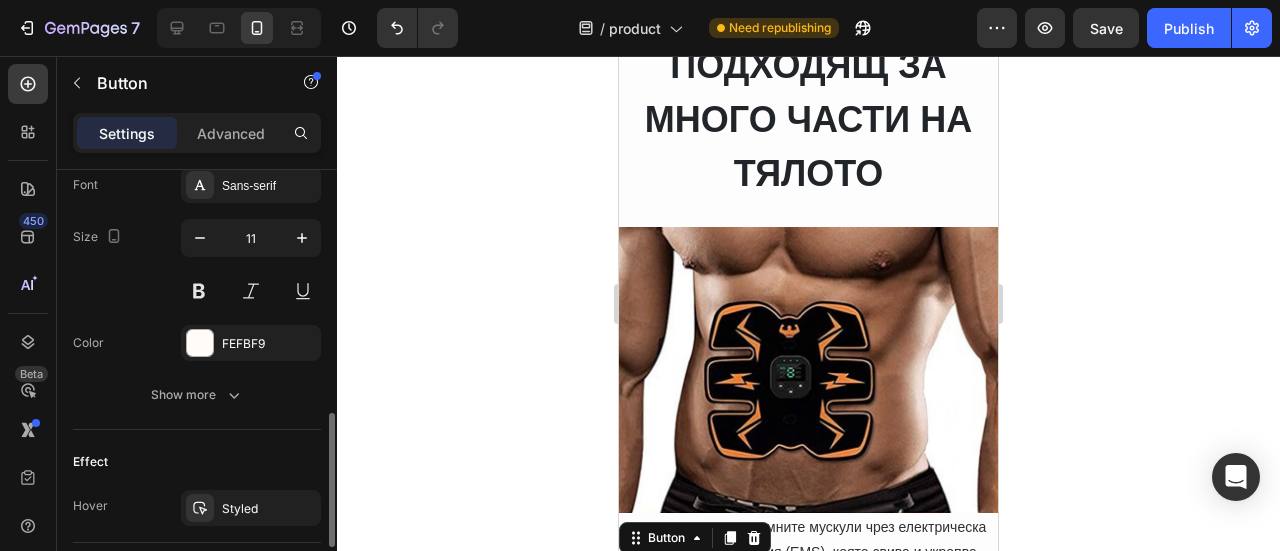 scroll, scrollTop: 991, scrollLeft: 0, axis: vertical 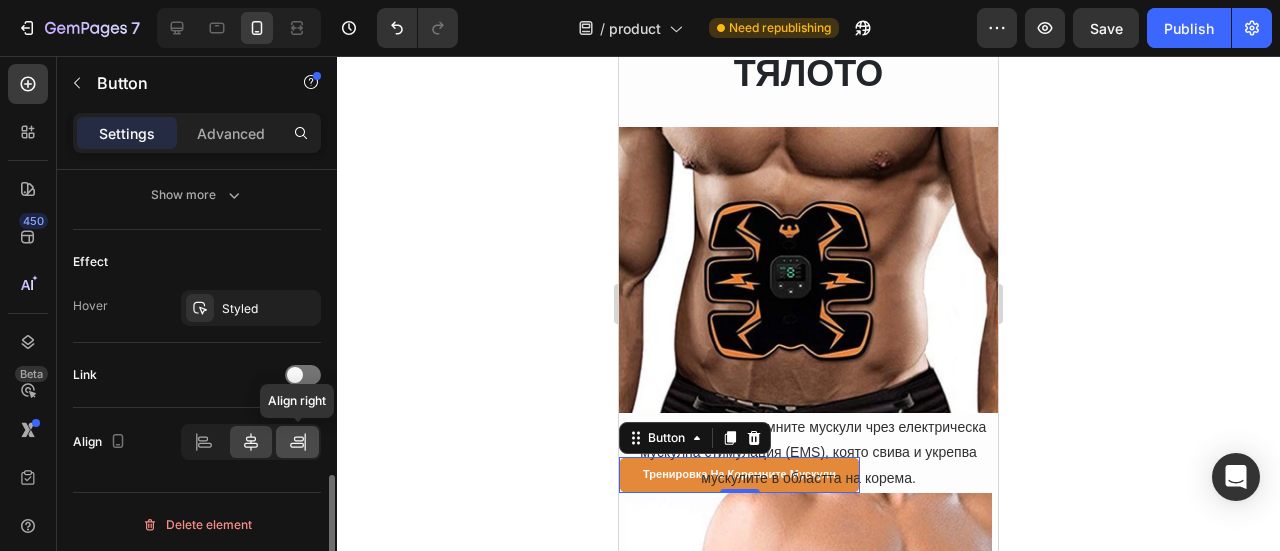 click 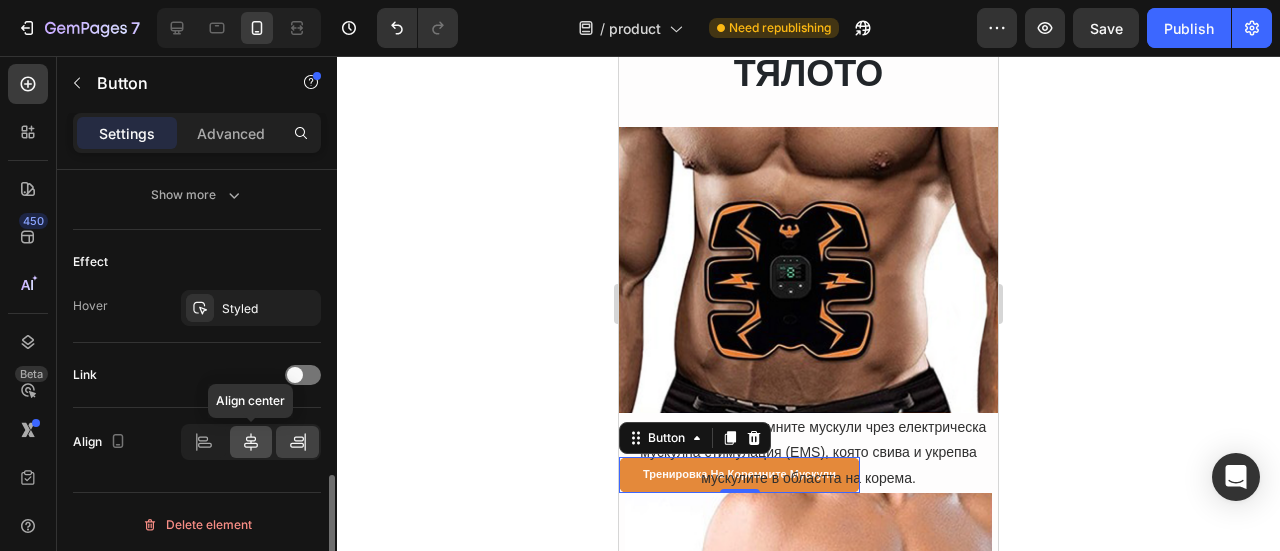 click 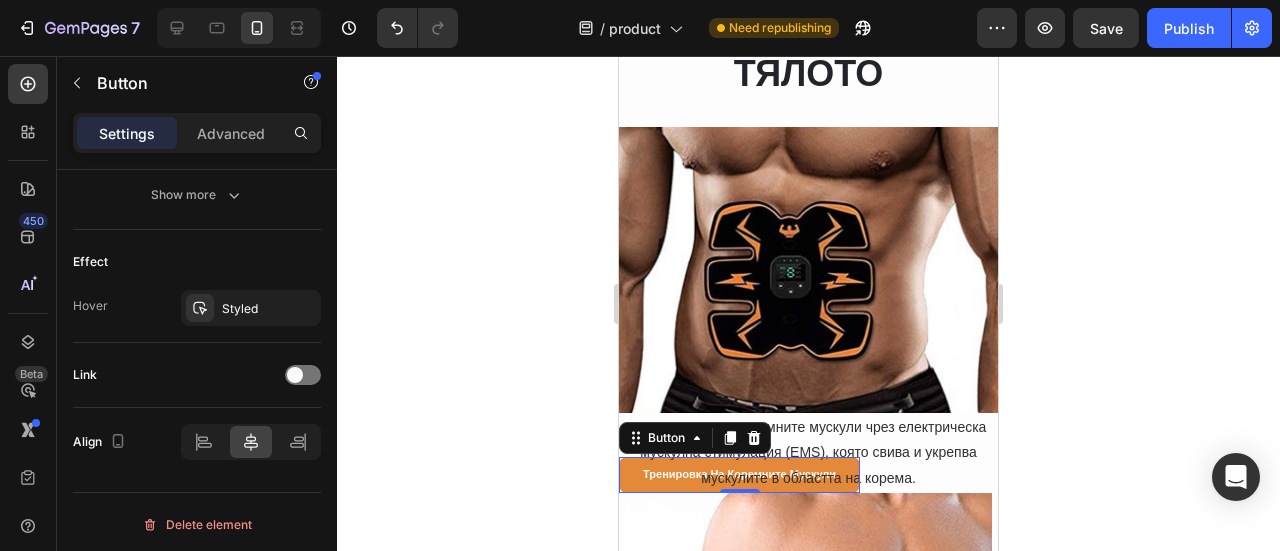 click on "Settings Advanced" at bounding box center (197, 133) 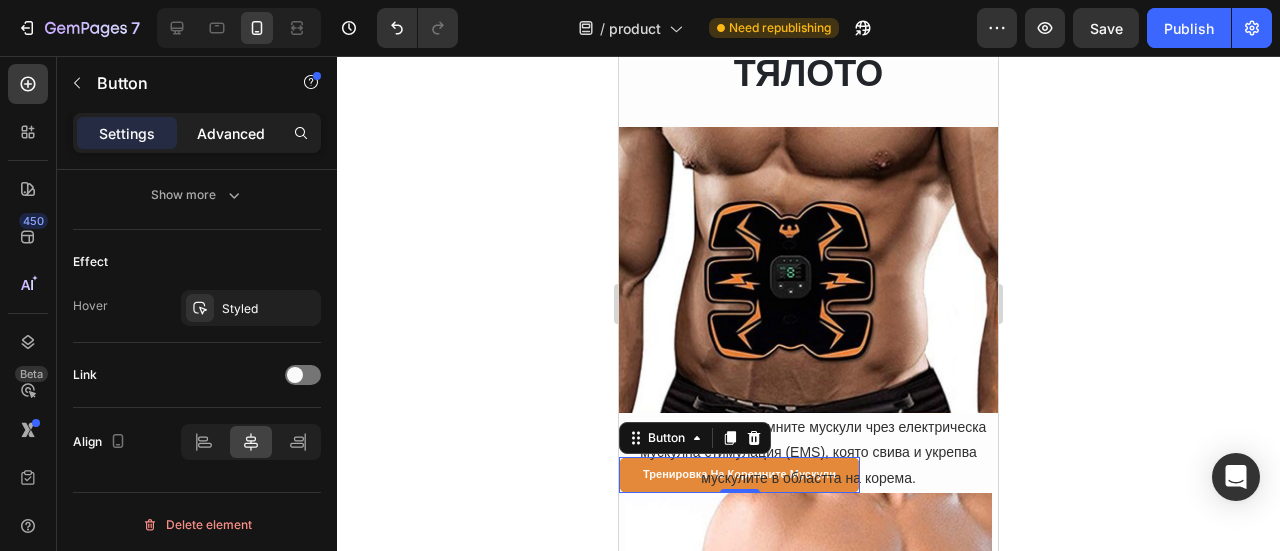 click on "Advanced" at bounding box center (231, 133) 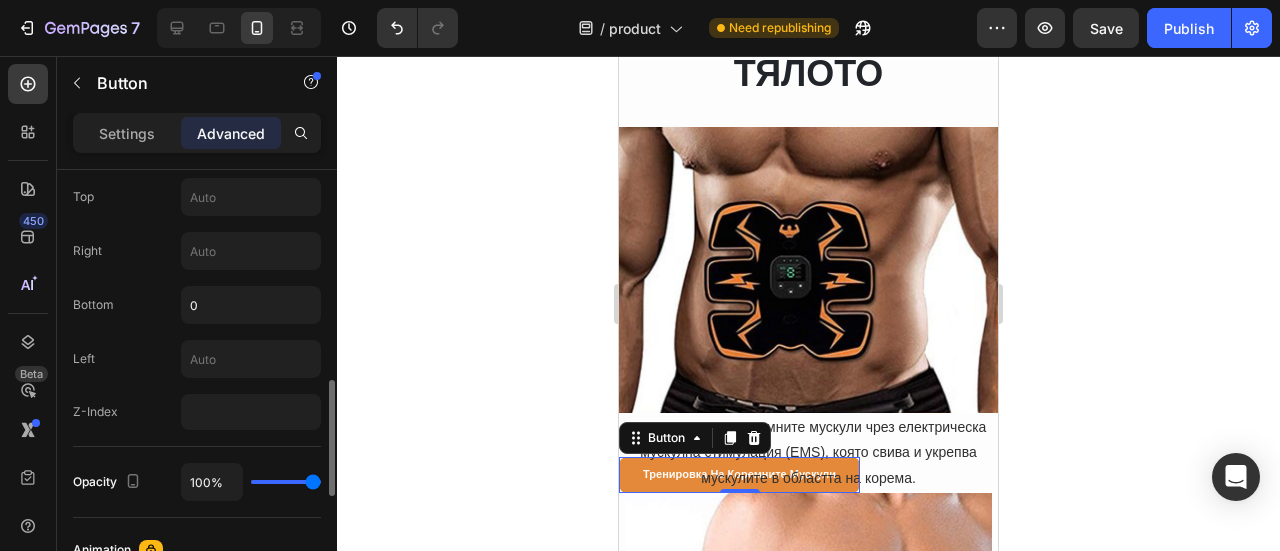 scroll, scrollTop: 591, scrollLeft: 0, axis: vertical 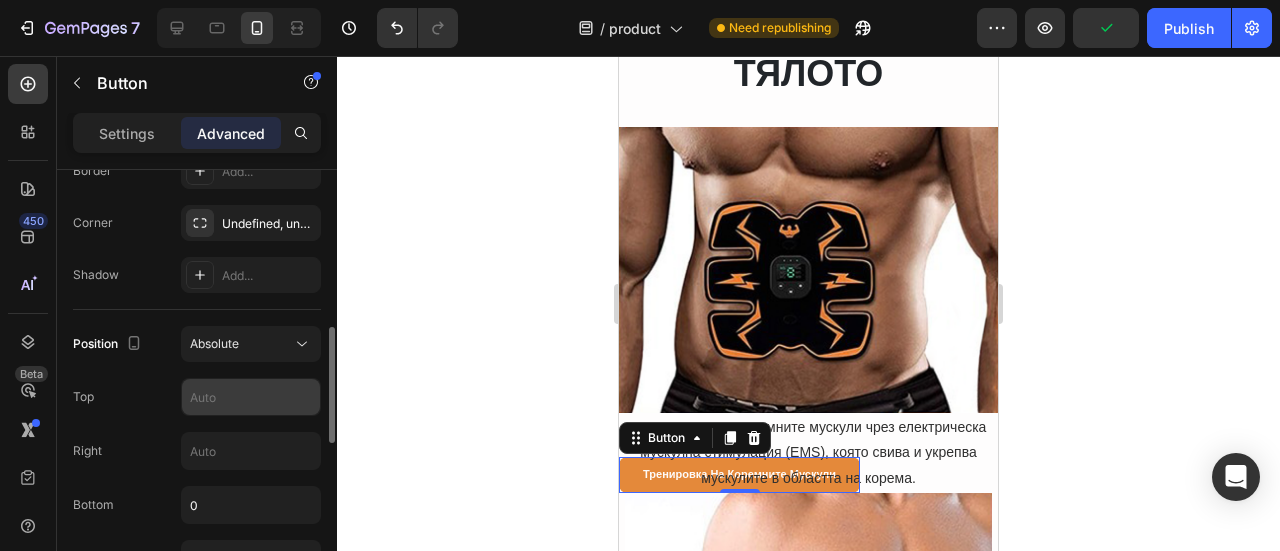 click at bounding box center (251, 397) 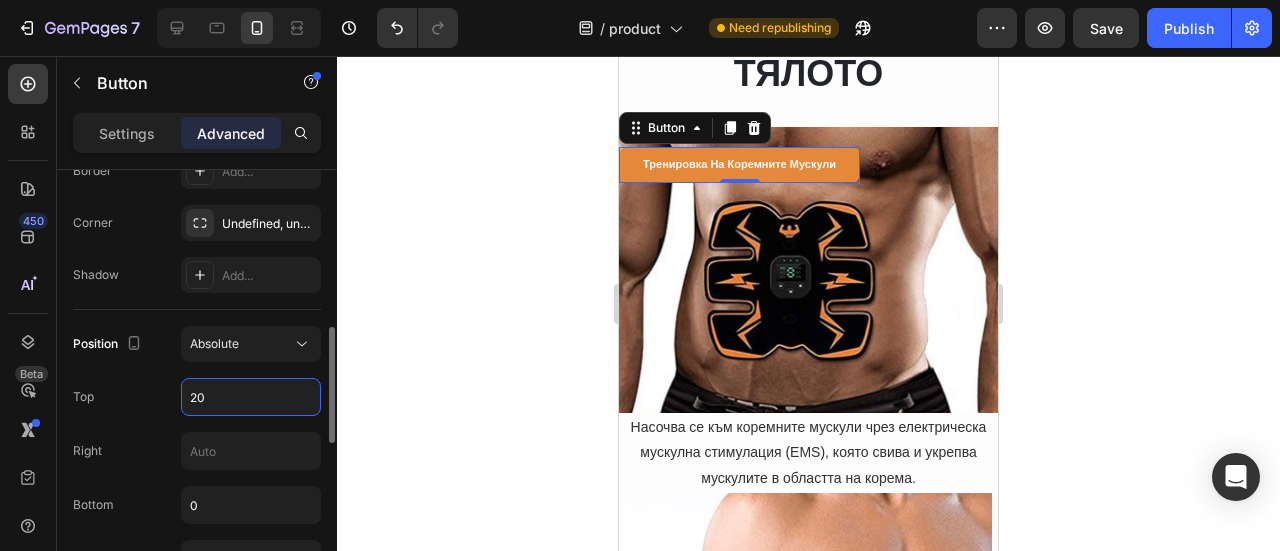 type on "2" 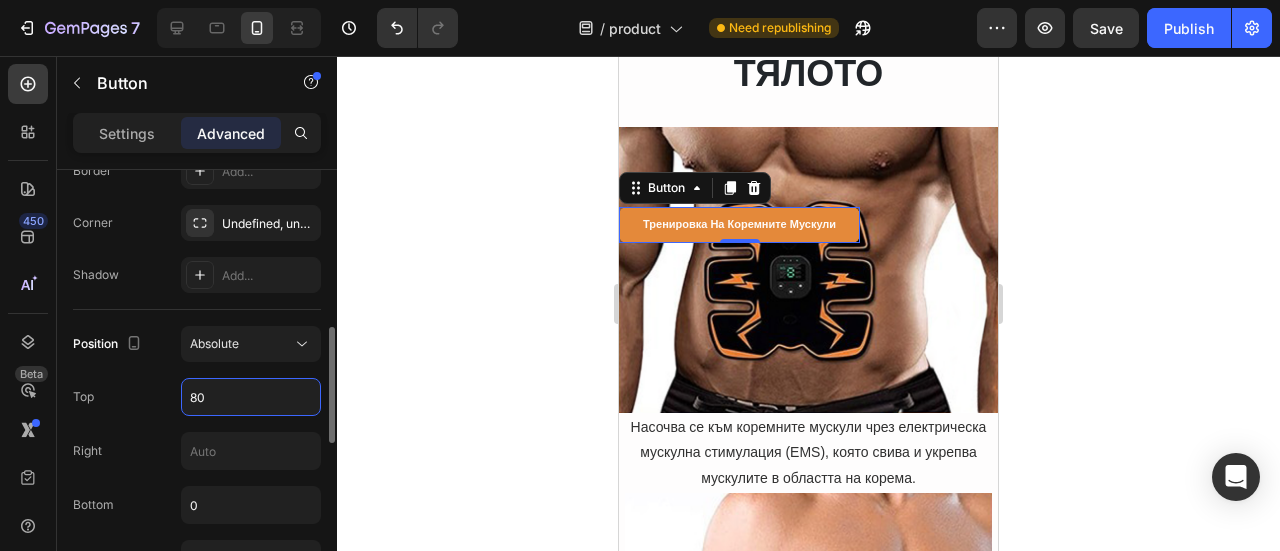 type on "8" 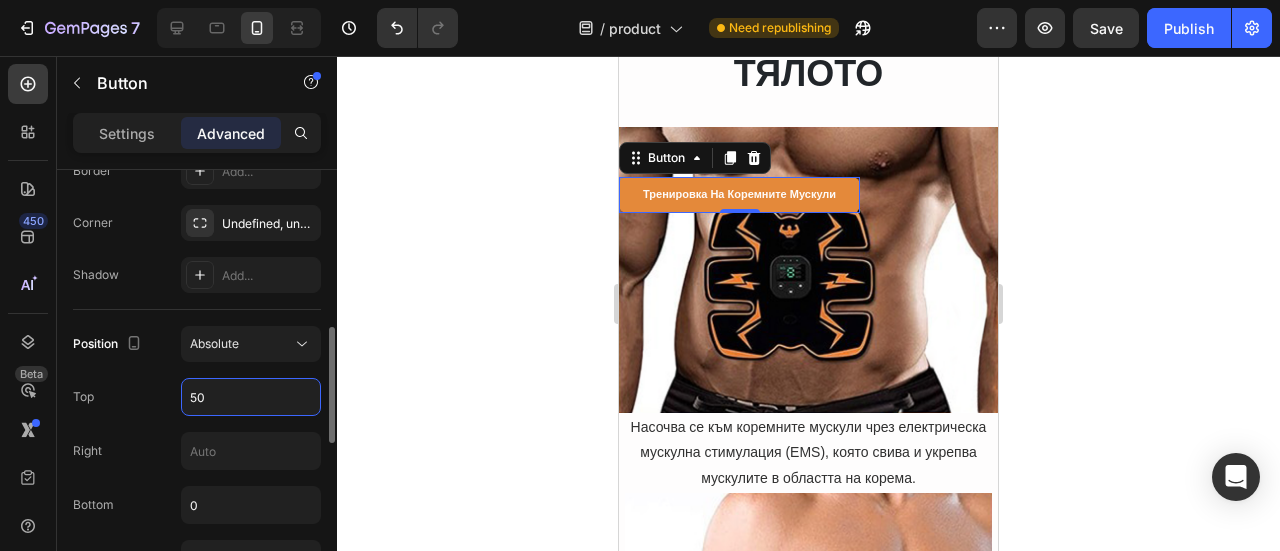 type on "5" 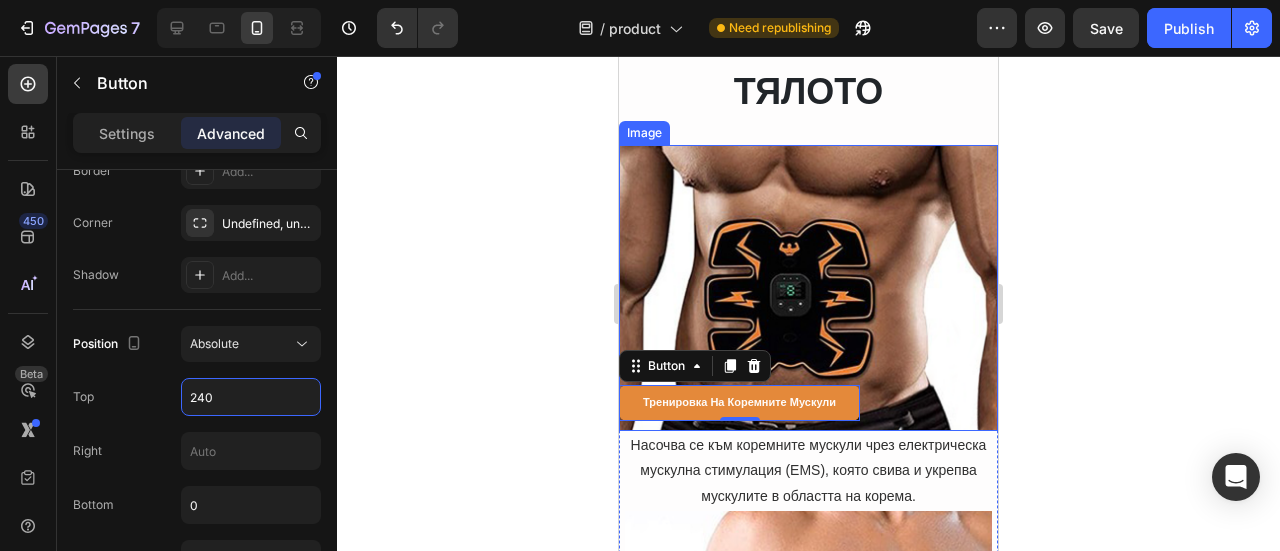 scroll, scrollTop: 8812, scrollLeft: 0, axis: vertical 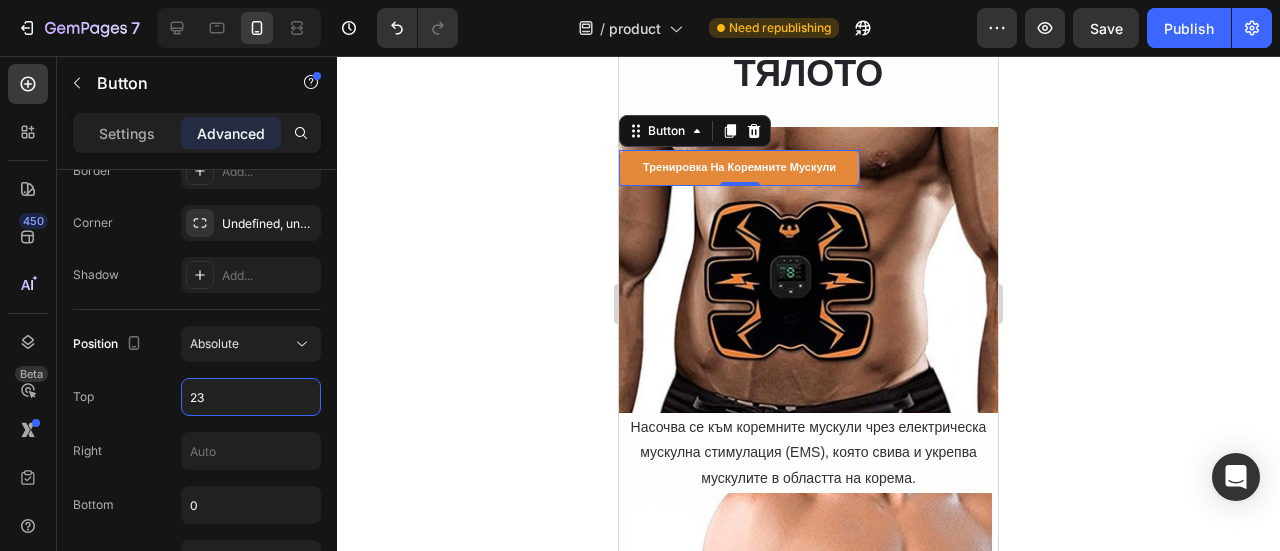 type on "239" 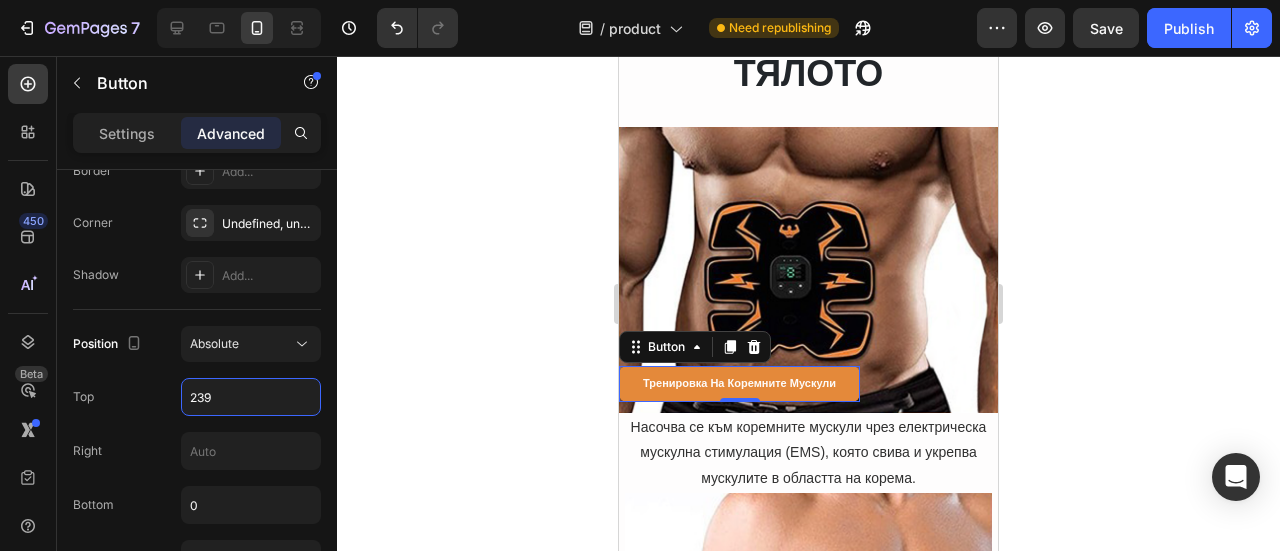 click 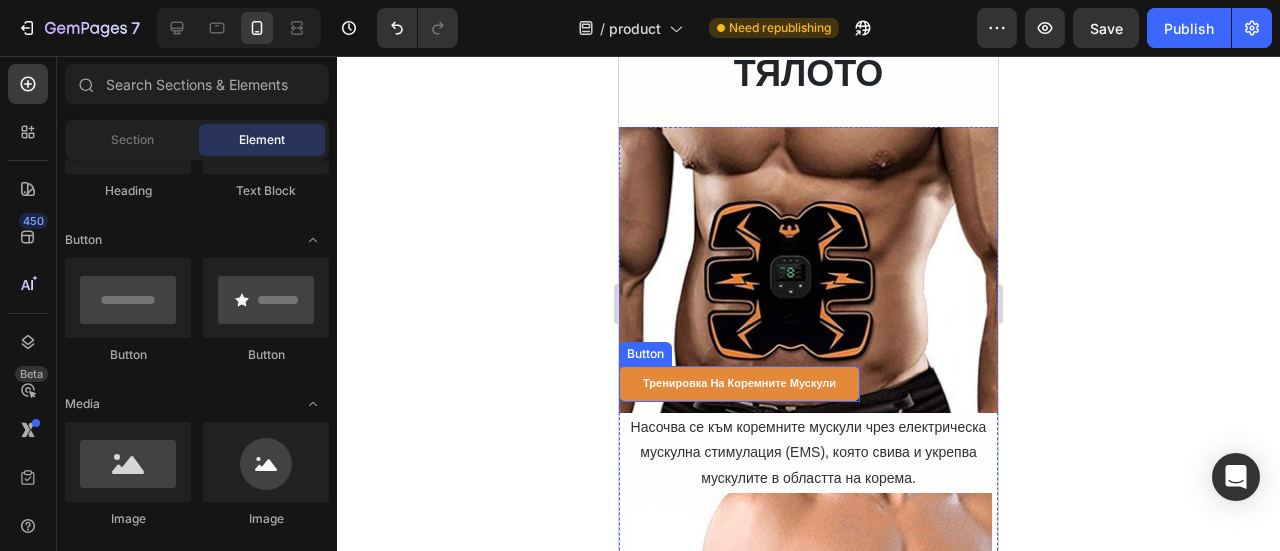 click on "Тренировка на коремните мускули" at bounding box center [739, 384] 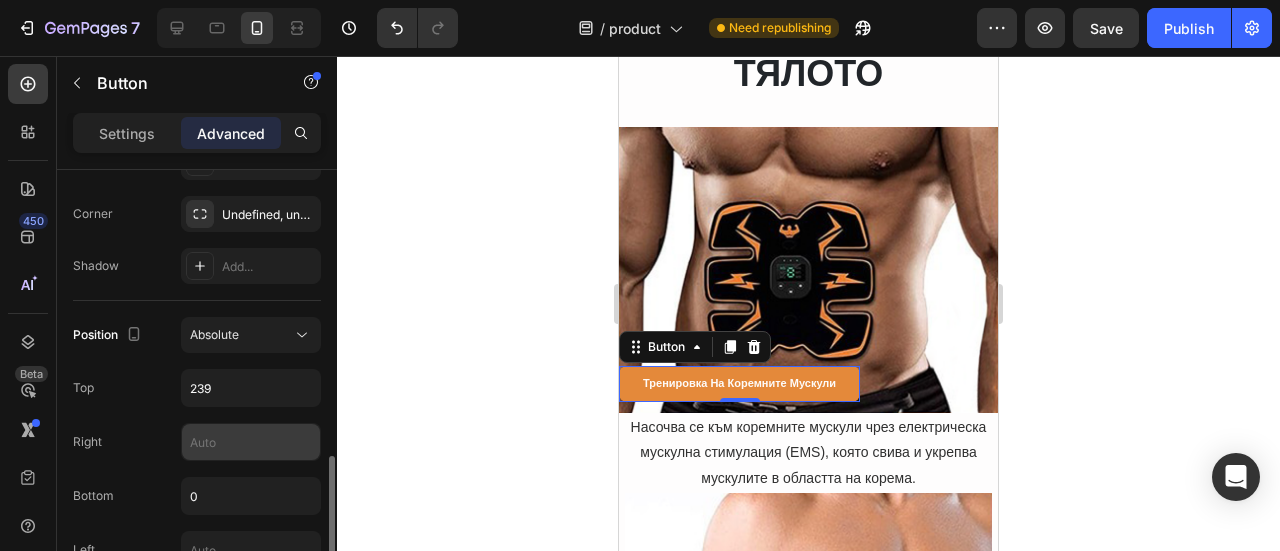 scroll, scrollTop: 800, scrollLeft: 0, axis: vertical 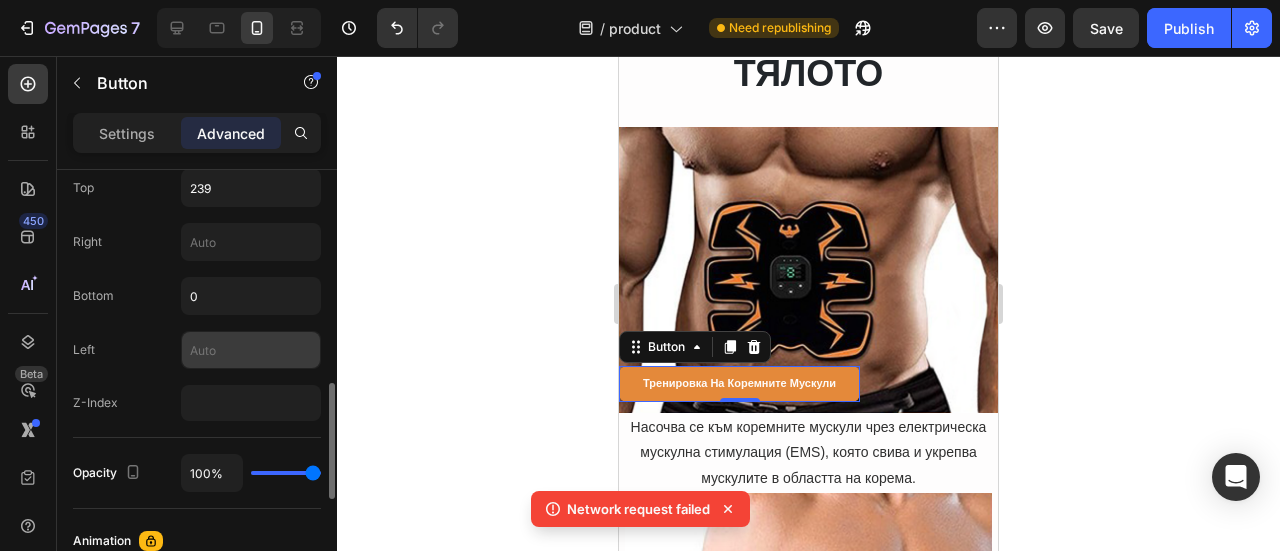click at bounding box center (251, 350) 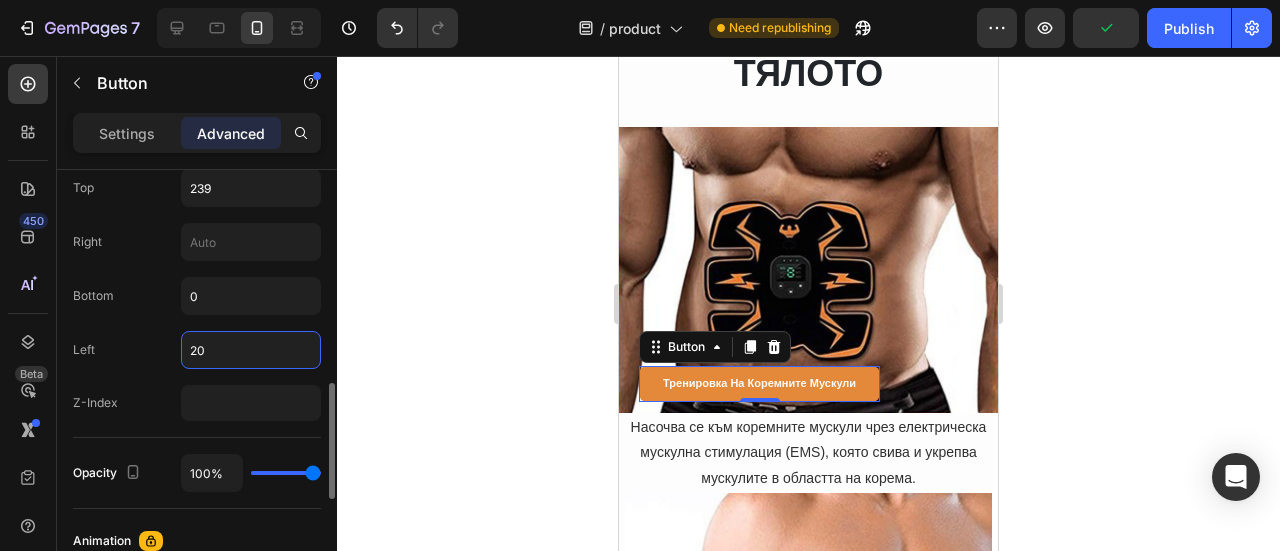 type on "2" 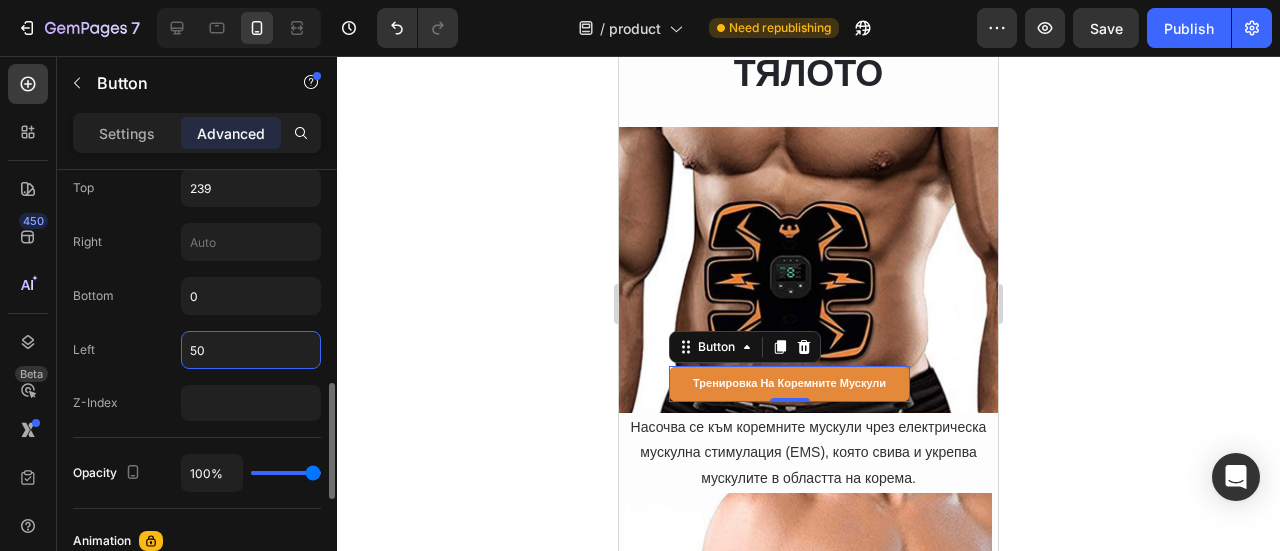 drag, startPoint x: 227, startPoint y: 344, endPoint x: 182, endPoint y: 344, distance: 45 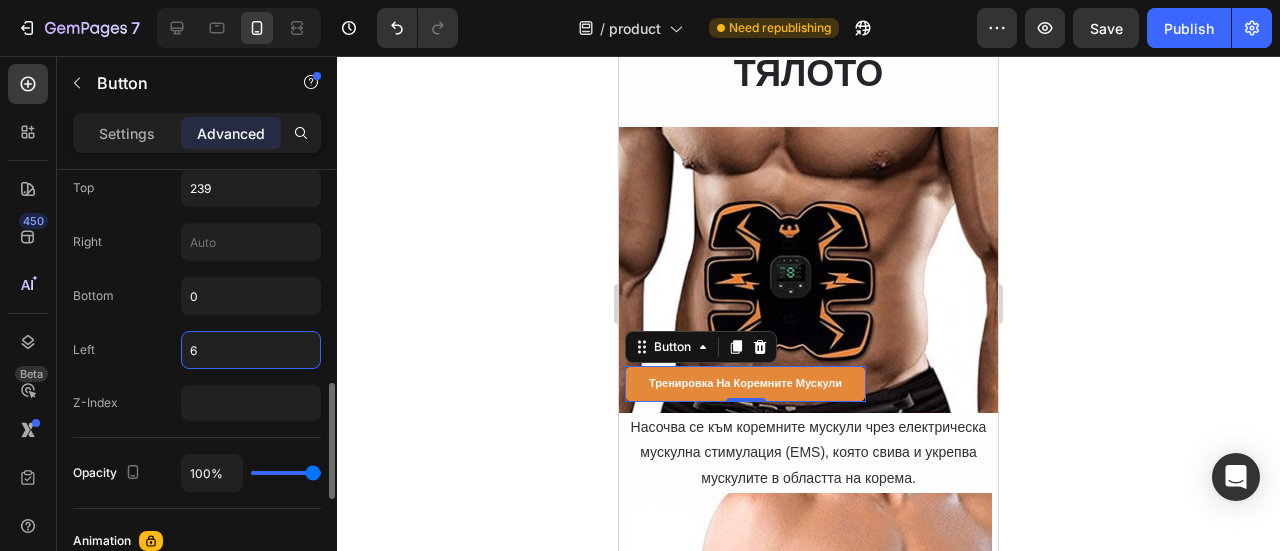 type on "60" 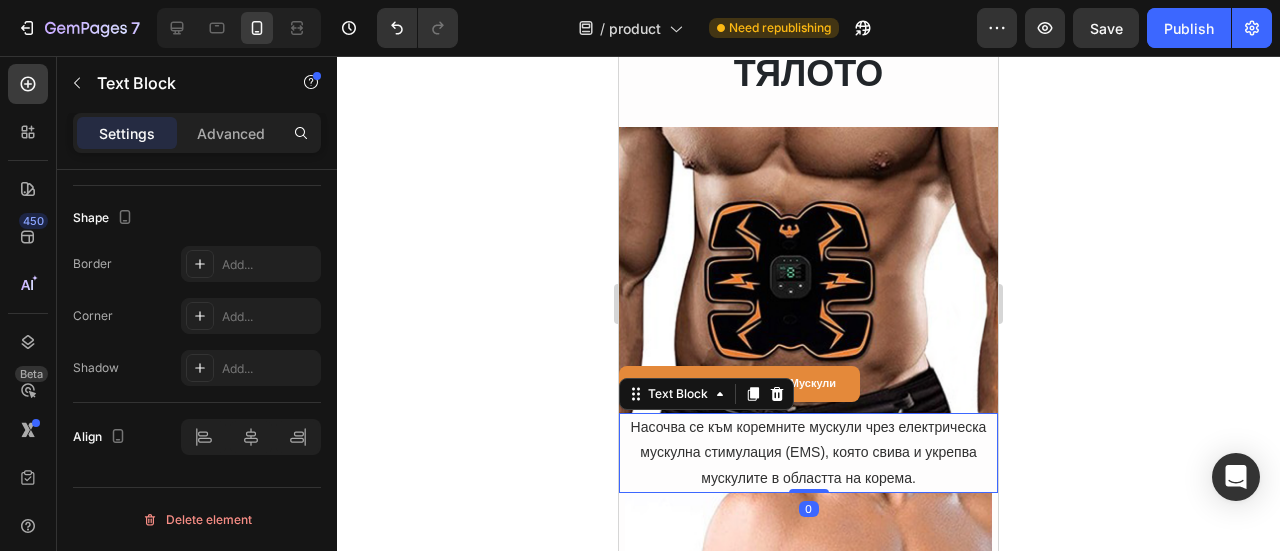 scroll, scrollTop: 0, scrollLeft: 0, axis: both 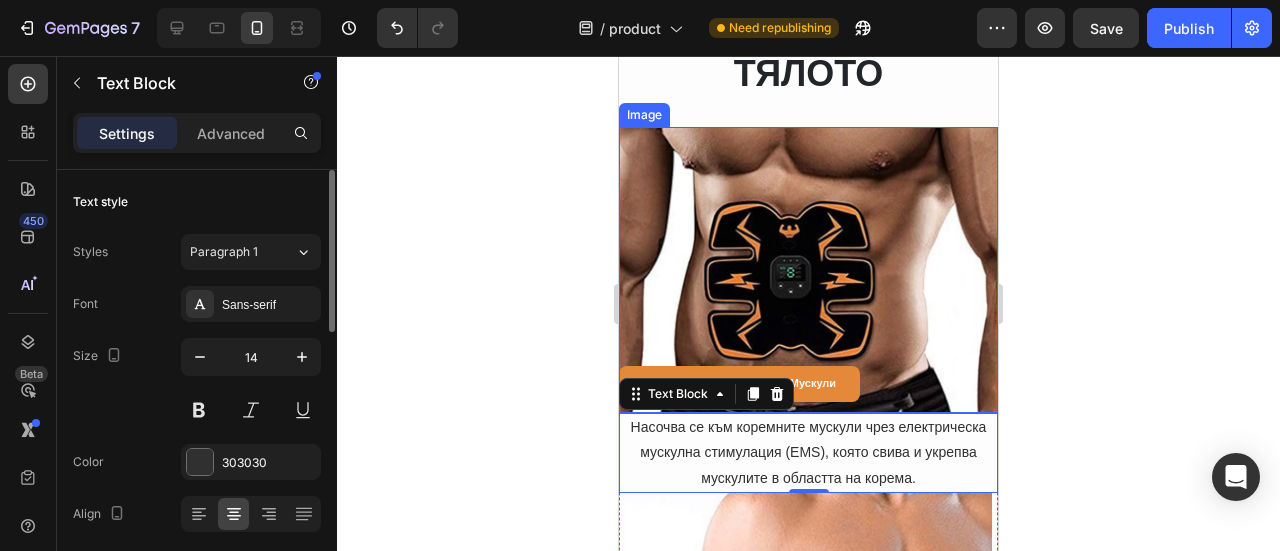 click 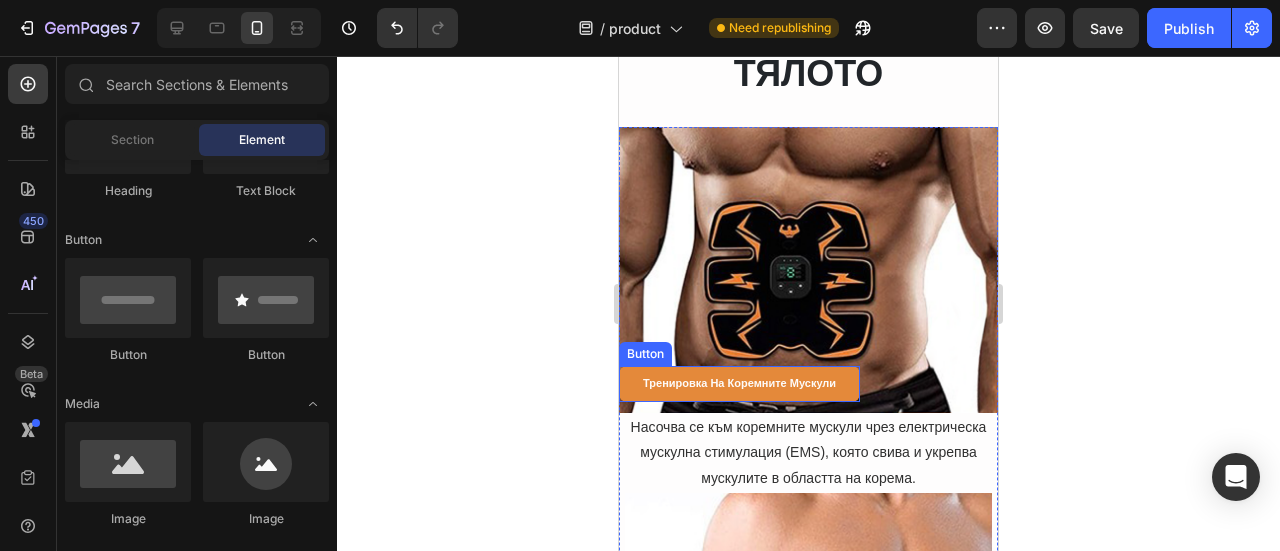 click on "Тренировка на коремните мускули" at bounding box center (739, 384) 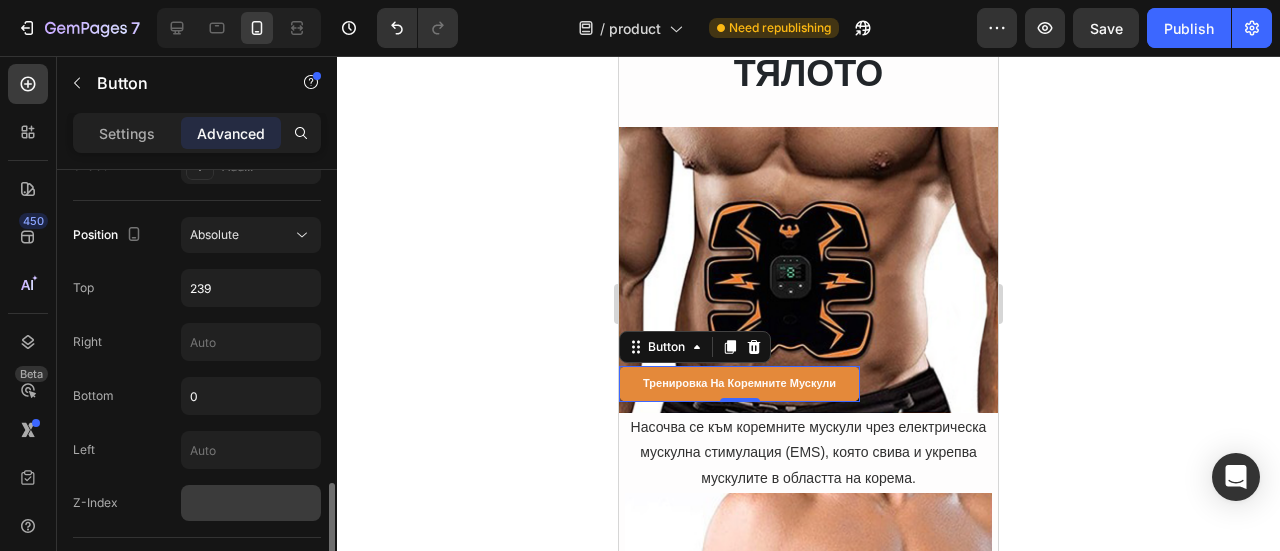 scroll, scrollTop: 800, scrollLeft: 0, axis: vertical 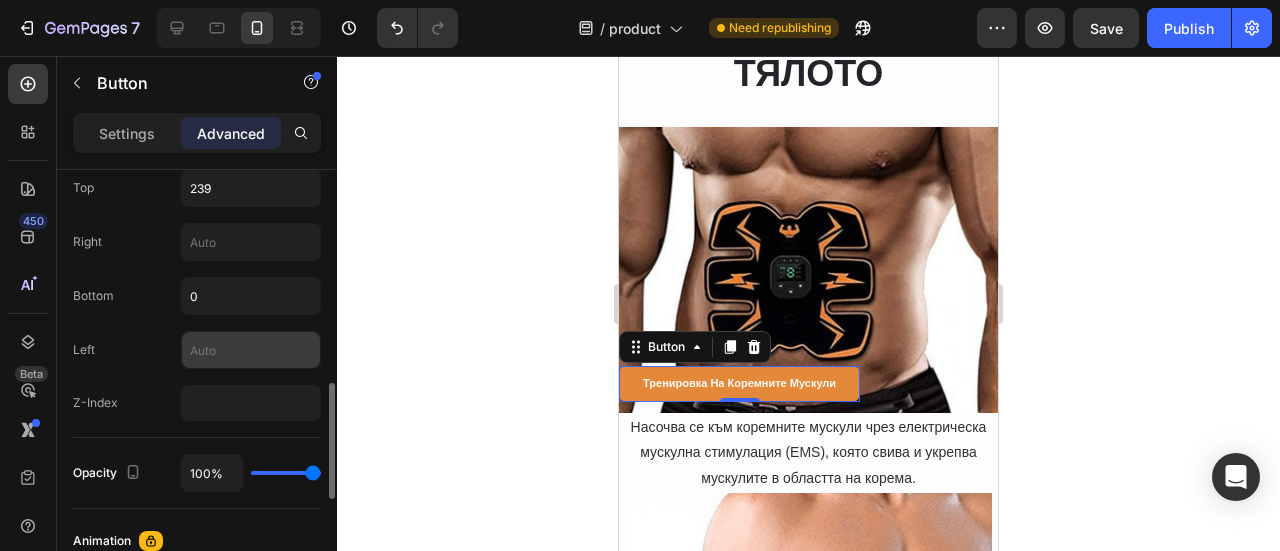 click at bounding box center (251, 350) 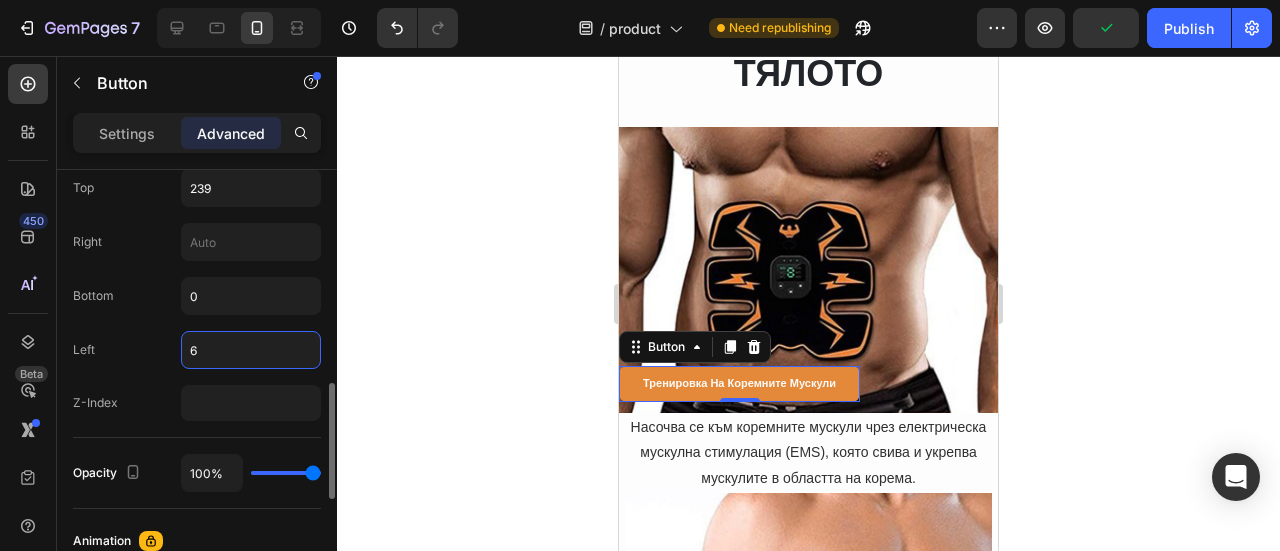 type on "60" 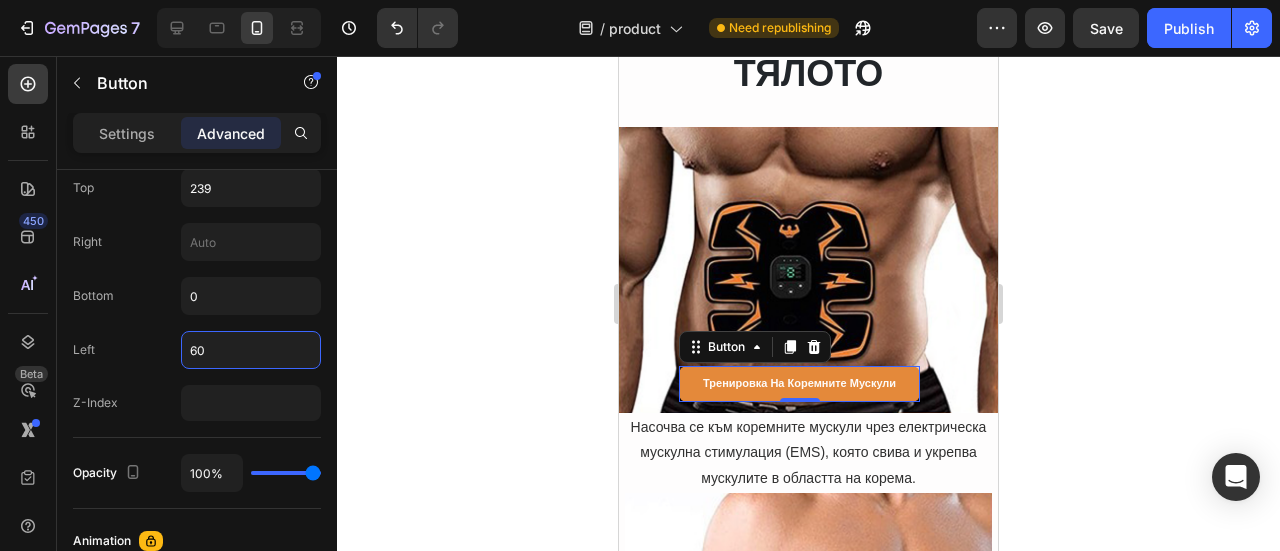 click 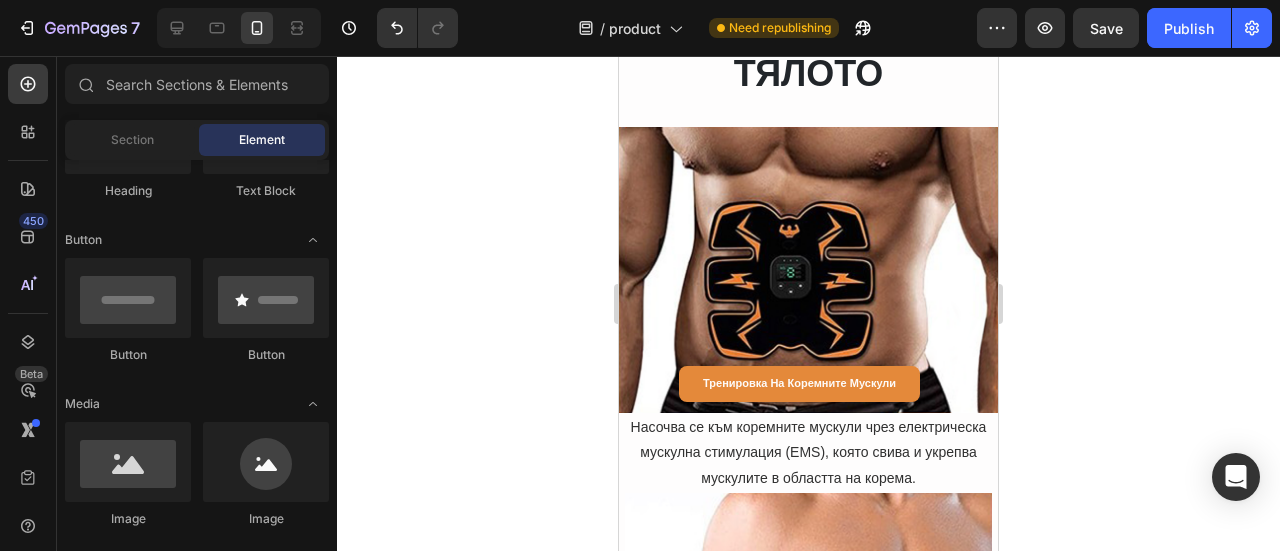 click 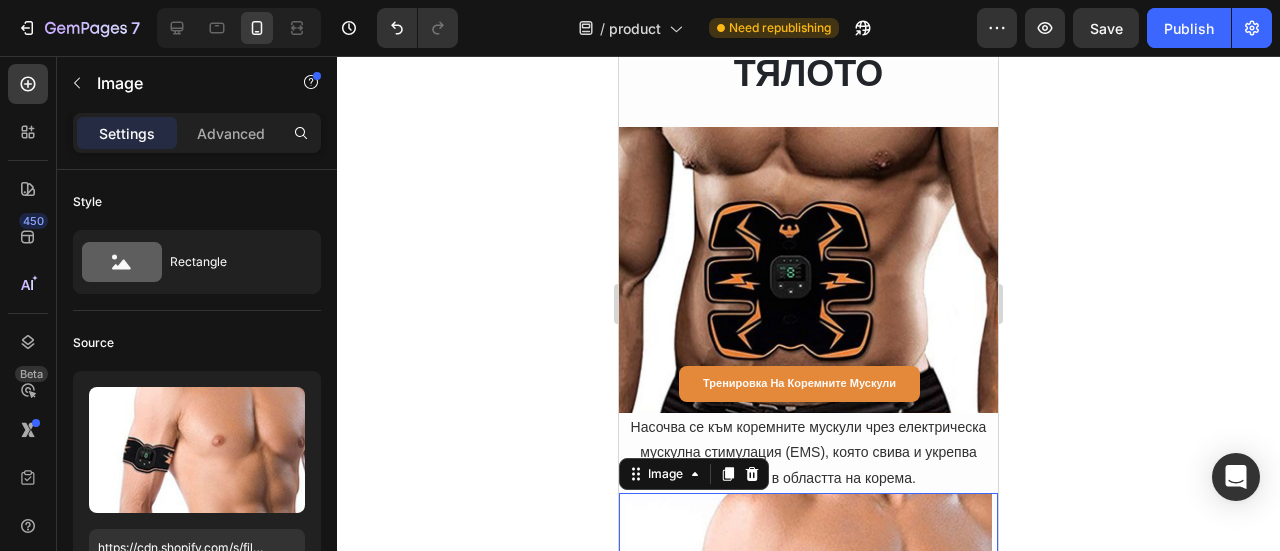 click on "Насочва се към коремните мускули чрез електрическа мускулна стимулация (EMS), която свива и укрепва мускулите в областта на корема." at bounding box center (808, 453) 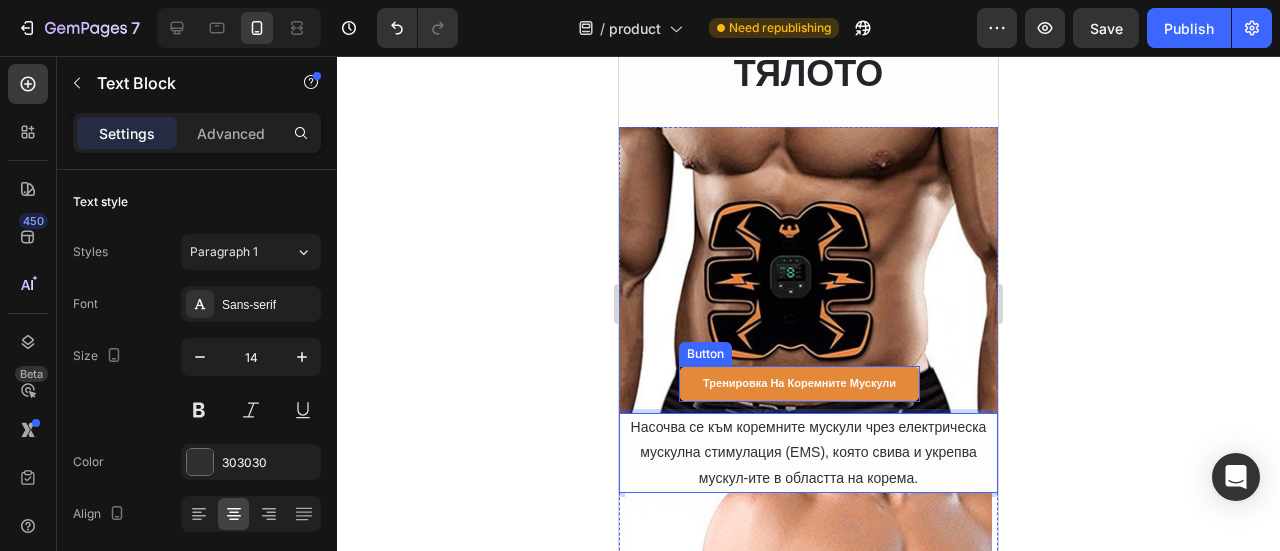 click on "Тренировка на коремните мускули" at bounding box center [799, 384] 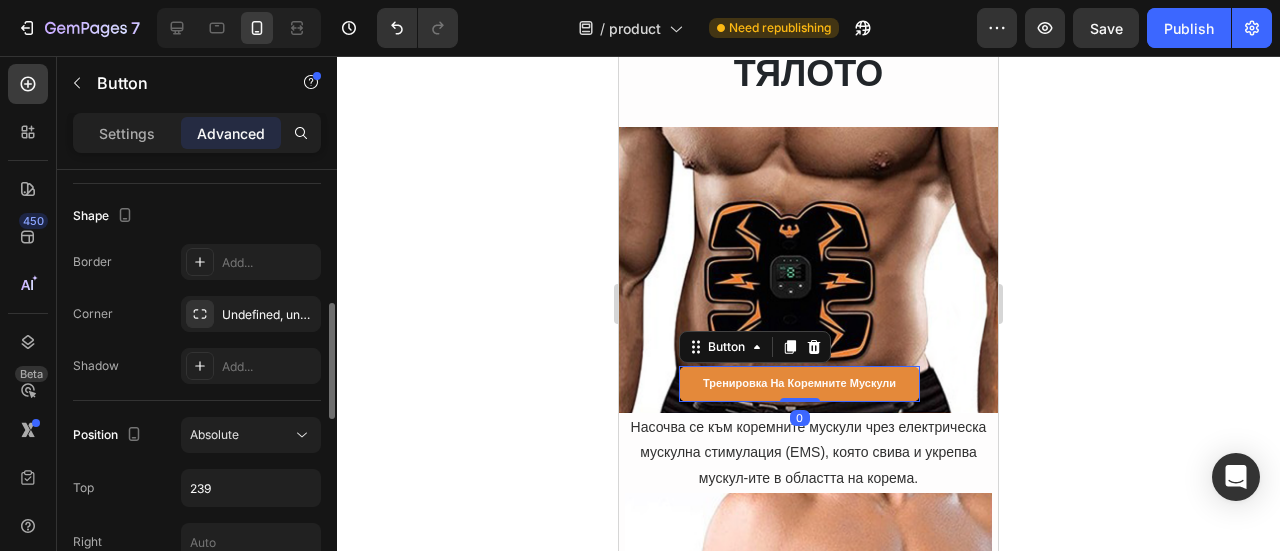 scroll, scrollTop: 700, scrollLeft: 0, axis: vertical 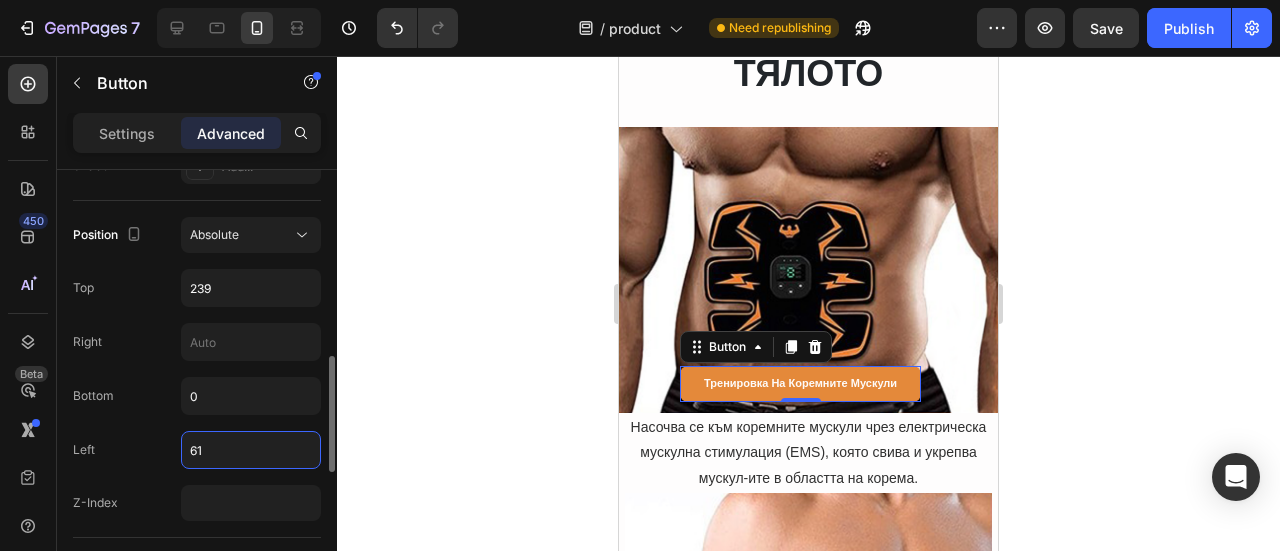 click on "61" at bounding box center (251, 450) 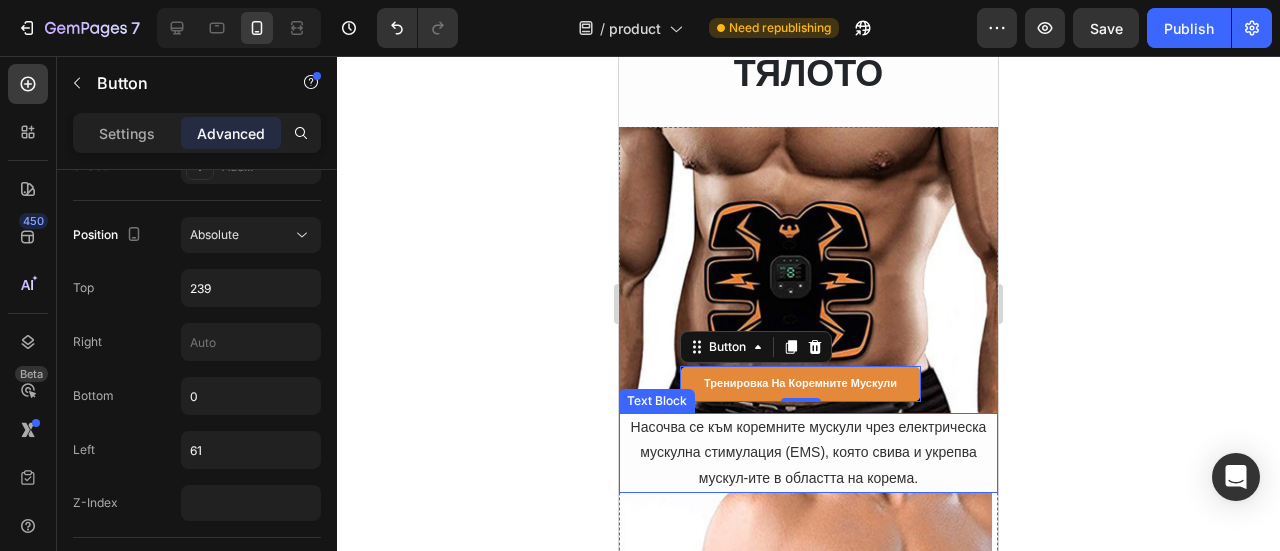 scroll, scrollTop: 9012, scrollLeft: 0, axis: vertical 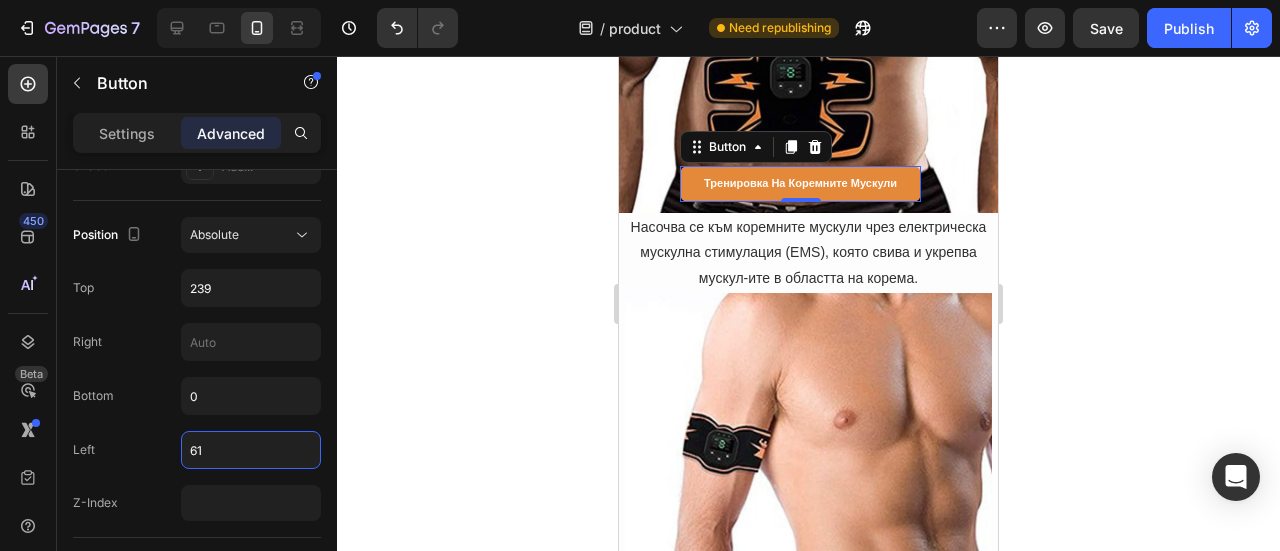 click 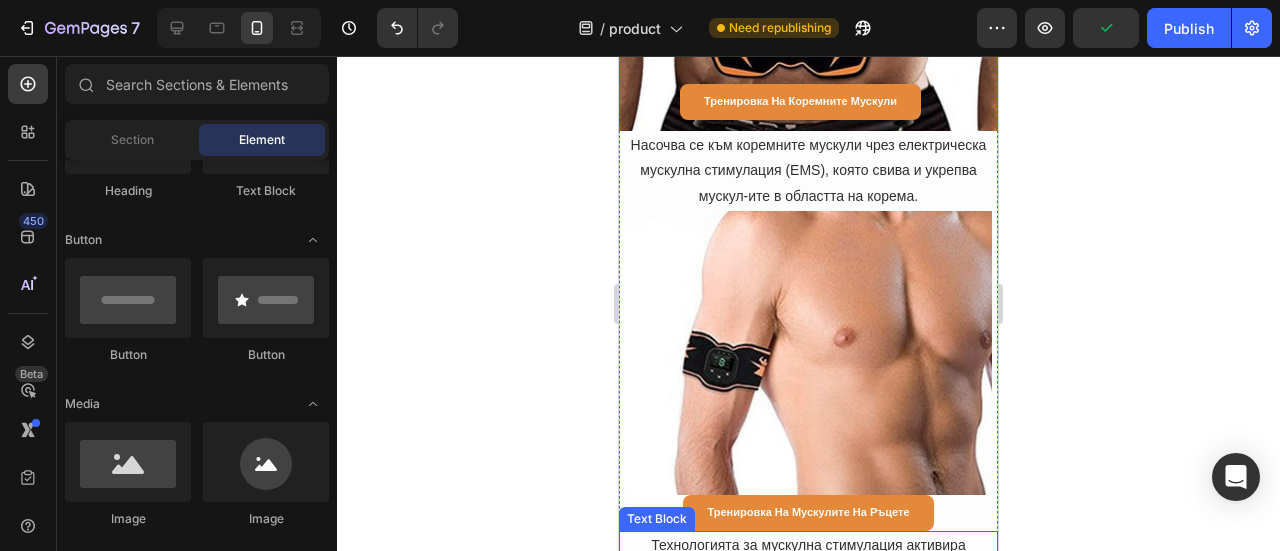 scroll, scrollTop: 9212, scrollLeft: 0, axis: vertical 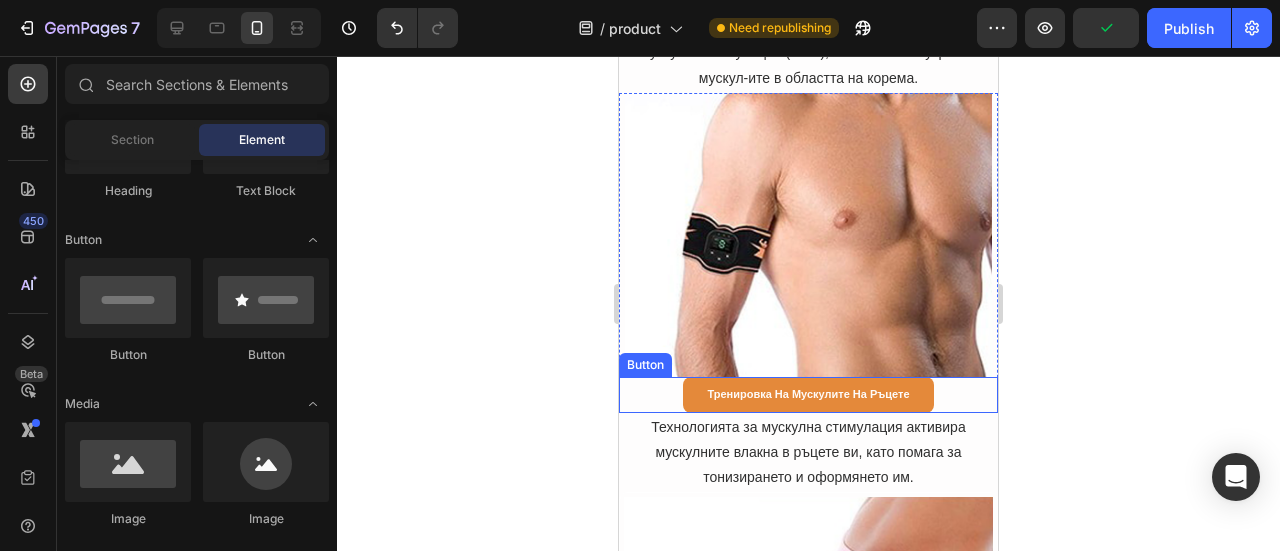 click on "Тренировка на мускулите на ръцете" at bounding box center [808, 395] 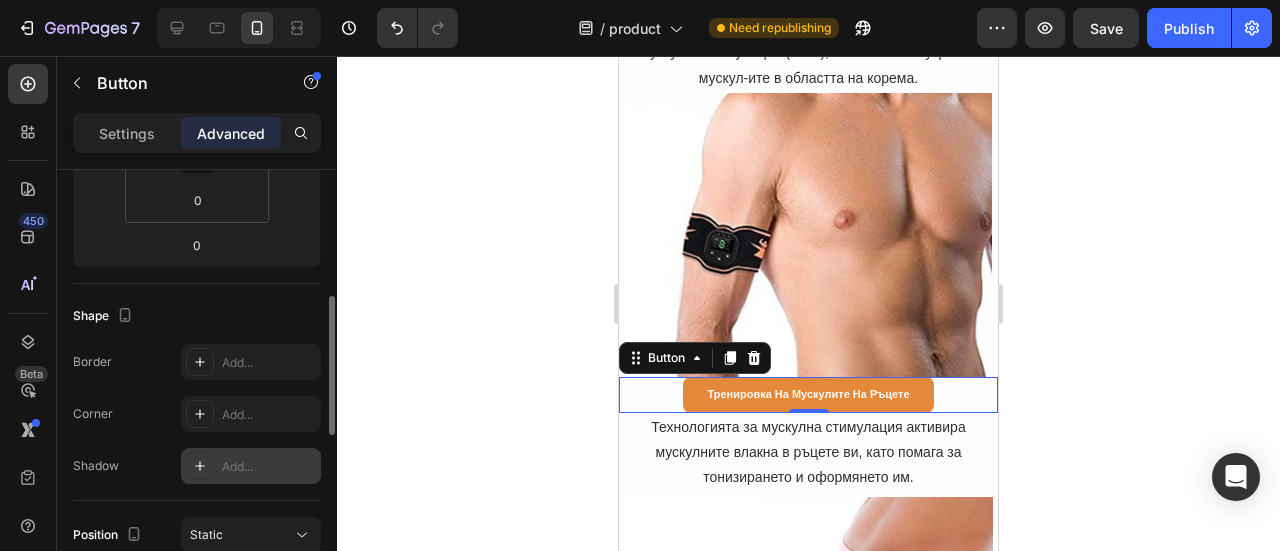 scroll, scrollTop: 700, scrollLeft: 0, axis: vertical 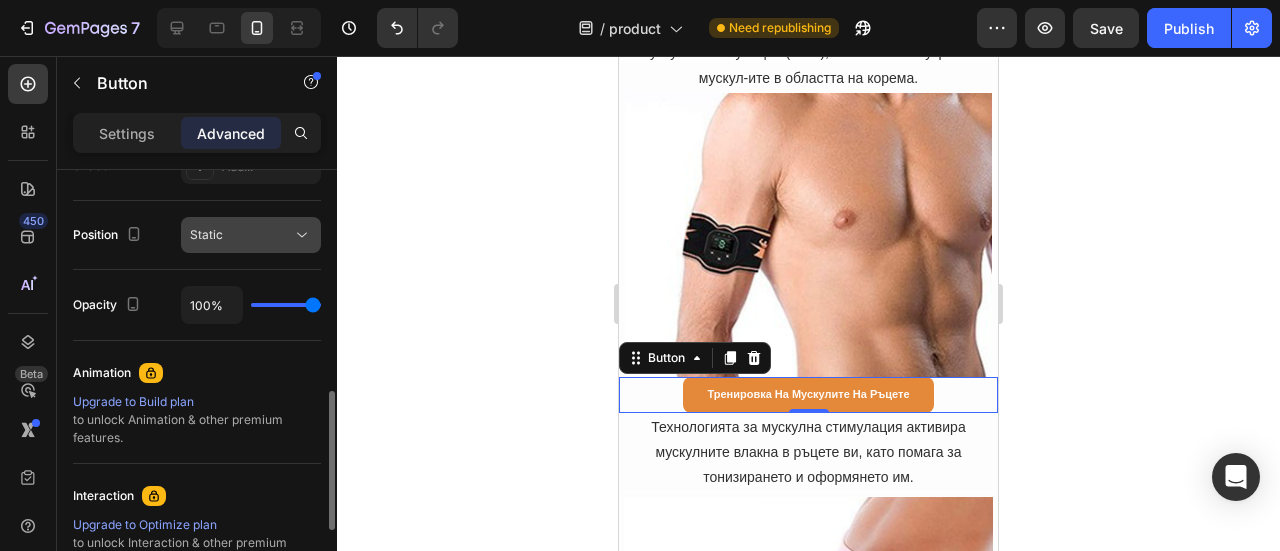 click on "Static" at bounding box center (241, 235) 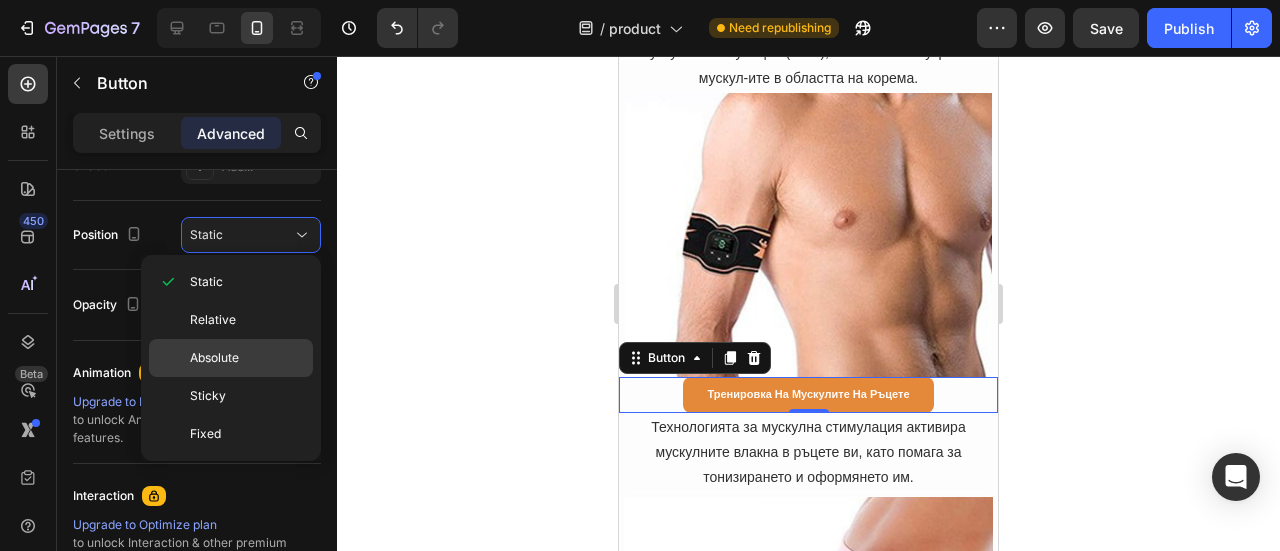 click on "Absolute" at bounding box center [214, 358] 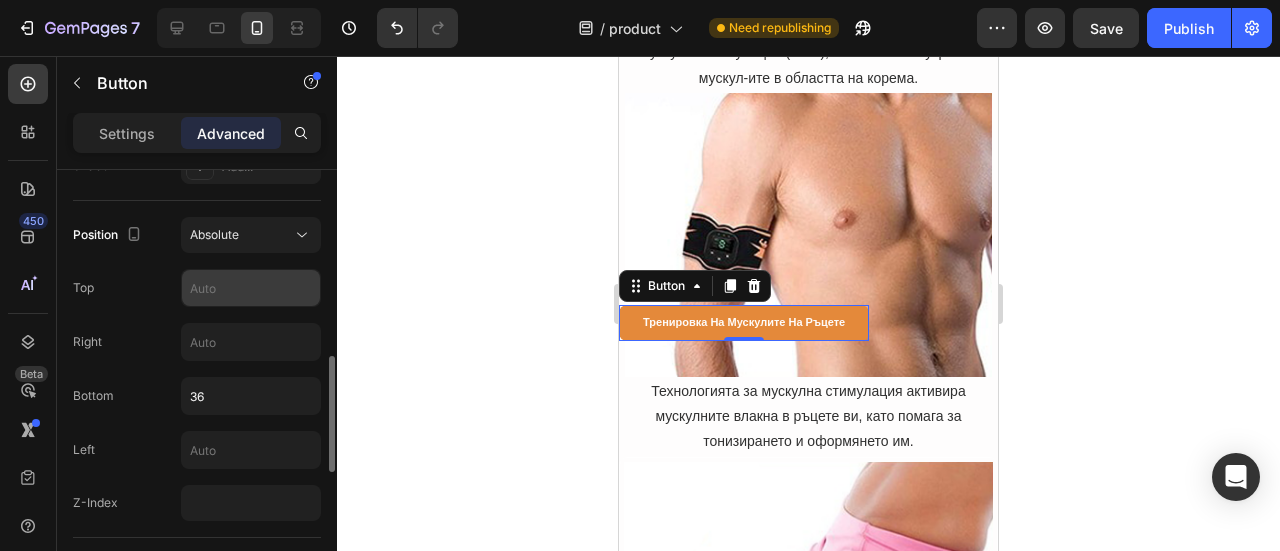 click at bounding box center [251, 288] 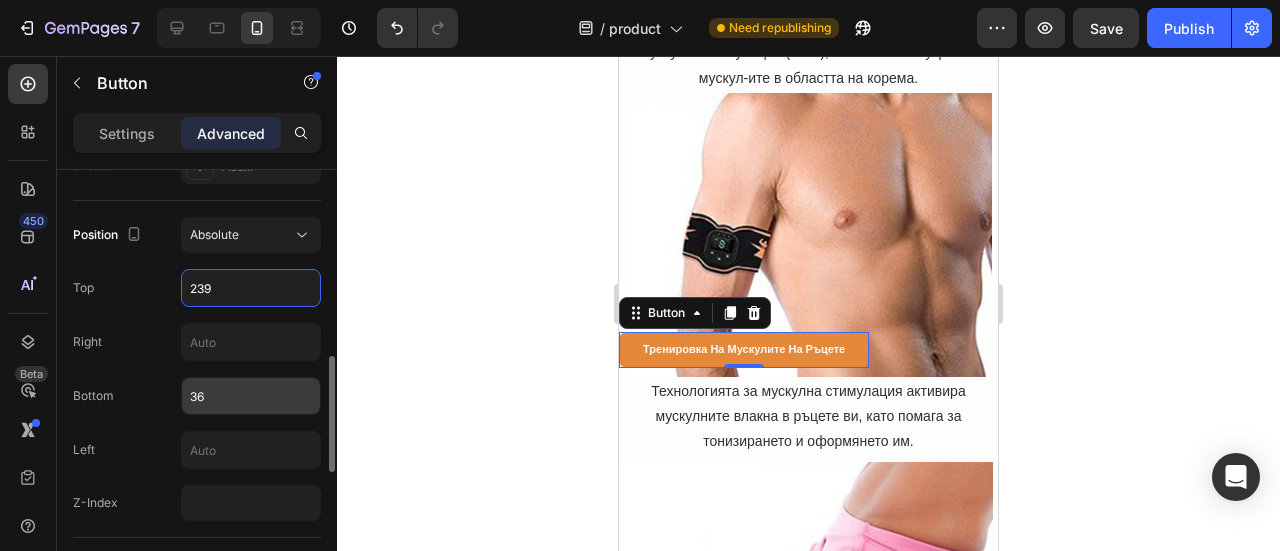type on "239" 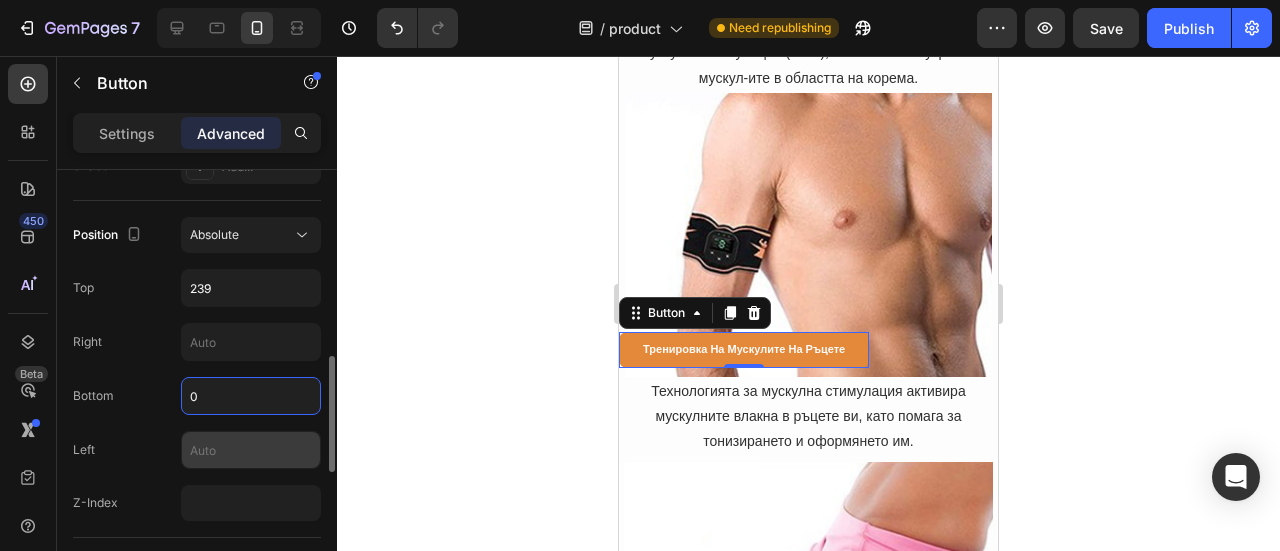 type on "0" 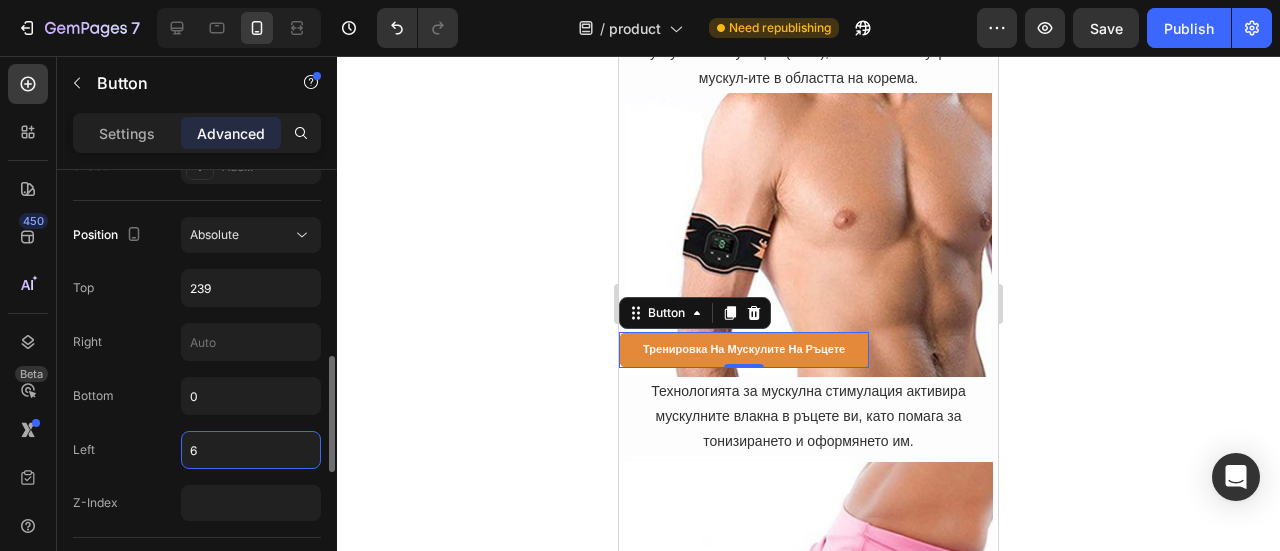 type on "61" 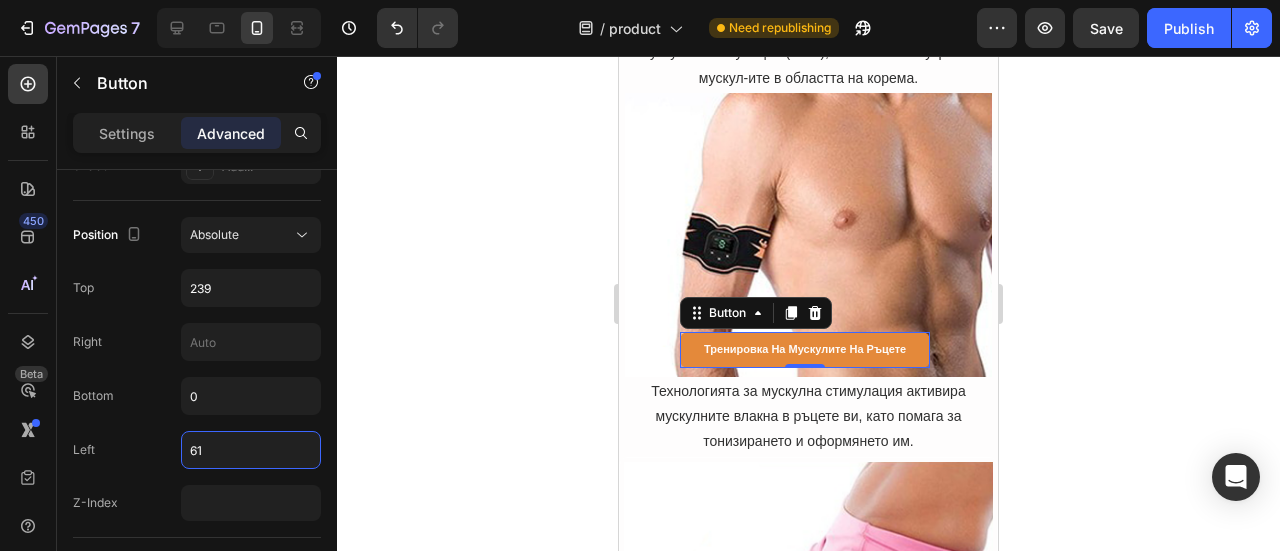 click 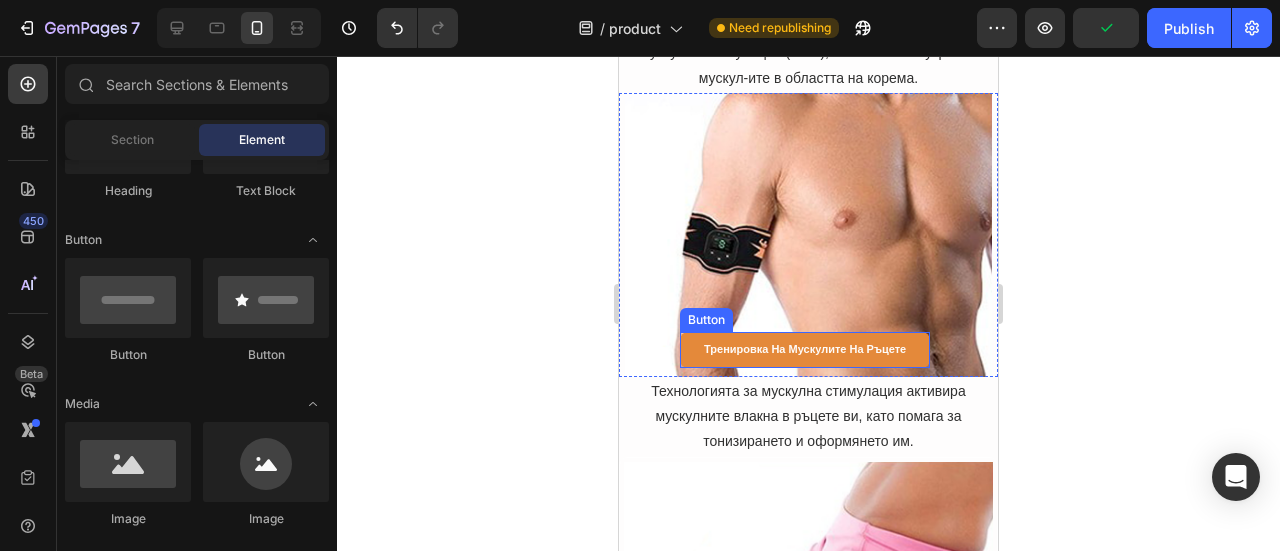 click on "Тренировка на мускулите на ръцете" at bounding box center [805, 350] 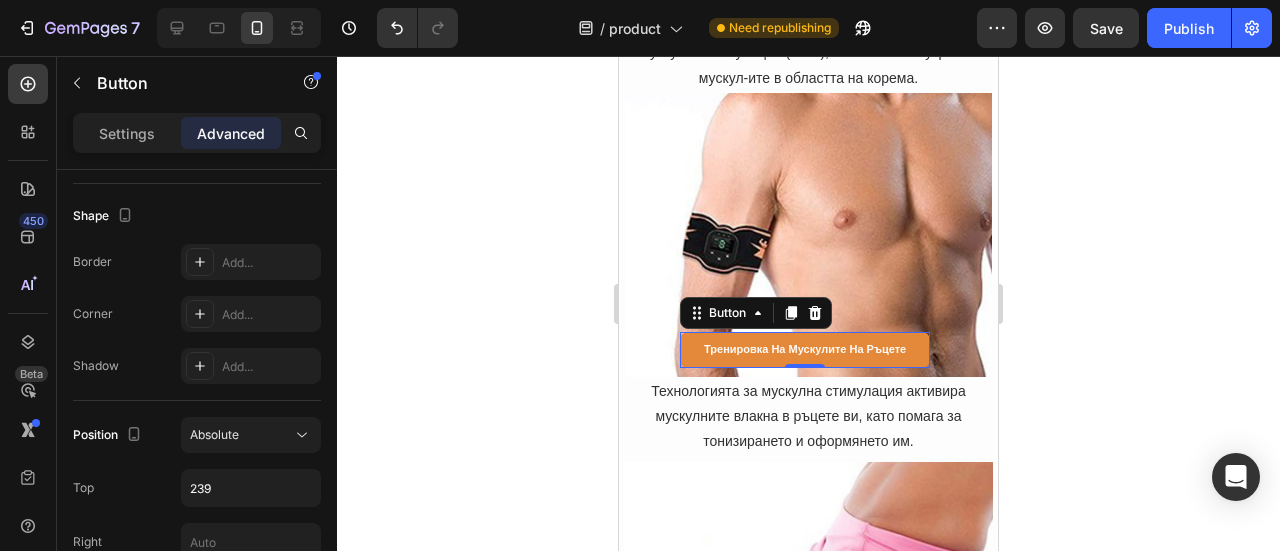 scroll, scrollTop: 700, scrollLeft: 0, axis: vertical 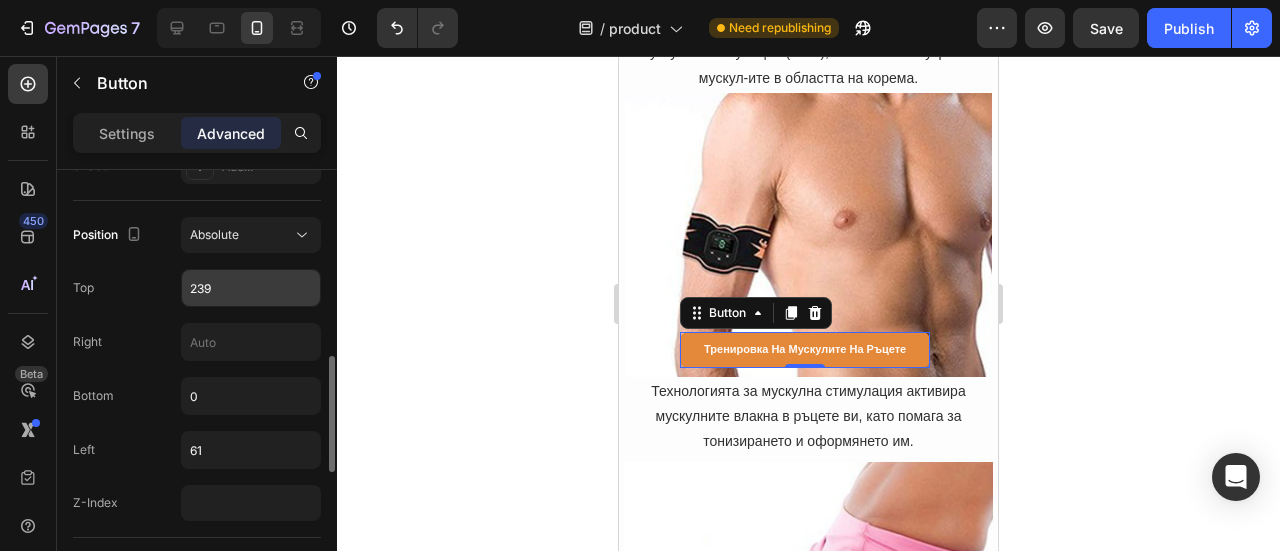 click on "239" at bounding box center [251, 288] 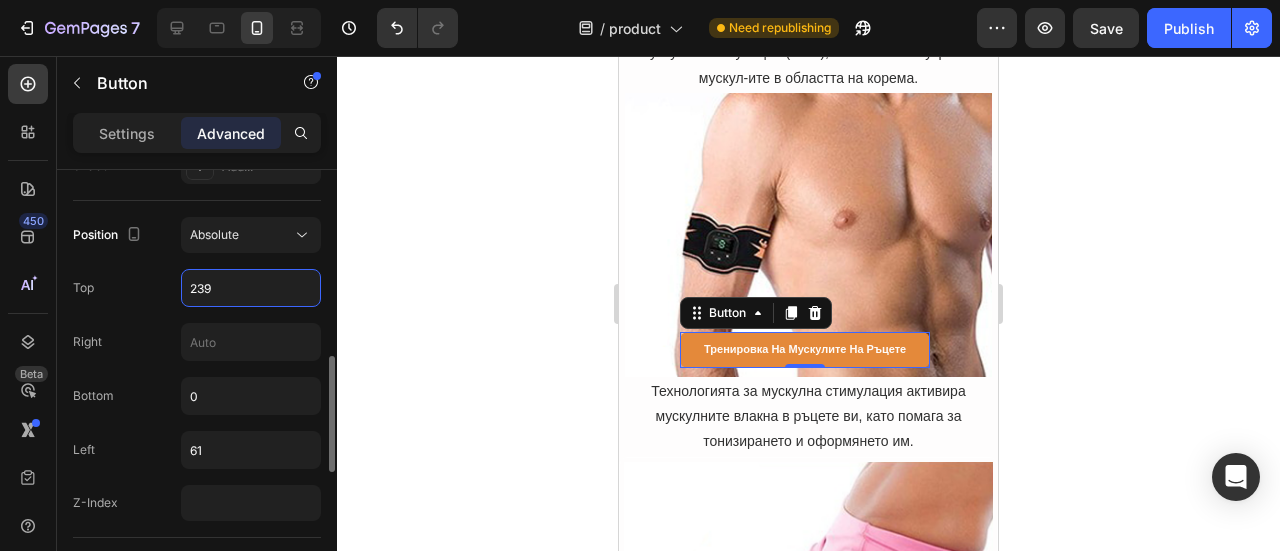 click on "239" at bounding box center (251, 288) 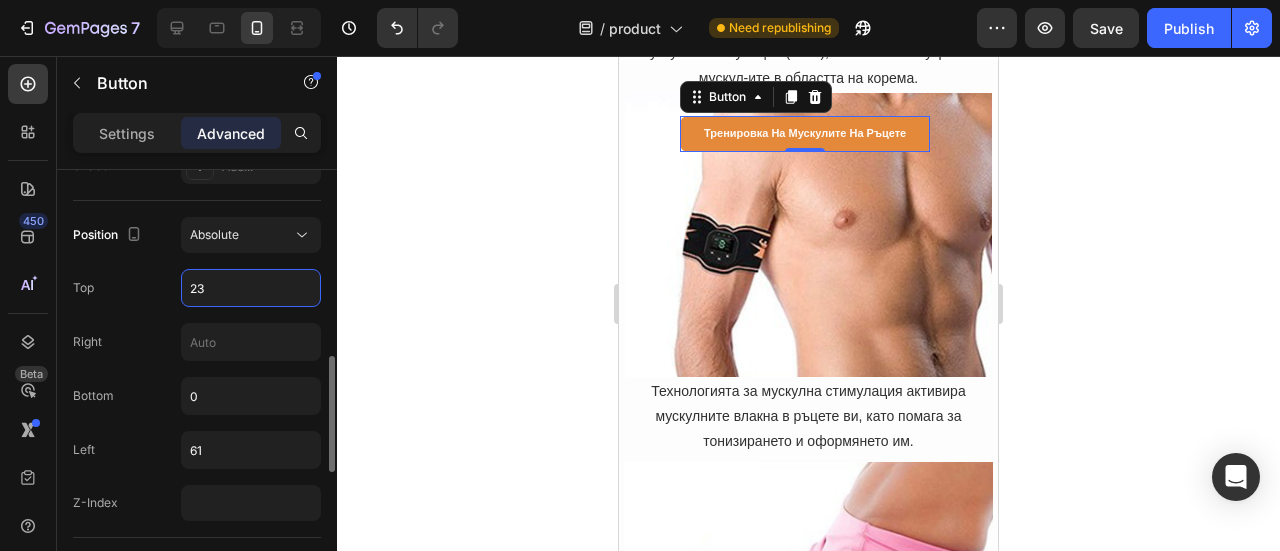 type on "237" 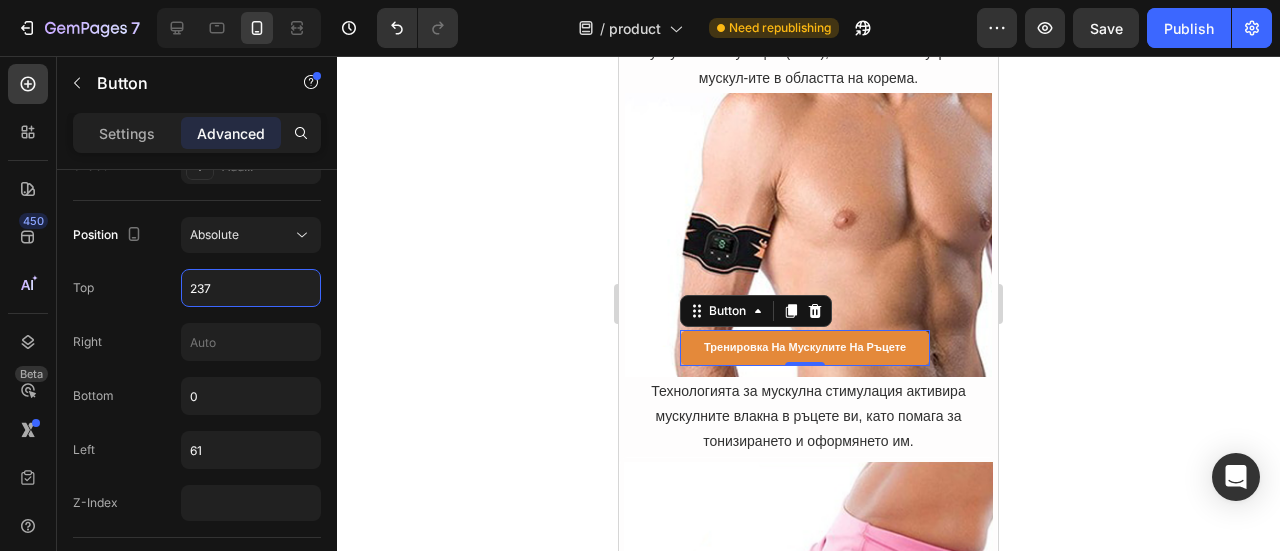 click 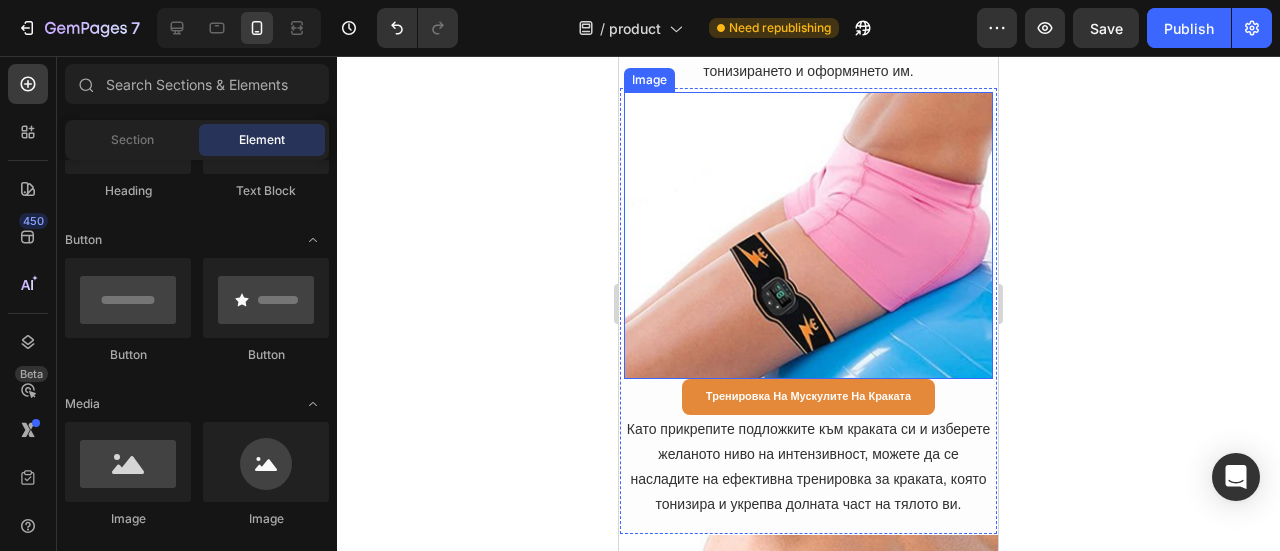 scroll, scrollTop: 9612, scrollLeft: 0, axis: vertical 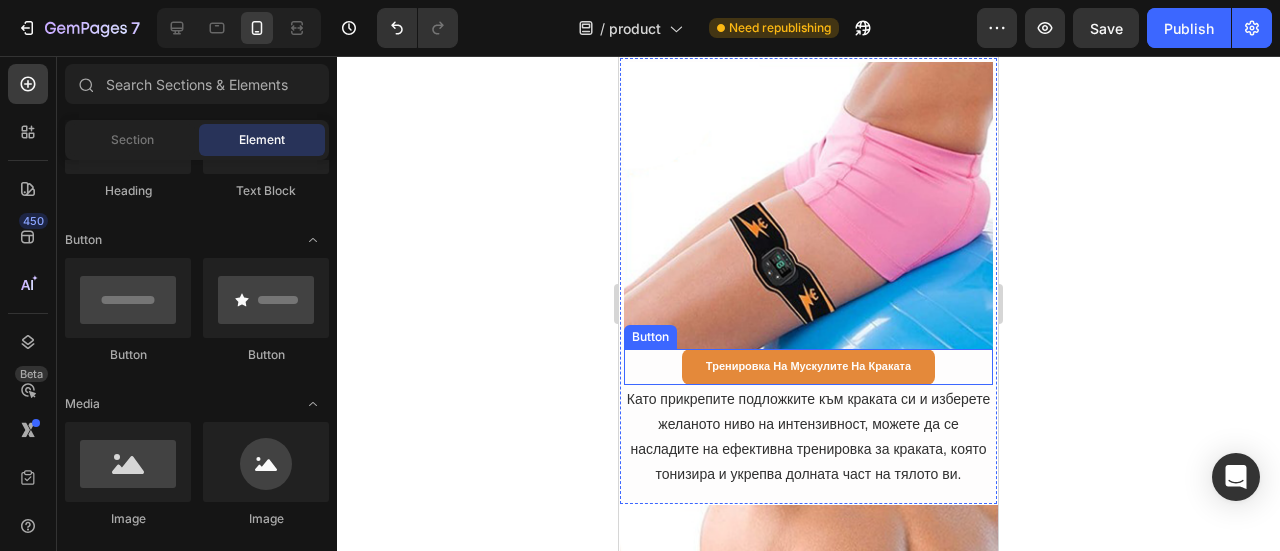 click on "Тренировка на мускулите на краката Button" at bounding box center (808, 367) 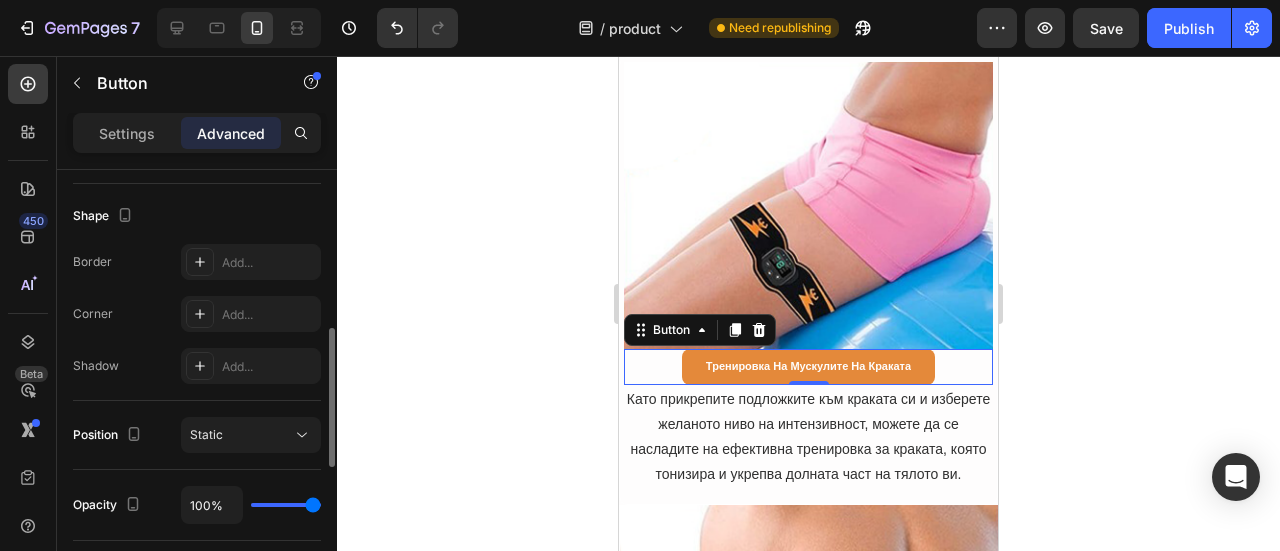 scroll, scrollTop: 700, scrollLeft: 0, axis: vertical 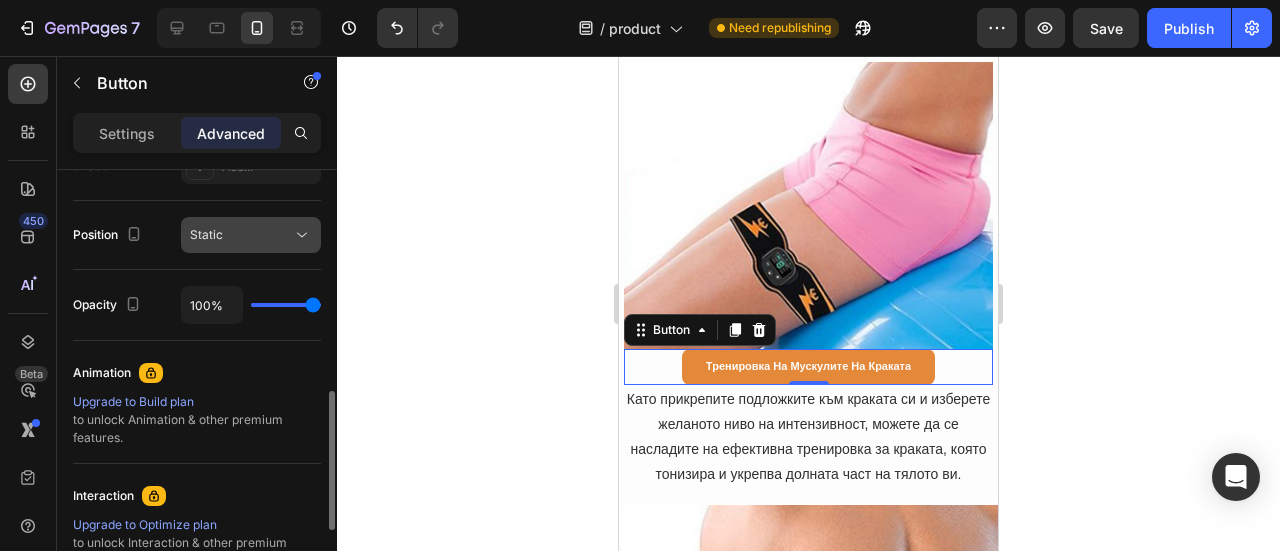 click on "Static" at bounding box center (241, 235) 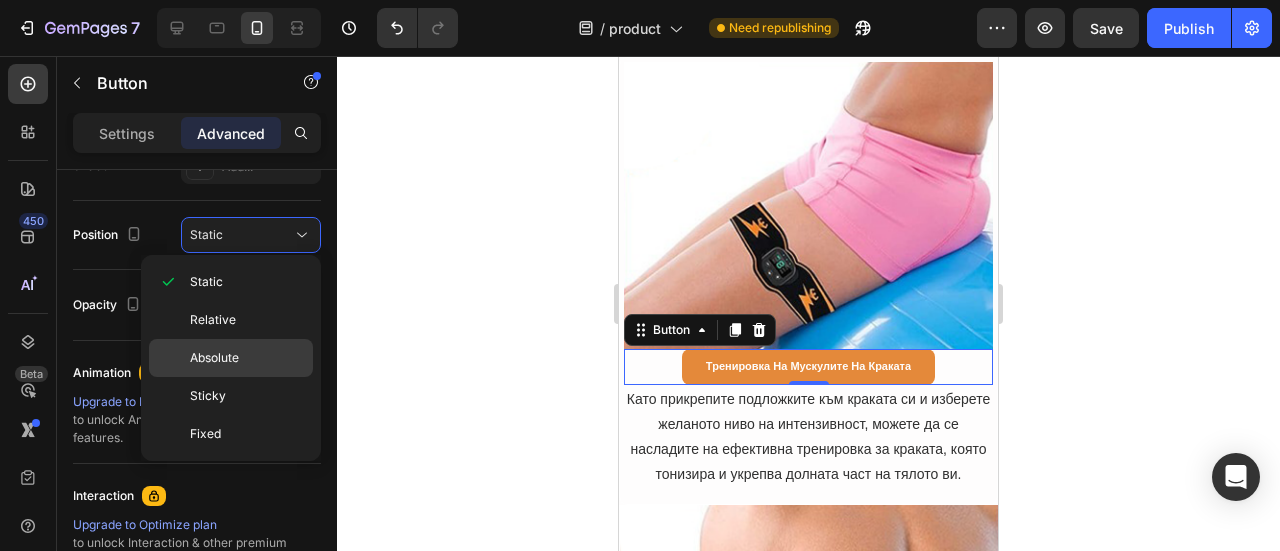 click on "Absolute" 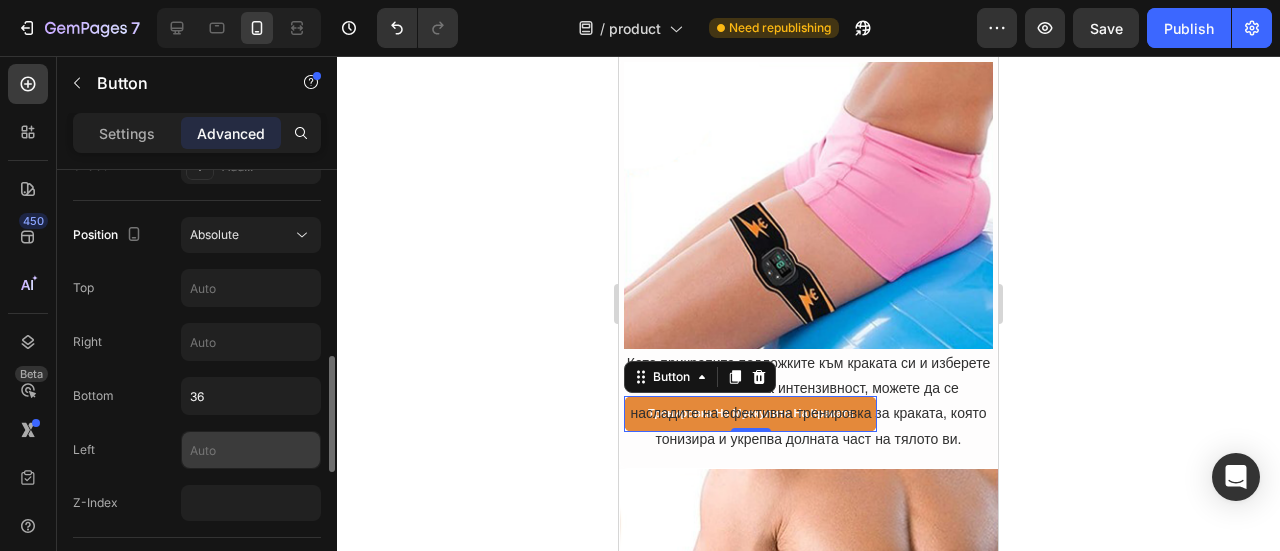 scroll, scrollTop: 900, scrollLeft: 0, axis: vertical 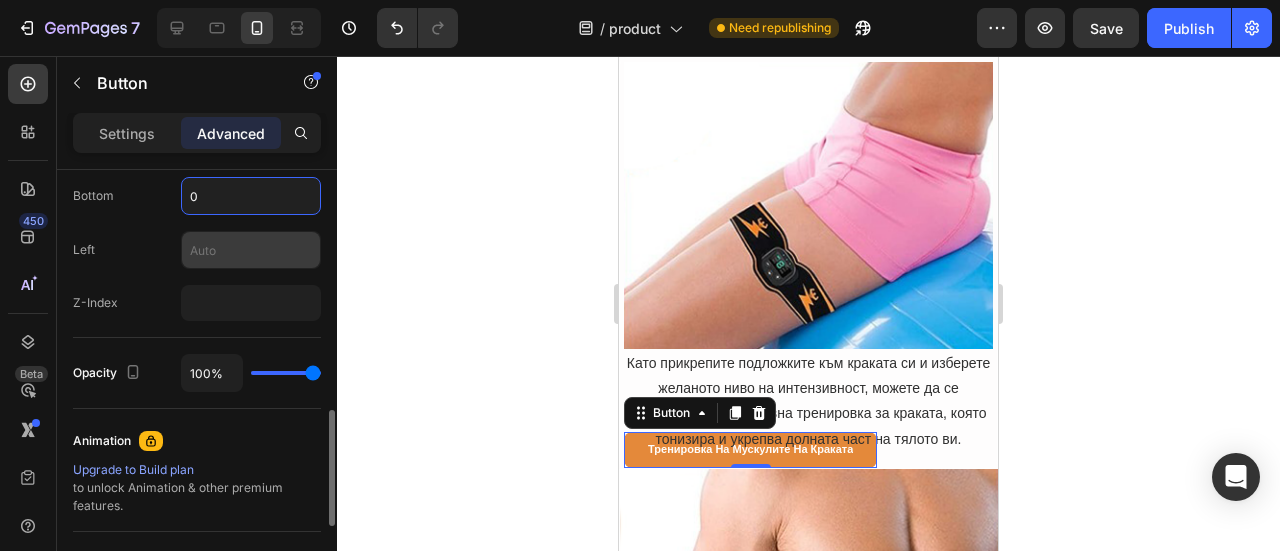 type on "0" 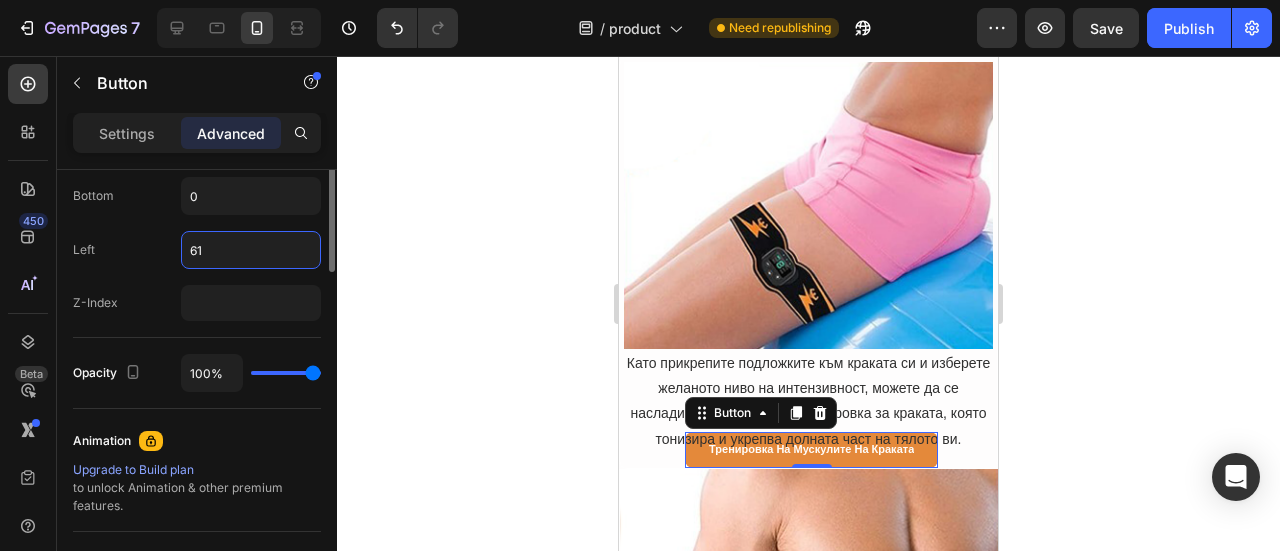scroll, scrollTop: 600, scrollLeft: 0, axis: vertical 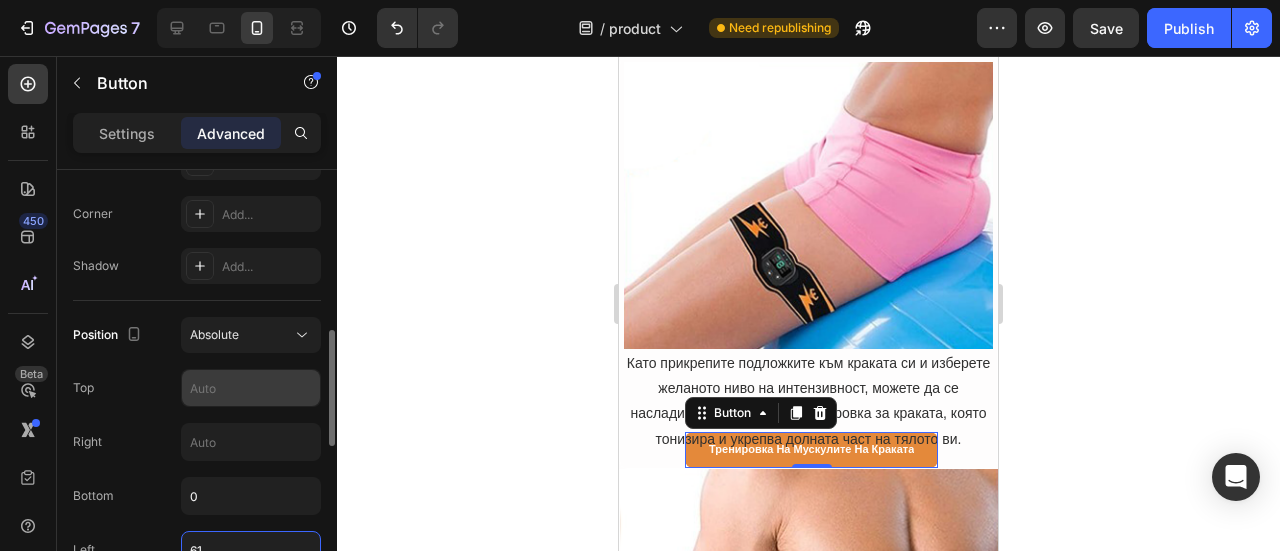 type on "61" 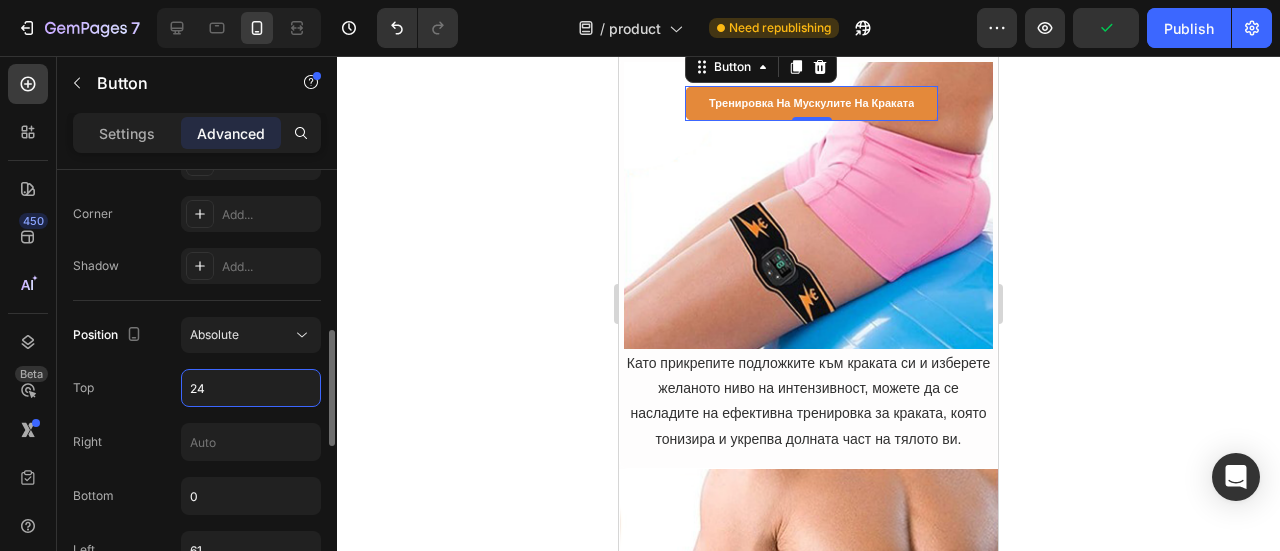 type on "241" 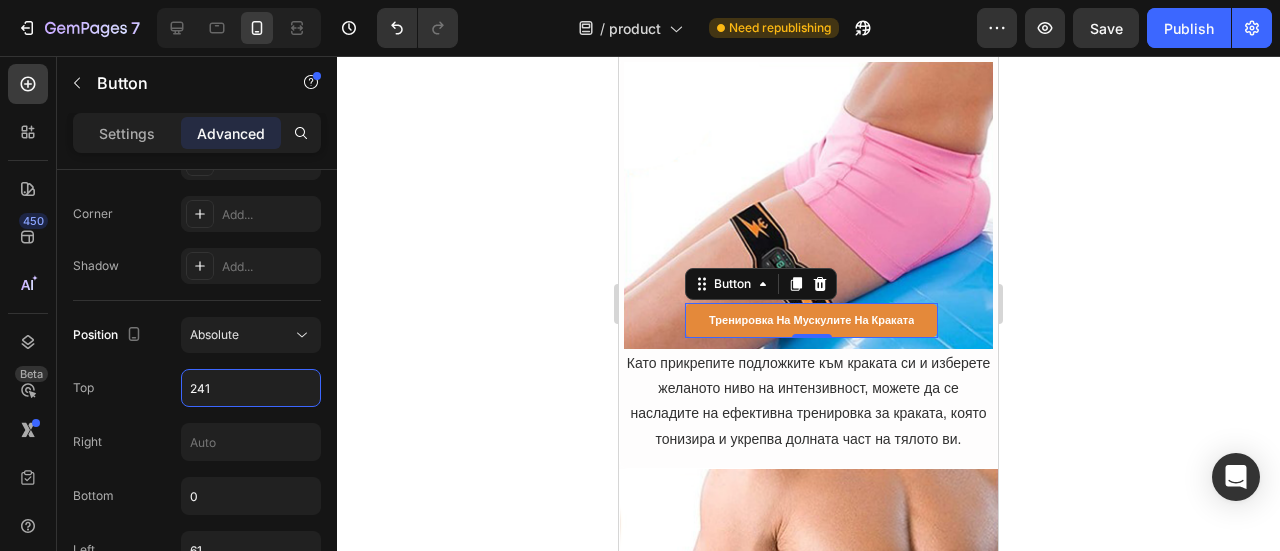 click 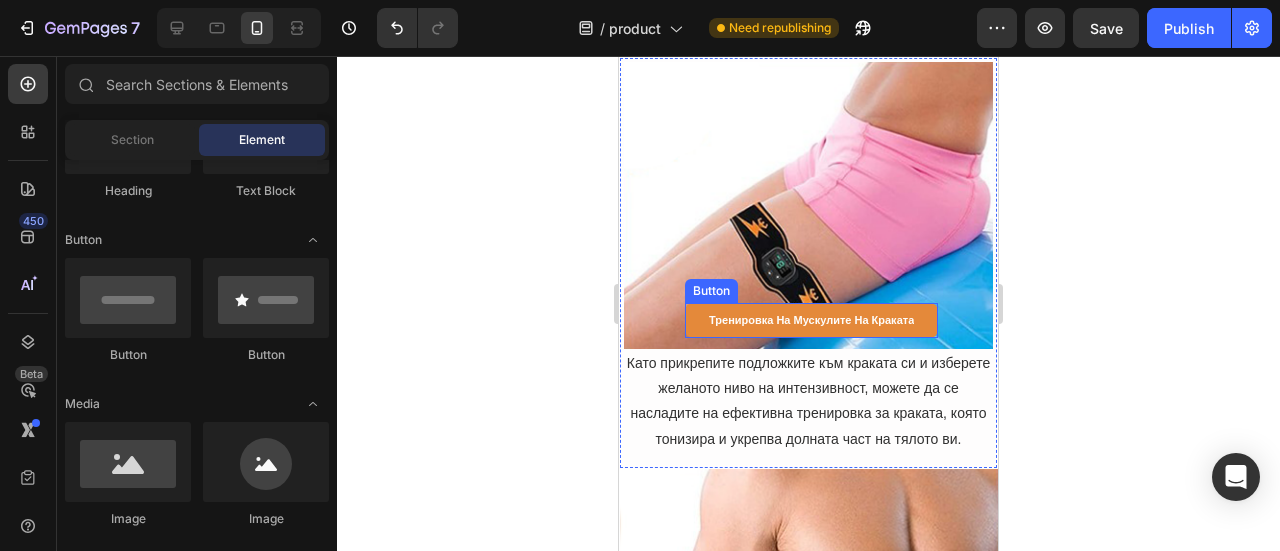 click on "Тренировка на мускулите на краката" at bounding box center [811, 321] 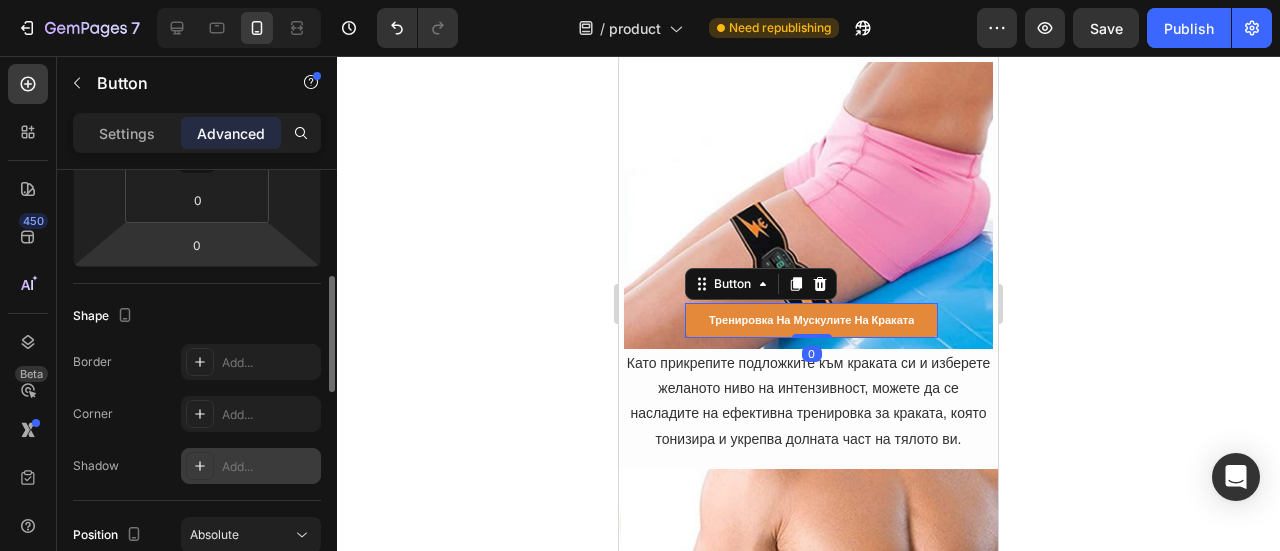 scroll, scrollTop: 600, scrollLeft: 0, axis: vertical 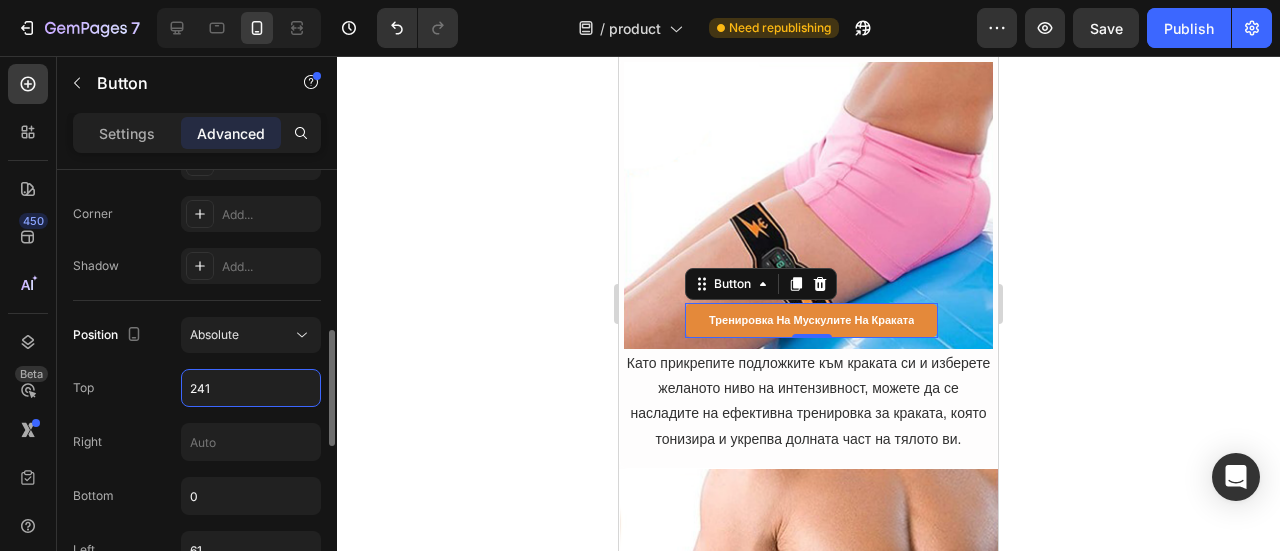 click on "241" at bounding box center (251, 388) 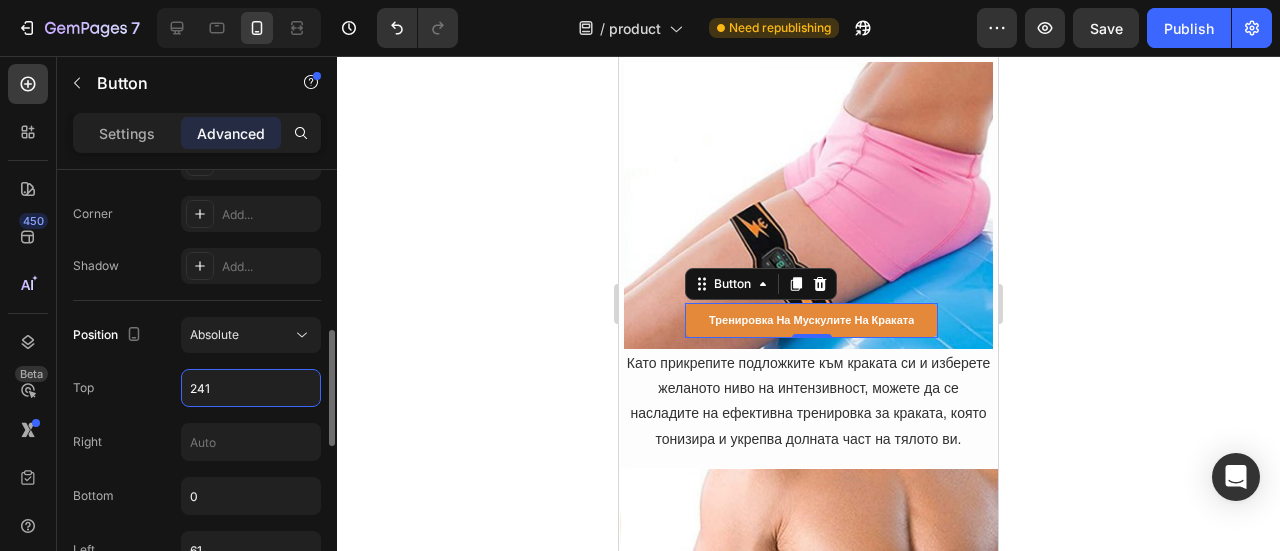 click on "241" at bounding box center [251, 388] 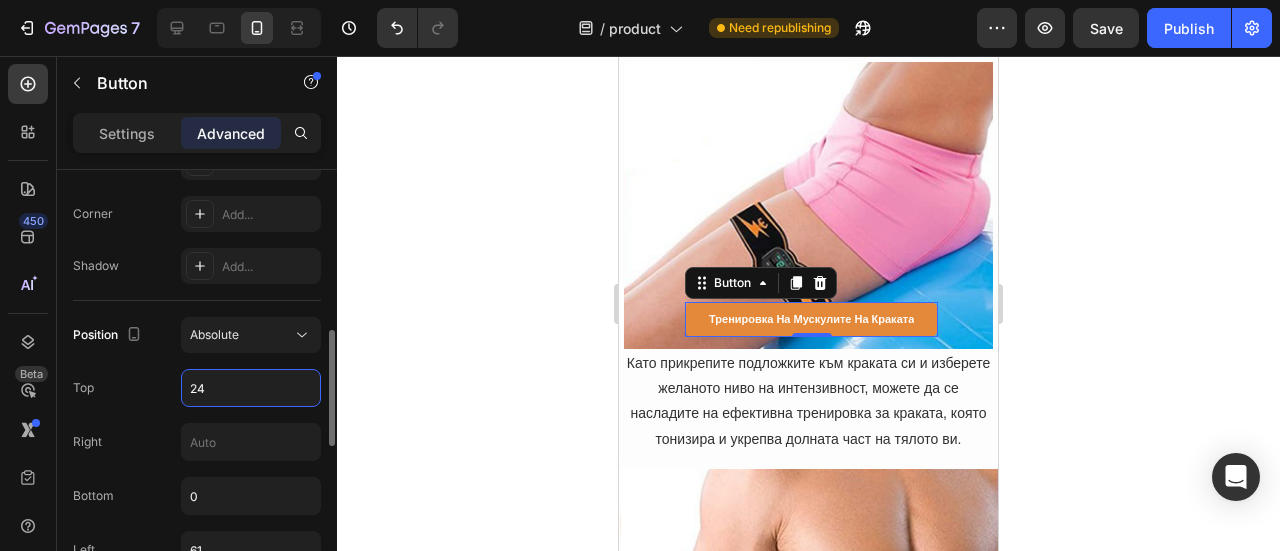 type on "240" 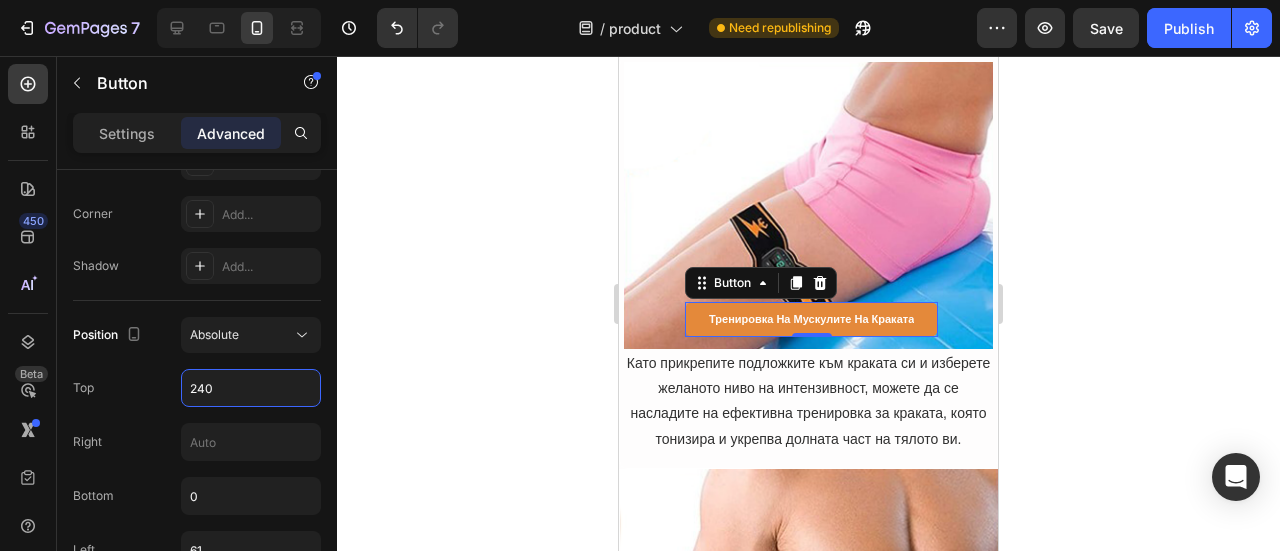 click 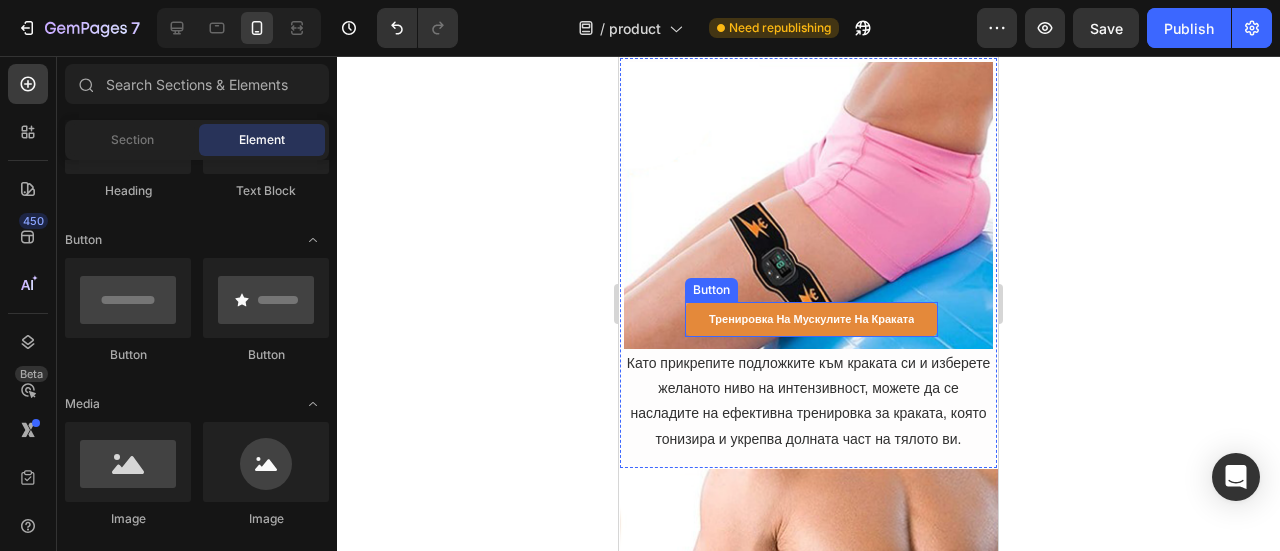 click on "Тренировка на мускулите на краката" at bounding box center (811, 320) 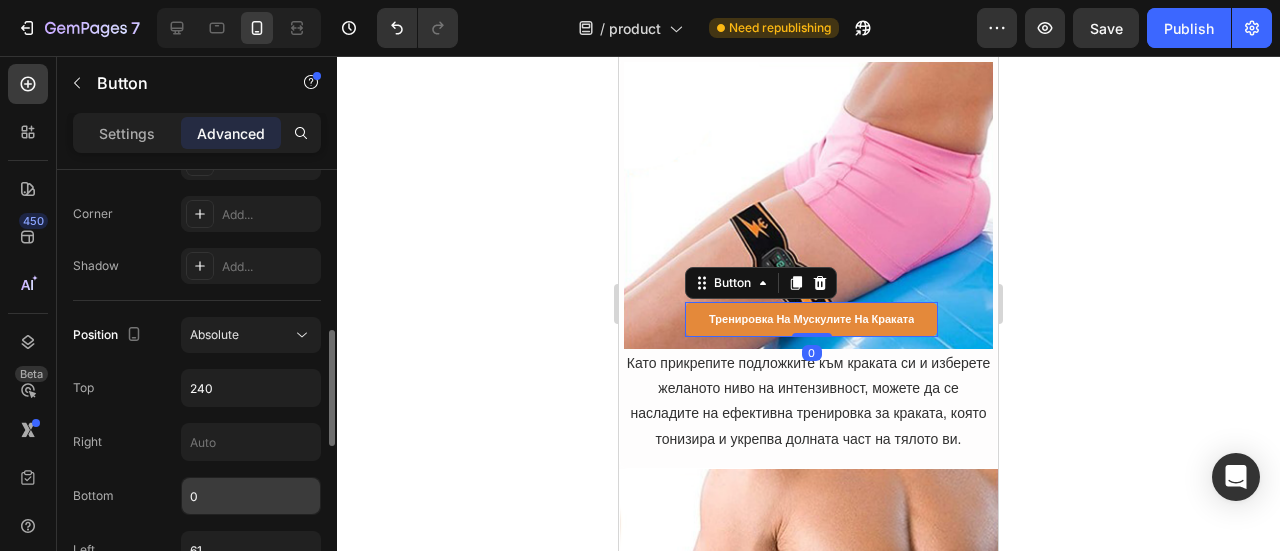 scroll, scrollTop: 800, scrollLeft: 0, axis: vertical 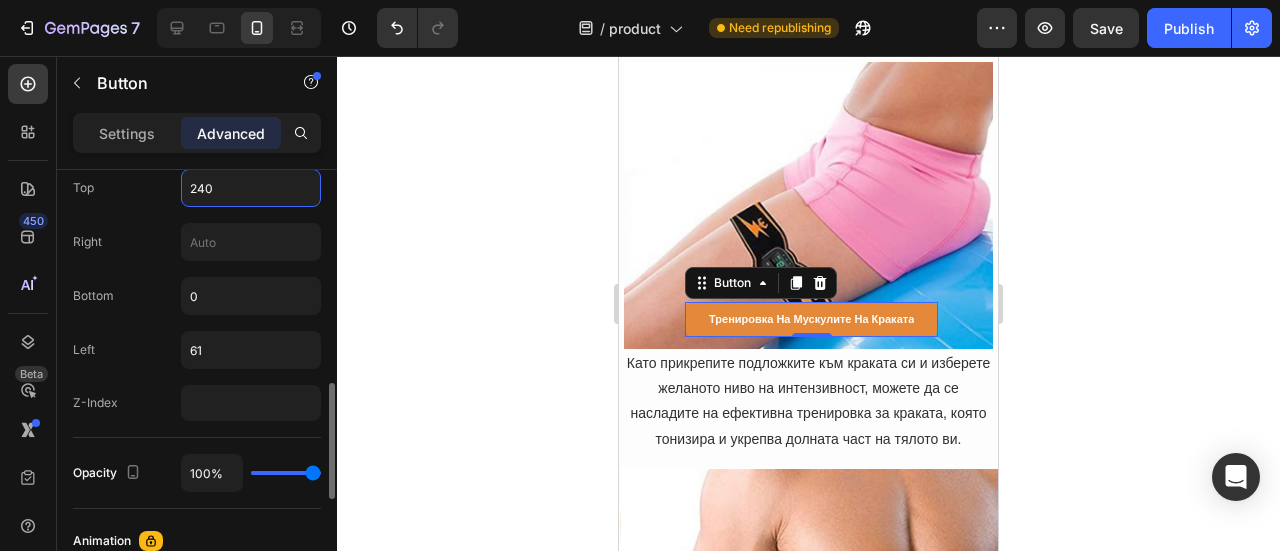 click on "240" at bounding box center [251, 188] 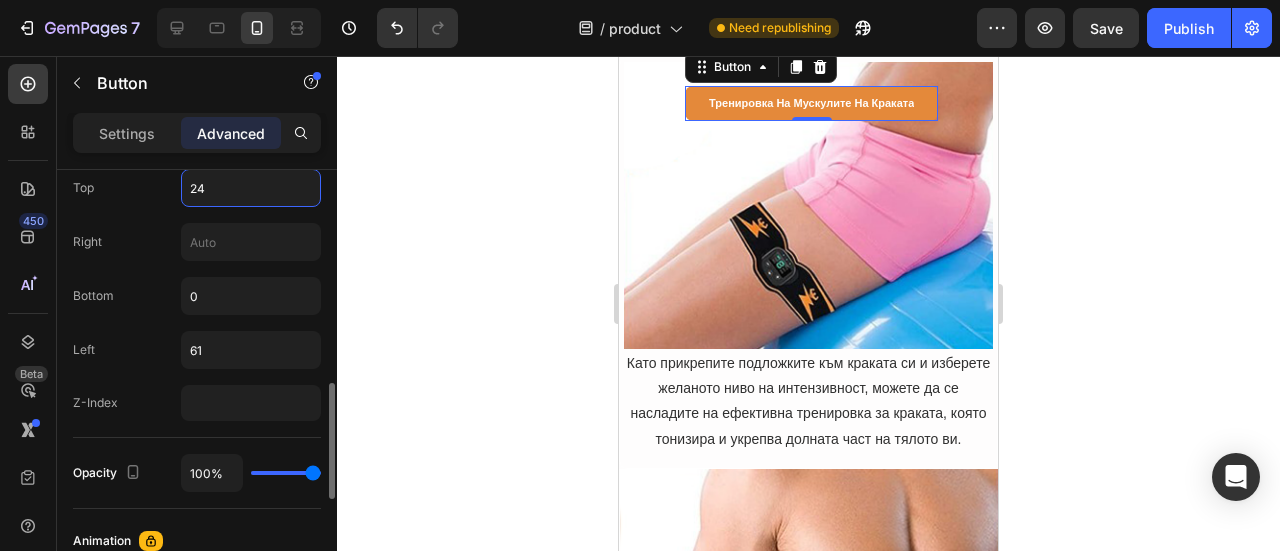 type on "241" 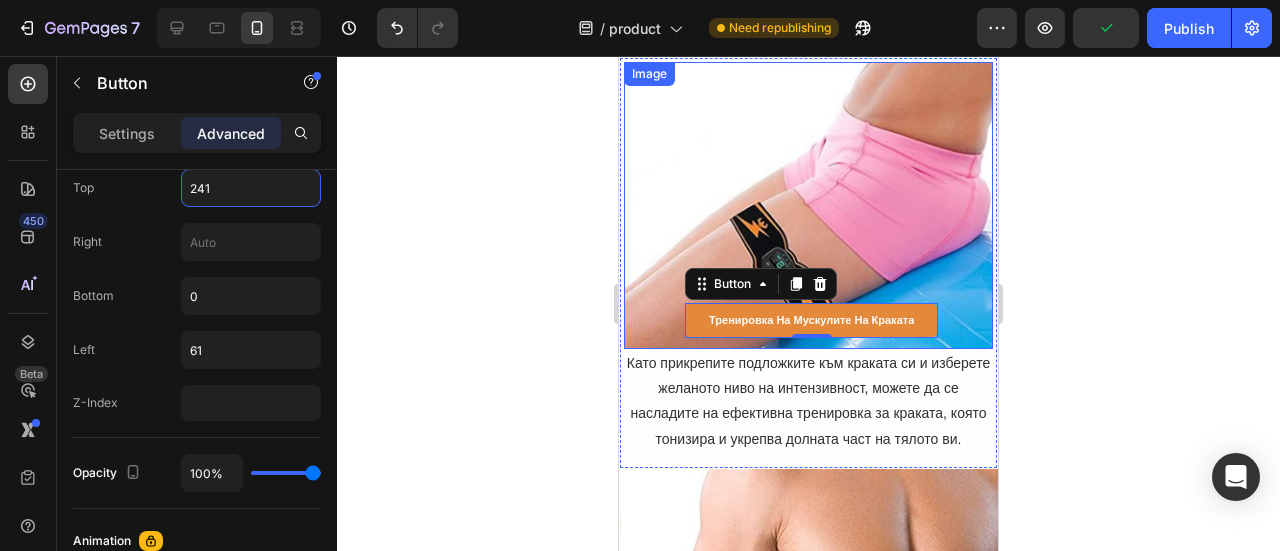 click 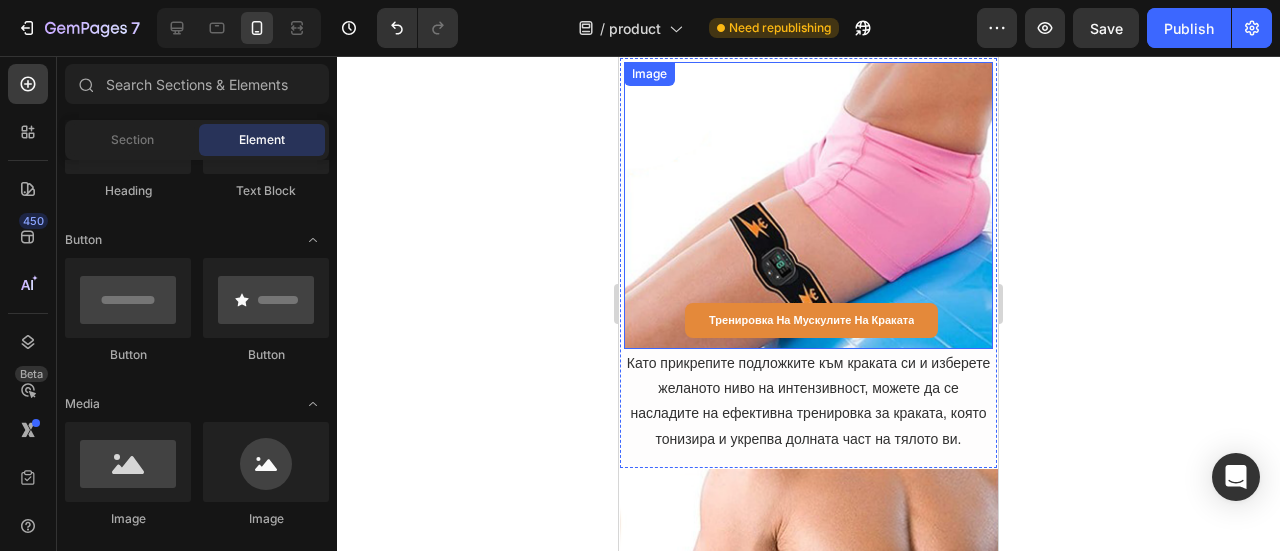 click 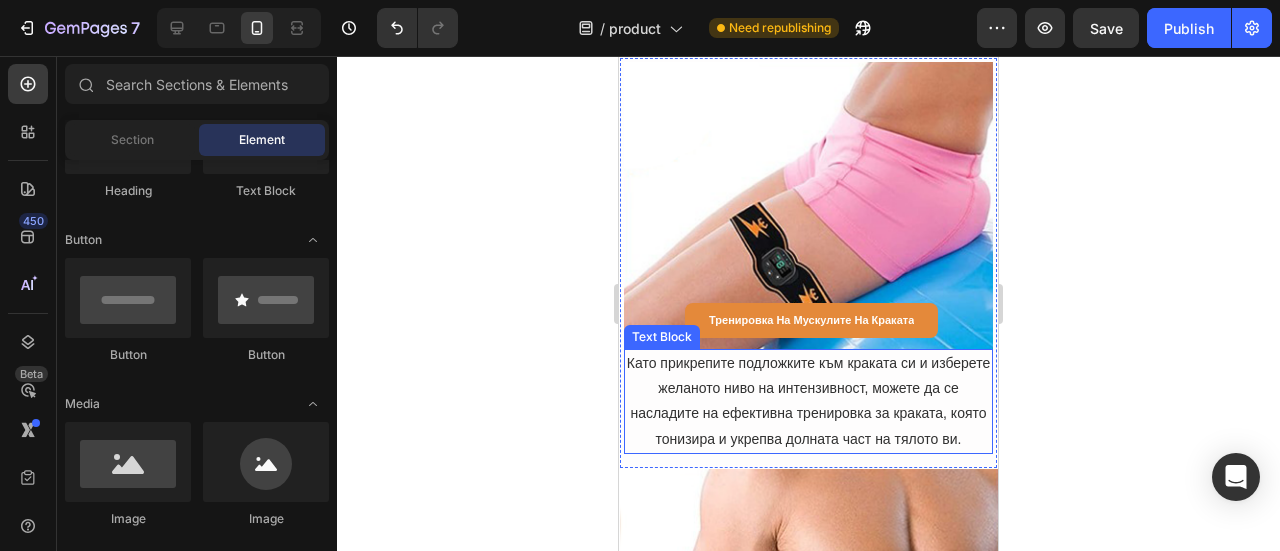 click on "Като прикрепите подложките към краката си и изберете желаното ниво на интензивност, можете да се насладите на ефективна тренировка за краката, която тонизира и укрепва долната част на тялото ви." at bounding box center [808, 401] 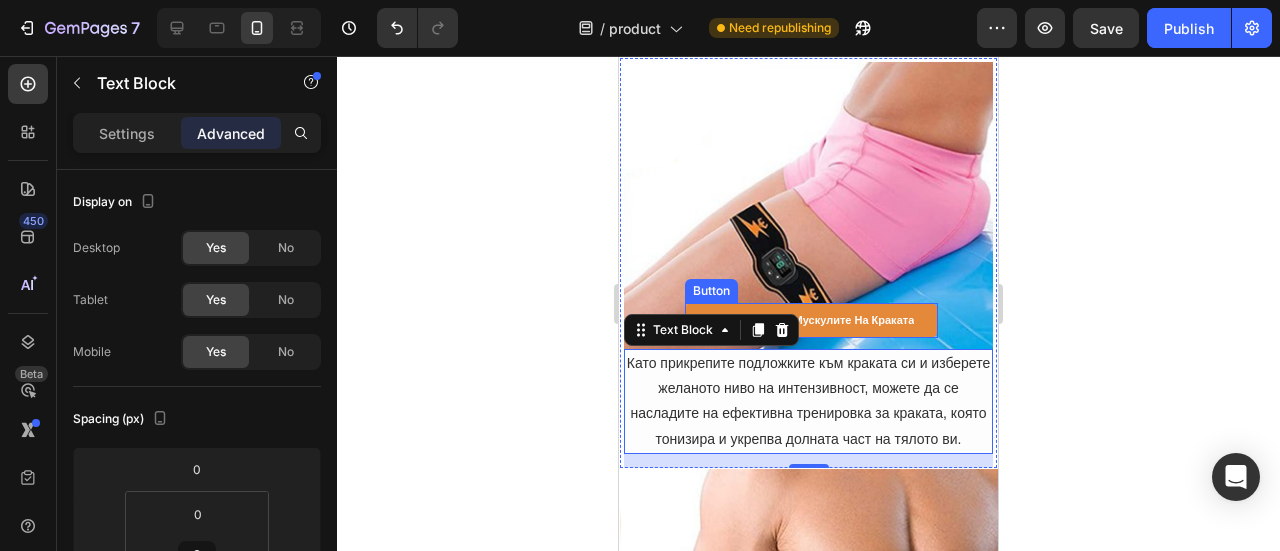 click on "Тренировка на мускулите на краката" at bounding box center (811, 321) 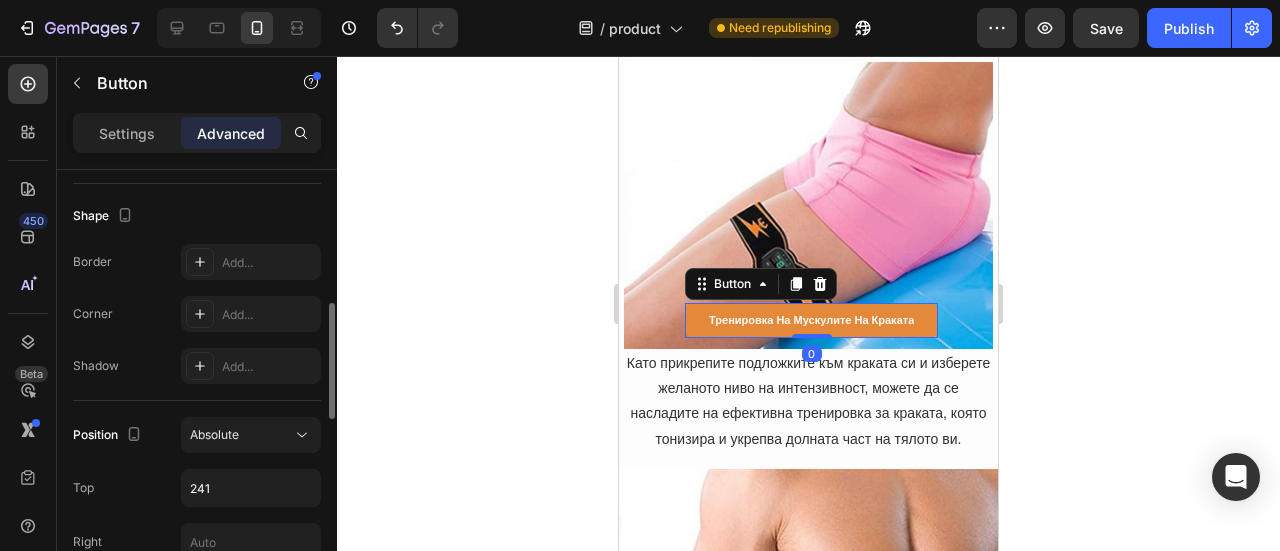 scroll, scrollTop: 600, scrollLeft: 0, axis: vertical 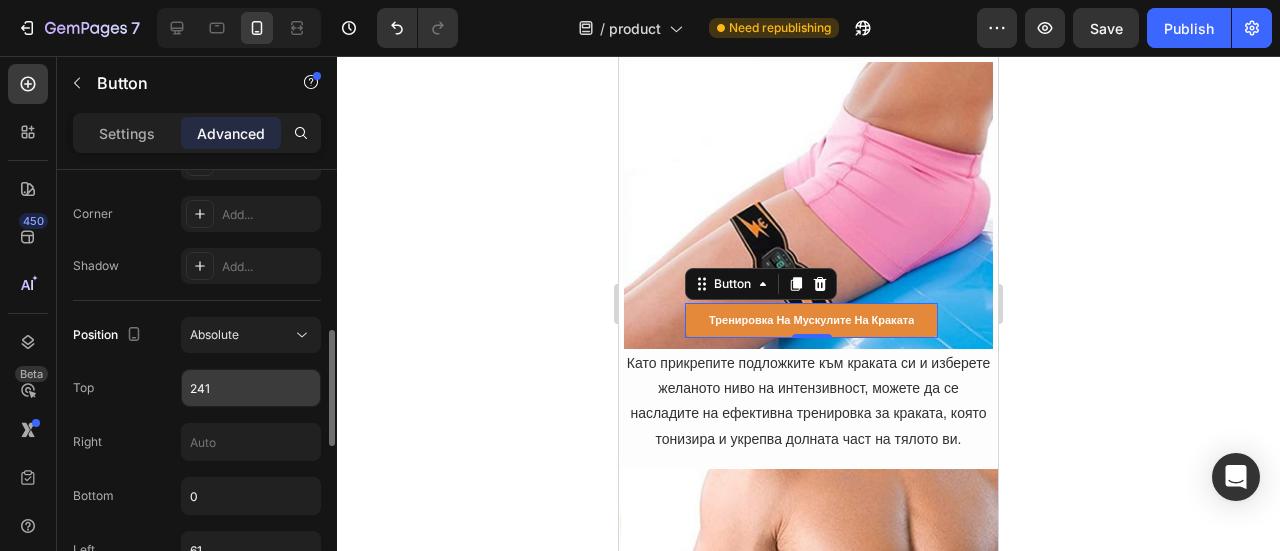 click on "241" at bounding box center [251, 388] 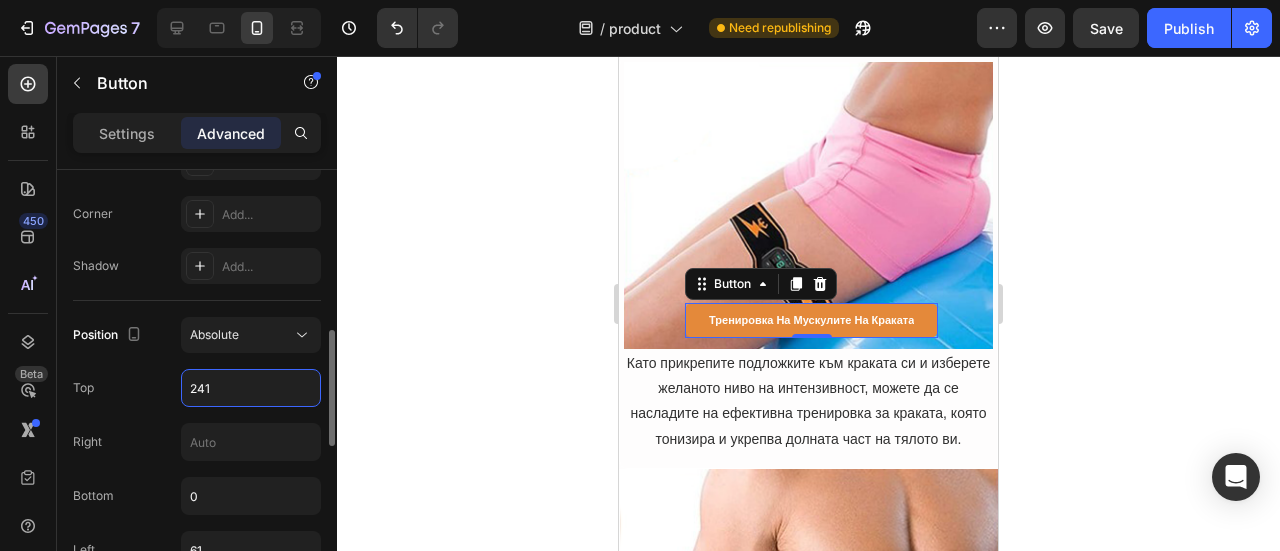 click on "241" at bounding box center (251, 388) 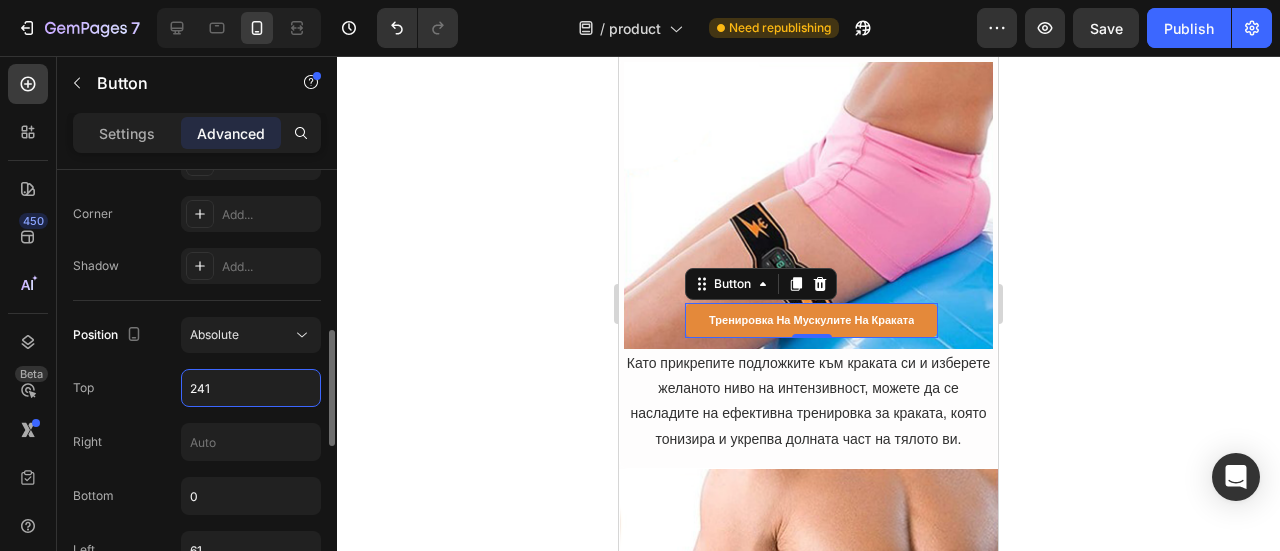 click on "241" at bounding box center (251, 388) 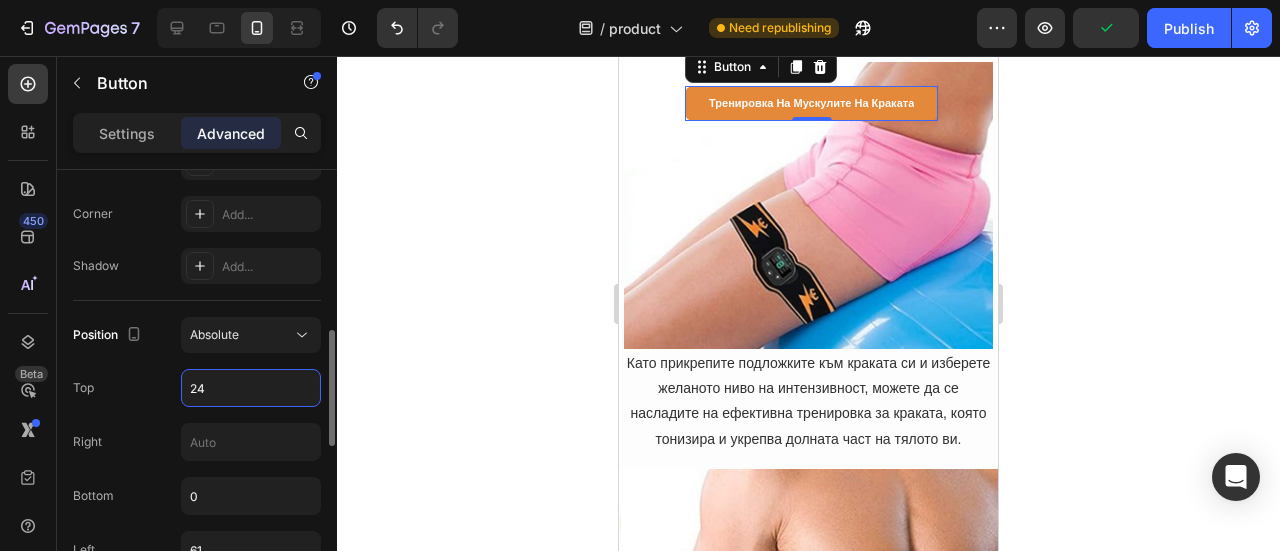 type on "242" 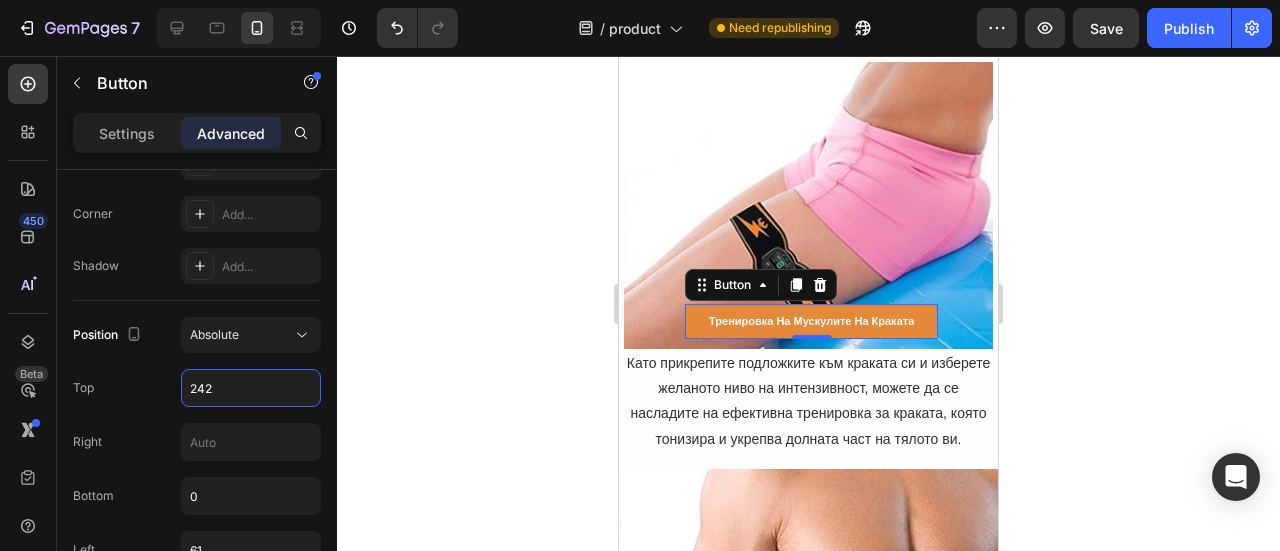 click 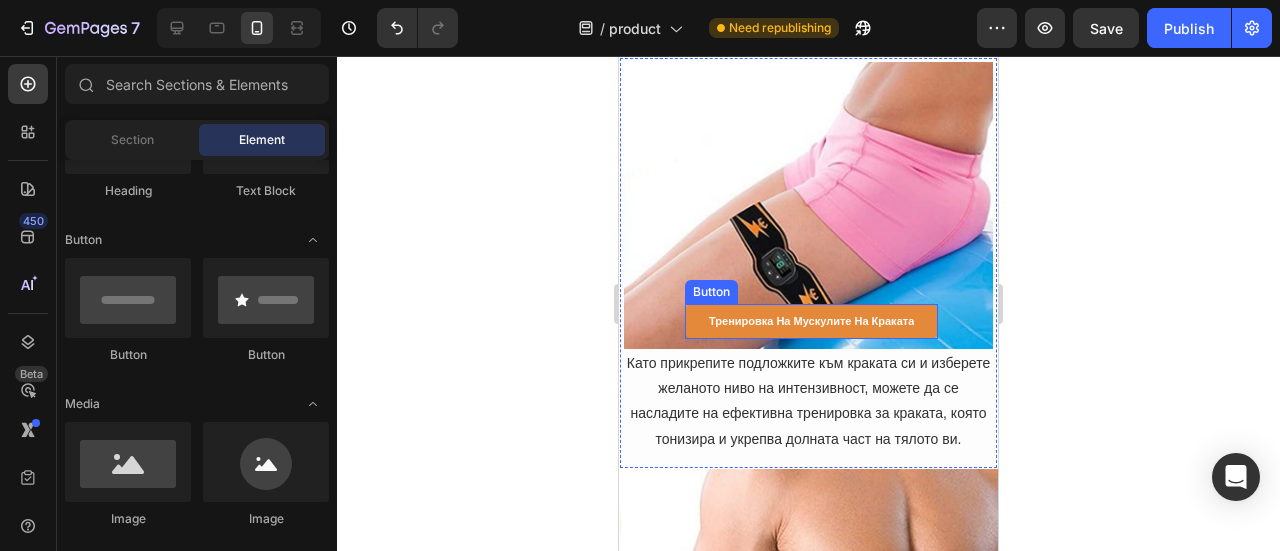 click on "Тренировка на мускулите на краката" at bounding box center (811, 322) 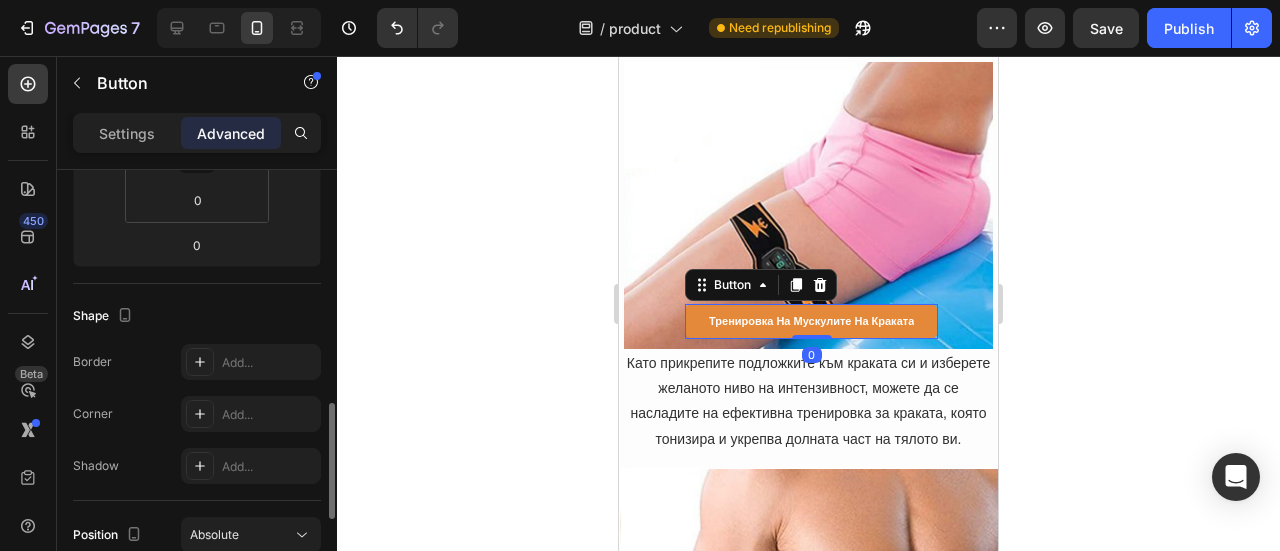 scroll, scrollTop: 700, scrollLeft: 0, axis: vertical 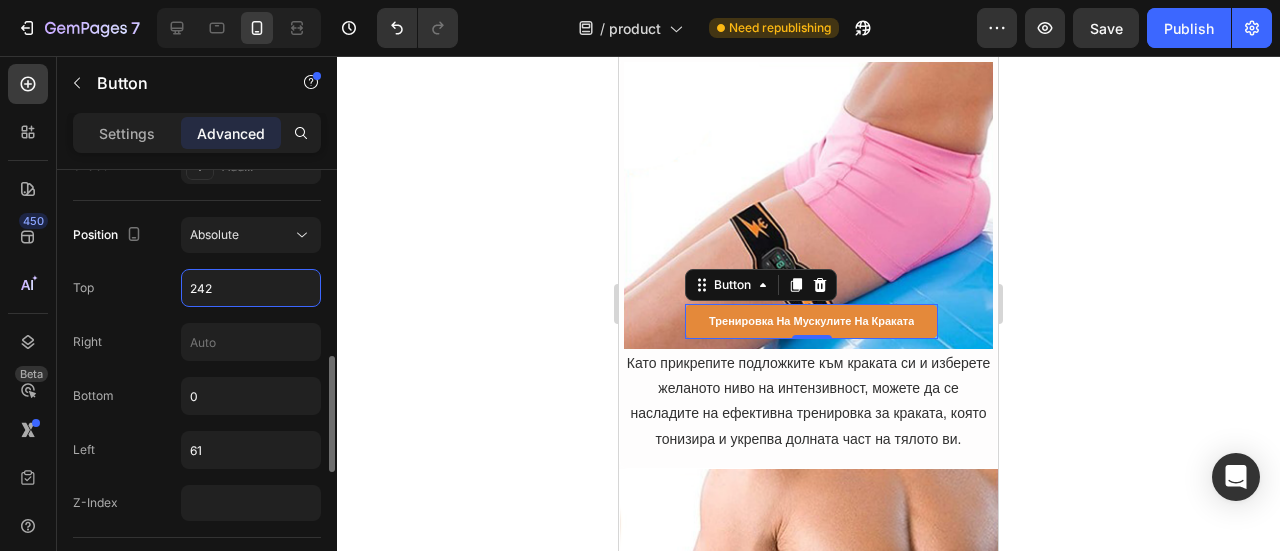 click on "242" at bounding box center (251, 288) 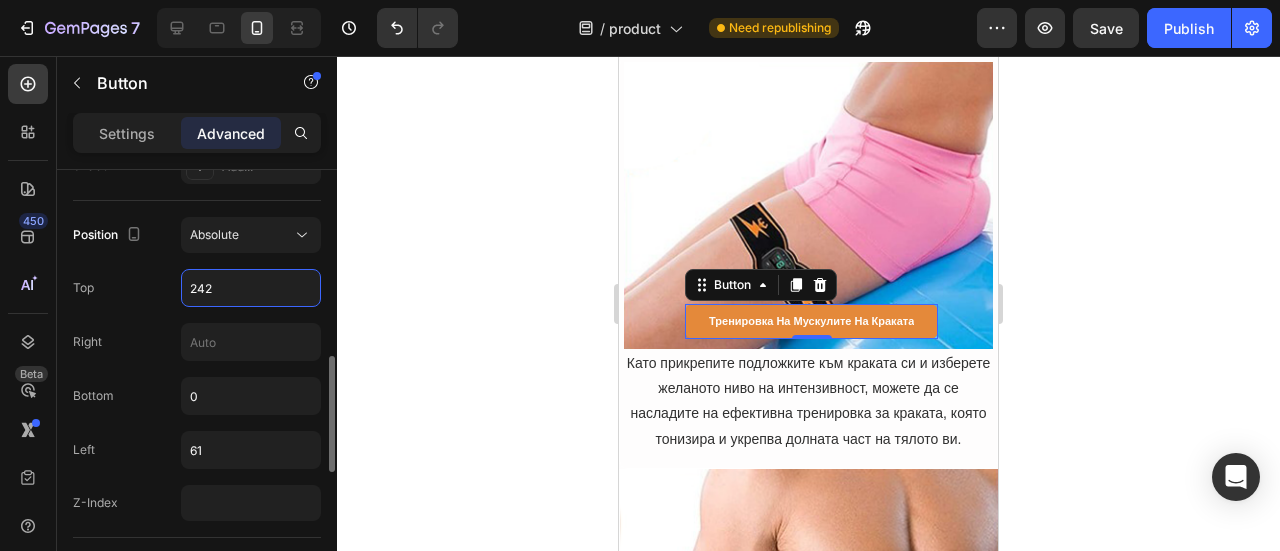 click on "242" at bounding box center (251, 288) 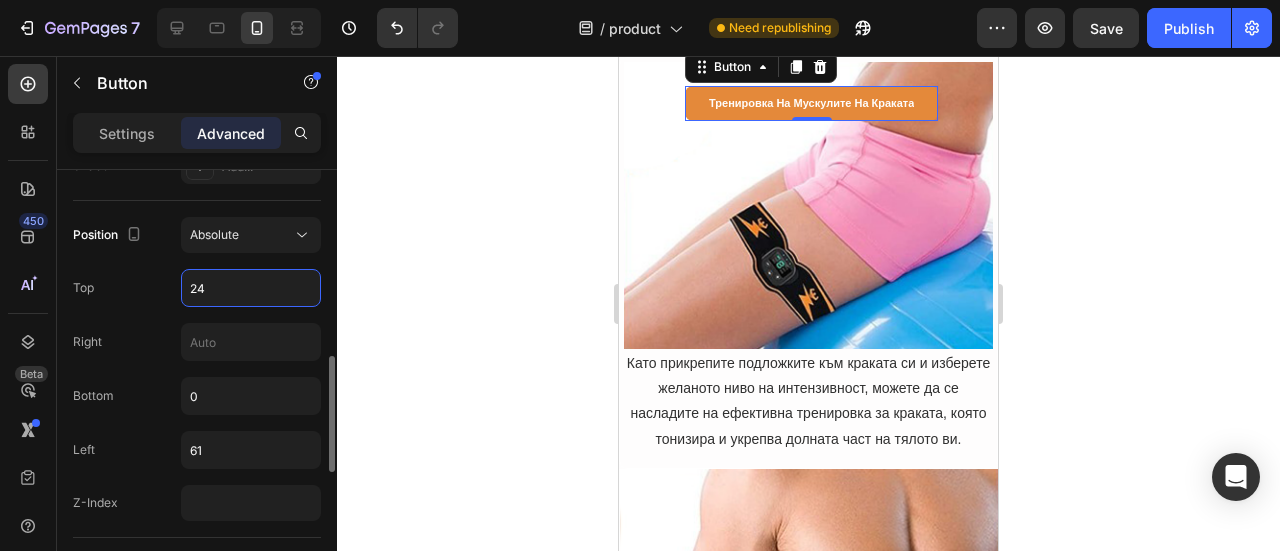 type on "241" 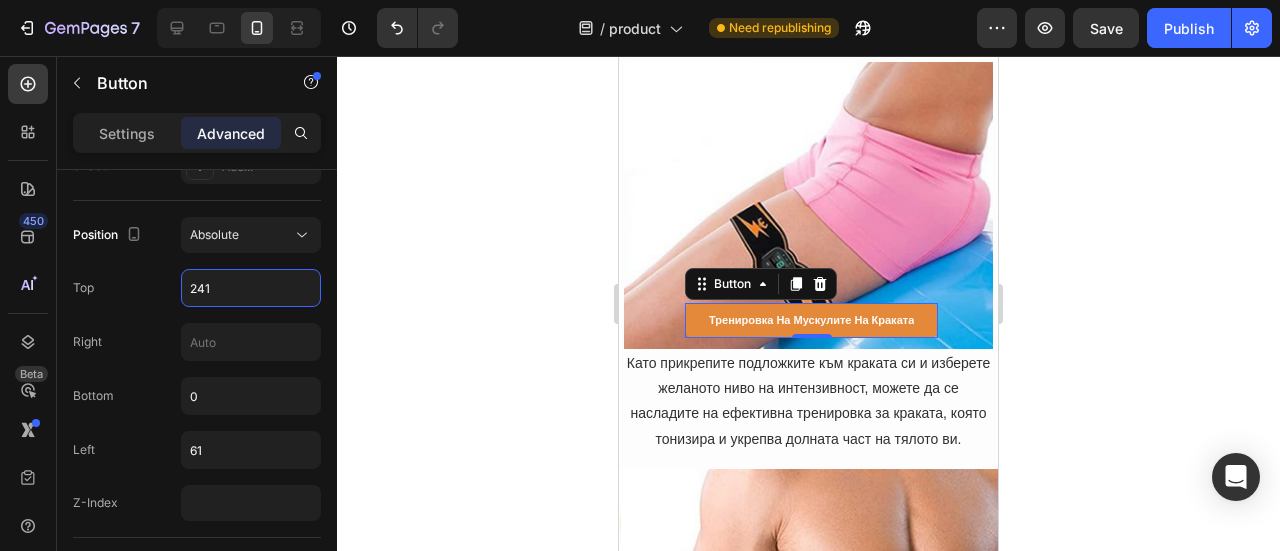 click 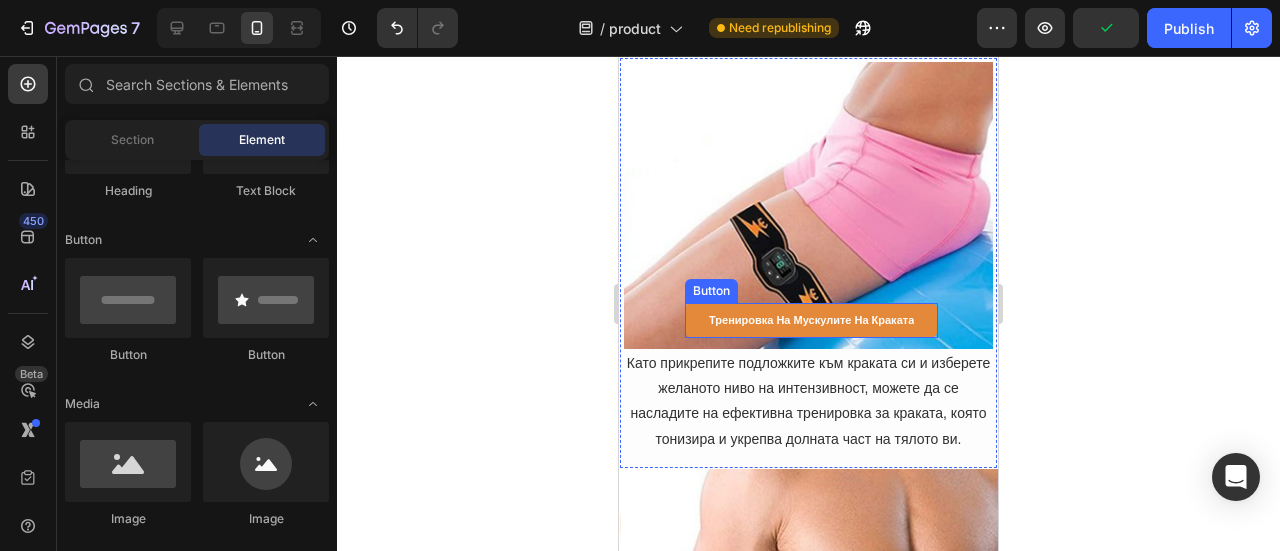 drag, startPoint x: 1167, startPoint y: 333, endPoint x: 898, endPoint y: 285, distance: 273.24896 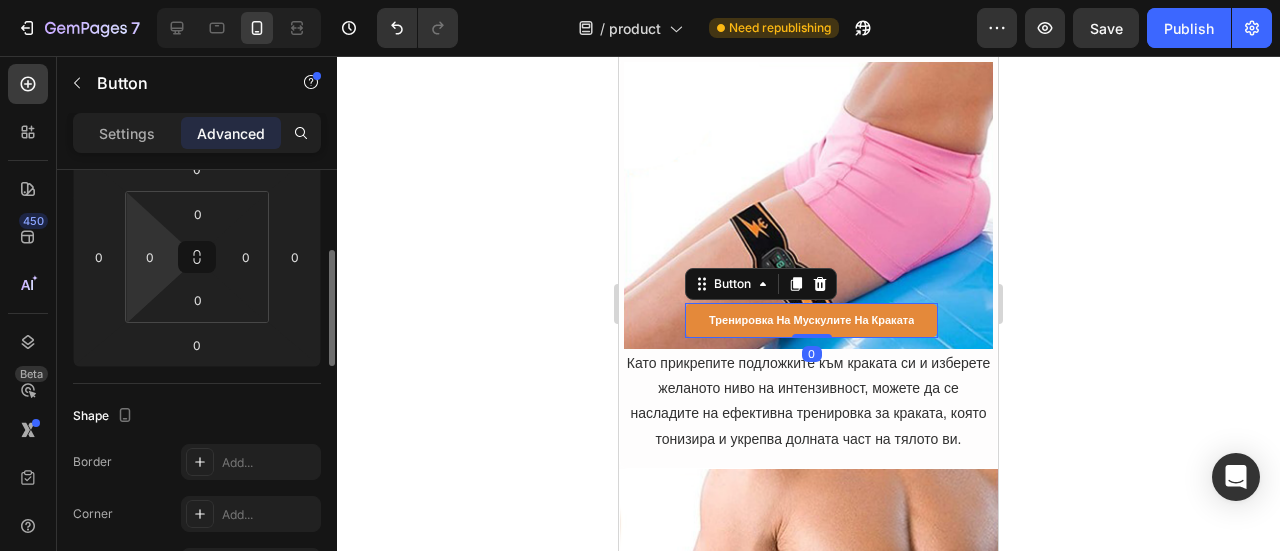 scroll, scrollTop: 600, scrollLeft: 0, axis: vertical 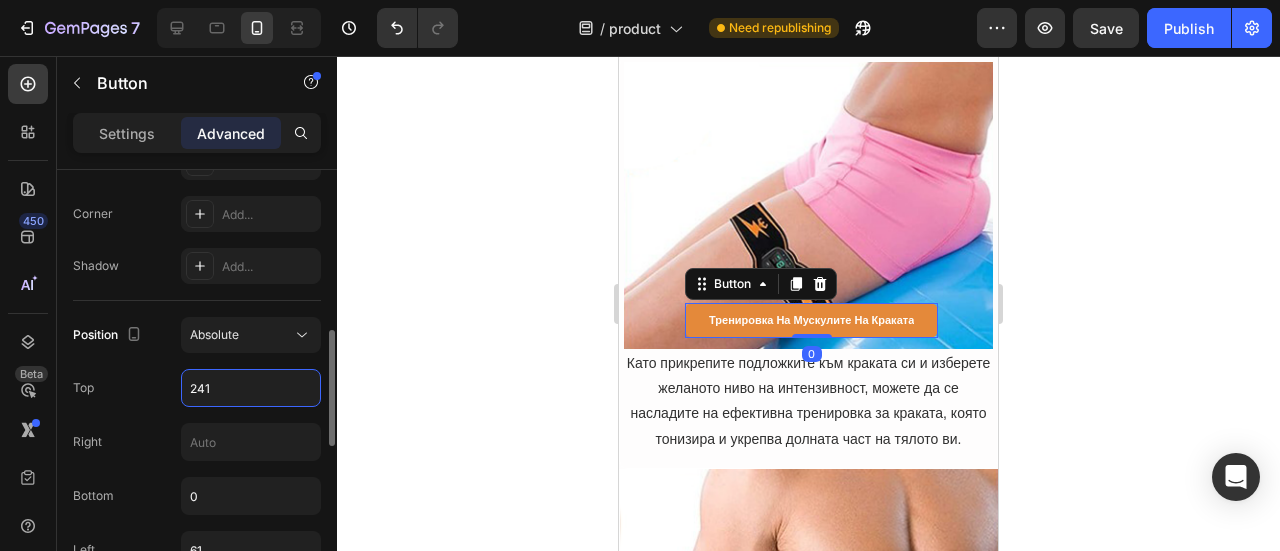 click on "241" at bounding box center (251, 388) 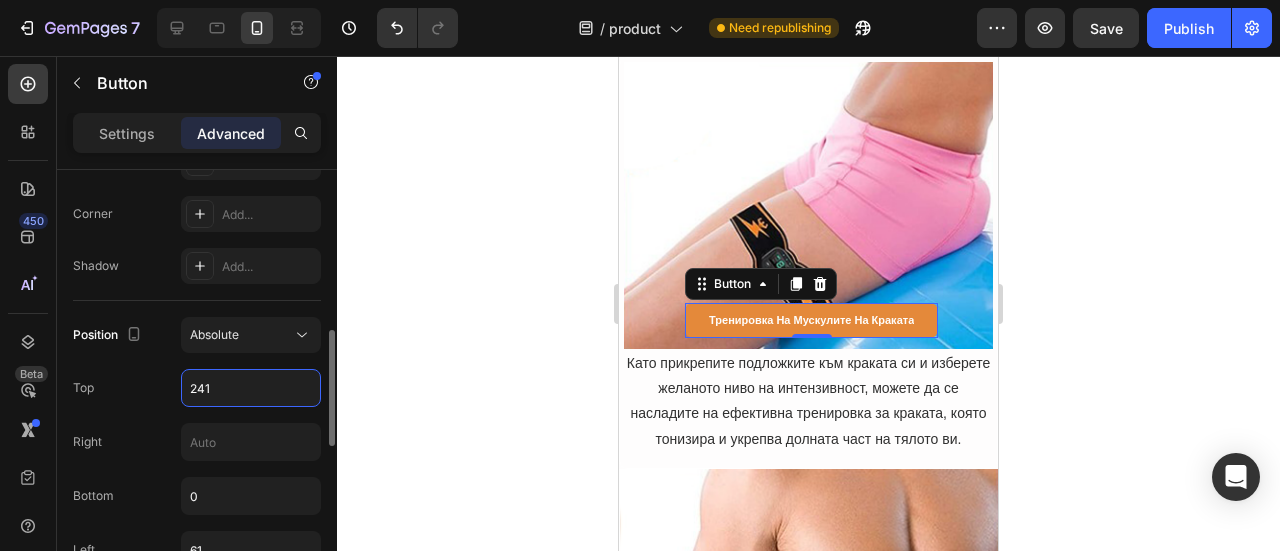 click on "241" at bounding box center [251, 388] 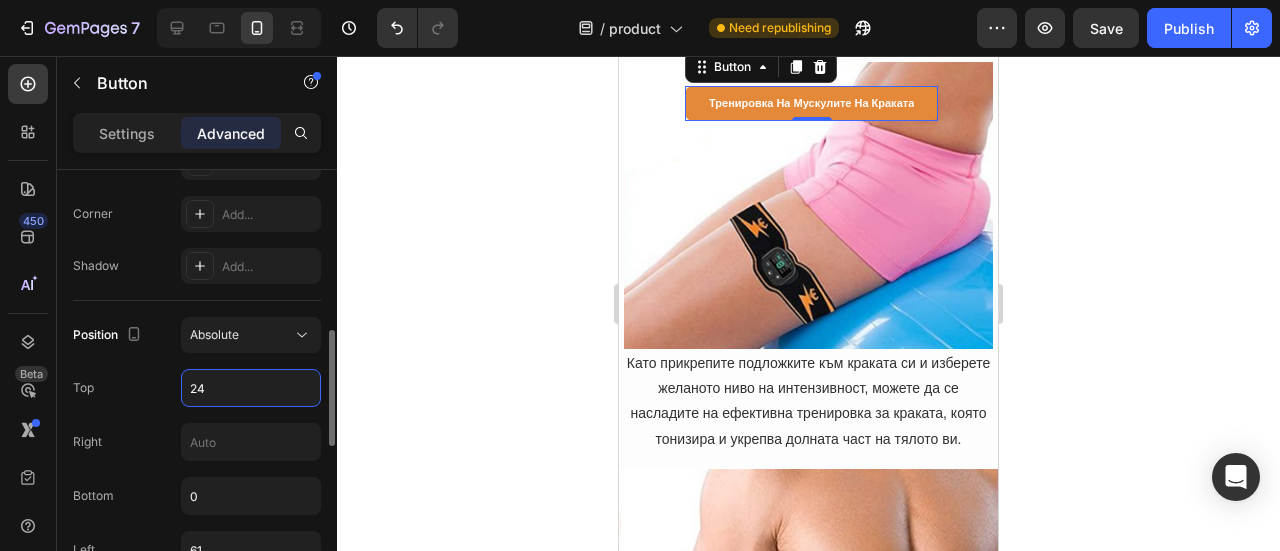 type on "240" 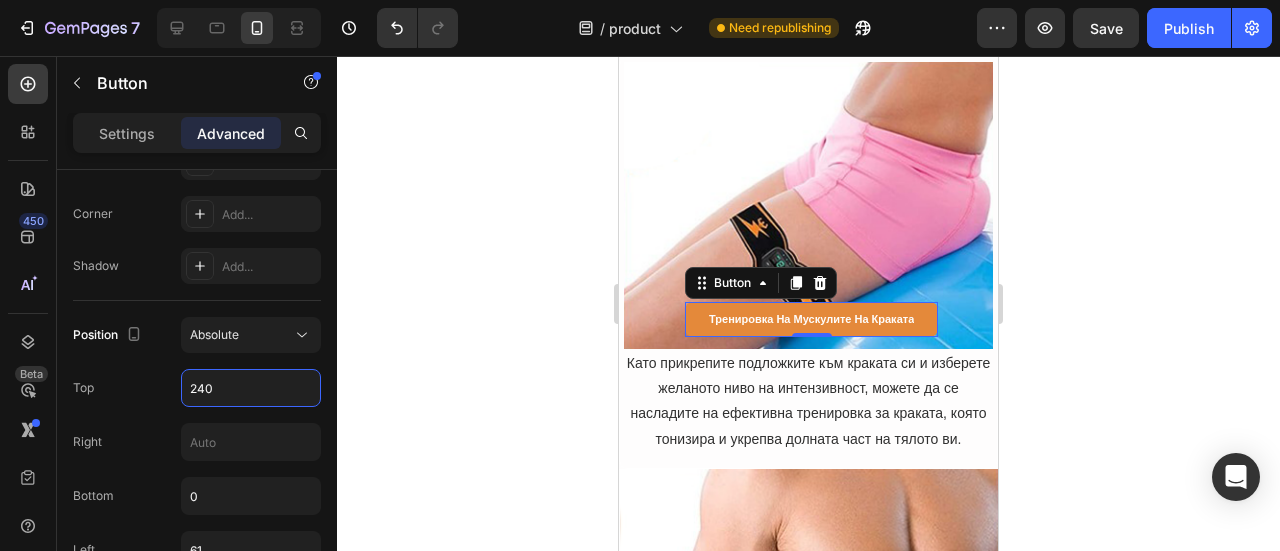 click 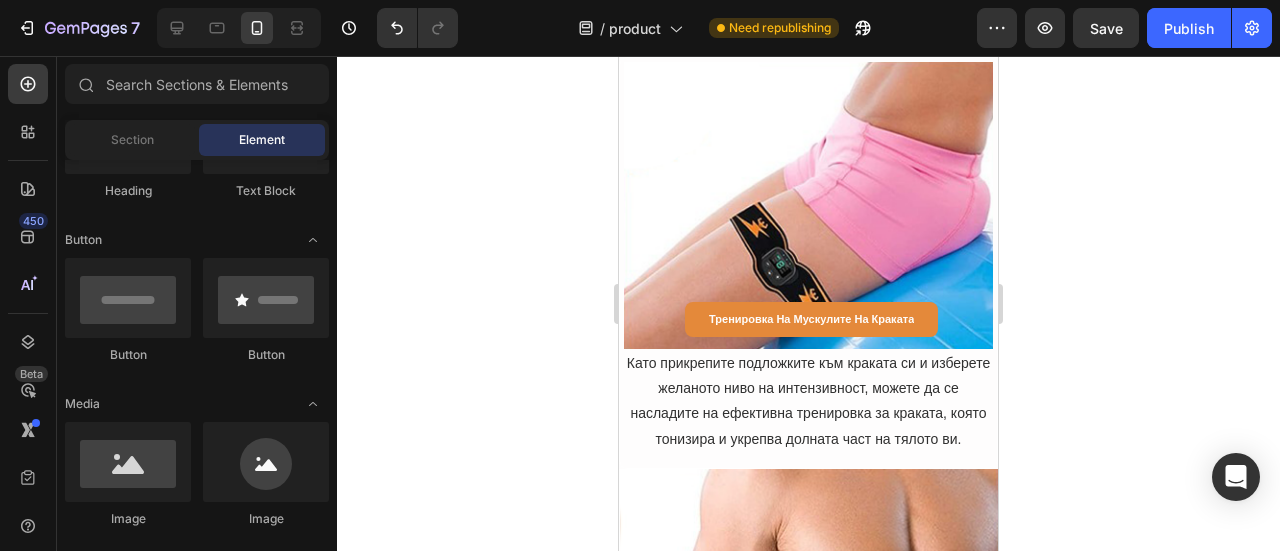 click 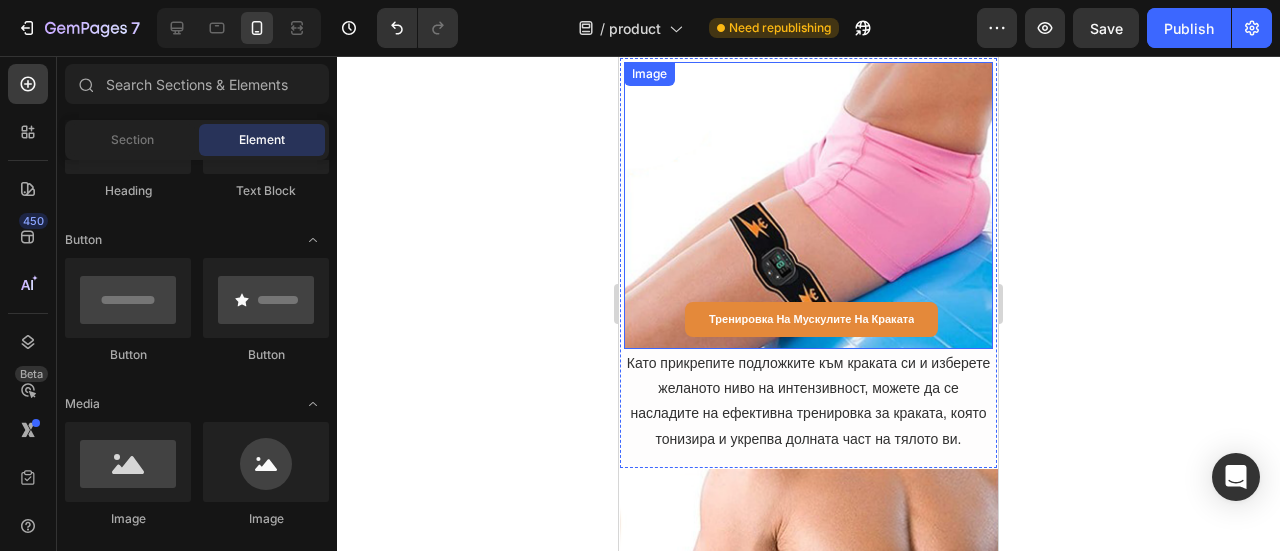 click at bounding box center (808, 205) 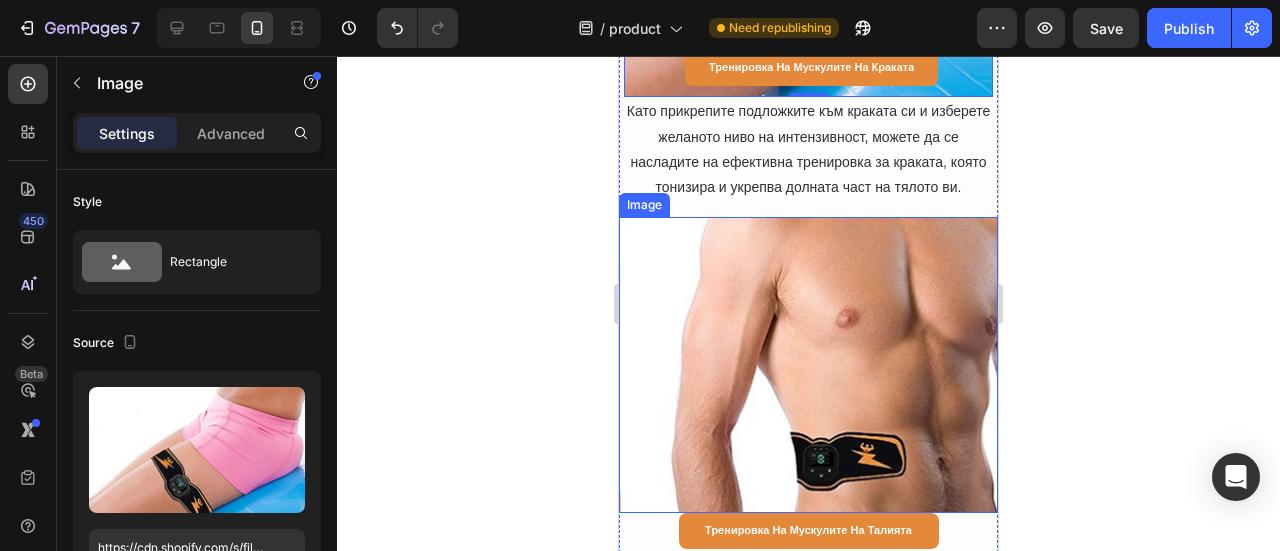 scroll, scrollTop: 9184, scrollLeft: 0, axis: vertical 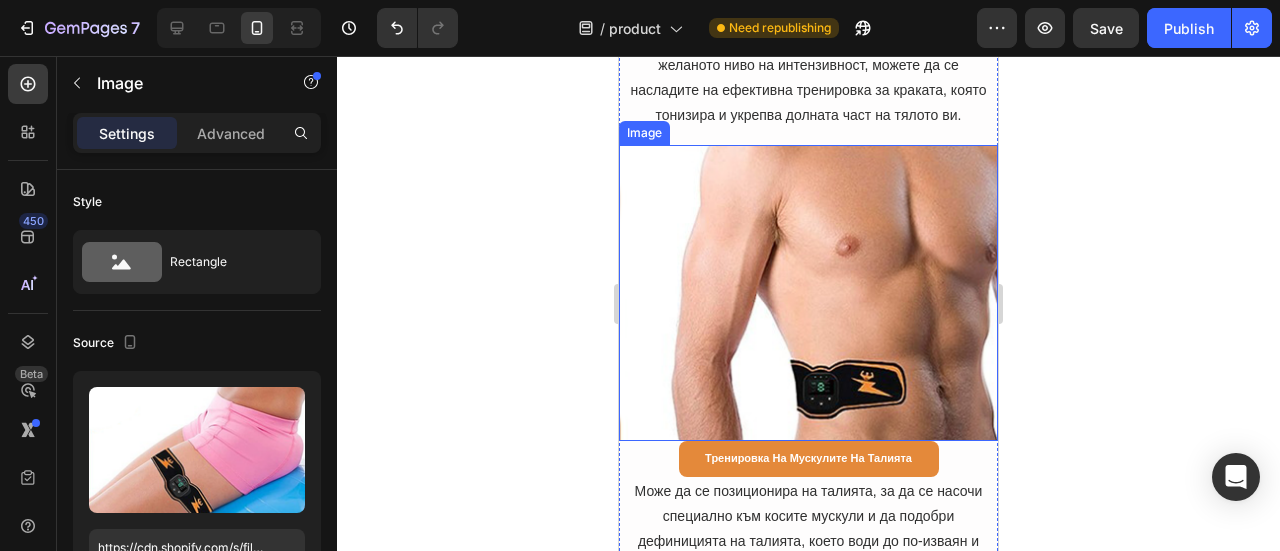 click on "Тренировка на мускулите на талията" at bounding box center (809, 459) 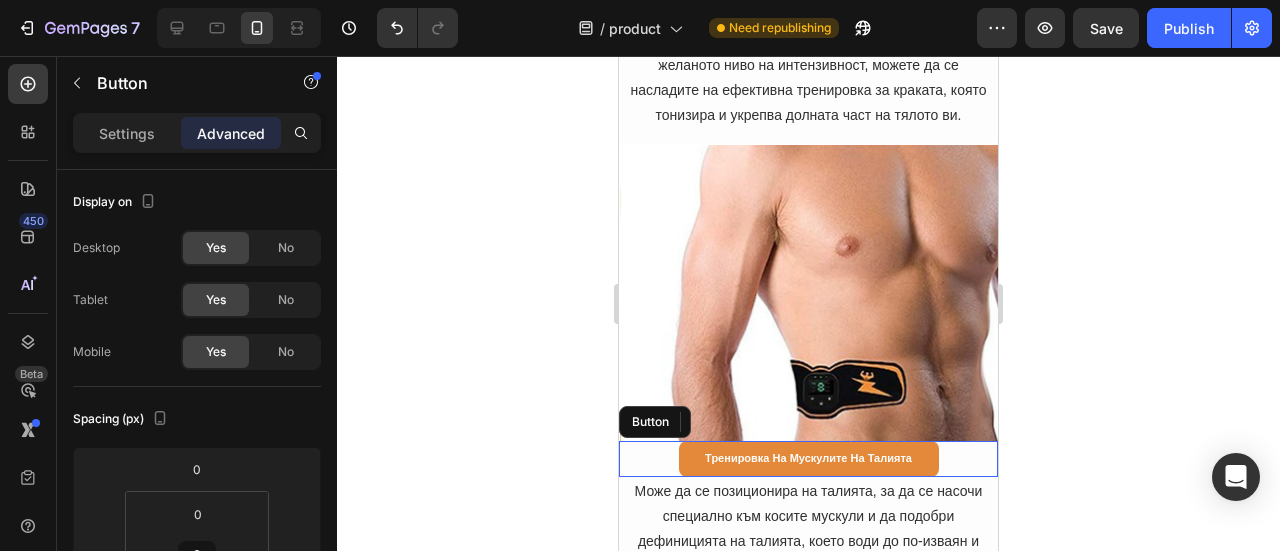 click on "Тренировка на мускулите на талията Button" at bounding box center (808, 459) 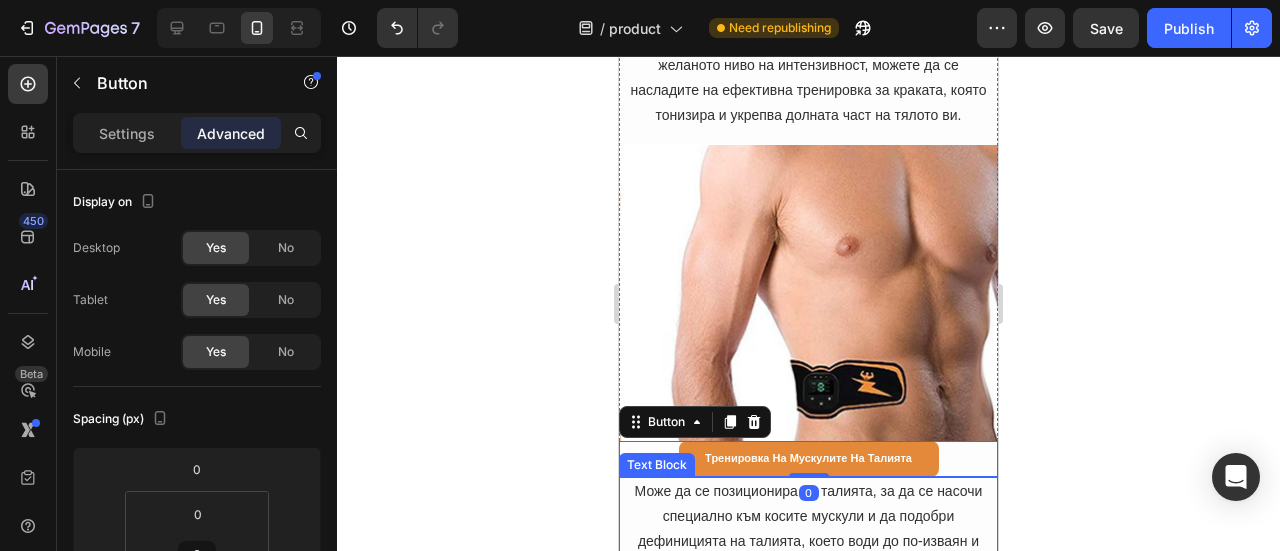 scroll, scrollTop: 9212, scrollLeft: 0, axis: vertical 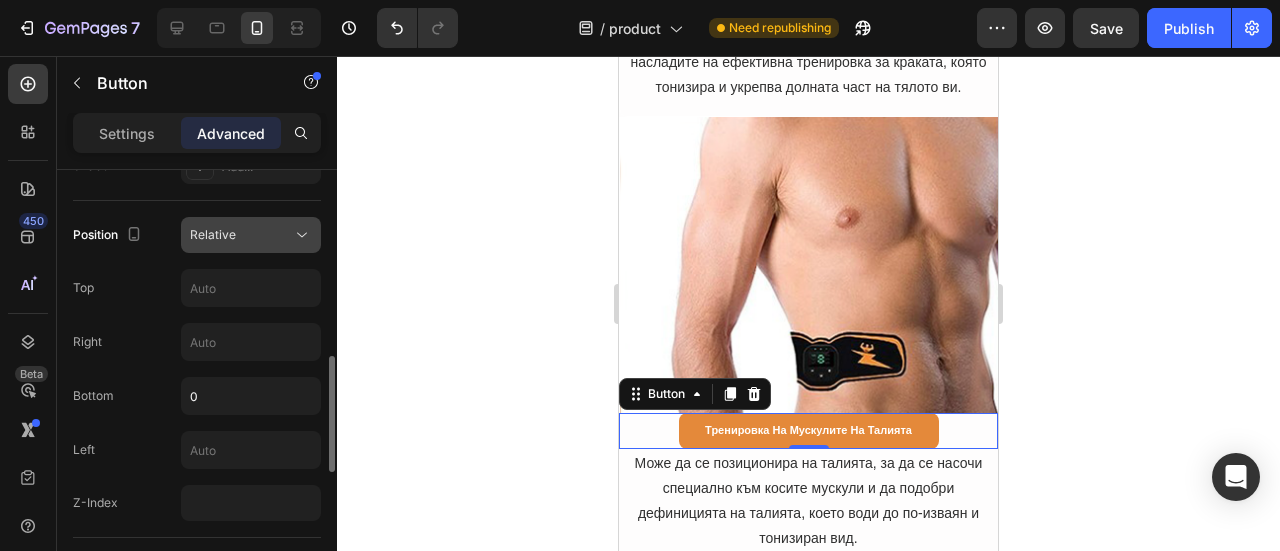 click on "Relative" at bounding box center [241, 235] 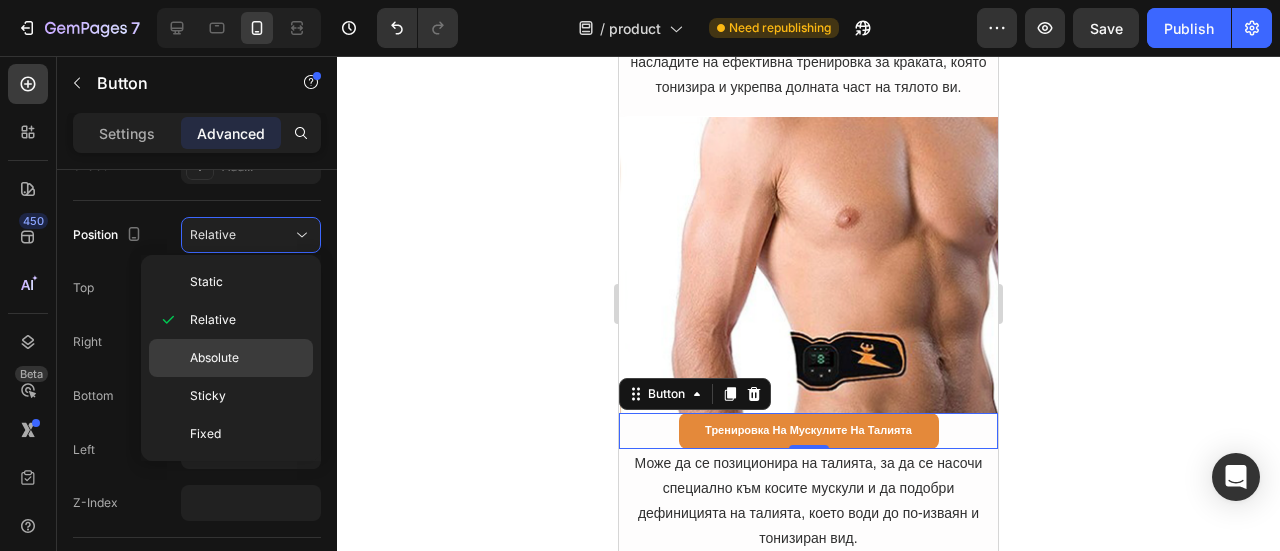 click on "Absolute" at bounding box center (247, 358) 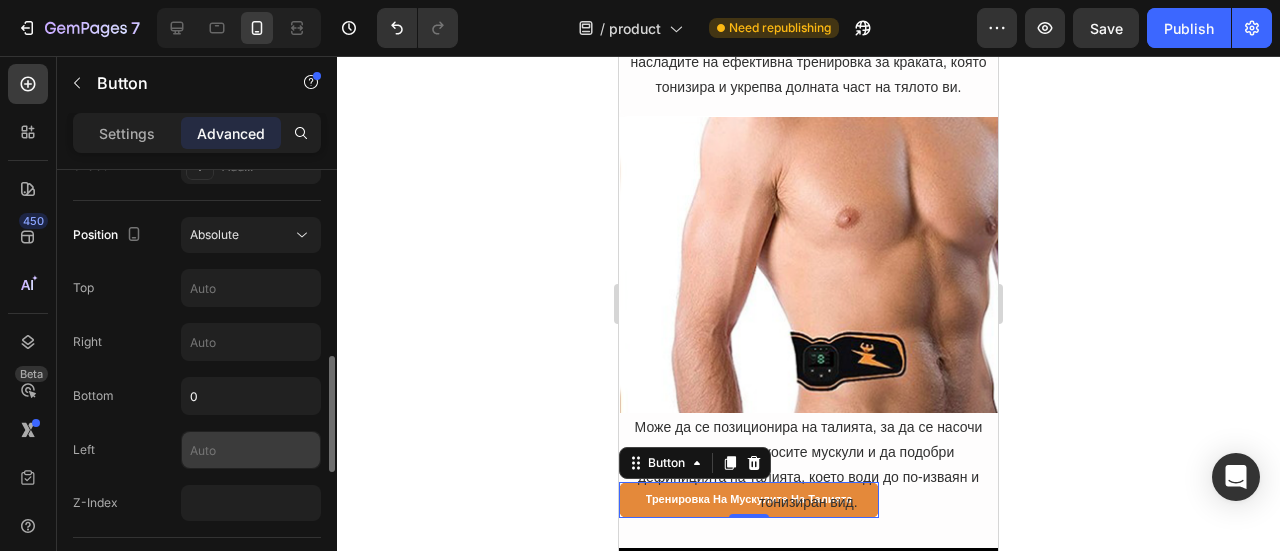 click at bounding box center [251, 450] 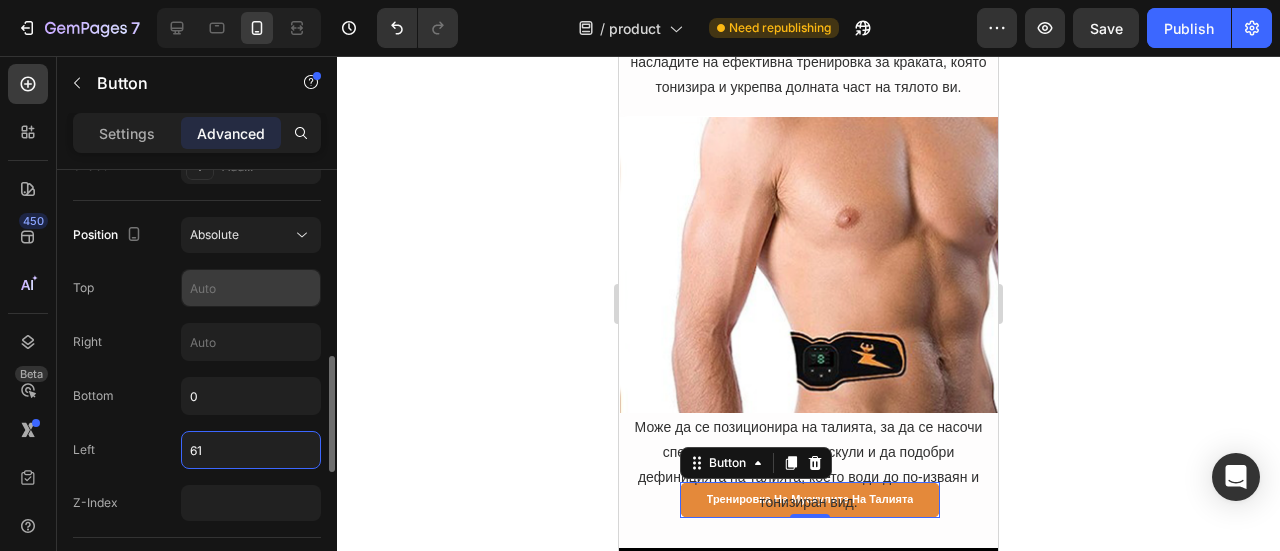 type on "61" 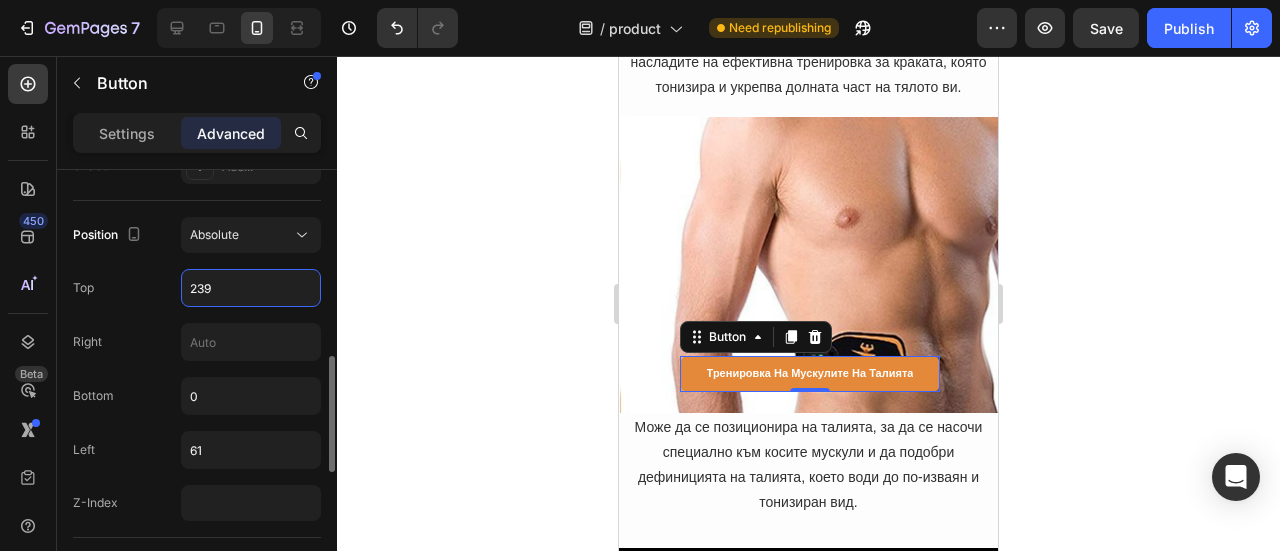 drag, startPoint x: 244, startPoint y: 280, endPoint x: 183, endPoint y: 285, distance: 61.204575 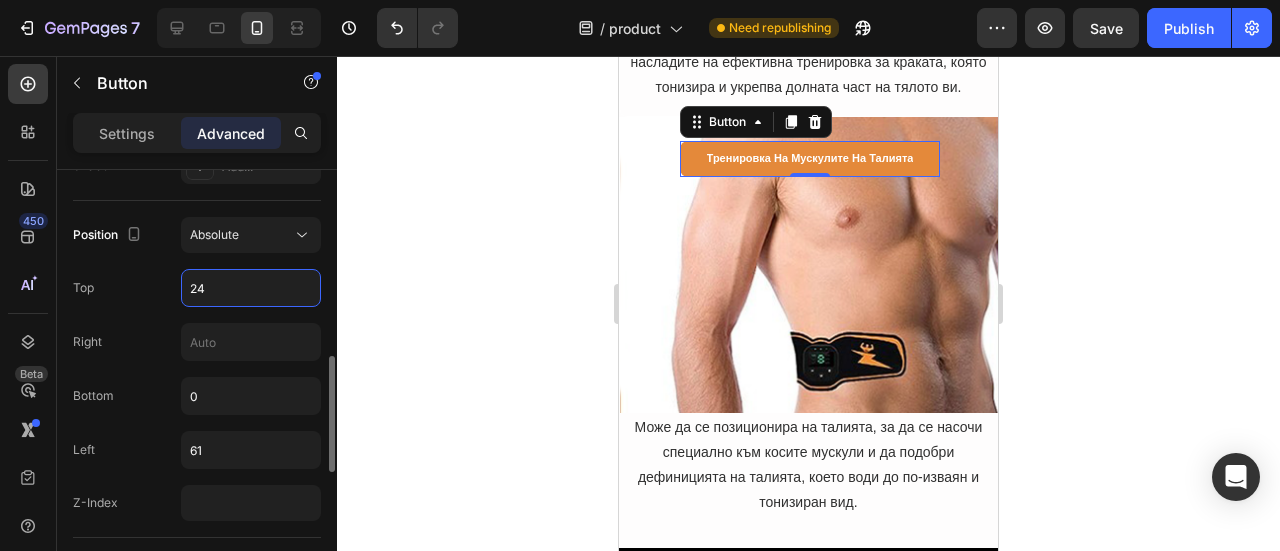 type on "248" 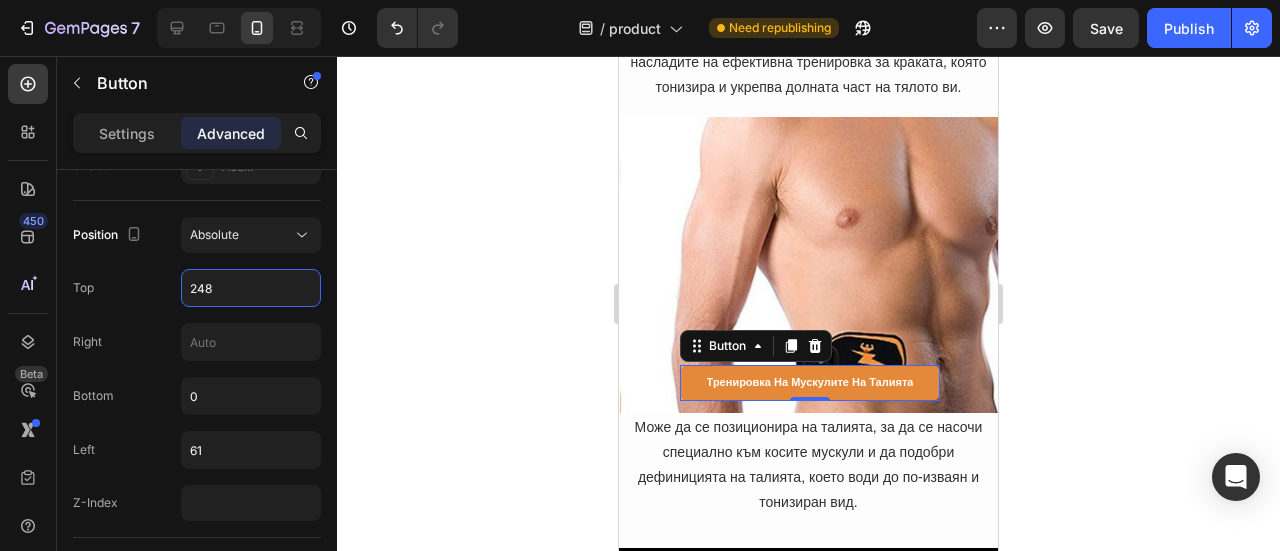 click 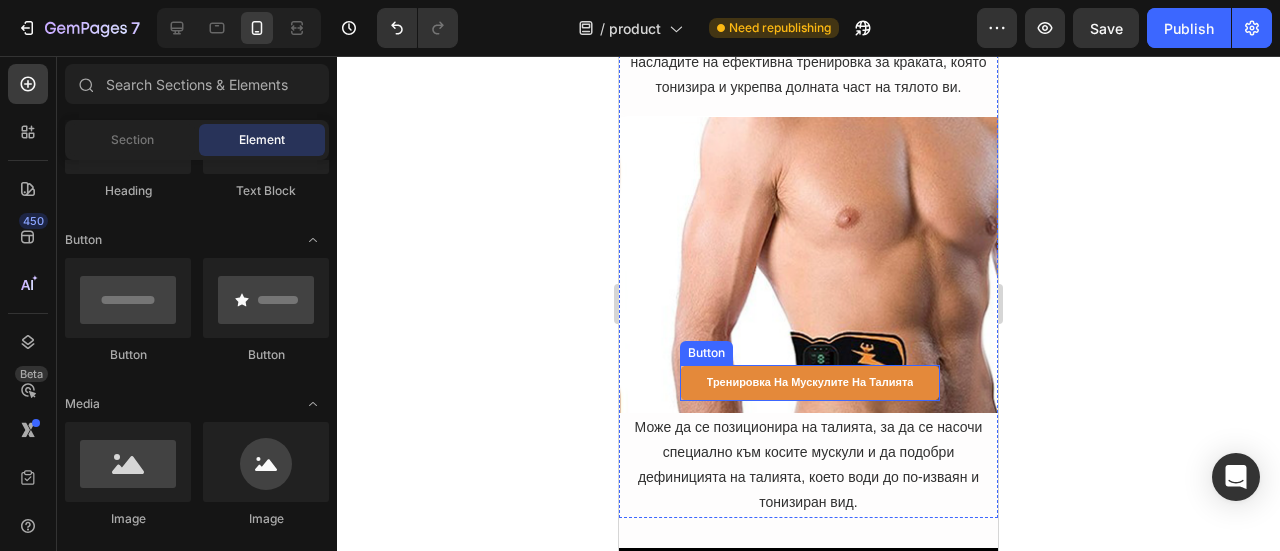 click on "Тренировка на мускулите на талията" at bounding box center (810, 383) 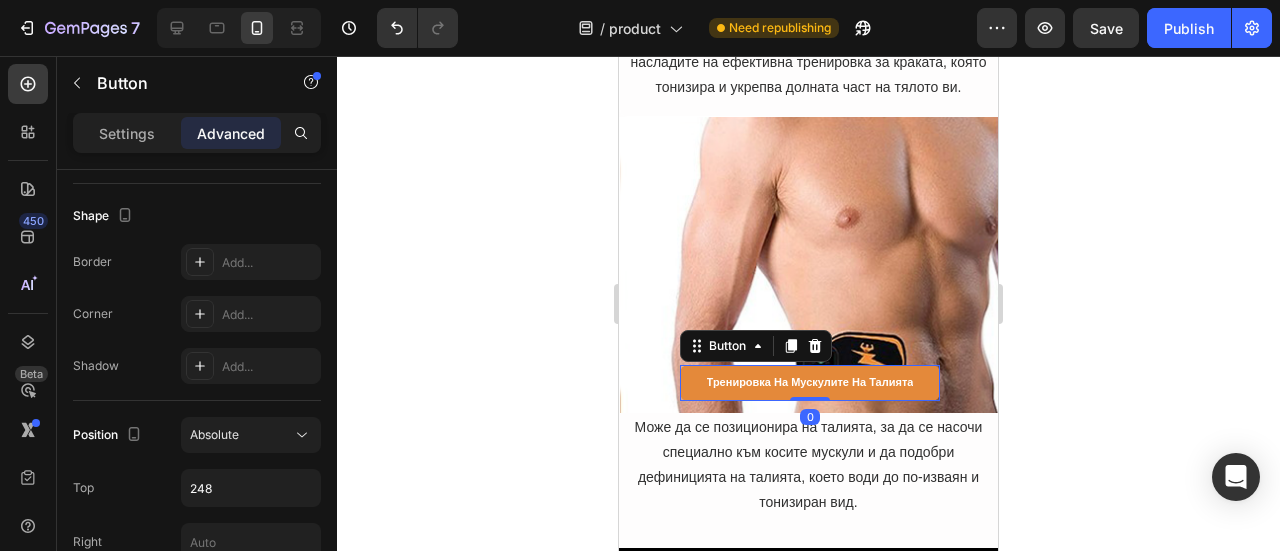 scroll, scrollTop: 800, scrollLeft: 0, axis: vertical 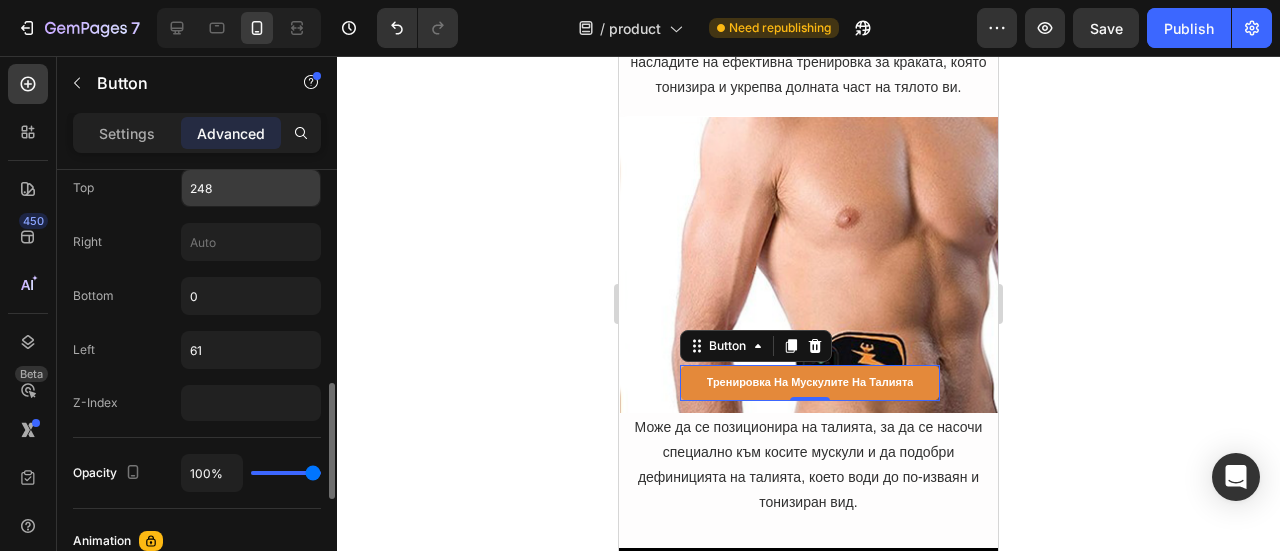 click on "248" at bounding box center [251, 188] 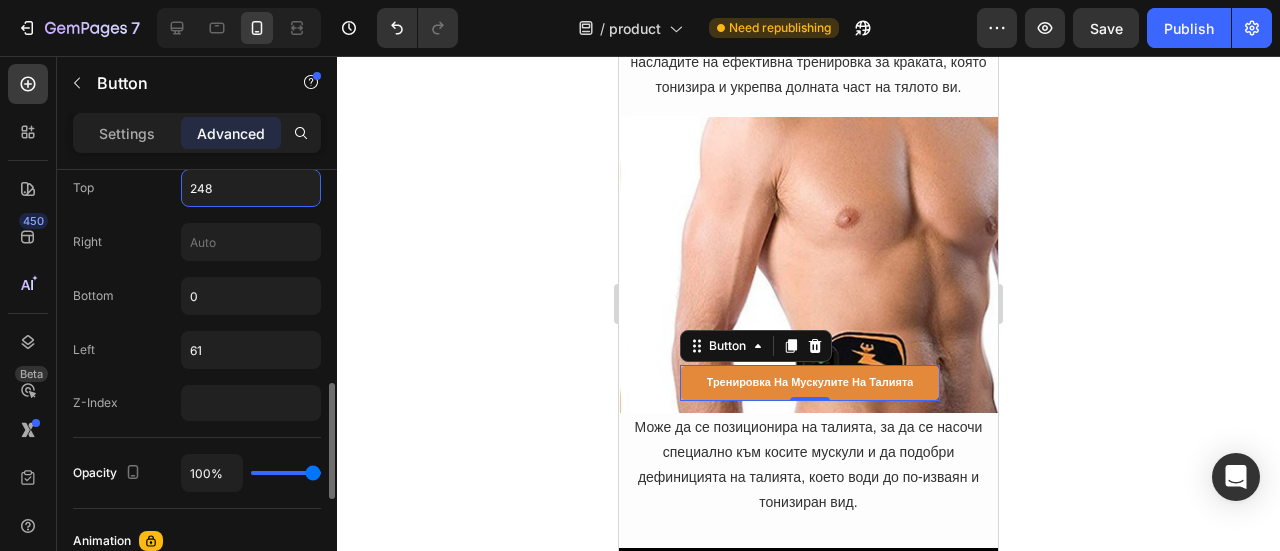 click on "248" at bounding box center [251, 188] 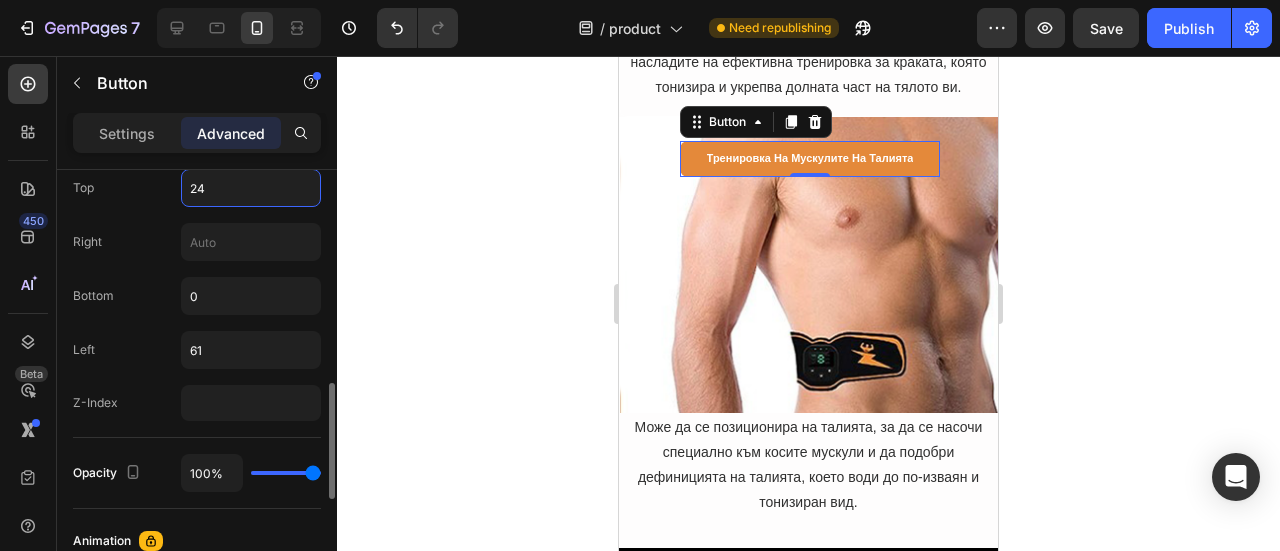 type on "249" 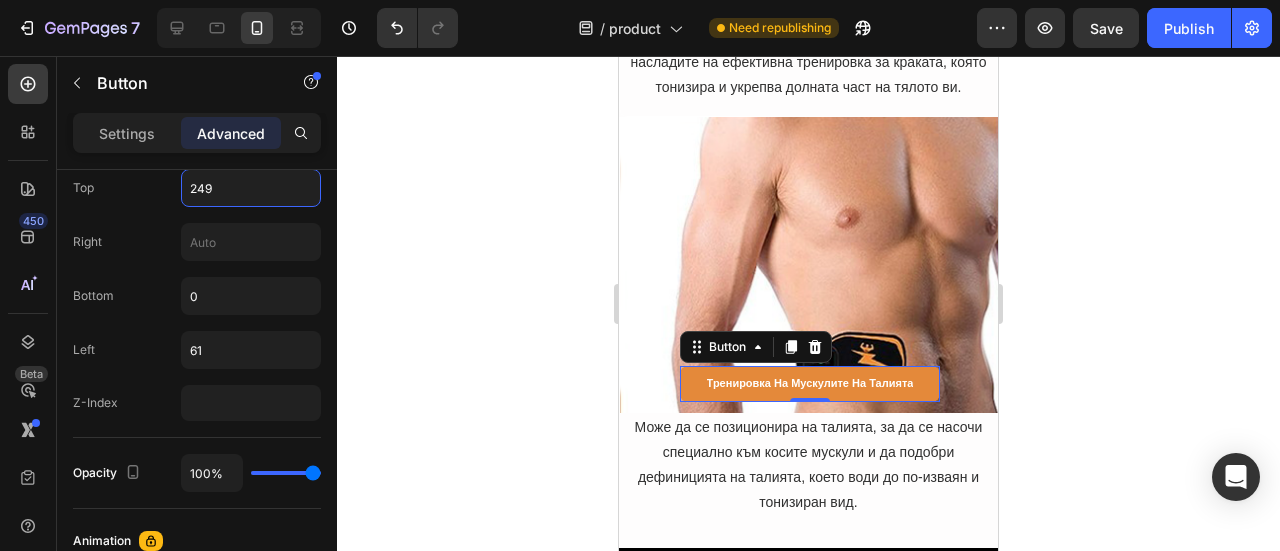 click 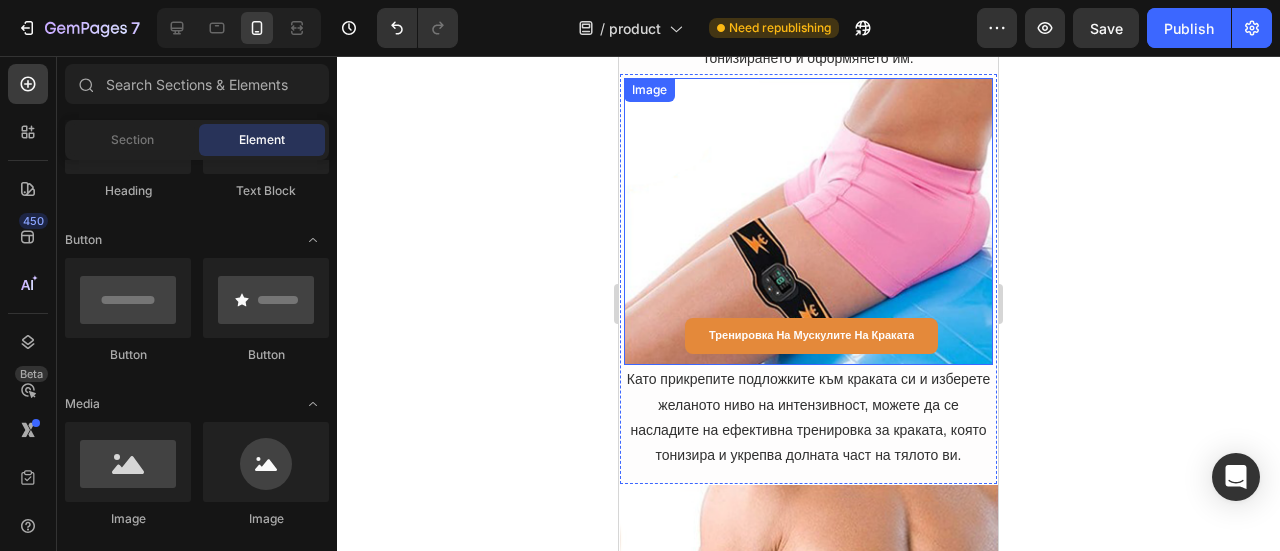 scroll, scrollTop: 8812, scrollLeft: 0, axis: vertical 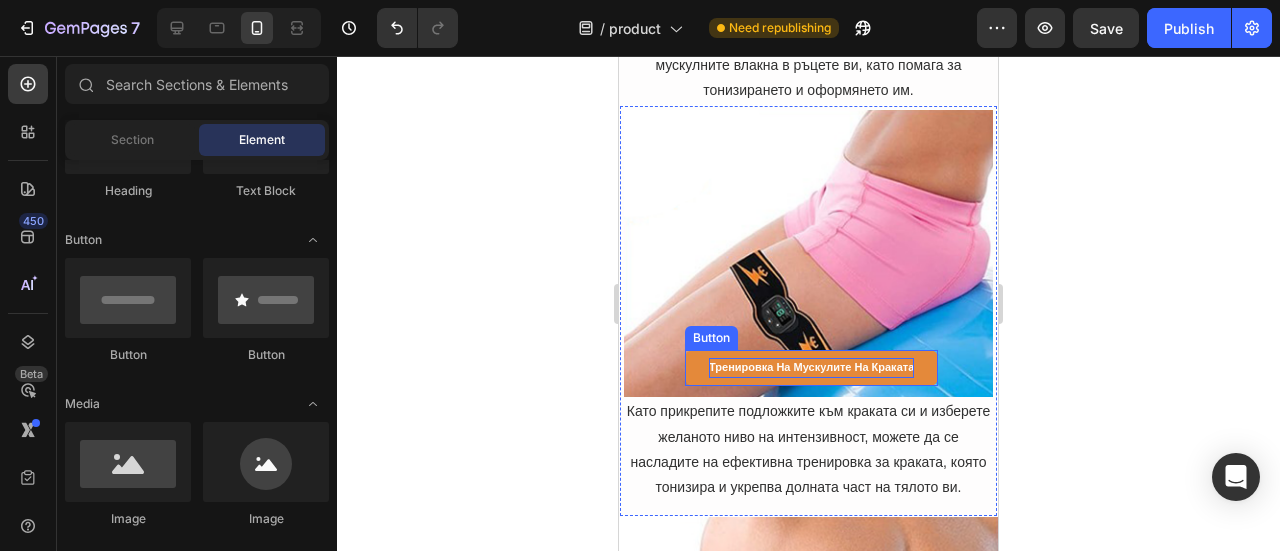 click on "Тренировка на мускулите на краката" at bounding box center (811, 368) 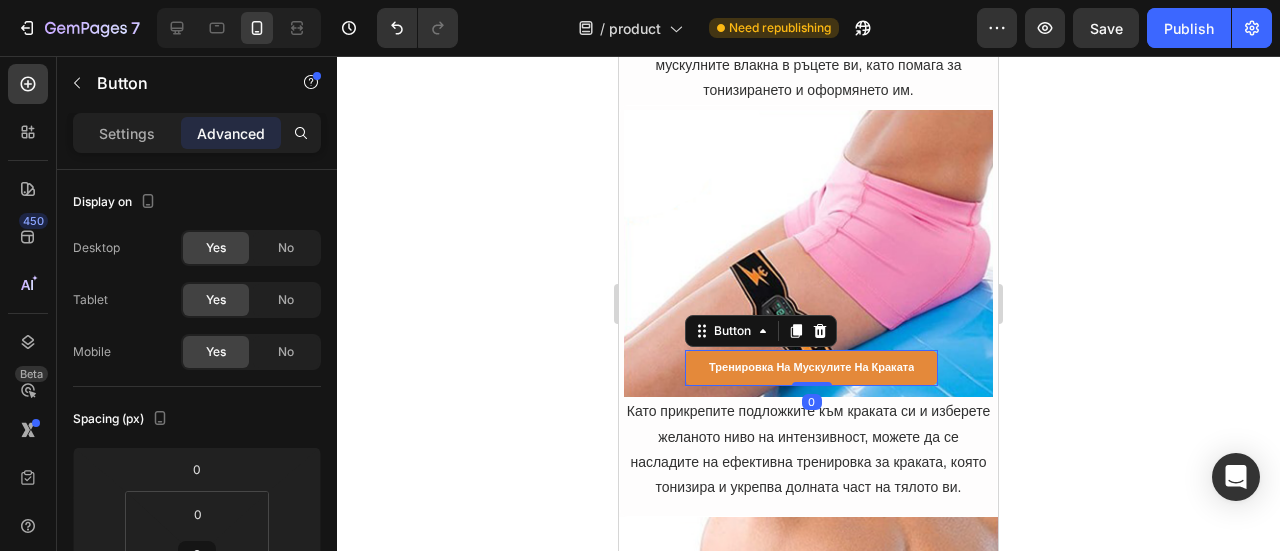 click on "Тренировка на мускулите на краката" at bounding box center [811, 368] 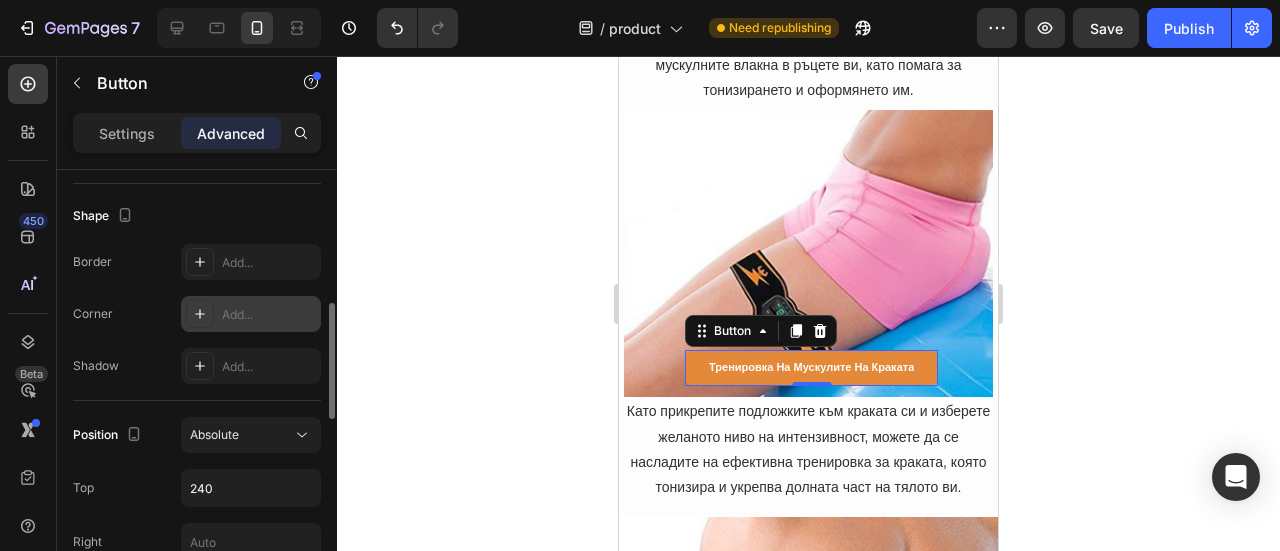 scroll, scrollTop: 800, scrollLeft: 0, axis: vertical 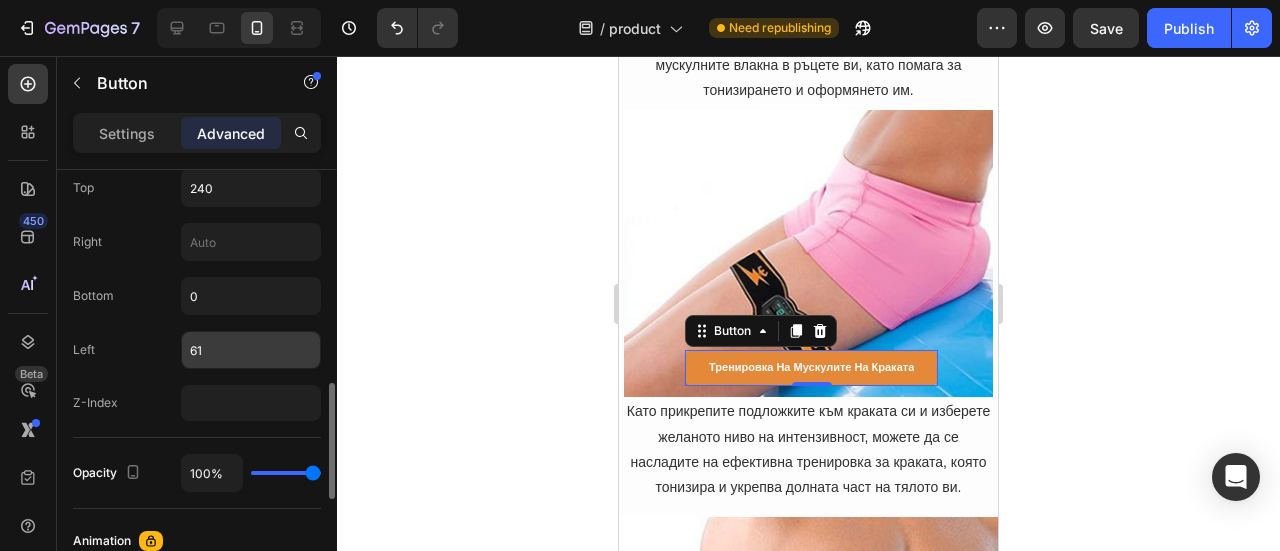 click on "61" at bounding box center [251, 350] 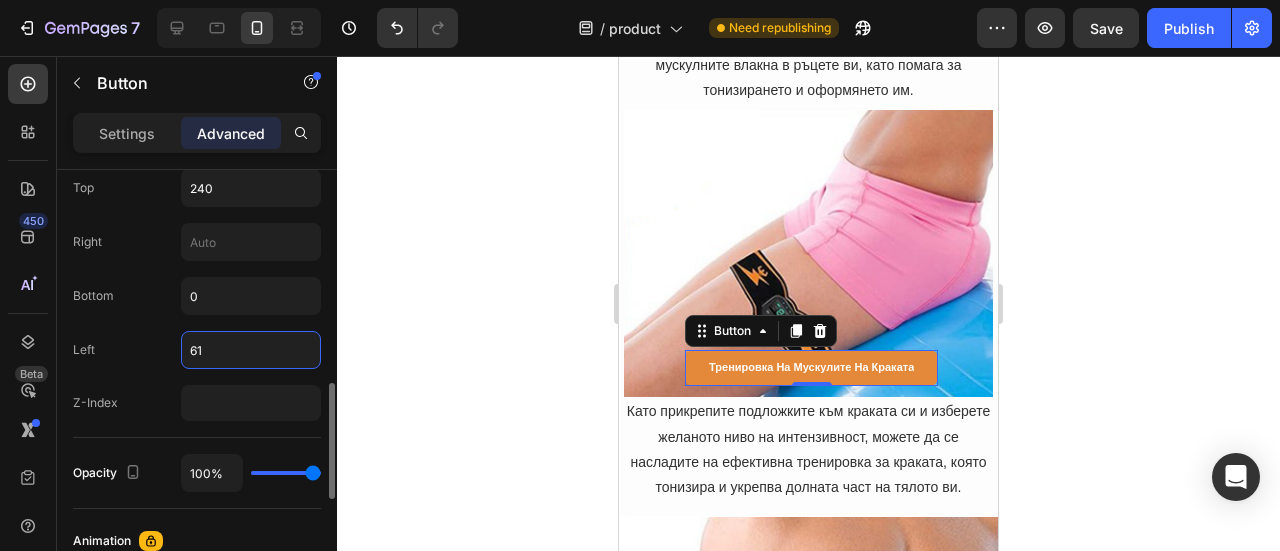 click on "61" at bounding box center (251, 350) 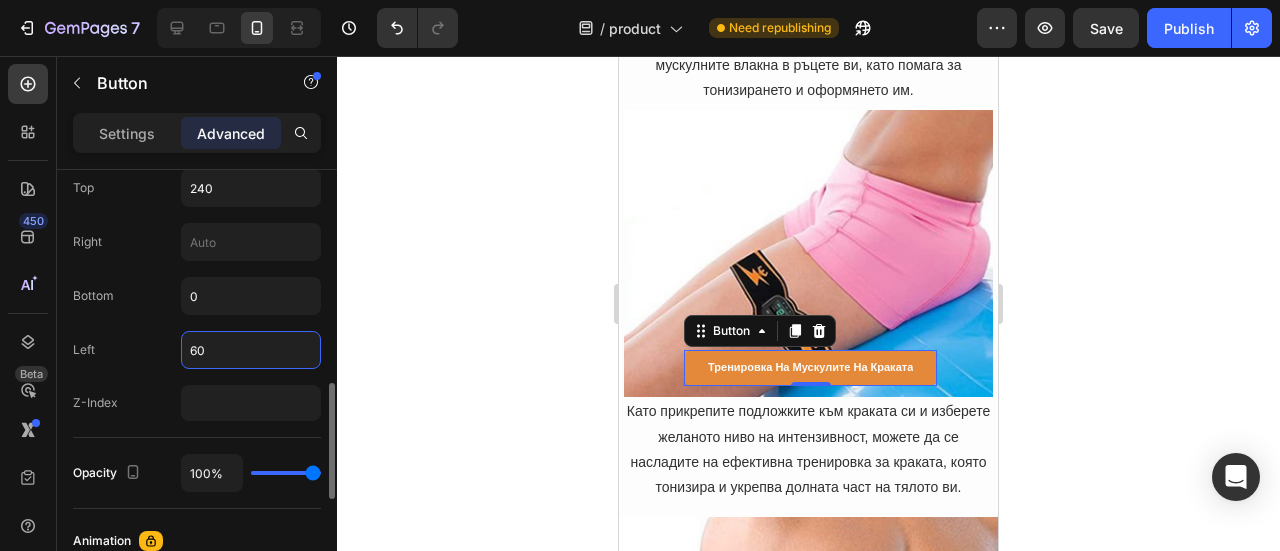 type on "6" 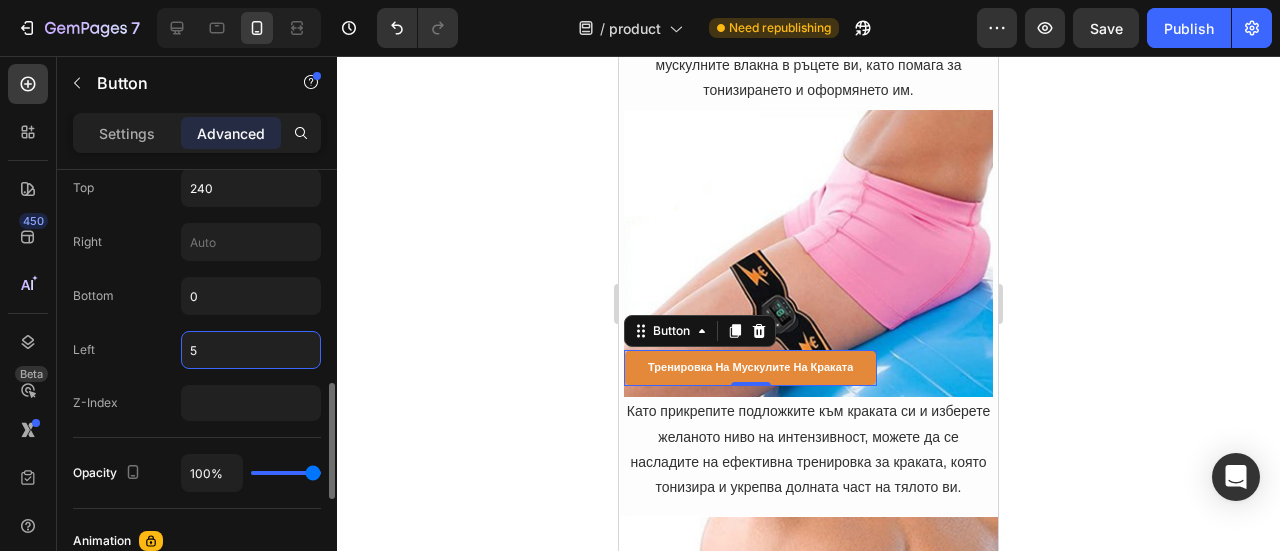 type on "59" 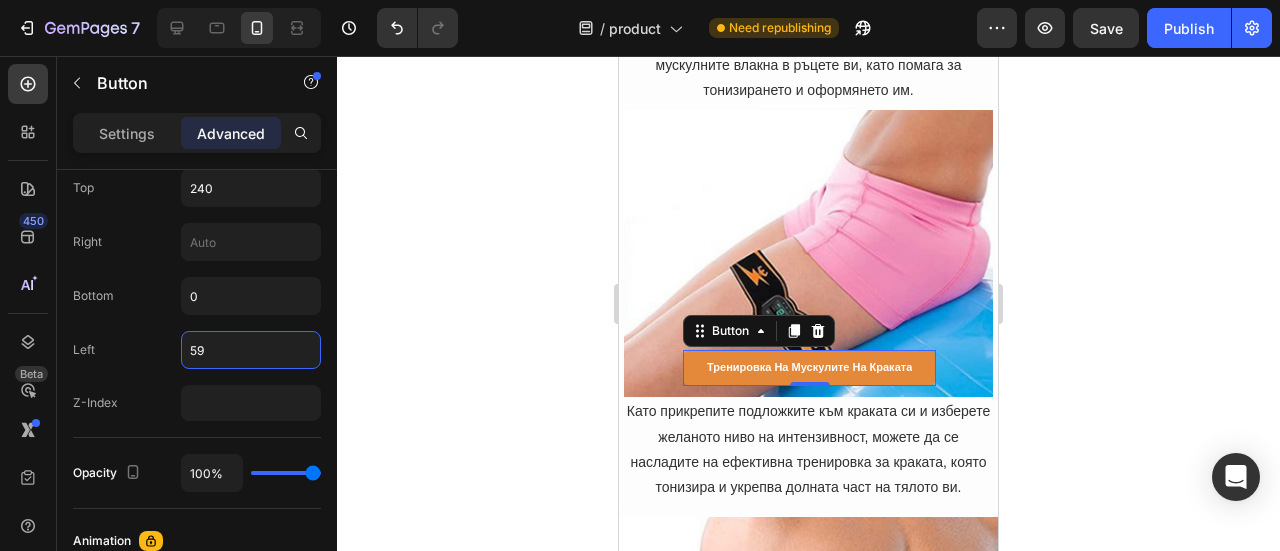 click 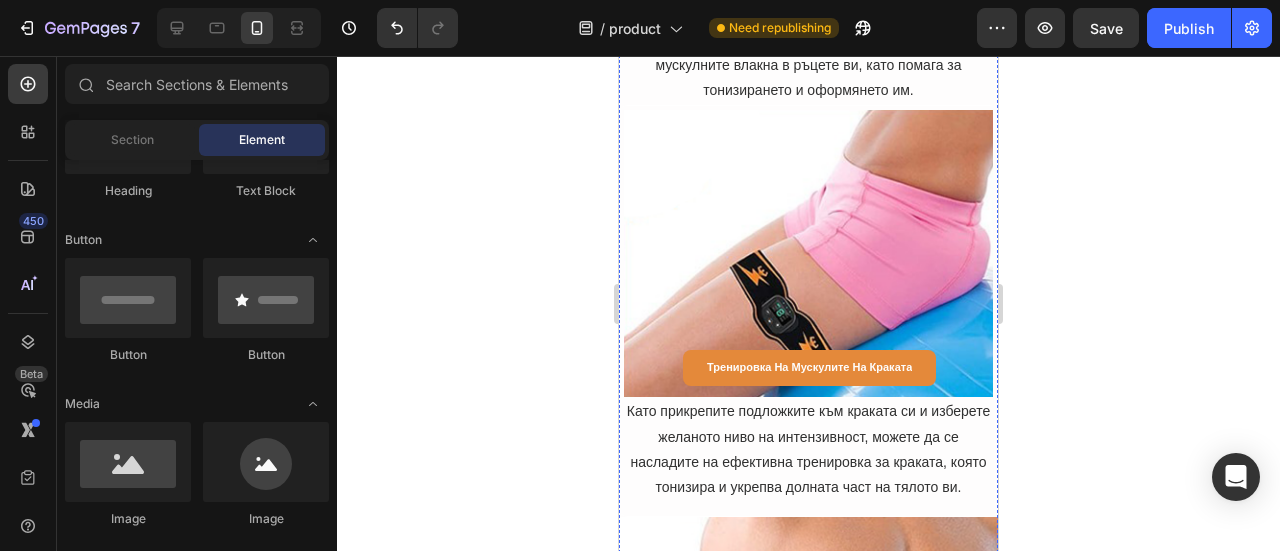 scroll, scrollTop: 8812, scrollLeft: 0, axis: vertical 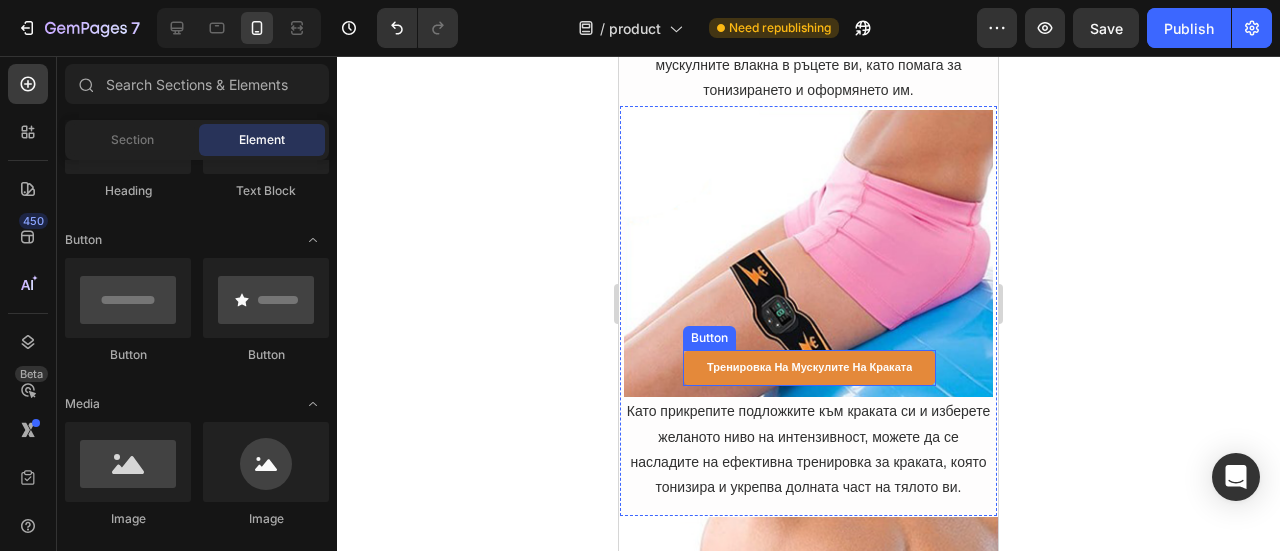 click on "Тренировка на мускулите на краката" at bounding box center [809, 368] 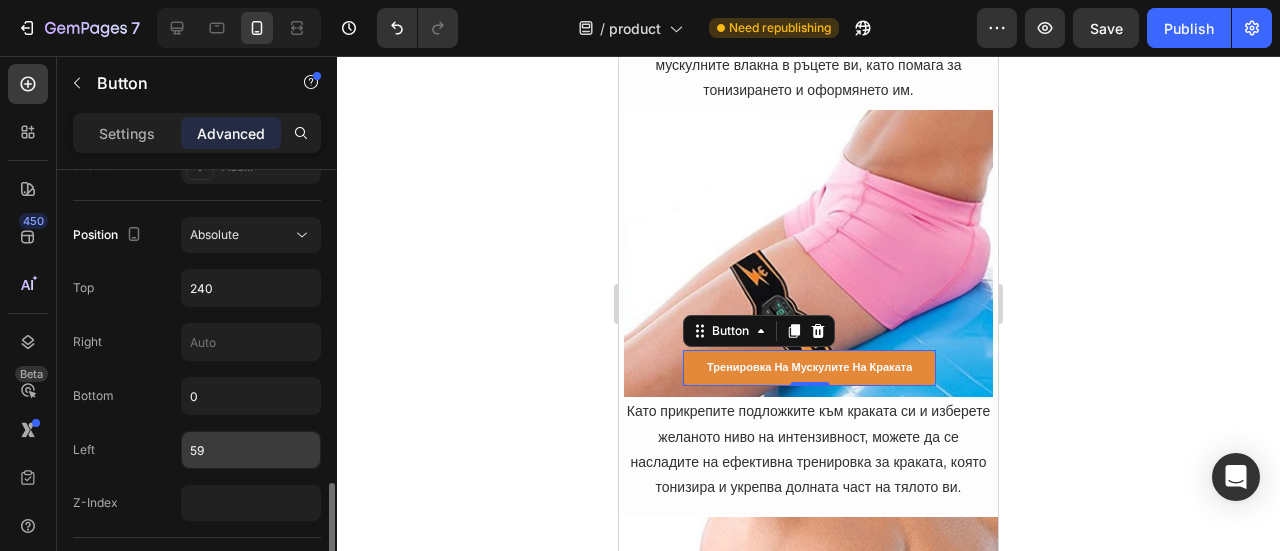 scroll, scrollTop: 800, scrollLeft: 0, axis: vertical 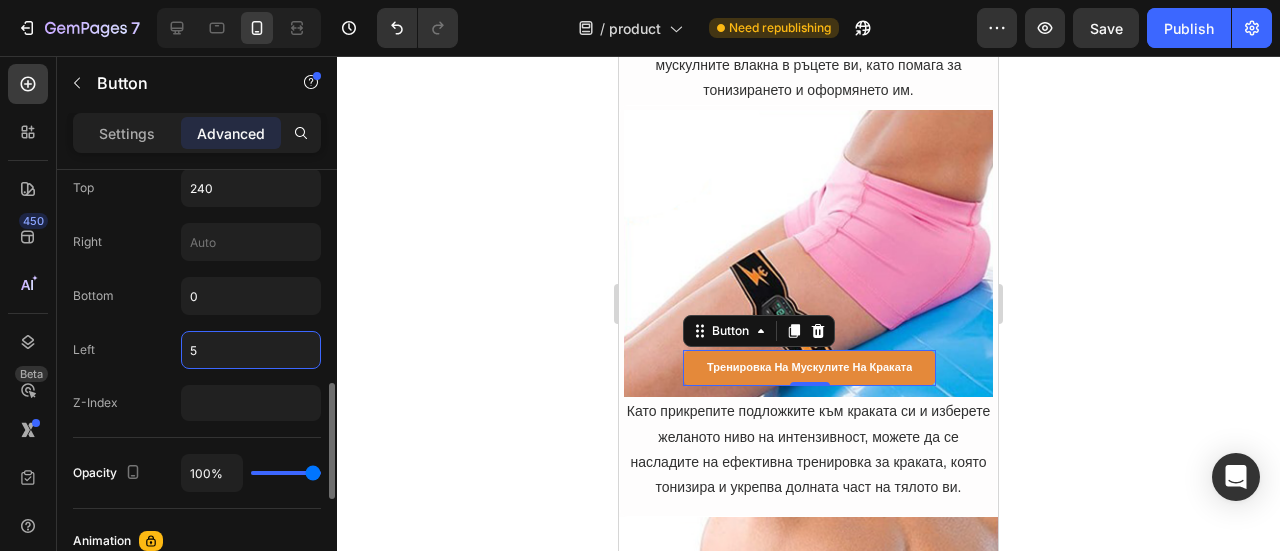 type on "55" 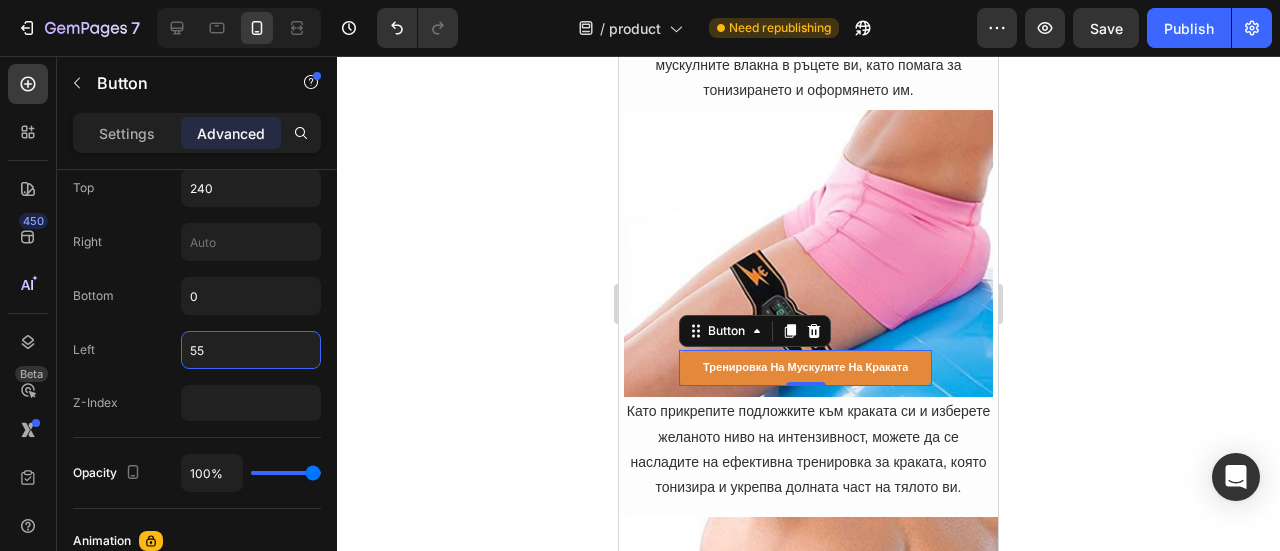 click 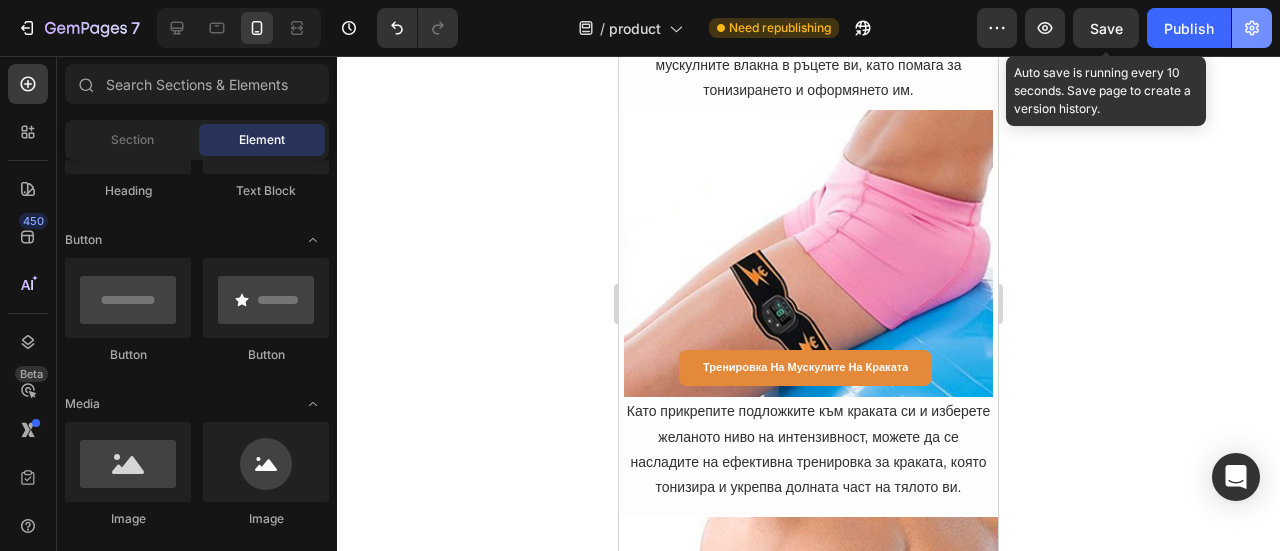 drag, startPoint x: 1092, startPoint y: 24, endPoint x: 1251, endPoint y: 28, distance: 159.05031 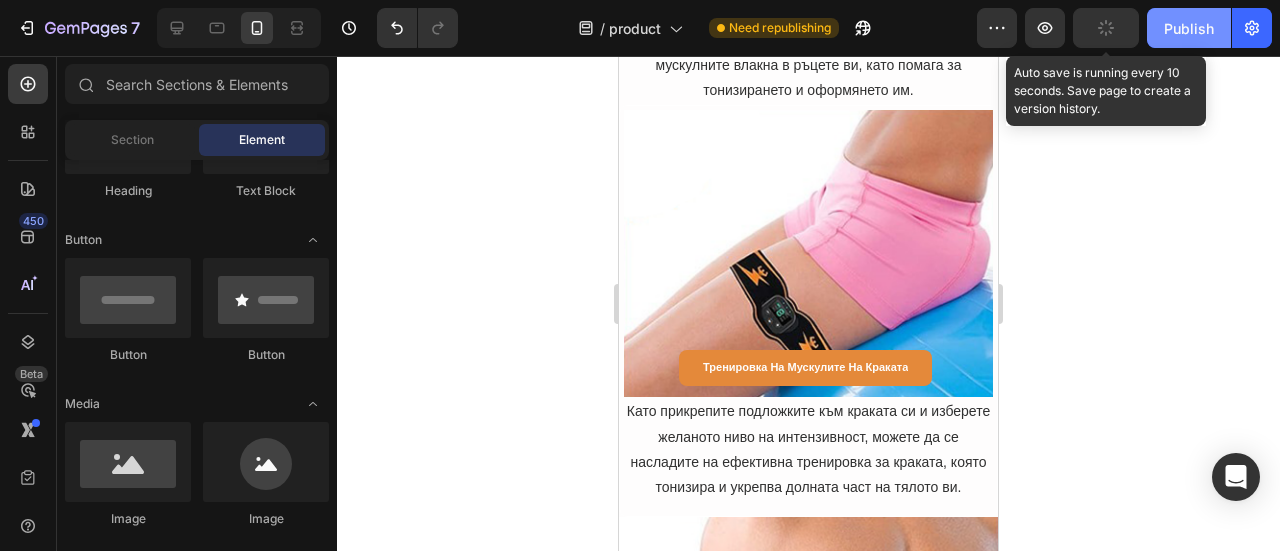 drag, startPoint x: 1252, startPoint y: 30, endPoint x: 1222, endPoint y: 34, distance: 30.265491 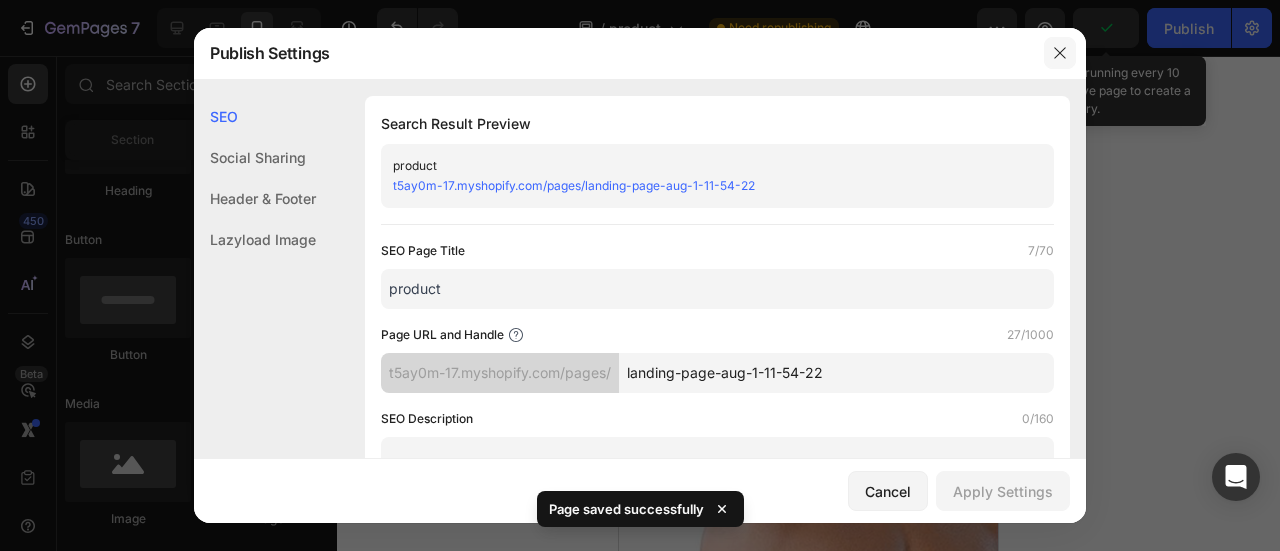 click at bounding box center [1060, 53] 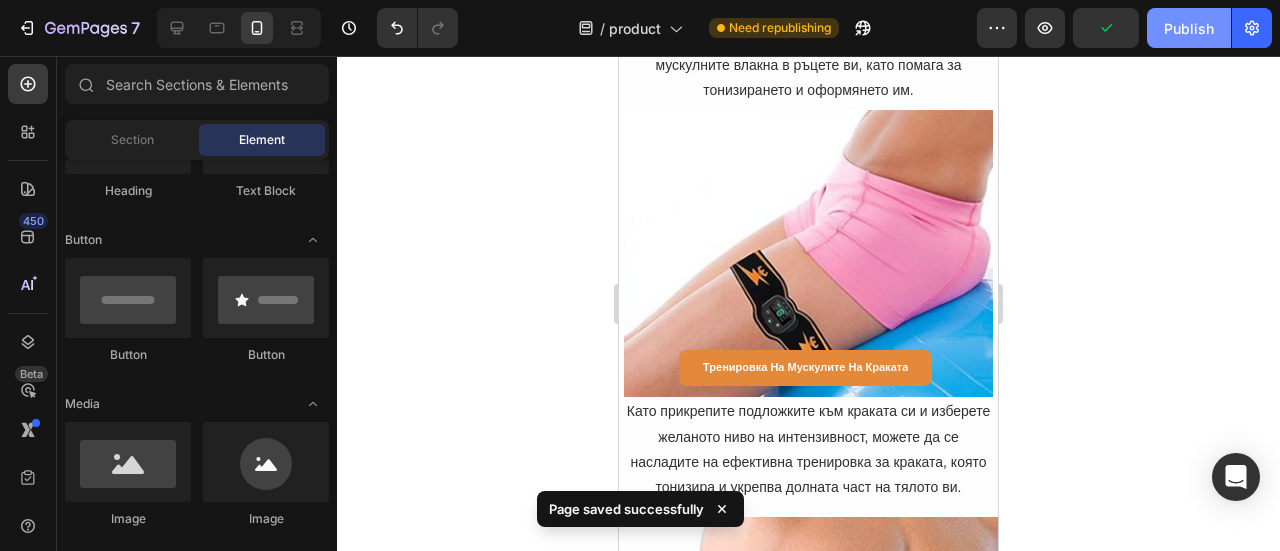 click on "Publish" at bounding box center (1189, 28) 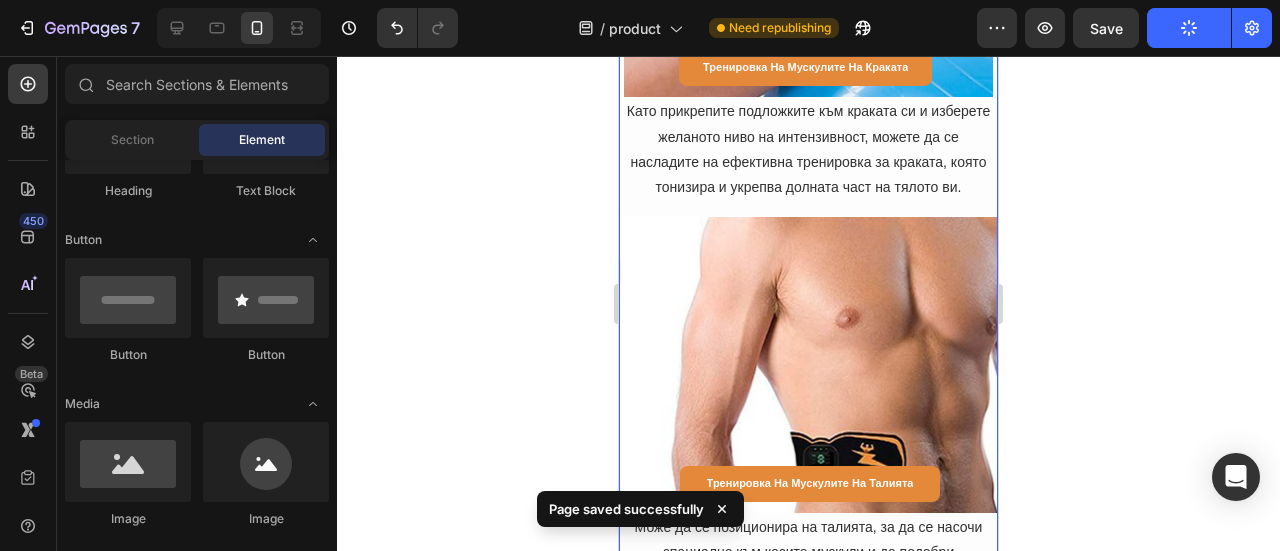 scroll, scrollTop: 9512, scrollLeft: 0, axis: vertical 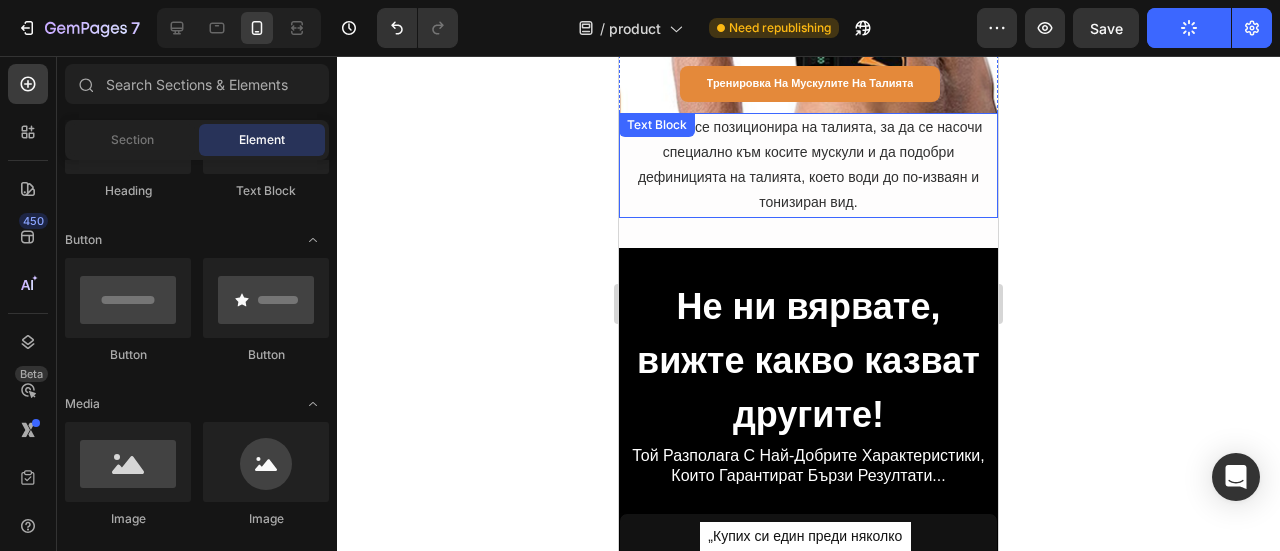 click on "Може да се позиционира на талията, за да се насочи специално към косите мускули и да подобри дефиницията на талията, което води до по-изваян и тонизиран вид." at bounding box center (808, 165) 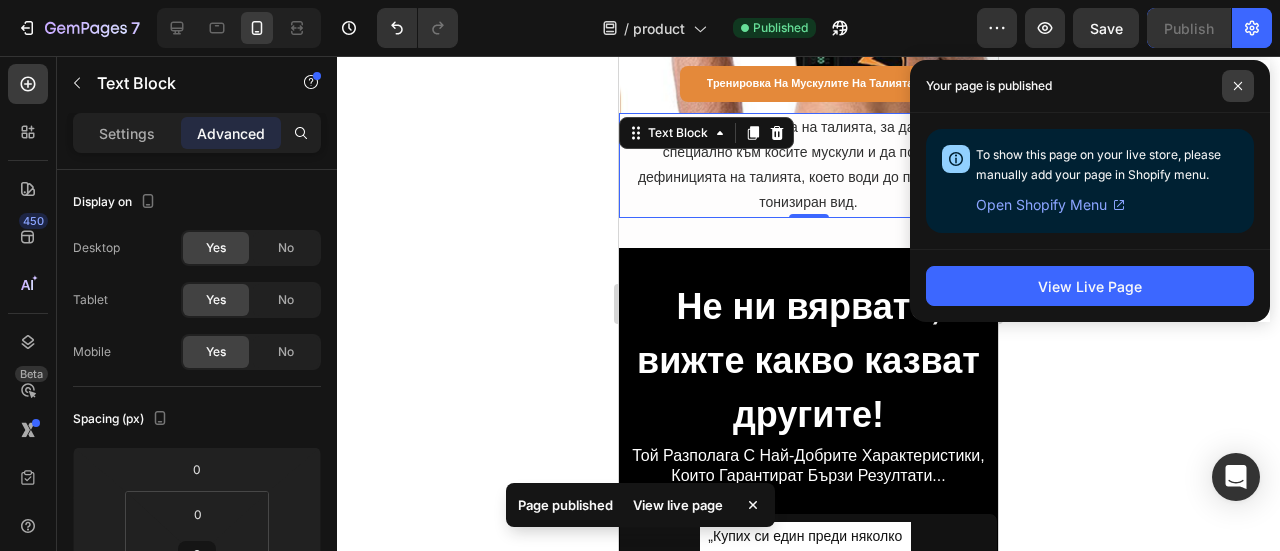click at bounding box center [1238, 86] 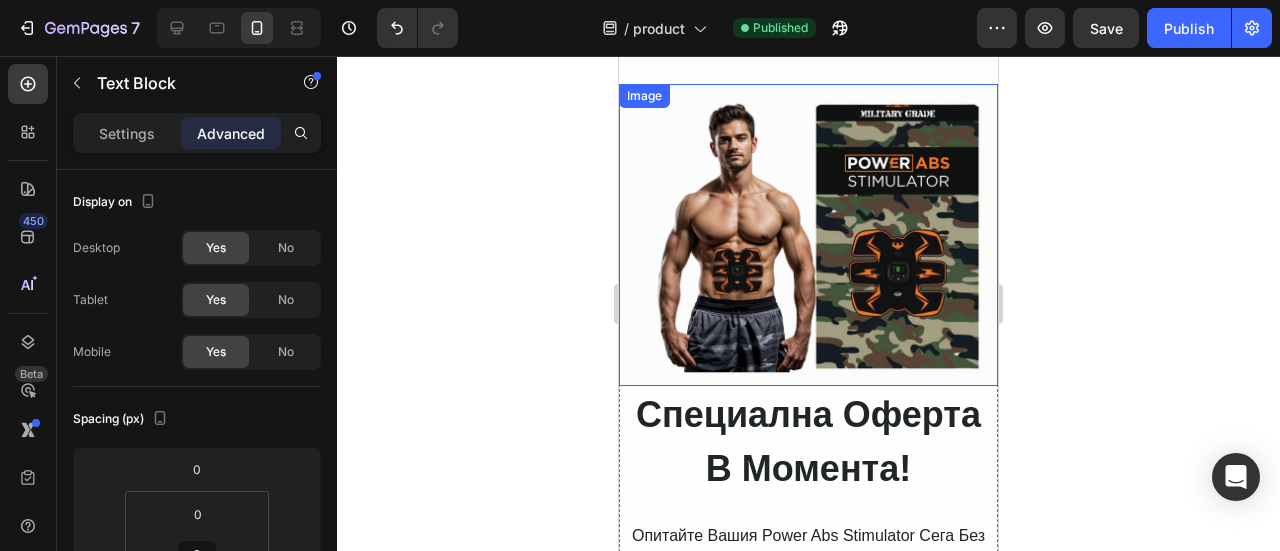 scroll, scrollTop: 10612, scrollLeft: 0, axis: vertical 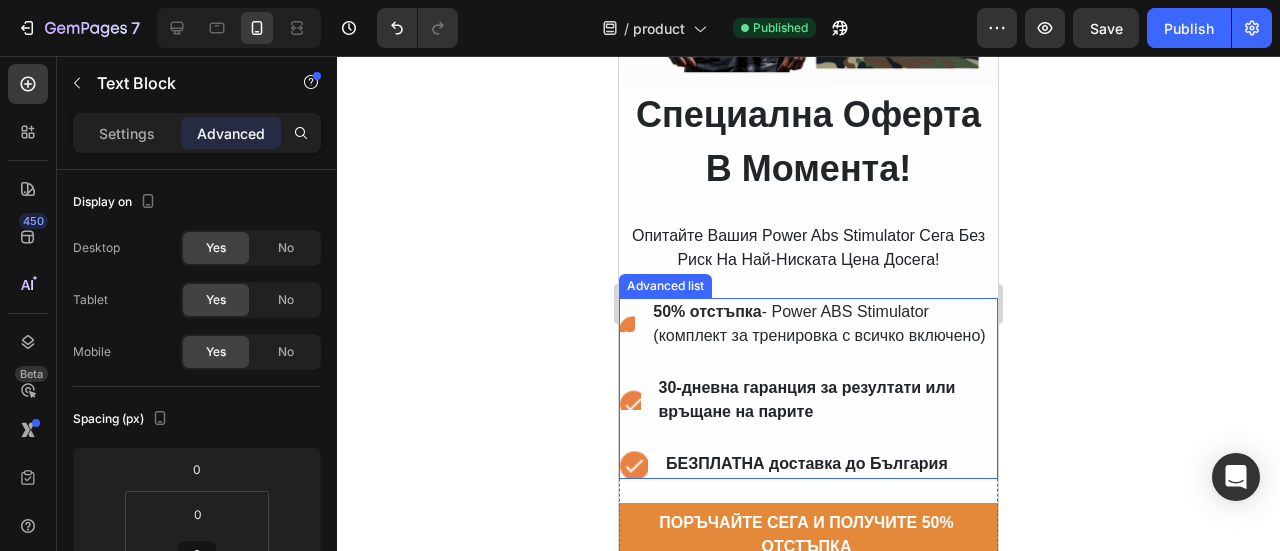 click on "Icon 50% отстъпка  - Power ABS Stimulator (комплект за тренировка с всичко включено) Text Block" at bounding box center [808, 324] 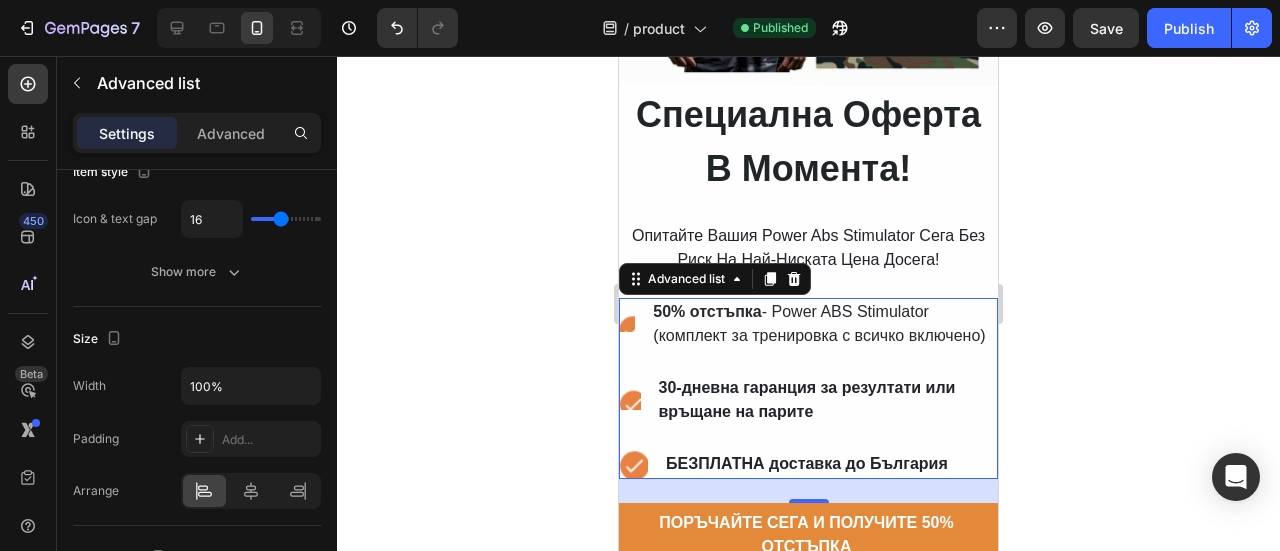 scroll, scrollTop: 0, scrollLeft: 0, axis: both 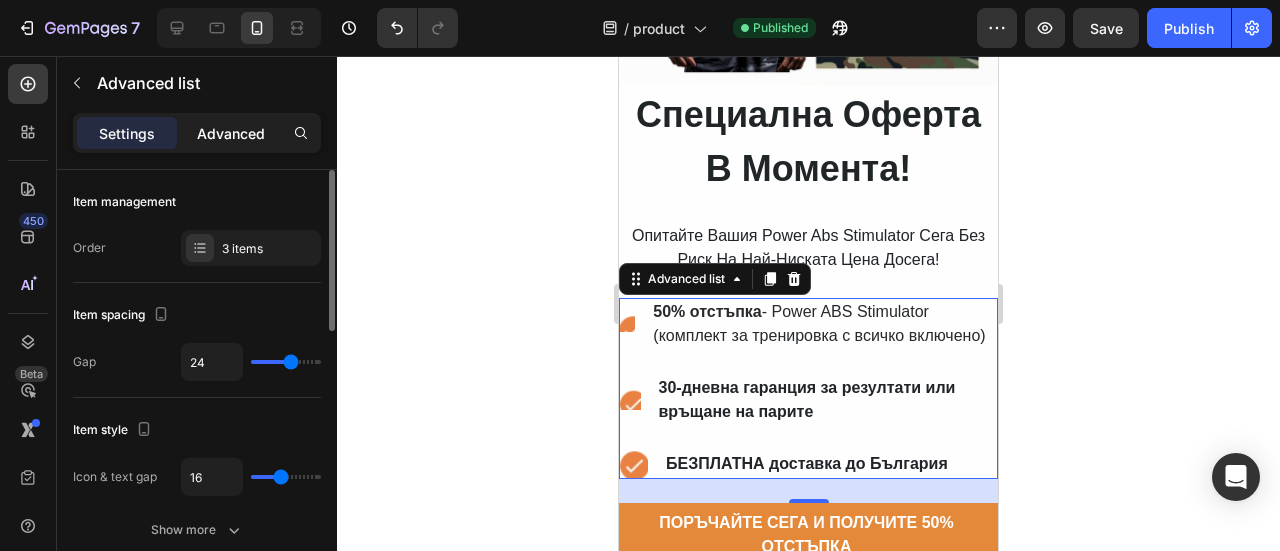 click on "Advanced" at bounding box center (231, 133) 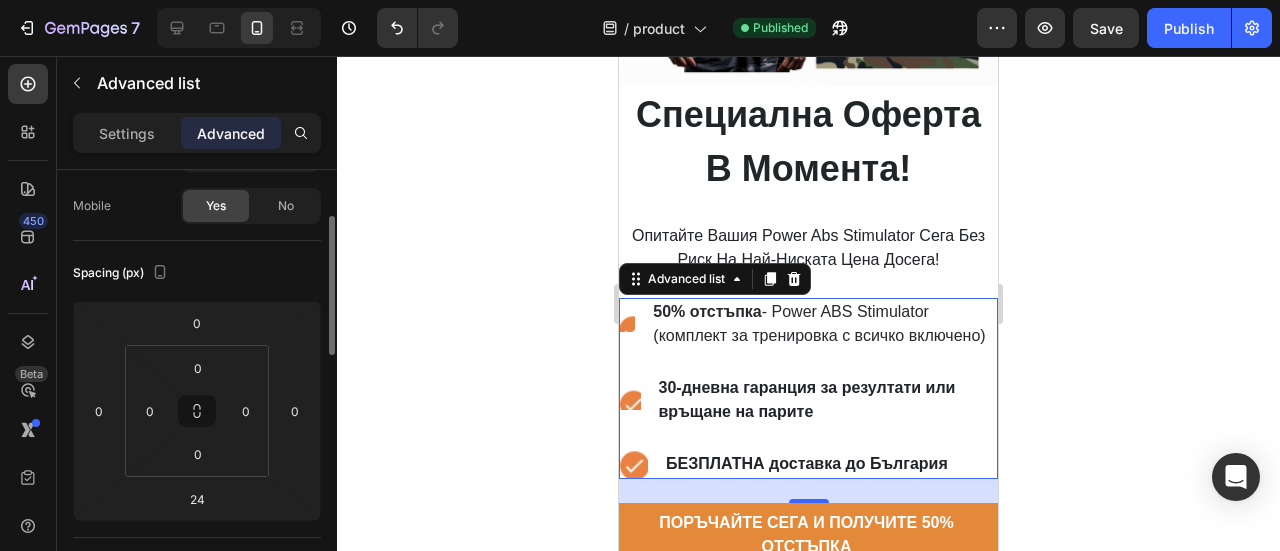 scroll, scrollTop: 0, scrollLeft: 0, axis: both 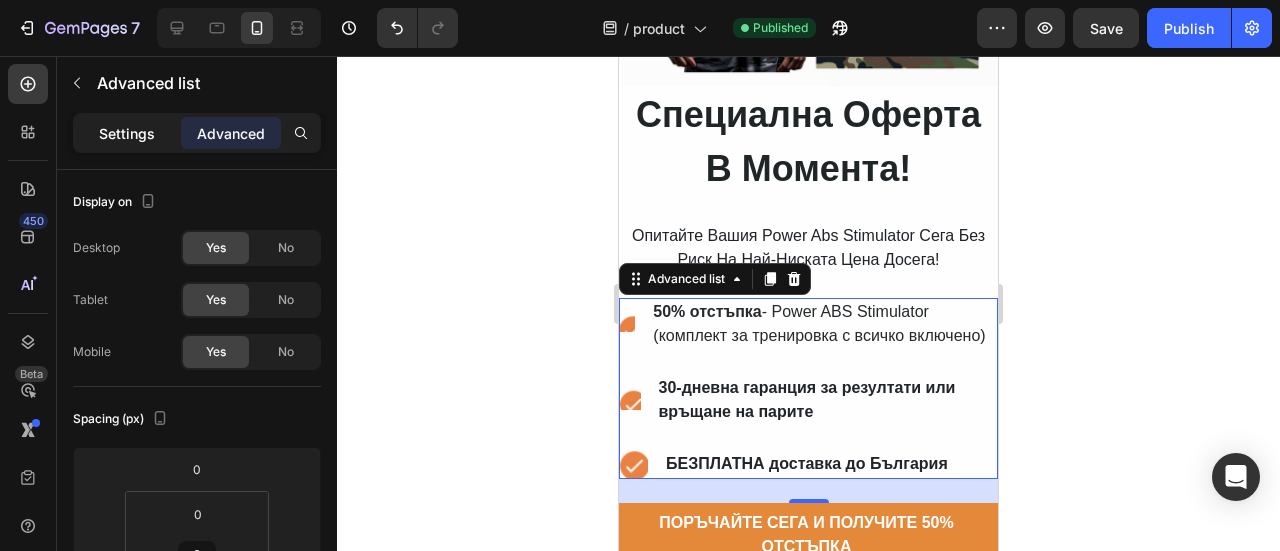 click on "Settings" 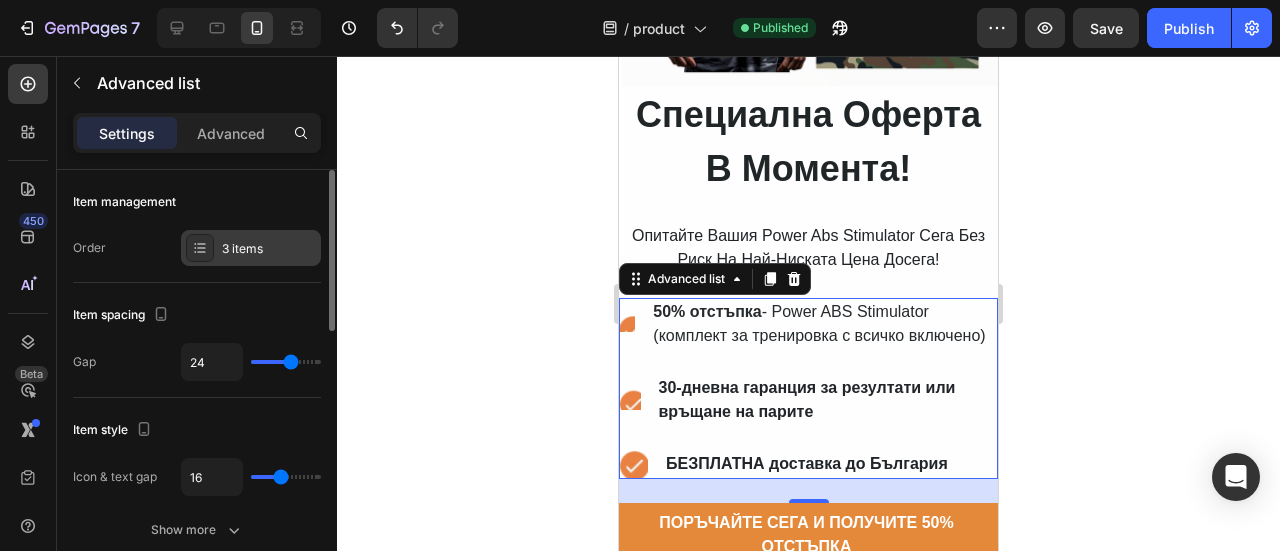click 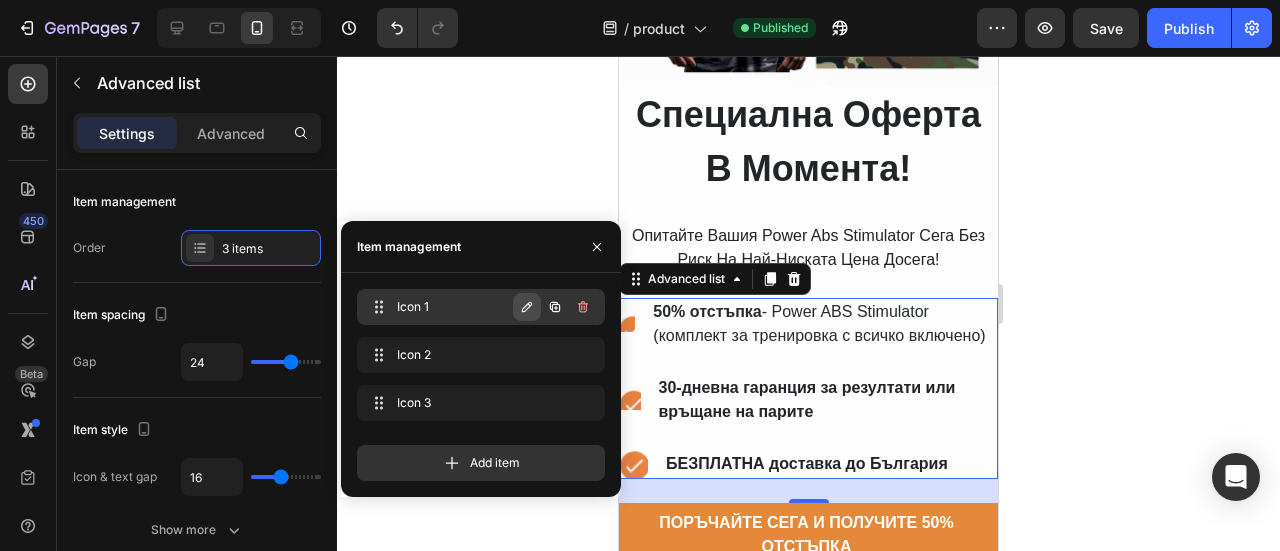 click 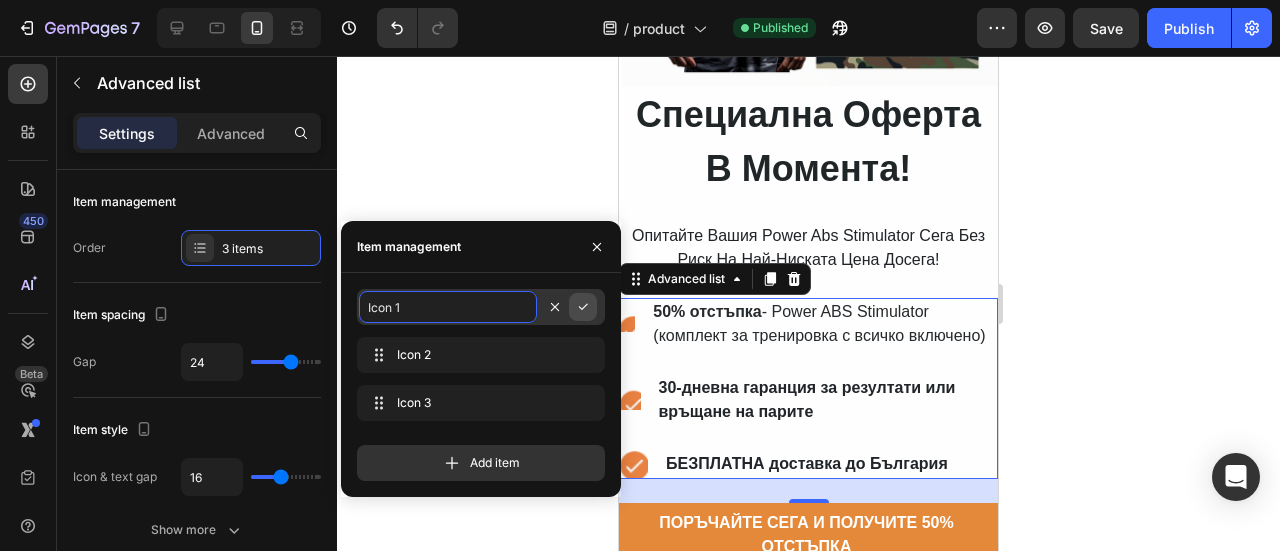 click 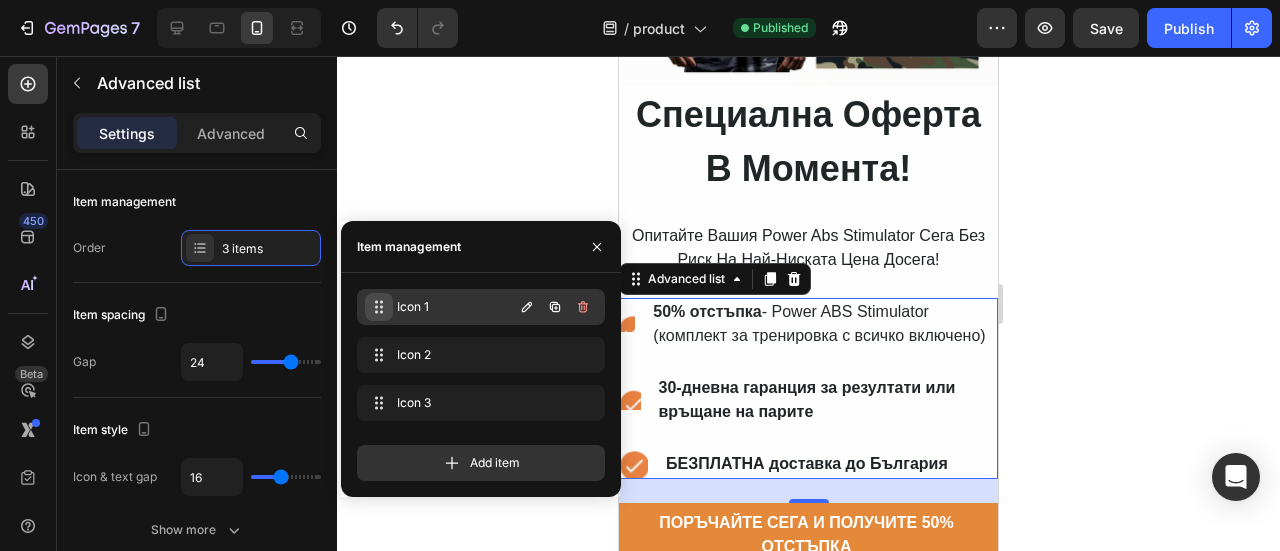 click 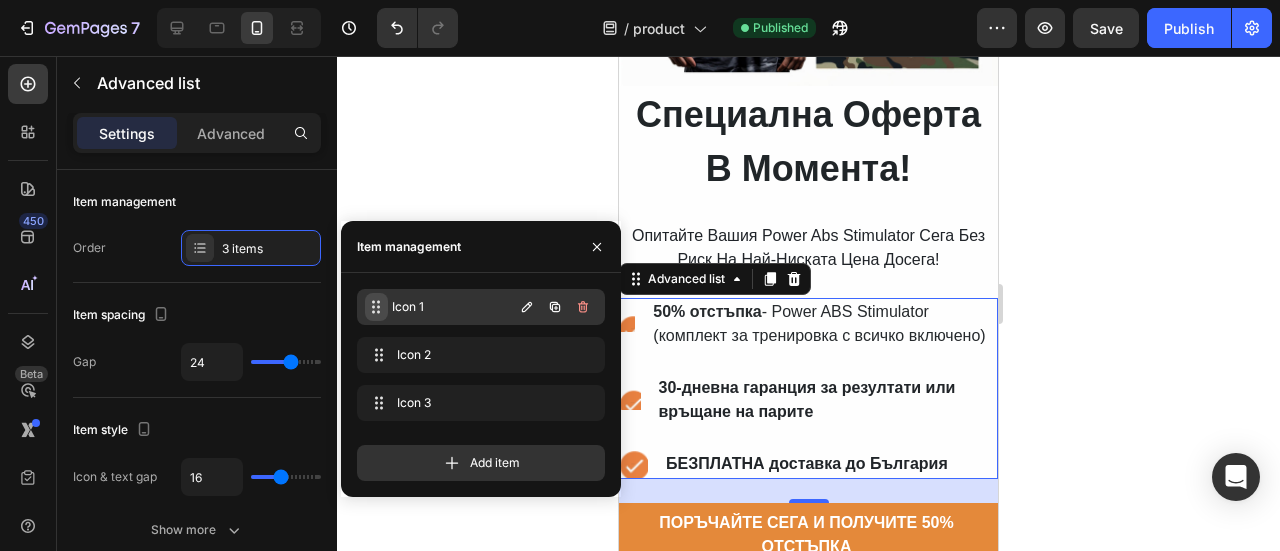 click 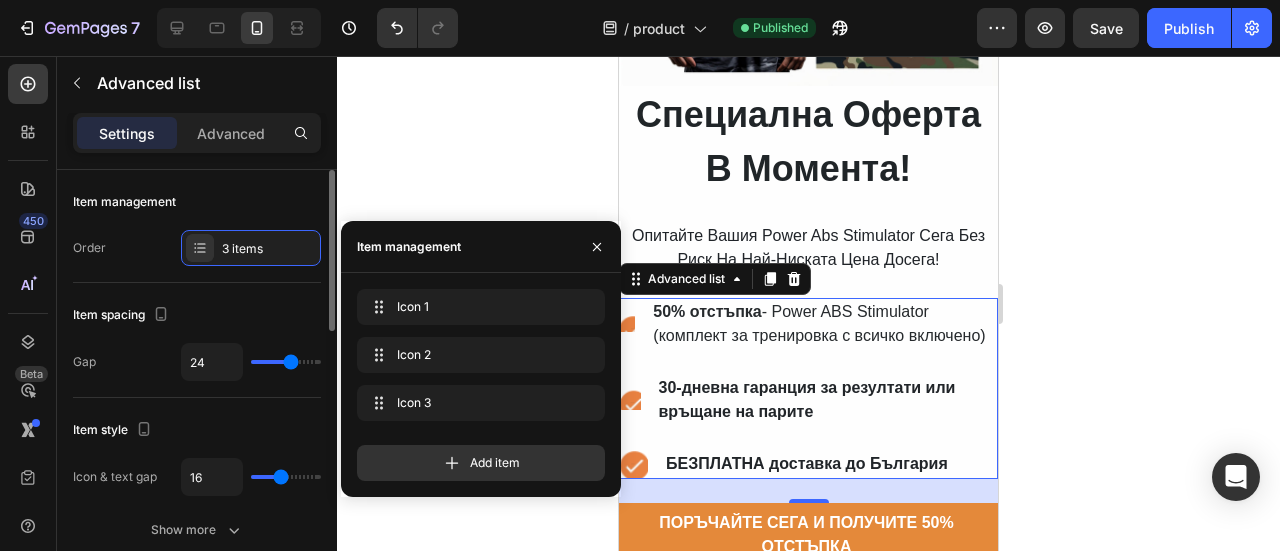 click on "Item spacing Gap 24" 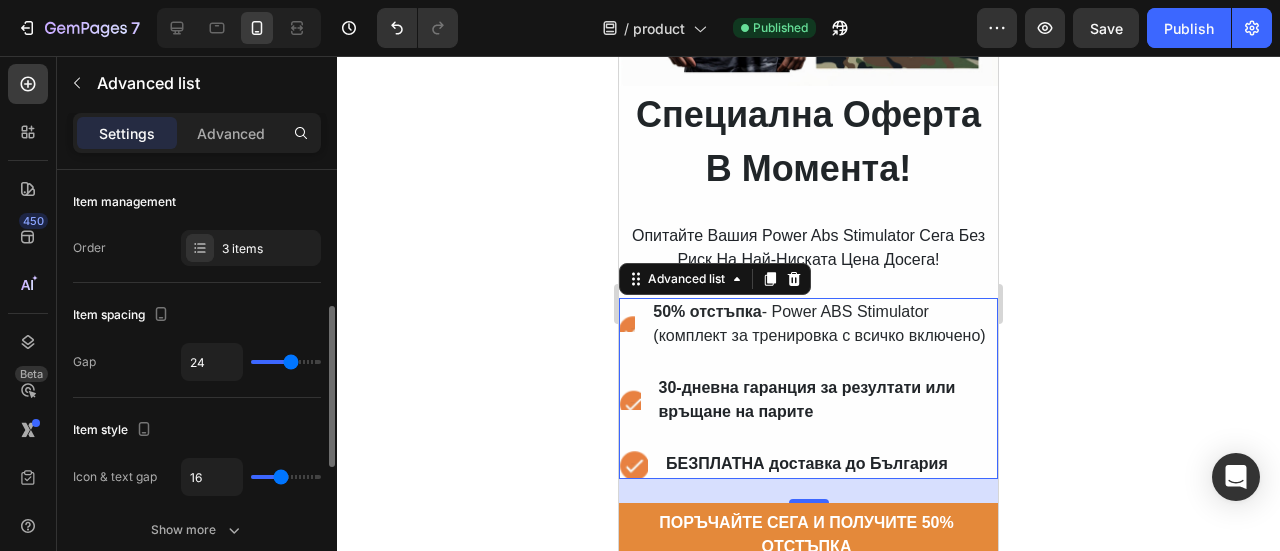 scroll, scrollTop: 100, scrollLeft: 0, axis: vertical 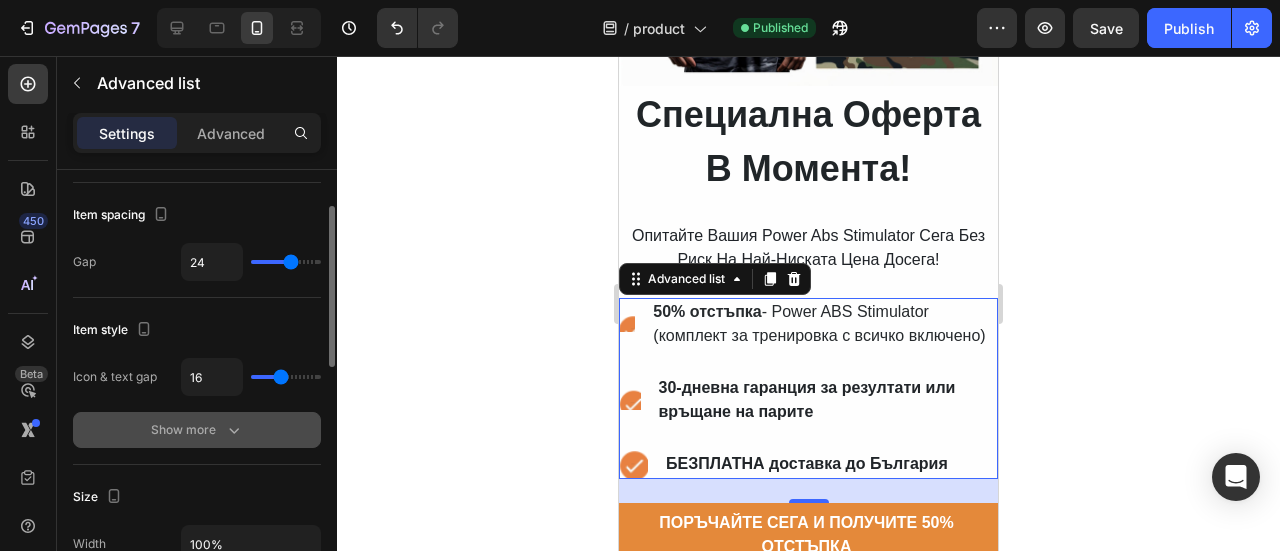click 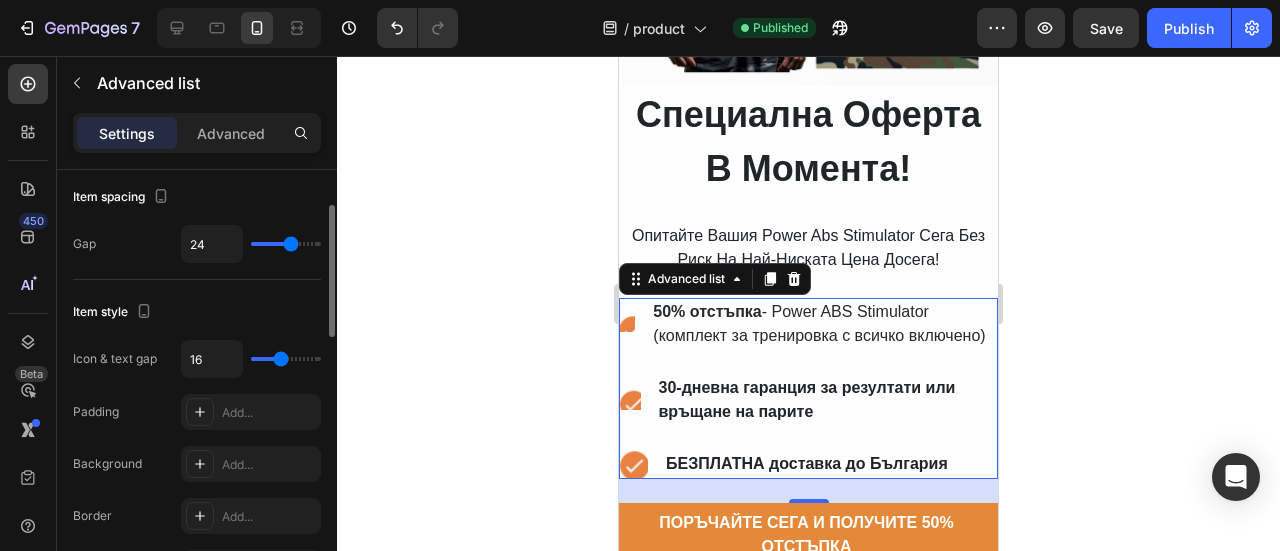 scroll, scrollTop: 0, scrollLeft: 0, axis: both 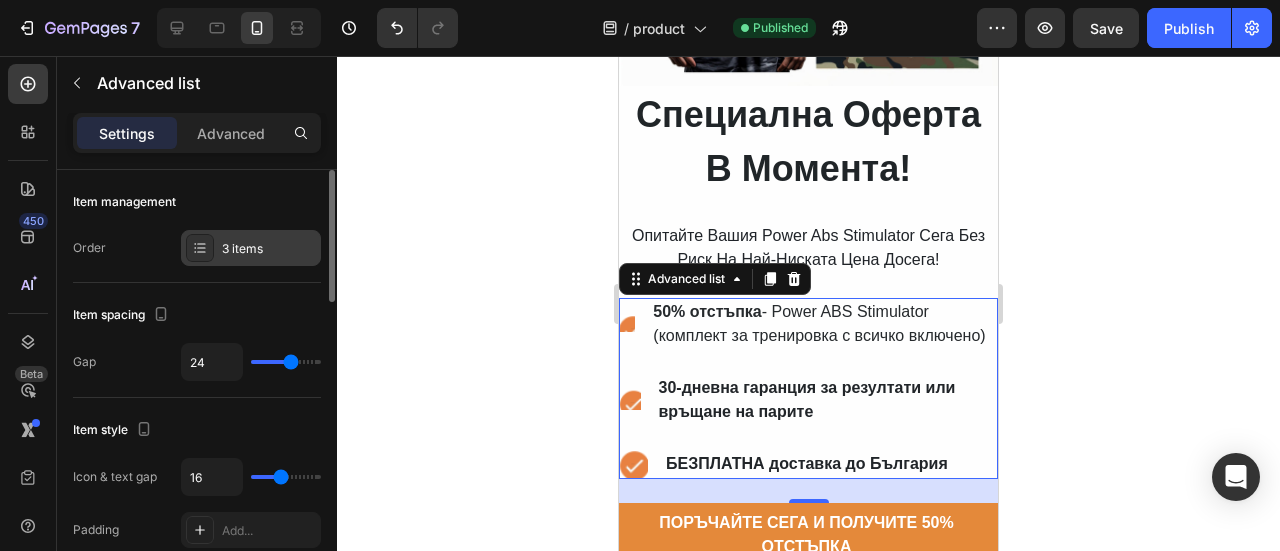 click on "3 items" at bounding box center [251, 248] 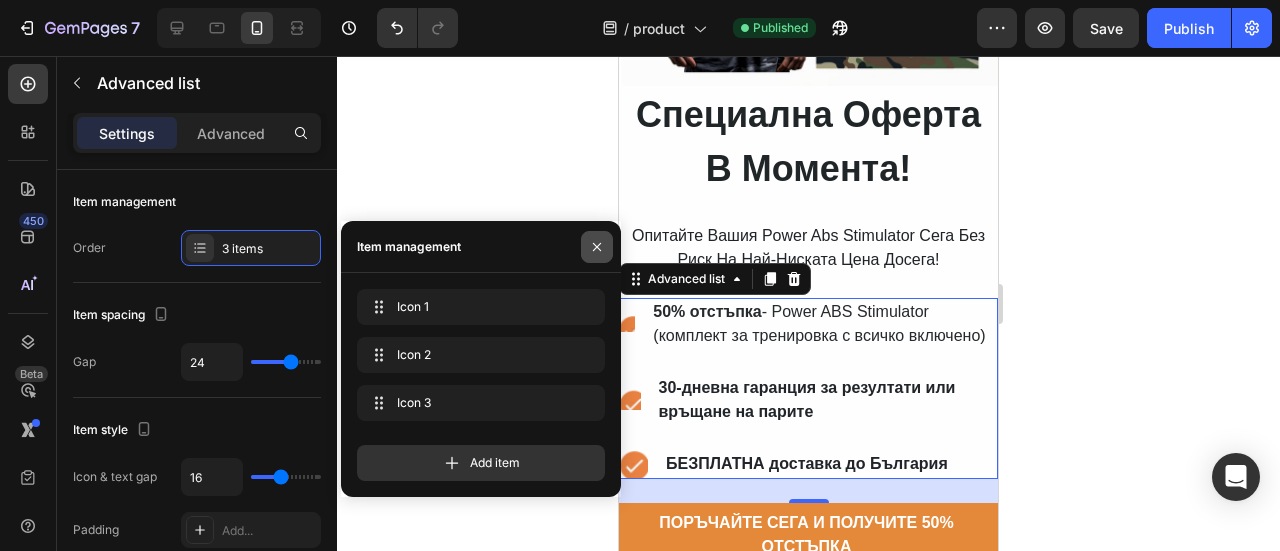 click 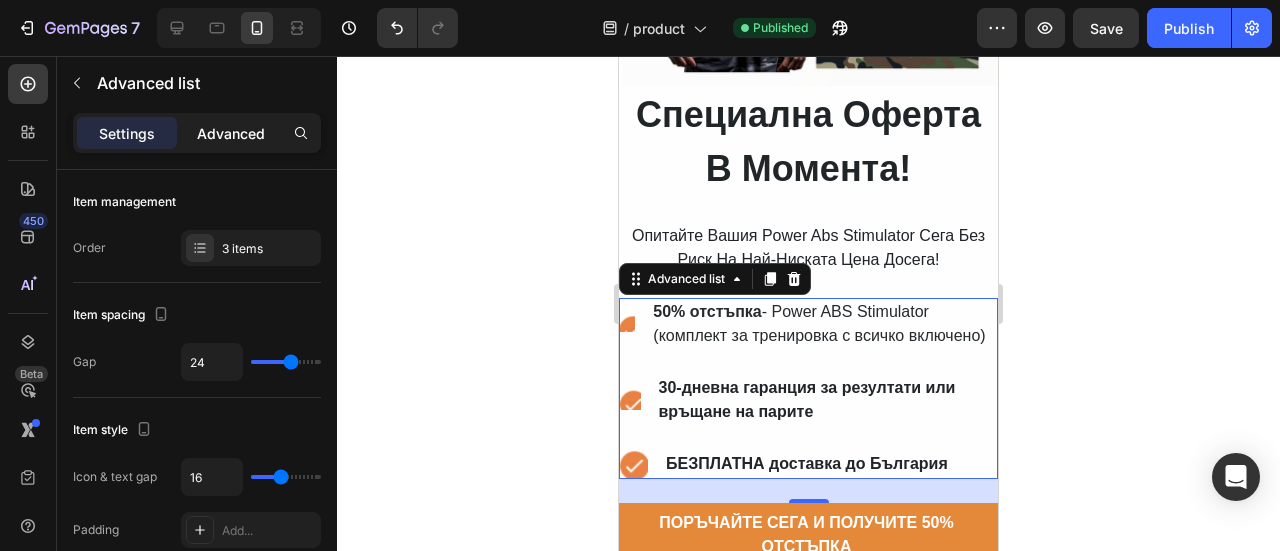 click on "Advanced" at bounding box center [231, 133] 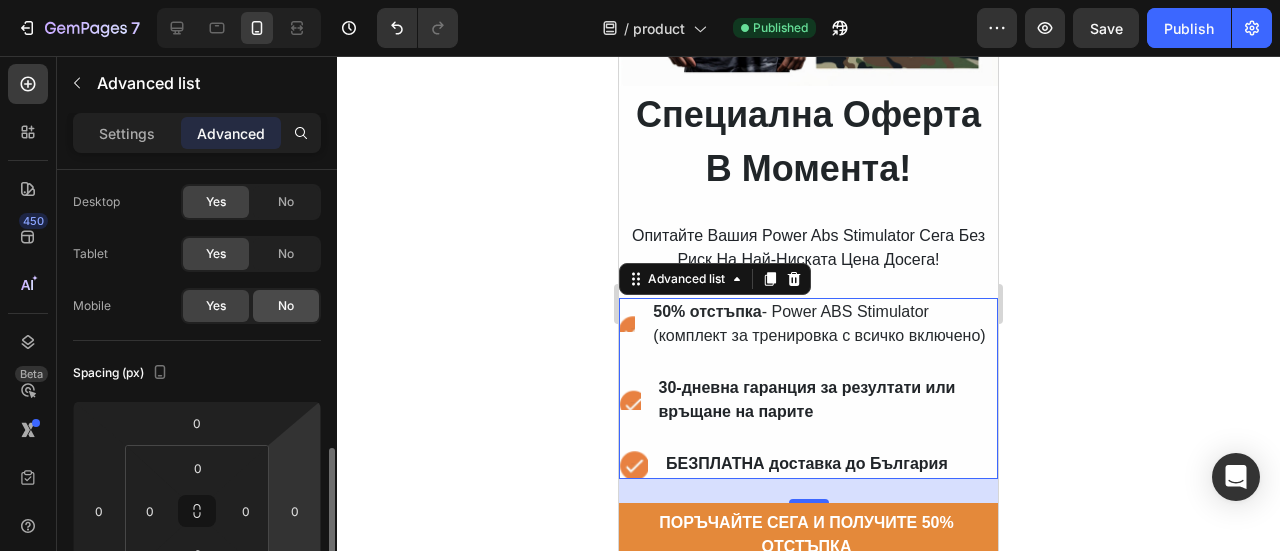 scroll, scrollTop: 0, scrollLeft: 0, axis: both 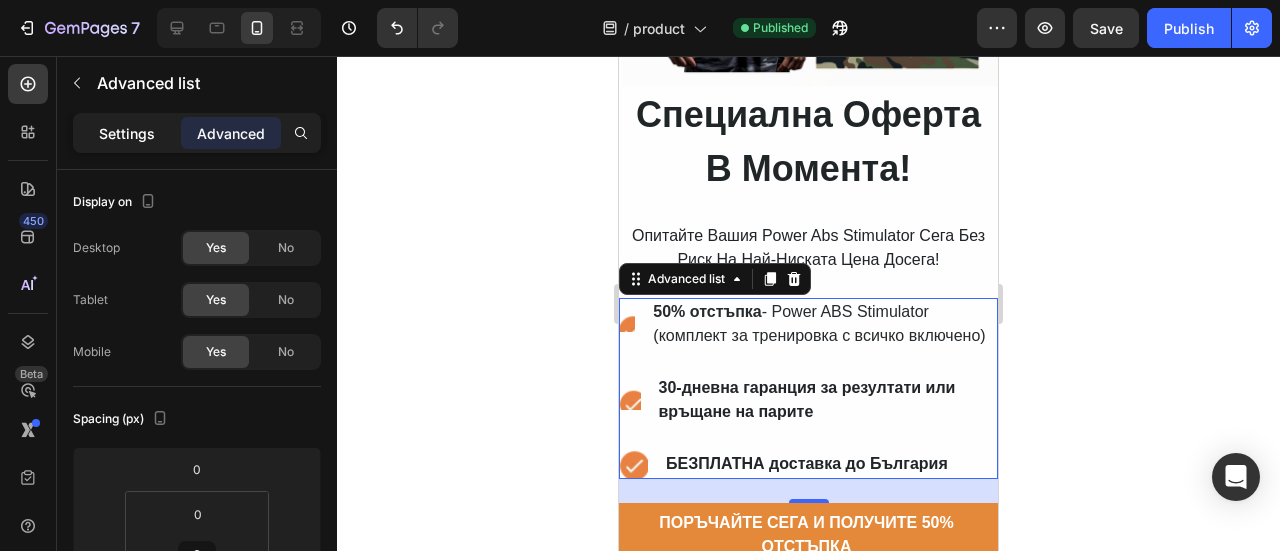 click on "Settings" at bounding box center [127, 133] 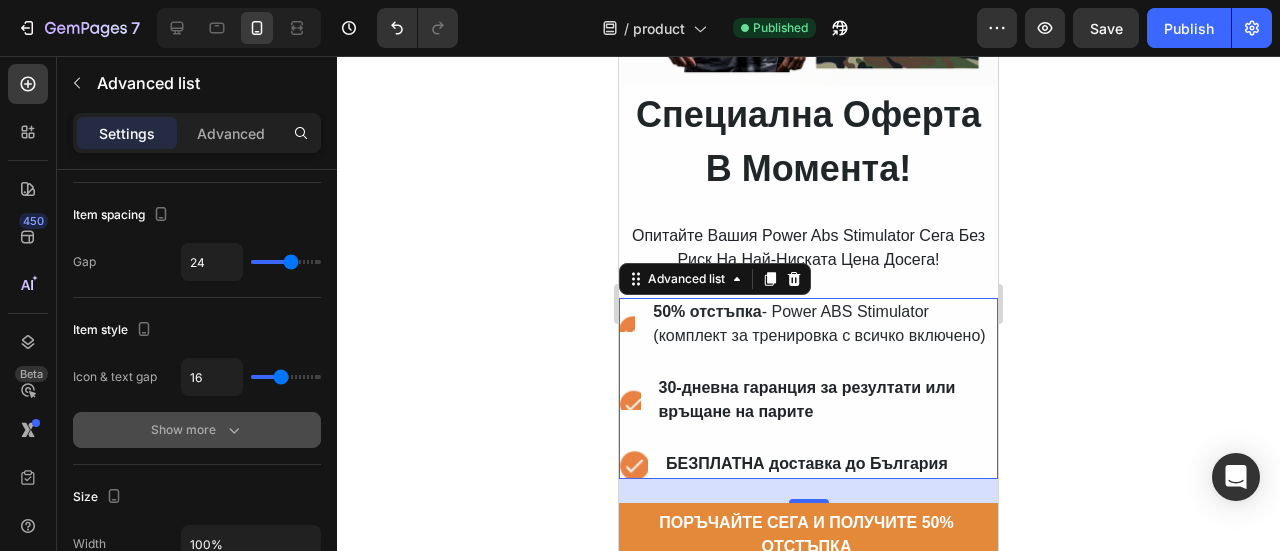 scroll, scrollTop: 200, scrollLeft: 0, axis: vertical 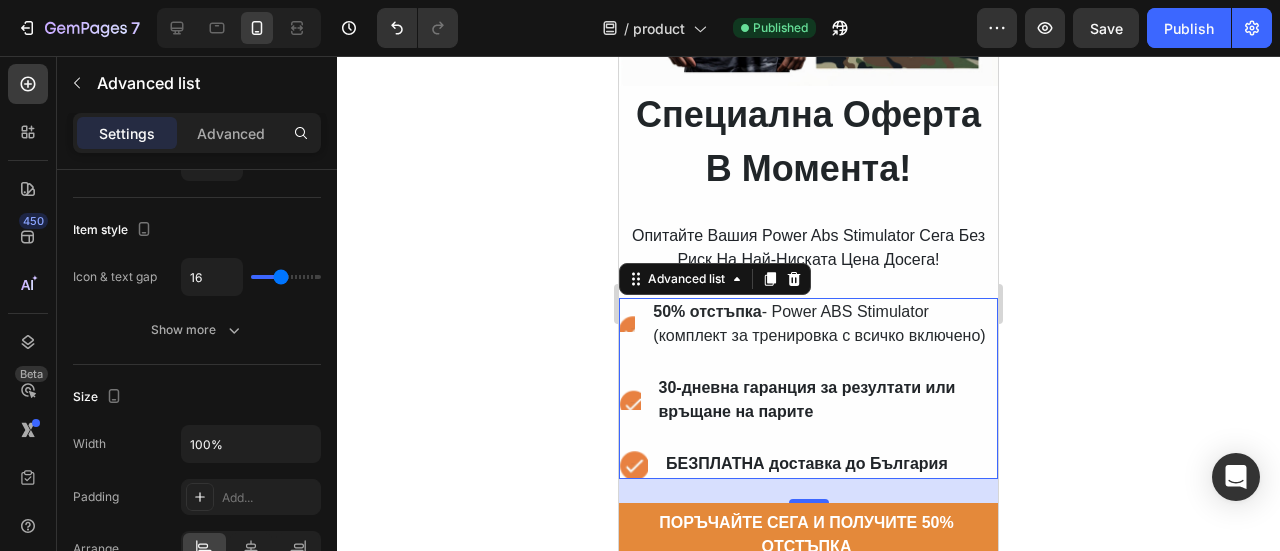 click on "16" at bounding box center [251, 277] 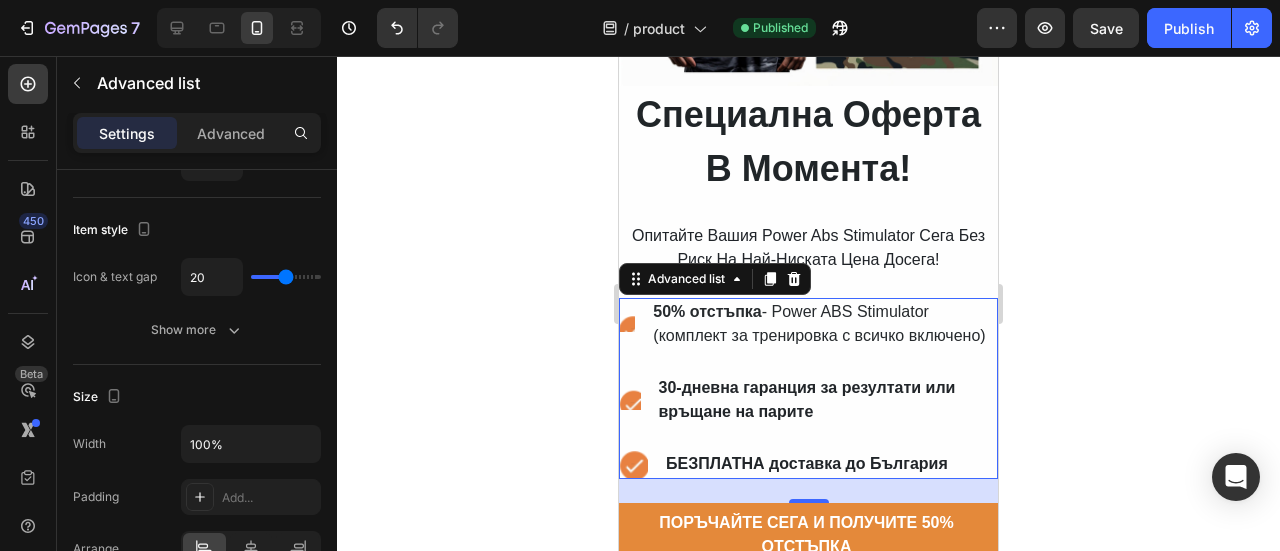 type on "25" 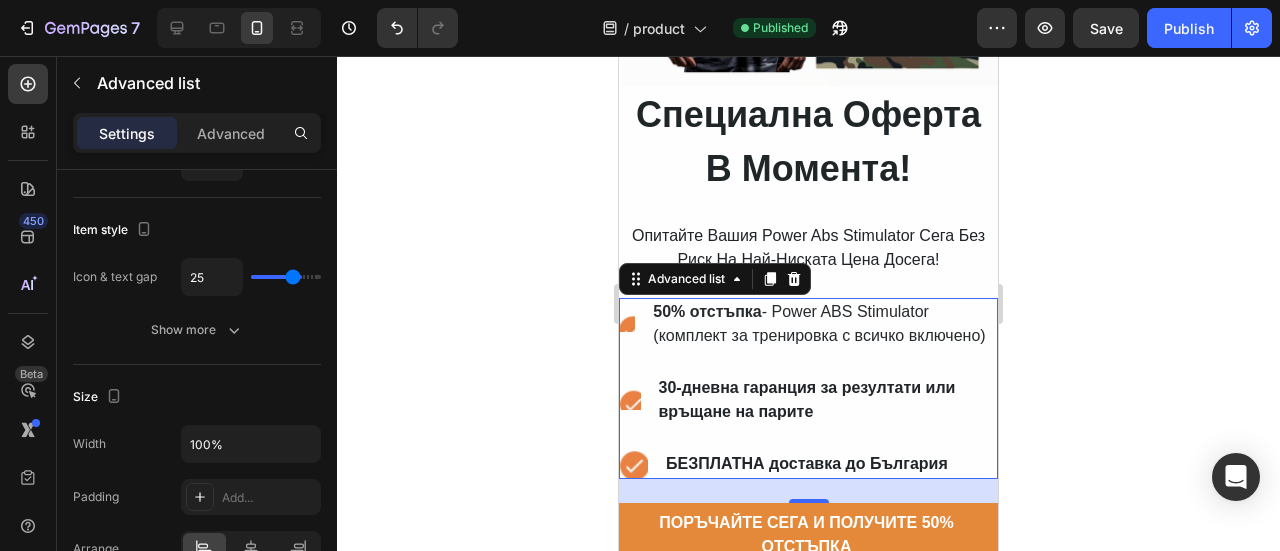 type on "28" 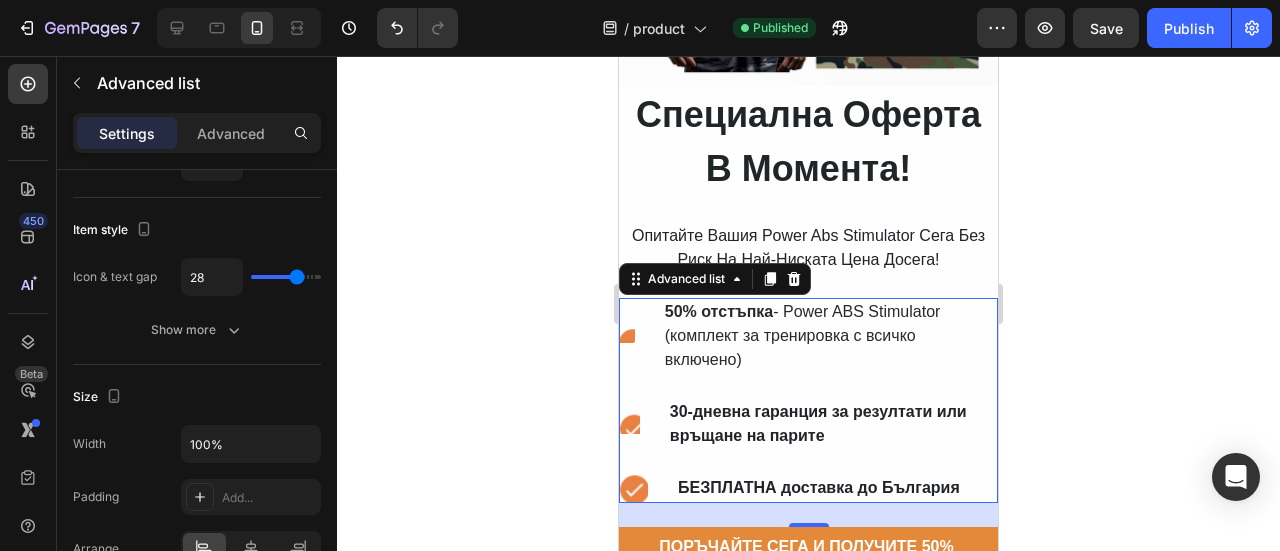 type on "27" 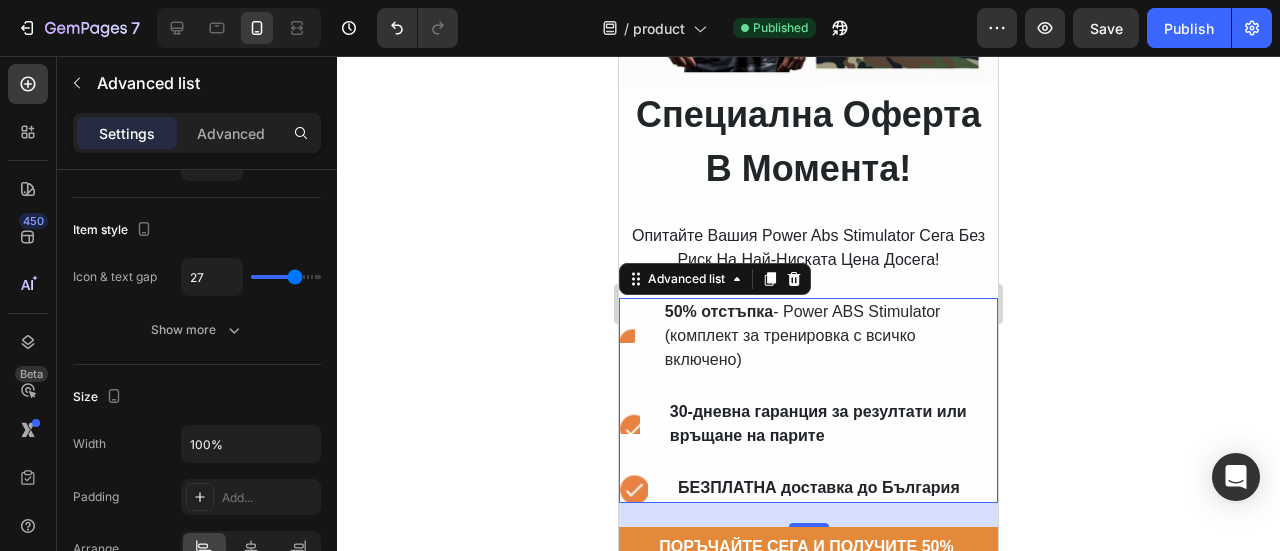 type on "19" 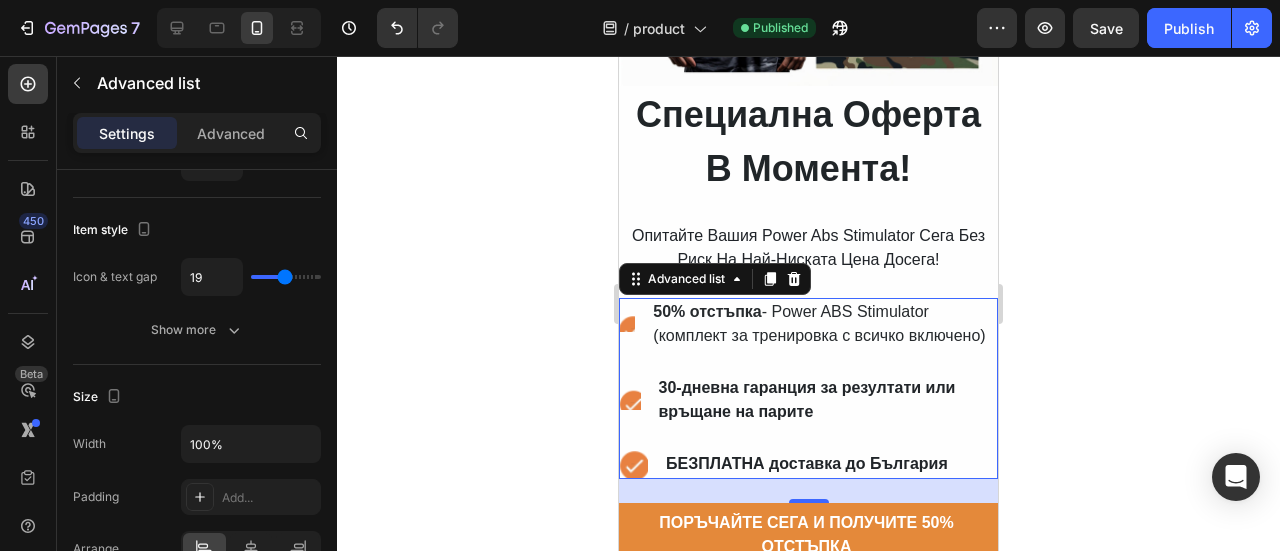 type on "12" 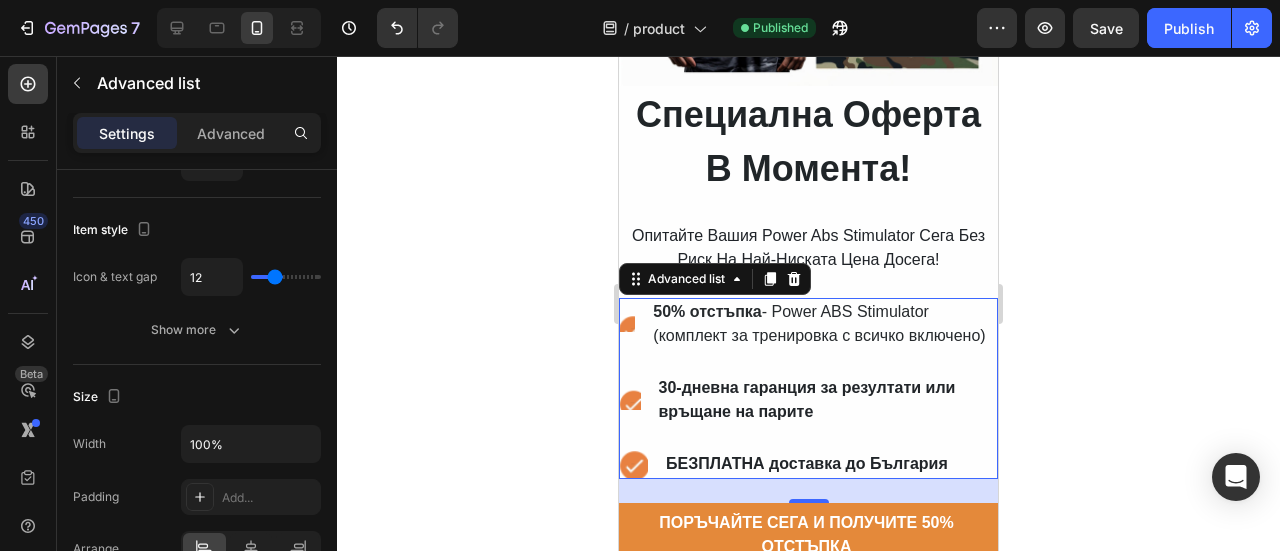 type on "10" 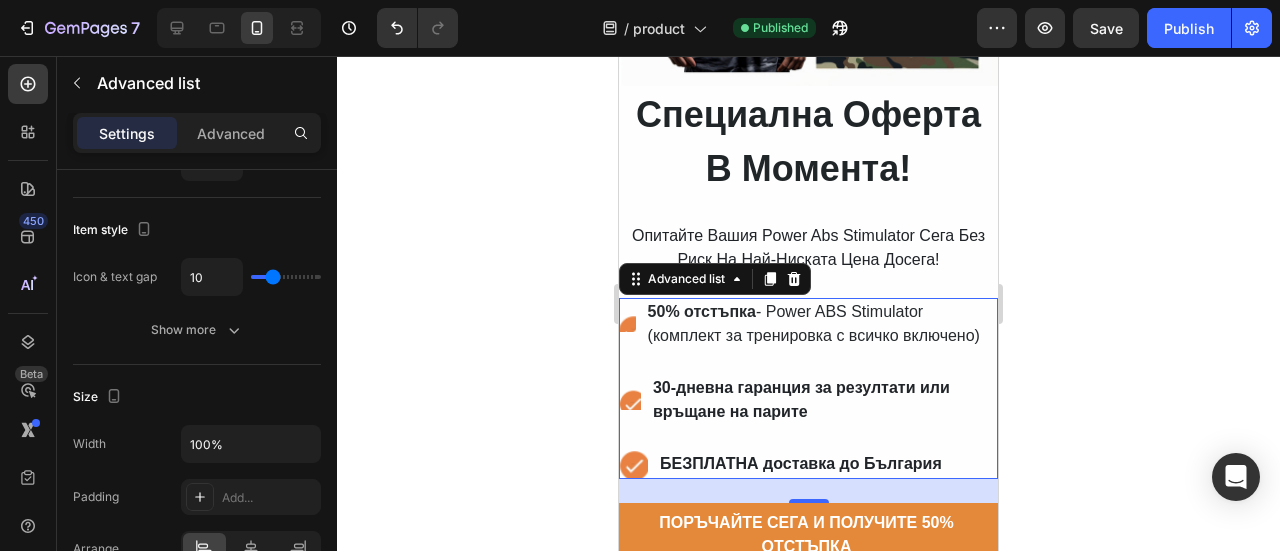 type on "9" 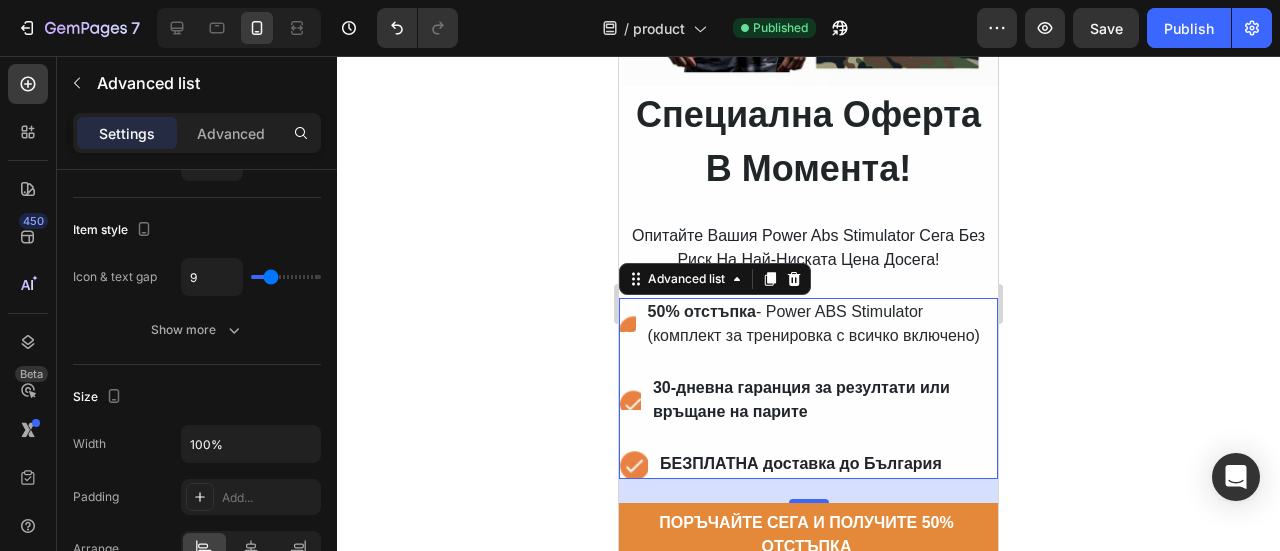 type on "7" 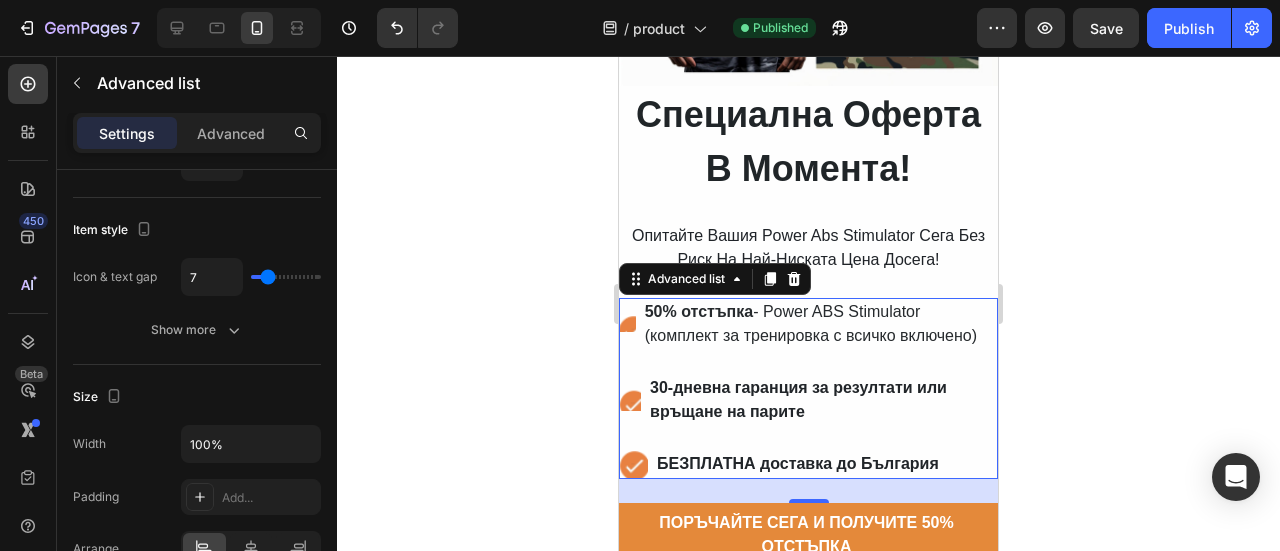 type on "8" 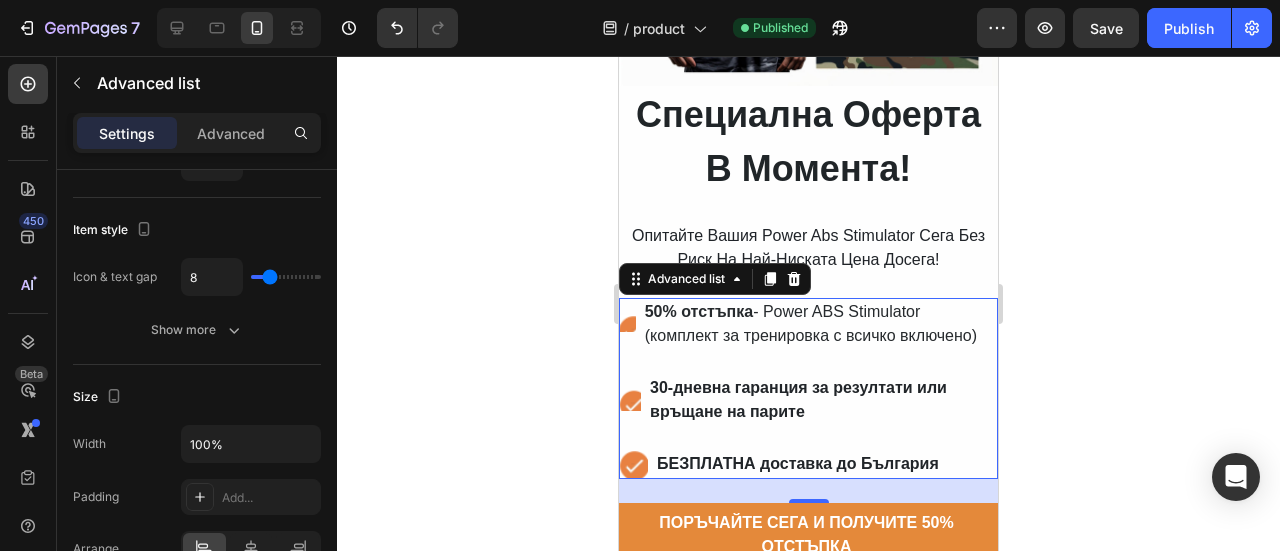 type on "26" 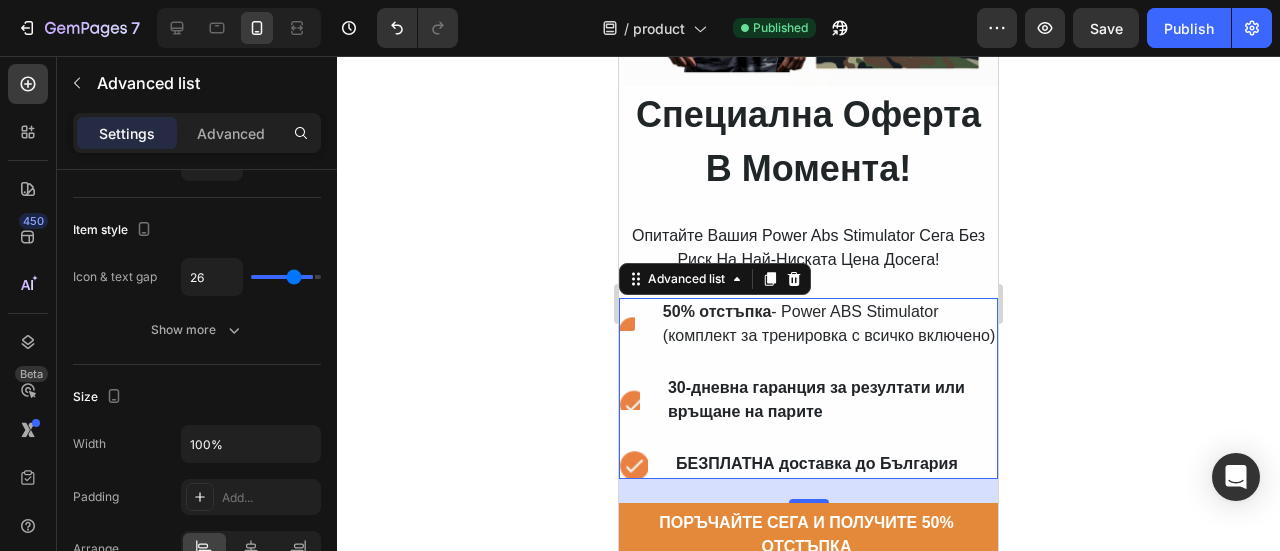 type on "35" 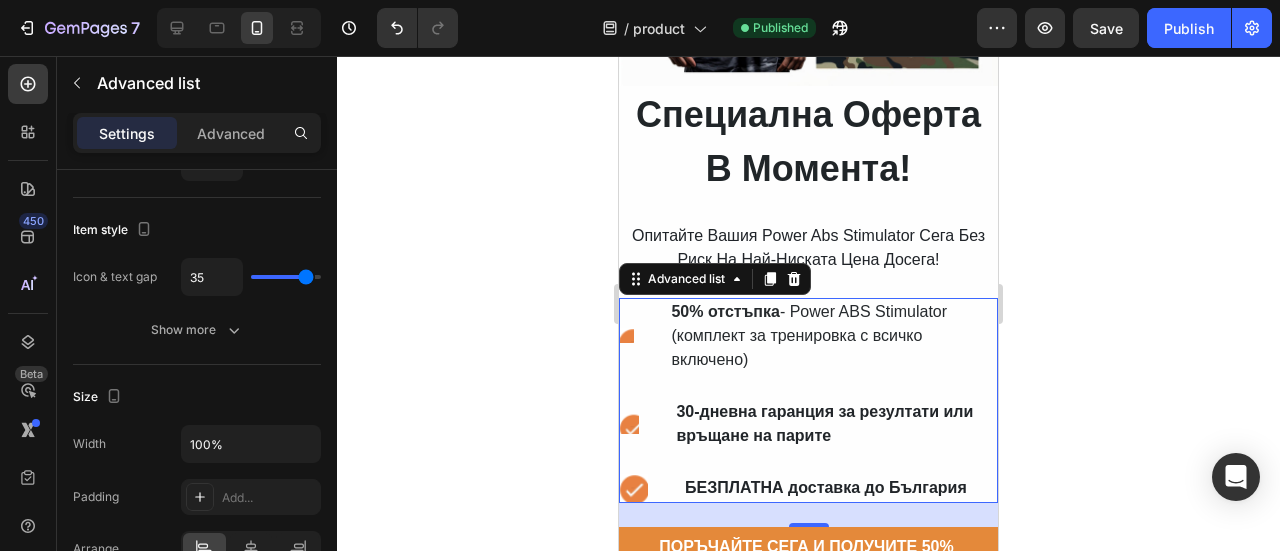 type on "38" 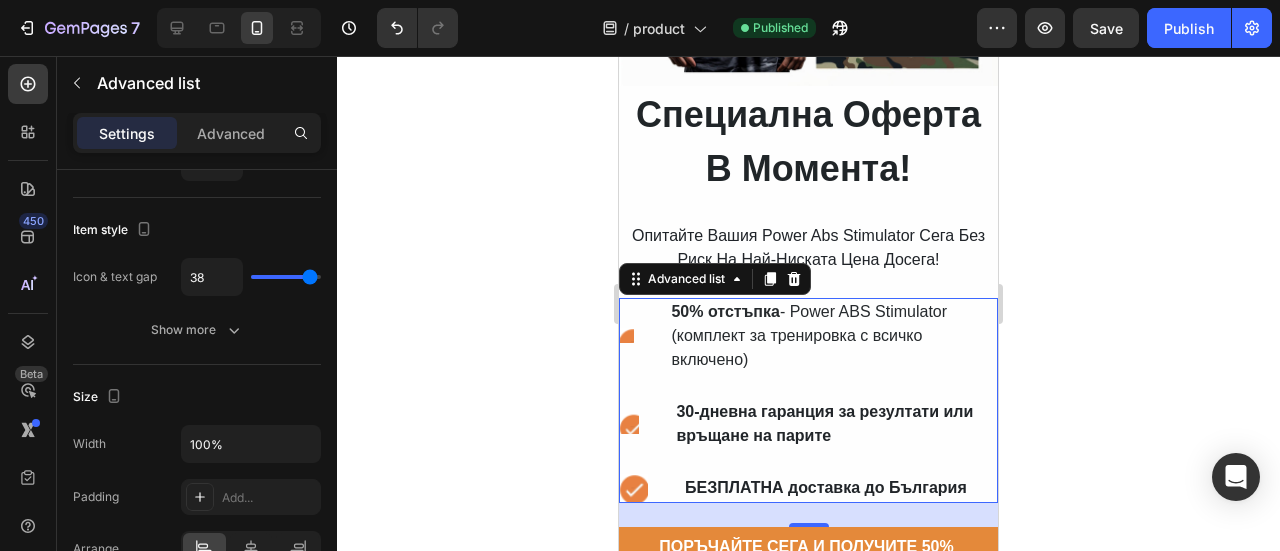 type on "39" 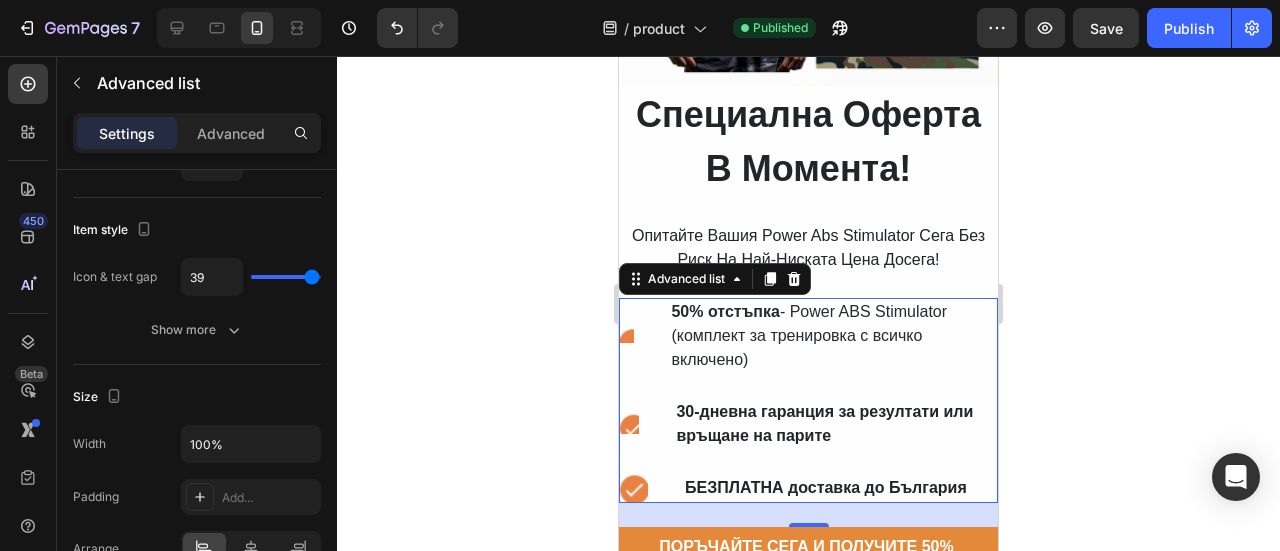 type on "40" 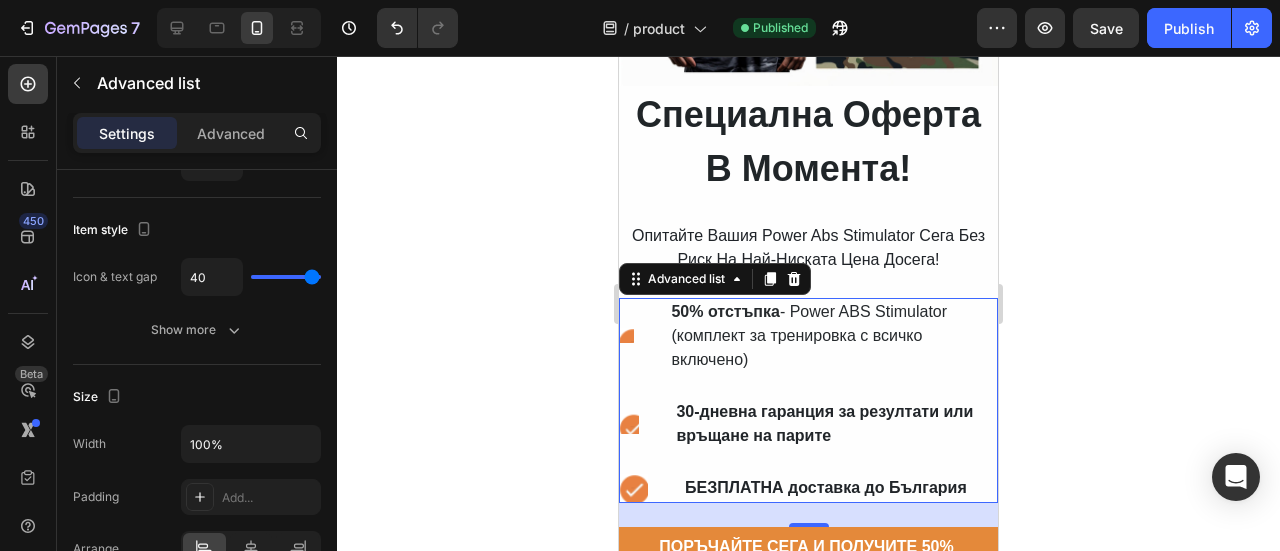 type on "40" 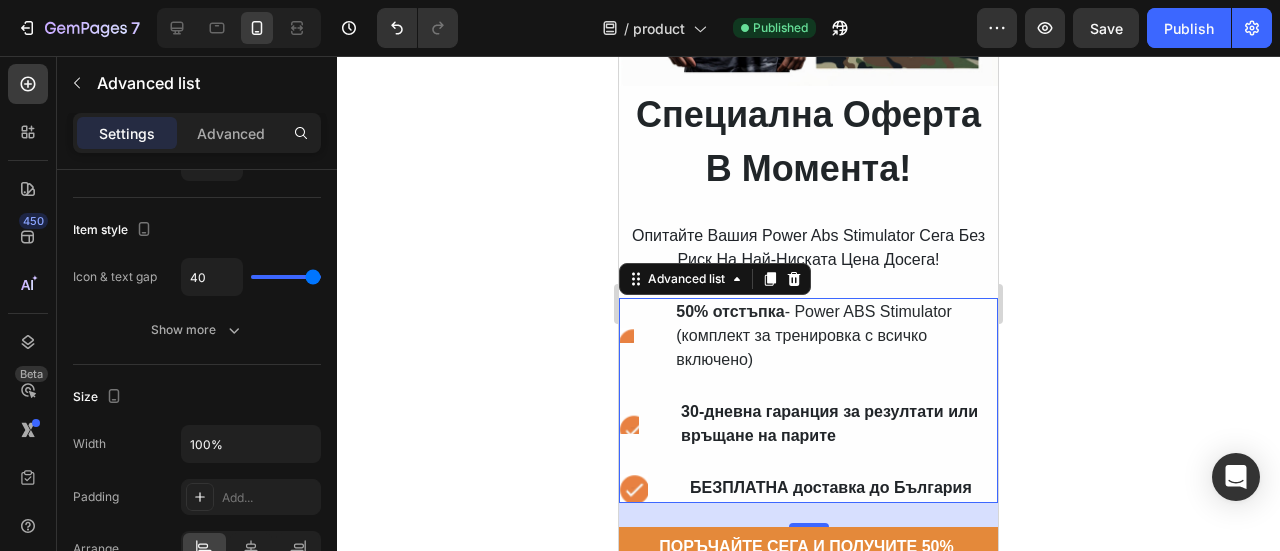type on "39" 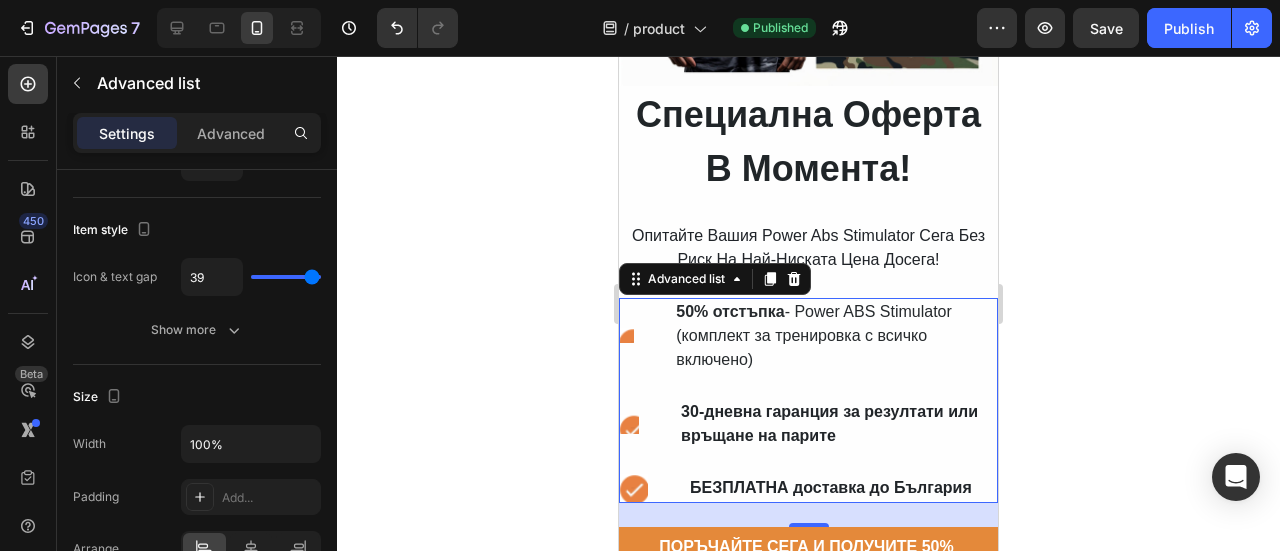 type on "8" 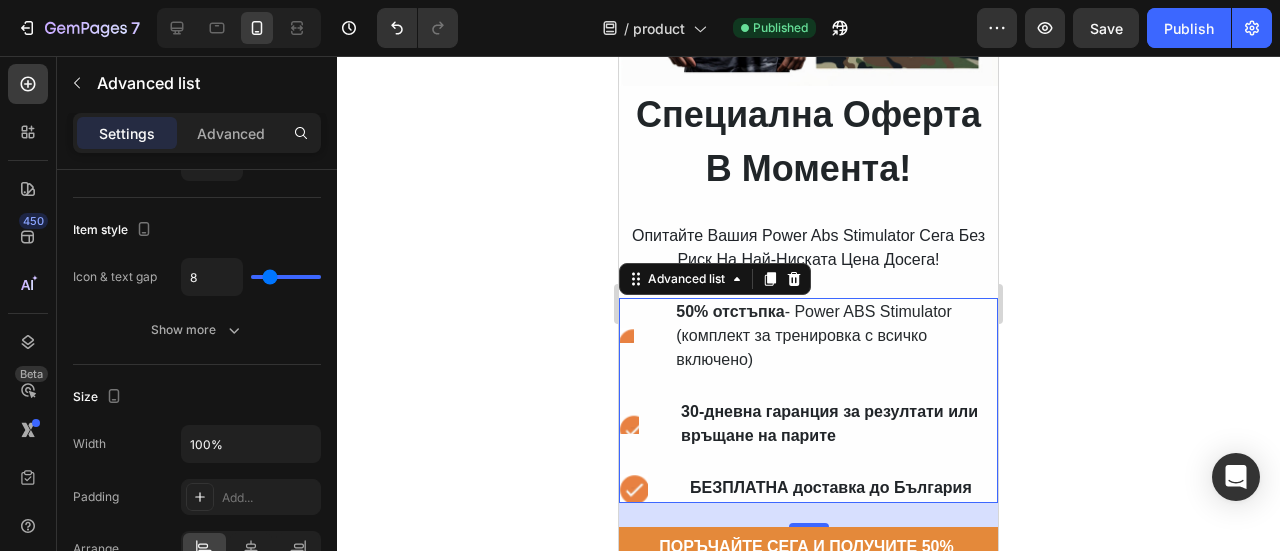 type on "0" 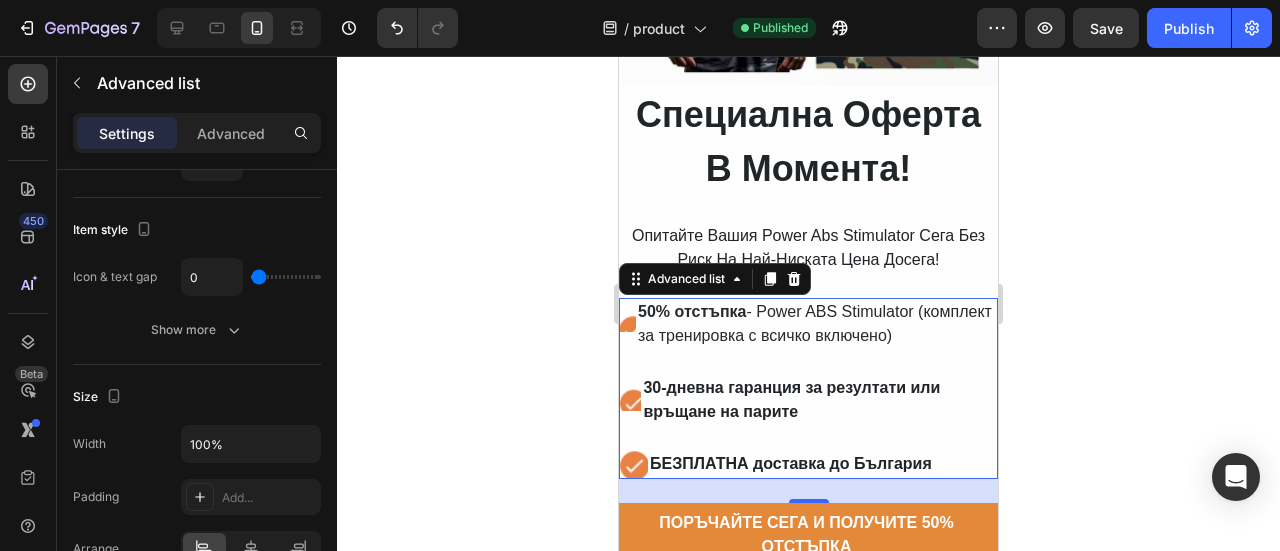 drag, startPoint x: 282, startPoint y: 277, endPoint x: 205, endPoint y: 285, distance: 77.41447 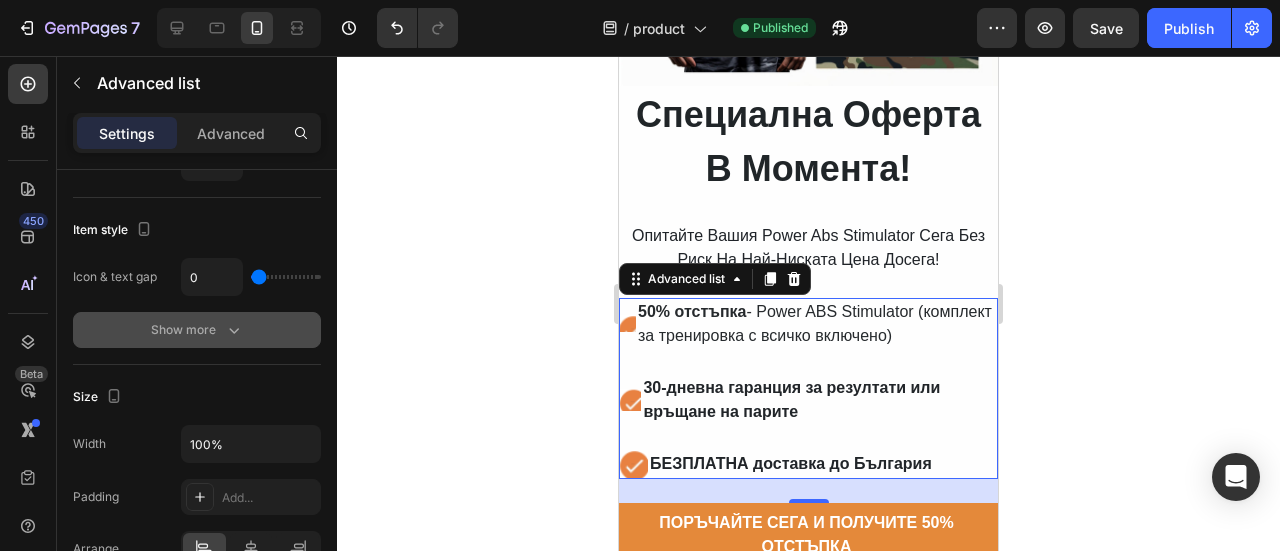 type on "16" 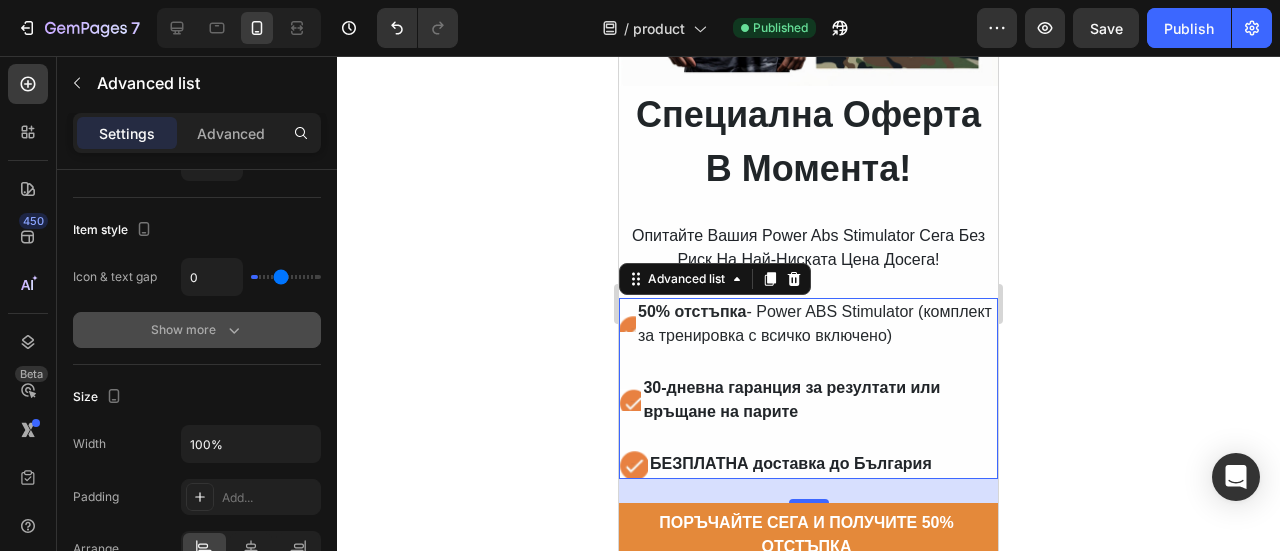 type on "16" 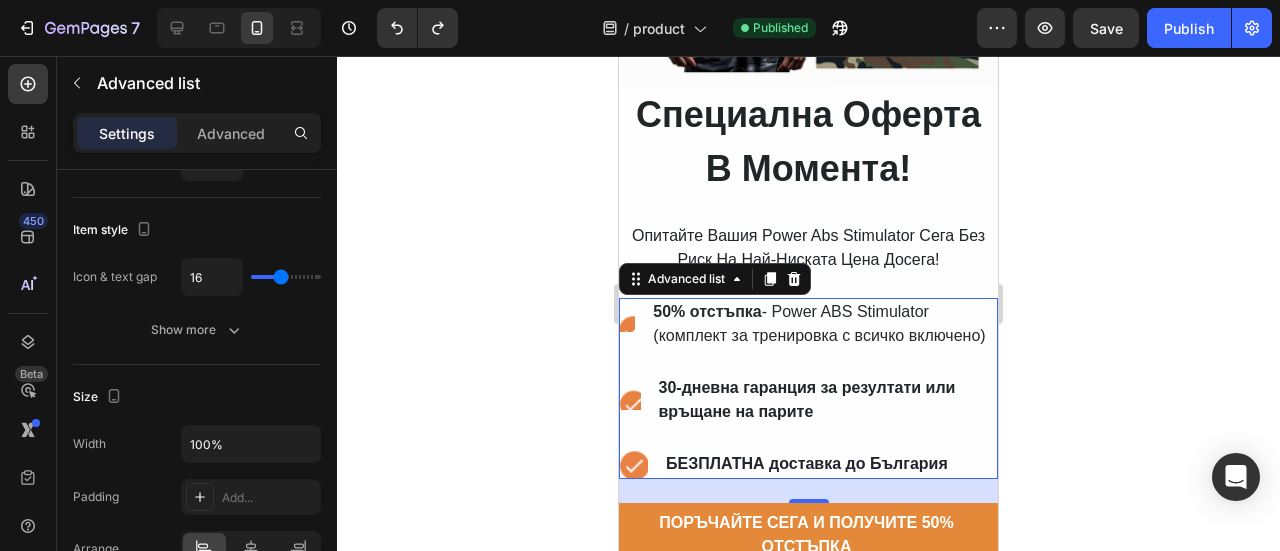 click on "Item style" at bounding box center [197, 230] 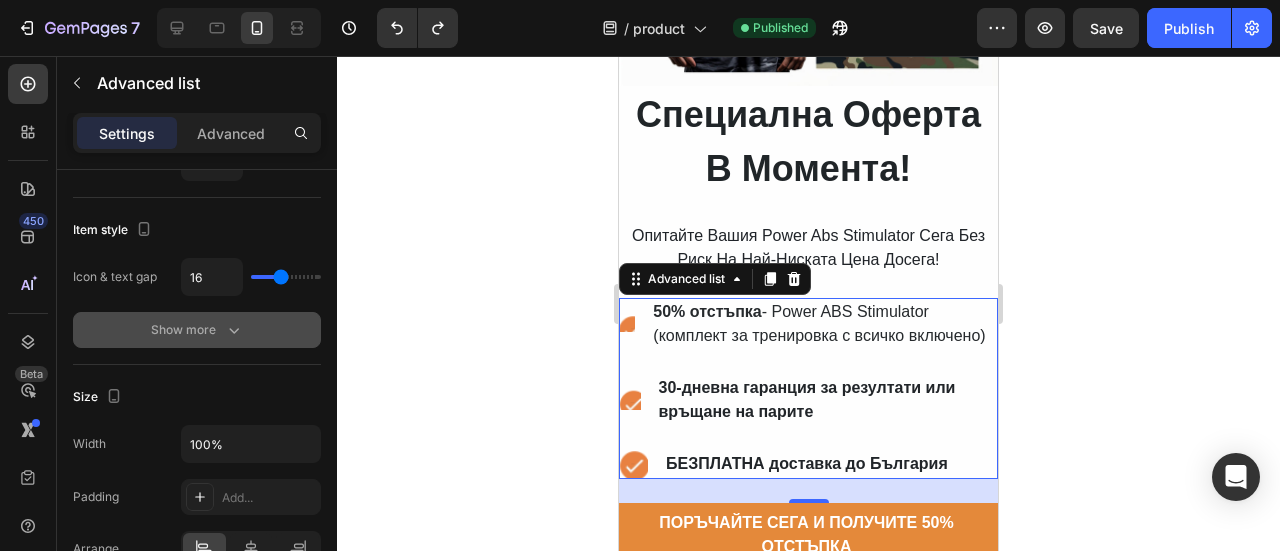 click on "Show more" at bounding box center [197, 330] 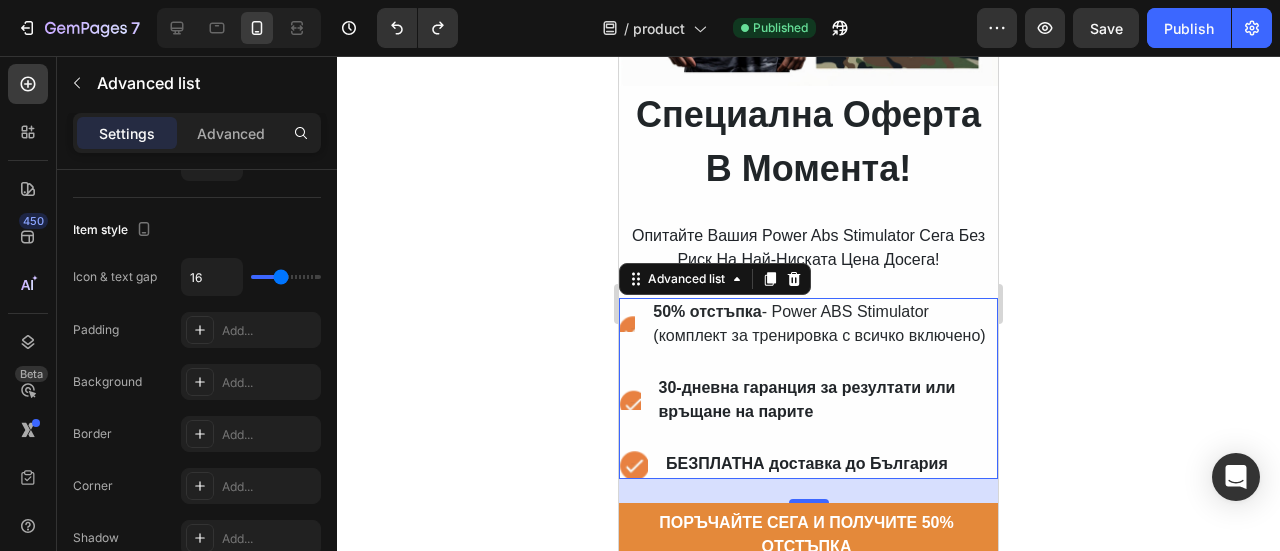 scroll, scrollTop: 300, scrollLeft: 0, axis: vertical 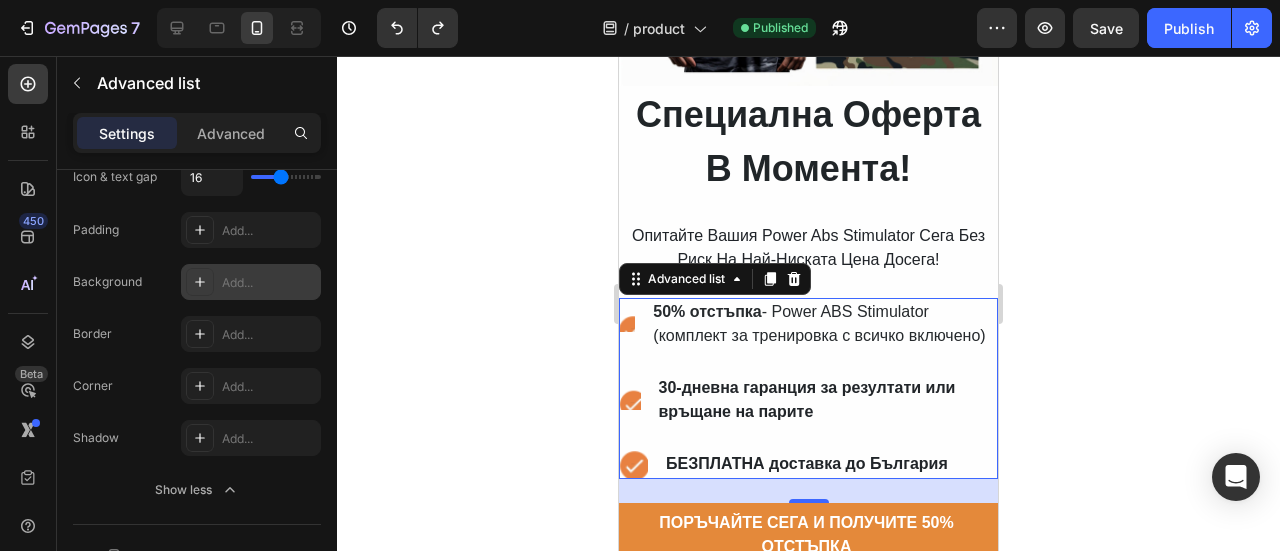 click on "Add..." at bounding box center (251, 282) 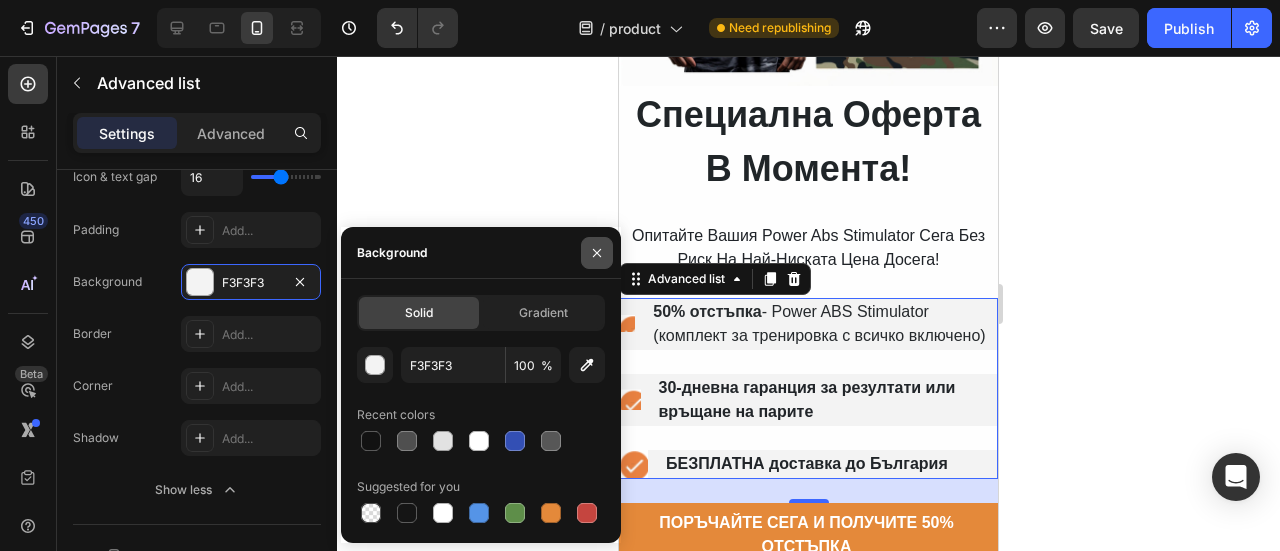 click 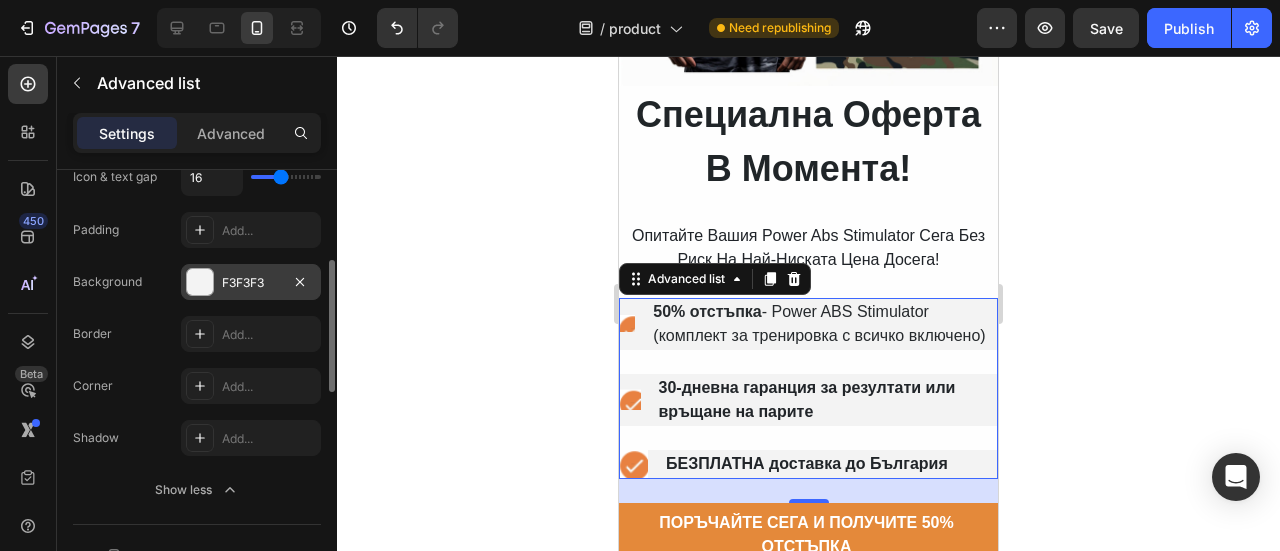 click on "F3F3F3" at bounding box center (251, 282) 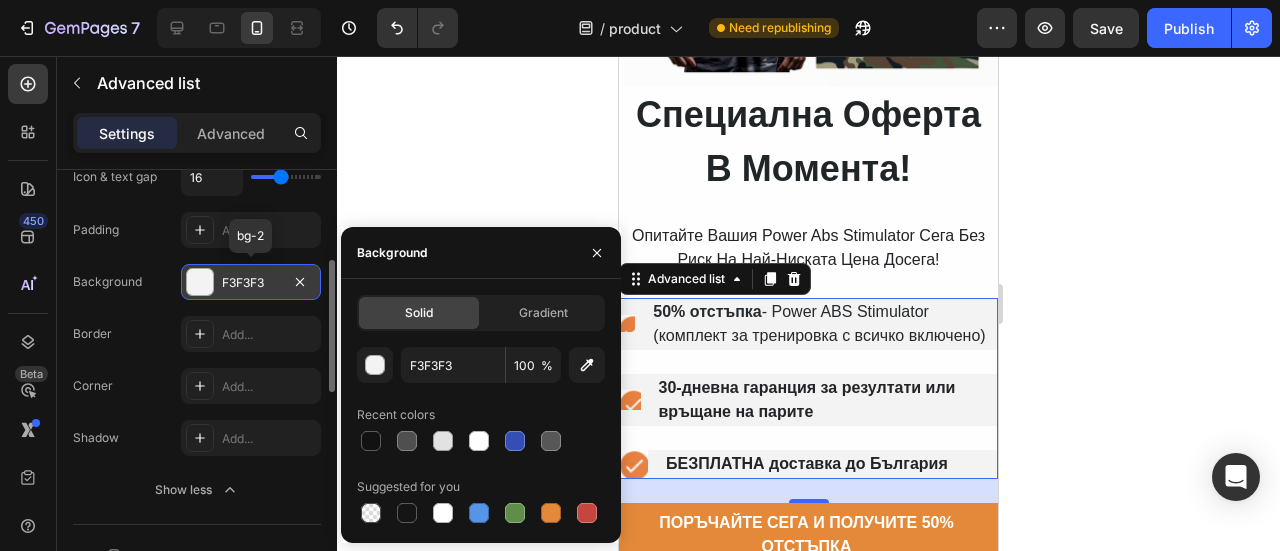 type on "000000" 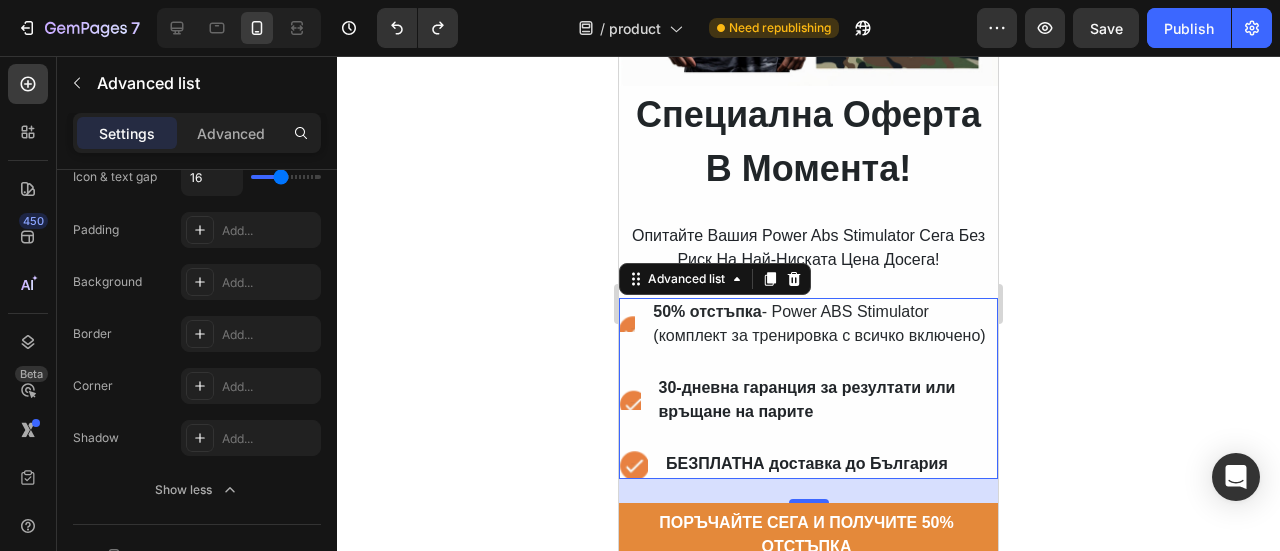 click 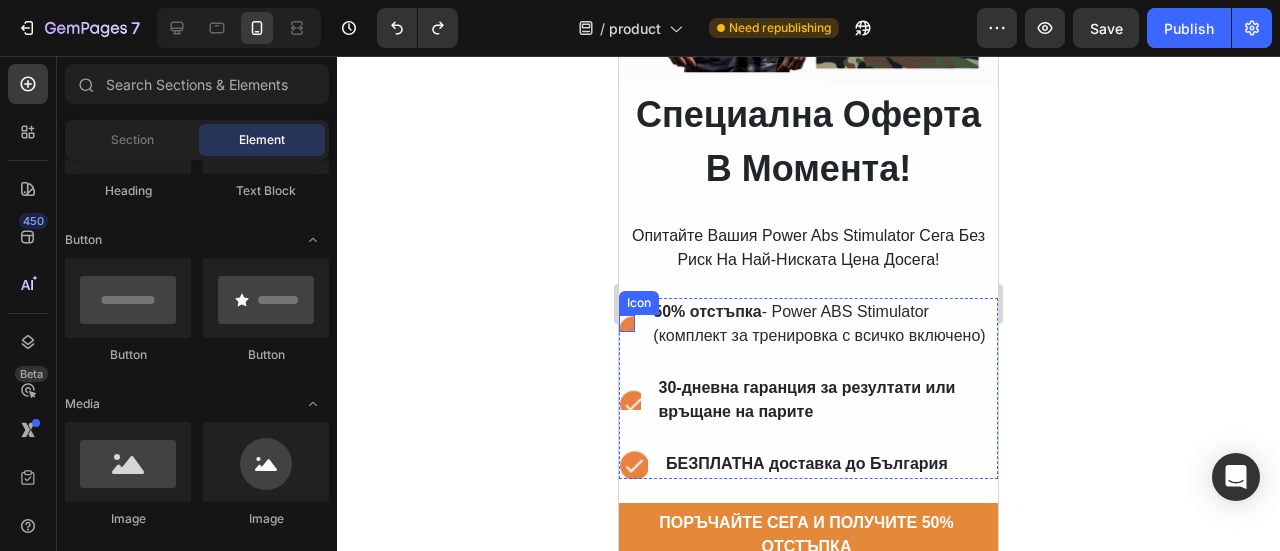 click 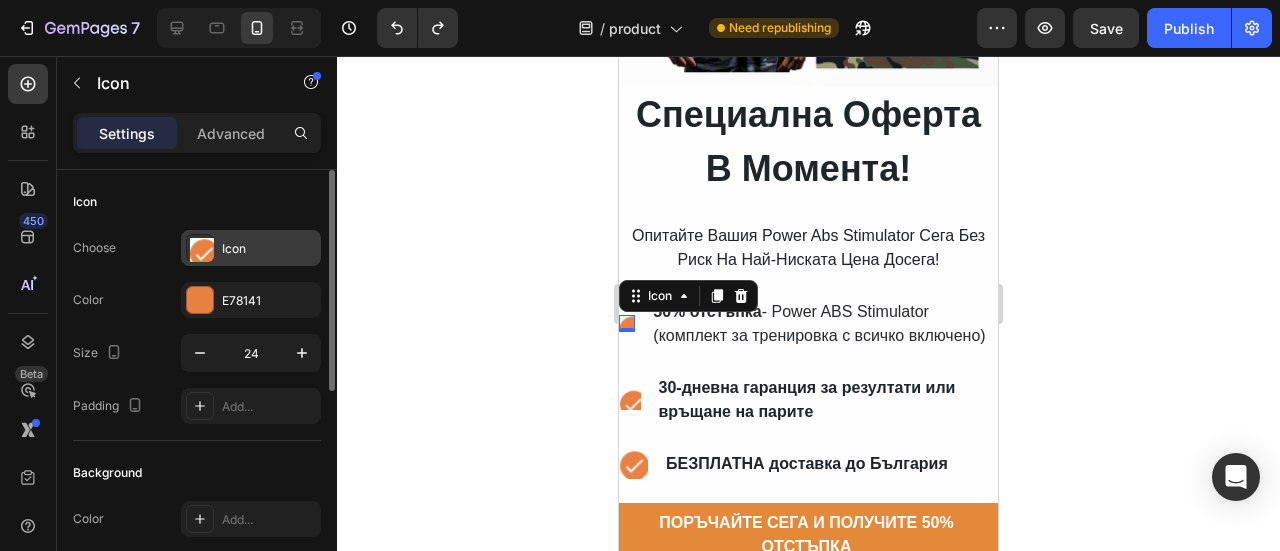click on "Icon" at bounding box center [269, 249] 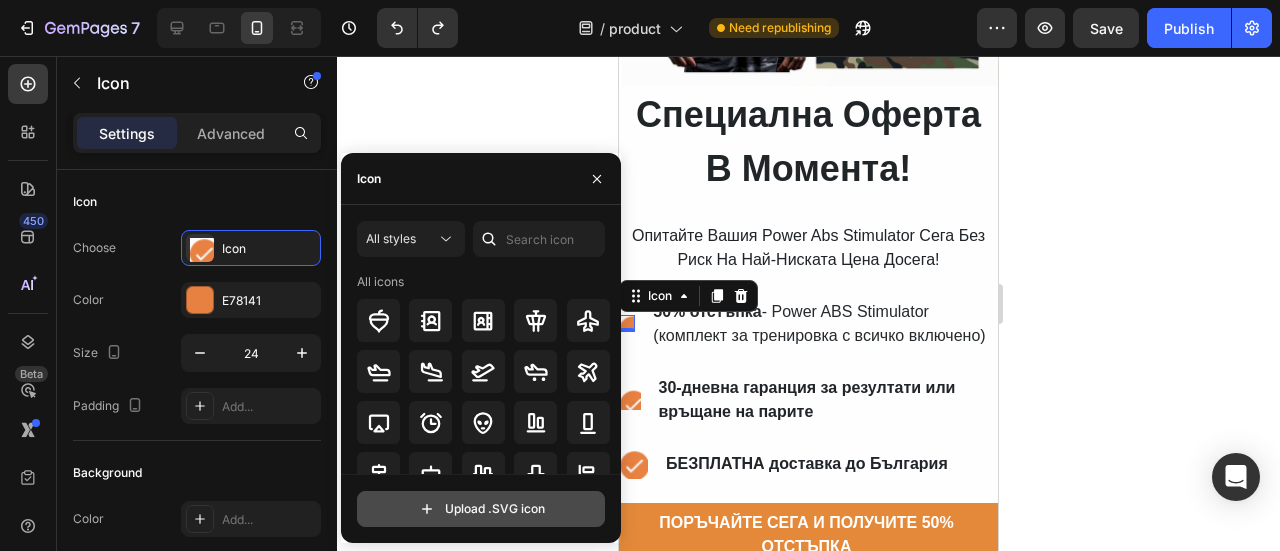 click 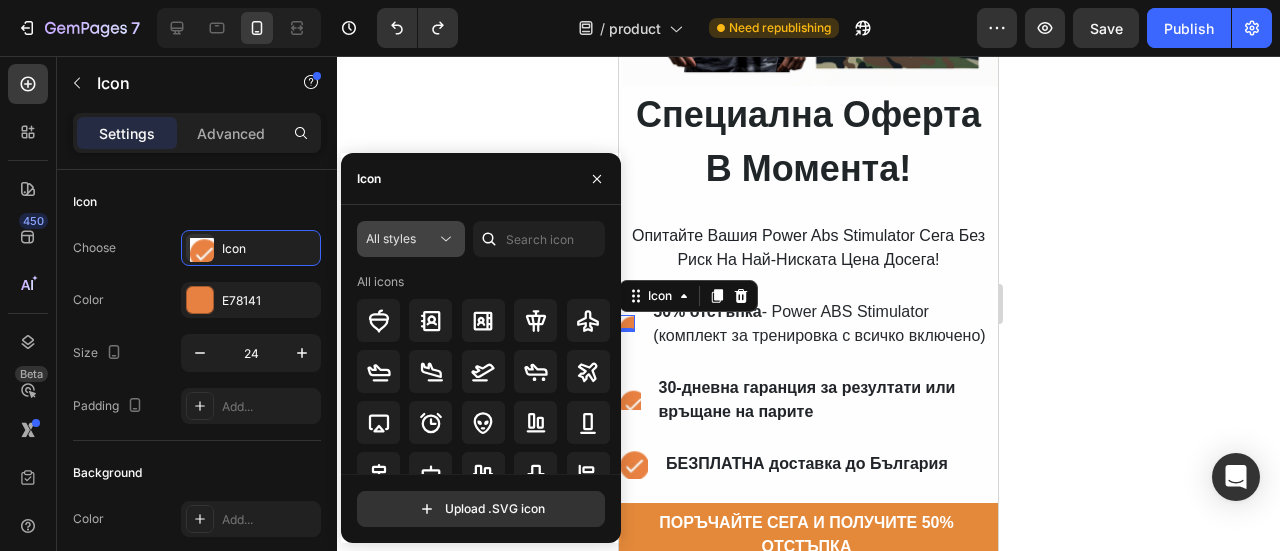click on "All styles" at bounding box center [391, 238] 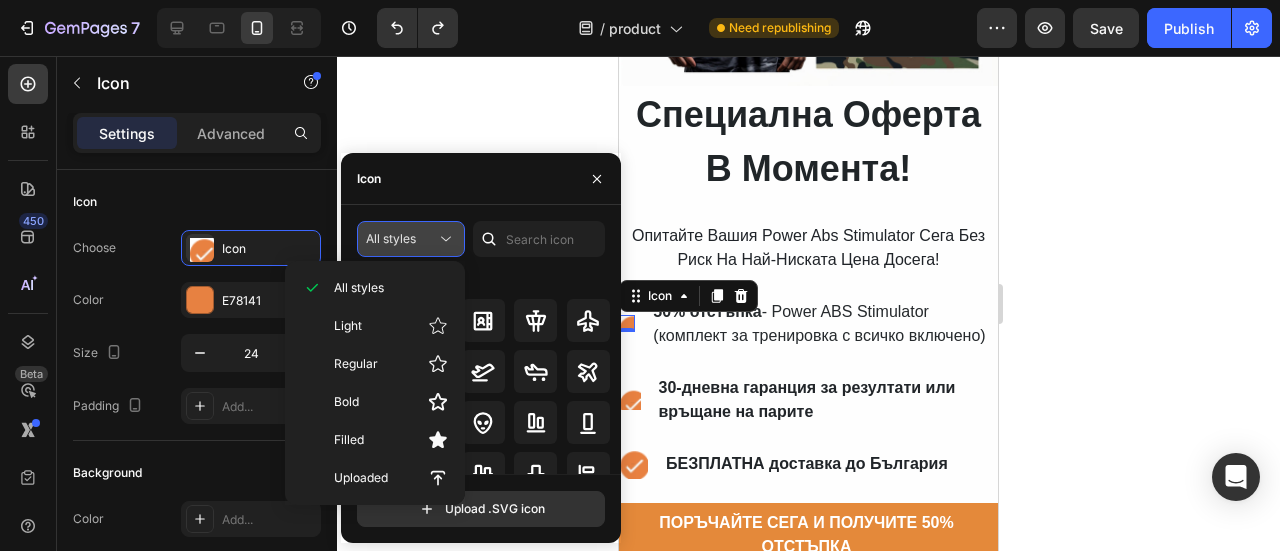 click on "All styles" at bounding box center [391, 238] 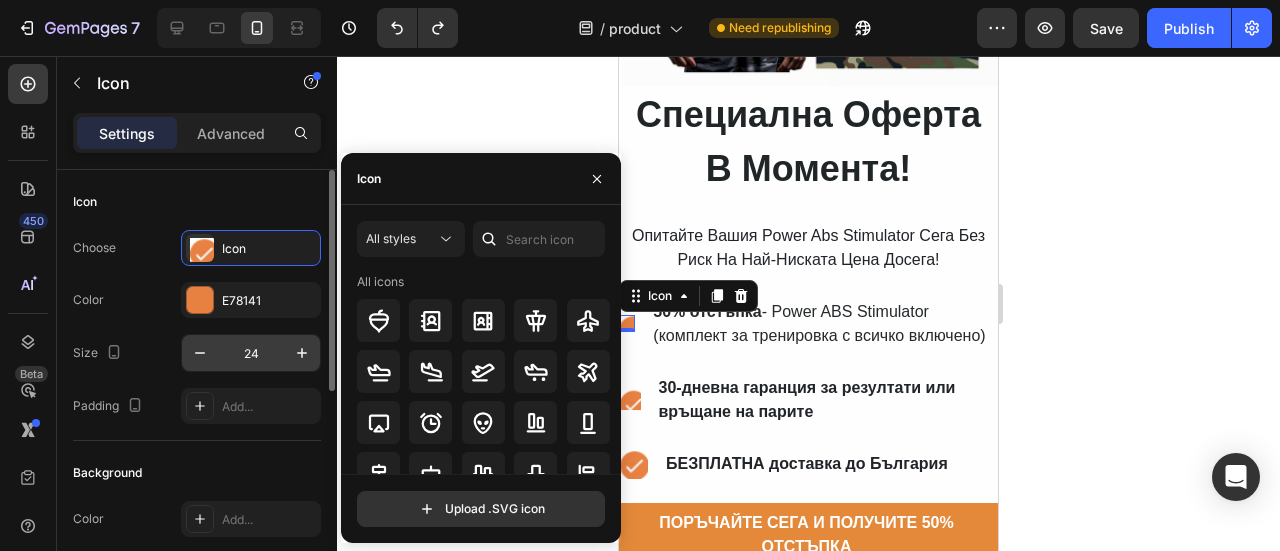 scroll, scrollTop: 100, scrollLeft: 0, axis: vertical 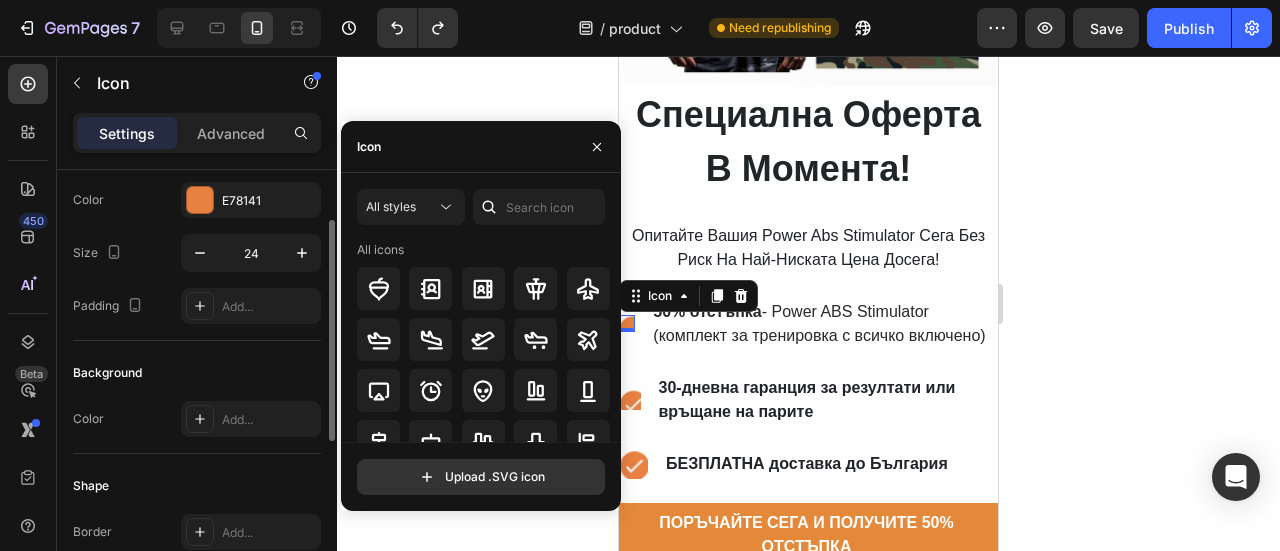 click on "Background Color Add..." 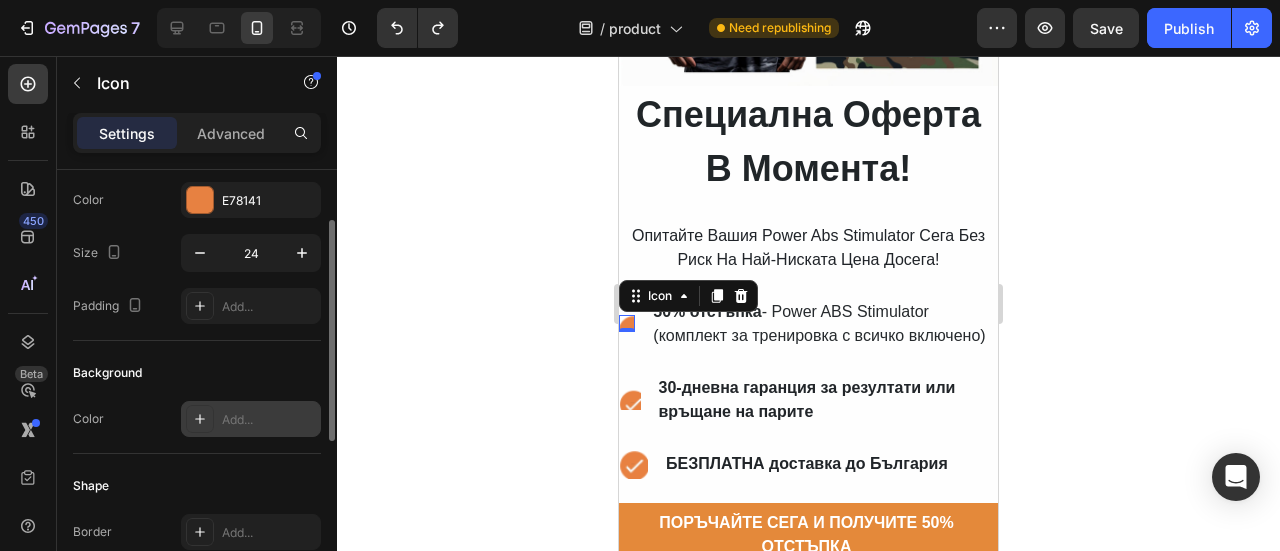 click on "Add..." at bounding box center (251, 419) 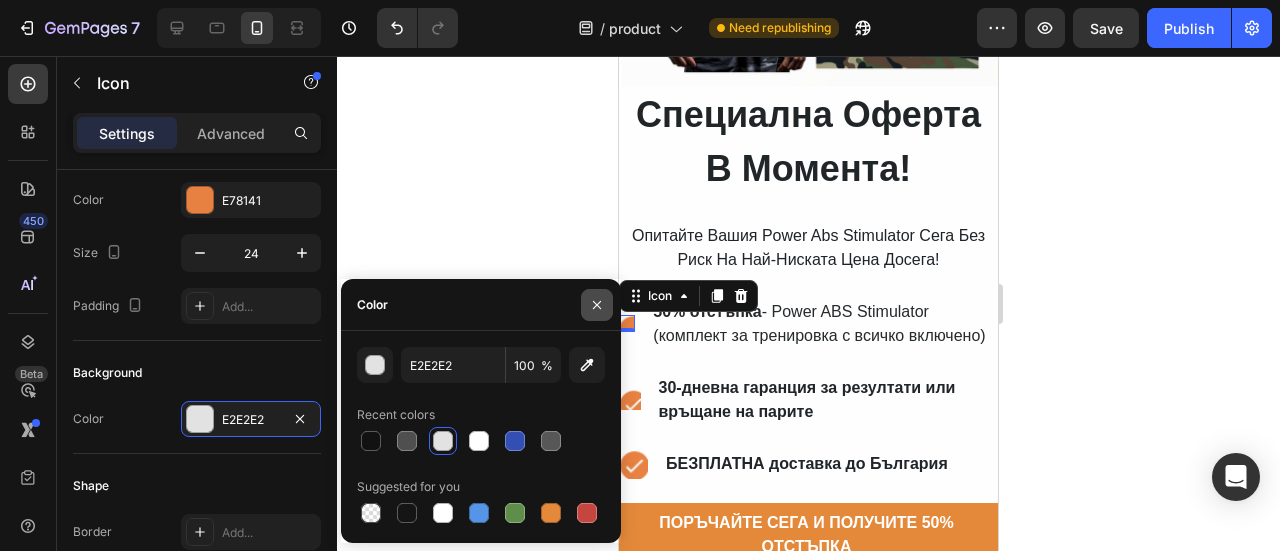 click 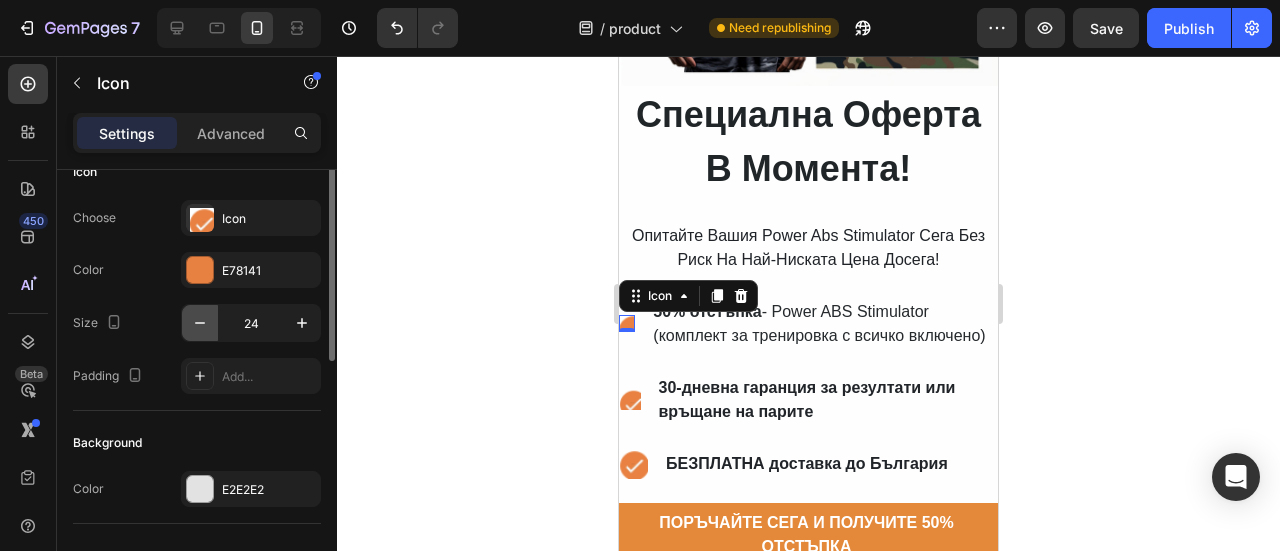 scroll, scrollTop: 0, scrollLeft: 0, axis: both 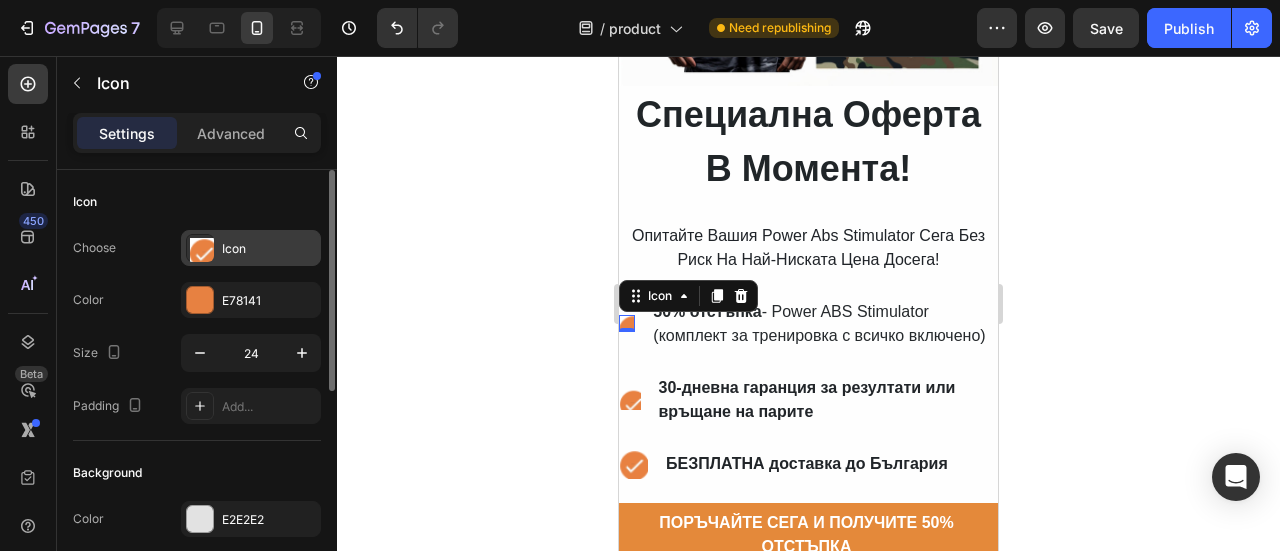 click on "Icon" at bounding box center (269, 249) 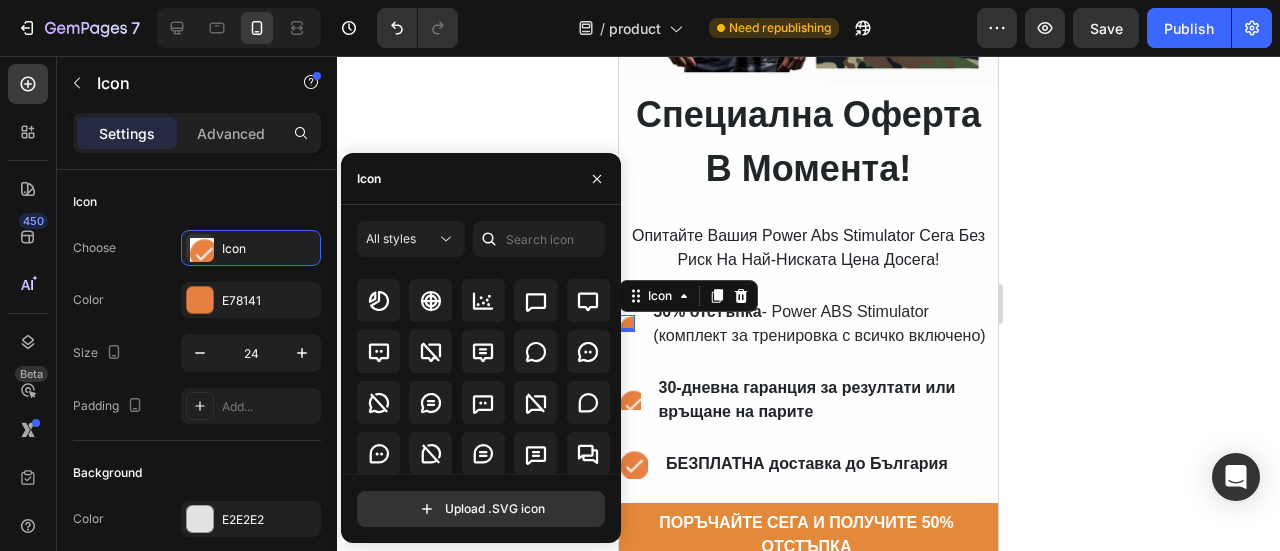 scroll, scrollTop: 2982, scrollLeft: 0, axis: vertical 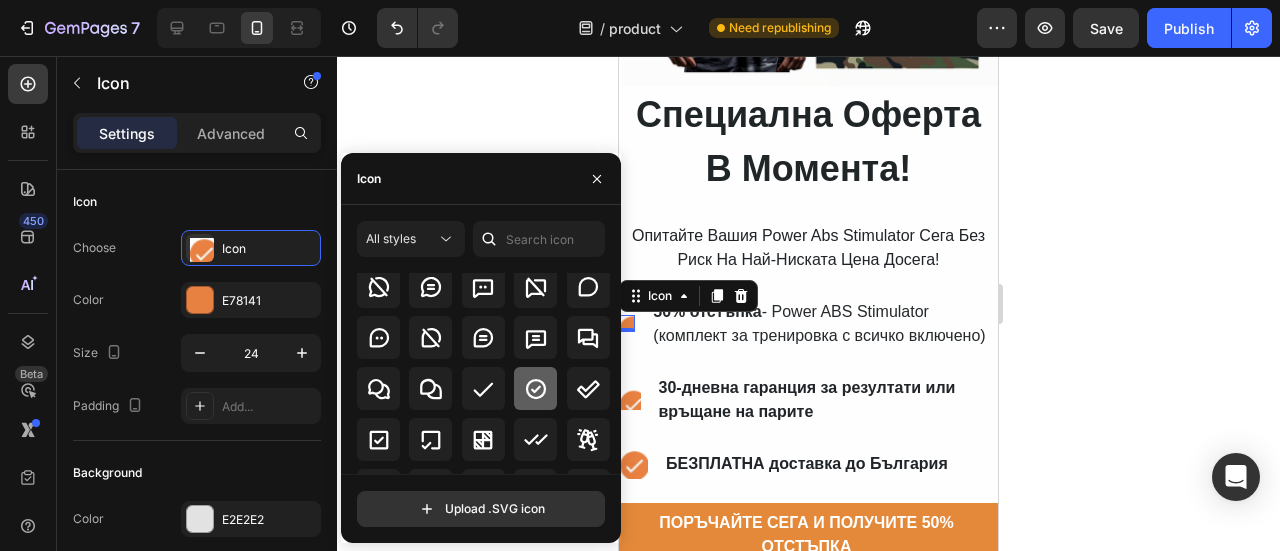 click 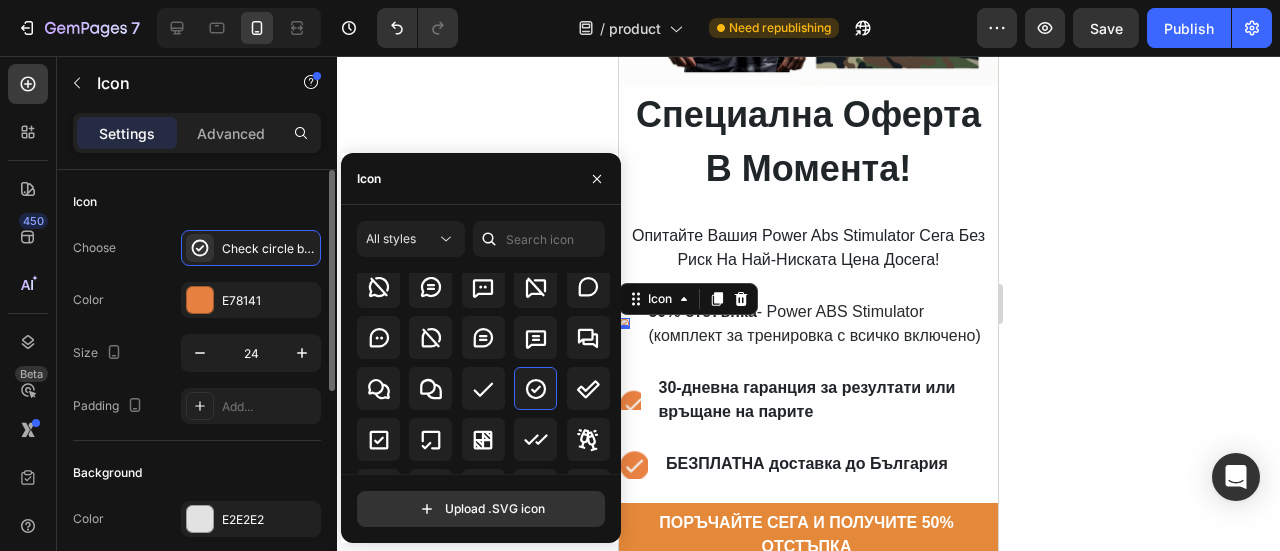 click on "Icon" at bounding box center (197, 202) 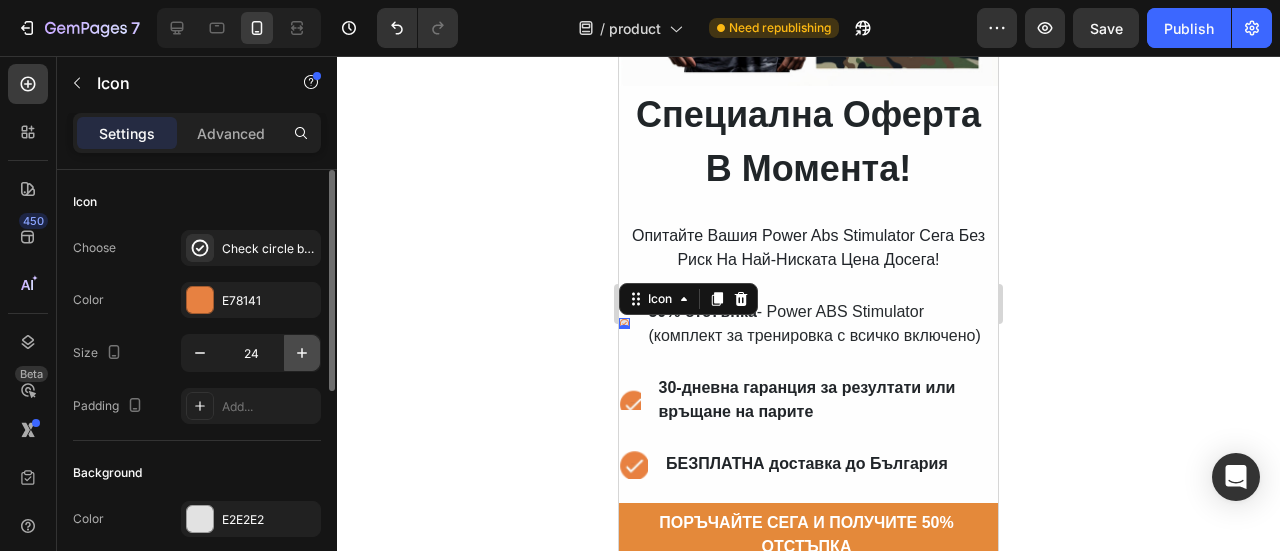 click 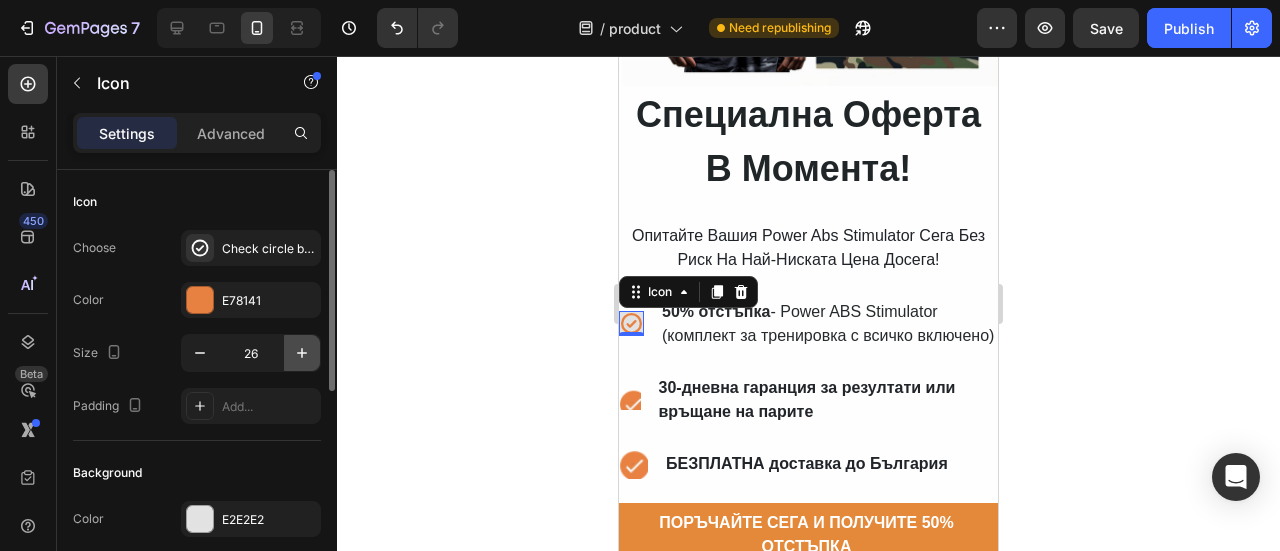 click 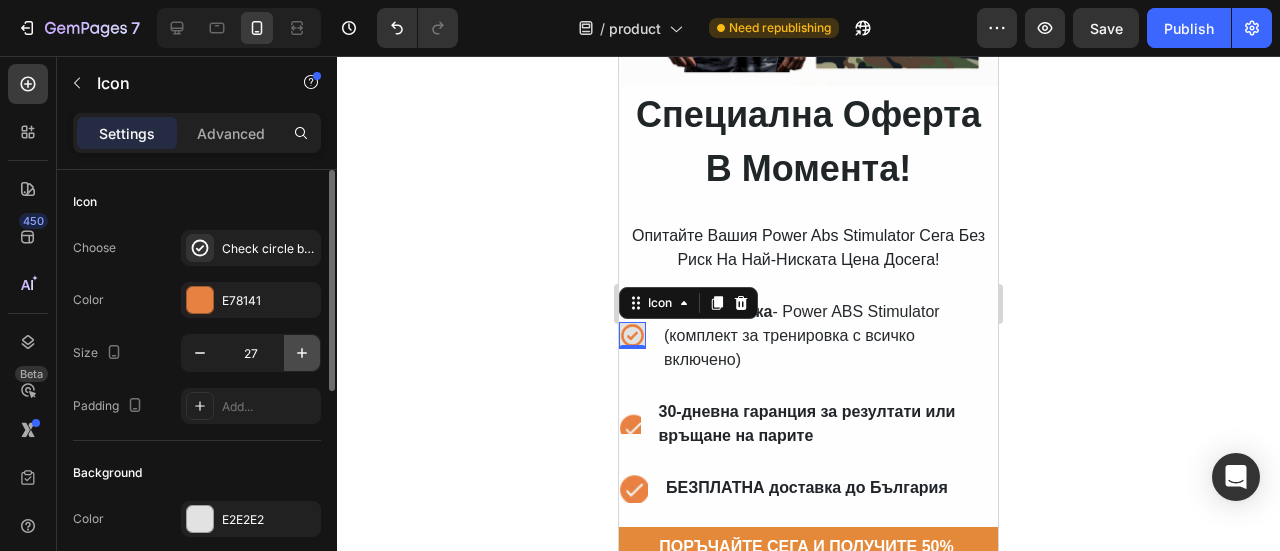 click 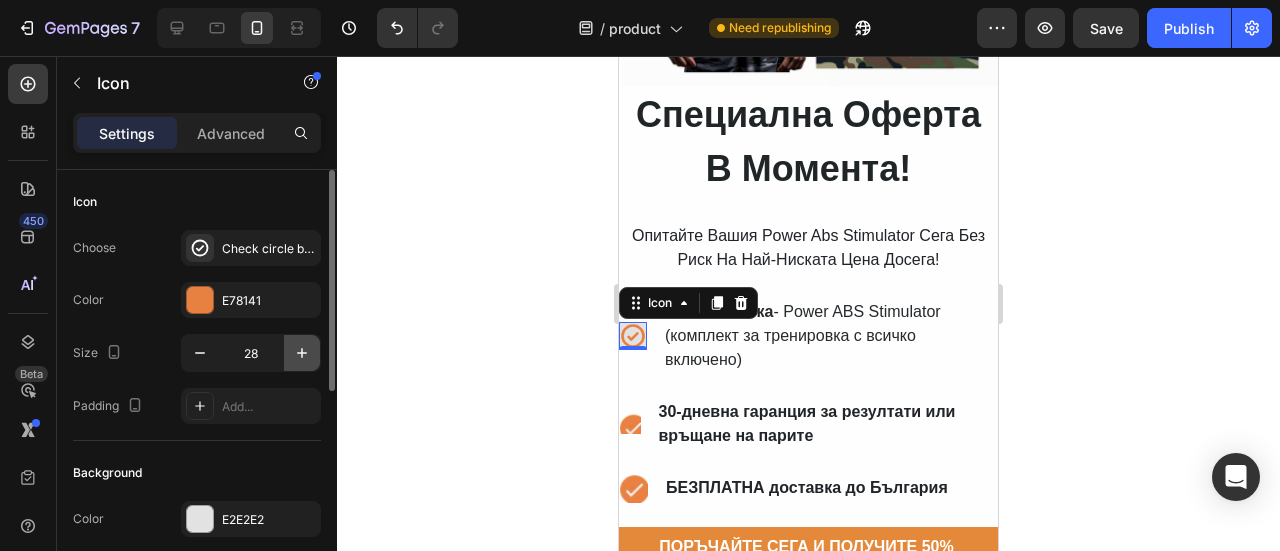 click 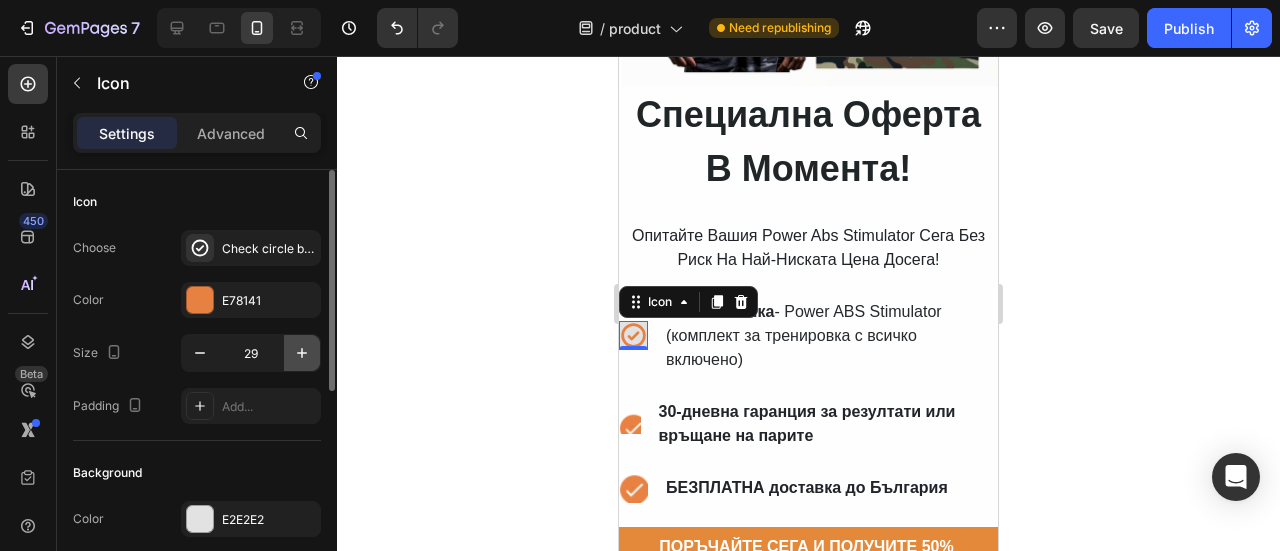 click 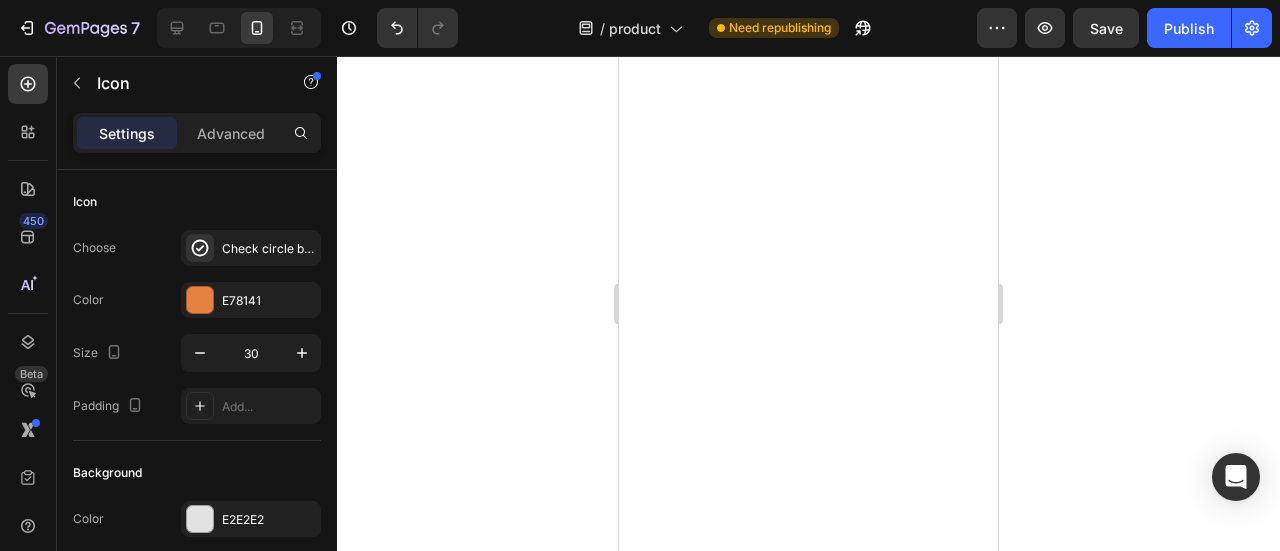 scroll, scrollTop: 0, scrollLeft: 0, axis: both 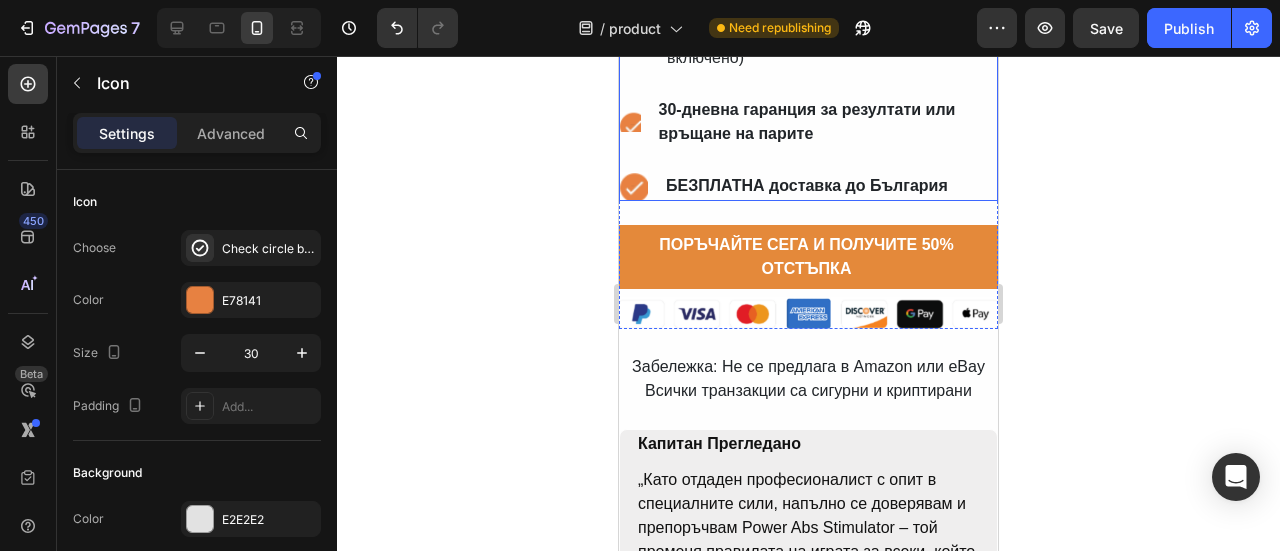 click 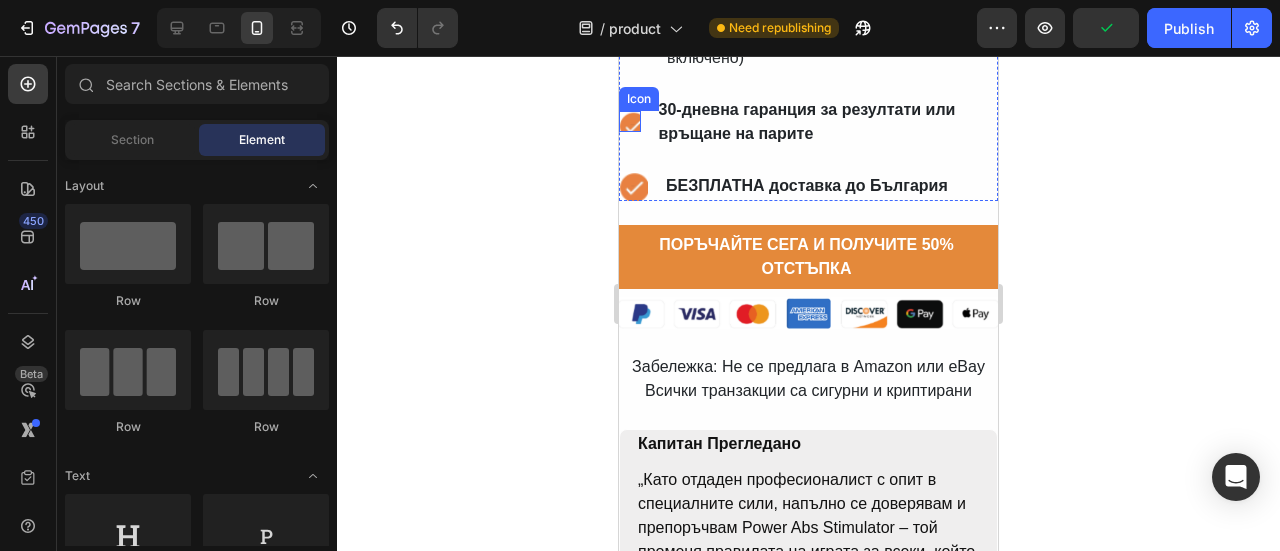 click 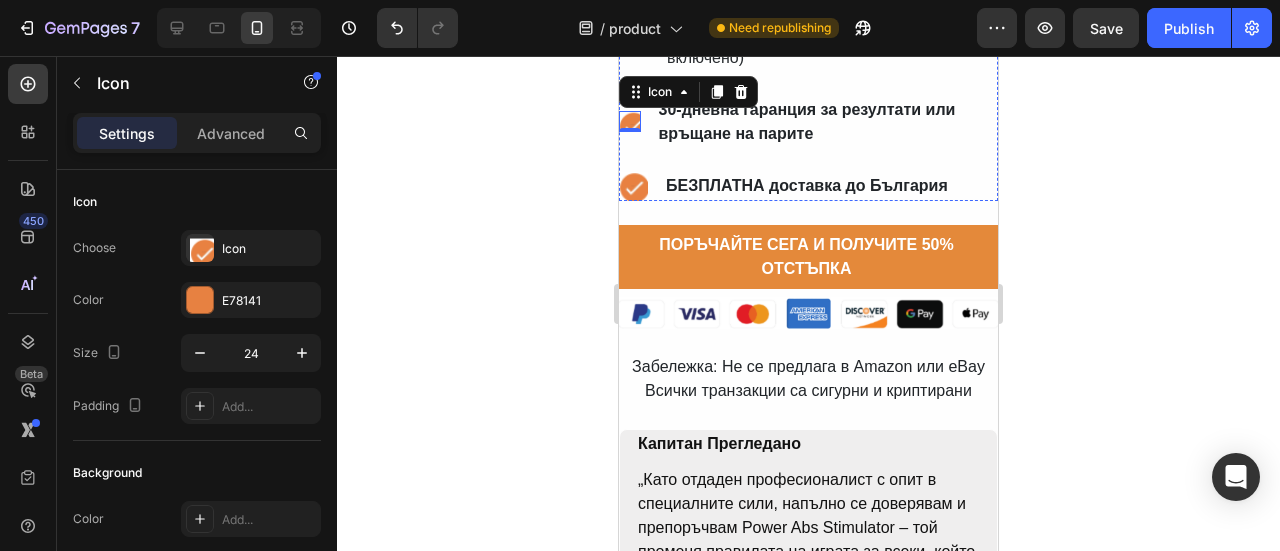 click 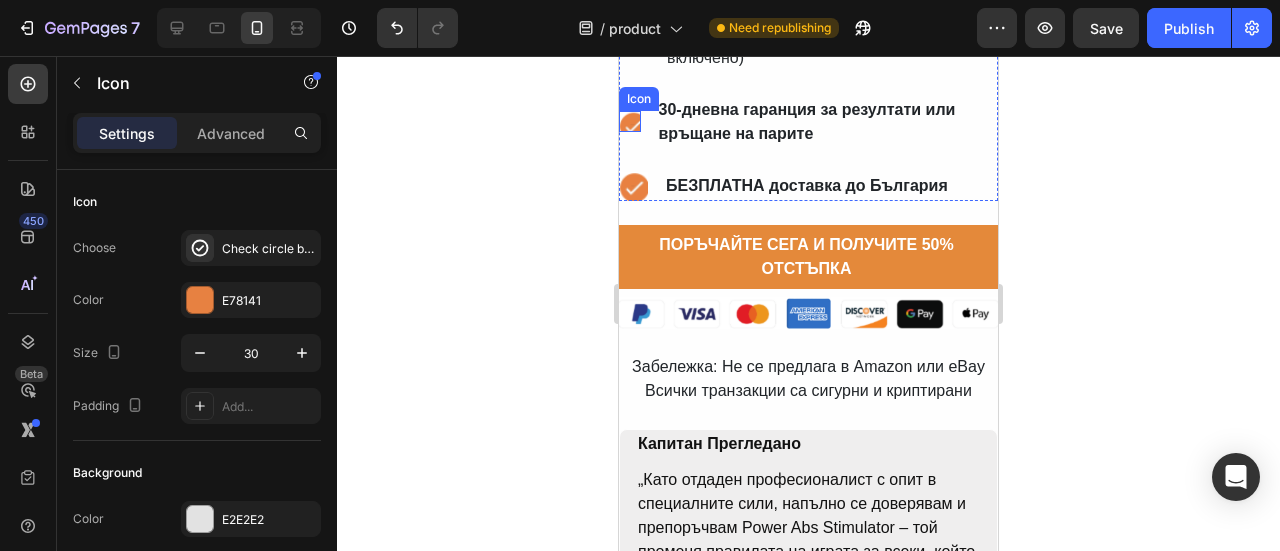 click 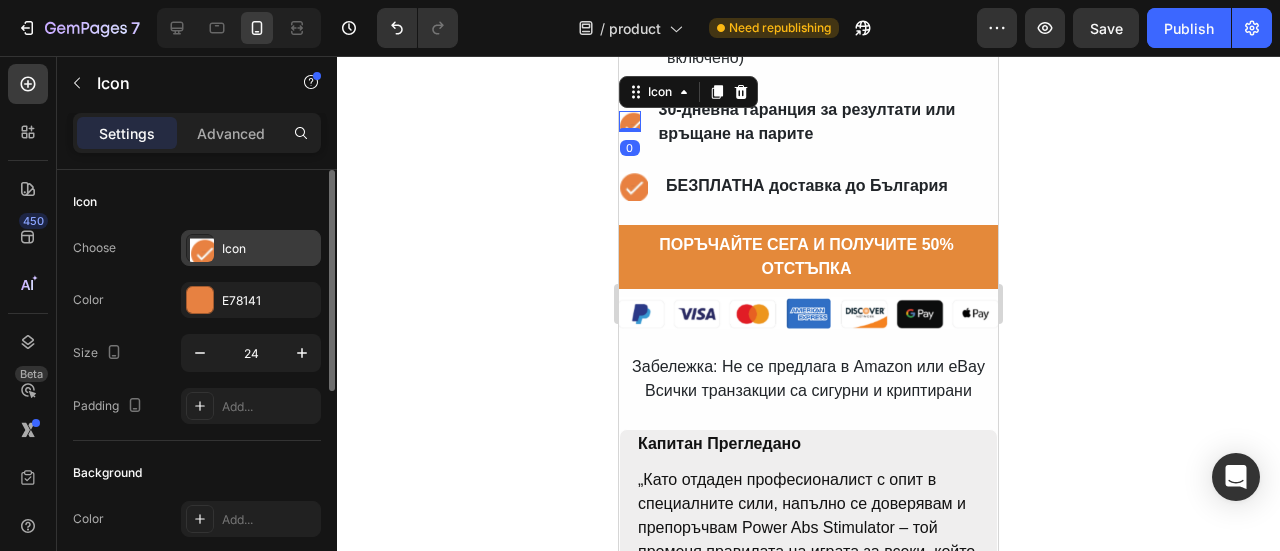 click on "Icon" at bounding box center (269, 249) 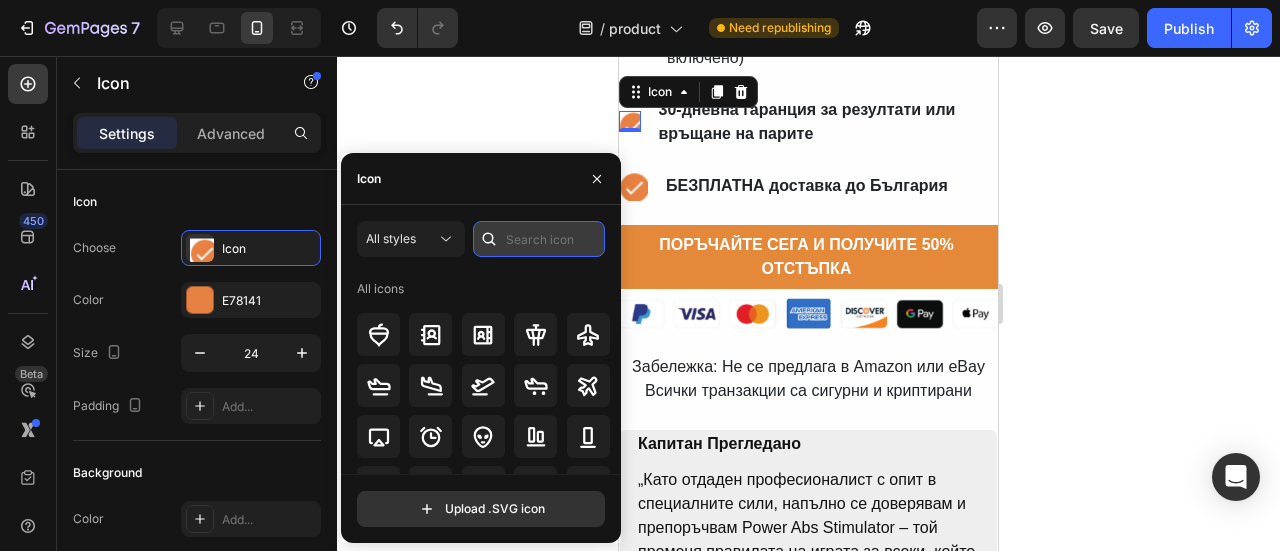 click at bounding box center [539, 239] 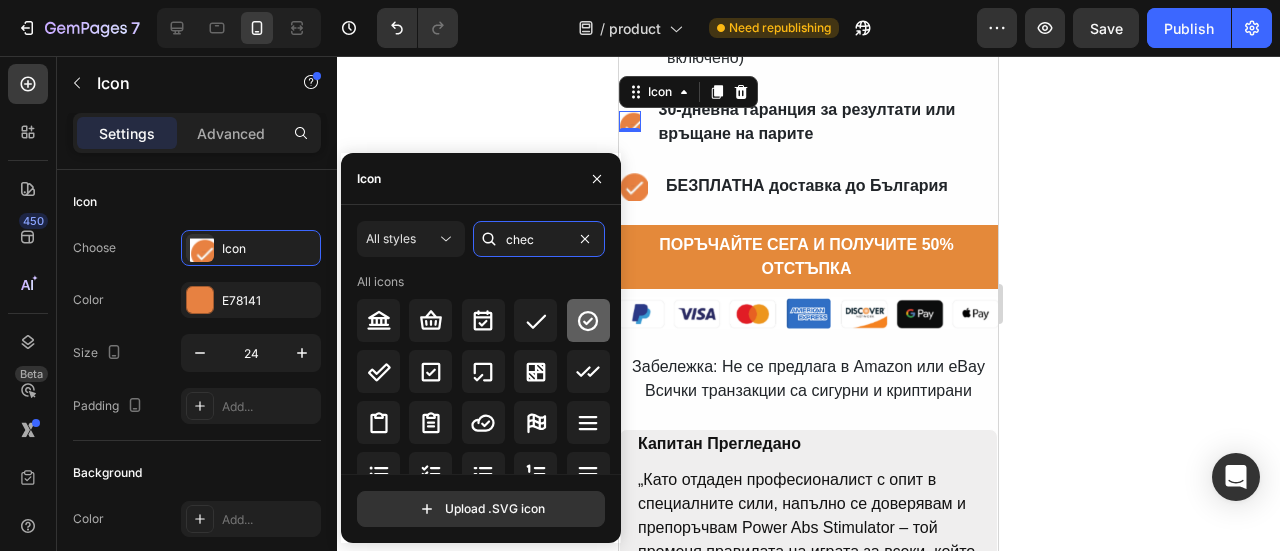 type on "chec" 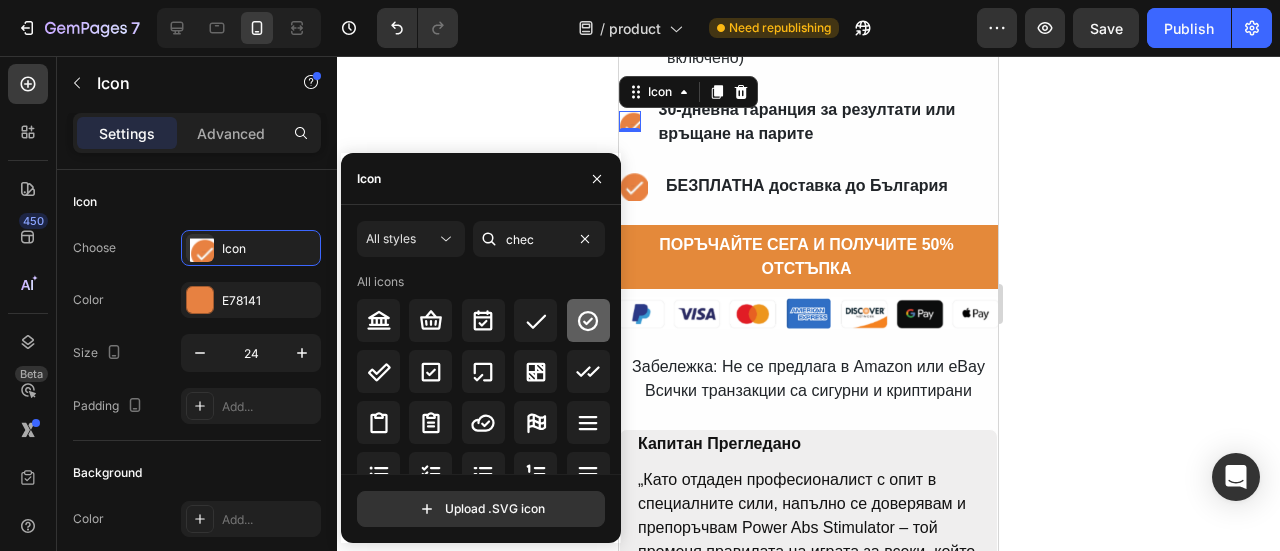 click 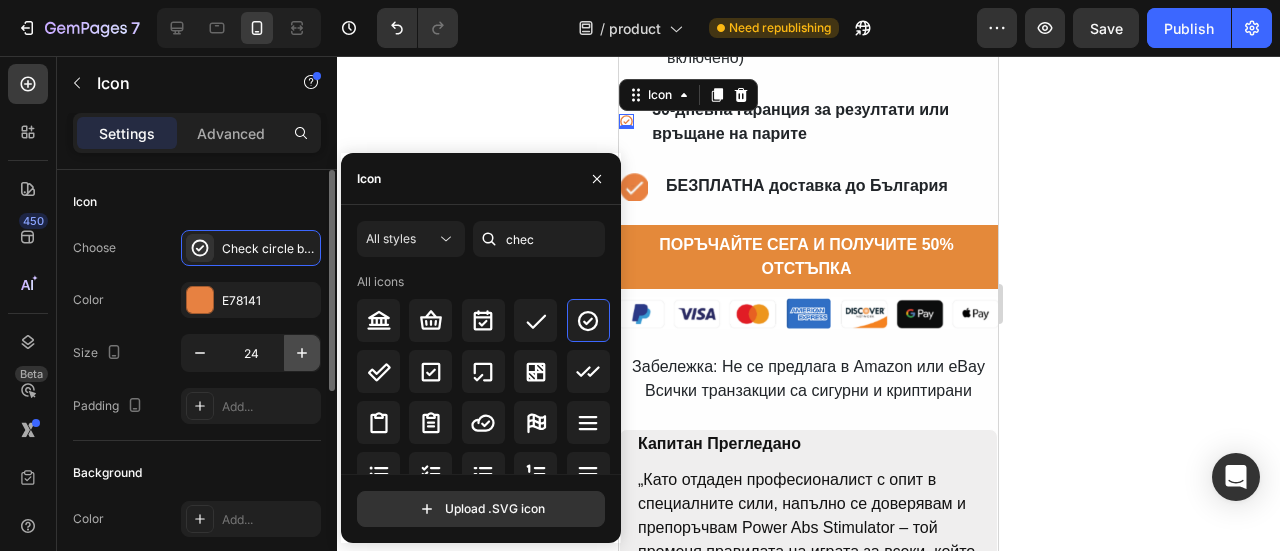 click 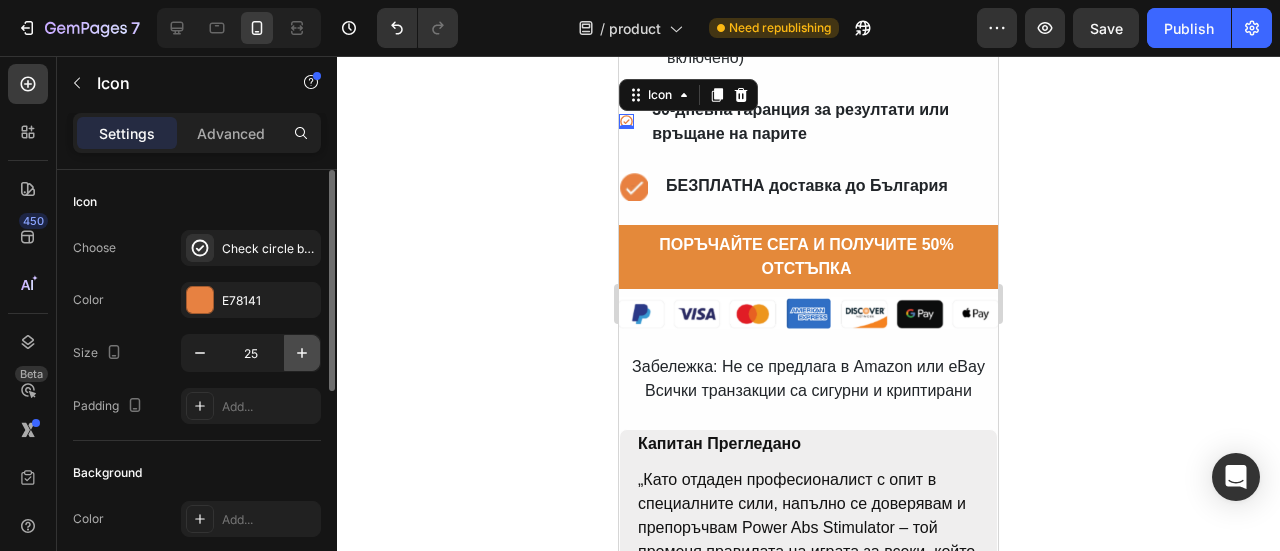 click 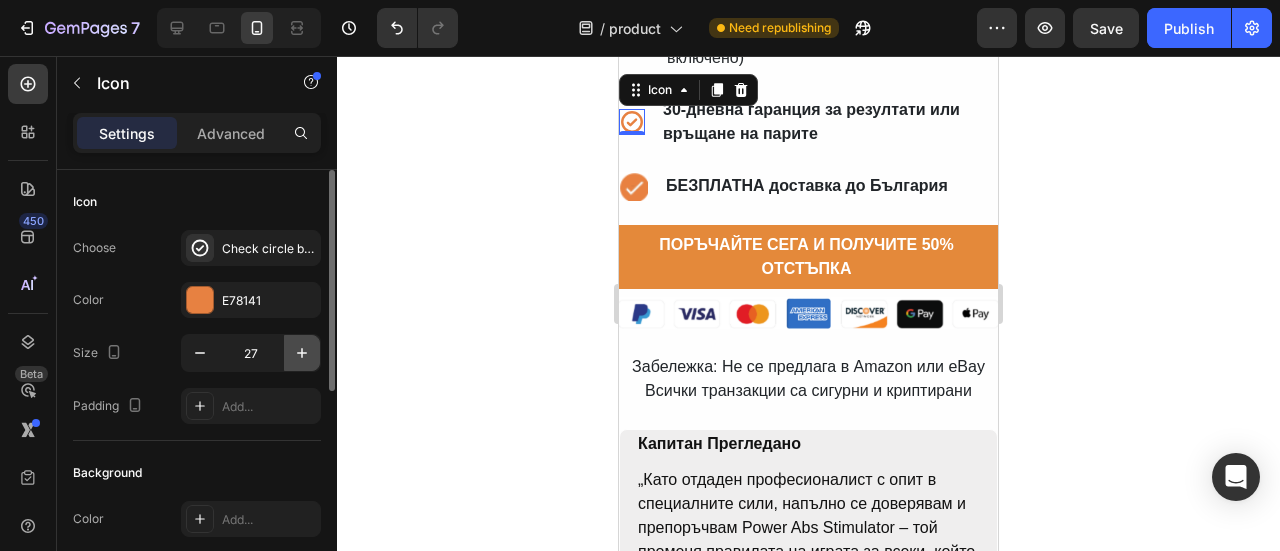 click 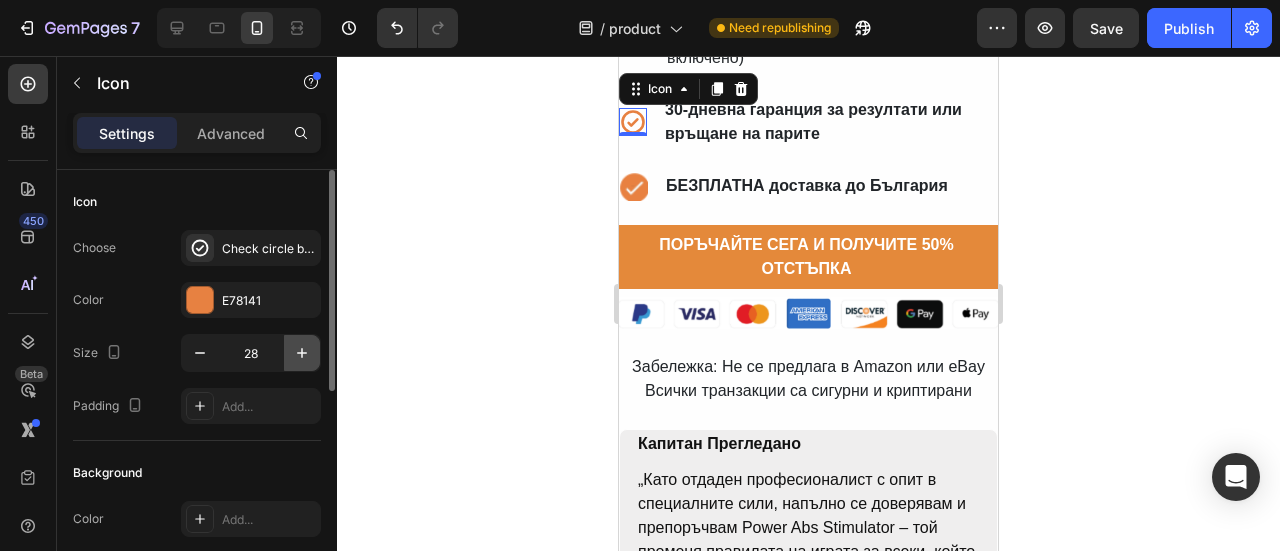 click 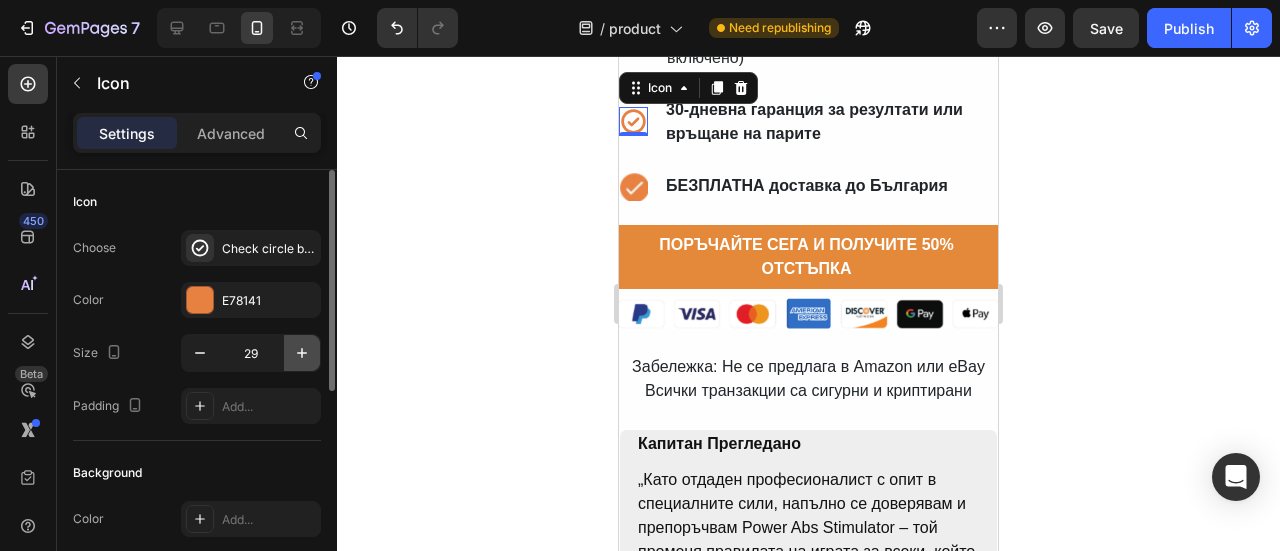 click 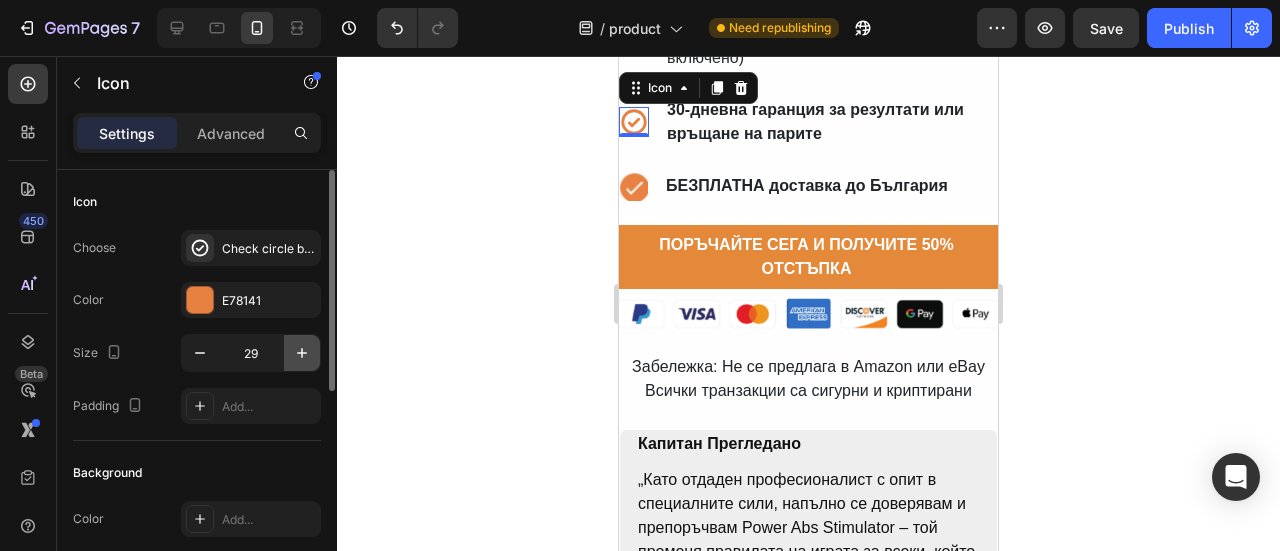 type on "30" 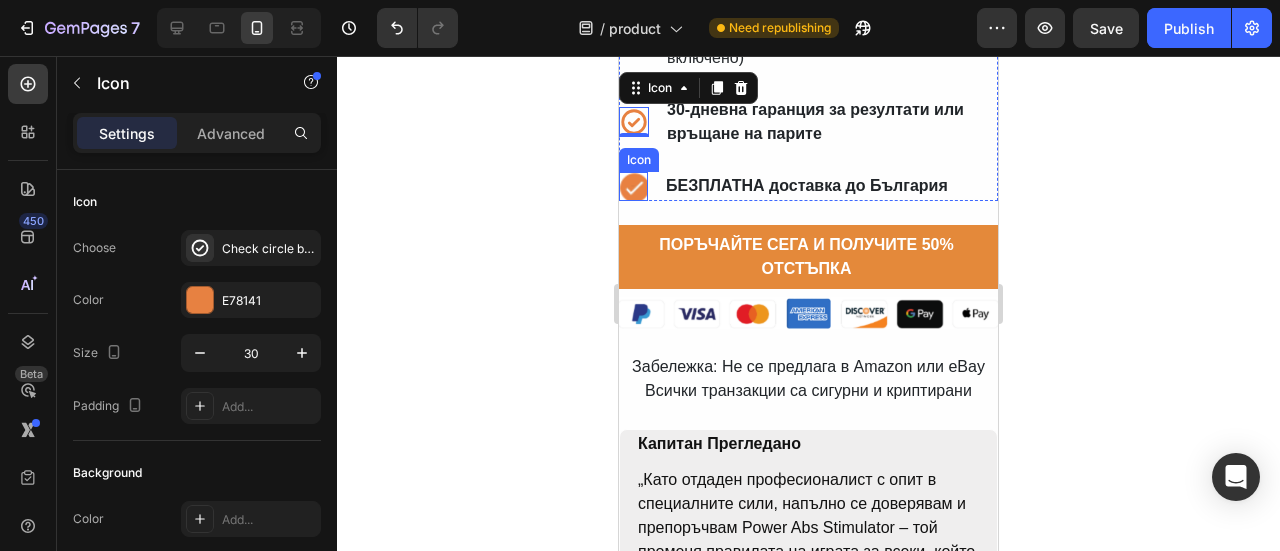 click 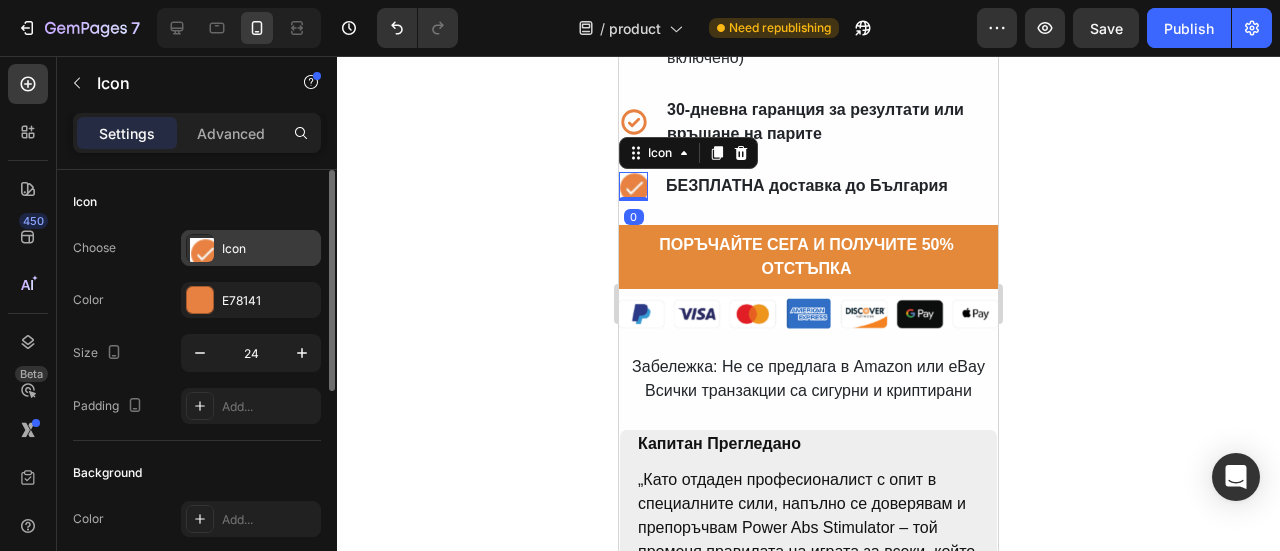 click on "Icon" at bounding box center (269, 249) 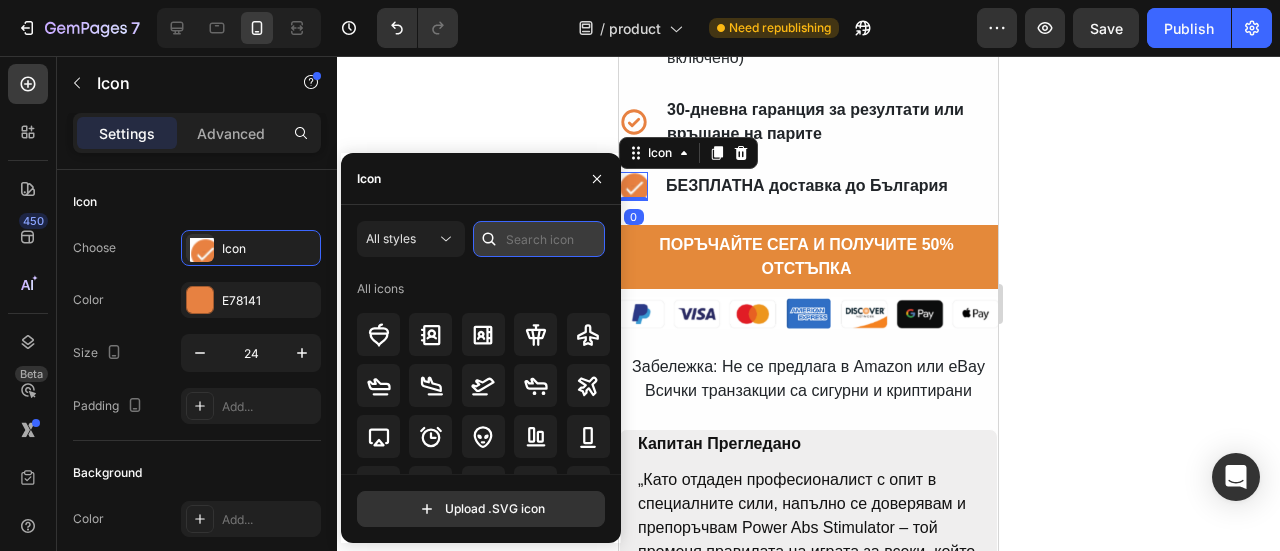 click at bounding box center [539, 239] 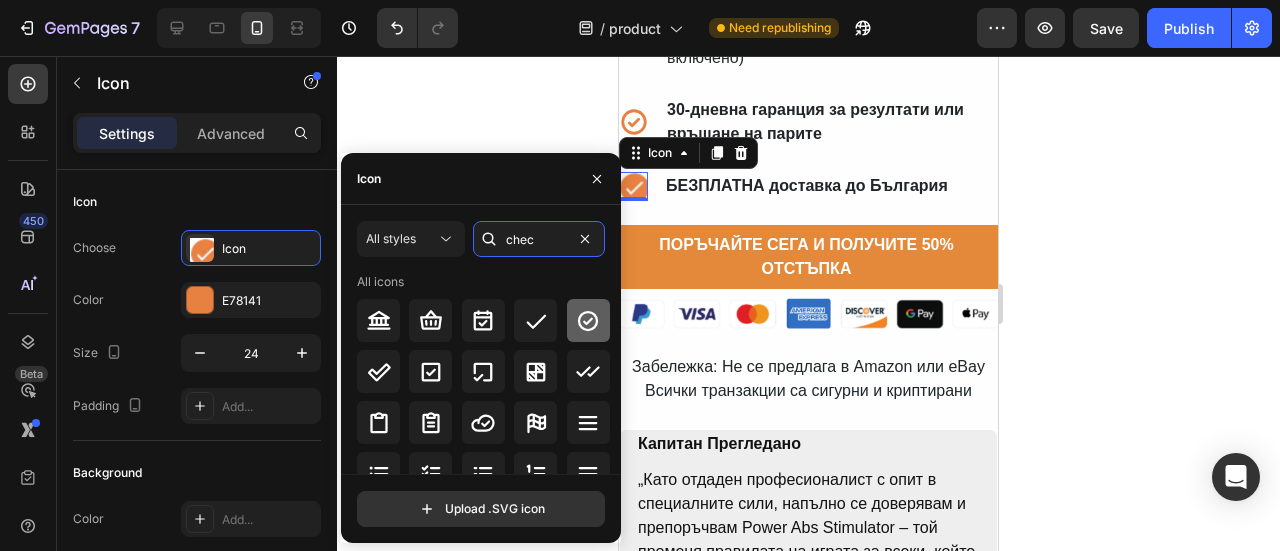 type on "chec" 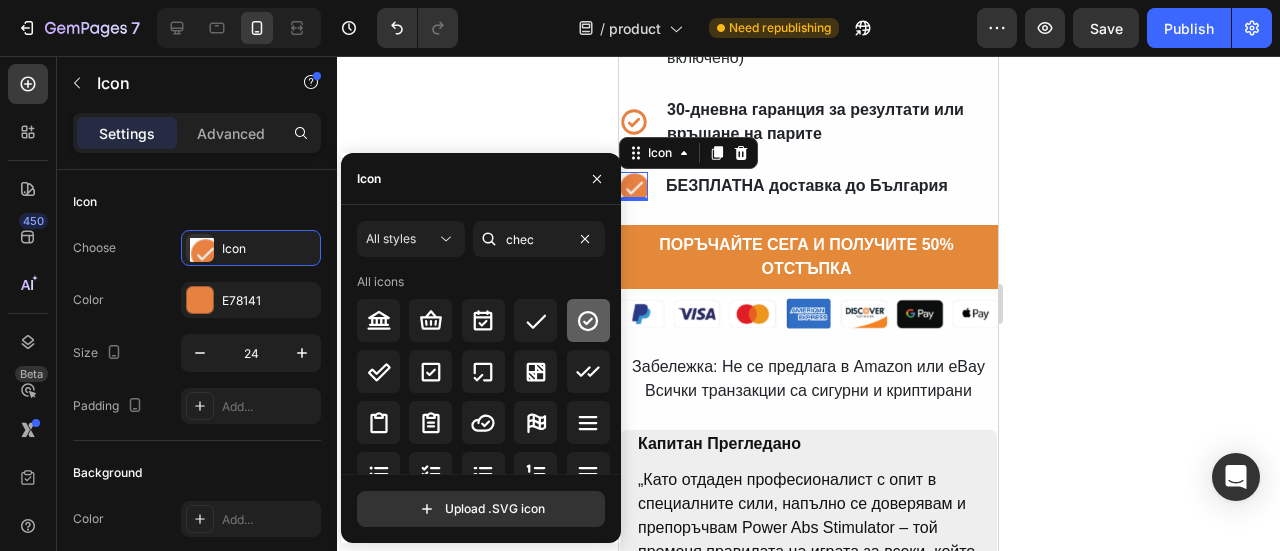 click 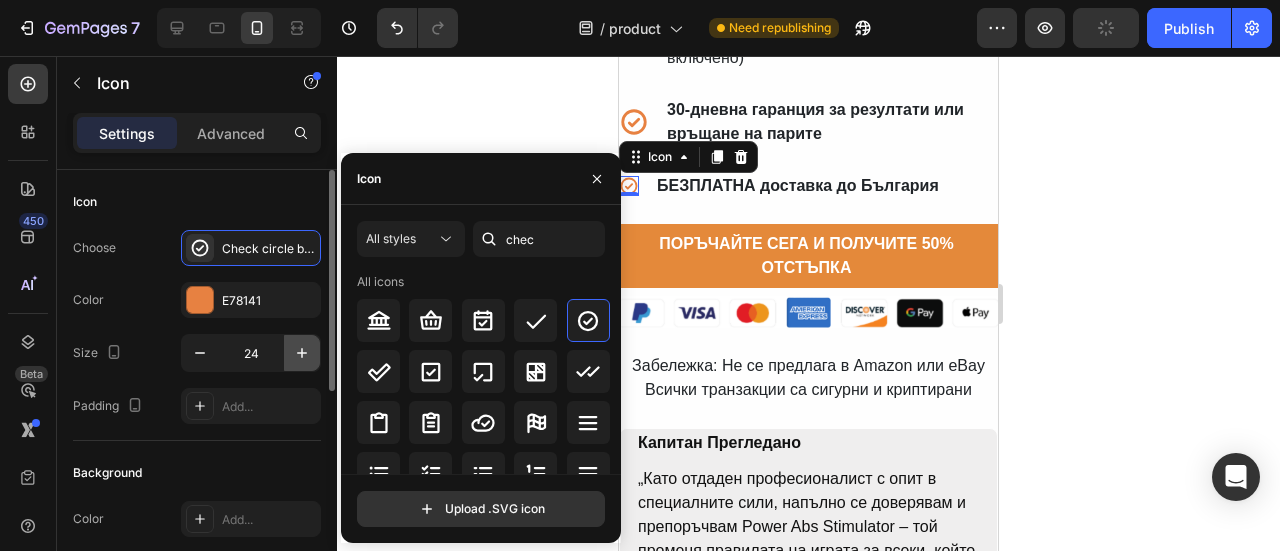click 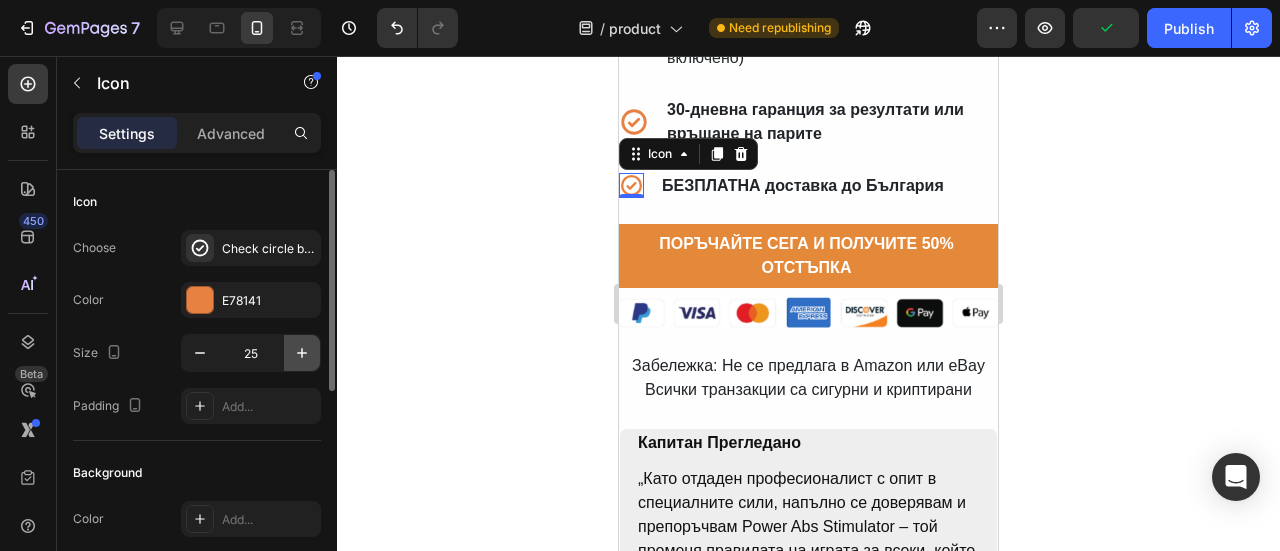 click 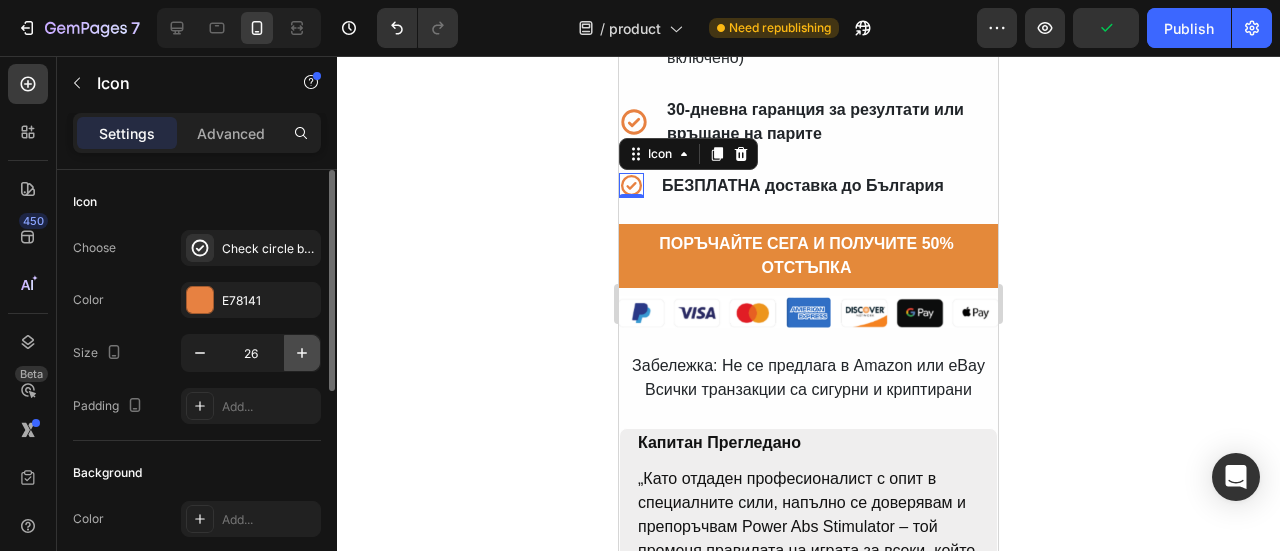 click 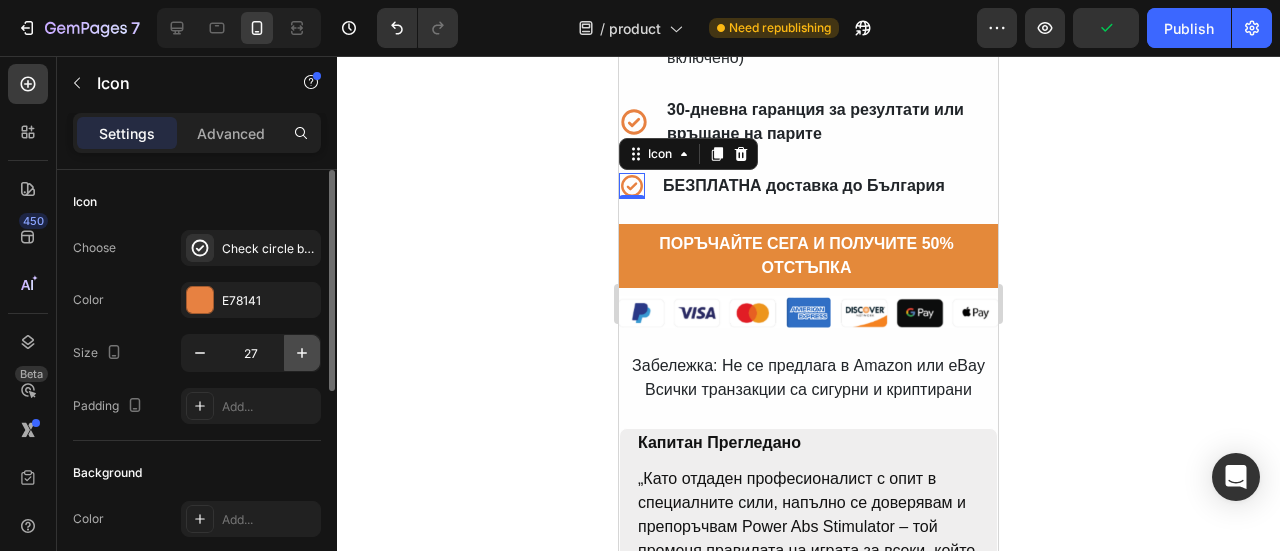 click 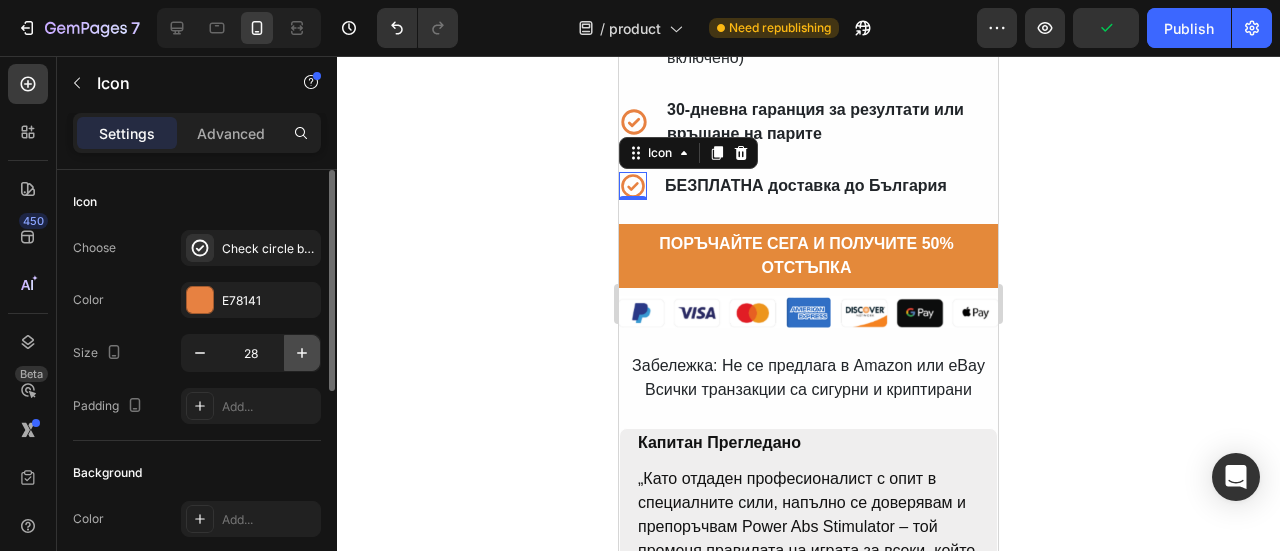 click 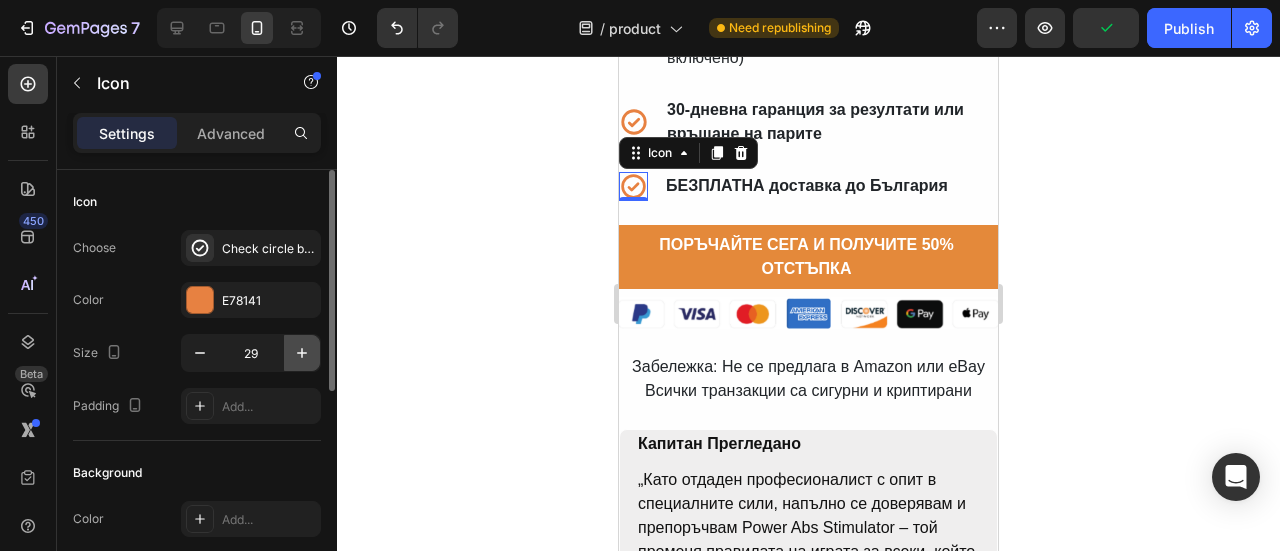 click 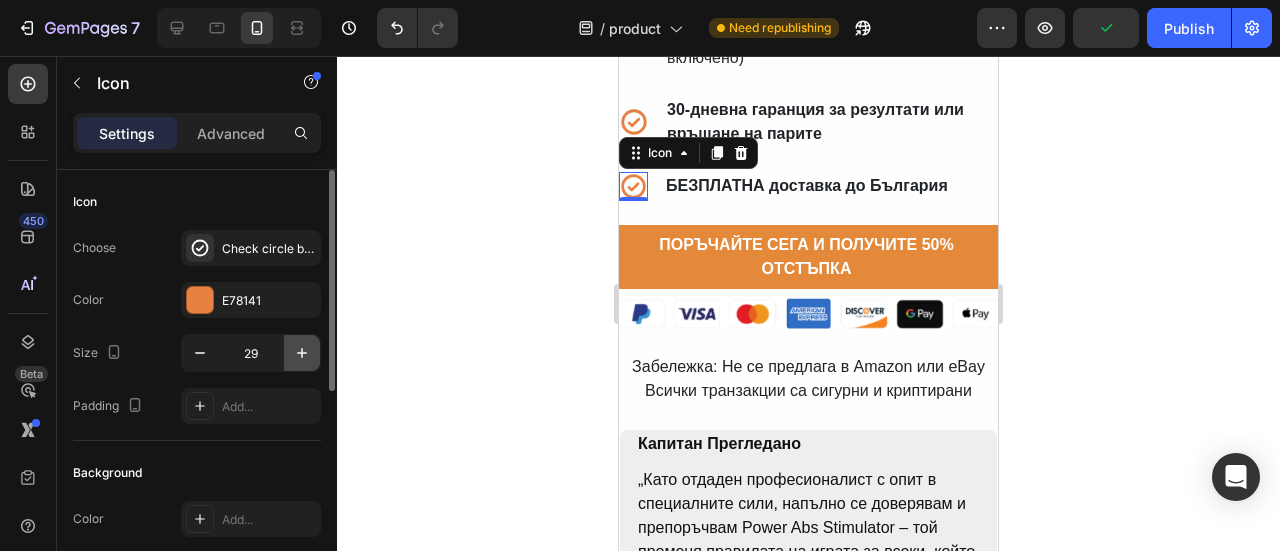 type on "30" 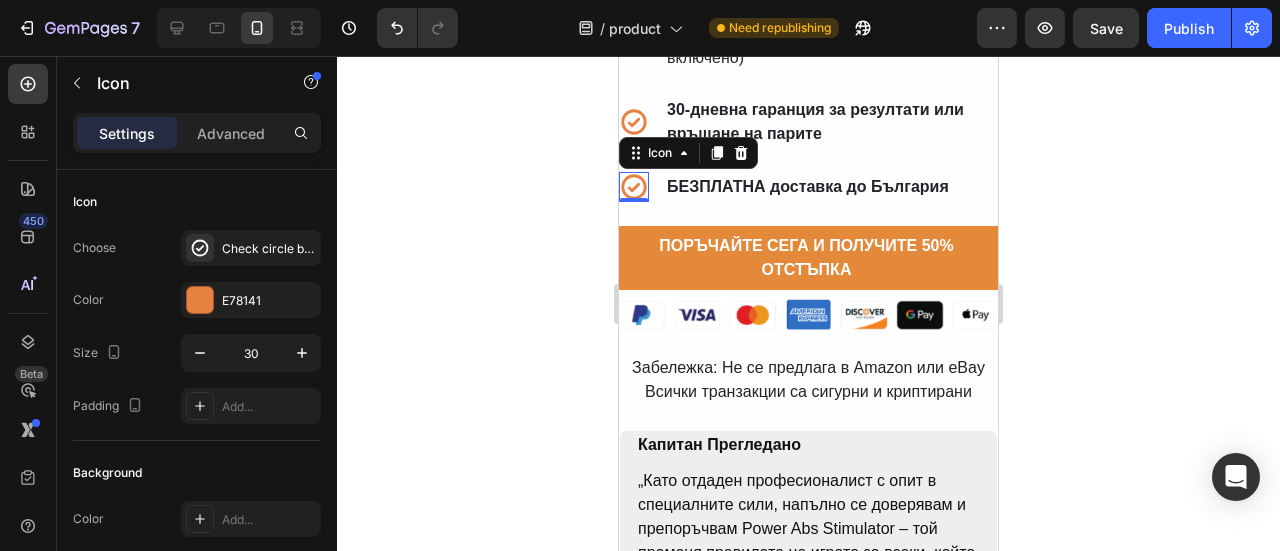 click 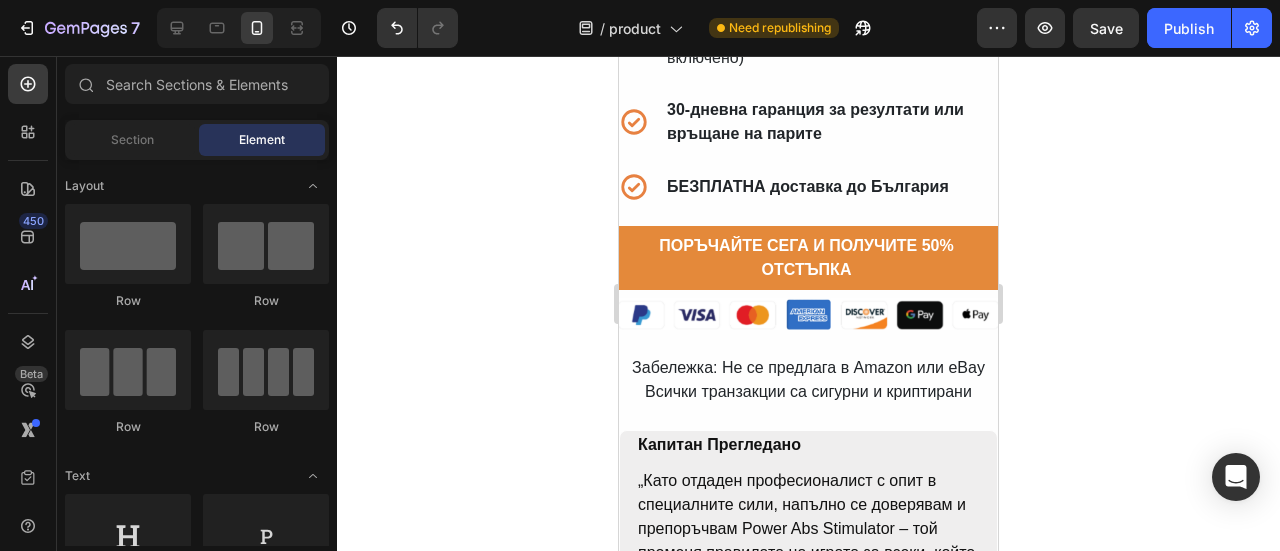 click 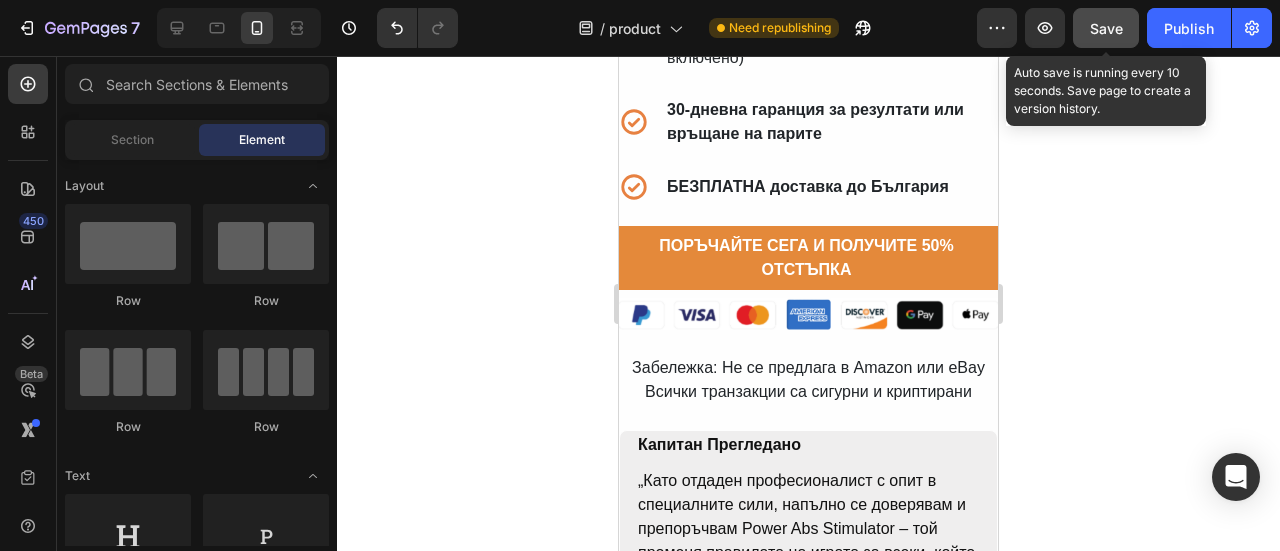 drag, startPoint x: 1092, startPoint y: 14, endPoint x: 1126, endPoint y: 25, distance: 35.735138 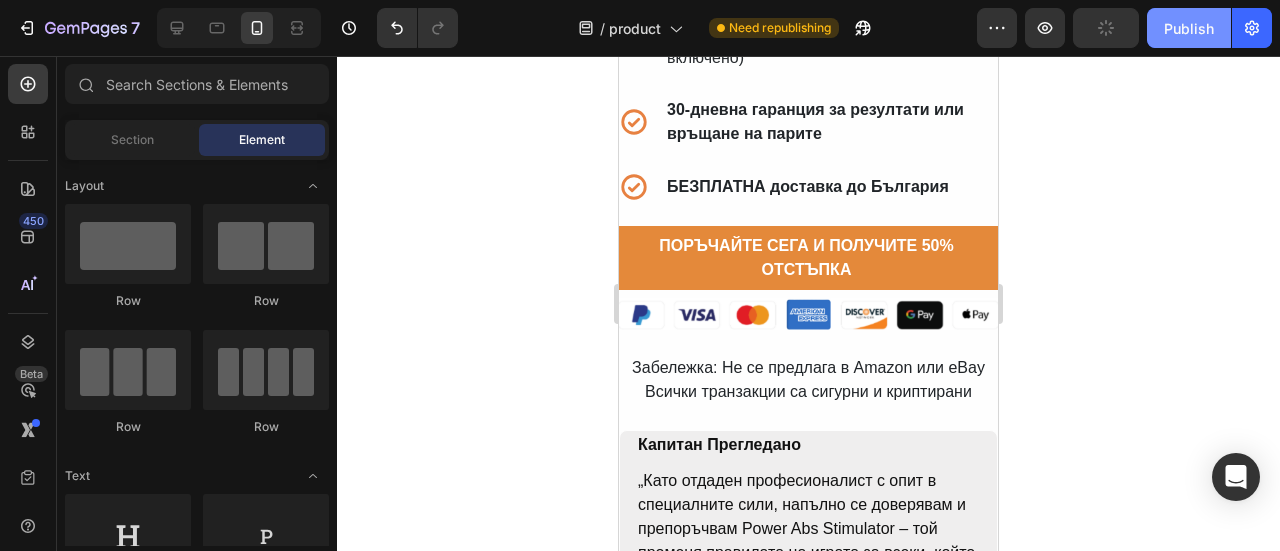 drag, startPoint x: 1172, startPoint y: 33, endPoint x: 1174, endPoint y: 47, distance: 14.142136 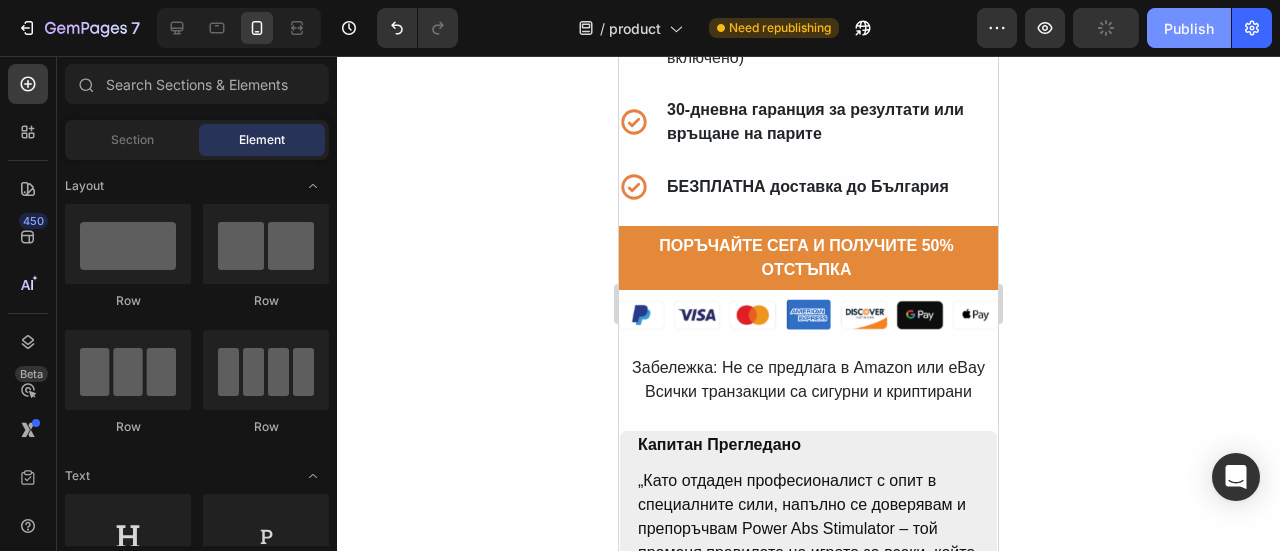 click on "Publish" at bounding box center (1189, 28) 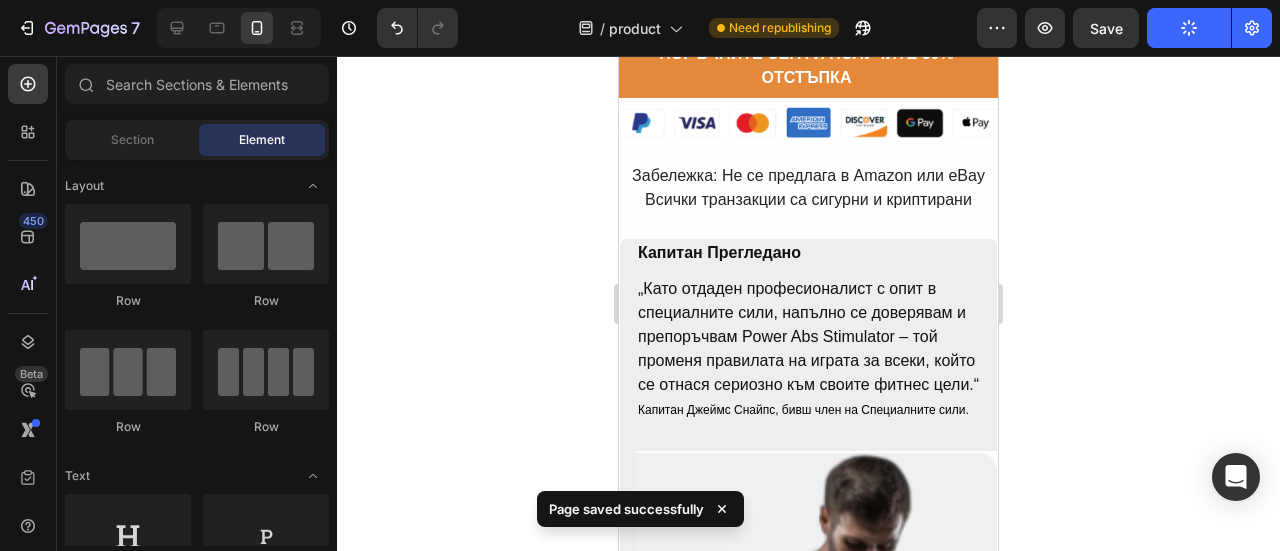 scroll, scrollTop: 10812, scrollLeft: 0, axis: vertical 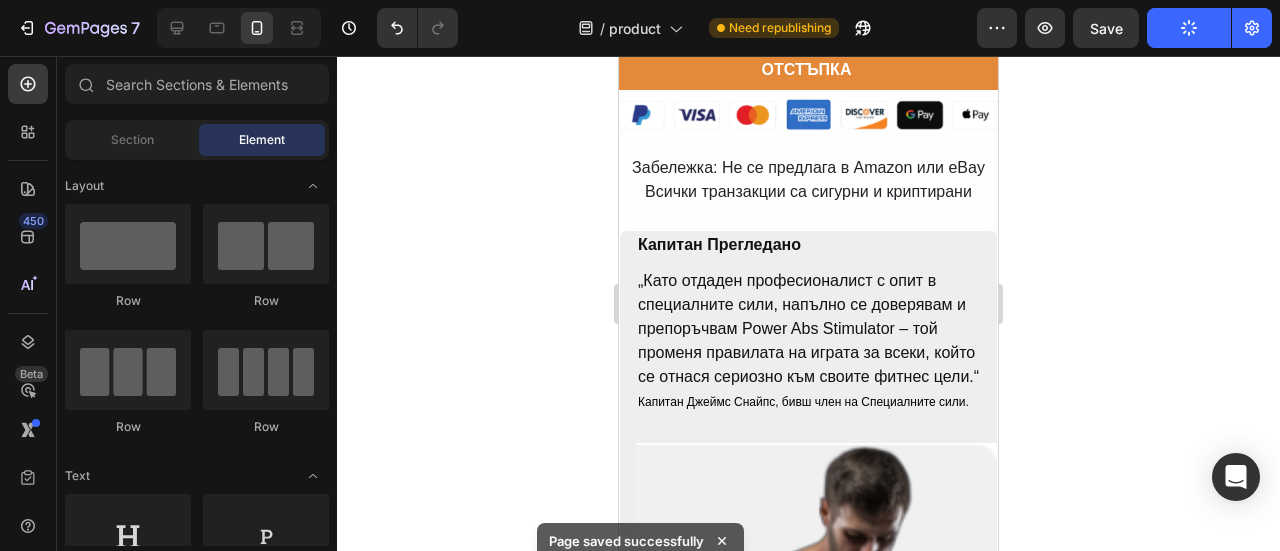 click 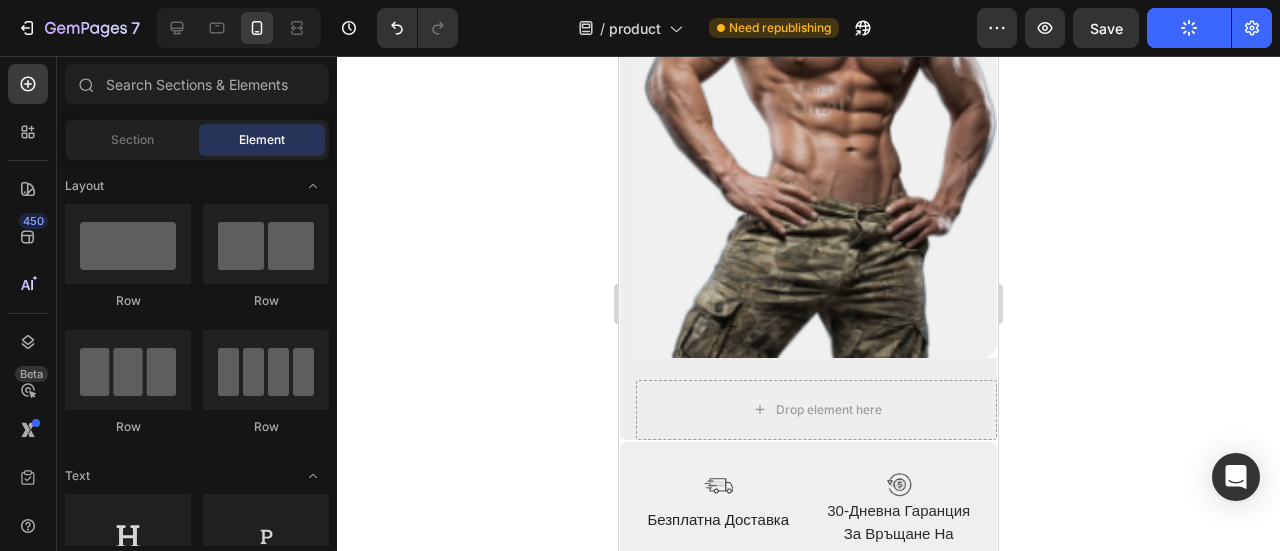 scroll, scrollTop: 11412, scrollLeft: 0, axis: vertical 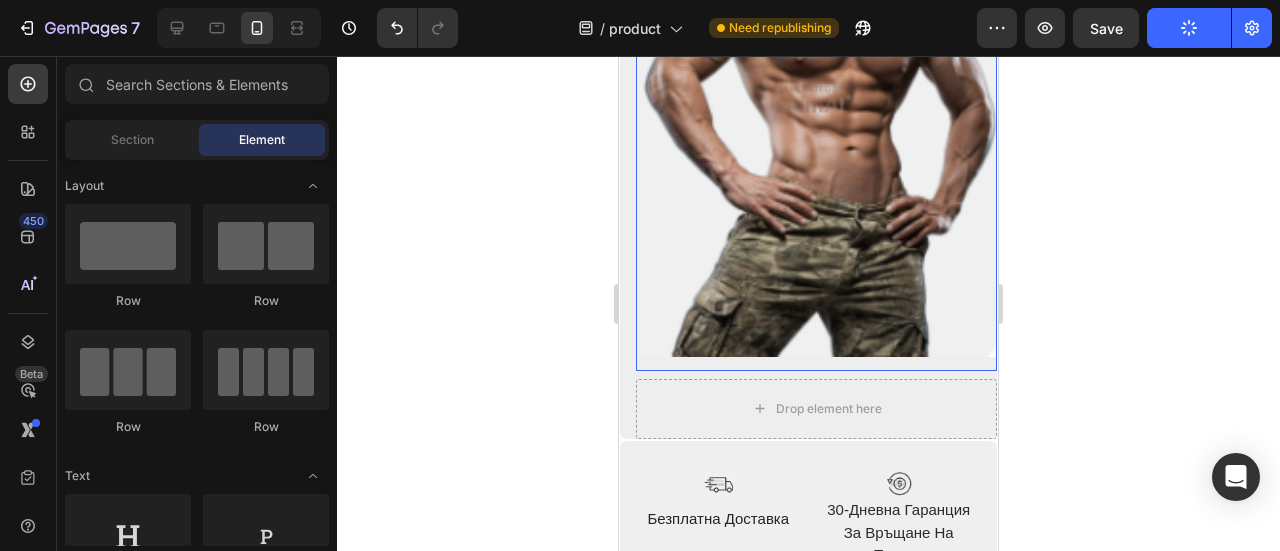 click at bounding box center (816, 100) 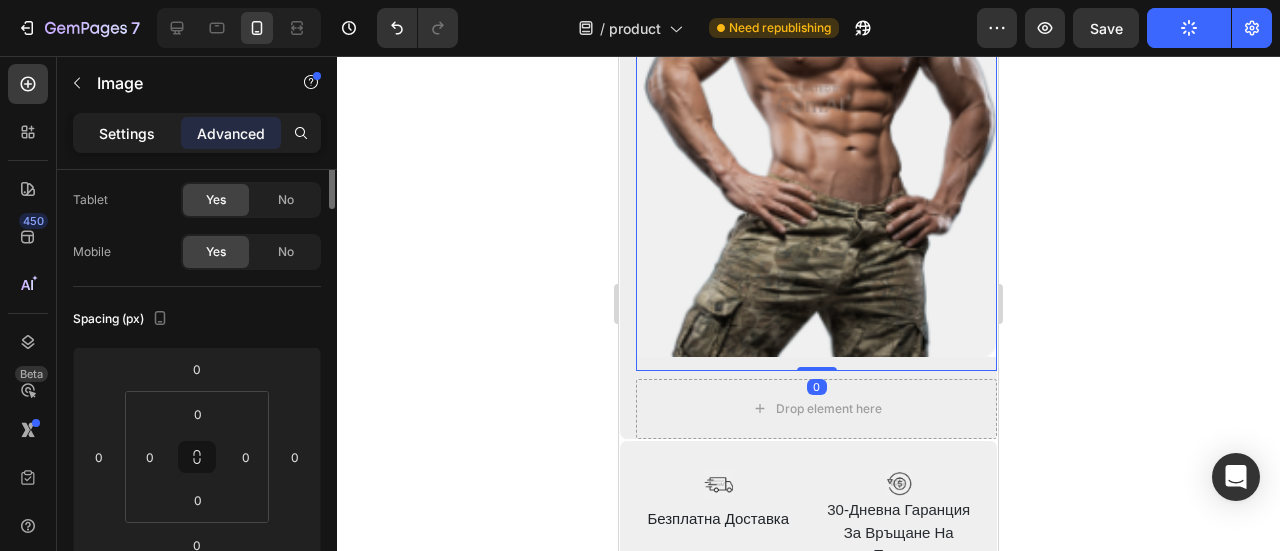 scroll, scrollTop: 0, scrollLeft: 0, axis: both 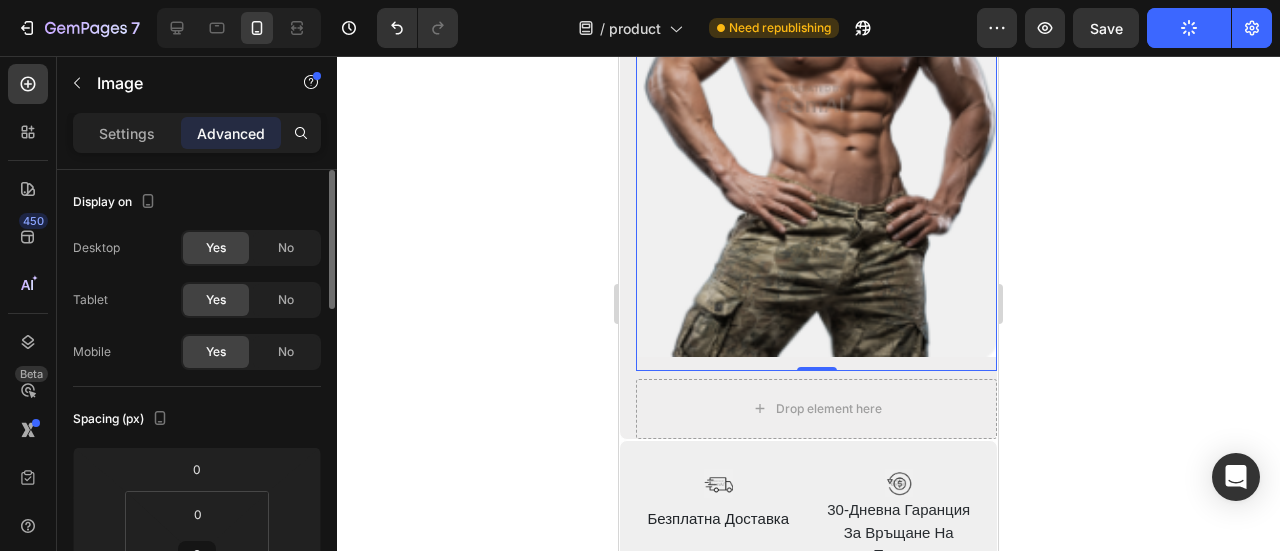 drag, startPoint x: 142, startPoint y: 122, endPoint x: 174, endPoint y: 154, distance: 45.254833 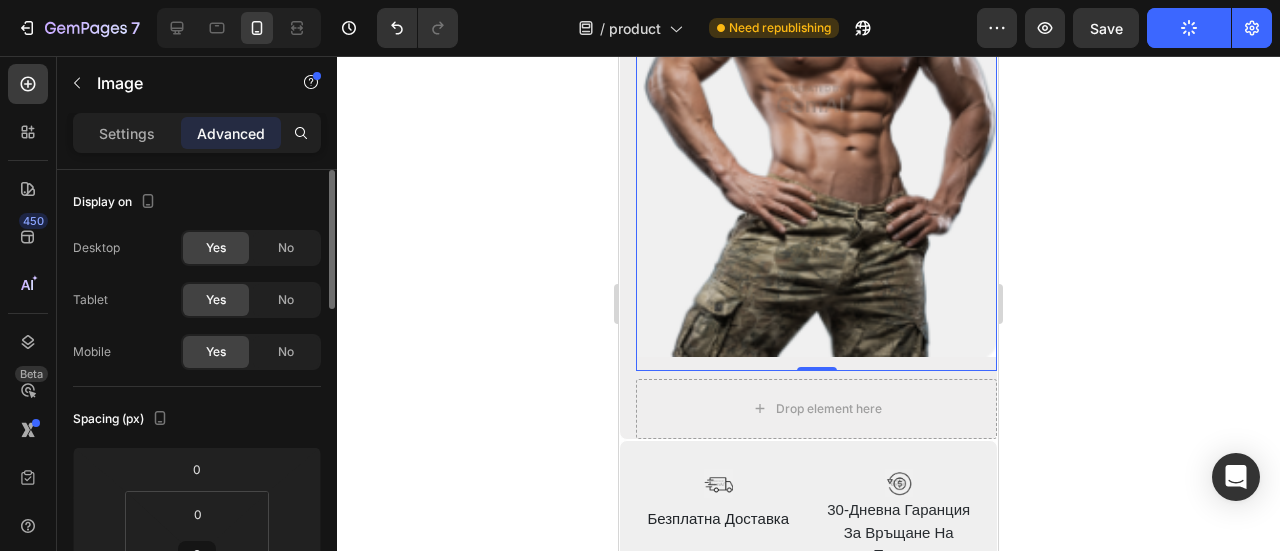 click on "Settings" at bounding box center (127, 133) 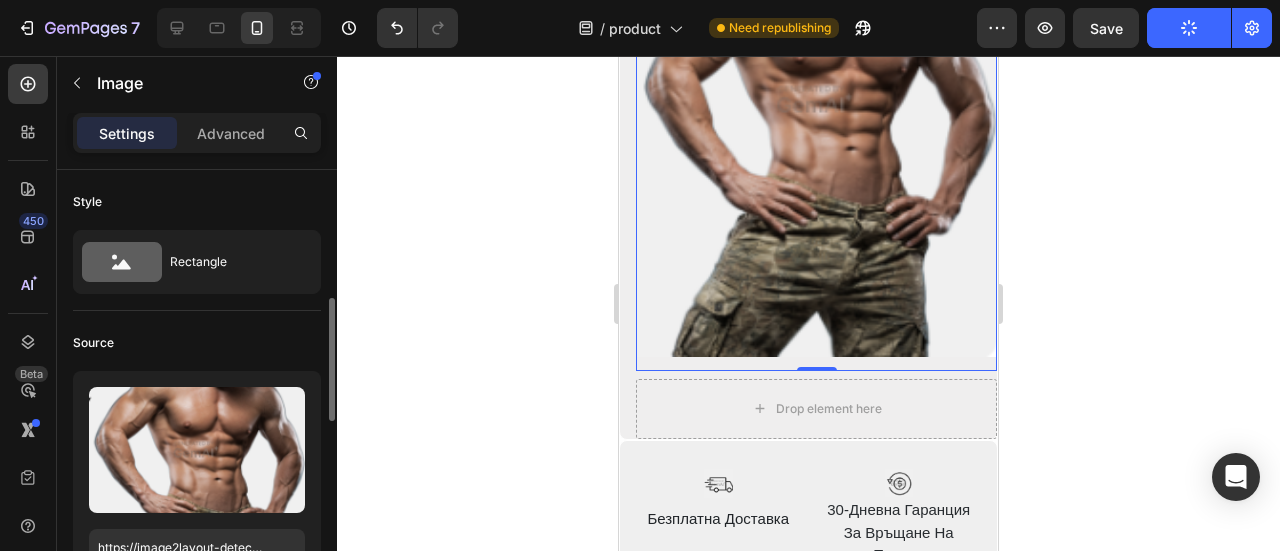 scroll, scrollTop: 100, scrollLeft: 0, axis: vertical 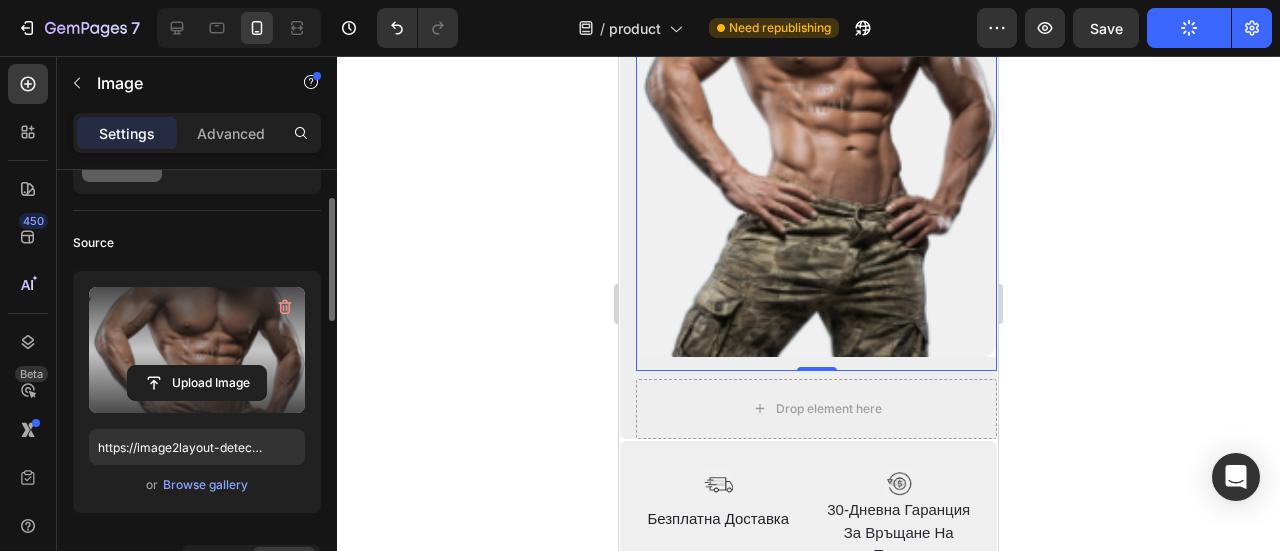 click at bounding box center [197, 350] 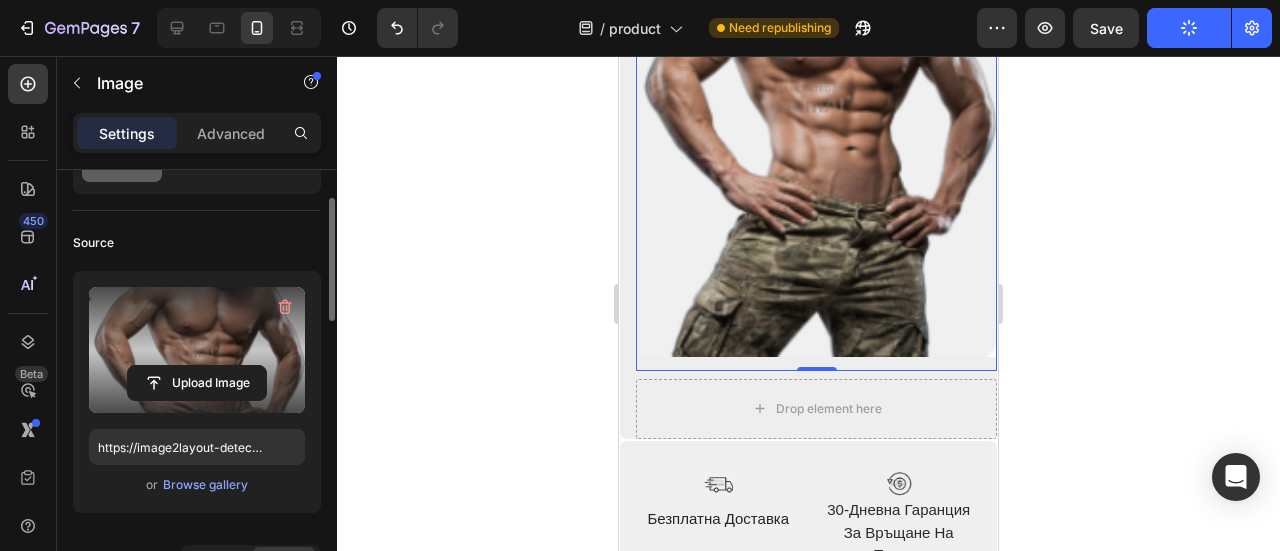 click 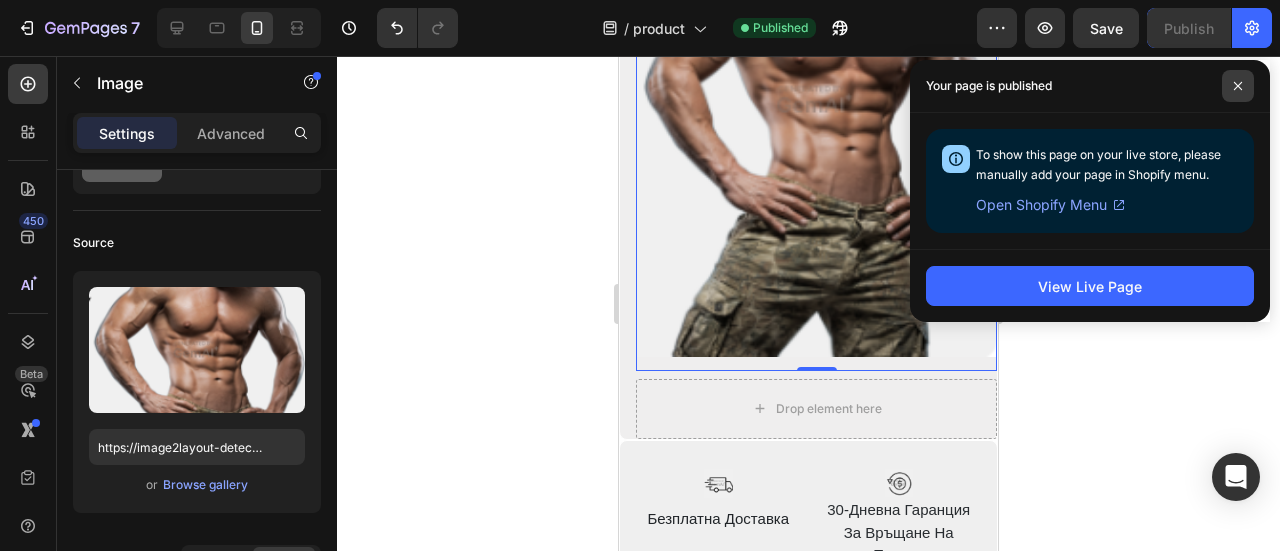 click at bounding box center (1238, 86) 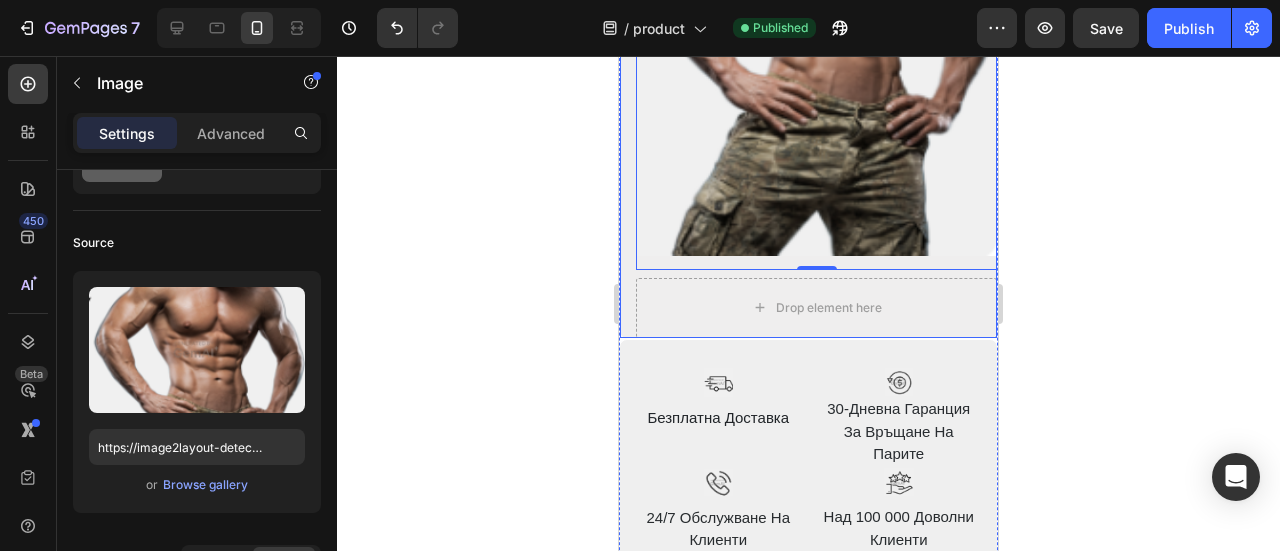 scroll, scrollTop: 11512, scrollLeft: 0, axis: vertical 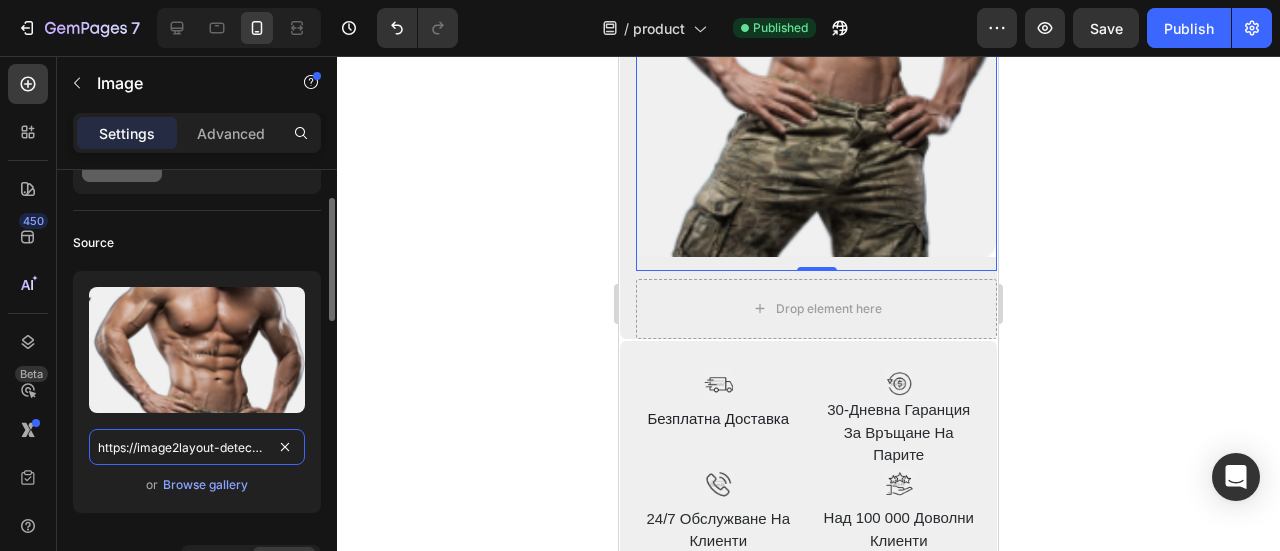 click on "https://image2layout-detection-trainimagebucket-02g83vbxbb2s.s3.amazonaws.com/image2layout/atom_imagearjnkiegsv.png" at bounding box center [197, 447] 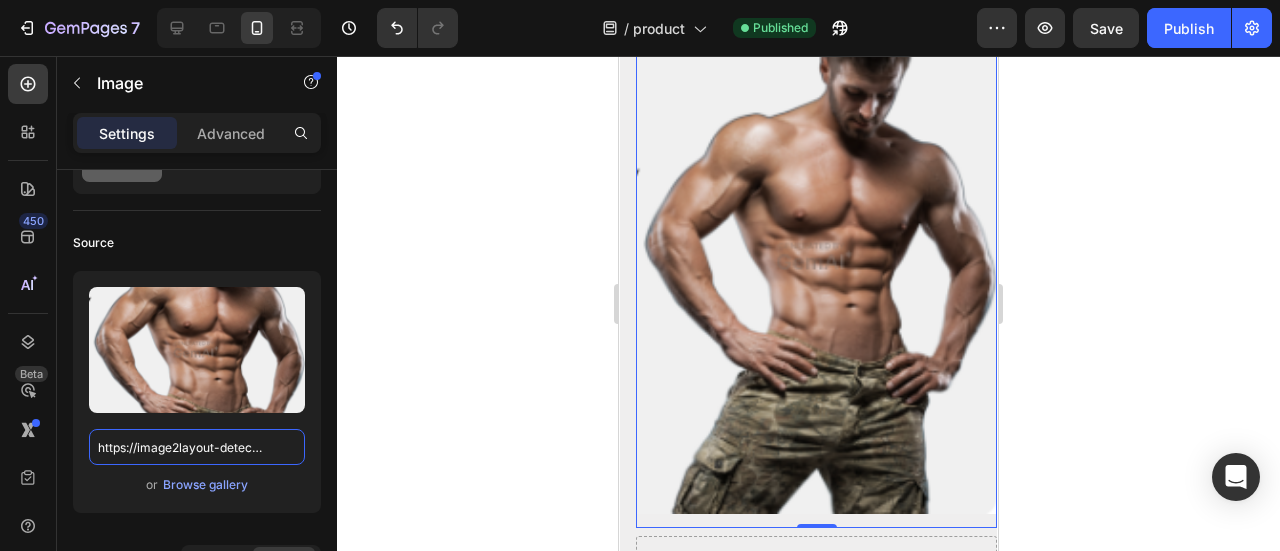 scroll, scrollTop: 11212, scrollLeft: 0, axis: vertical 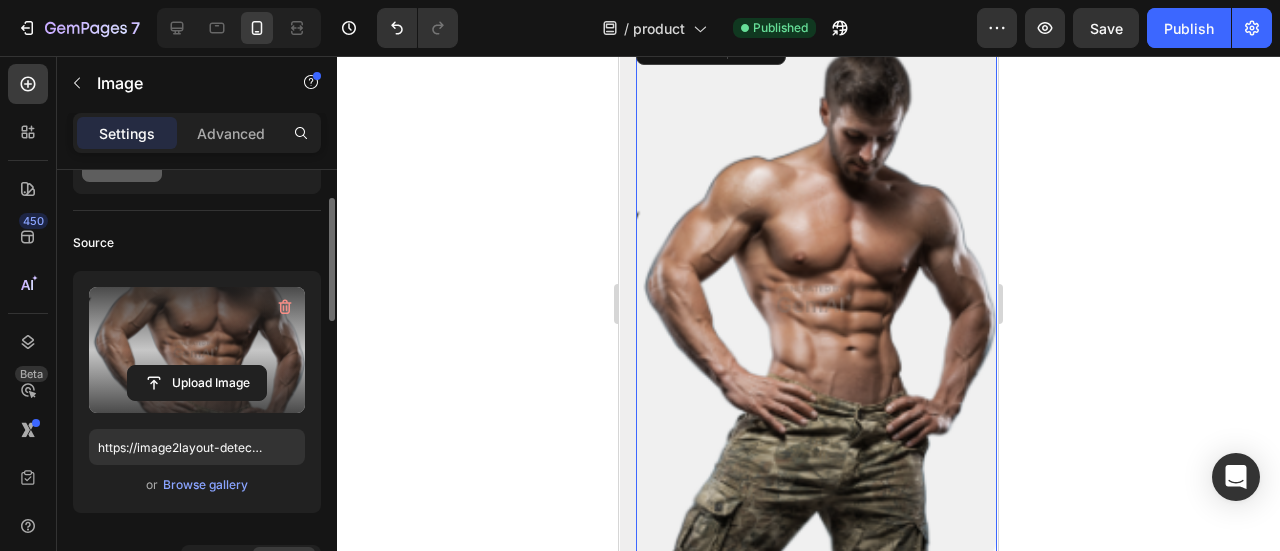 click at bounding box center [197, 350] 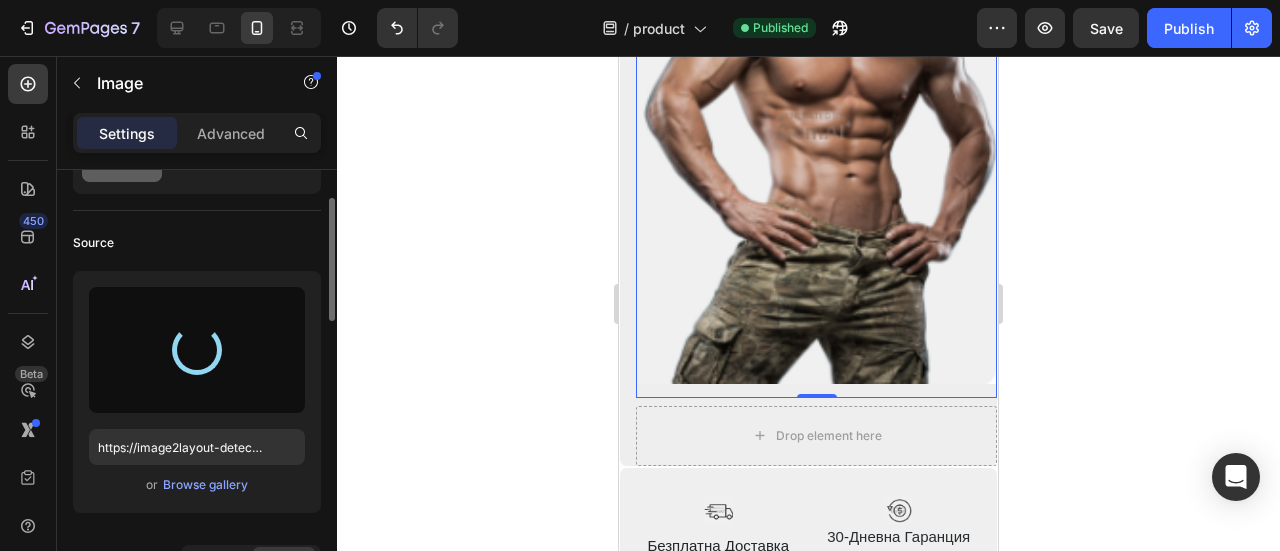 scroll, scrollTop: 11412, scrollLeft: 0, axis: vertical 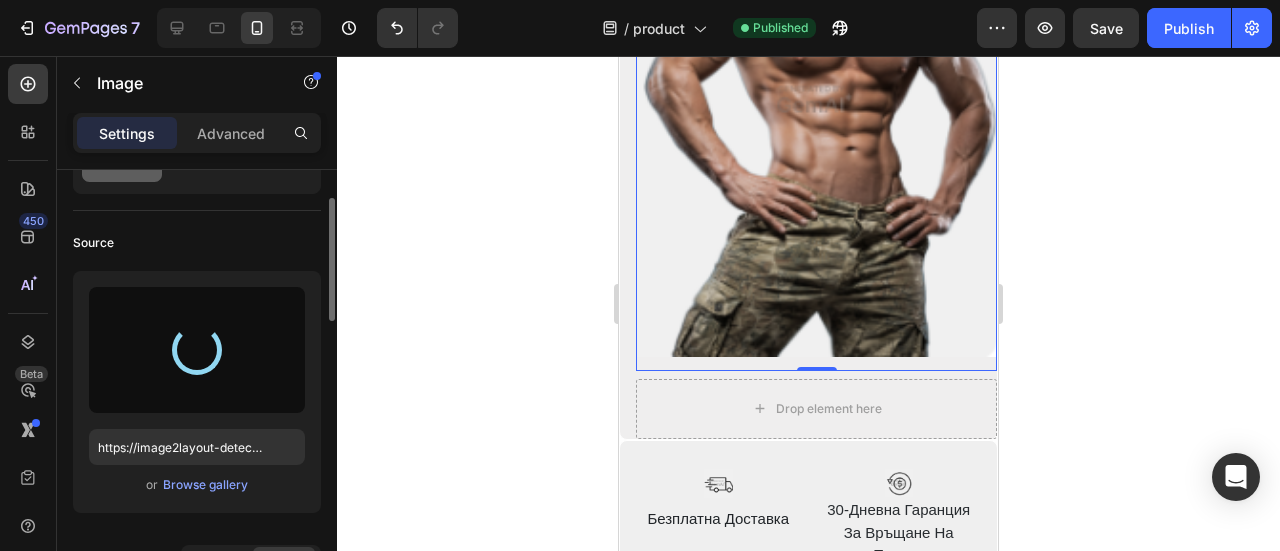 type on "https://cdn.shopify.com/s/files/1/0723/7507/4995/files/gempages_578026158092714949-4e706a93-8d6d-4161-bb9f-7ebdfe8d578e.png" 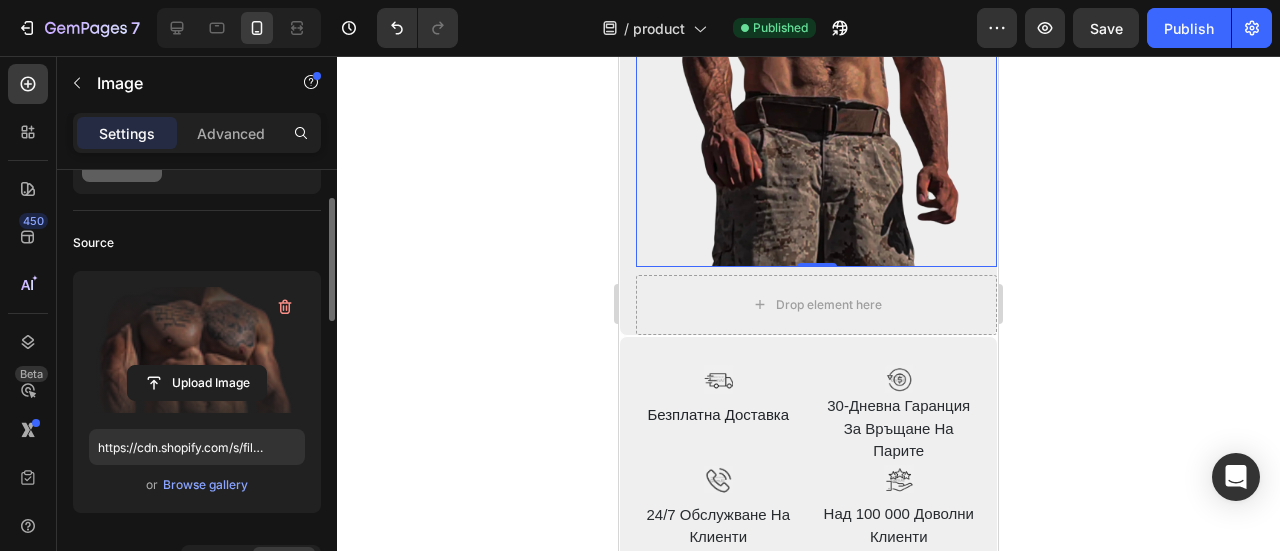 scroll, scrollTop: 11512, scrollLeft: 0, axis: vertical 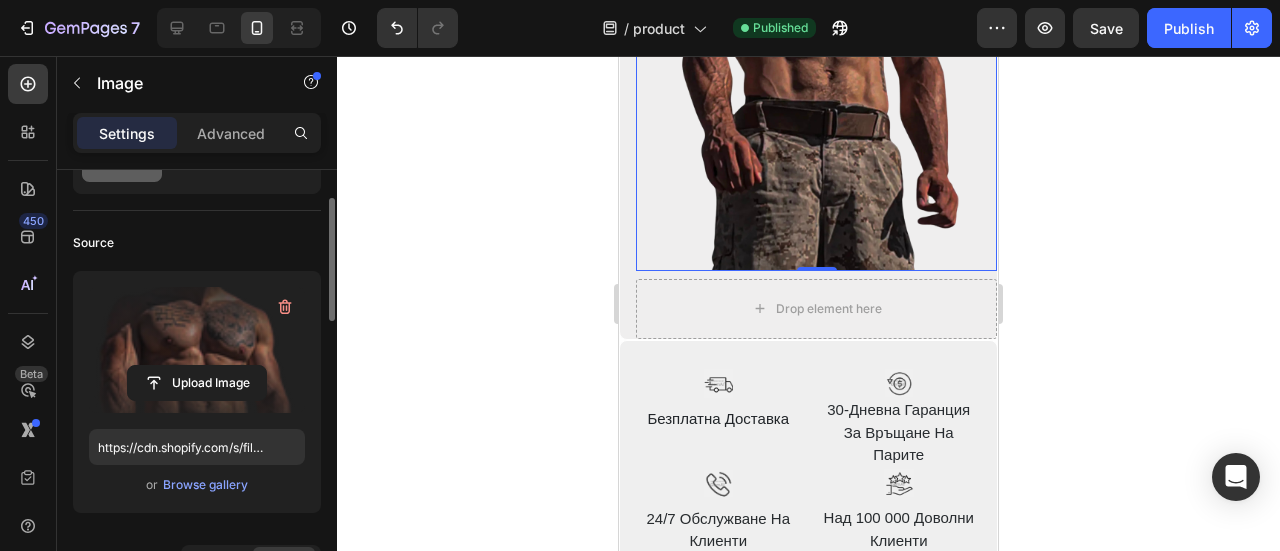 click 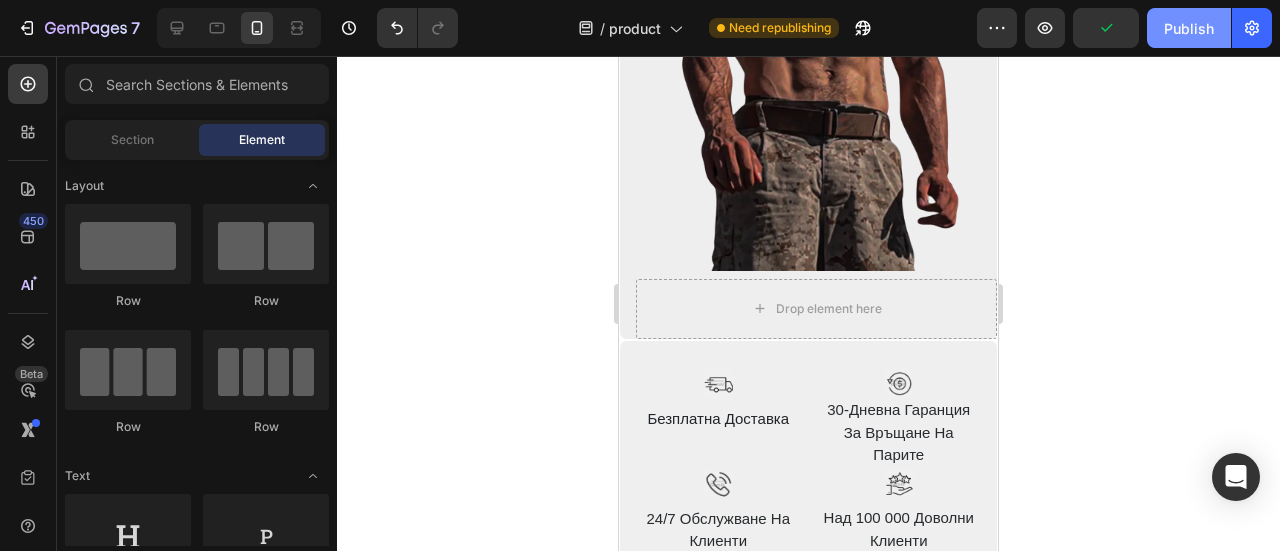 click on "Publish" 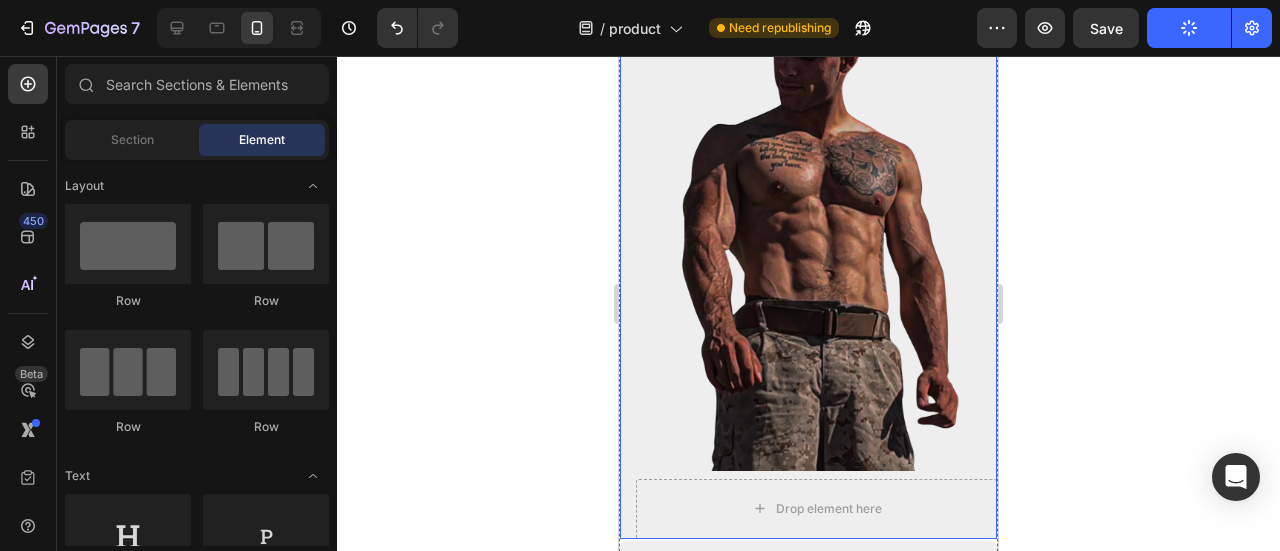 scroll, scrollTop: 11112, scrollLeft: 0, axis: vertical 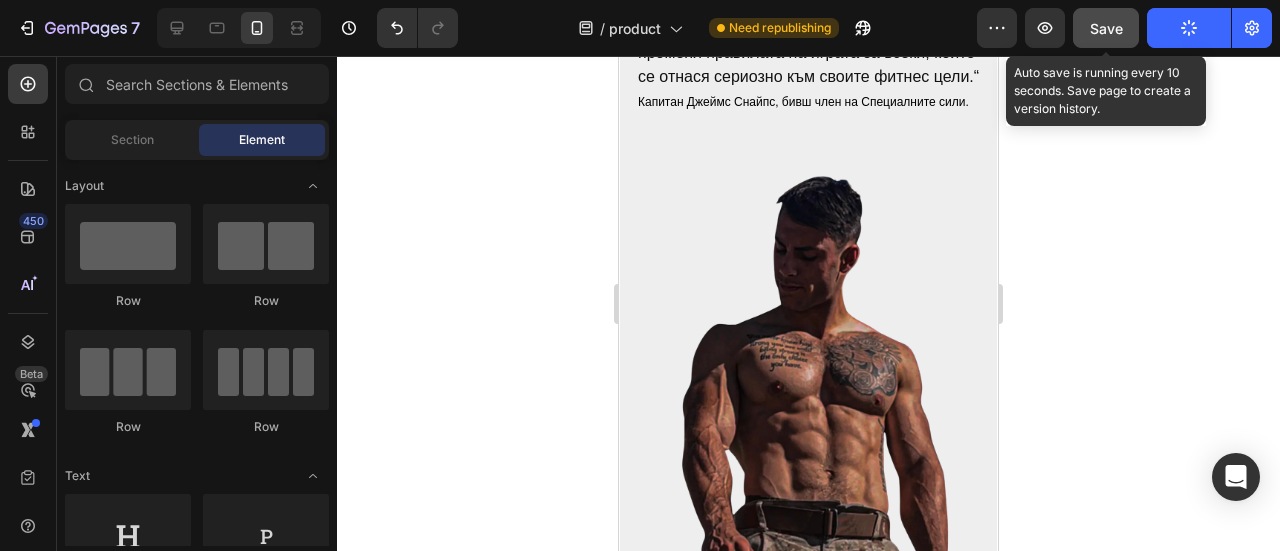 click on "Save" at bounding box center (1106, 28) 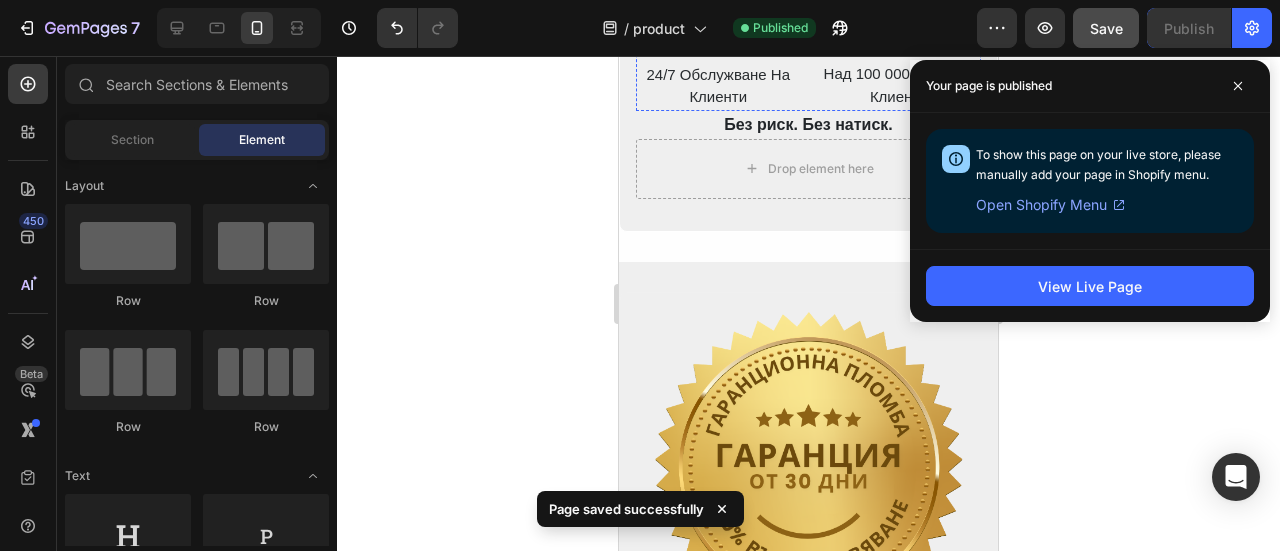 scroll, scrollTop: 12012, scrollLeft: 0, axis: vertical 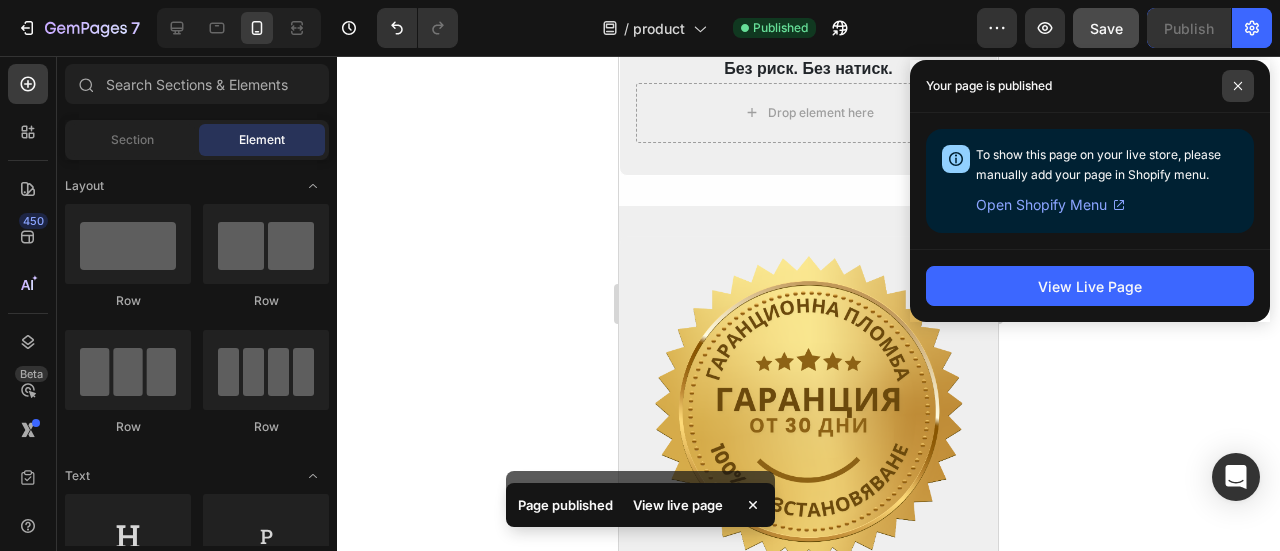 click 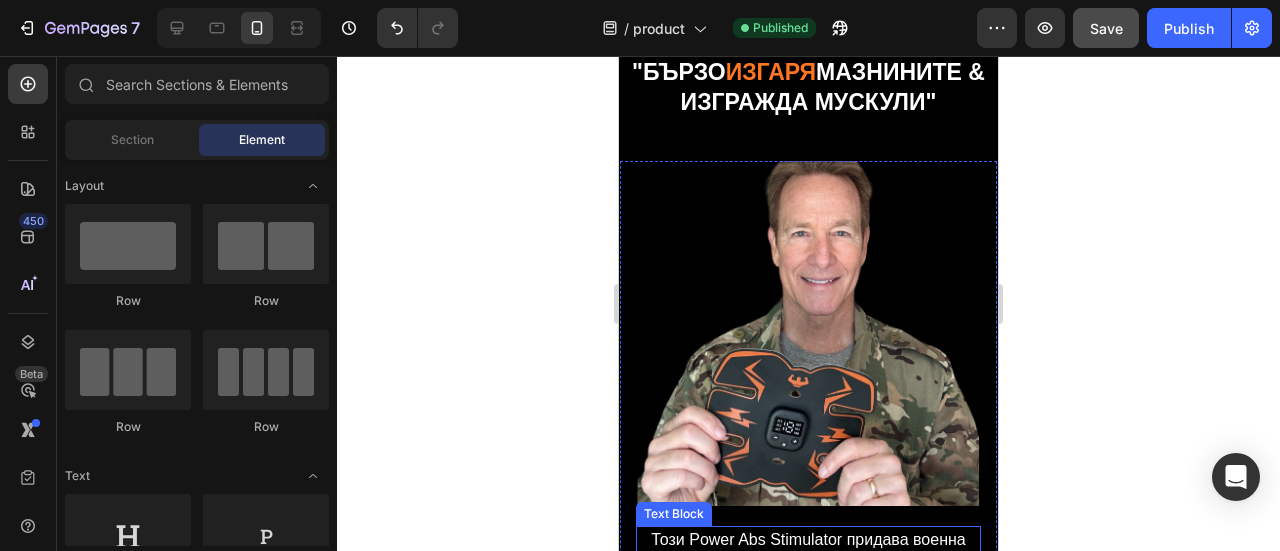 scroll, scrollTop: 64, scrollLeft: 0, axis: vertical 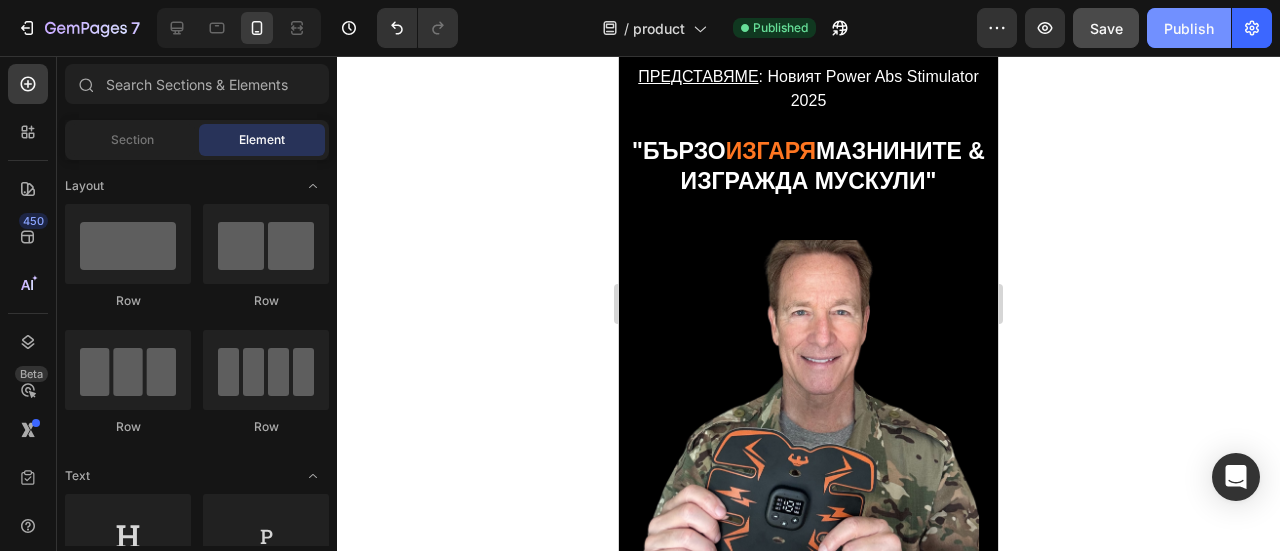 click on "Publish" at bounding box center [1189, 28] 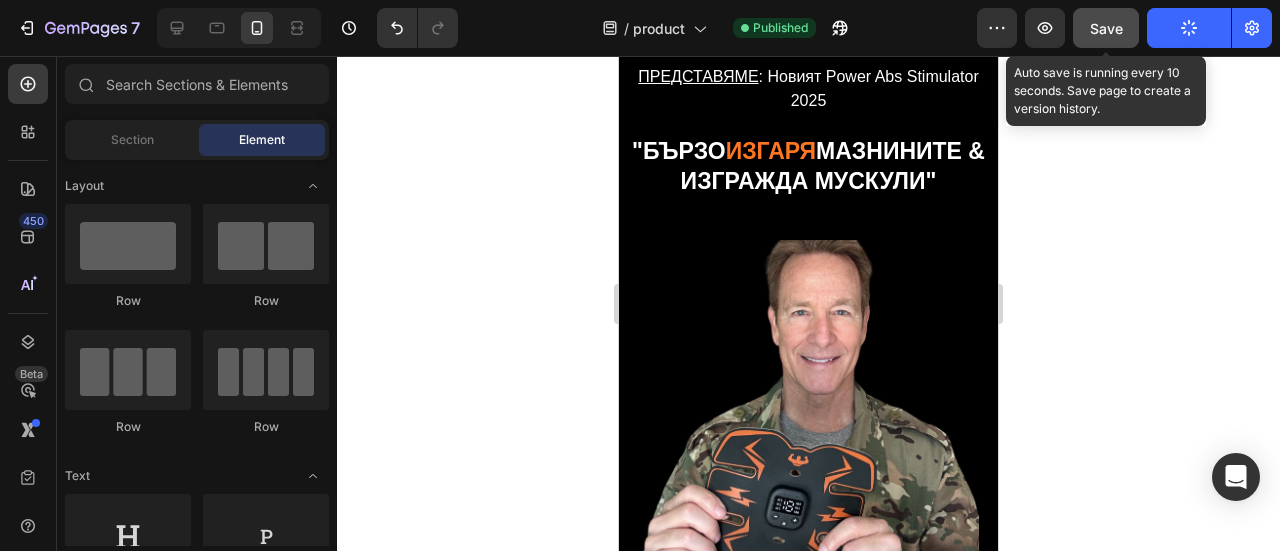 click on "Save" at bounding box center (1106, 28) 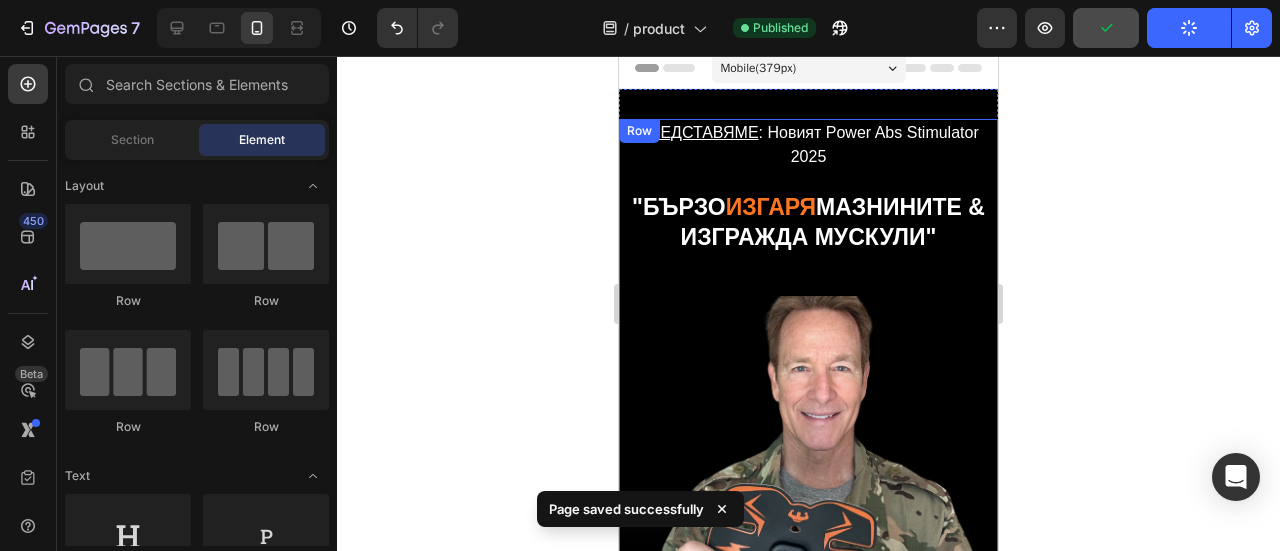 scroll, scrollTop: 0, scrollLeft: 0, axis: both 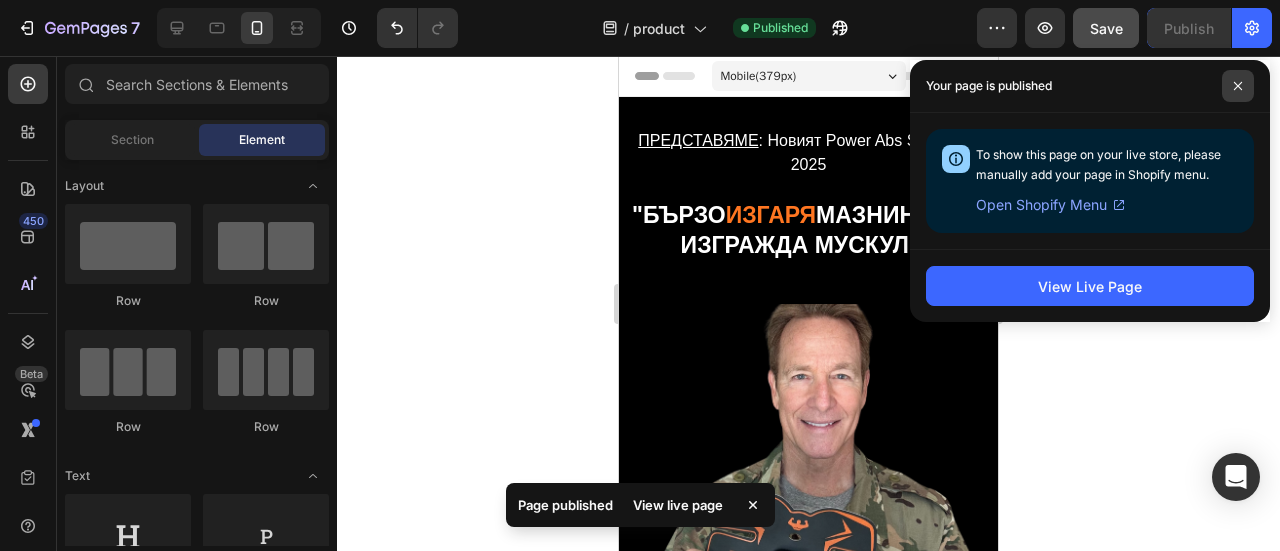 click 